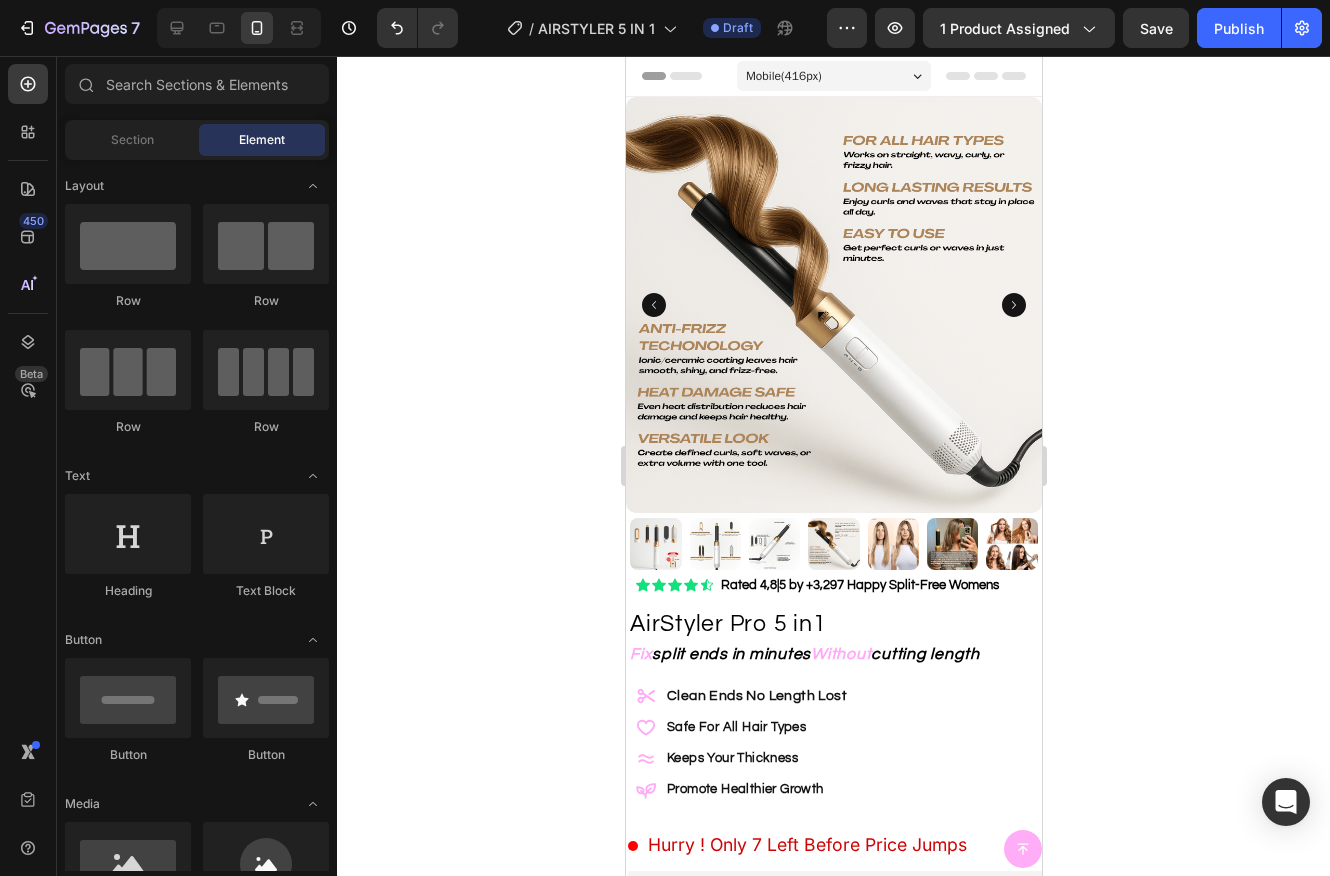 scroll, scrollTop: 173, scrollLeft: 0, axis: vertical 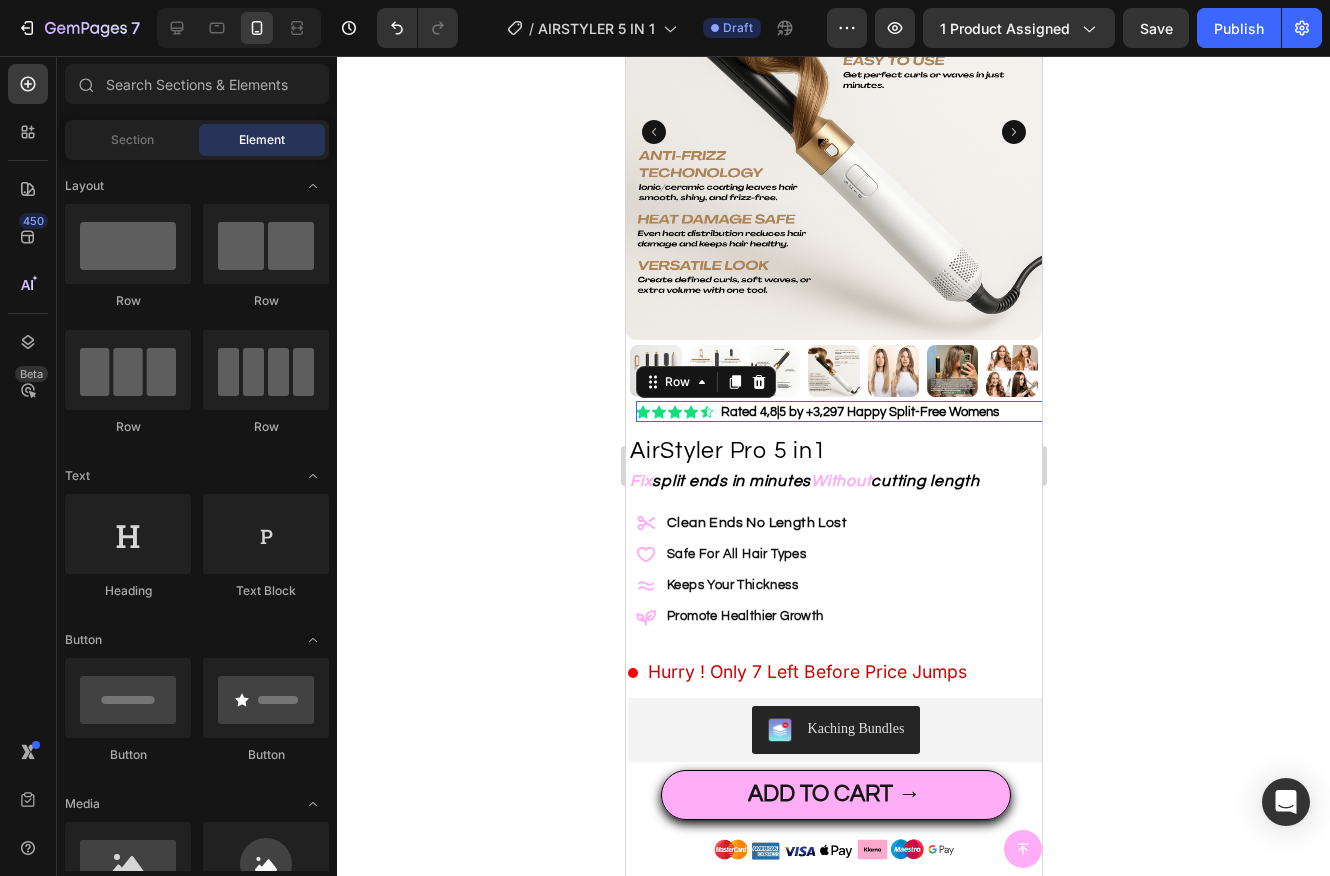 click on "Icon Icon Icon Icon
Icon Icon List" at bounding box center (674, 411) 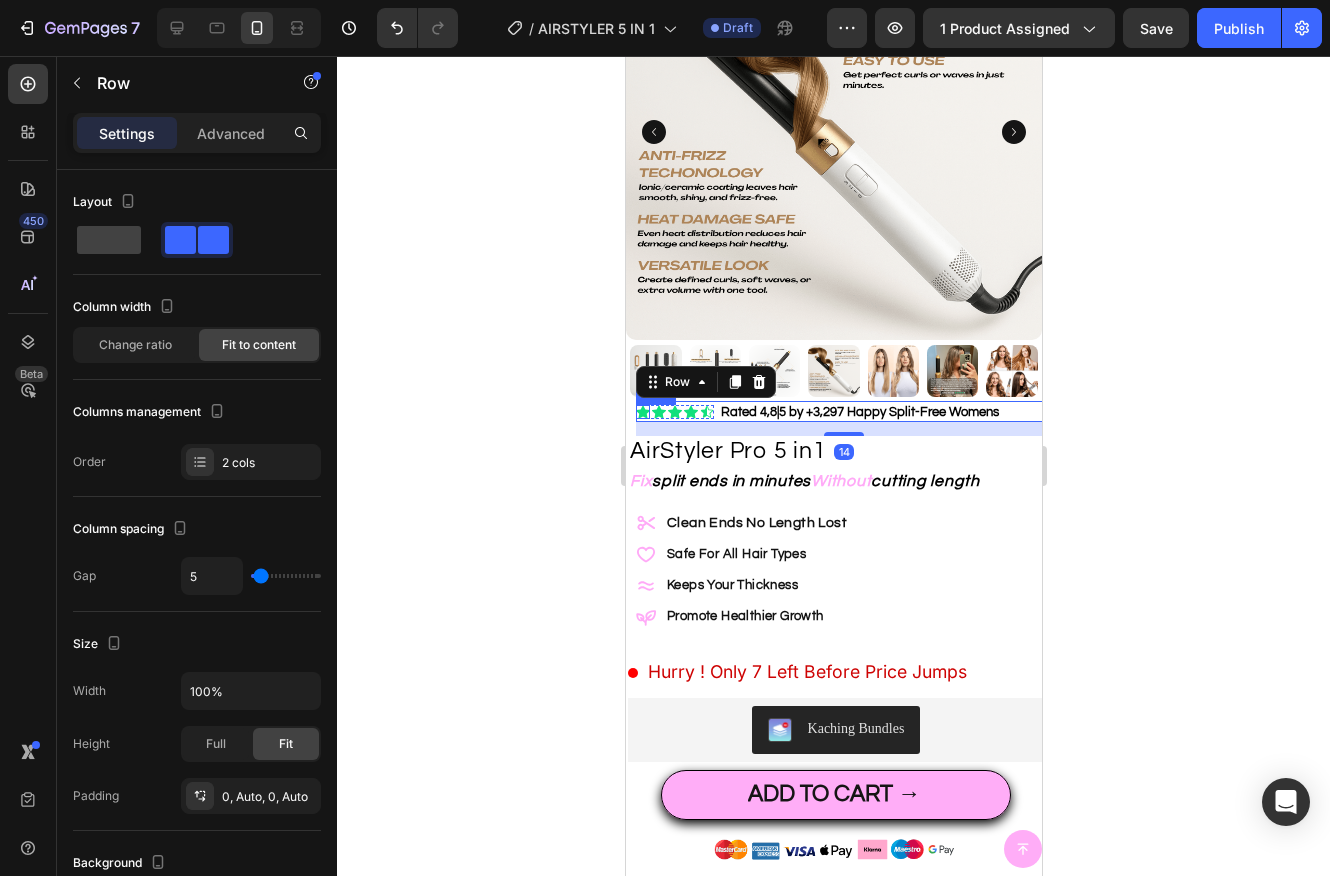 click 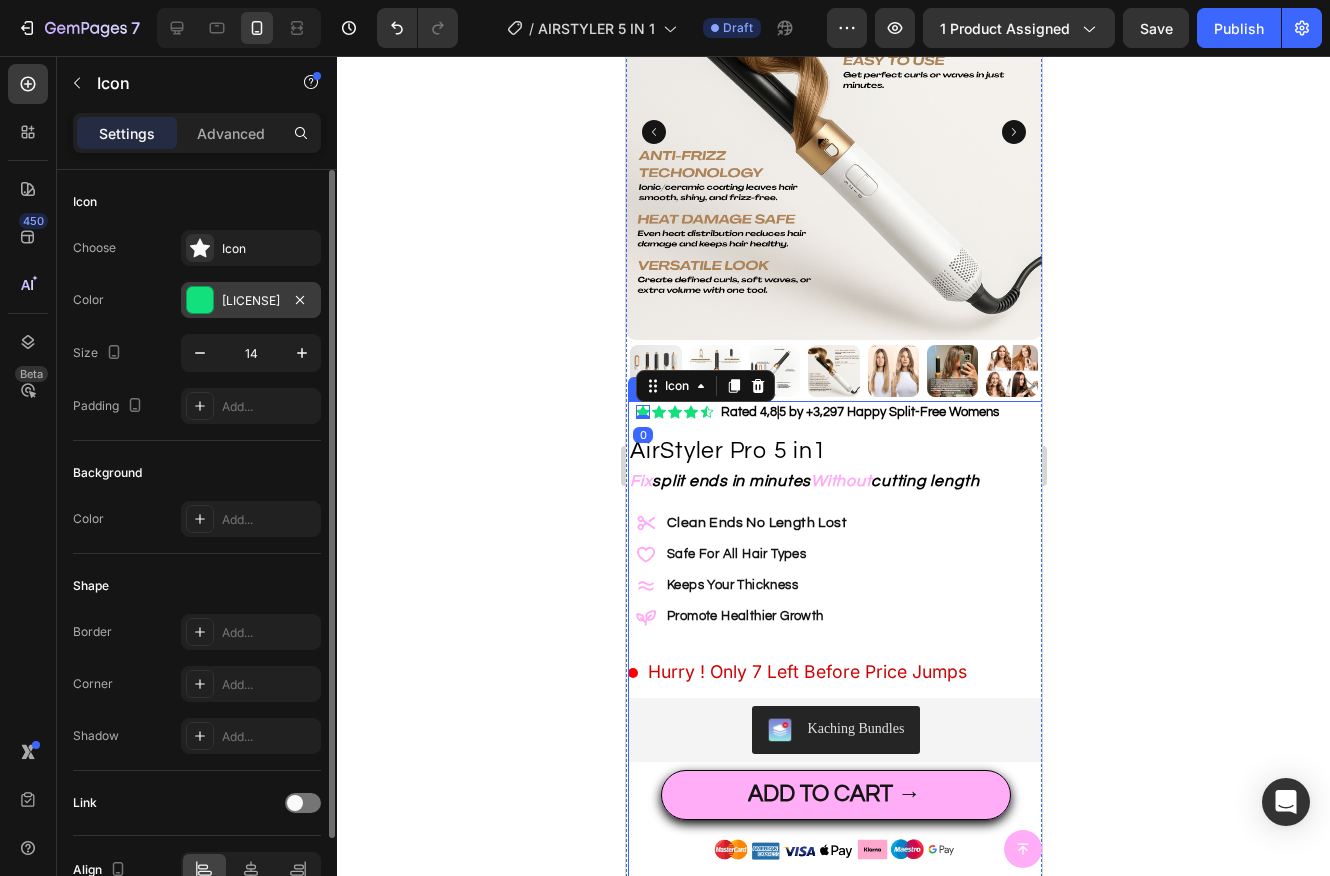 click at bounding box center (200, 300) 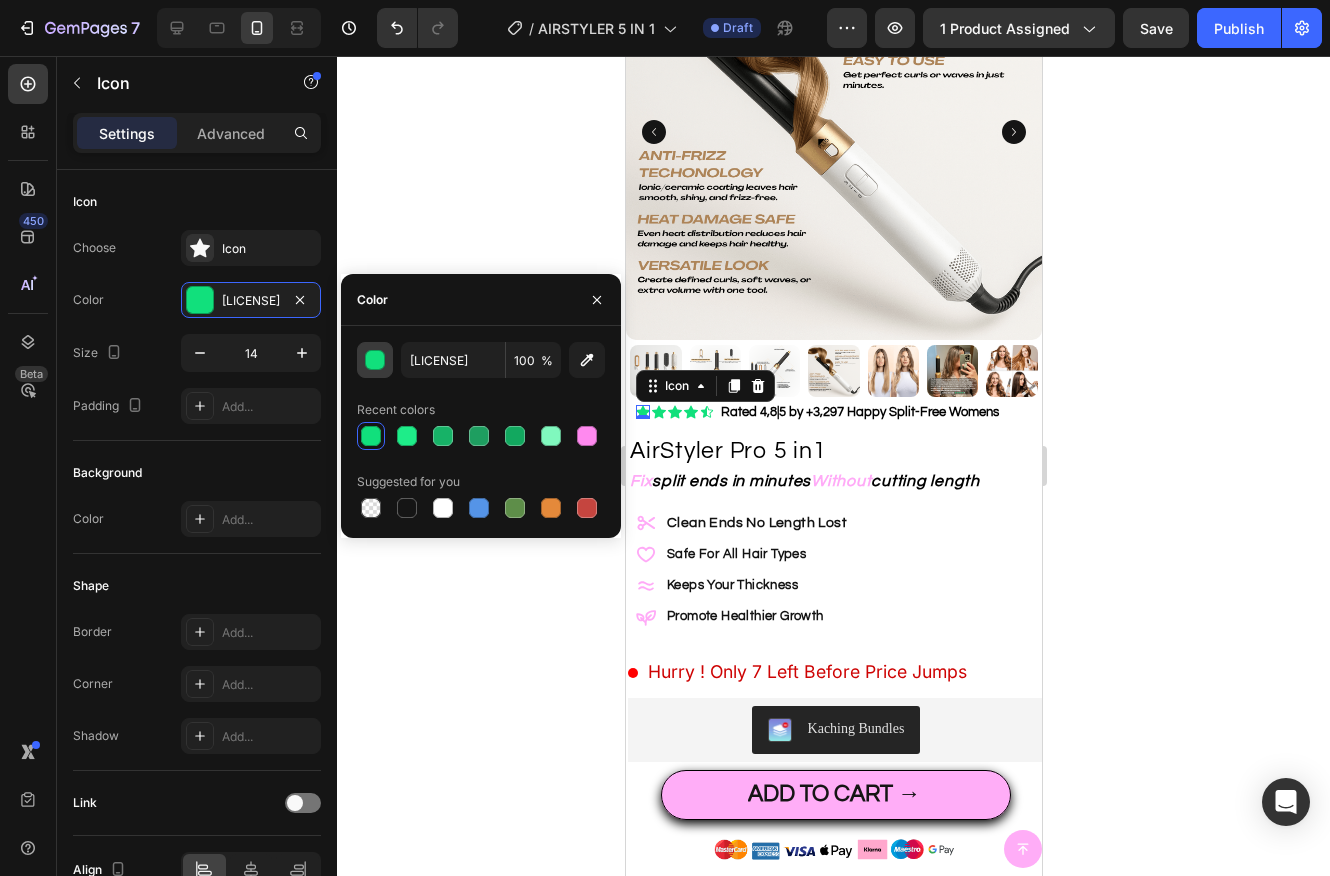 click at bounding box center [376, 361] 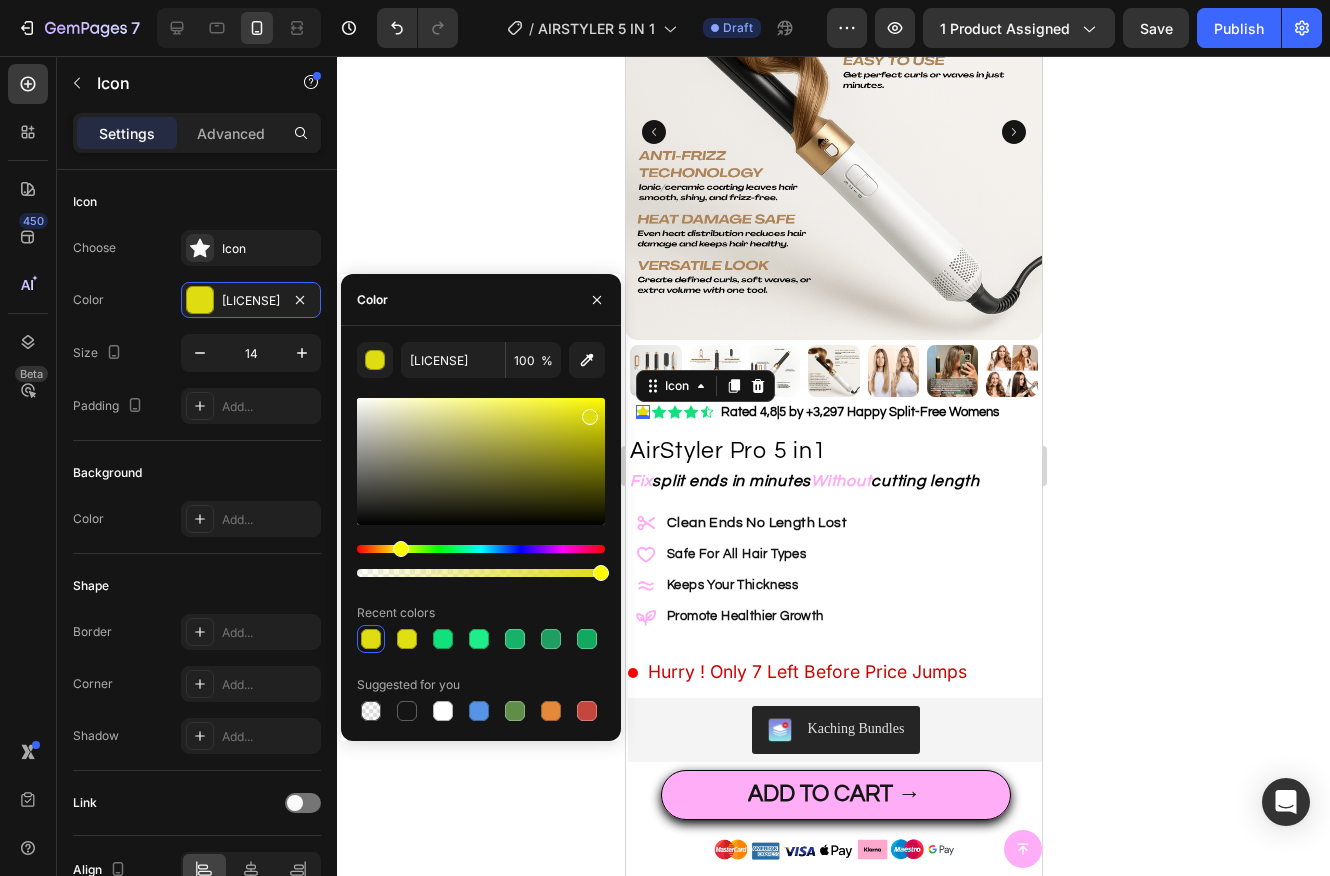 drag, startPoint x: 465, startPoint y: 552, endPoint x: 398, endPoint y: 550, distance: 67.02985 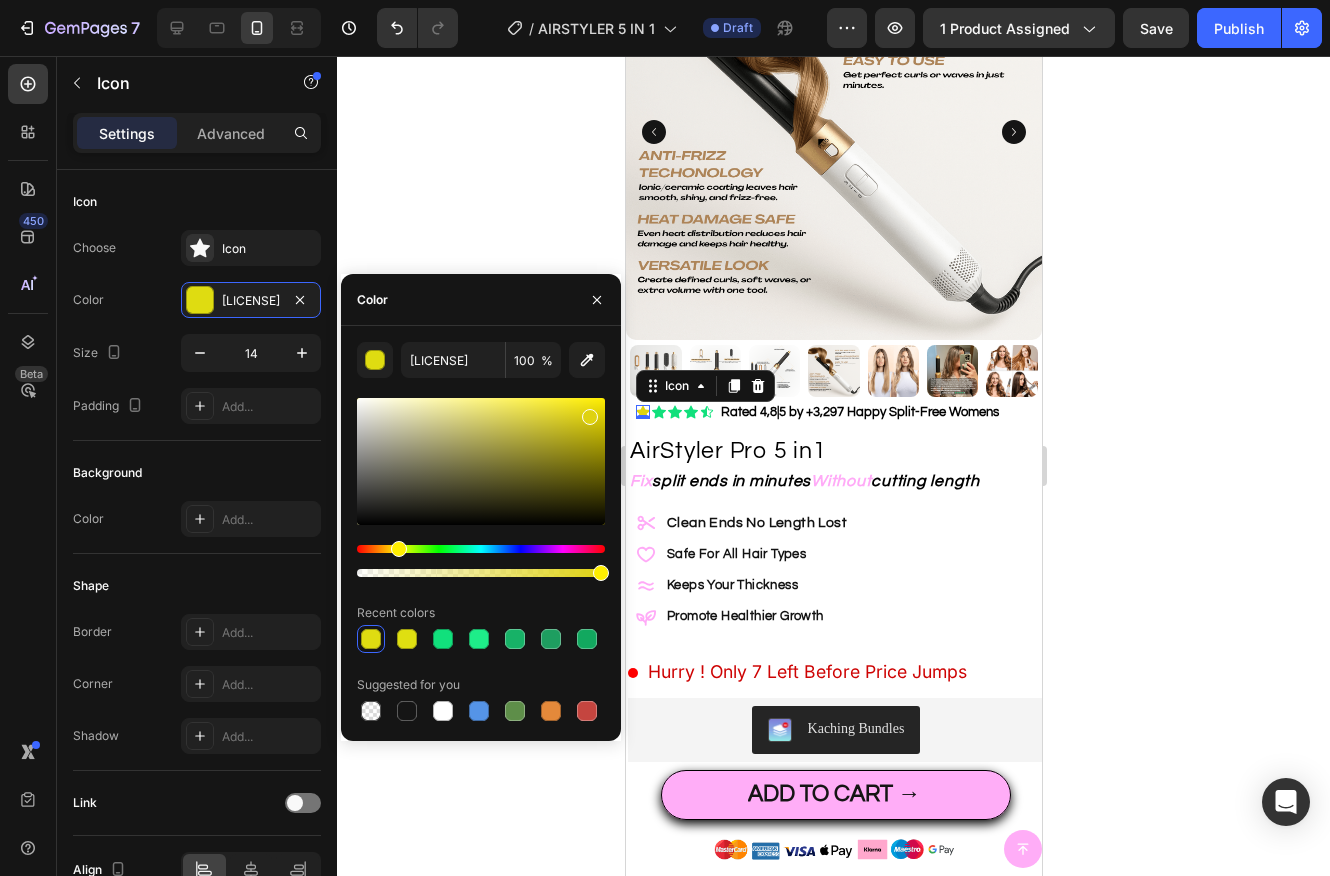 drag, startPoint x: 399, startPoint y: 550, endPoint x: 565, endPoint y: 470, distance: 184.27155 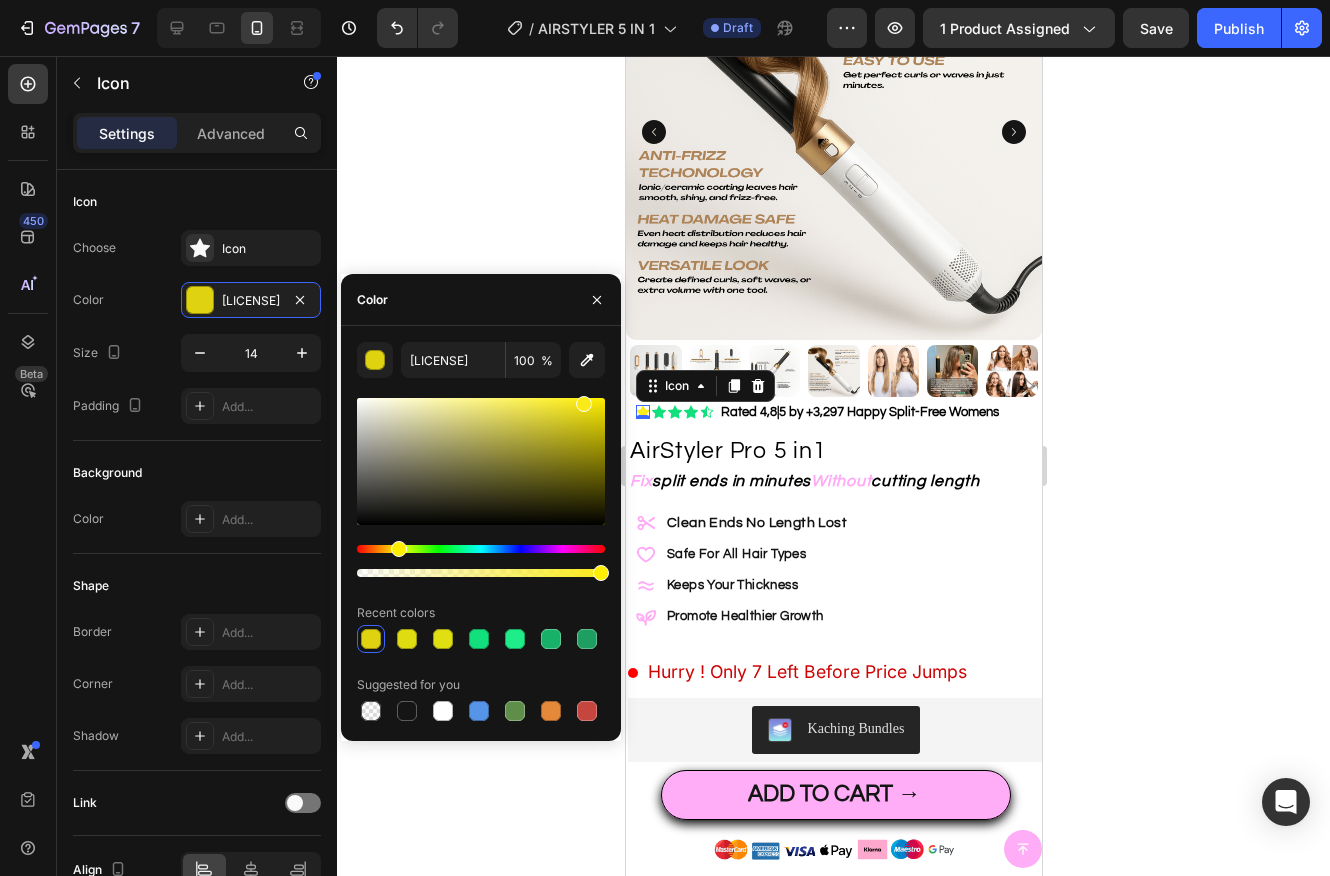 drag, startPoint x: 588, startPoint y: 418, endPoint x: 581, endPoint y: 399, distance: 20.248457 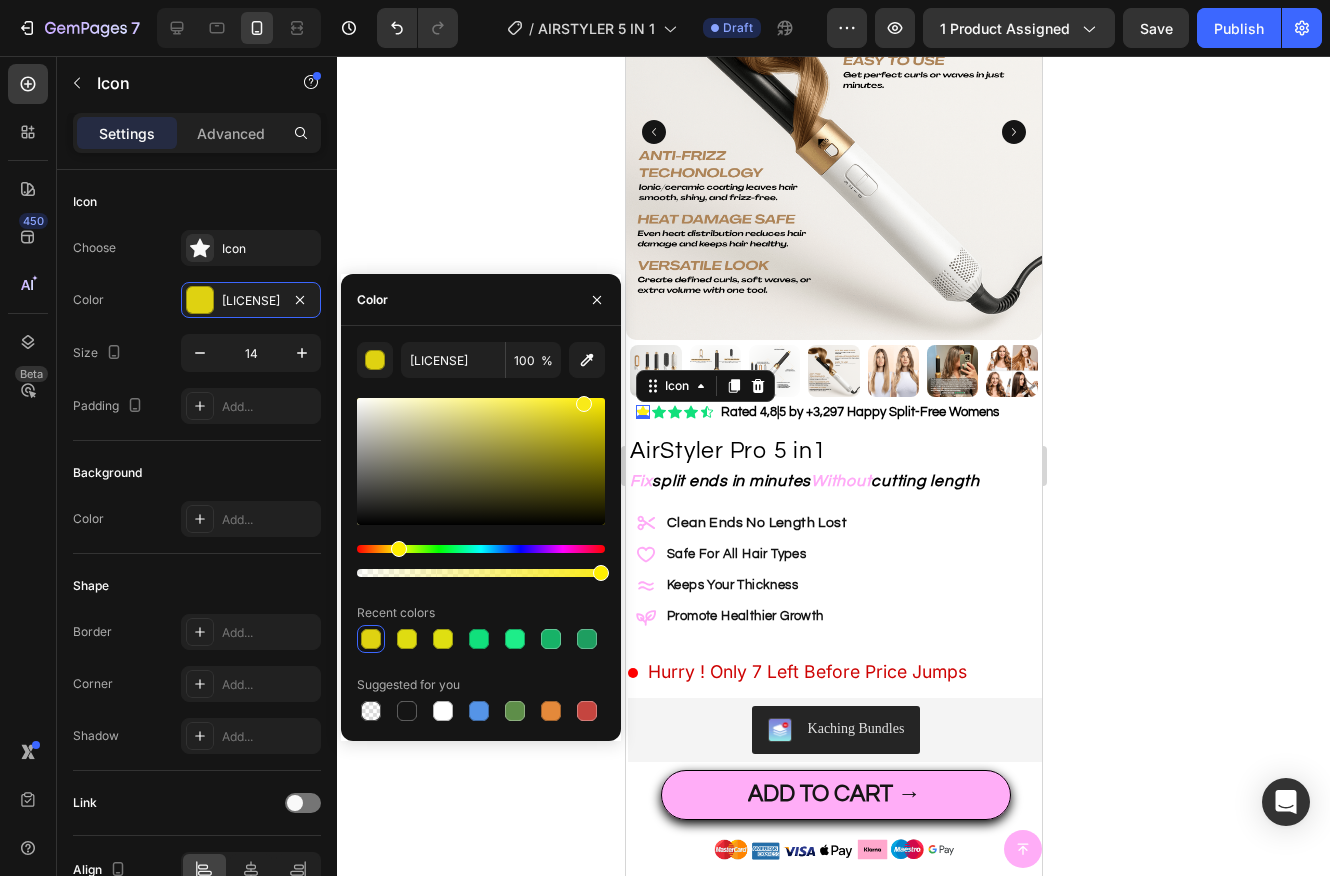 click at bounding box center [584, 404] 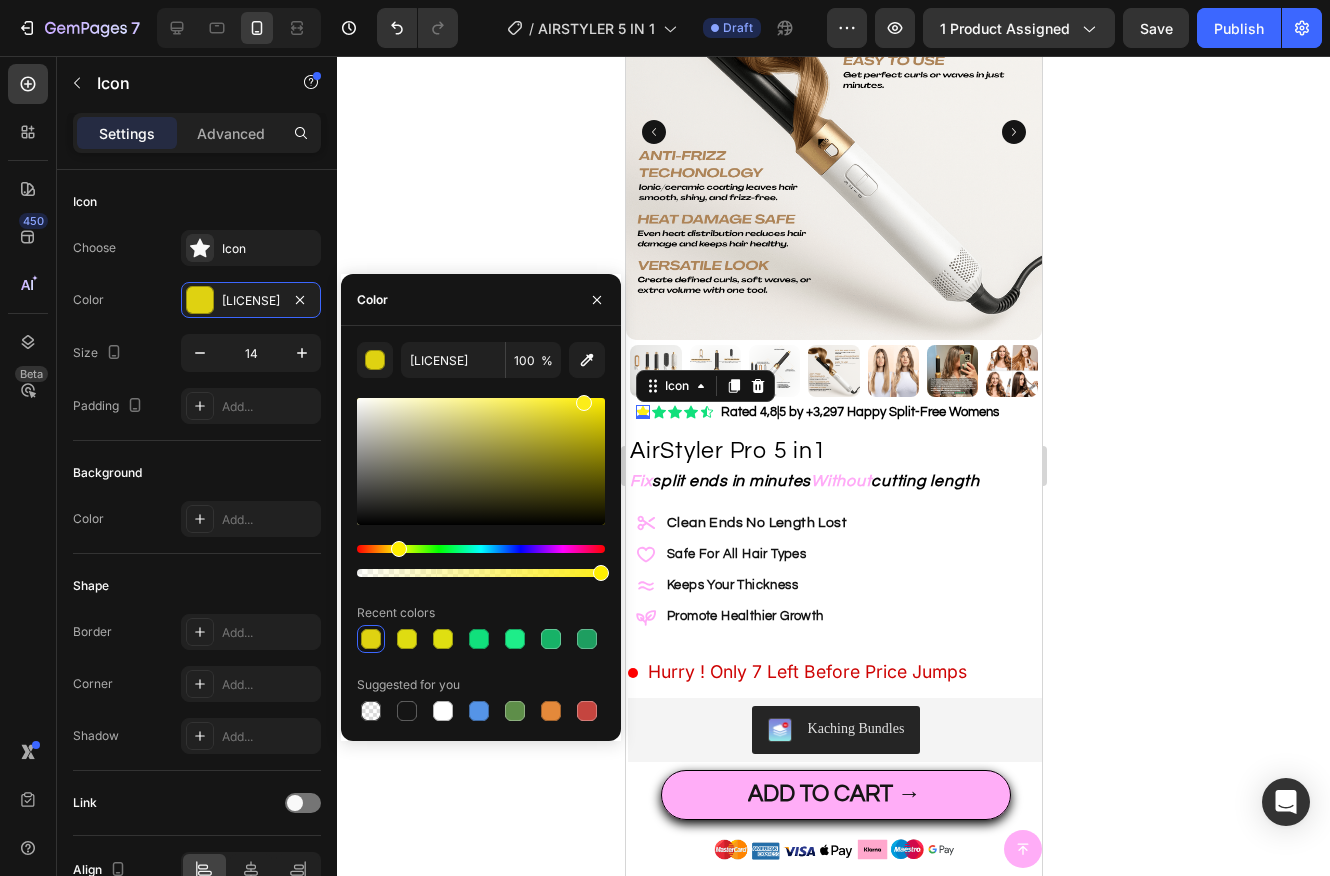 type on "[LICENSE]" 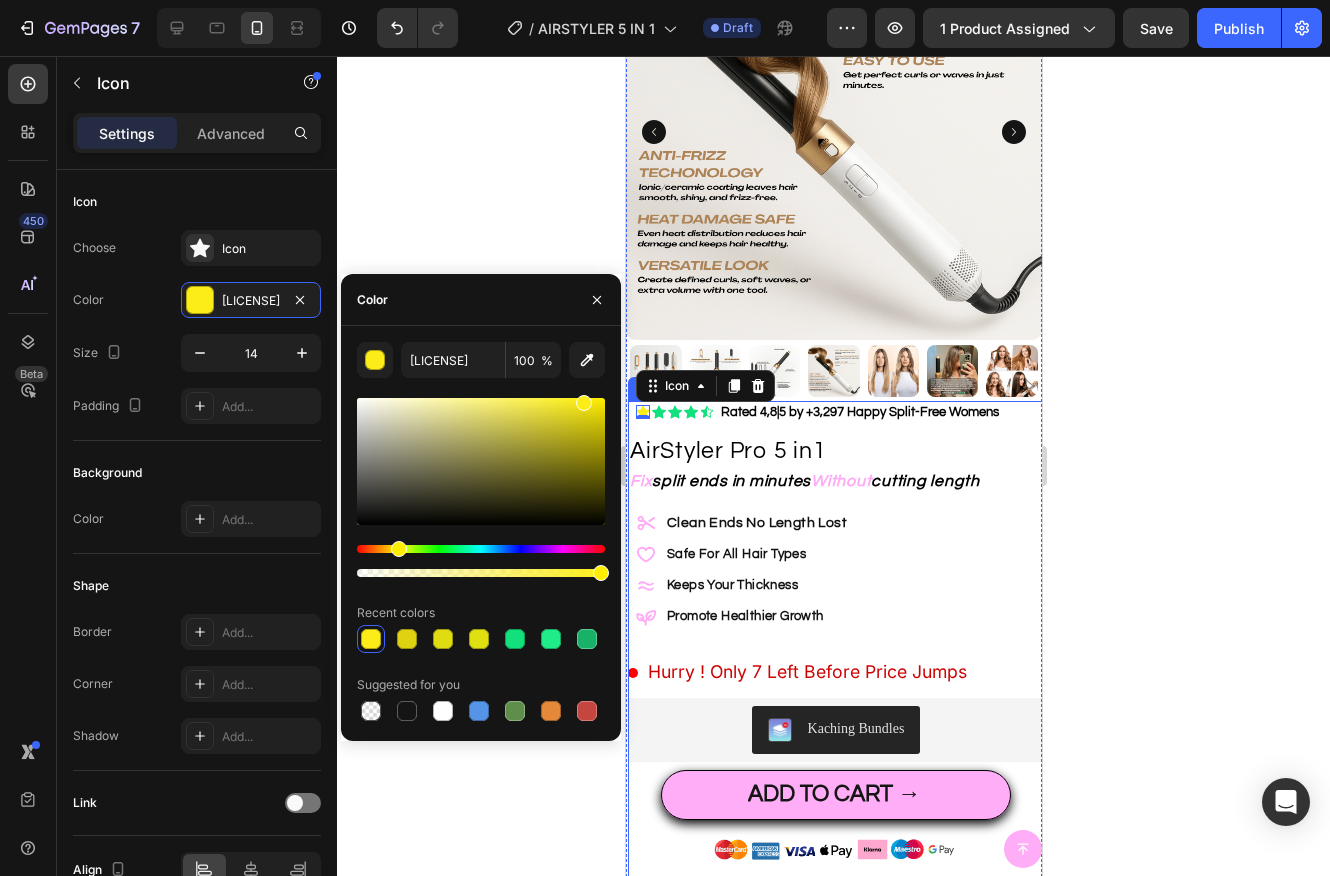 click on "Icon 0 Icon Icon Icon
Icon Icon List Rated 4,8|5 by +3,297 Happy Split-Free Womens Text Block Row AirStyler Pro 5 in1 Fix  split ends in minutes  Without  cutting length Heading Hydrate, rejuvenate, and glow with our revolutionary cream. Unleash your skin's potential today. Text Block
Clean Ends No Length Lost
Safe For All Hair Types
Keeps Your Thickness
Promote Healthier Growth Item List
Hurry ! Only 7 Left Before Price Jumps
Custom Code Kaching Bundles Kaching Bundles ADD TO CART → Add to Cart Image
Description
SplitFix Affect Hair Lenght or Thickness ?
How SplitFix Work ?
Shipping & Returns
What's Included ?  (FREE 35£ WORTH GIFTS)
OUR 100 DAYS Split-Free Guarantee Accordion Image I recommend it to all girls who care about their hair. Text Block Icon Icon Icon Icon Icon Icon List Text Block" at bounding box center (835, 1051) 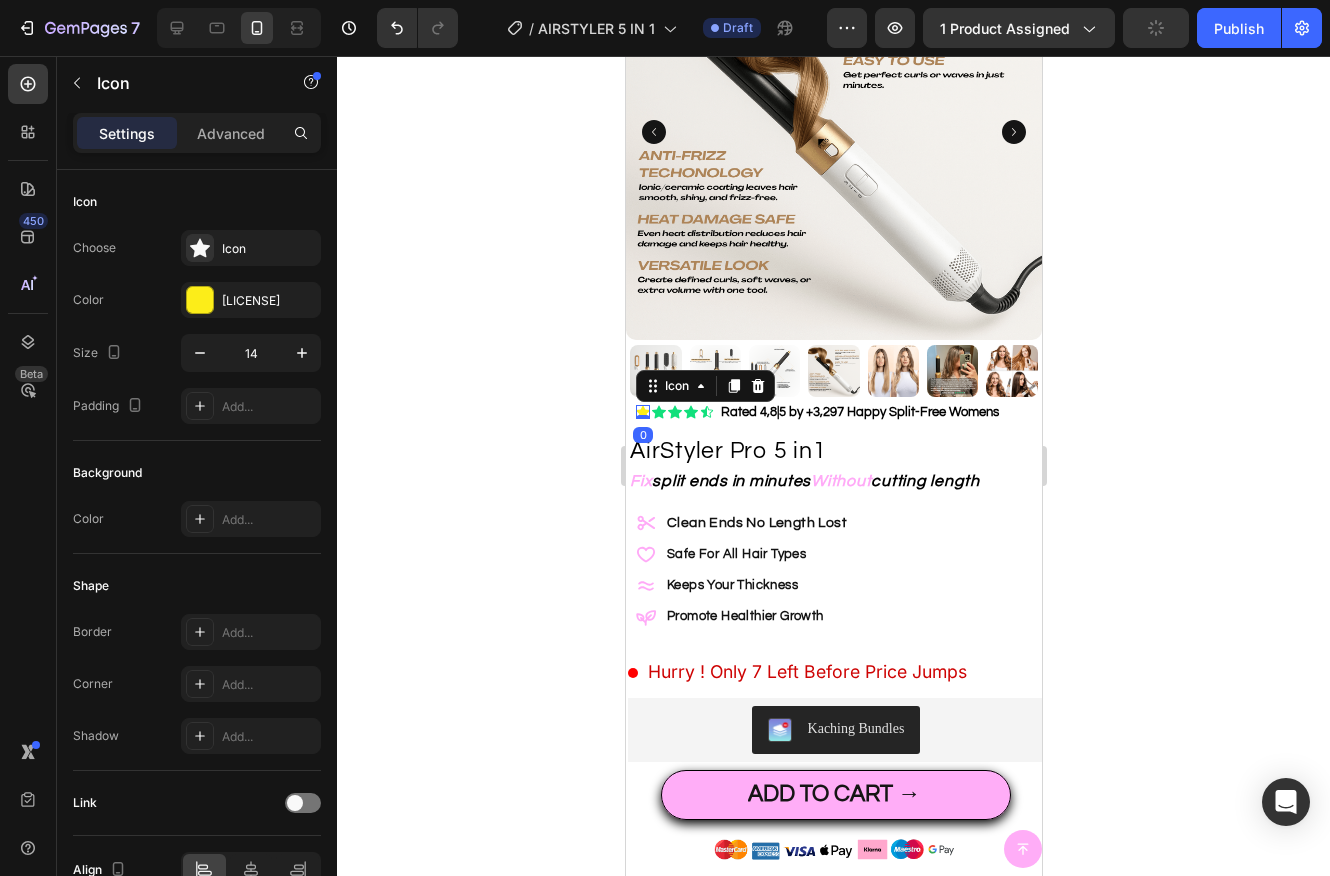 click on "Icon   0" at bounding box center [642, 412] 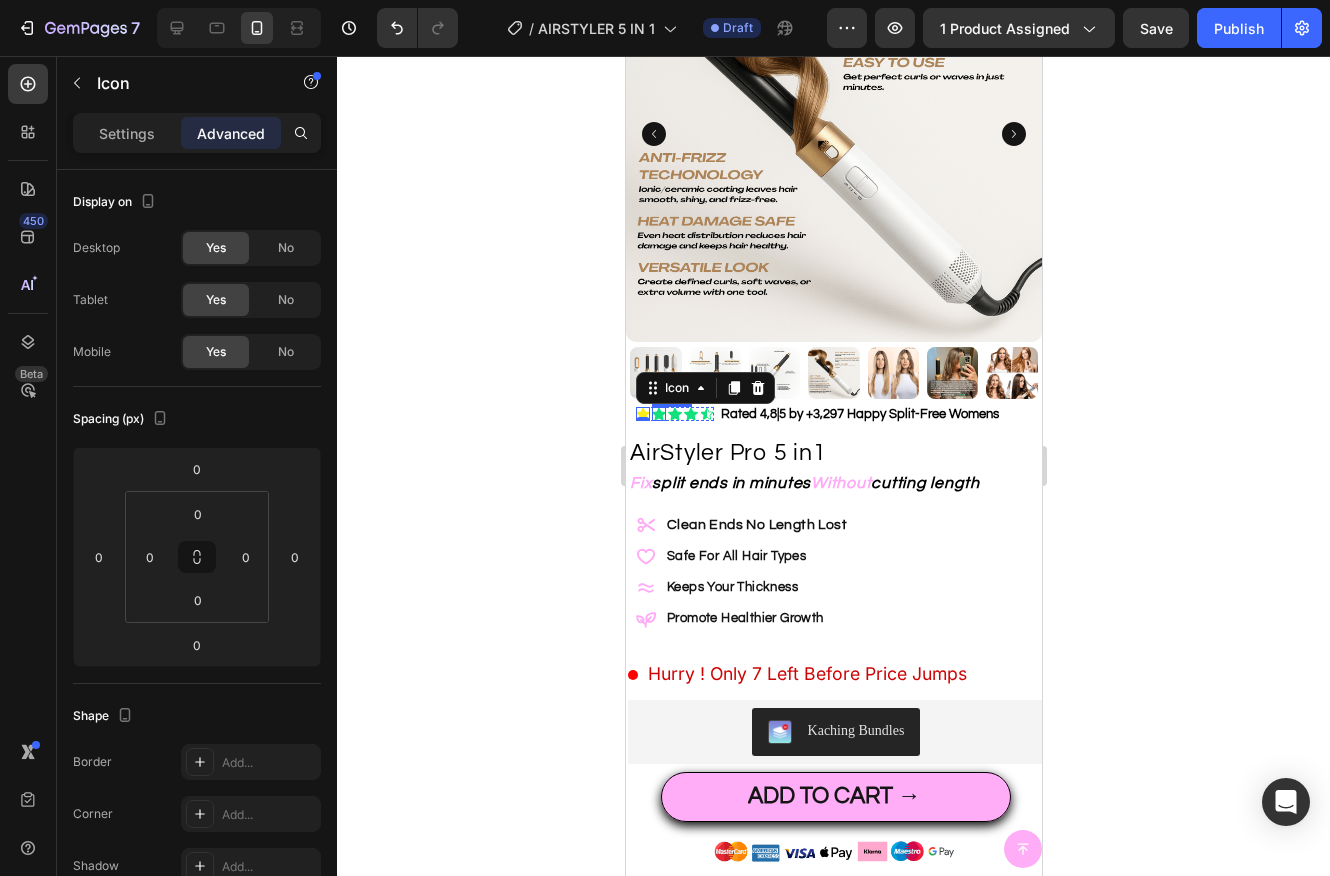 scroll, scrollTop: 160, scrollLeft: 0, axis: vertical 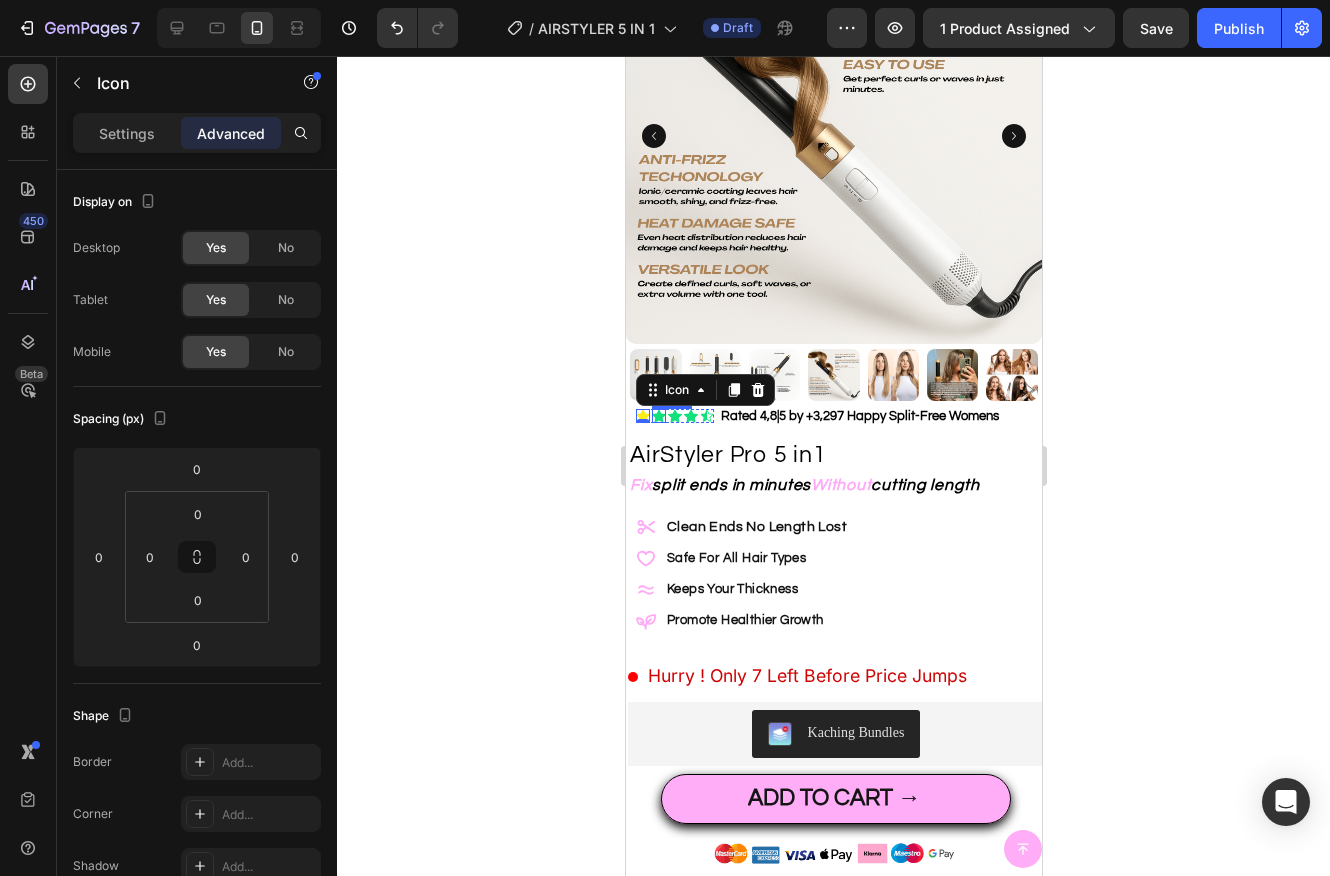 click on "Icon   0 Icon Icon Icon
Icon Icon List Rated 4,8|5 by +3,297 Happy Split-Free Womens Text Block Row" at bounding box center [843, 415] 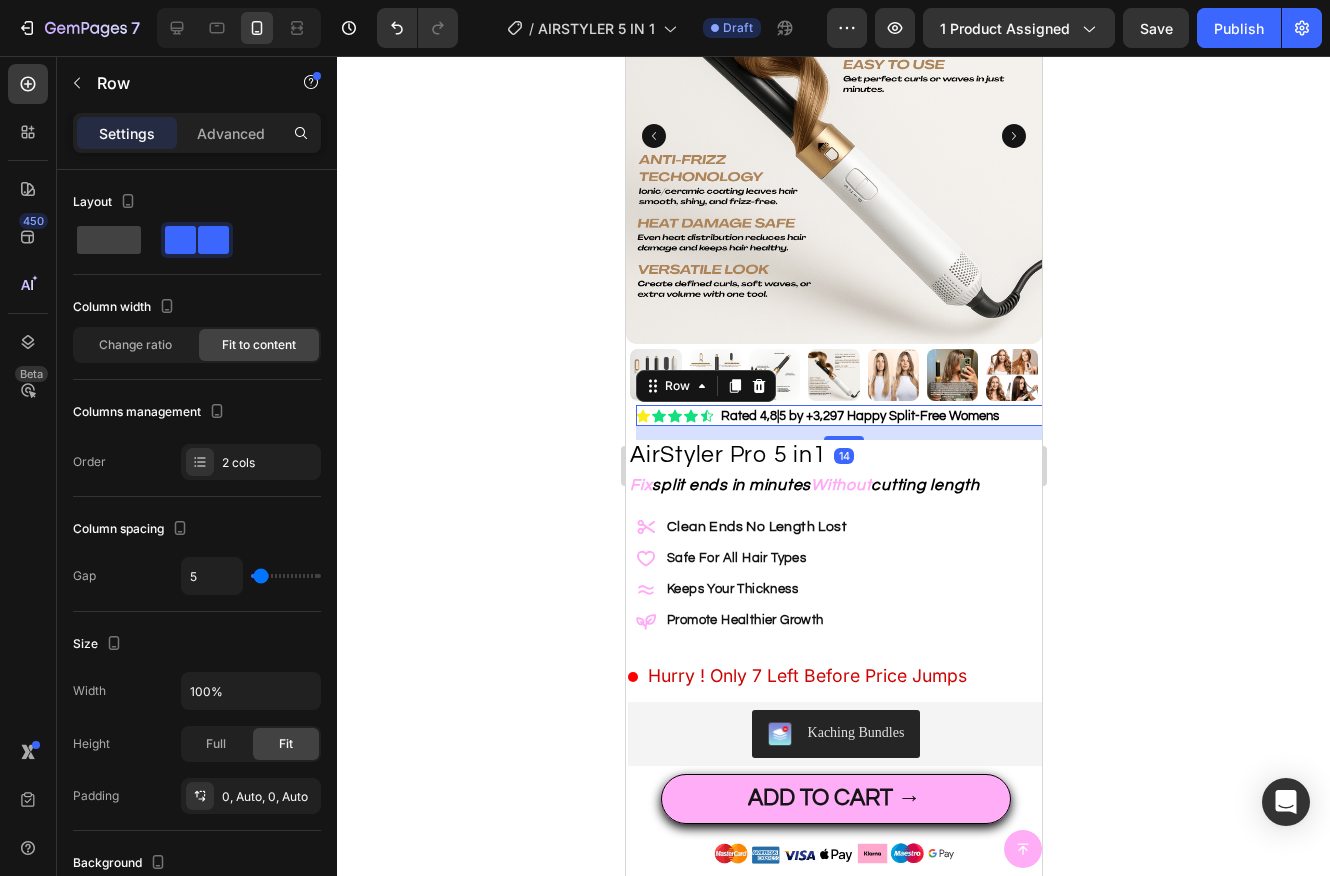 click 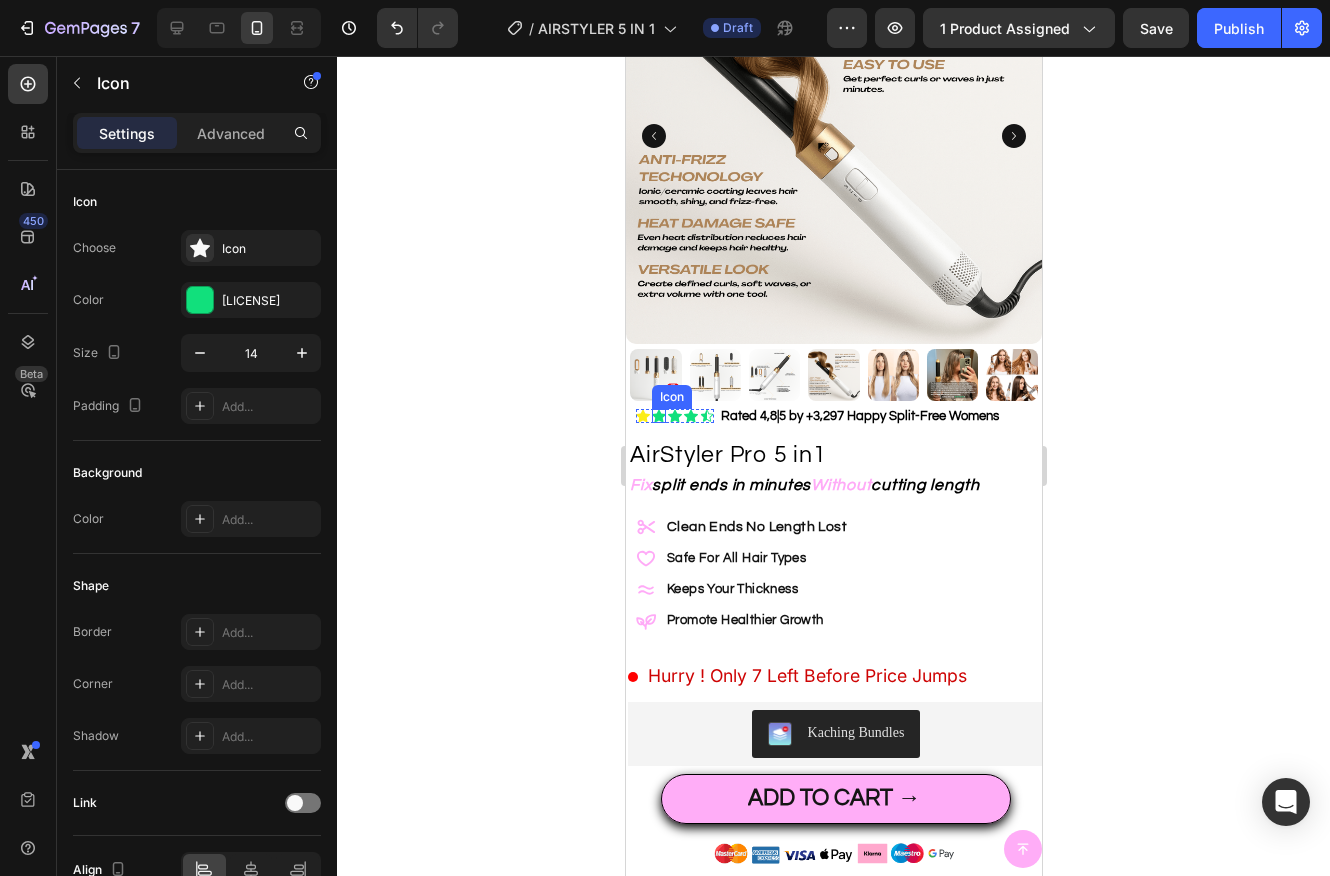 scroll, scrollTop: 172, scrollLeft: 0, axis: vertical 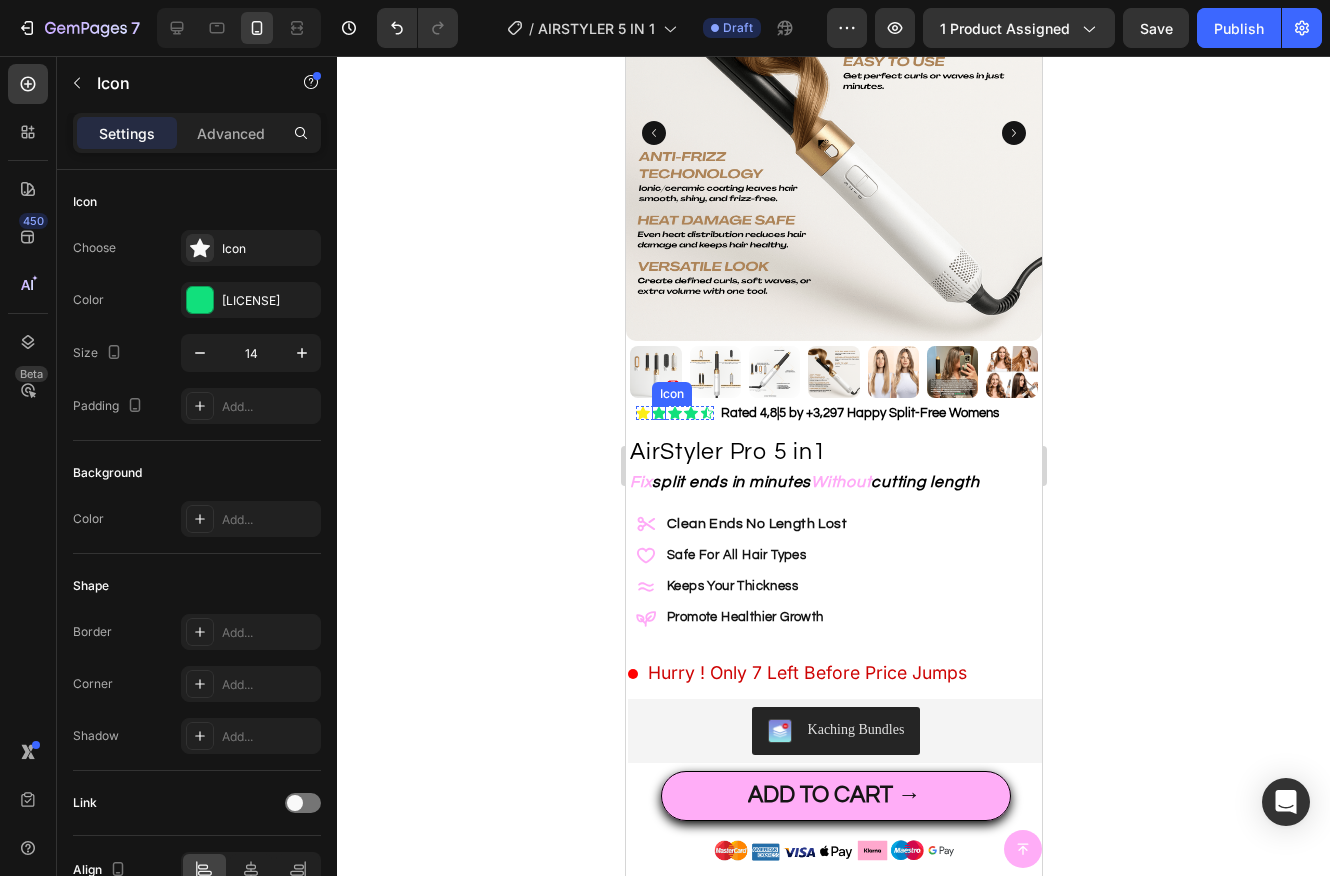 click on "Icon" at bounding box center [658, 413] 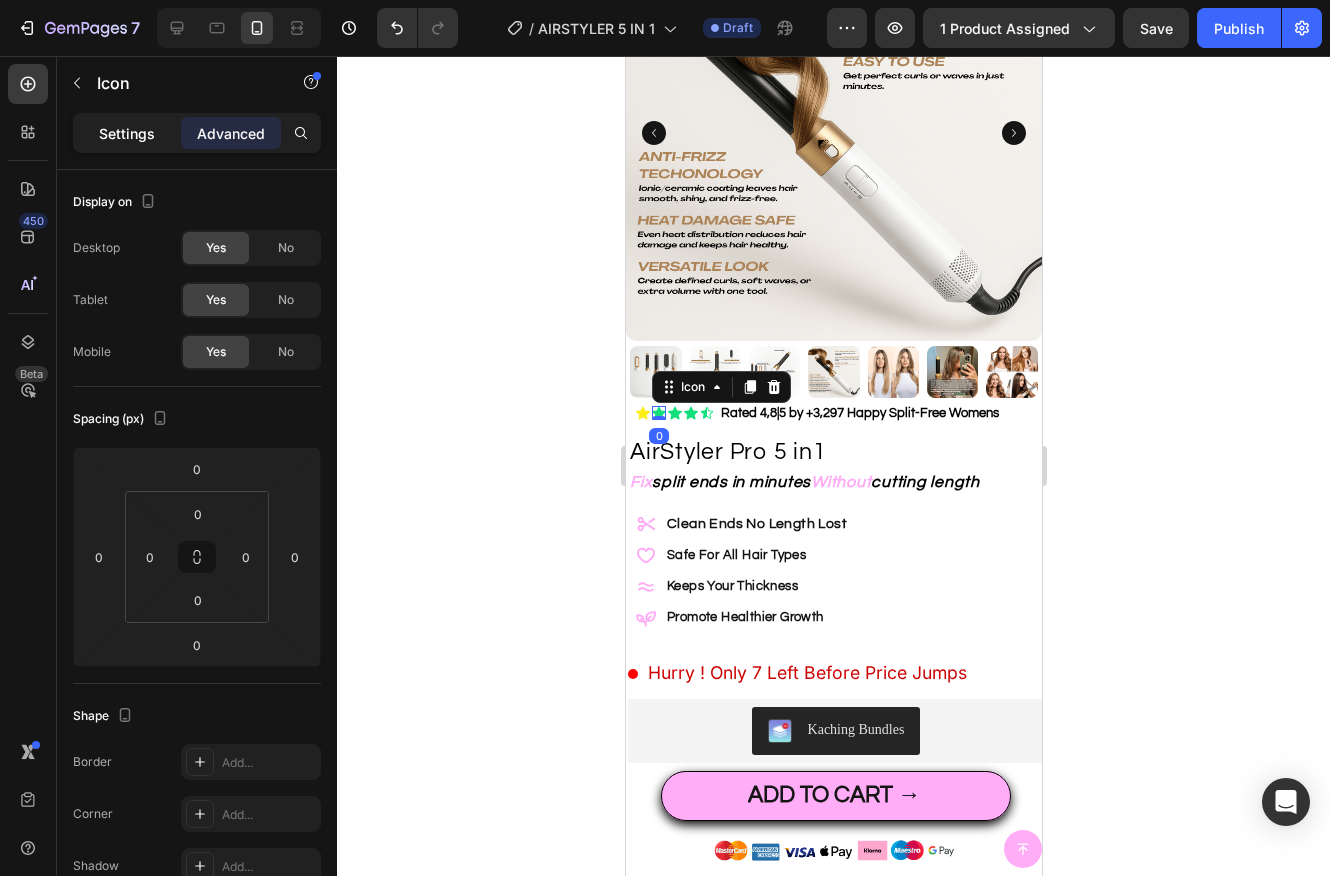 click on "Settings" 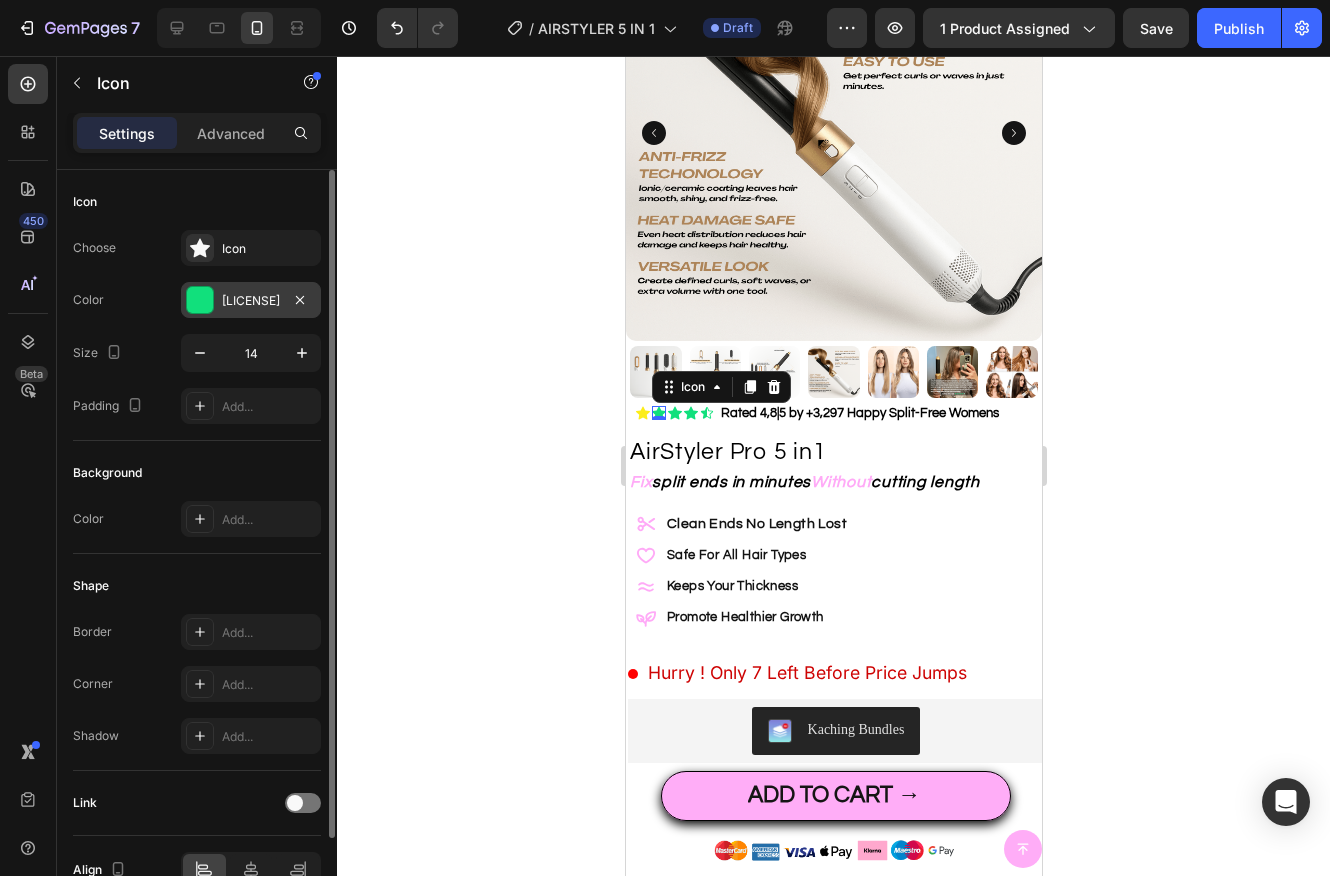click at bounding box center [200, 300] 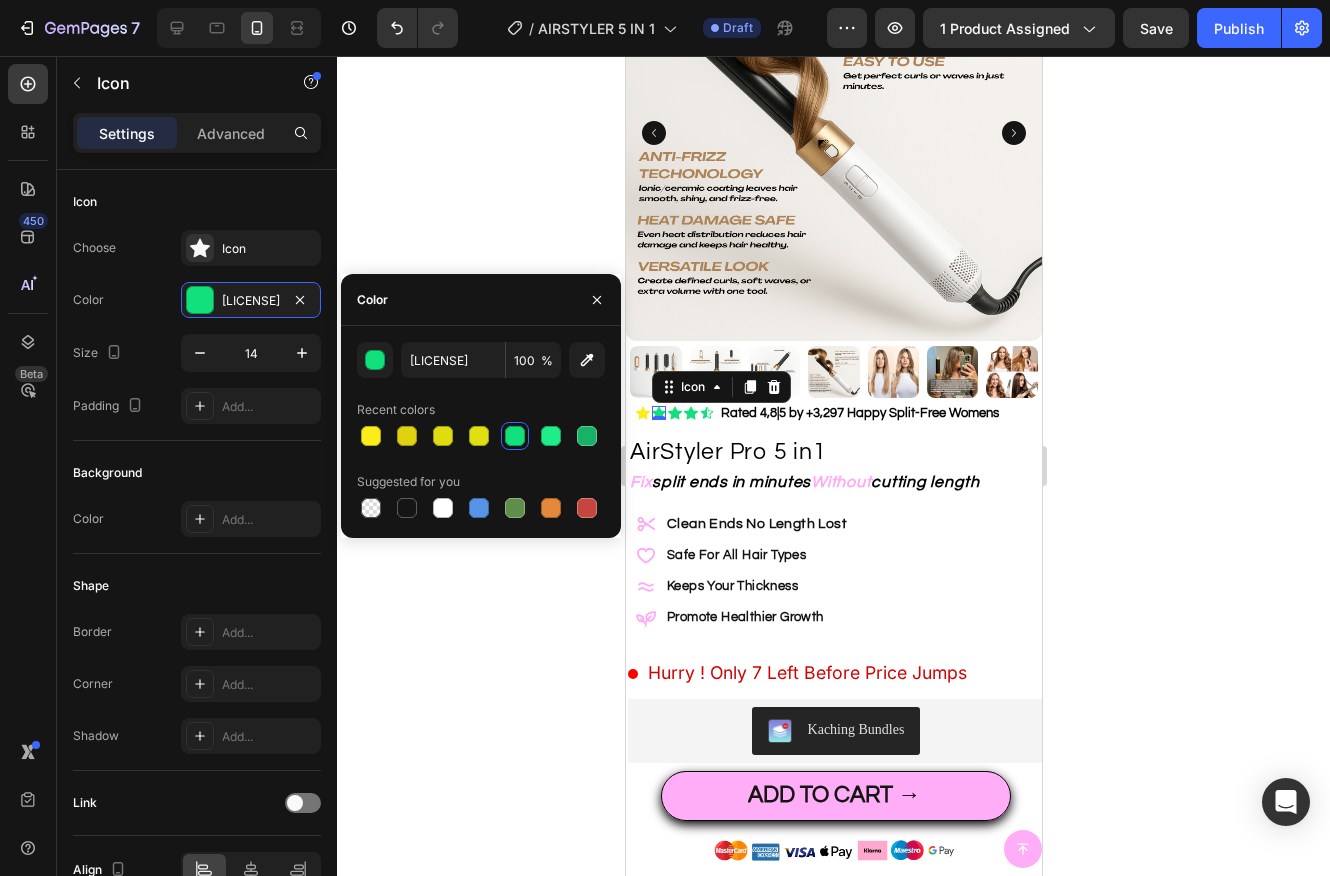 click at bounding box center (407, 436) 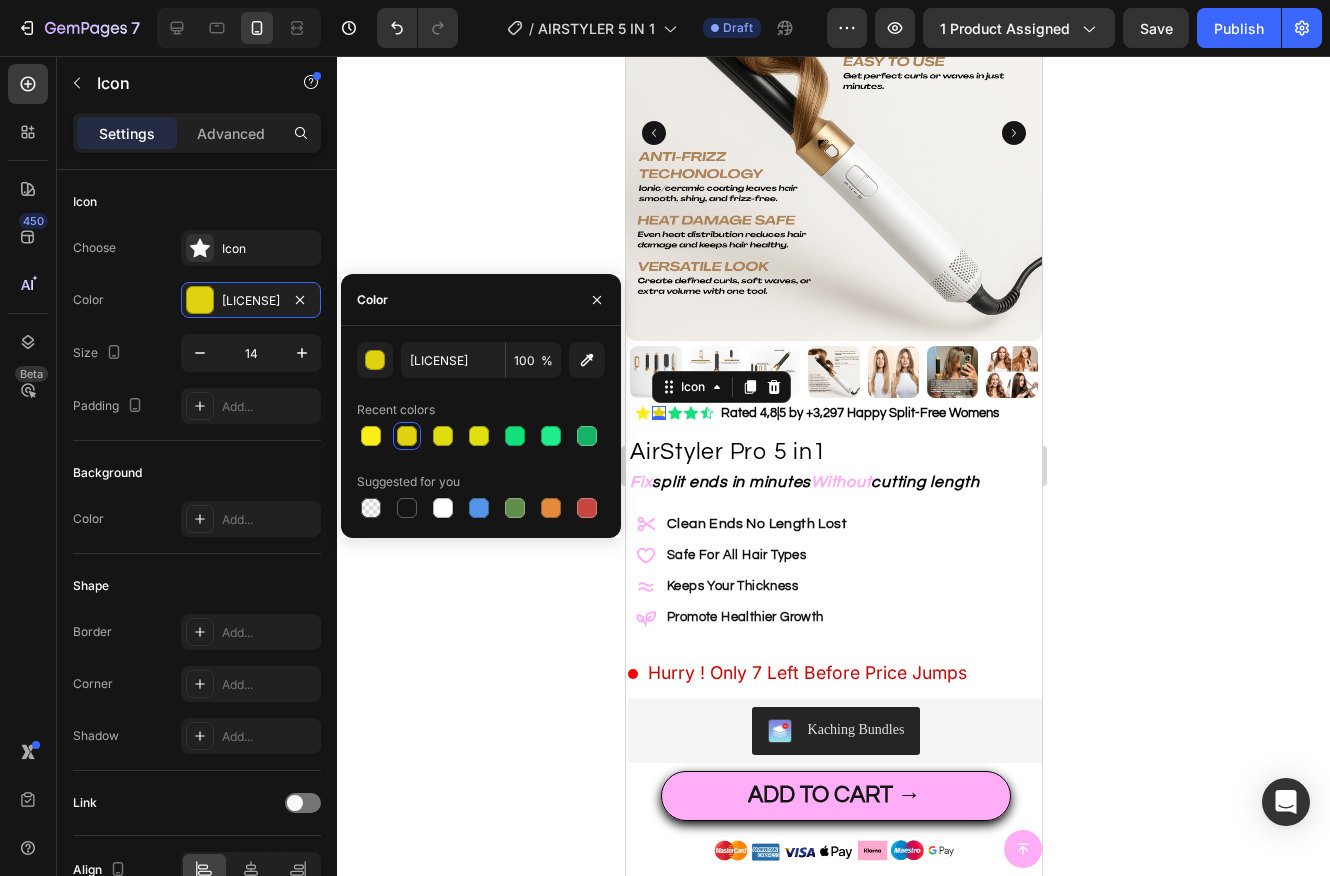 drag, startPoint x: 365, startPoint y: 439, endPoint x: 396, endPoint y: 440, distance: 31.016125 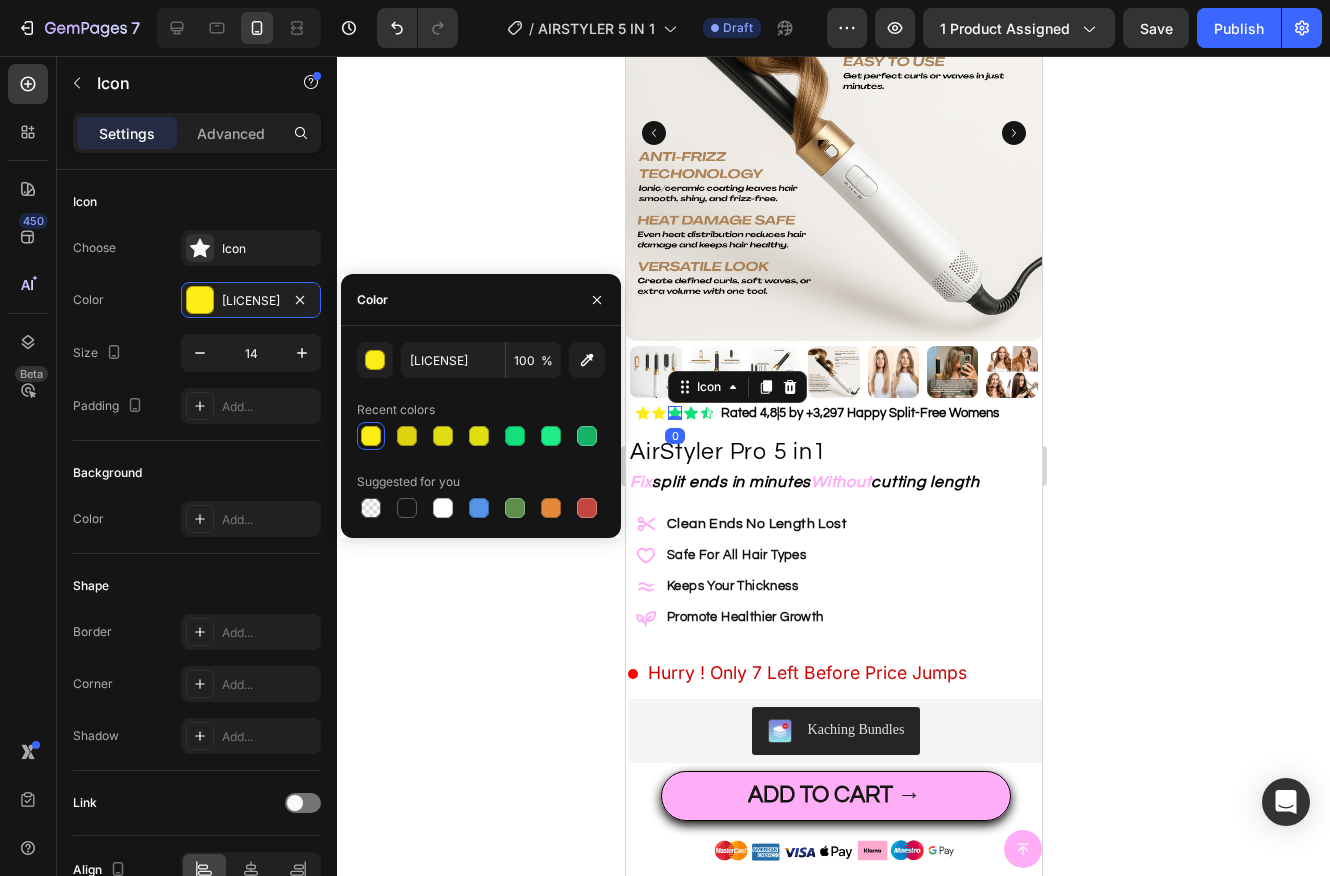 click 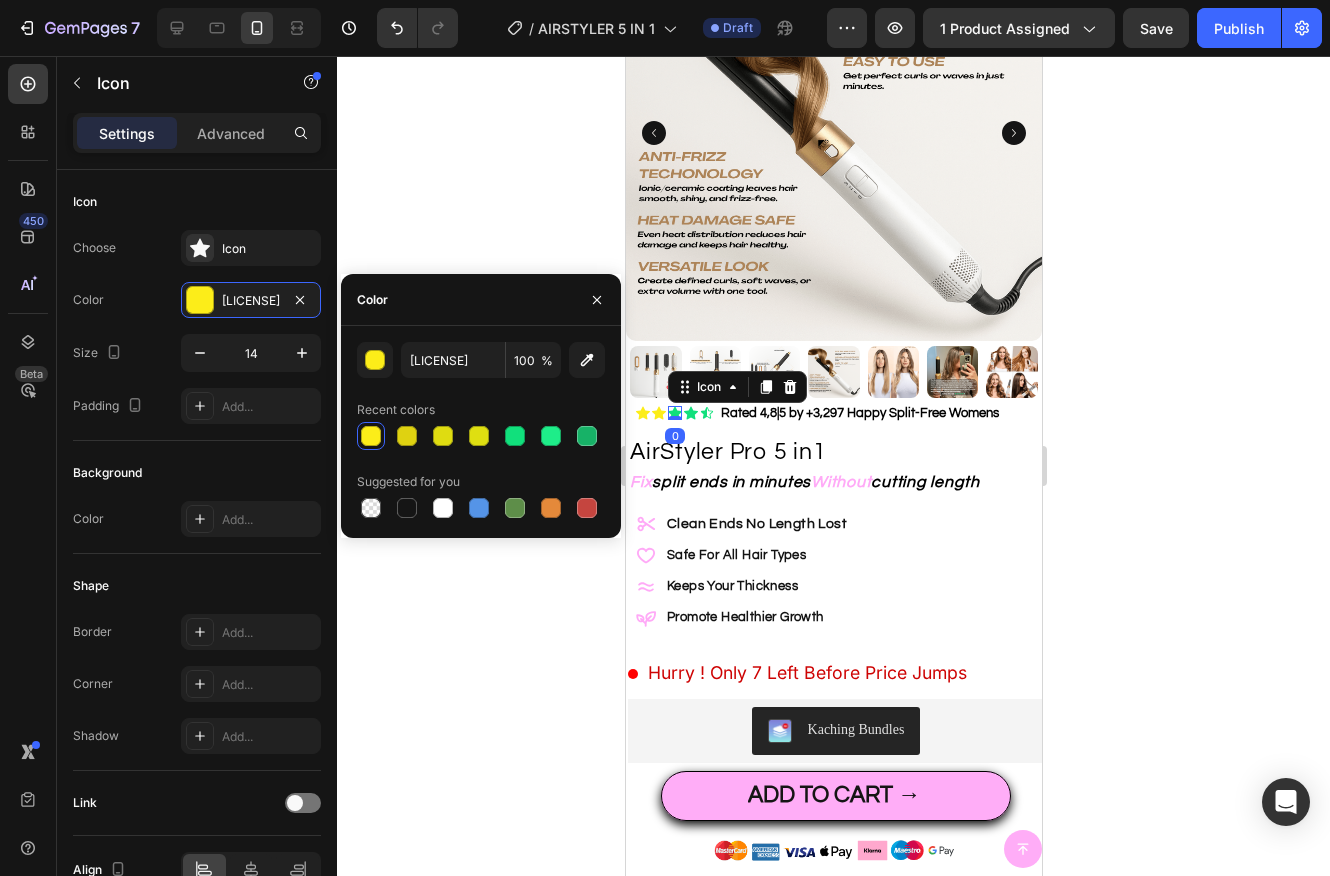 scroll, scrollTop: 108, scrollLeft: 0, axis: vertical 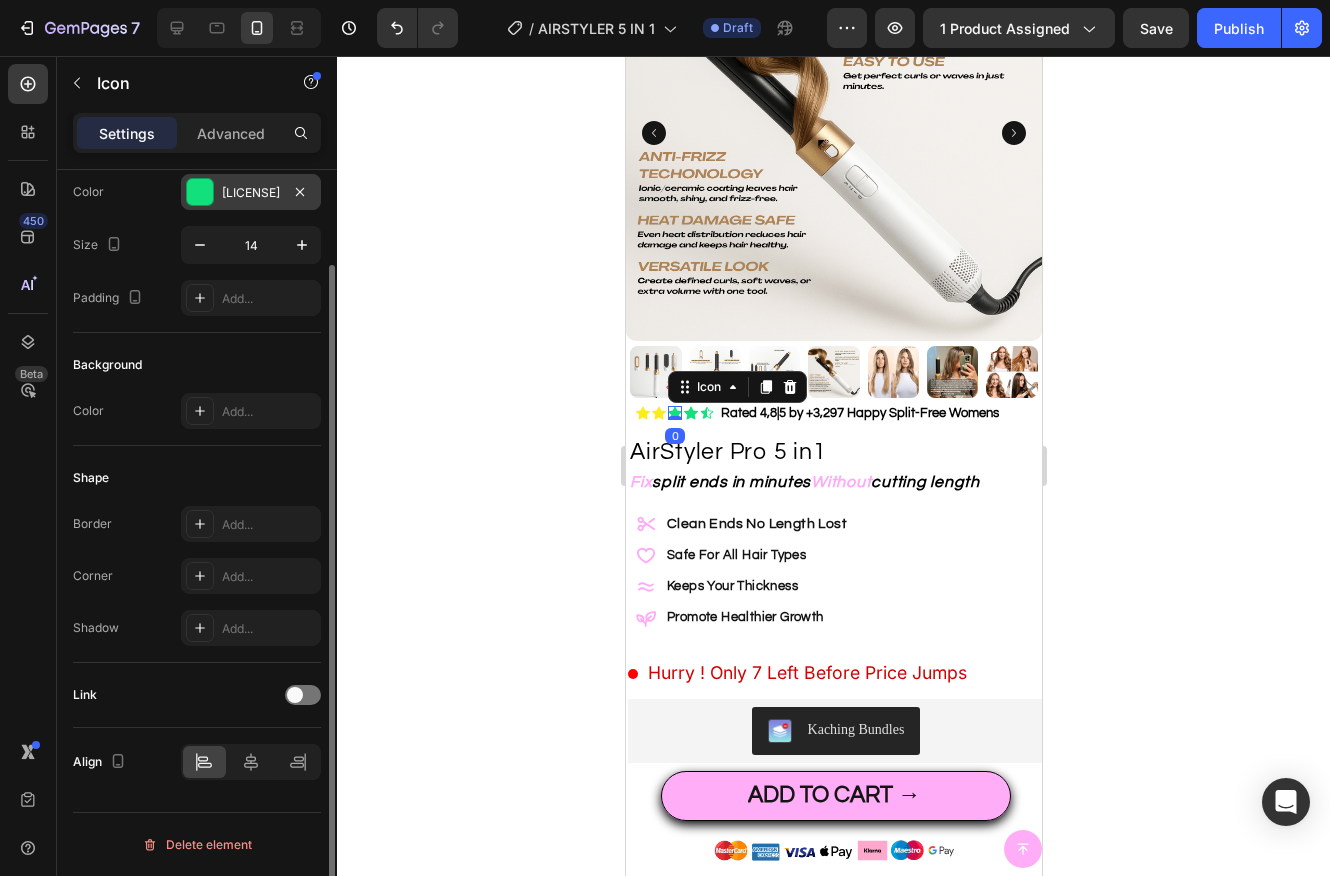 click at bounding box center (200, 192) 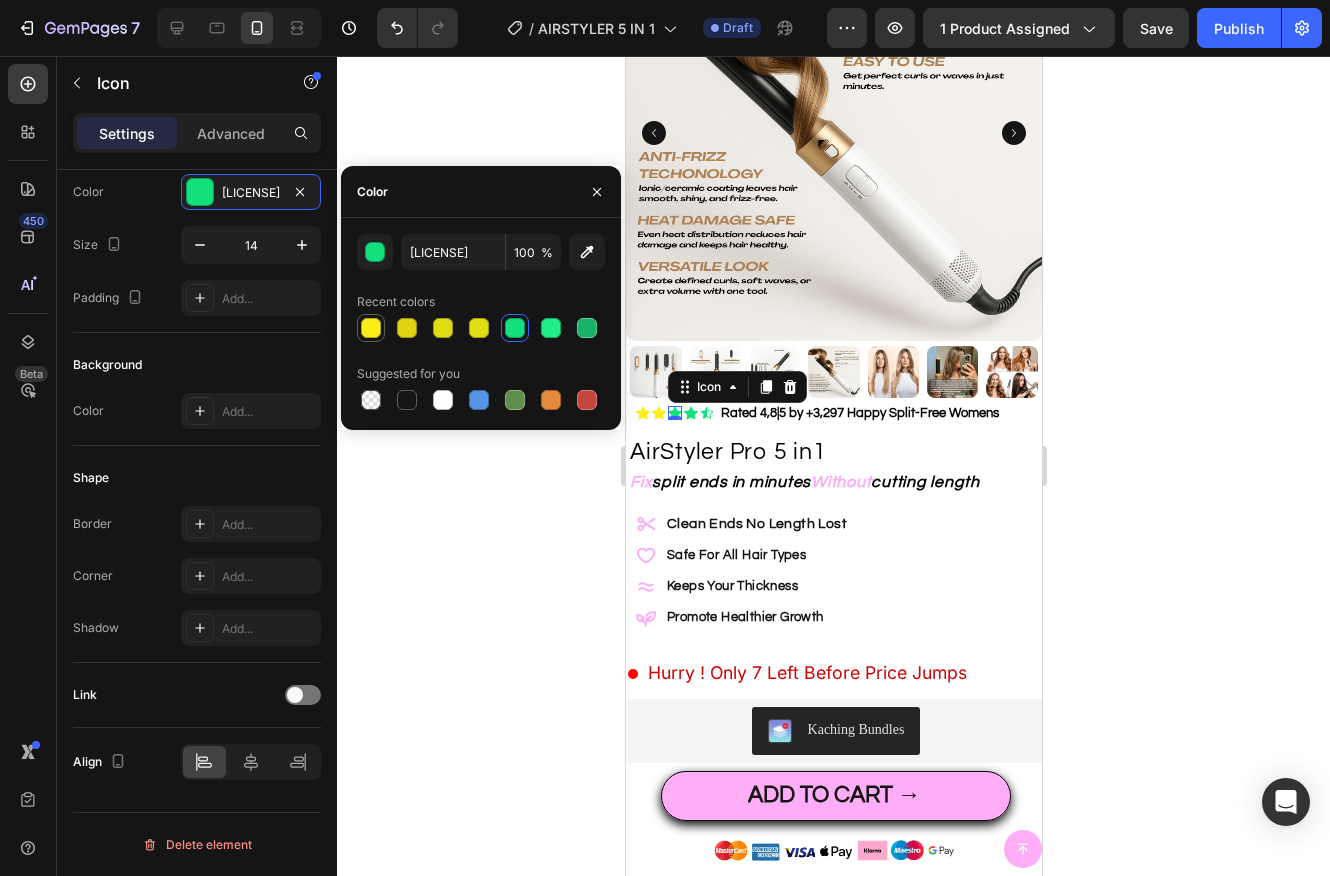 click at bounding box center [371, 328] 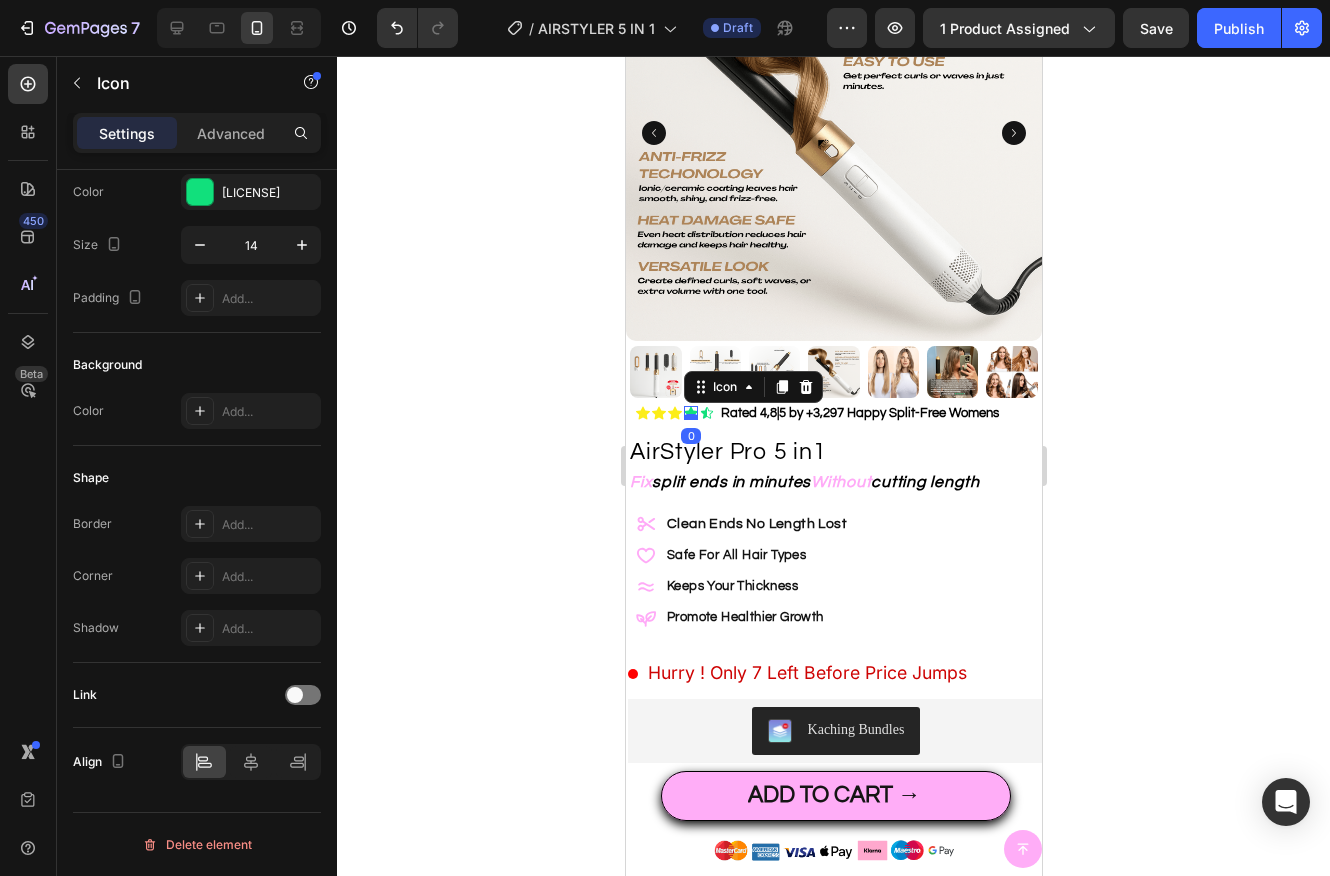 click on "Icon   0" at bounding box center [690, 413] 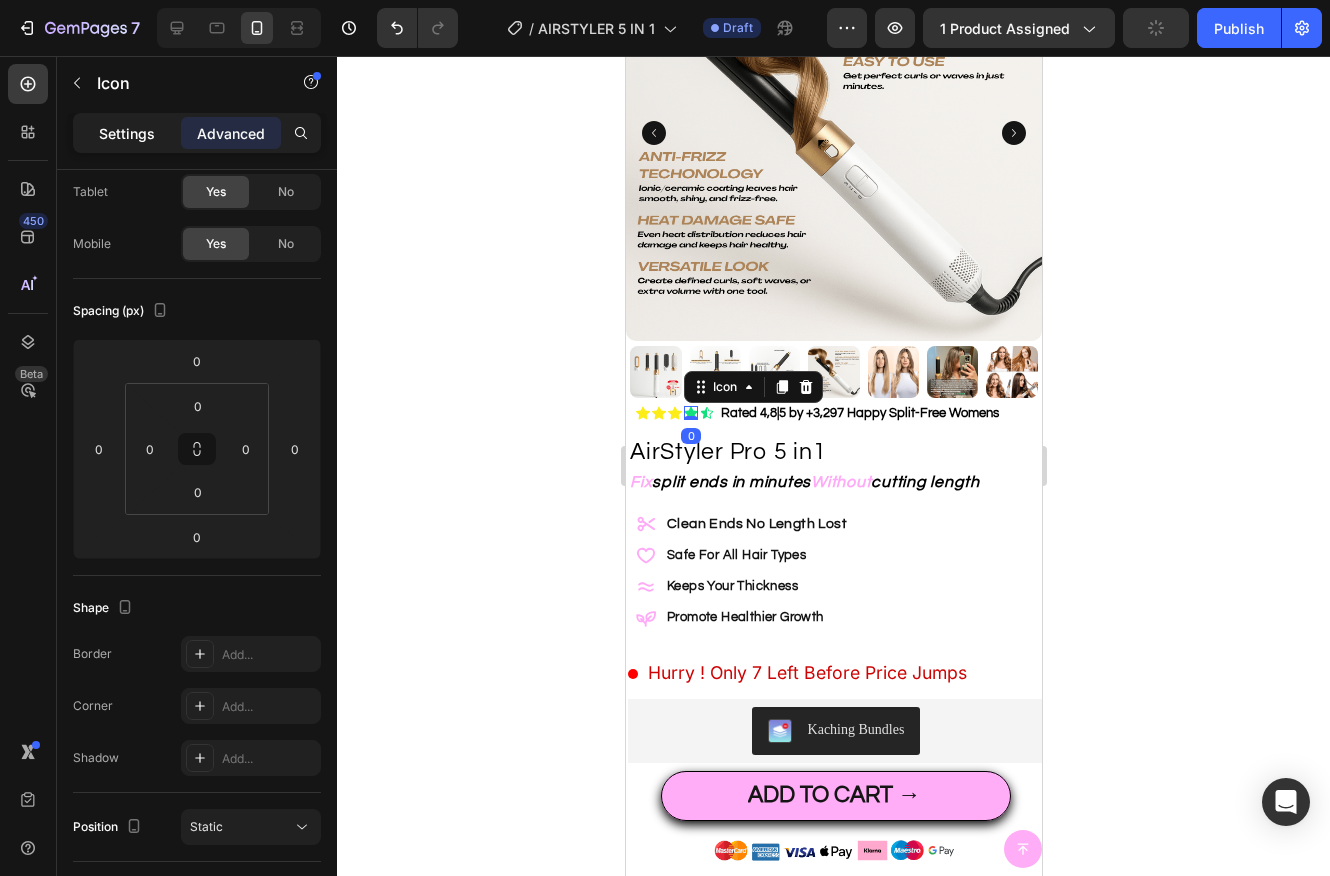 drag, startPoint x: 118, startPoint y: 136, endPoint x: 143, endPoint y: 143, distance: 25.96151 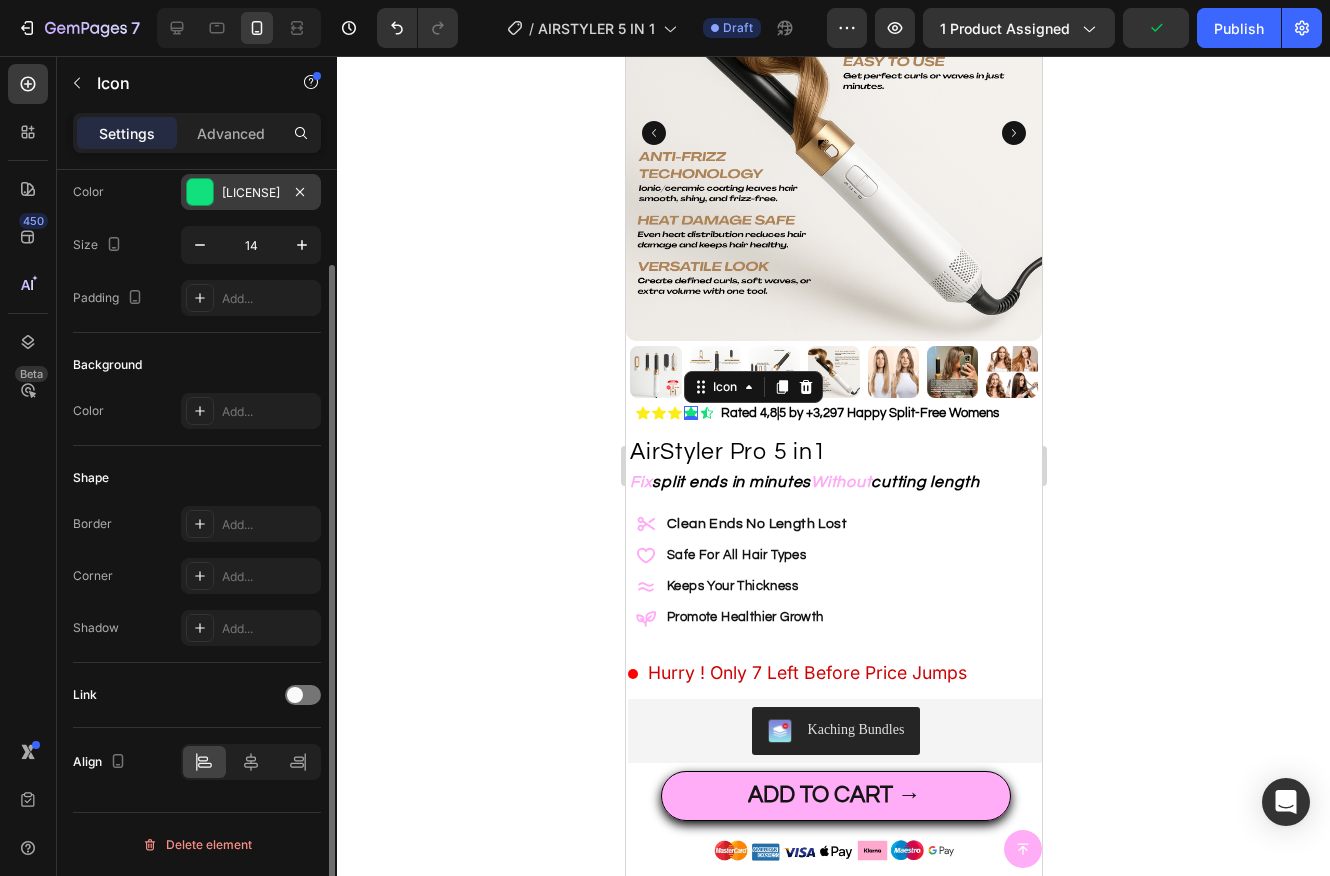 click at bounding box center (200, 192) 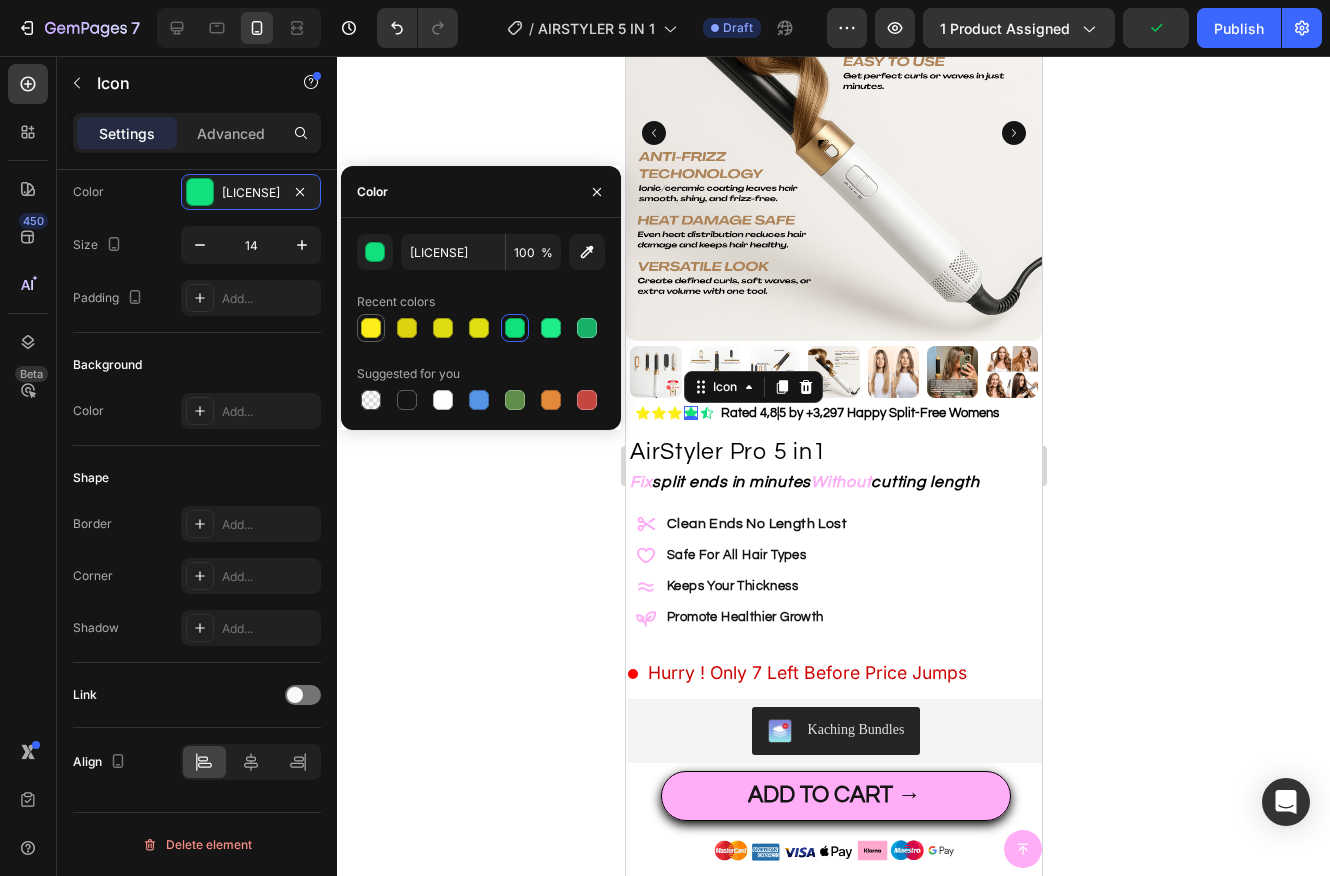 click at bounding box center [371, 328] 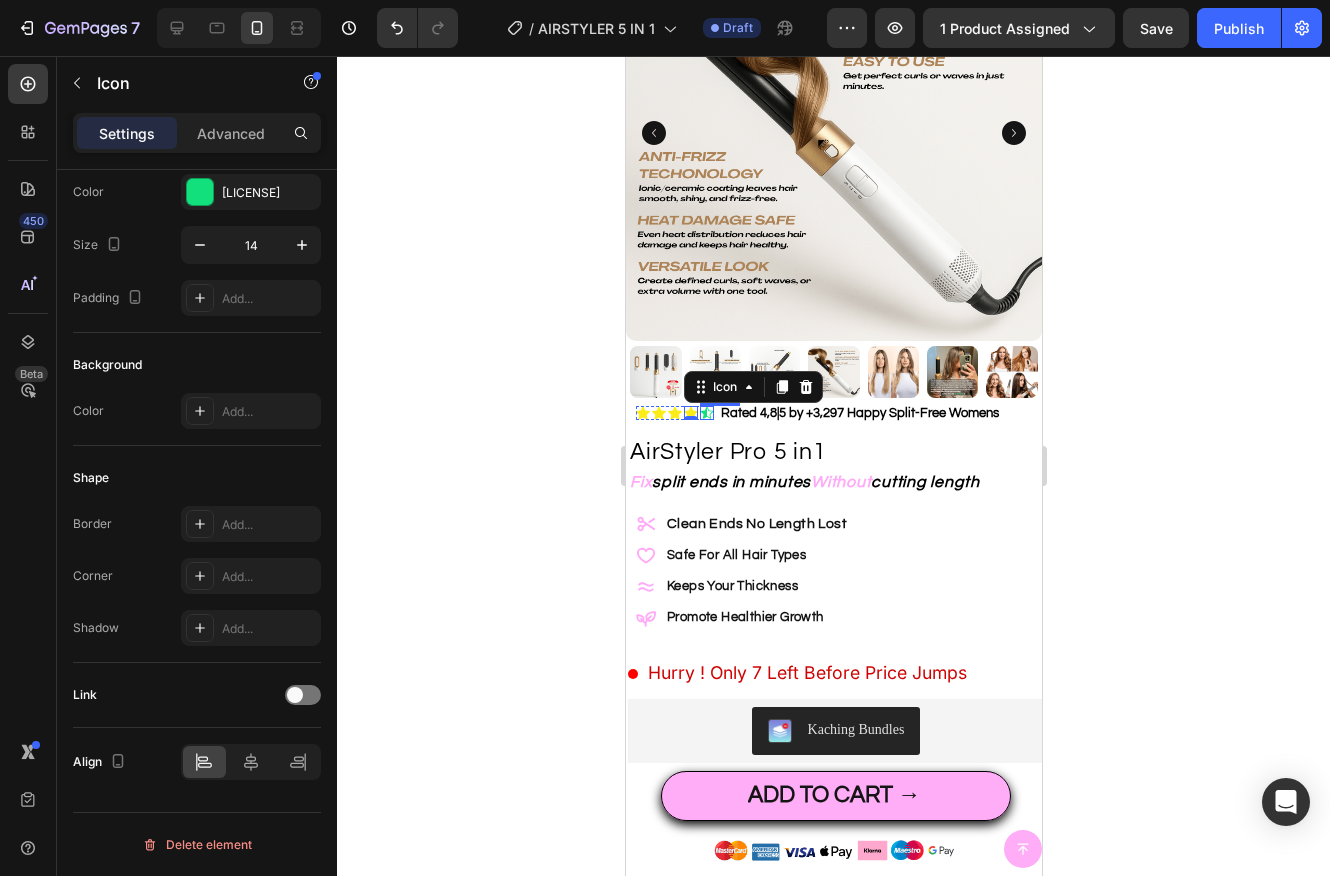 click 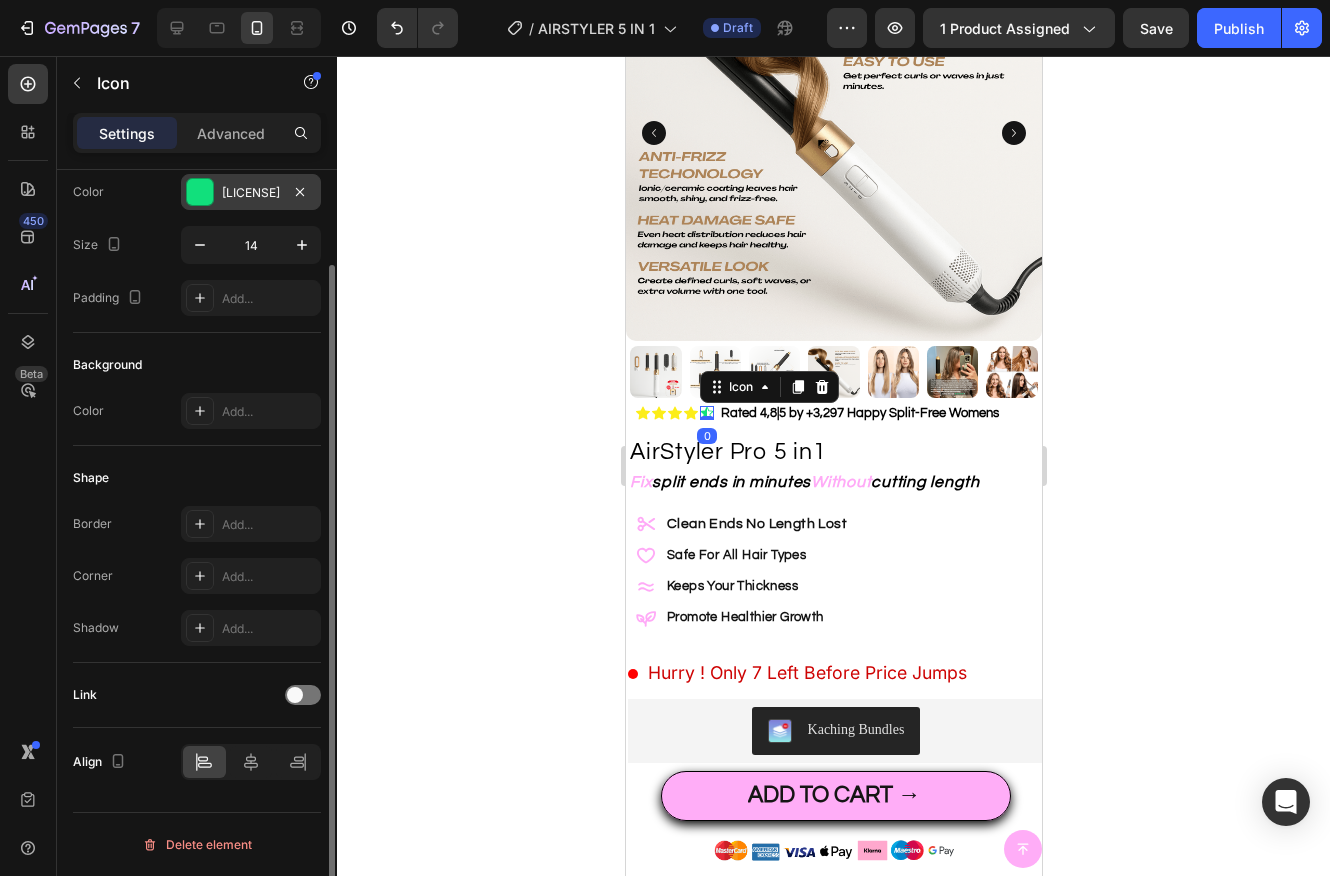 click at bounding box center (200, 192) 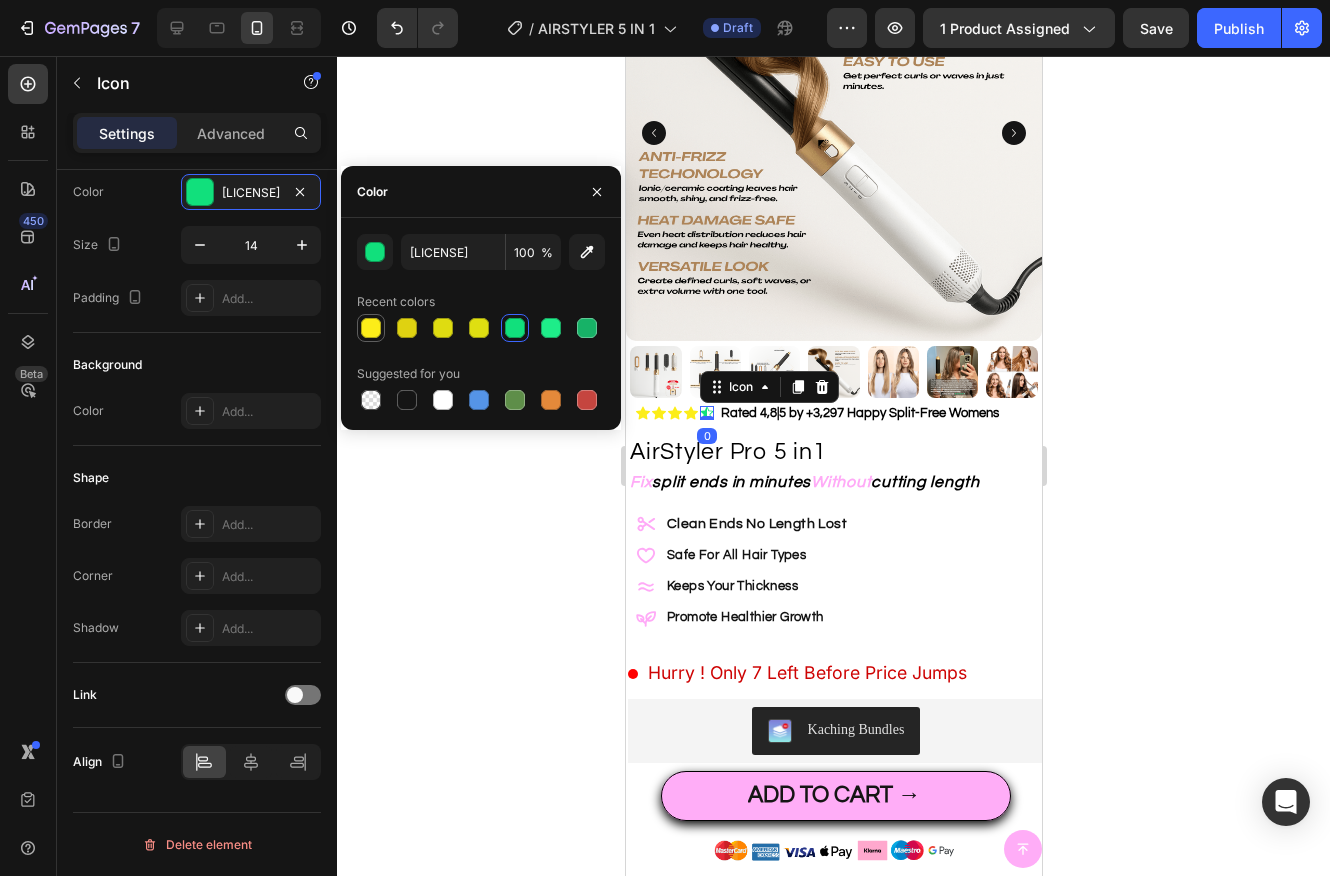click at bounding box center (371, 328) 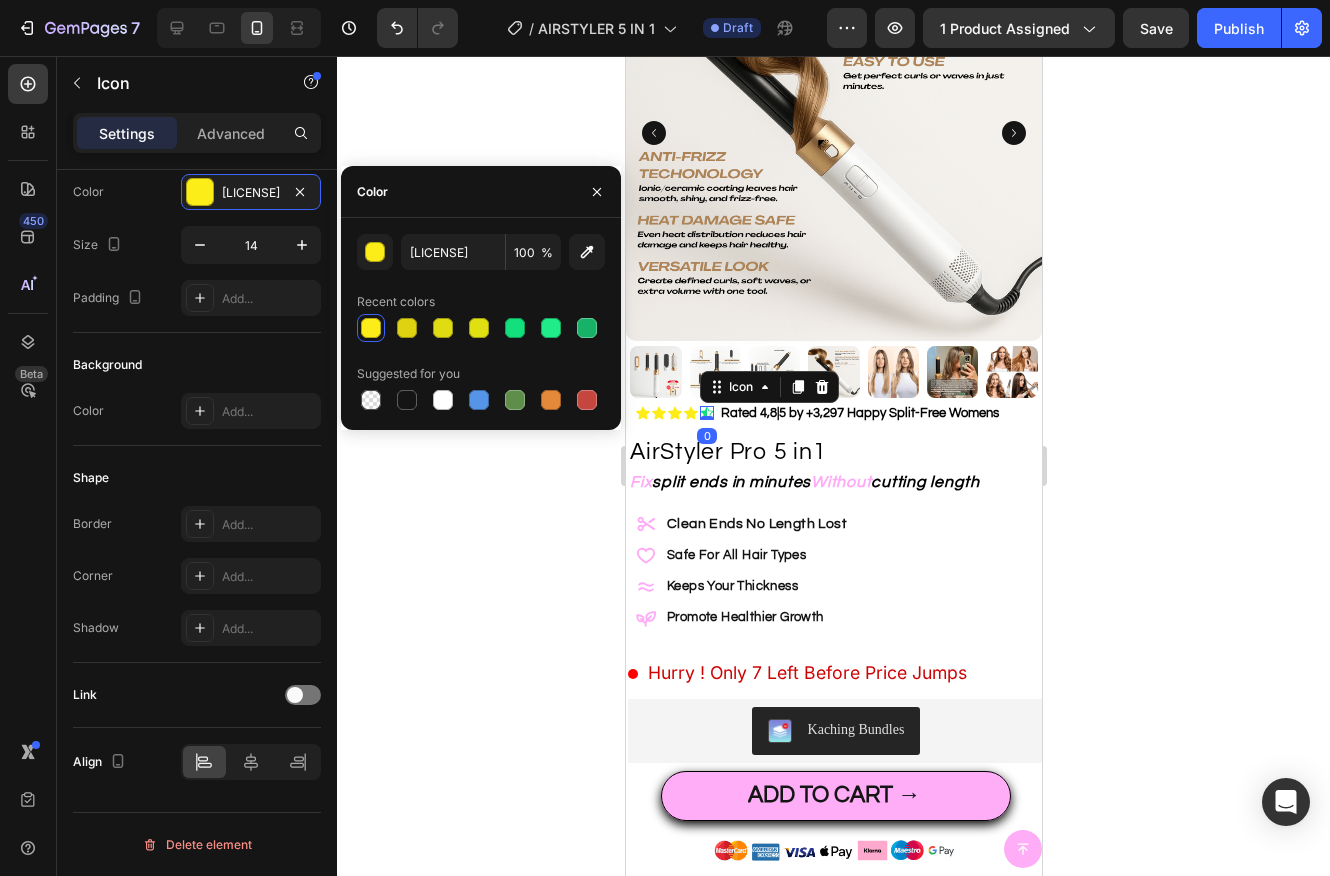 type on "[LICENSE]" 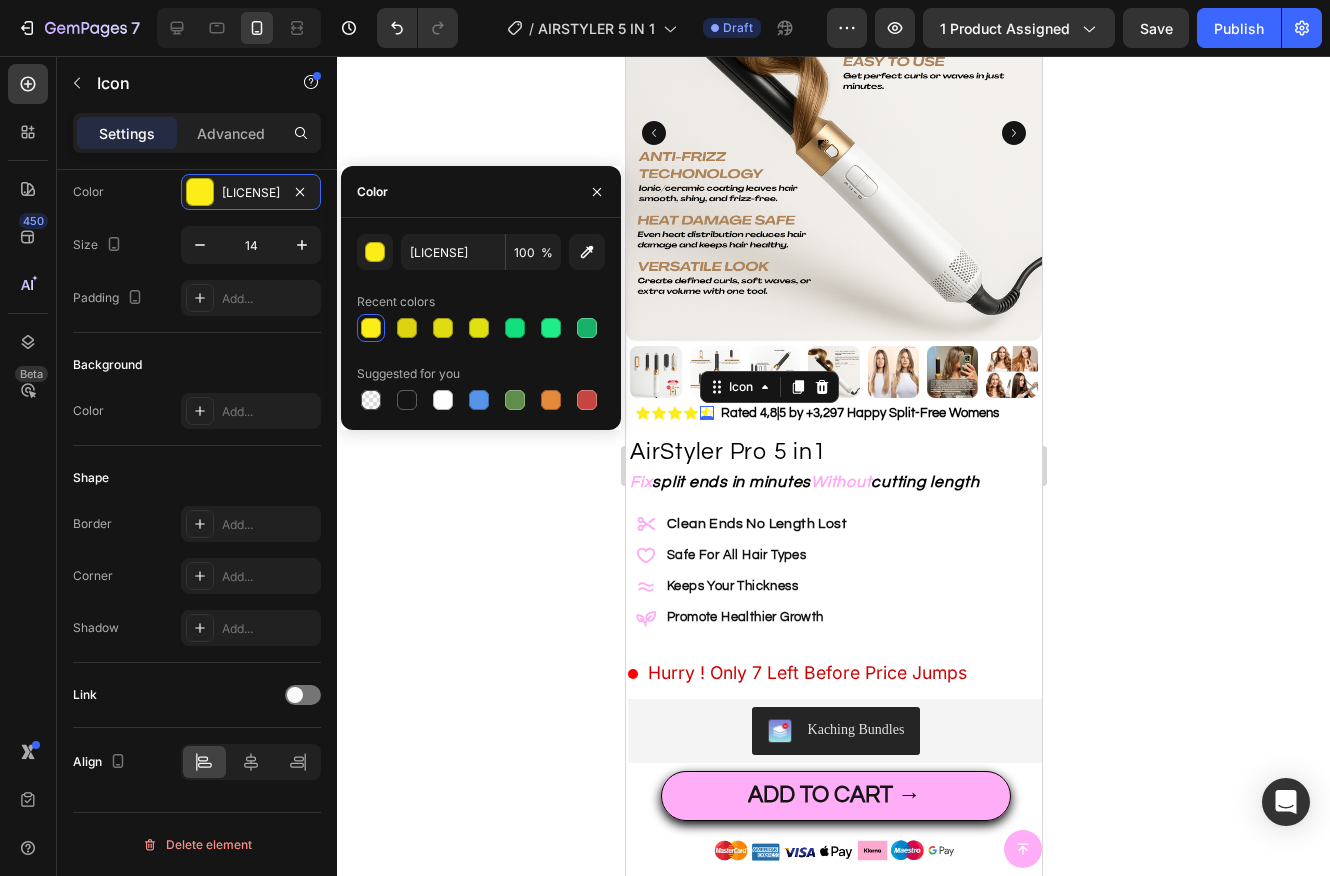 click 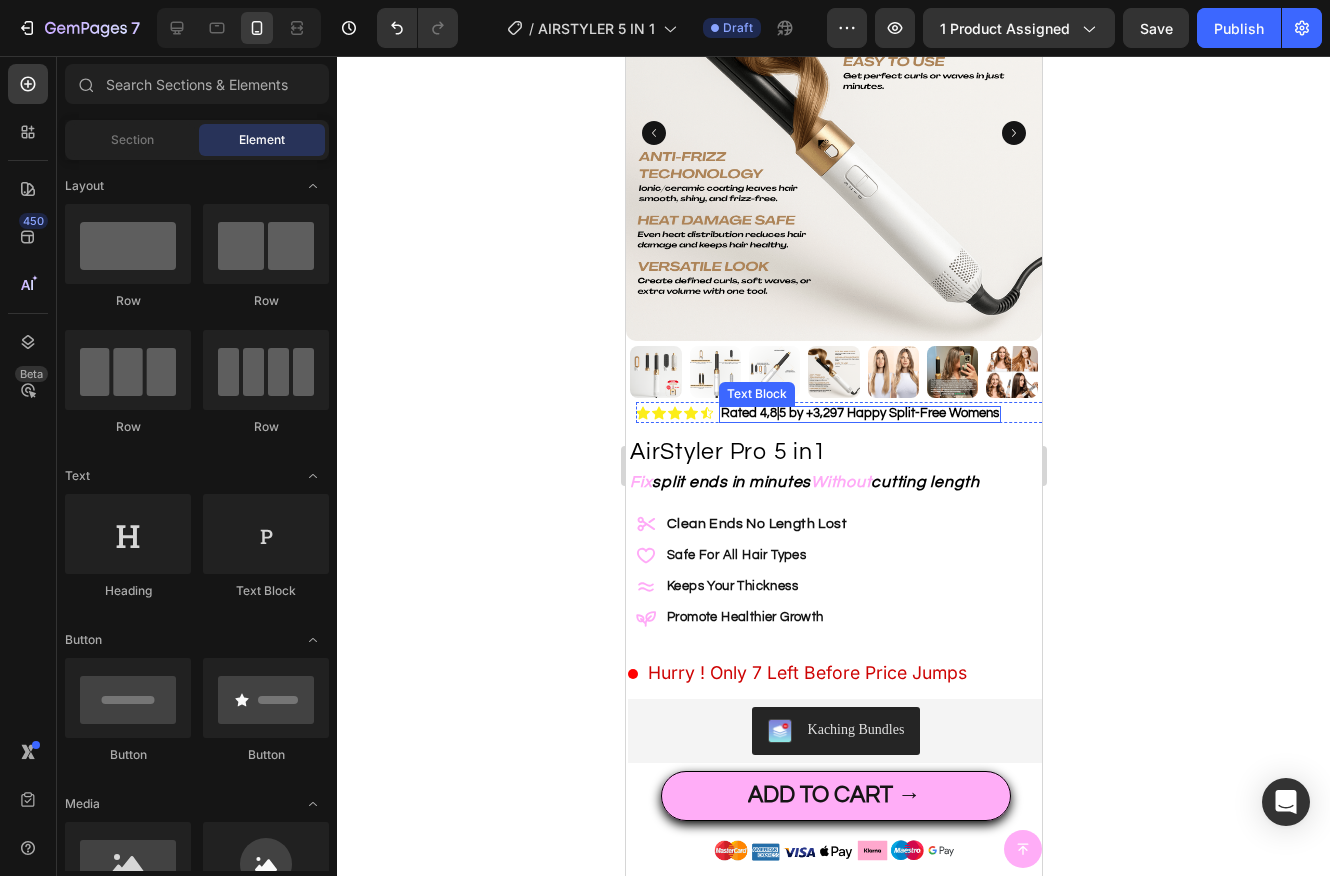 click on "Rated 4,8|5 by +3,297 Happy Split-Free Womens" at bounding box center (859, 413) 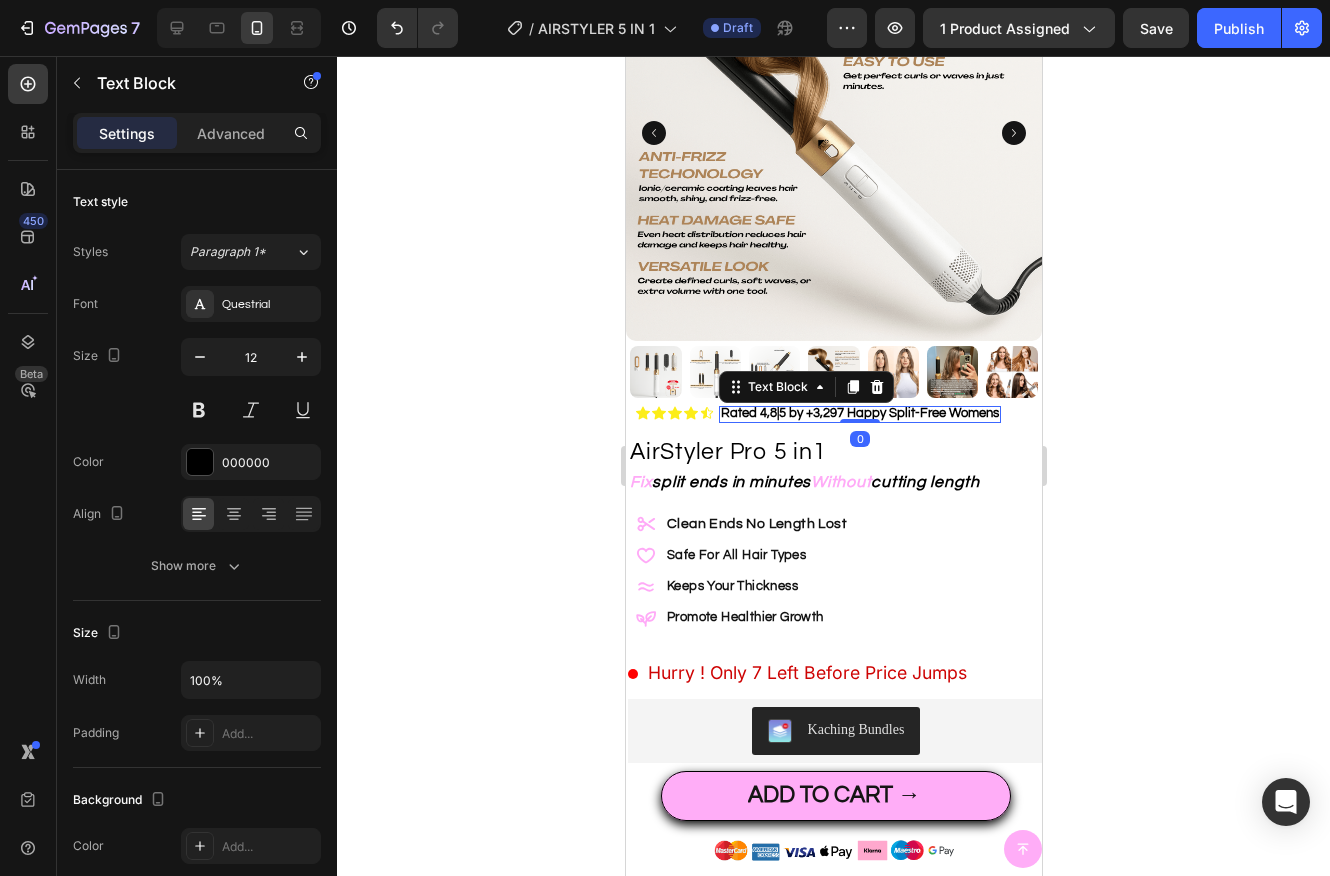 click on "Rated 4,8|5 by +3,297 Happy Split-Free Womens" at bounding box center (859, 413) 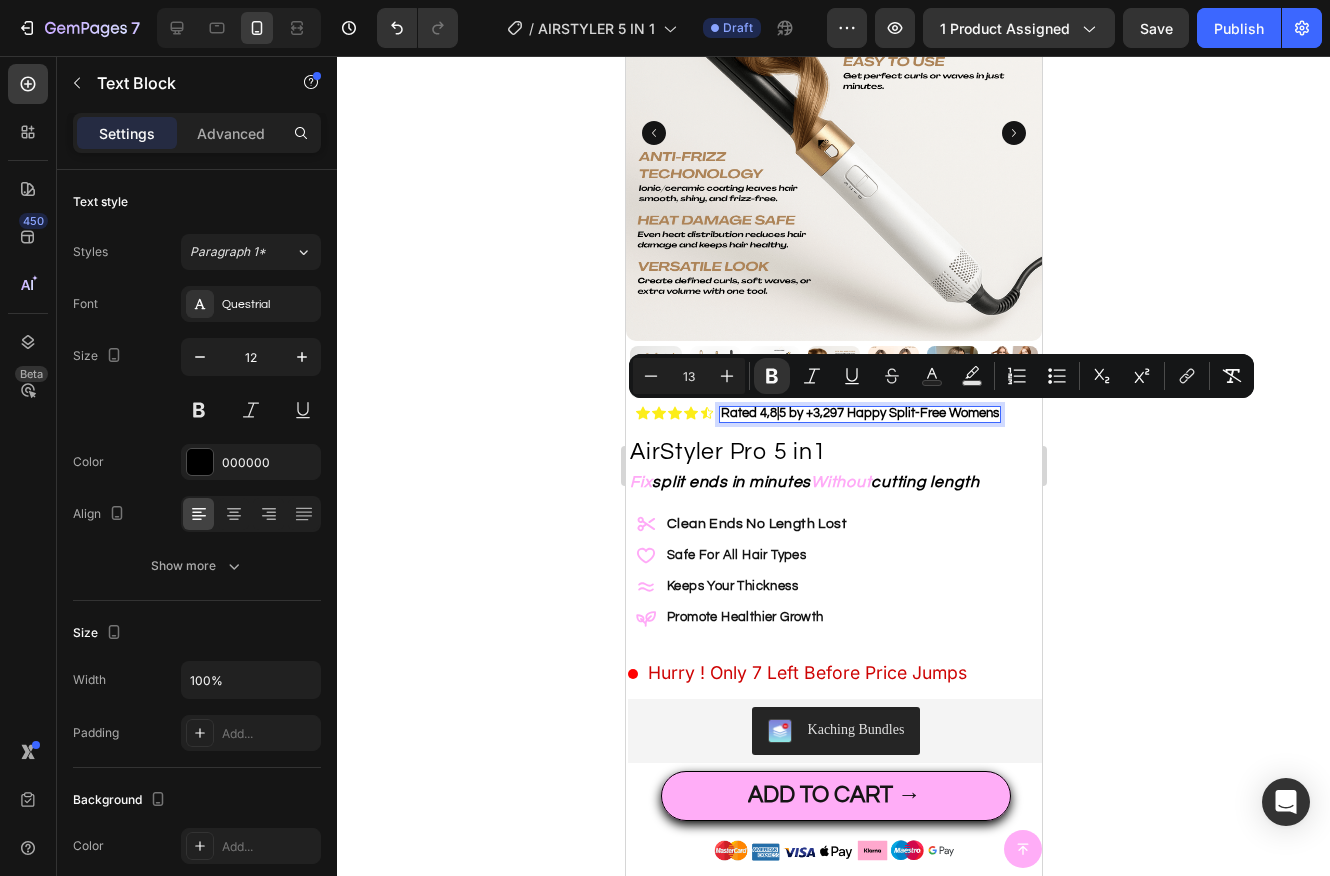 click on "Rated 4,8|5 by +3,297 Happy Split-Free Womens" at bounding box center (859, 413) 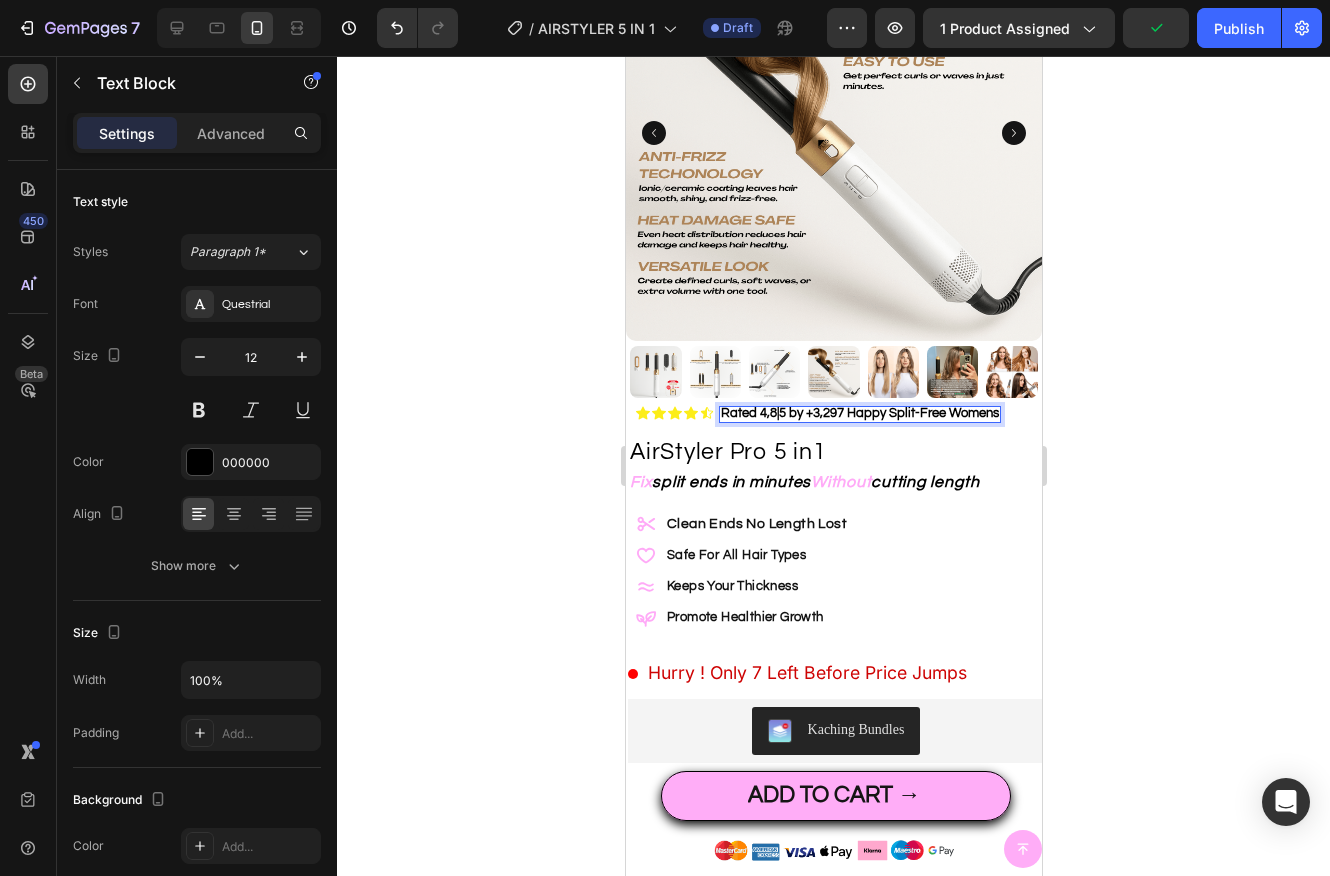 click 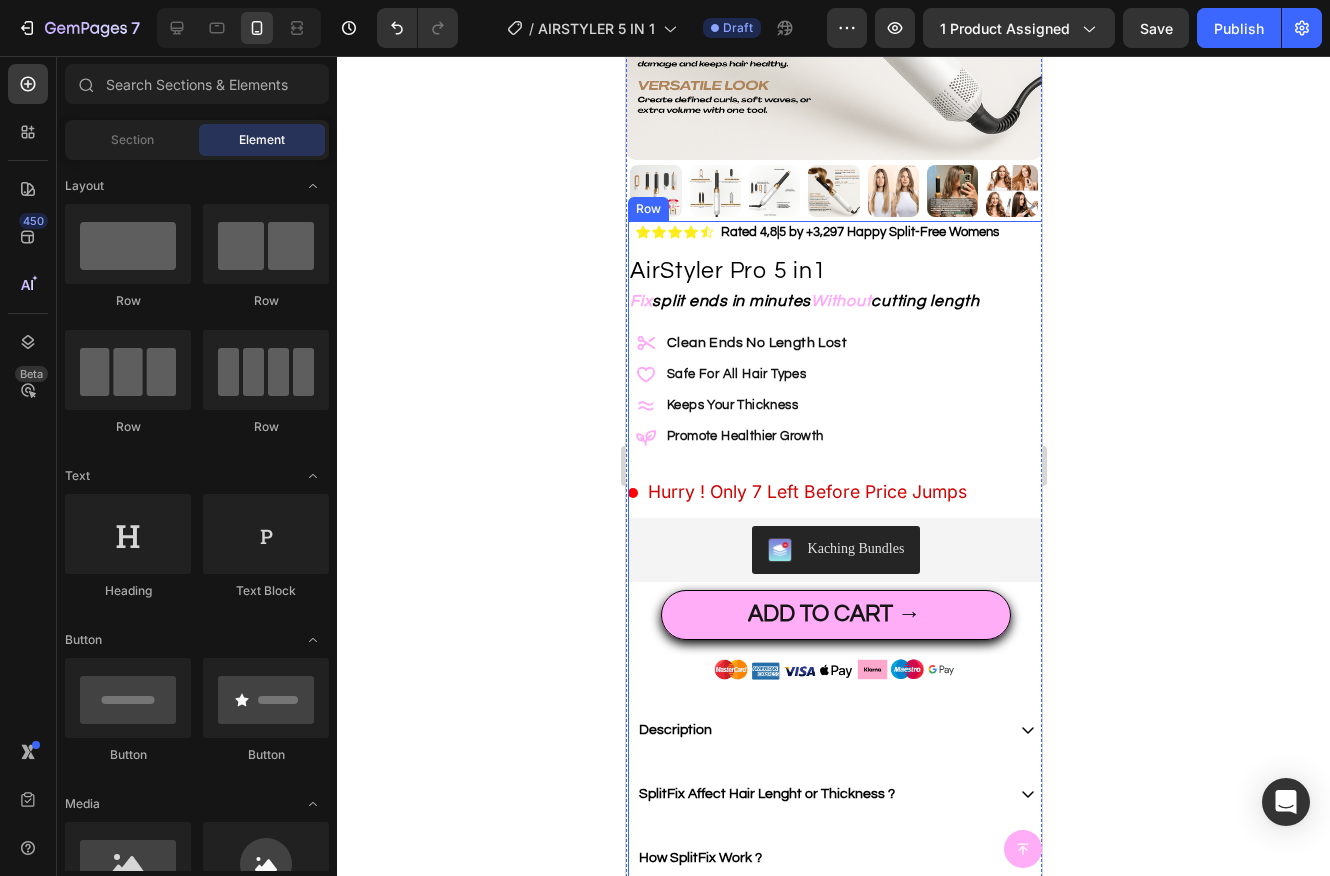 scroll, scrollTop: 359, scrollLeft: 0, axis: vertical 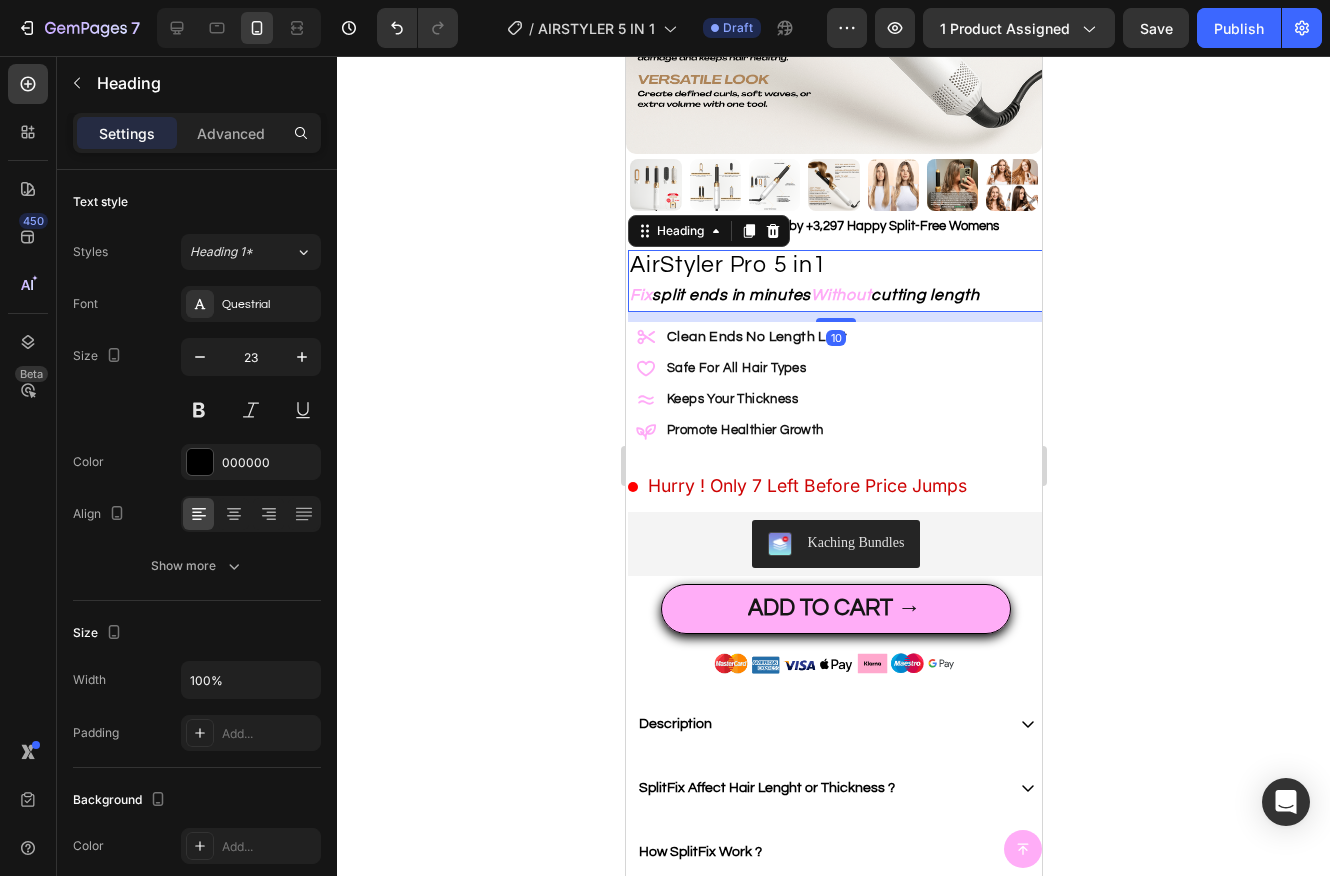 click on "Without" at bounding box center (840, 295) 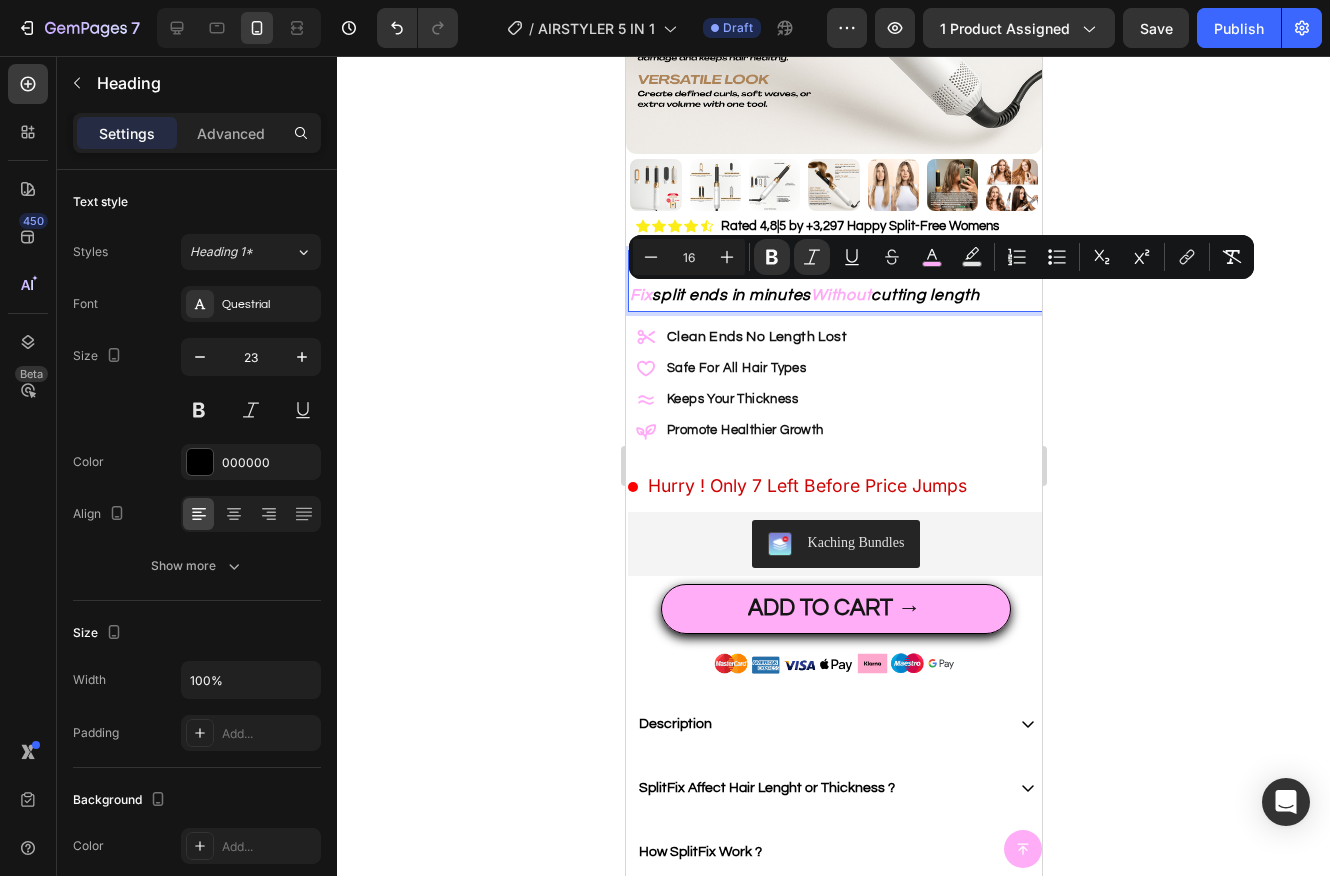 click on "split ends in minutes" at bounding box center (730, 295) 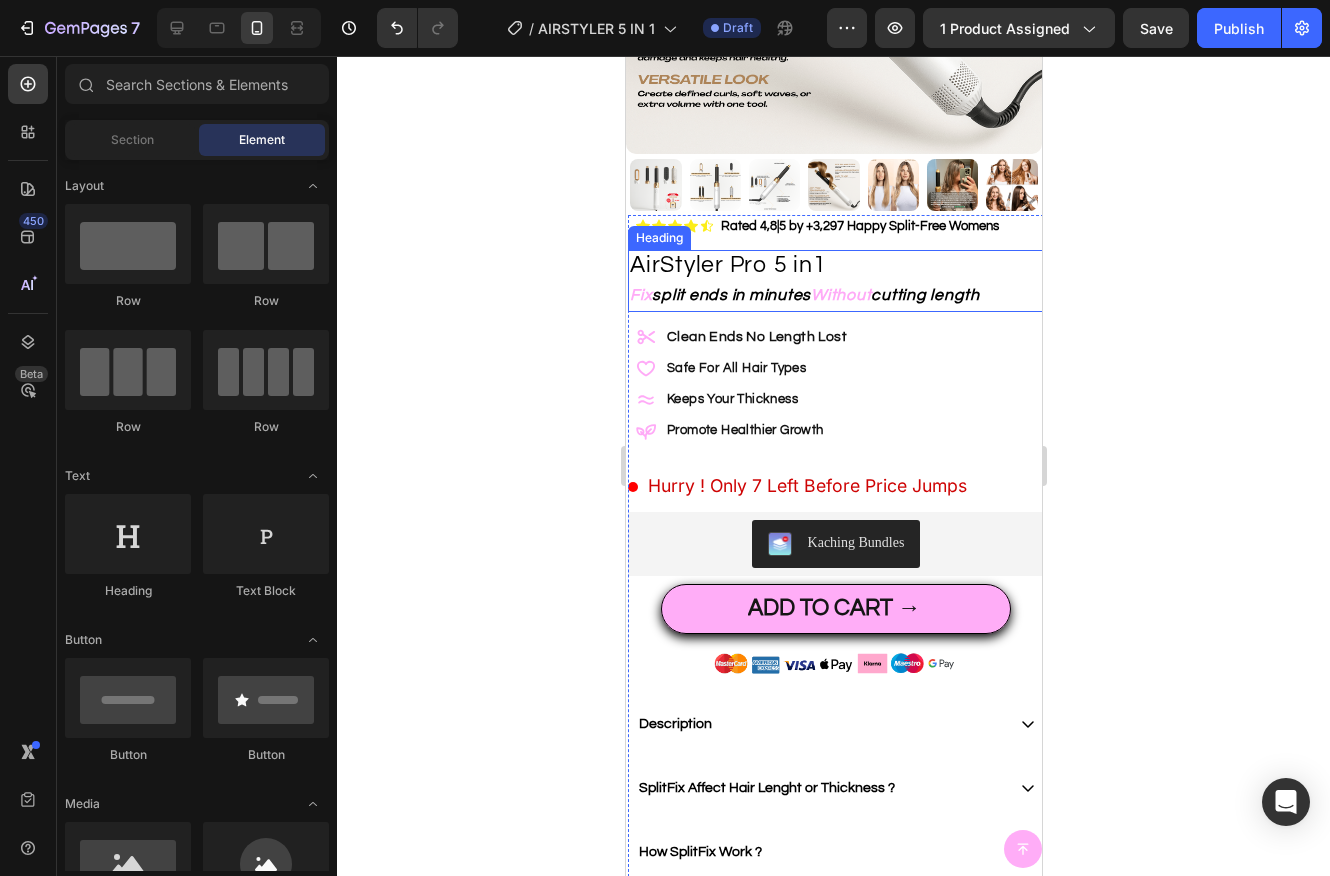 click on "cutting length" at bounding box center [924, 295] 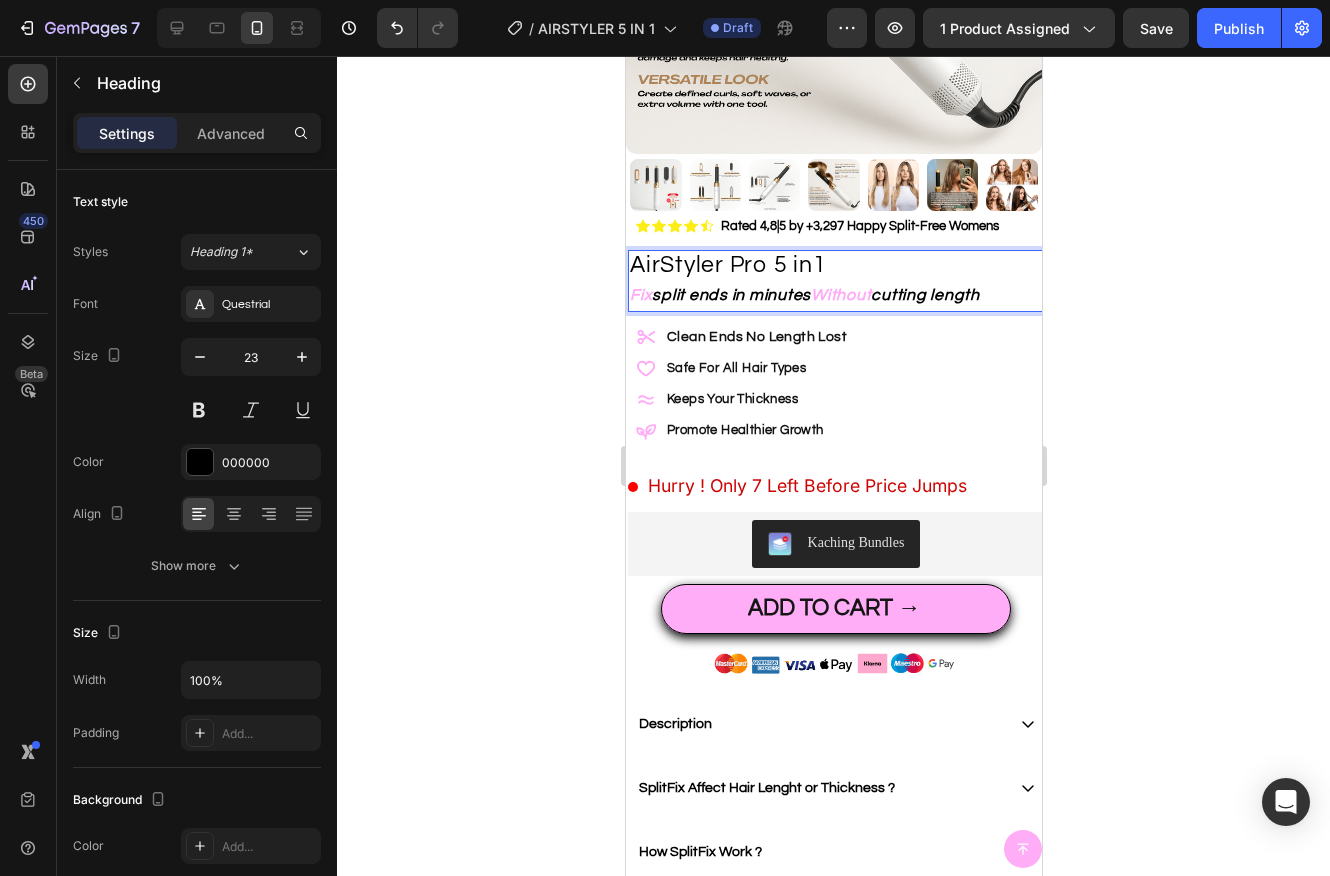 click on "cutting length" at bounding box center [924, 295] 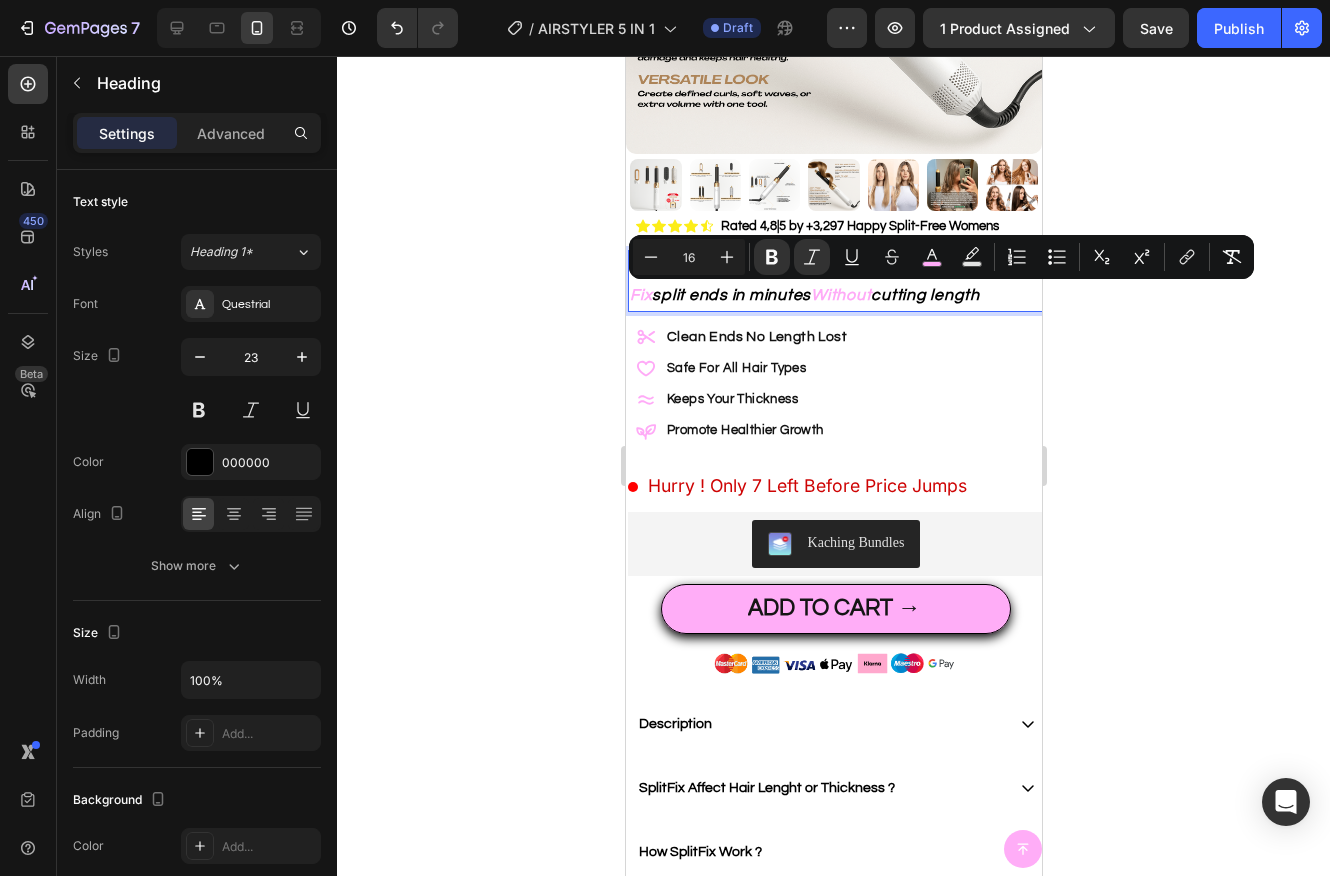 click 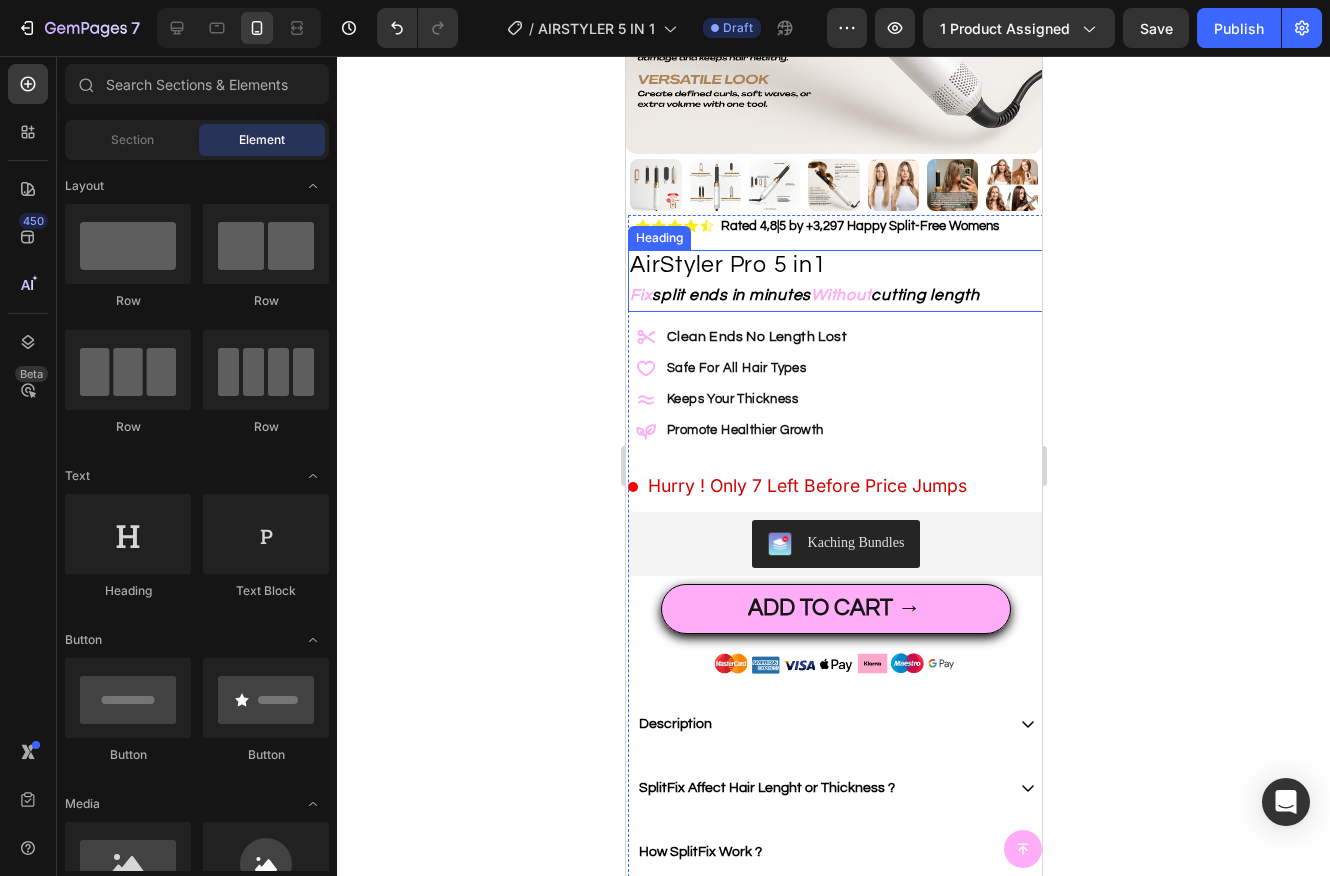 click on "AirStyler Pro 5 in1 Fix  split ends in minutes  Without  cutting length" at bounding box center [835, 280] 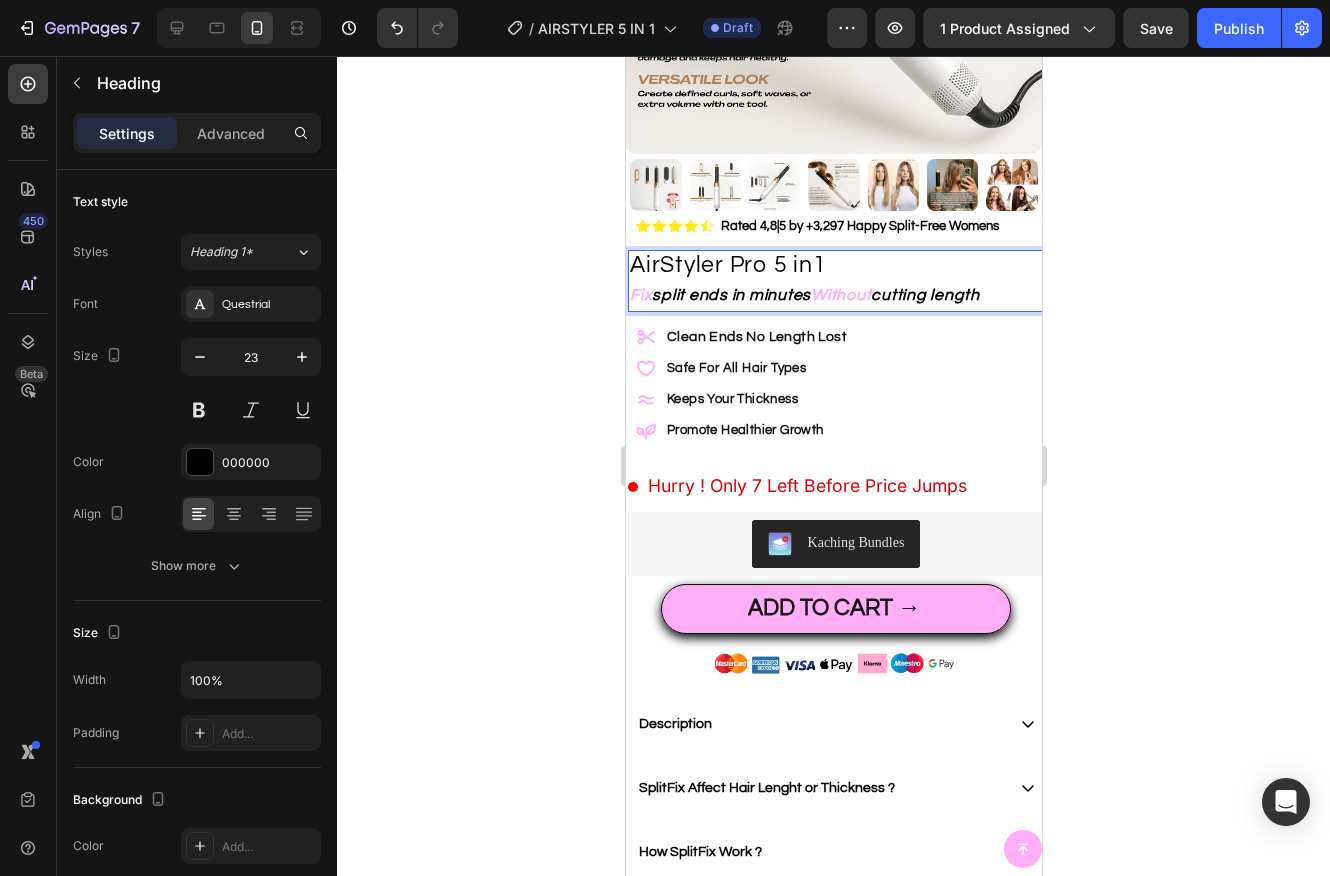 click on "AirStyler Pro 5 in1 Fix  split ends in minutes  Without  cutting length" at bounding box center (835, 280) 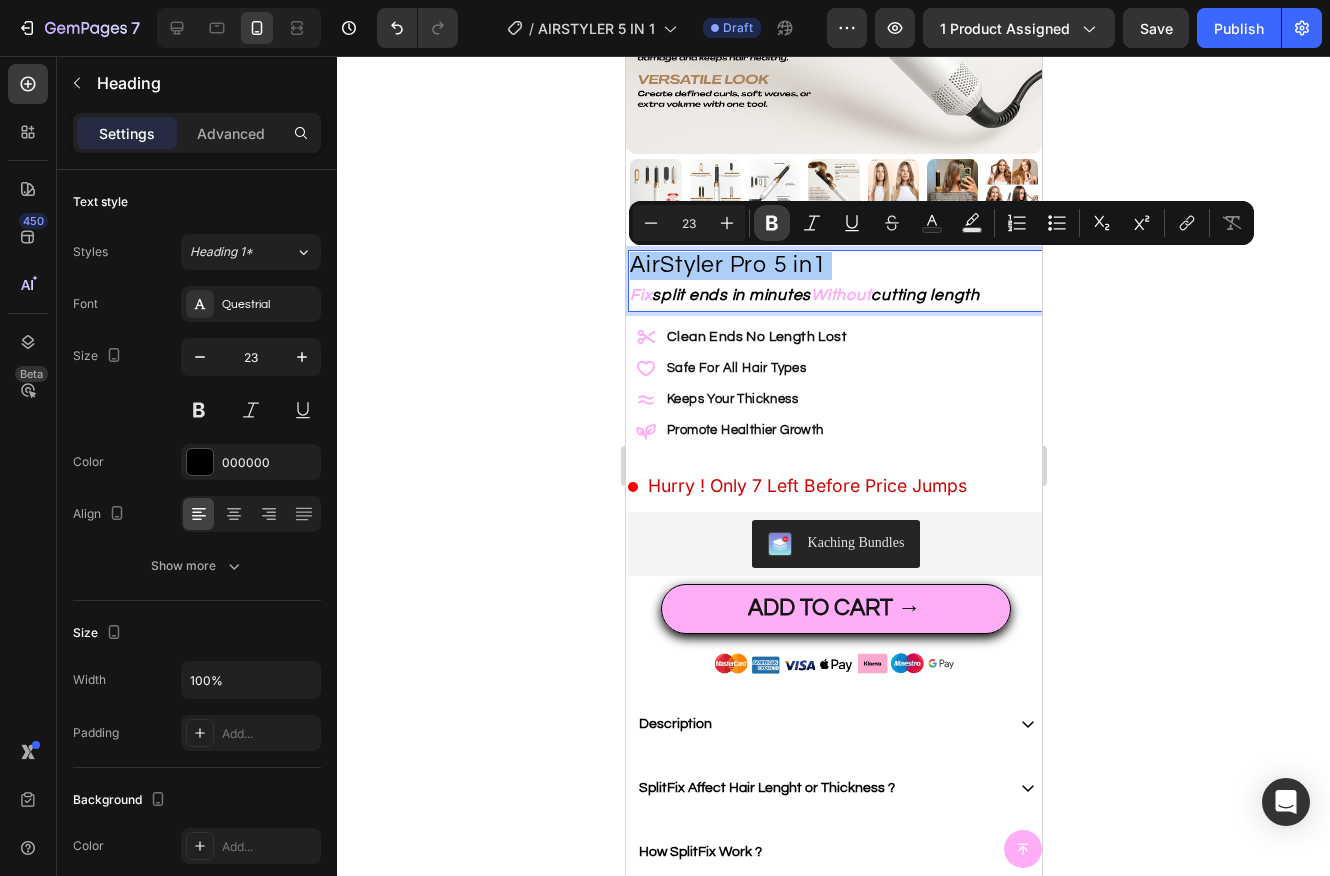 click 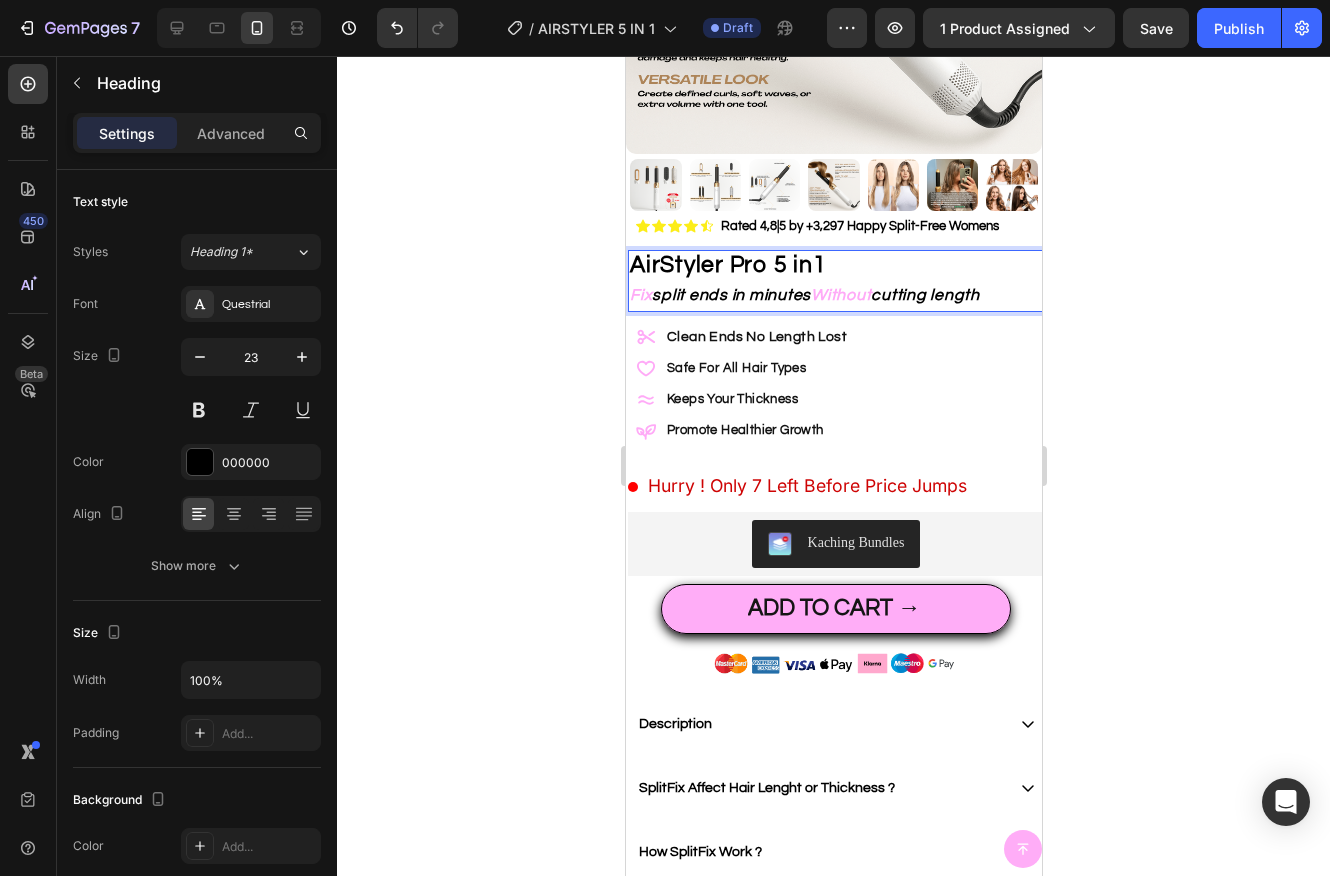 click on "AirStyler Pro 5 in1" at bounding box center (727, 265) 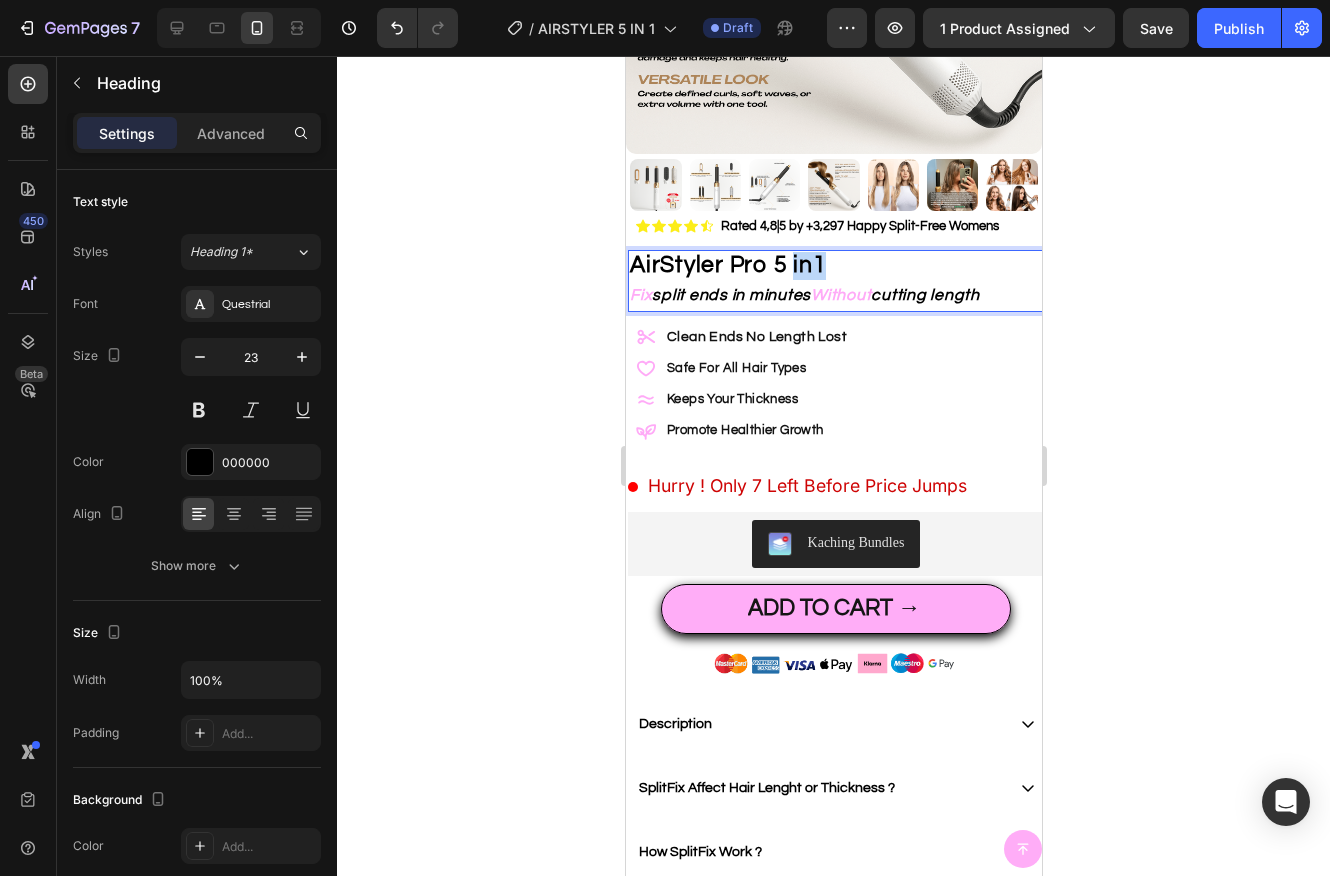 click on "AirStyler Pro 5 in1" at bounding box center [727, 265] 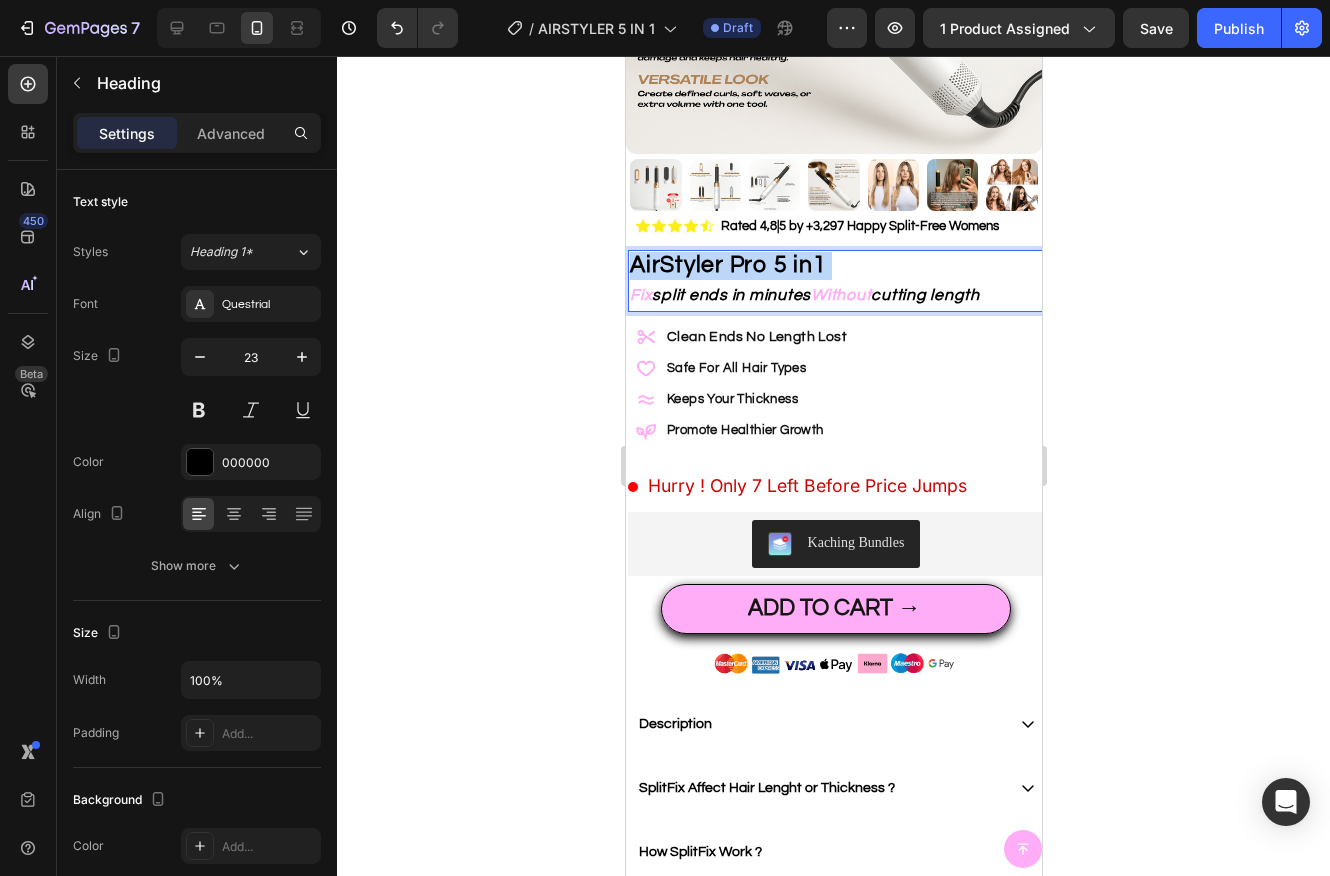 click on "AirStyler Pro 5 in1" at bounding box center [727, 265] 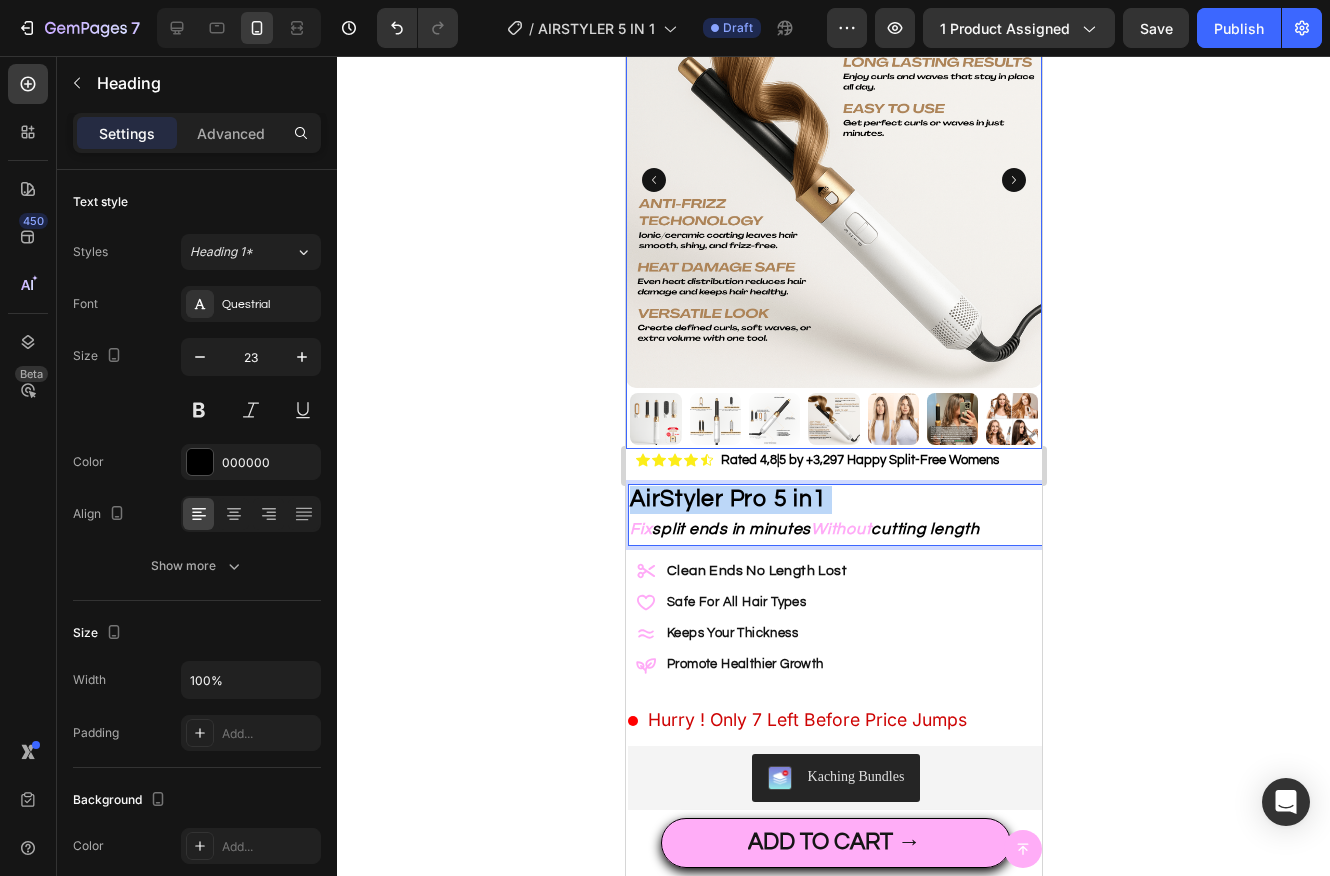 scroll, scrollTop: 129, scrollLeft: 0, axis: vertical 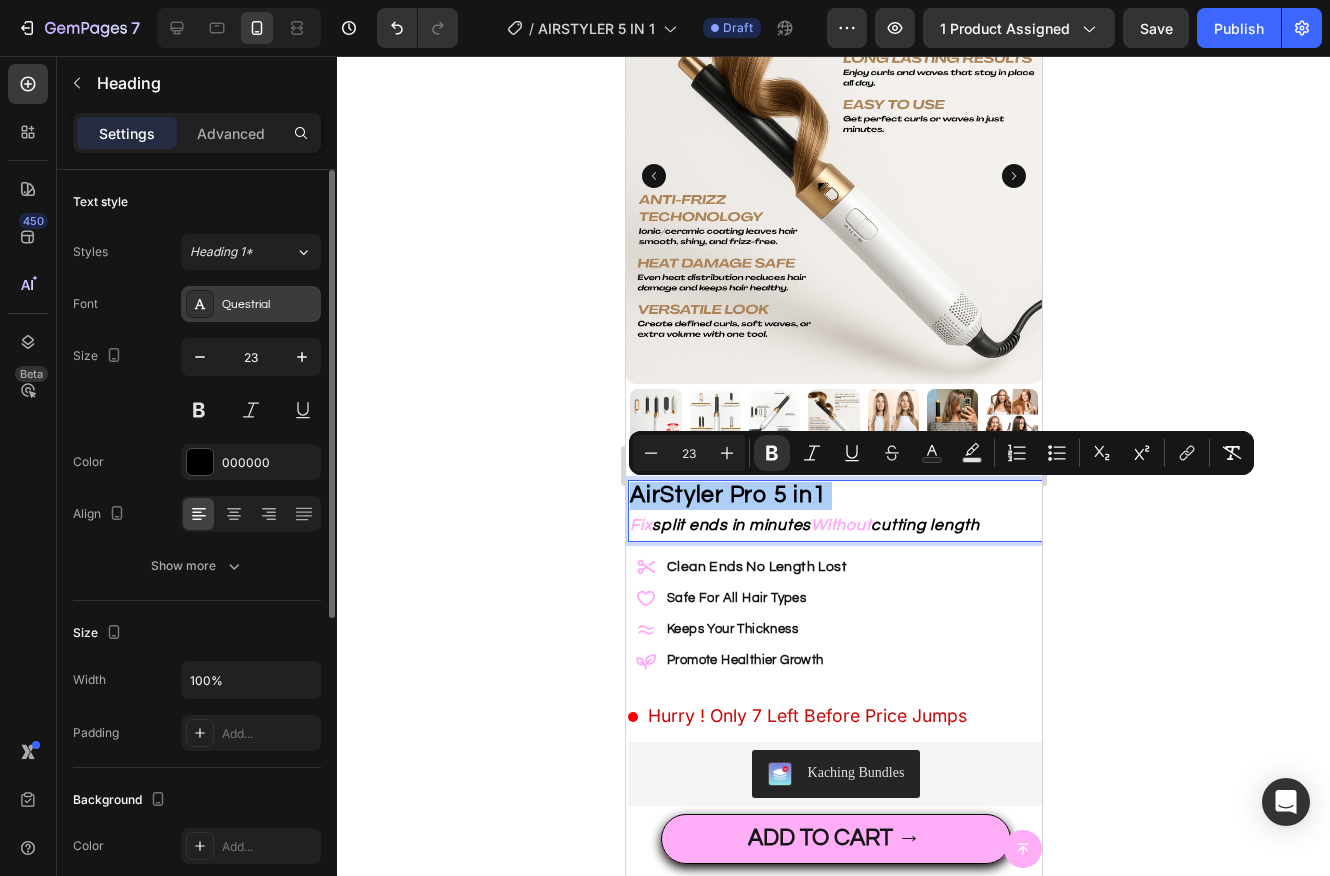 click on "Questrial" at bounding box center [269, 305] 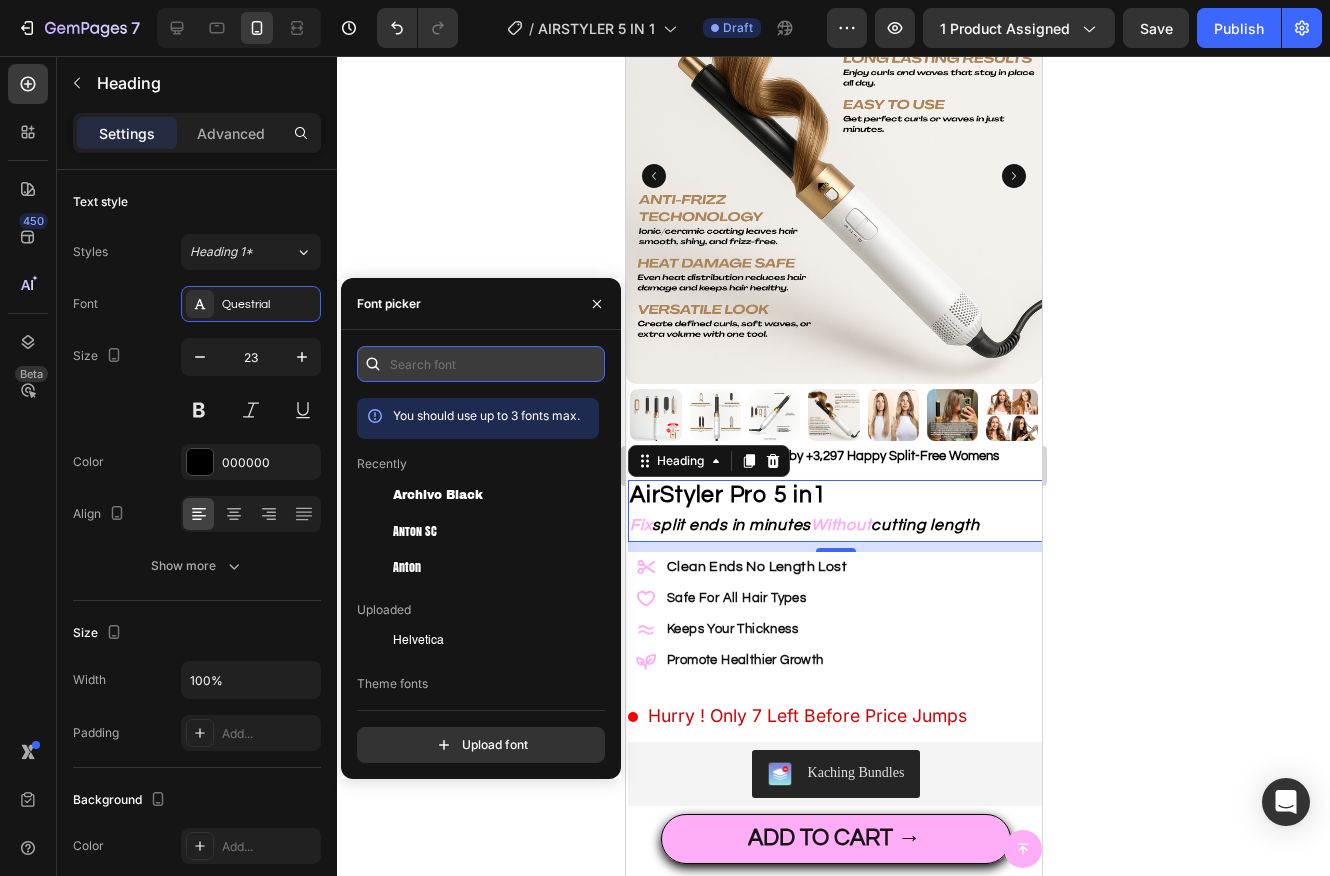 click at bounding box center [481, 364] 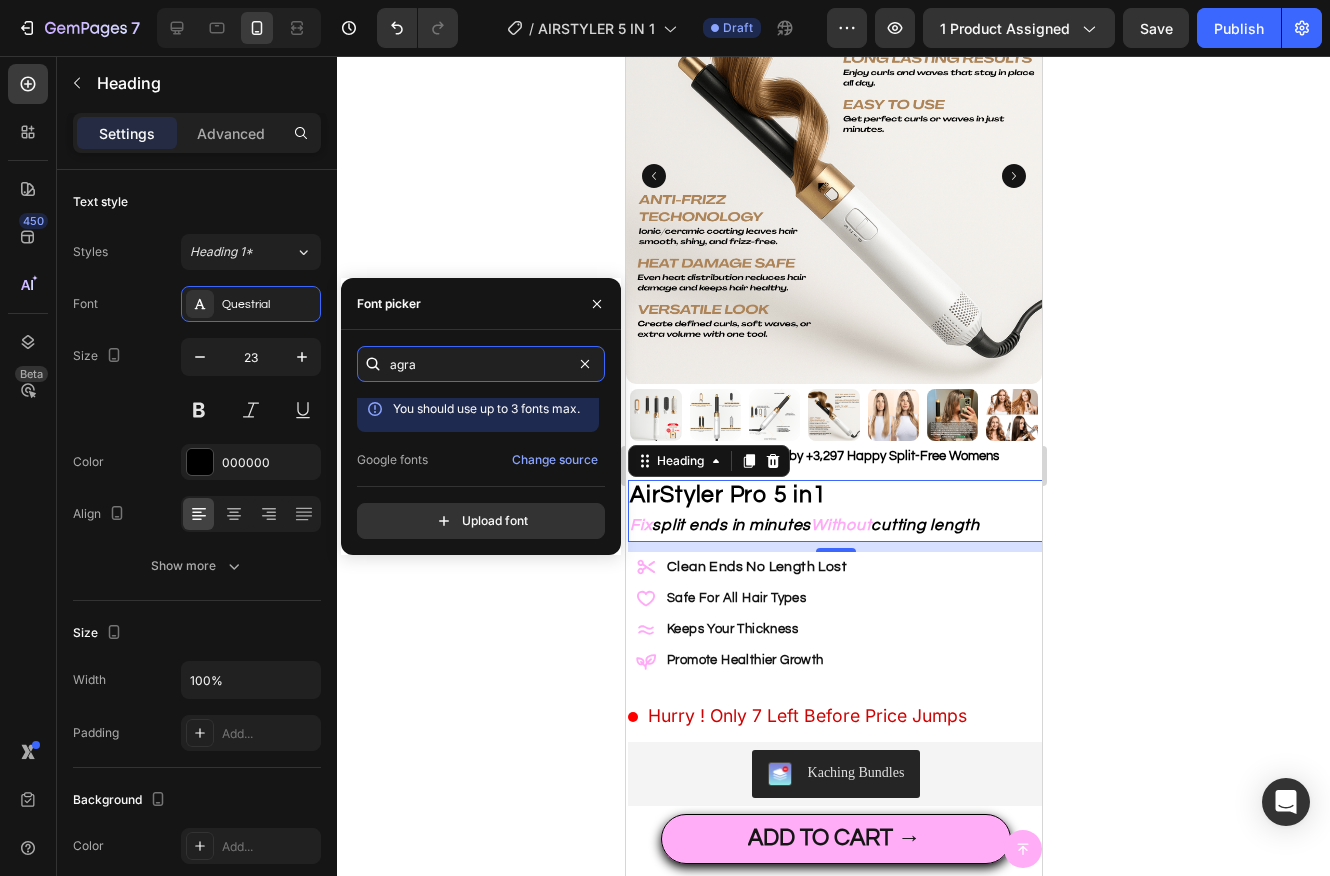 scroll, scrollTop: 0, scrollLeft: 0, axis: both 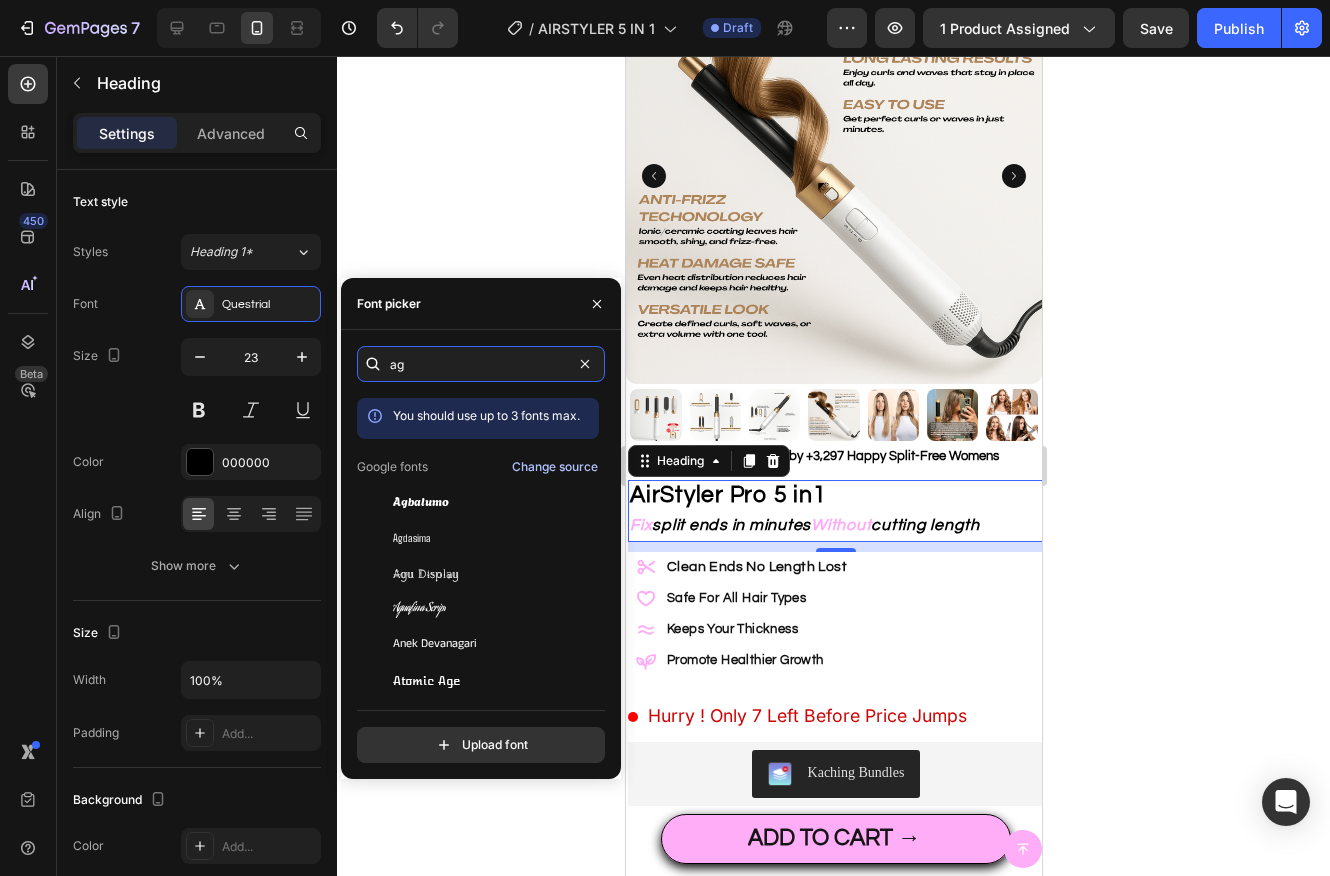 type on "a" 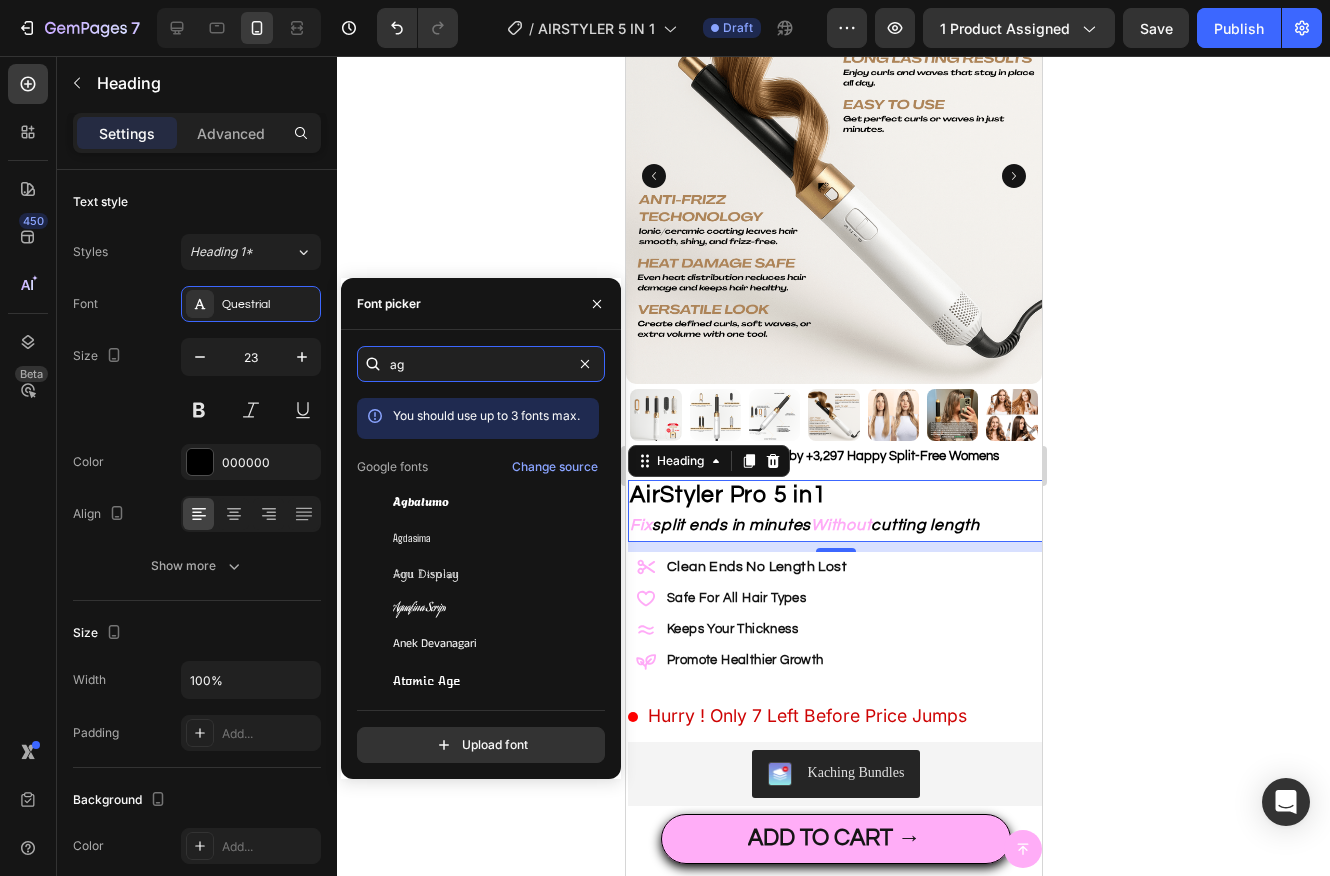 type on "a" 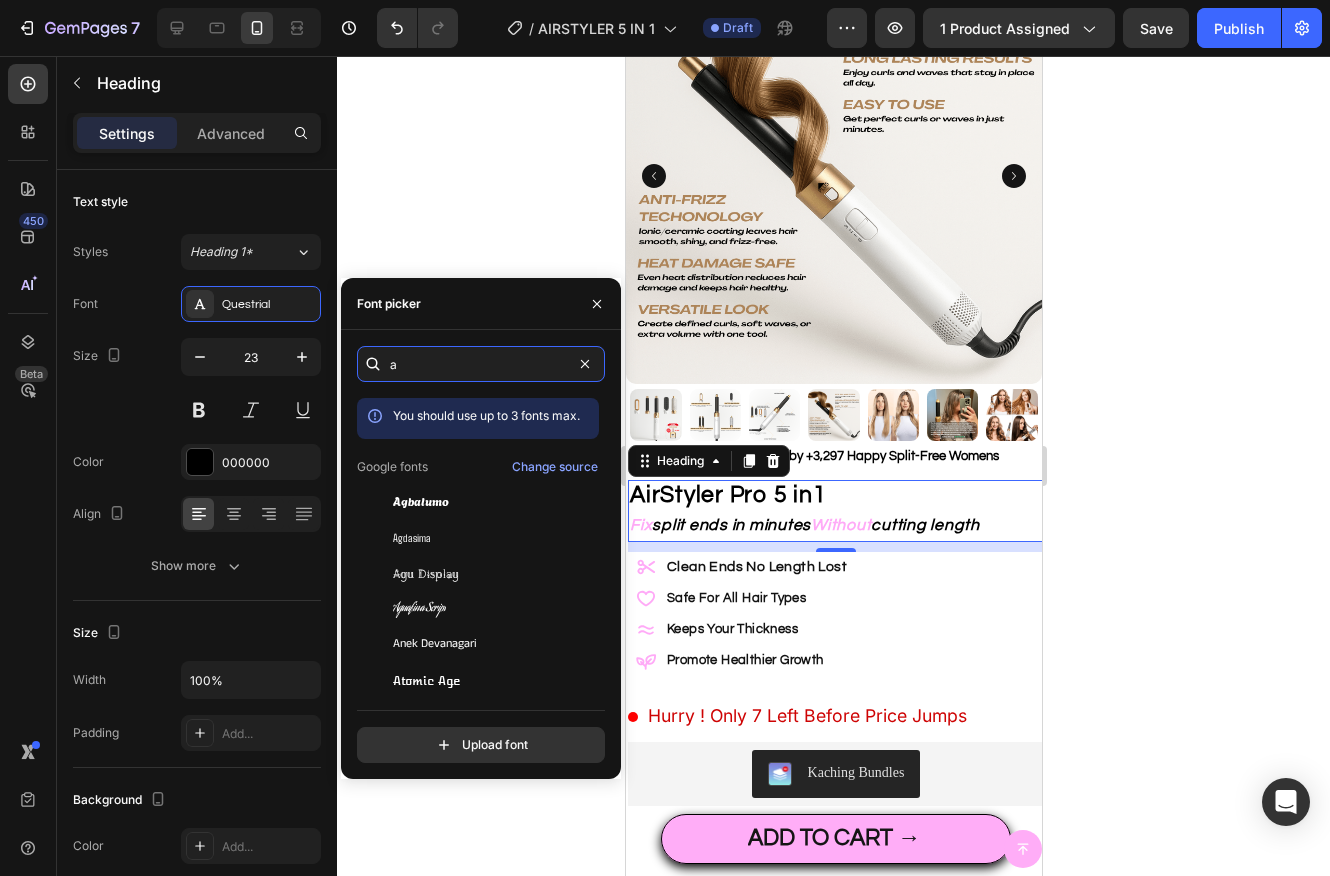 type 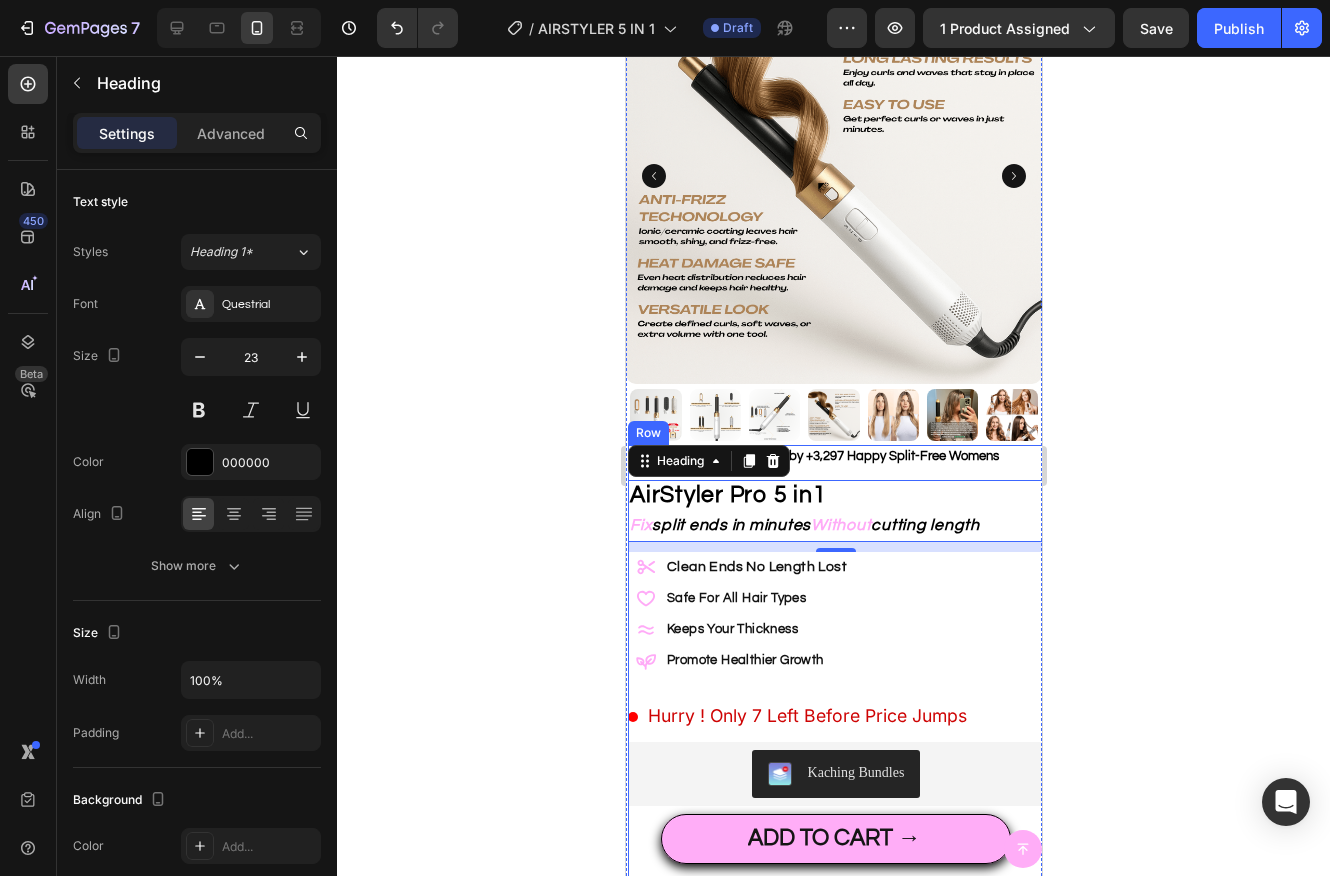 click 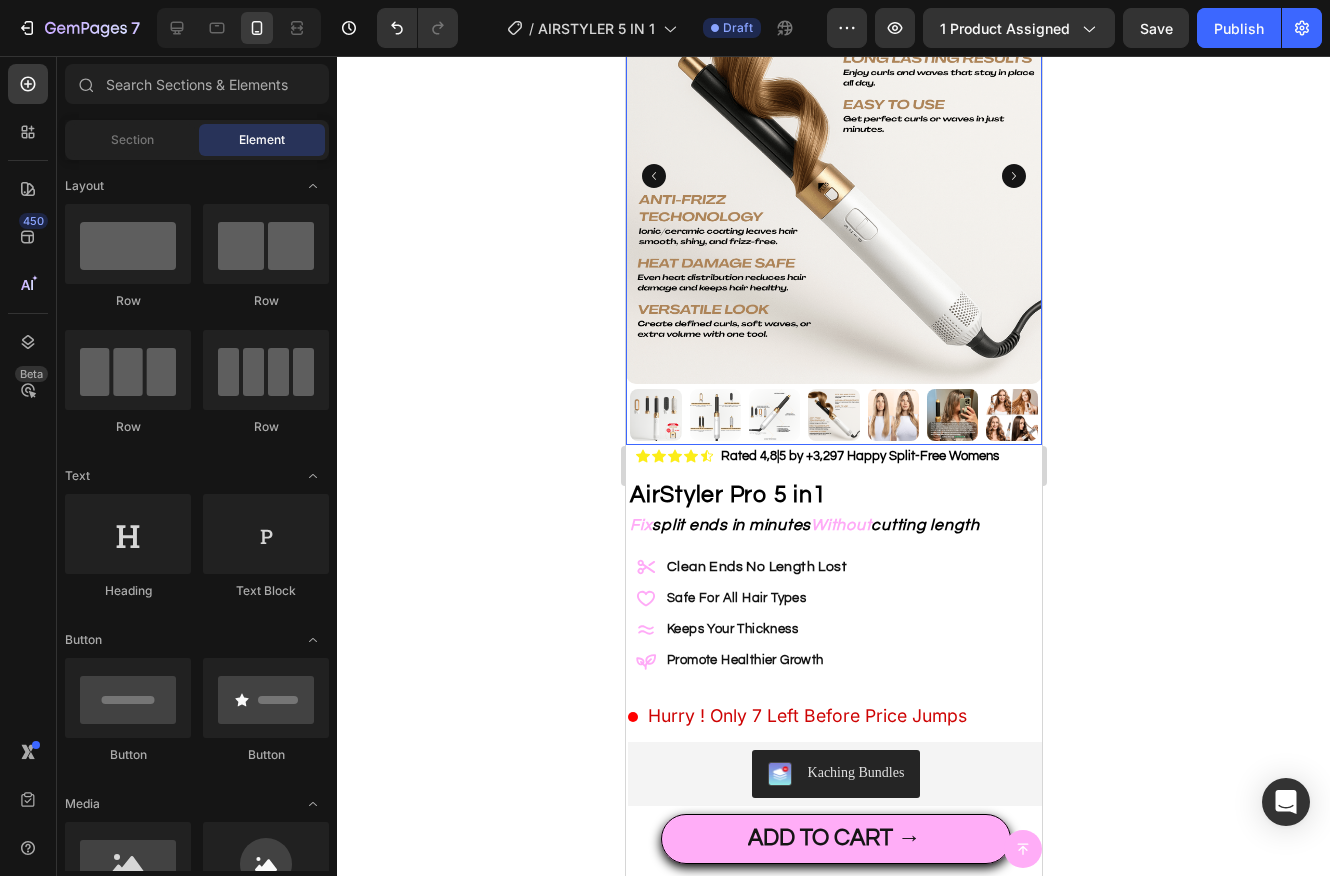 scroll, scrollTop: 108, scrollLeft: 0, axis: vertical 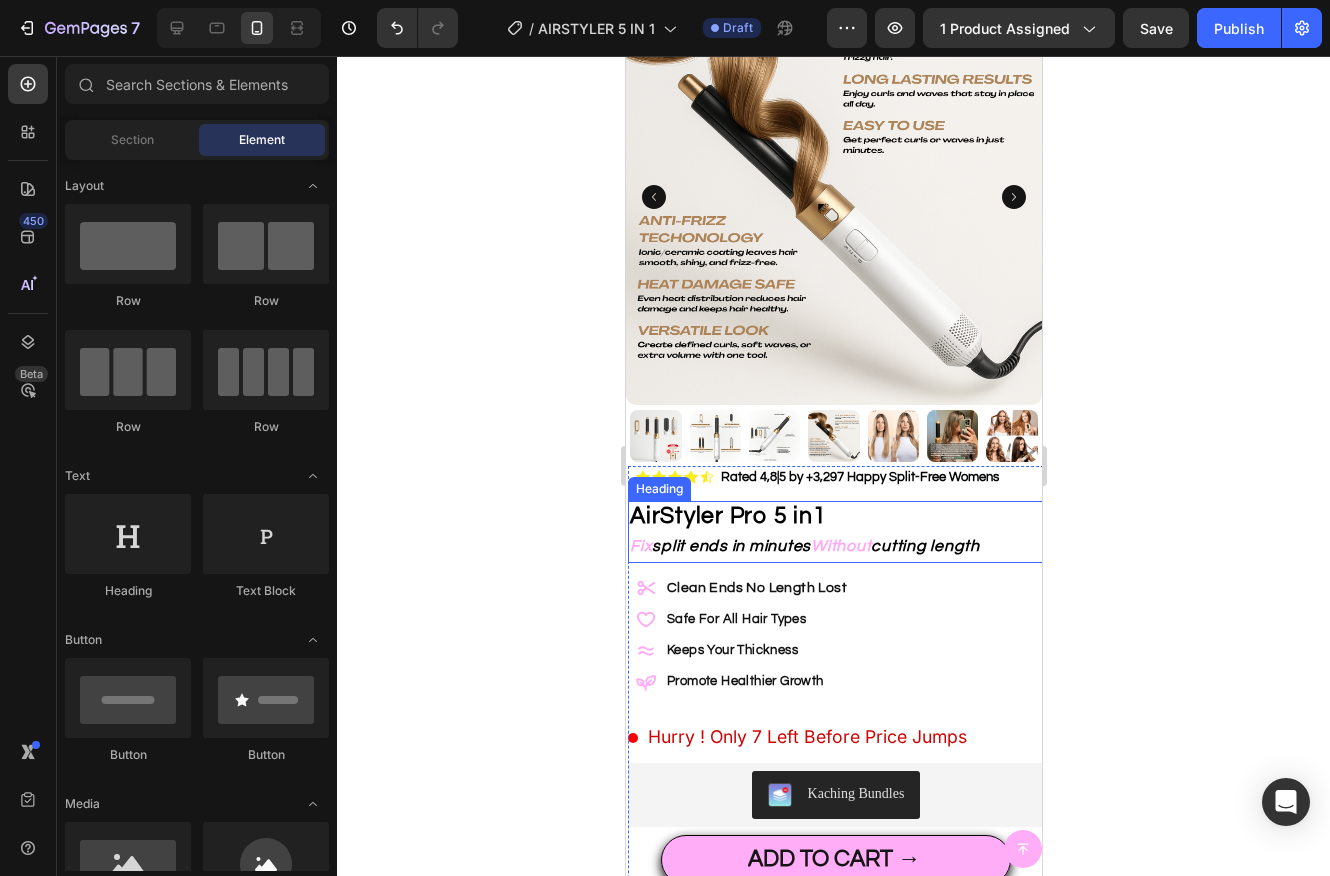 click on "AirStyler Pro 5 in1" at bounding box center [727, 516] 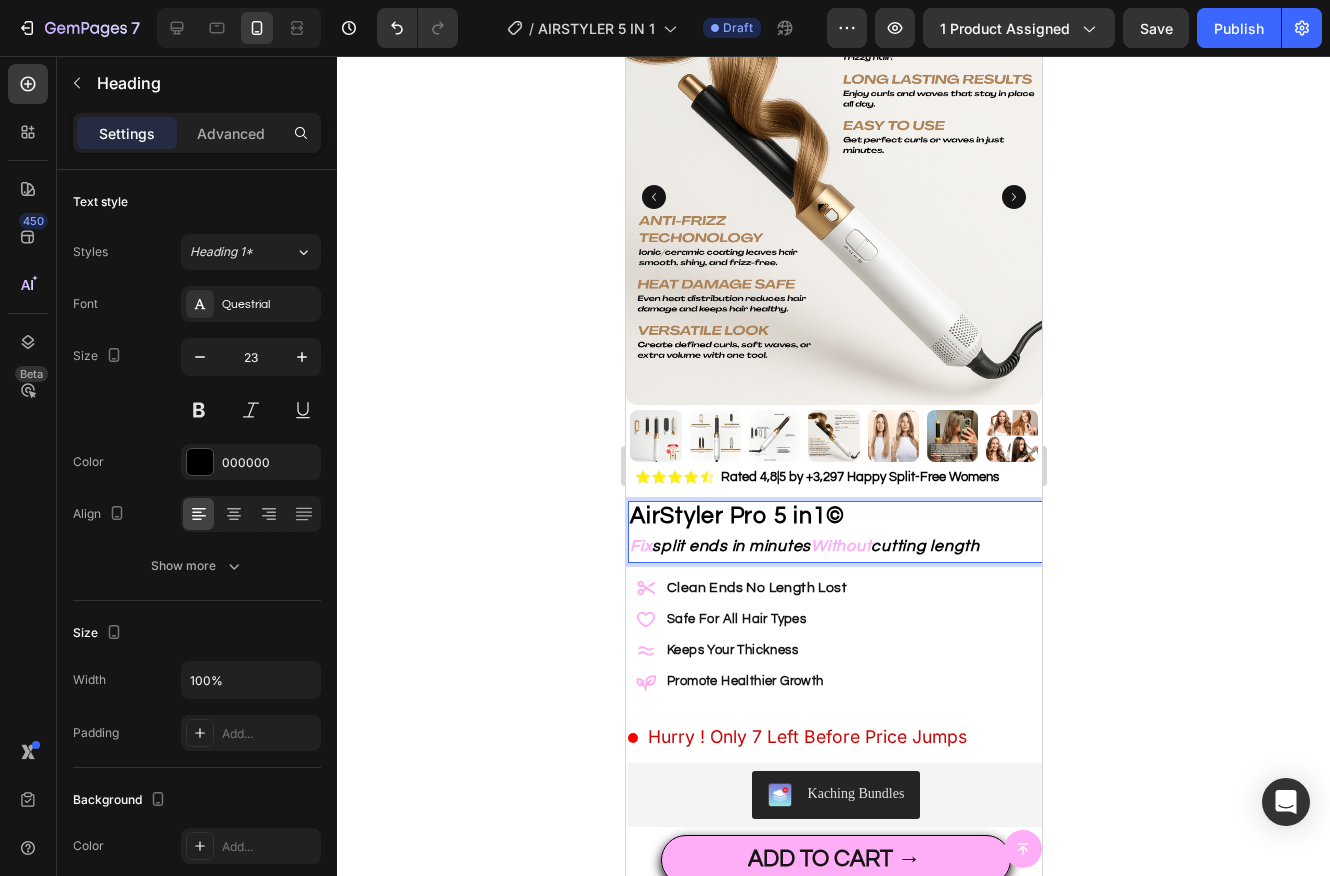 click 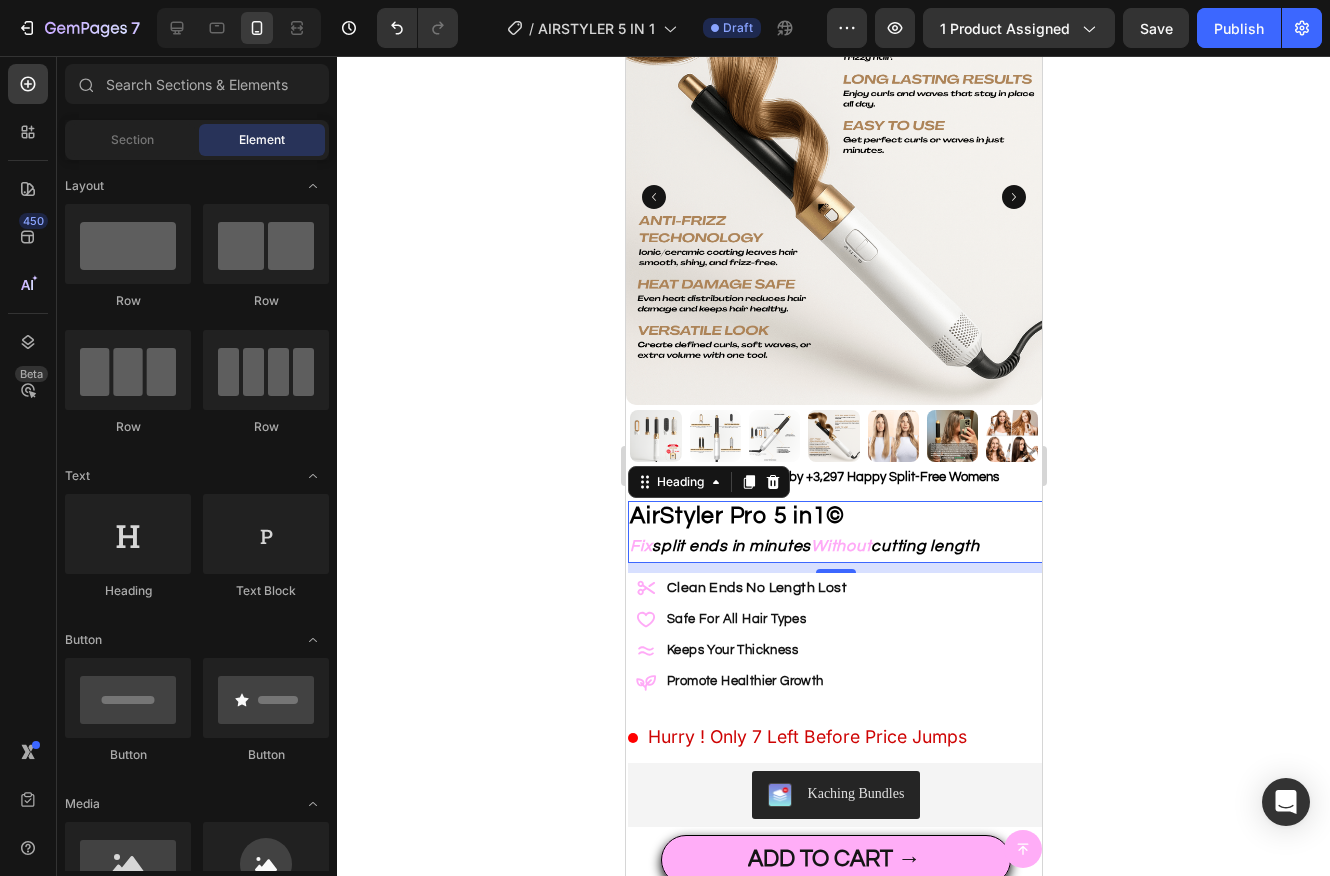 click on "Without" at bounding box center (840, 546) 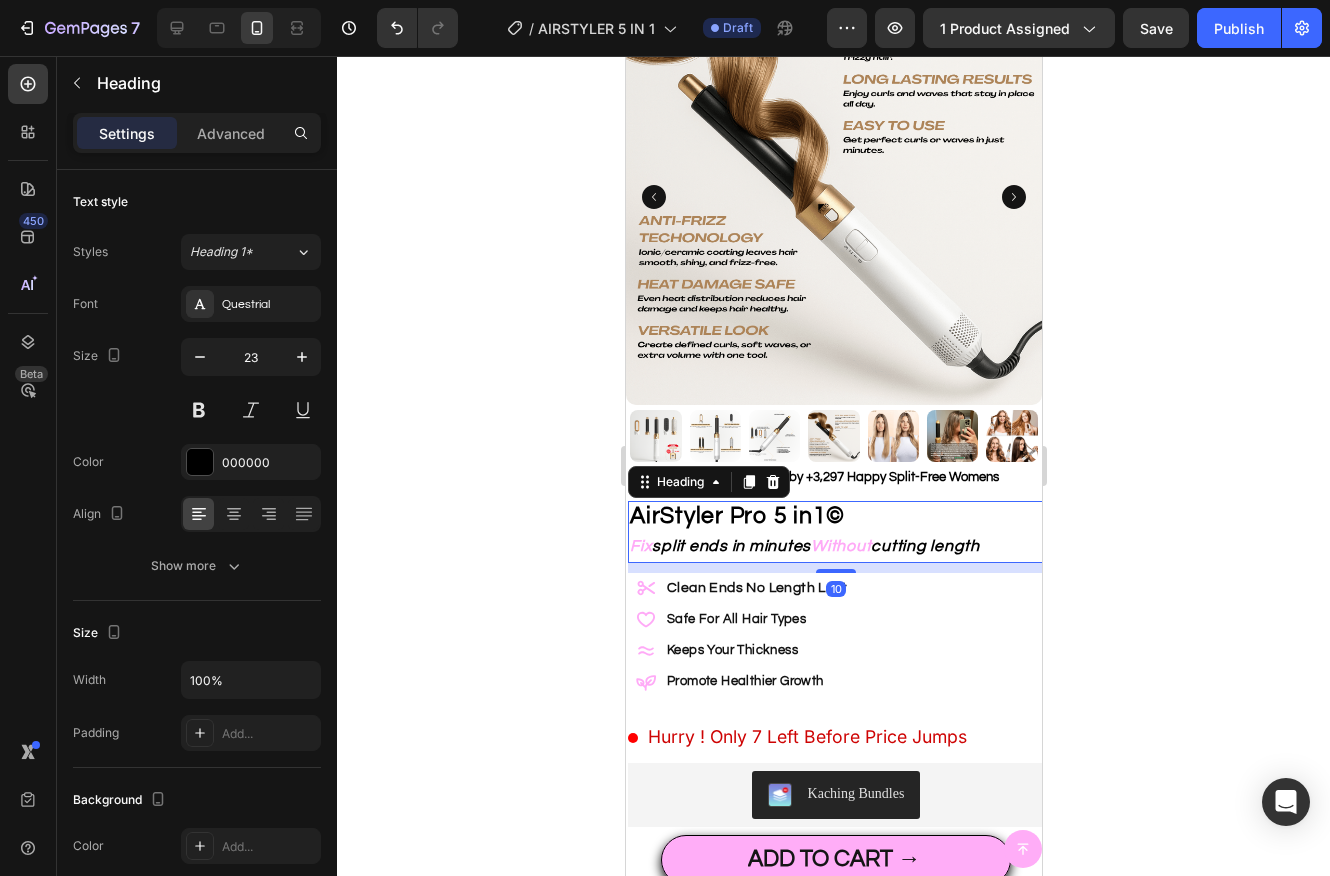 click on "Without" at bounding box center (840, 546) 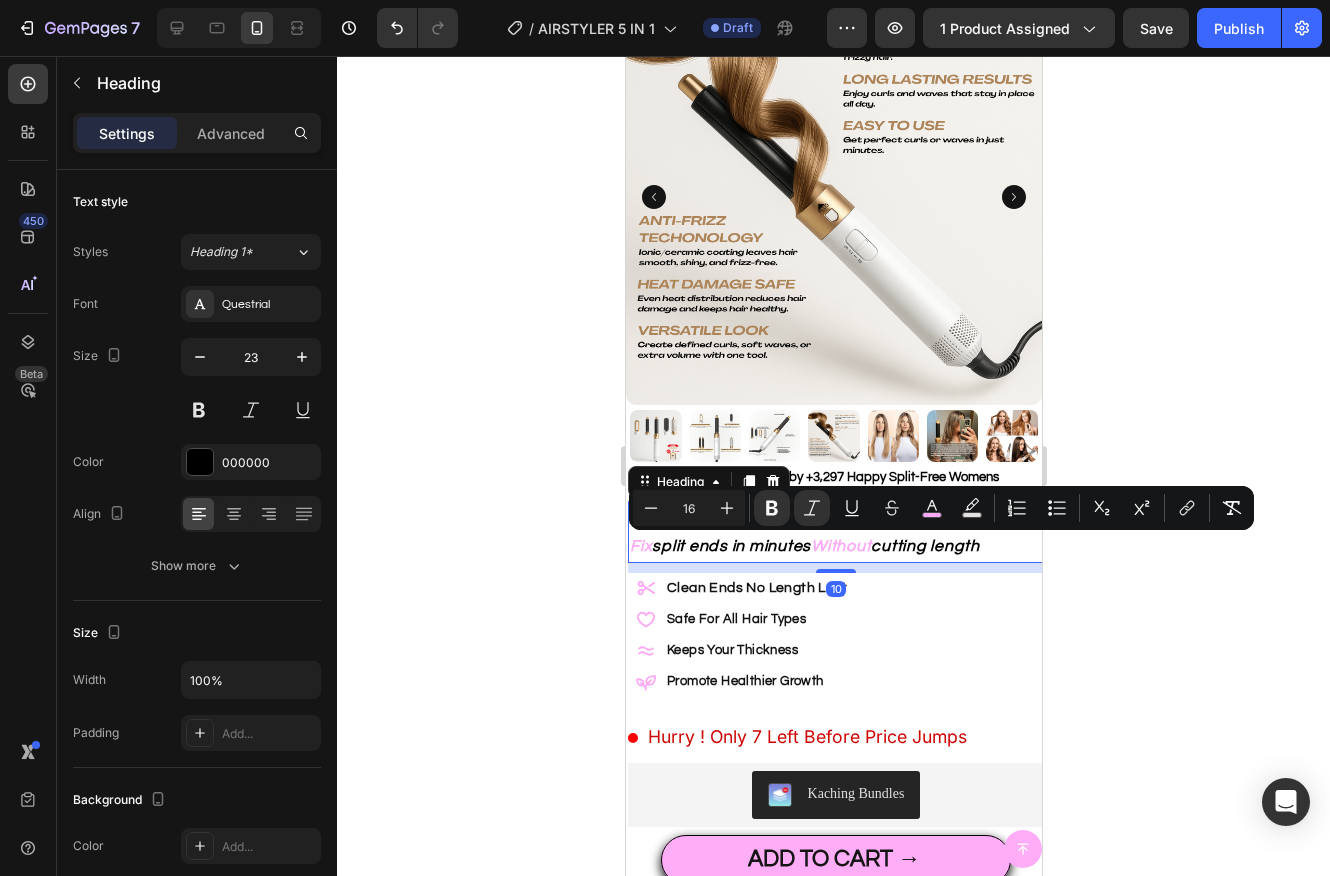 click on "Without" at bounding box center [840, 546] 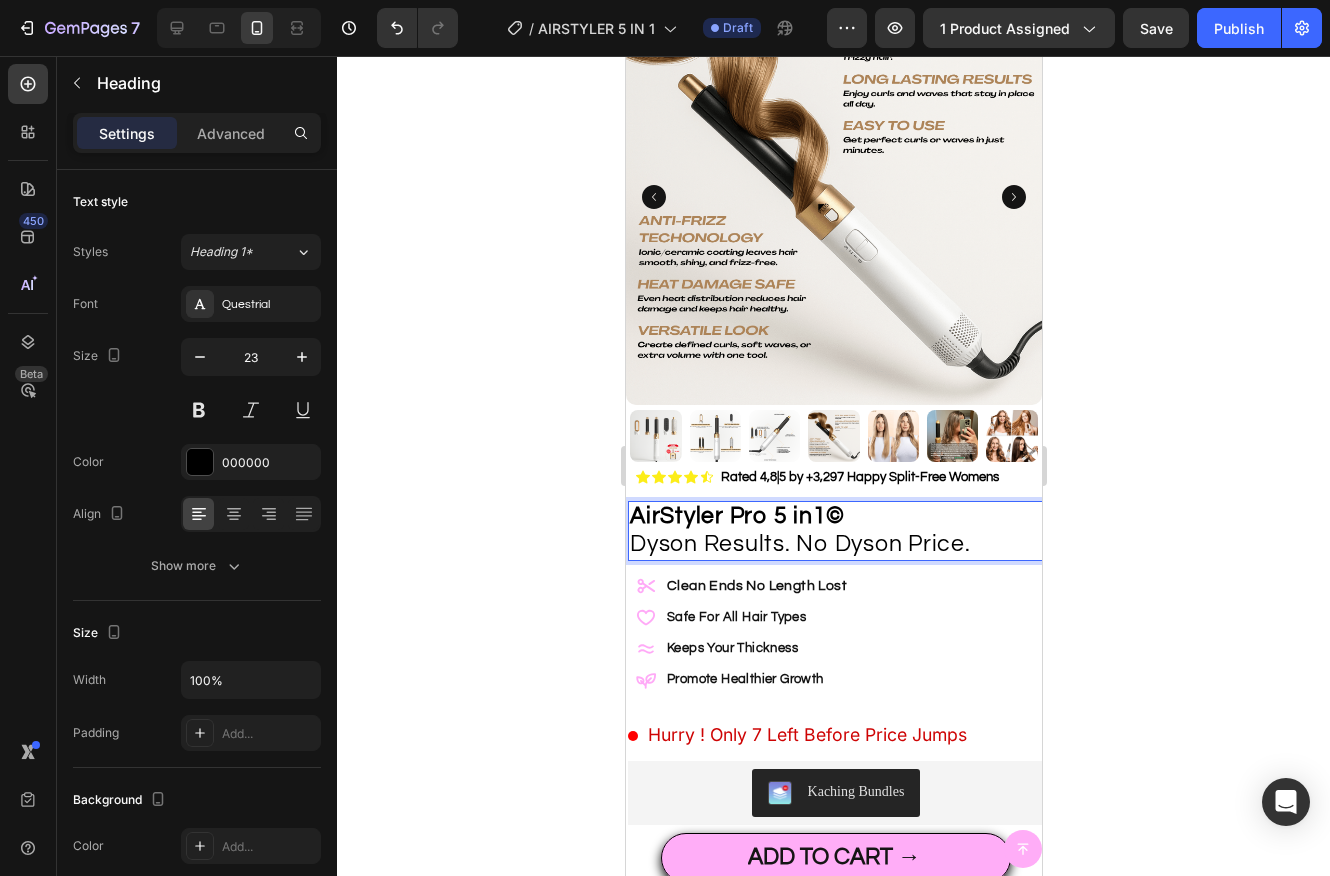 click on "AirStyler Pro 5 in1© Dyson Results. No Dyson Price." at bounding box center [835, 530] 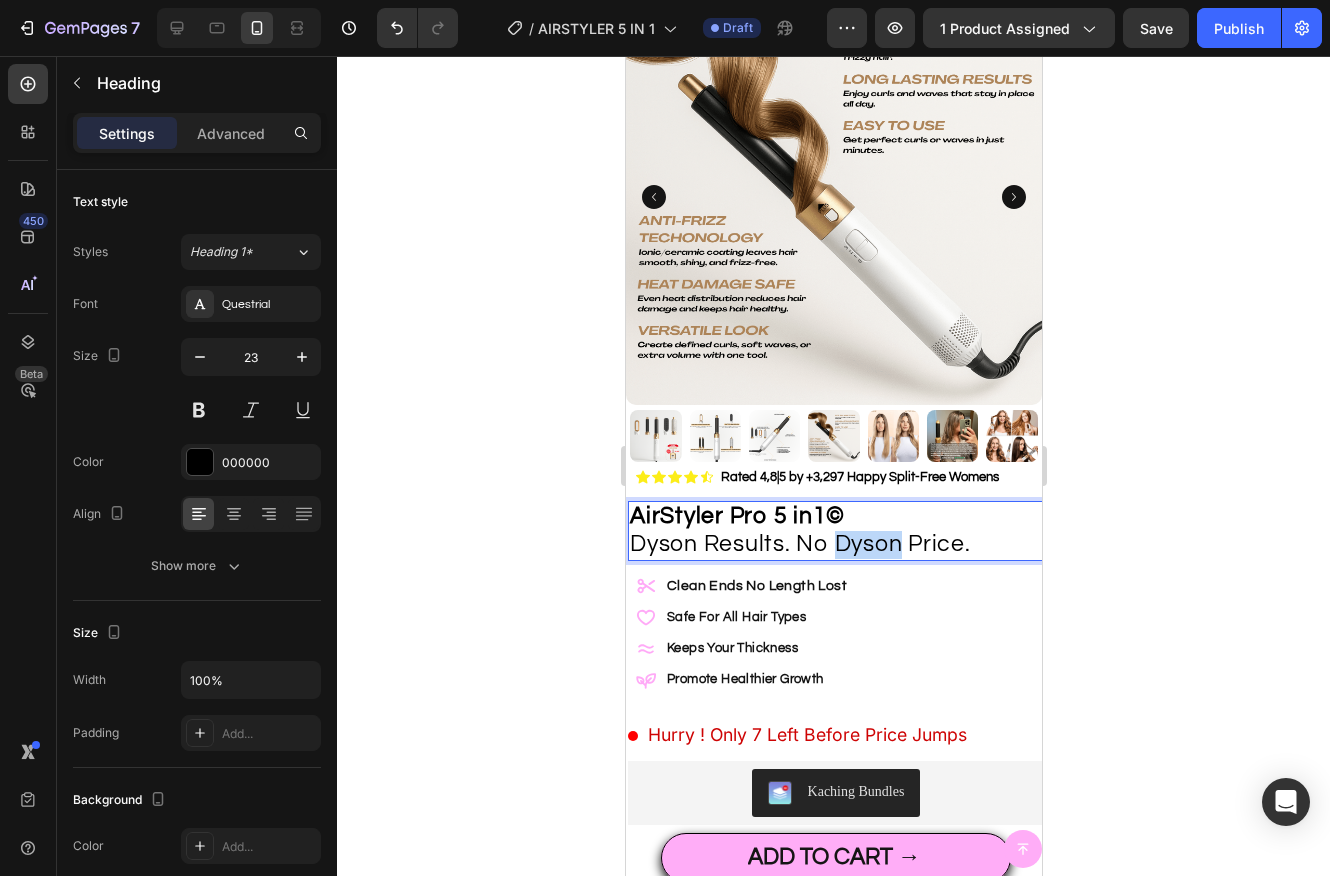 click on "AirStyler Pro 5 in1© Dyson Results. No Dyson Price." at bounding box center (835, 530) 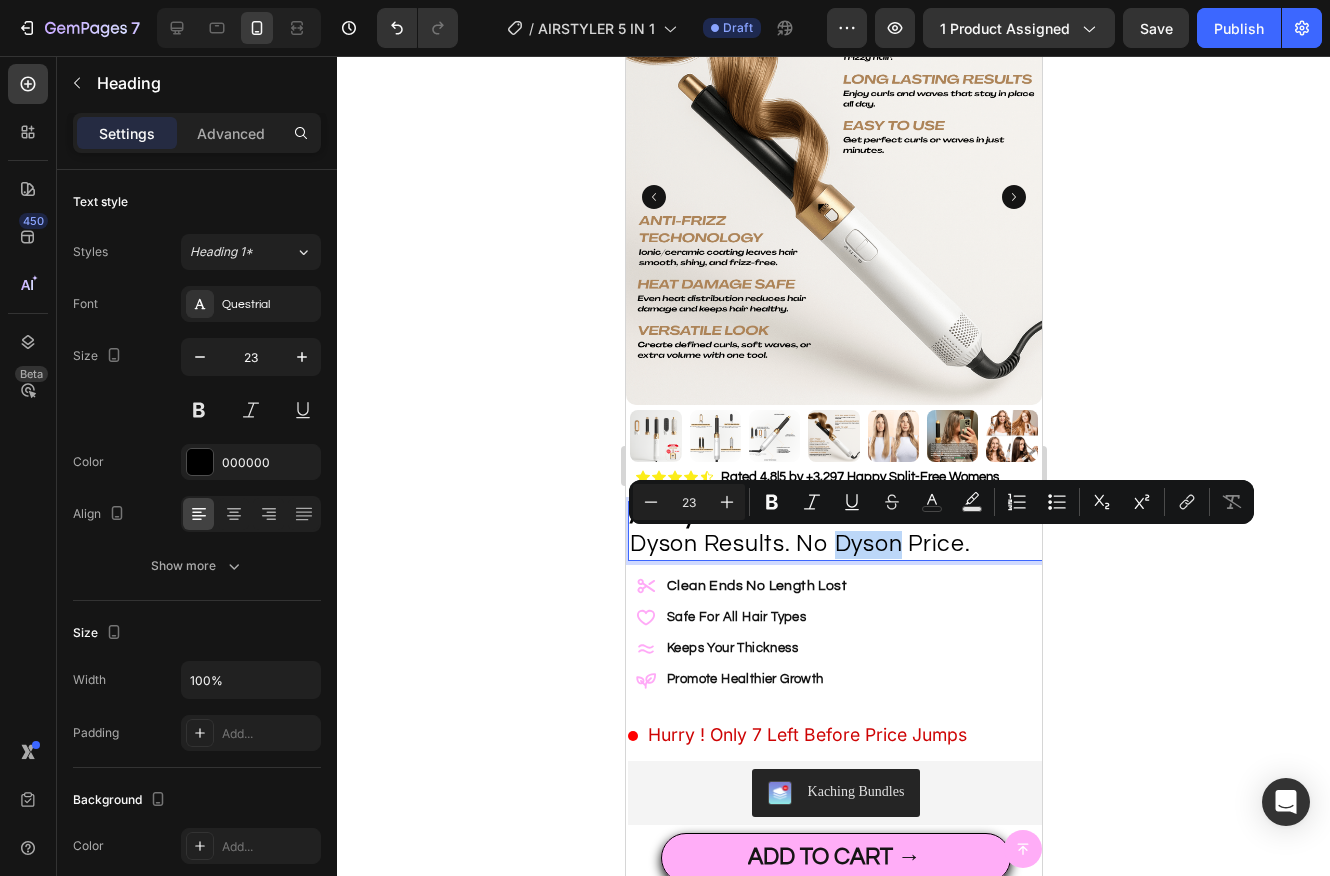 click on "AirStyler Pro 5 in1© Dyson Results. No Dyson Price." at bounding box center (835, 530) 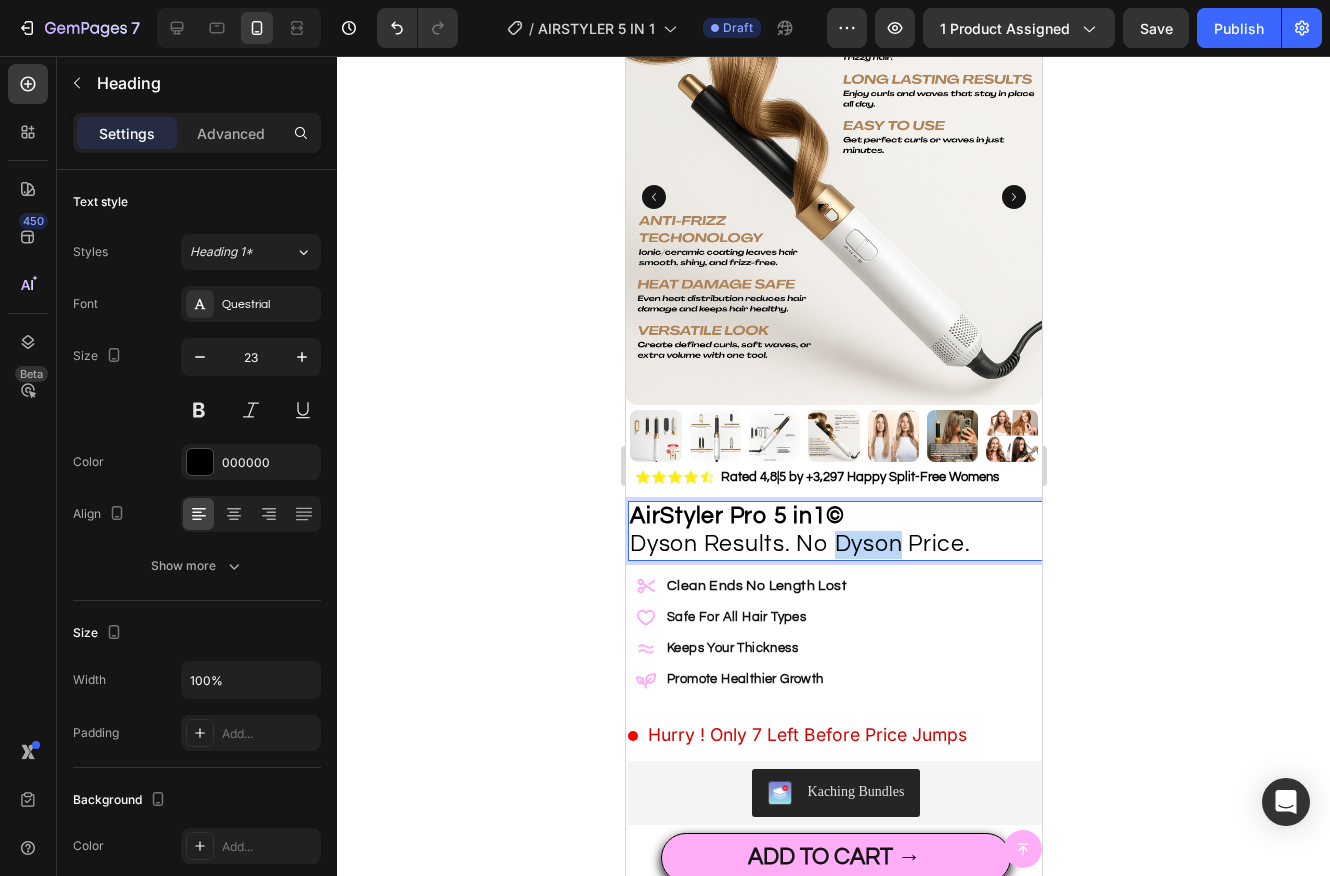 click on "AirStyler Pro 5 in1© Dyson Results. No Dyson Price." at bounding box center (835, 530) 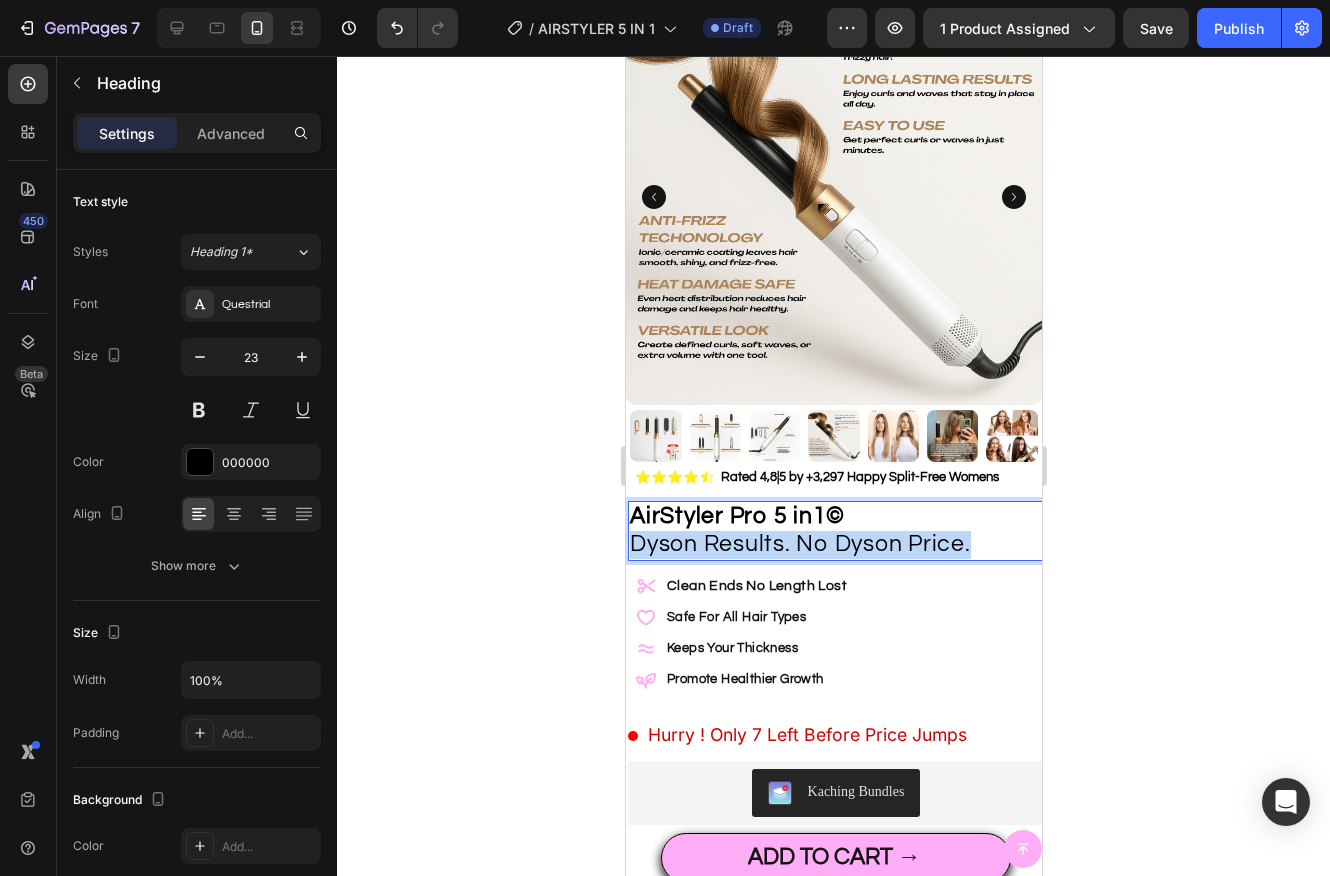 click on "AirStyler Pro 5 in1© Dyson Results. No Dyson Price." at bounding box center [835, 530] 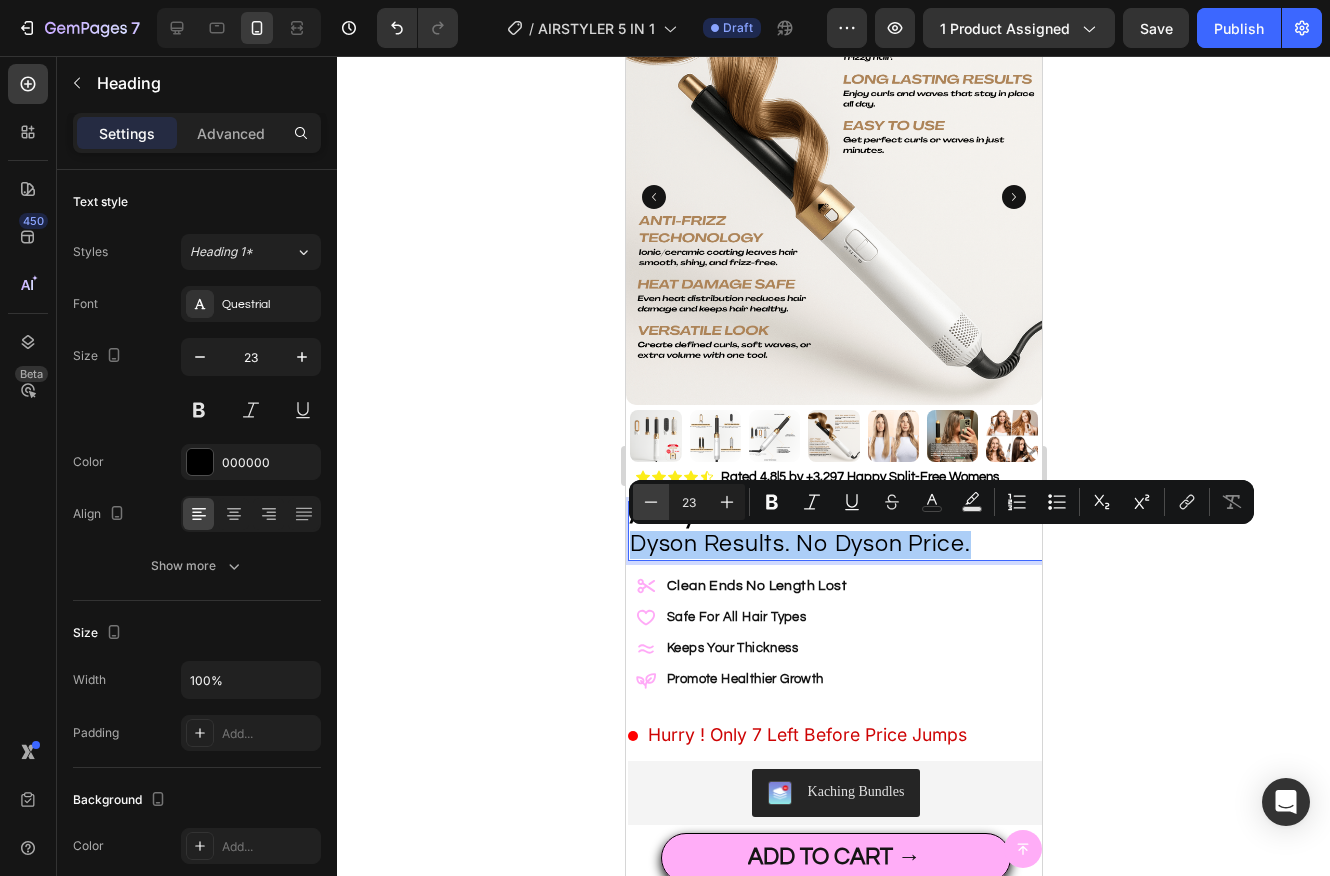 click on "Minus" at bounding box center [651, 502] 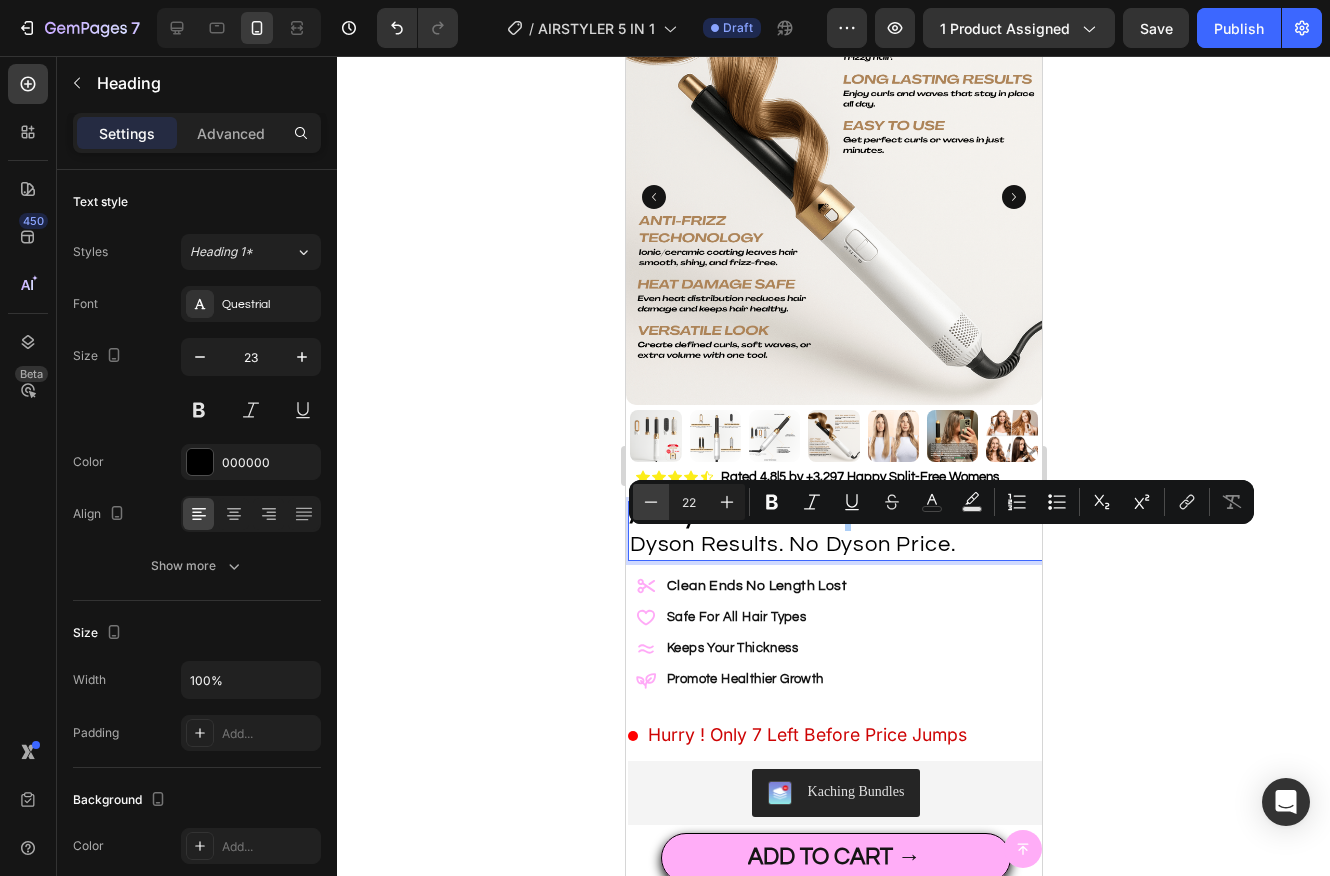 click on "Minus" at bounding box center [651, 502] 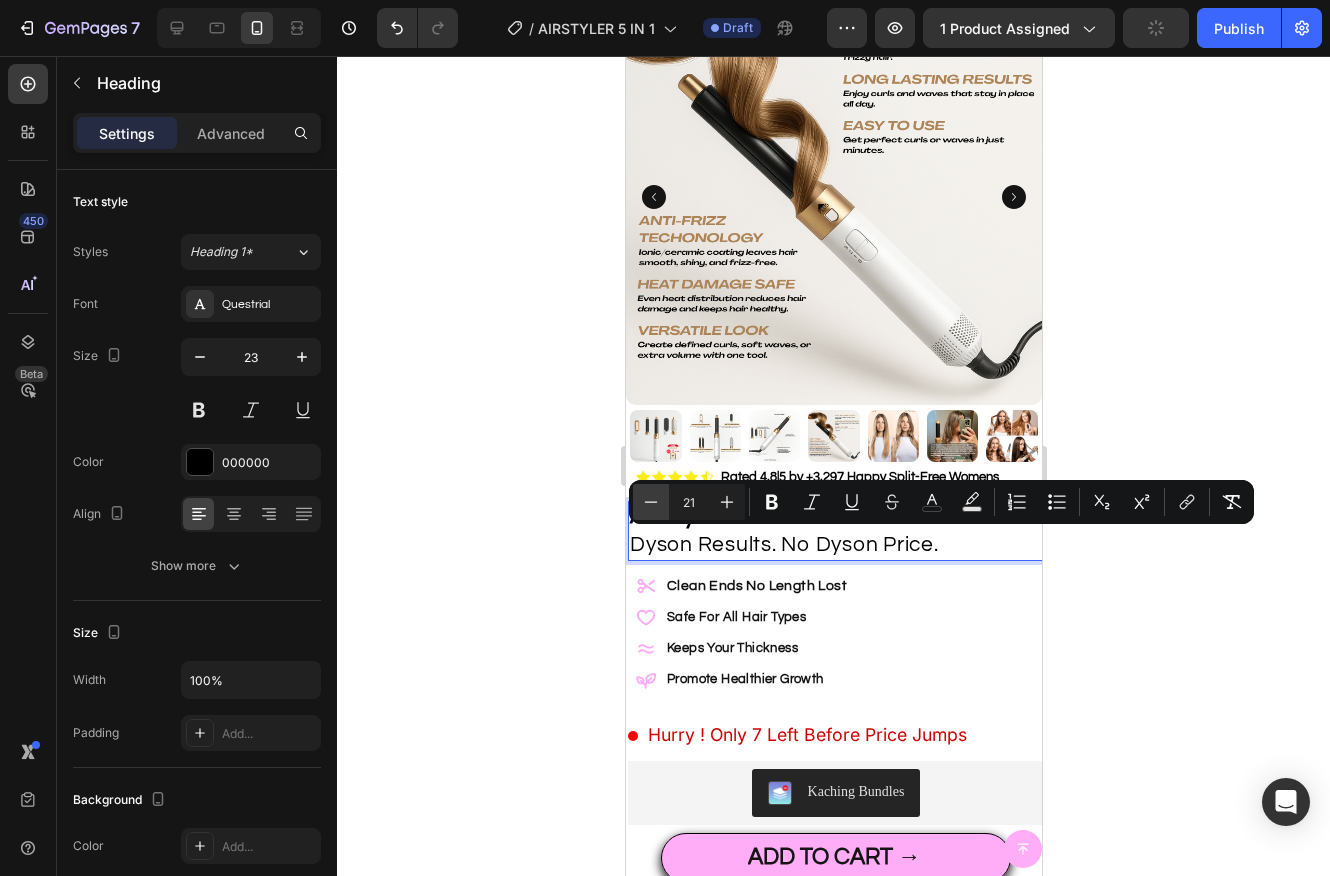 click on "Minus" at bounding box center [651, 502] 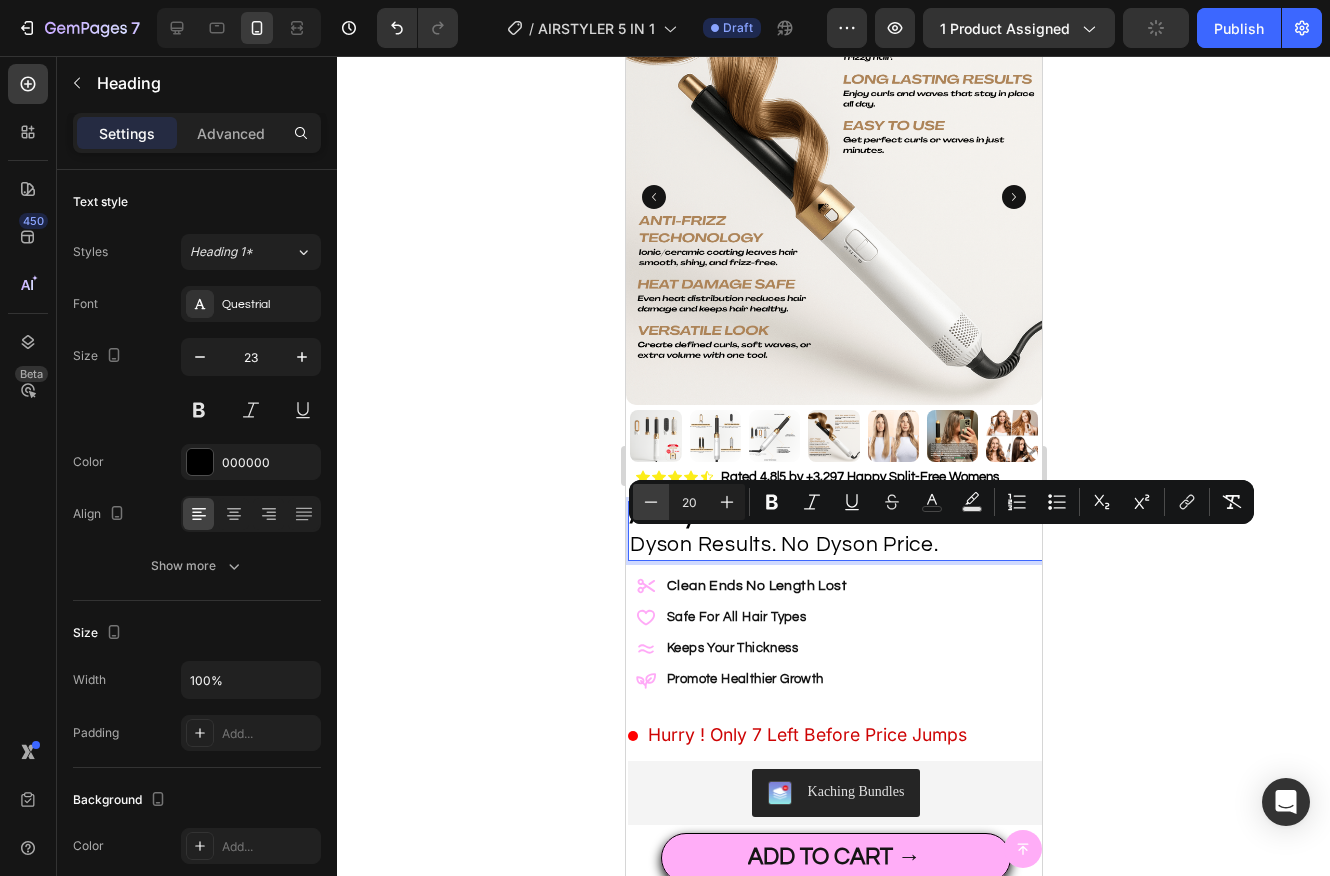 click on "Minus" at bounding box center [651, 502] 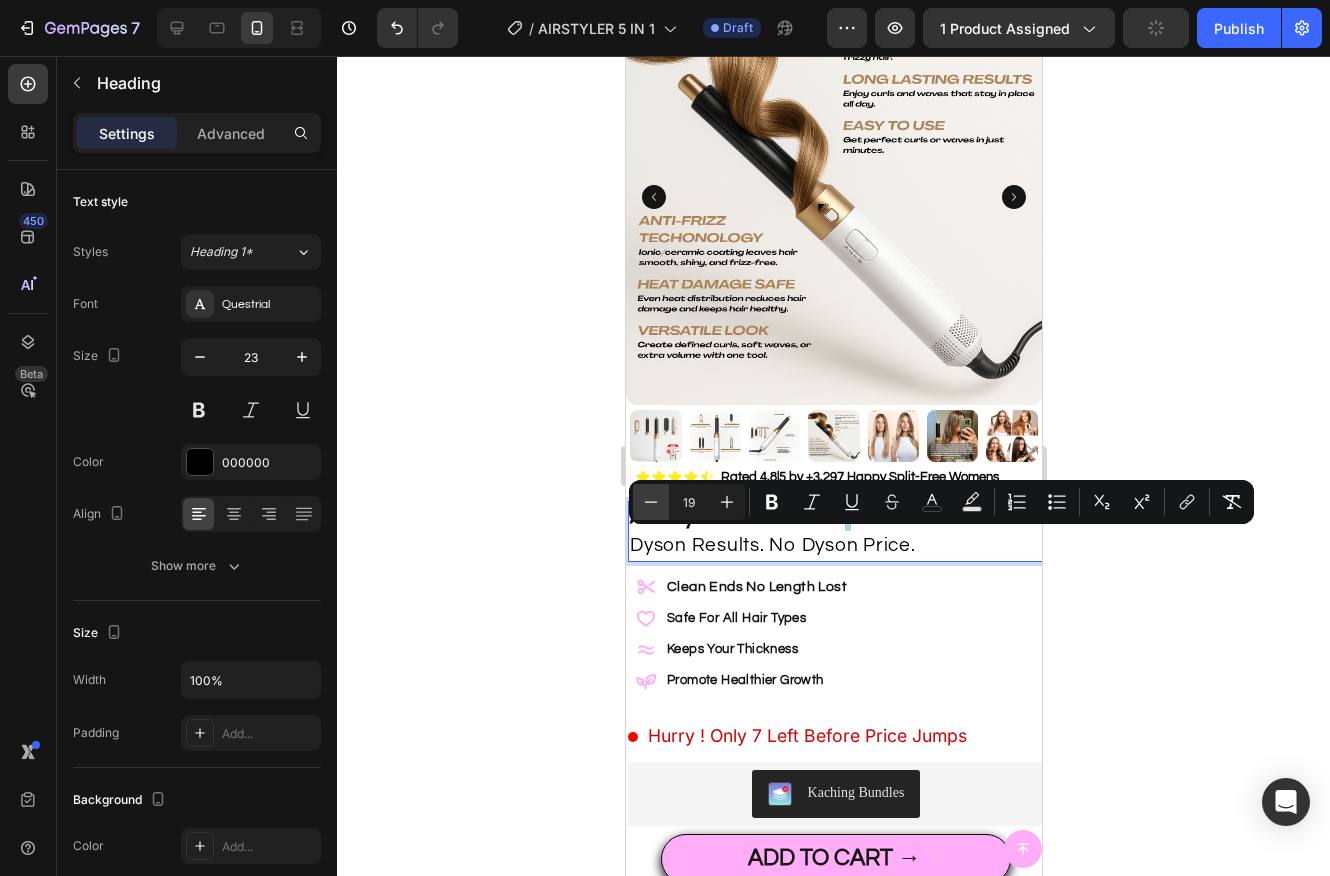click on "Minus" at bounding box center (651, 502) 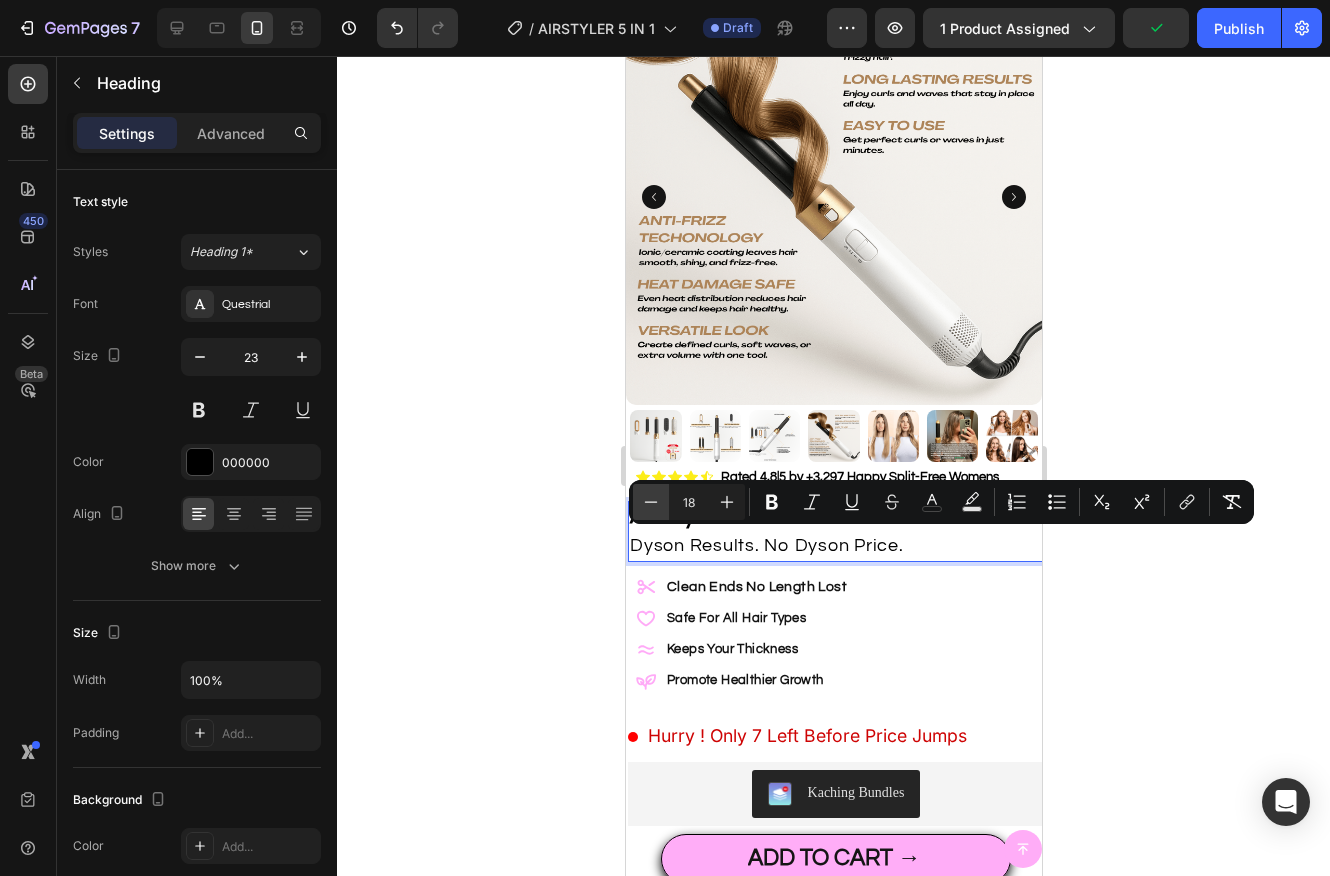 click on "Minus" at bounding box center [651, 502] 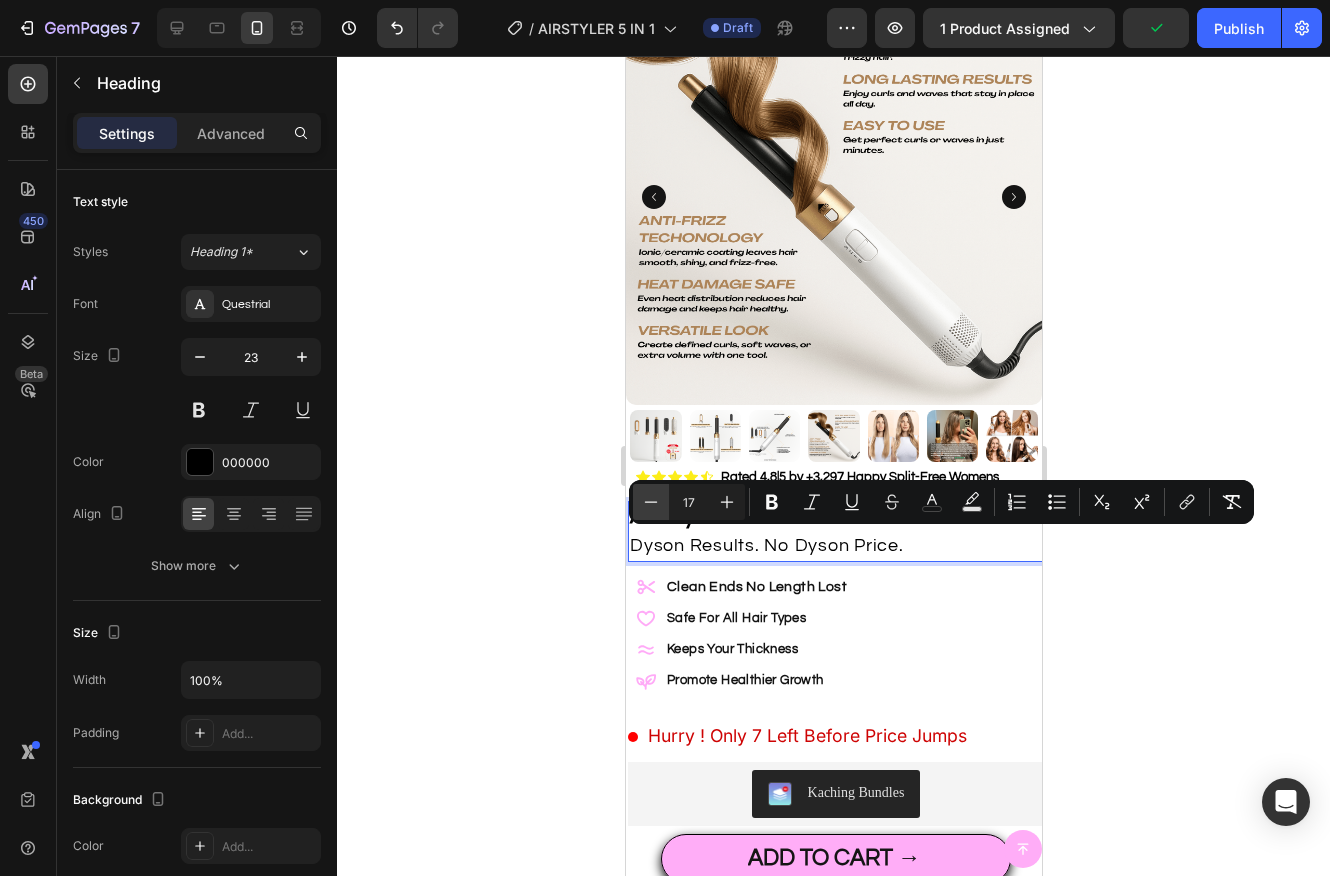 click on "Minus" at bounding box center (651, 502) 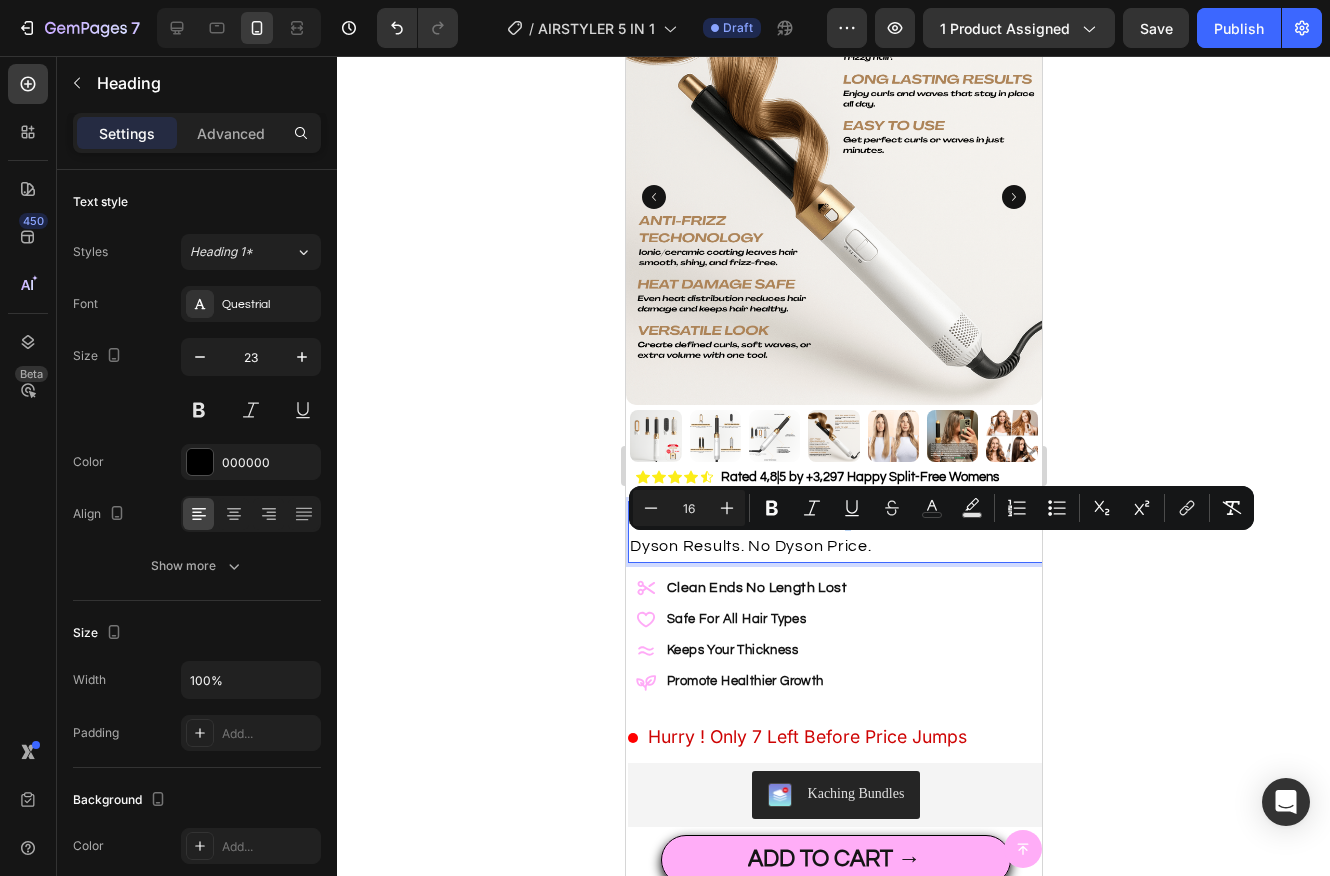 click on "AirStyler Pro 5 in1© Dyson Results. No Dyson Price." at bounding box center (835, 531) 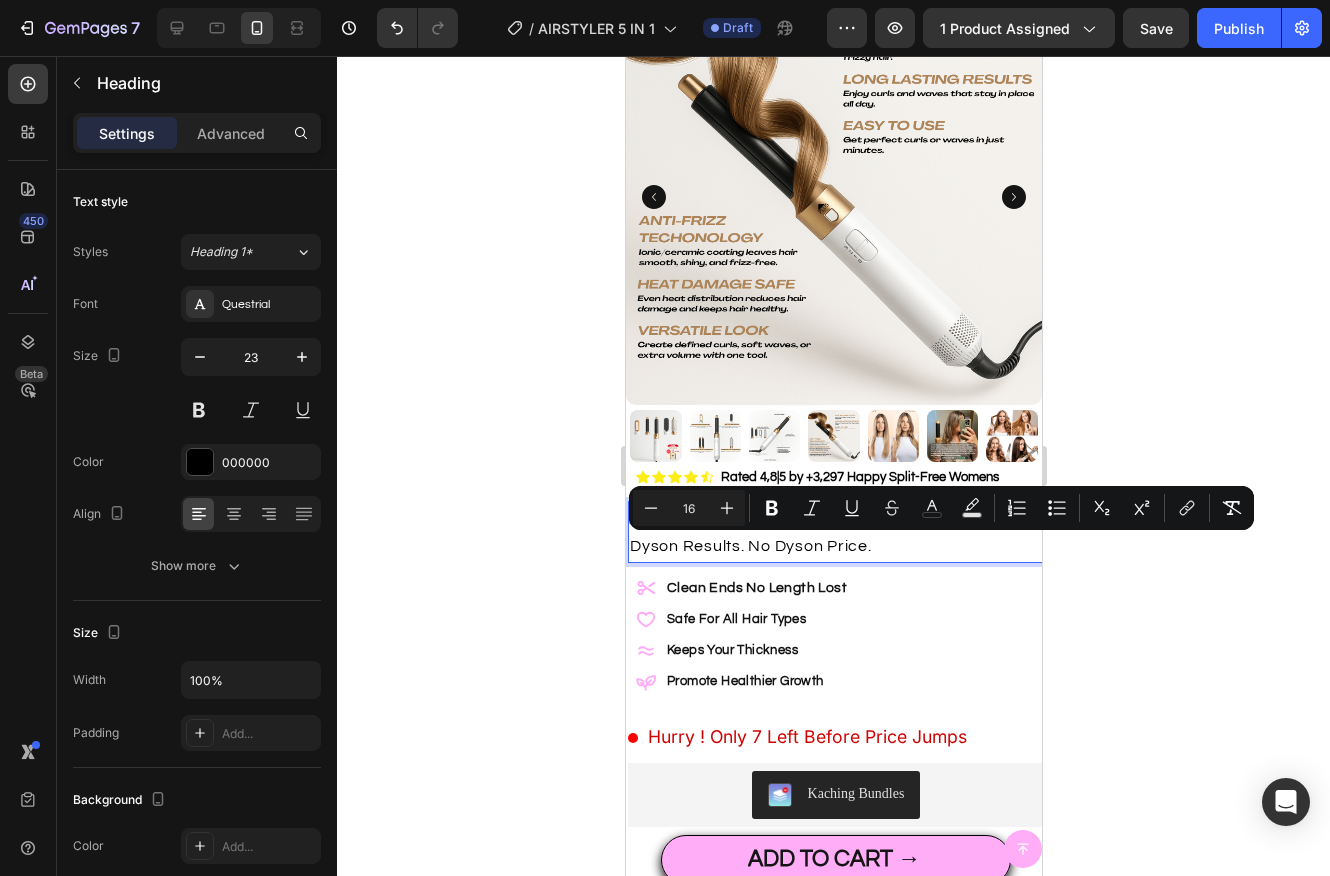 click on "Dyson Results. No Dyson Price." at bounding box center [750, 546] 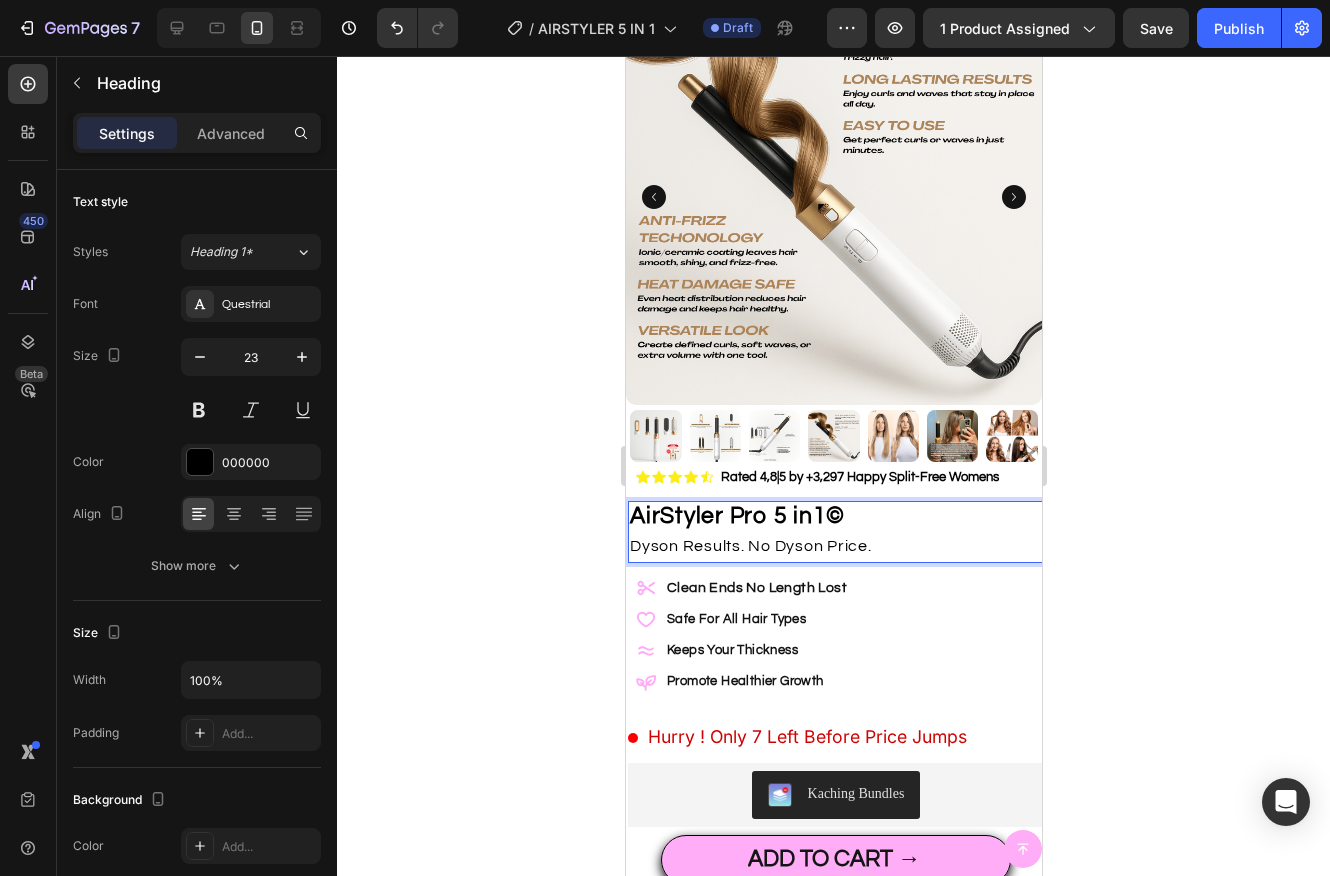 click on "AirStyler Pro 5 in1© Dyson Results. No Dyson Price." at bounding box center (835, 531) 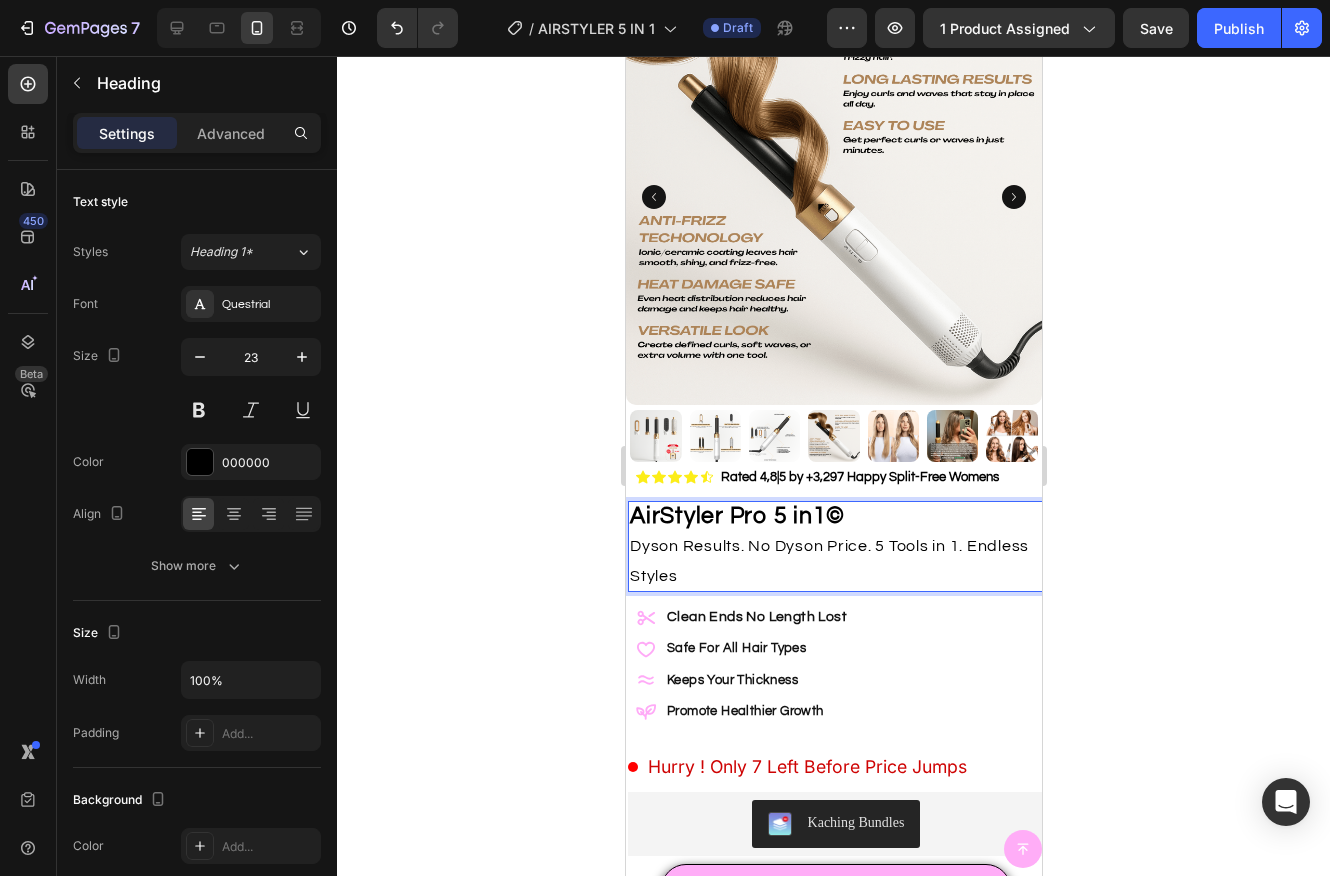 click on "Dyson Results. No Dyson Price. 5 Tools in 1. Endless Styles" at bounding box center (828, 561) 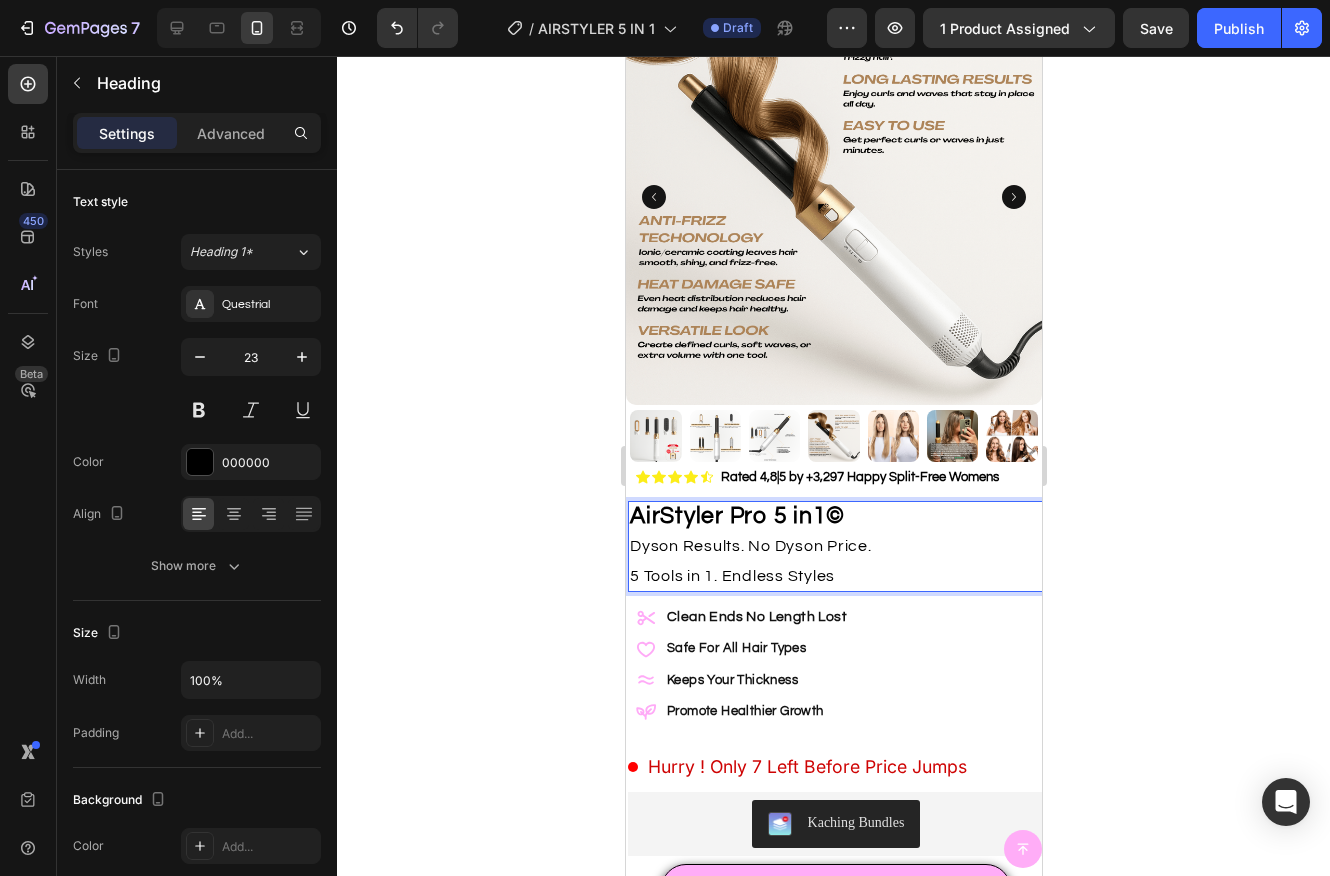 click on "AirStyler Pro 5 in1© Dyson Results. No Dyson Price.  5 Tools in 1. Endless Styles" at bounding box center [835, 546] 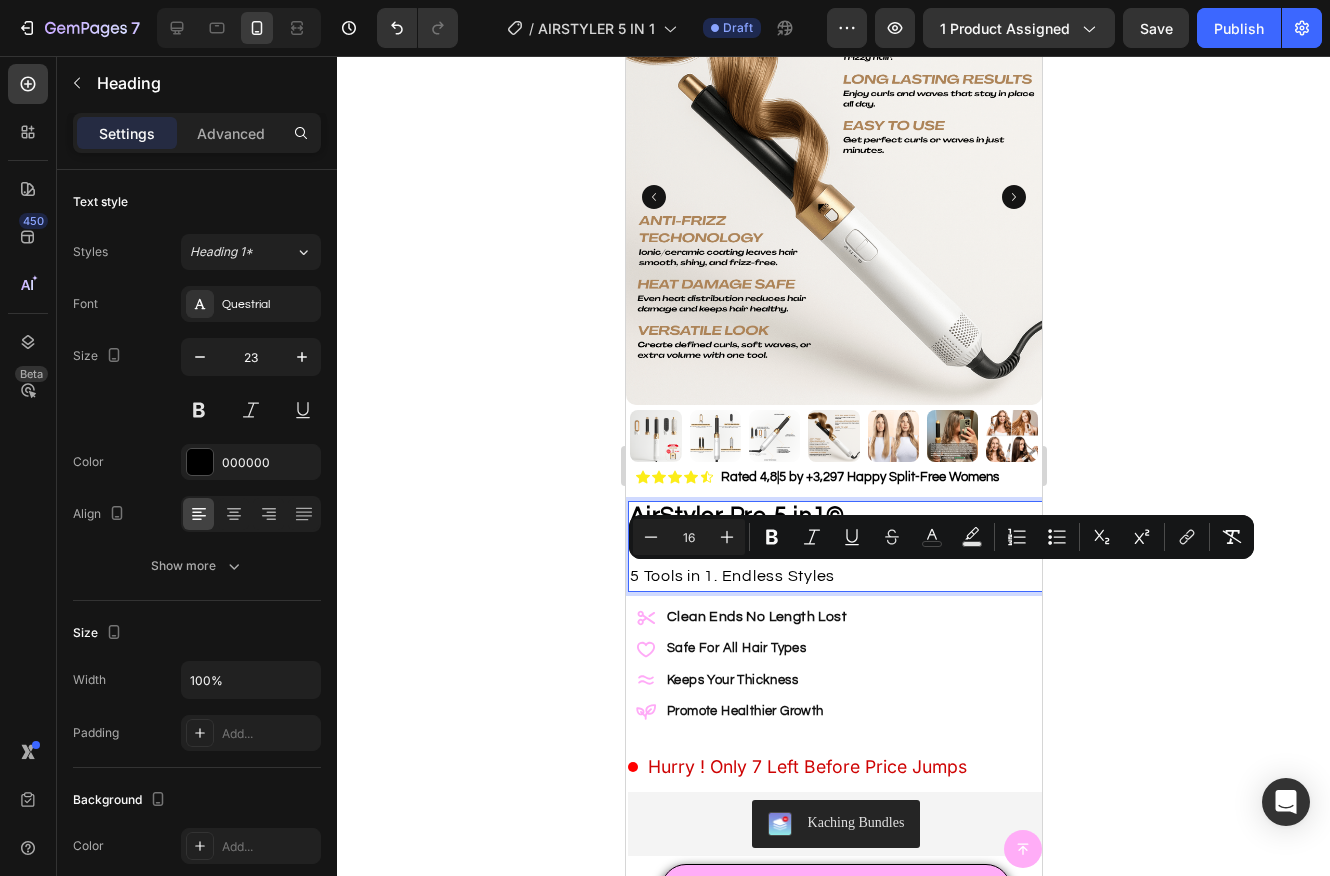 click on "5 Tools in 1. Endless Styles" at bounding box center [731, 576] 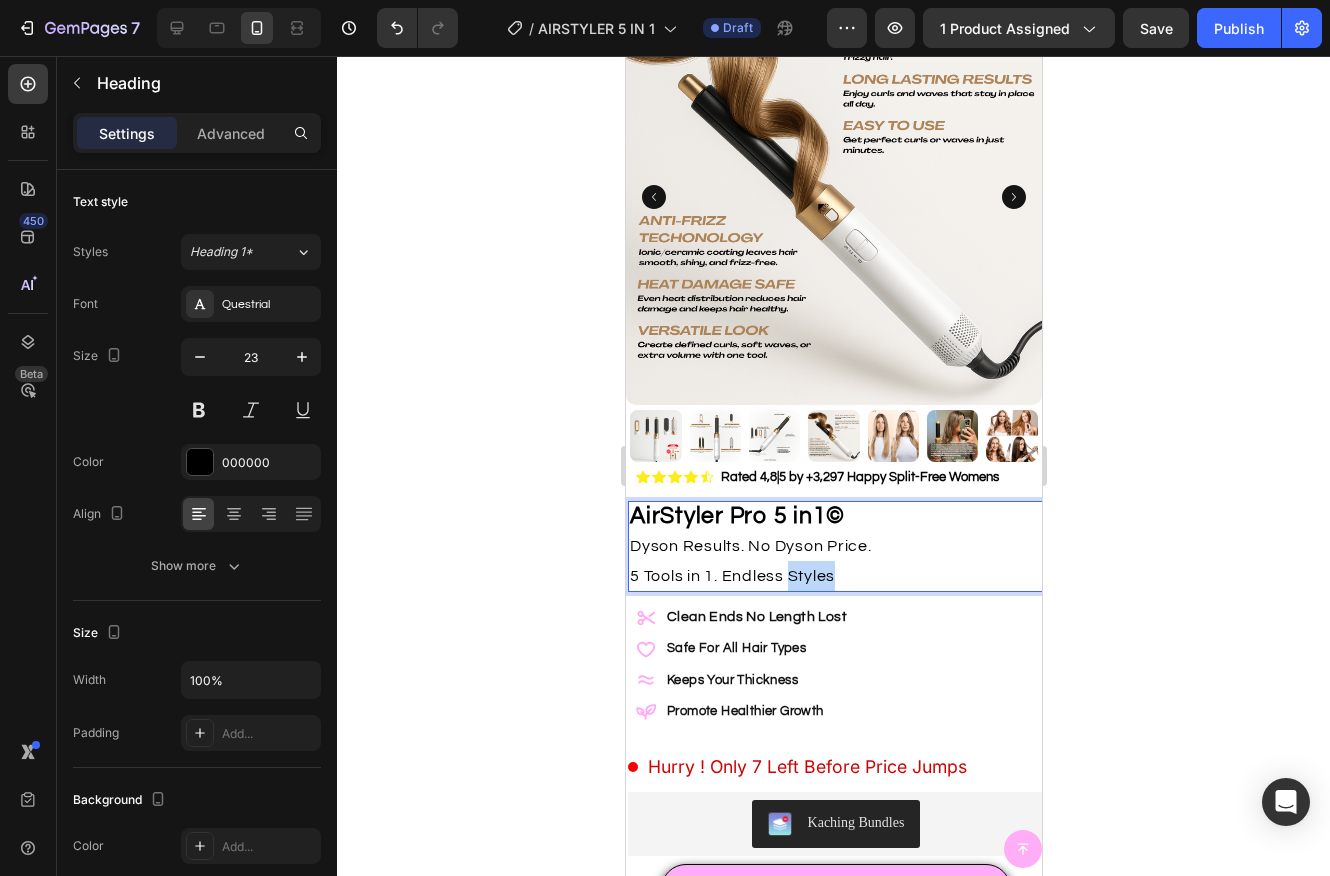 click on "5 Tools in 1. Endless Styles" at bounding box center [731, 576] 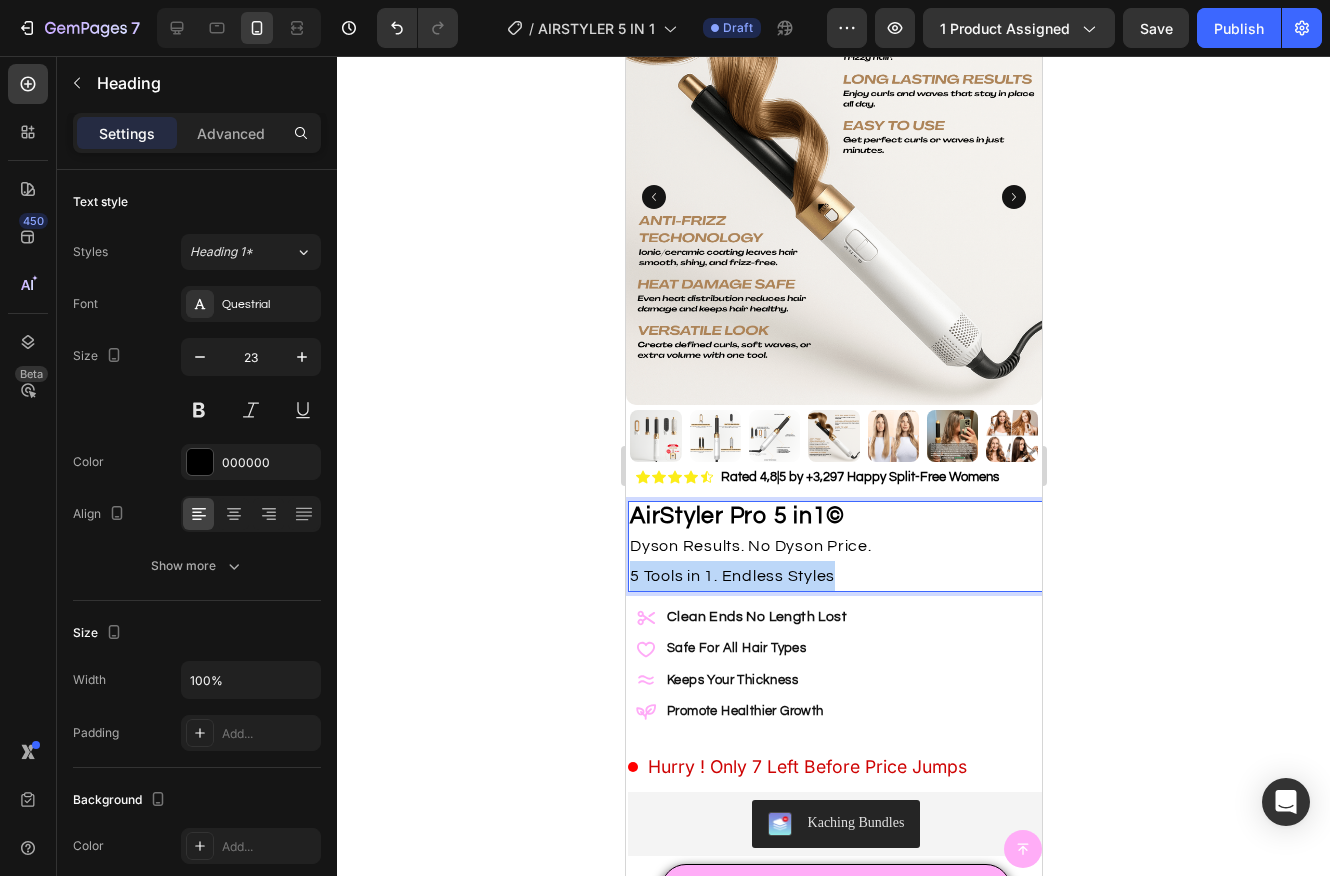 click on "5 Tools in 1. Endless Styles" at bounding box center (731, 576) 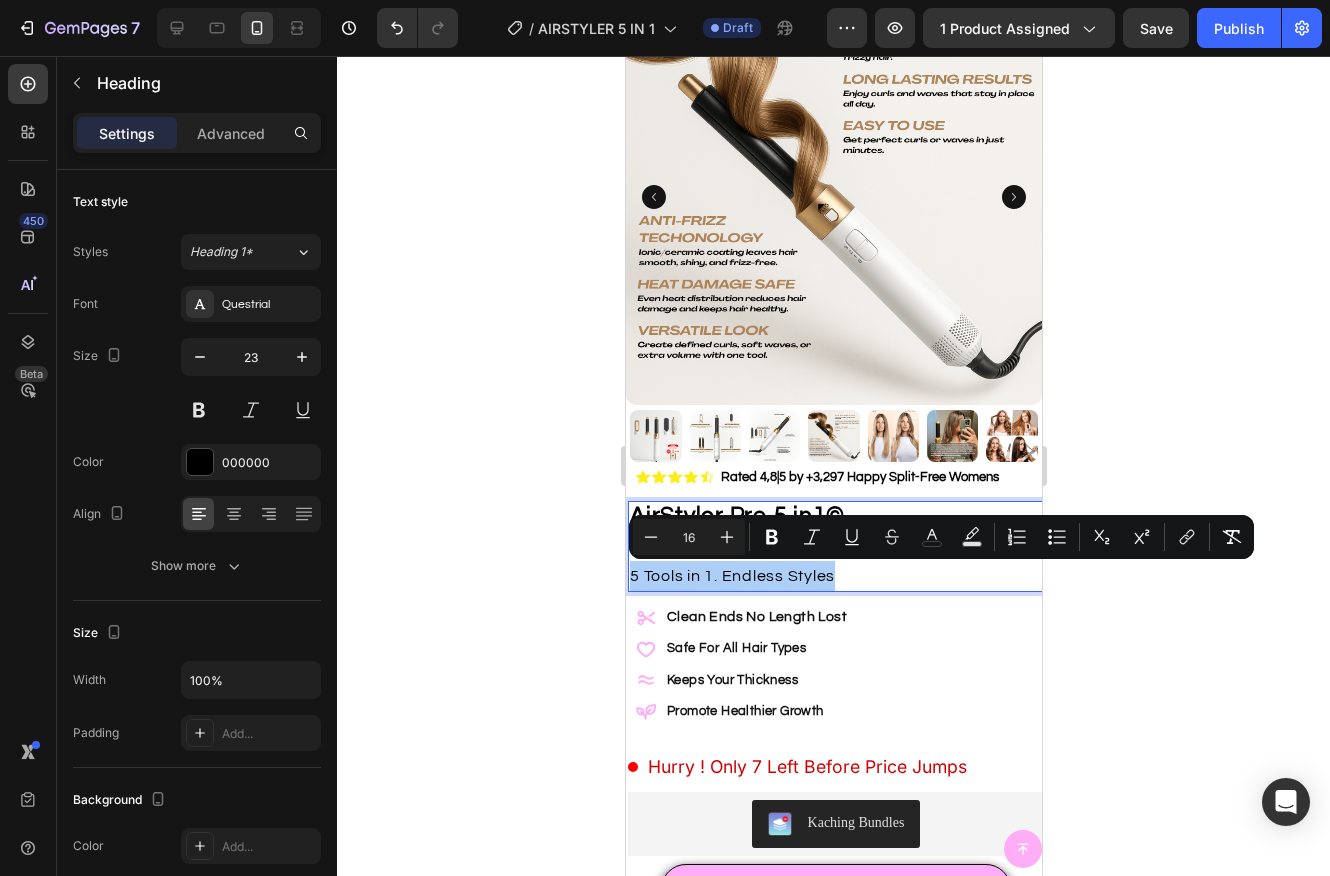 click 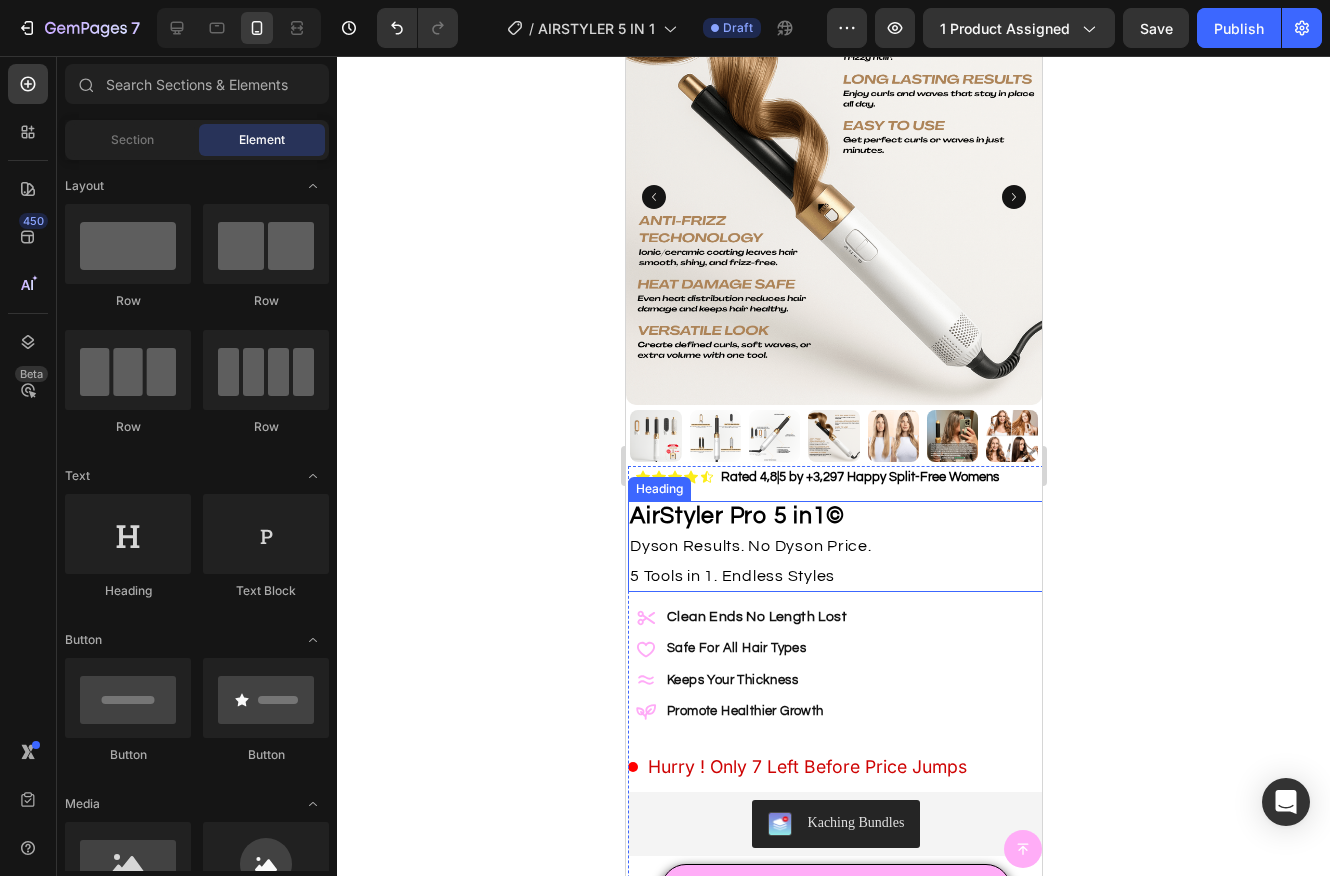 click on "⁠⁠⁠⁠⁠⁠⁠ AirStyler Pro 5 in1© Dyson Results. No Dyson Price.  5 Tools in 1. Endless Styles" at bounding box center (835, 546) 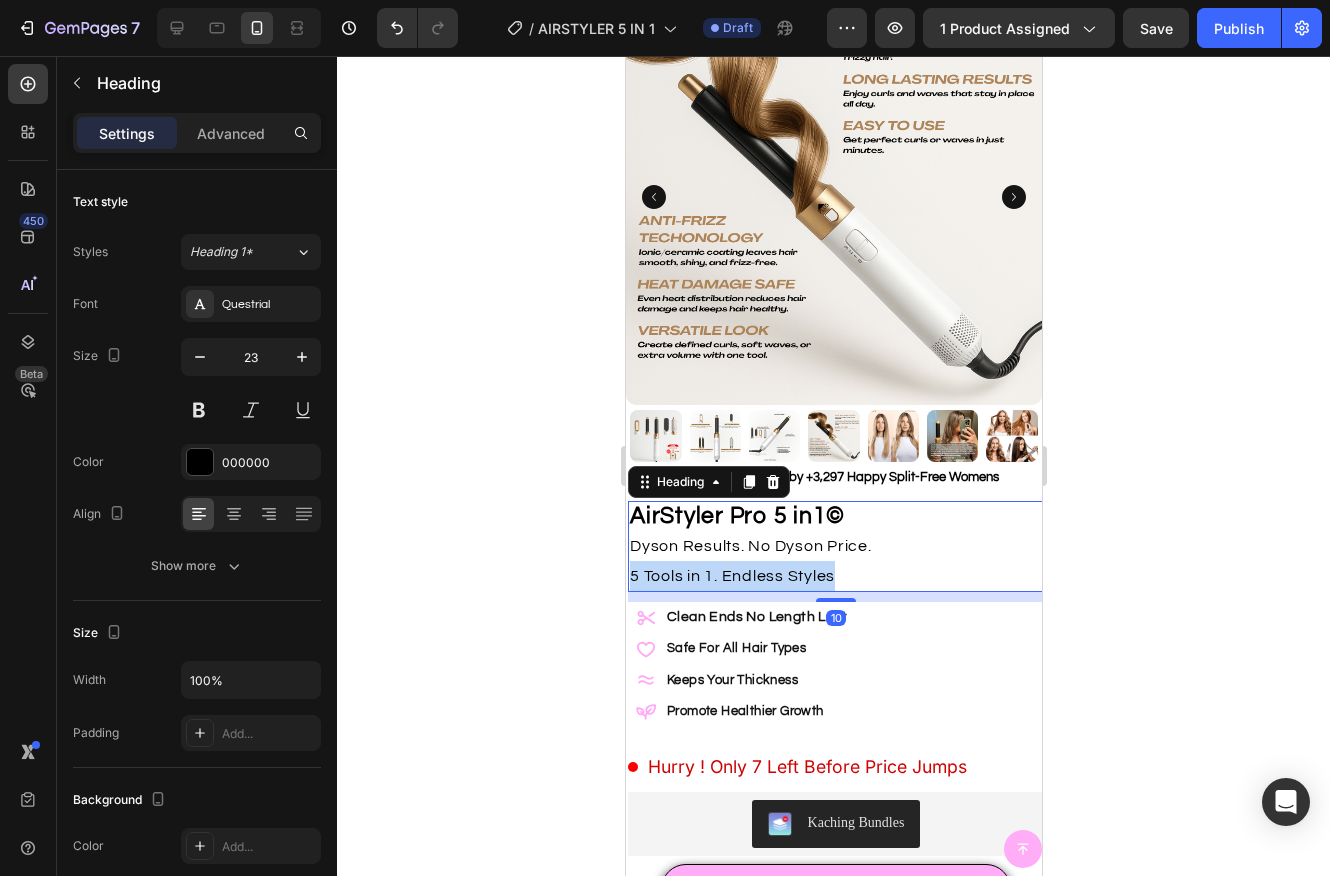 click on "AirStyler Pro 5 in1© Dyson Results. No Dyson Price.  5 Tools in 1. Endless Styles" at bounding box center (835, 546) 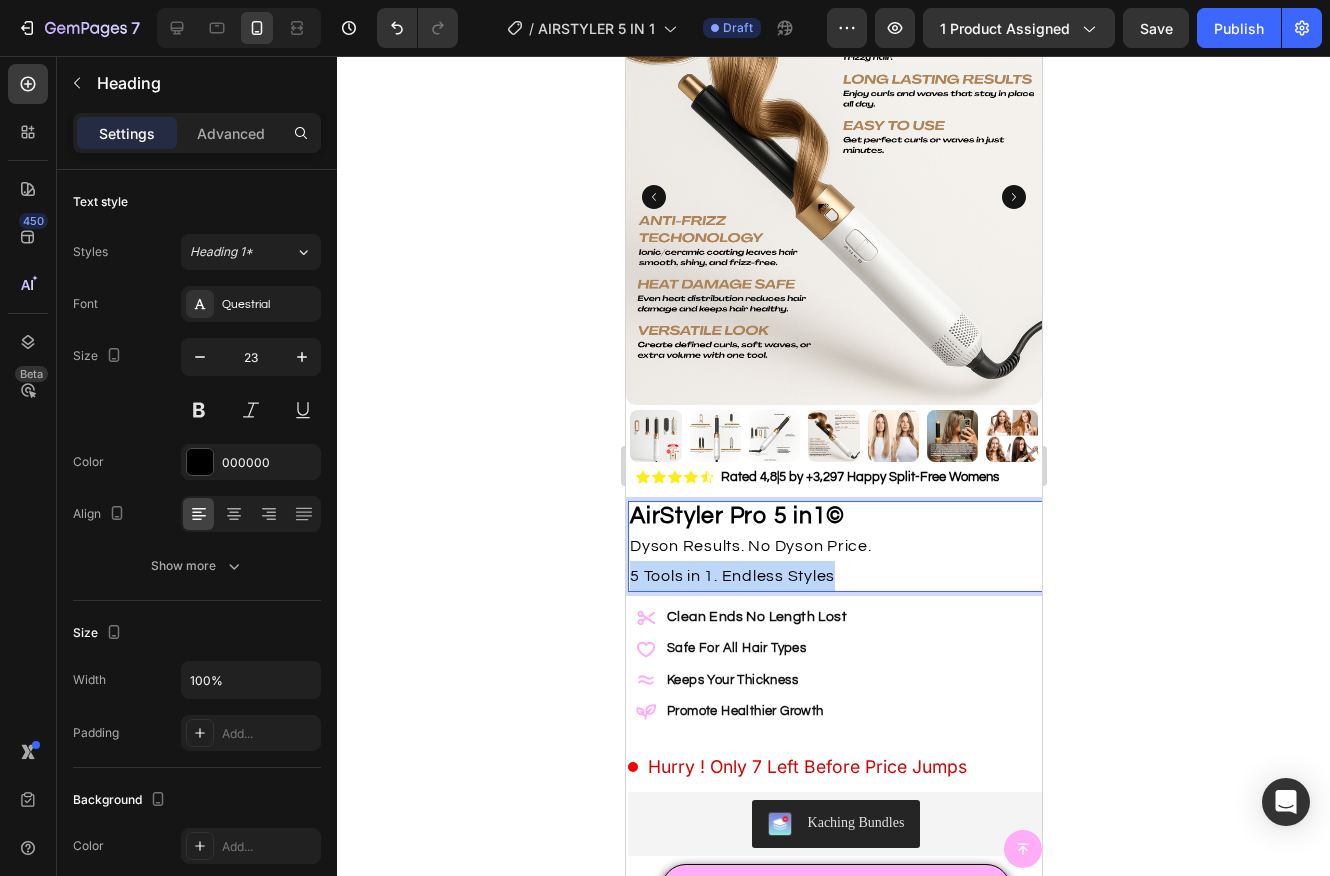 click on "AirStyler Pro 5 in1© Dyson Results. No Dyson Price.  5 Tools in 1. Endless Styles" at bounding box center (835, 546) 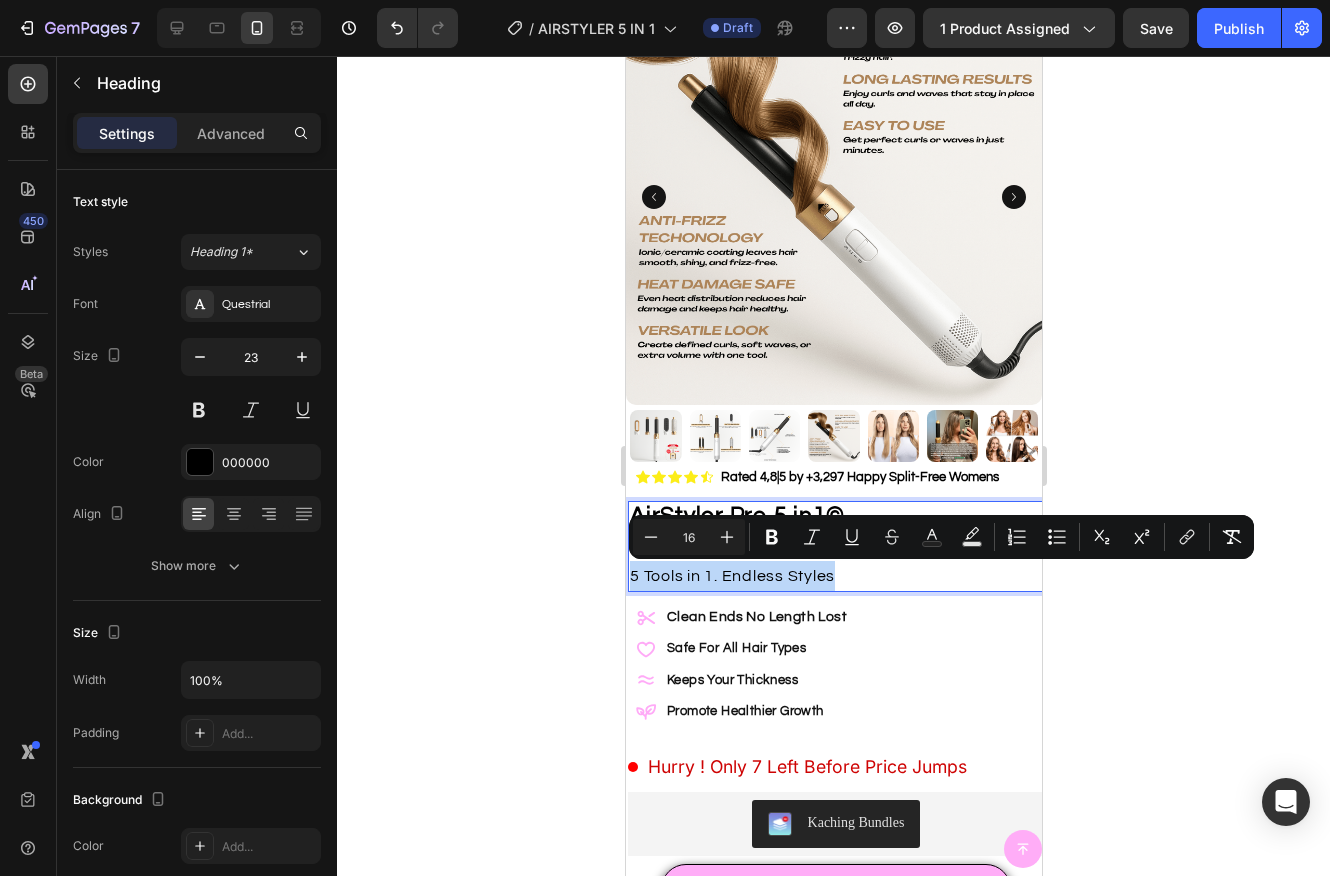 click on "AirStyler Pro 5 in1© Dyson Results. No Dyson Price.  5 Tools in 1. Endless Styles" at bounding box center (835, 546) 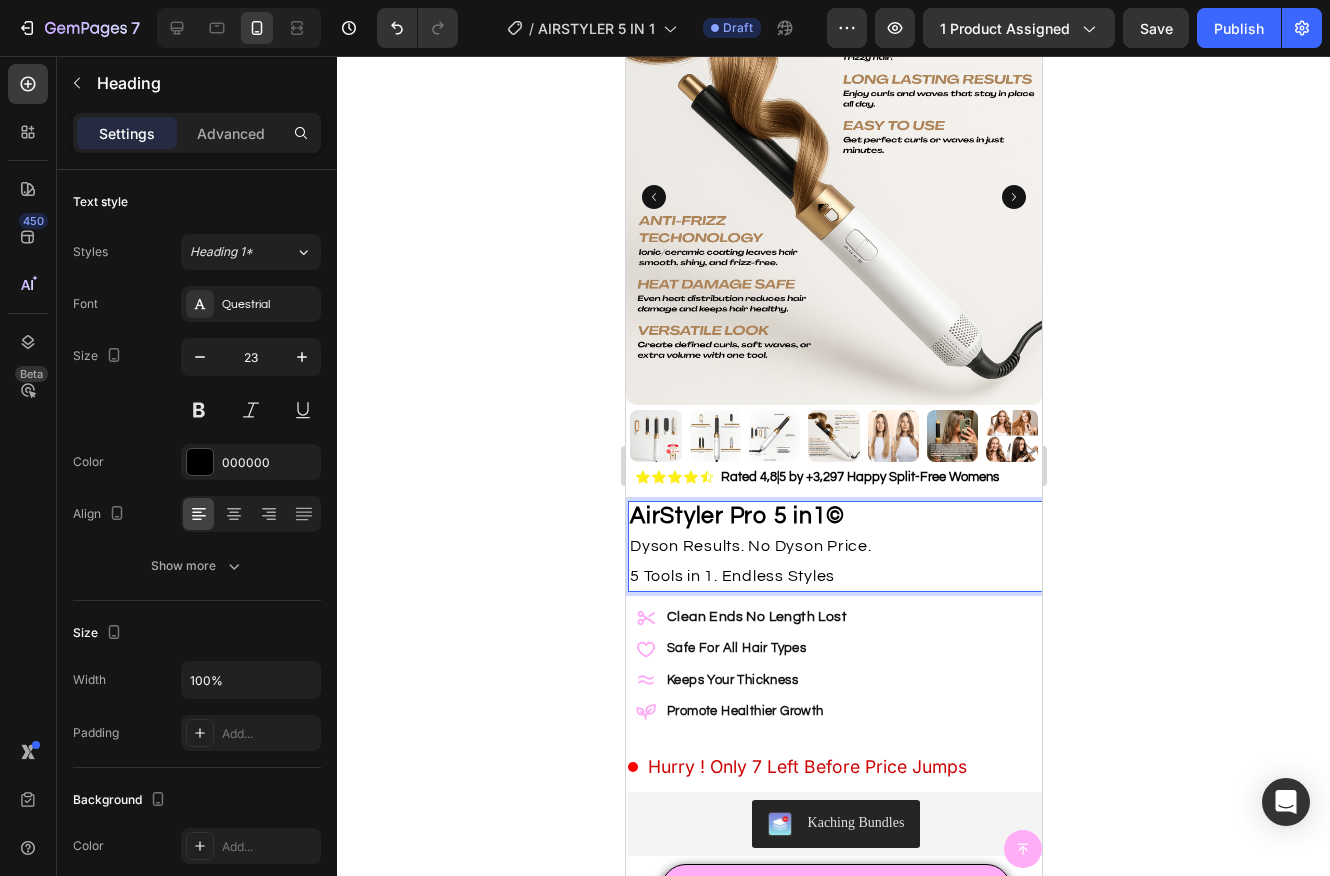 click on "5 Tools in 1. Endless Styles" at bounding box center (731, 576) 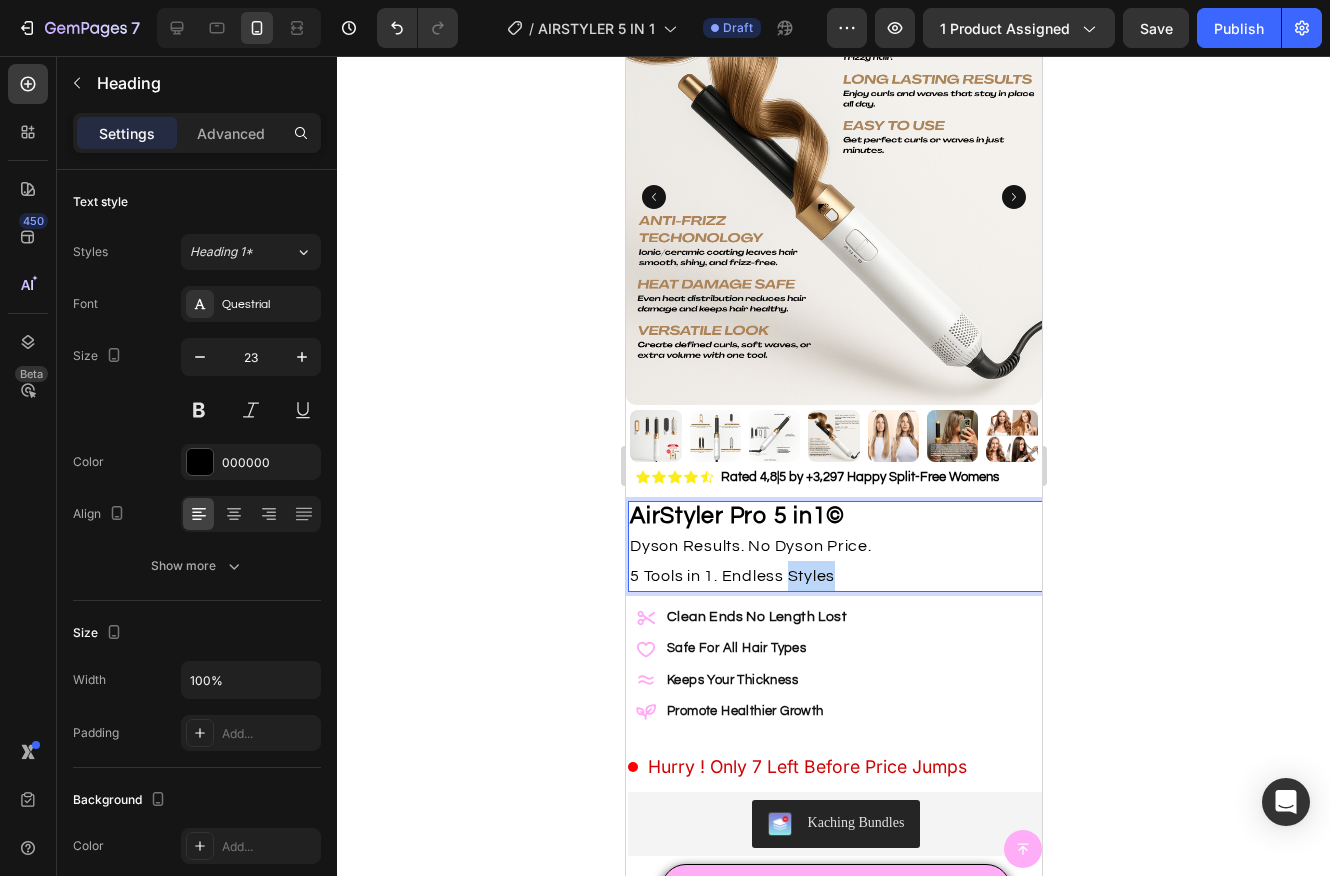 click on "5 Tools in 1. Endless Styles" at bounding box center [731, 576] 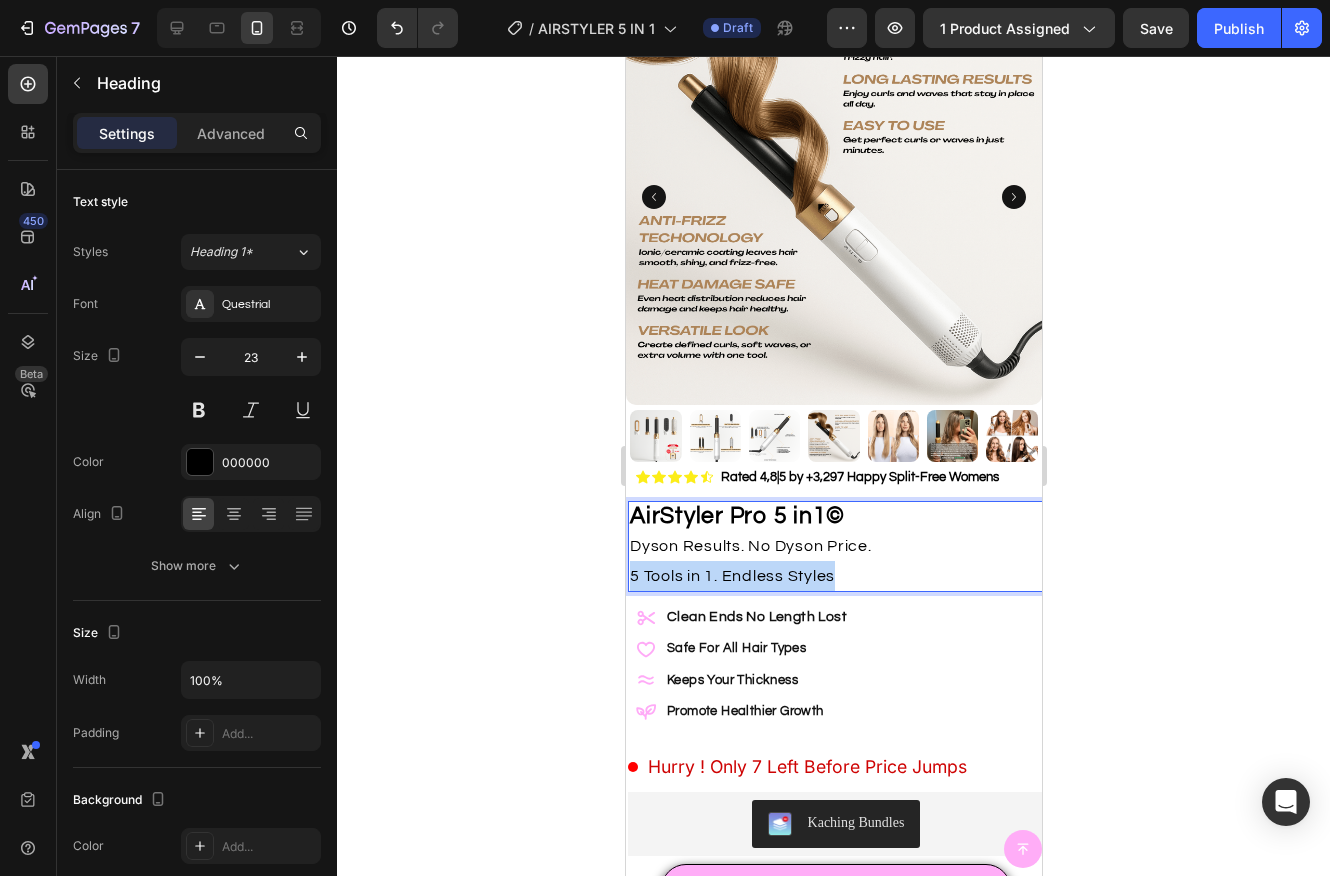click on "5 Tools in 1. Endless Styles" at bounding box center (731, 576) 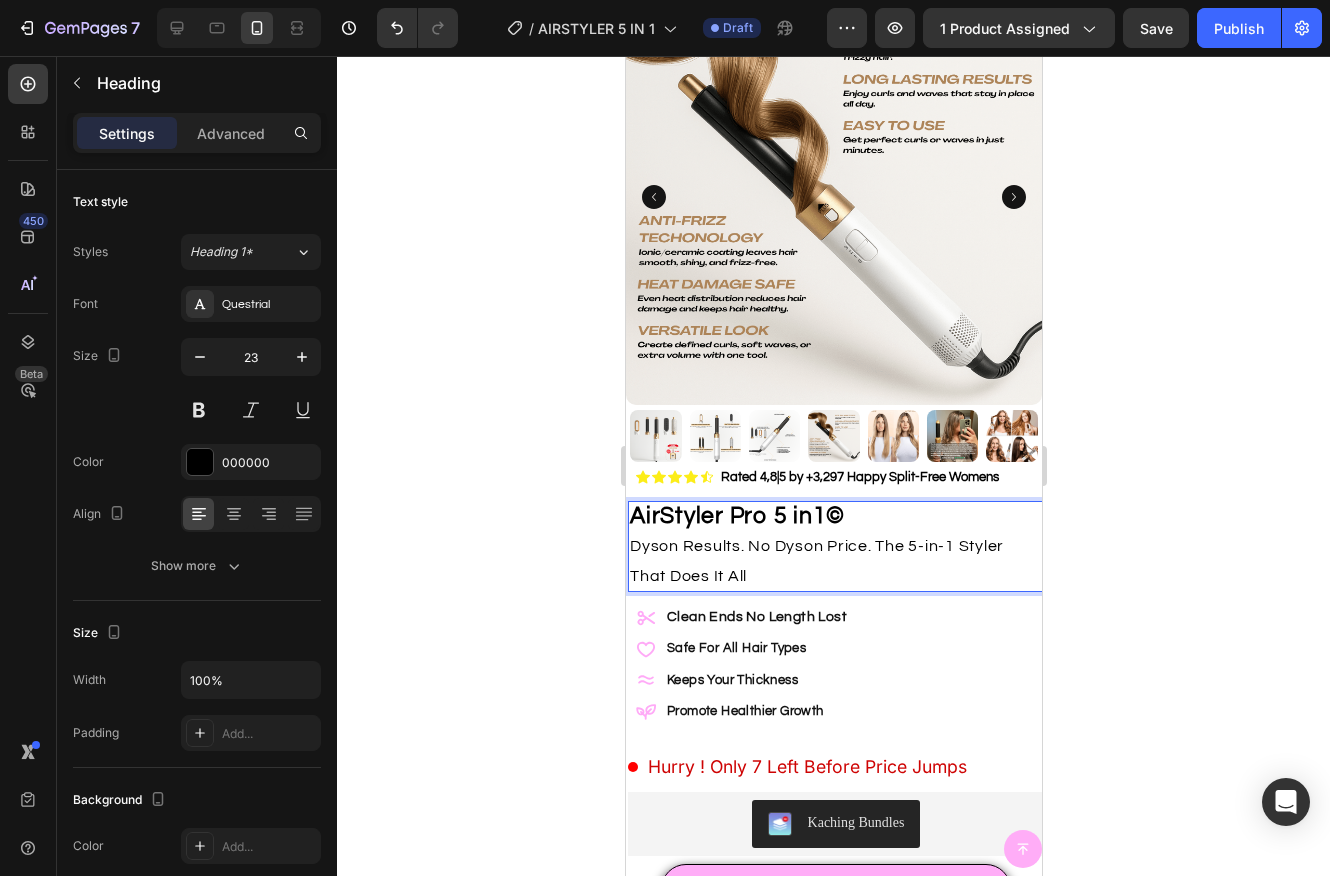 click on "Dyson Results. No Dyson Price. The 5-in-1 Styler That Does It All" at bounding box center (816, 561) 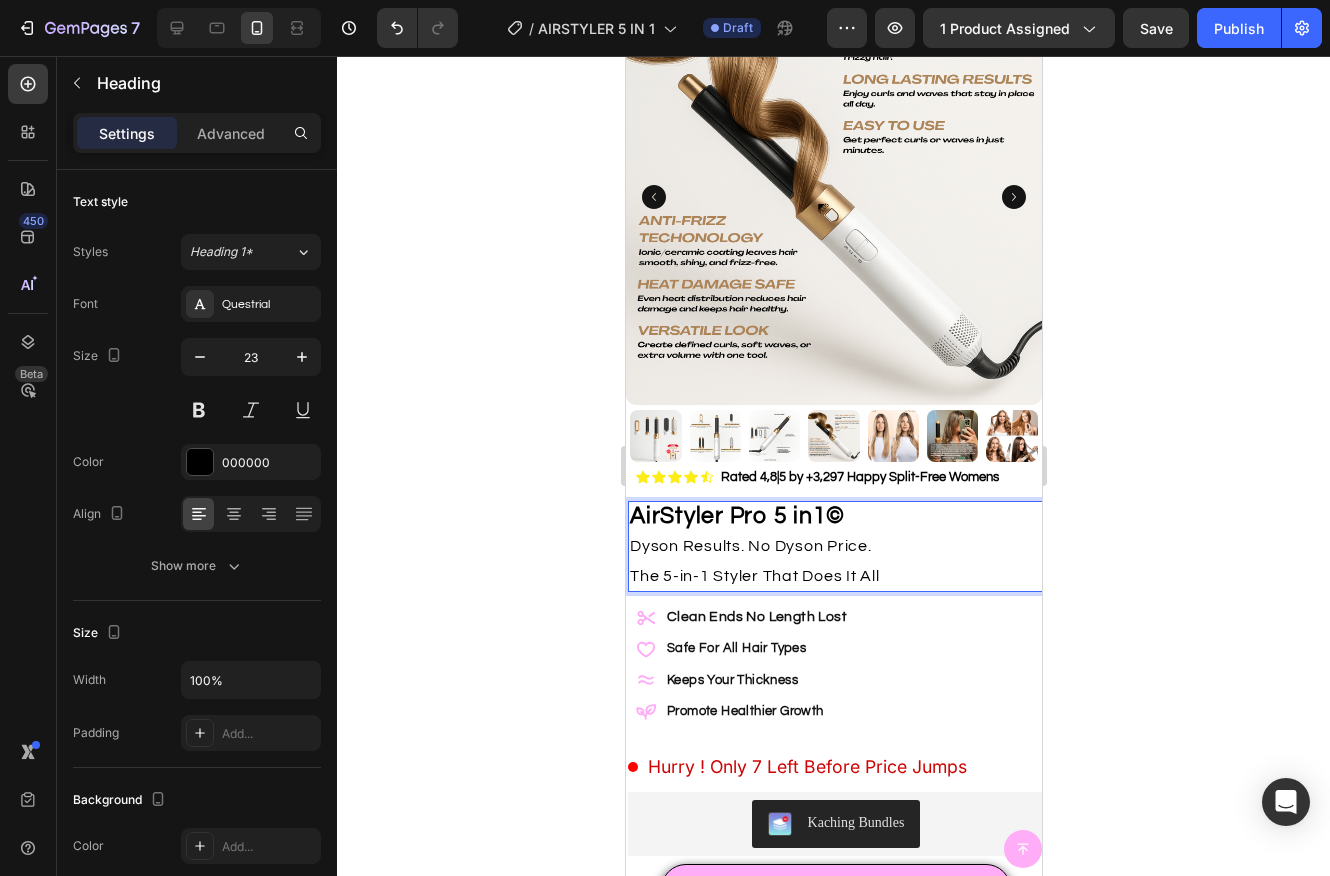 click 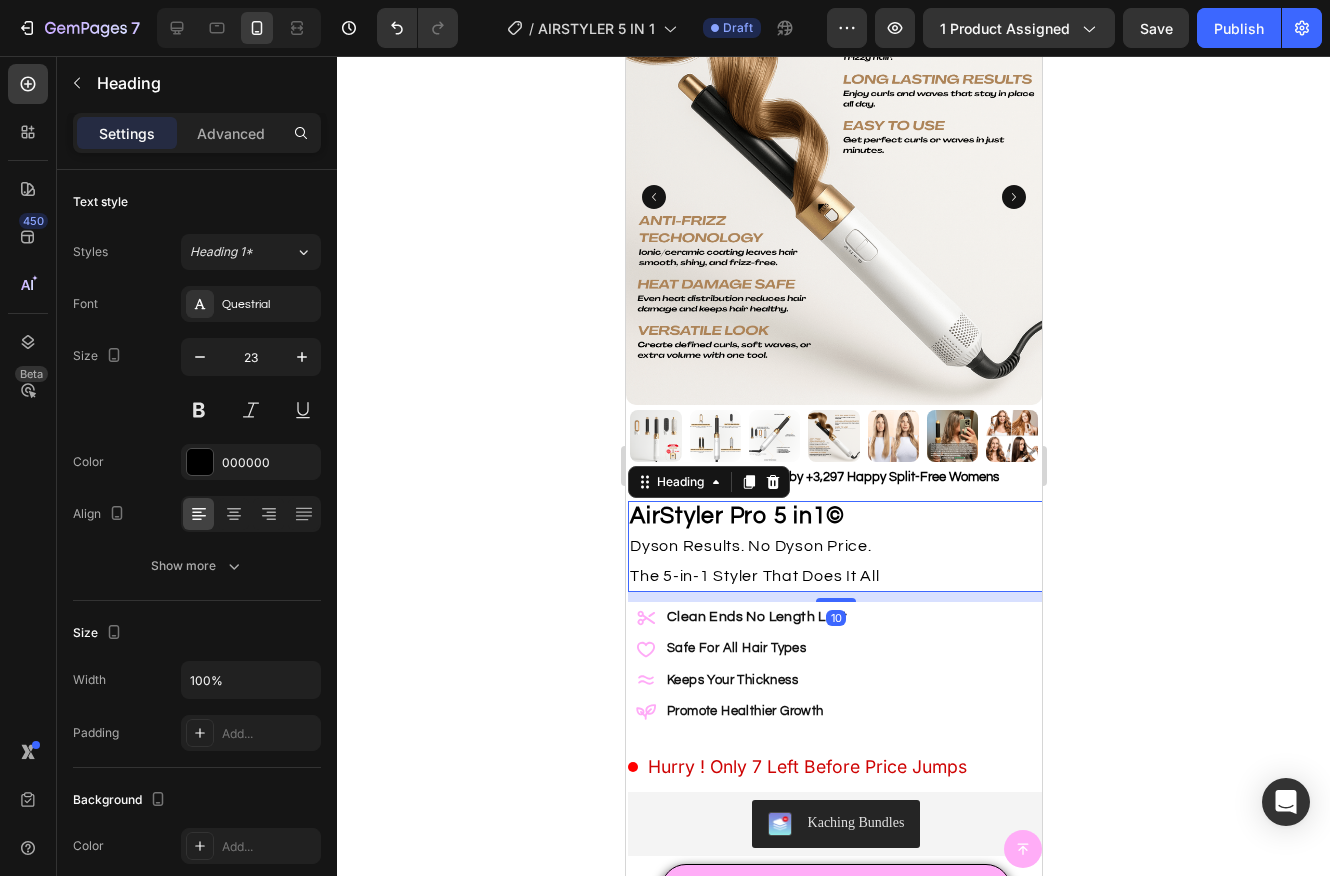 click on "⁠⁠⁠⁠⁠⁠⁠ AirStyler Pro 5 in1© Dyson Results. No Dyson Price.  The 5-in-1 Styler That Does It All" at bounding box center (835, 546) 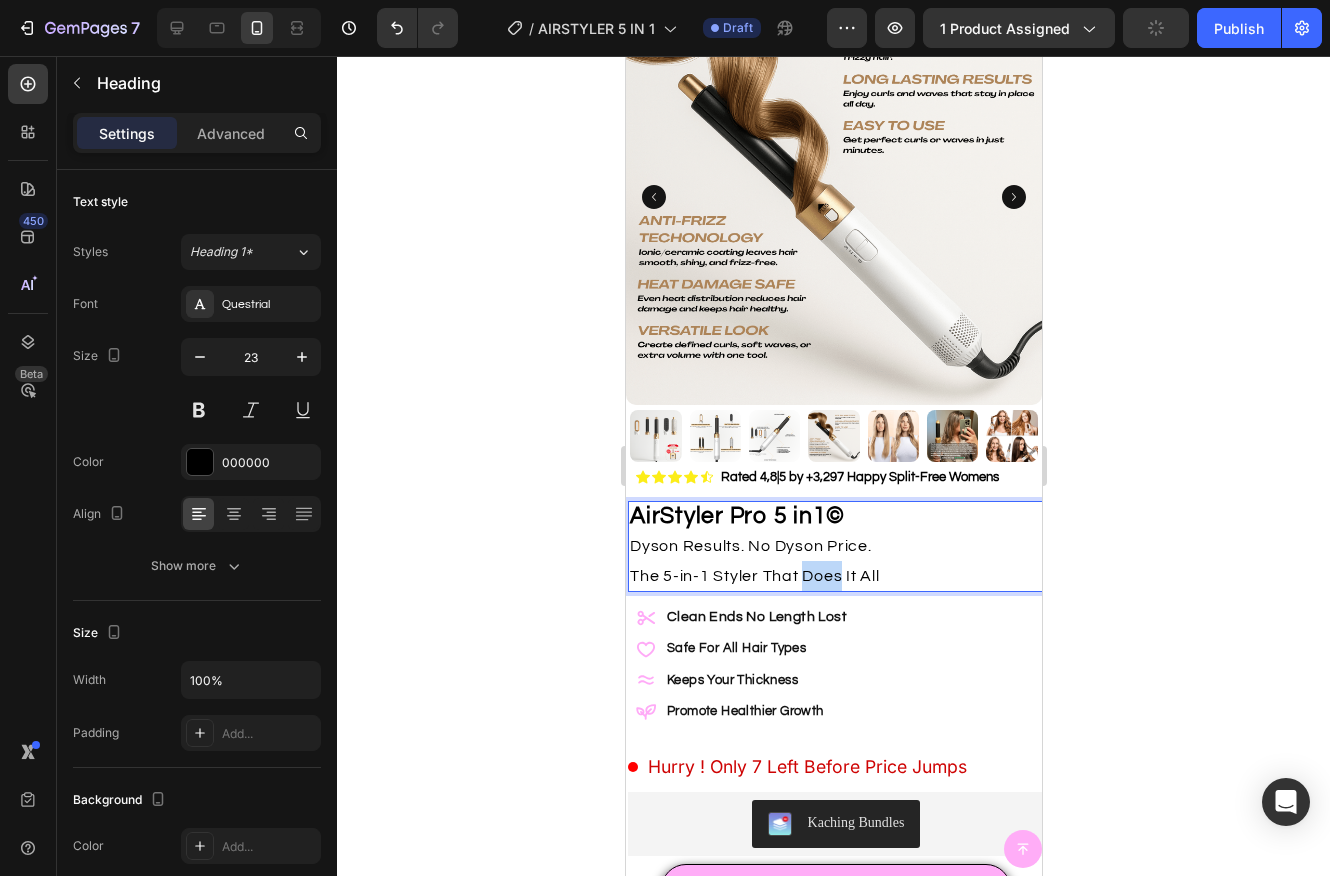 click on "AirStyler Pro 5 in1© Dyson Results. No Dyson Price.  The 5-in-1 Styler That Does It All" at bounding box center (835, 546) 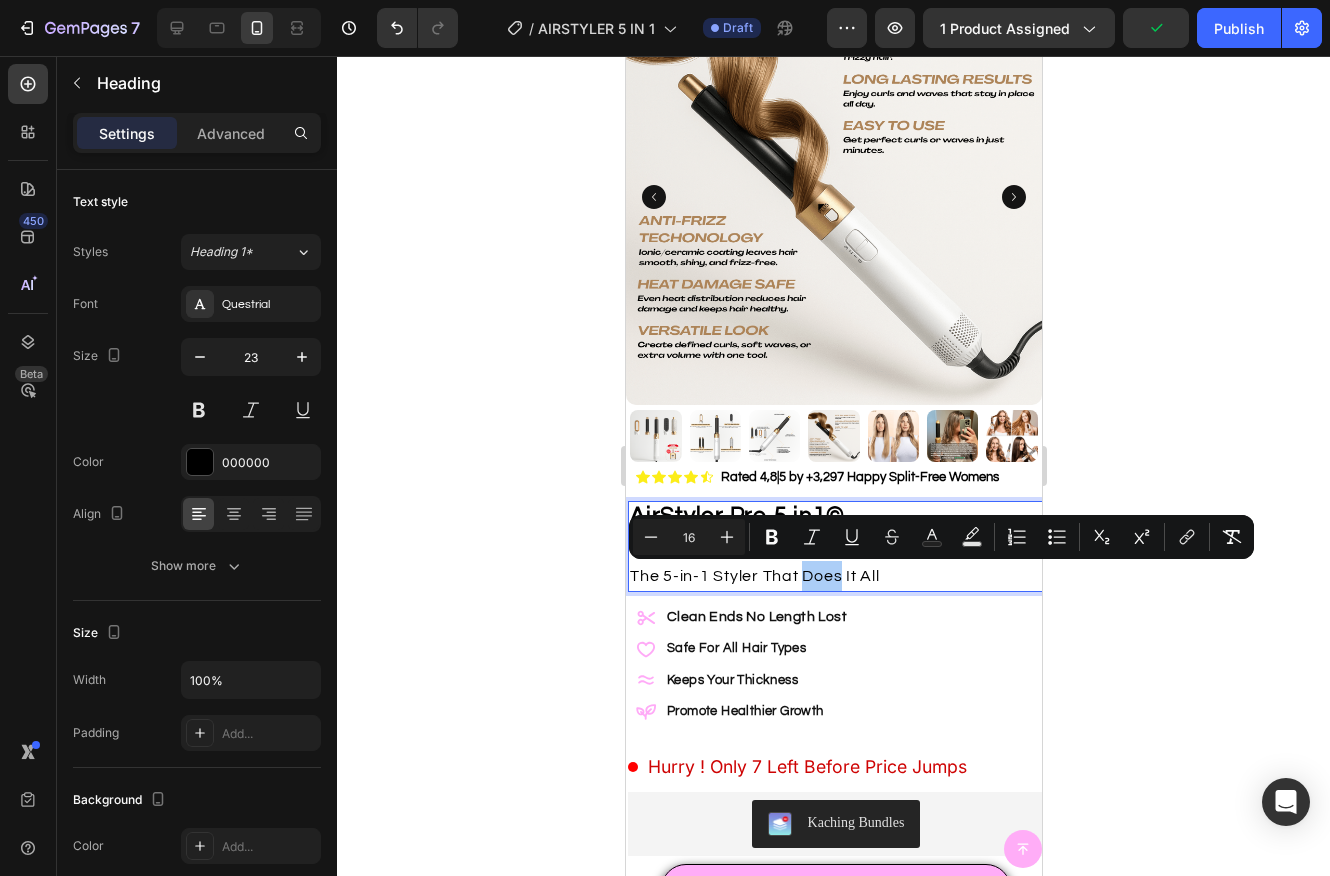 click 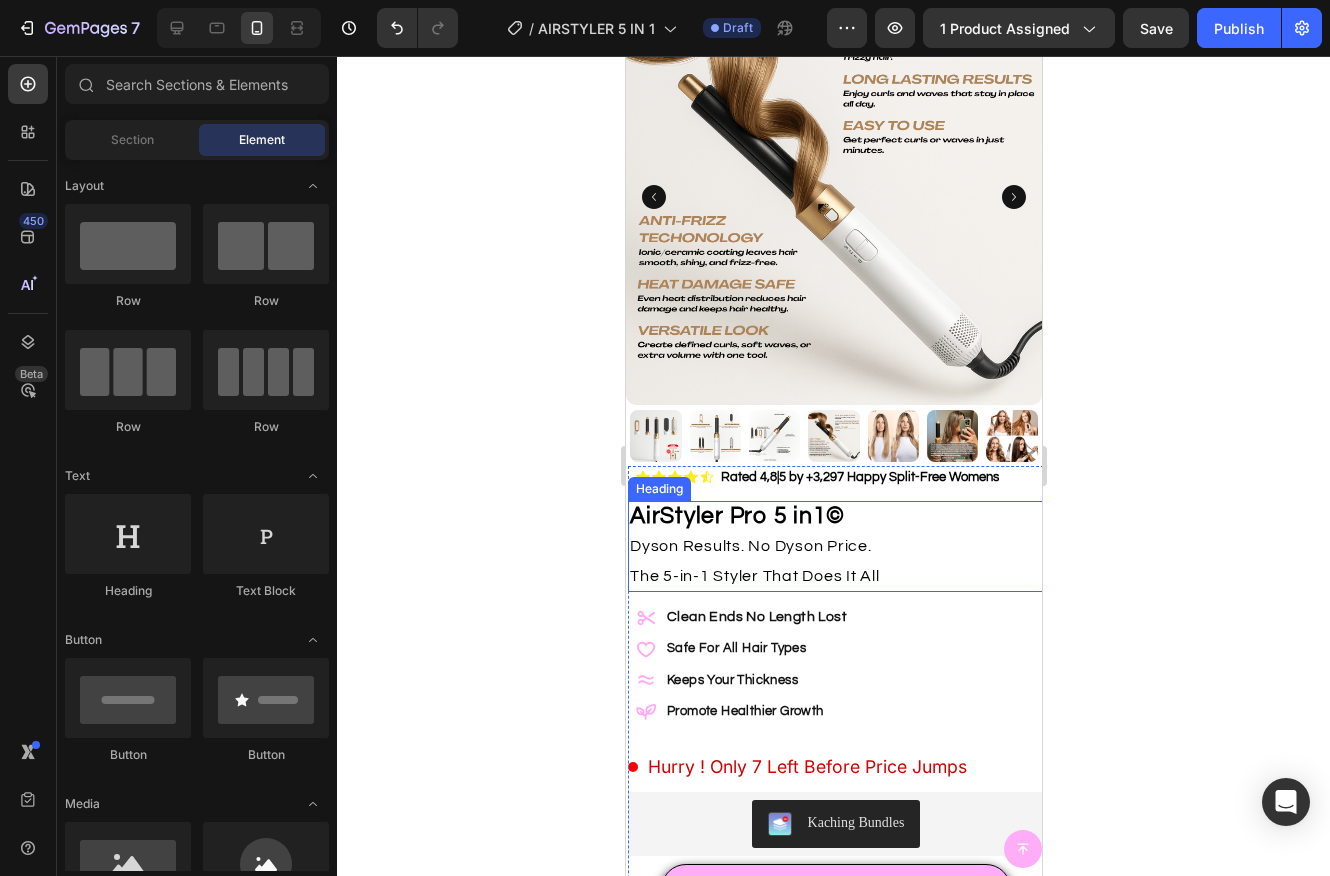 click on "⁠⁠⁠⁠⁠⁠⁠ AirStyler Pro 5 in1© Dyson Results. No Dyson Price.  The 5-in-1 Styler That Does It All" at bounding box center [835, 546] 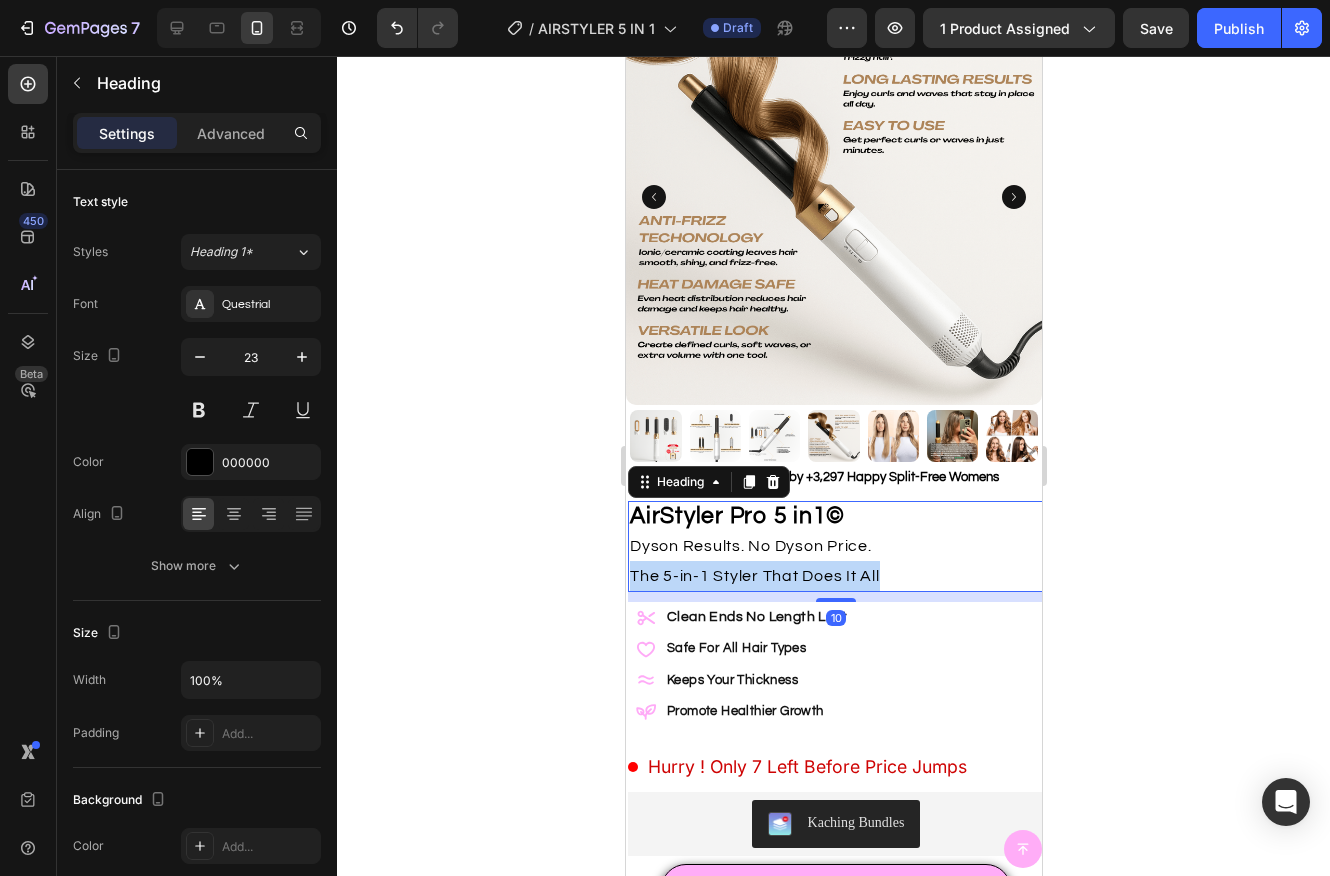 click on "AirStyler Pro 5 in1© Dyson Results. No Dyson Price.  The 5-in-1 Styler That Does It All" at bounding box center [835, 546] 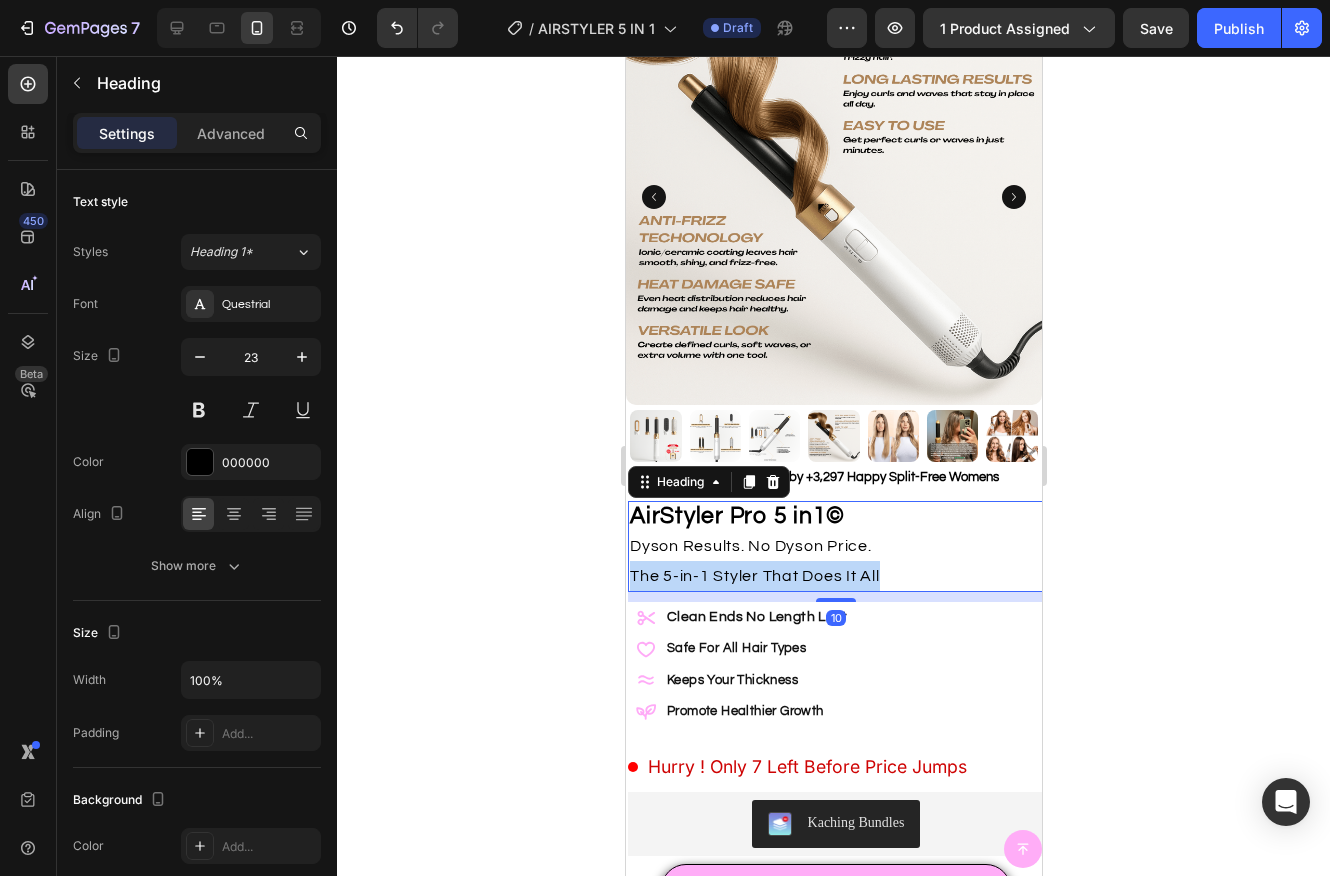 click on "AirStyler Pro 5 in1© Dyson Results. No Dyson Price.  The 5-in-1 Styler That Does It All" at bounding box center (835, 546) 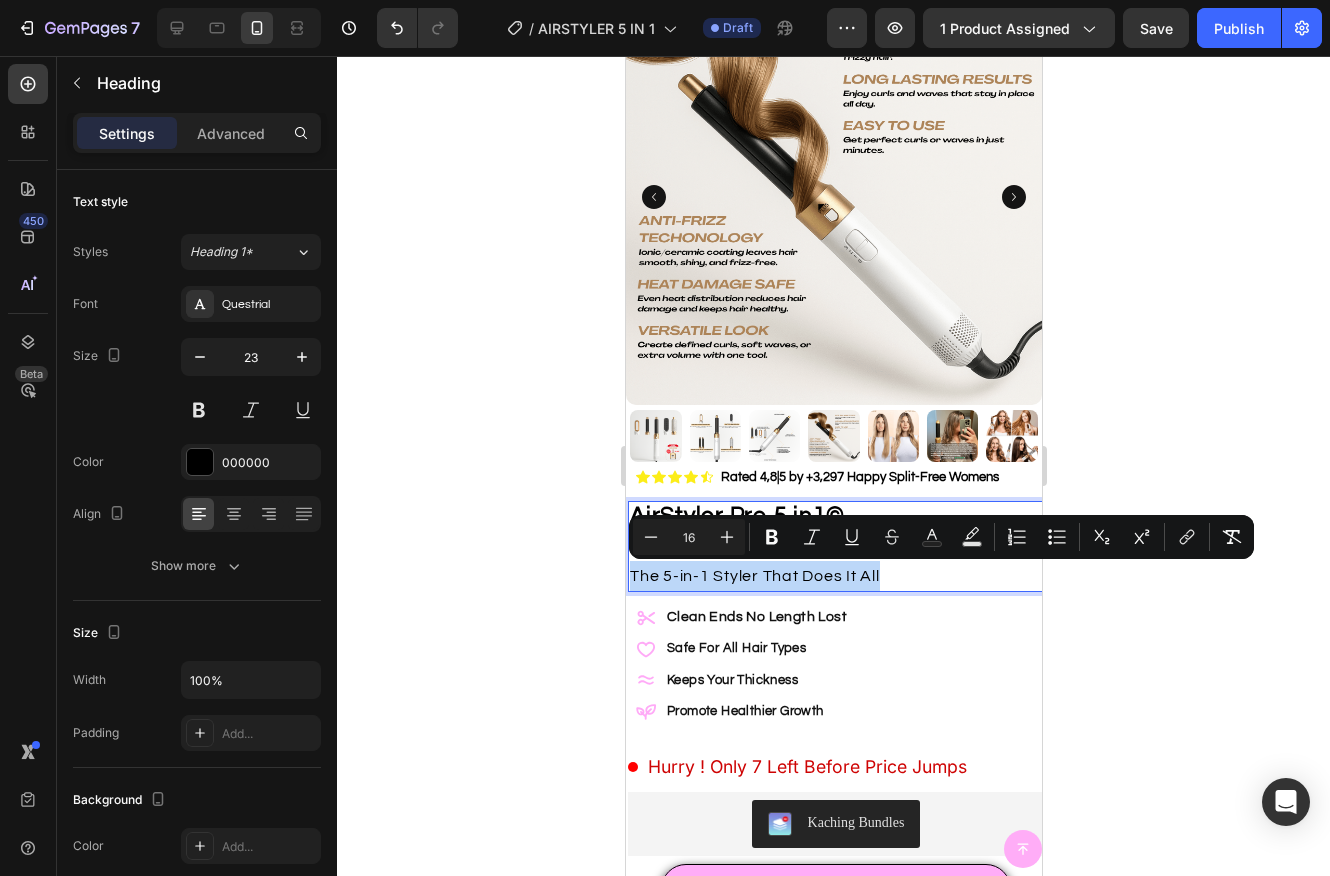 click on "AirStyler Pro 5 in1© Dyson Results. No Dyson Price.  The 5-in-1 Styler That Does It All" at bounding box center (835, 546) 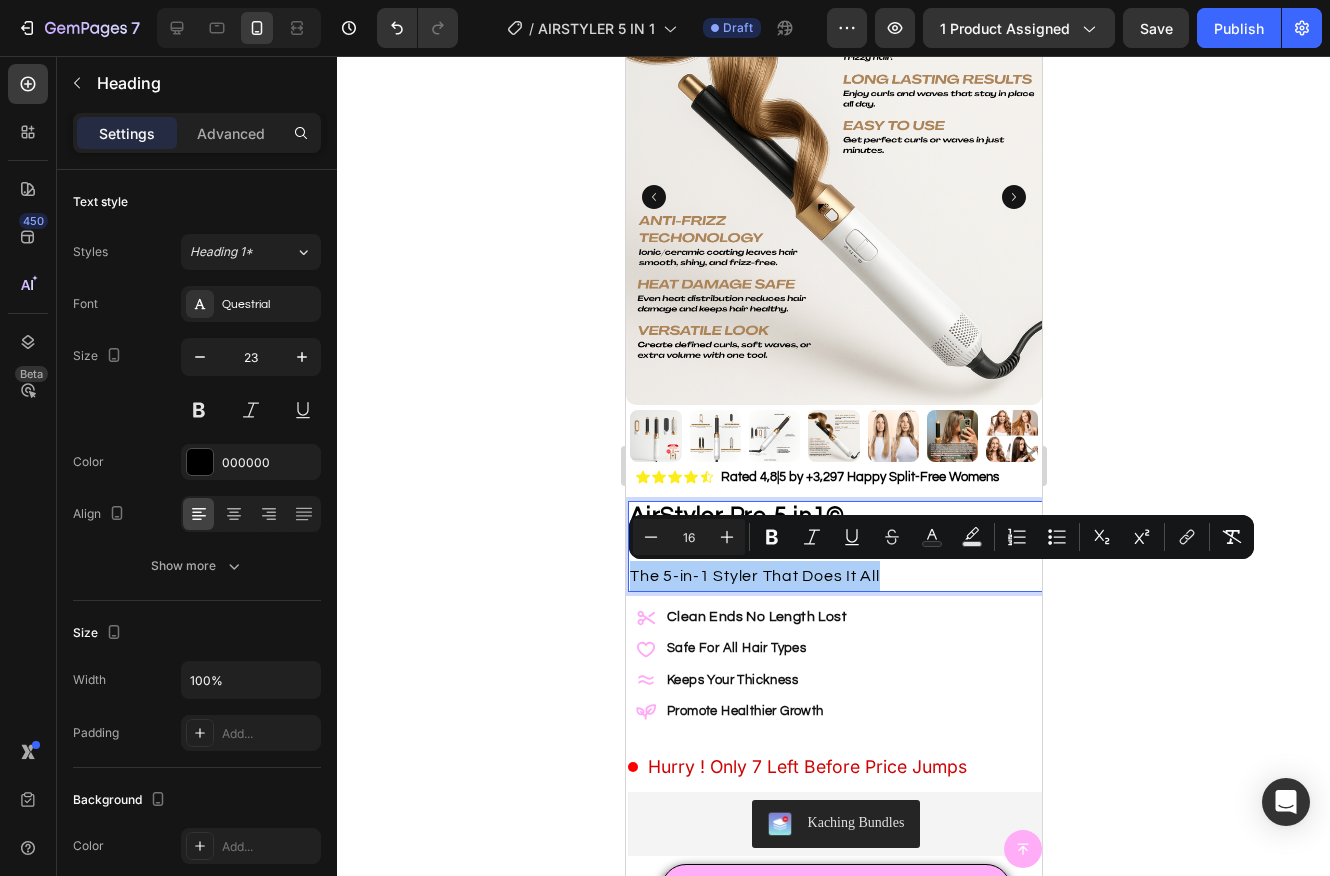 click 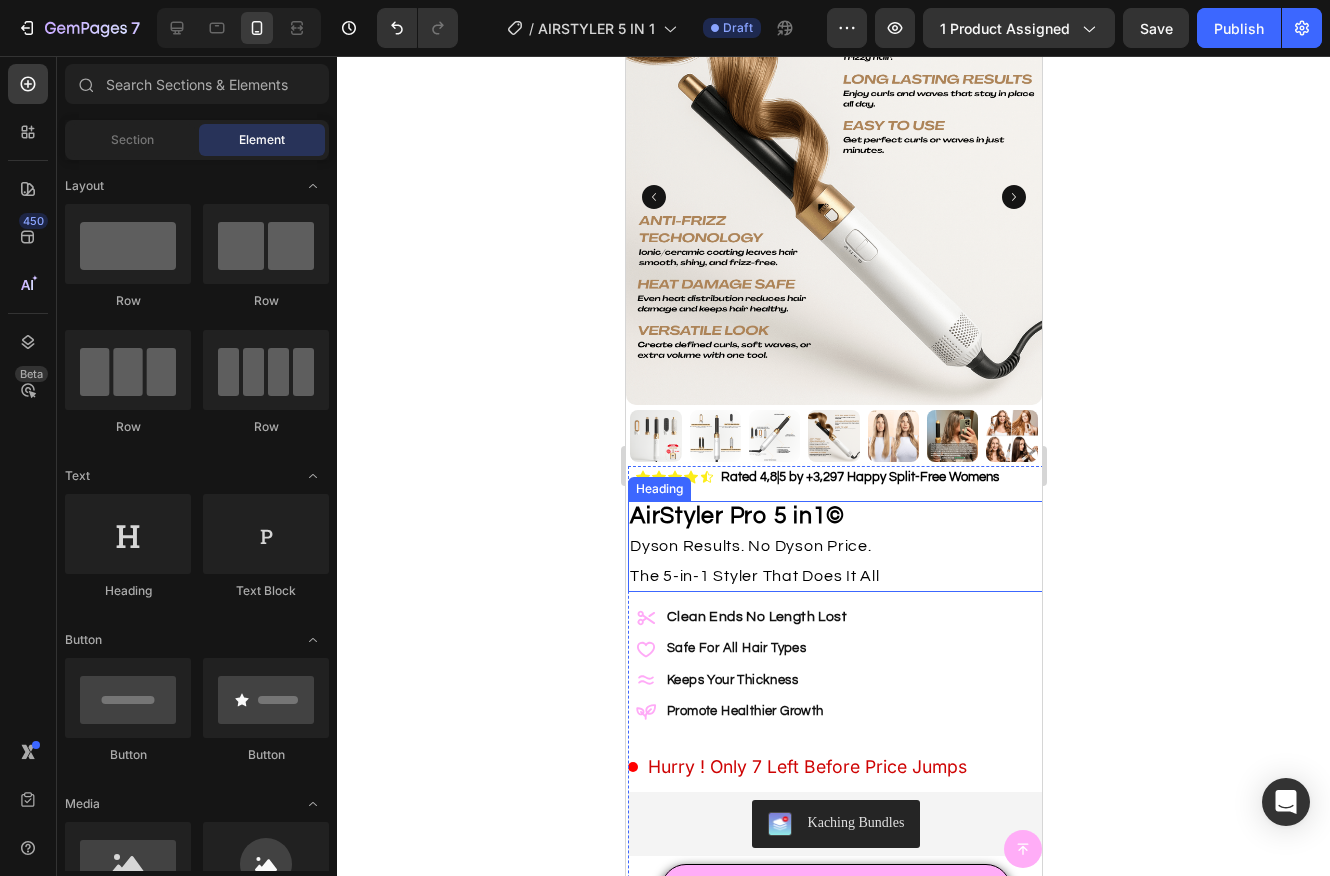 click on "Dyson Results. No Dyson Price." at bounding box center [750, 546] 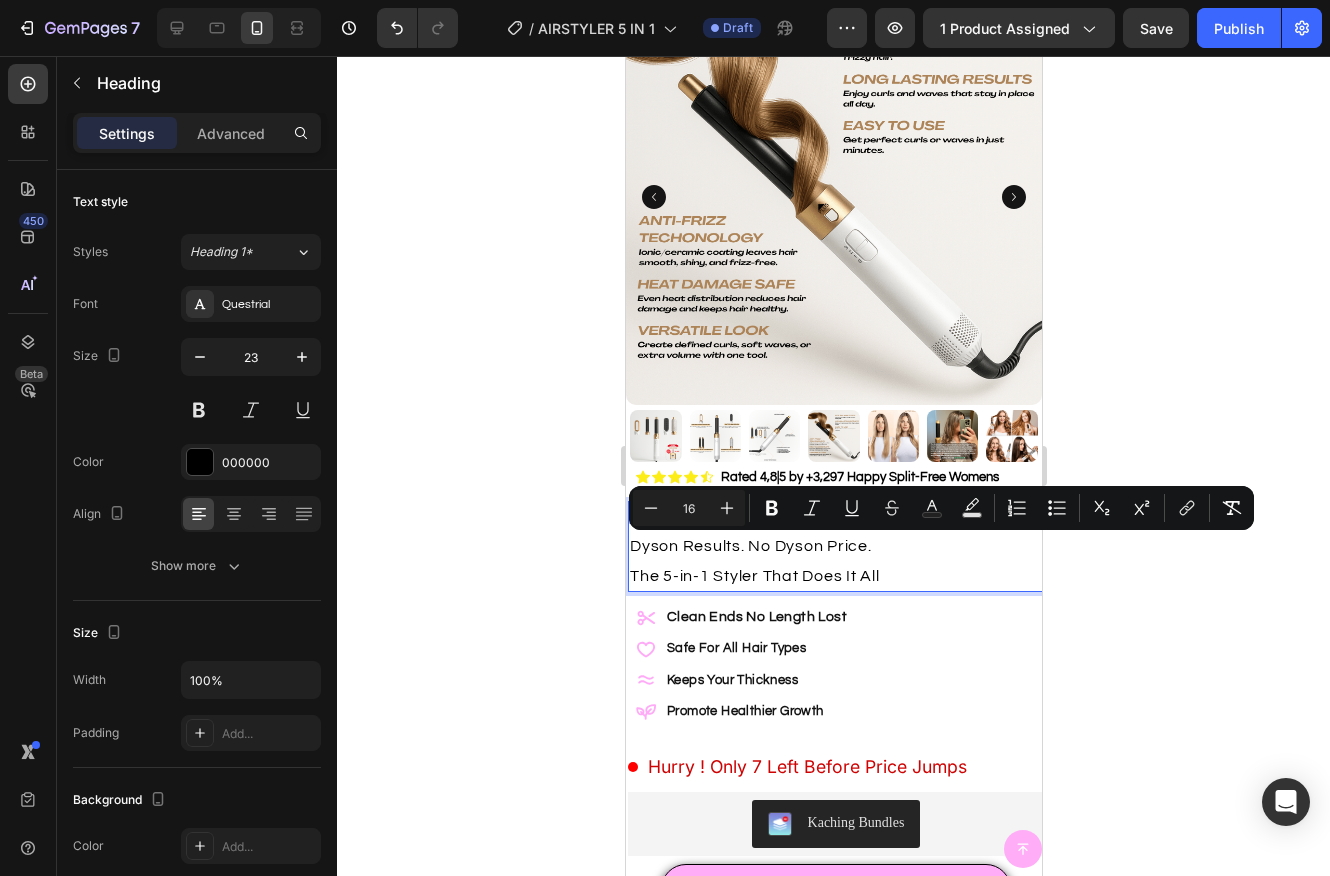 click on "Dyson Results. No Dyson Price." at bounding box center (750, 546) 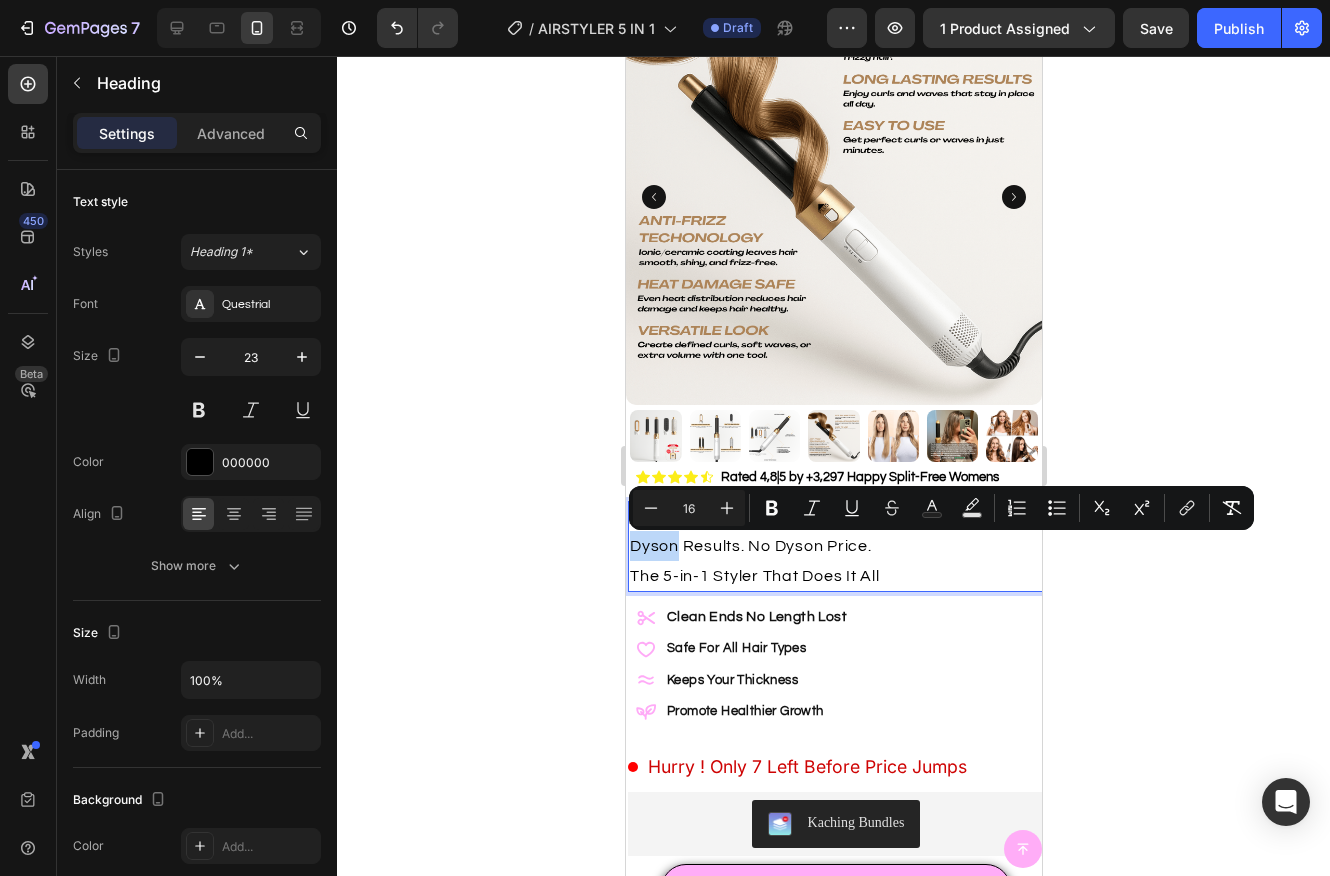 drag, startPoint x: 628, startPoint y: 546, endPoint x: 675, endPoint y: 549, distance: 47.095646 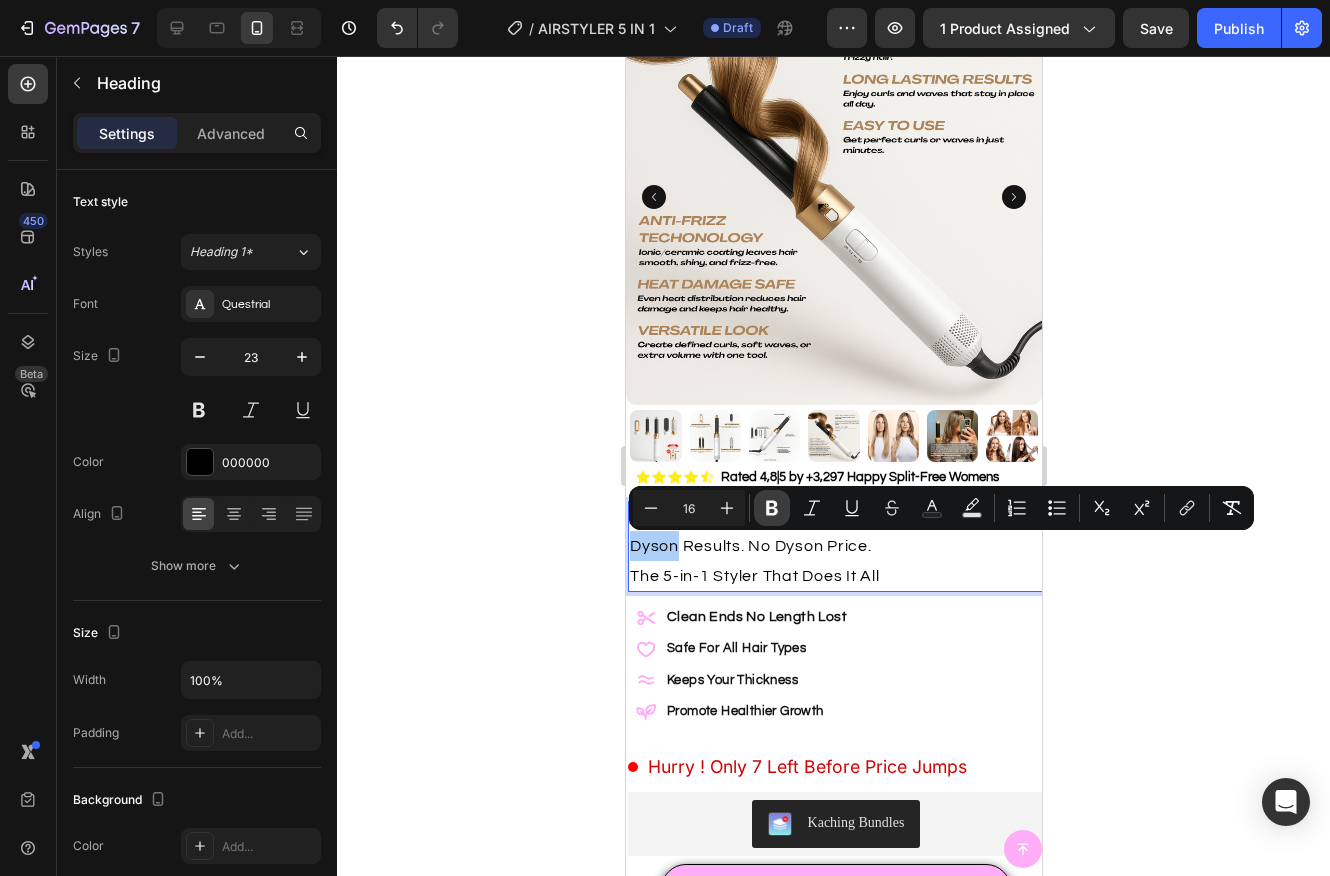 click on "Bold" at bounding box center [772, 508] 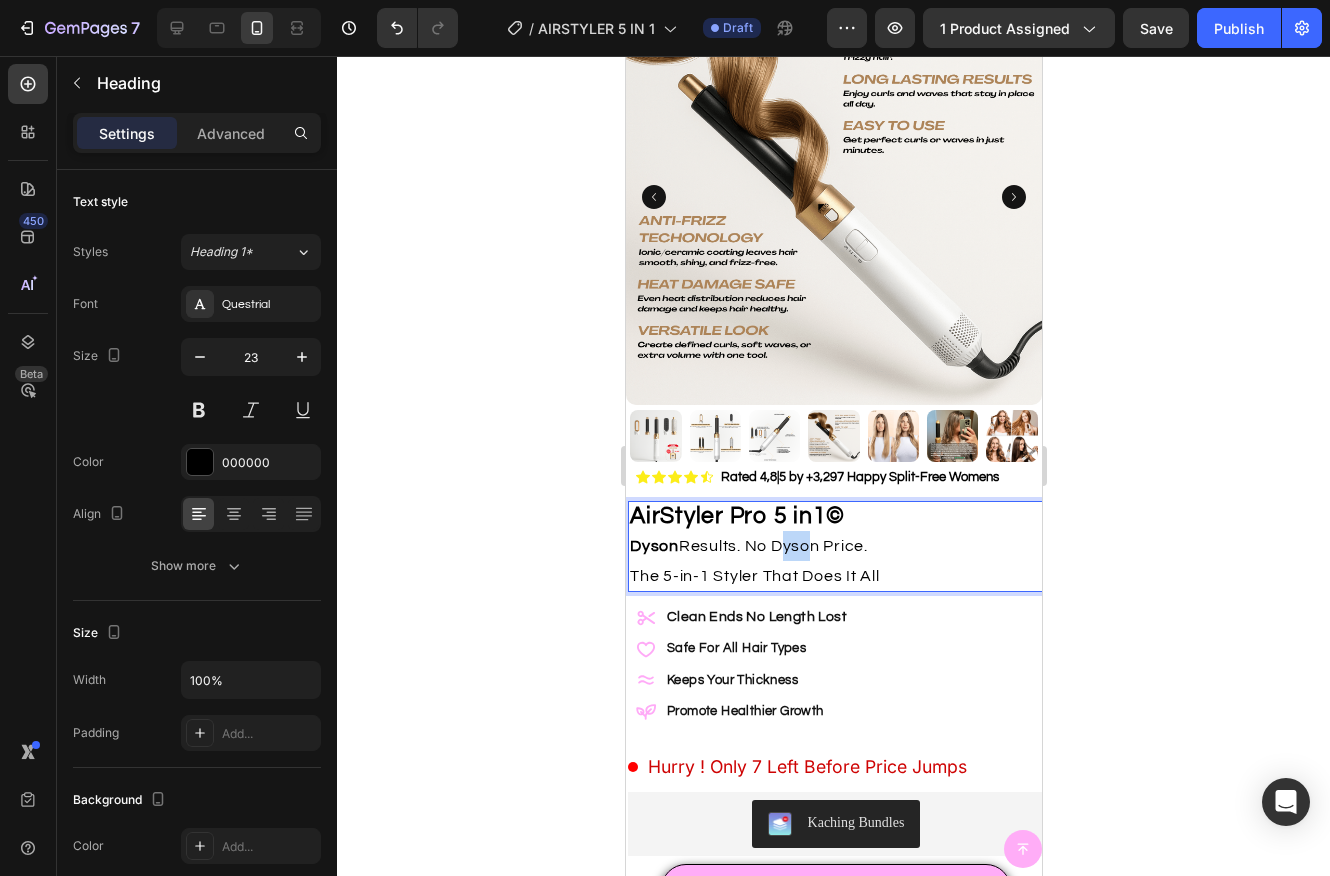 drag, startPoint x: 777, startPoint y: 547, endPoint x: 802, endPoint y: 548, distance: 25.019993 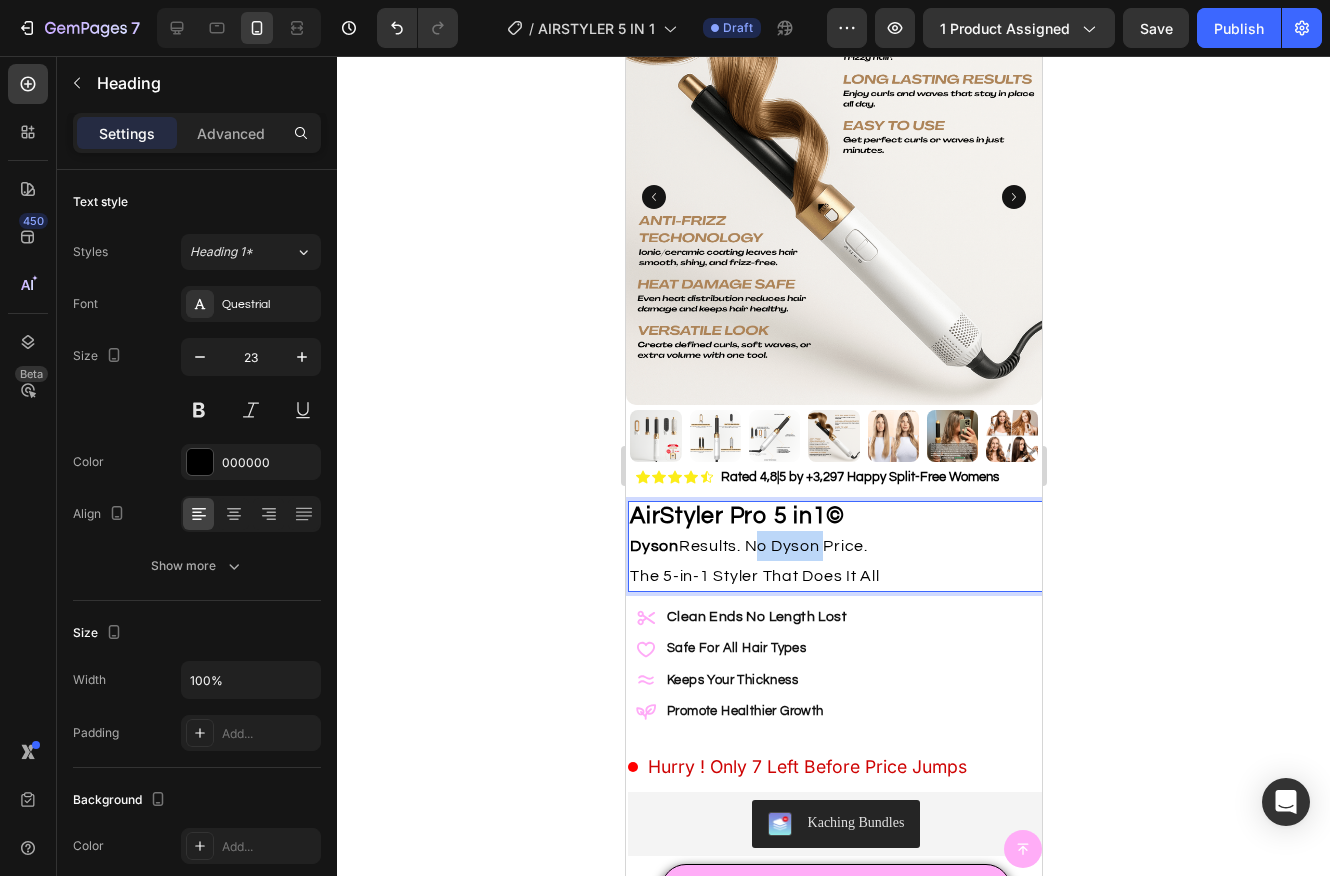 drag, startPoint x: 750, startPoint y: 548, endPoint x: 822, endPoint y: 547, distance: 72.00694 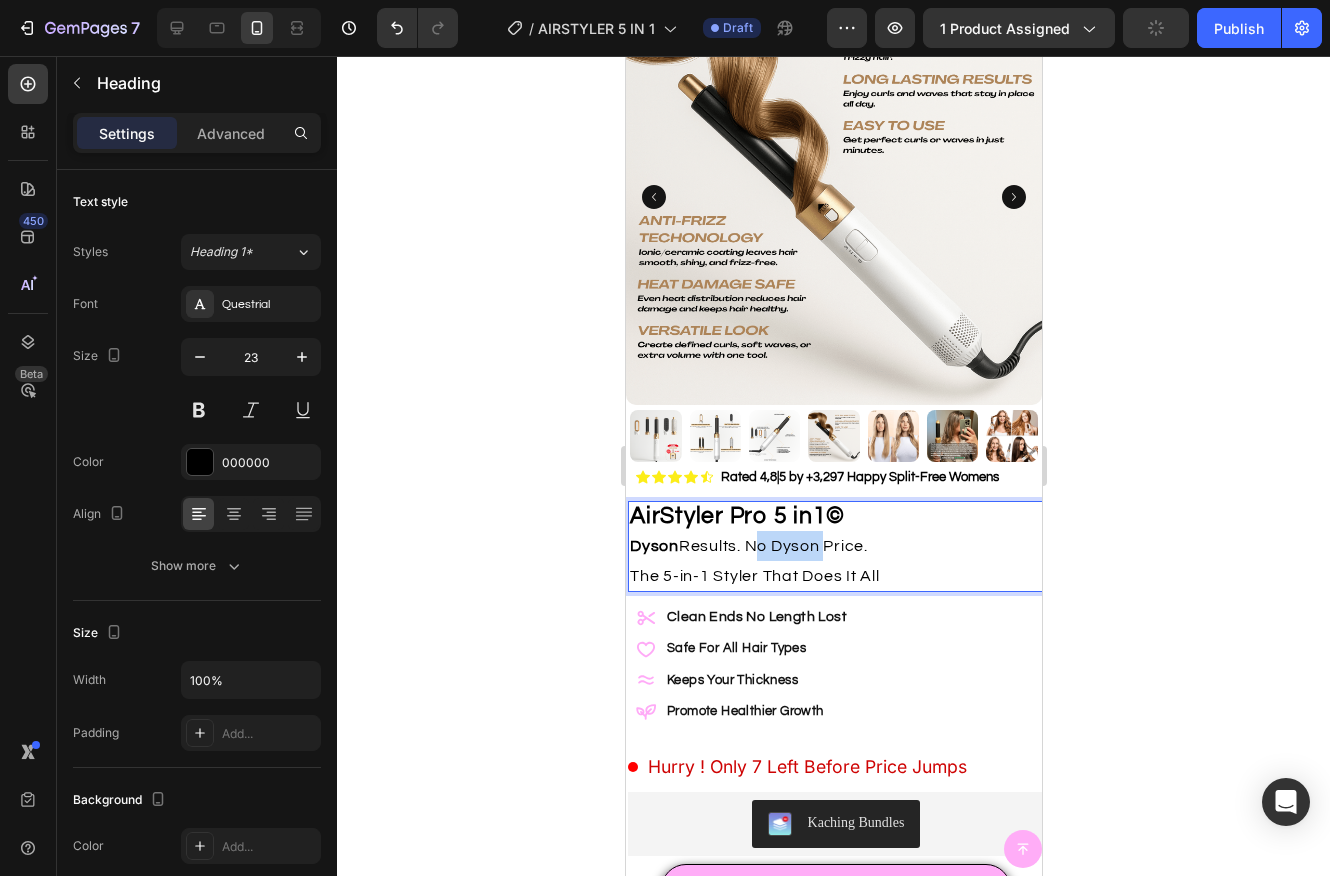 drag, startPoint x: 749, startPoint y: 545, endPoint x: 820, endPoint y: 551, distance: 71.25307 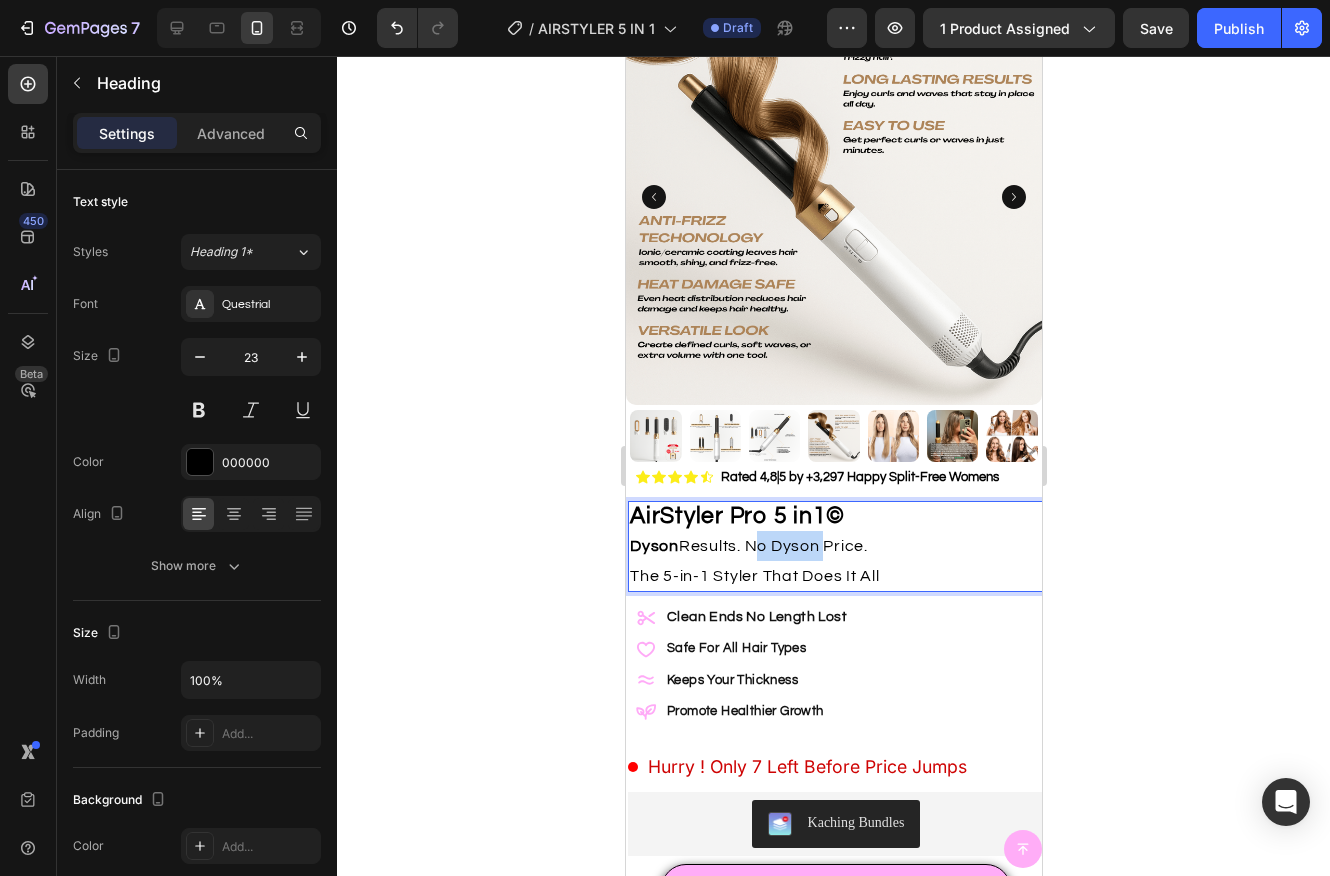 click on "Dyson  Results. No Dyson Price." at bounding box center [748, 546] 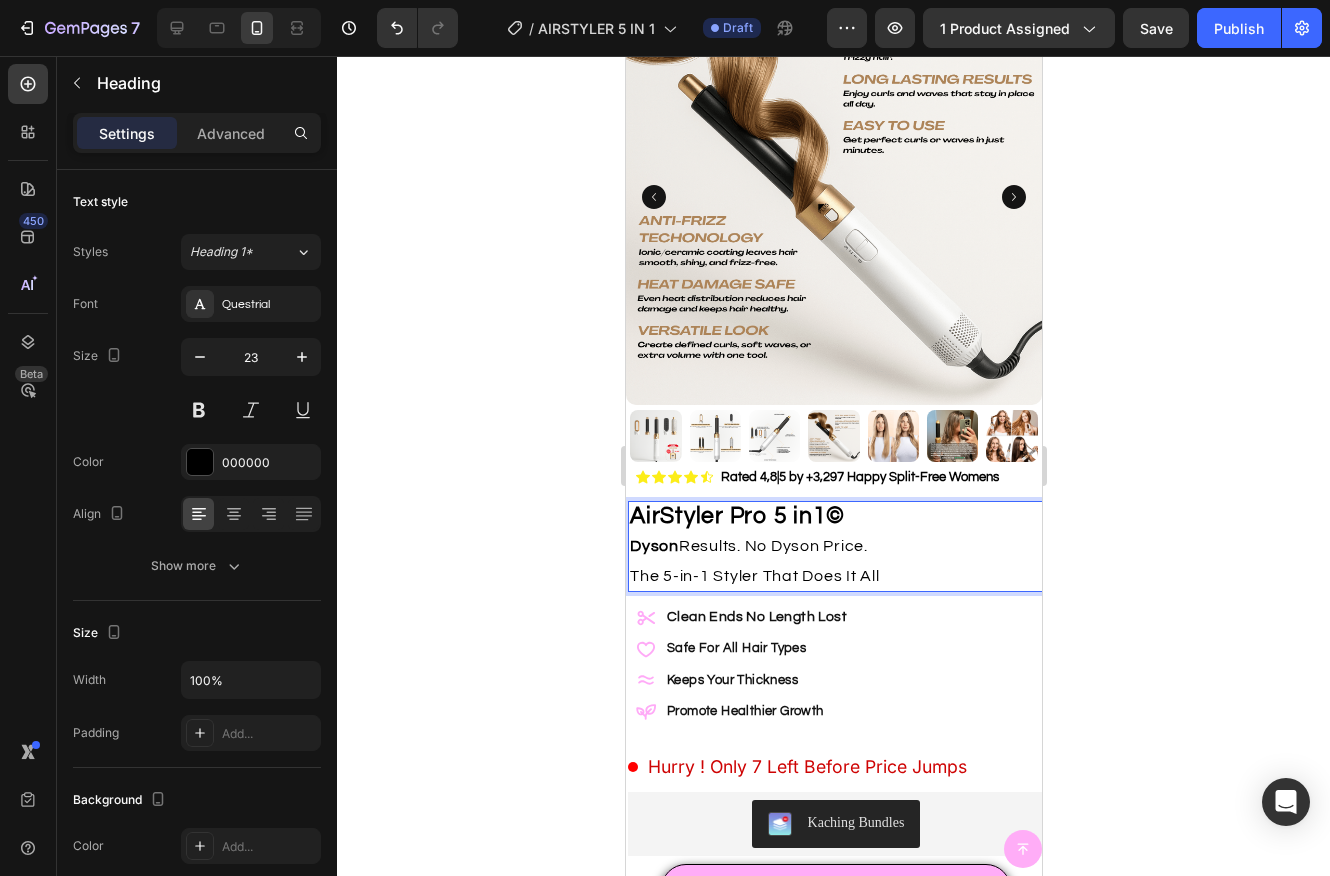 click on "Dyson  Results. No Dyson Price." at bounding box center [748, 546] 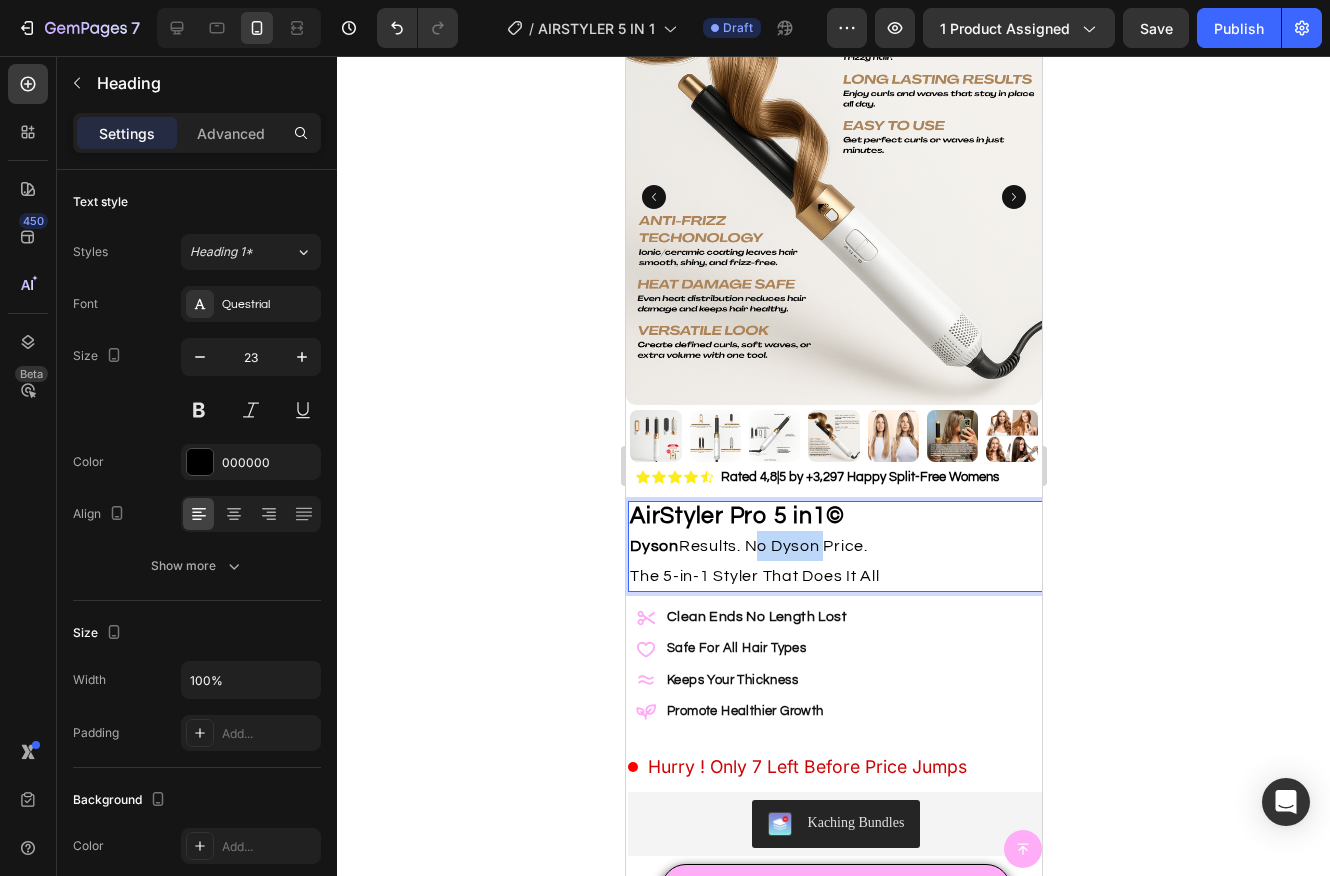drag, startPoint x: 749, startPoint y: 547, endPoint x: 799, endPoint y: 548, distance: 50.01 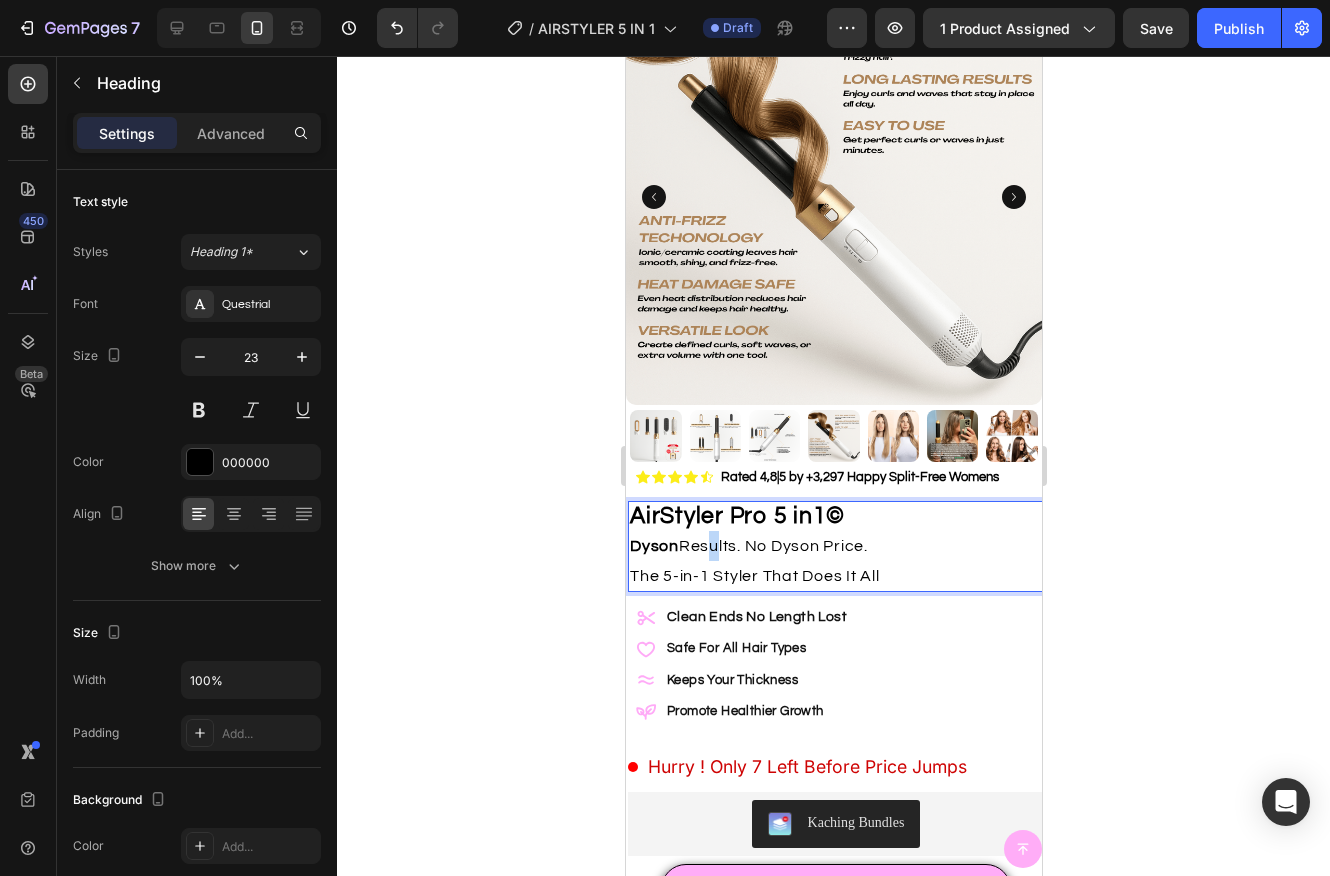 click on "Dyson  Results. No Dyson Price." at bounding box center (748, 546) 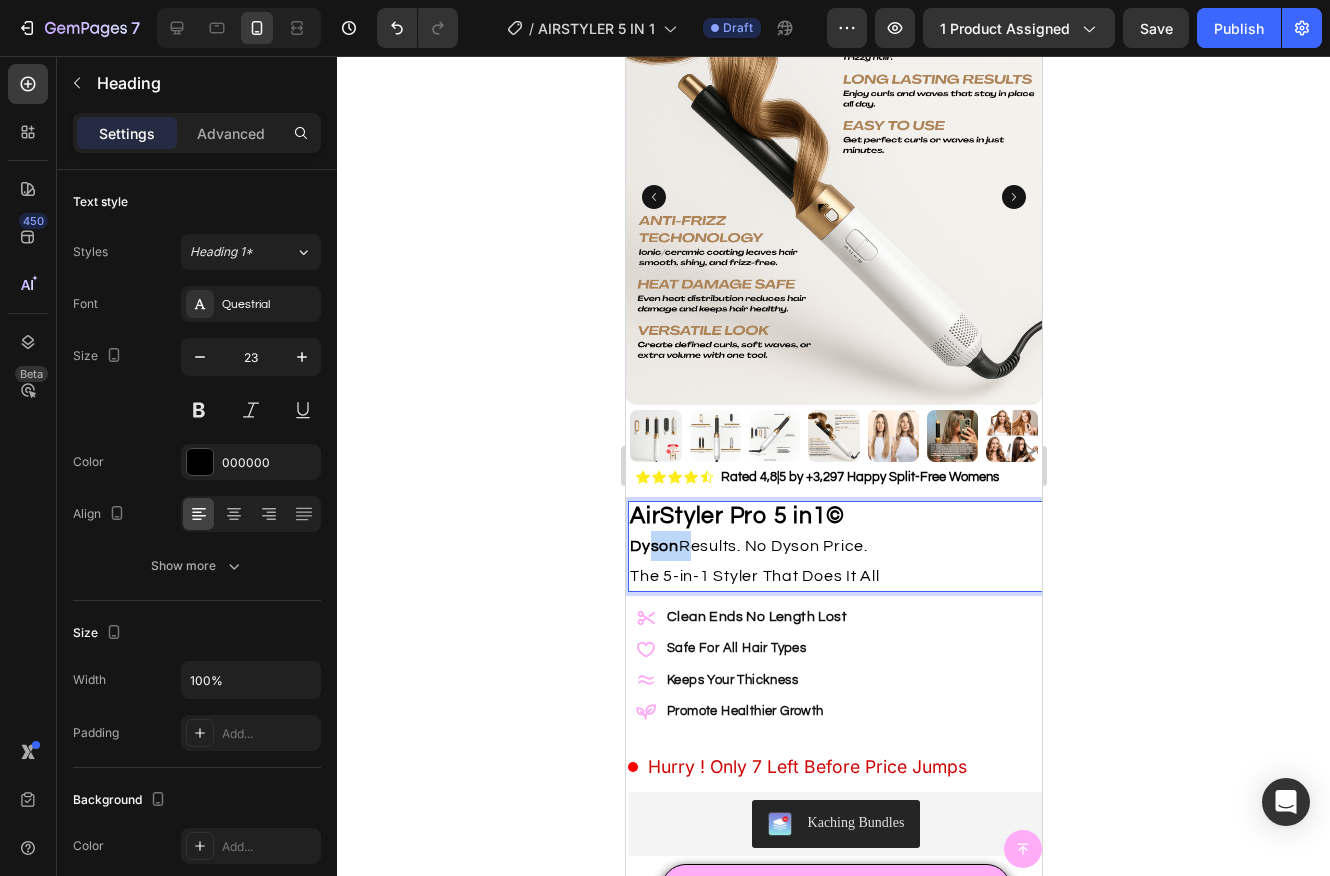 drag, startPoint x: 648, startPoint y: 544, endPoint x: 682, endPoint y: 542, distance: 34.058773 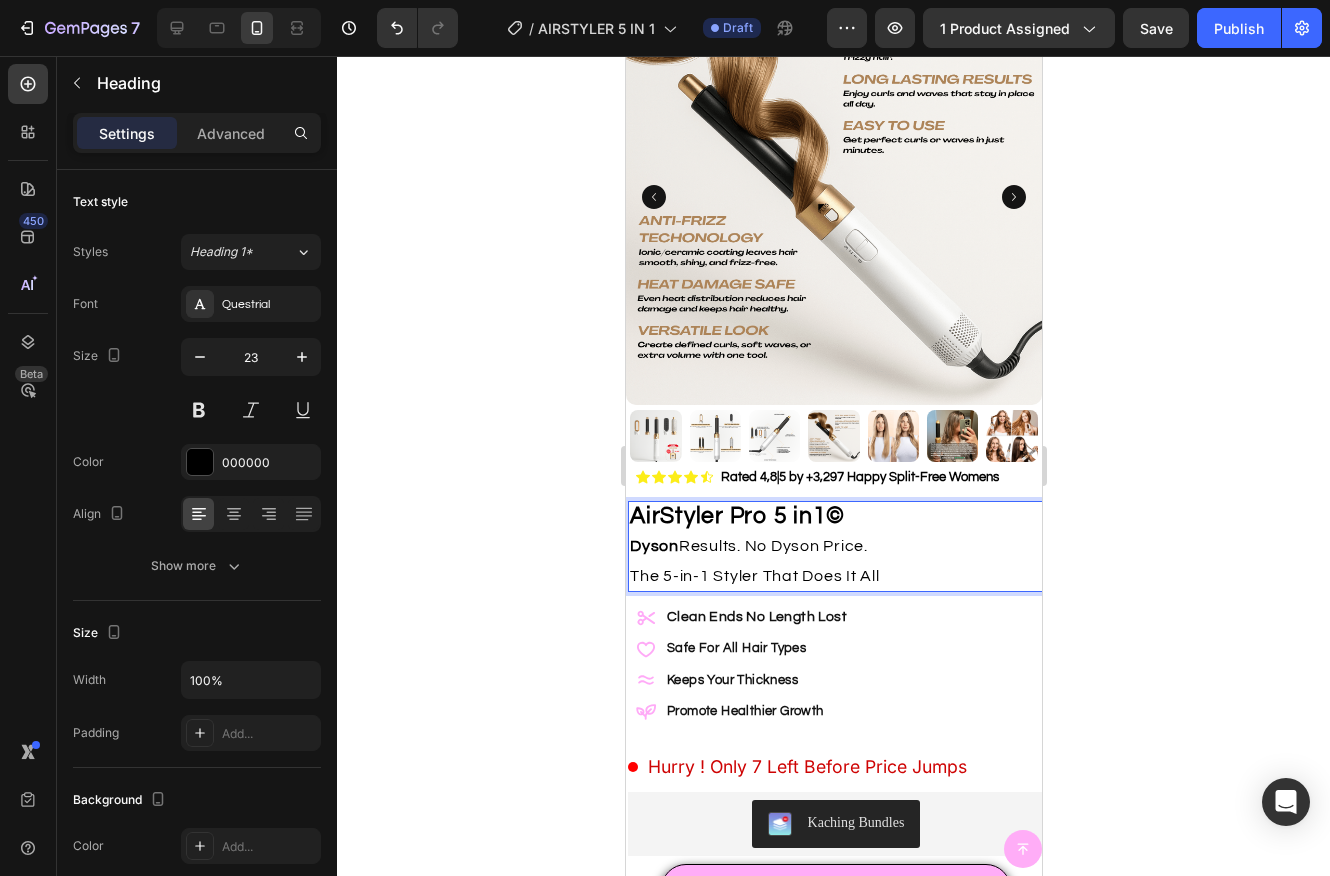 click on "Dyson  Results. No Dyson Price." at bounding box center (748, 546) 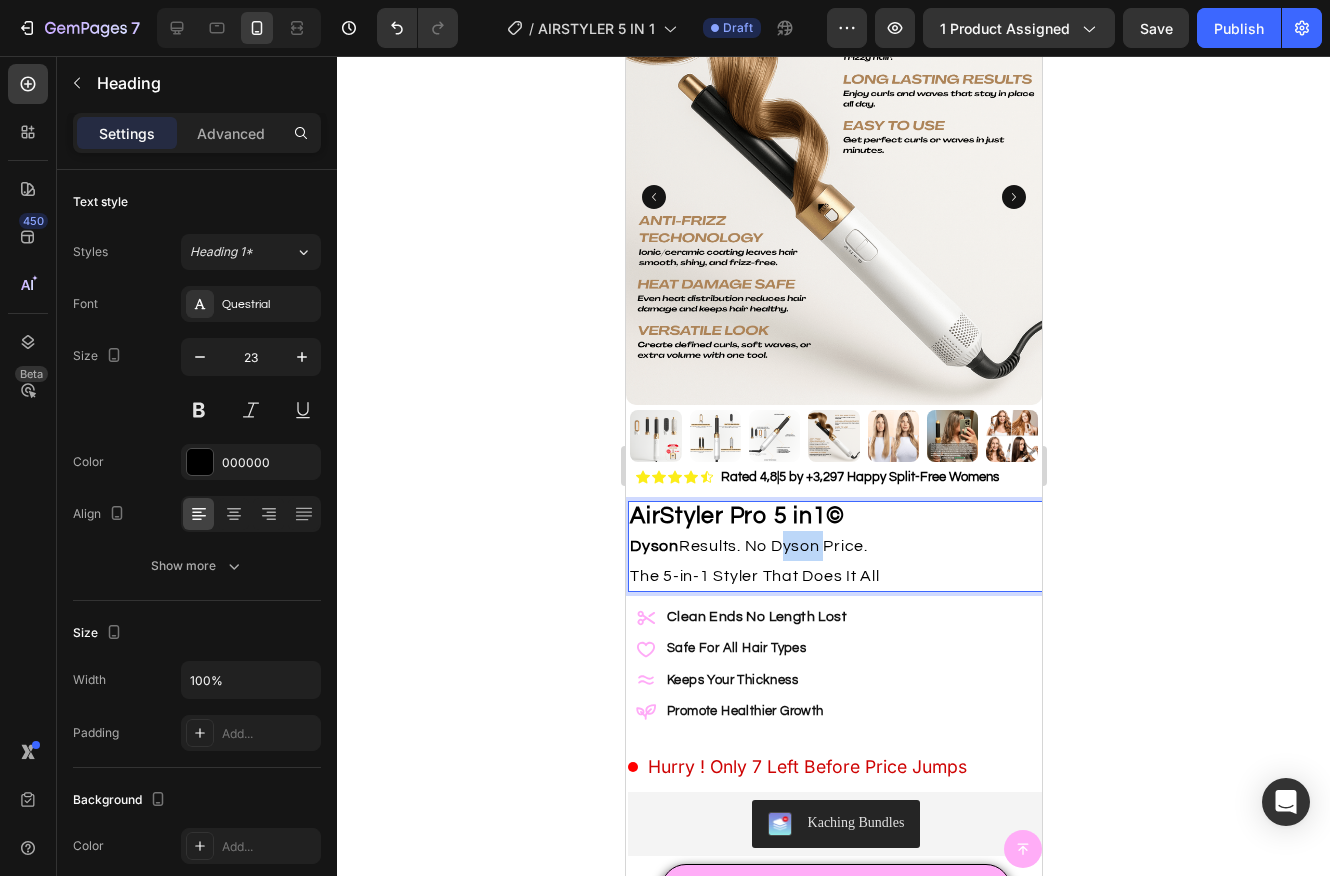 click on "Dyson  Results. No Dyson Price." at bounding box center [748, 546] 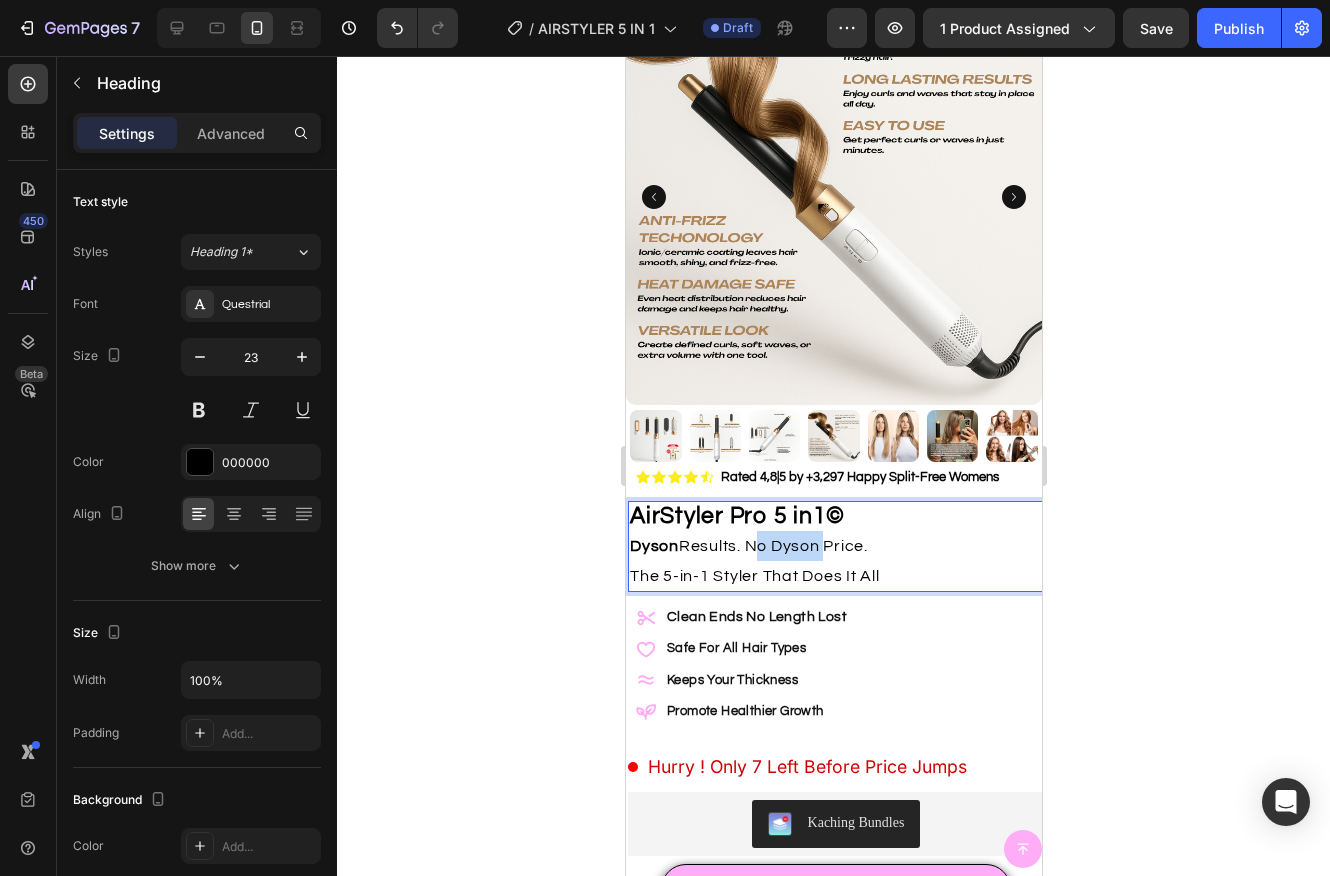drag, startPoint x: 746, startPoint y: 546, endPoint x: 808, endPoint y: 544, distance: 62.03225 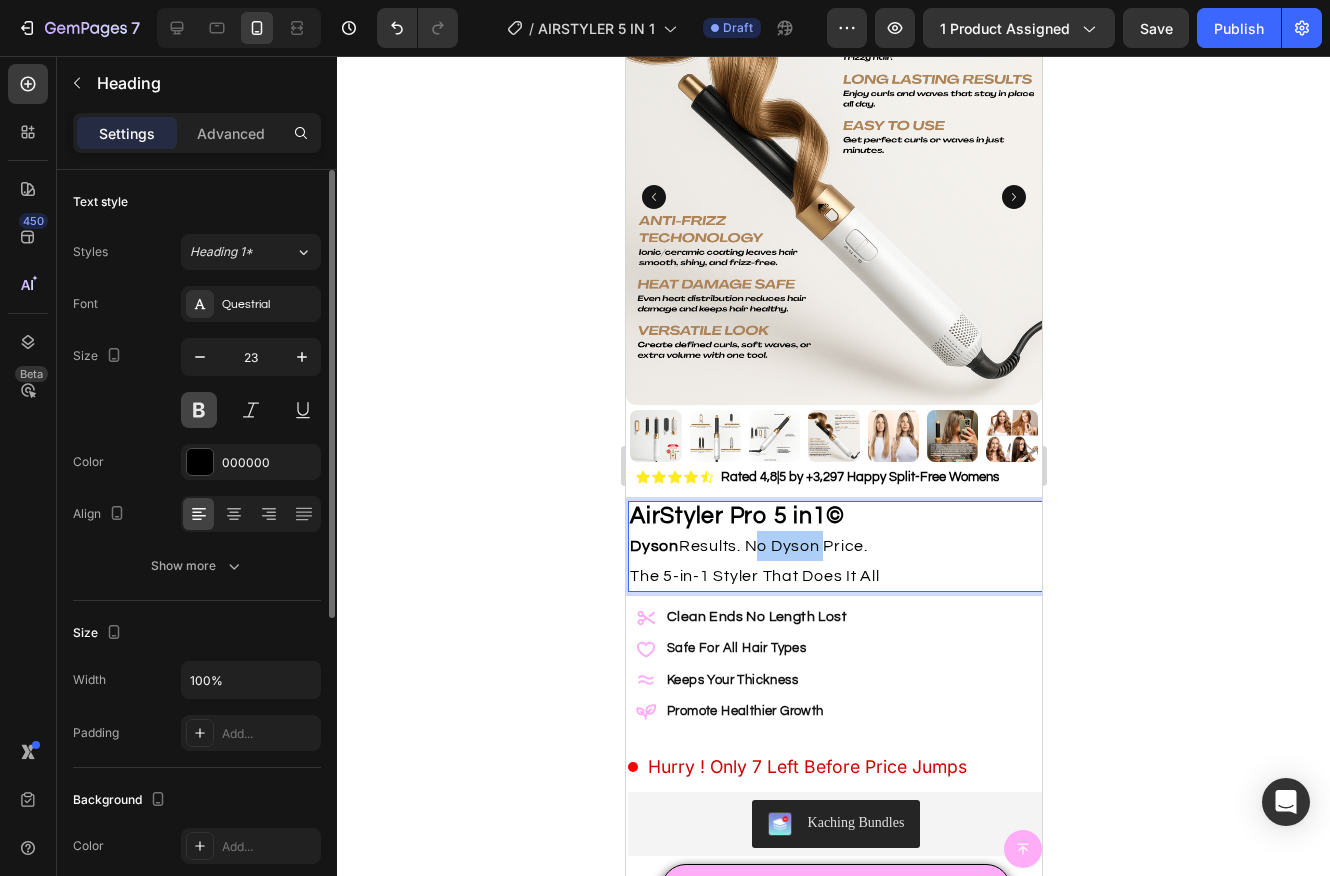 click at bounding box center (199, 410) 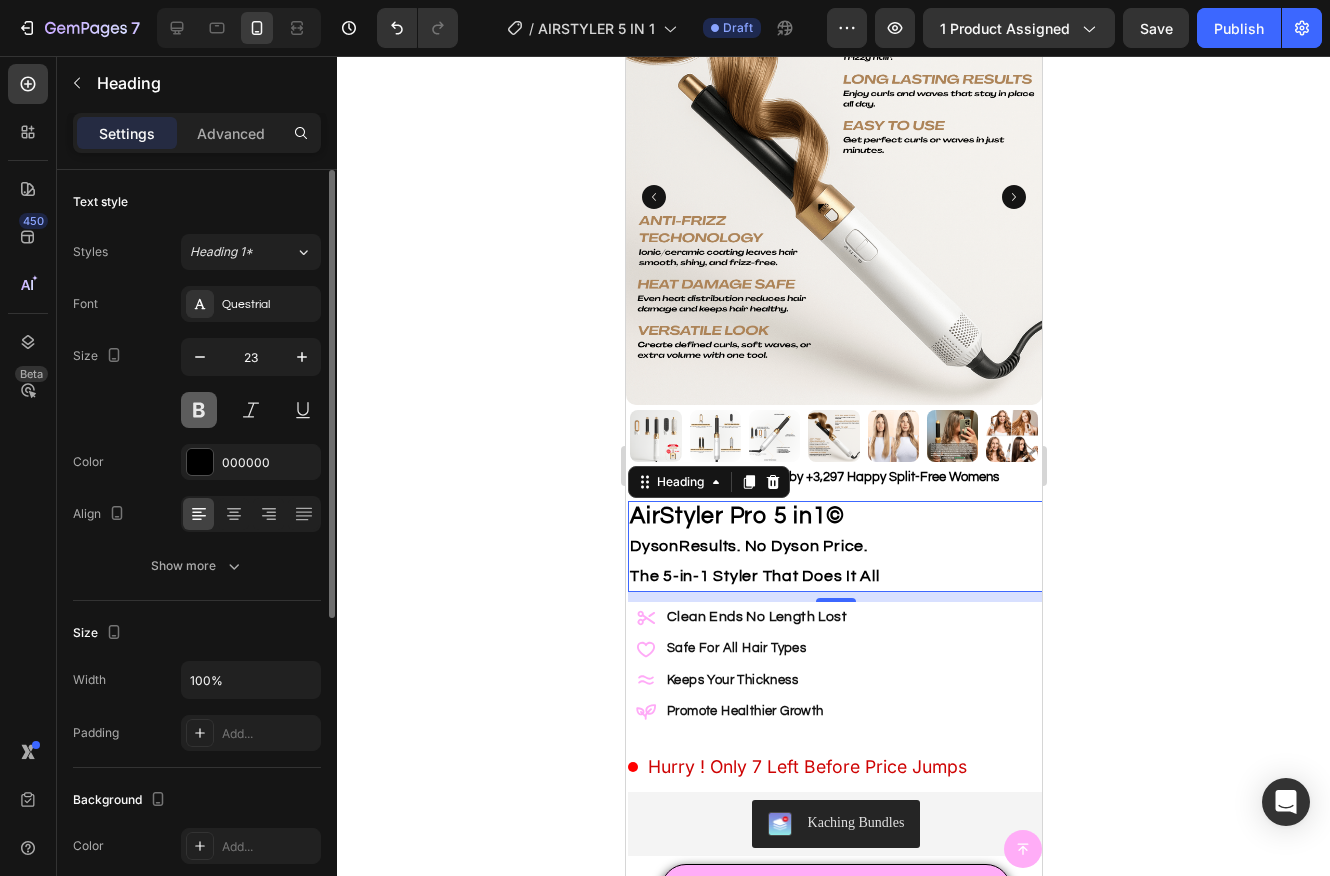click at bounding box center (199, 410) 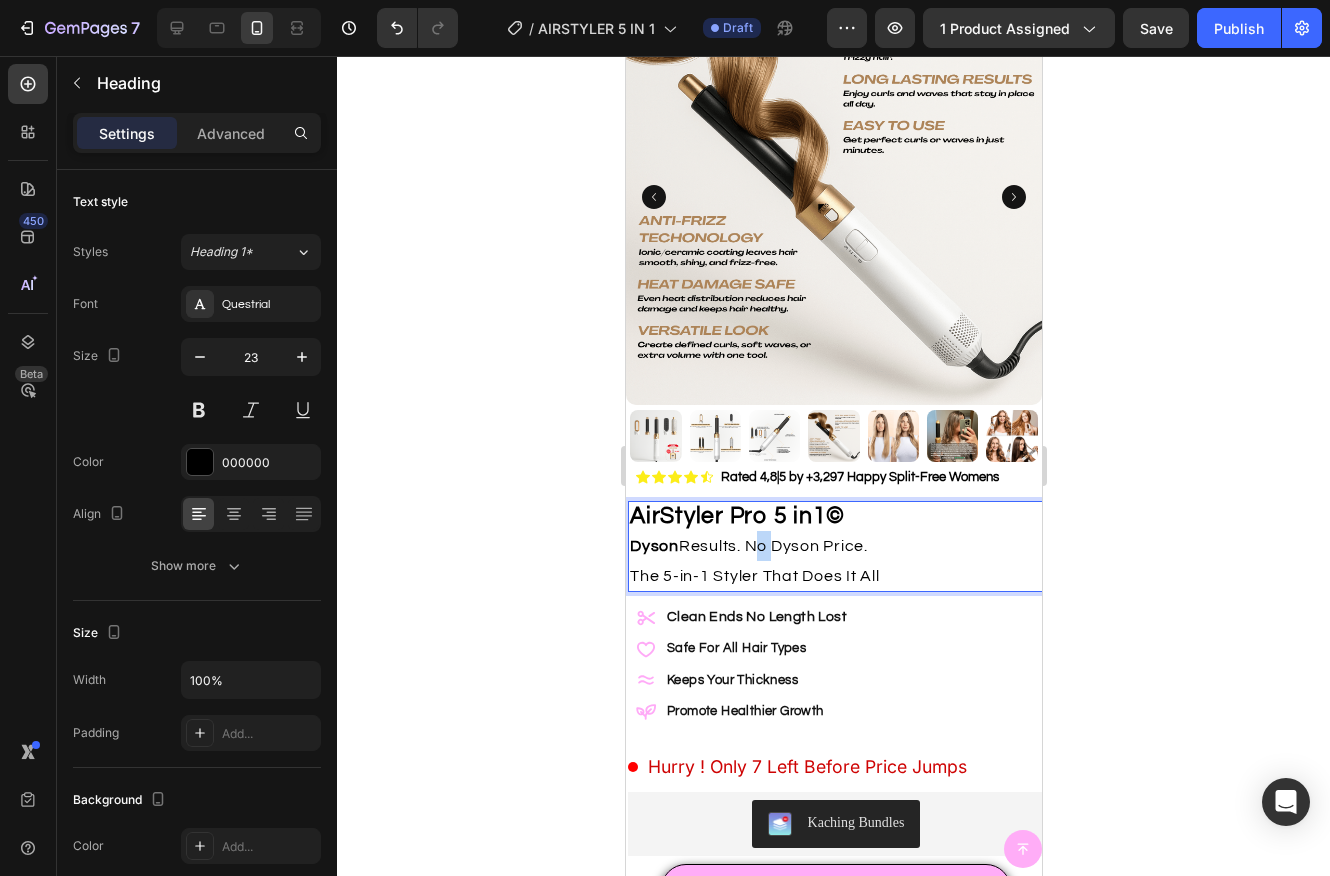 drag, startPoint x: 750, startPoint y: 544, endPoint x: 771, endPoint y: 544, distance: 21 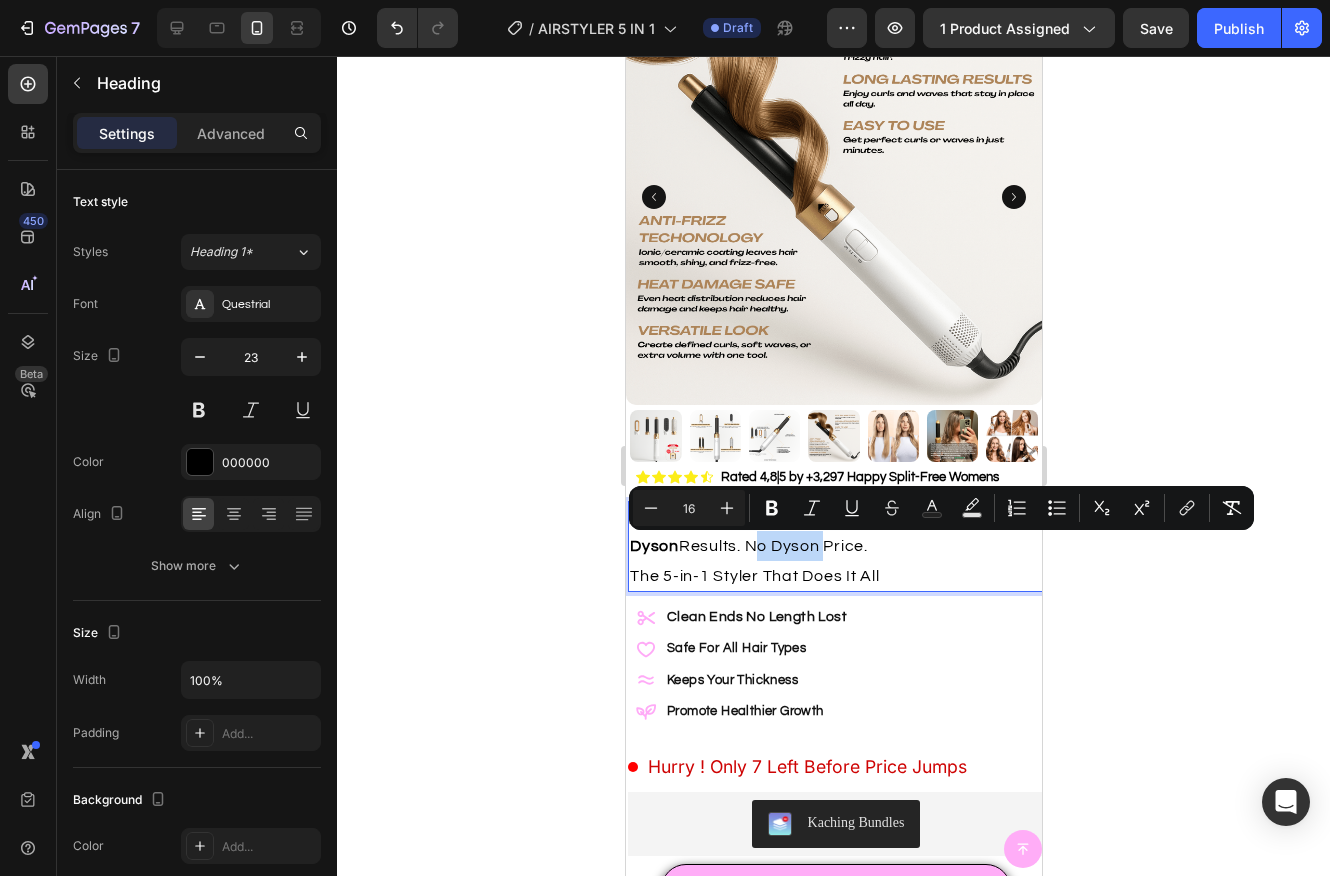 drag, startPoint x: 818, startPoint y: 548, endPoint x: 749, endPoint y: 556, distance: 69.46222 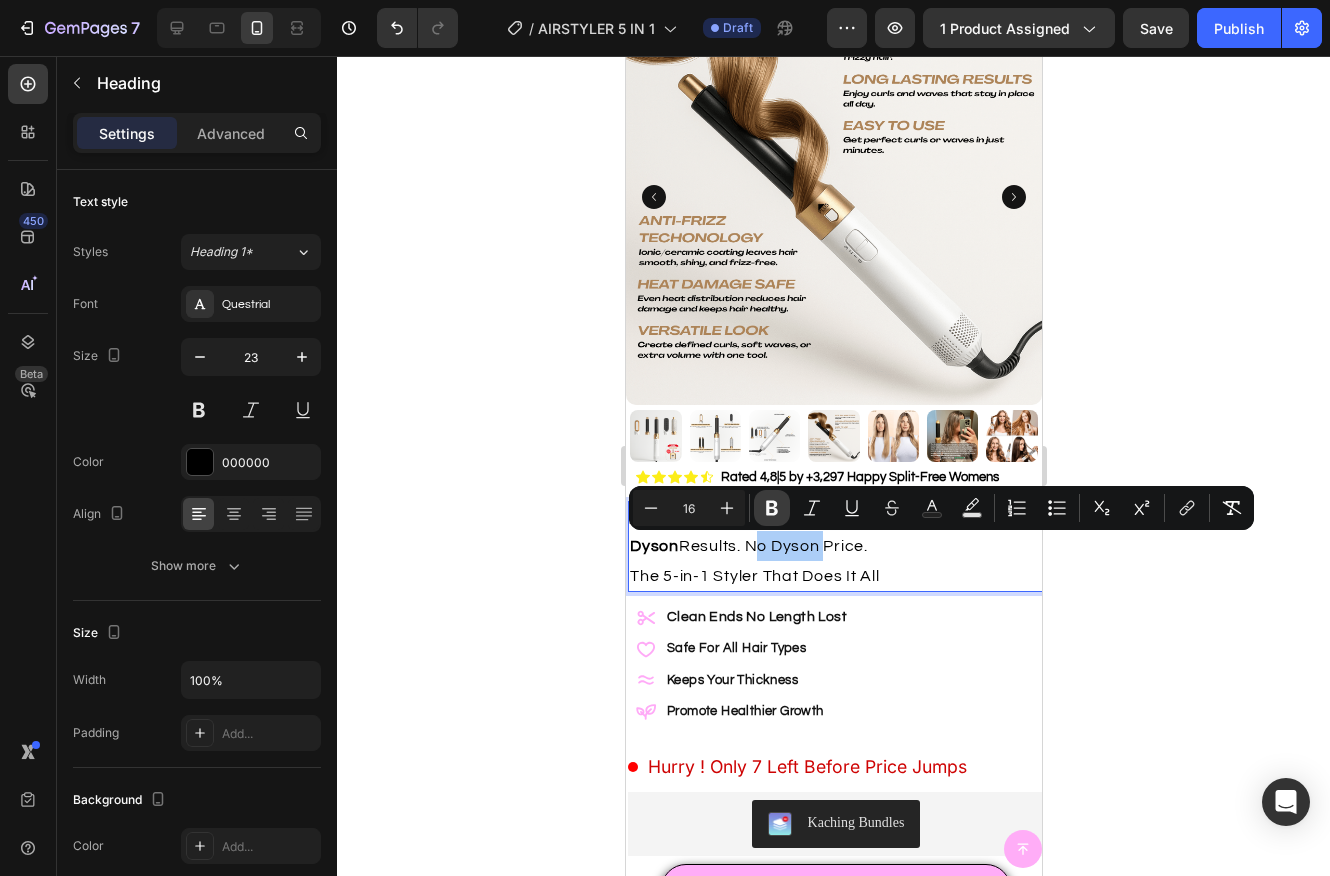 click 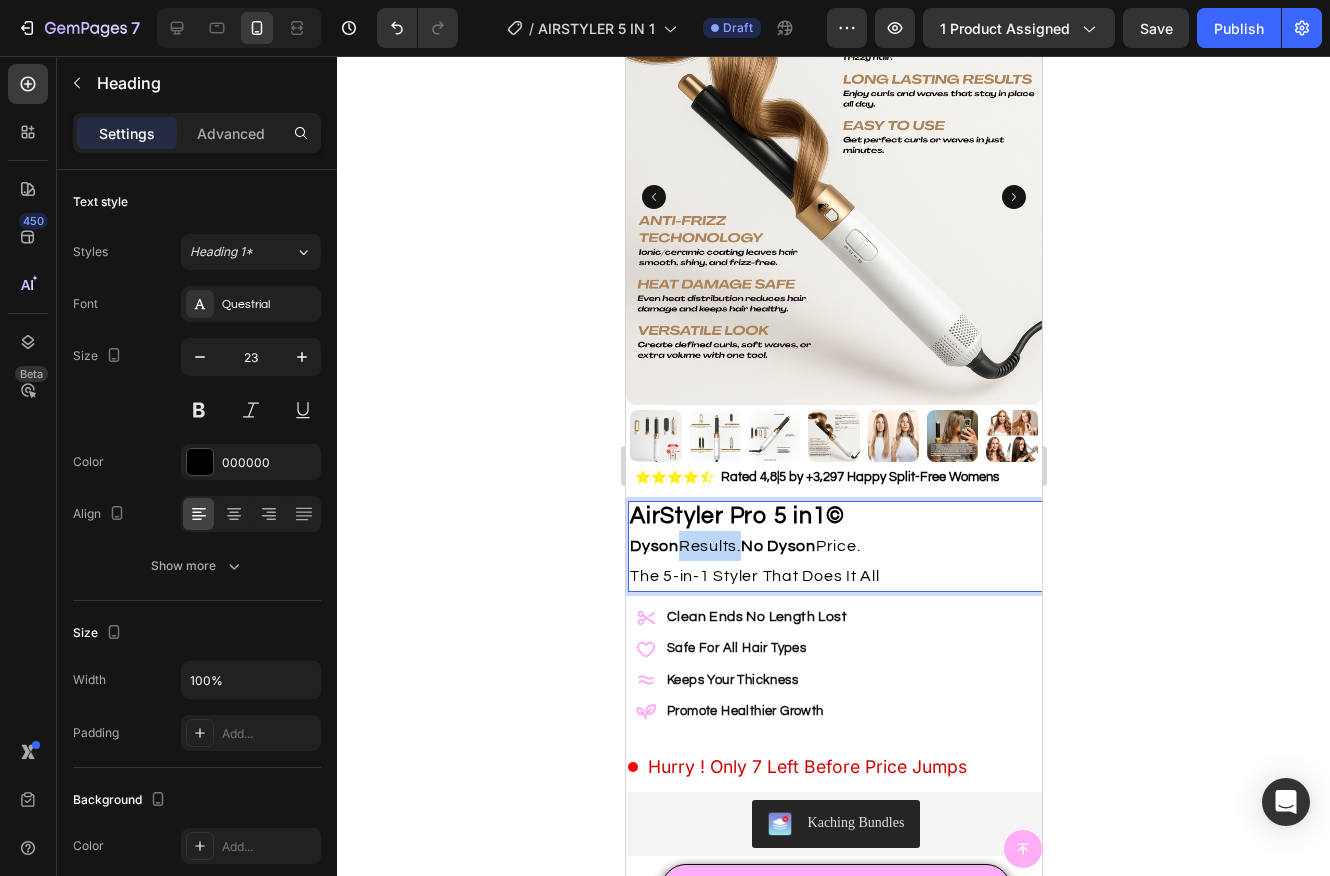 drag, startPoint x: 679, startPoint y: 547, endPoint x: 745, endPoint y: 539, distance: 66.48308 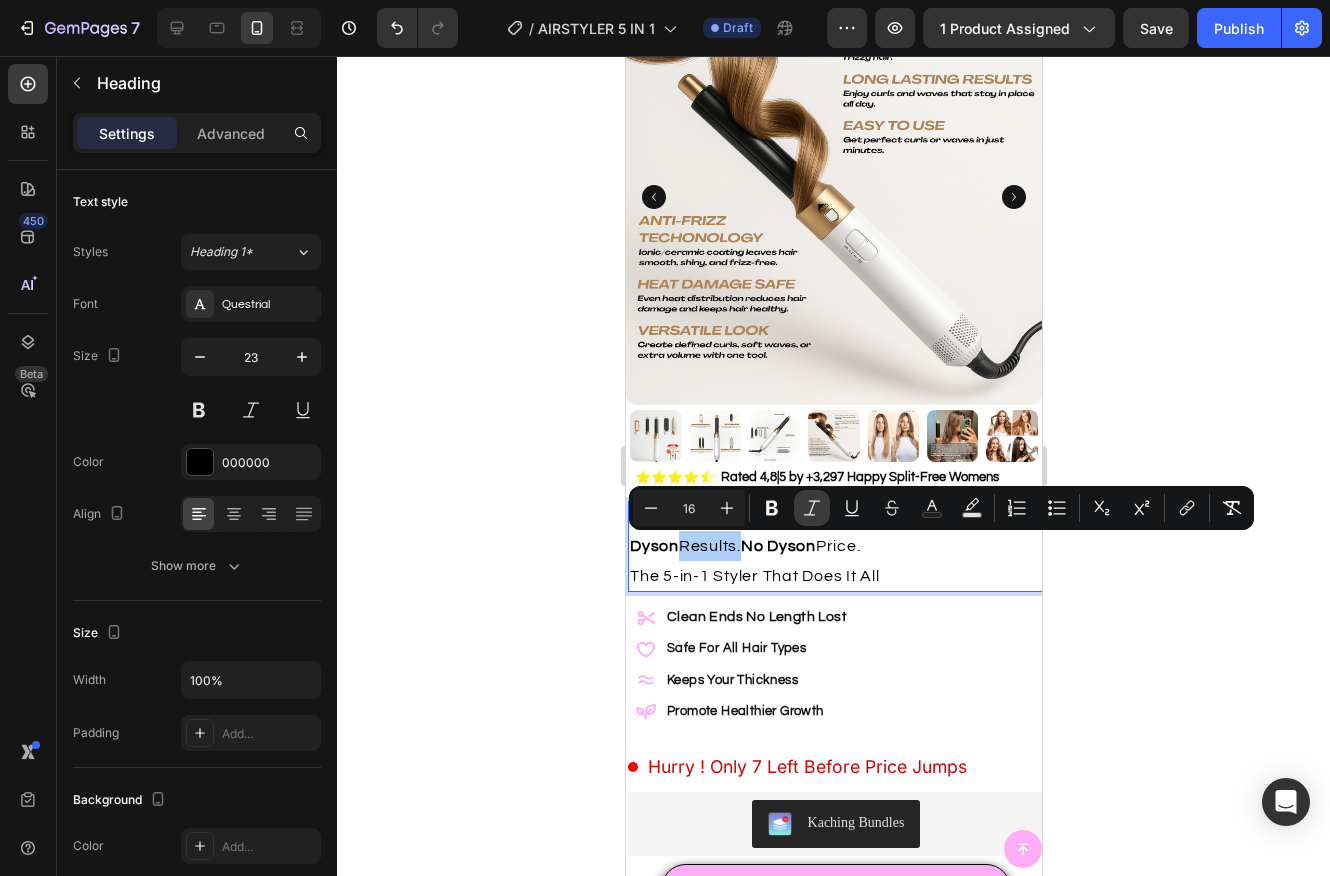 click on "Italic" at bounding box center (812, 508) 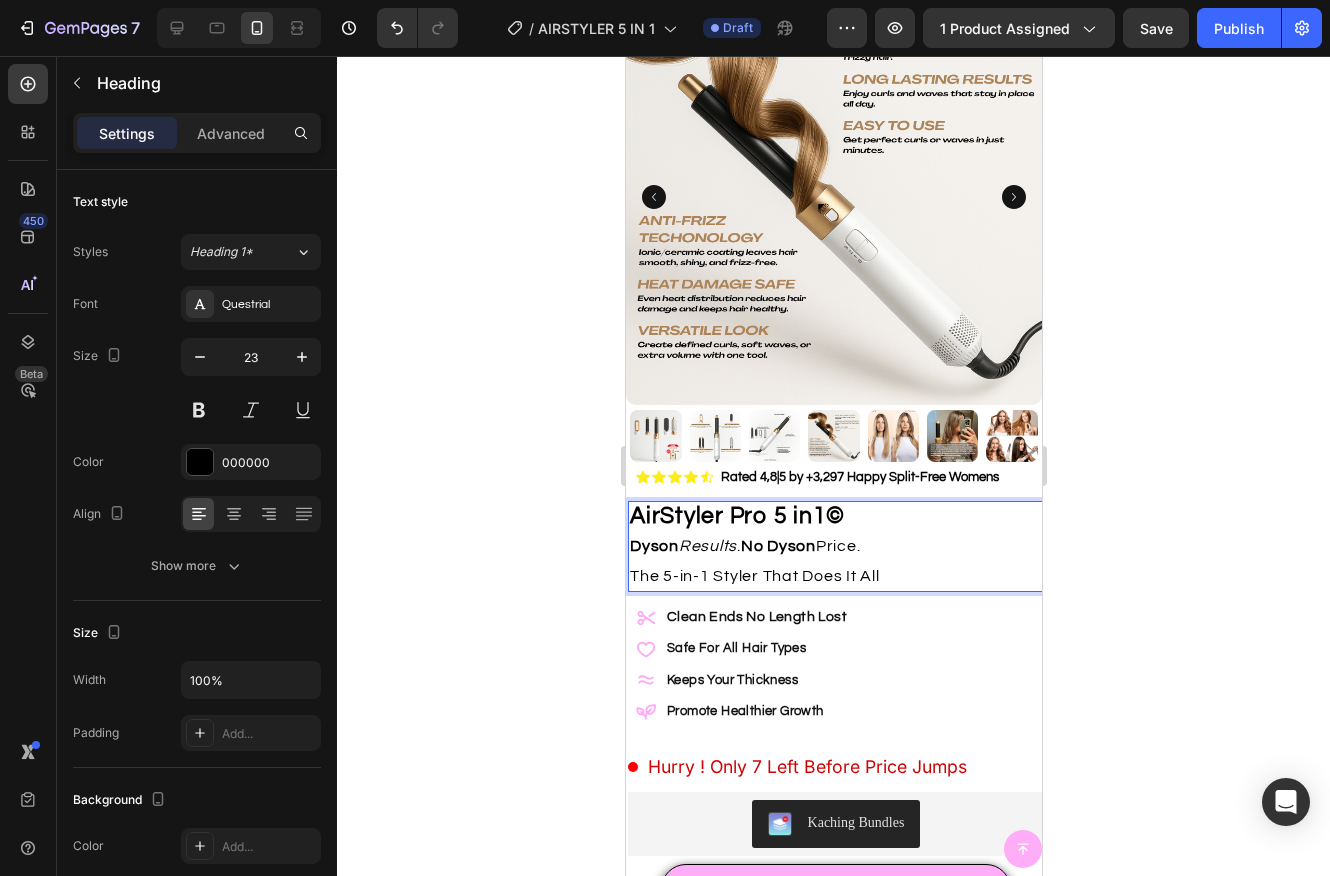 drag, startPoint x: 827, startPoint y: 545, endPoint x: 869, endPoint y: 551, distance: 42.426407 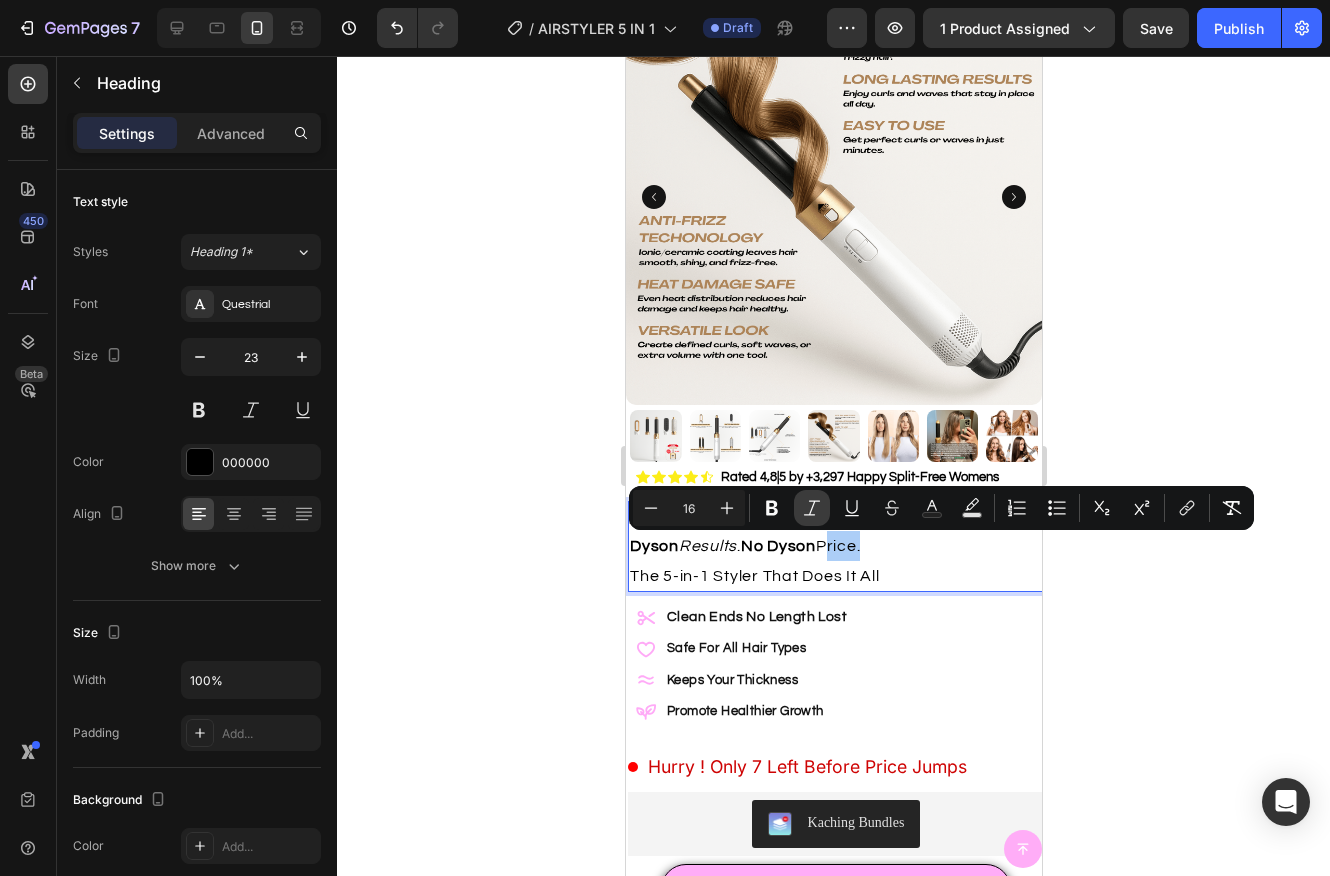 click 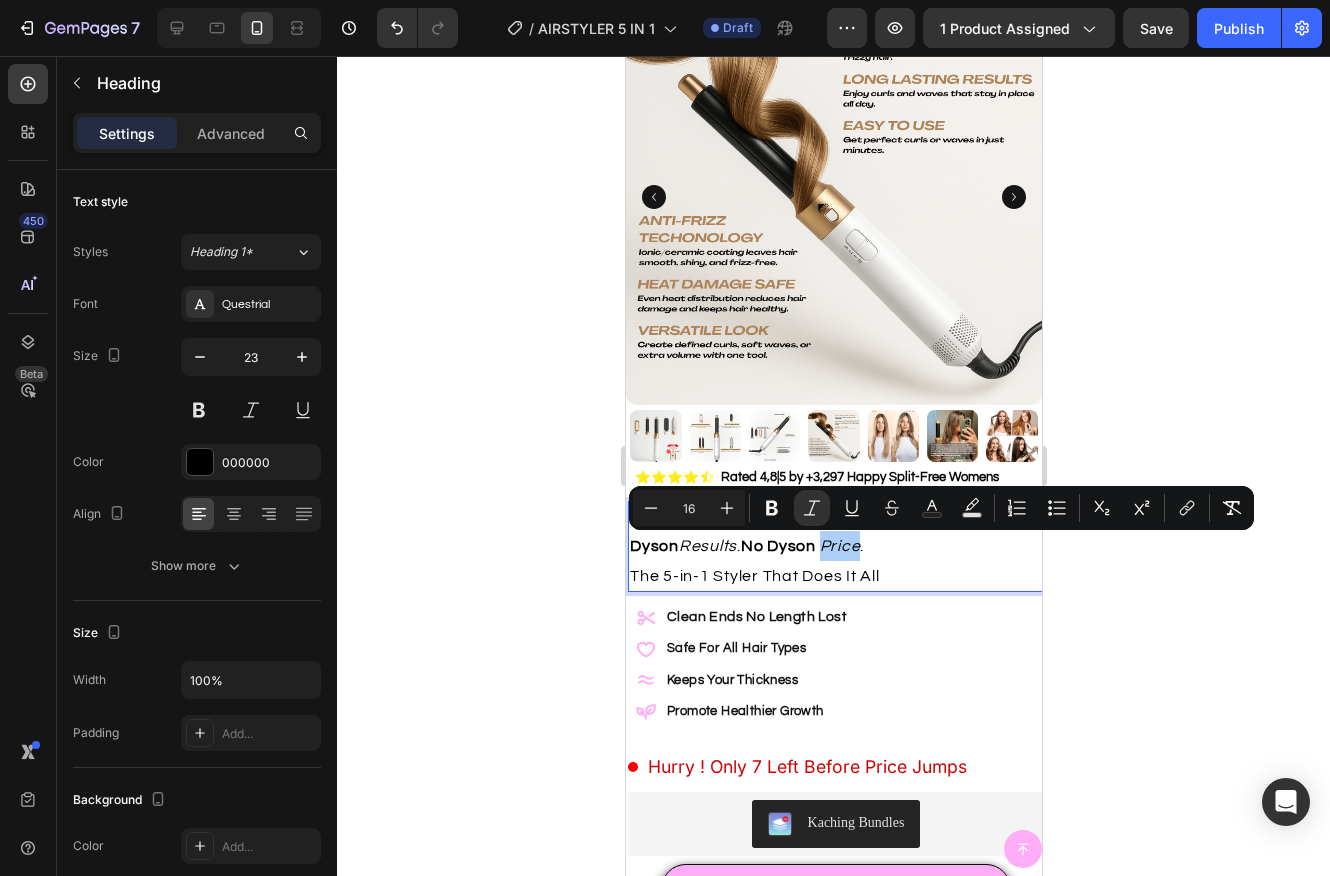 click 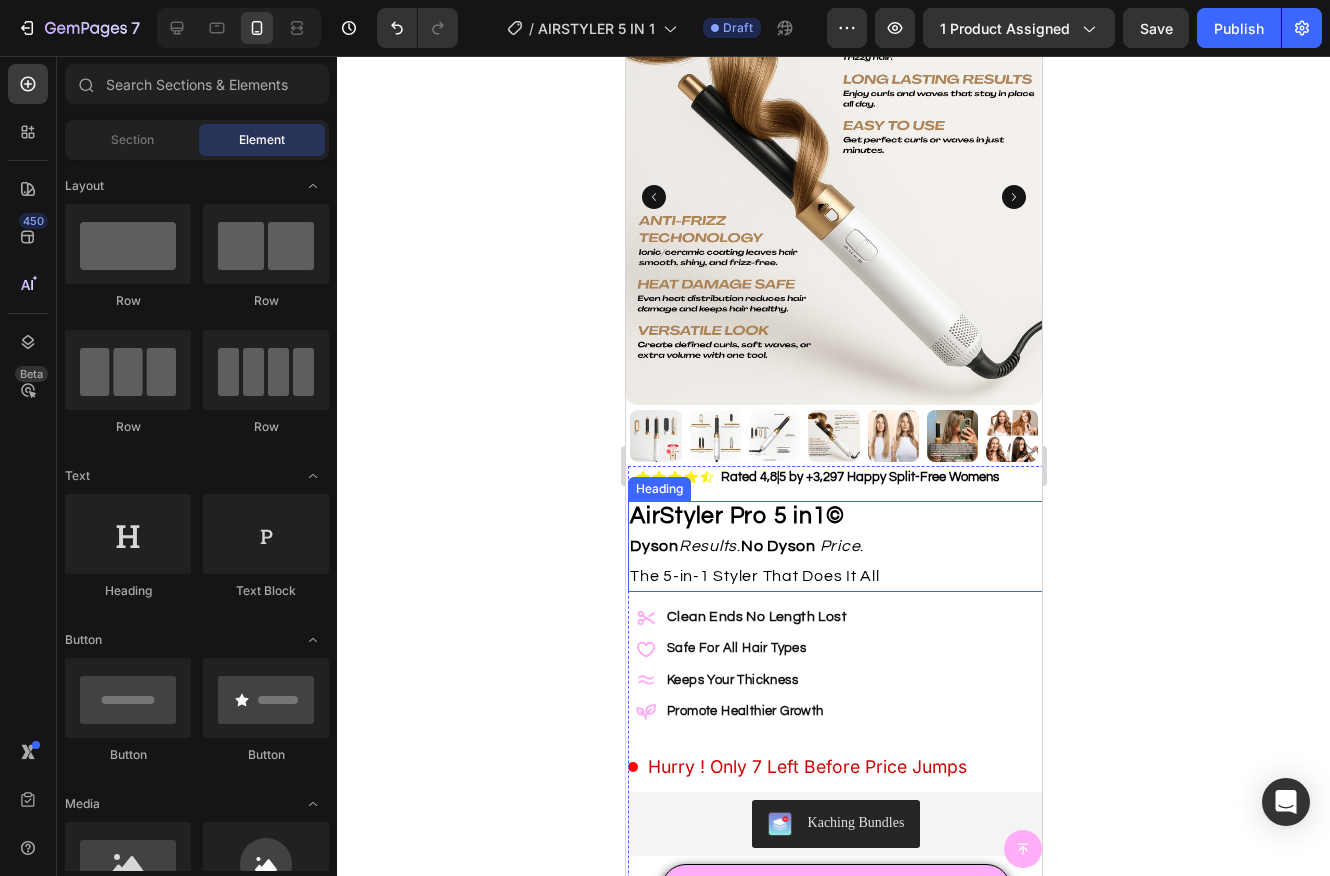 click on "The 5-in-1 Styler That Does It All" at bounding box center [754, 576] 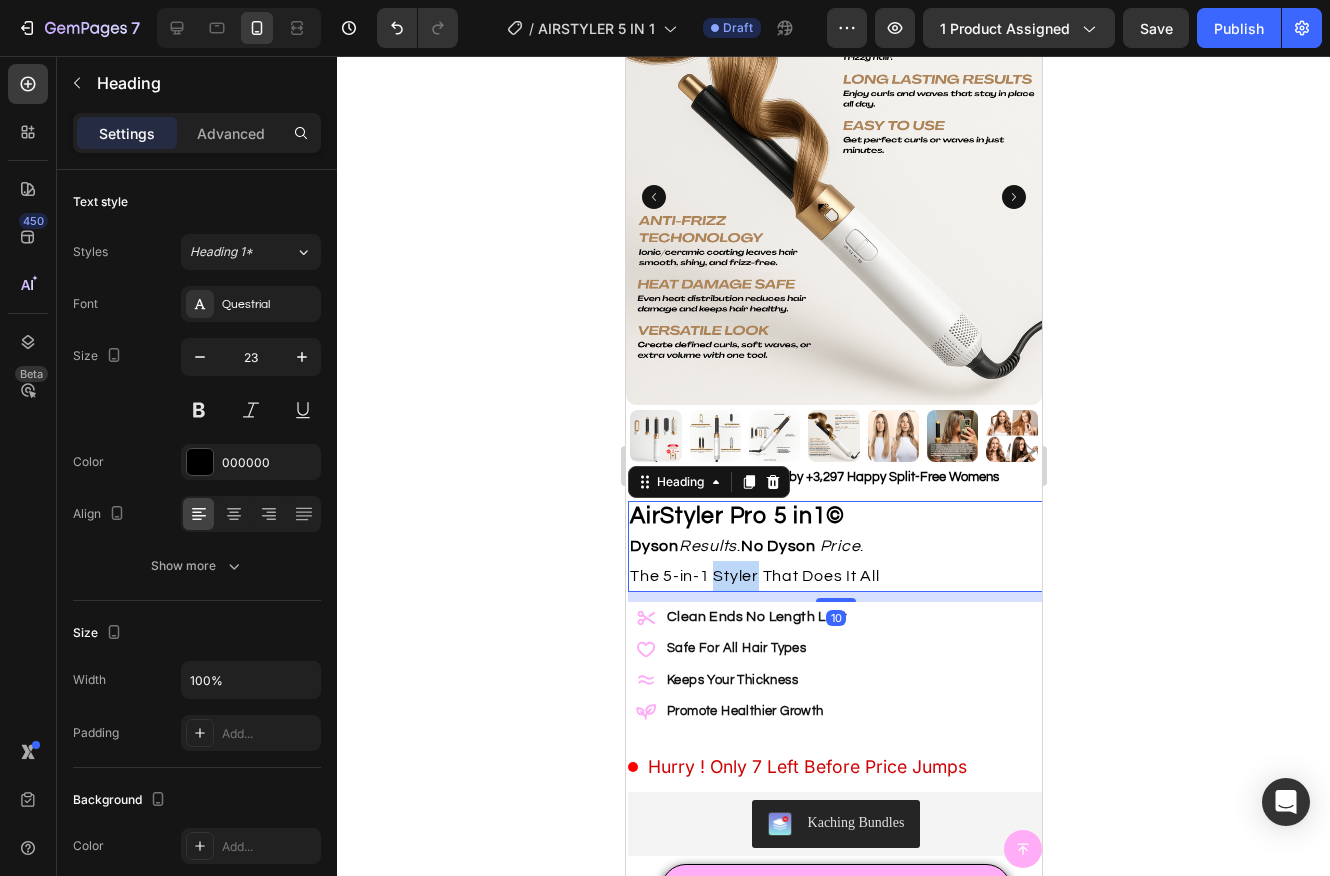 click on "The 5-in-1 Styler That Does It All" at bounding box center [754, 576] 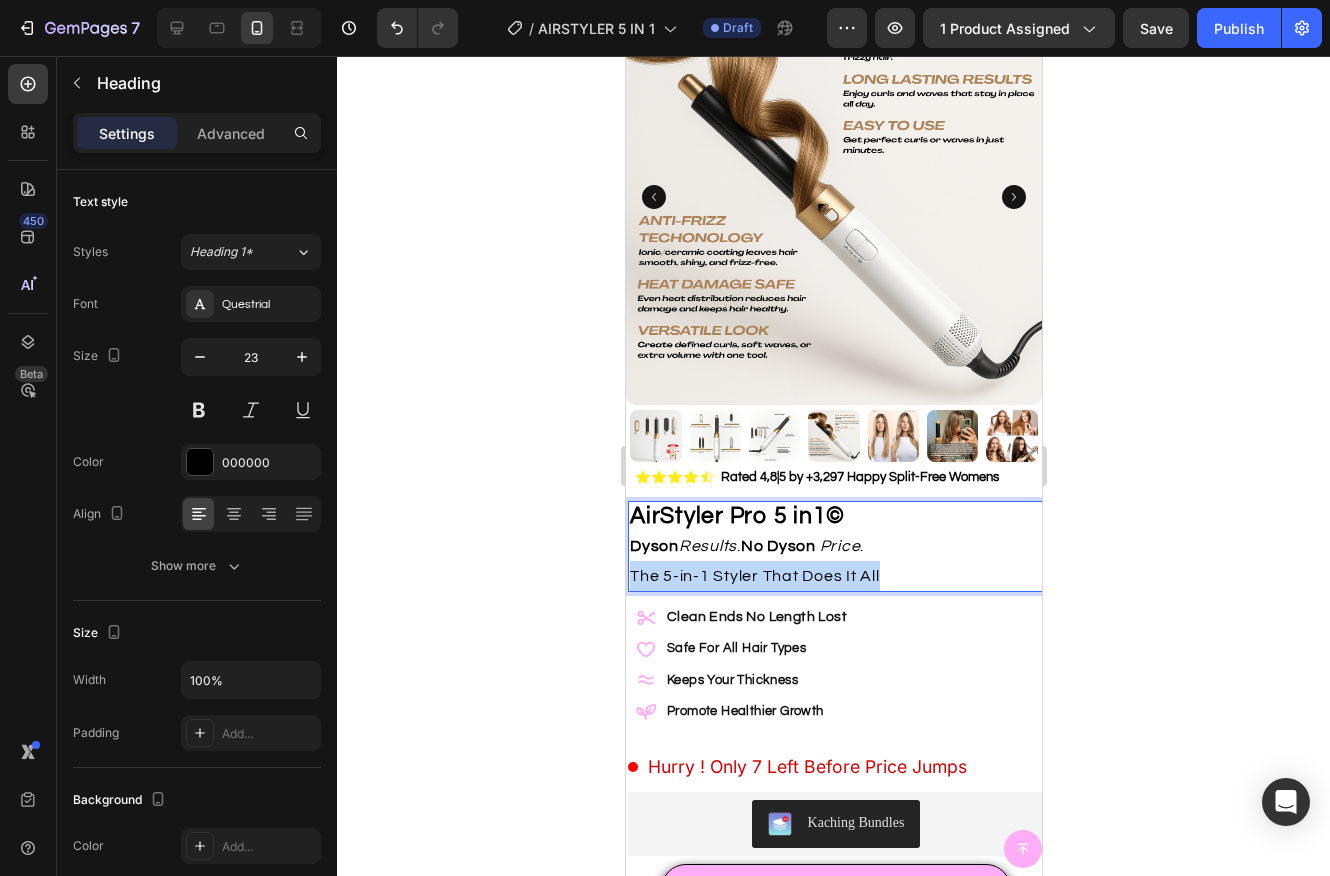 click on "The 5-in-1 Styler That Does It All" at bounding box center [754, 576] 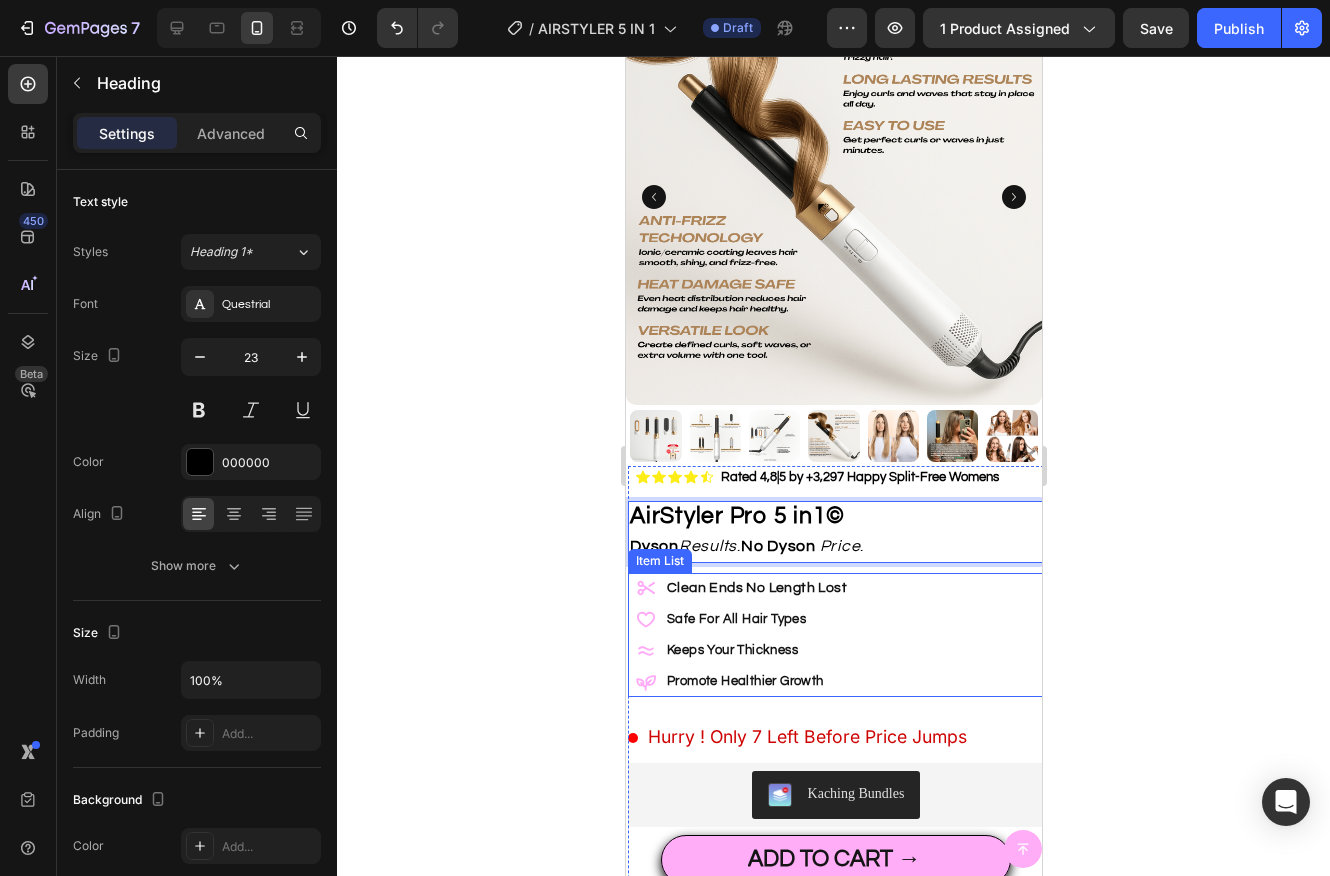 click 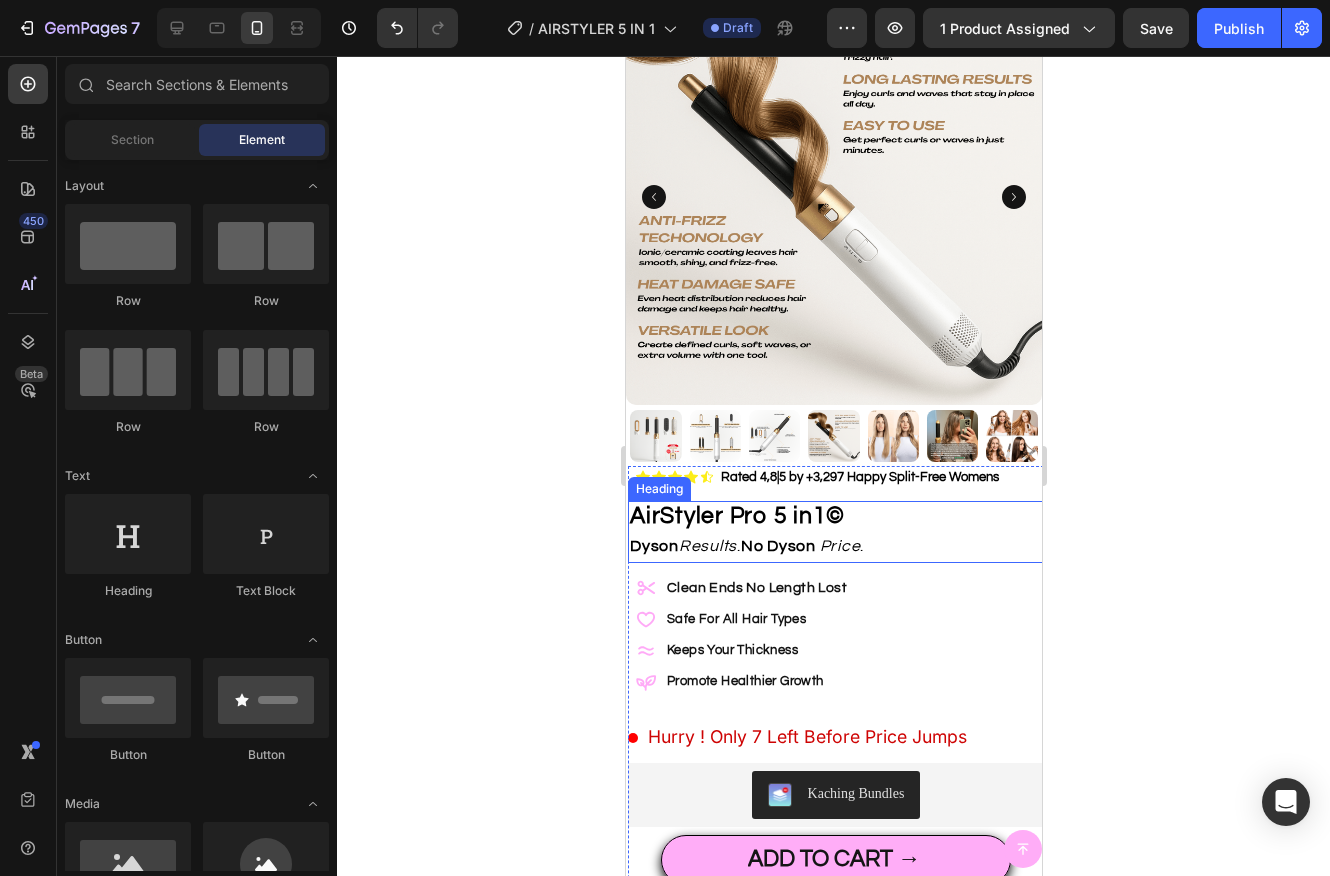 click on "Dyson  Results .  No Dyson   Price ." at bounding box center (746, 546) 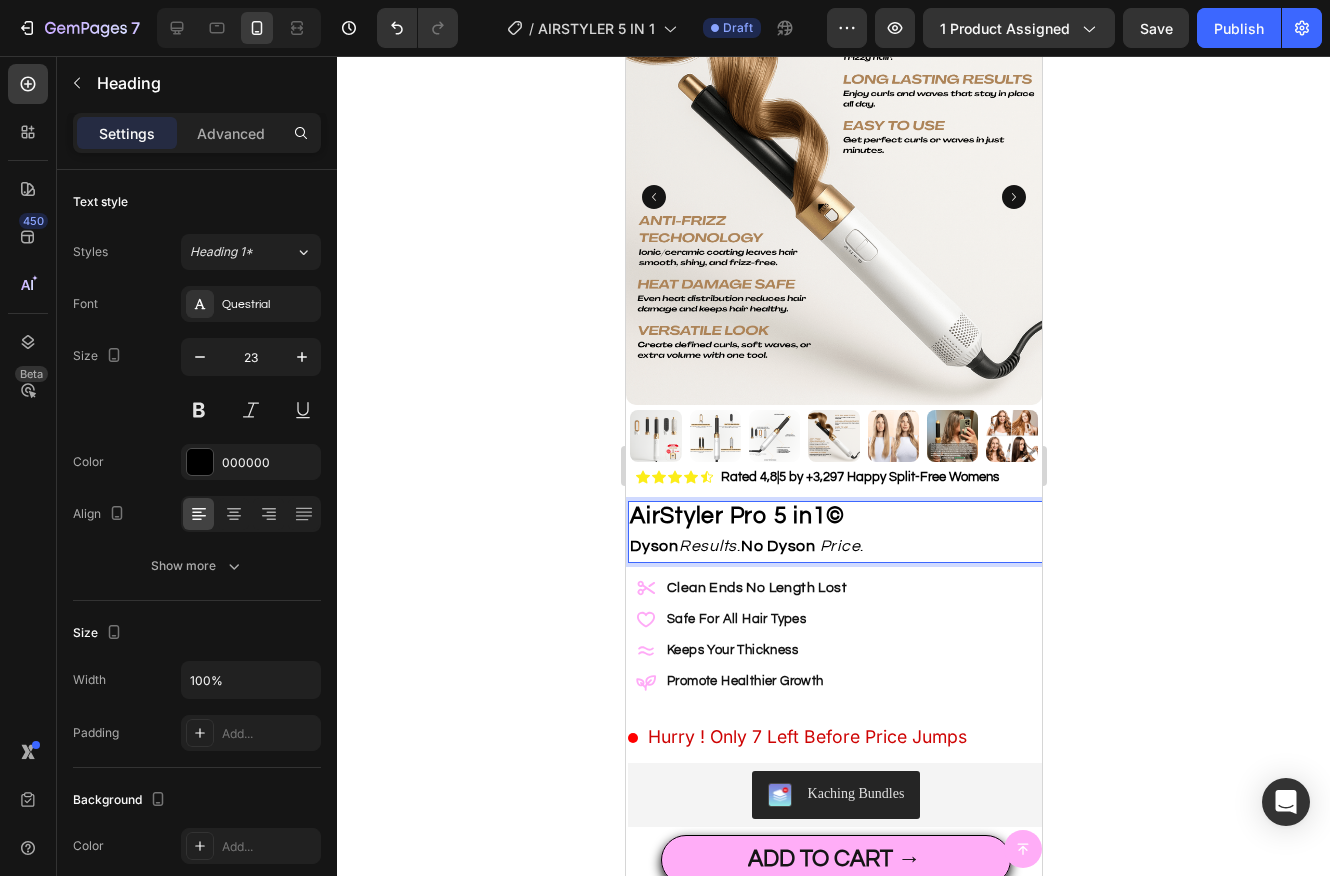 click on "Dyson  Results .  No Dyson   Price ." at bounding box center (746, 546) 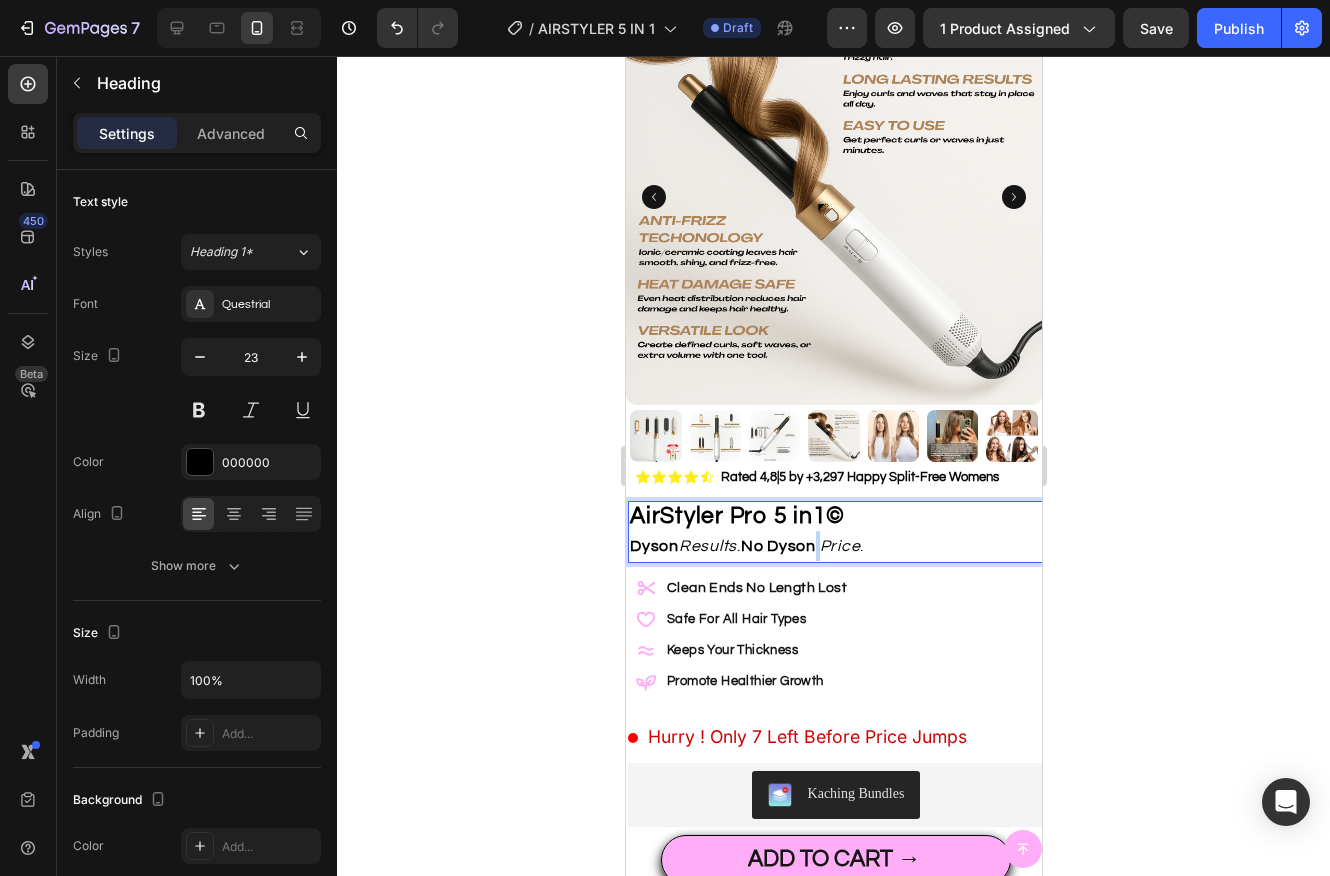 click on "Dyson  Results .  No Dyson   Price ." at bounding box center (746, 546) 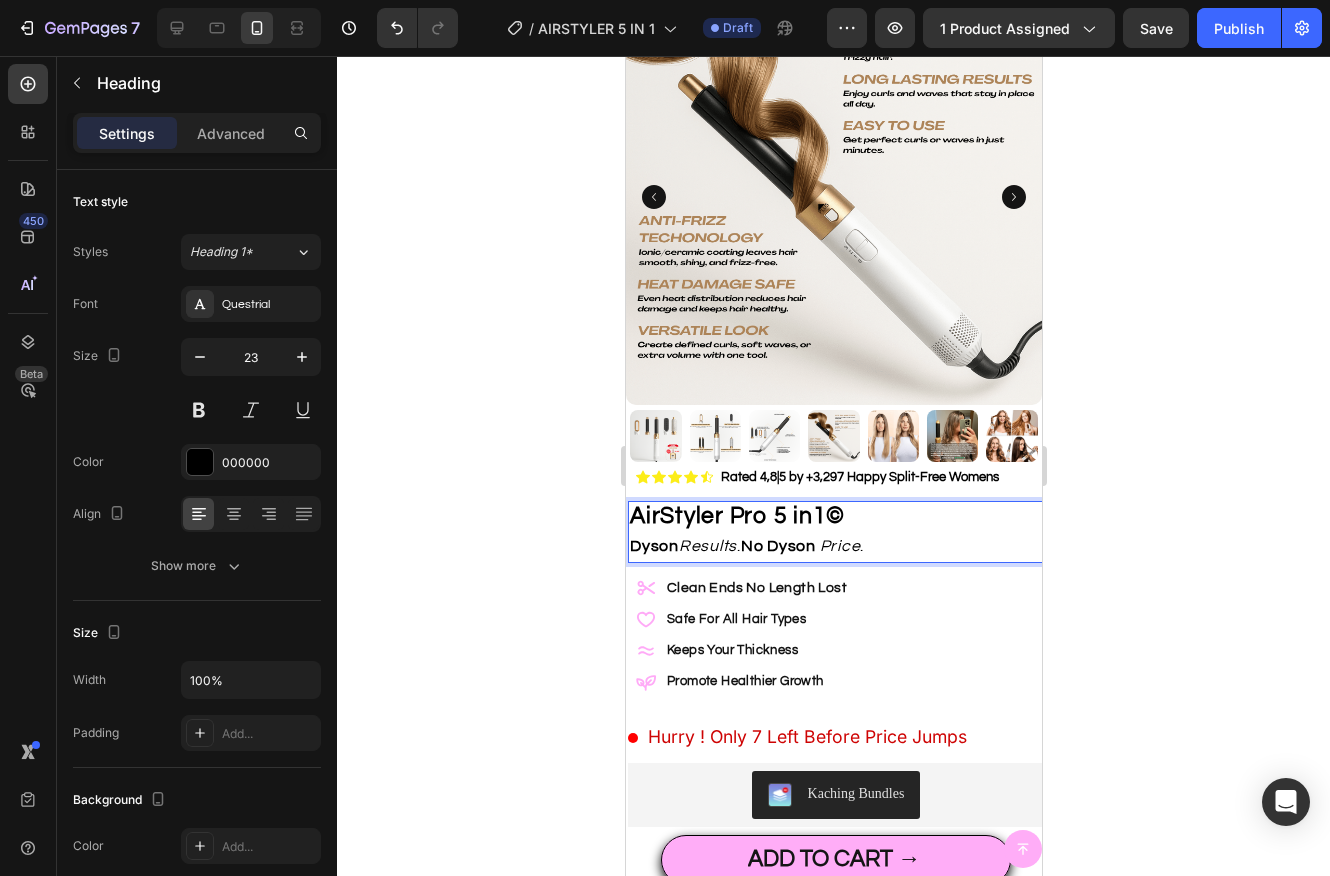 click on "Price" at bounding box center (839, 546) 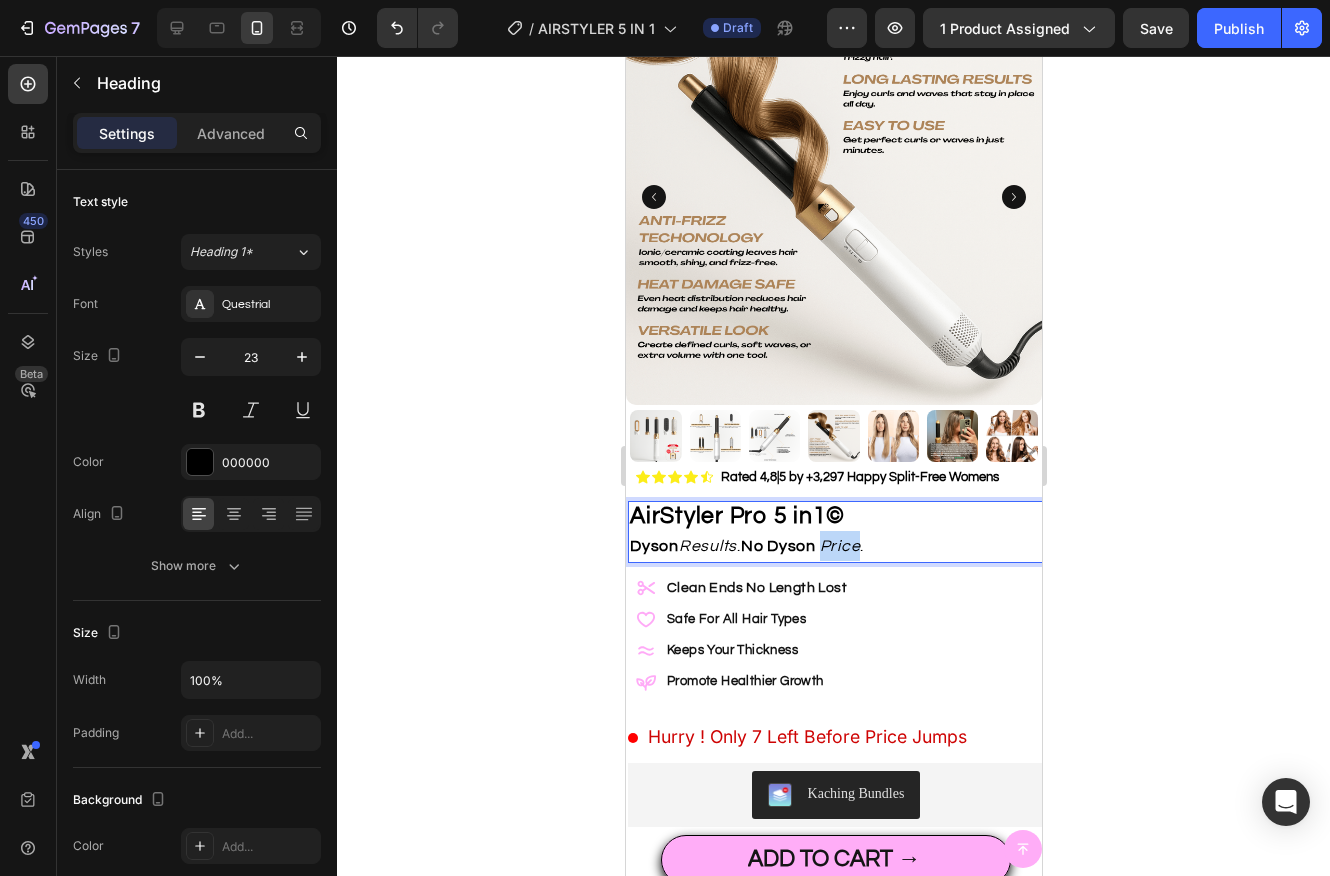 click on "Price" at bounding box center (839, 546) 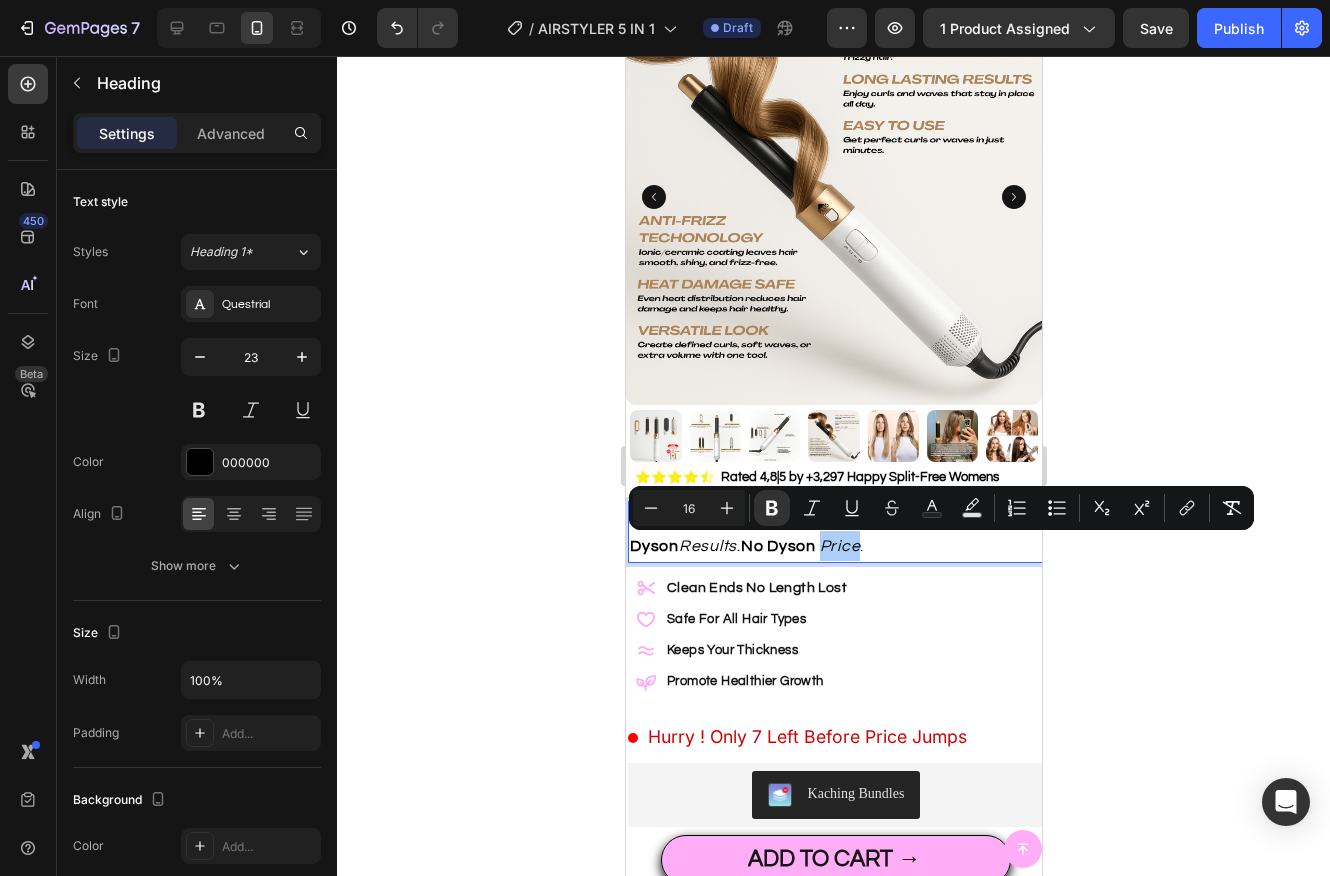 click 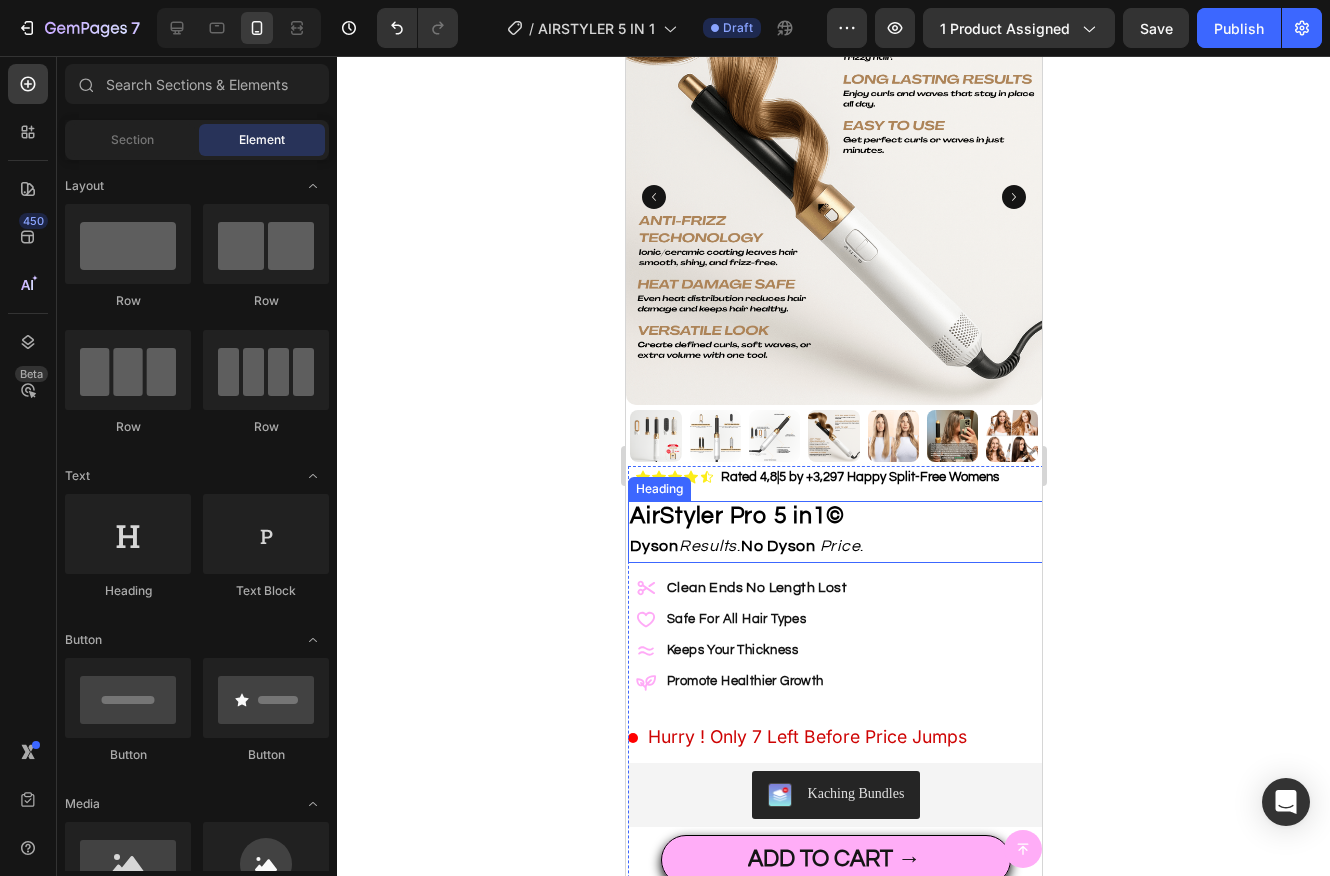 click on "No Dyson" at bounding box center [777, 546] 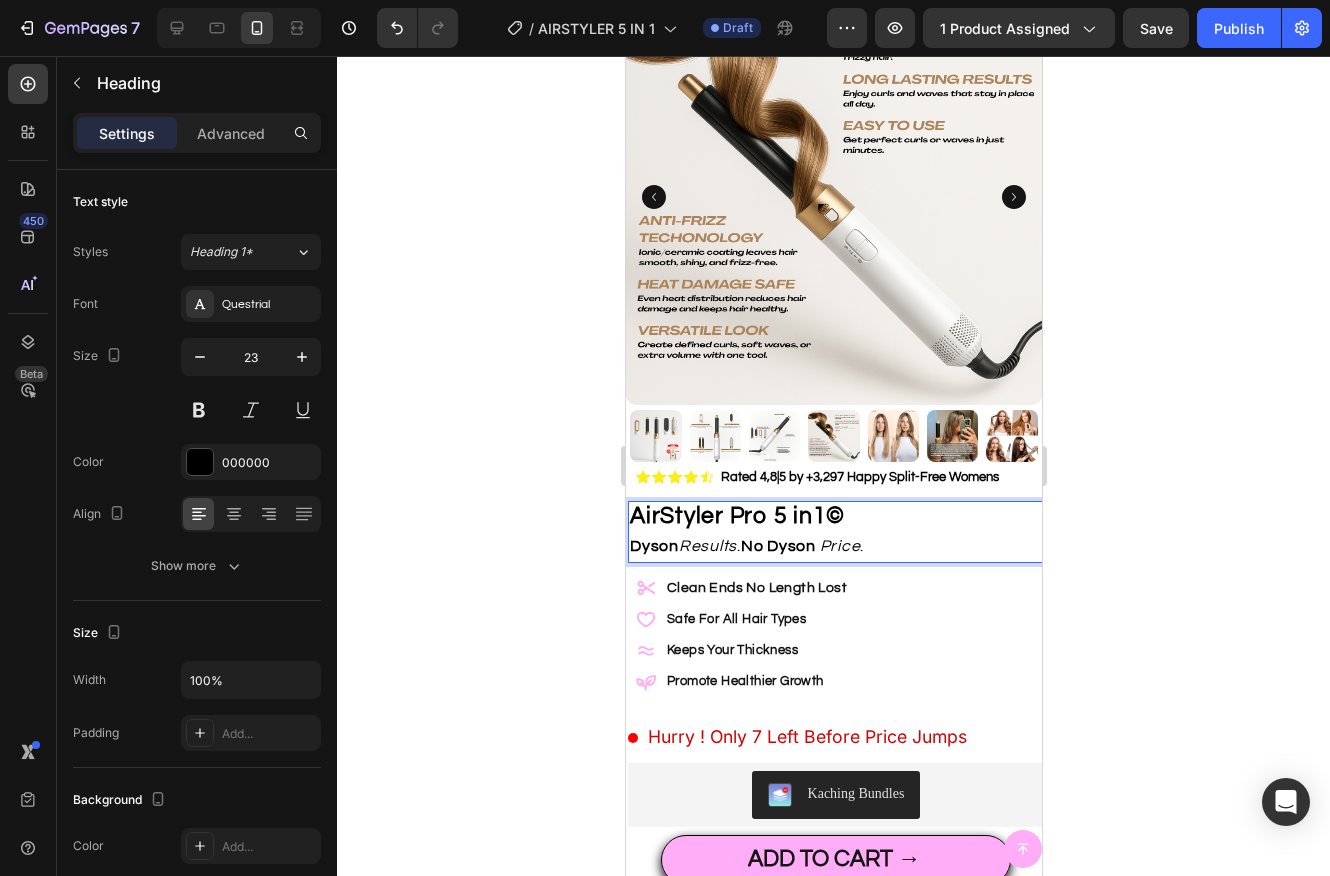 click on "AirStyler Pro 5 in1© Dyson  Results .  No Dyson   Price ." at bounding box center (835, 531) 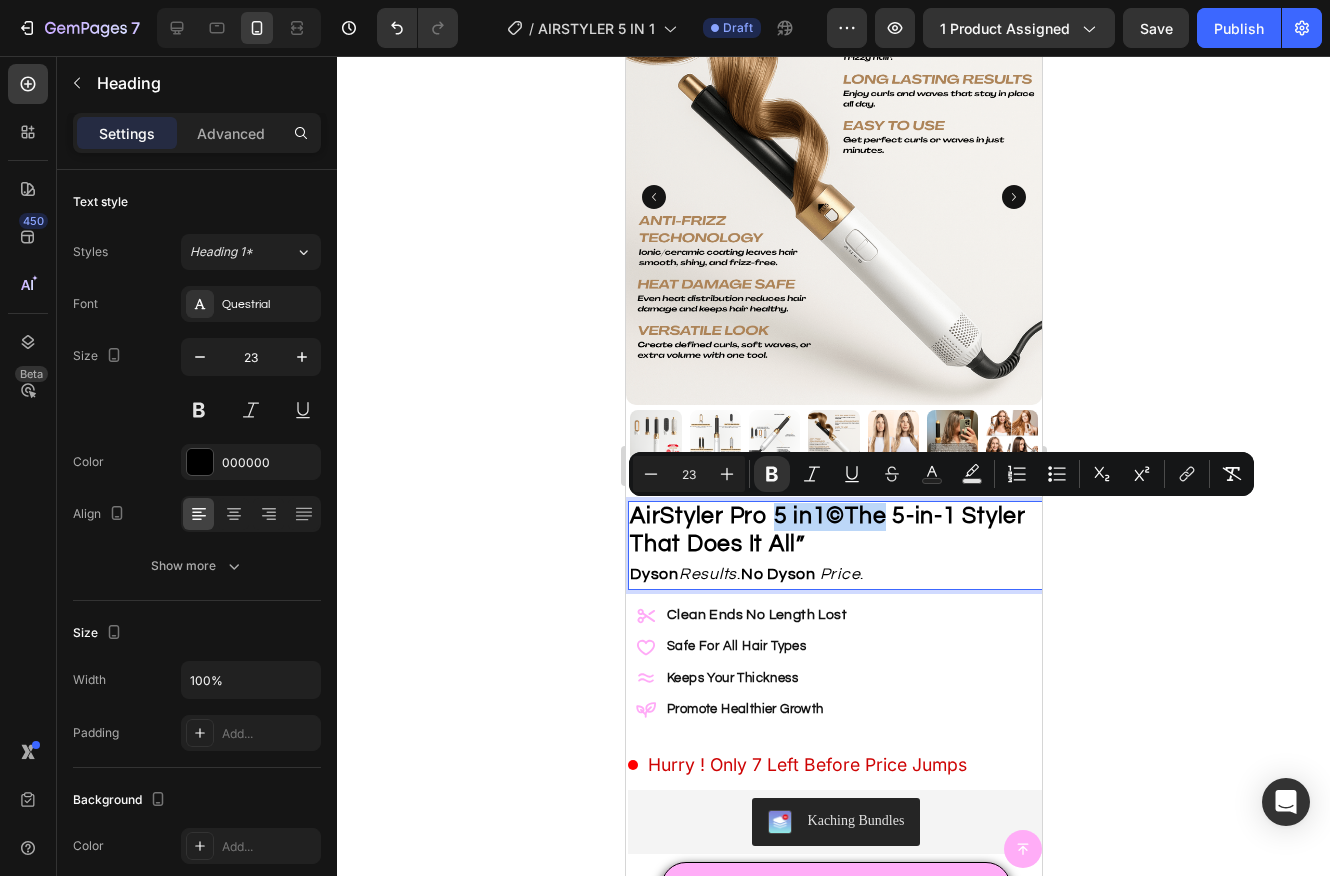 drag, startPoint x: 883, startPoint y: 518, endPoint x: 773, endPoint y: 520, distance: 110.01818 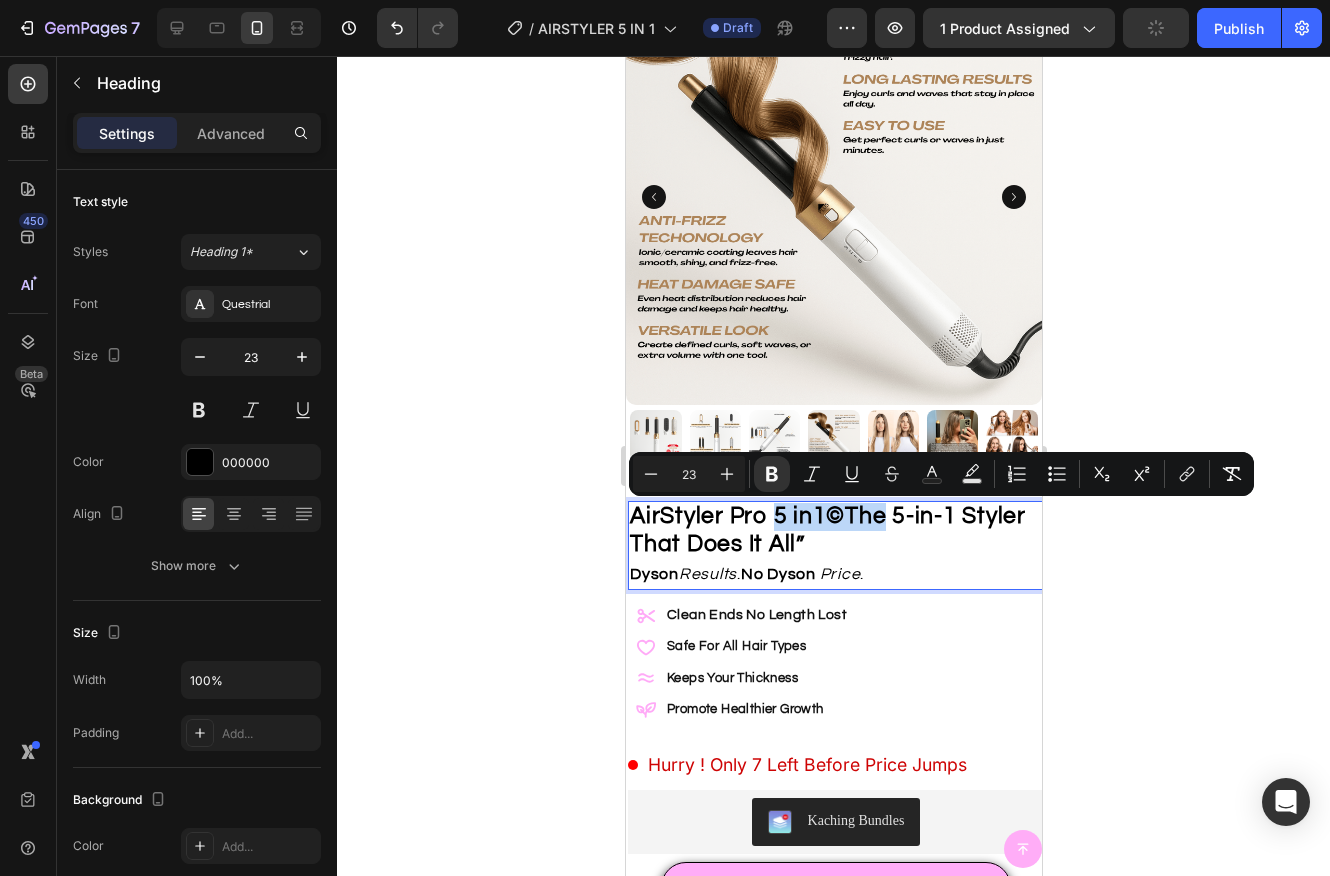 drag, startPoint x: 770, startPoint y: 518, endPoint x: 880, endPoint y: 519, distance: 110.00455 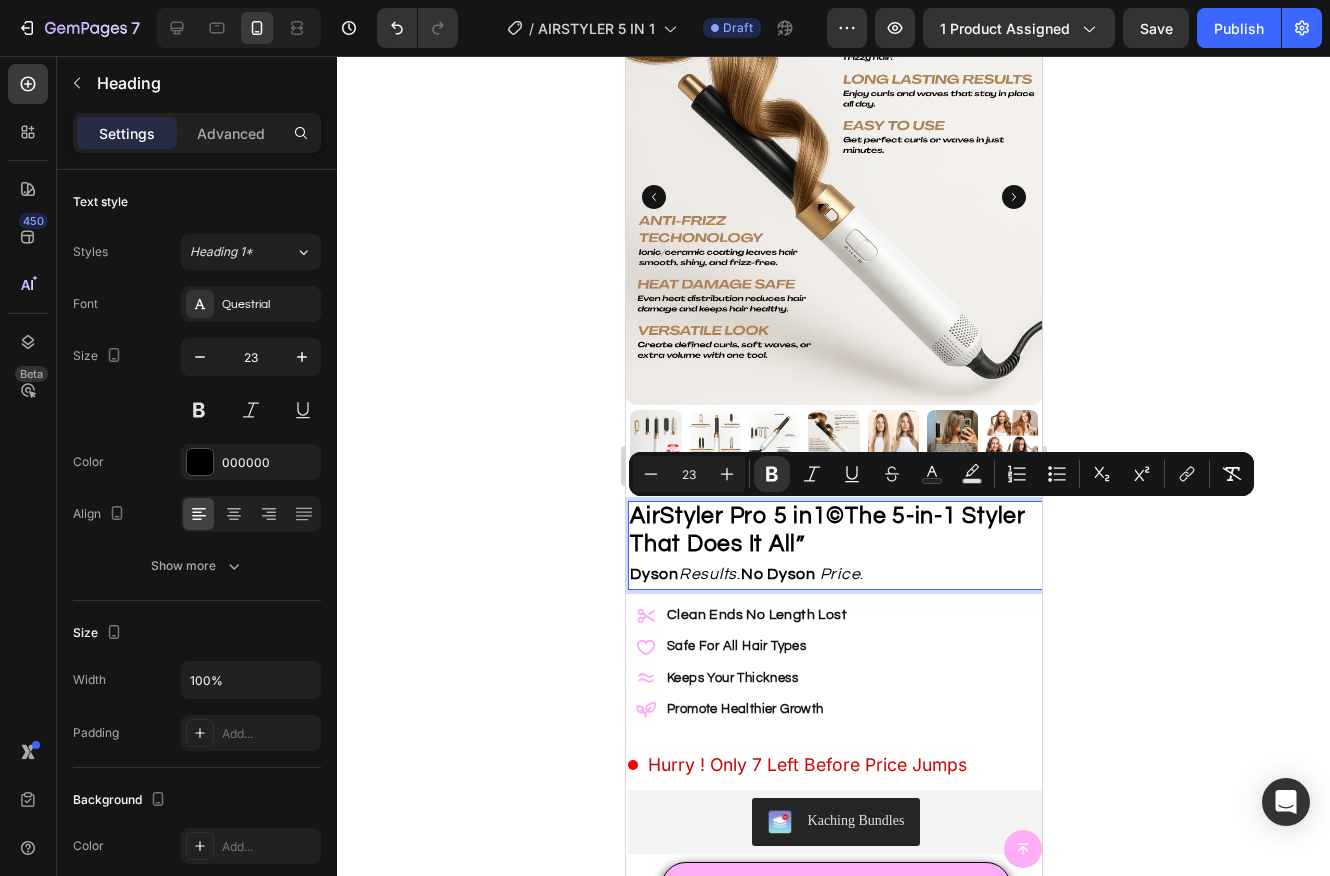 click on "AirStyler Pro 5 in1©The 5-in-1 Styler That Does It All” Dyson  Results .  No Dyson   Price ." at bounding box center (835, 545) 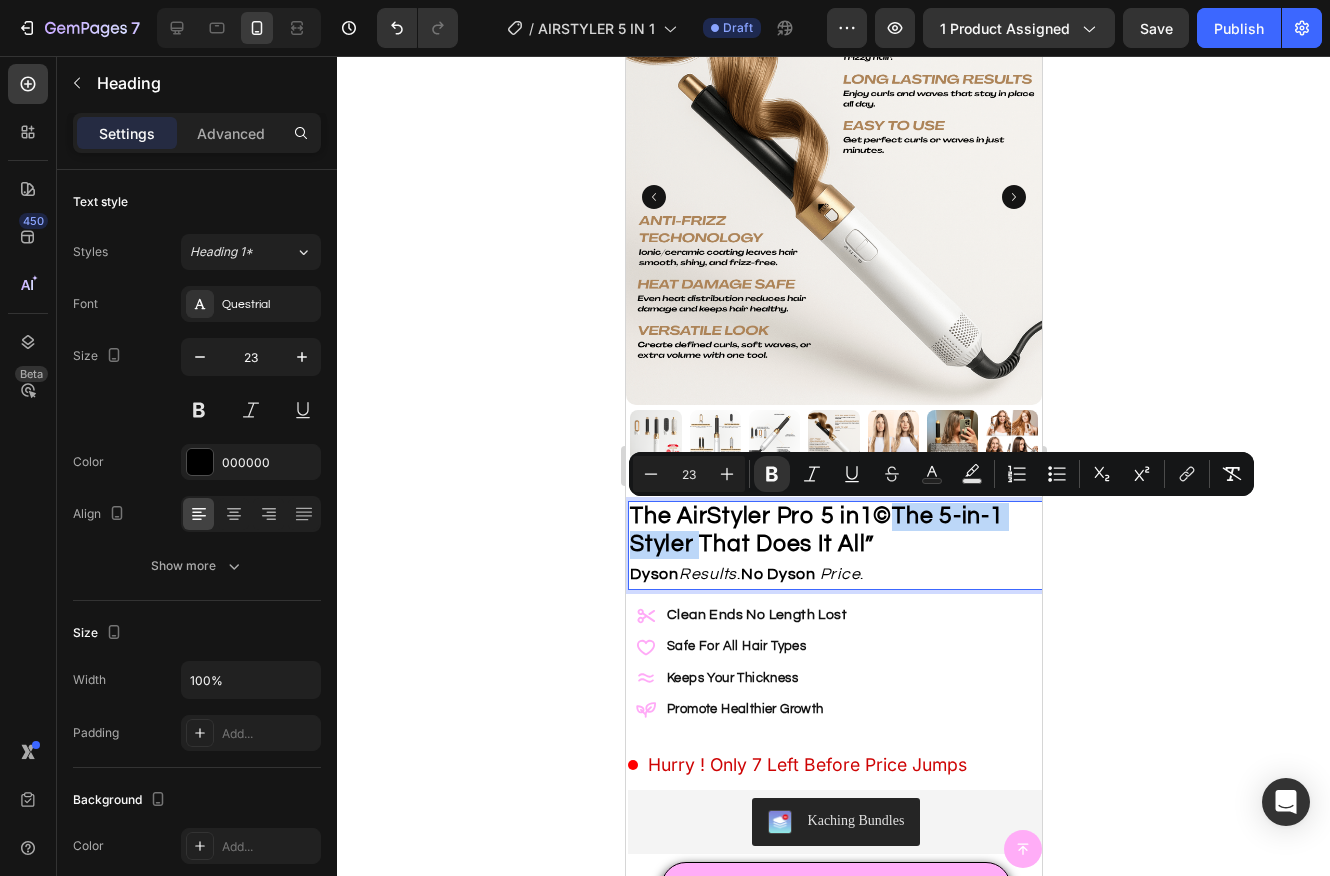 drag, startPoint x: 696, startPoint y: 543, endPoint x: 882, endPoint y: 519, distance: 187.54199 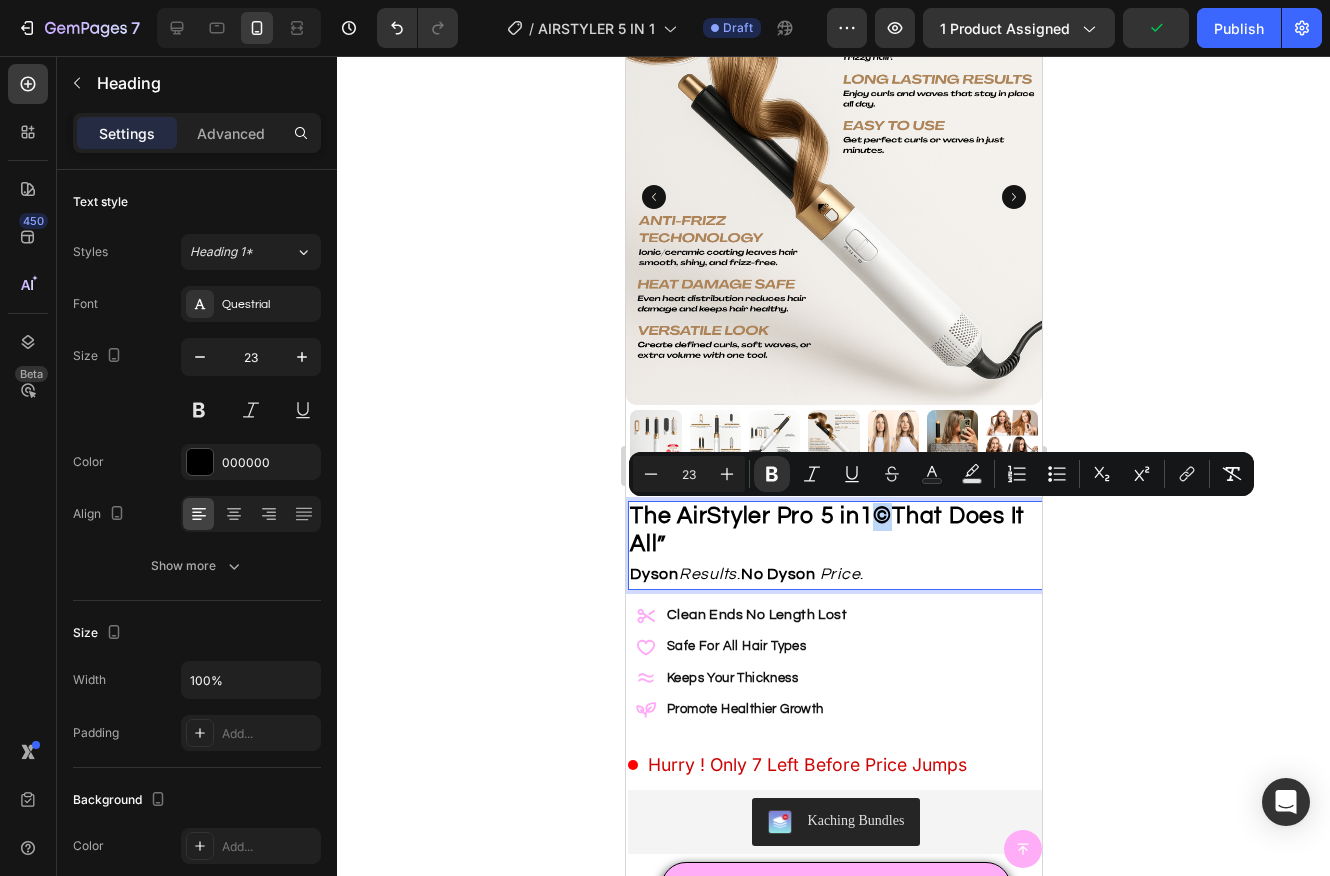 click on "The AirStyler Pro 5 in1©That Does It All”" at bounding box center [826, 530] 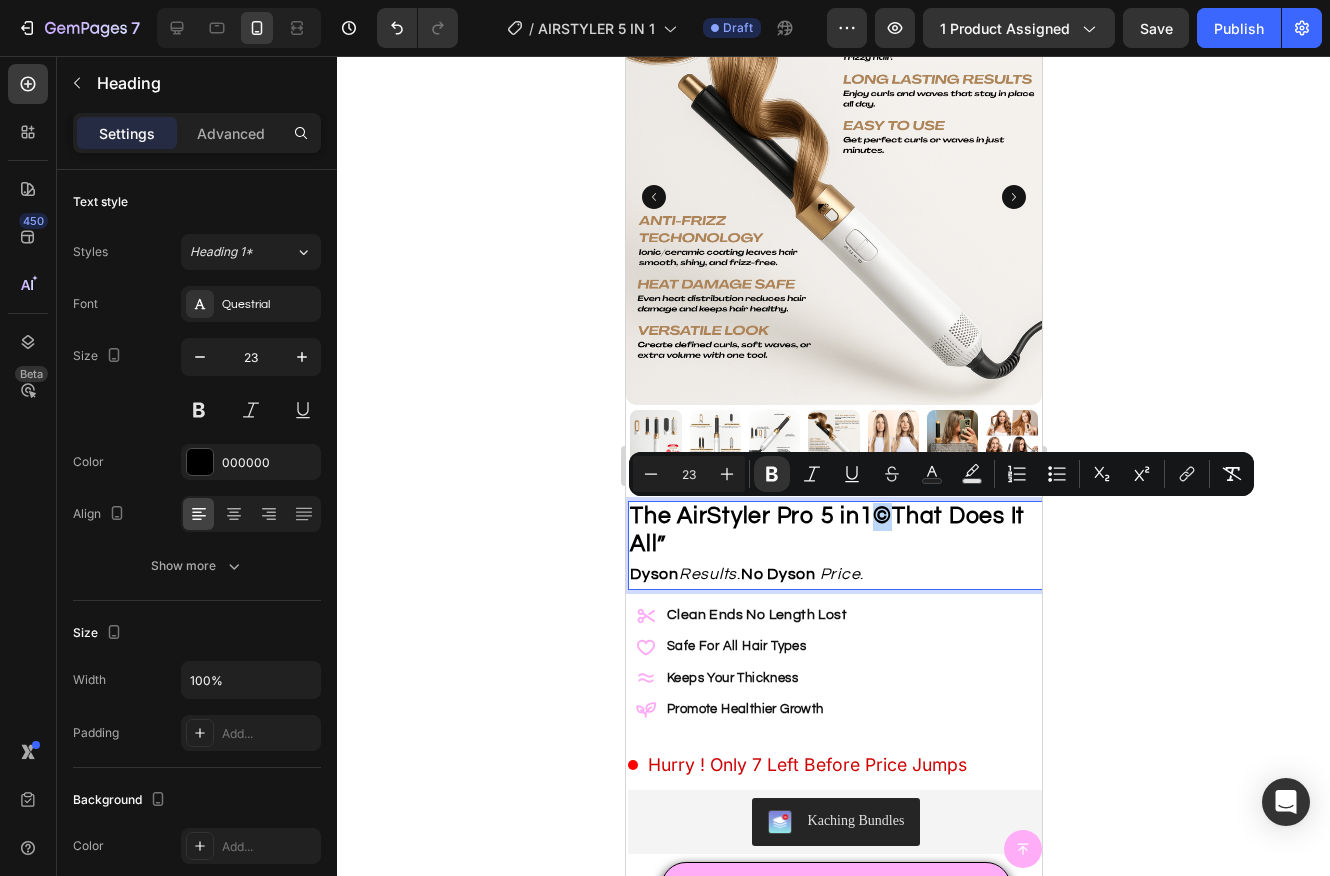 copy on "©" 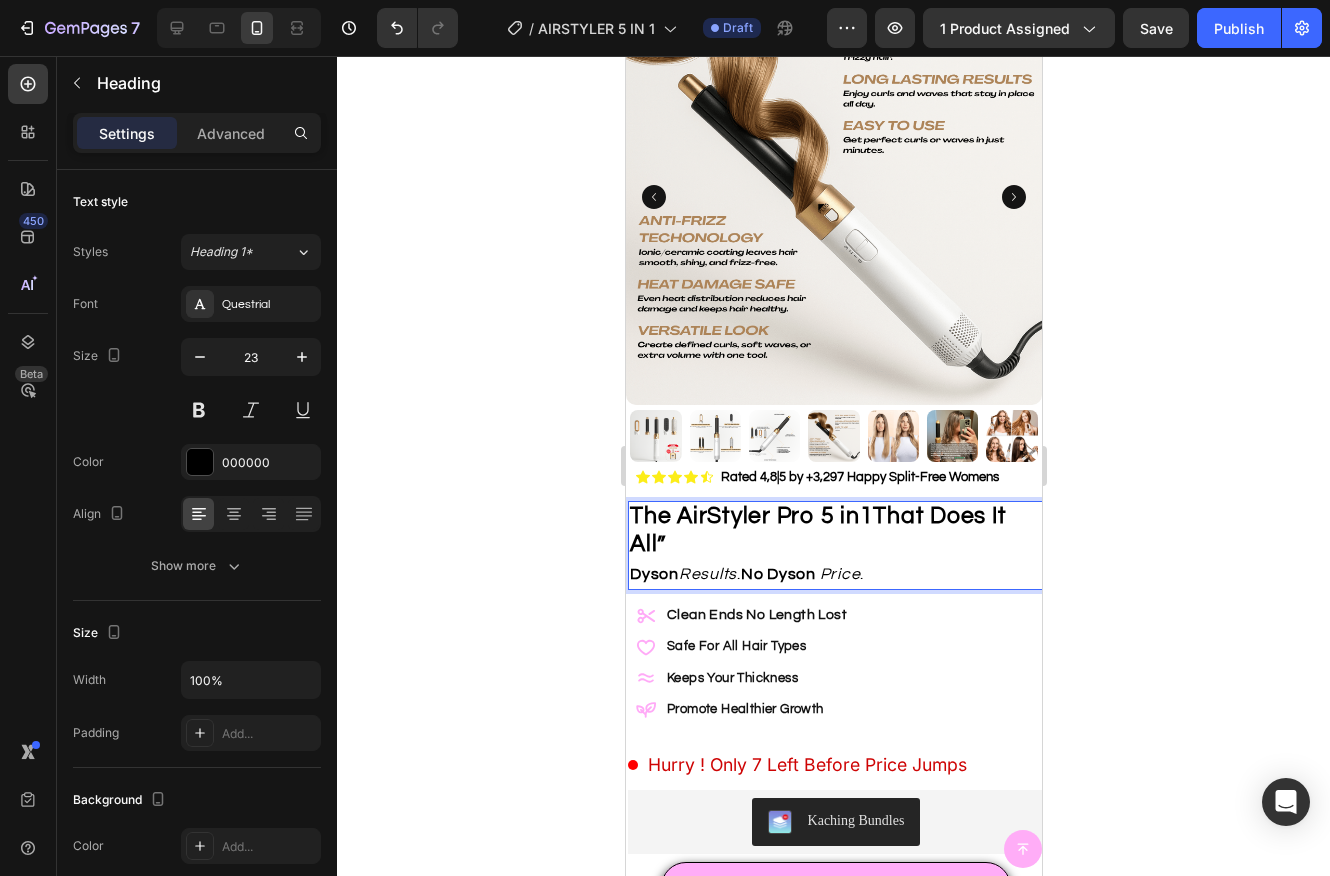 click on "The AirStyler Pro 5 in1That Does It All”" at bounding box center [817, 530] 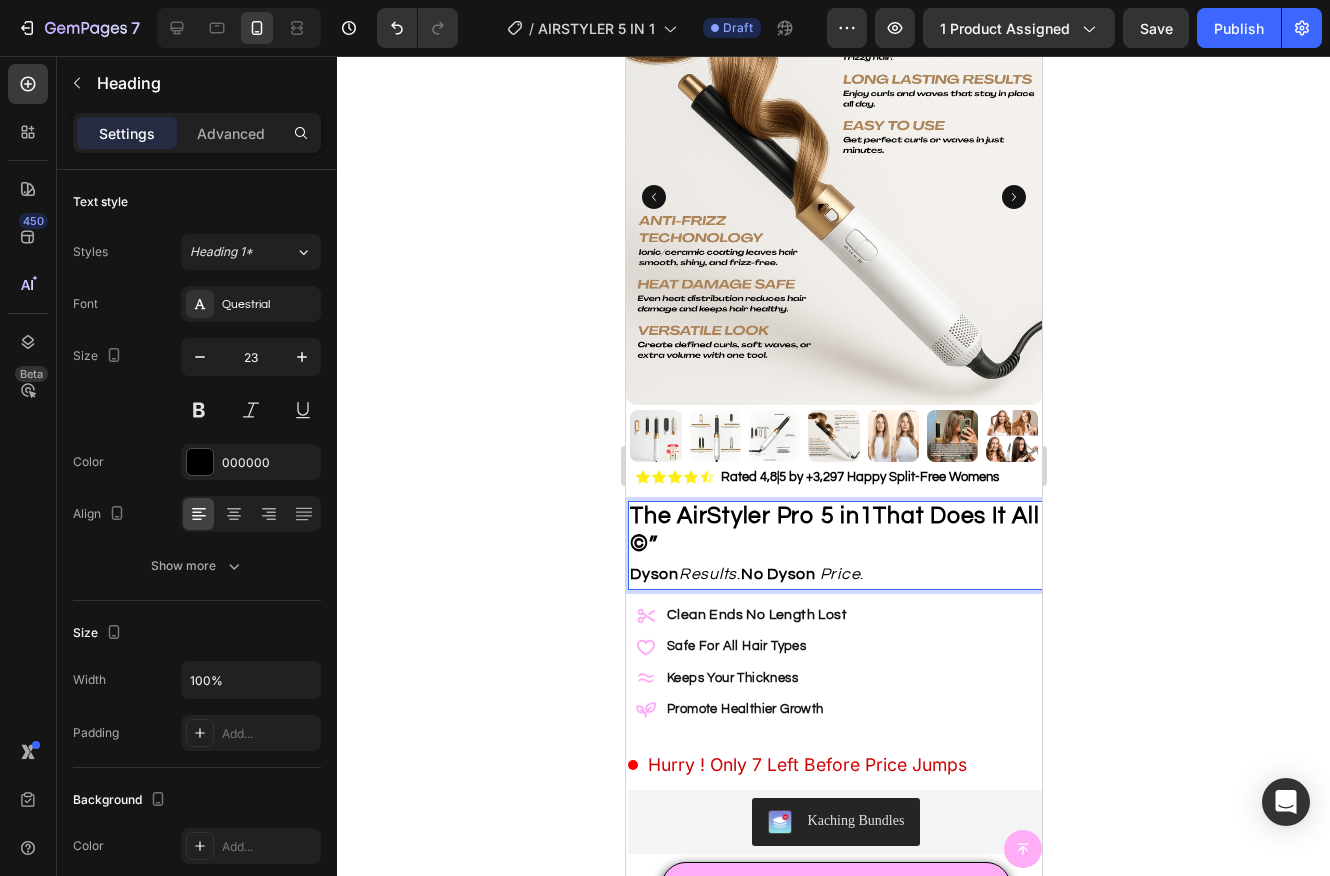 click on "The AirStyler Pro 5 in1That Does It All ©”" at bounding box center (833, 530) 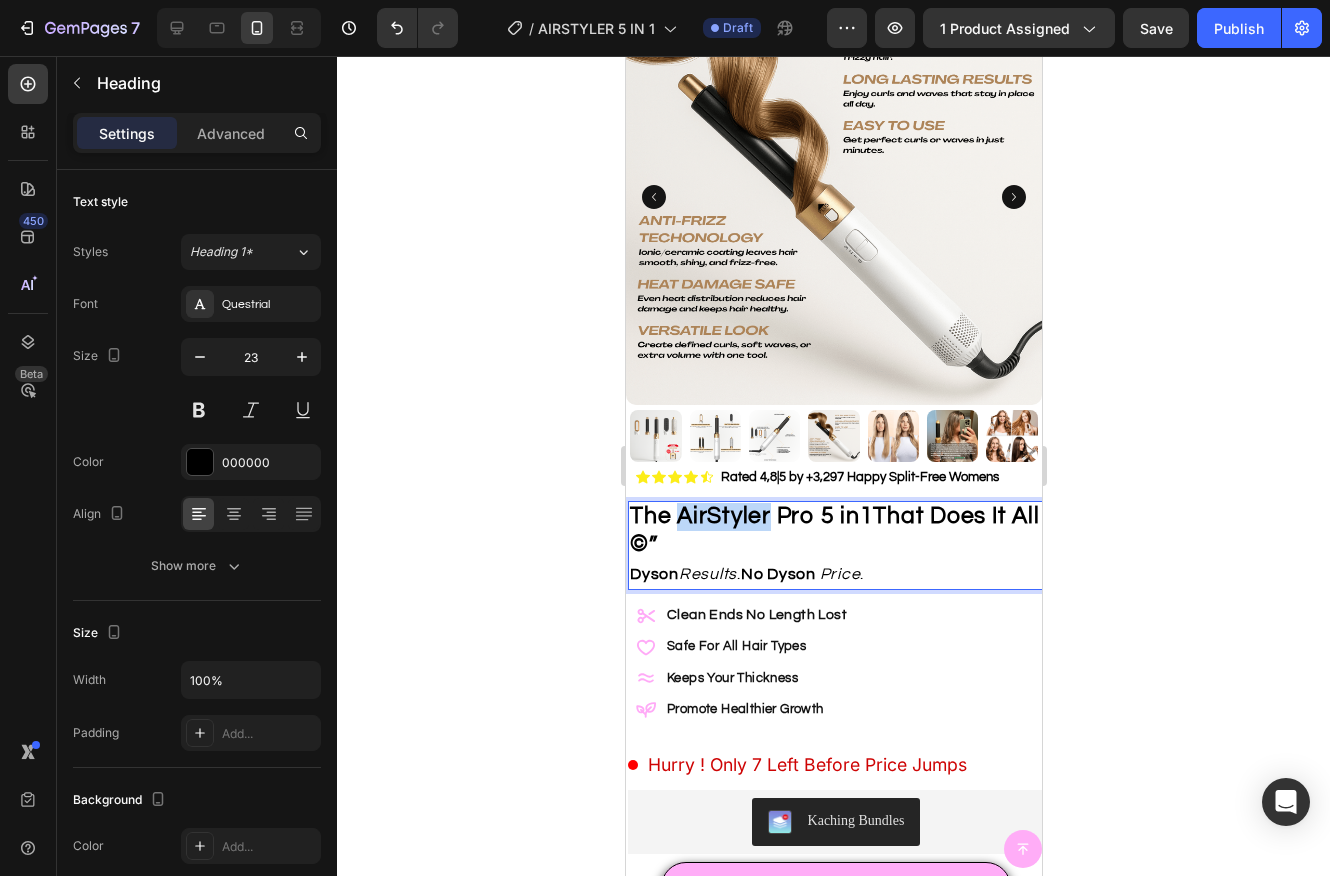 click on "The AirStyler Pro 5 in1That Does It All ©”" at bounding box center [833, 530] 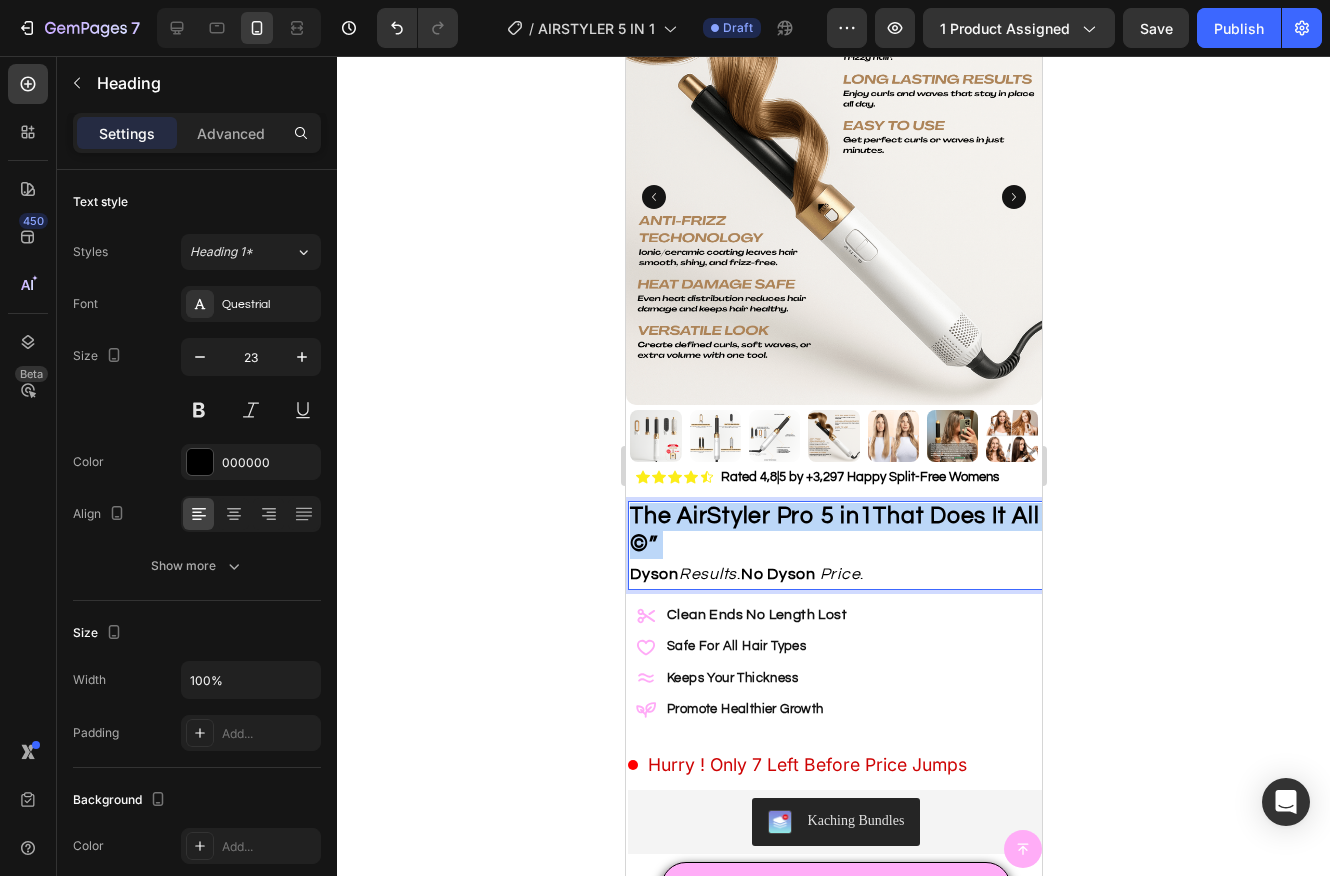 click on "The AirStyler Pro 5 in1That Does It All ©”" at bounding box center (833, 530) 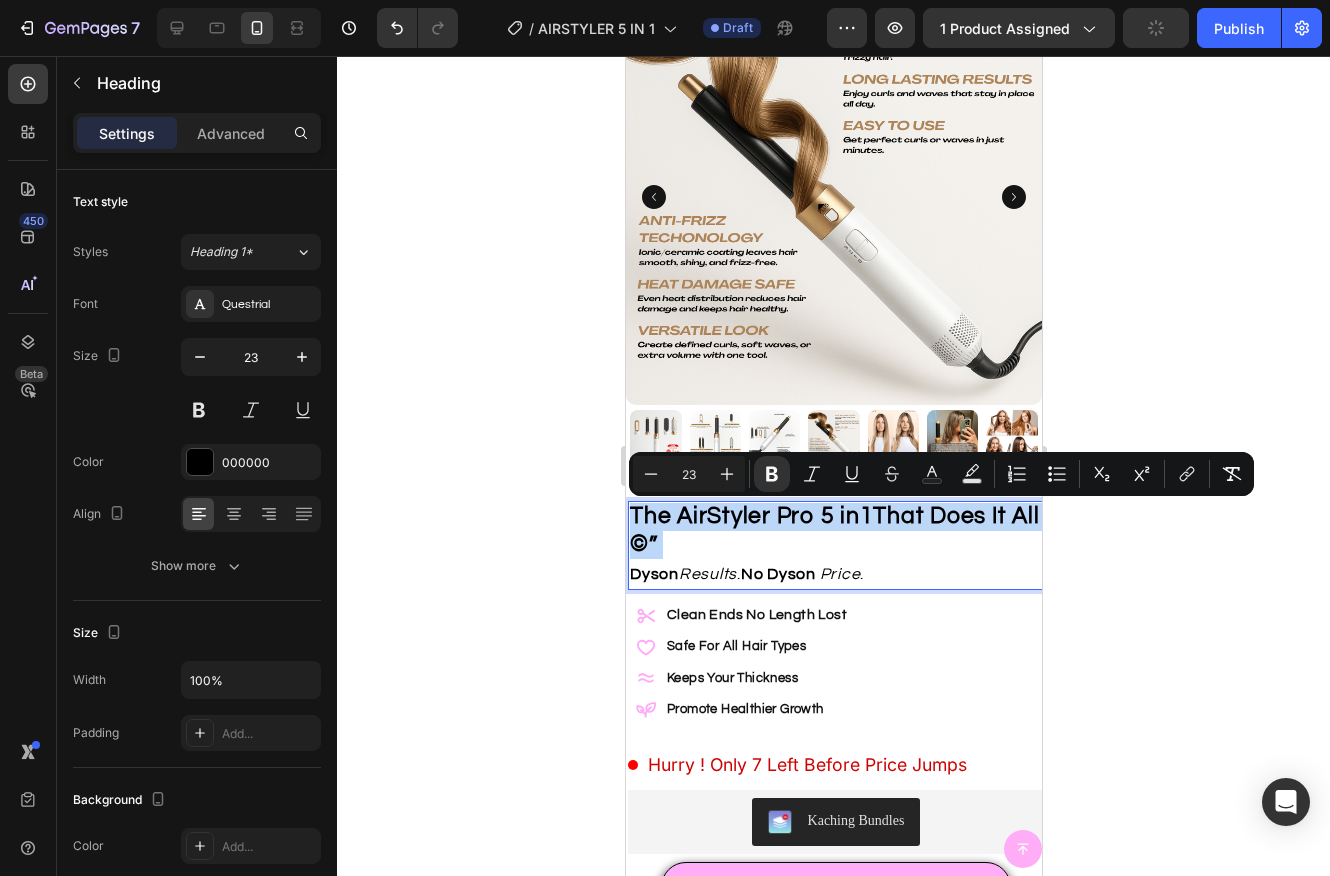 click on "The AirStyler Pro 5 in1That Does It All ©”" at bounding box center (833, 530) 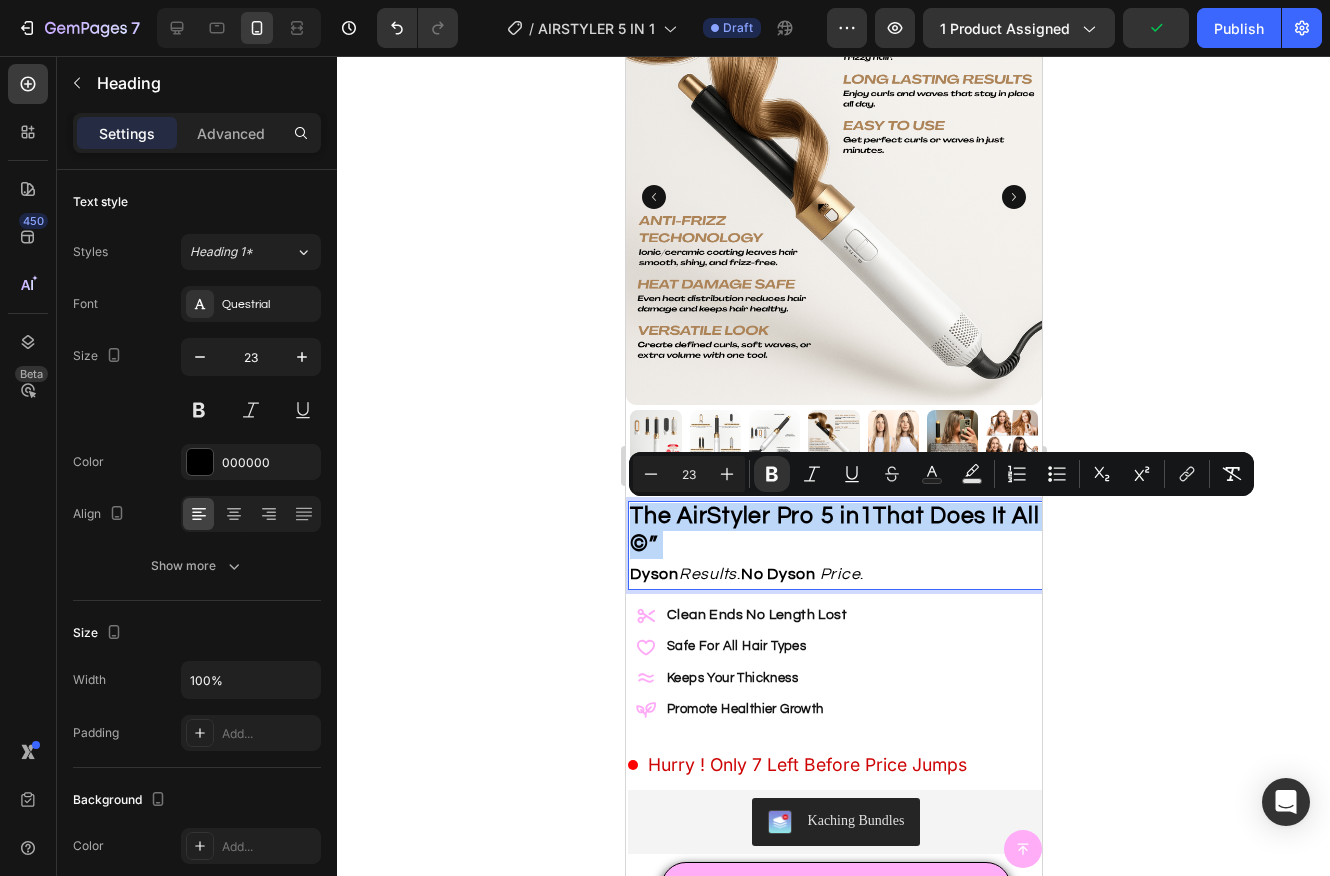 click on "The AirStyler Pro 5 in1That Does It All ©”" at bounding box center (833, 530) 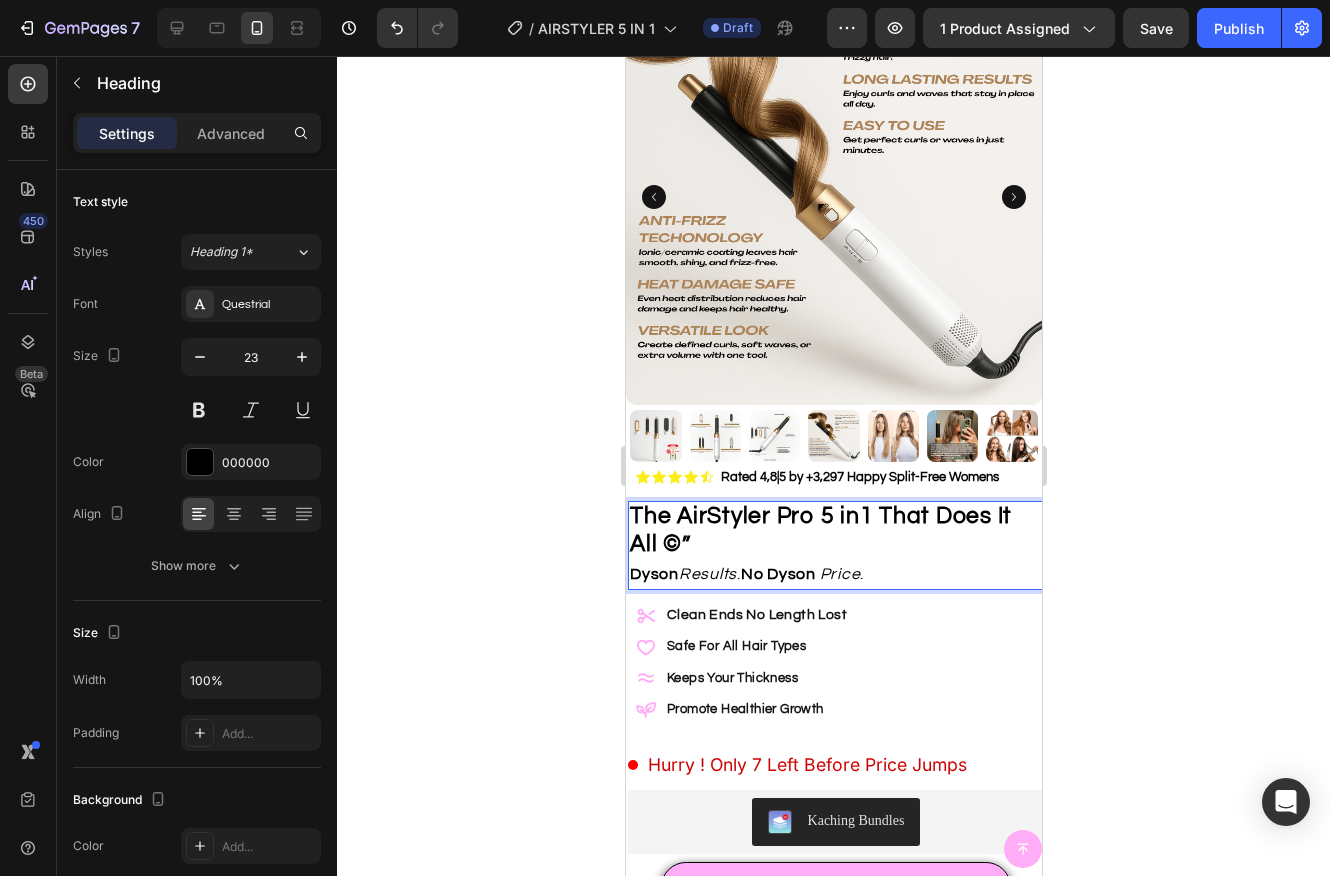 click on "The AirStyler Pro 5 in1 That Does It All ©”" at bounding box center [820, 530] 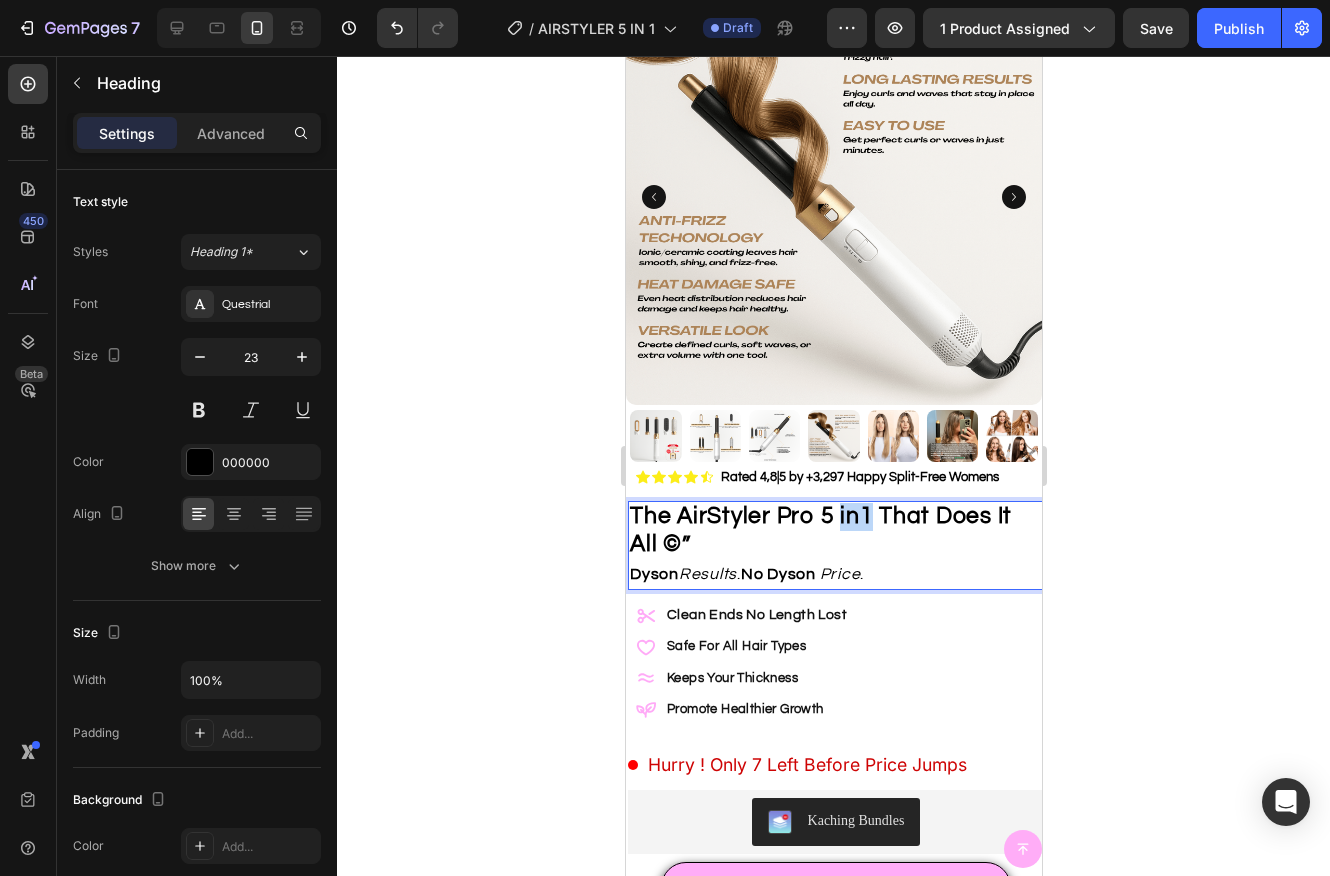 click on "The AirStyler Pro 5 in1 That Does It All ©”" at bounding box center (820, 530) 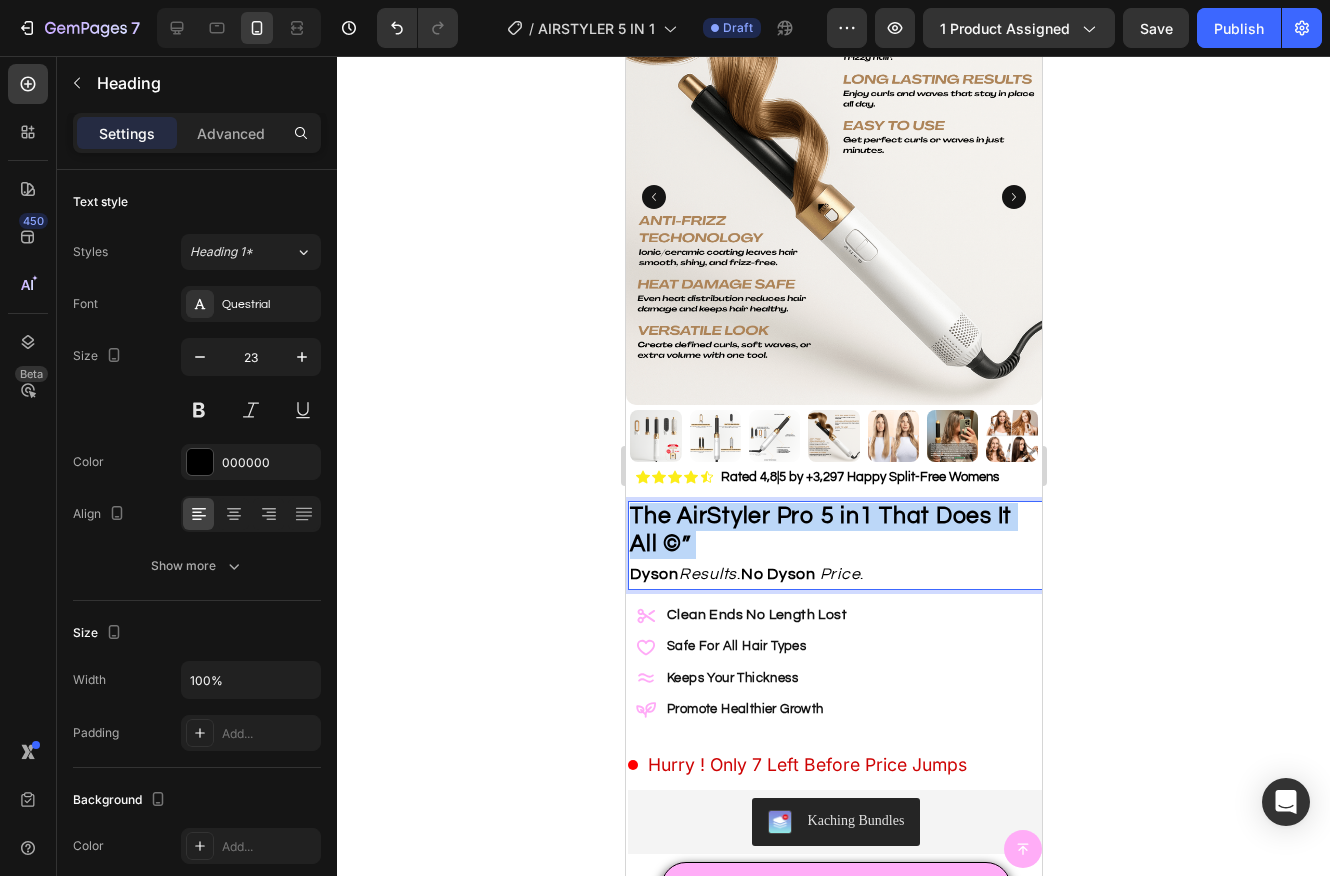 click on "The AirStyler Pro 5 in1 That Does It All ©”" at bounding box center (820, 530) 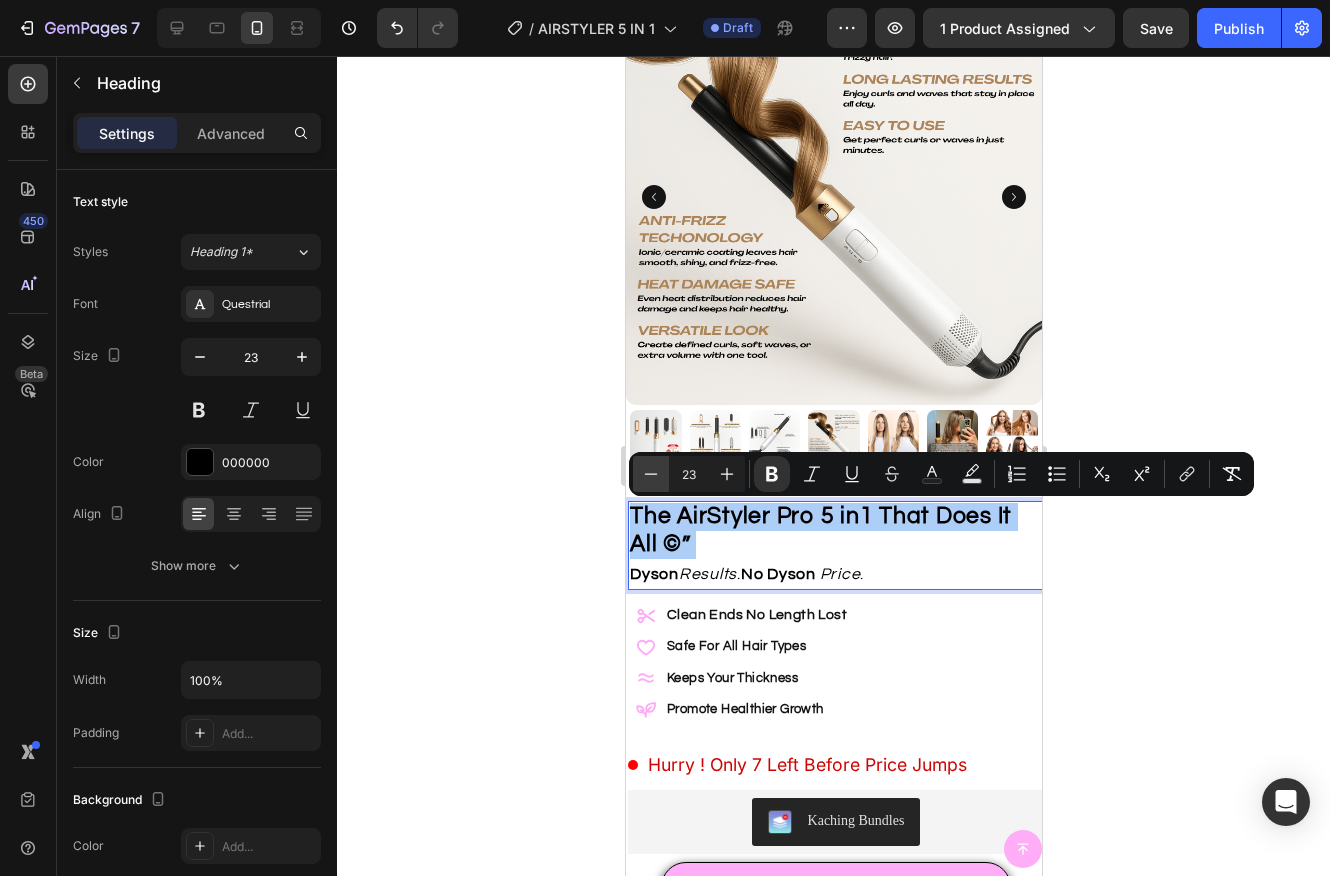 click 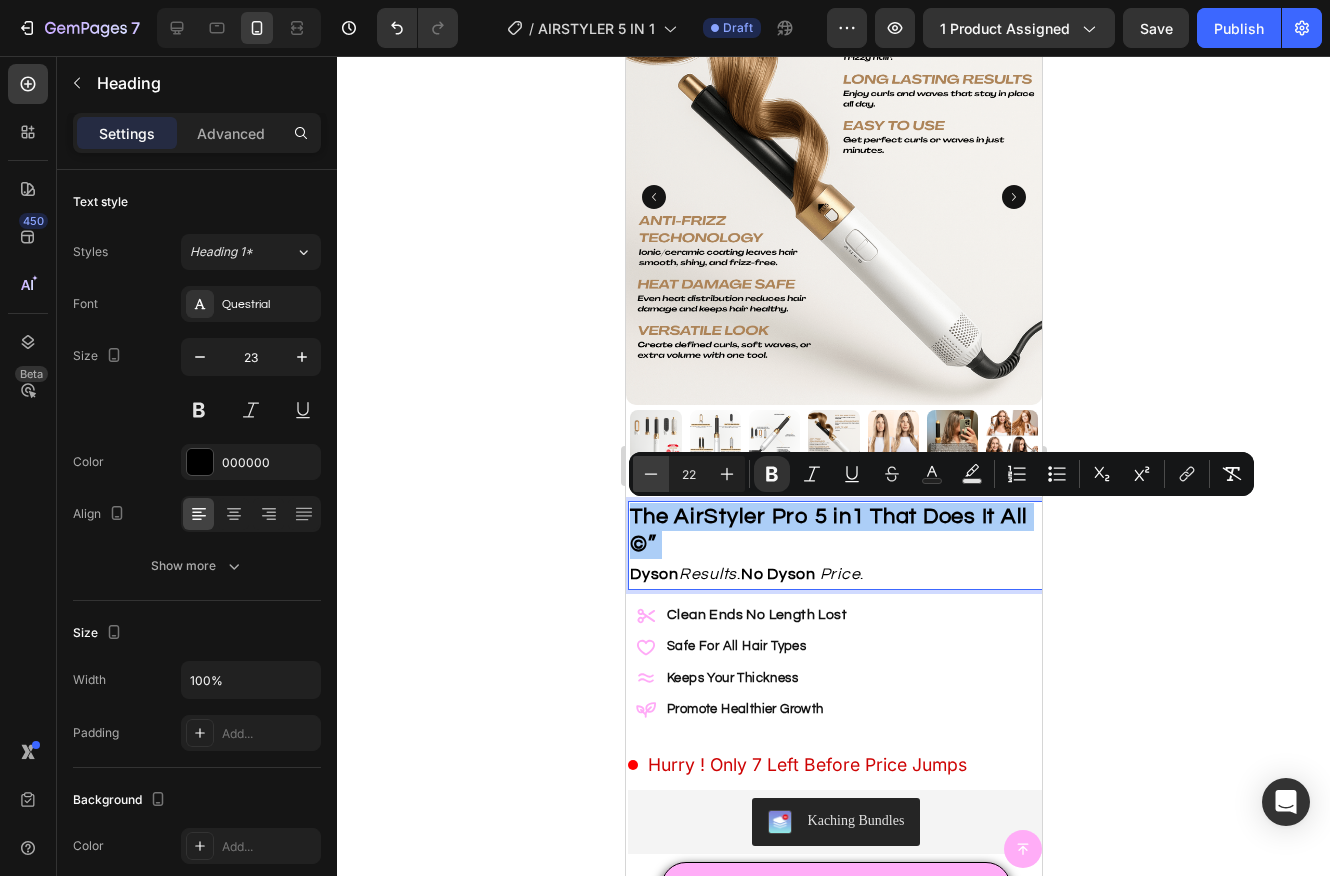 click 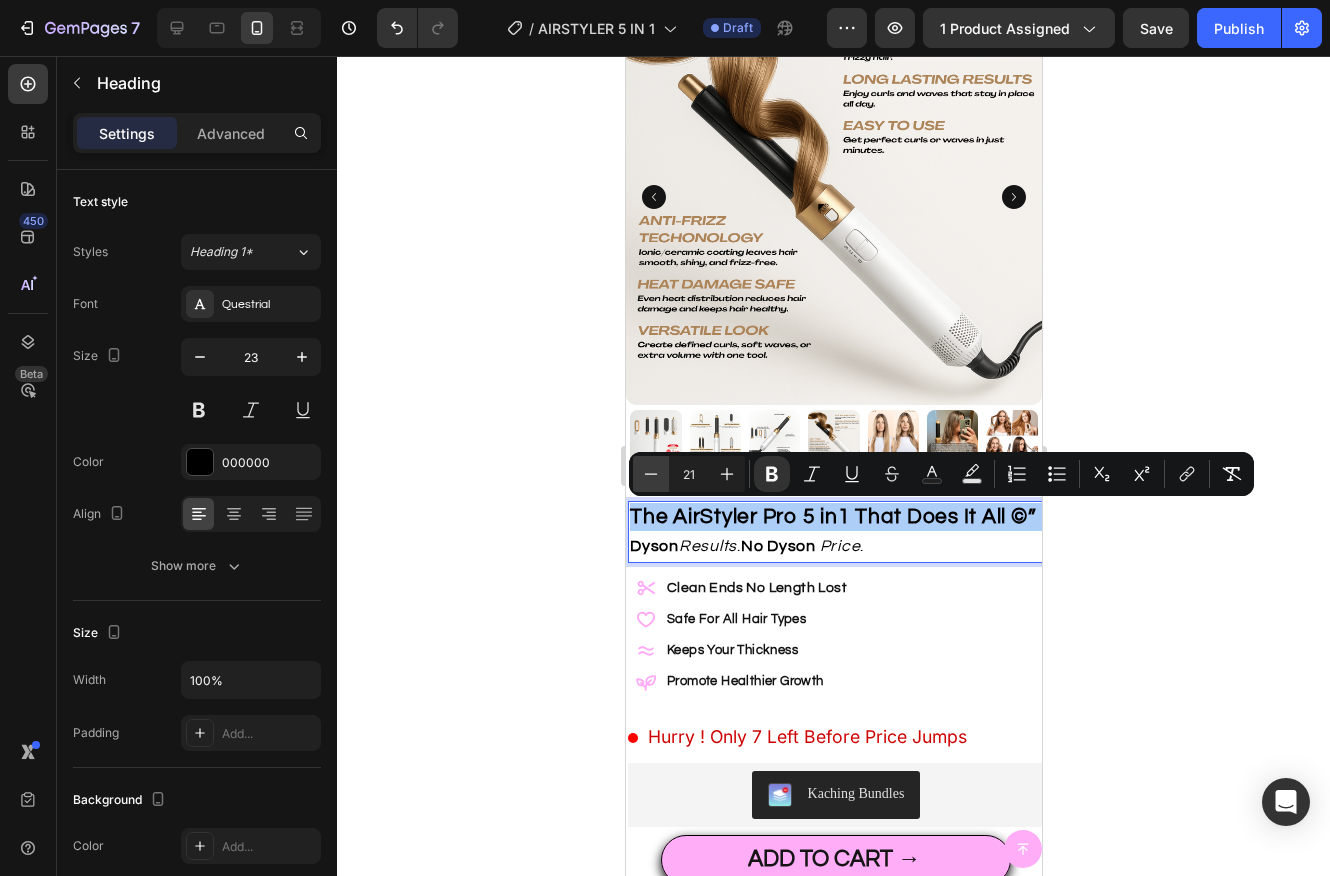 click 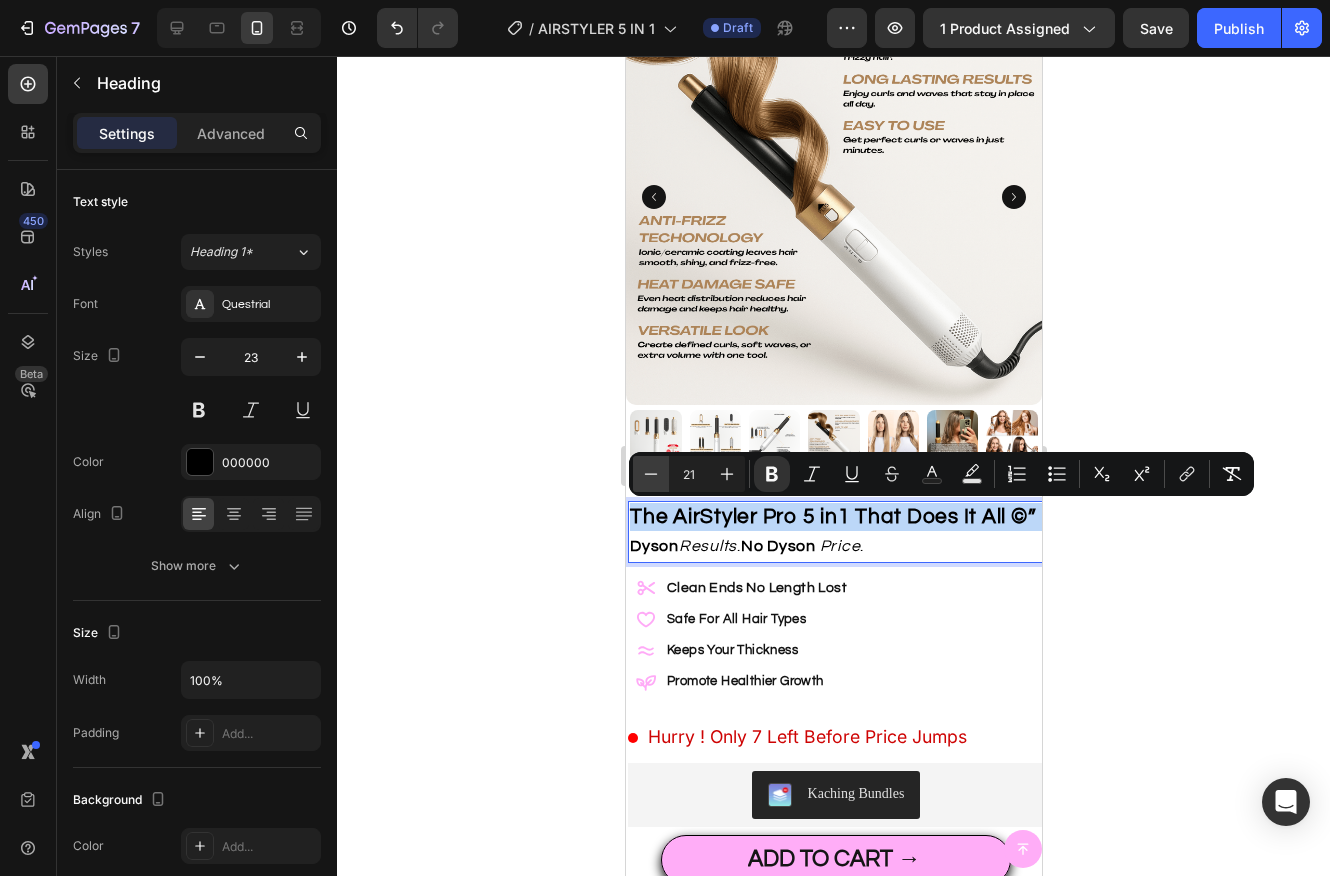 type on "20" 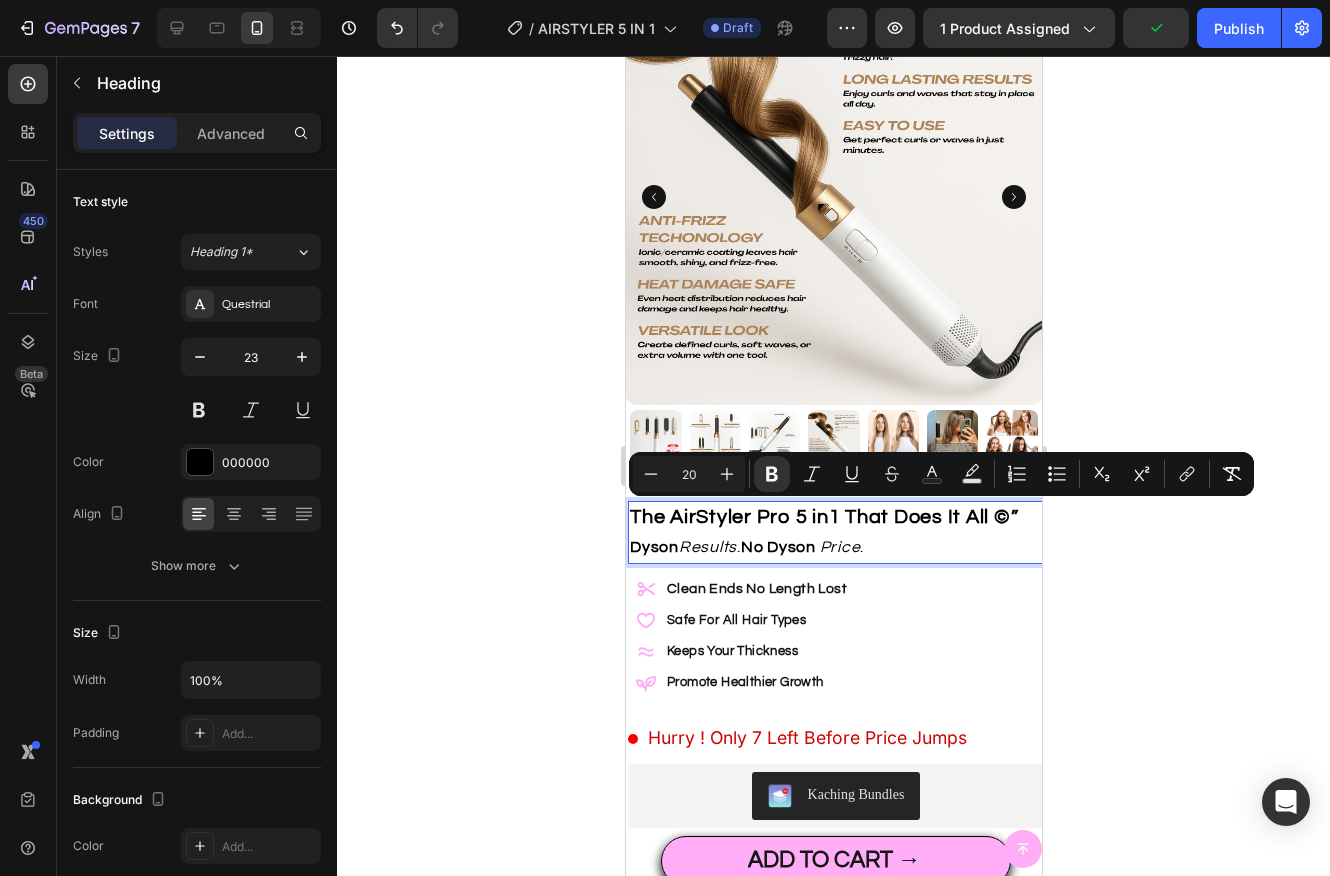 click on "The AirStyler Pro 5 in1 That Does It All ©”" at bounding box center [823, 517] 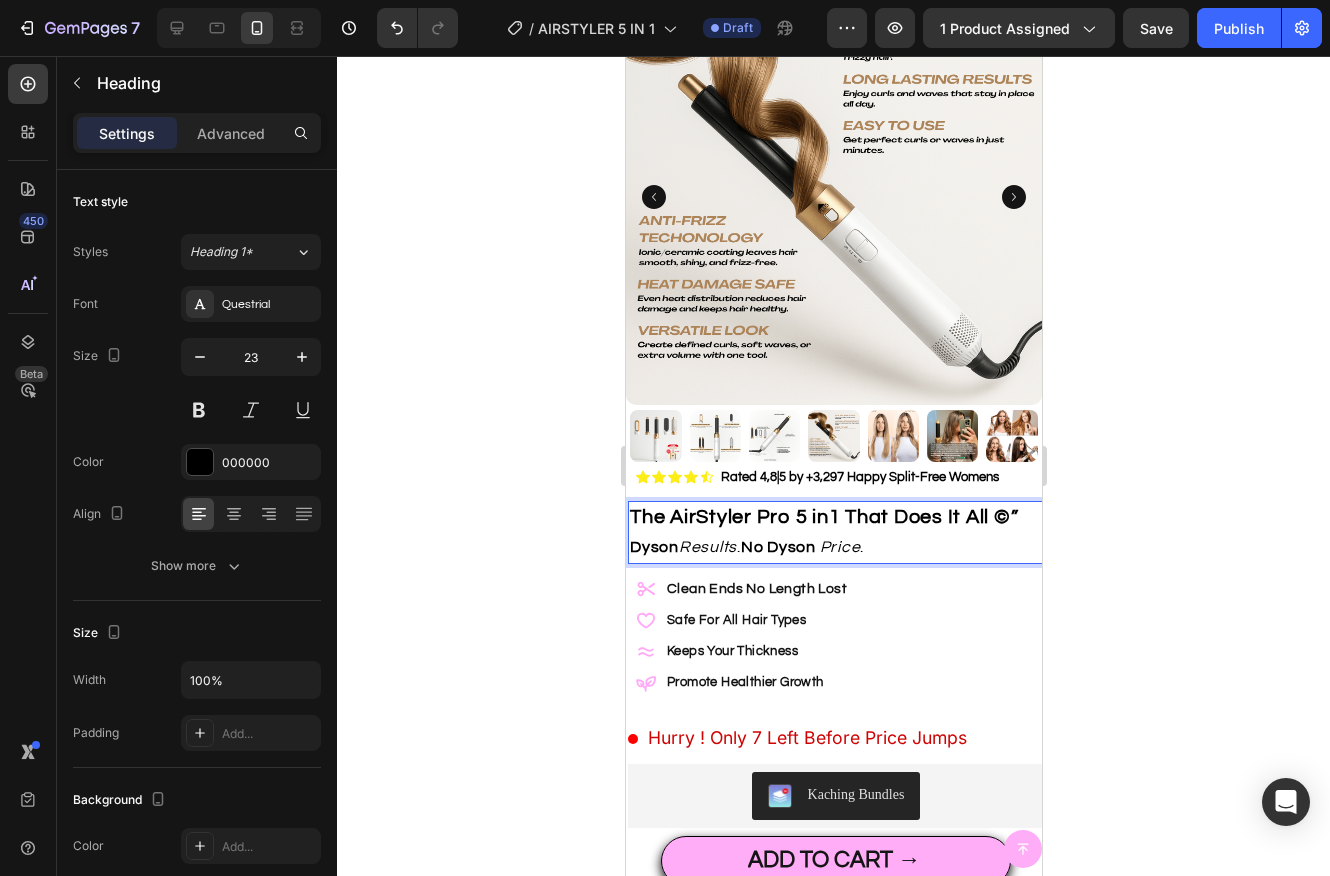 click on "The AirStyler Pro 5 in1 That Does It All ©”" at bounding box center (823, 517) 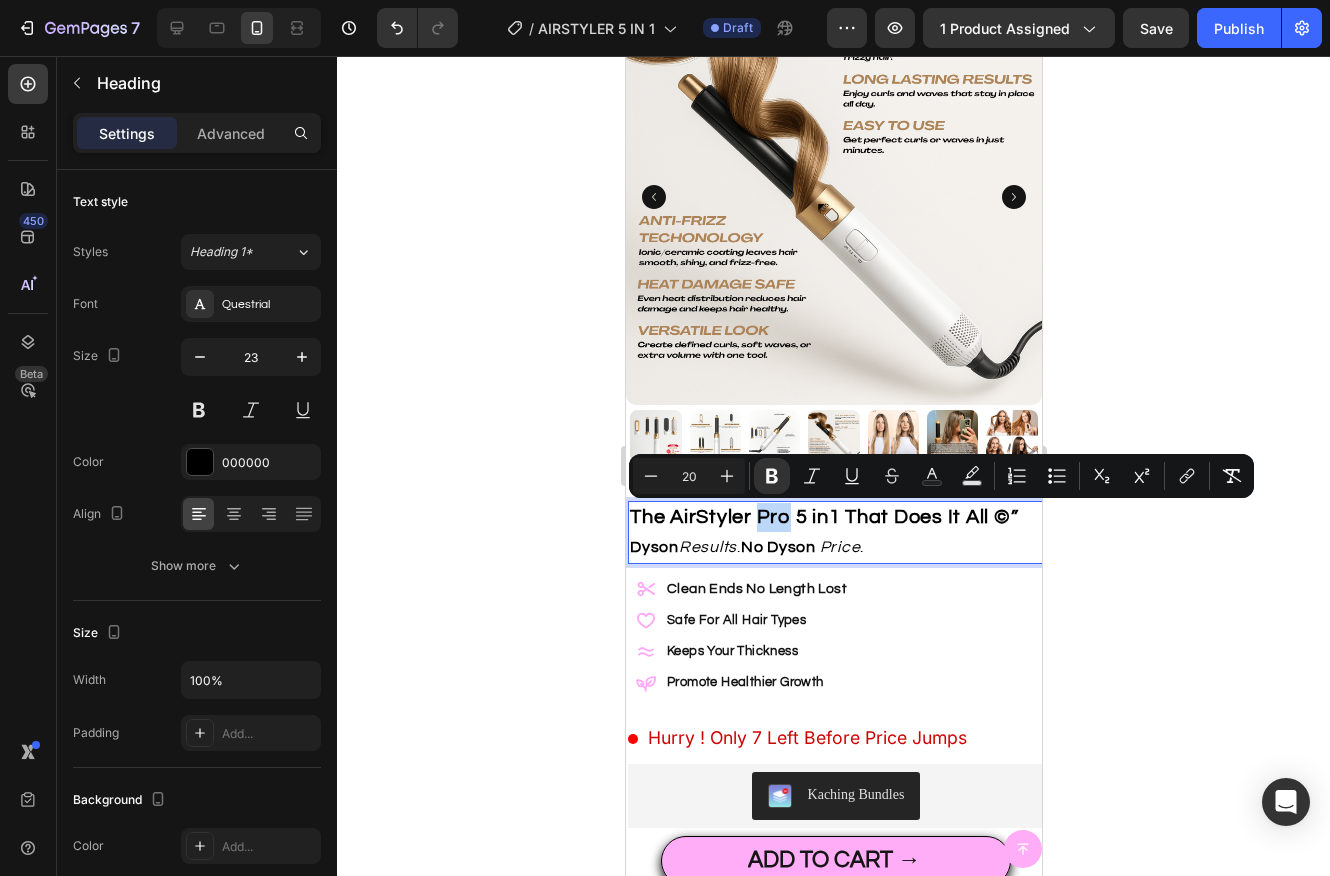 drag, startPoint x: 791, startPoint y: 524, endPoint x: 756, endPoint y: 522, distance: 35.057095 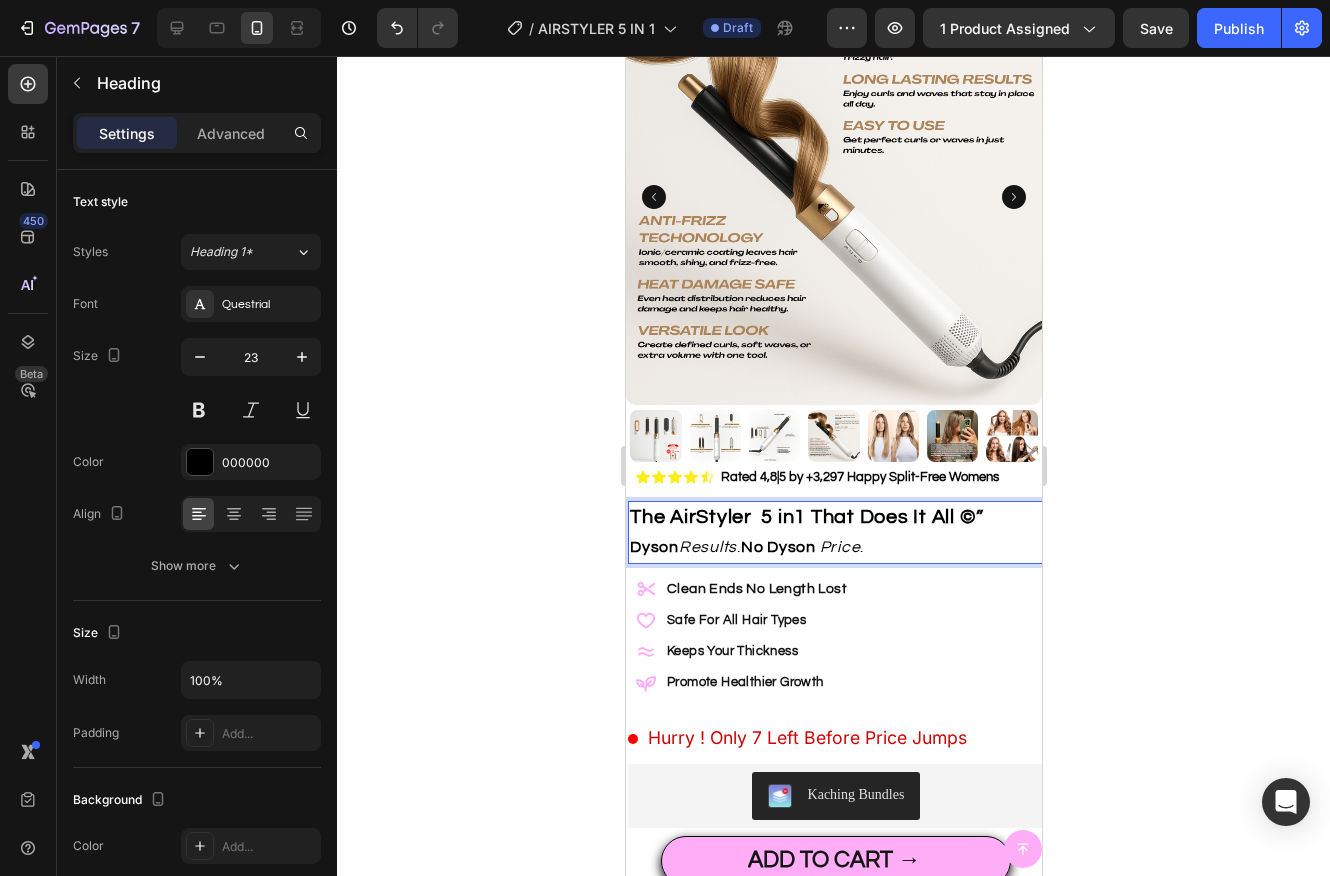 click on "The AirStyler  5 in1 That Does It All ©”" at bounding box center [806, 517] 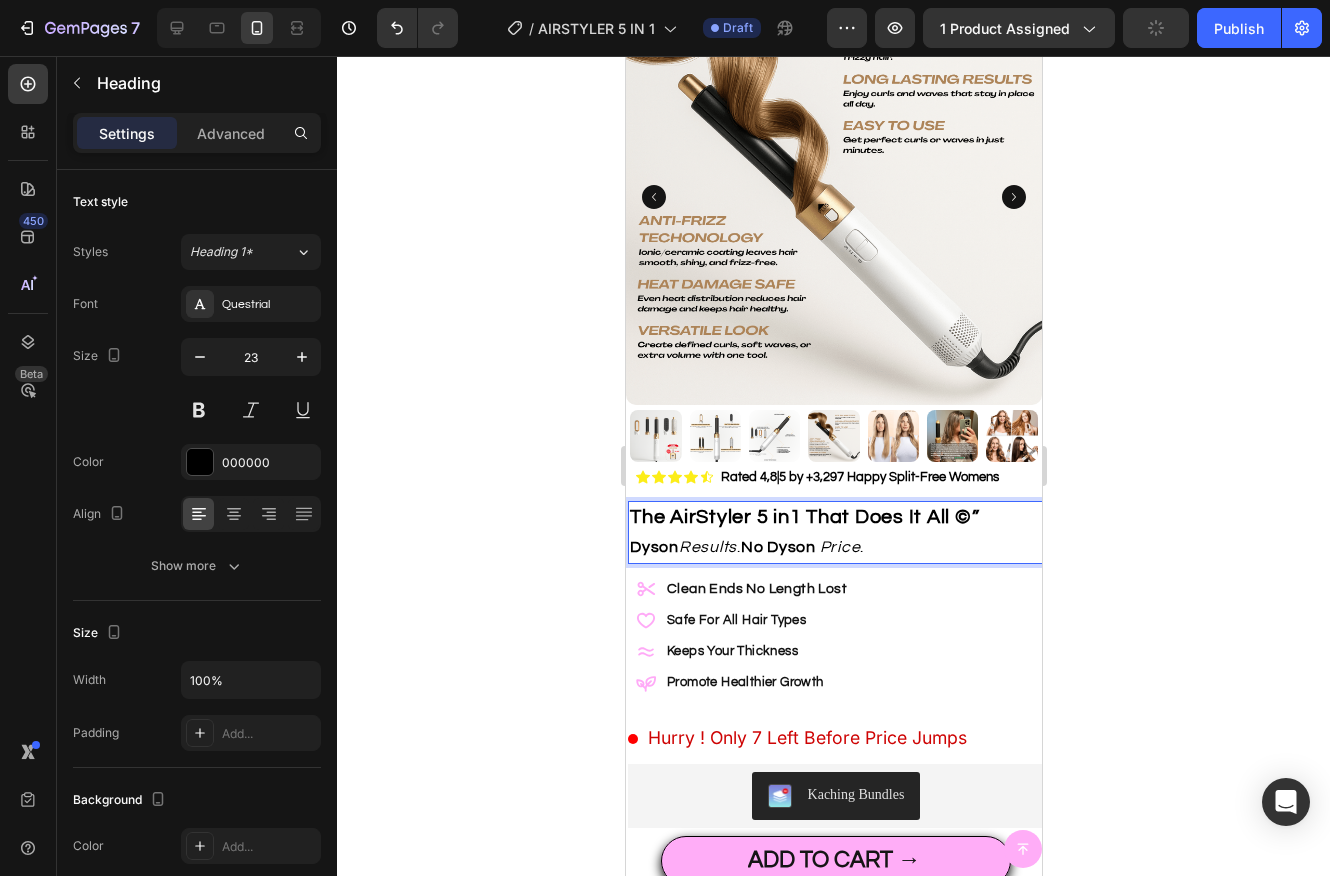 click on "The AirStyler 5 in1 That Does It All ©” Dyson  Results .  No Dyson   Price ." at bounding box center (835, 532) 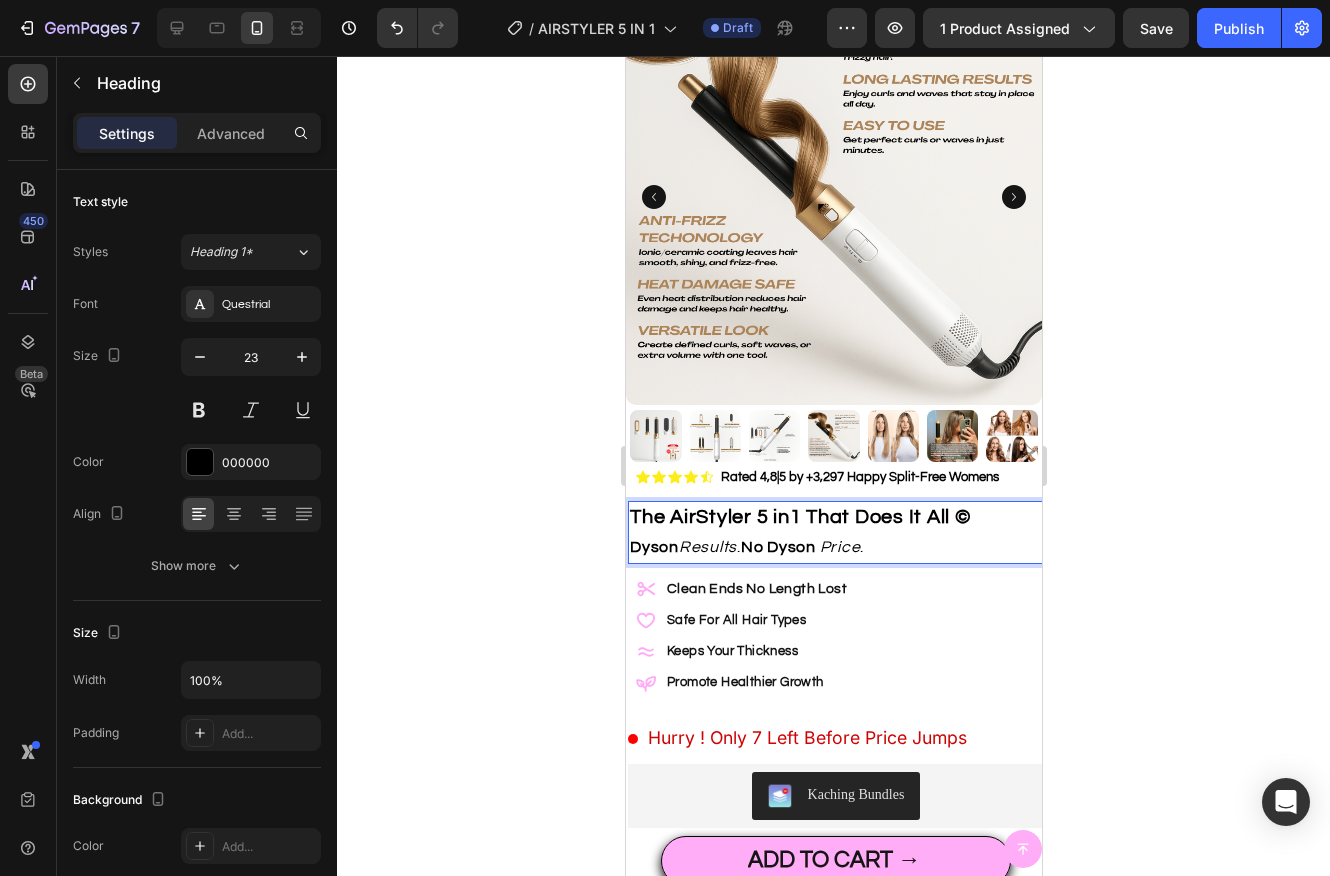 click on "The AirStyler 5 in1 That Does It All ©" at bounding box center [800, 517] 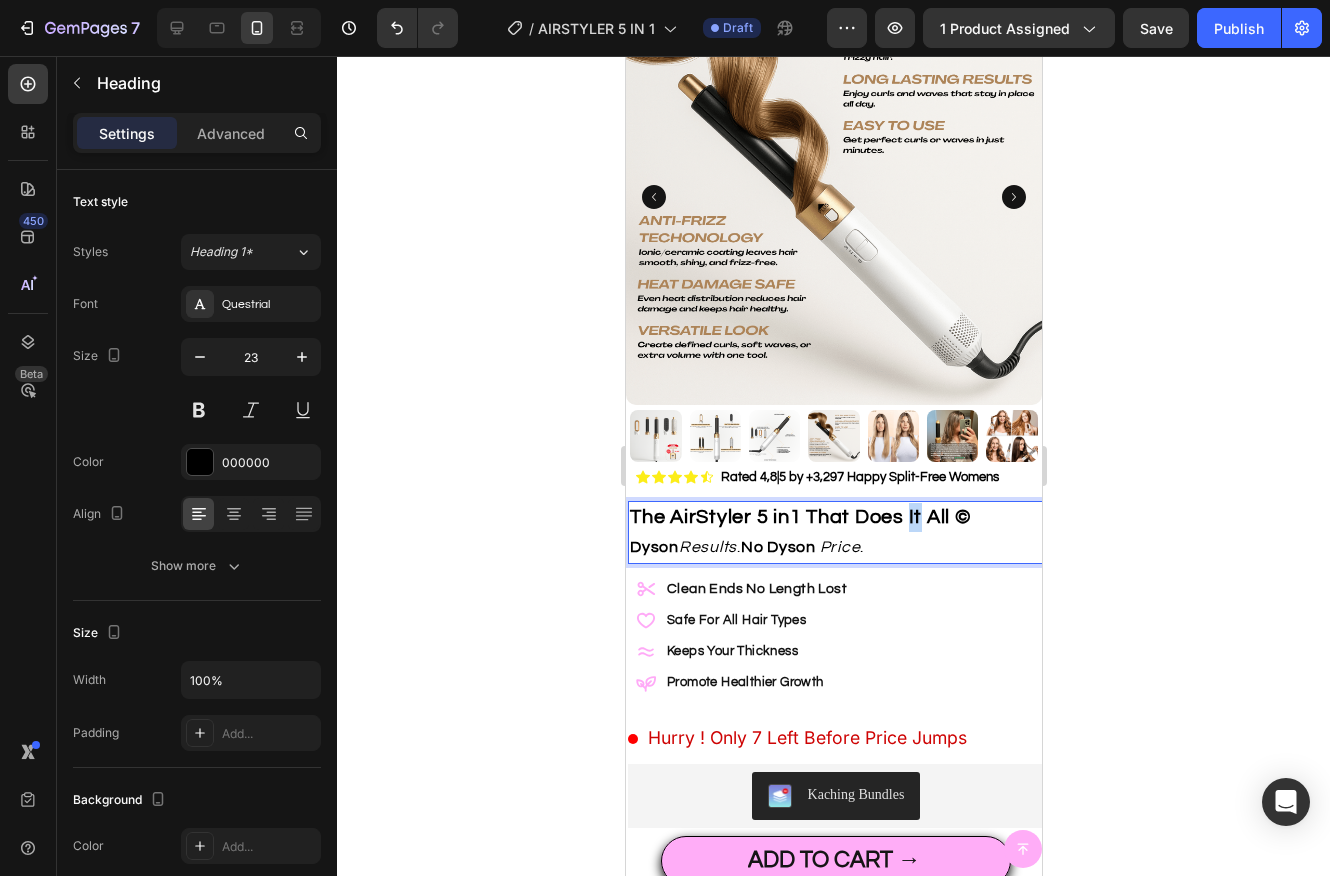 click on "The AirStyler 5 in1 That Does It All ©" at bounding box center [800, 517] 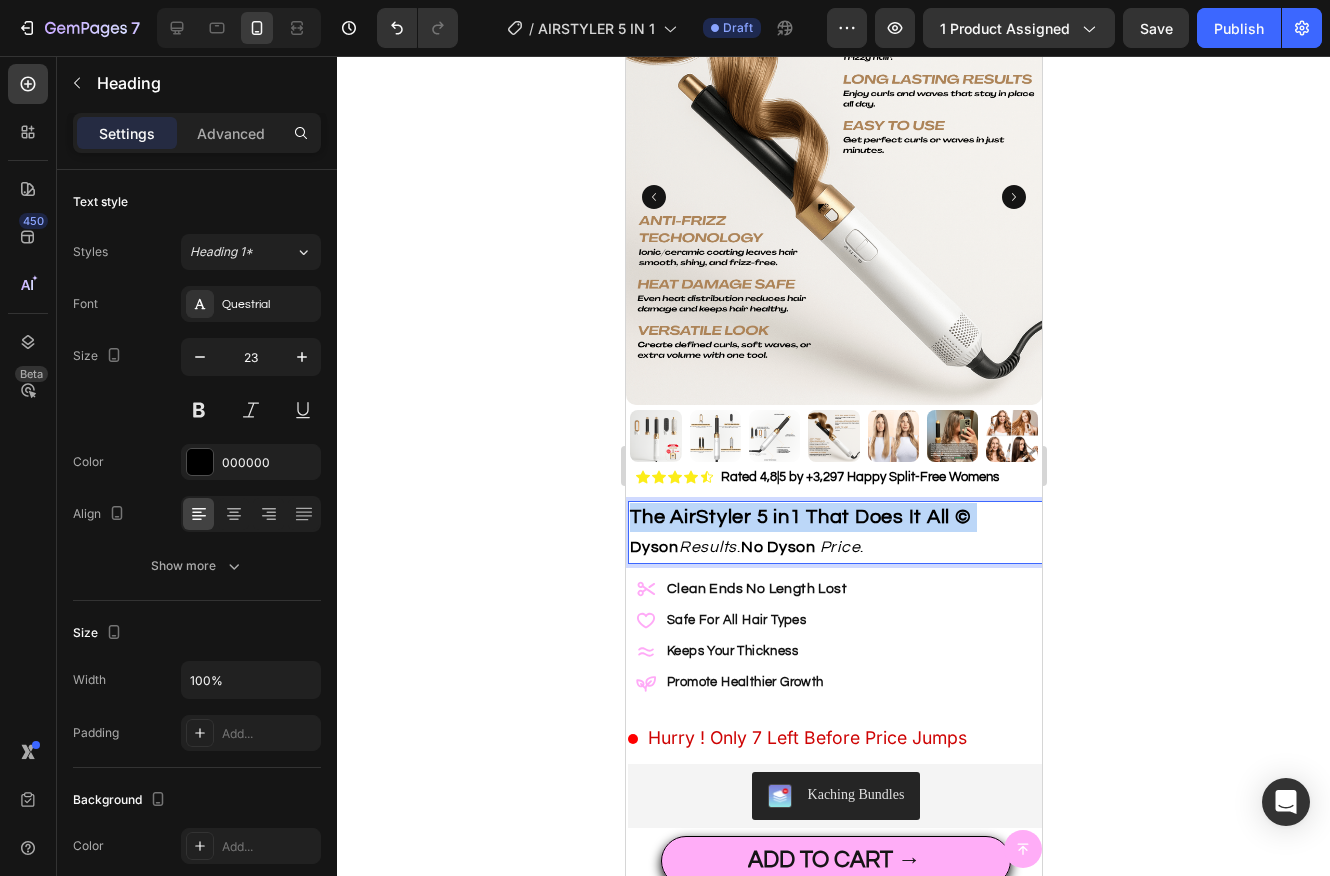 click on "The AirStyler 5 in1 That Does It All ©" at bounding box center (800, 517) 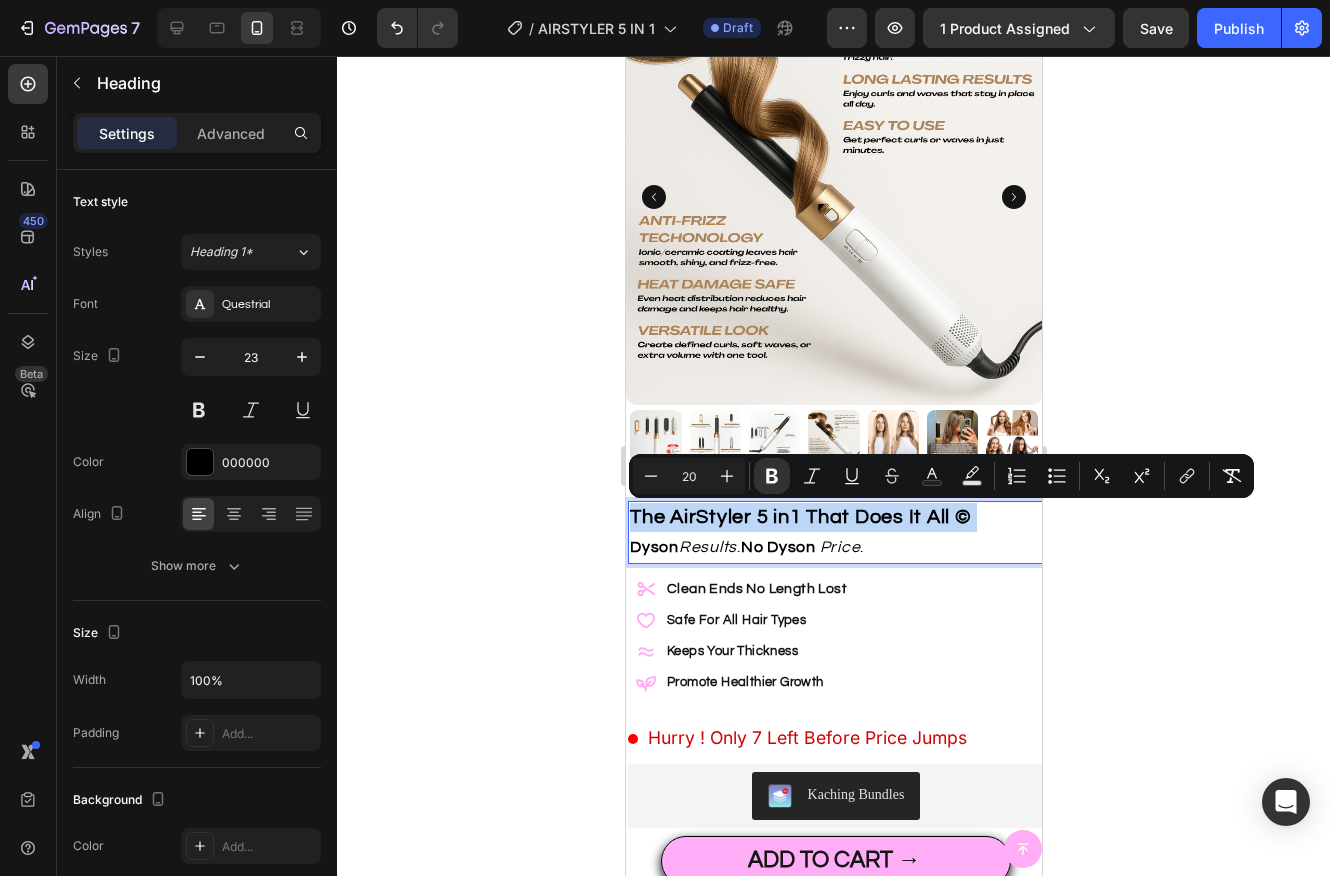 click on "The AirStyler 5 in1 That Does It All ©" at bounding box center [800, 517] 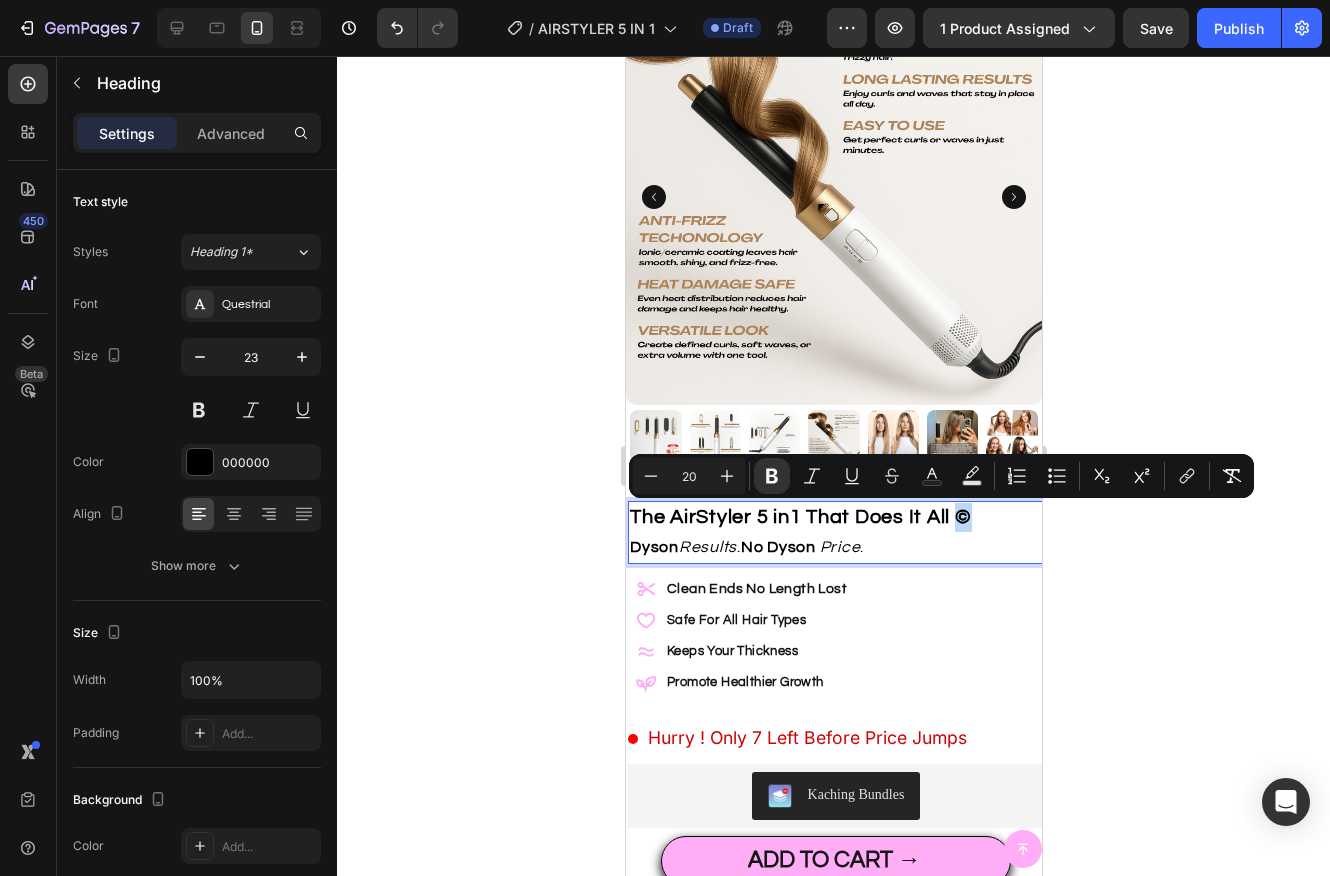 click on "The AirStyler 5 in1 That Does It All ©" at bounding box center [800, 517] 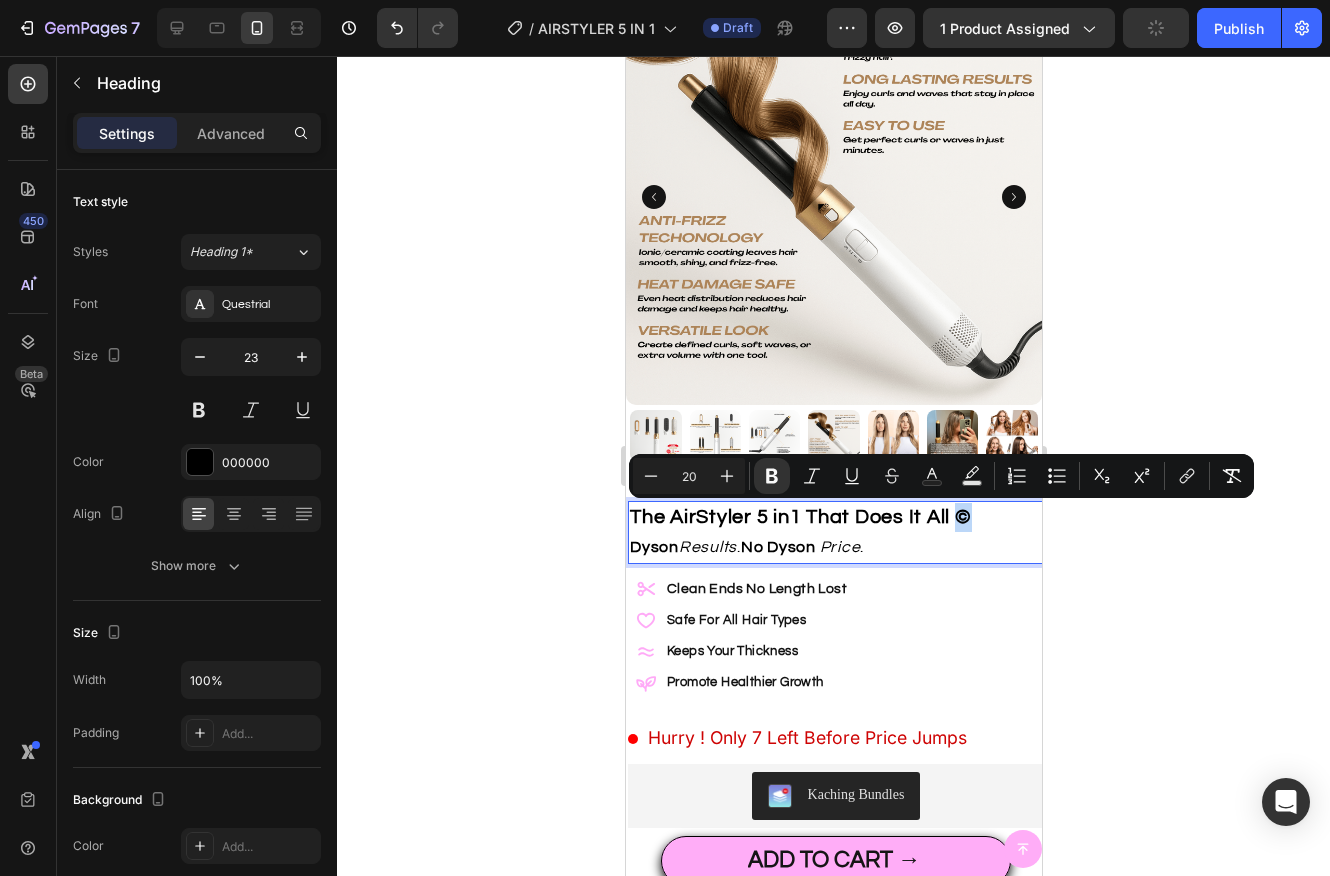 copy on "©" 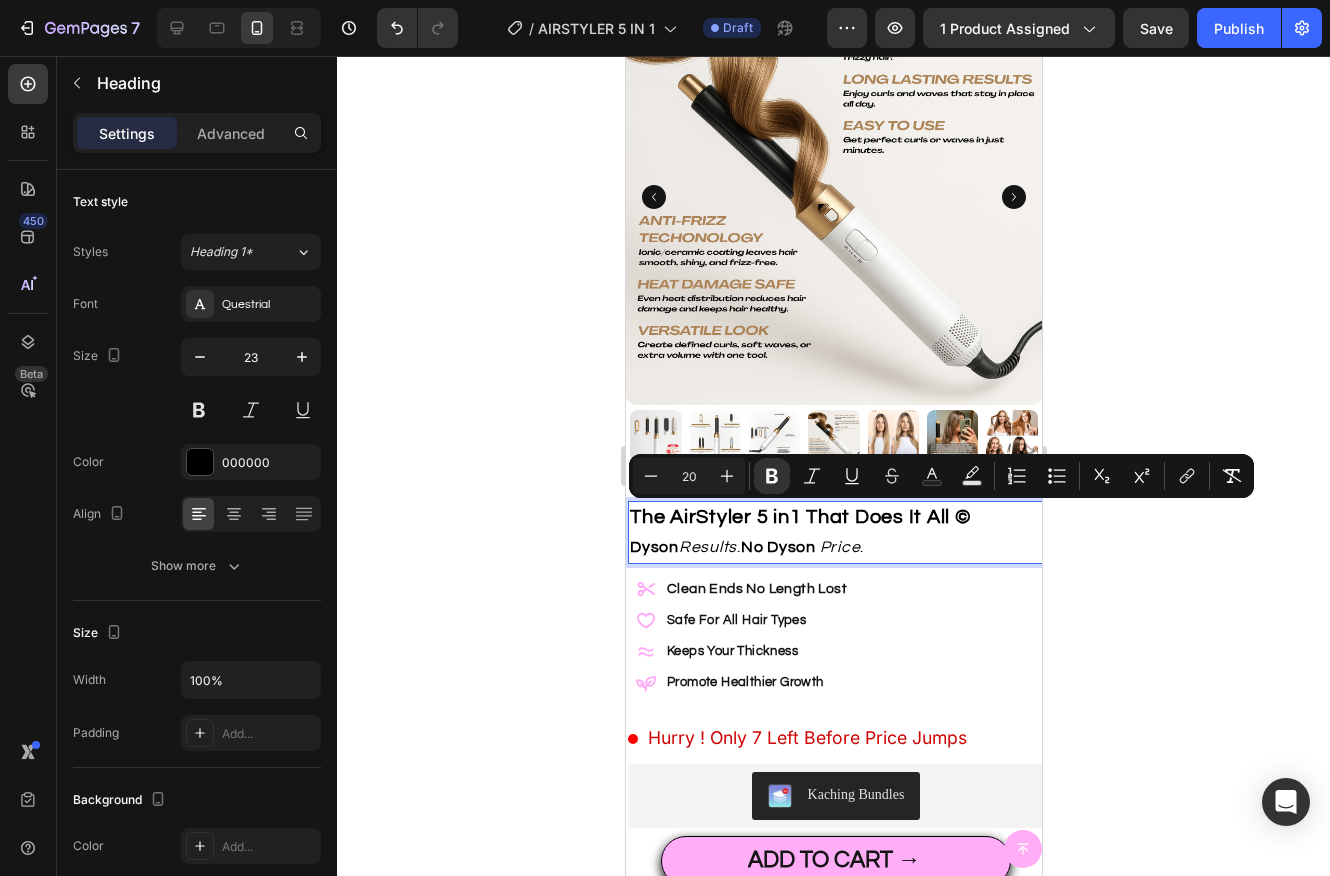 click on "The AirStyler 5 in1 That Does It All ©" at bounding box center (800, 517) 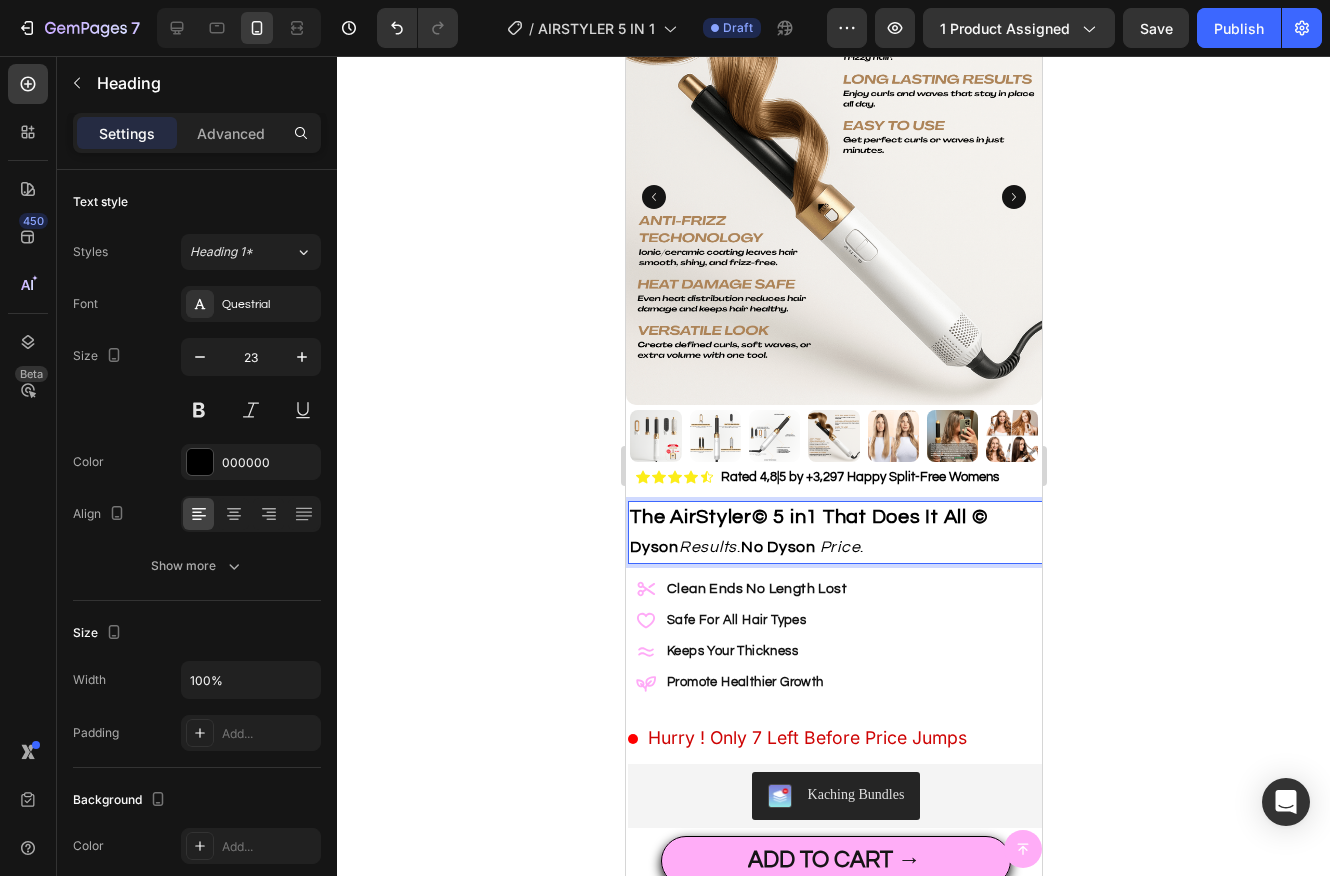 click on "The AirStyler© 5 in1 That Does It All ©" at bounding box center (808, 517) 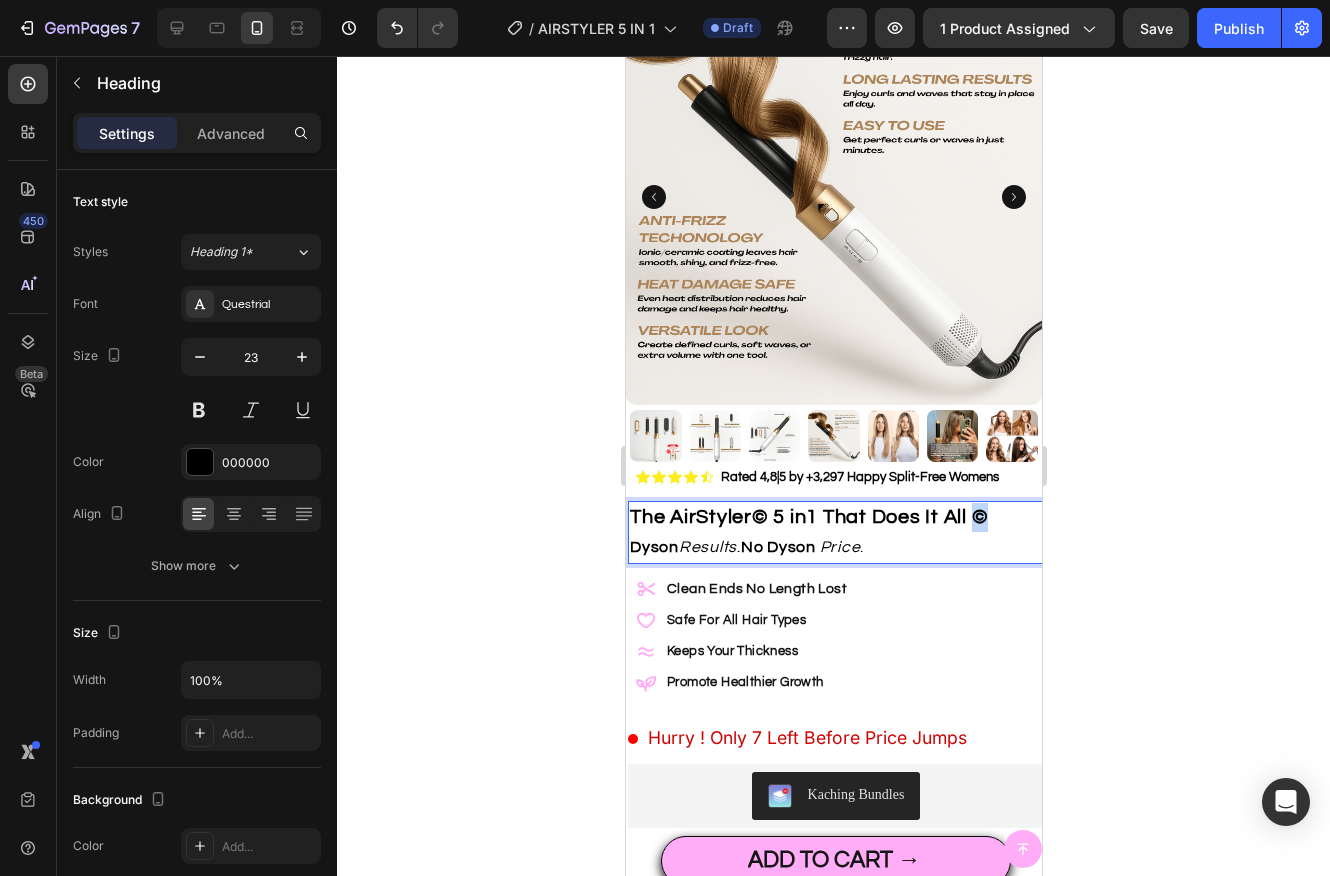 drag, startPoint x: 990, startPoint y: 520, endPoint x: 976, endPoint y: 523, distance: 14.3178215 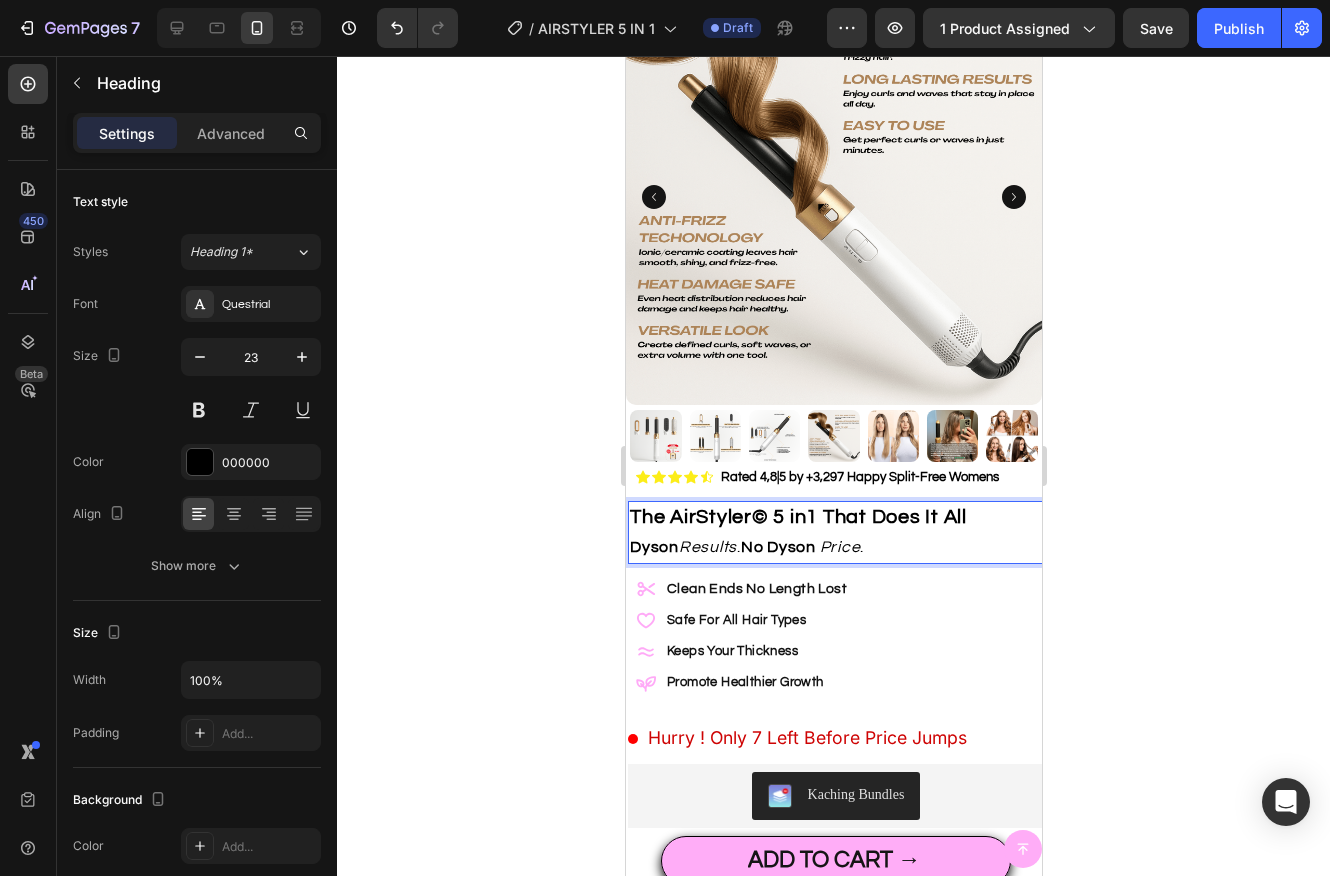 click on "The AirStyler© 5 in1 That Does It All" at bounding box center [797, 517] 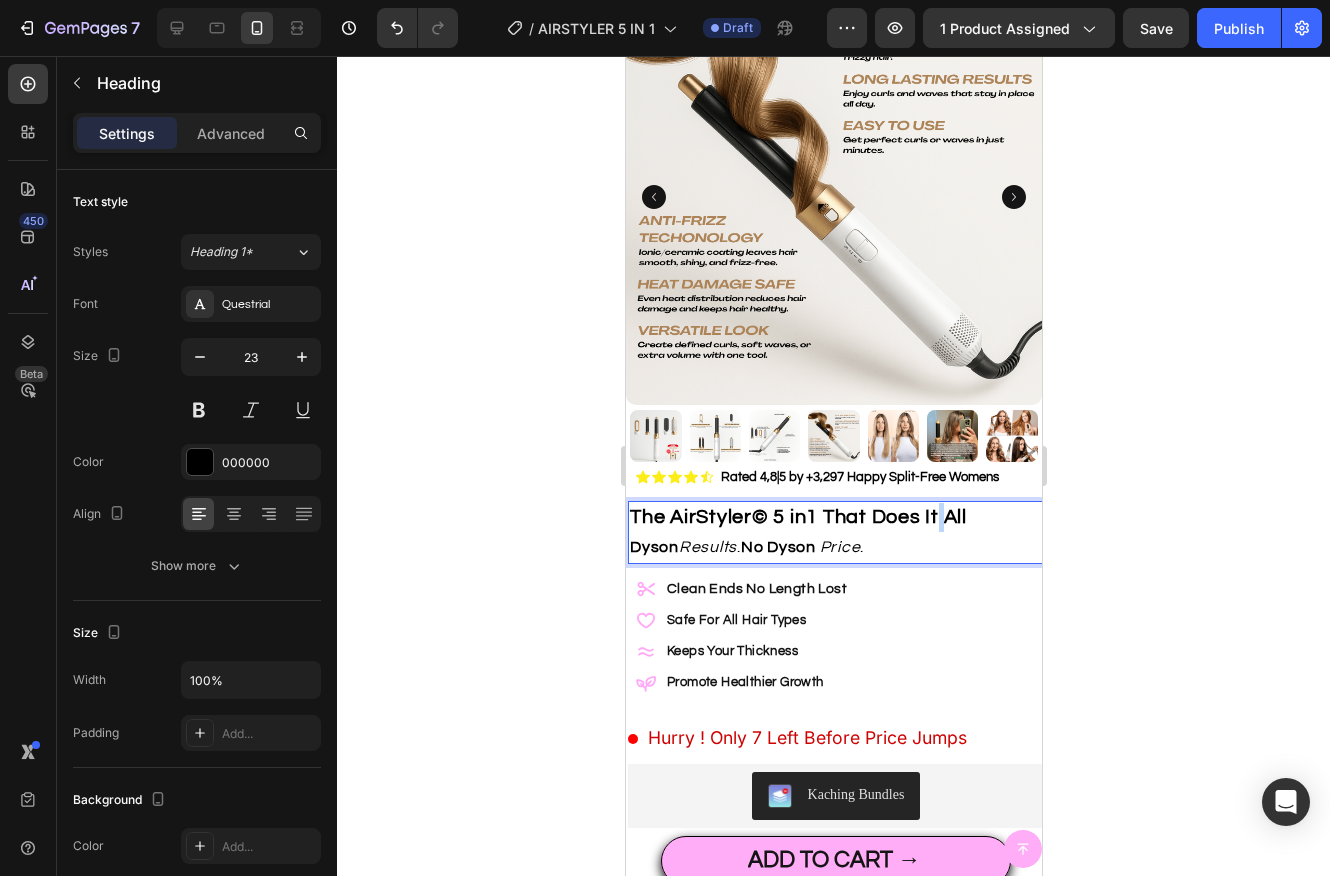 click on "The AirStyler© 5 in1 That Does It All" at bounding box center (797, 517) 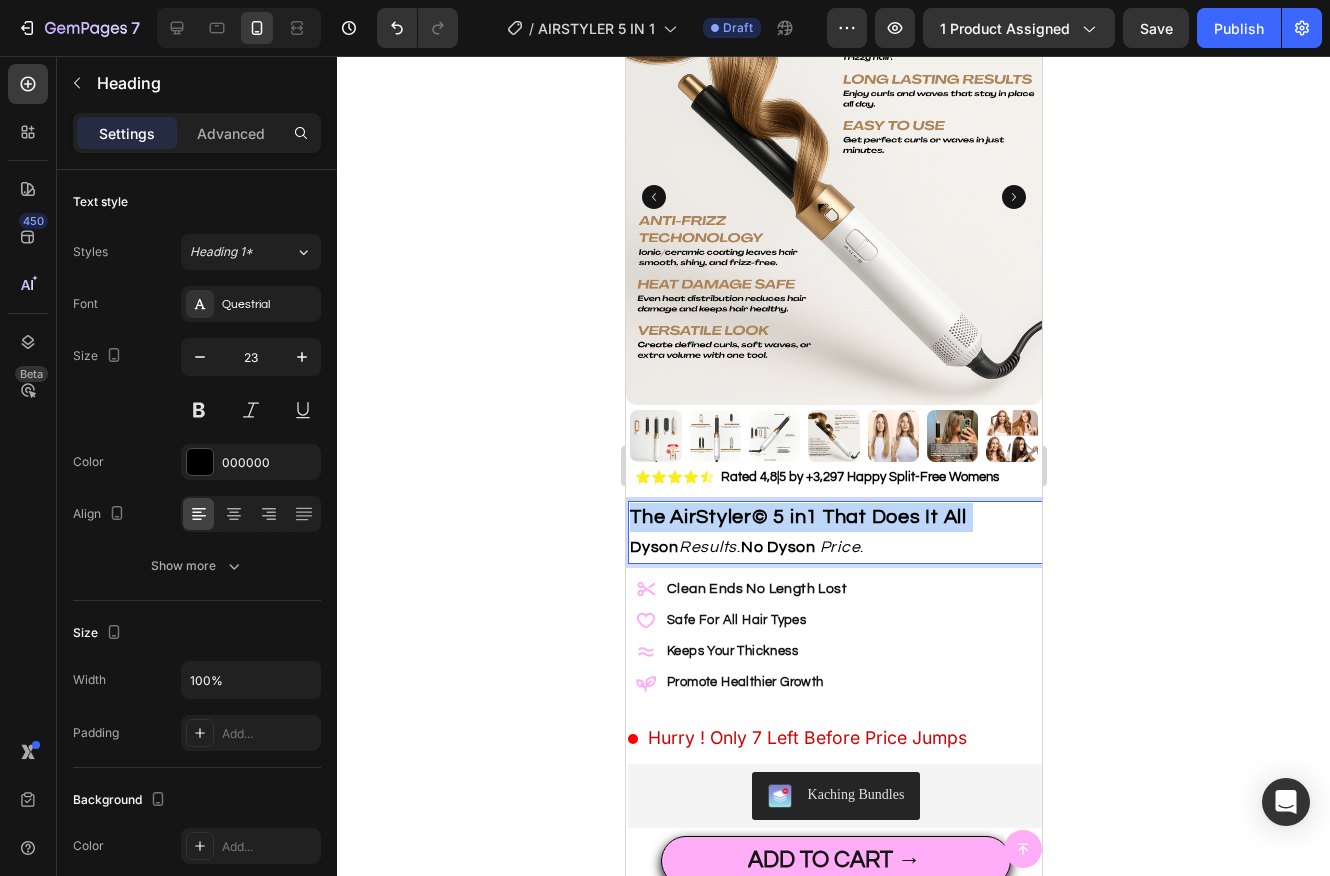 click on "The AirStyler© 5 in1 That Does It All" at bounding box center (797, 517) 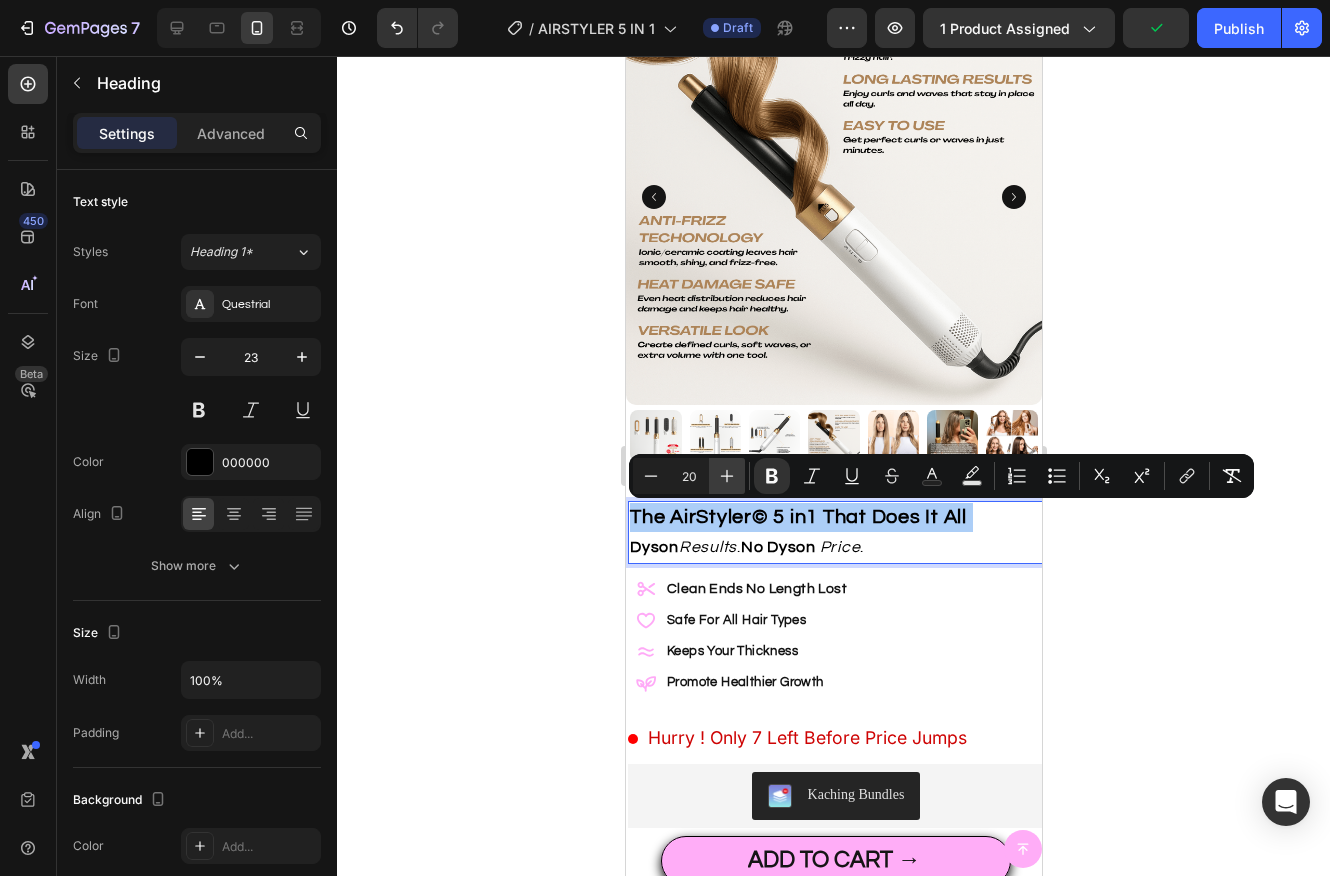 click 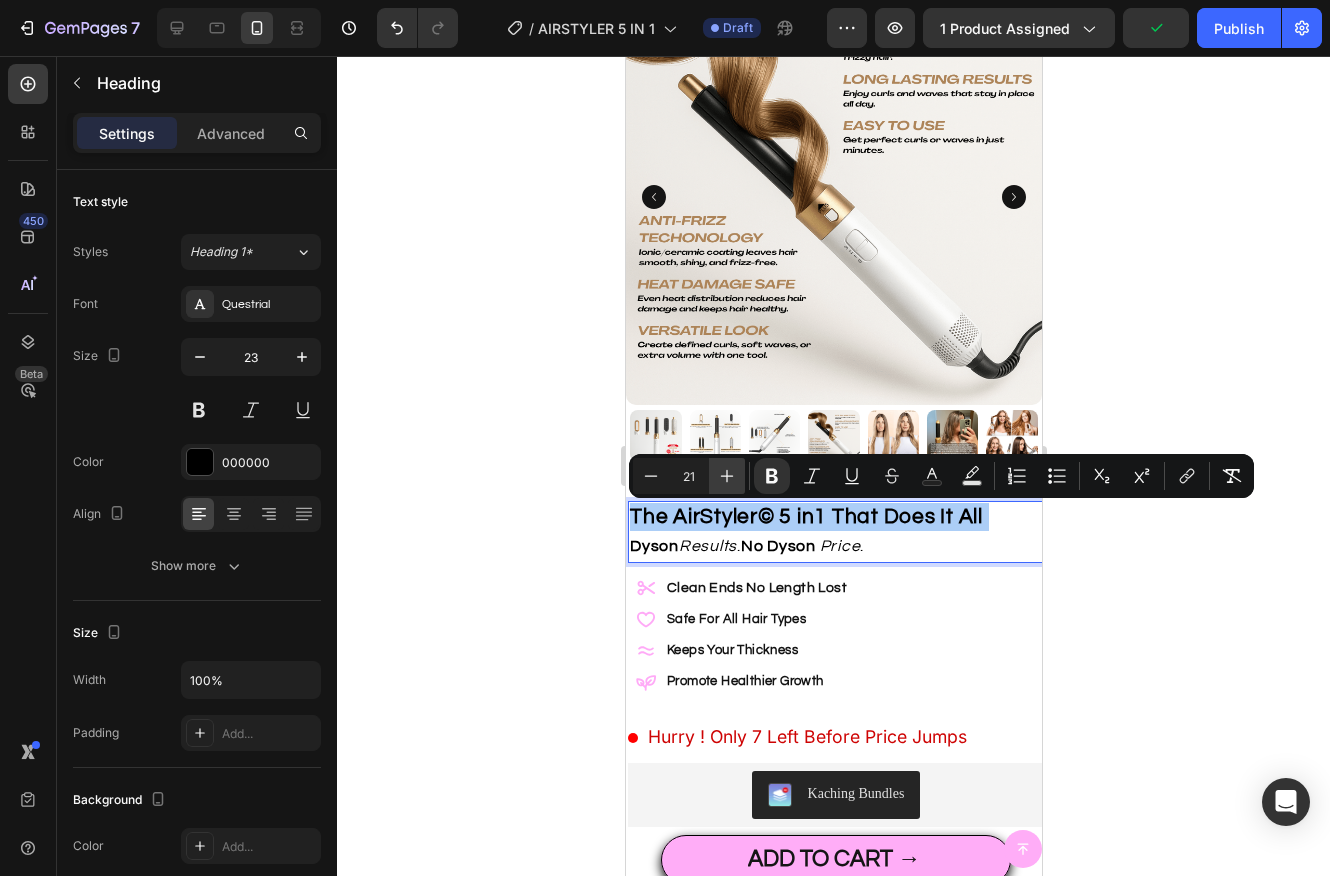 click 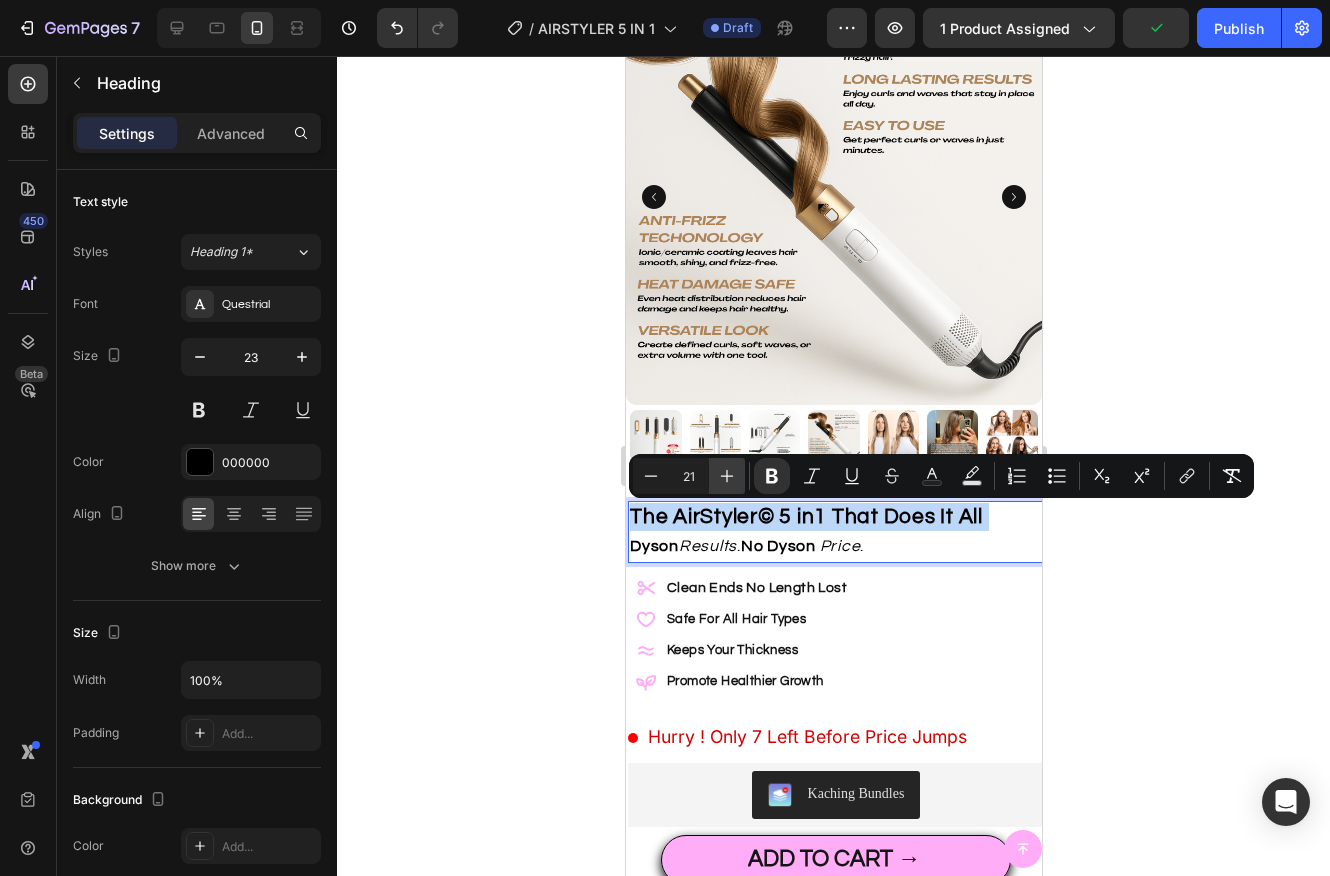 type on "22" 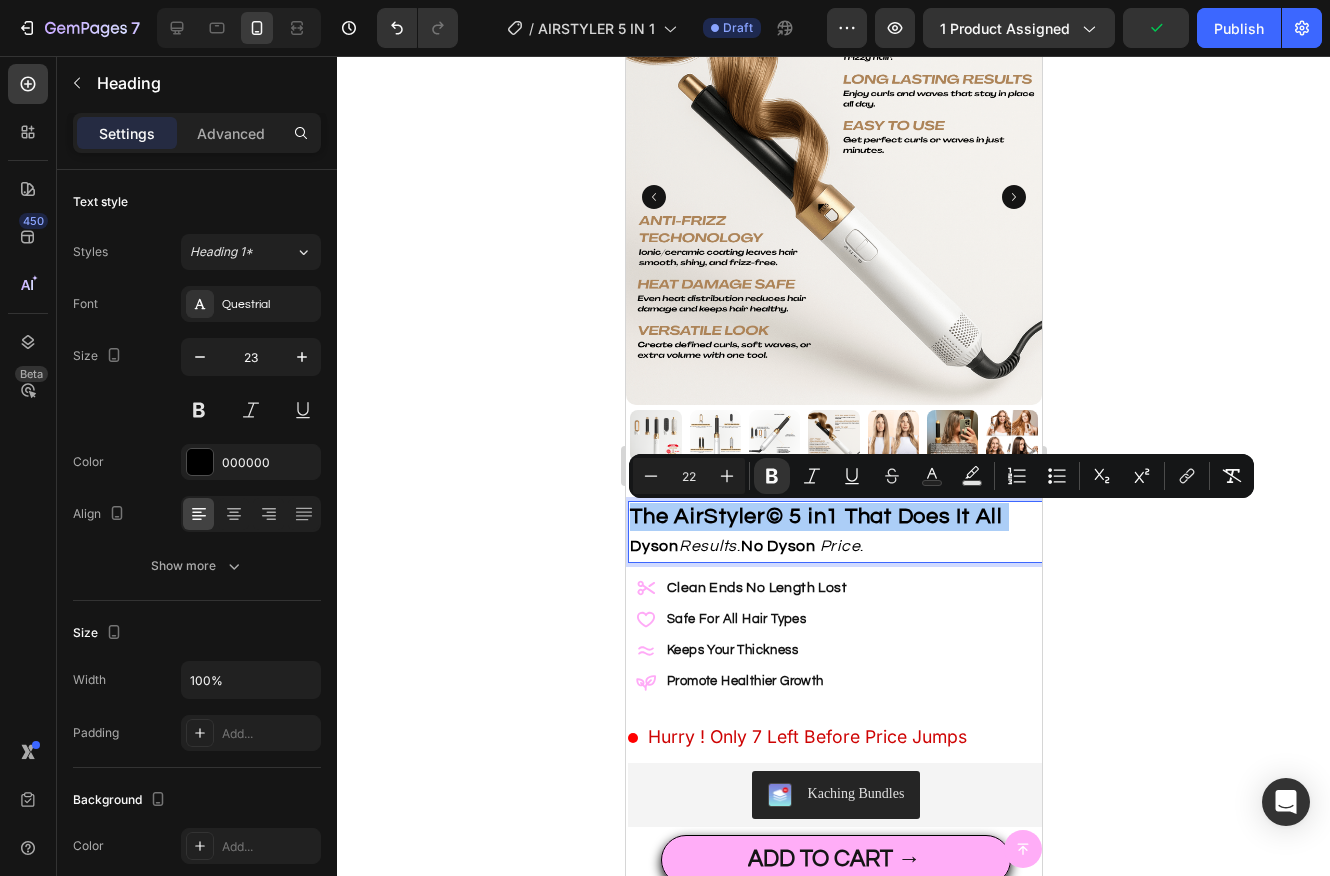 click 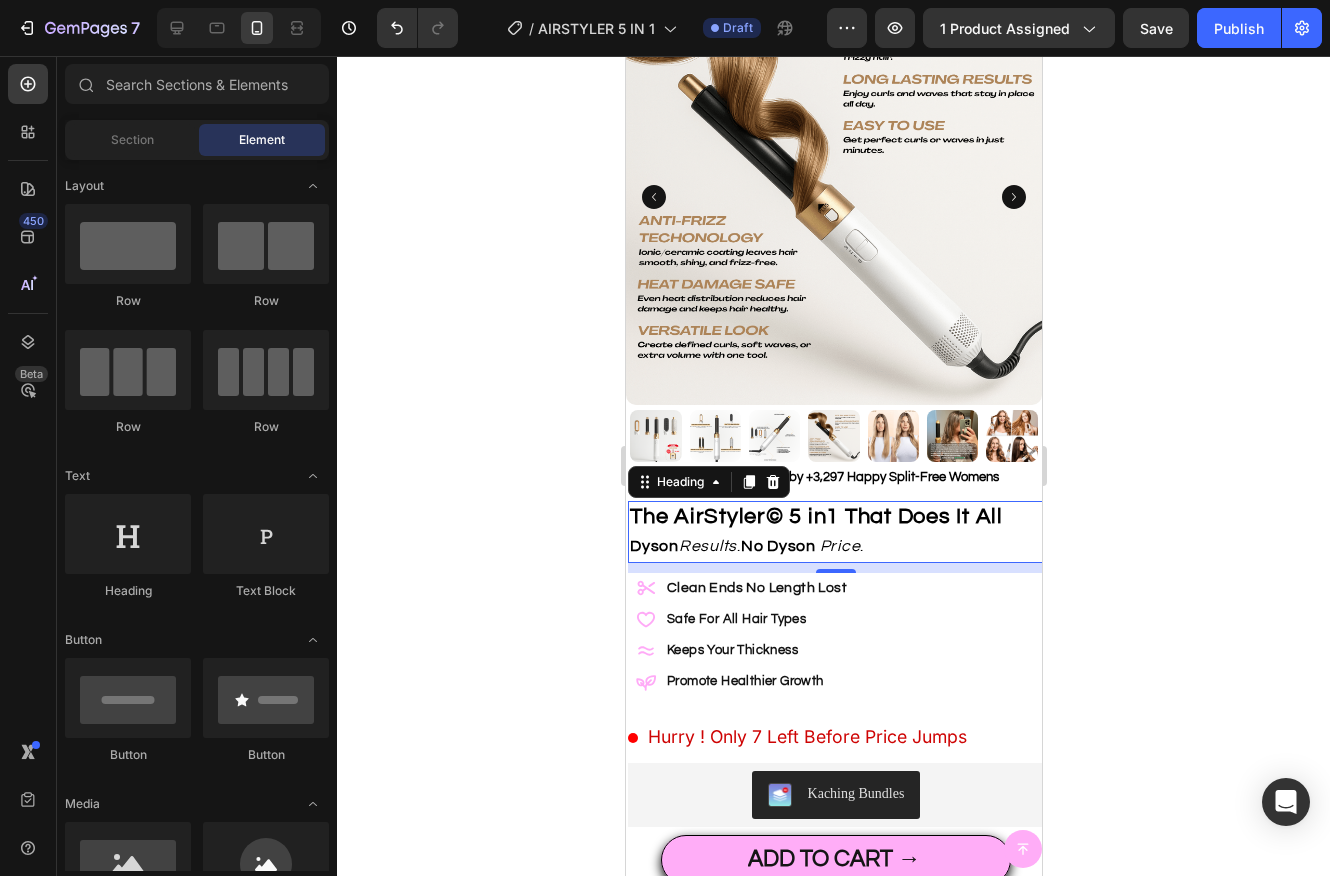 click on "No Dyson" at bounding box center (777, 546) 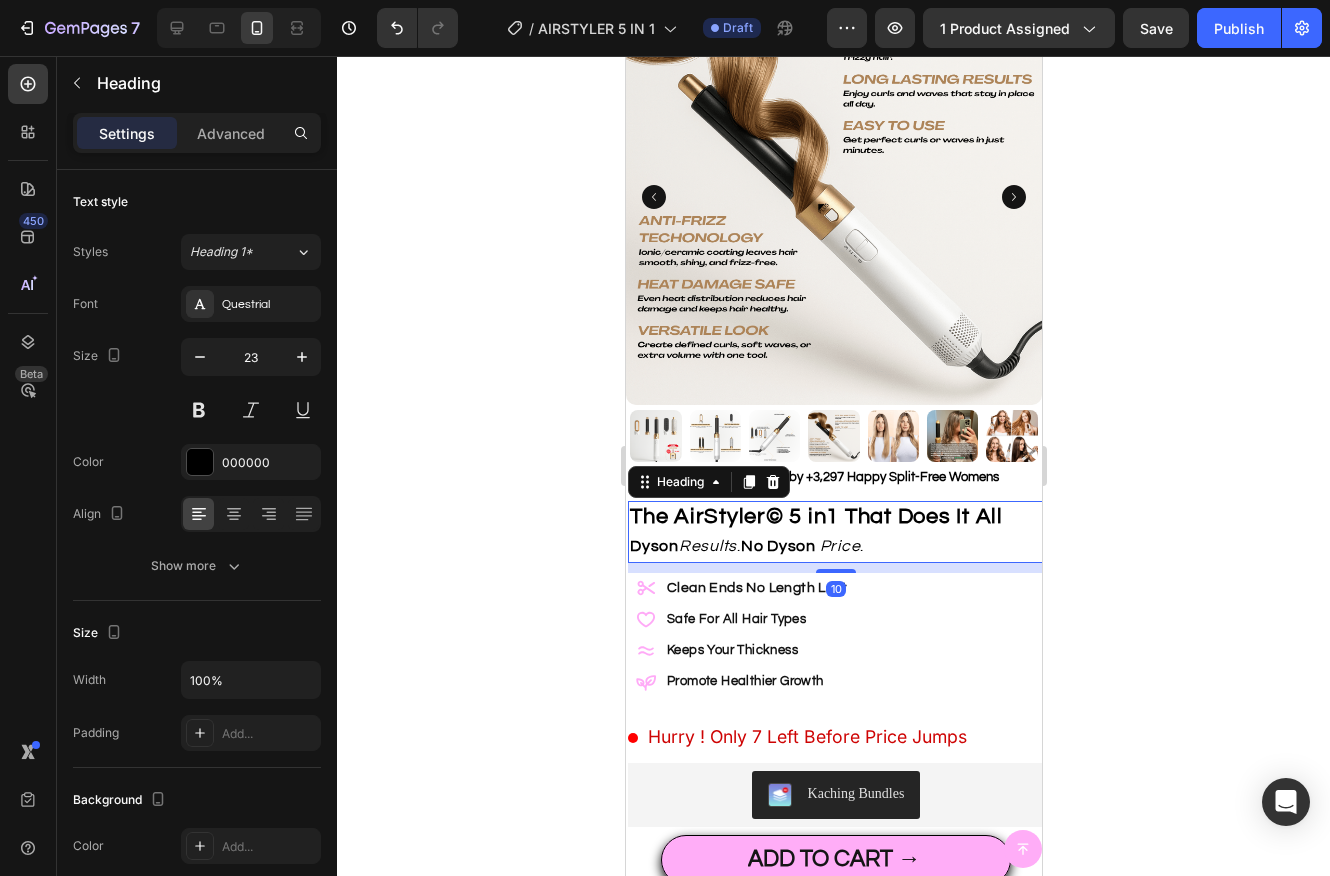 click on "No Dyson" at bounding box center [777, 546] 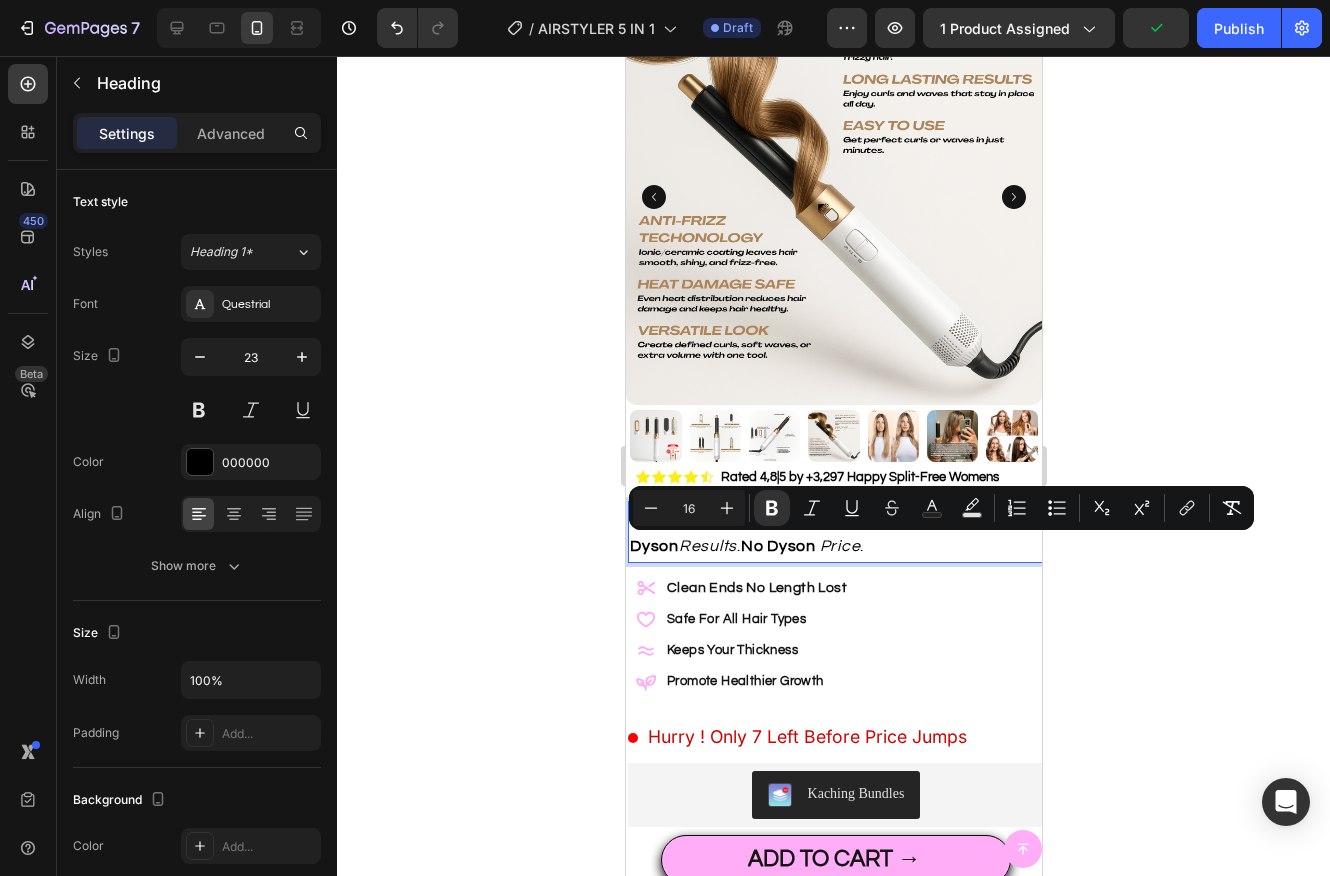 click on "No Dyson" at bounding box center (777, 546) 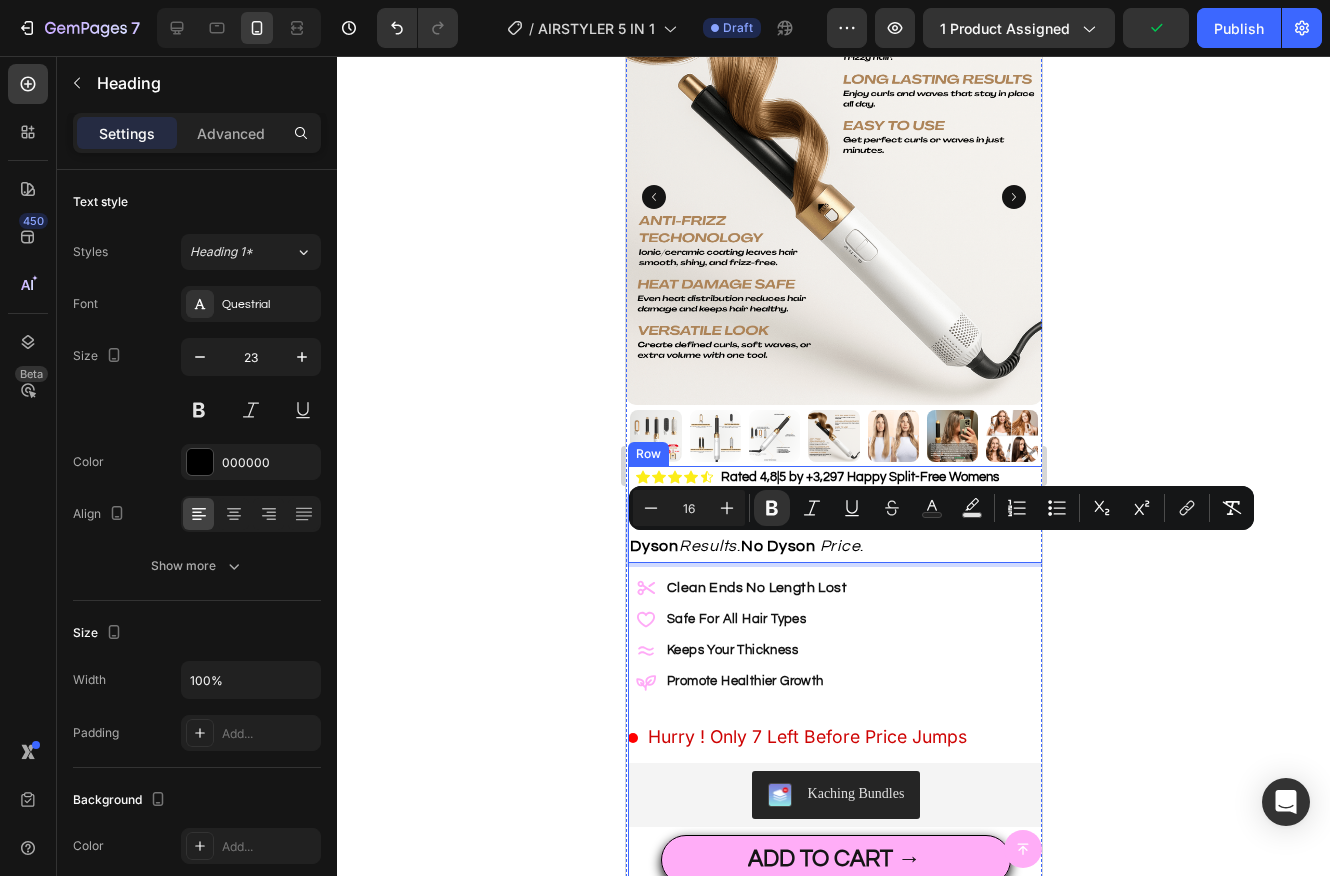 click 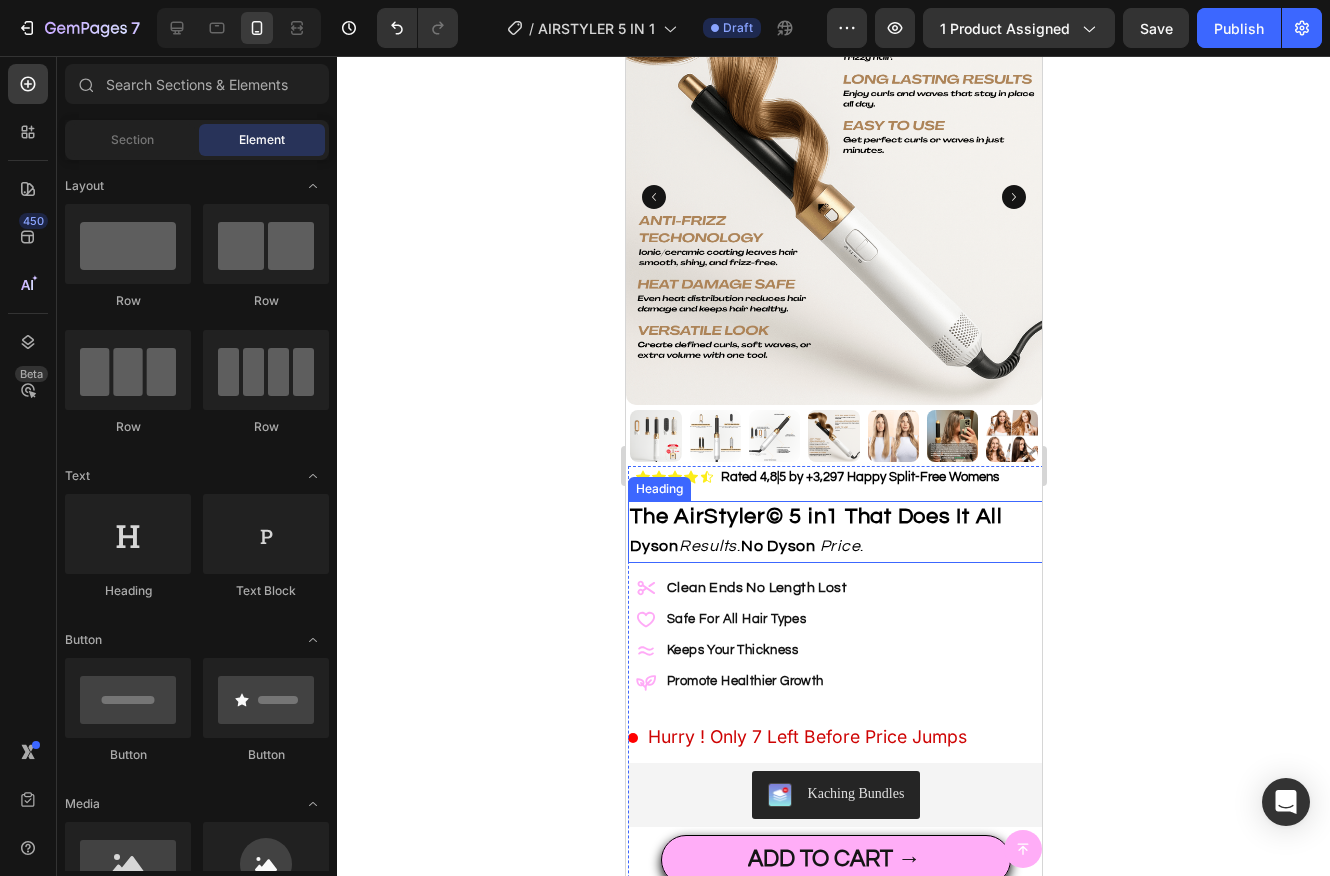 click on "No Dyson" at bounding box center (777, 546) 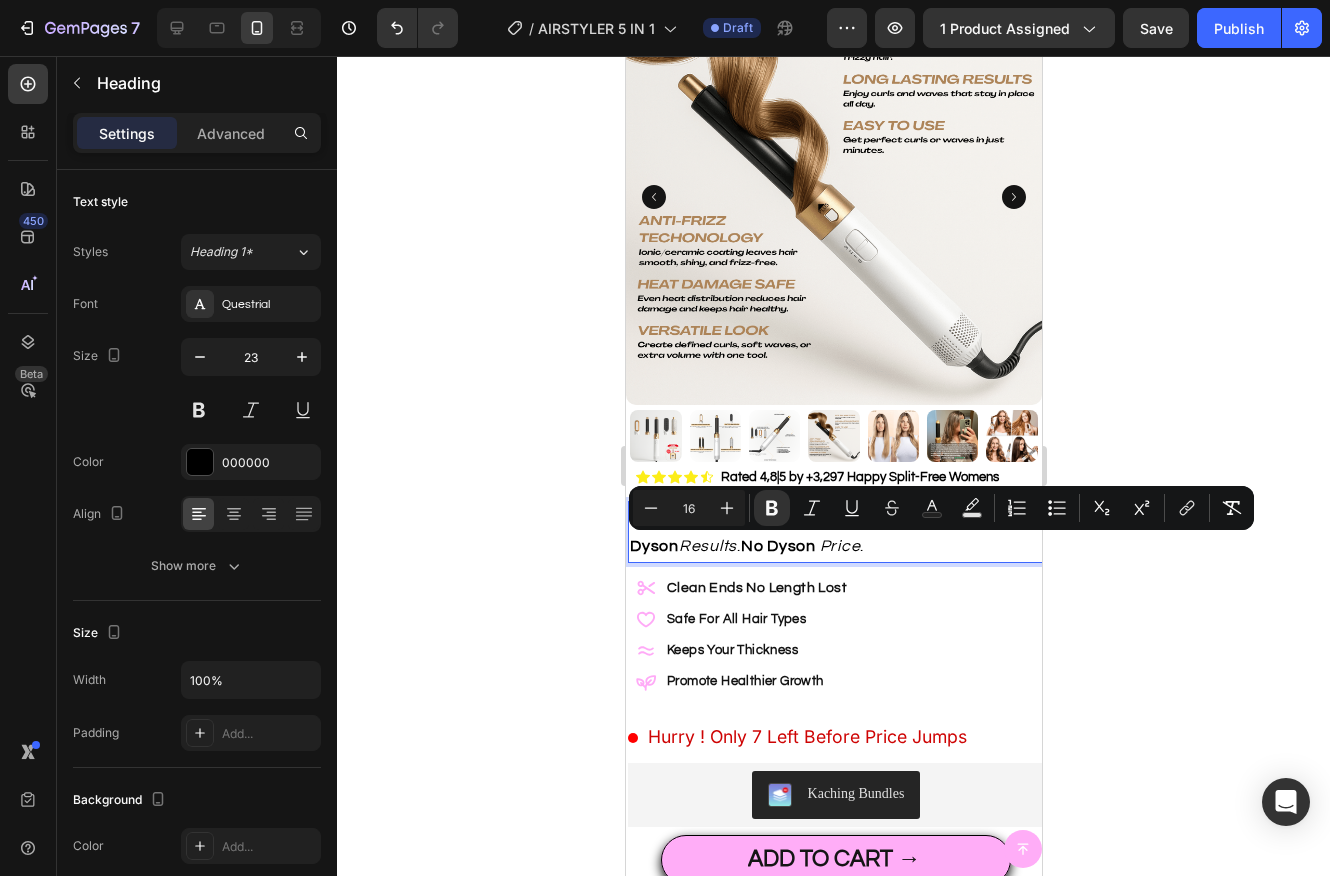 click on "No Dyson" at bounding box center (777, 546) 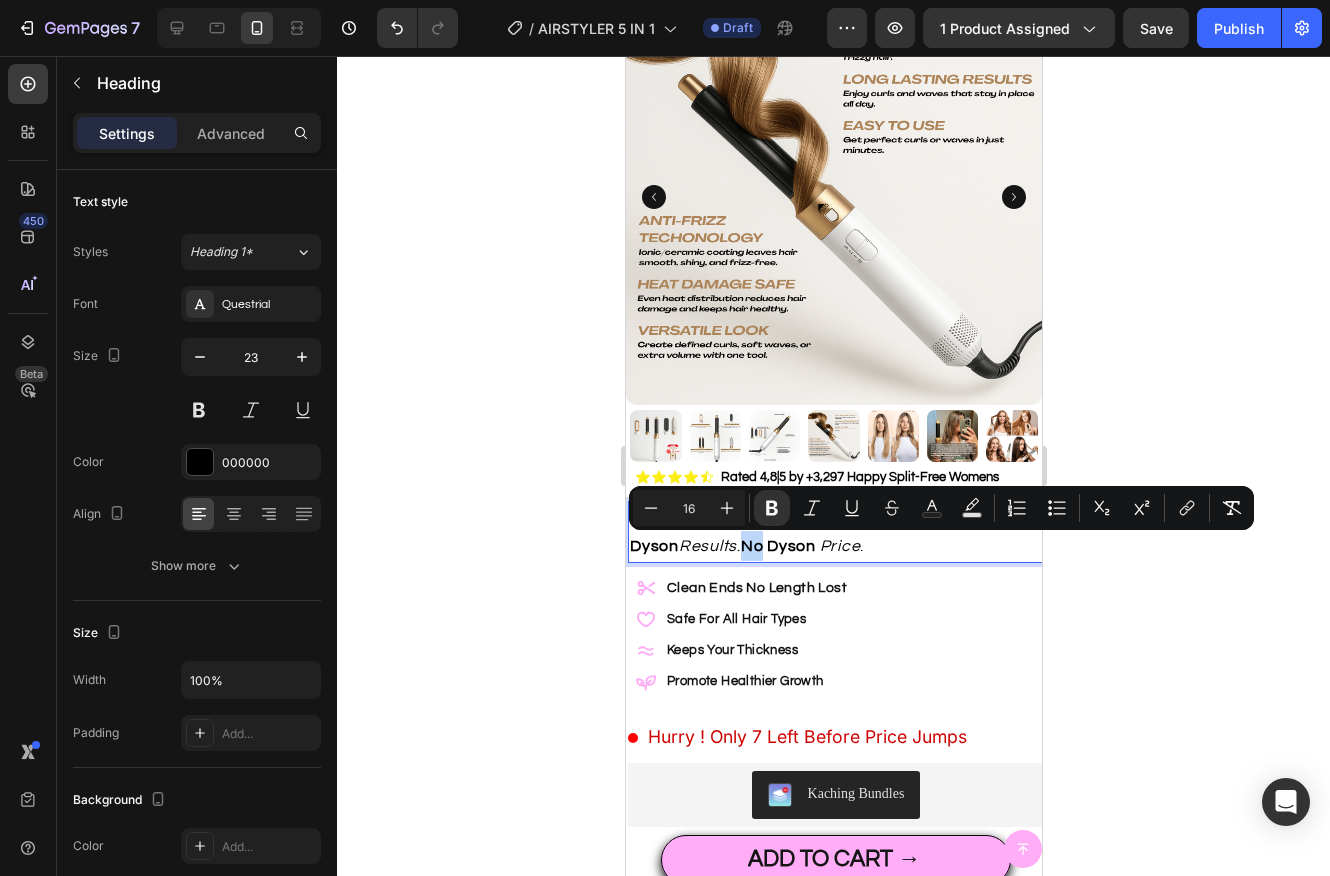 drag, startPoint x: 768, startPoint y: 550, endPoint x: 752, endPoint y: 551, distance: 16.03122 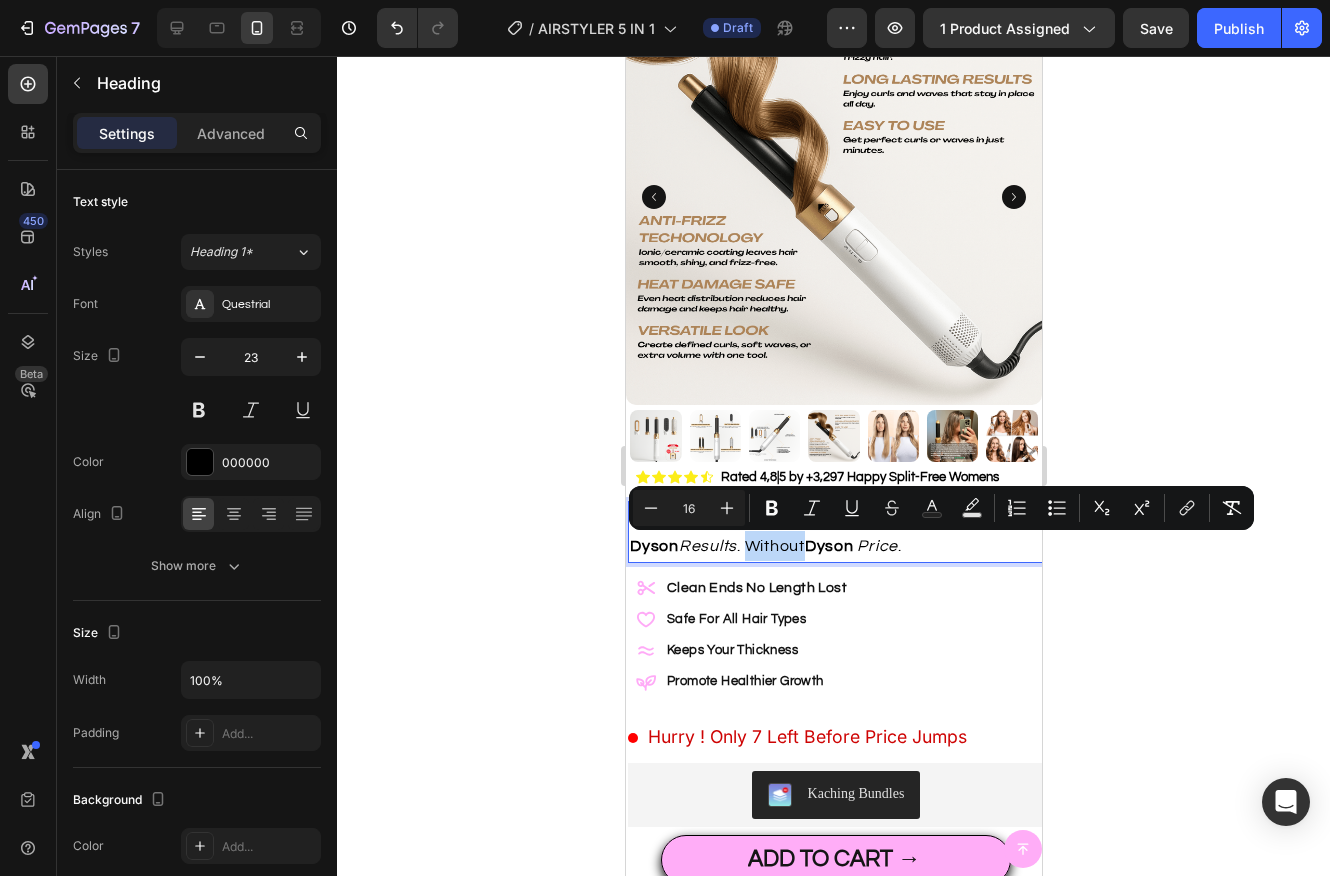 drag, startPoint x: 747, startPoint y: 546, endPoint x: 807, endPoint y: 550, distance: 60.133186 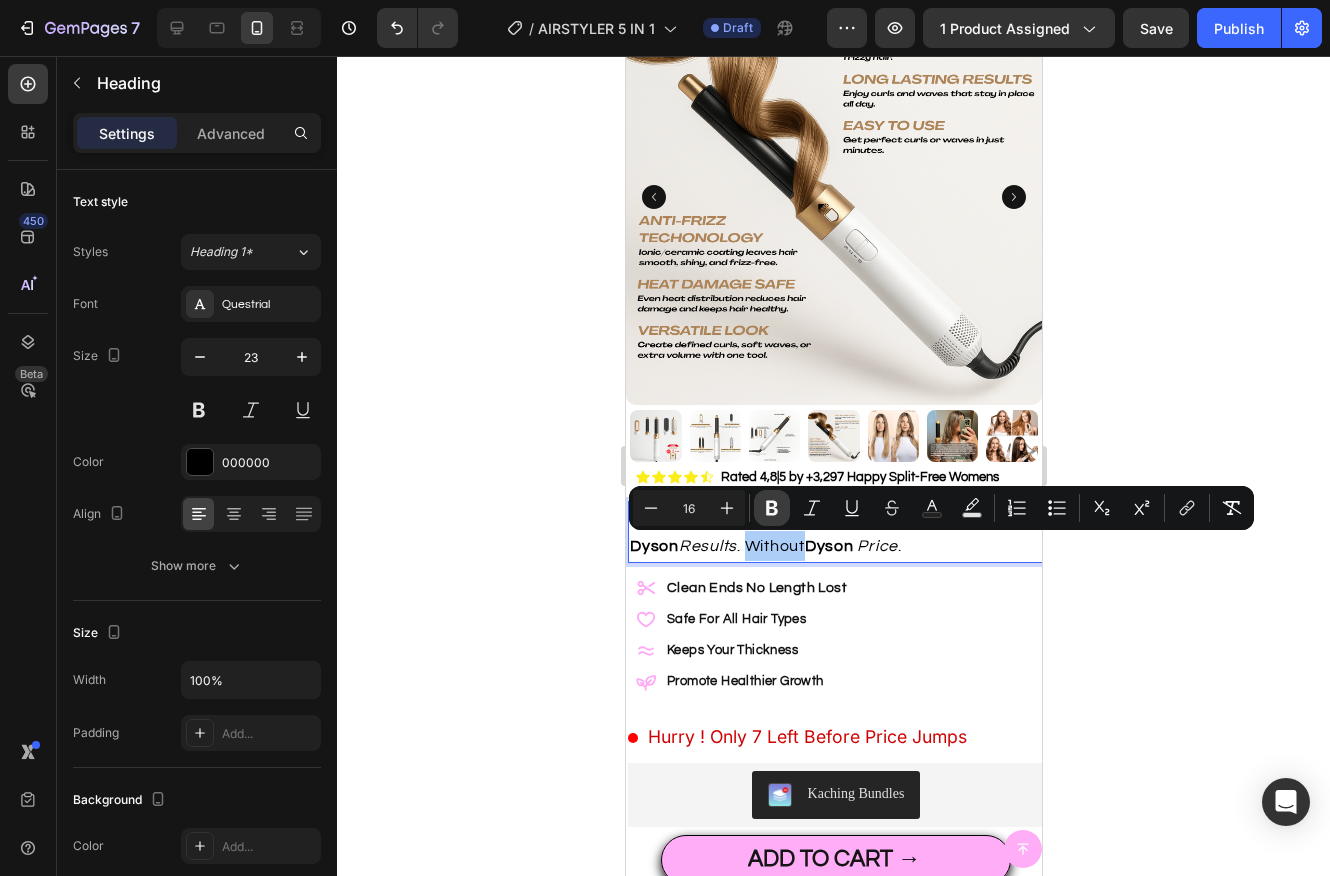 click on "Bold" at bounding box center [772, 508] 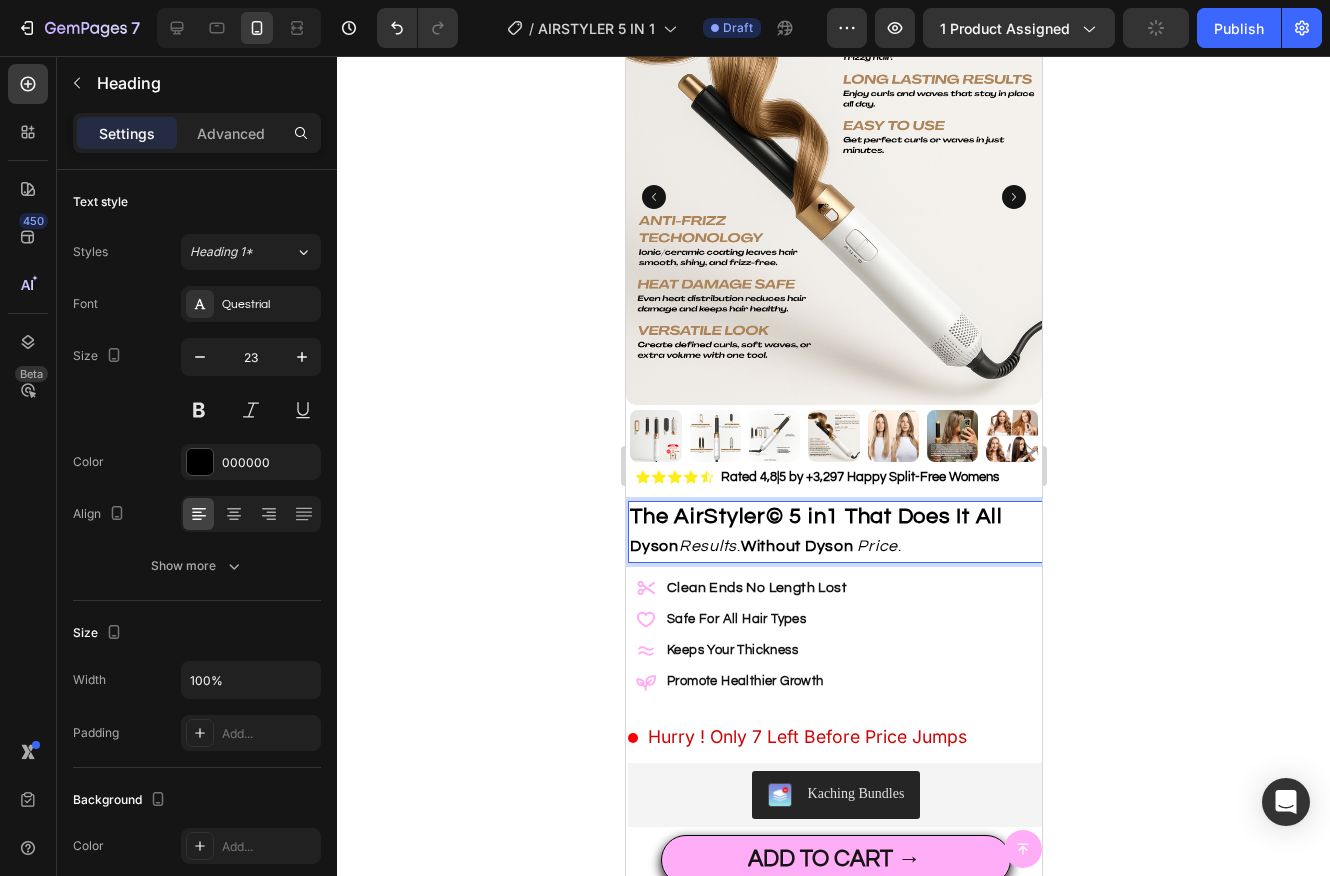 click on "Without Dyson" at bounding box center (796, 546) 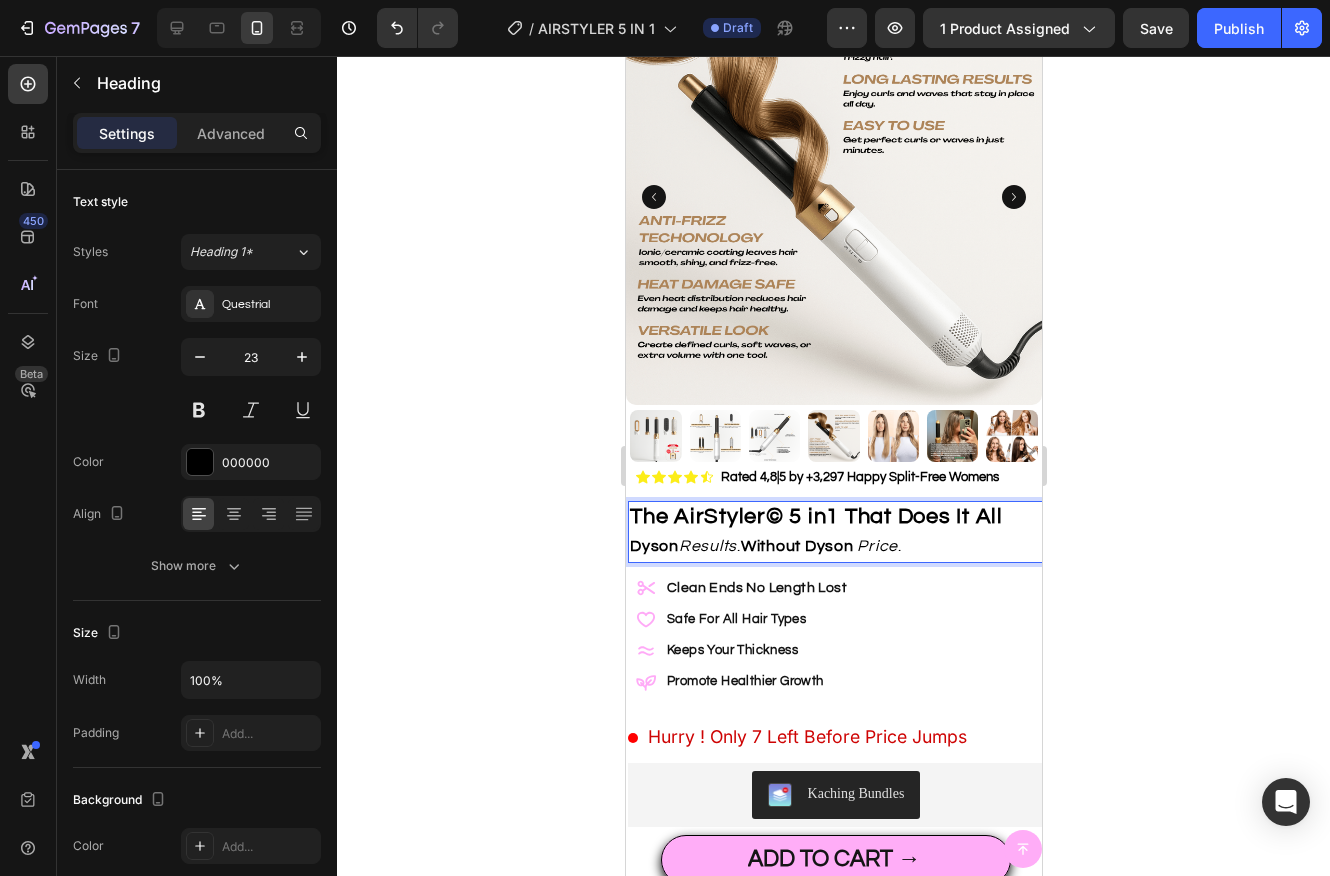 click 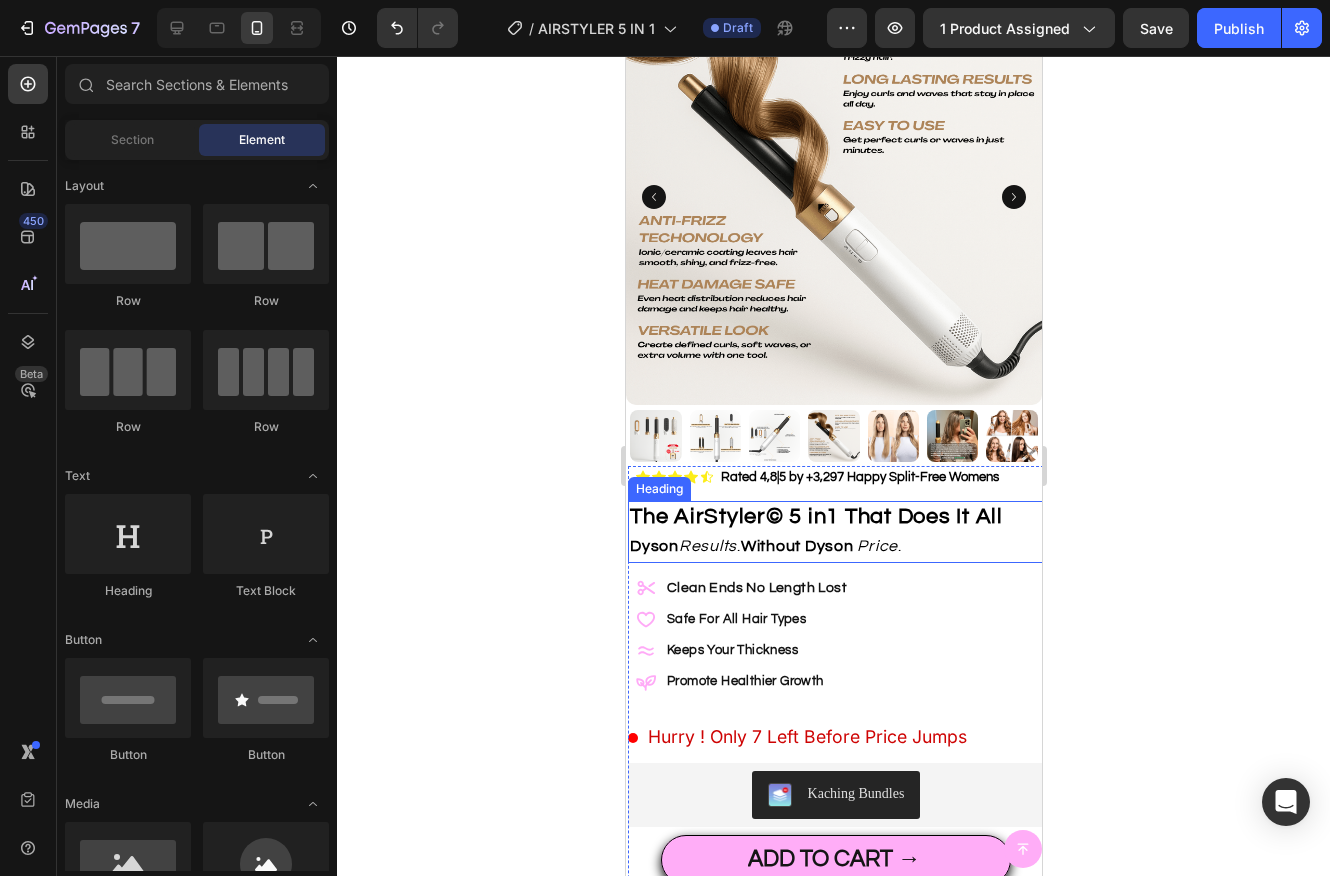 click on "Without Dyson" at bounding box center (796, 546) 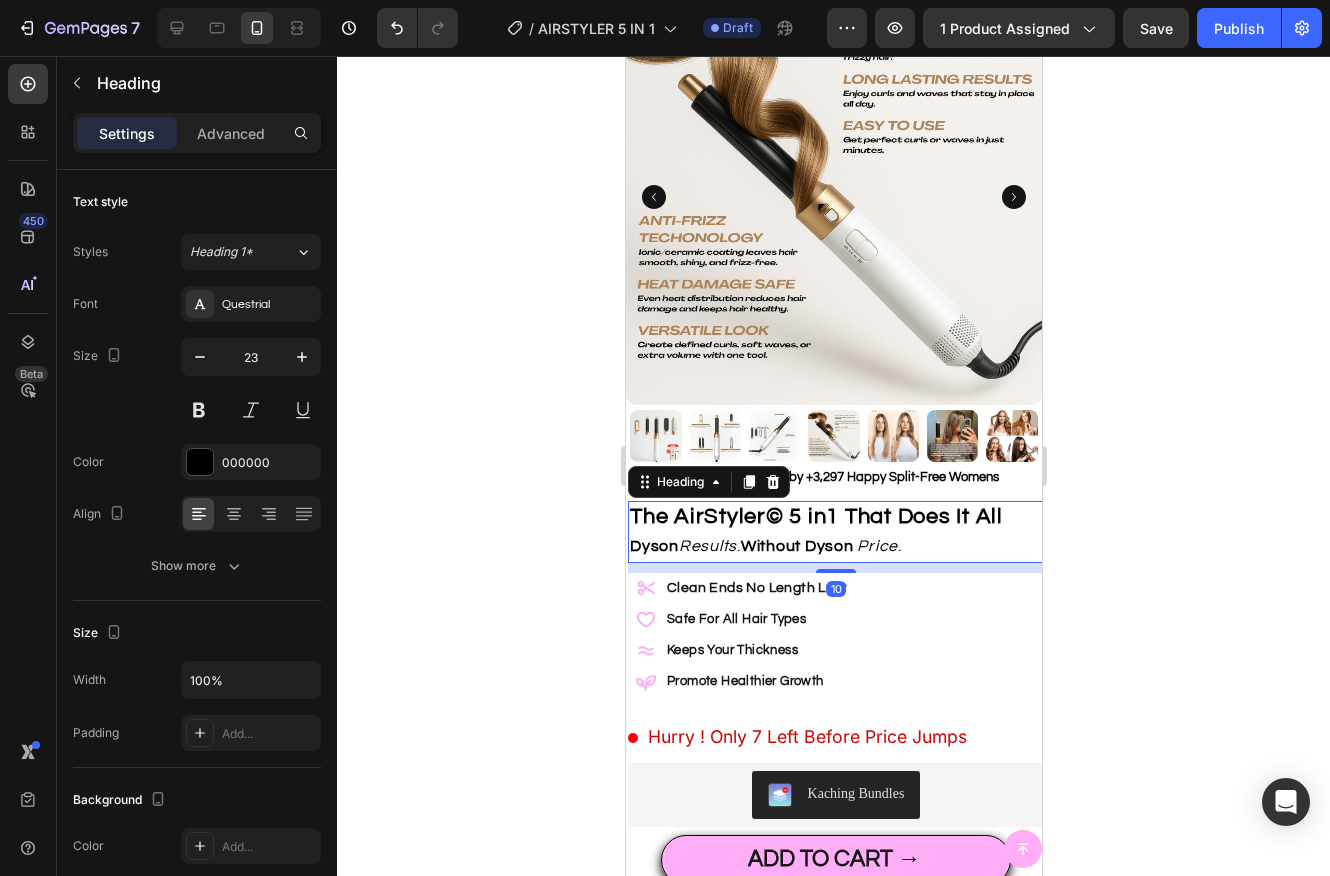 click on "Without Dyson" at bounding box center (796, 546) 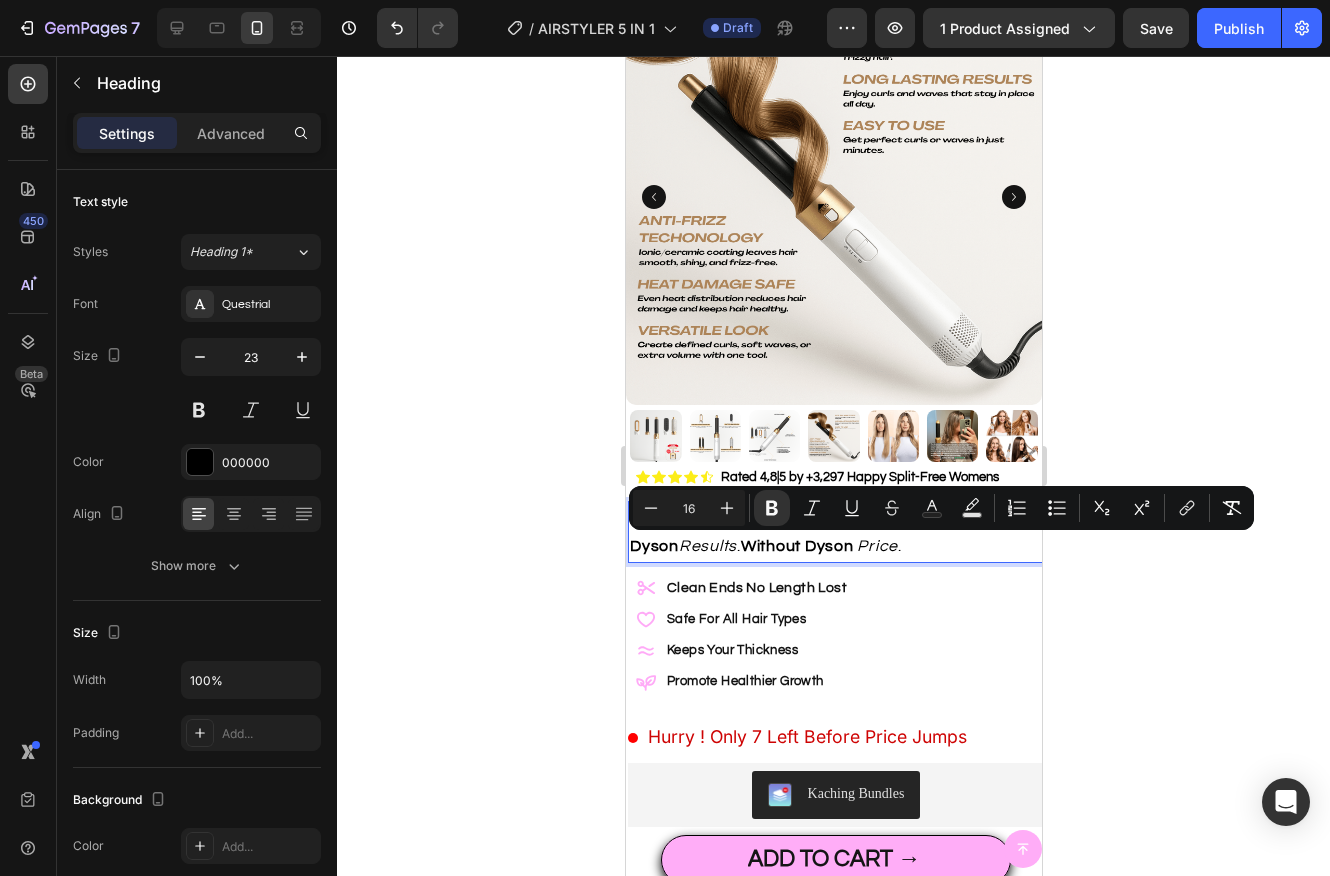click on "Without Dyson" at bounding box center (796, 546) 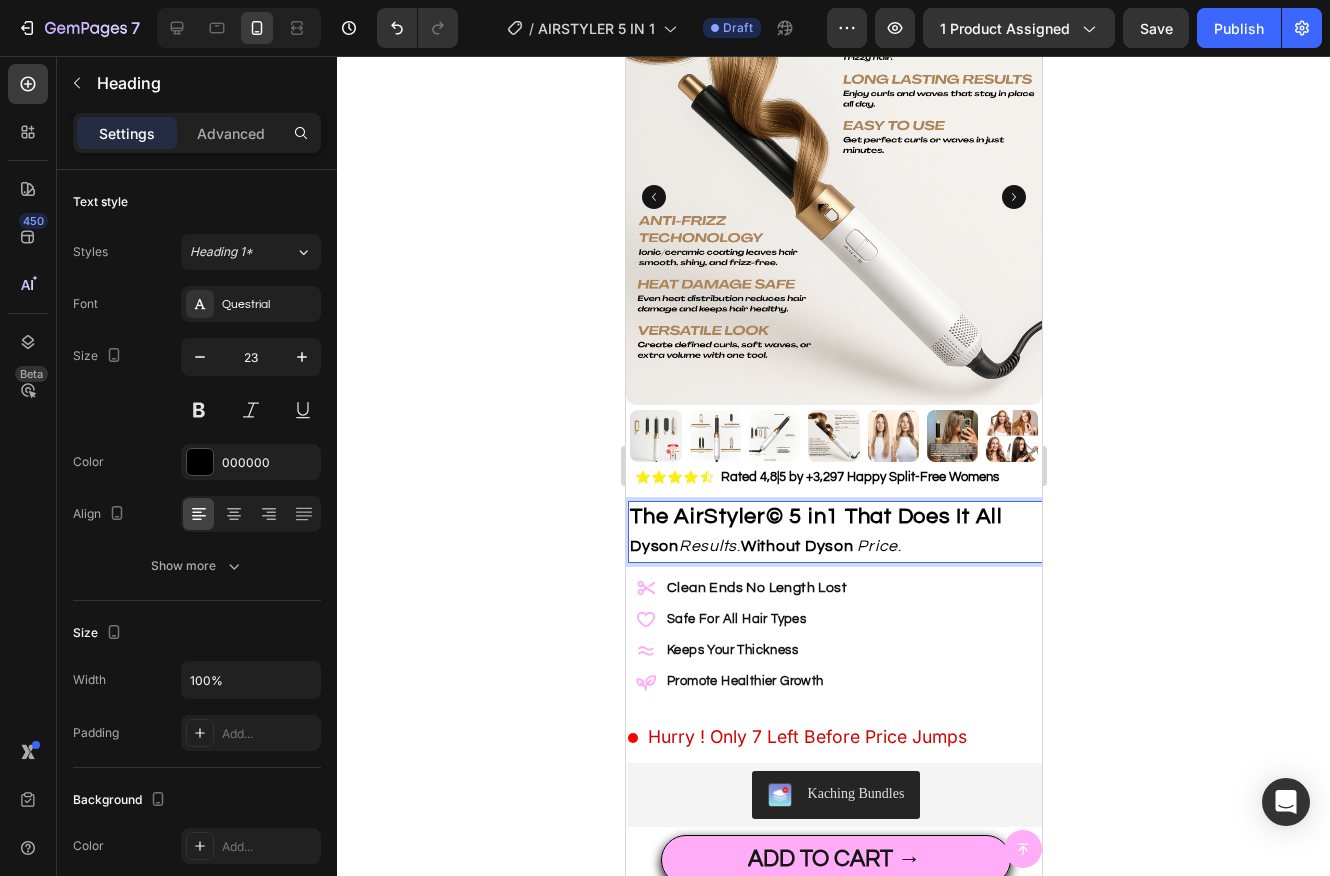 click 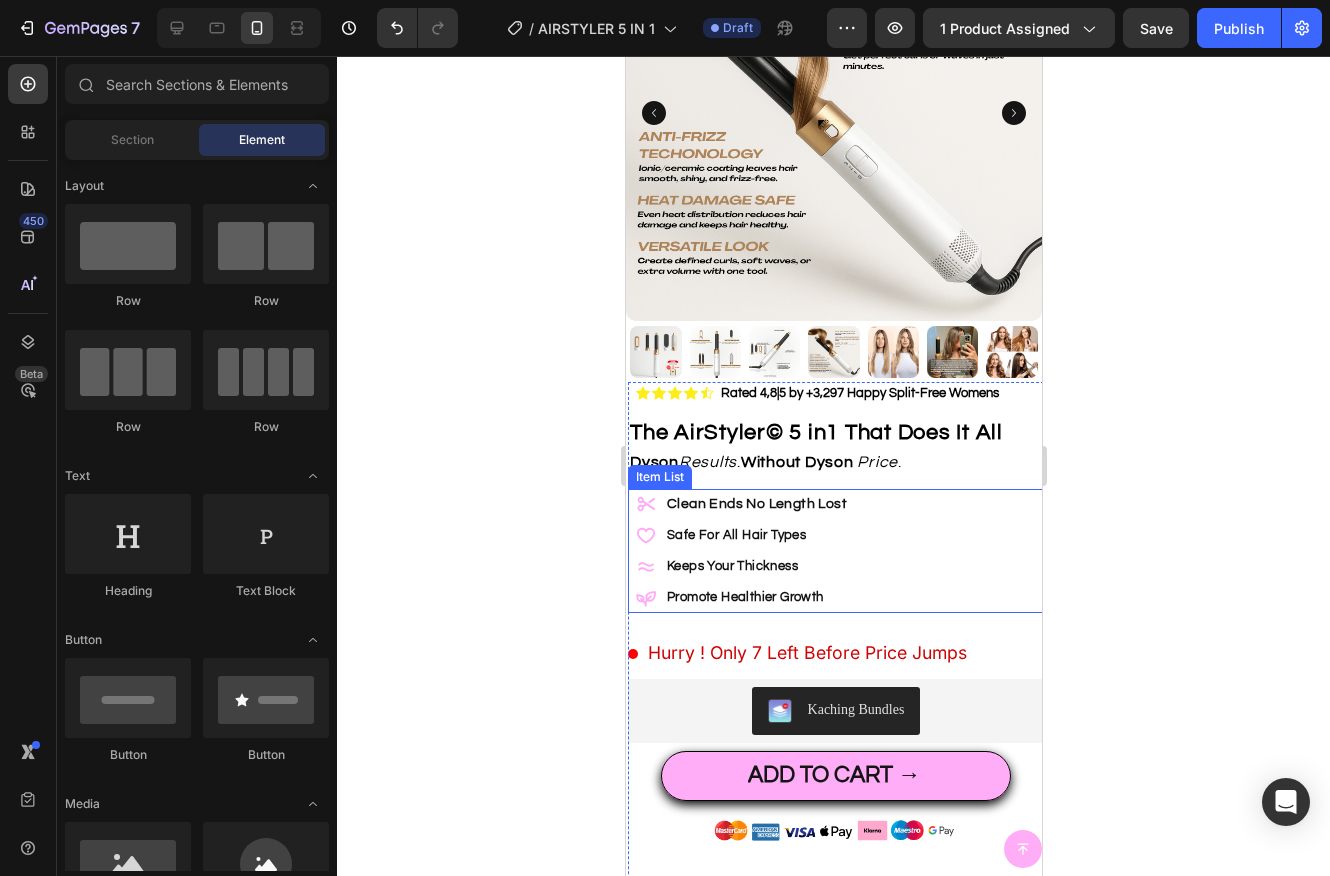 scroll, scrollTop: 191, scrollLeft: 0, axis: vertical 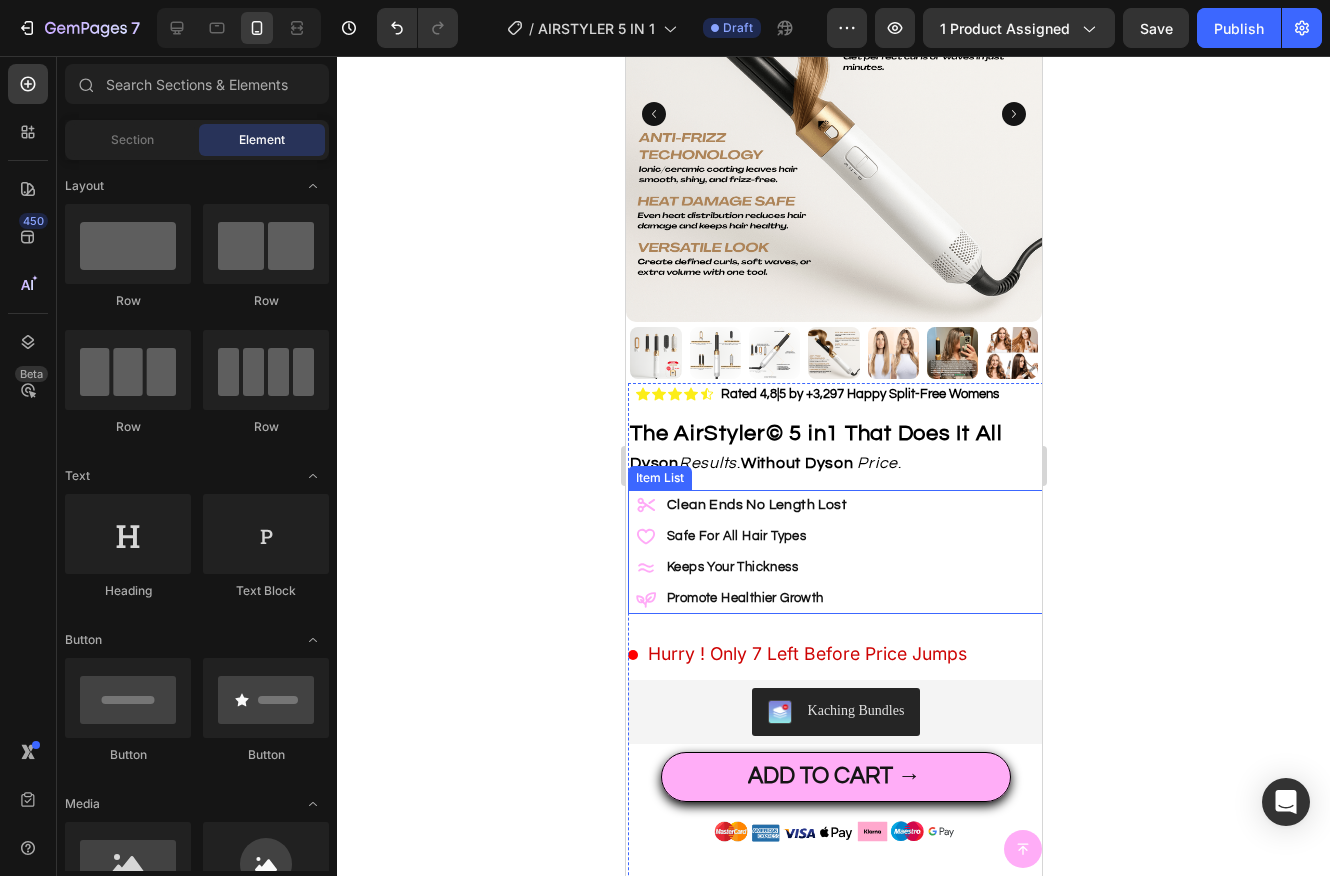 click on "Clean Ends No Length Lost" at bounding box center [742, 505] 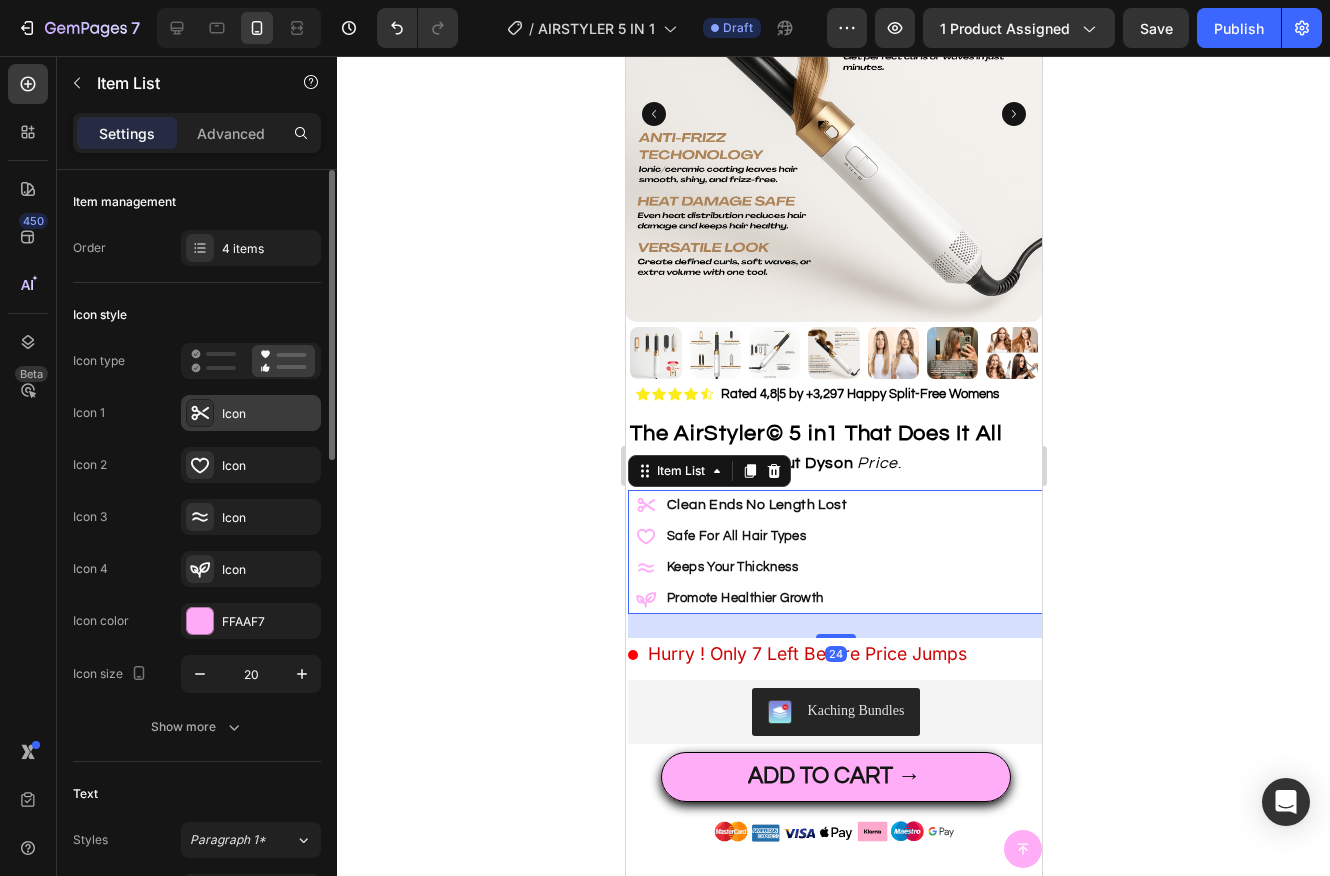 click on "Icon" at bounding box center (269, 414) 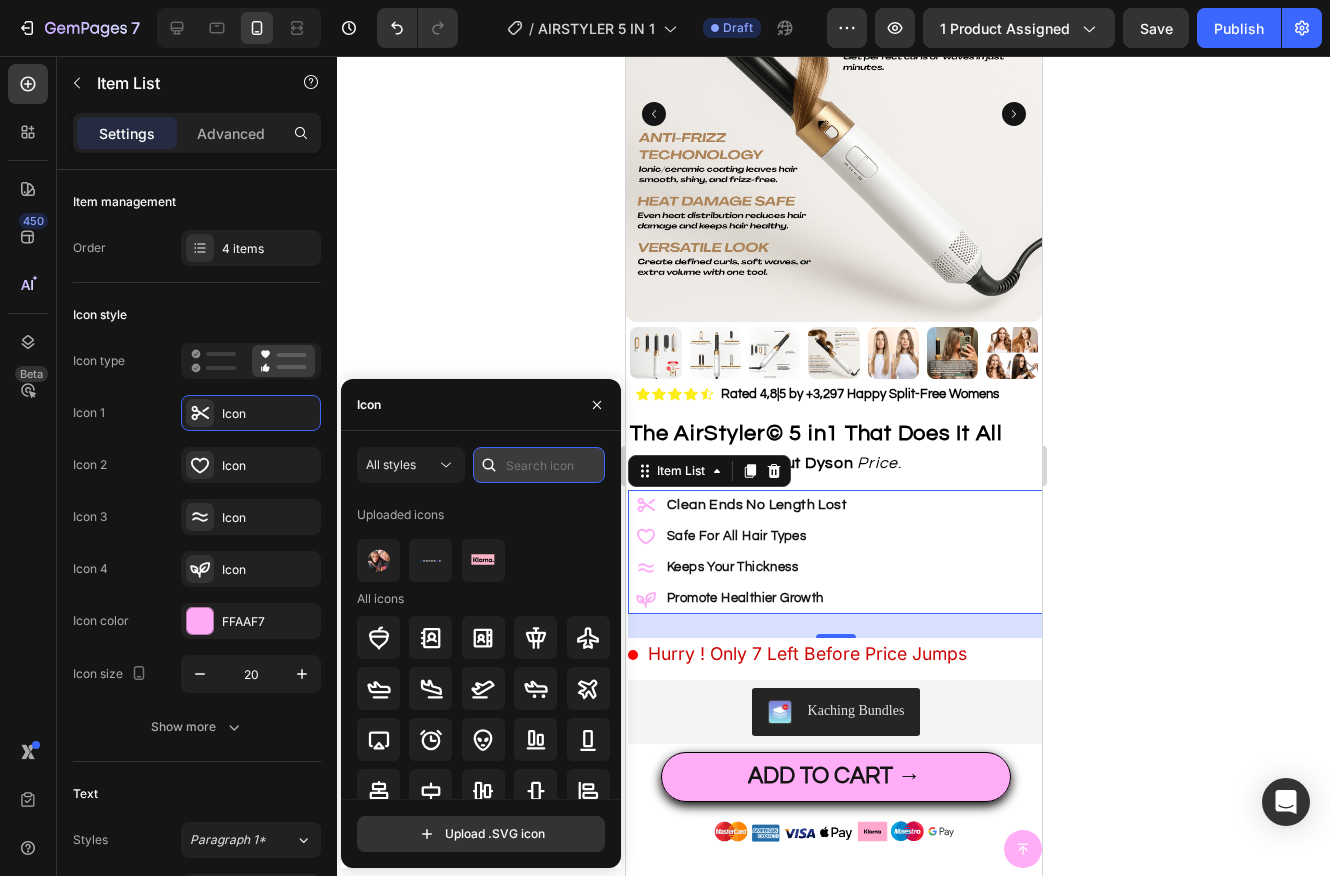 click at bounding box center (539, 465) 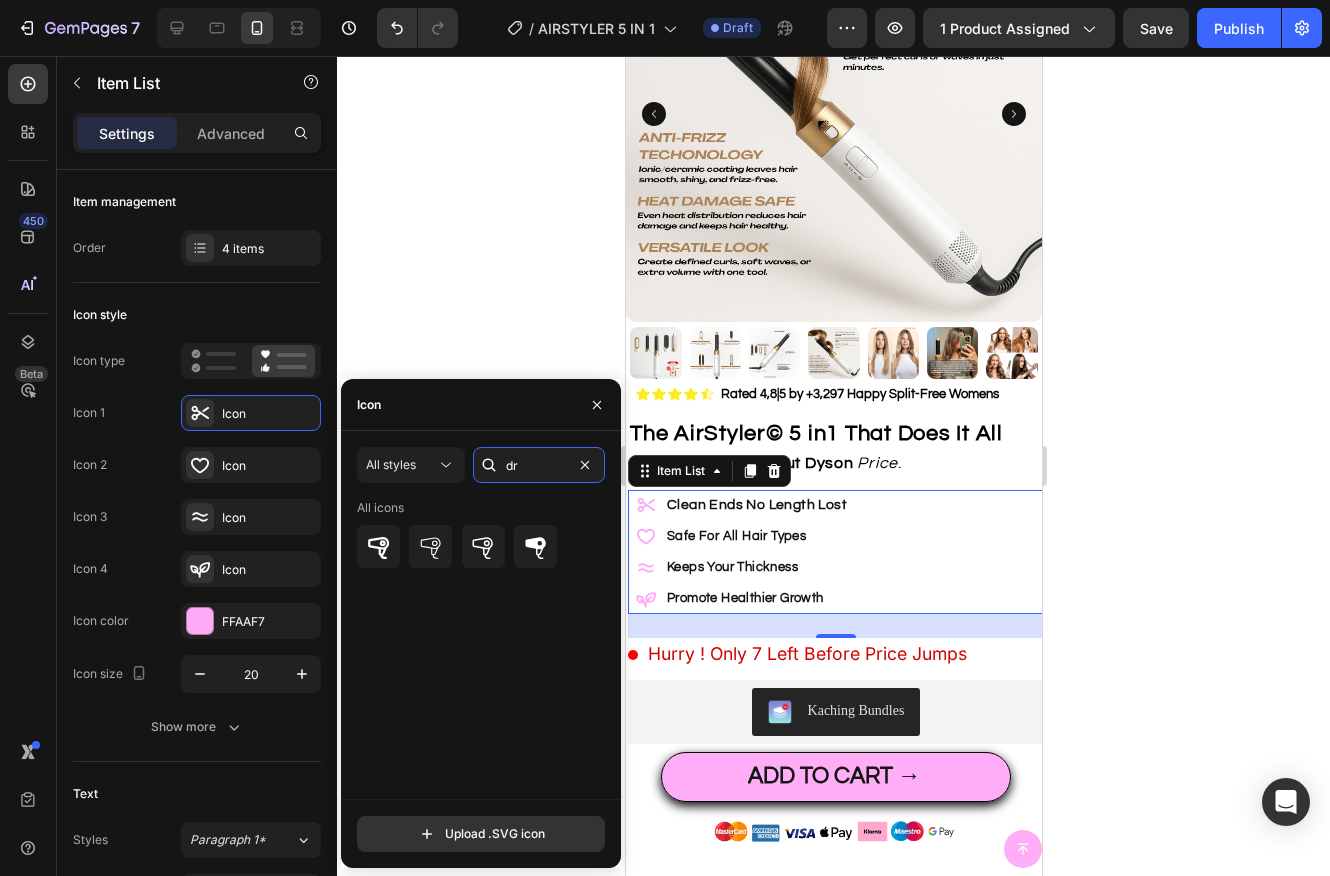 type on "d" 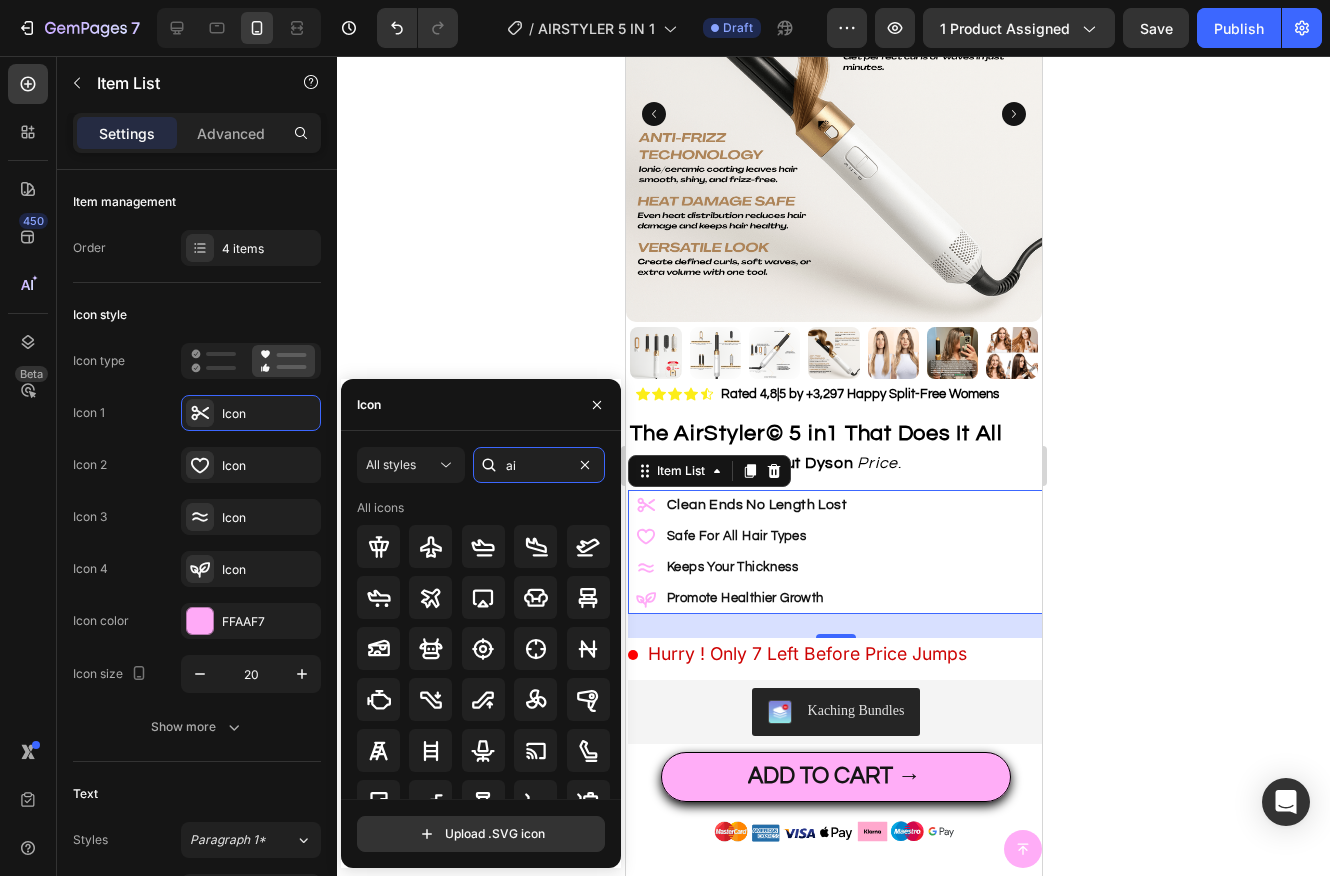 type on "a" 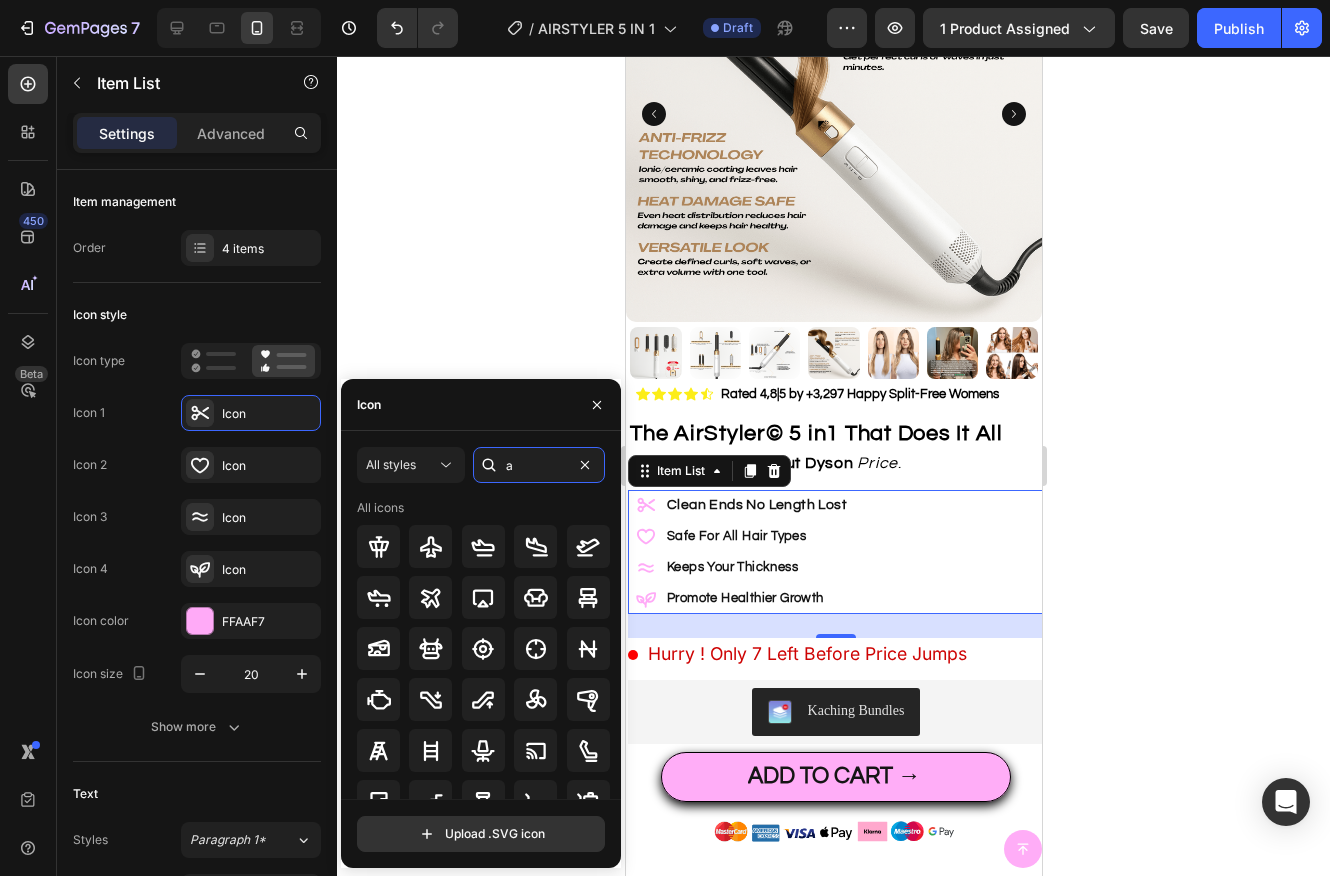 type 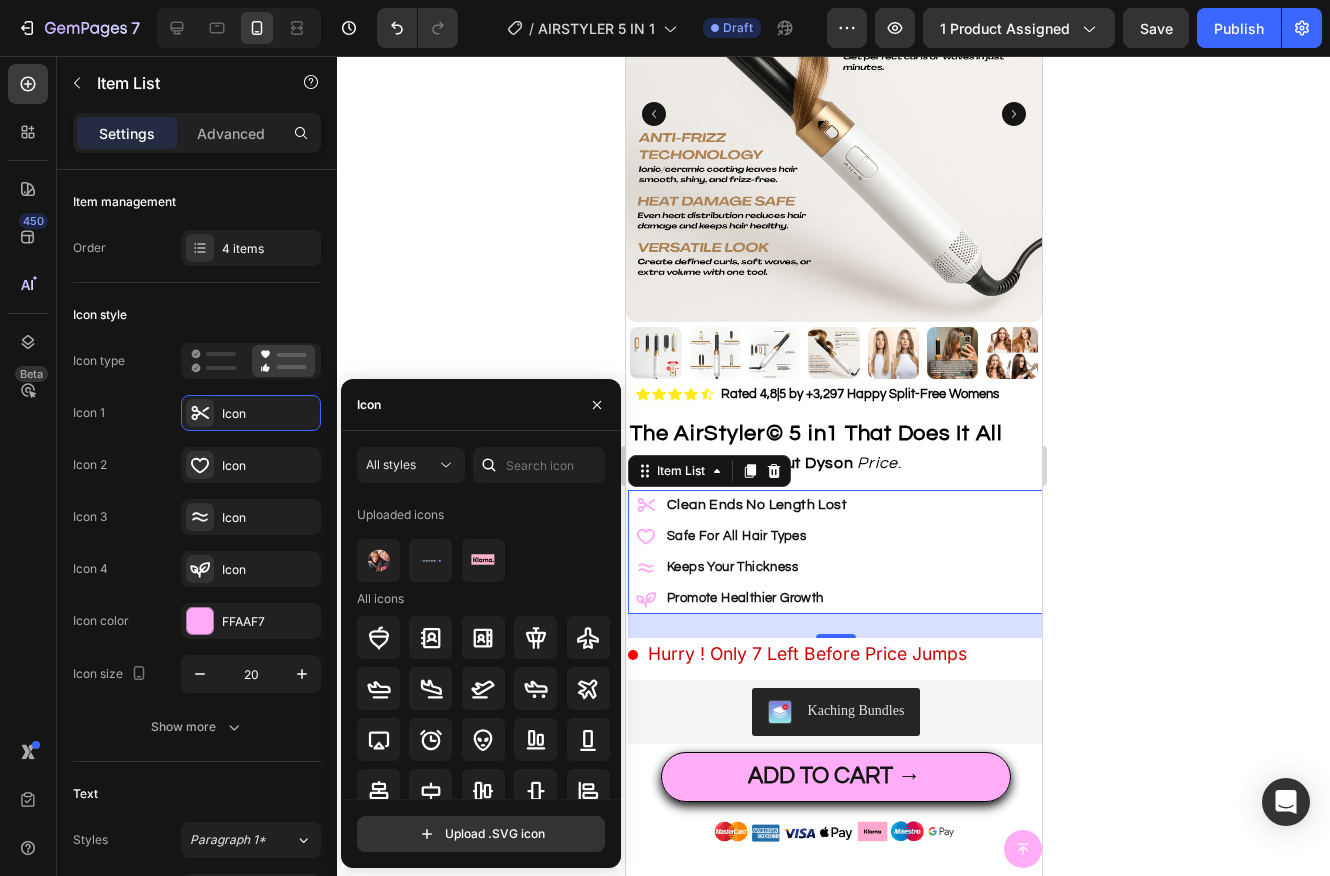 click 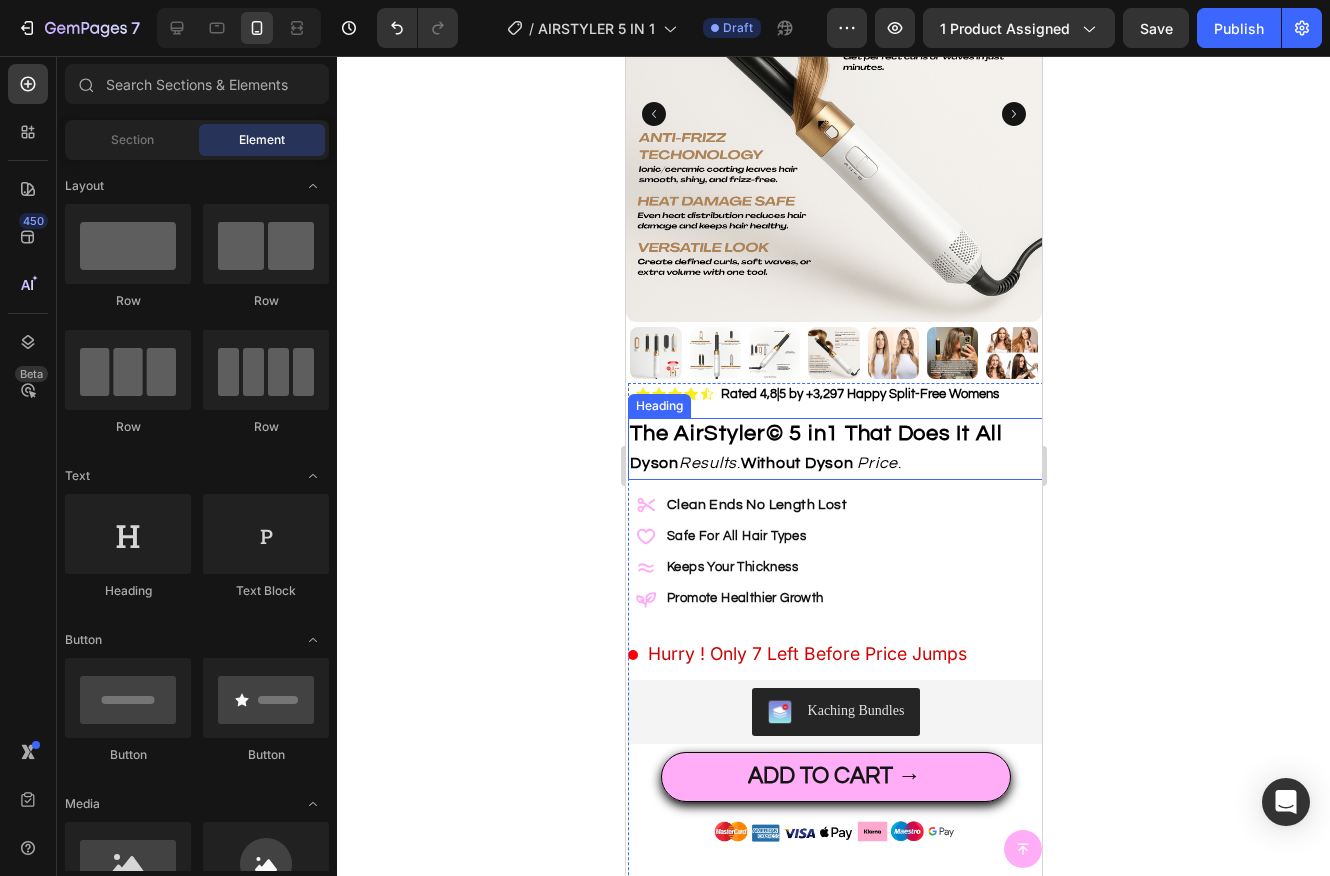 click 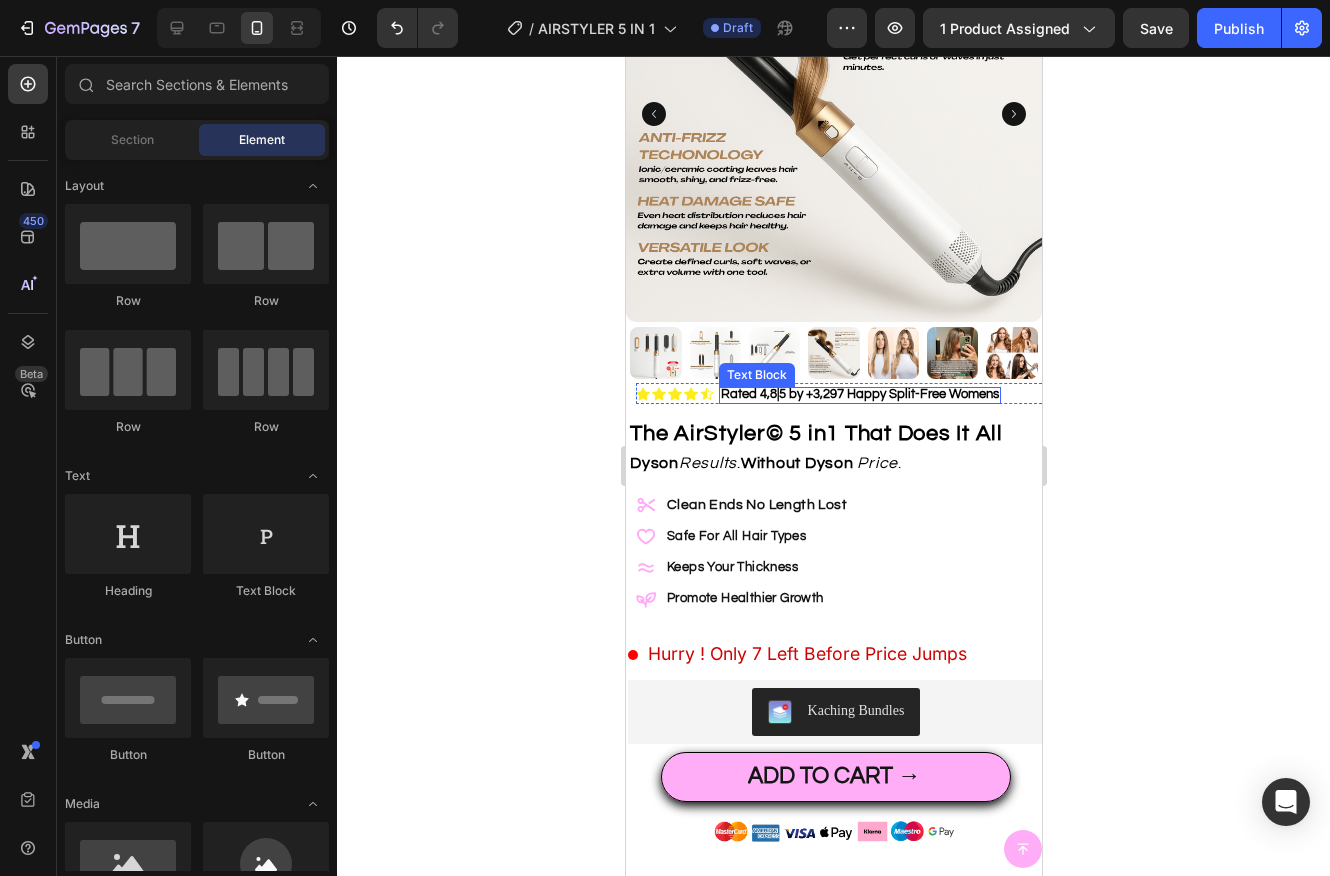 click on "Rated 4,8|5 by +3,297 Happy Split-Free Womens Text Block" at bounding box center (859, 395) 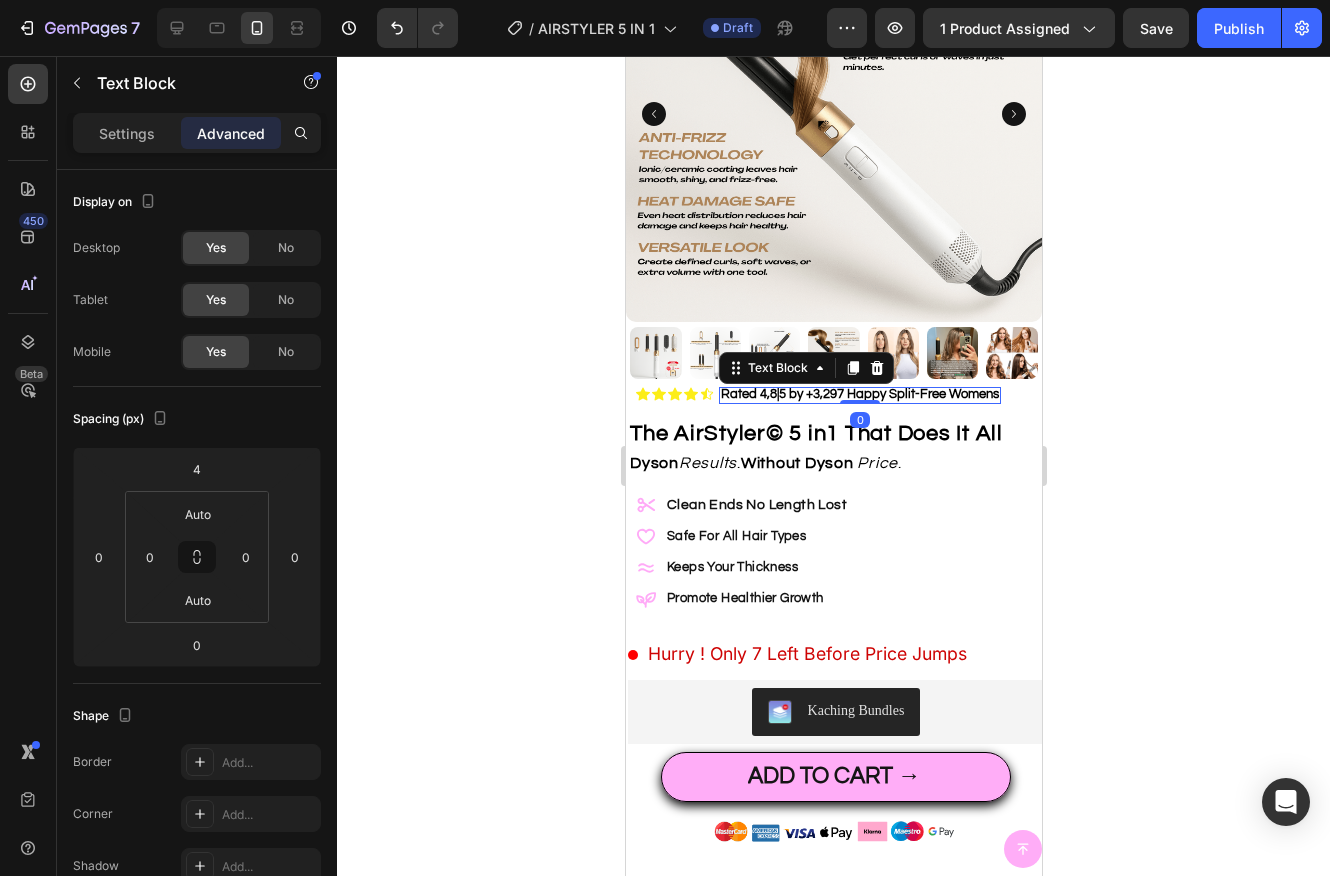 click on "Rated 4,8|5 by +3,297 Happy Split-Free Womens" at bounding box center (859, 395) 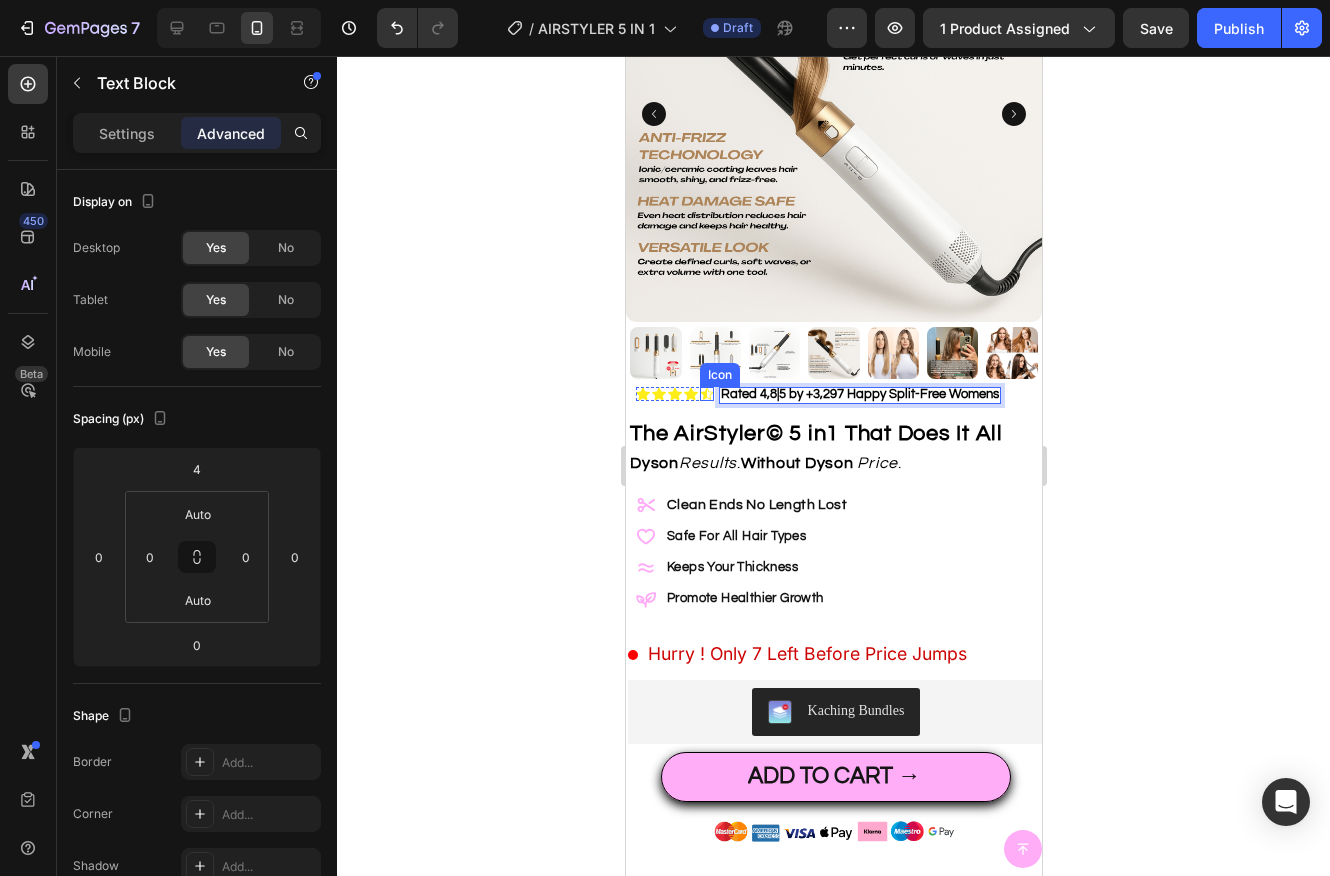 click on "Icon" at bounding box center (706, 394) 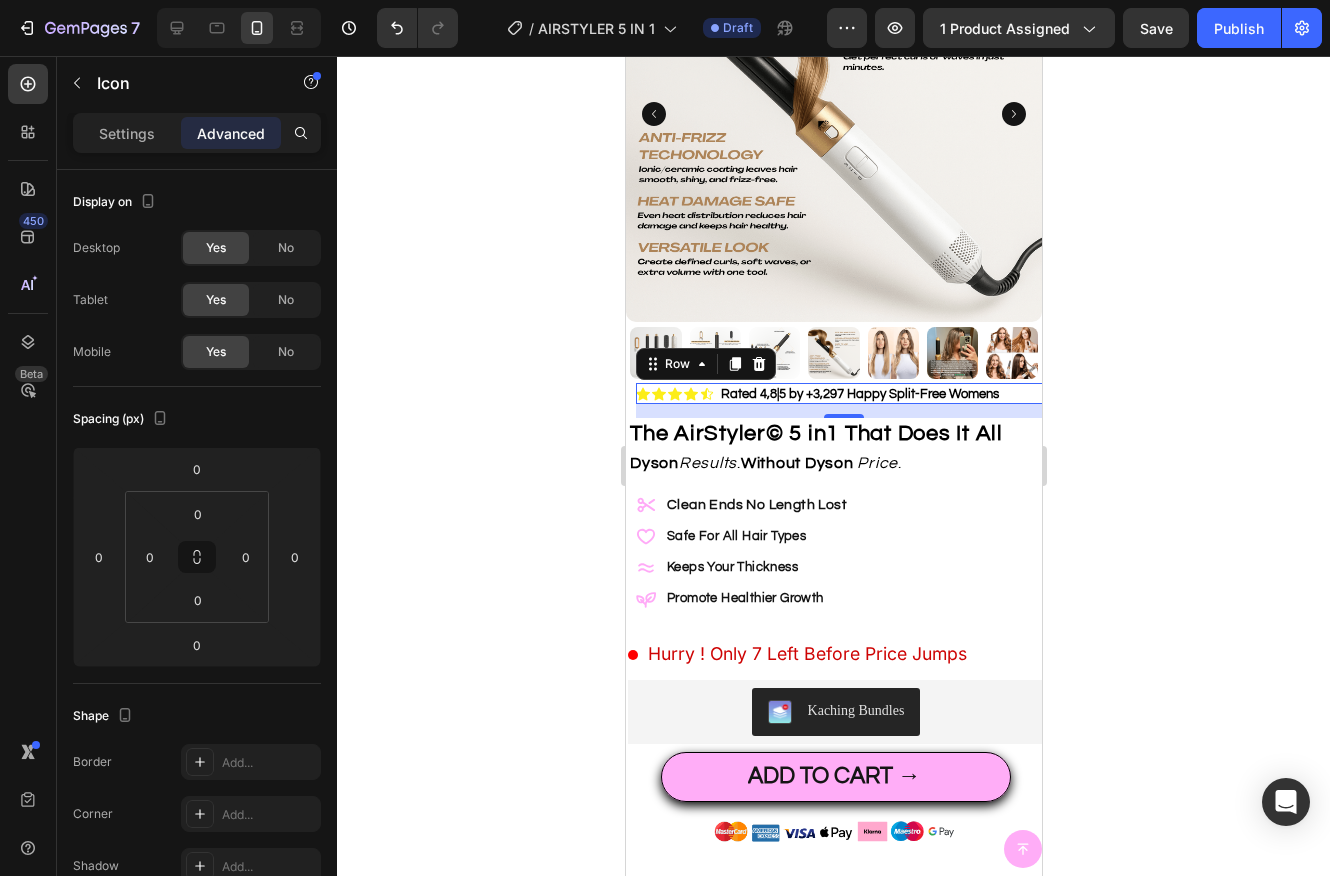 click on "Icon Icon Icon Icon
Icon Icon List Rated 4,8|5 by +3,297 Happy Split-Free Womens Text Block Row   0" at bounding box center [843, 393] 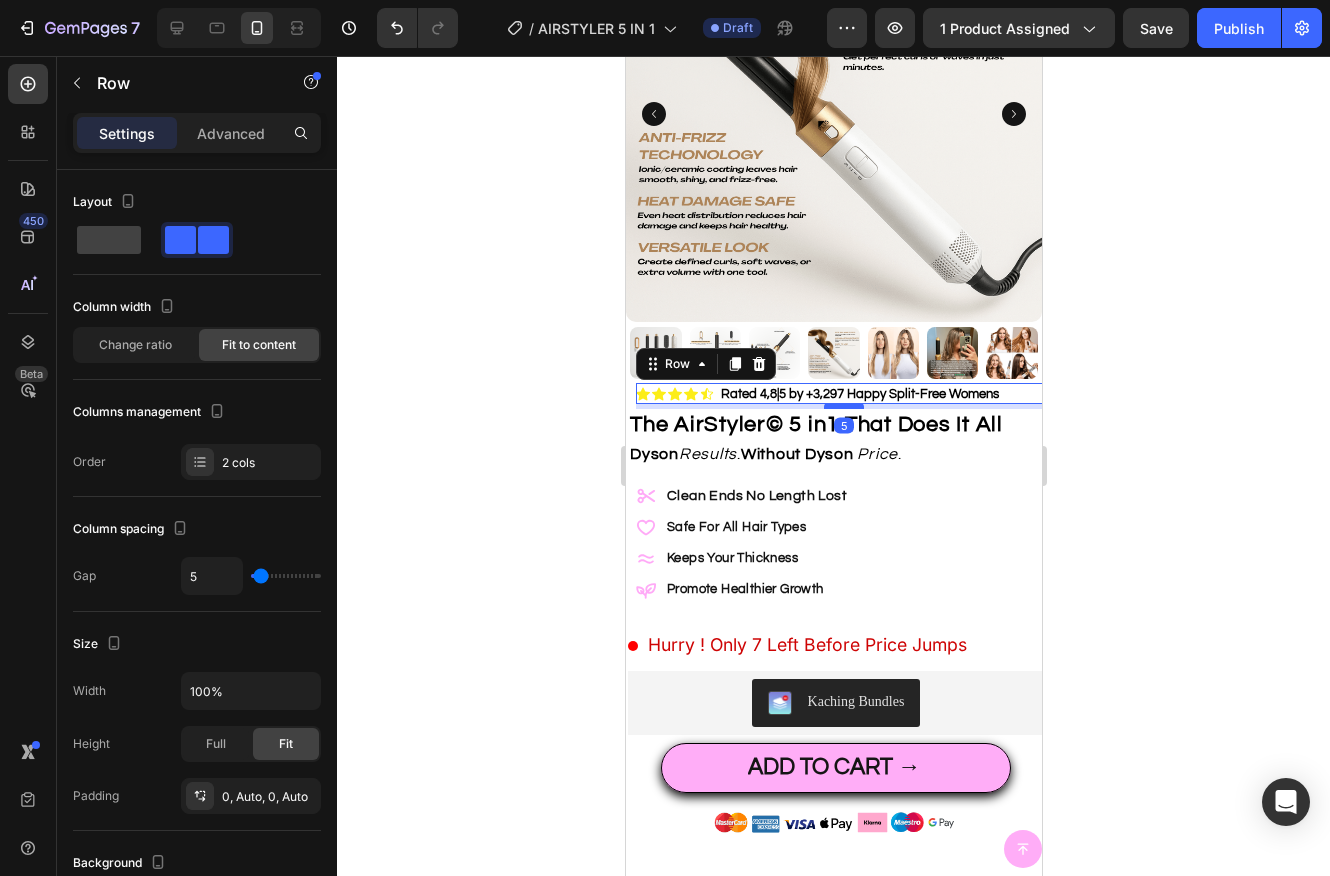 click at bounding box center (843, 406) 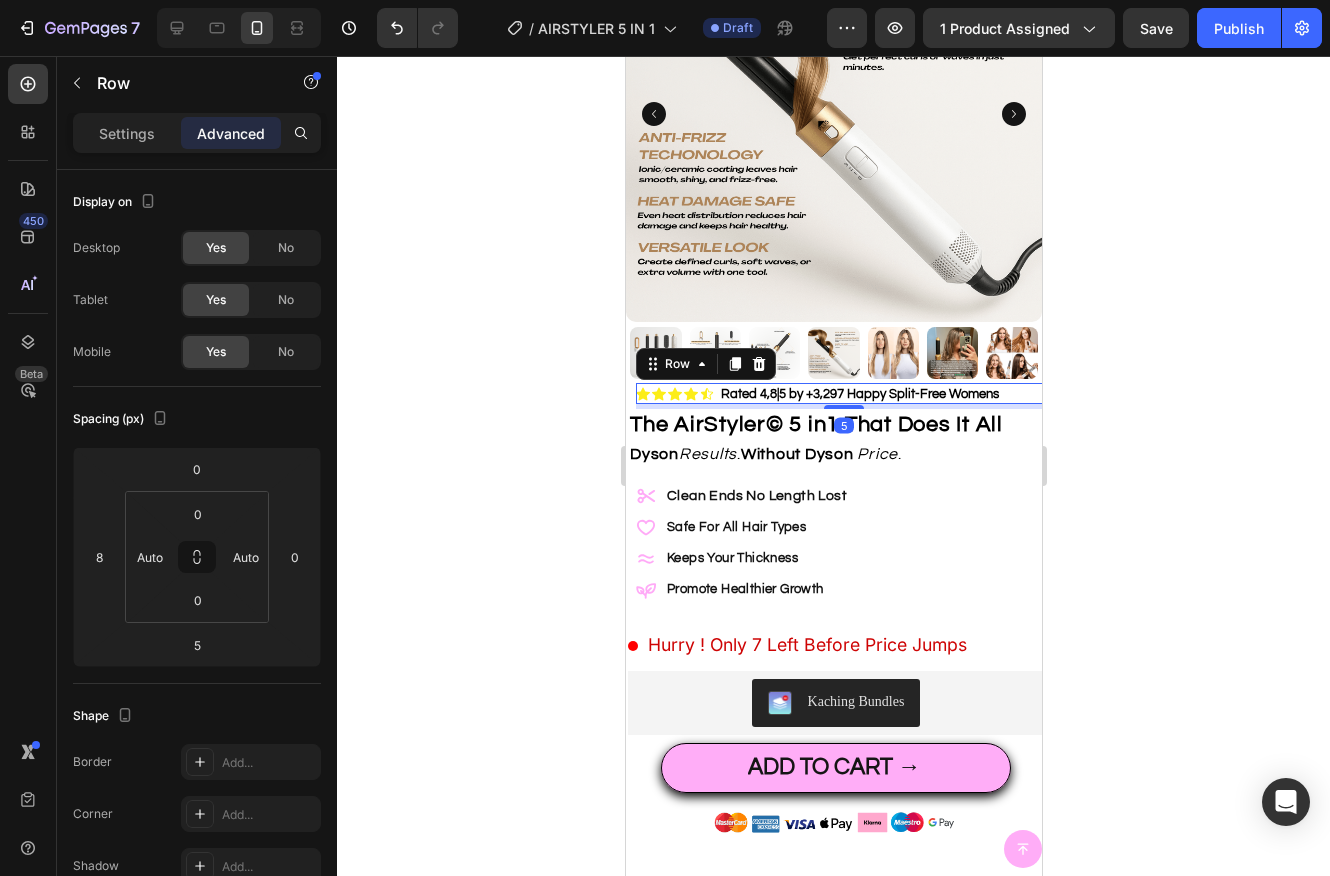 click 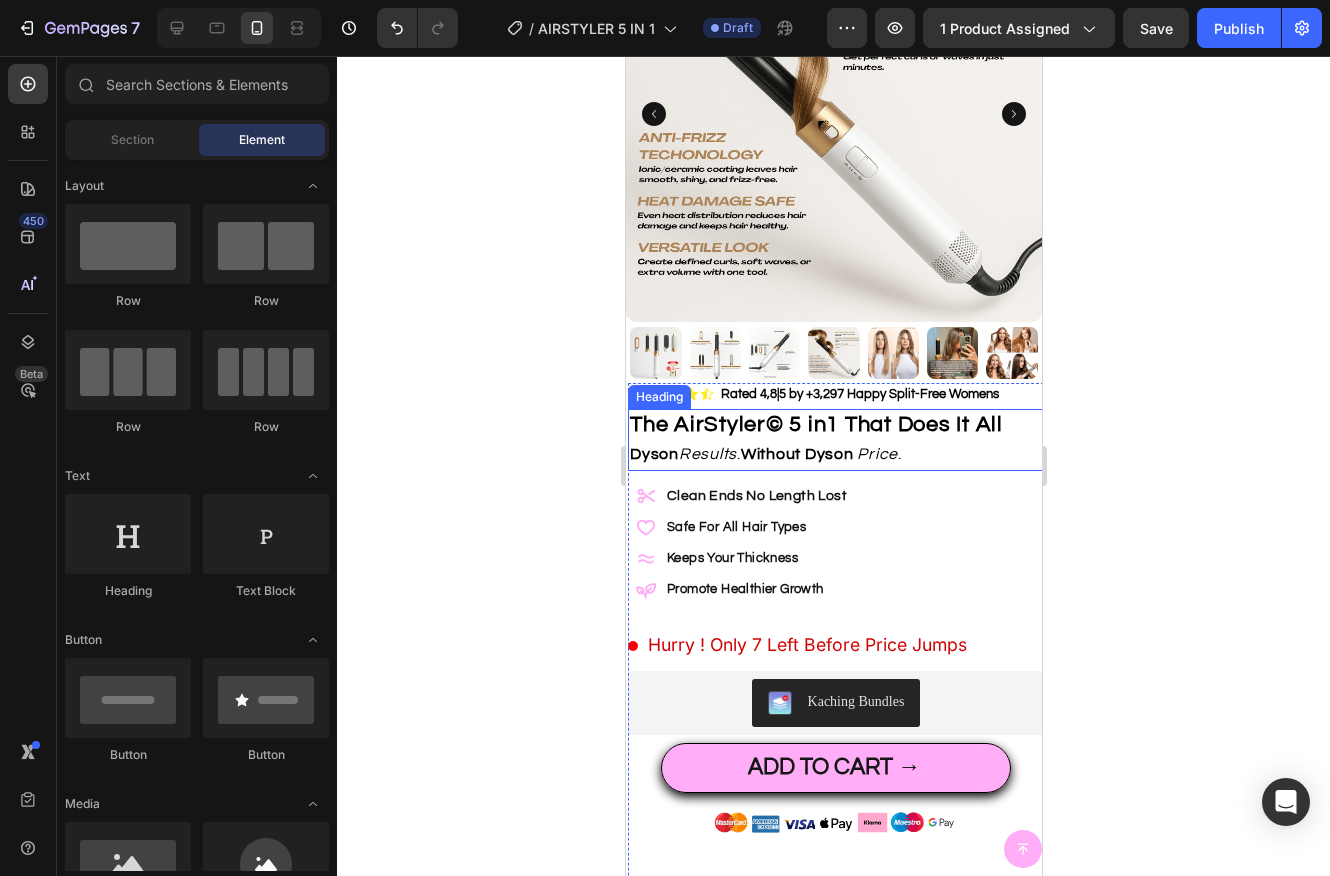 click on "The AirStyler© 5 in1 That Does It All" at bounding box center [815, 424] 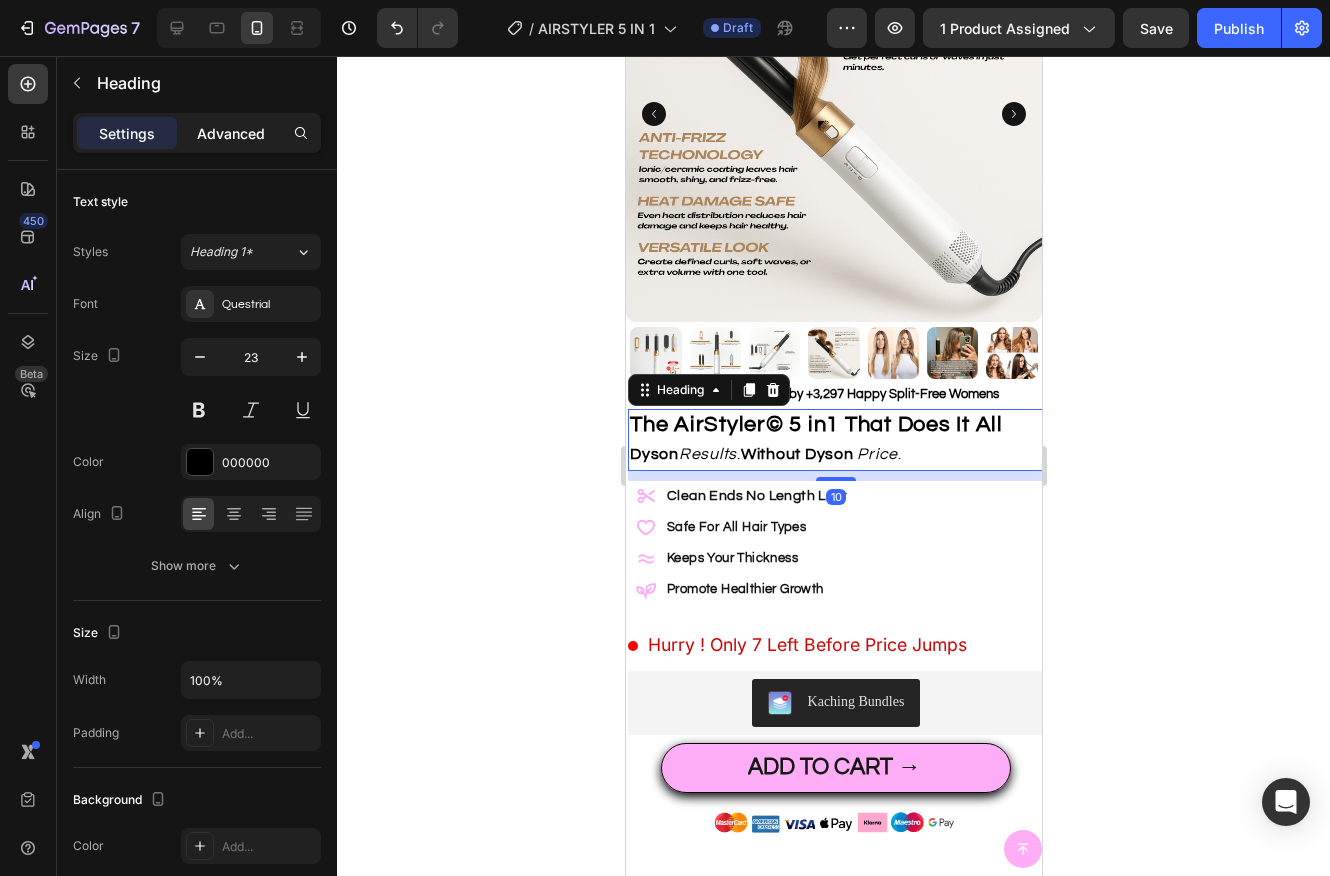 click on "Advanced" 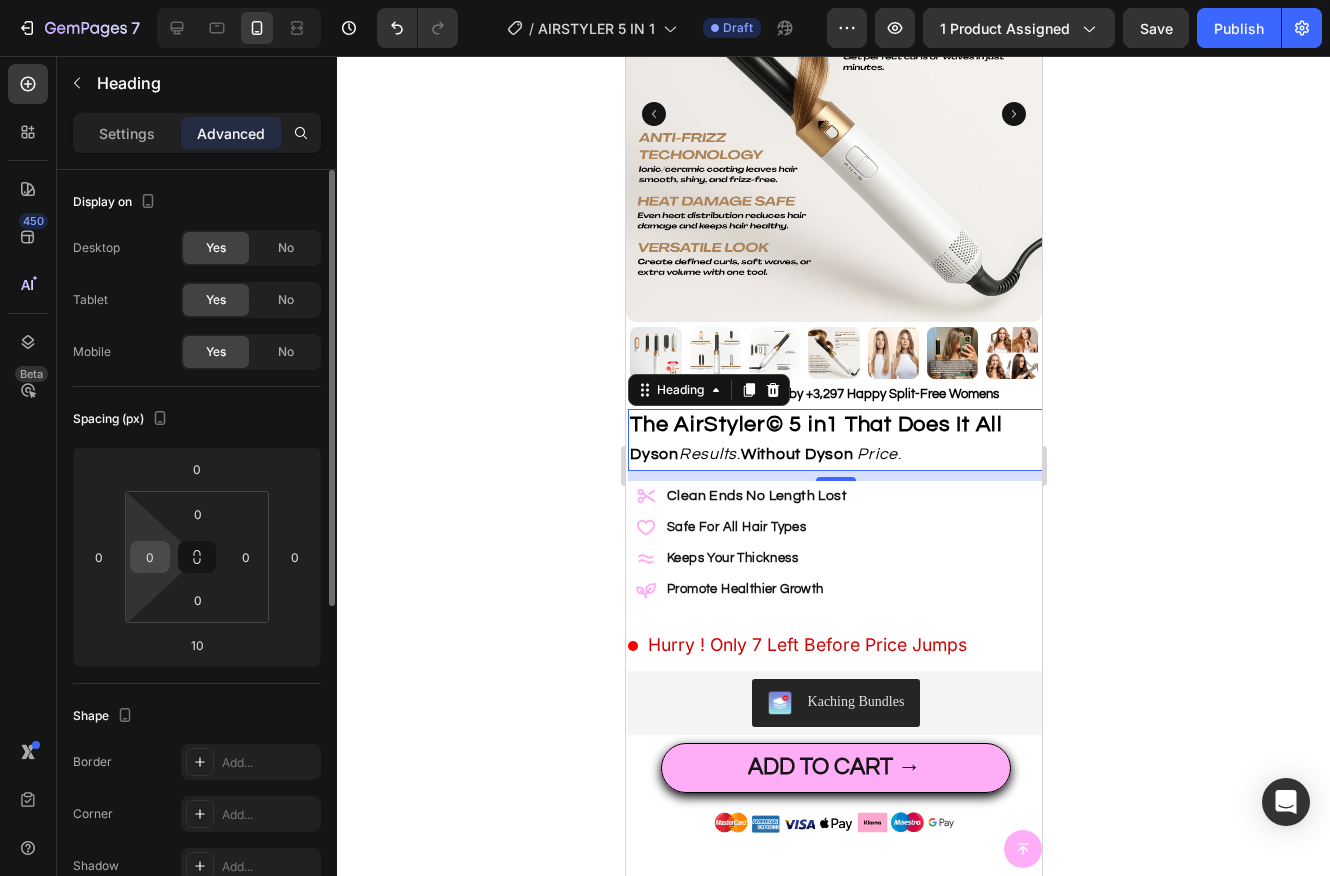 click on "0" at bounding box center [150, 557] 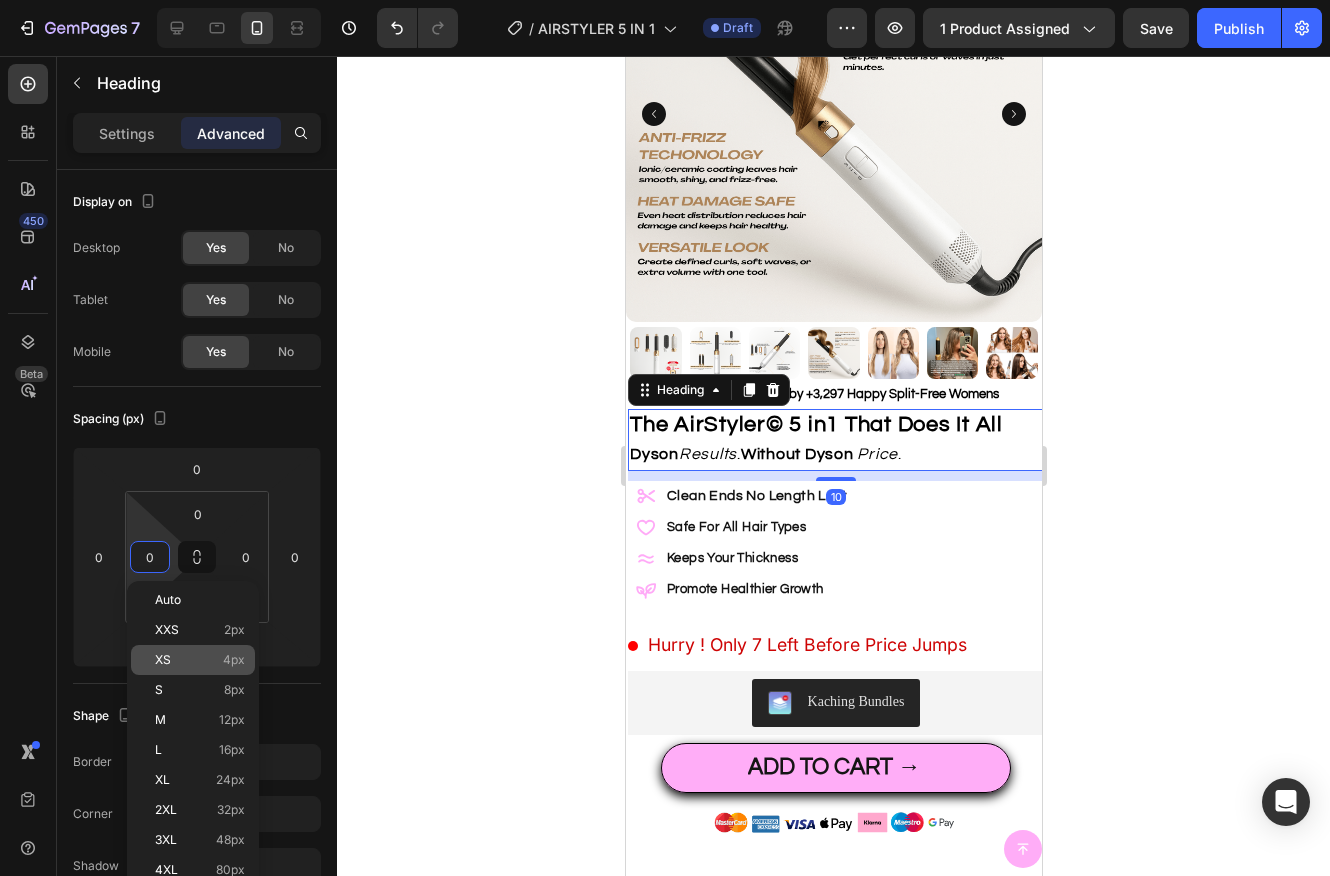 click on "XS 4px" 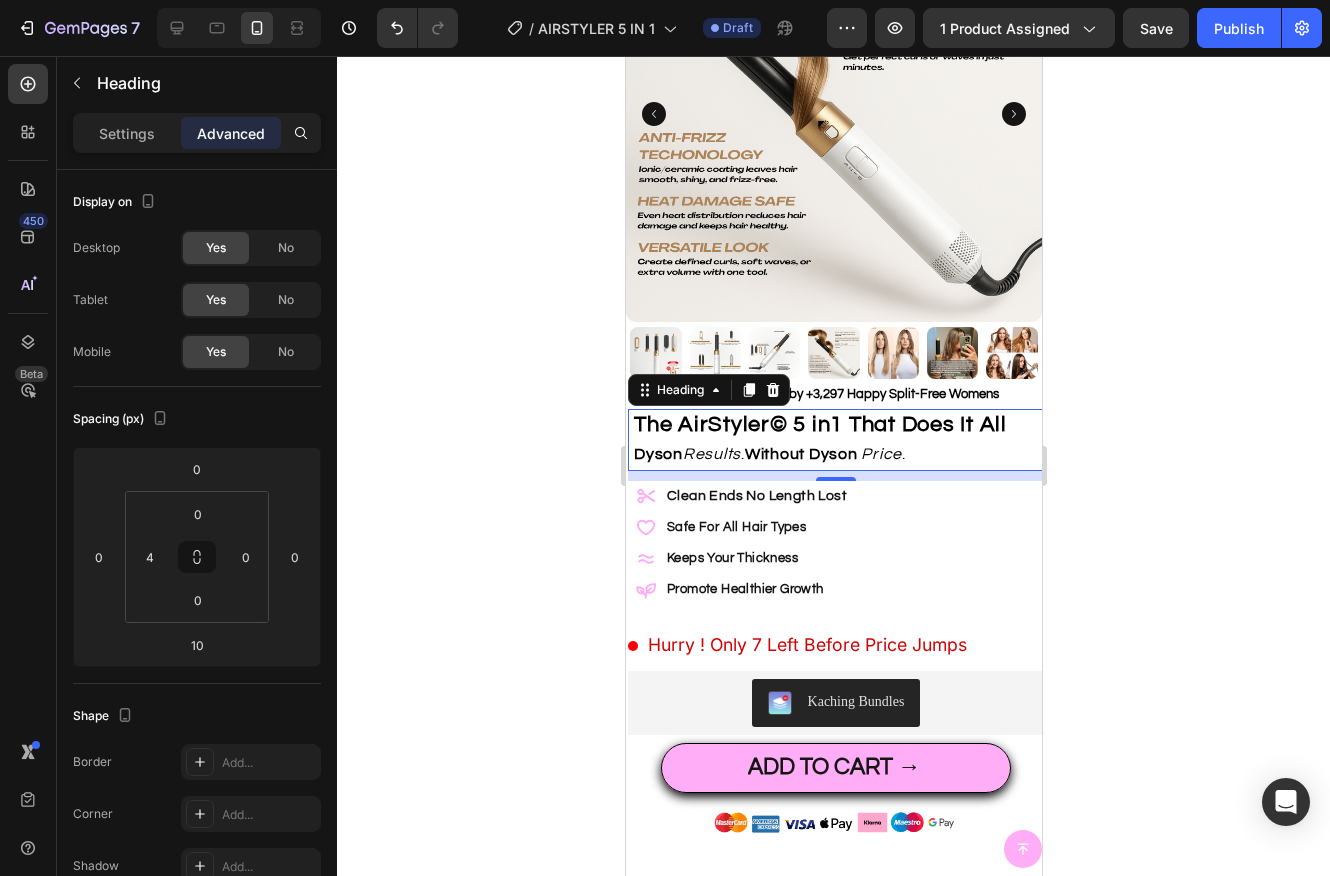 click 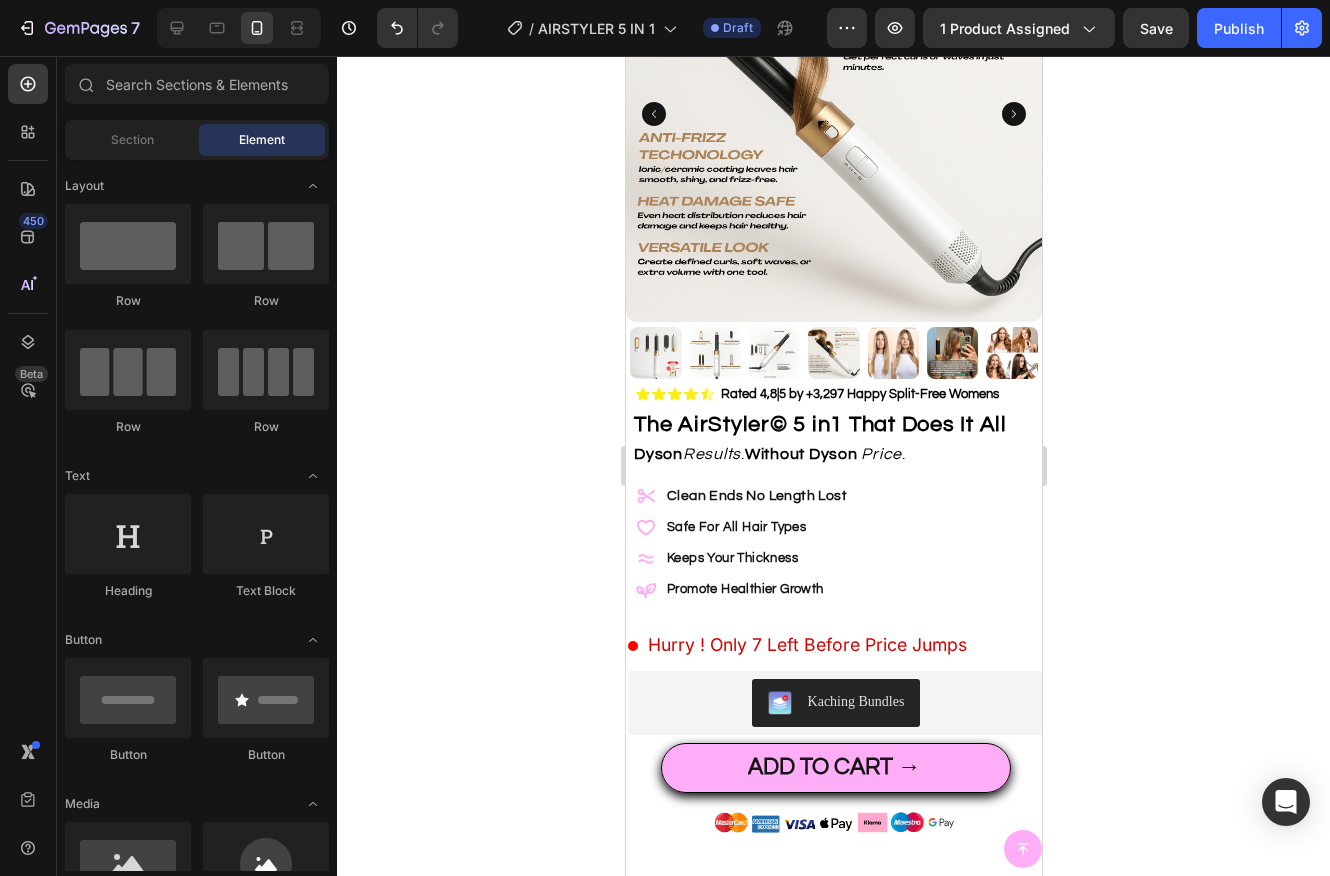 click 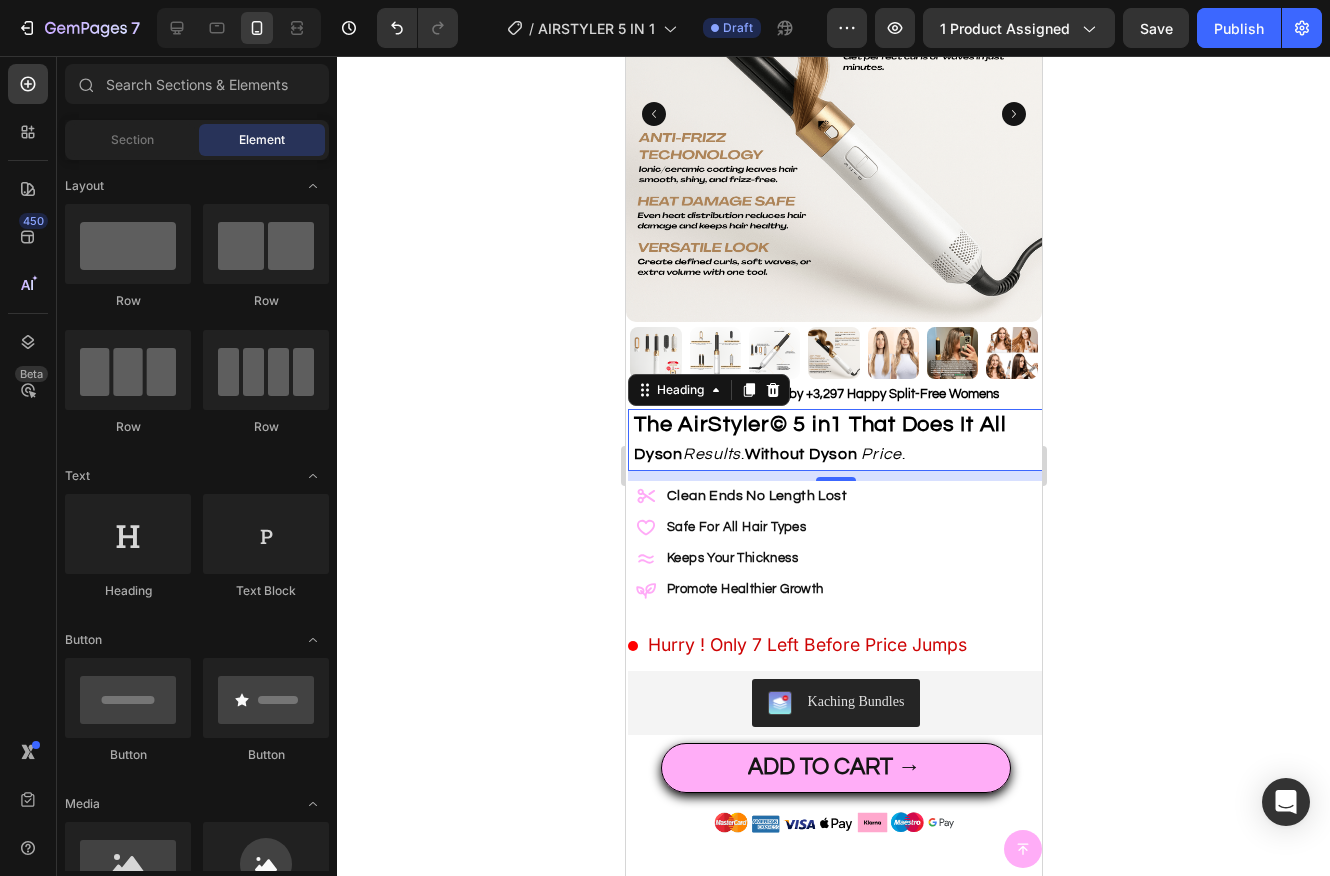 click on "The AirStyler© 5 in1 That Does It All" at bounding box center [819, 424] 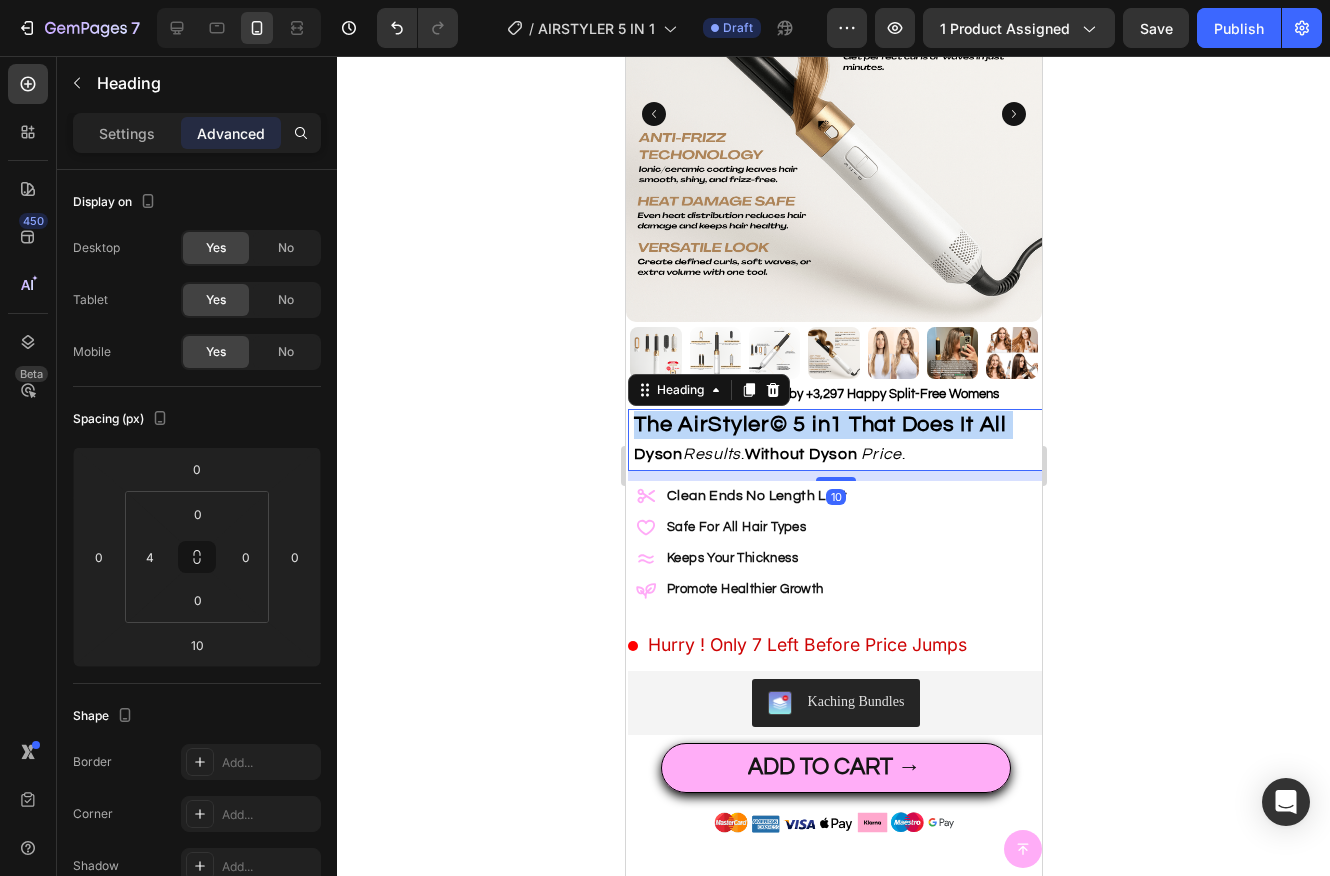 click on "The AirStyler© 5 in1 That Does It All" at bounding box center [819, 424] 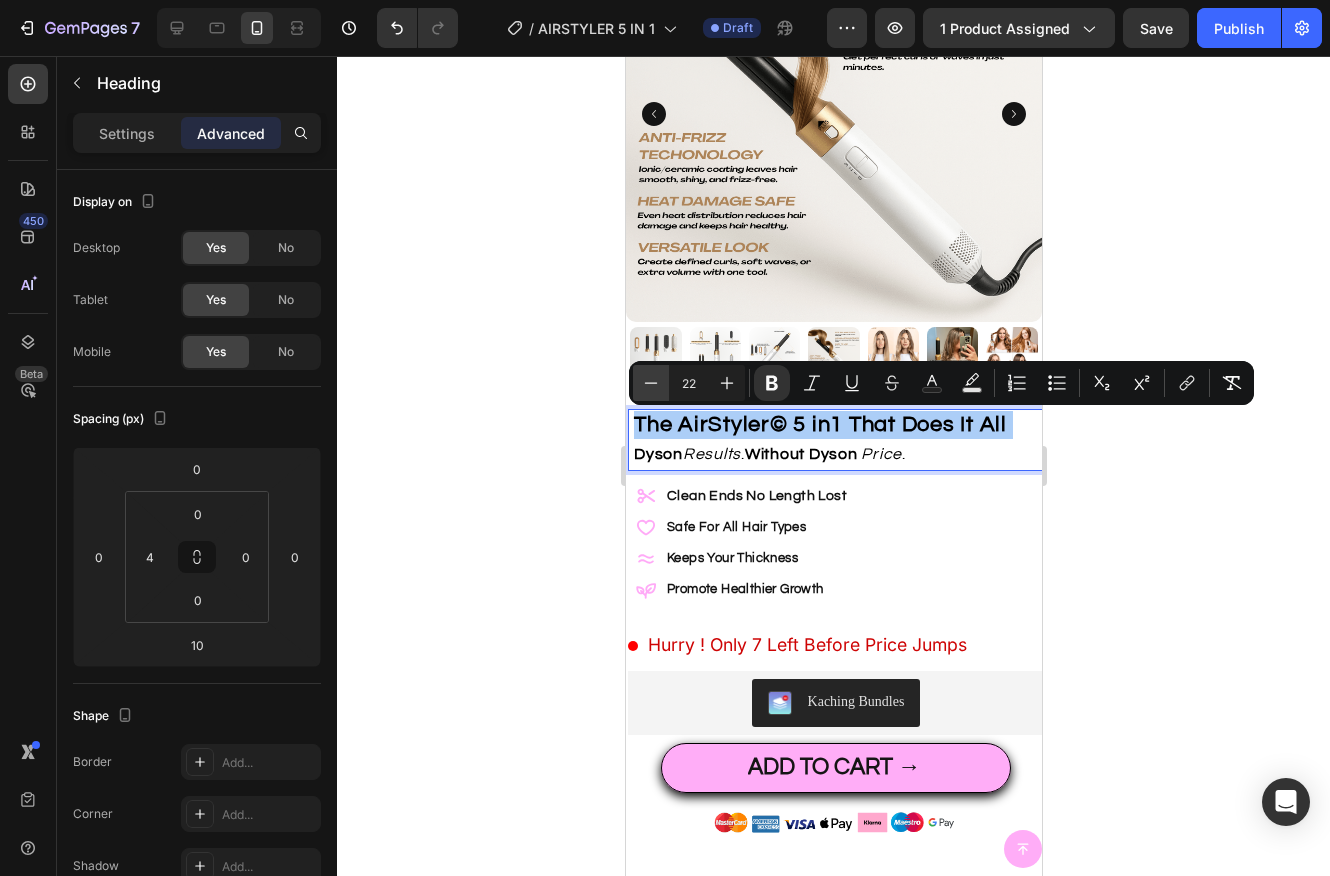 click on "Minus" at bounding box center [651, 383] 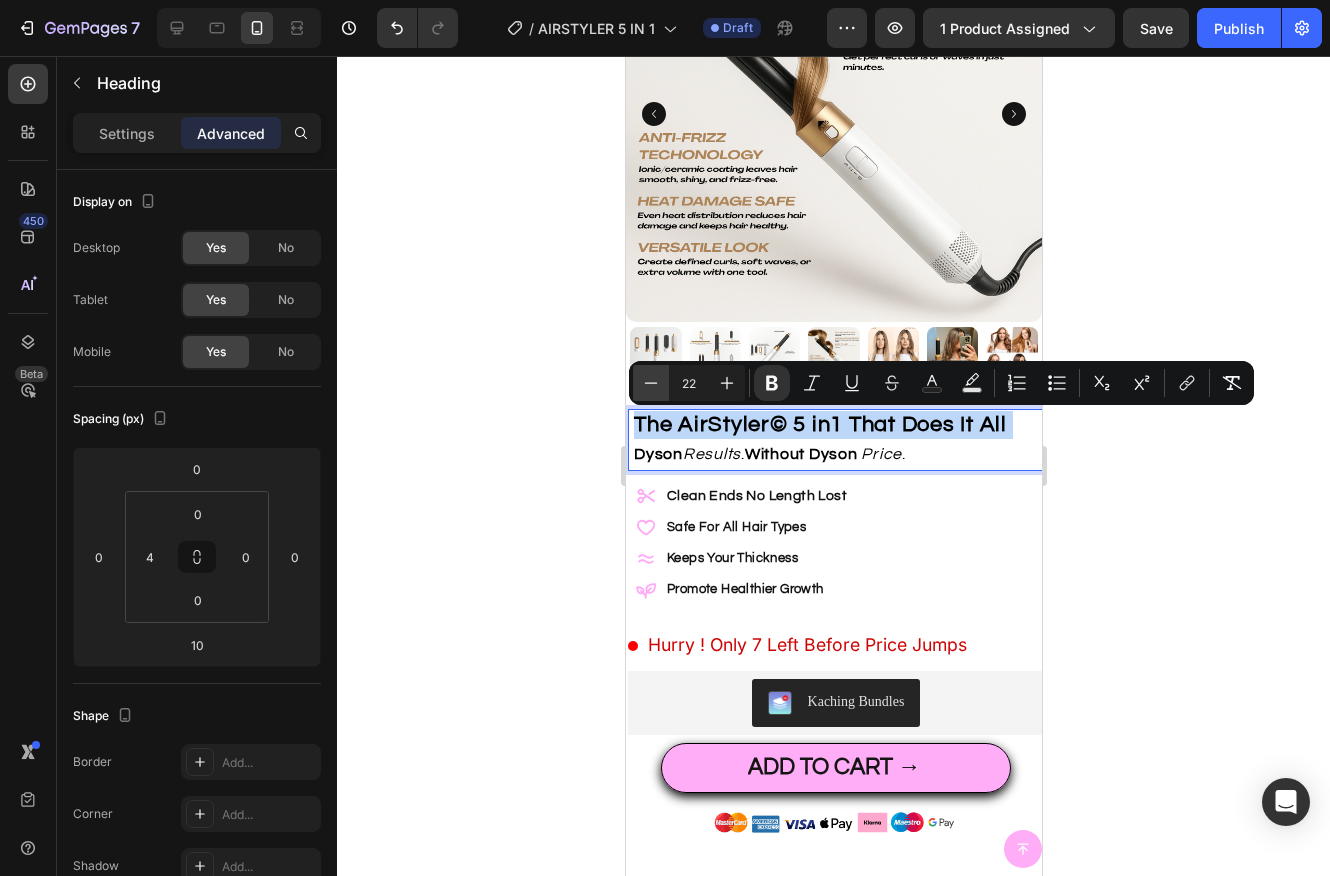 type on "21" 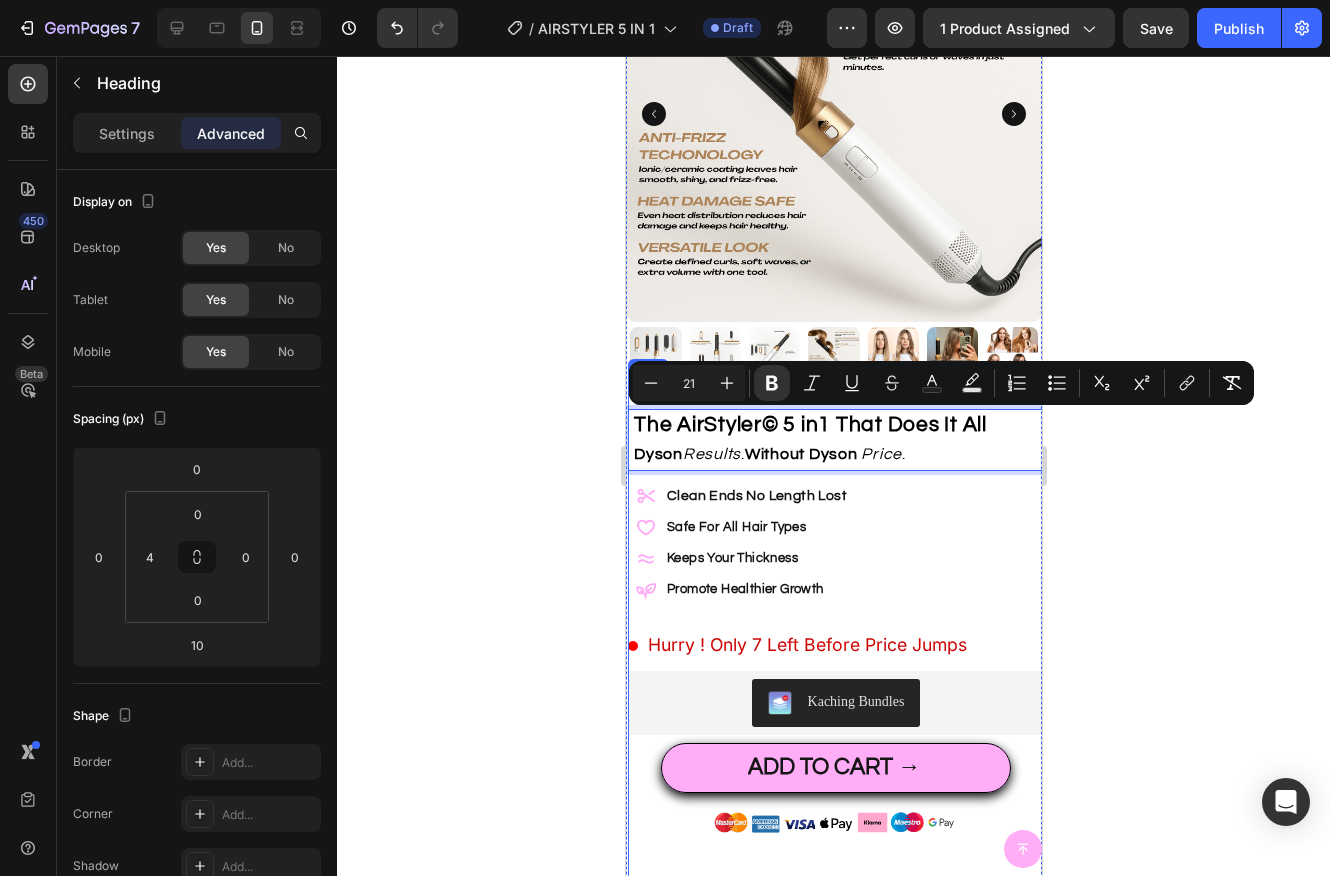 click 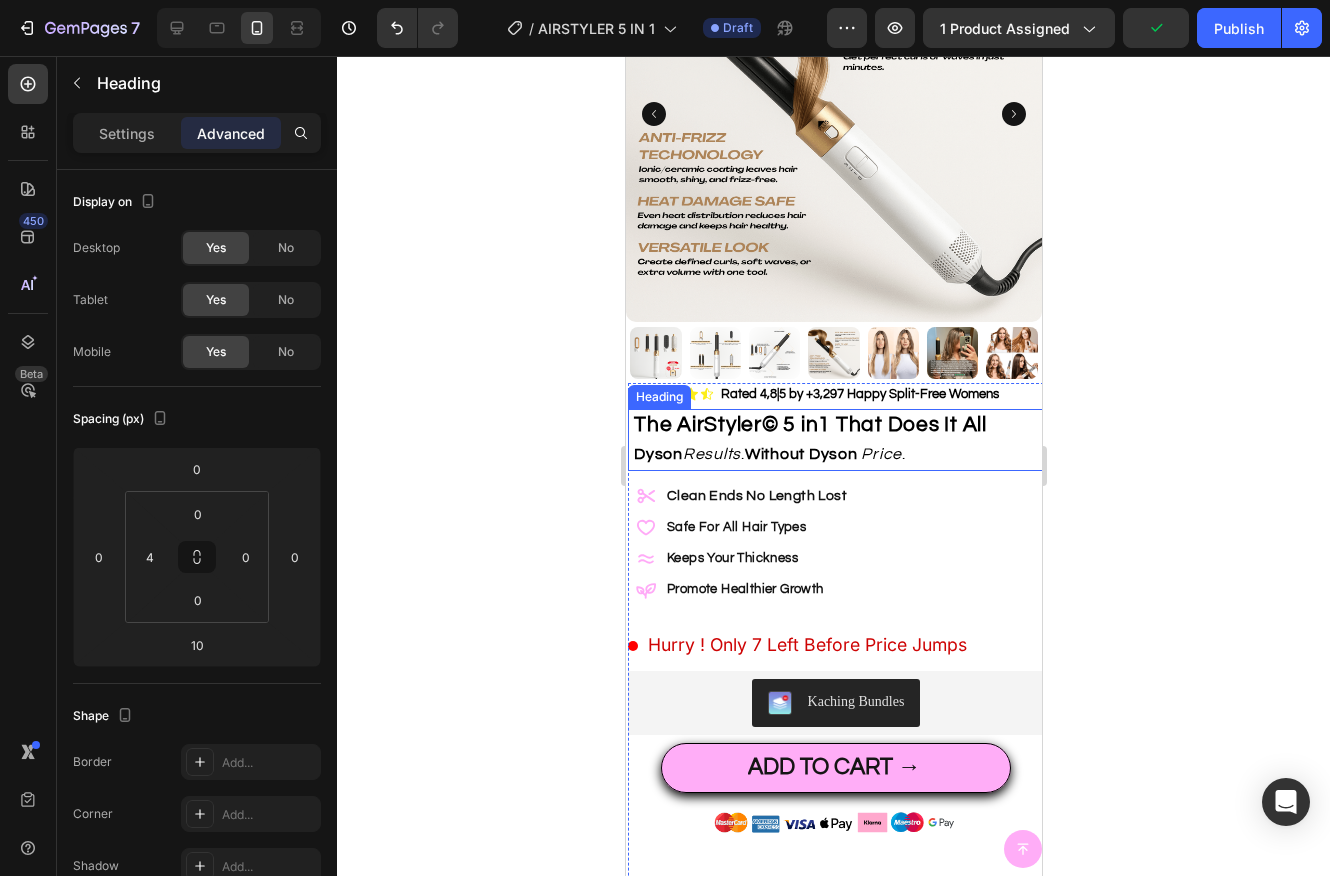 click on "Without Dyson" at bounding box center [800, 454] 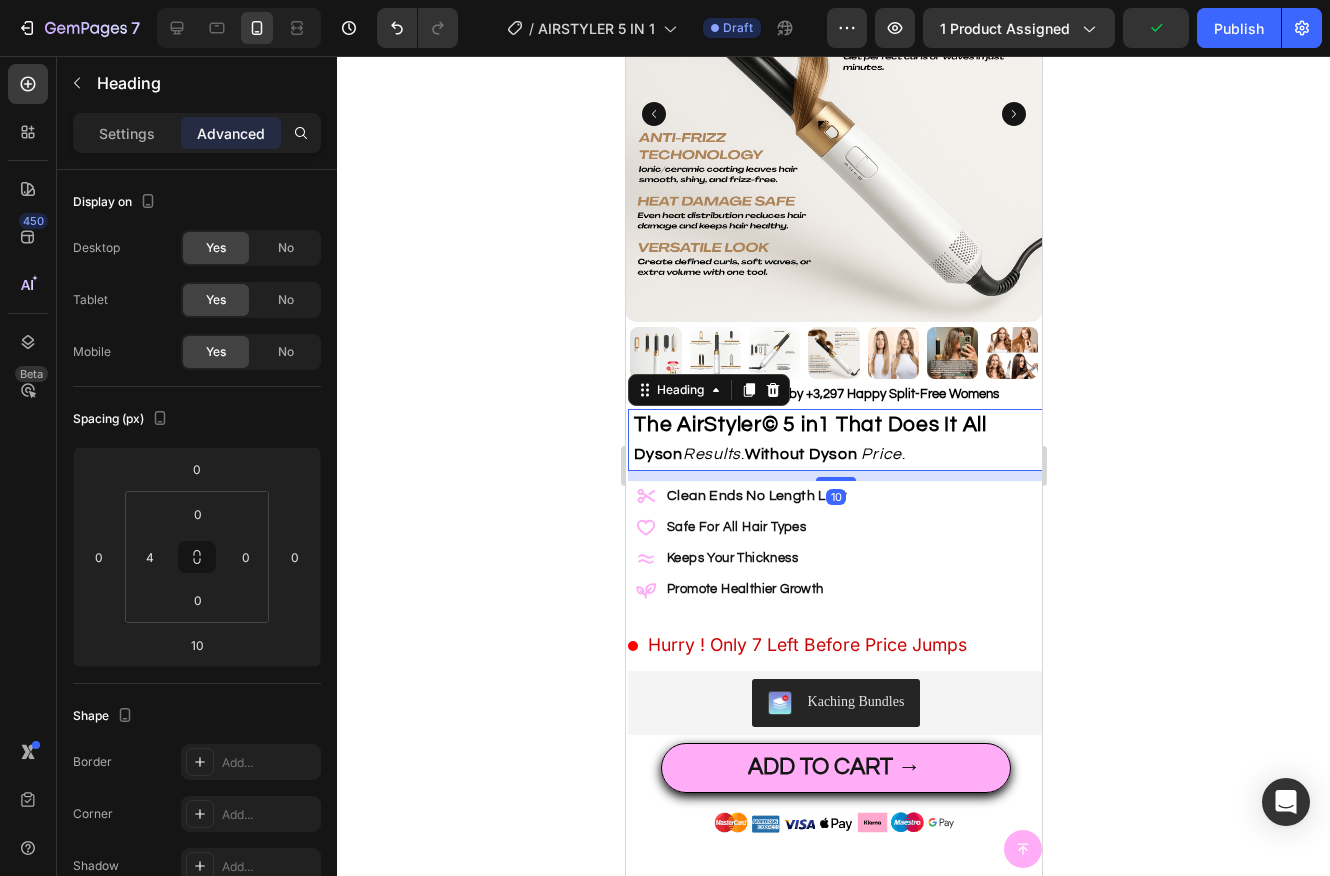 click on "Without Dyson" at bounding box center (800, 454) 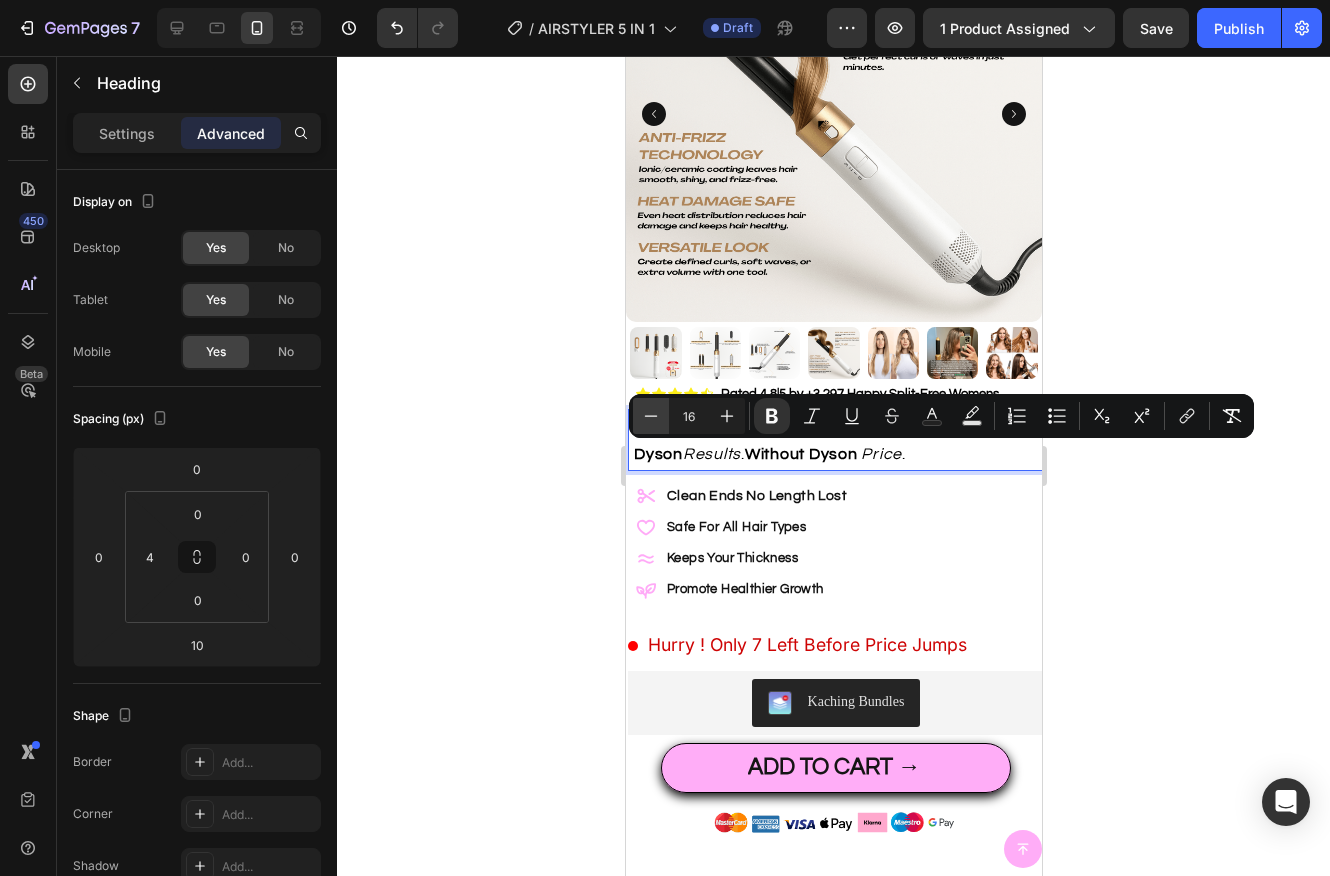 click 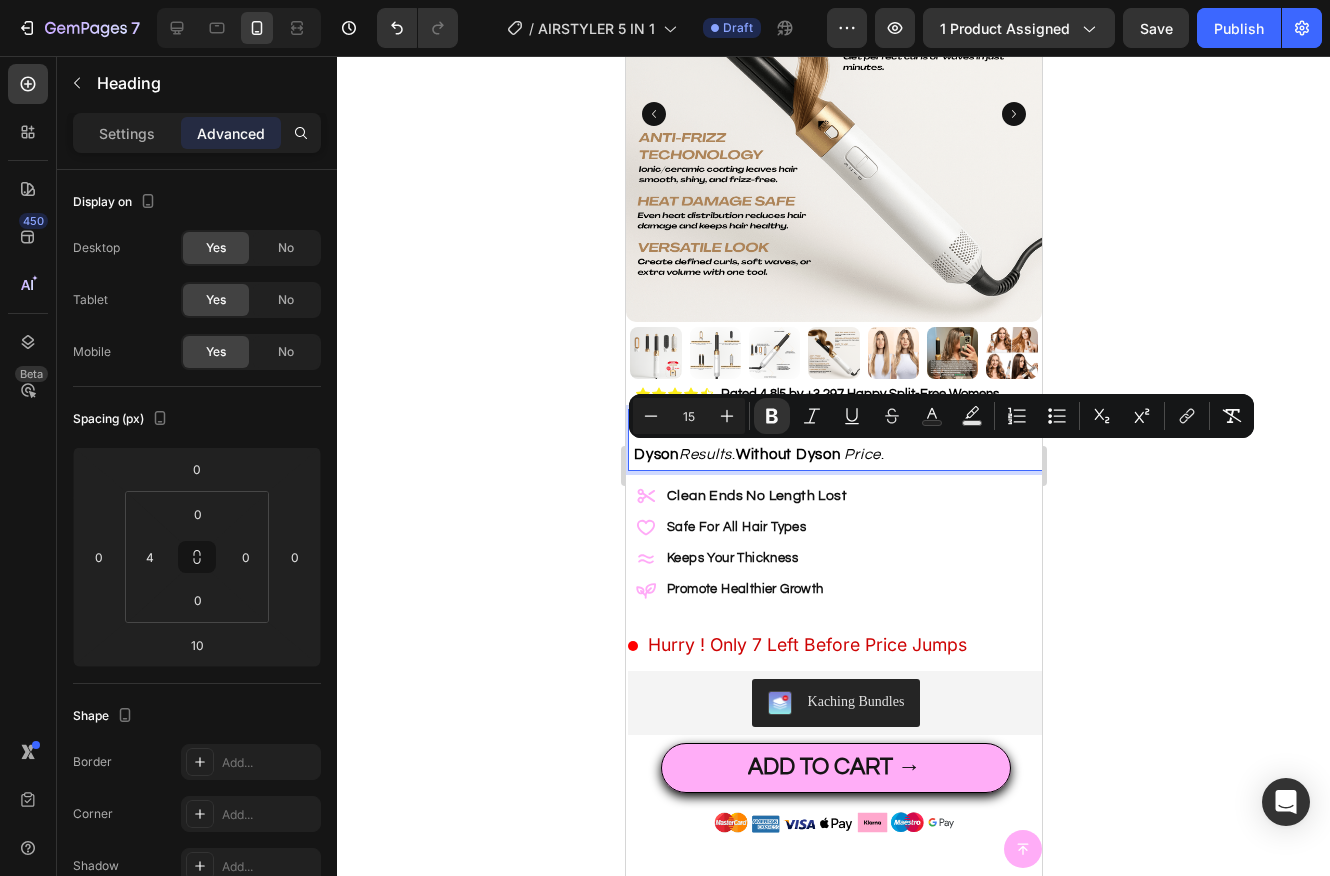 click 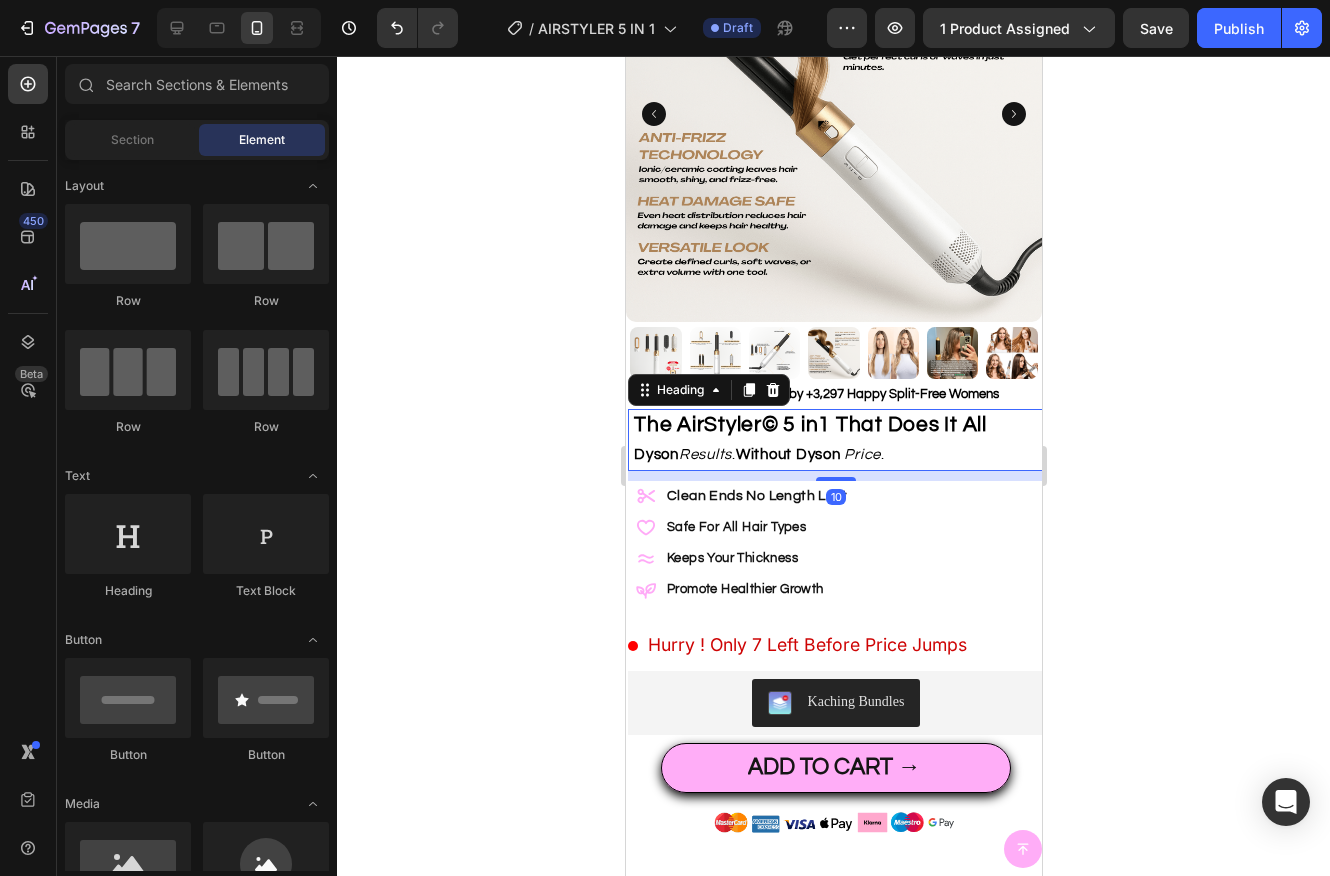 click on "Without Dyson" at bounding box center [787, 454] 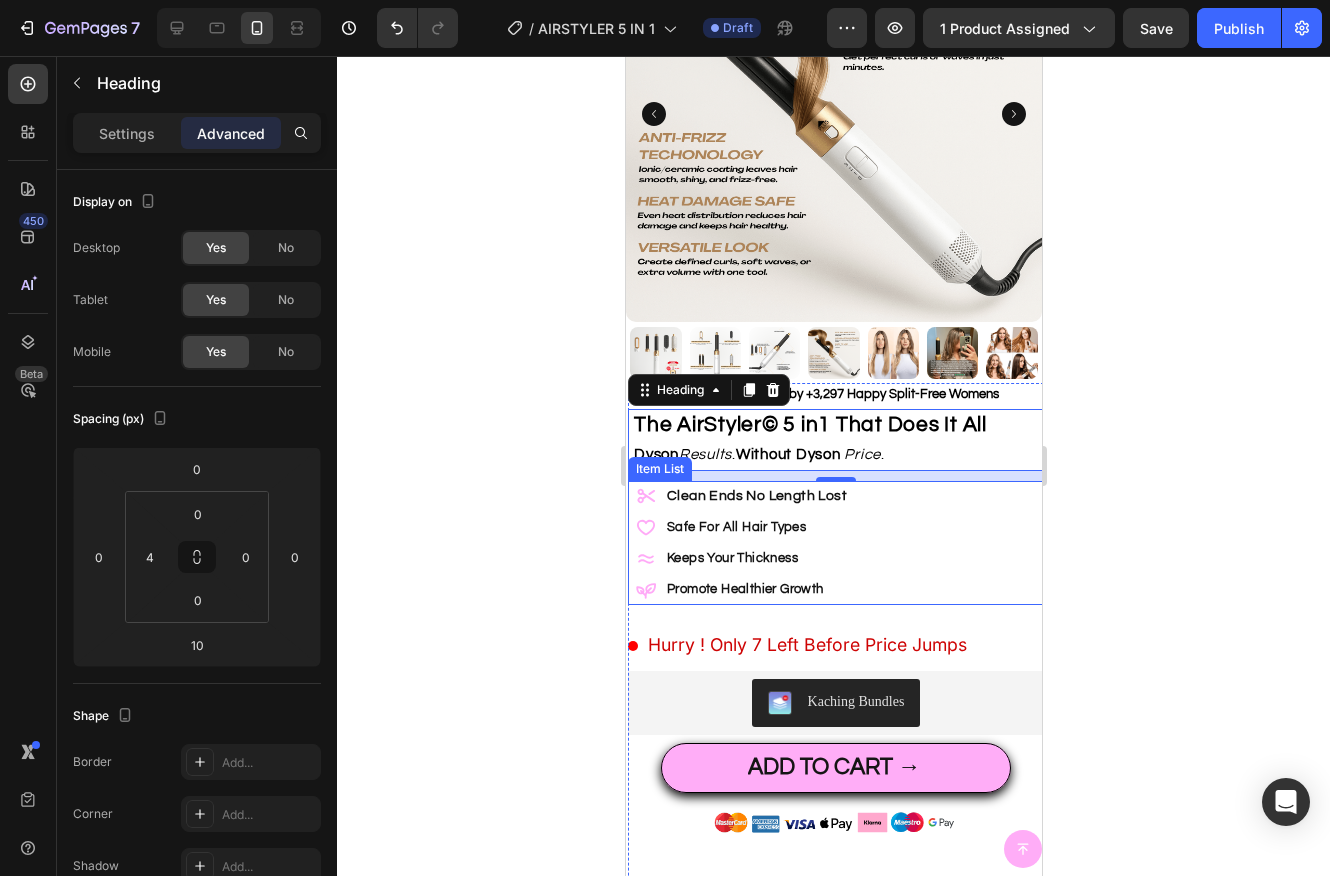 click 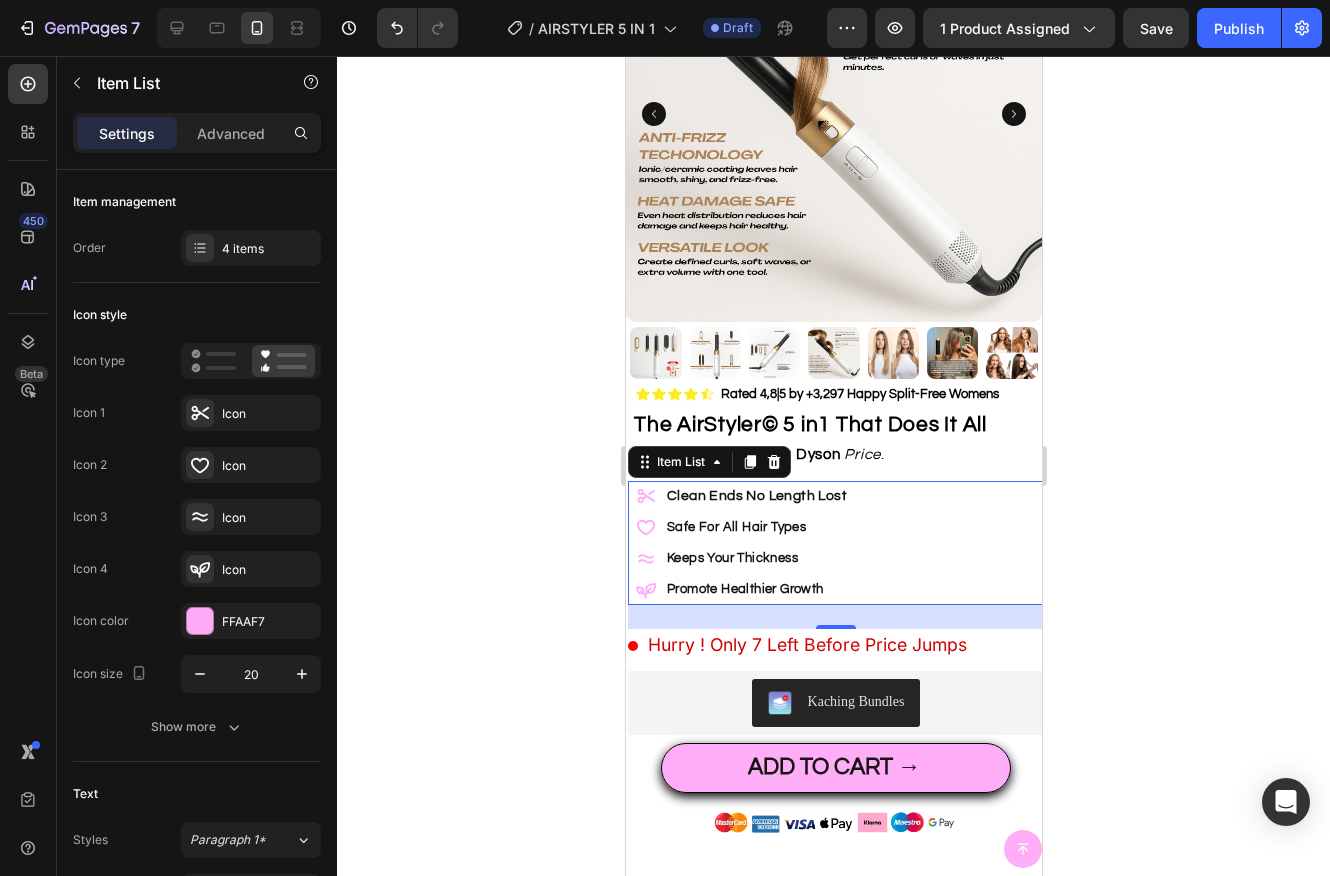 click 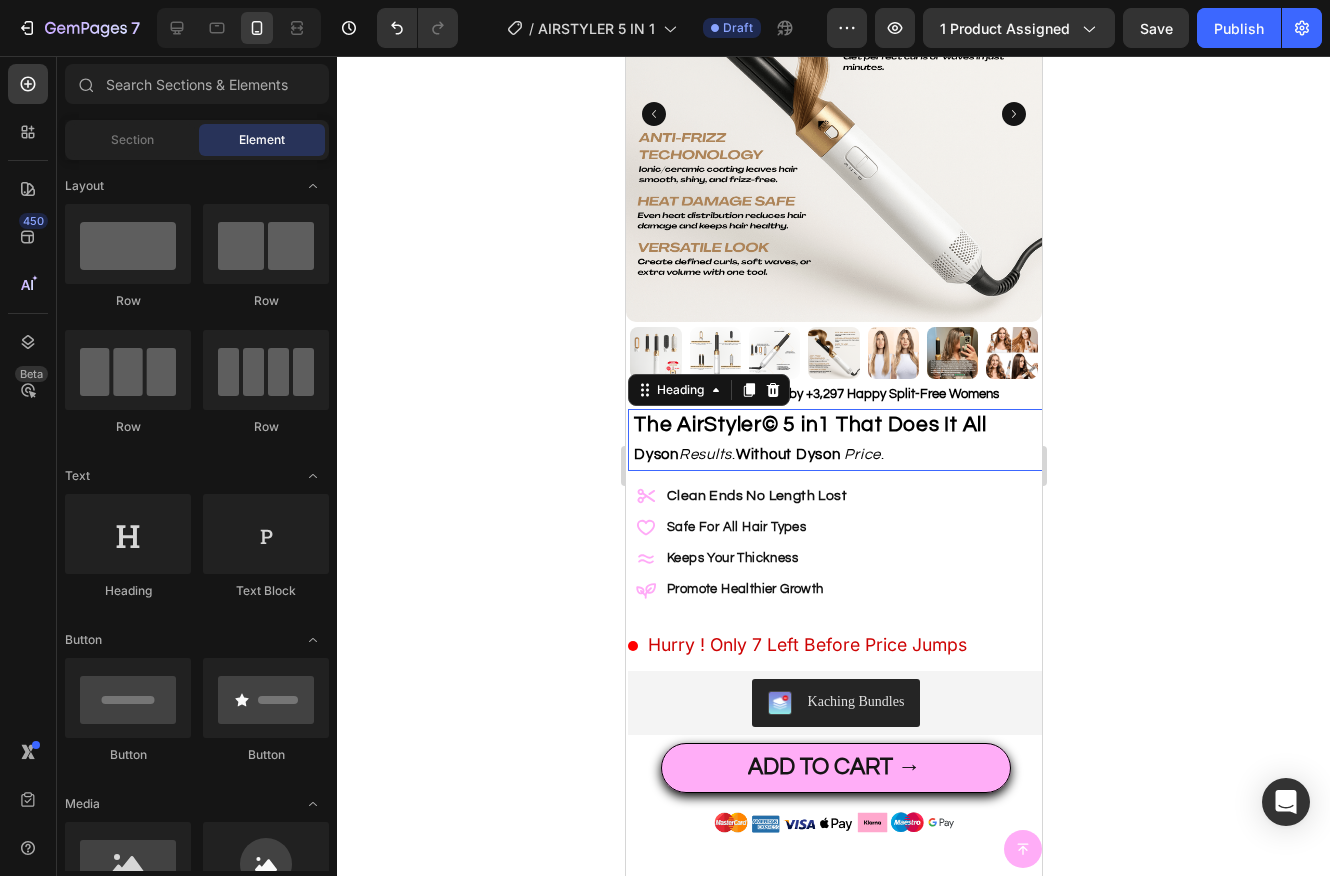click on "Without Dyson" at bounding box center (787, 454) 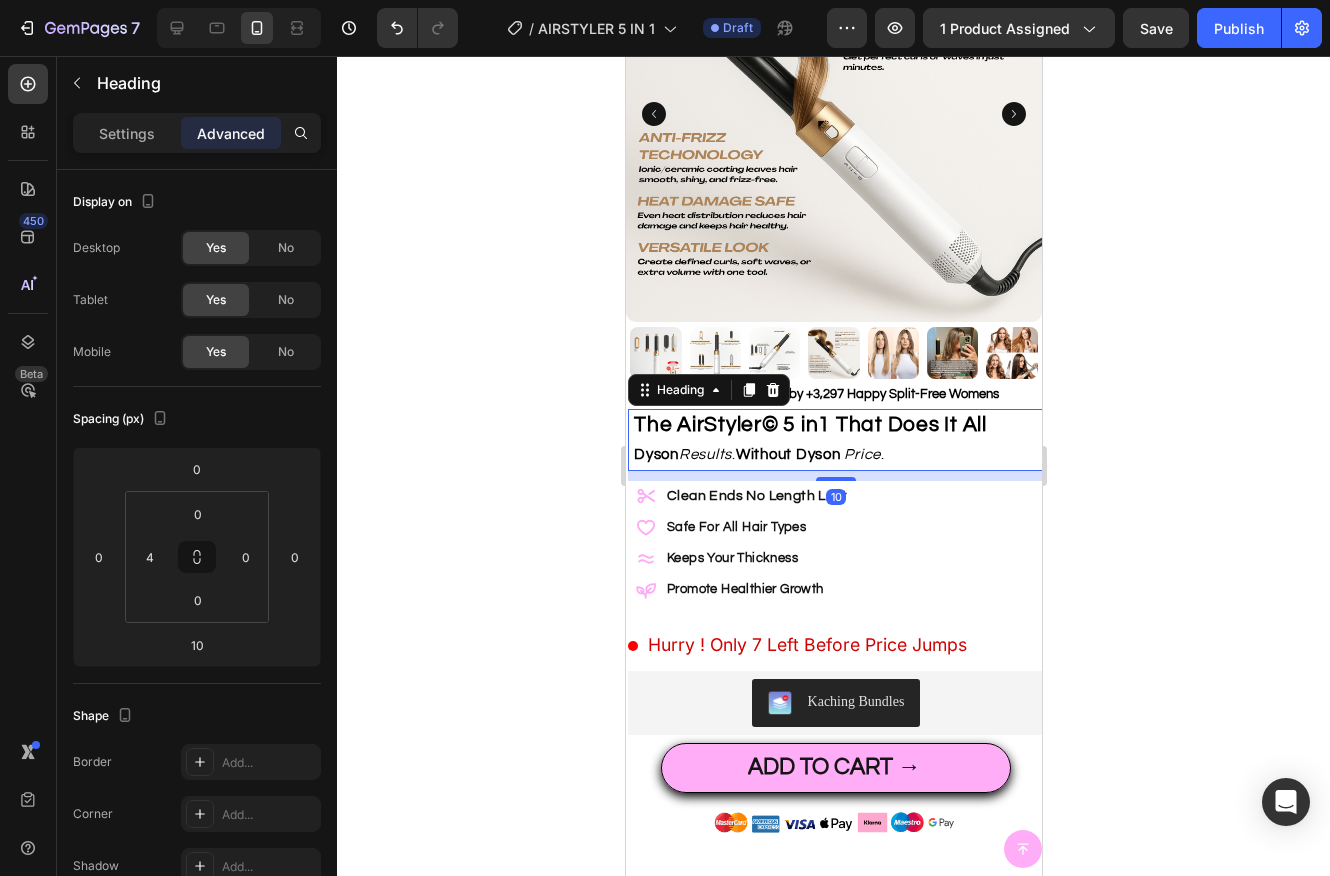 click on "Without Dyson" at bounding box center (787, 454) 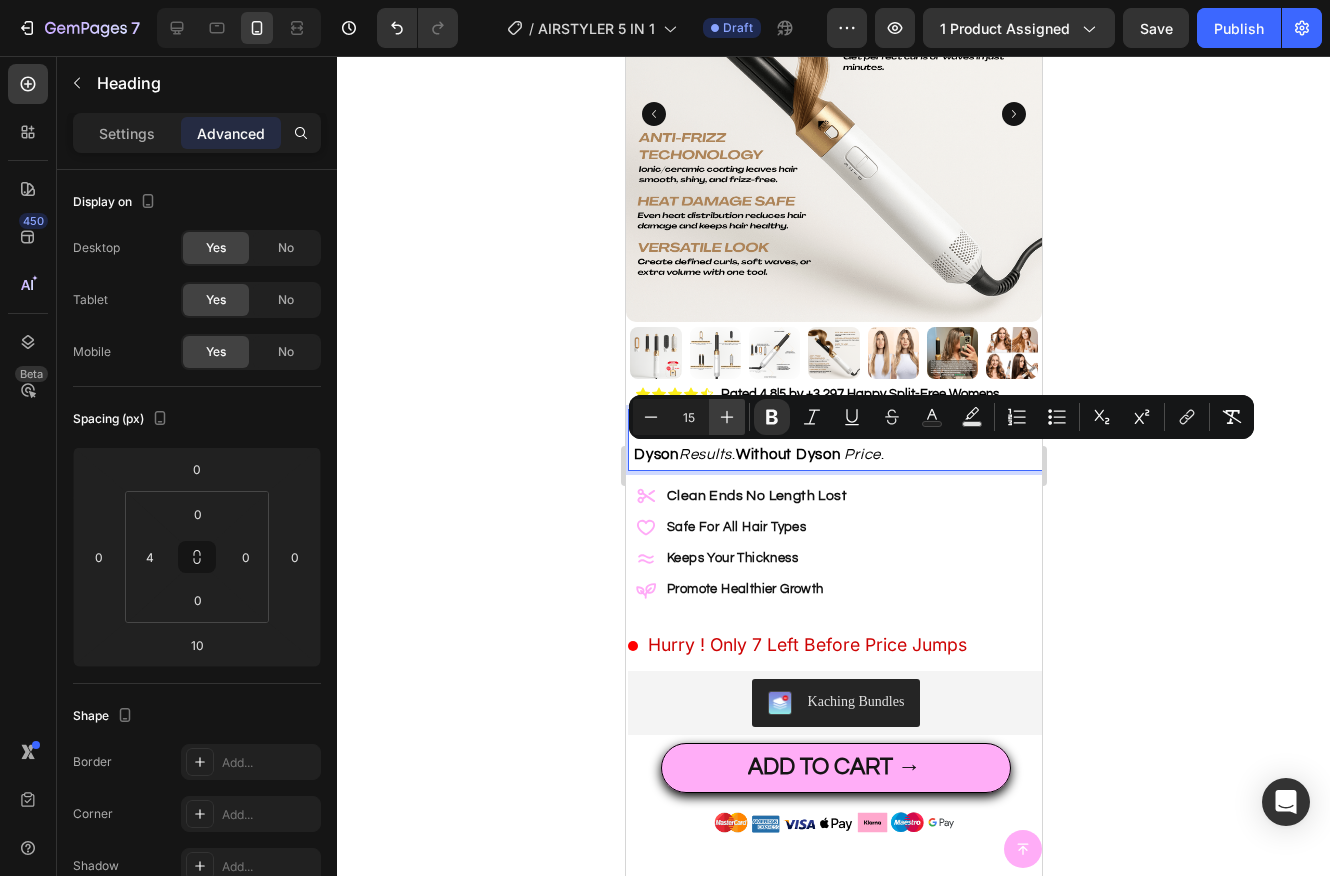 click 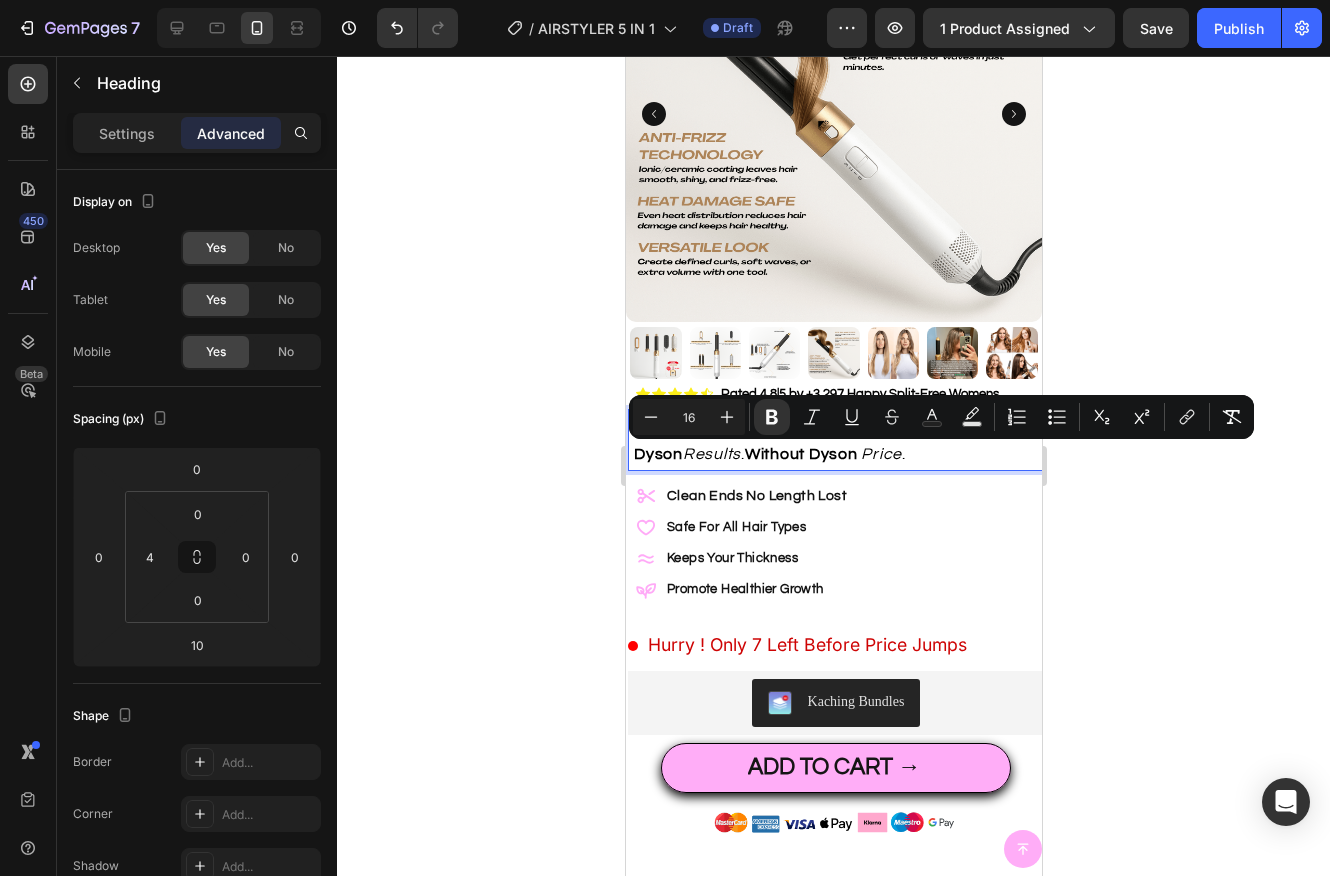 click 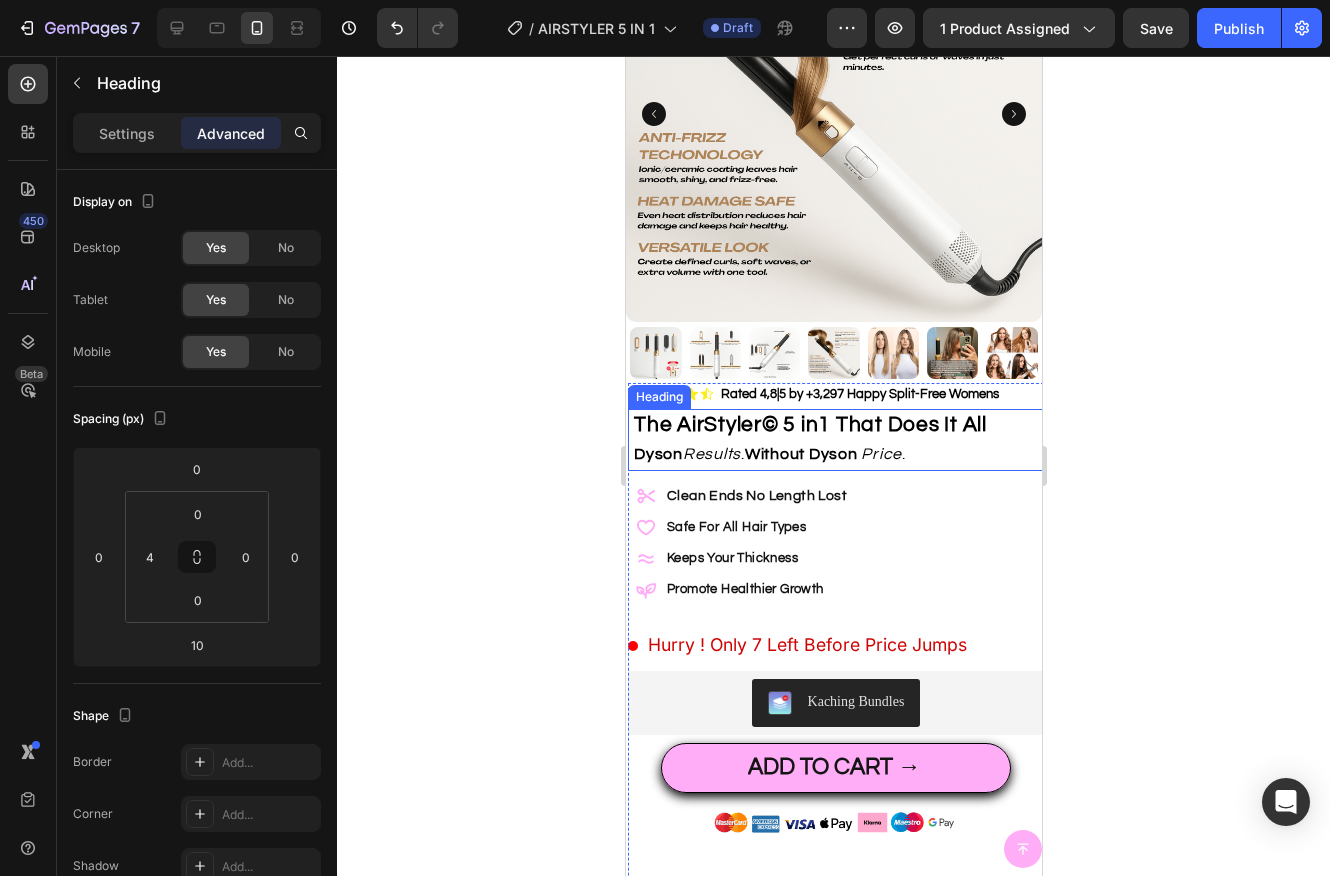 click on "Results" at bounding box center [711, 454] 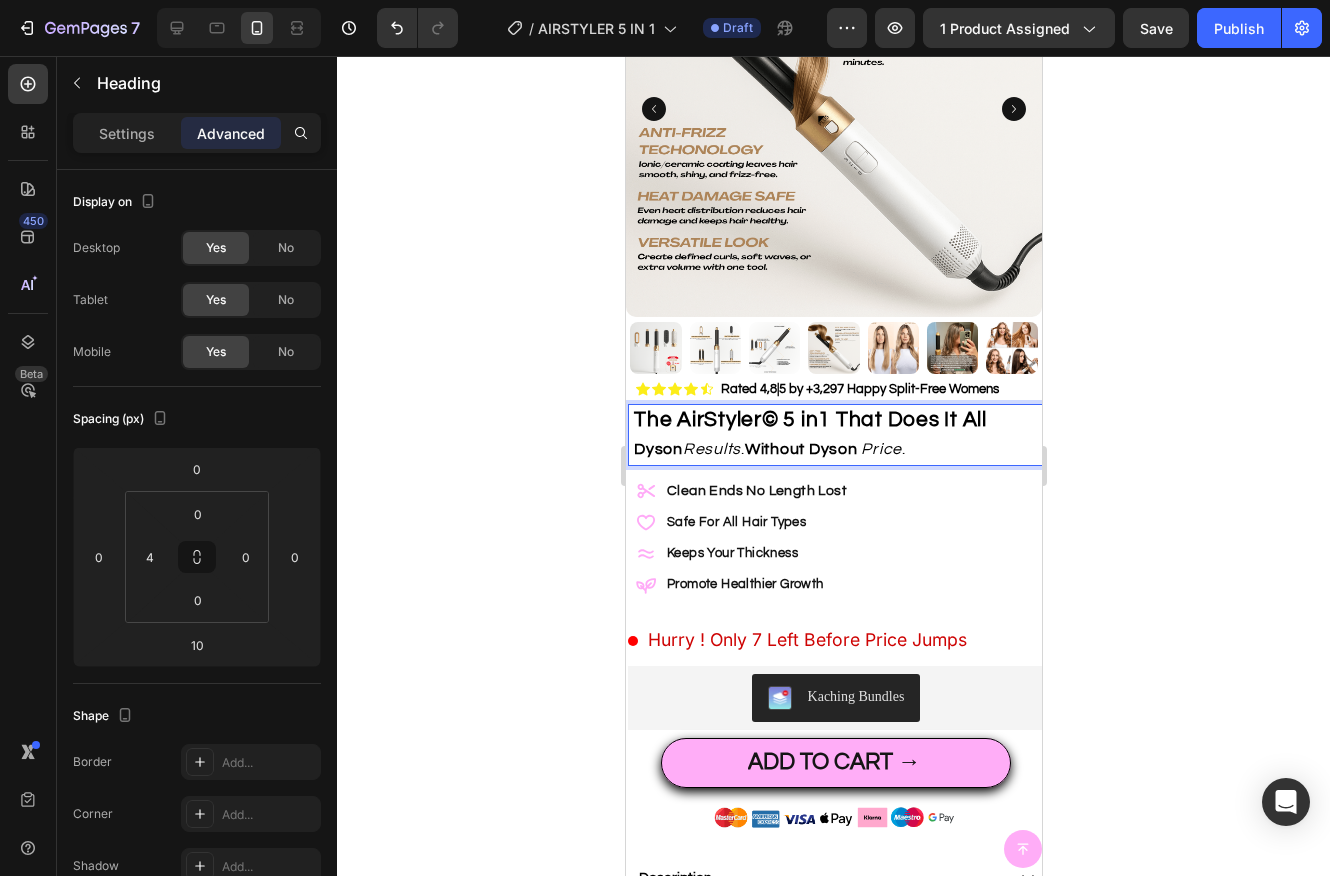 click on "Without Dyson" at bounding box center [800, 449] 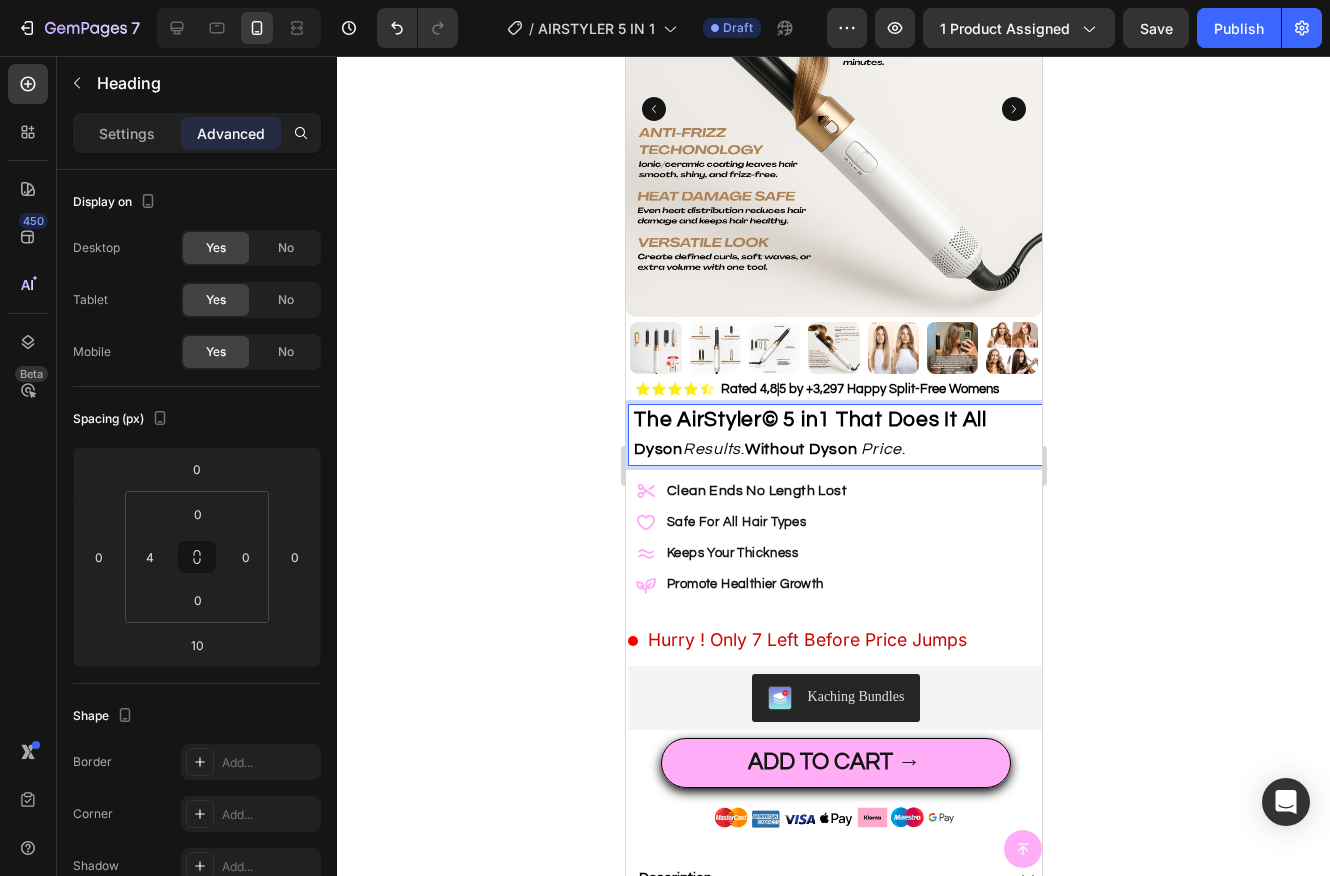 click 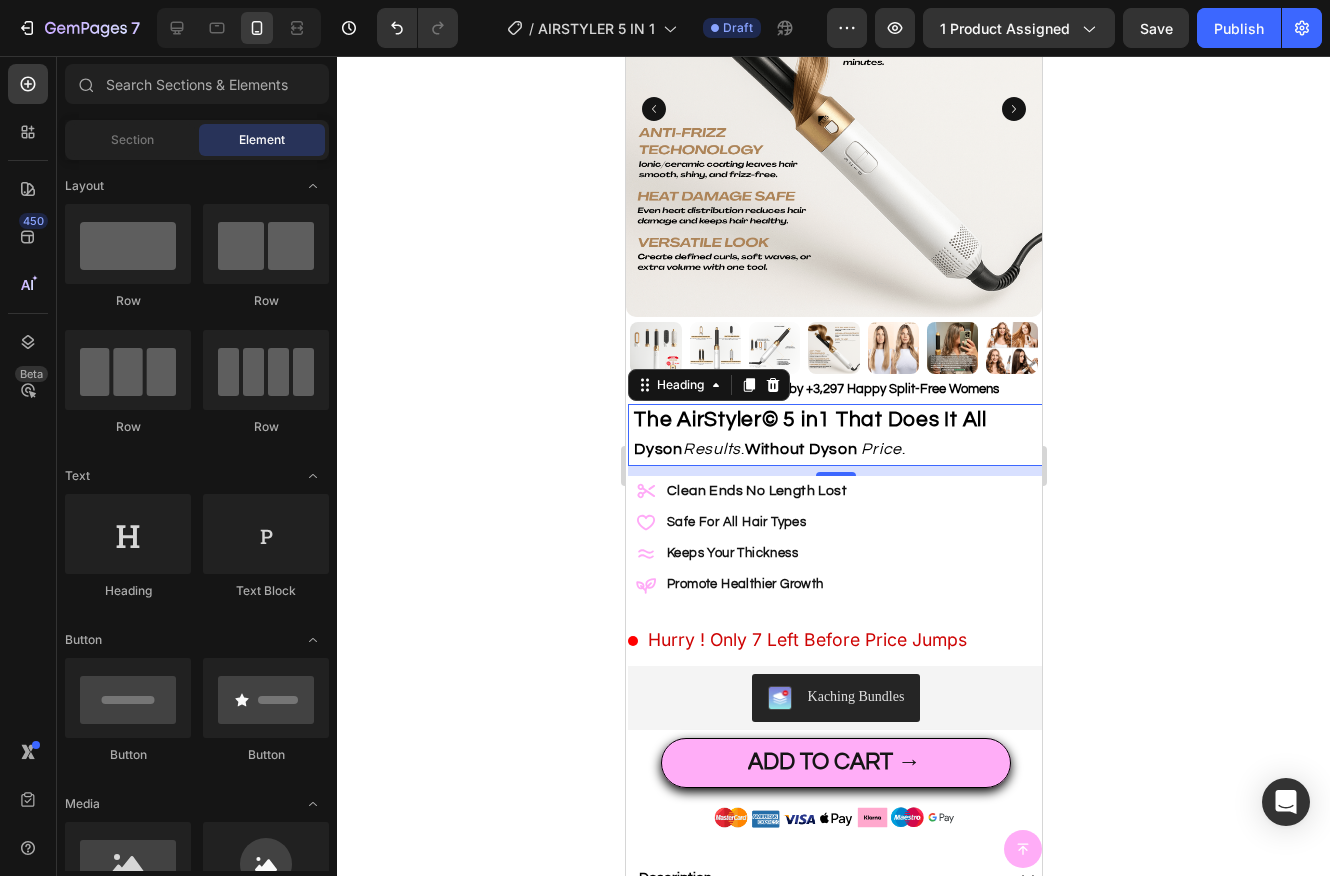 click on "Without Dyson" at bounding box center [800, 449] 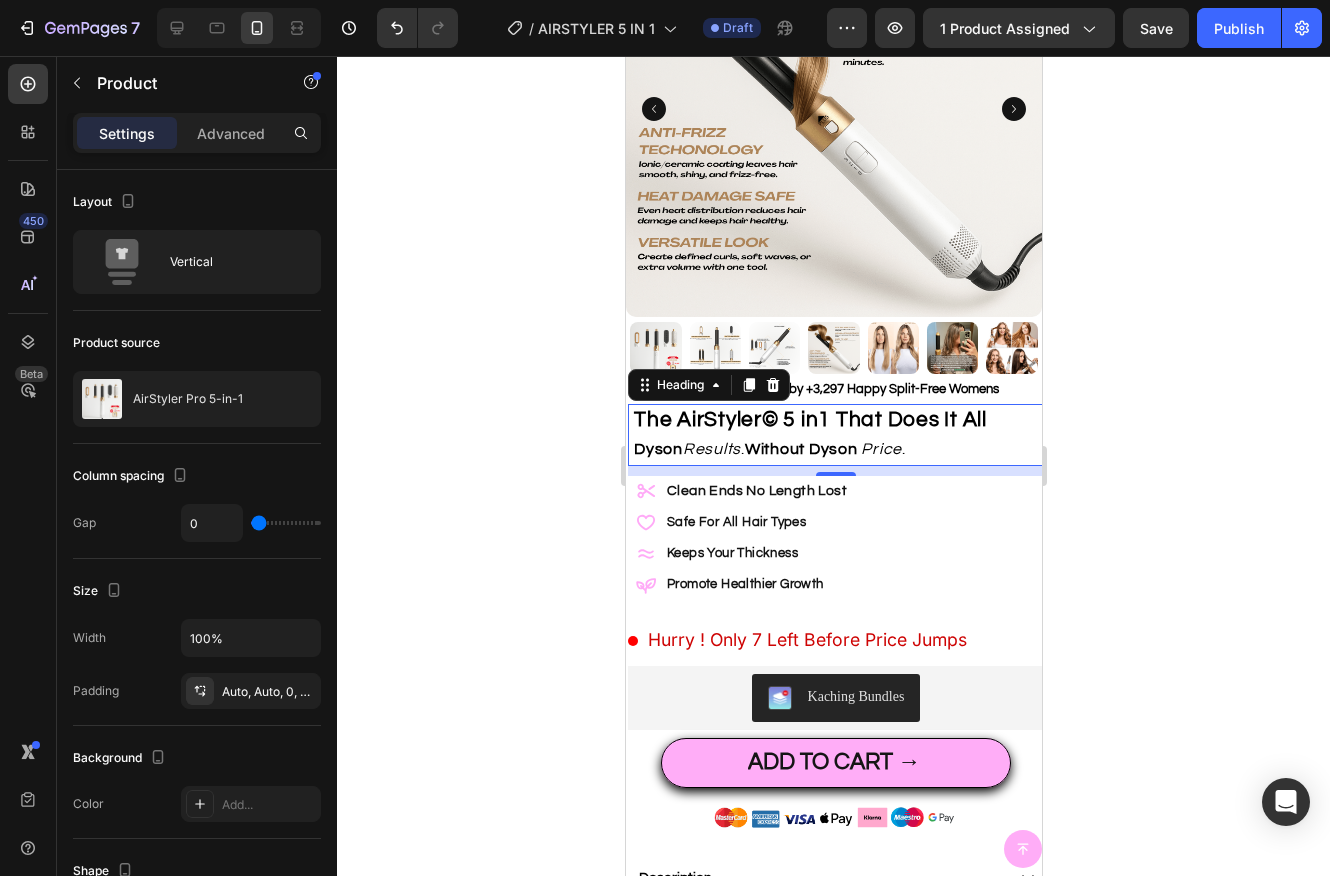 click on "Dyson" at bounding box center [657, 449] 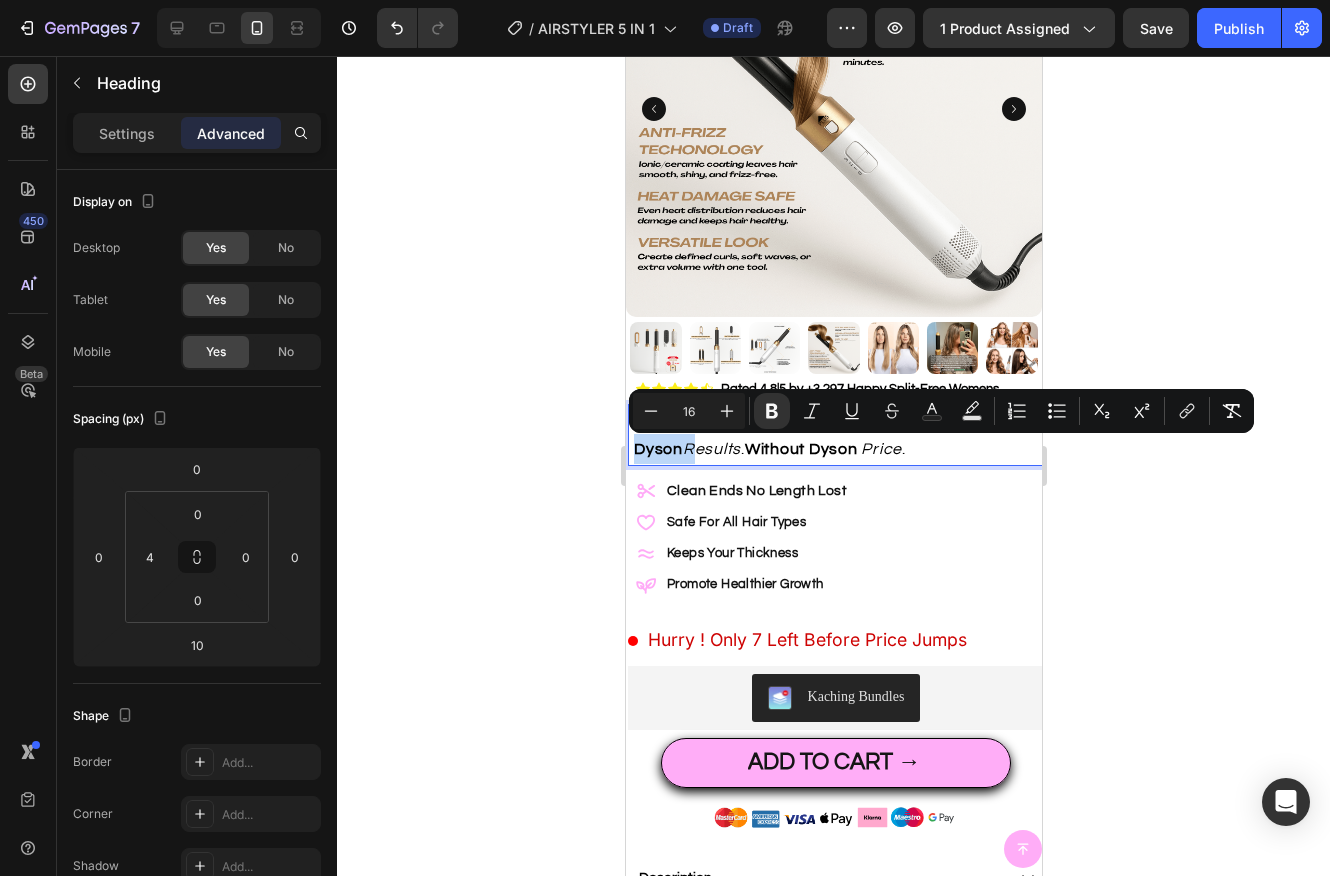 drag, startPoint x: 637, startPoint y: 453, endPoint x: 678, endPoint y: 451, distance: 41.04875 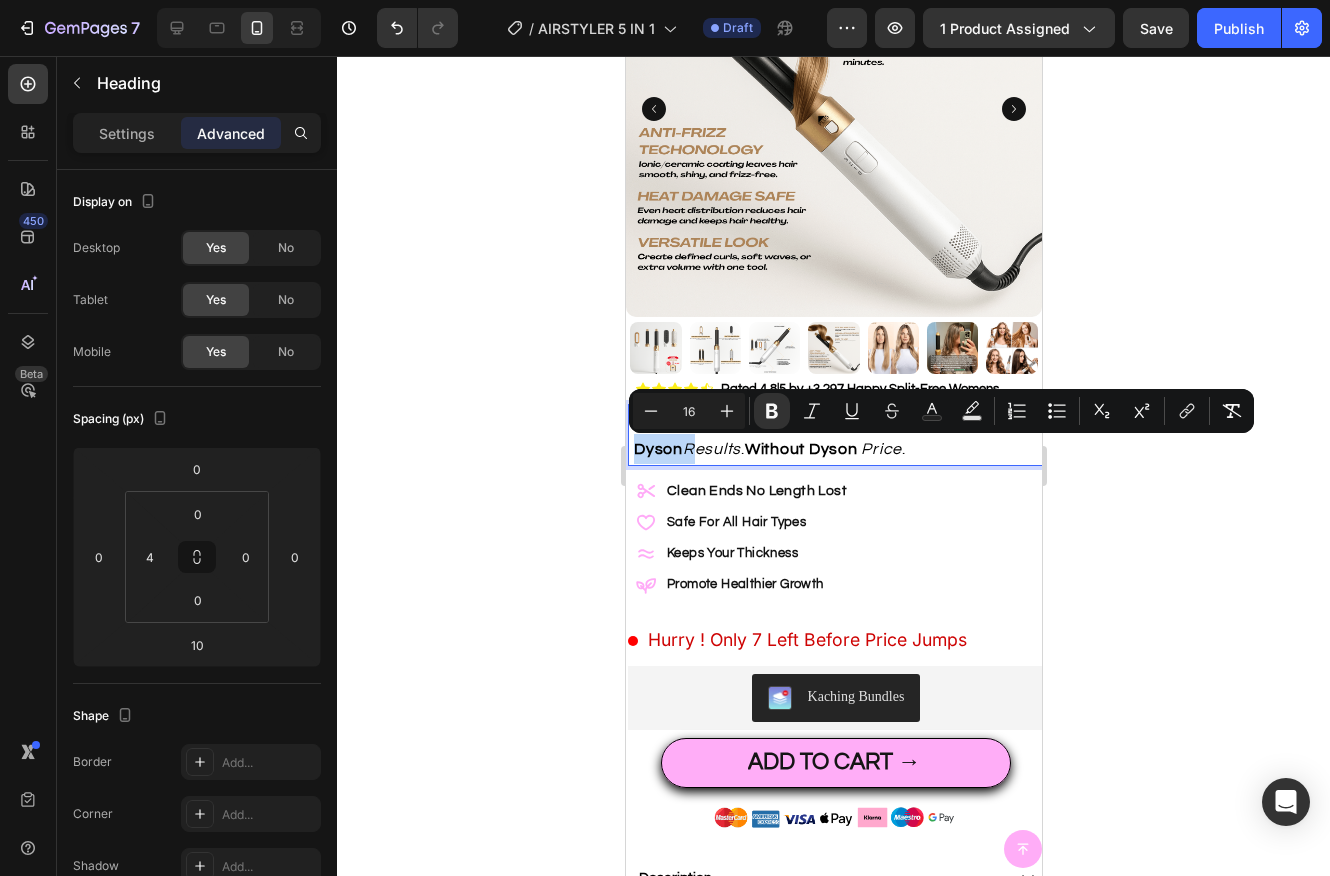 click on "Dyson" at bounding box center (657, 449) 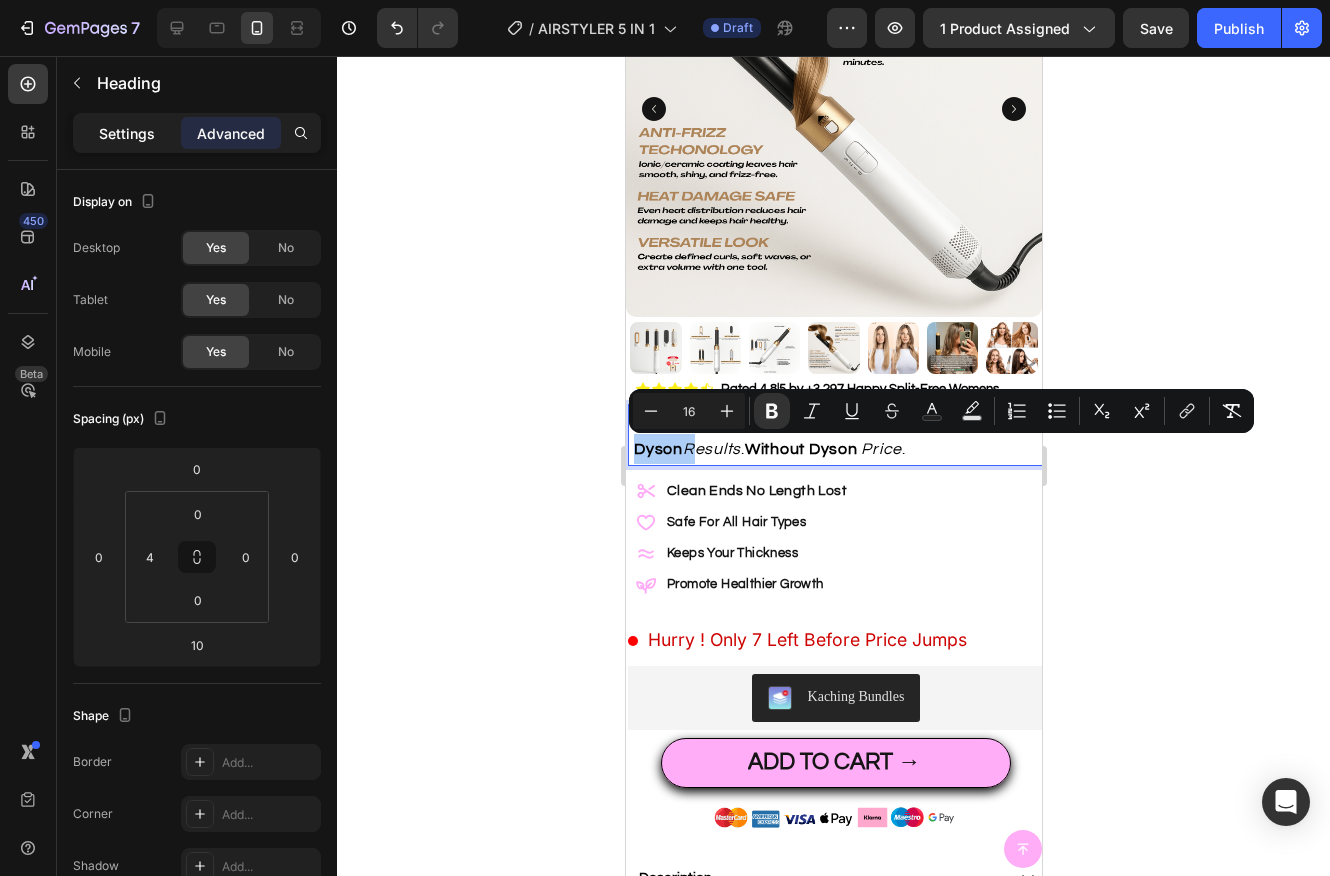 click on "Settings" 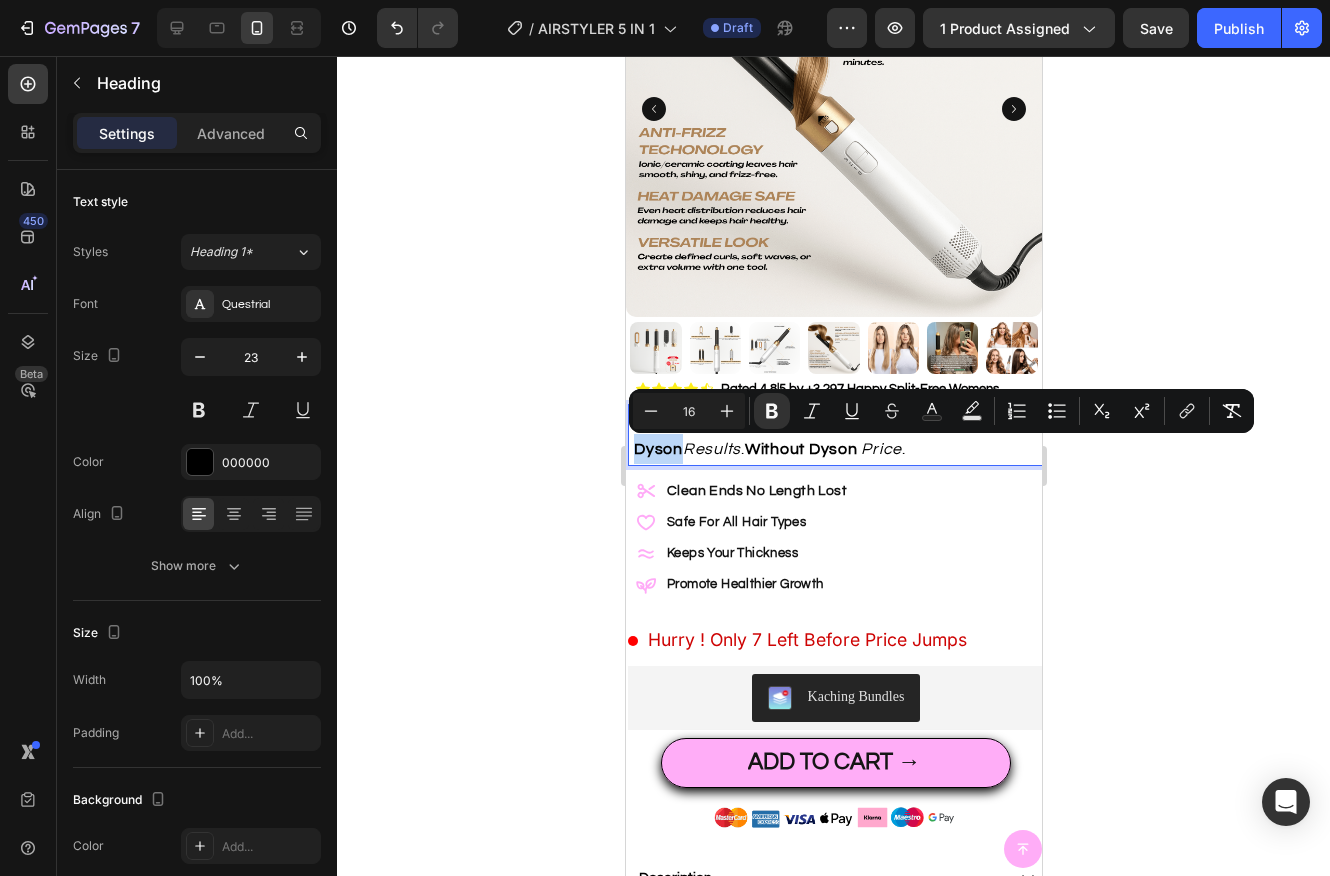 drag, startPoint x: 681, startPoint y: 450, endPoint x: 631, endPoint y: 453, distance: 50.08992 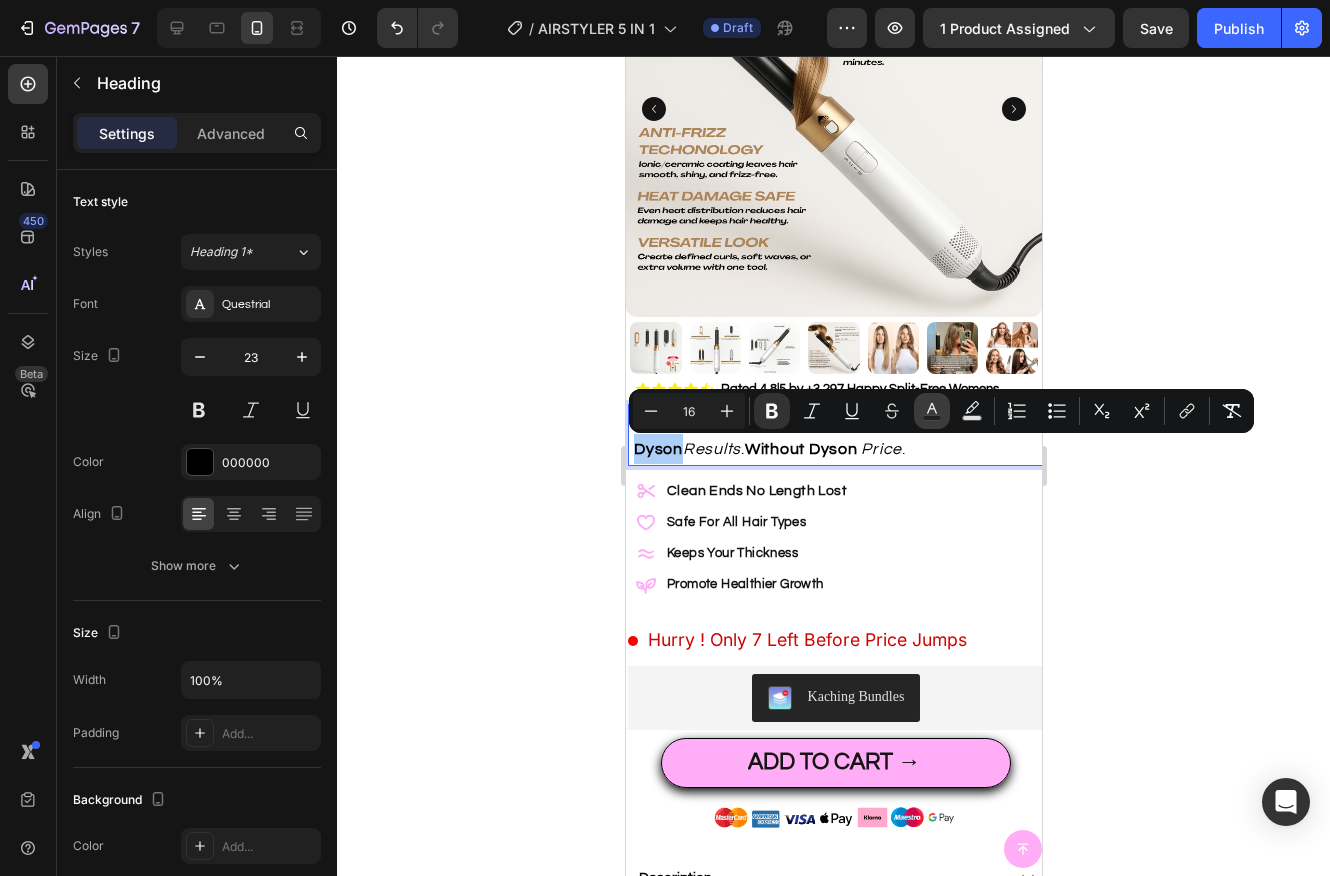 click 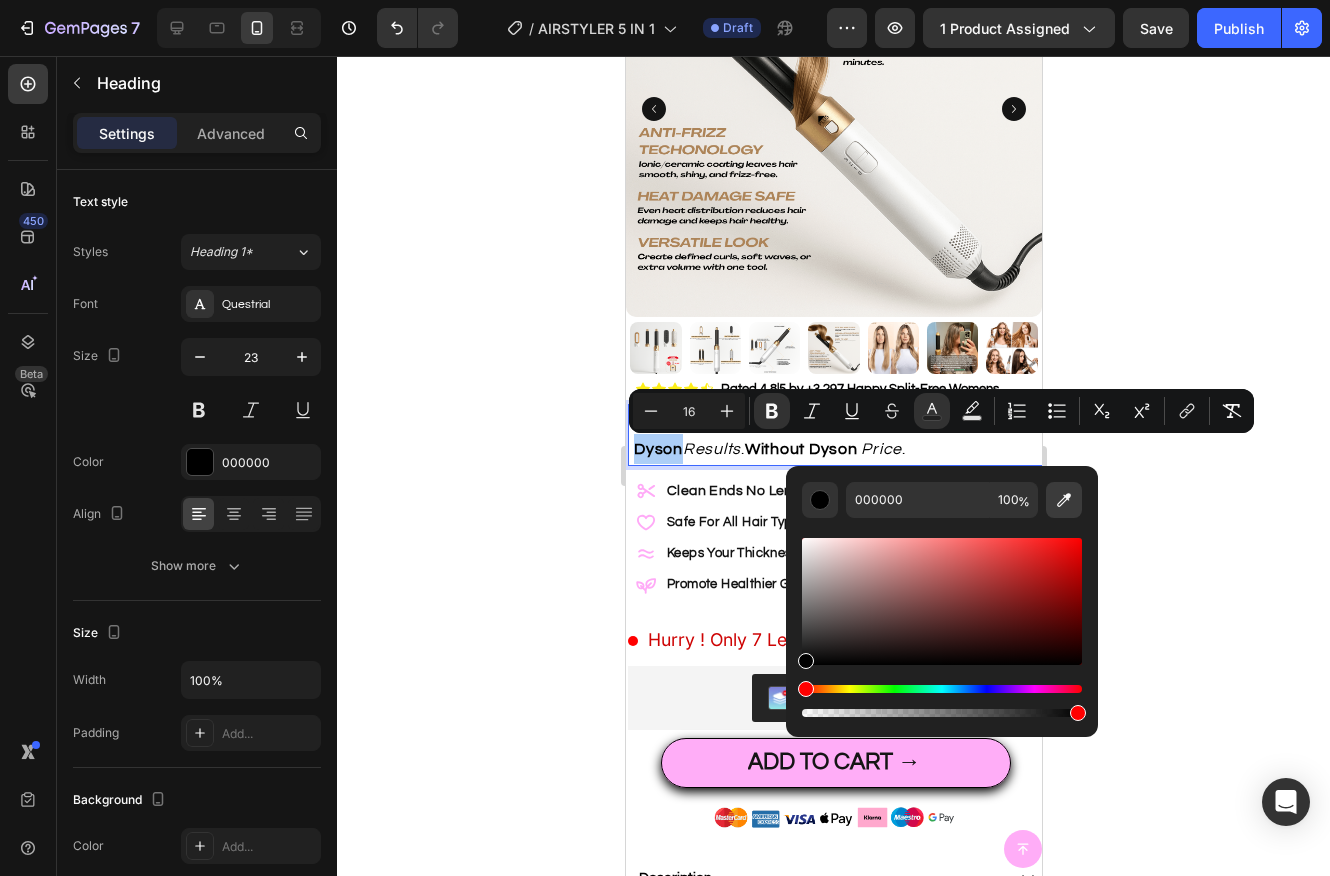 click 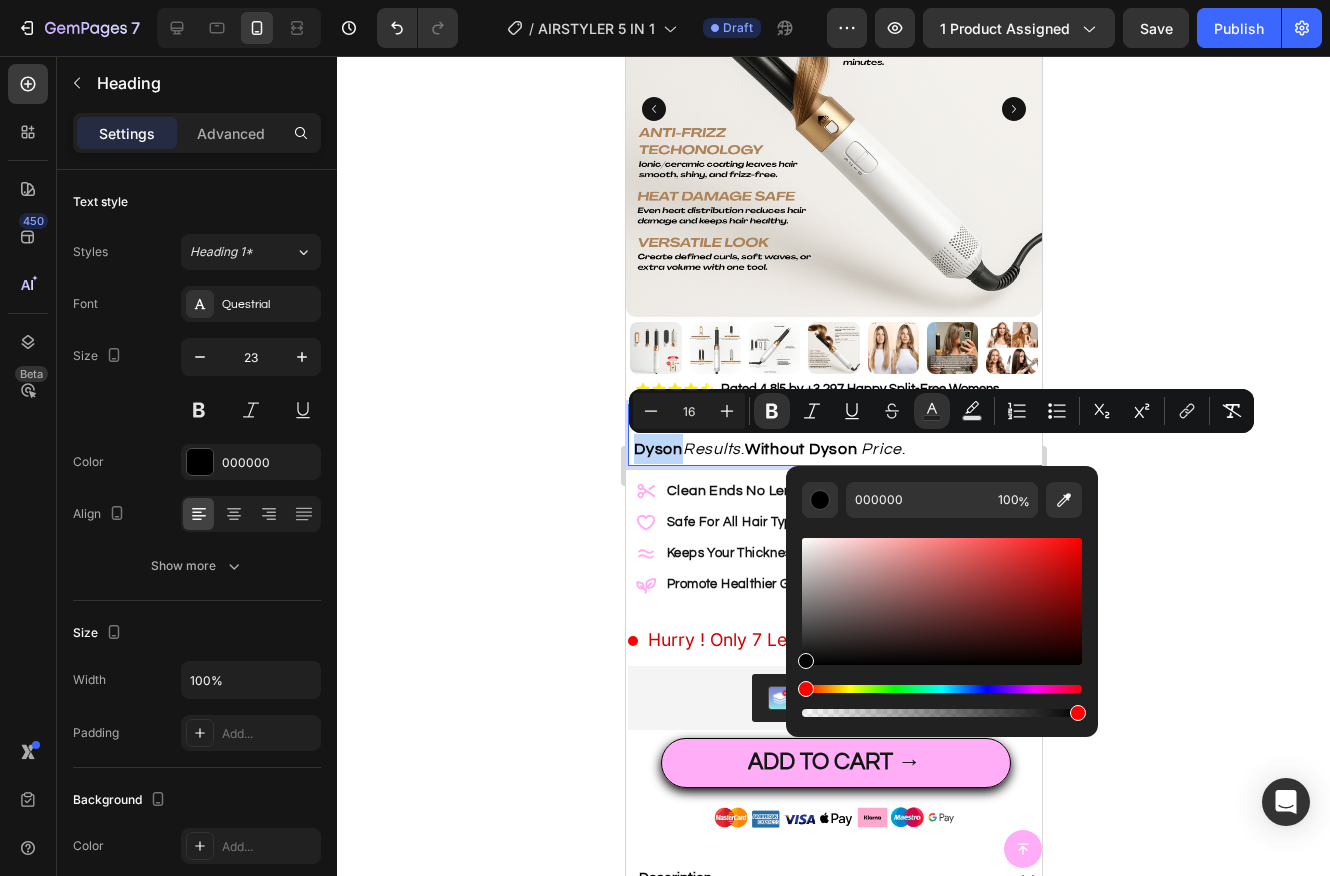 type on "[LICENSE]" 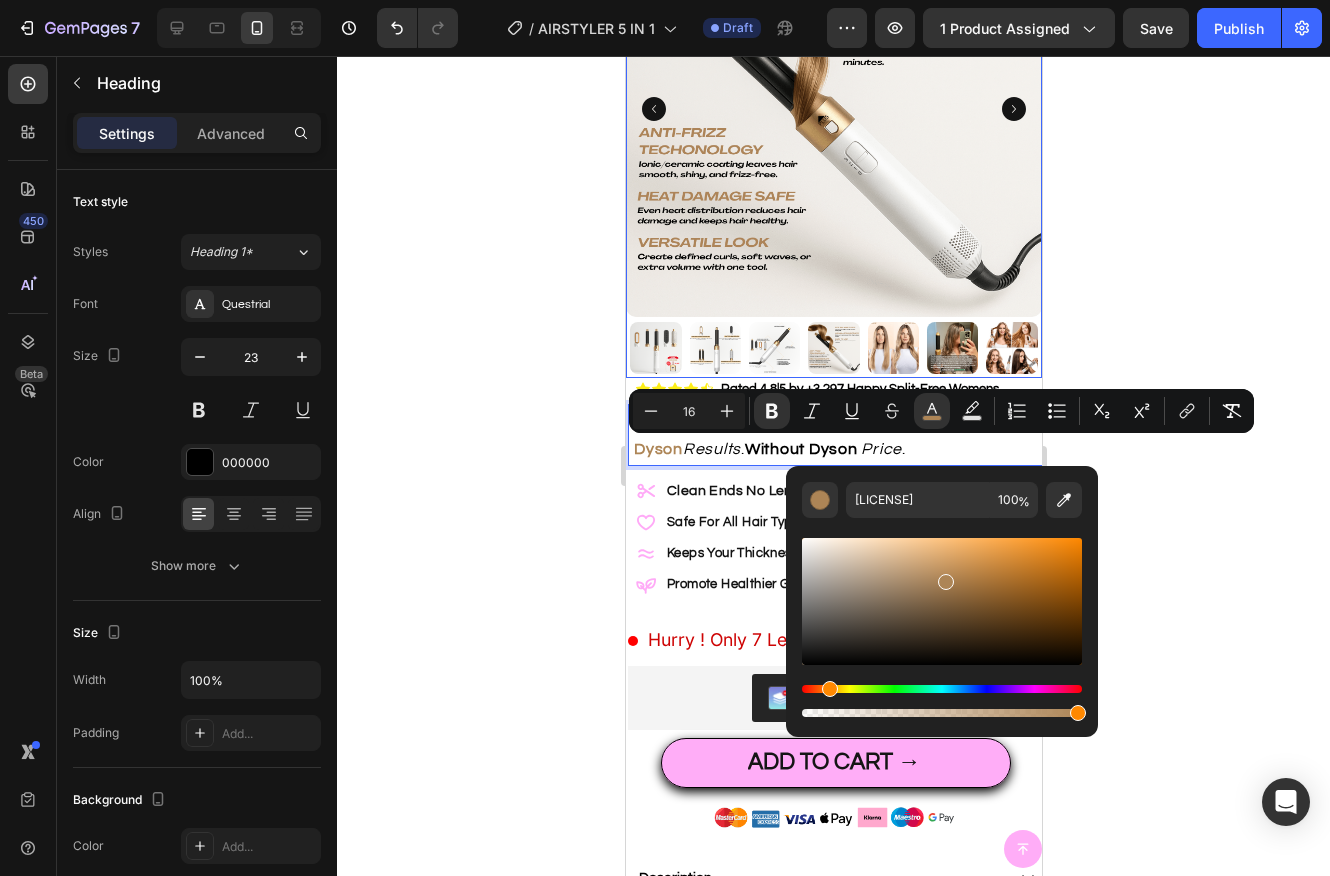 click 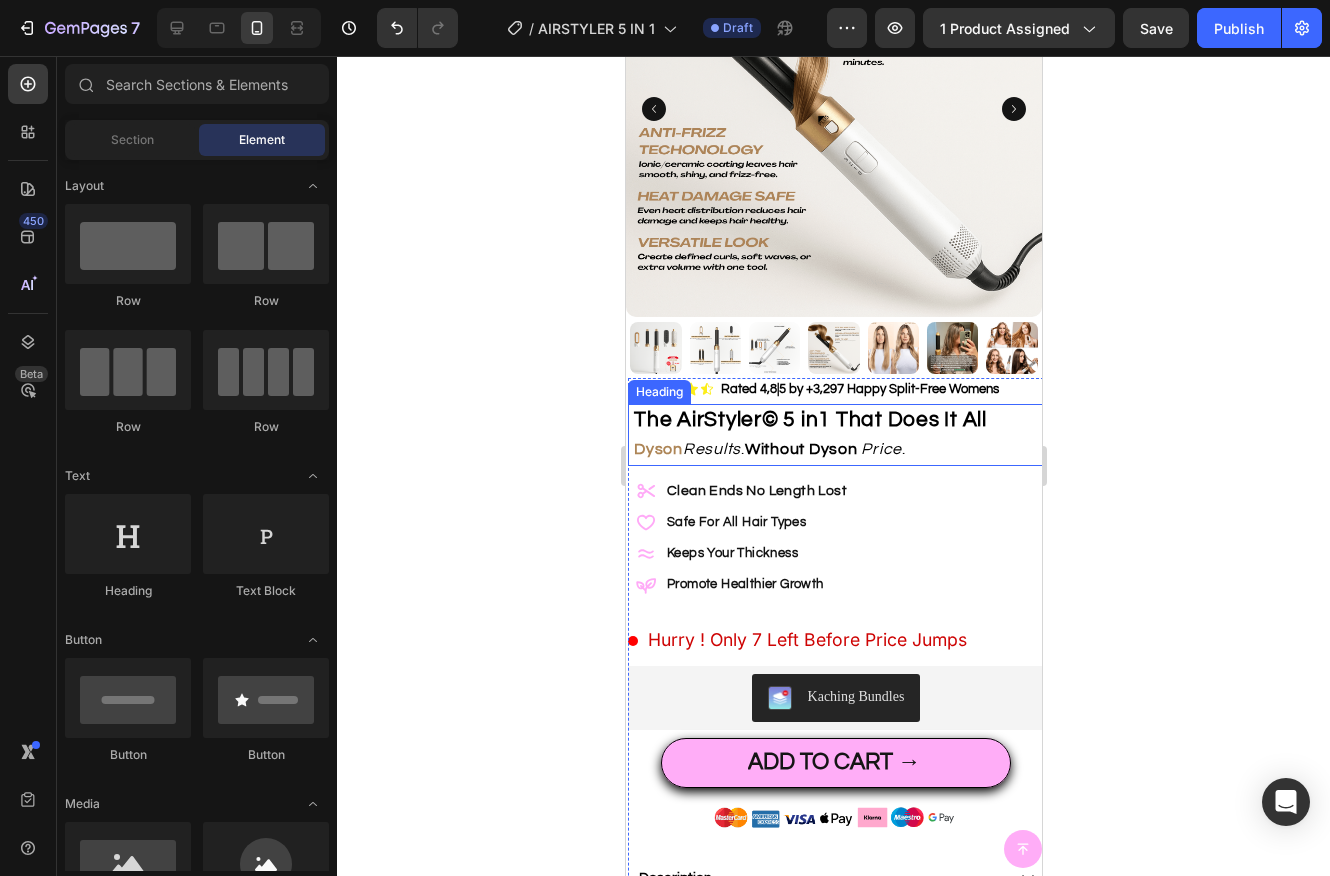 click on "Without Dyson" at bounding box center [800, 449] 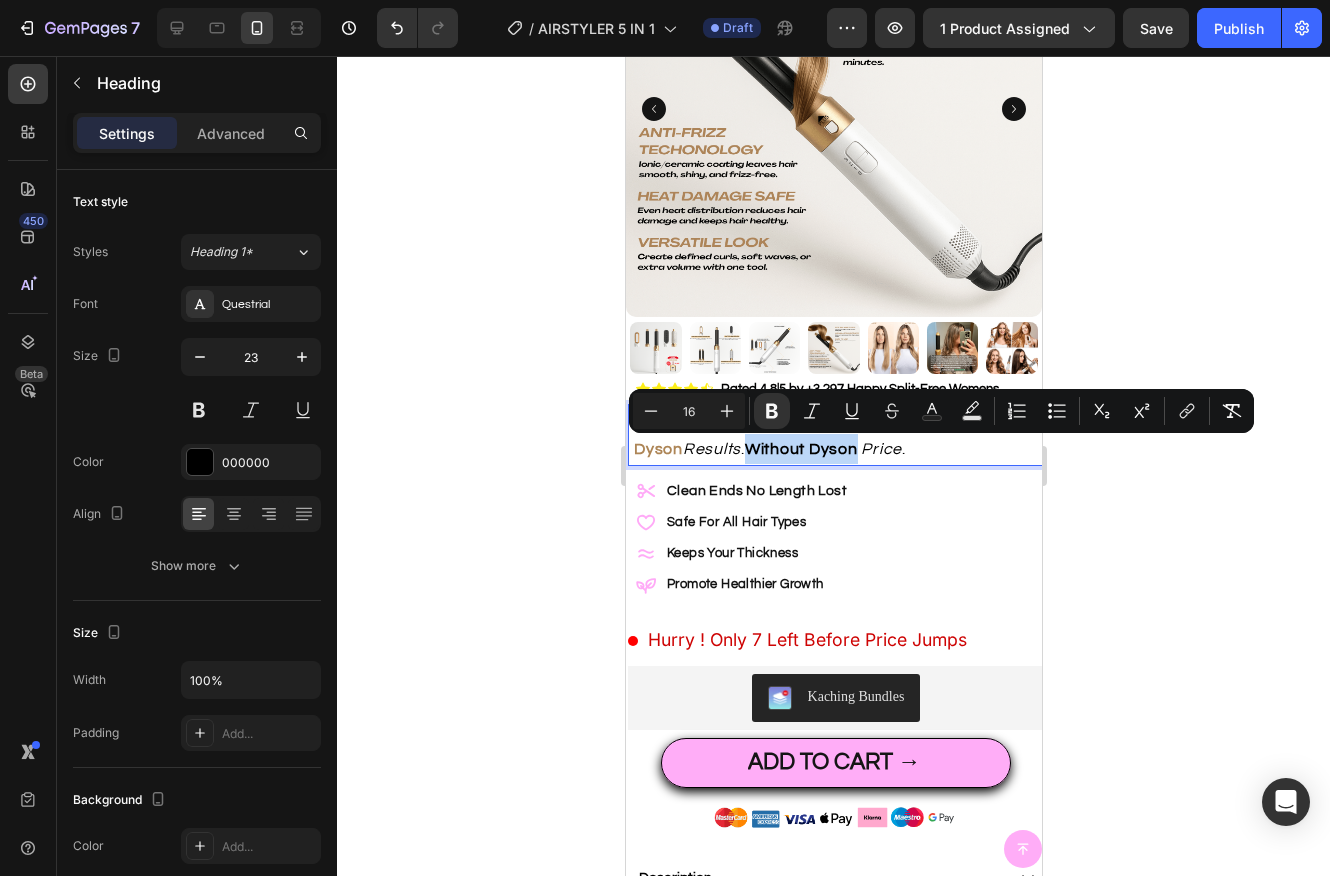 drag, startPoint x: 754, startPoint y: 450, endPoint x: 864, endPoint y: 449, distance: 110.00455 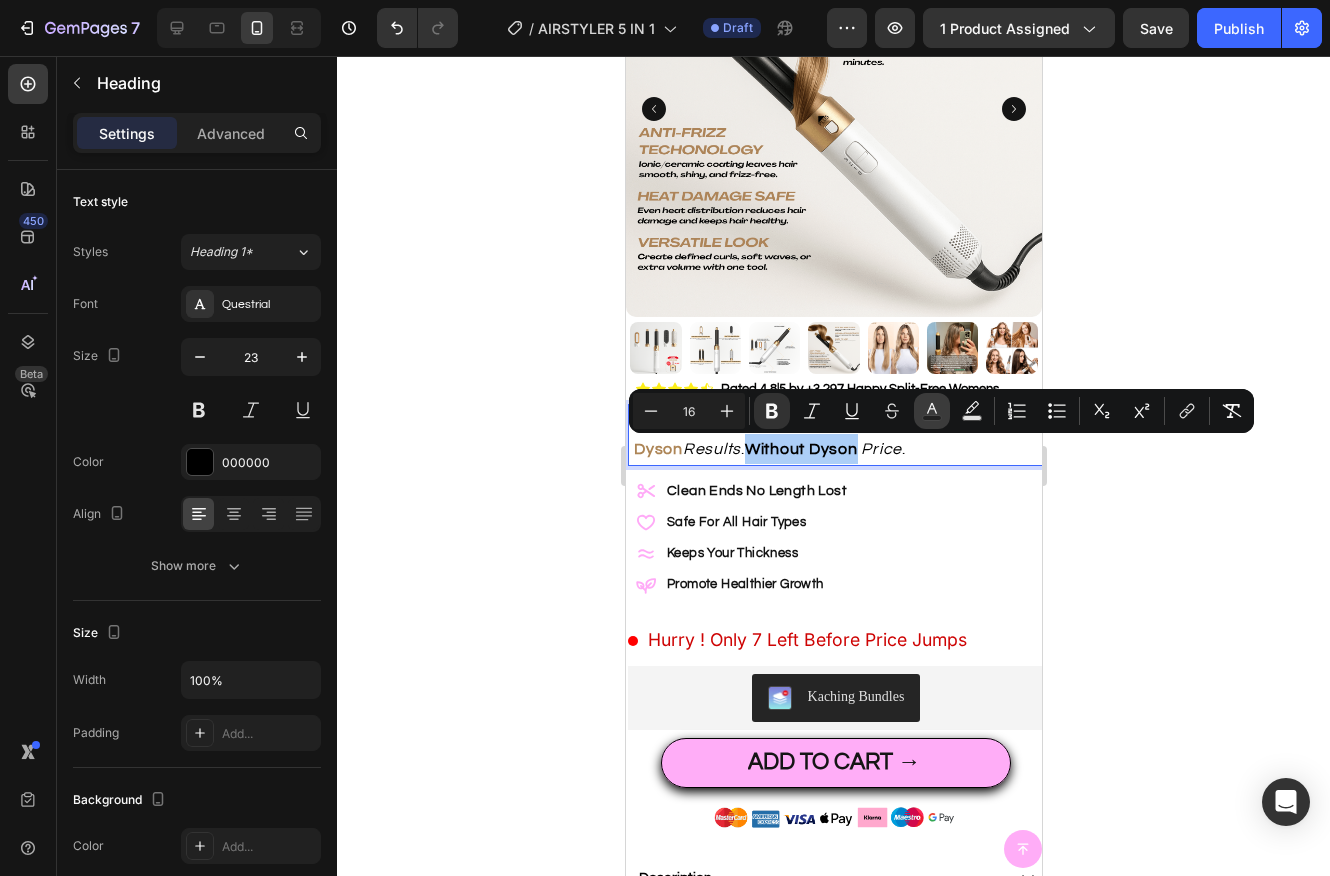 click on "Text Color" at bounding box center (932, 411) 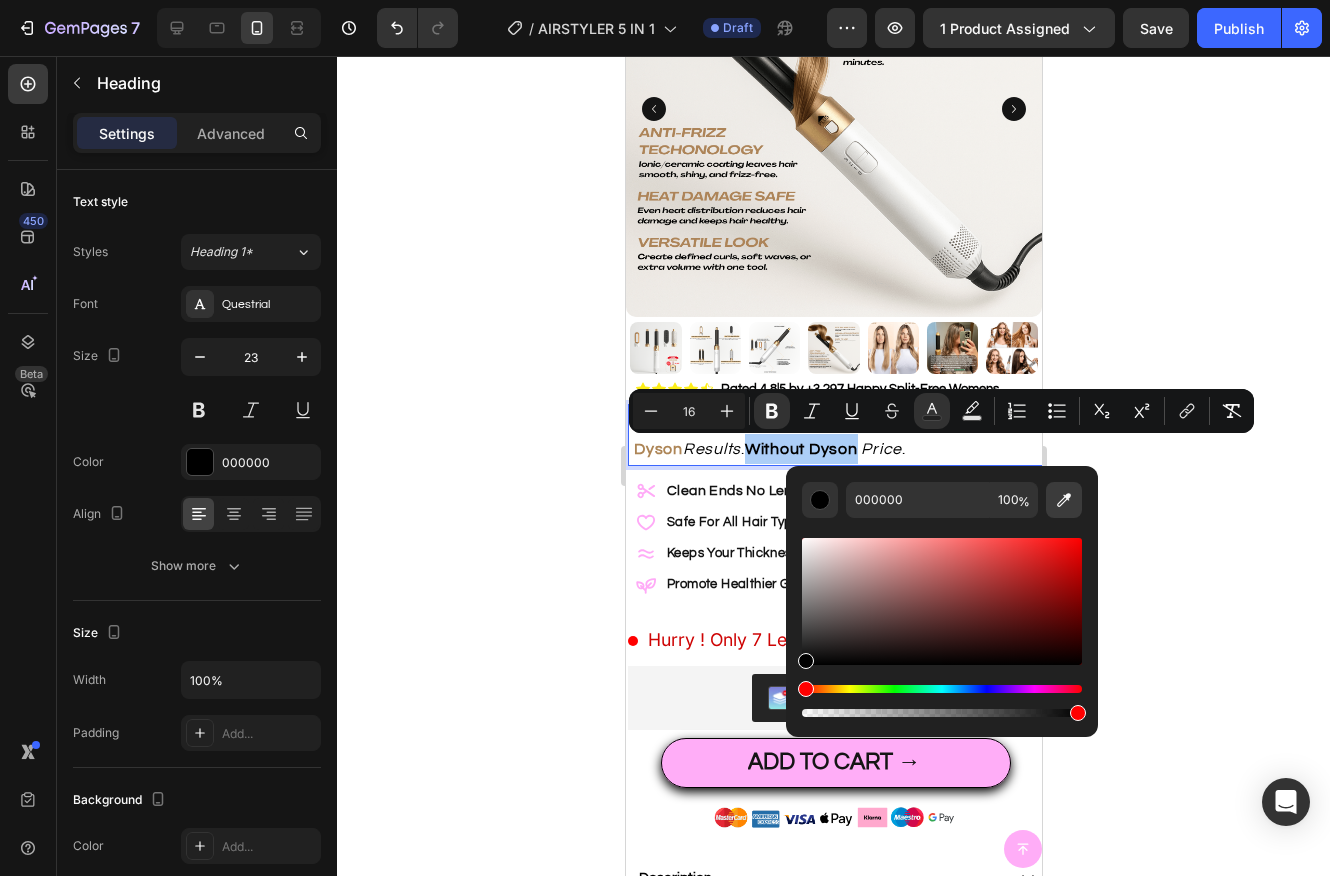 click 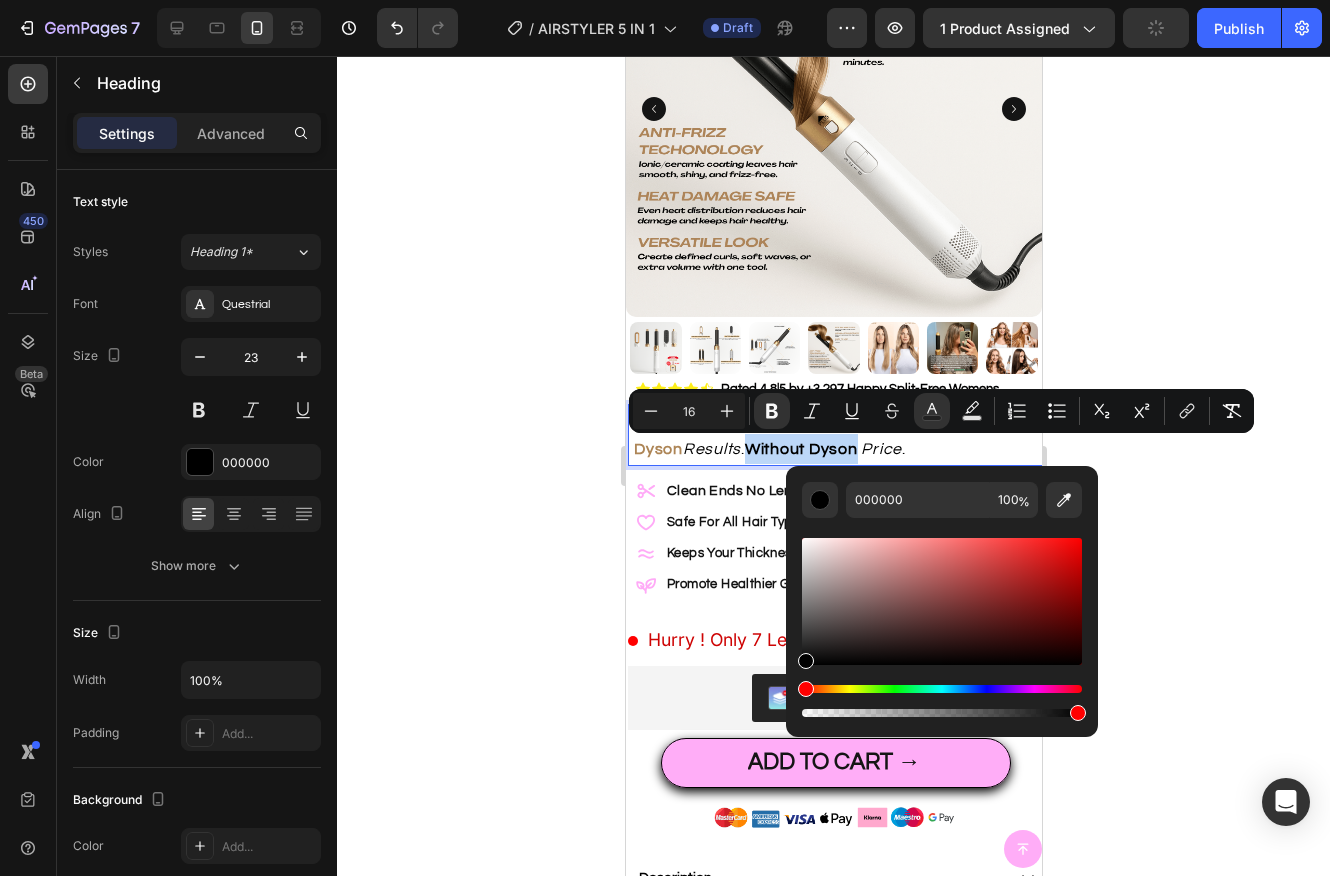 type on "[LICENSE]" 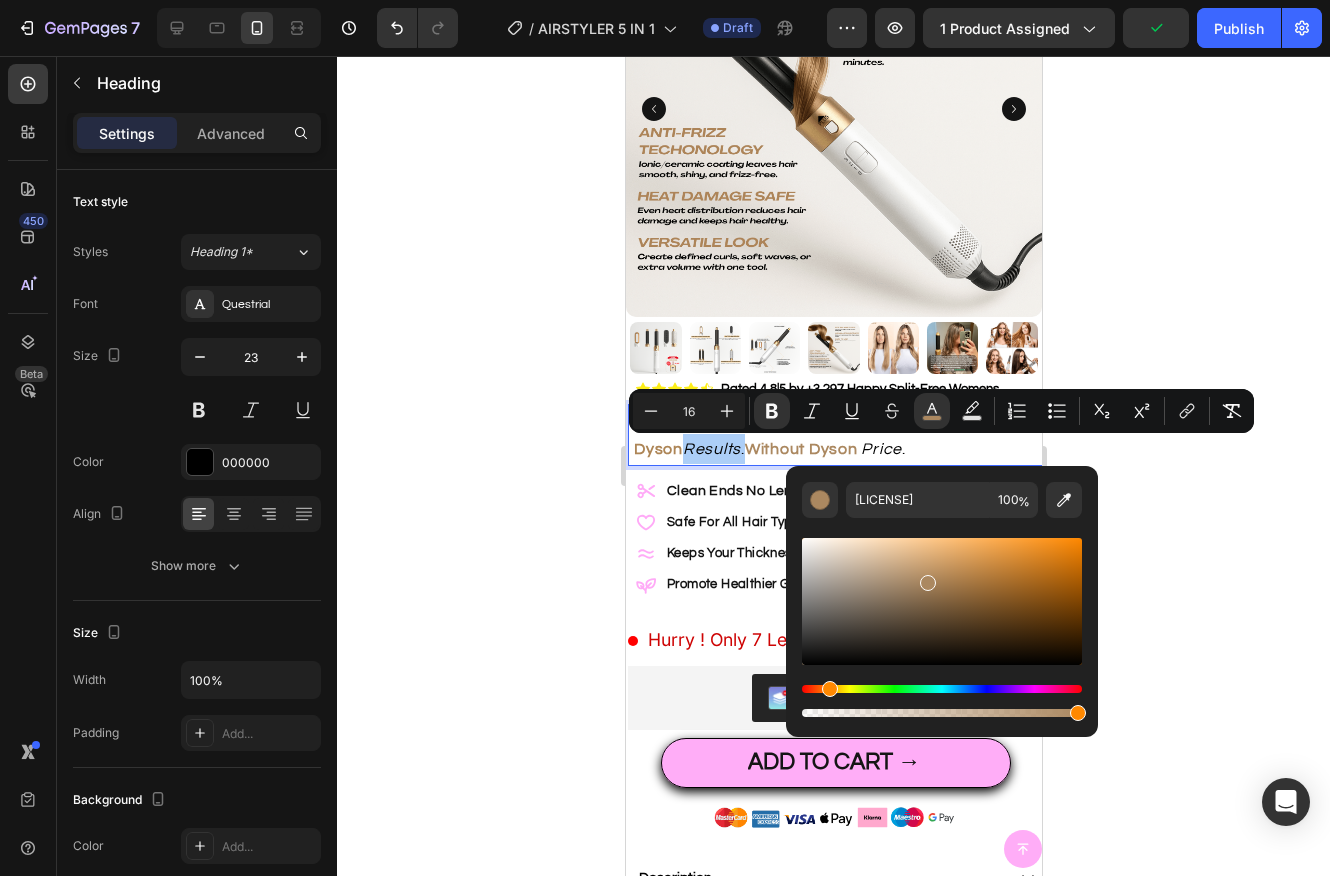 click 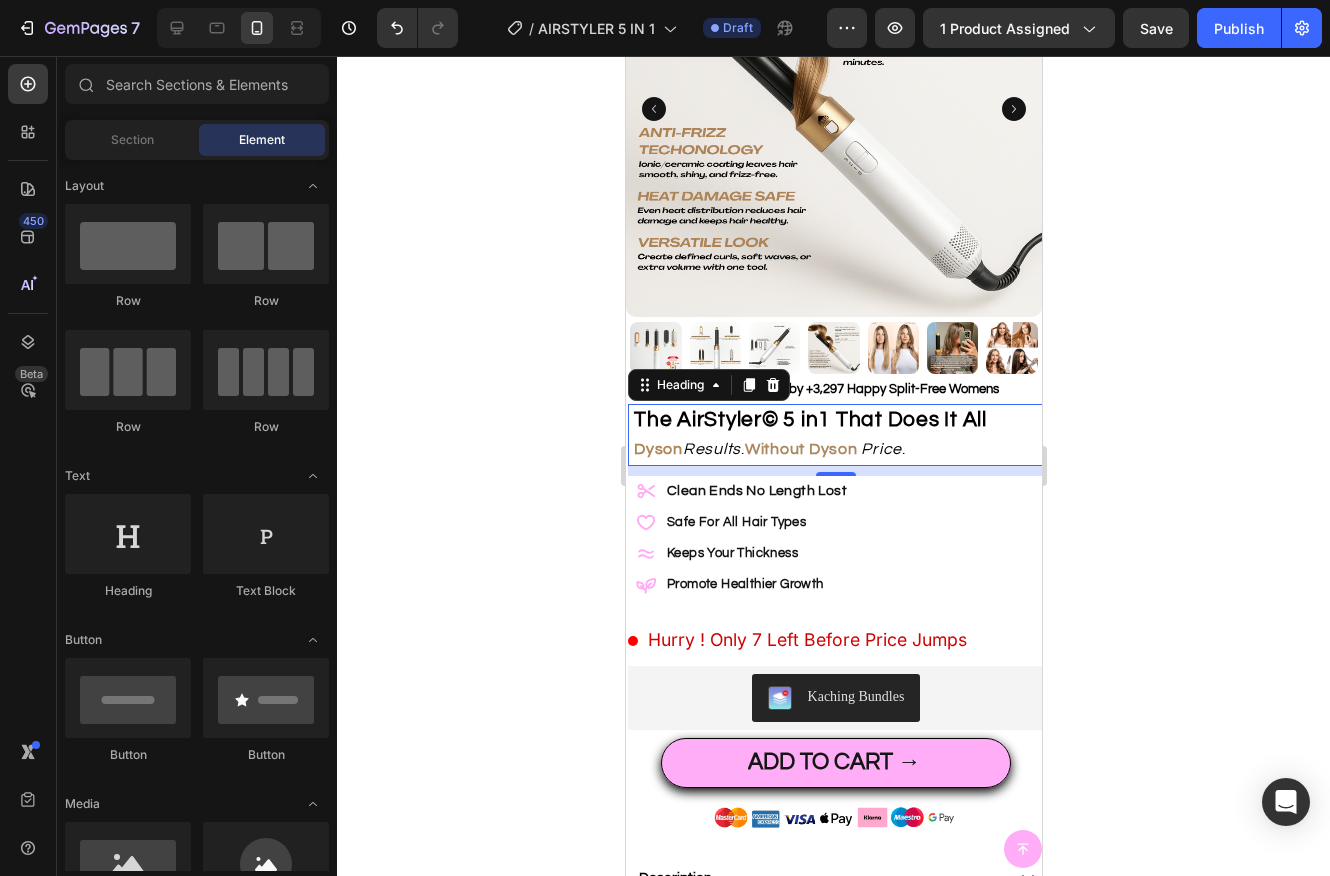 click on "Results" at bounding box center (711, 449) 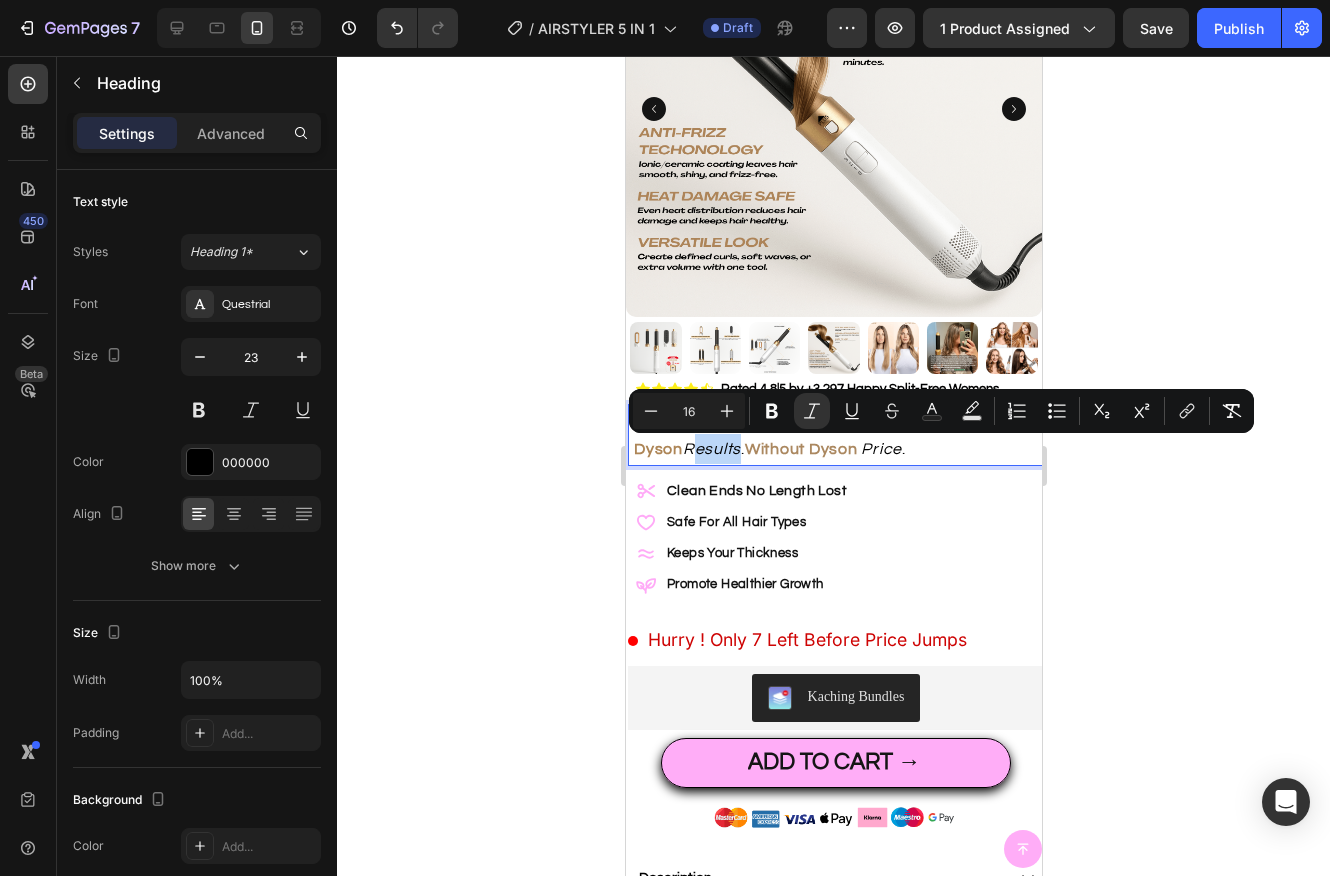 drag, startPoint x: 687, startPoint y: 450, endPoint x: 737, endPoint y: 452, distance: 50.039986 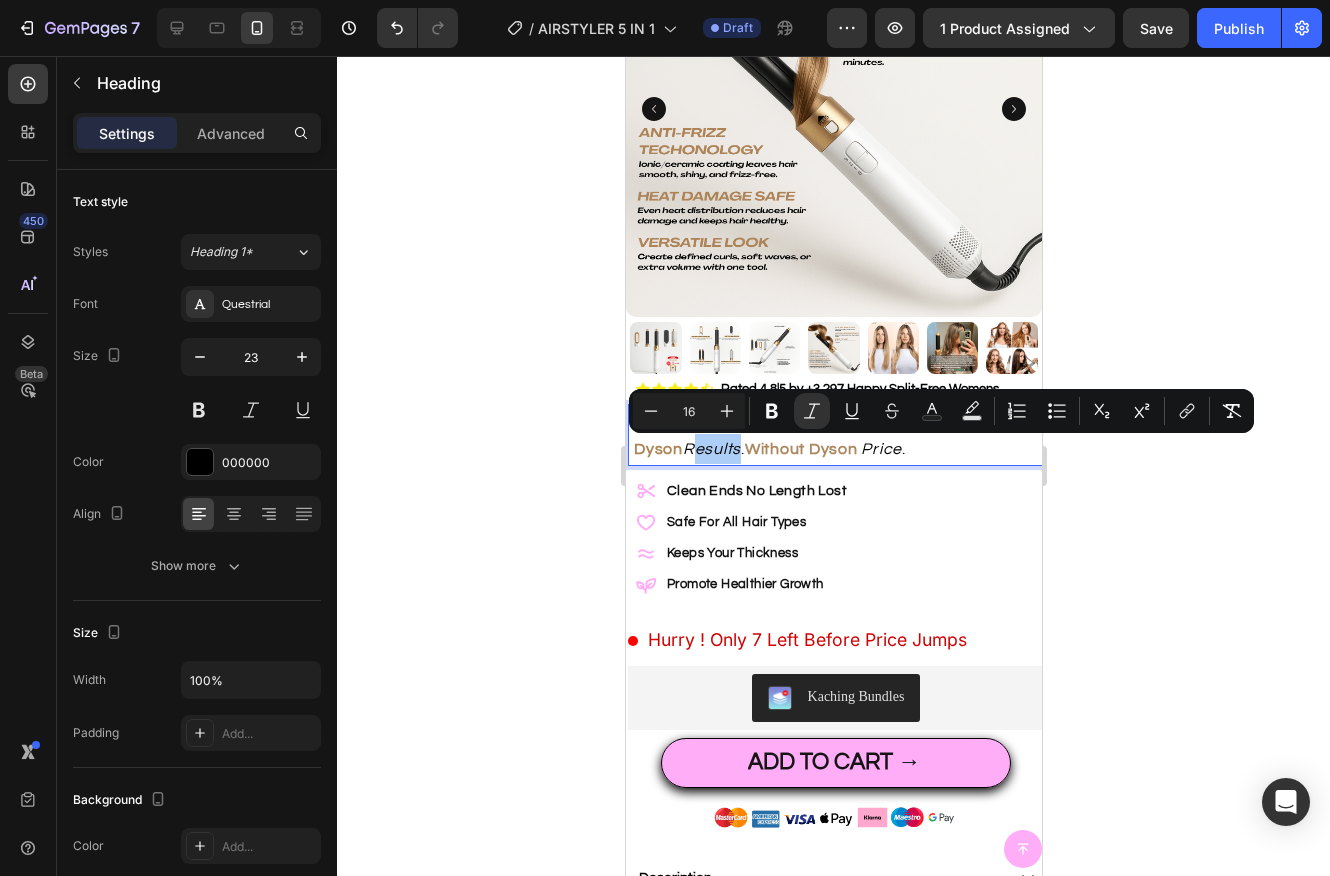 click 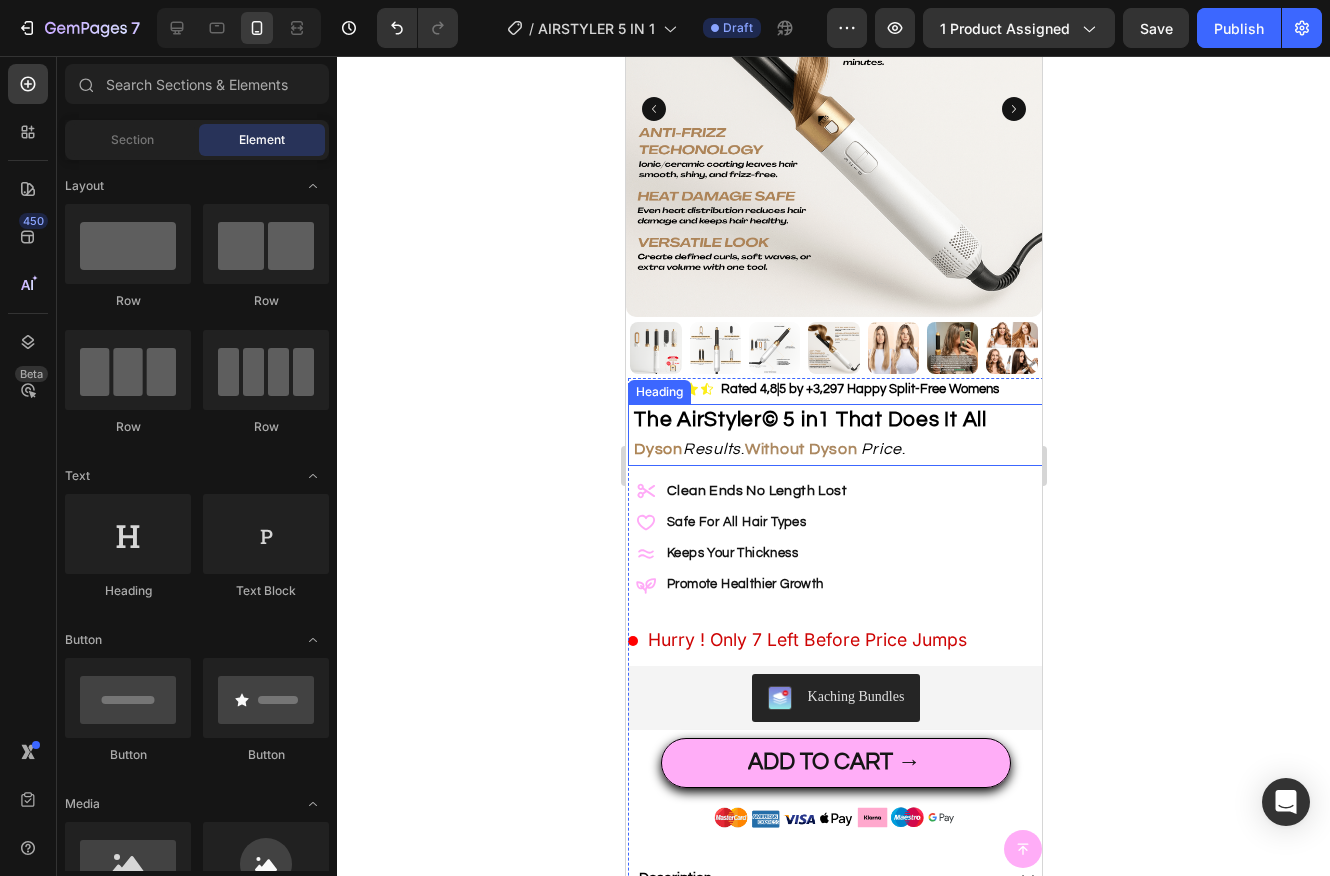 click on "Price" at bounding box center (880, 449) 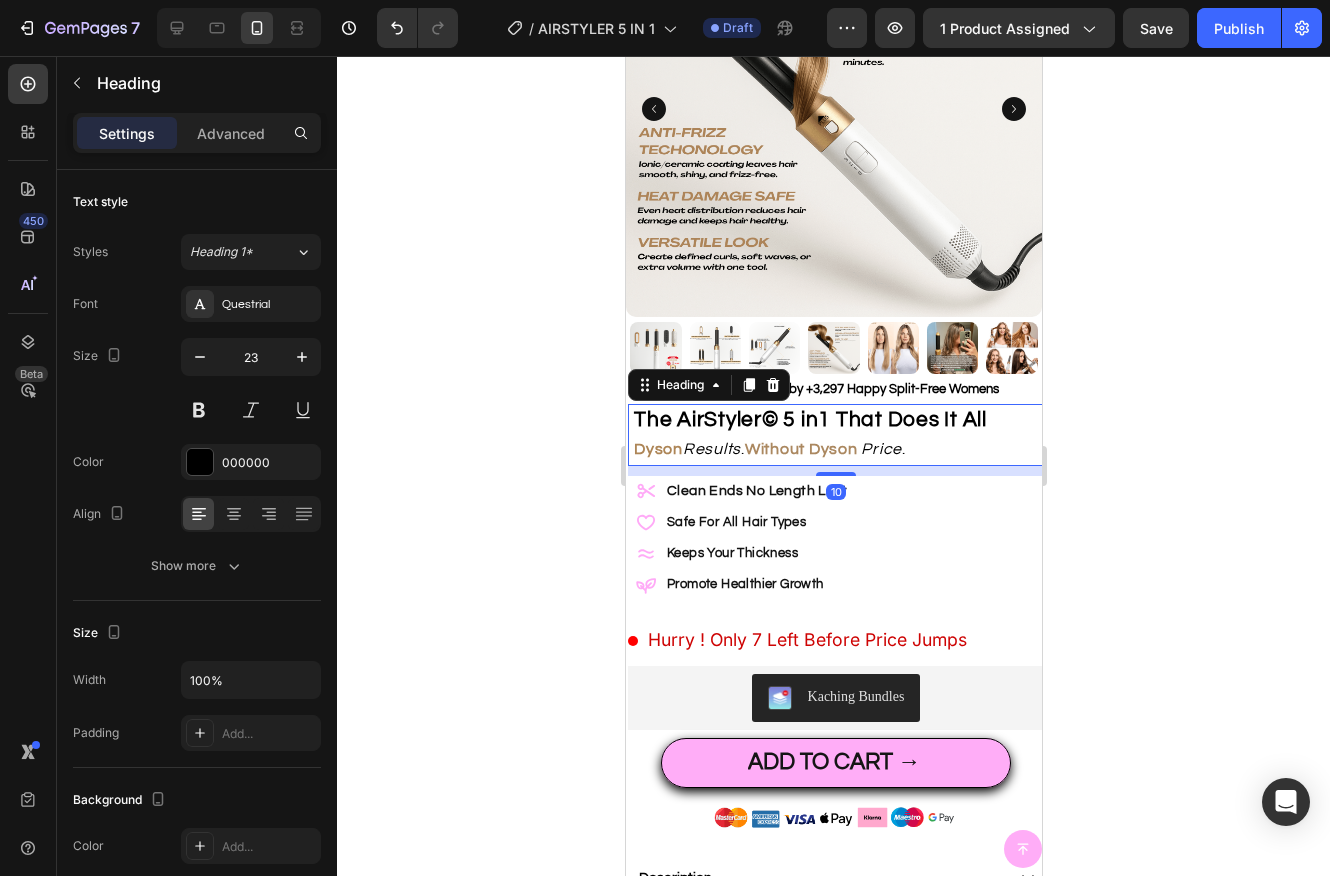 click on "Price" at bounding box center (880, 449) 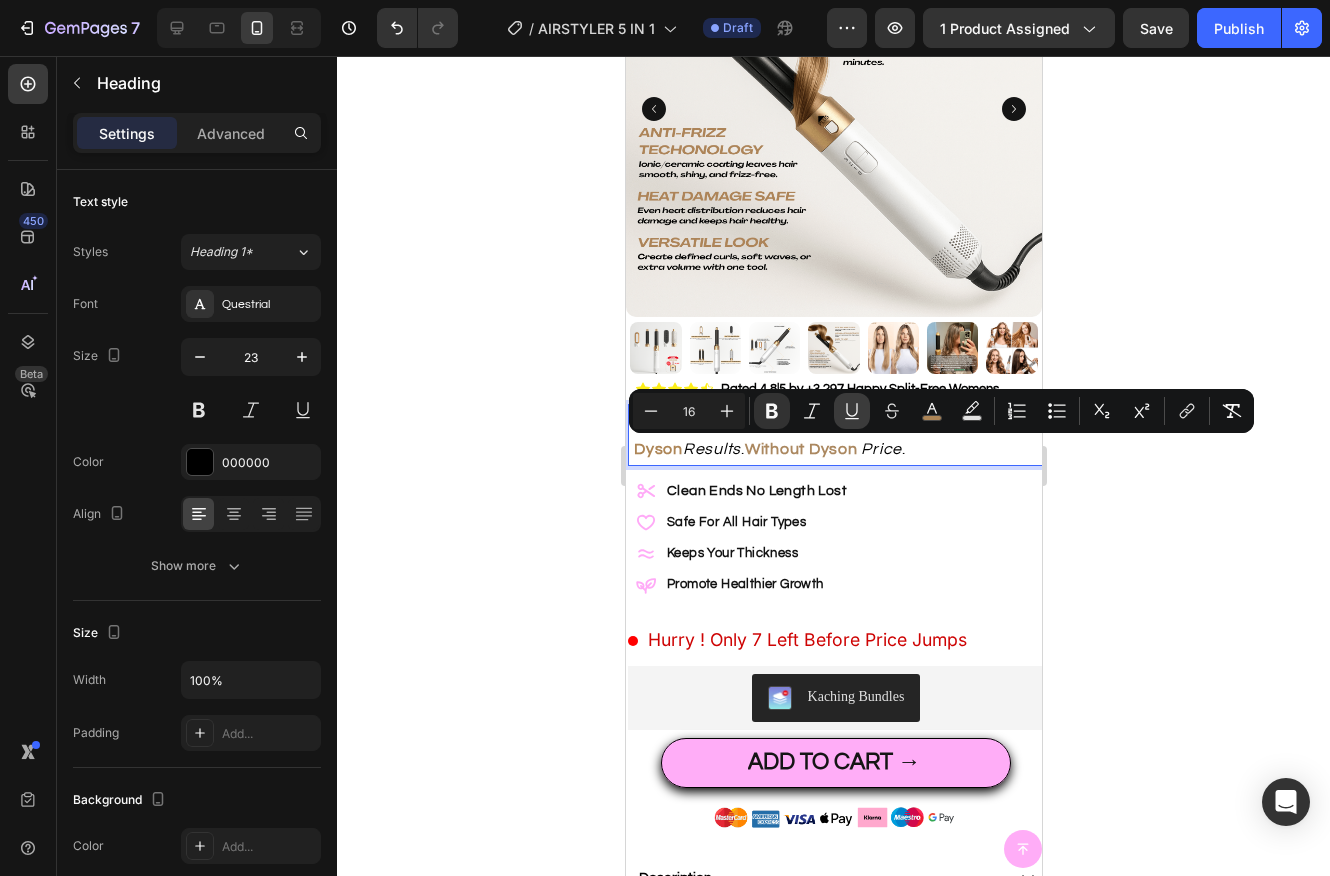 click 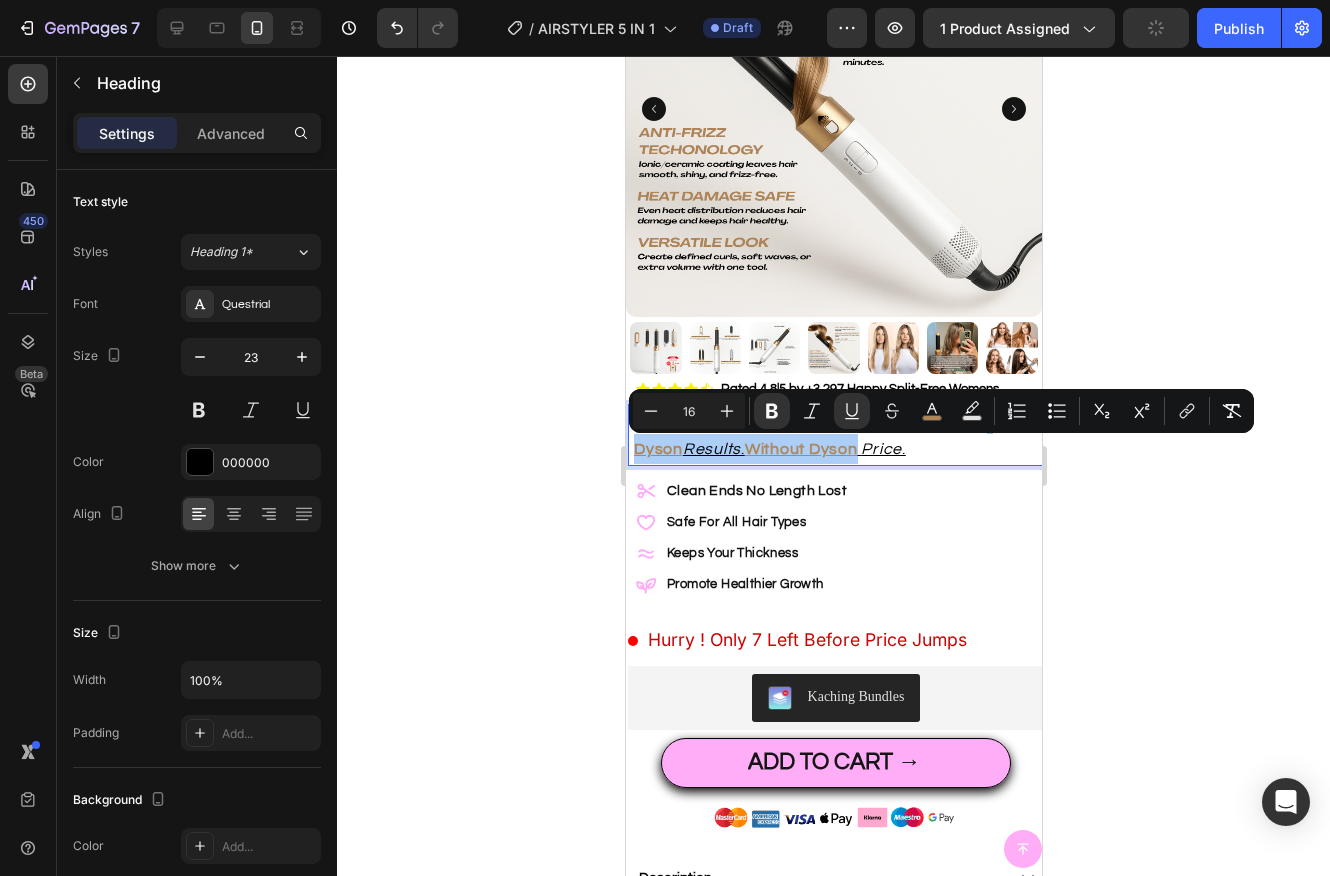 click 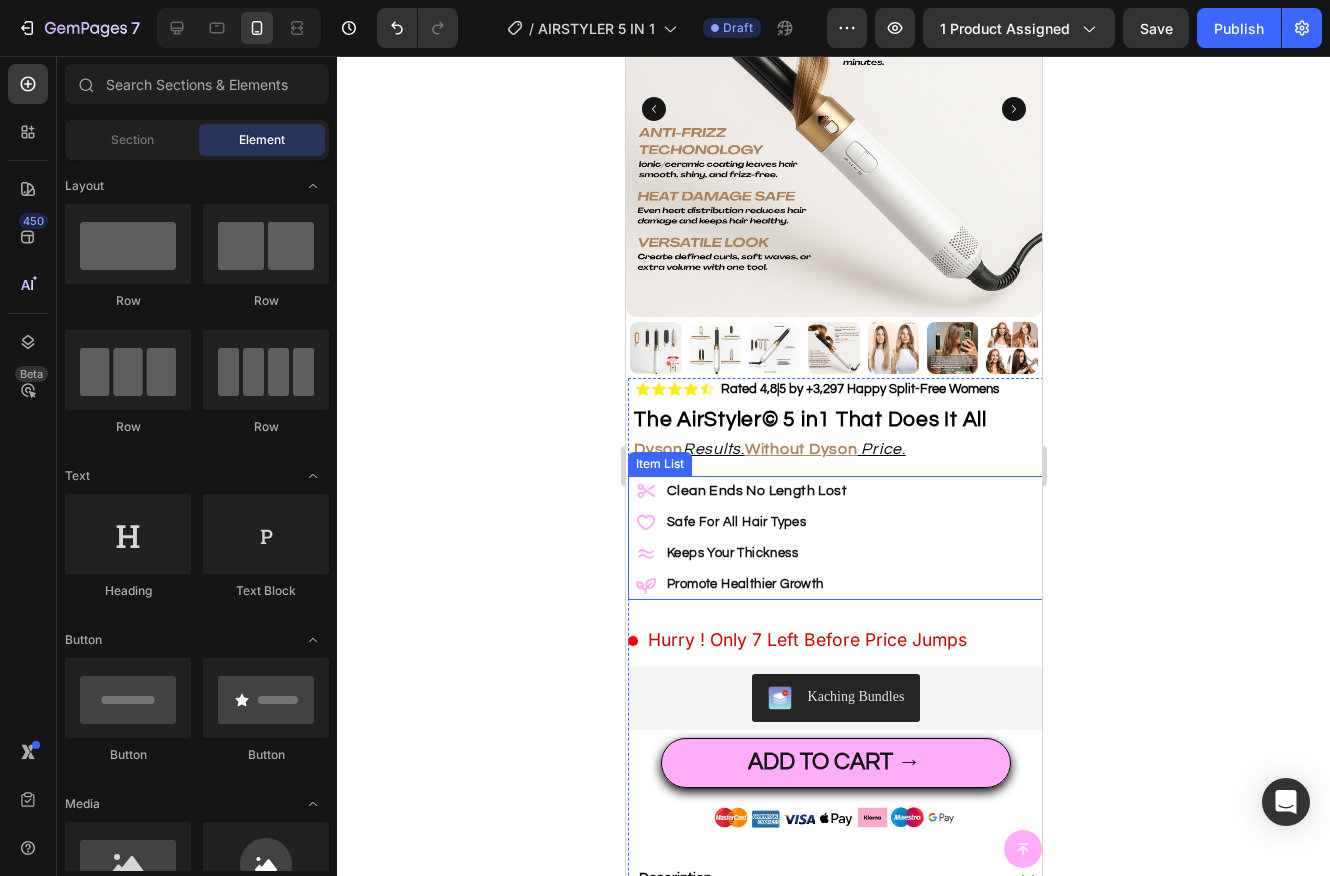 click on "Clean Ends No Length Lost" at bounding box center (756, 491) 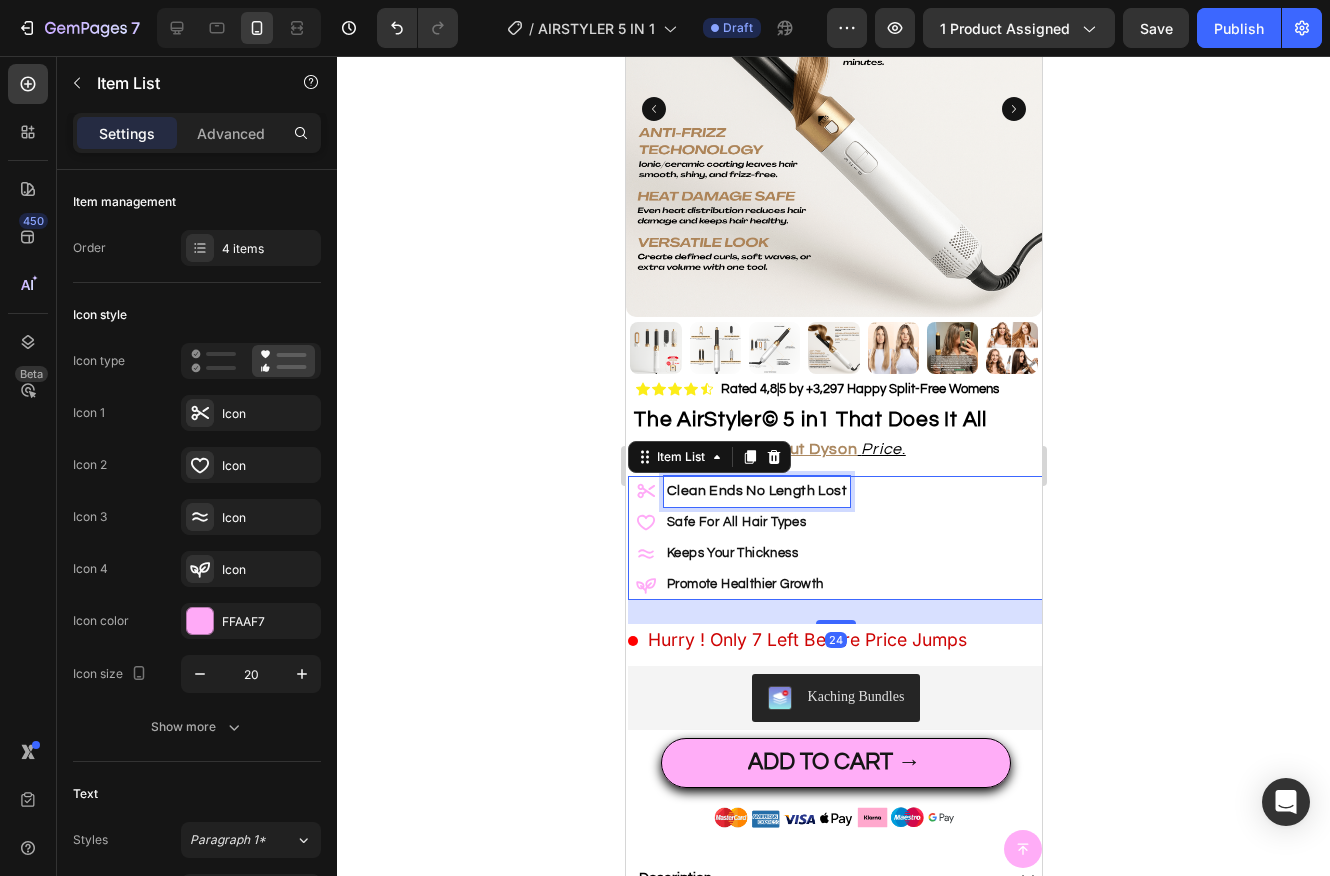 click on "Clean Ends No Length Lost" at bounding box center [756, 491] 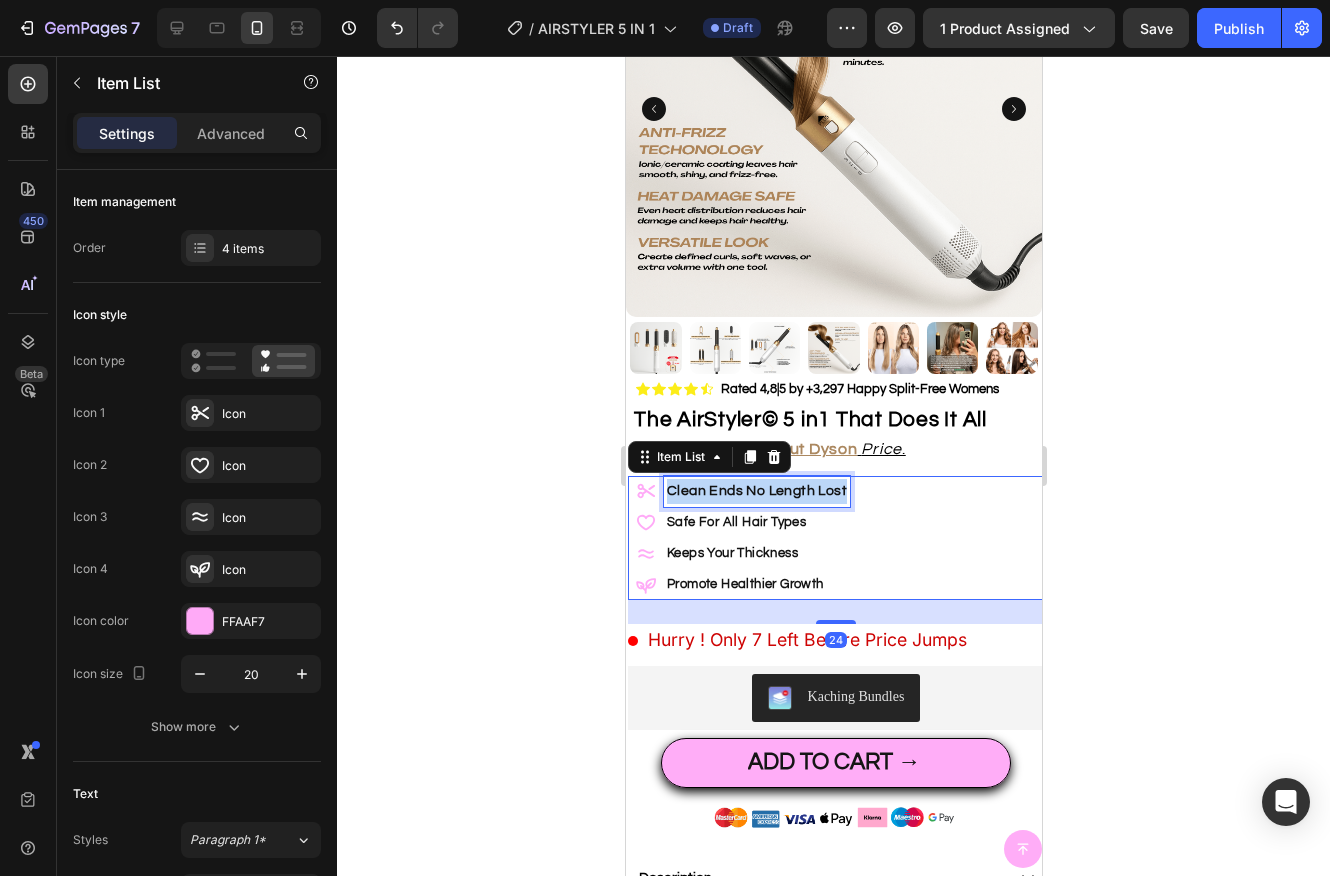 click on "Clean Ends No Length Lost" at bounding box center [756, 491] 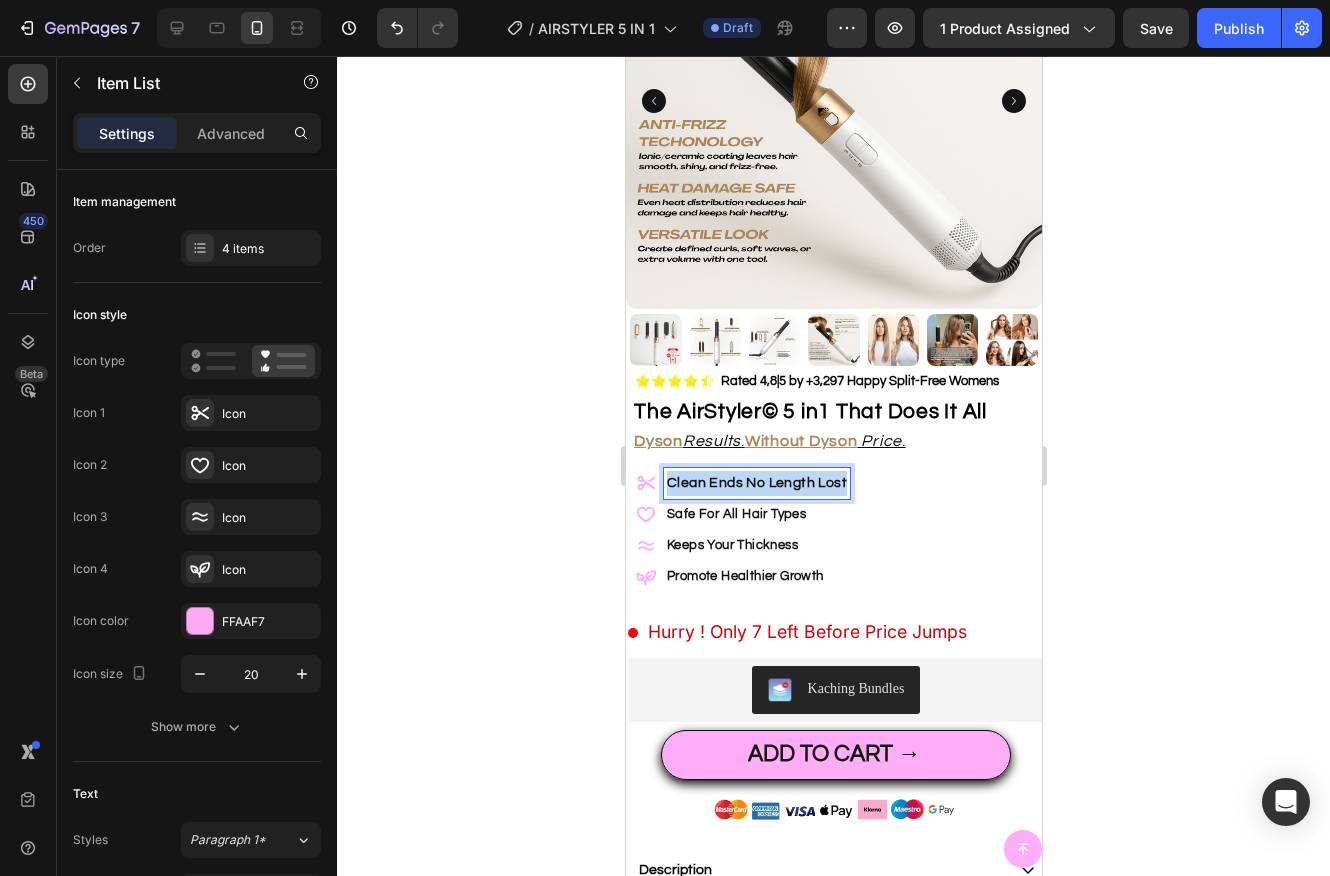 scroll, scrollTop: 206, scrollLeft: 0, axis: vertical 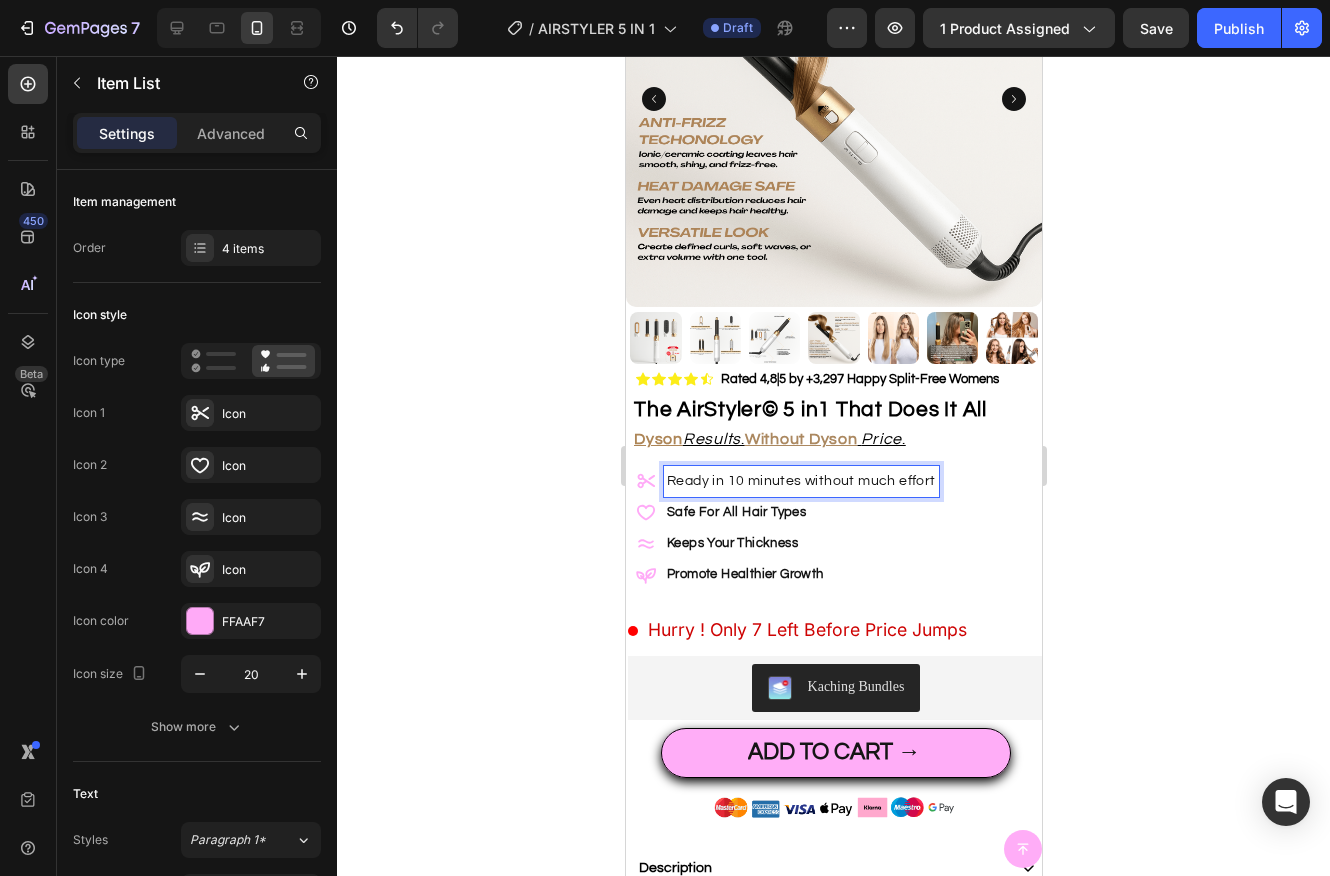 click on "Ready in 10 minutes without much effort" at bounding box center [800, 481] 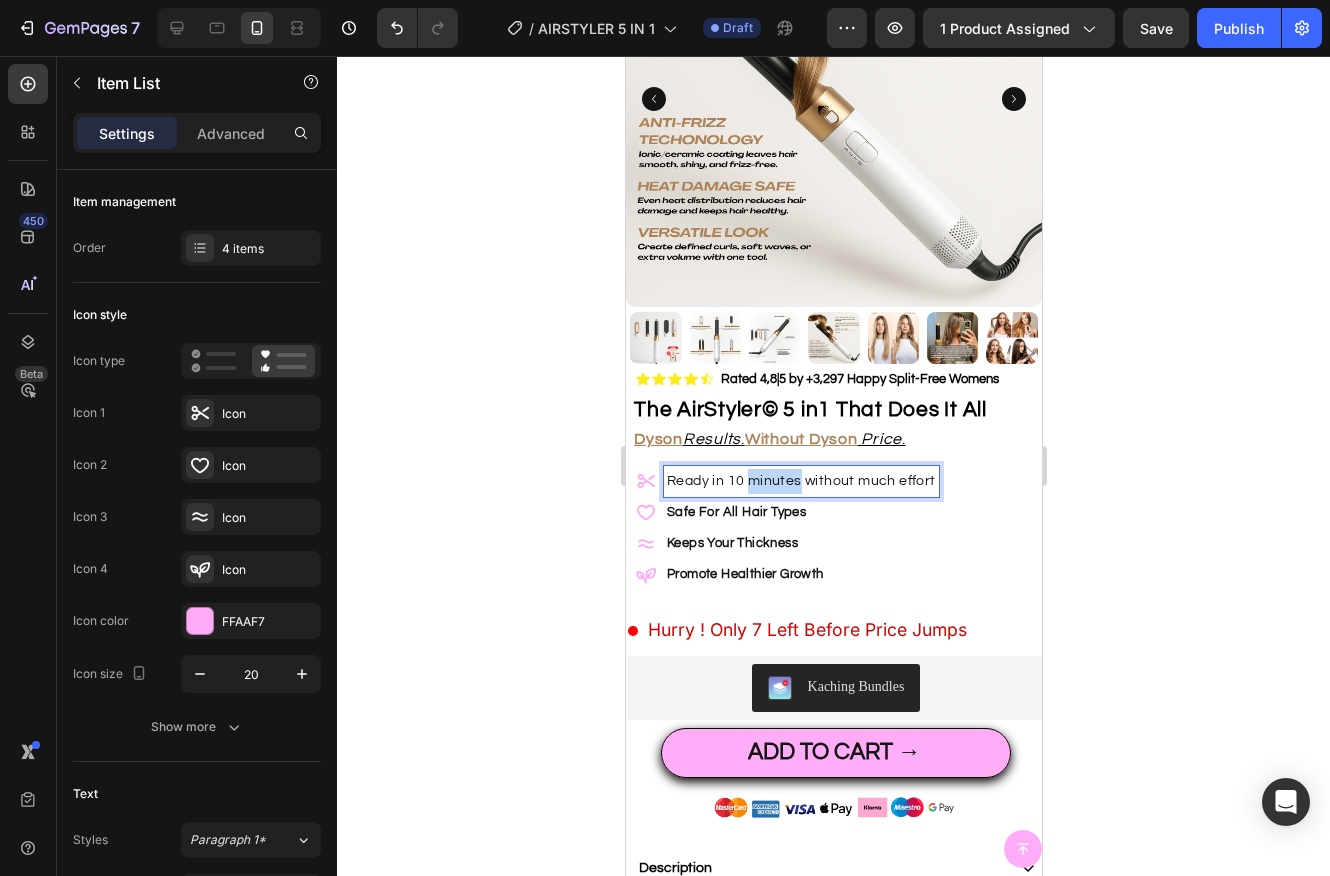 click on "Ready in 10 minutes without much effort" at bounding box center (800, 481) 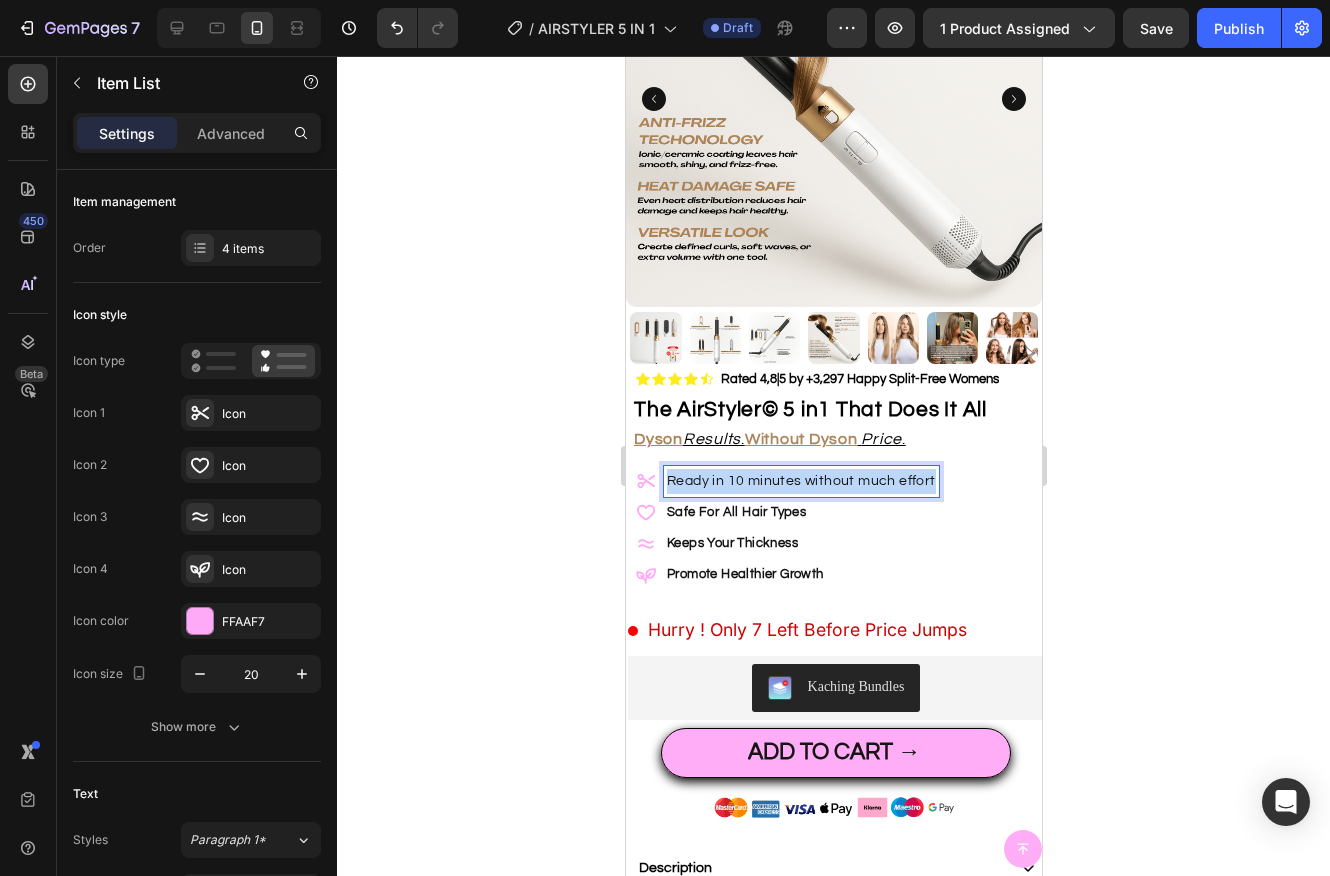 click on "Ready in 10 minutes without much effort" at bounding box center [800, 481] 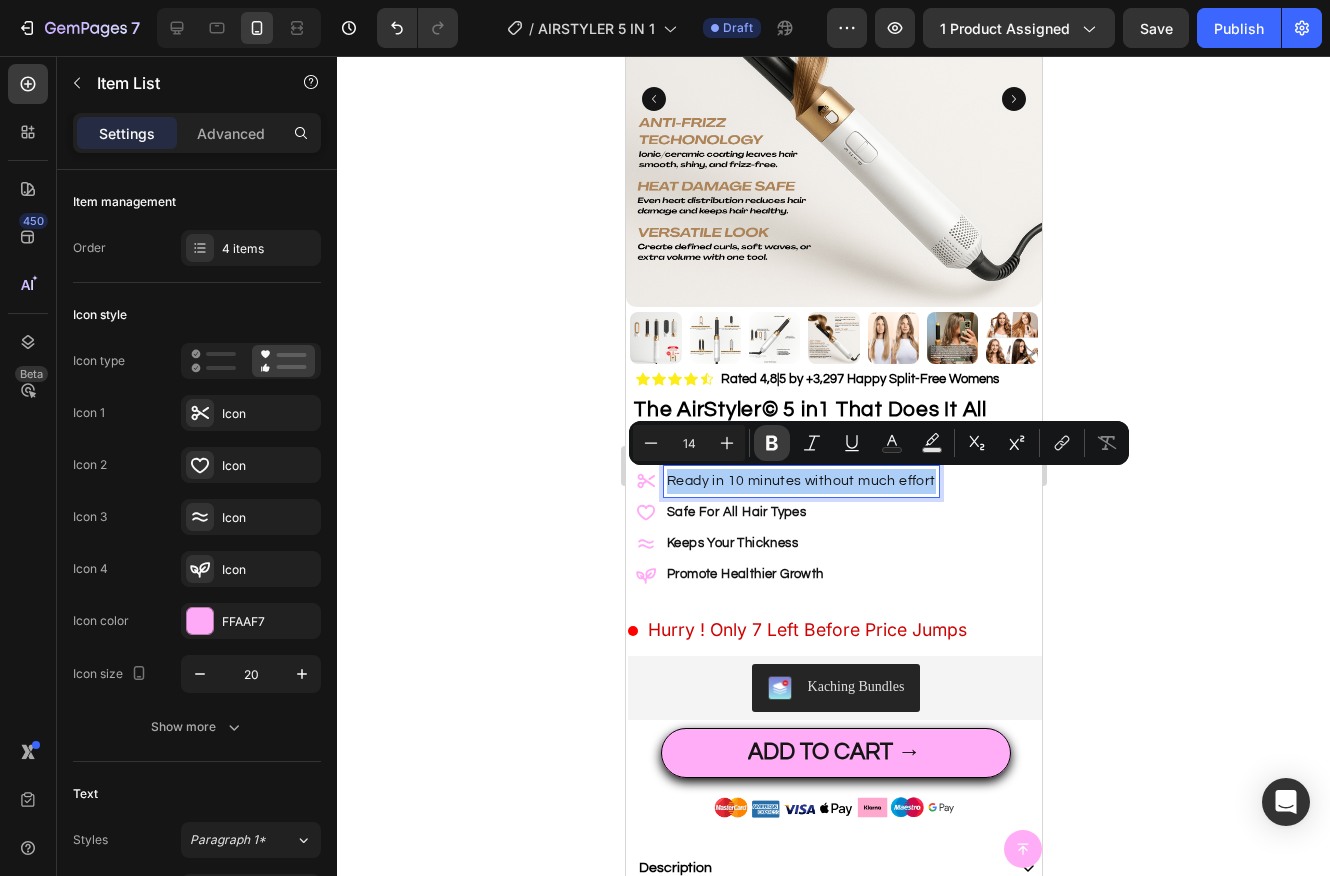 click 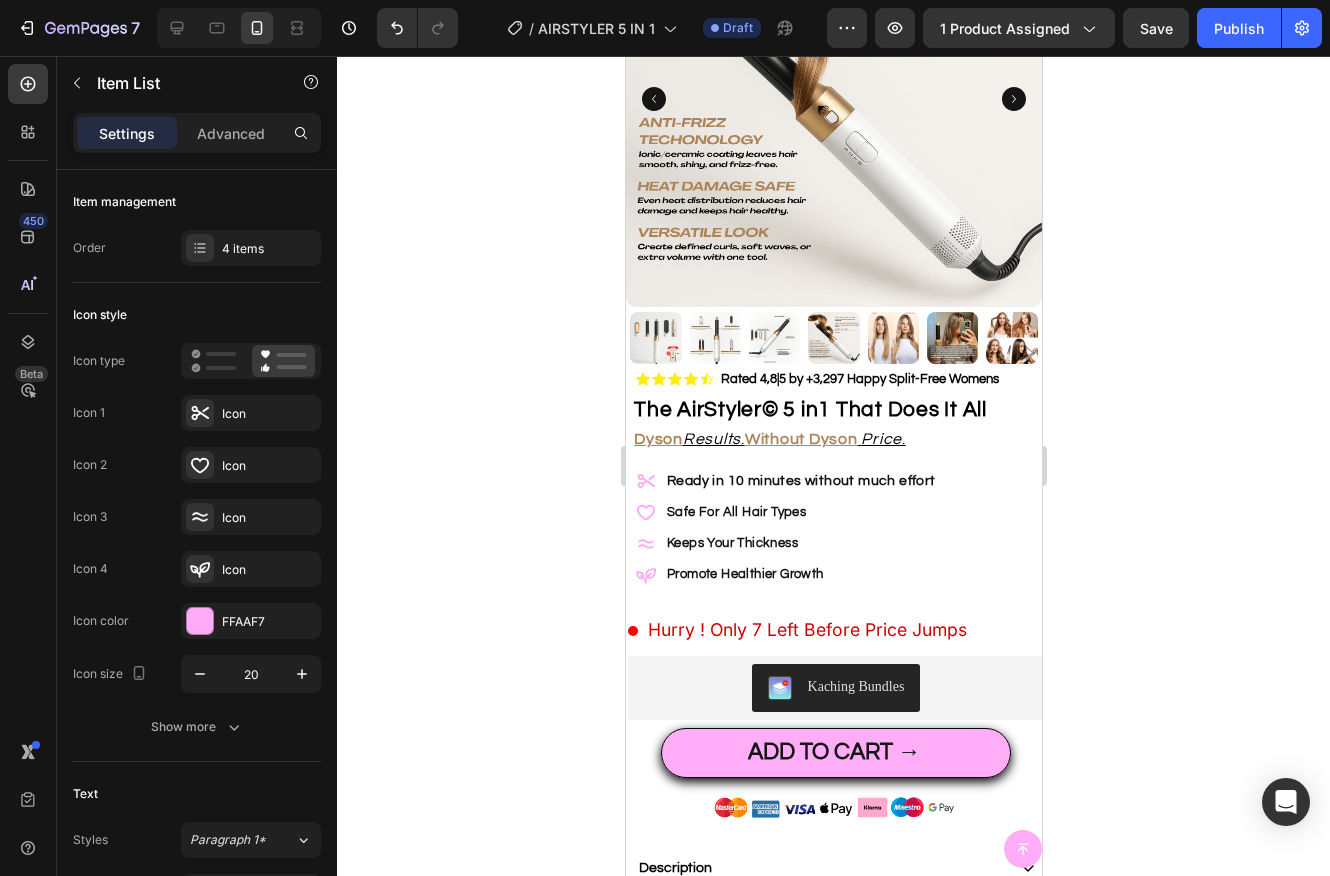 click 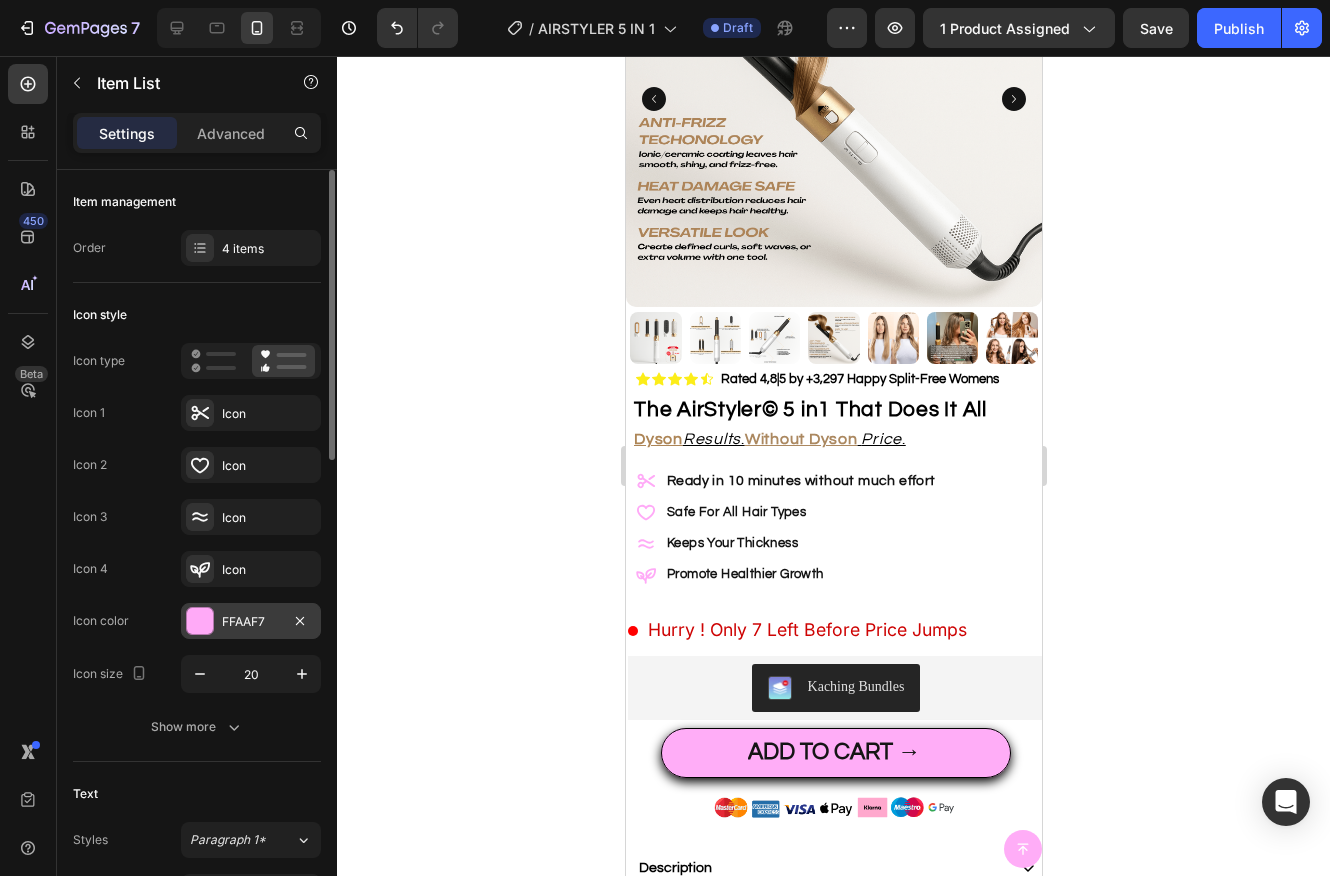 click on "FFAAF7" at bounding box center [251, 622] 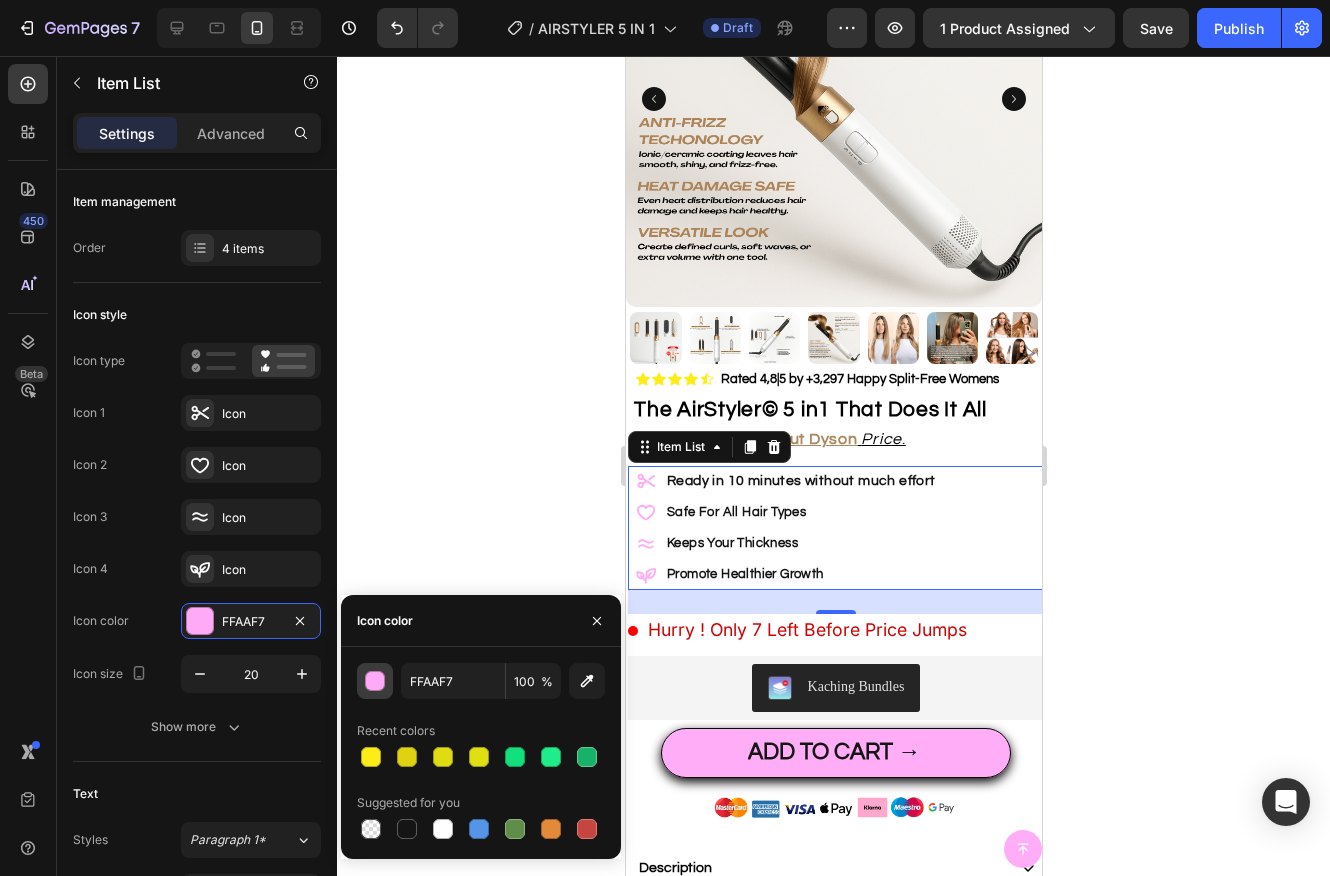 click at bounding box center (376, 682) 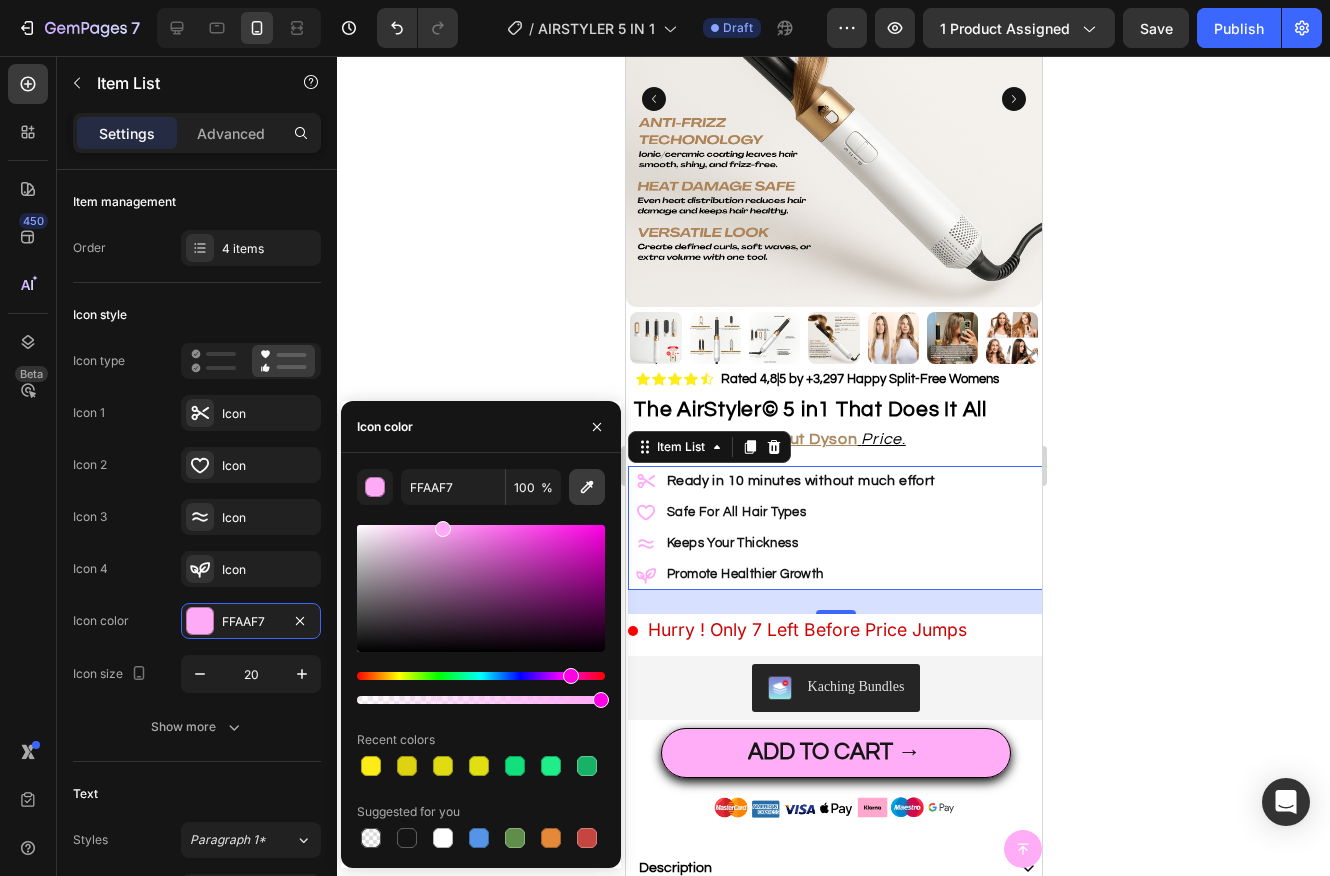 click 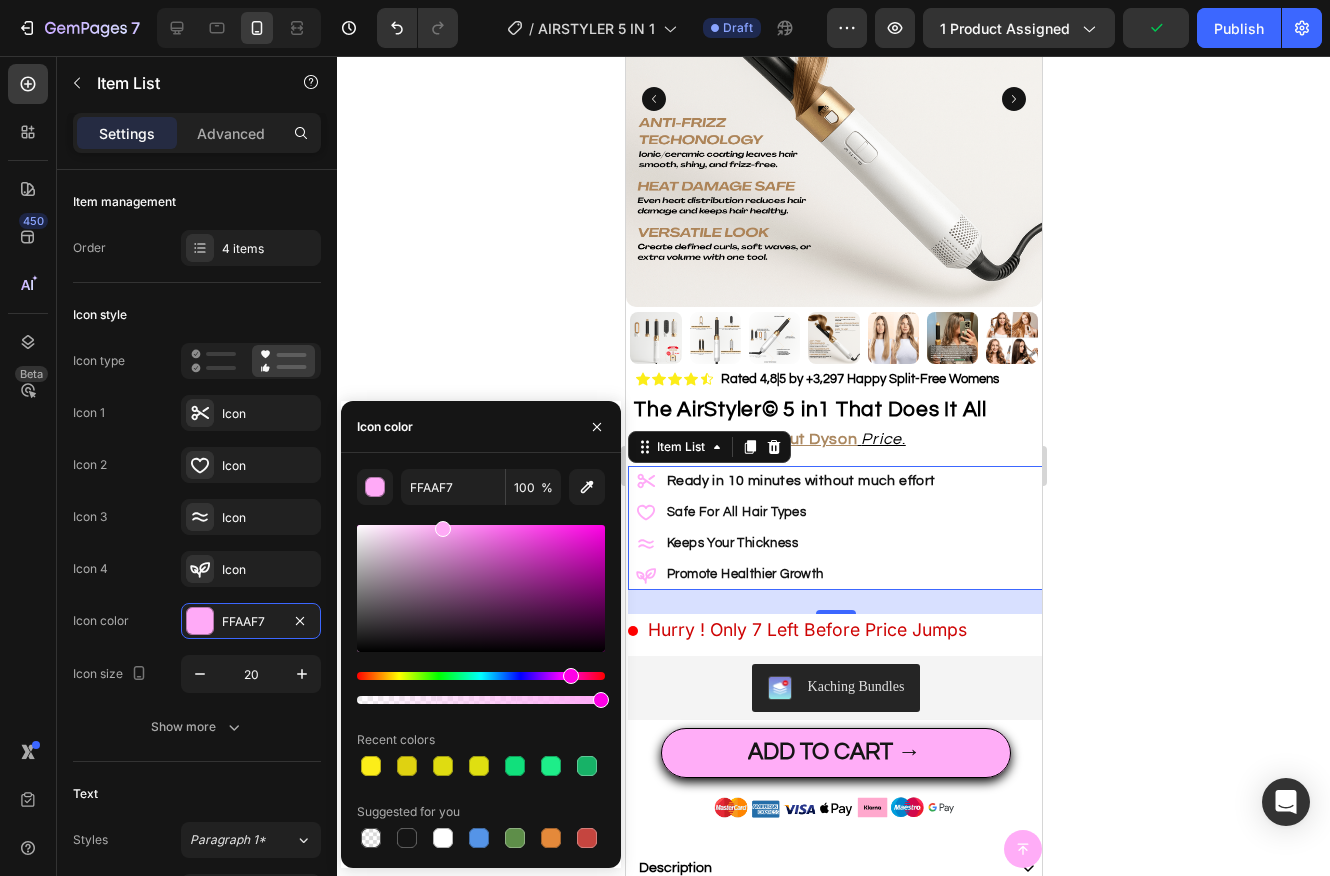 type on "[LICENSE]" 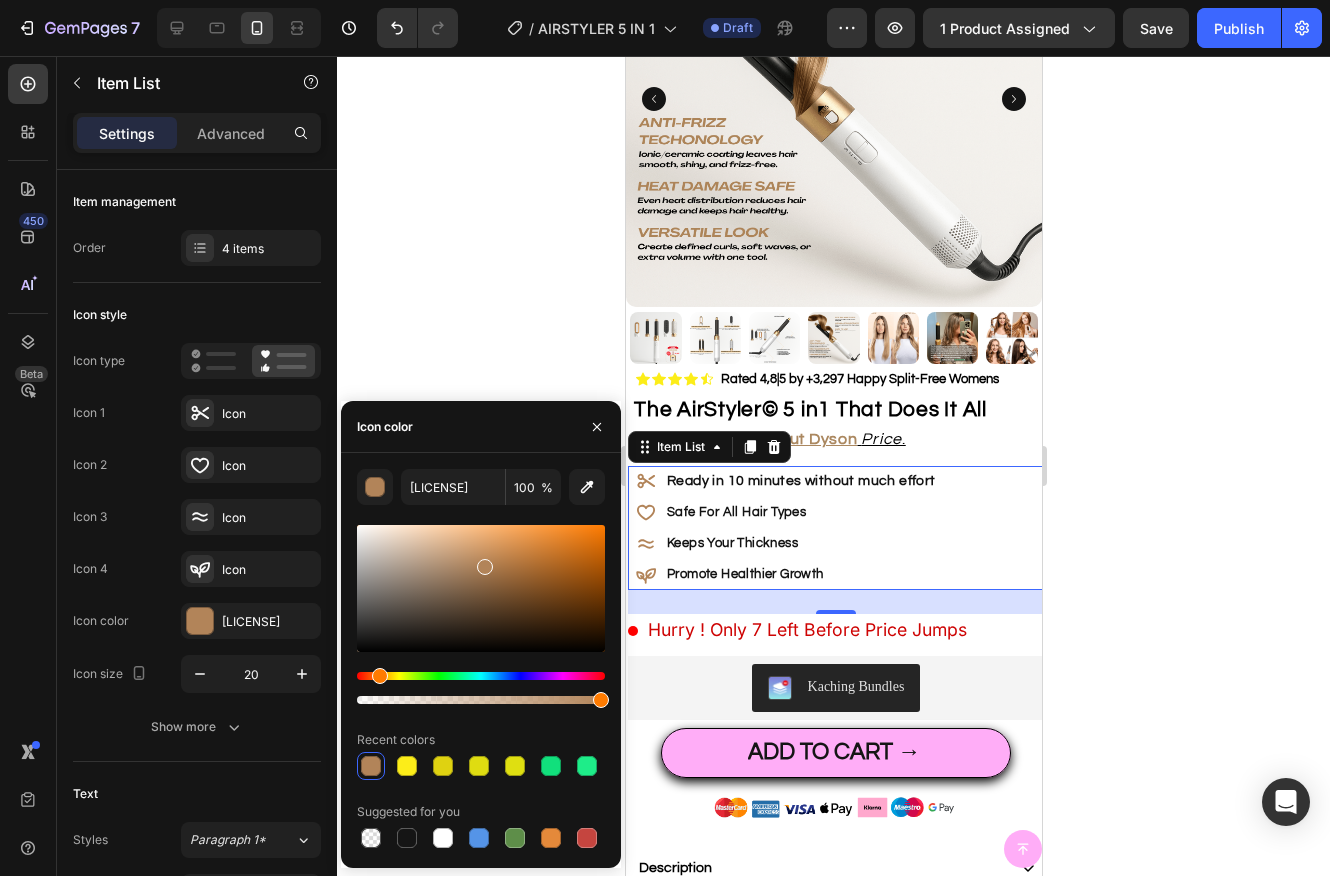 click 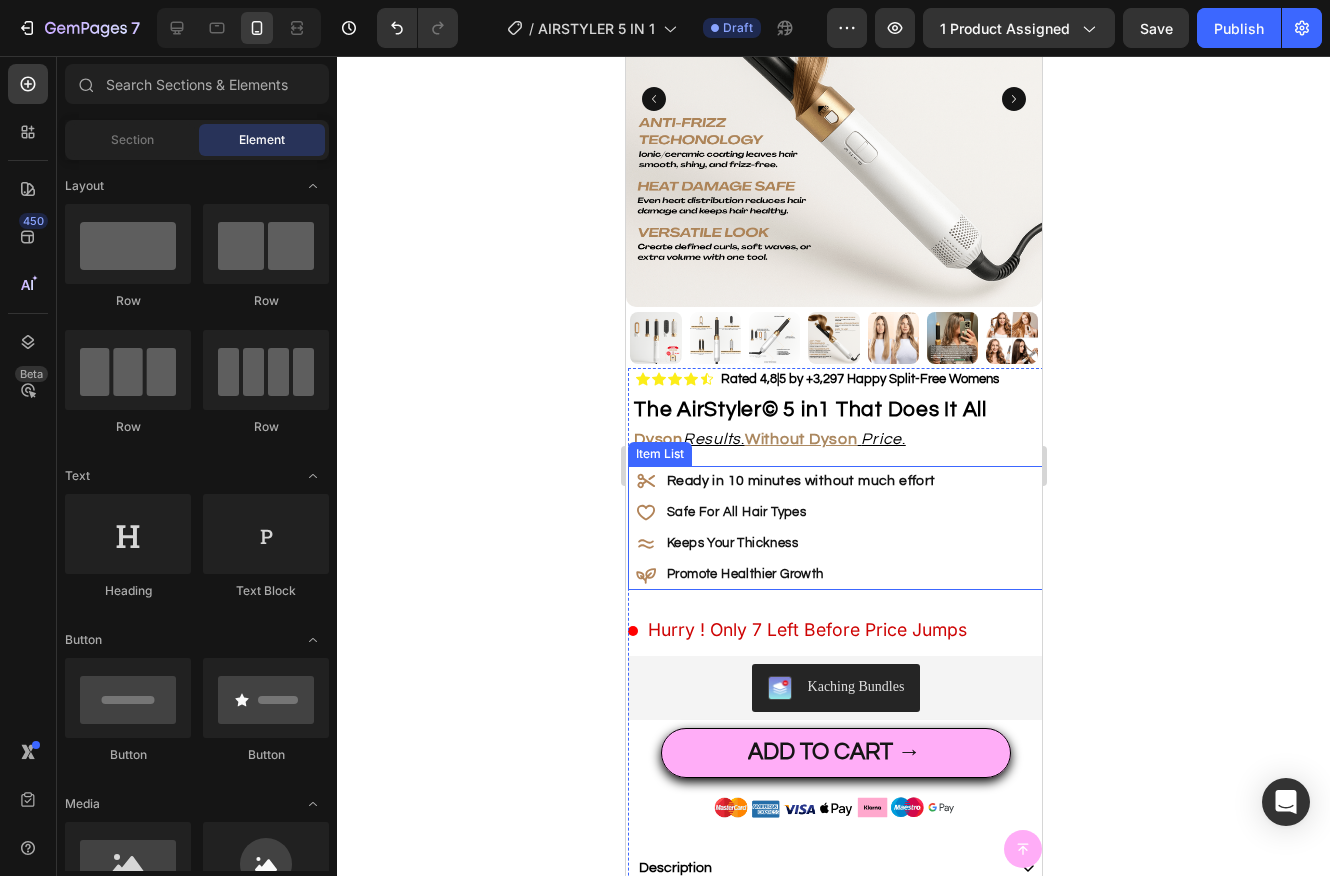 click on "Ready in 10 minutes without much effort" at bounding box center (800, 481) 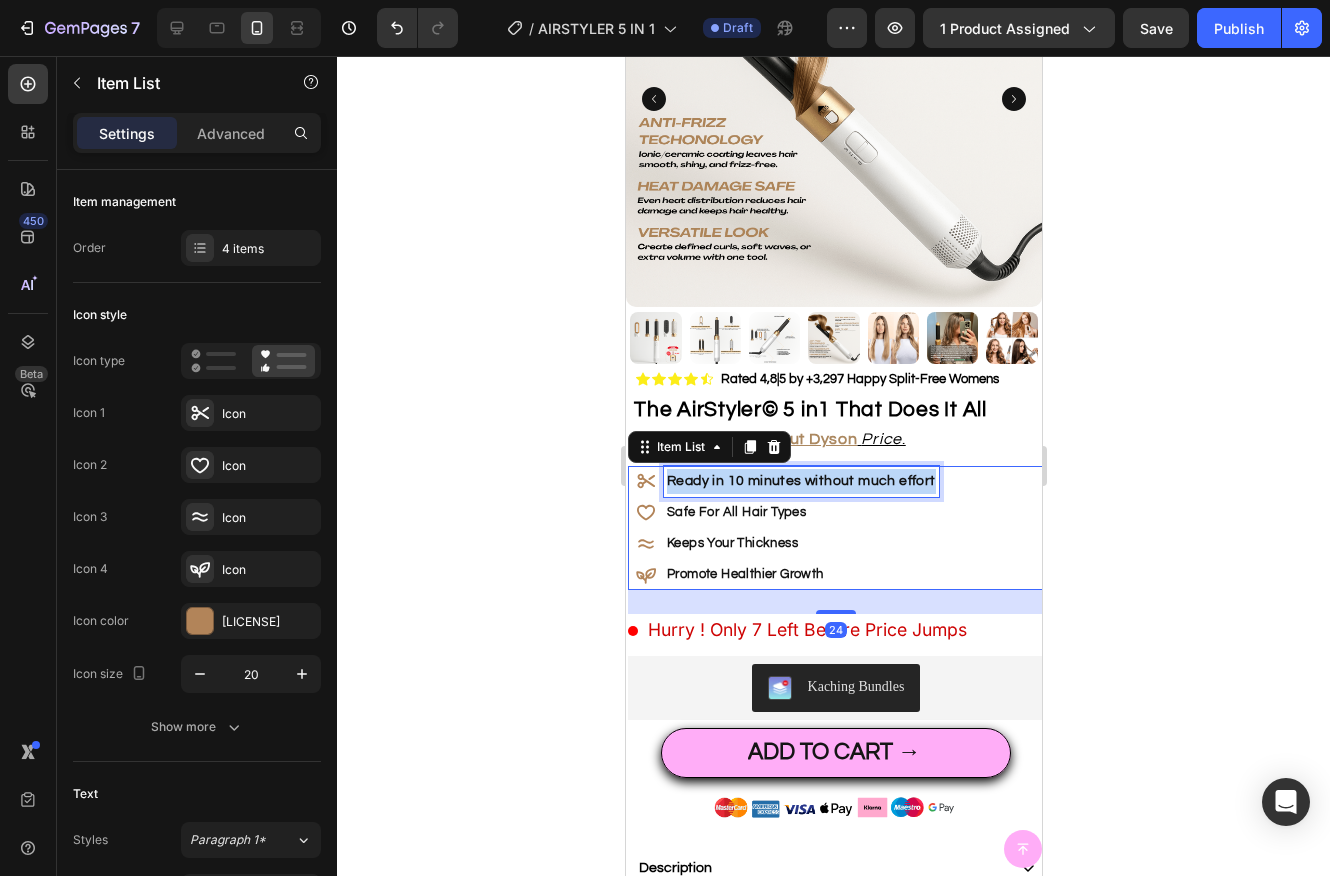 click on "Ready in 10 minutes without much effort" at bounding box center [800, 481] 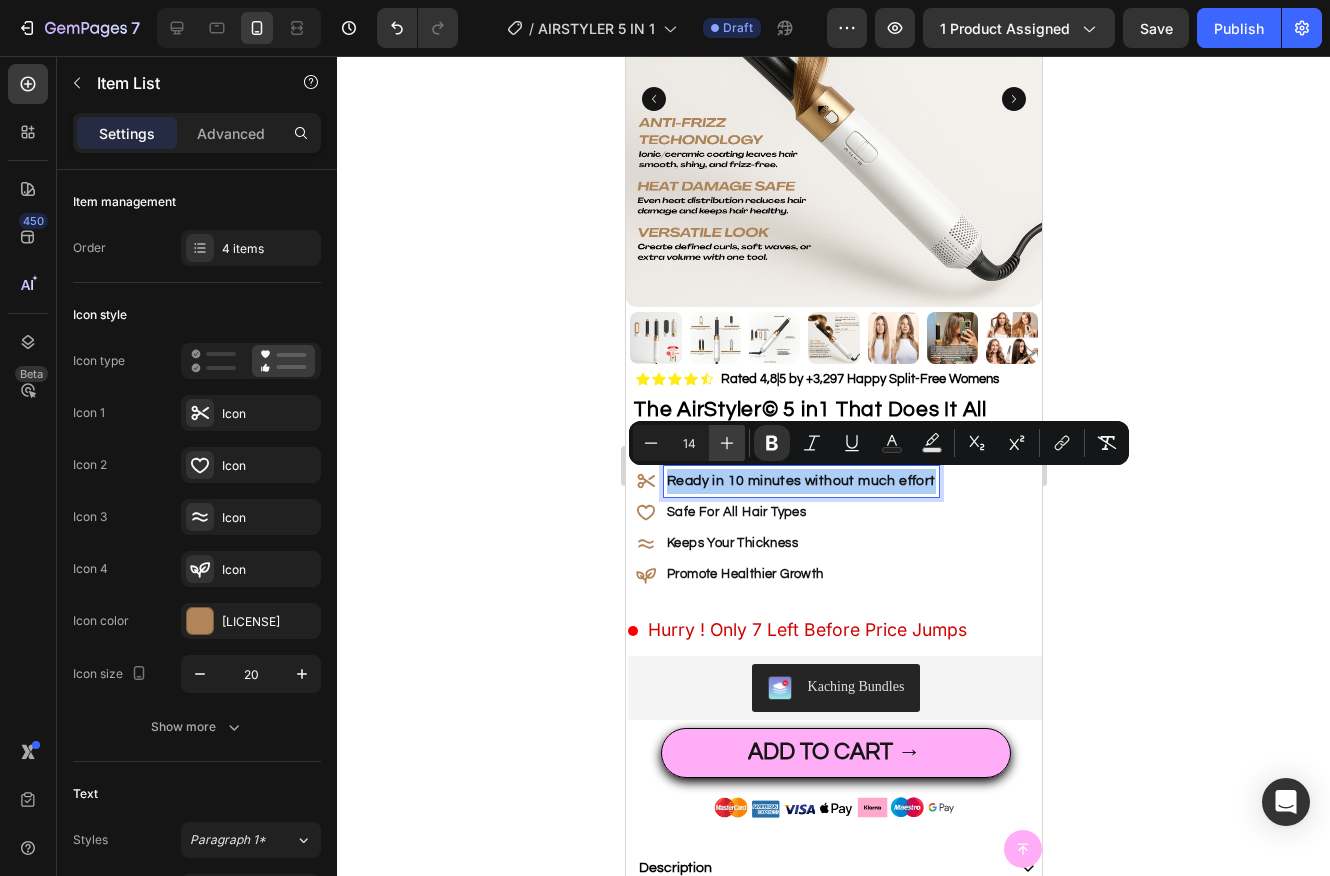click 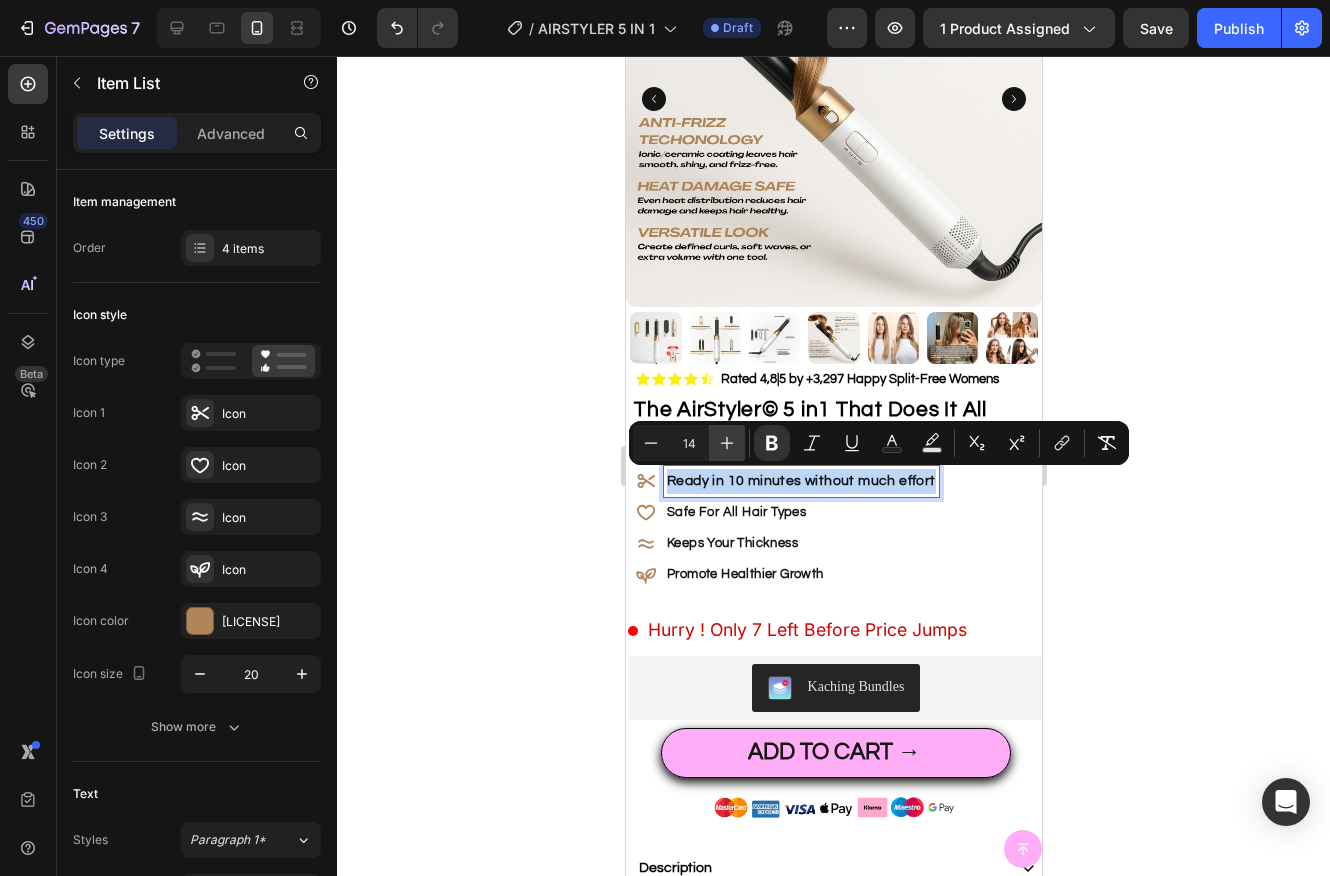 type on "15" 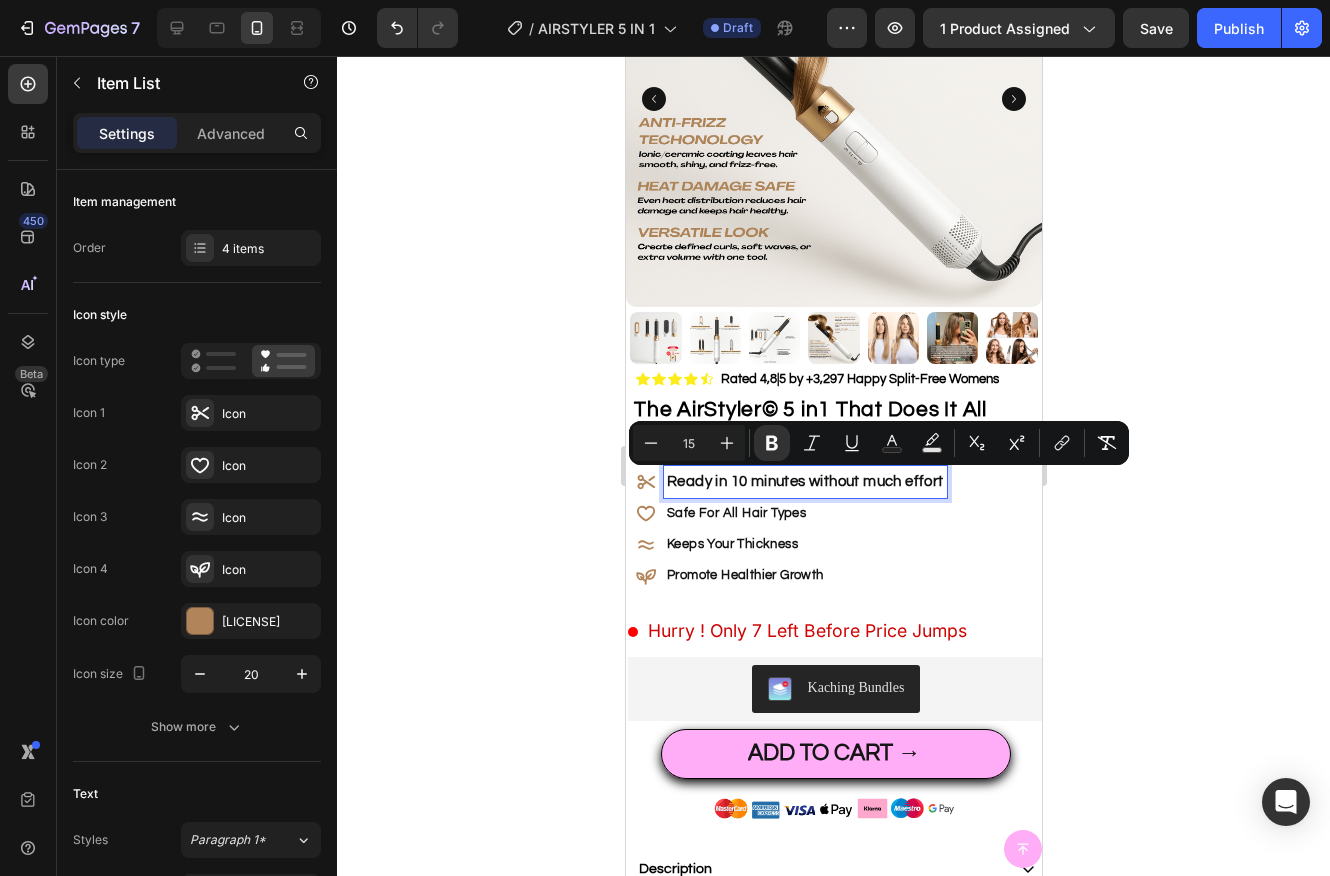 click 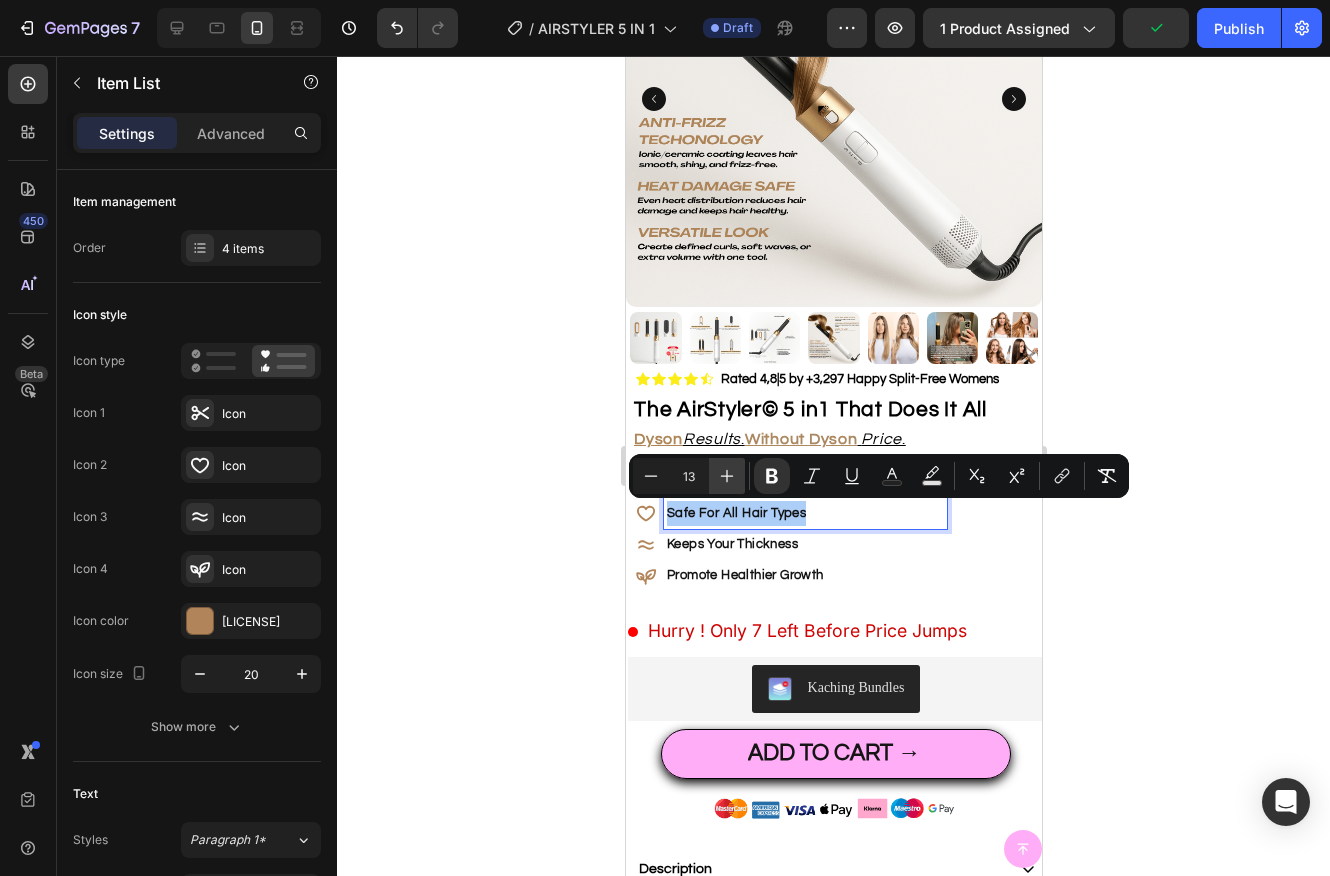 click on "Plus" at bounding box center (727, 476) 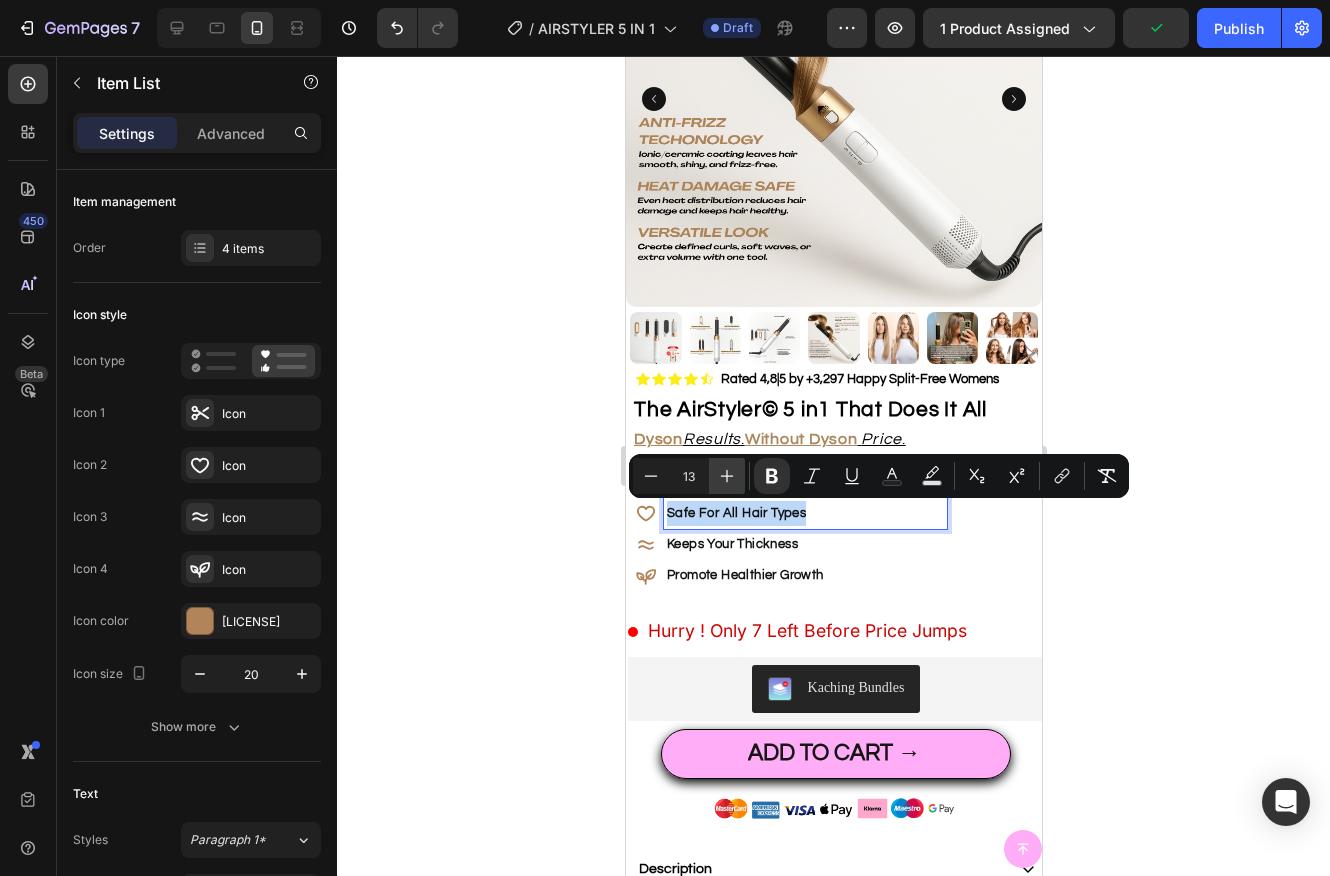 type on "14" 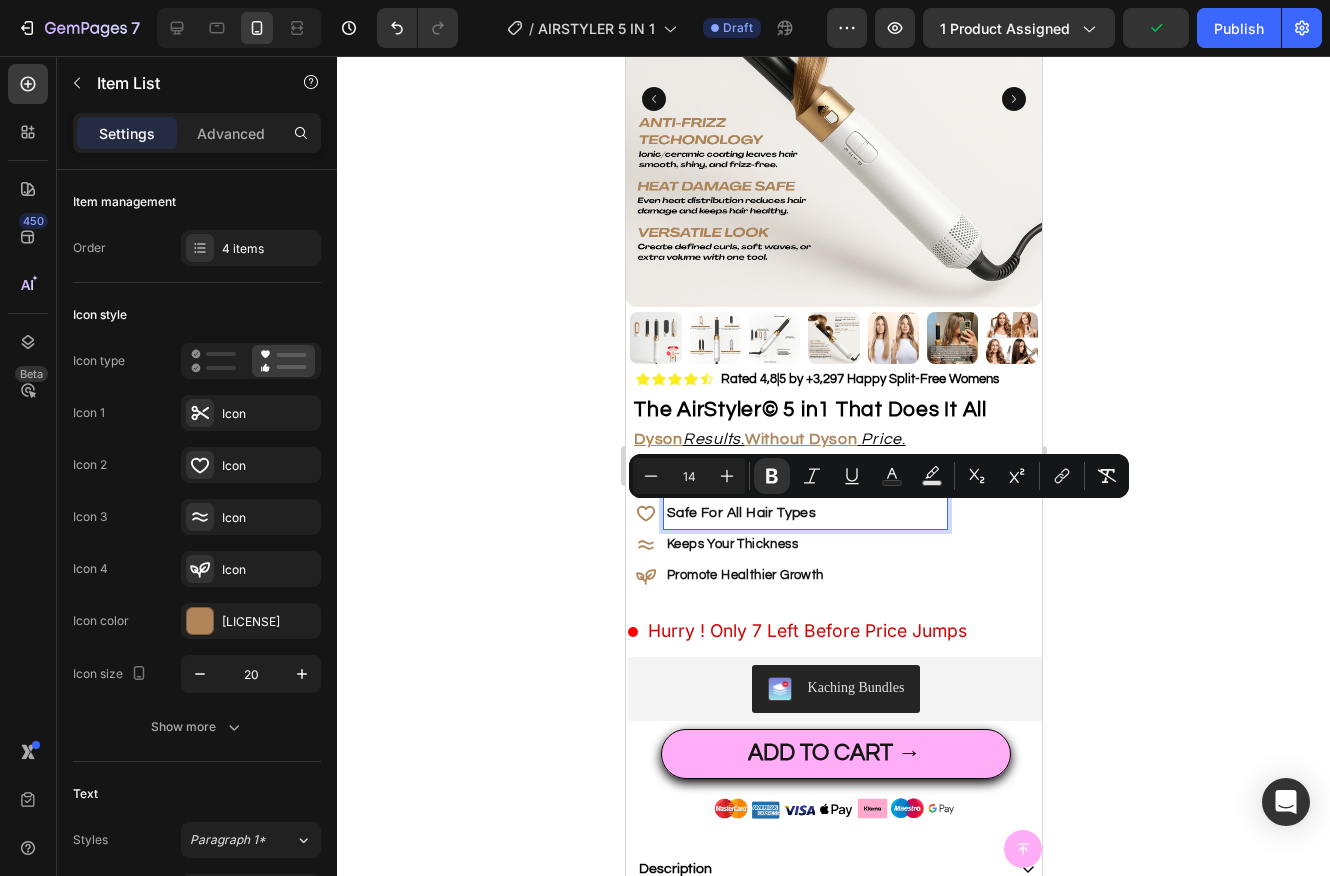 click on "Safe For All Hair Types" at bounding box center [804, 513] 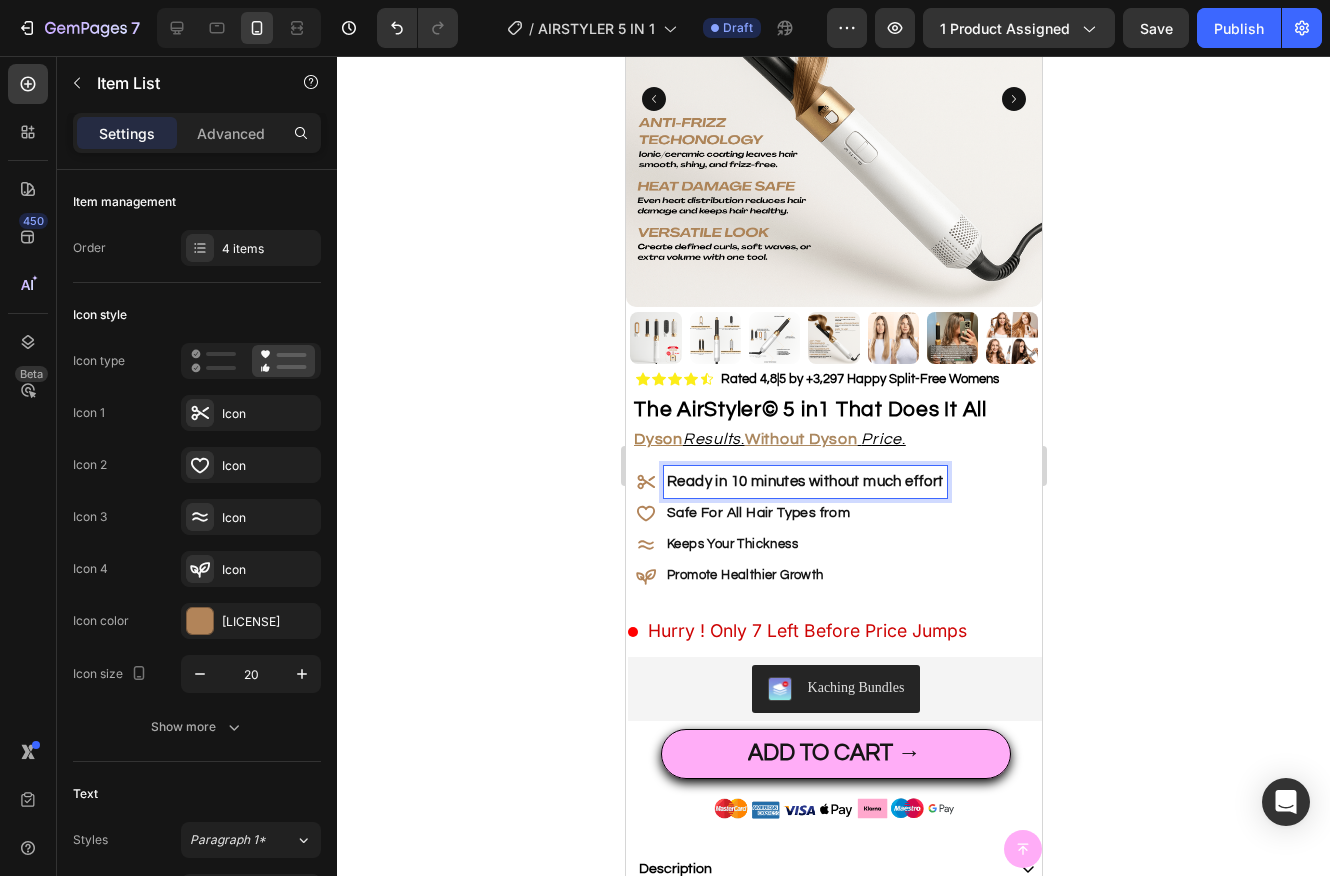 click on "Ready in 10 minutes without much effort" at bounding box center (804, 481) 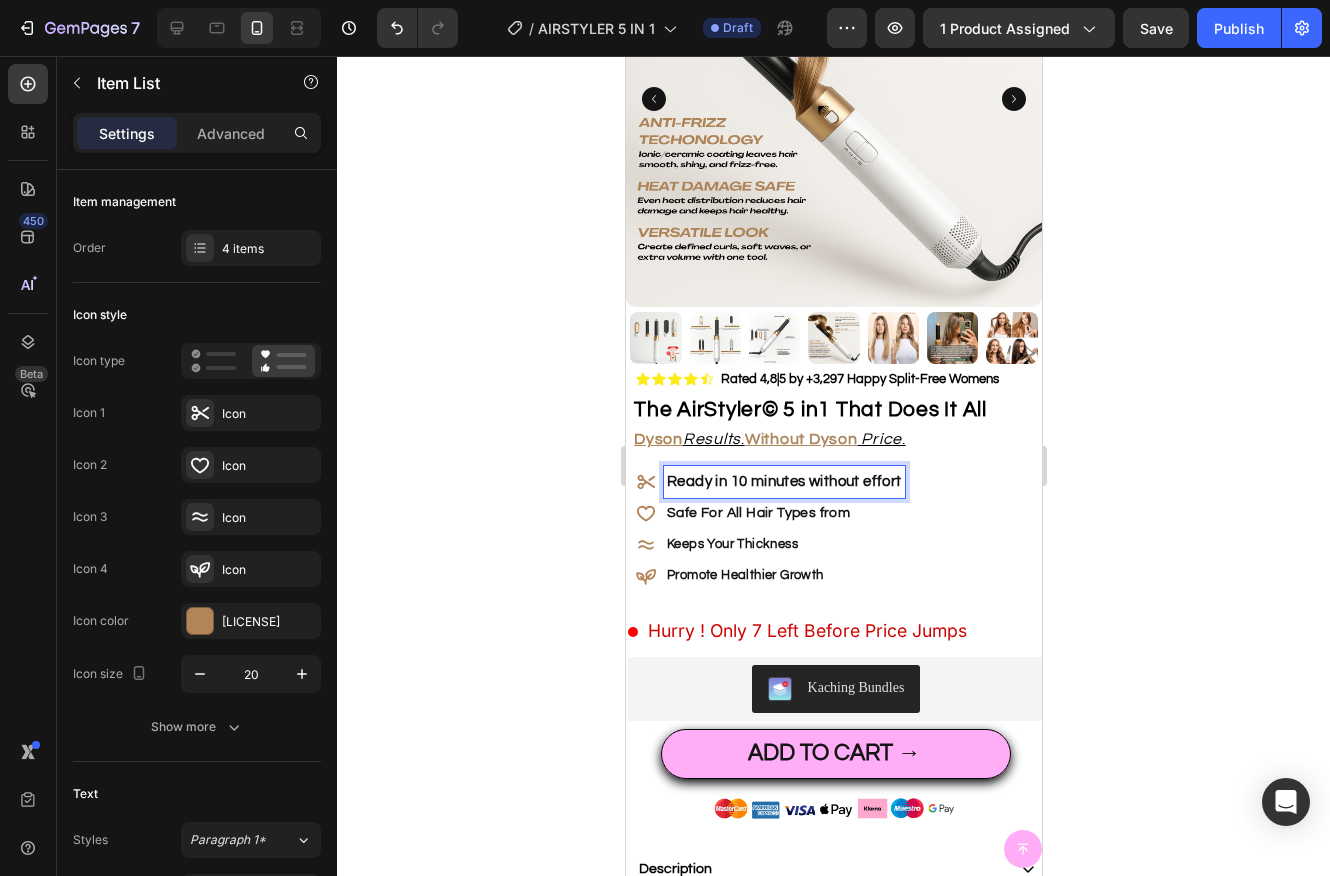 click on "Ready in 10 minutes without effort" at bounding box center [783, 481] 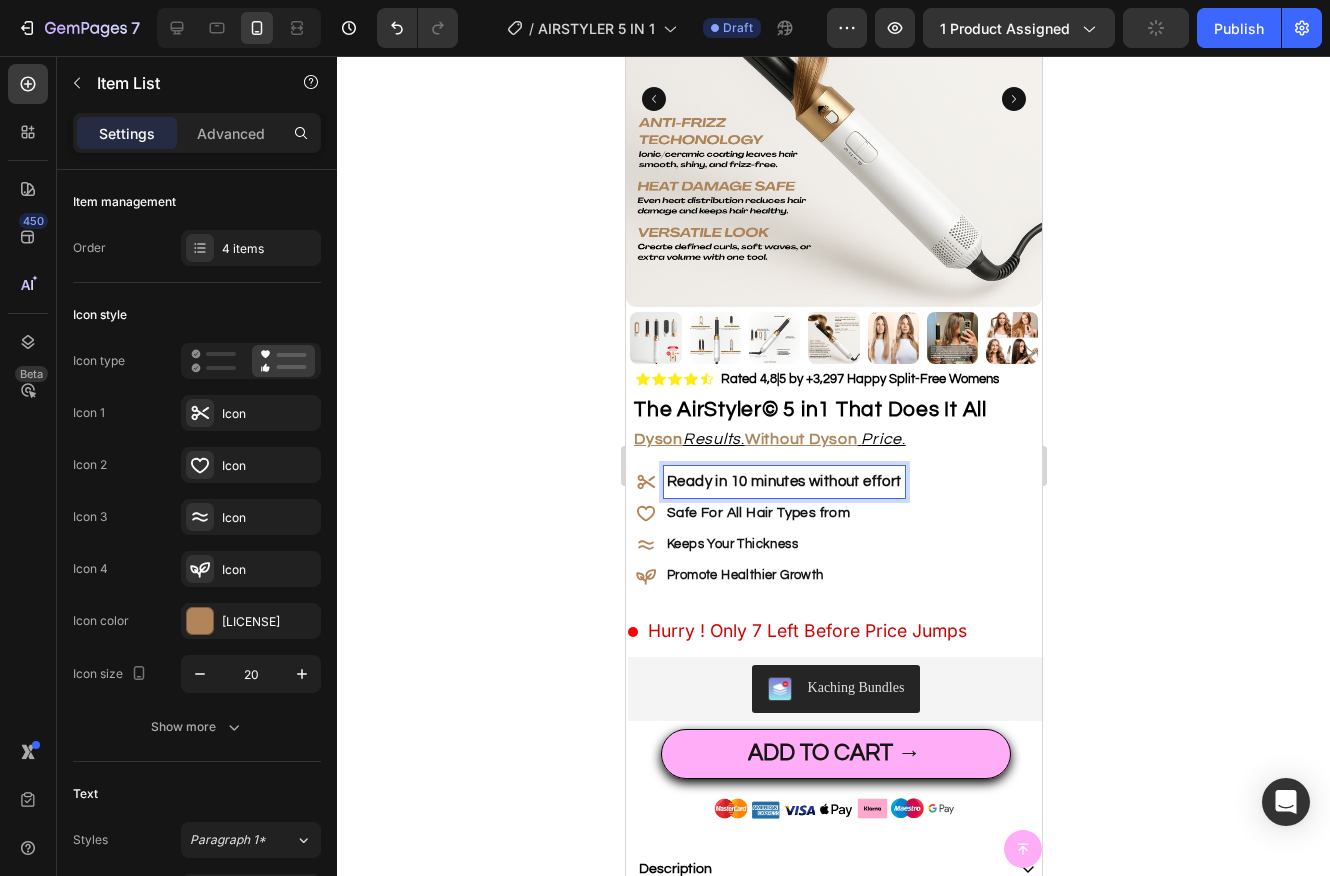 click on "Ready in 10 minutes without effort" at bounding box center (783, 481) 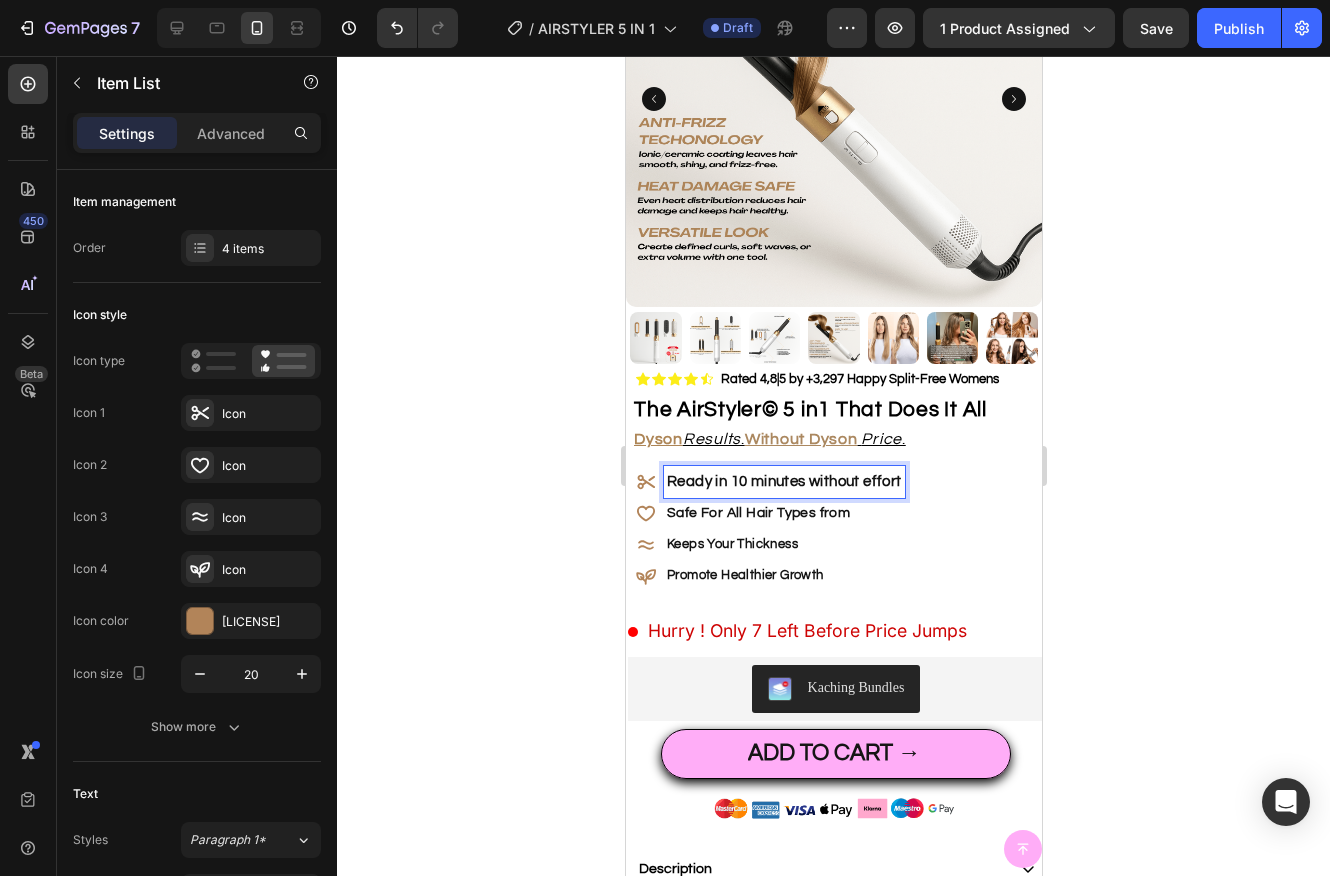 click on "Safe For All Hair Types from" at bounding box center (757, 513) 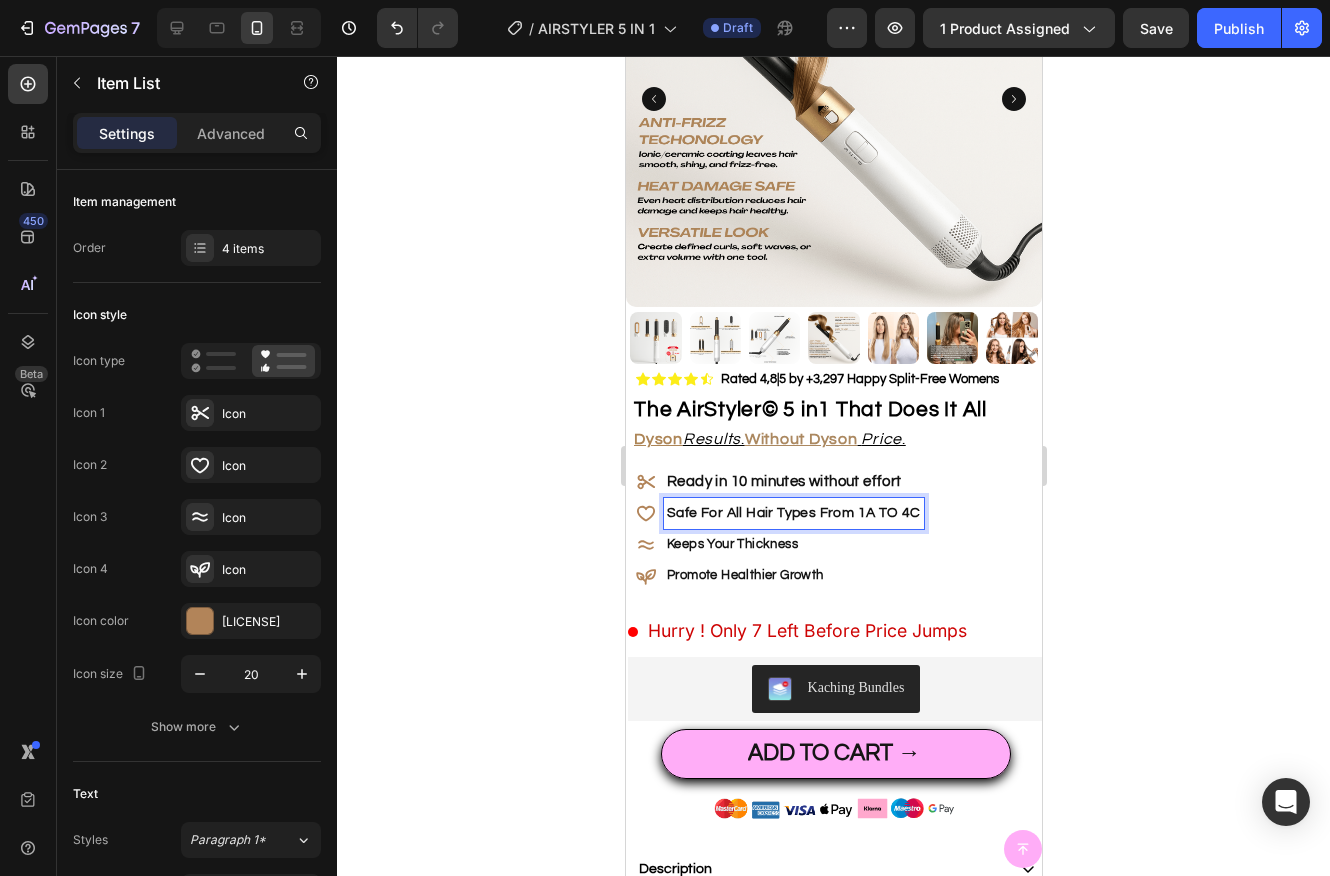click on "Safe For All Hair Types From 1A TO 4C" at bounding box center [793, 513] 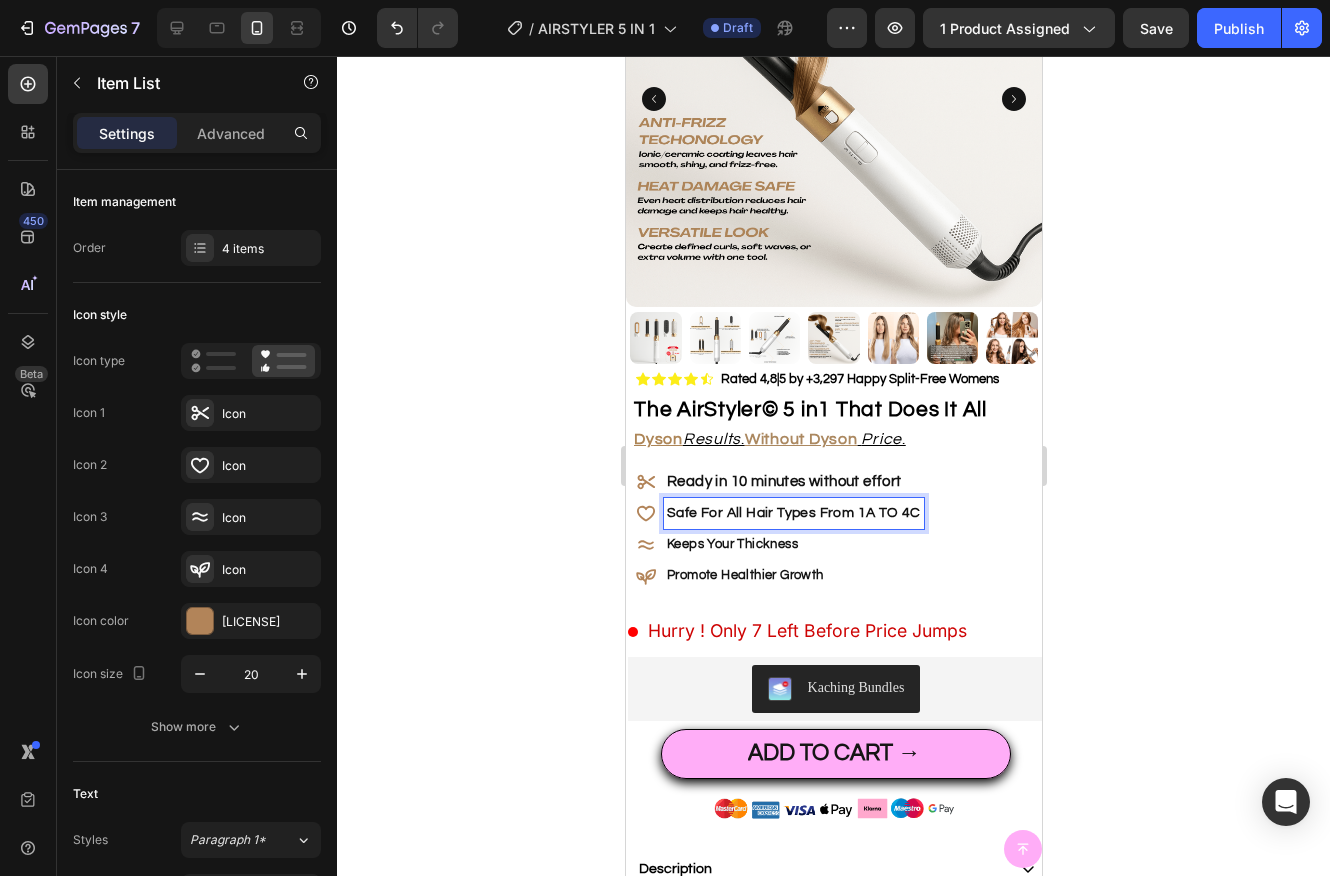 click on "Safe For All Hair Types From 1A TO 4C" at bounding box center (793, 513) 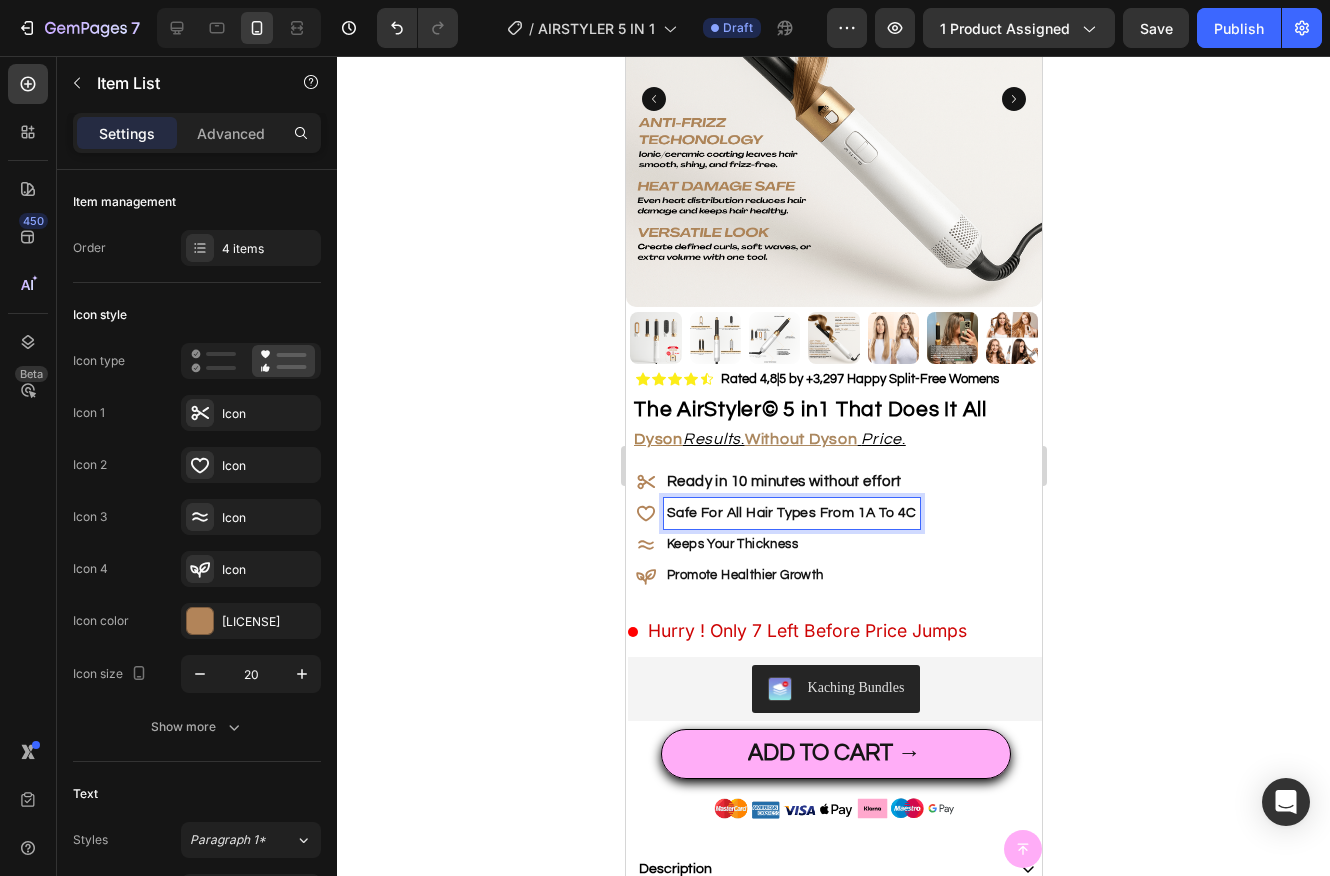 click 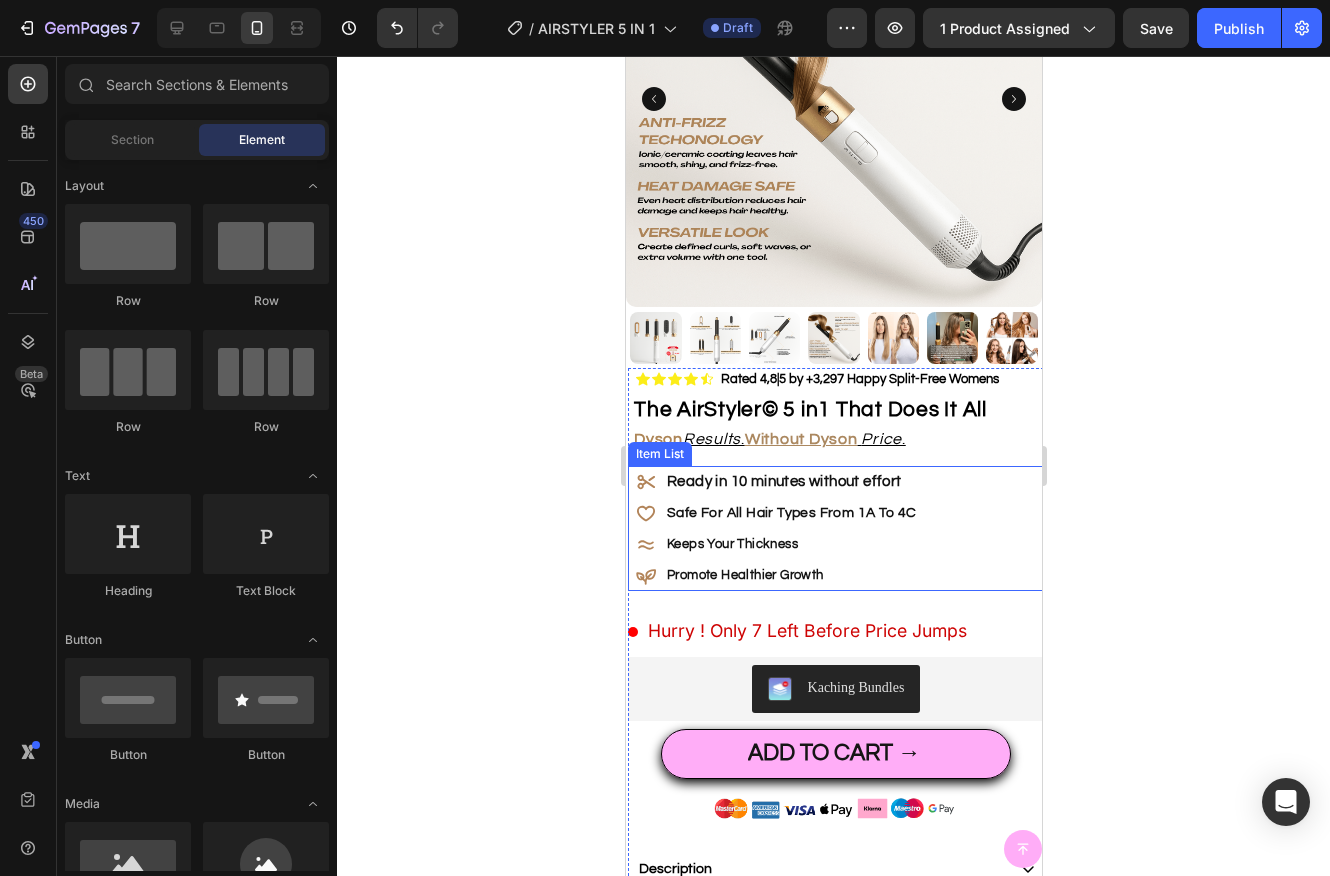 click 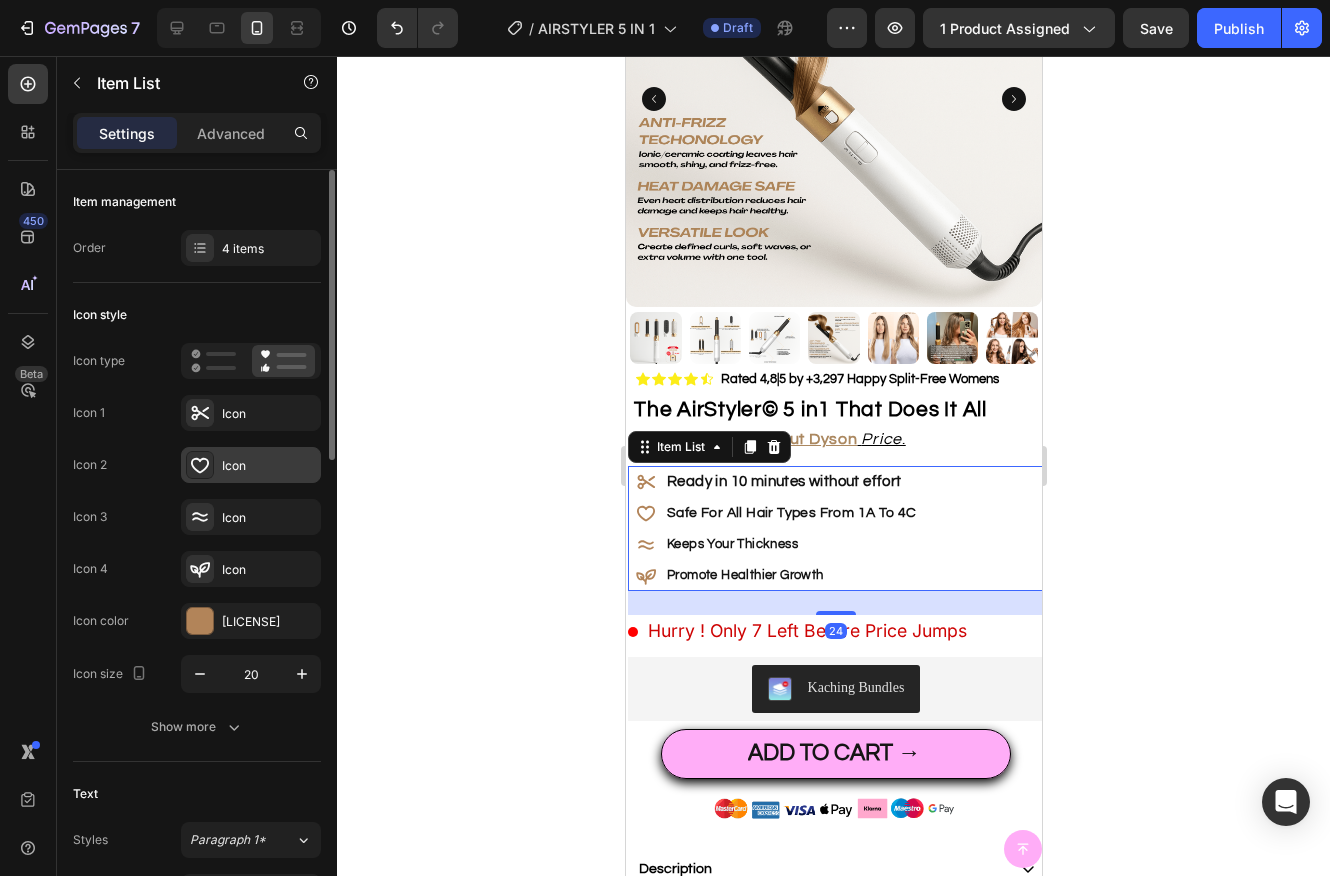 click on "Icon" at bounding box center [269, 466] 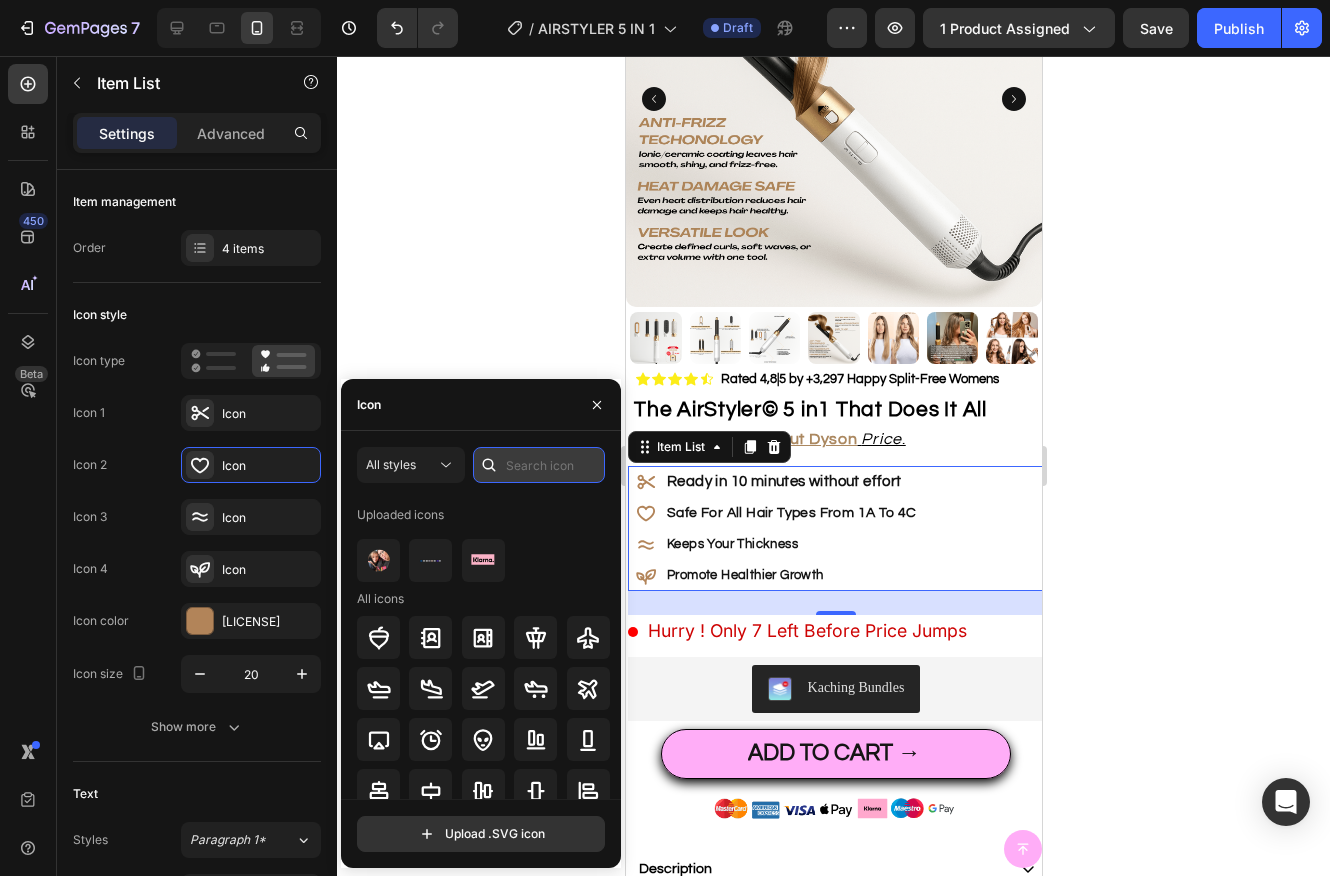 click at bounding box center [539, 465] 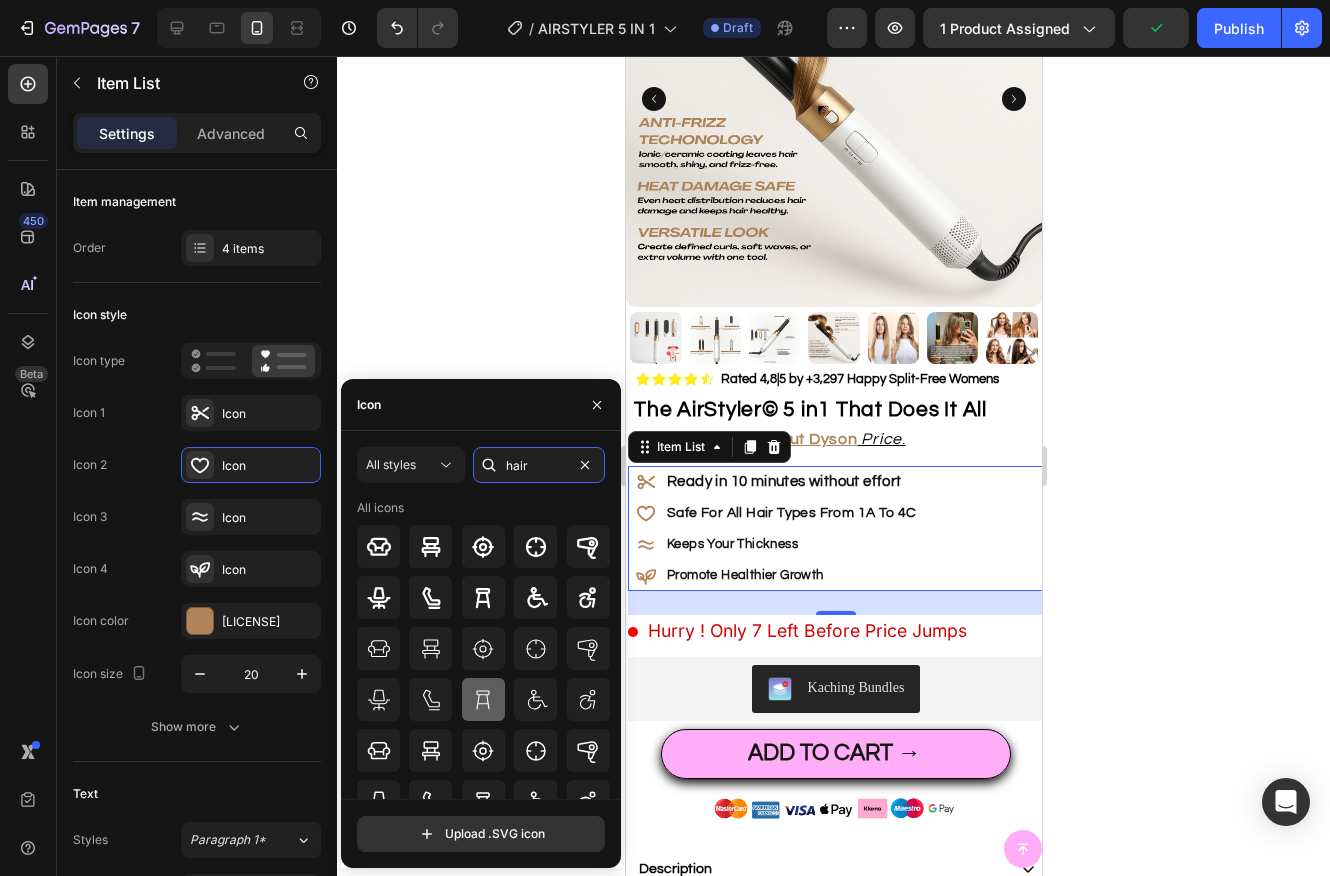 scroll, scrollTop: 126, scrollLeft: 0, axis: vertical 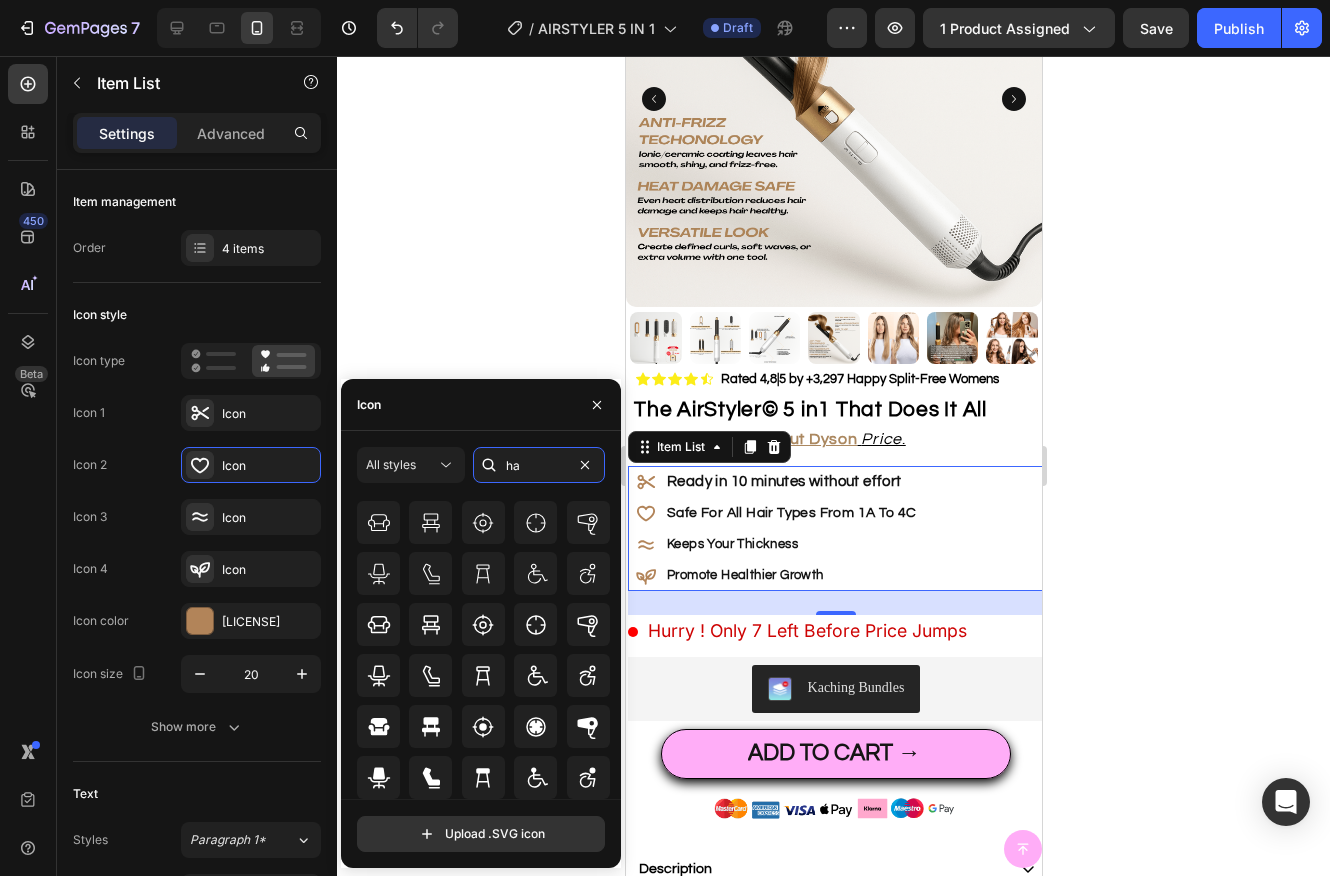 type on "h" 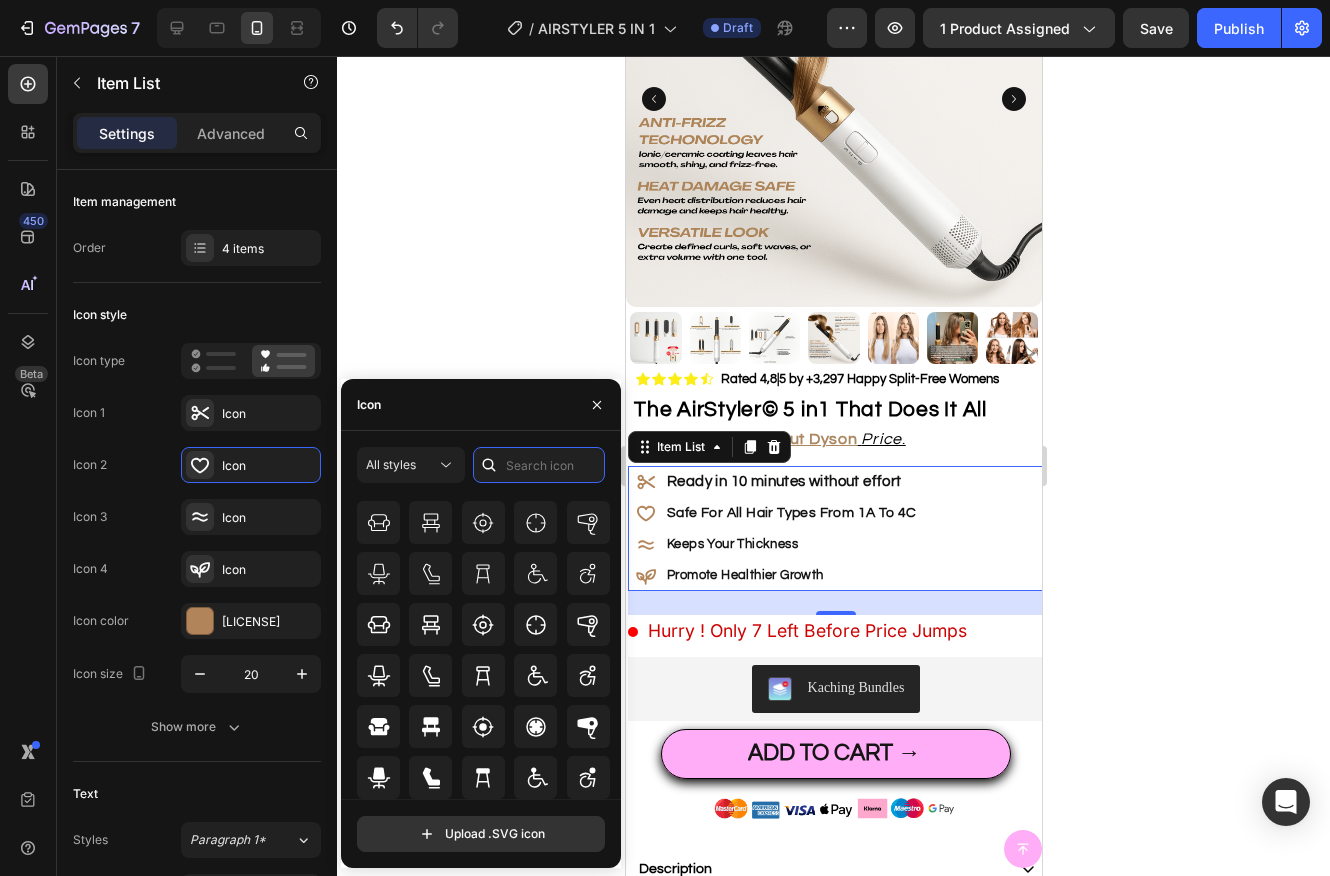 scroll, scrollTop: 0, scrollLeft: 0, axis: both 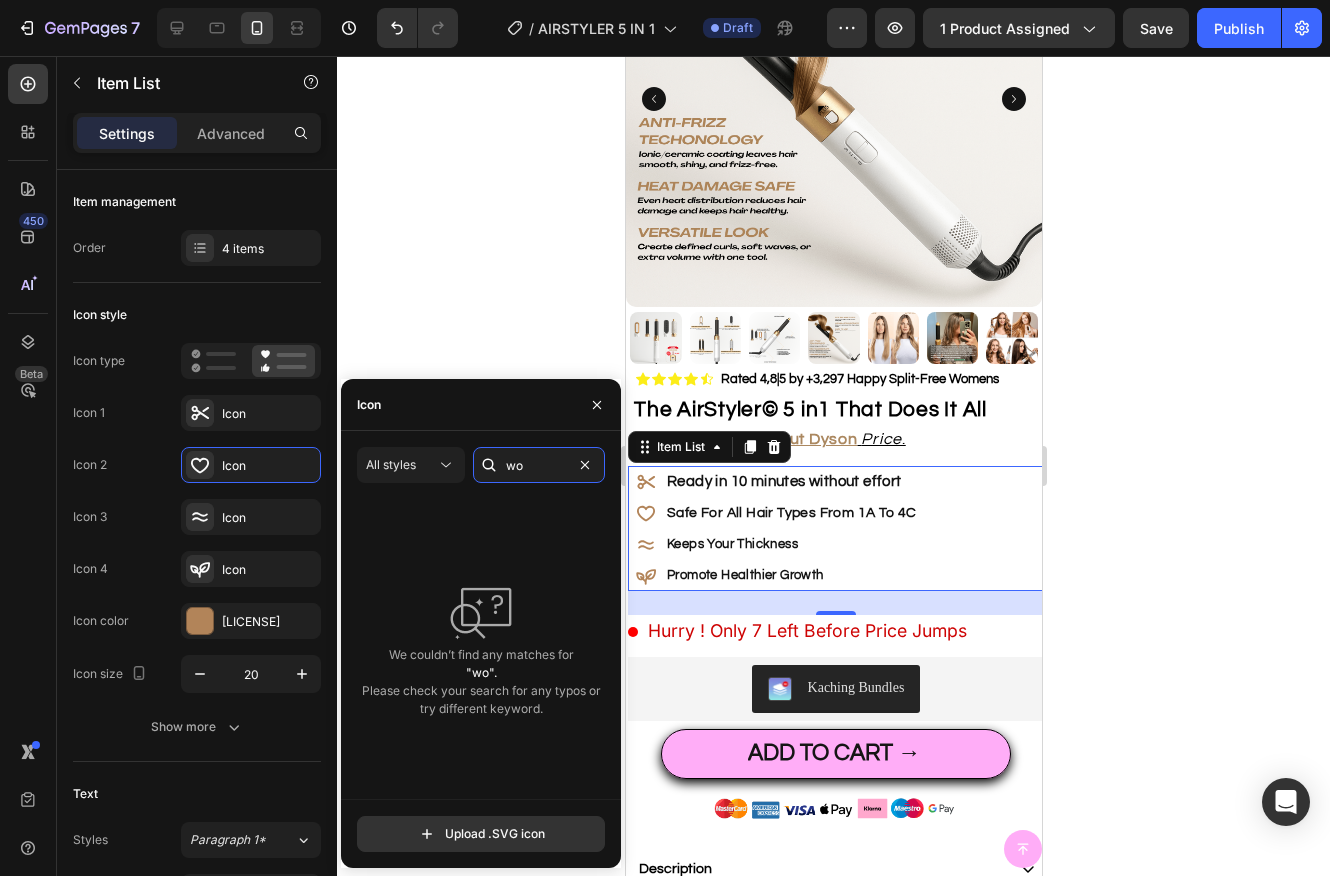 type on "w" 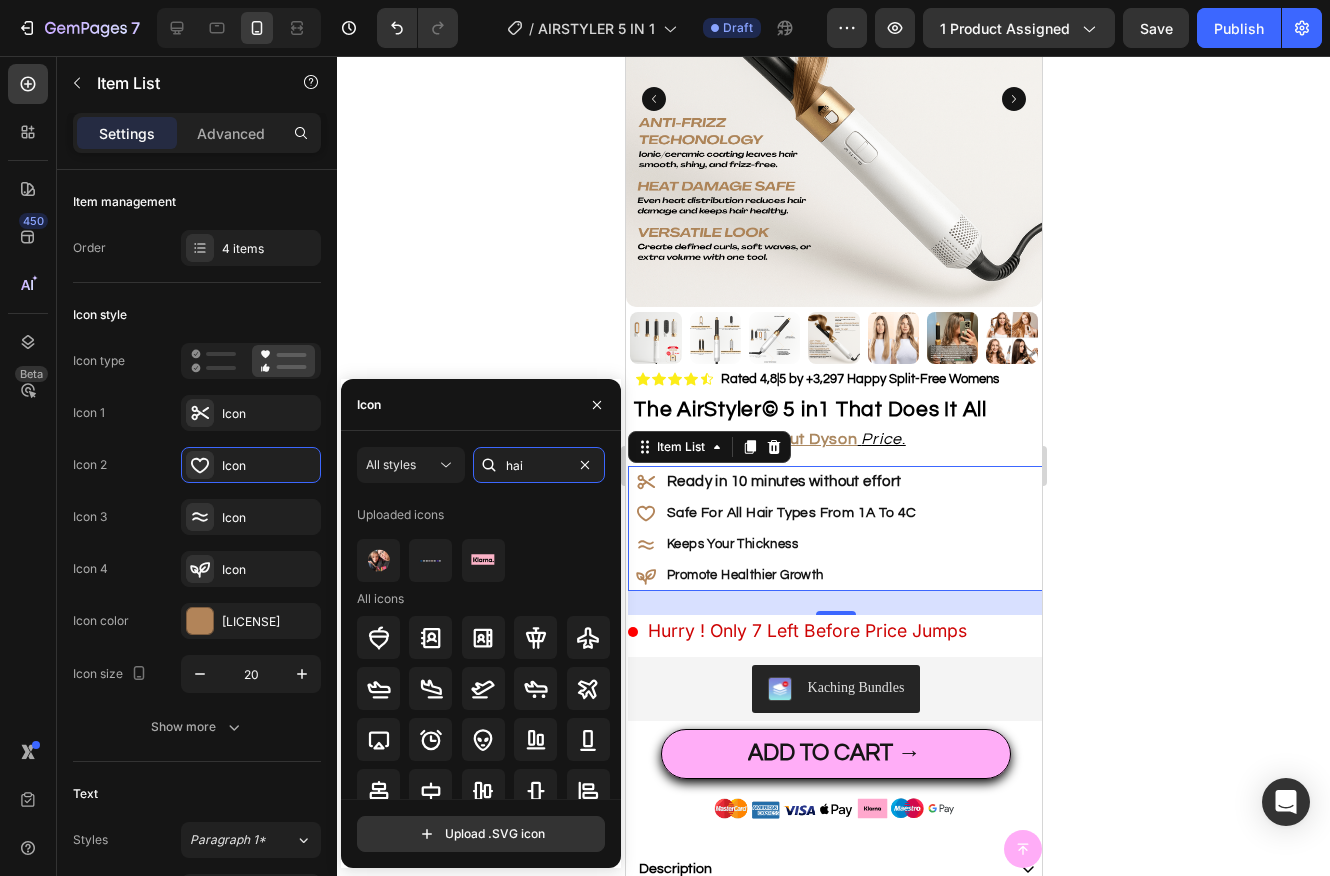 type on "hair" 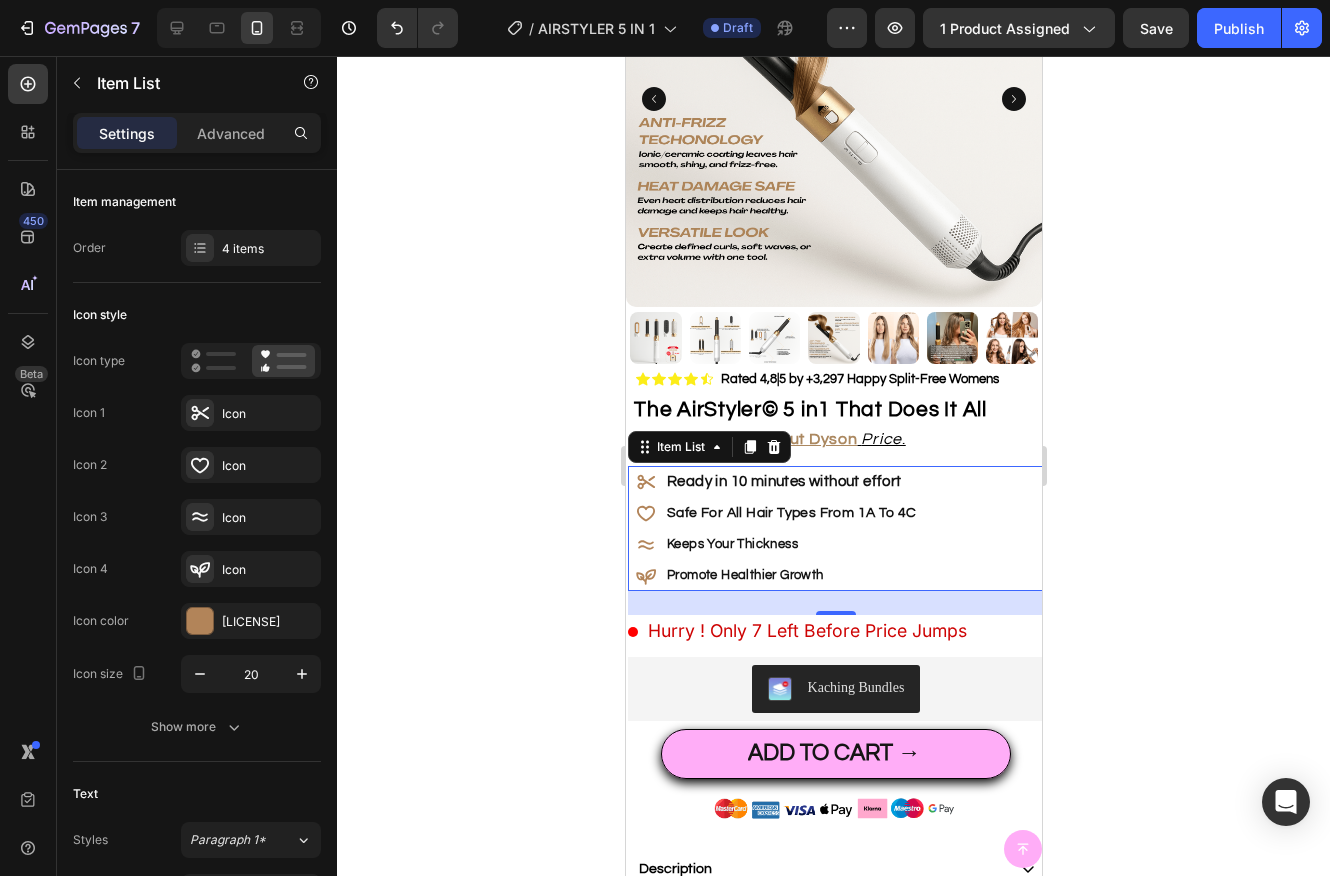 click 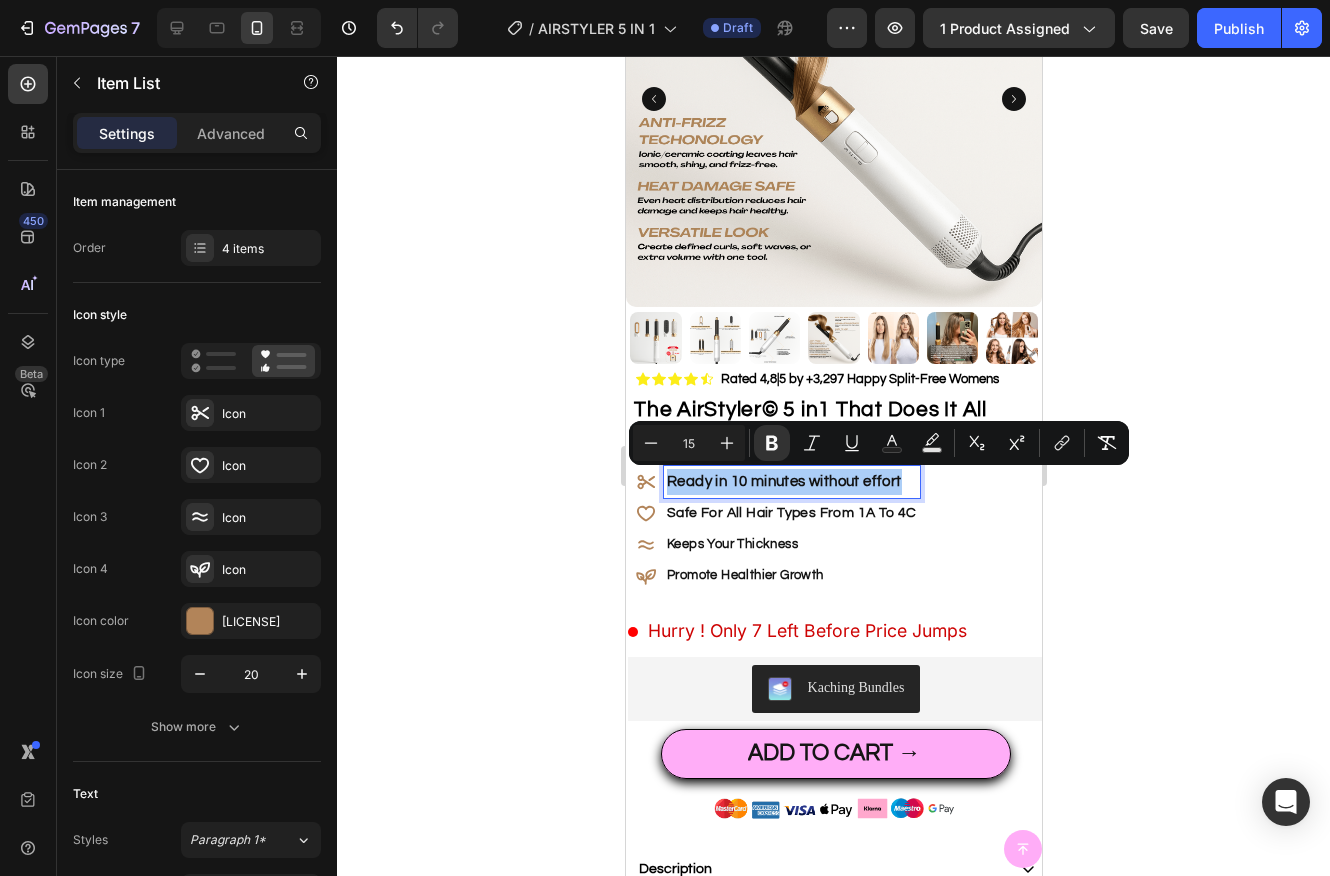 click 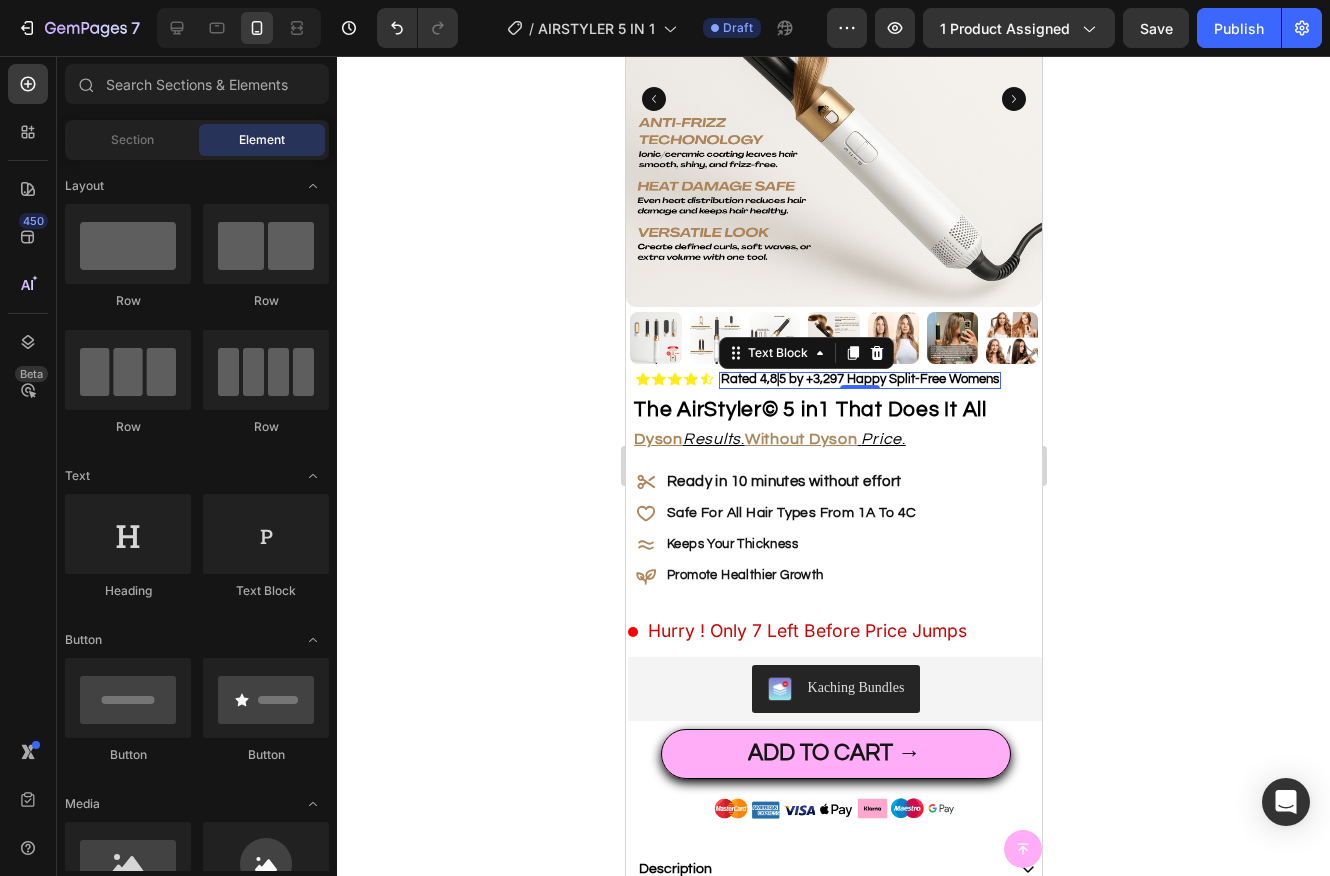 click on "Rated 4,8|5 by +3,297 Happy Split-Free Womens" at bounding box center (859, 379) 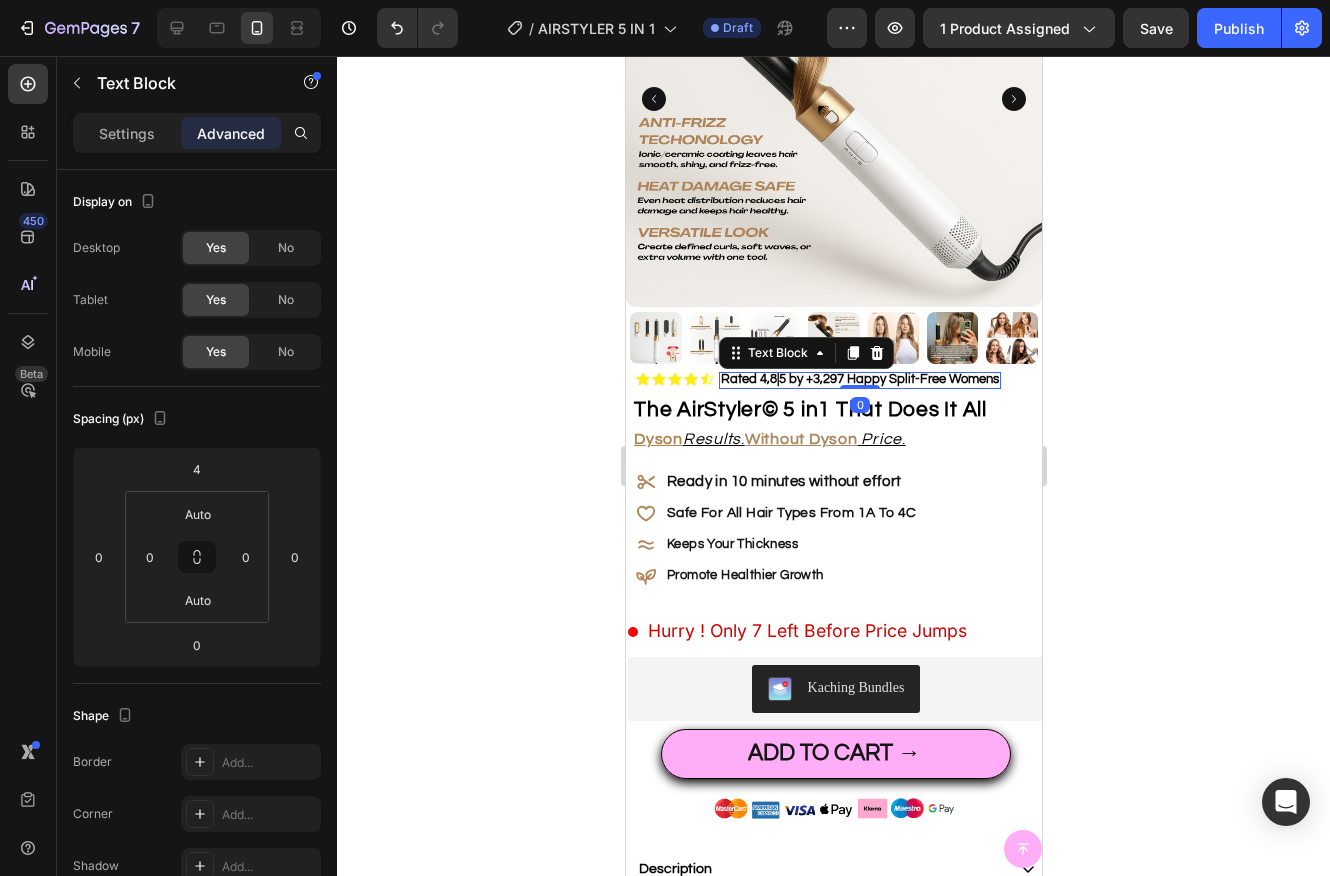 click on "Rated 4,8|5 by +3,297 Happy Split-Free Womens" at bounding box center (859, 379) 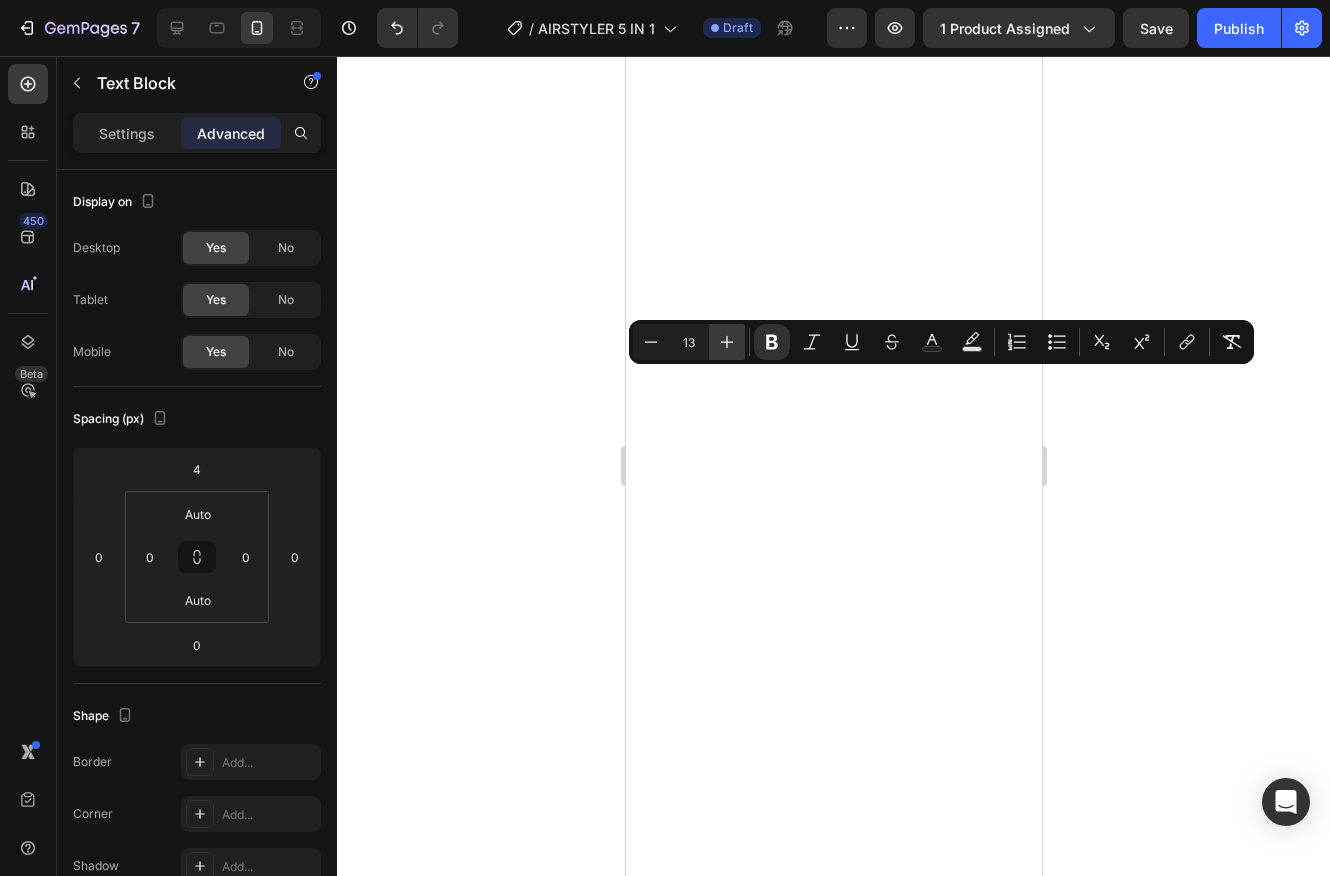 scroll, scrollTop: 0, scrollLeft: 0, axis: both 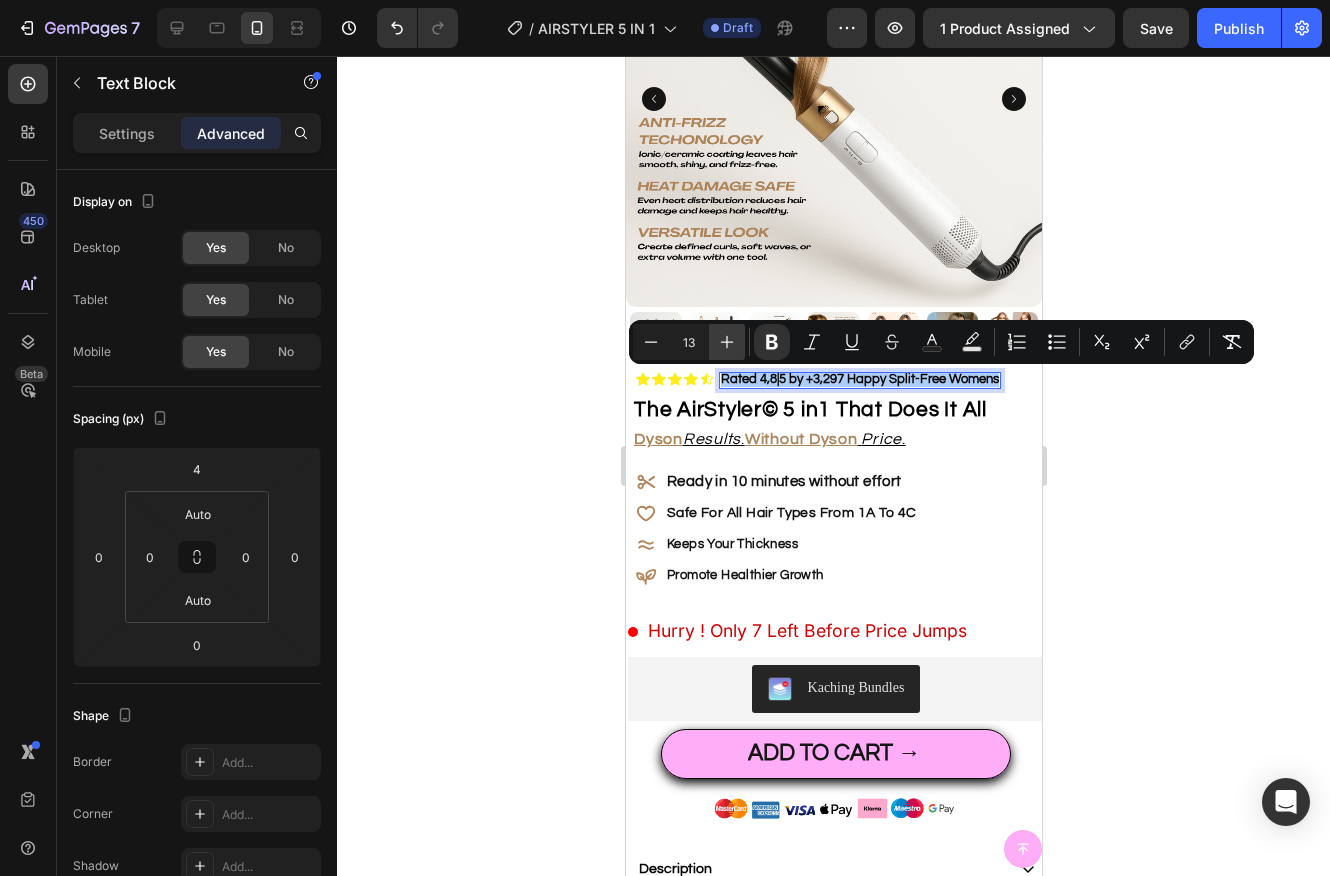click 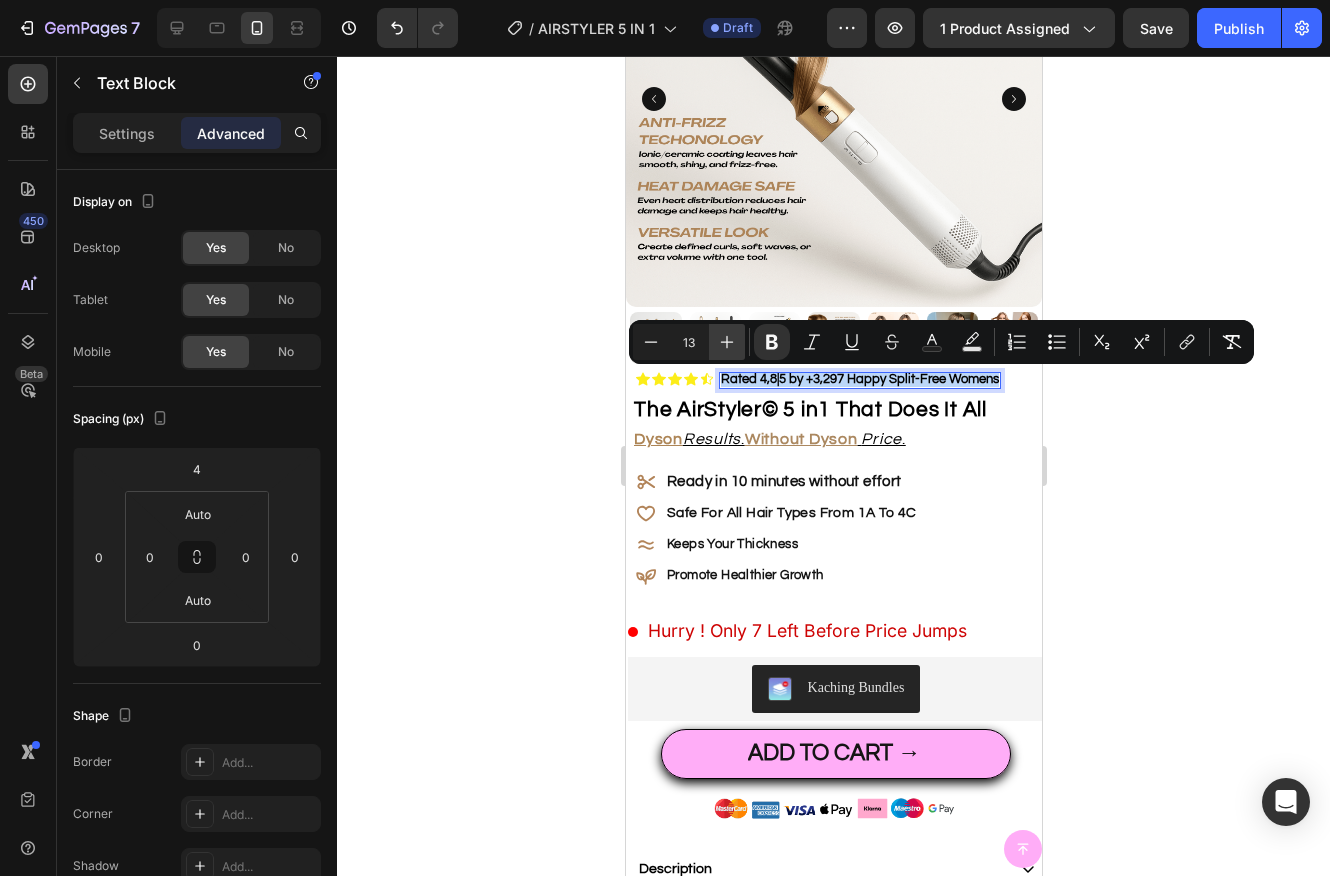 type on "14" 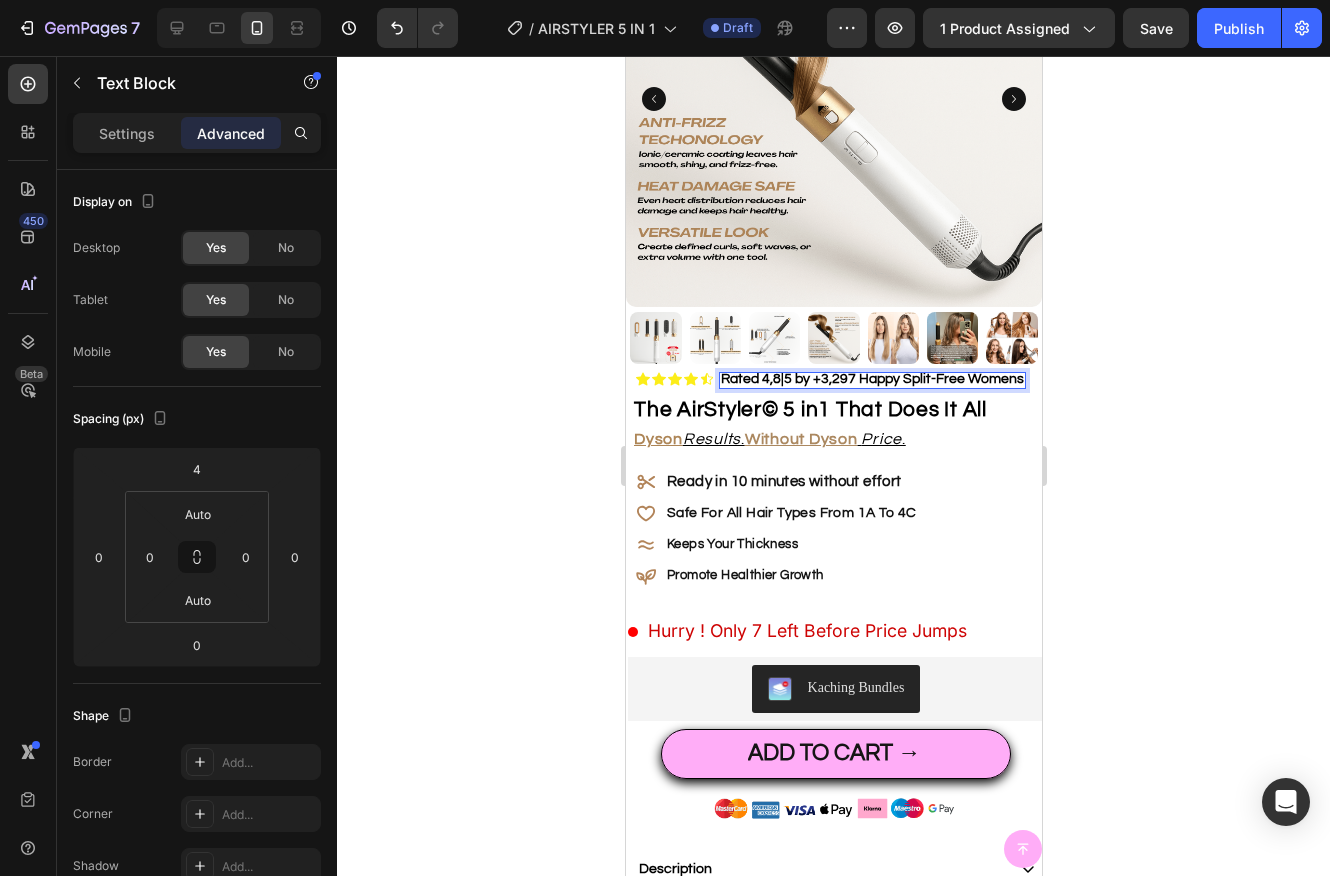 click on "Rated 4,8|5 by +3,297 Happy Split-Free Womens" at bounding box center [871, 379] 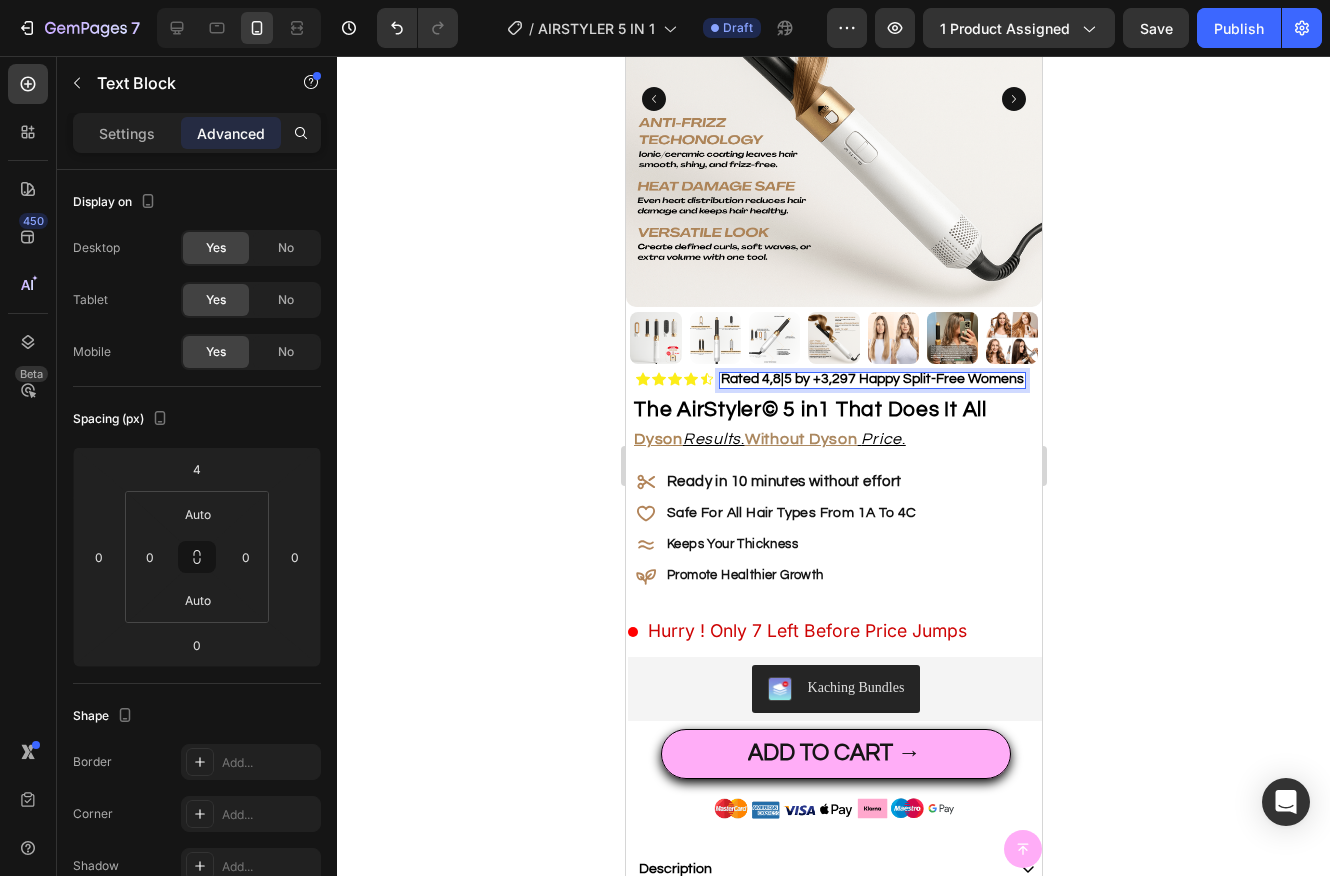 click on "Rated 4,8|5 by +3,297 Happy Split-Free Womens" at bounding box center [871, 379] 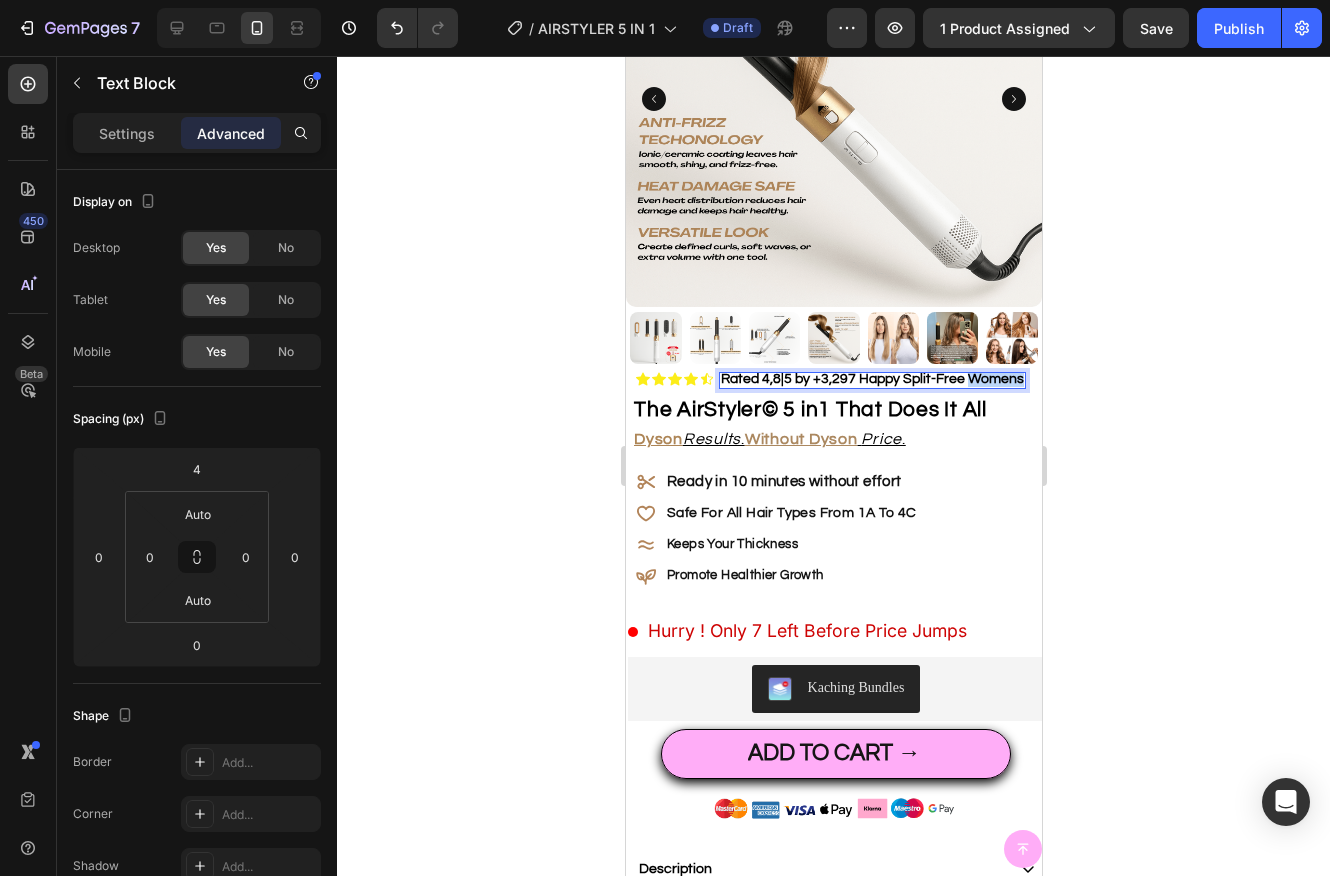 click on "Rated 4,8|5 by +3,297 Happy Split-Free Womens" at bounding box center [871, 379] 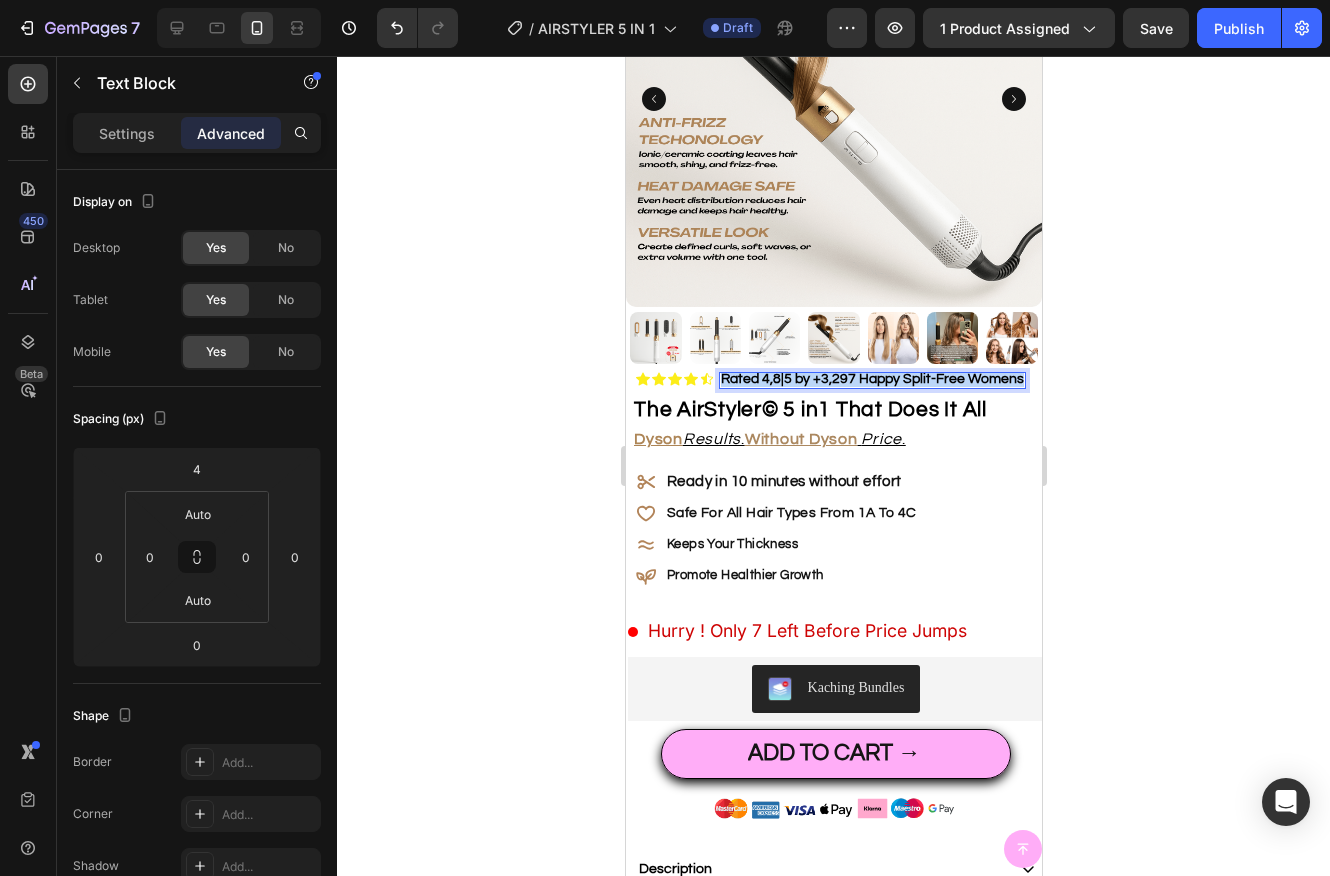 click on "Rated 4,8|5 by +3,297 Happy Split-Free Womens" at bounding box center (871, 379) 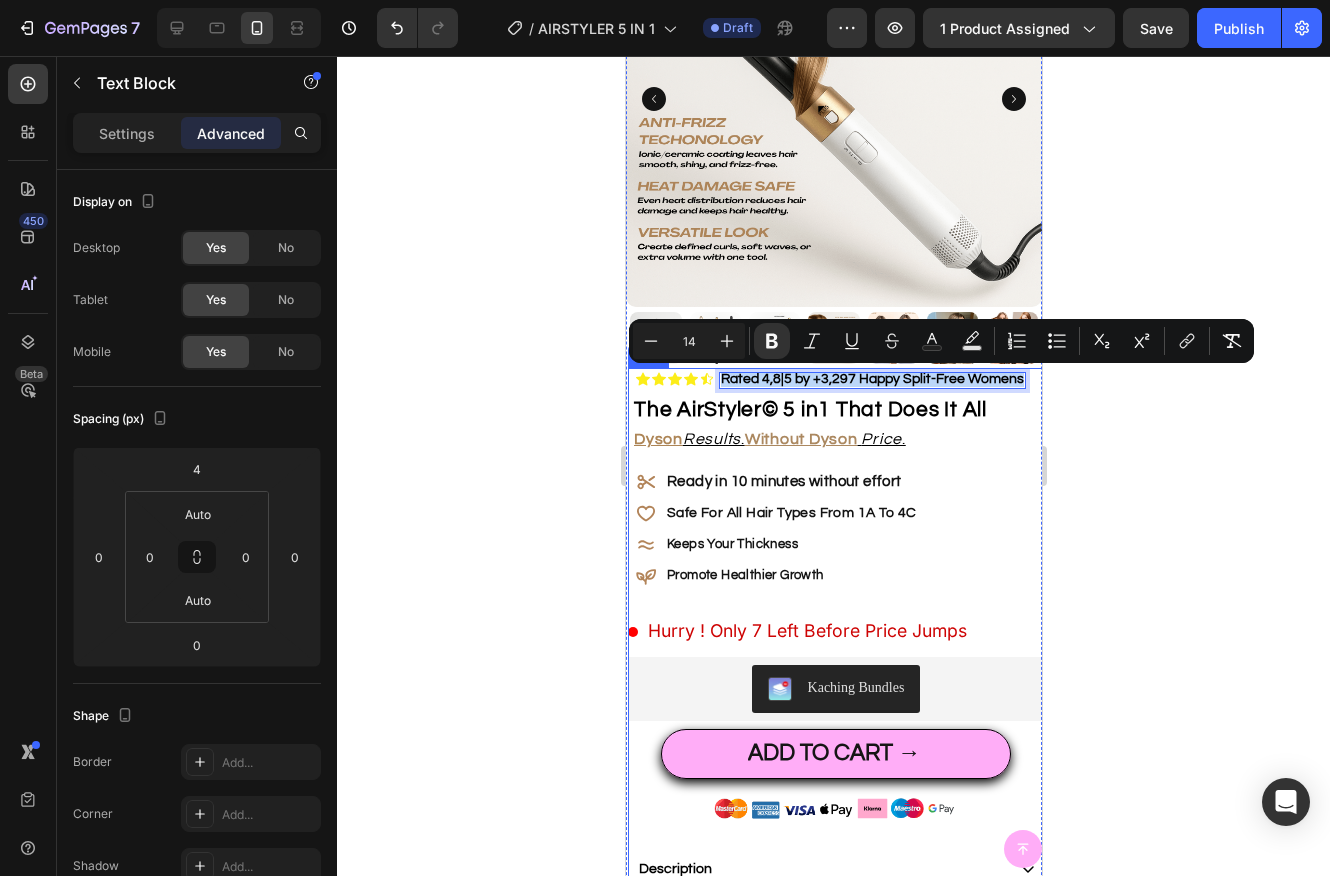 click on "Icon Icon Icon Icon
Icon Icon List Rated 4,8|5 by +3,297 Happy Split-Free Womens Text Block   0 Row ⁠⁠⁠⁠⁠⁠⁠ The AirStyler© 5 in1 That Does It All Dyson  Results .  Without Dyson   Price .  Heading Hydrate, rejuvenate, and glow with our revolutionary cream. Unleash your skin's potential today. Text Block
Ready in 10 minutes without effort
Safe For All Hair Types From 1A To 4C
Keeps Your Thickness
Promote Healthier Growth Item List
Hurry ! Only 7 Left Before Price Jumps
Custom Code Kaching Bundles Kaching Bundles ADD TO CART → Add to Cart Image
Description
SplitFix Affect Hair Lenght or Thickness ?
How SplitFix Work ?
Shipping & Returns
What's Included ?  (FREE 35£ WORTH GIFTS)
OUR 100 DAYS Split-Free Guarantee Accordion Image I recommend it to all girls who care about their hair." at bounding box center (835, 1014) 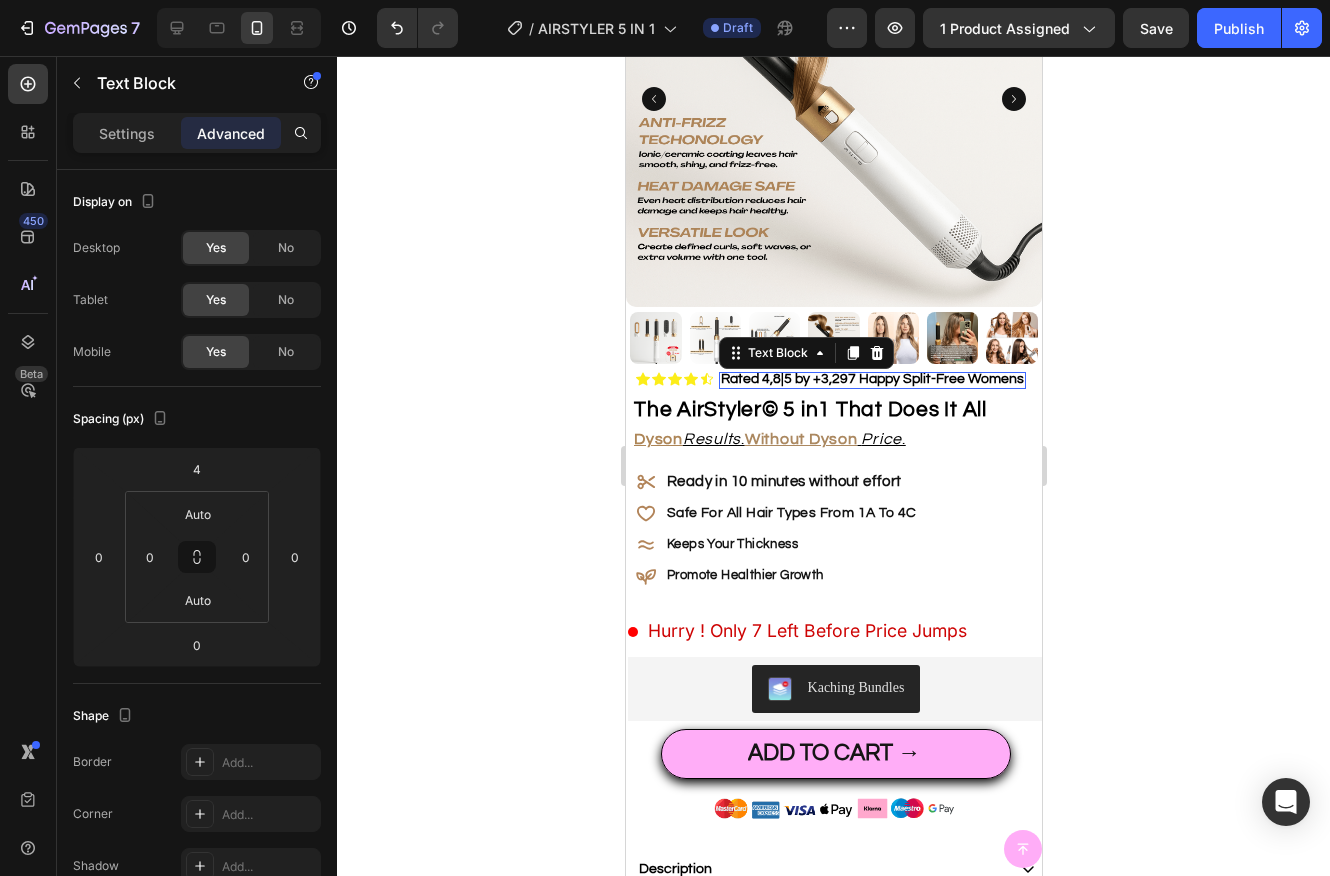 click on "Rated 4,8|5 by +3,297 Happy Split-Free Womens" at bounding box center [871, 379] 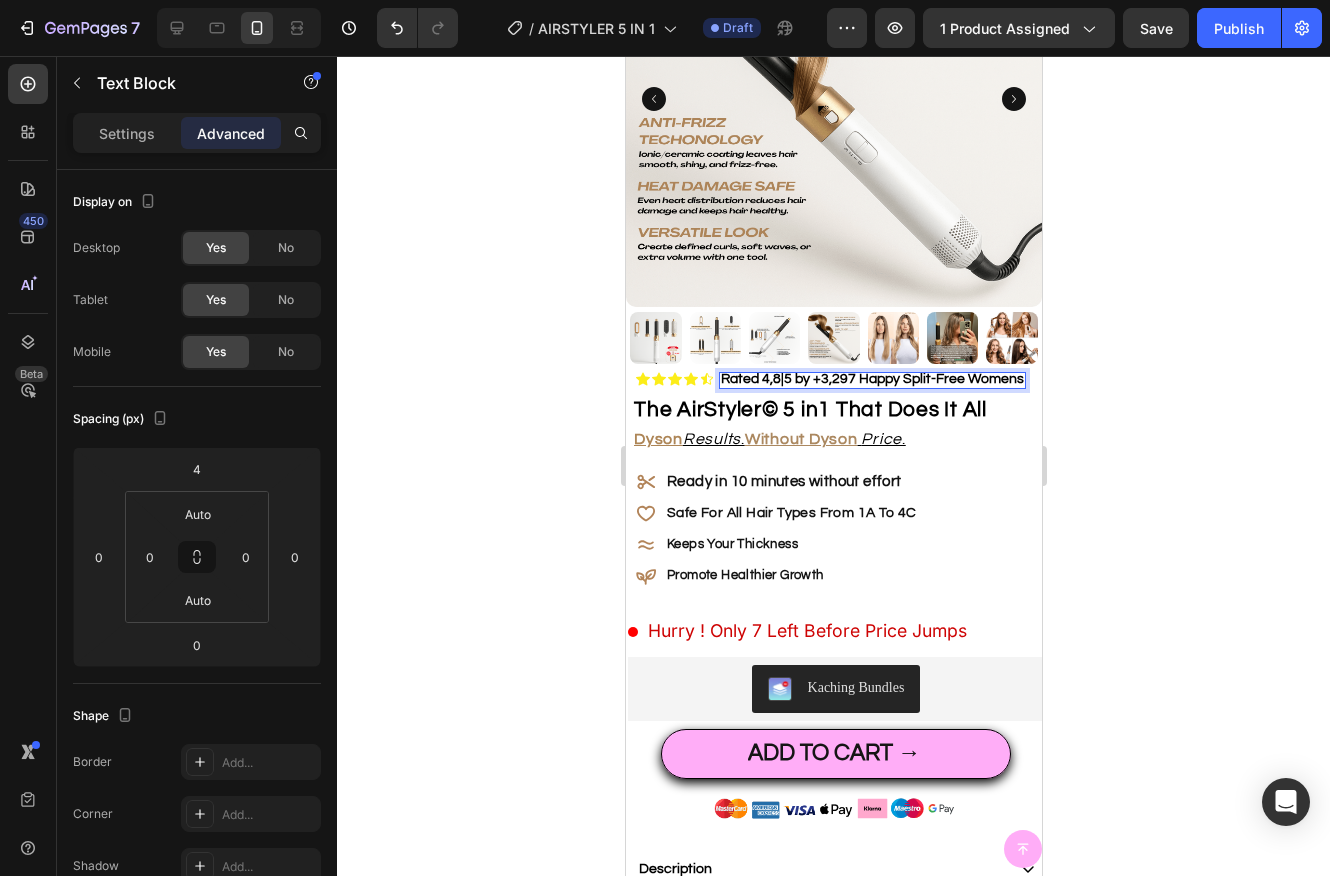 click on "Rated 4,8|5 by +3,297 Happy Split-Free Womens" at bounding box center (871, 379) 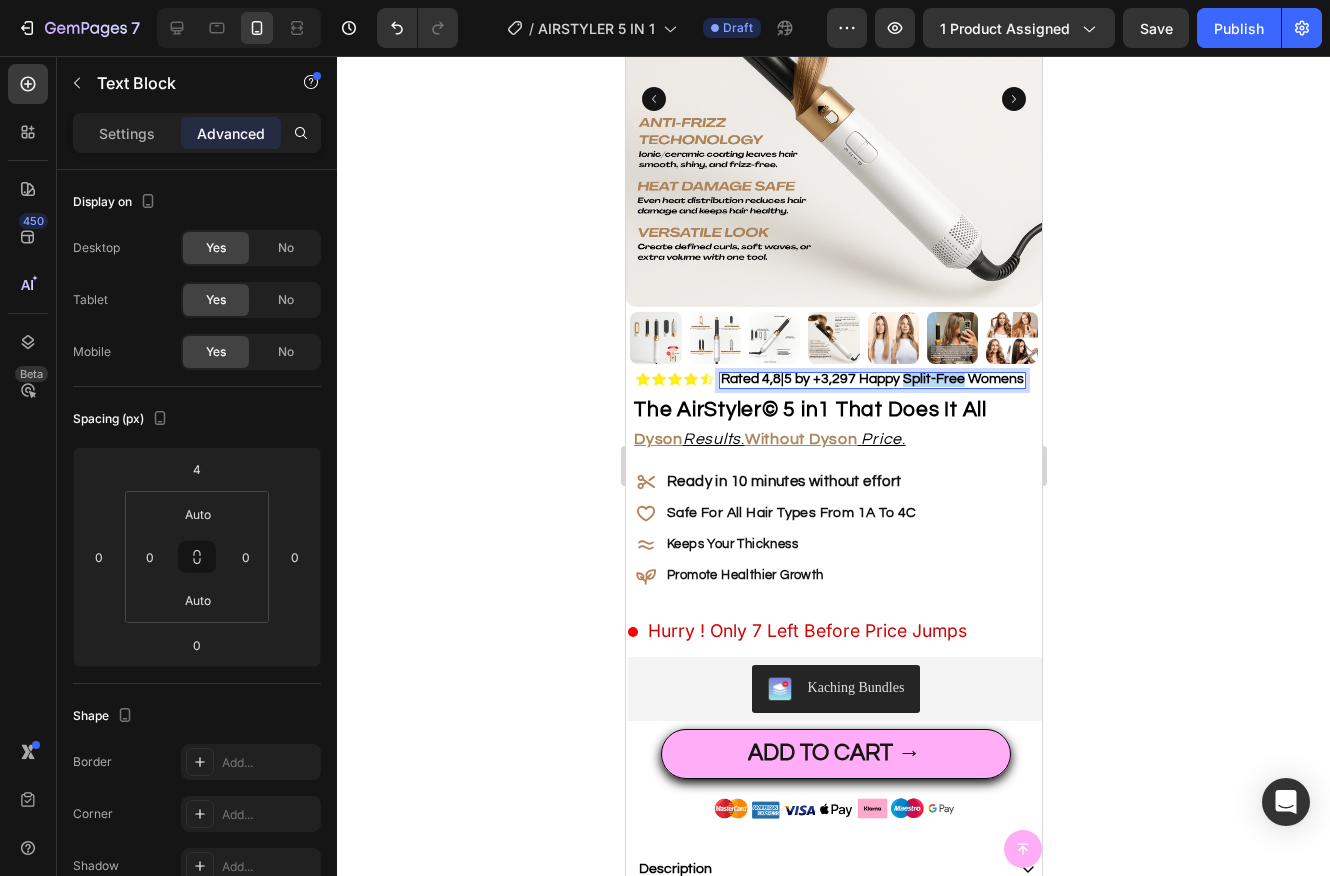 drag, startPoint x: 960, startPoint y: 385, endPoint x: 902, endPoint y: 382, distance: 58.077534 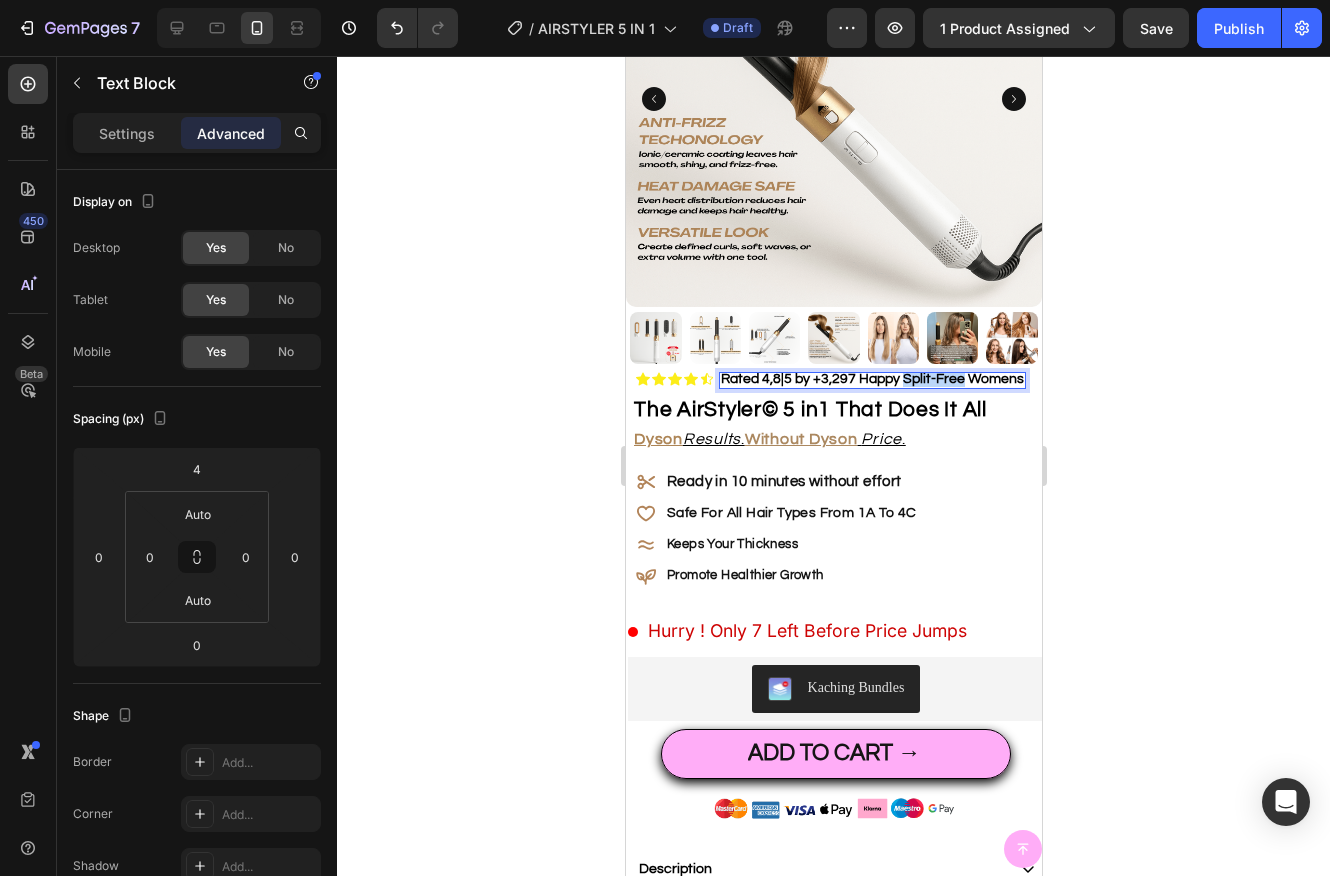 click on "Rated 4,8|5 by +3,297 Happy Split-Free Womens" at bounding box center [871, 379] 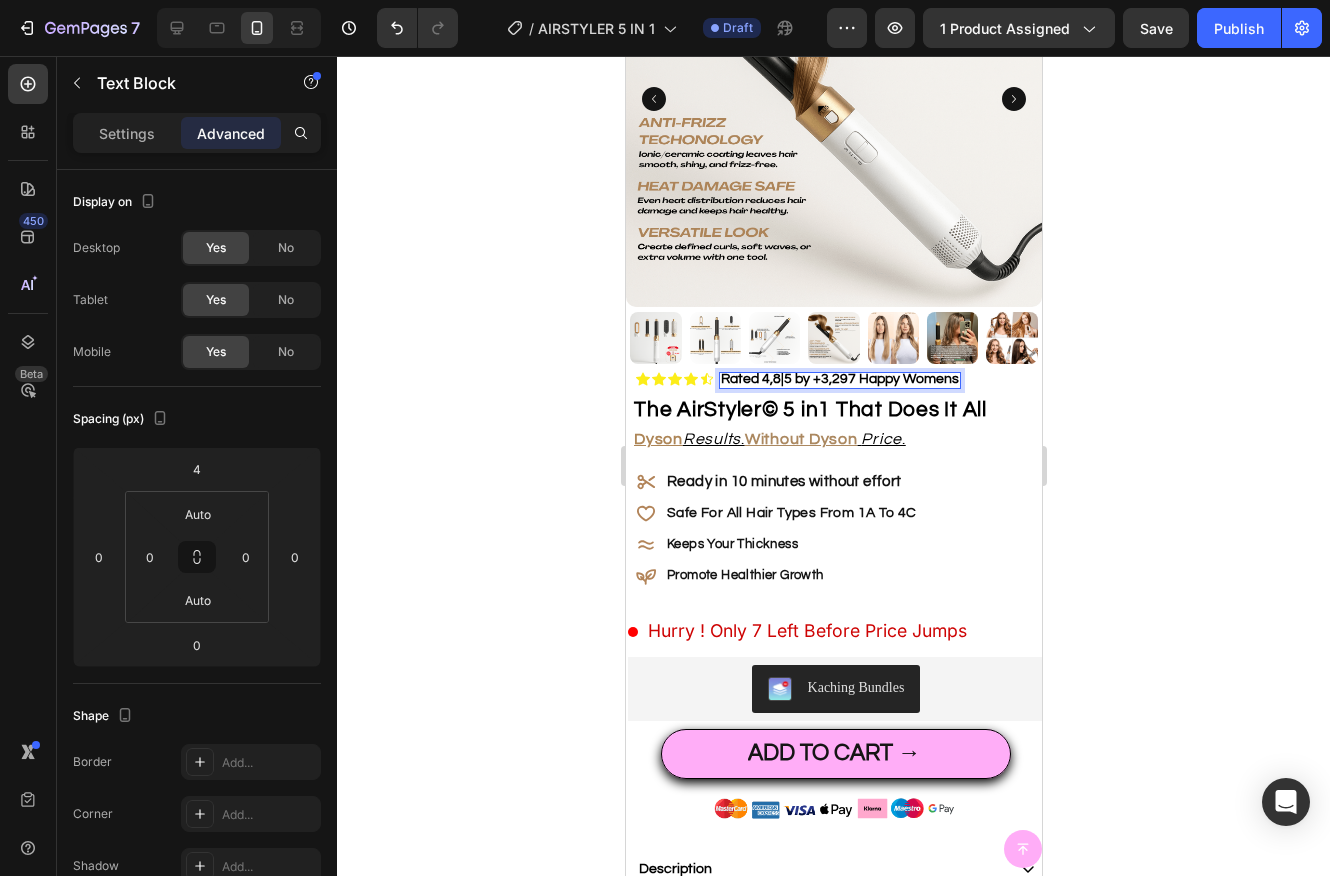 click on "Rated 4,8|5 by +3,297 Happy Womens" at bounding box center (839, 379) 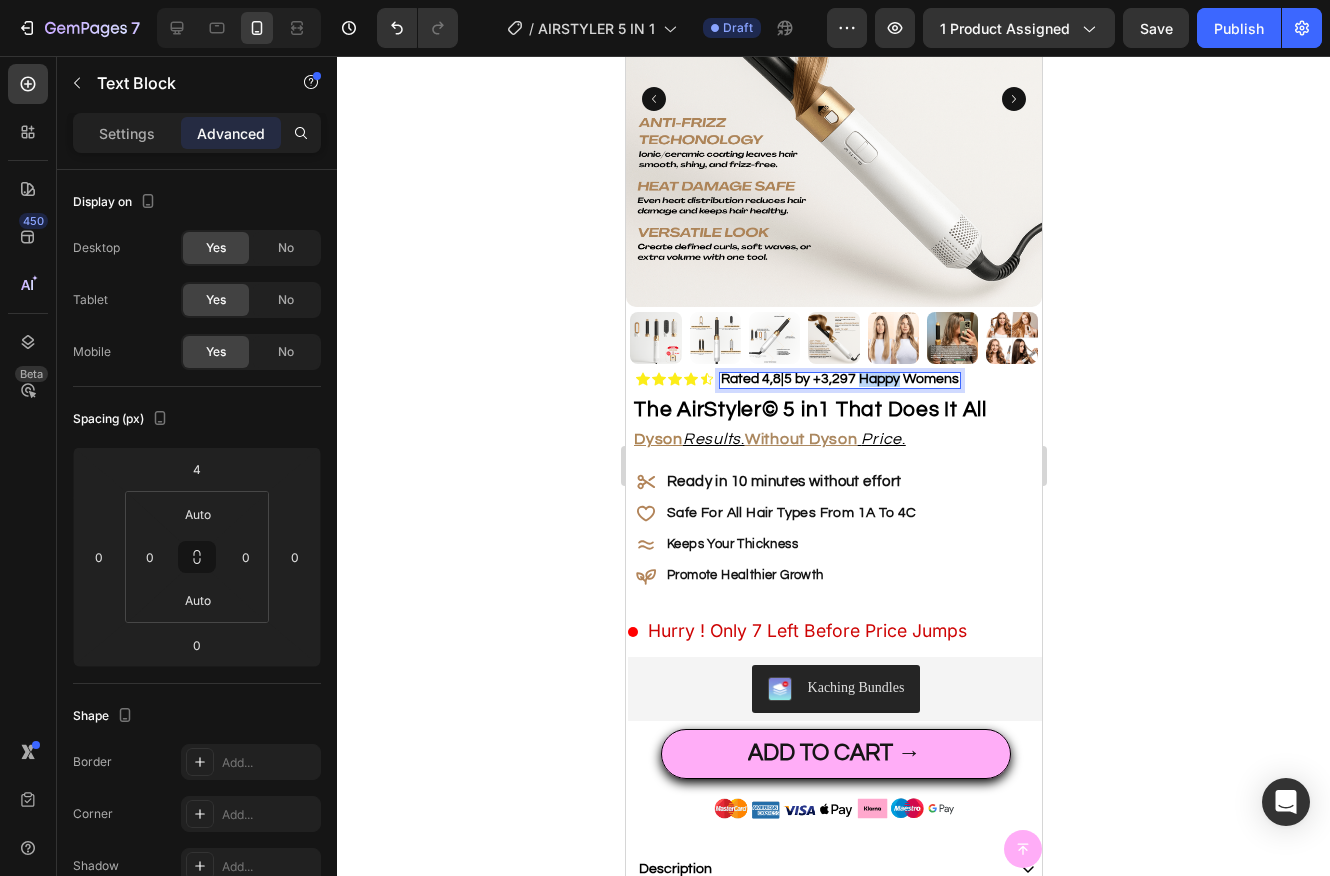 click on "Rated 4,8|5 by +3,297 Happy Womens" at bounding box center [839, 379] 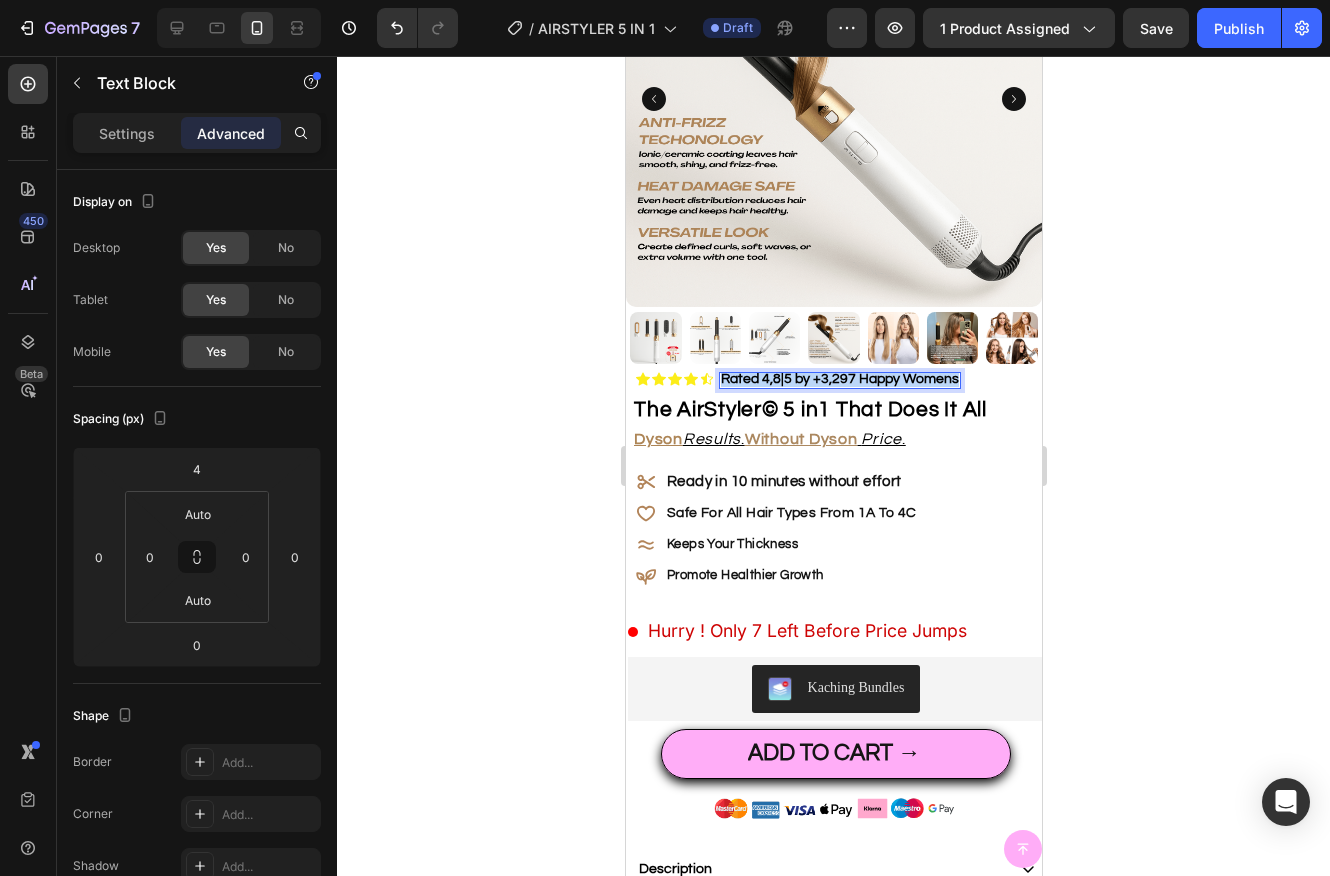 click on "Rated 4,8|5 by +3,297 Happy Womens" at bounding box center [839, 379] 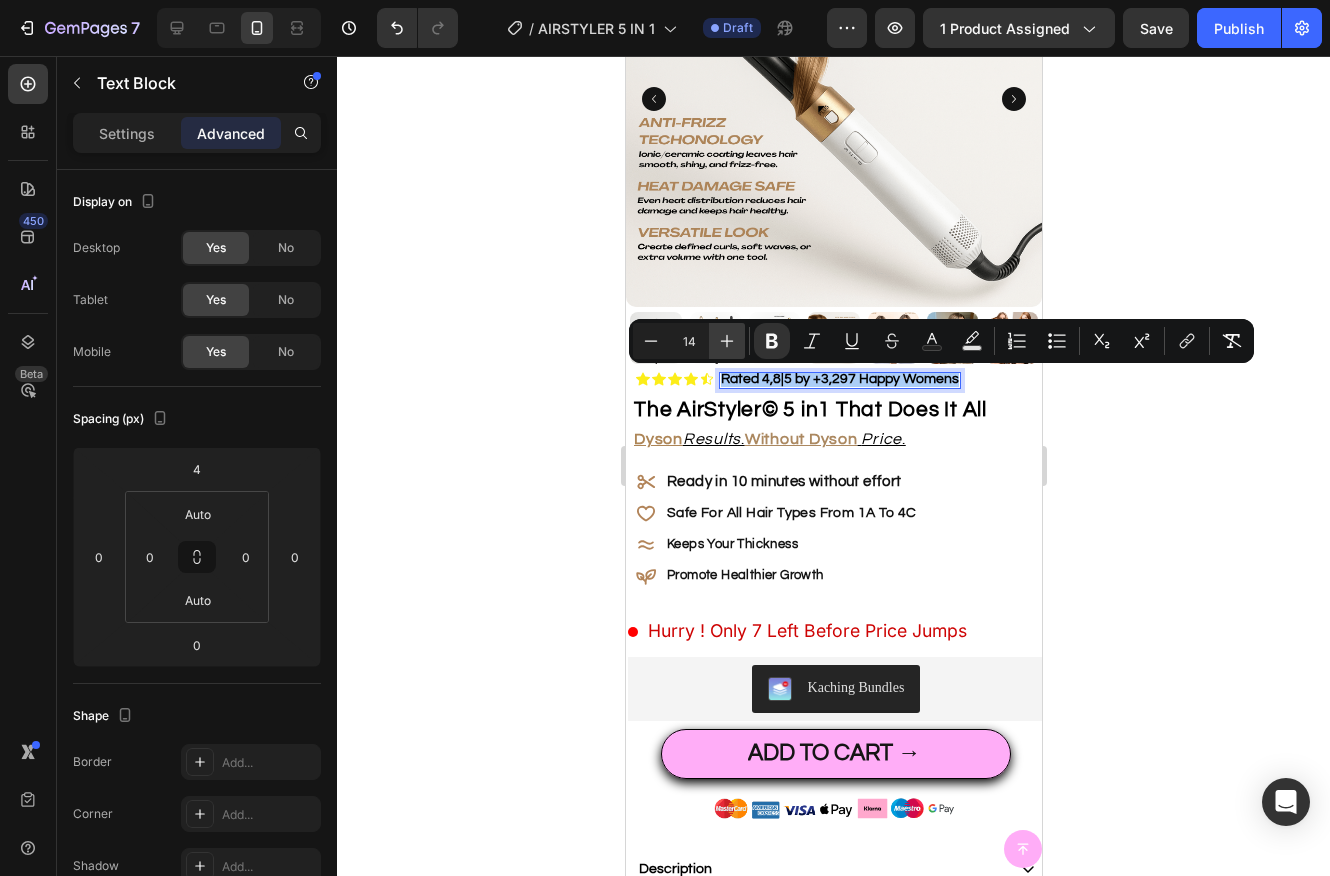 click 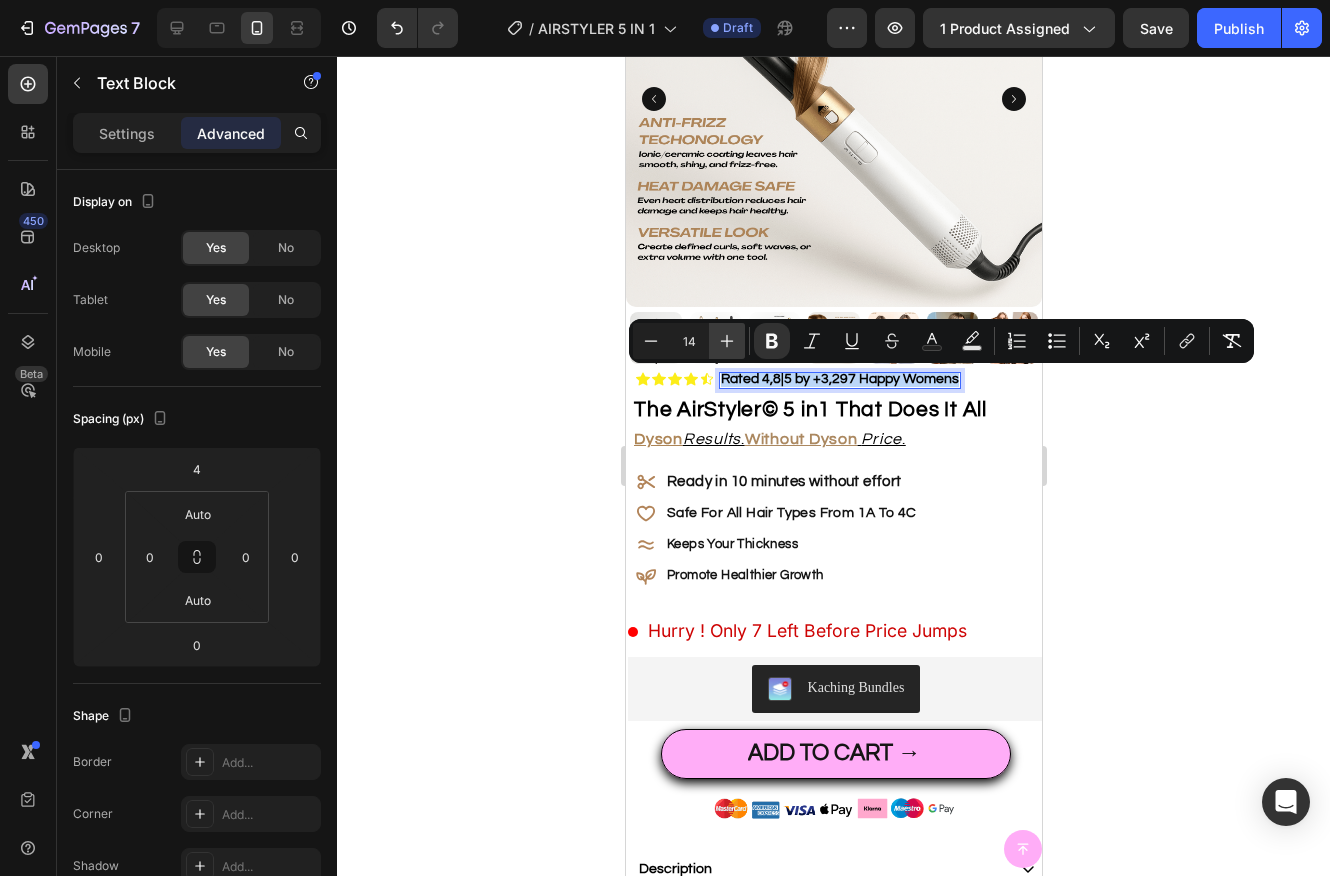 type on "15" 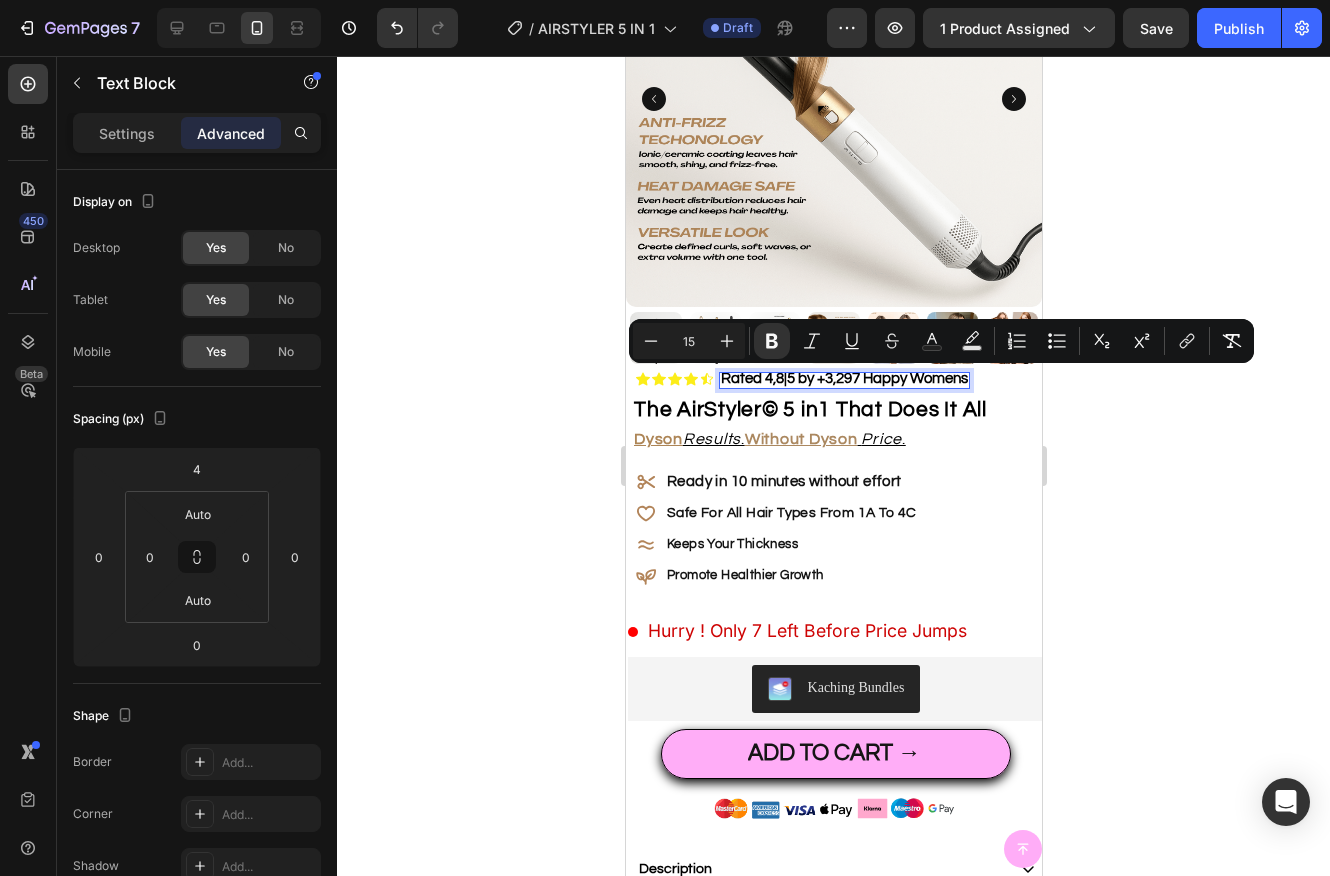 click 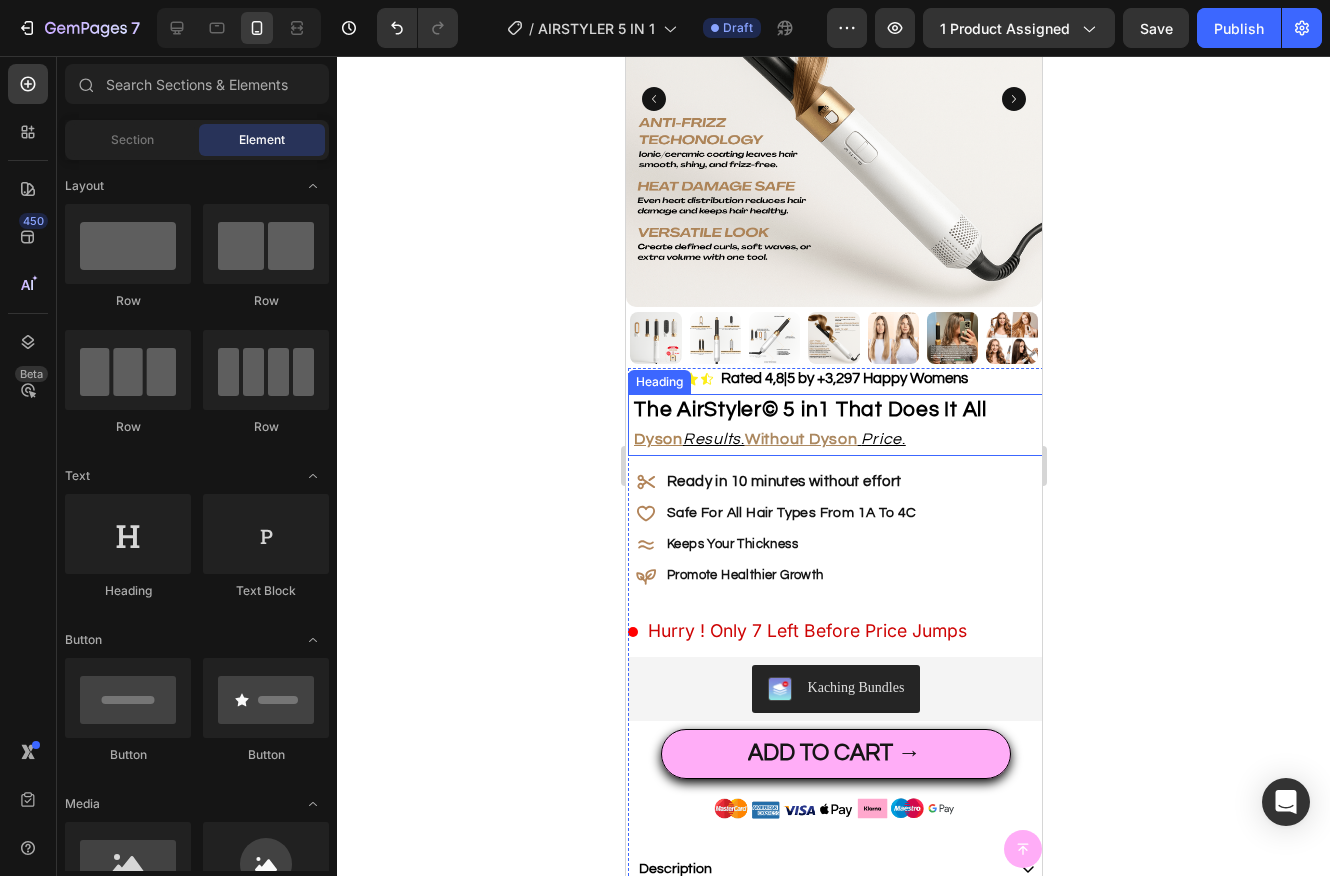 click on "The AirStyler© 5 in1 That Does It All" at bounding box center (809, 409) 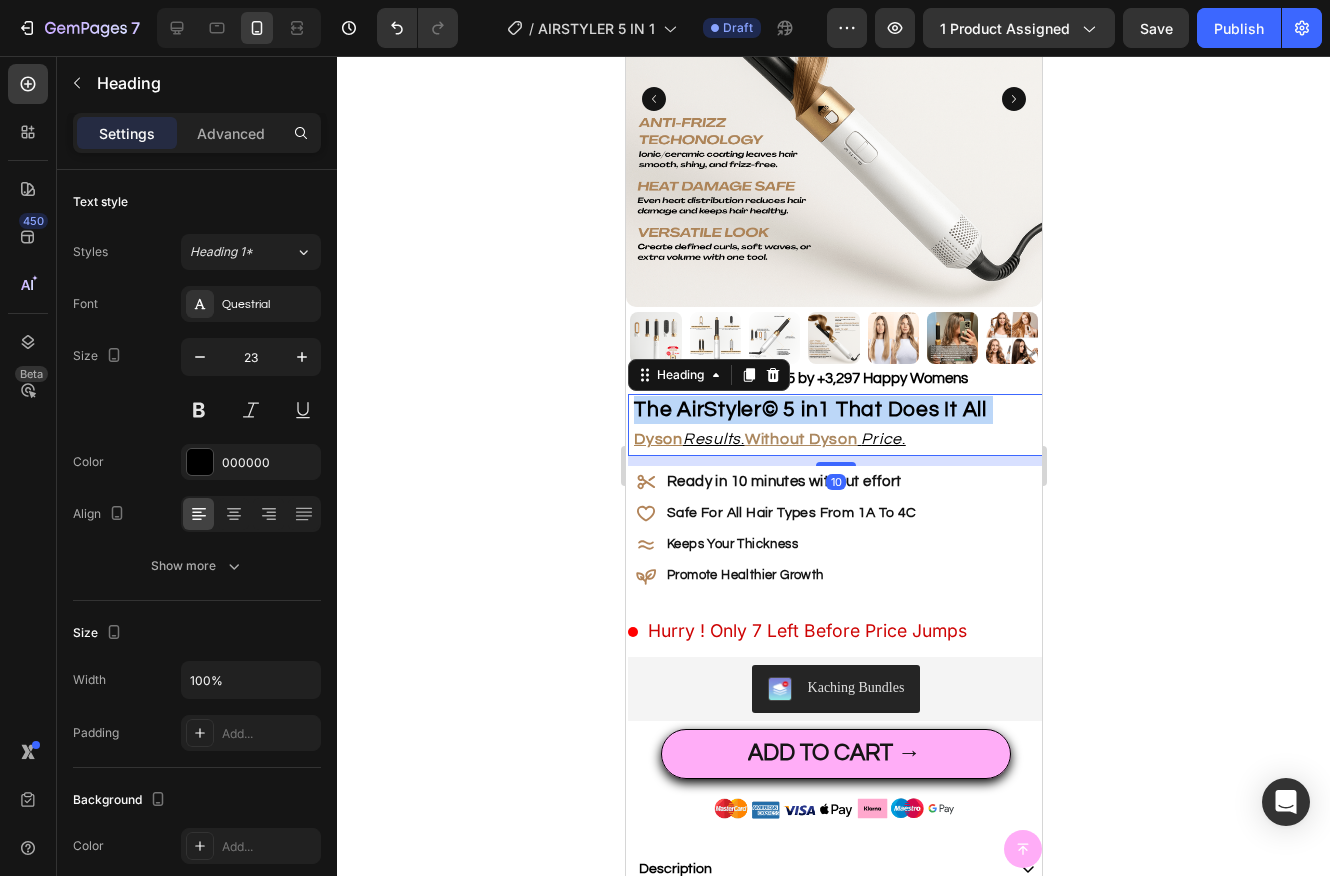 click on "The AirStyler© 5 in1 That Does It All" at bounding box center (809, 409) 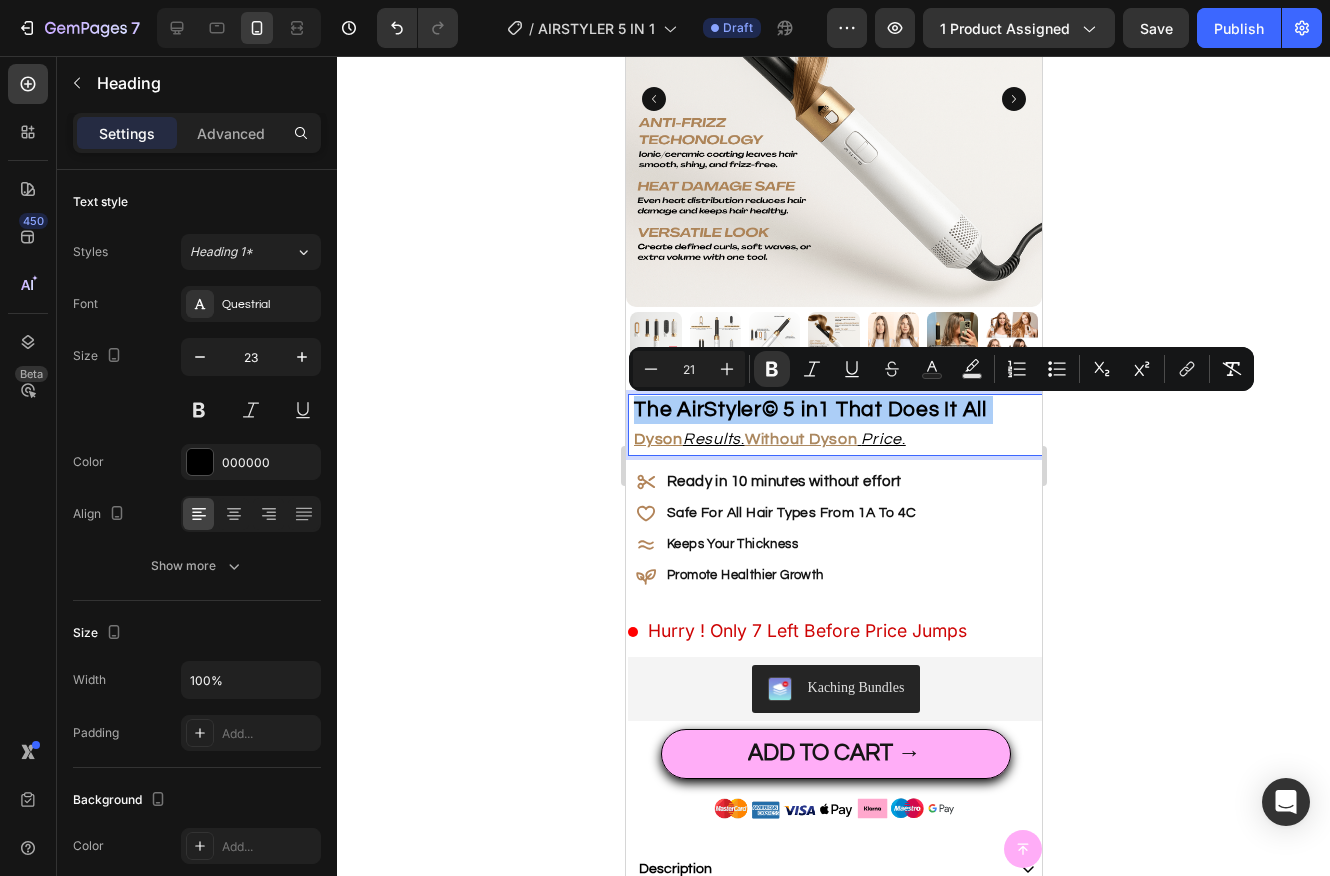click 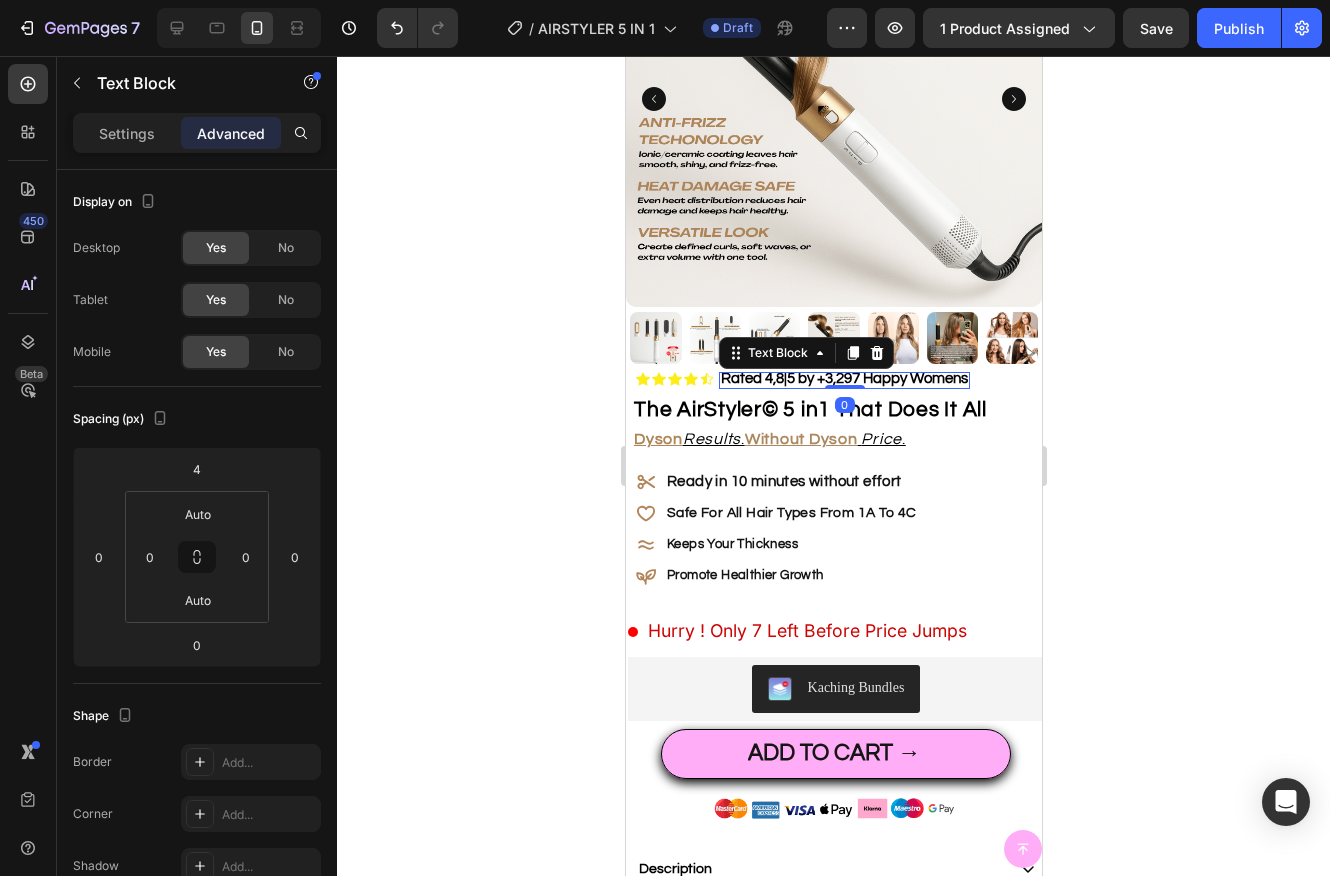 click on "Rated 4,8|5 by +3,297 Happy Womens" at bounding box center [843, 378] 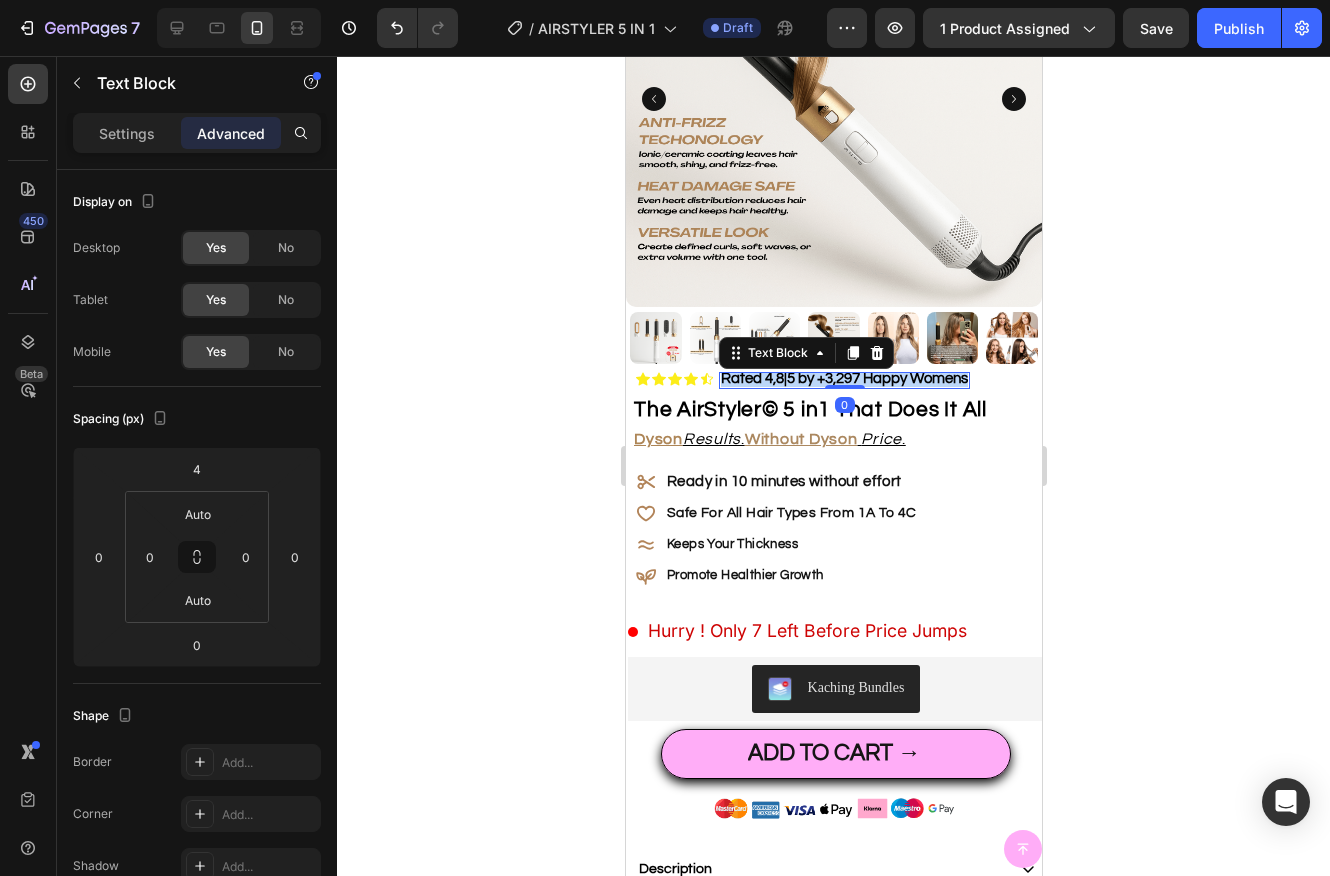 click on "Rated 4,8|5 by +3,297 Happy Womens" at bounding box center [843, 378] 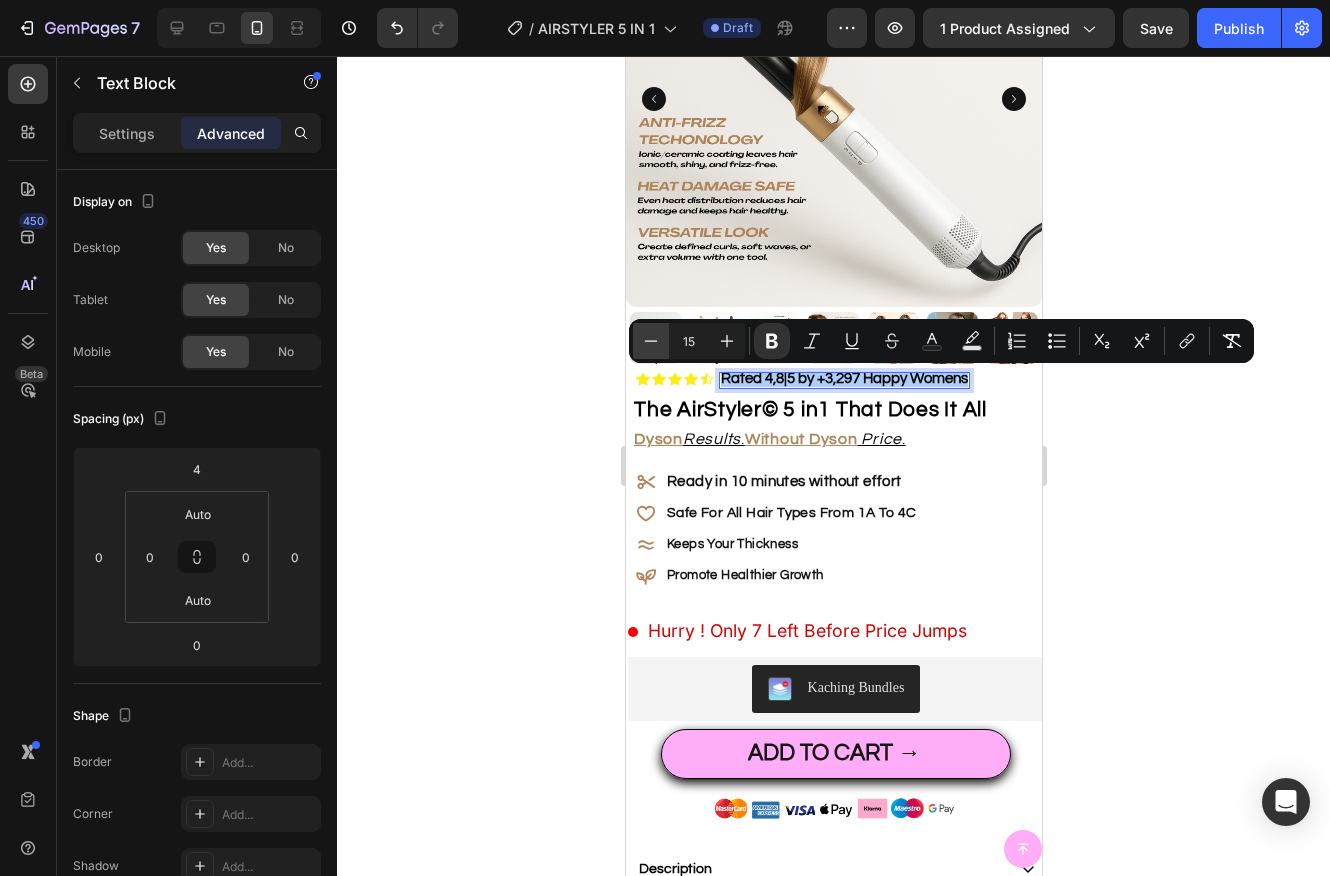 click 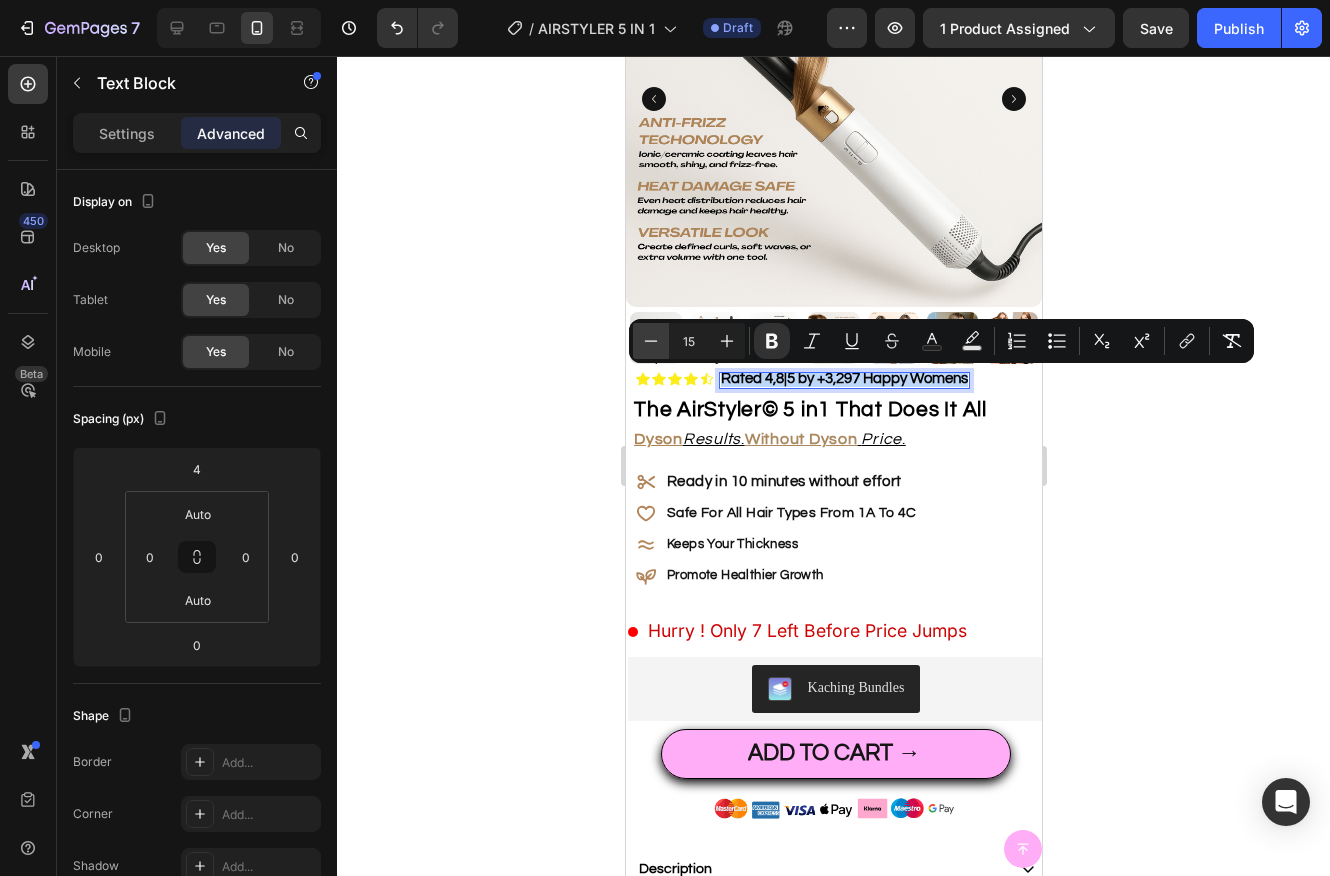type on "14" 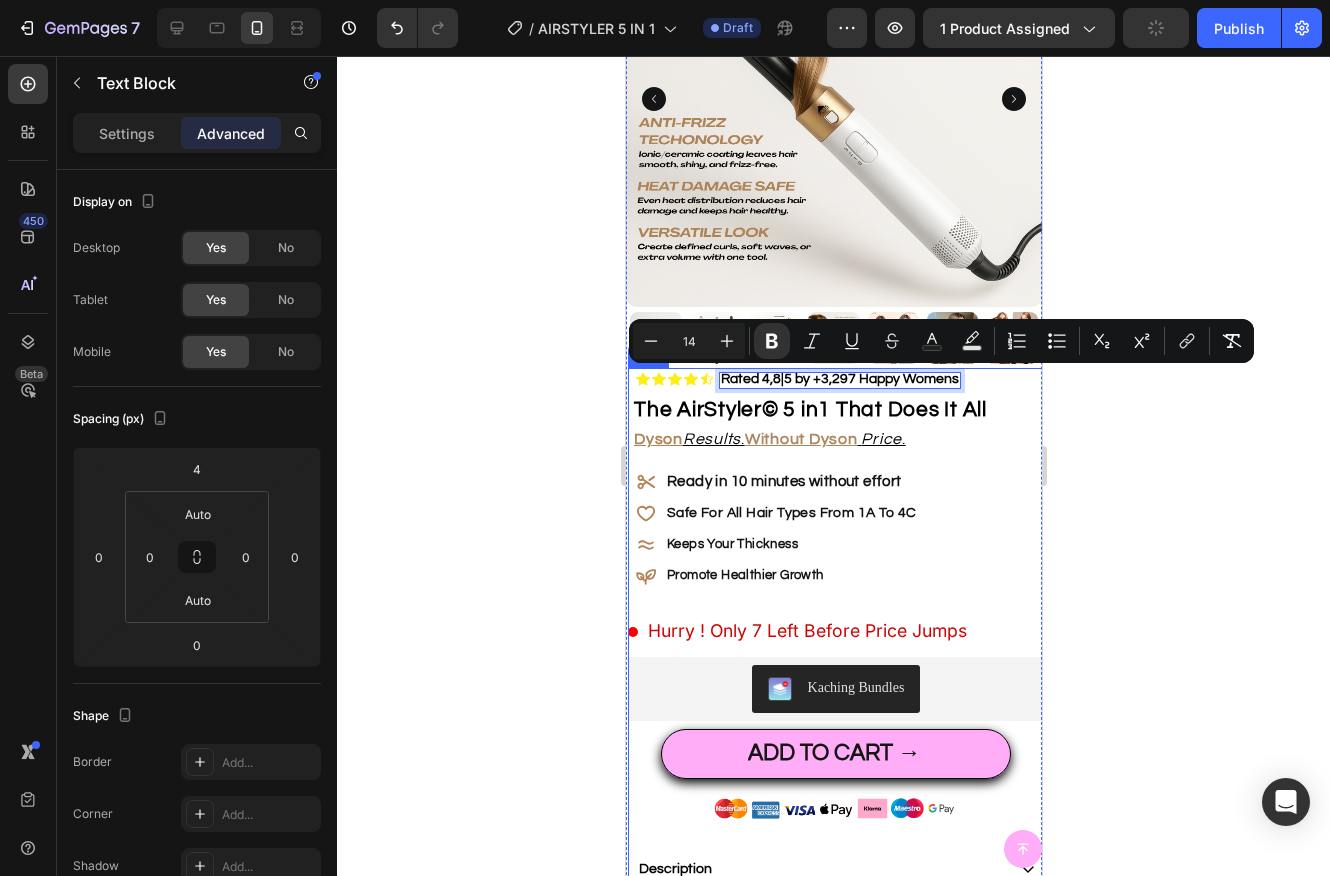 click on "Icon Icon Icon Icon
Icon Icon List Rated 4,8|5 by +3,297 Happy Womens Text Block   0 Row ⁠⁠⁠⁠⁠⁠⁠ The AirStyler© 5 in1 That Does It All Dyson  Results .  Without Dyson   Price .  Heading Hydrate, rejuvenate, and glow with our revolutionary cream. Unleash your skin's potential today. Text Block
Ready in 10 minutes without effort
Safe For All Hair Types From 1A To 4C
Keeps Your Thickness
Promote Healthier Growth Item List
Hurry ! Only 7 Left Before Price Jumps
Custom Code Kaching Bundles Kaching Bundles ADD TO CART → Add to Cart Image
Description
SplitFix Affect Hair Lenght or Thickness ?
How SplitFix Work ?
Shipping & Returns
What's Included ?  (FREE 35£ WORTH GIFTS)
OUR 100 DAYS Split-Free Guarantee Accordion Image I recommend it to all girls who care about their hair. Text Block" at bounding box center (835, 1014) 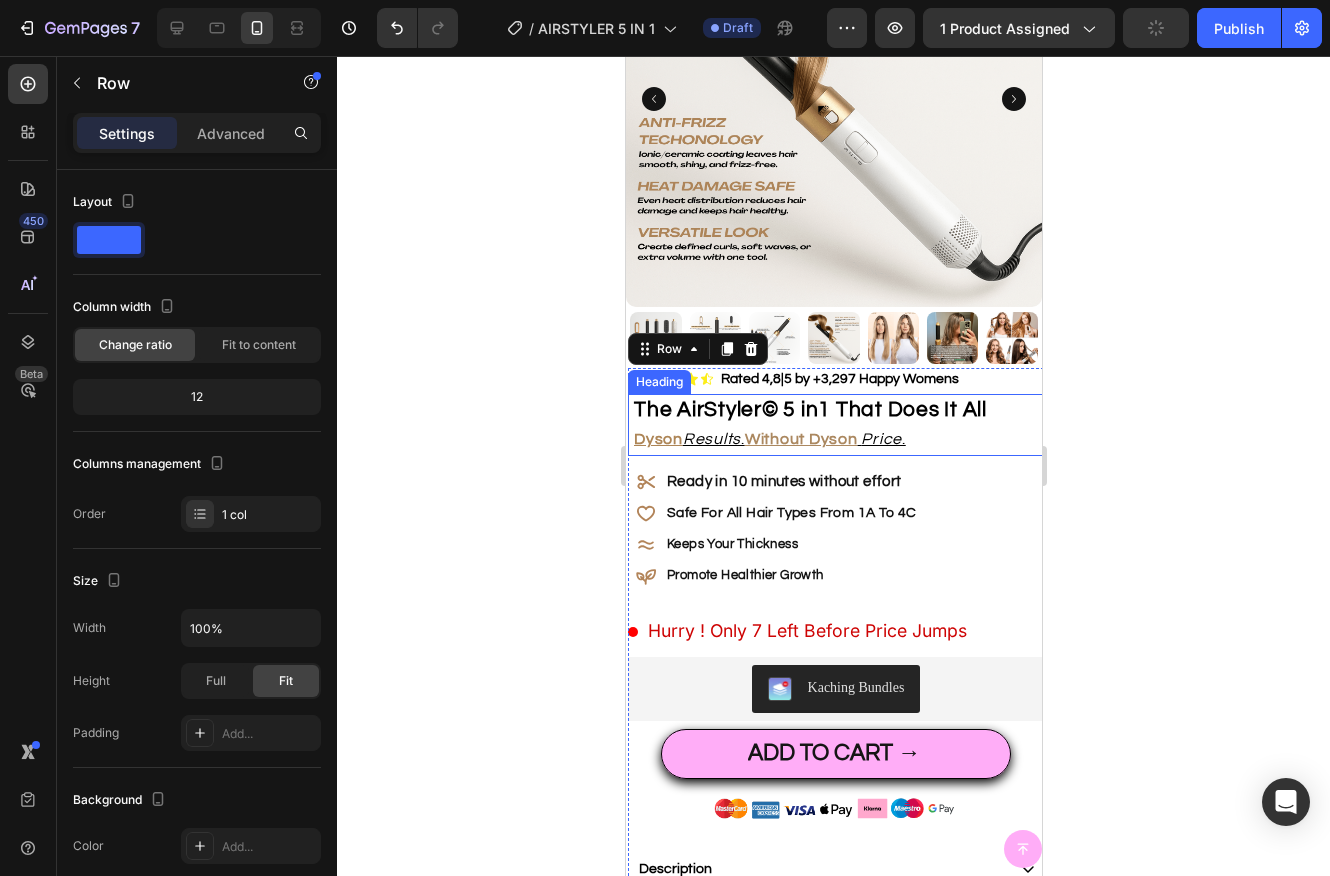 click on "Results" at bounding box center [711, 439] 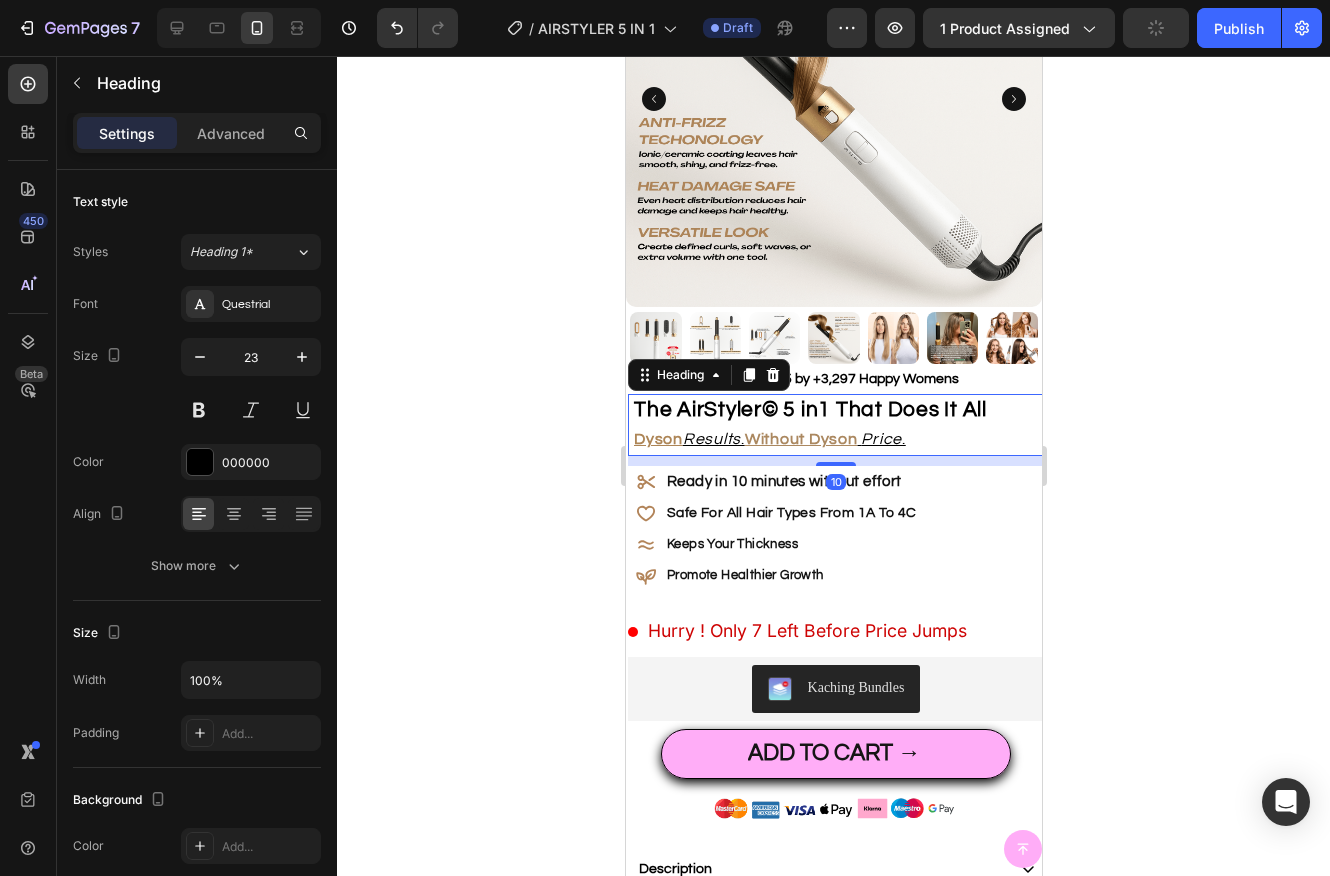 click on "Results" at bounding box center [711, 439] 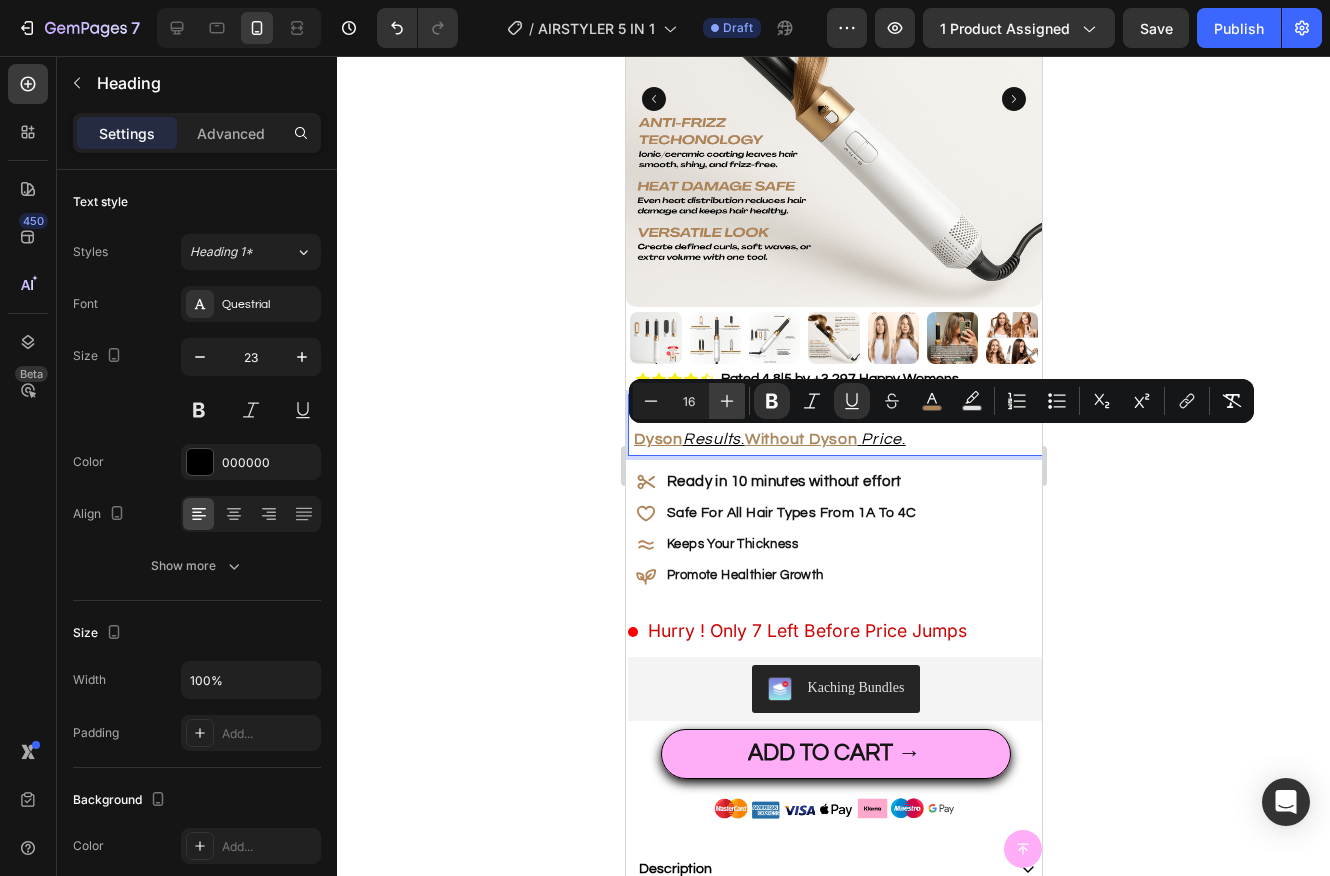 click on "Plus" at bounding box center [727, 401] 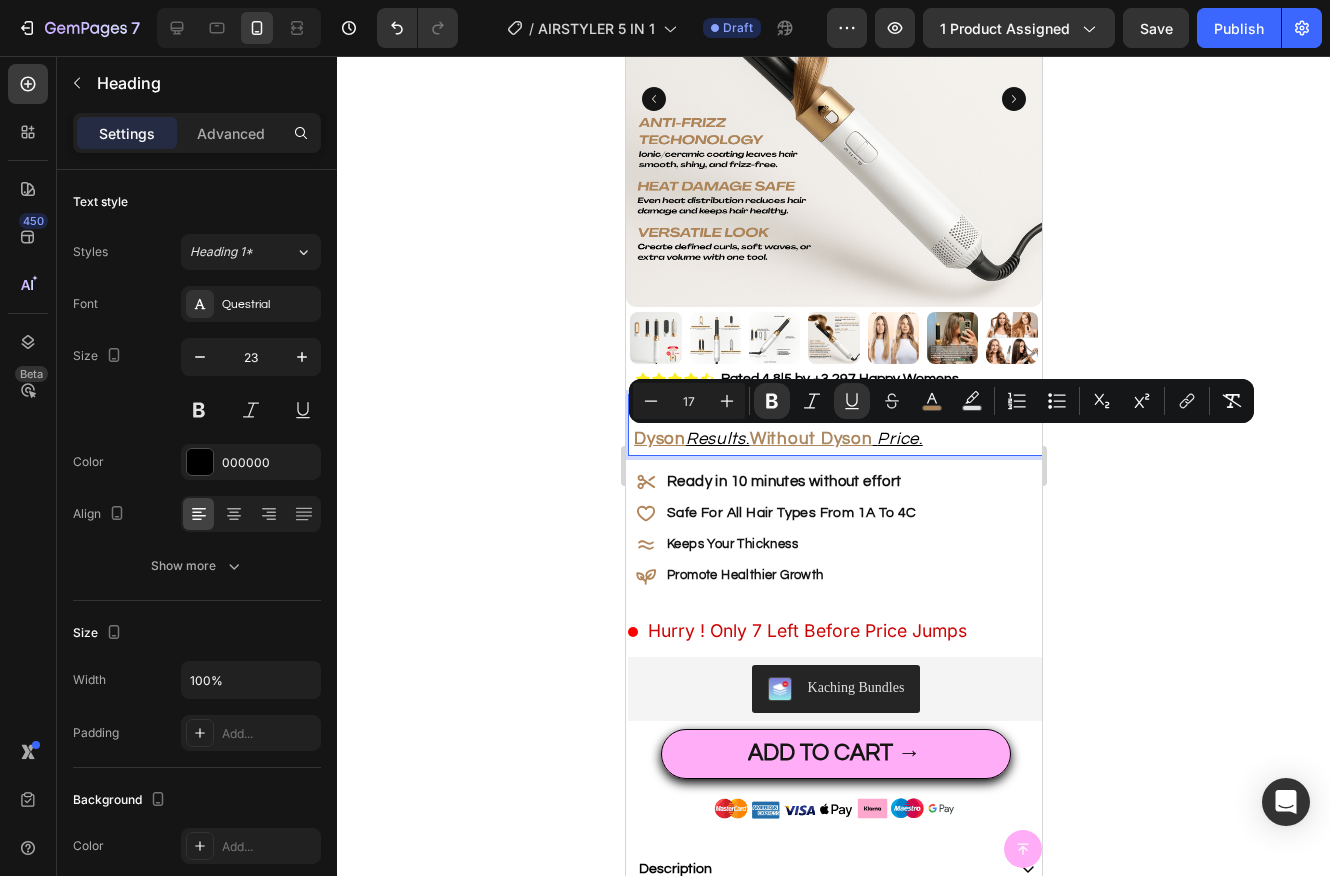 click 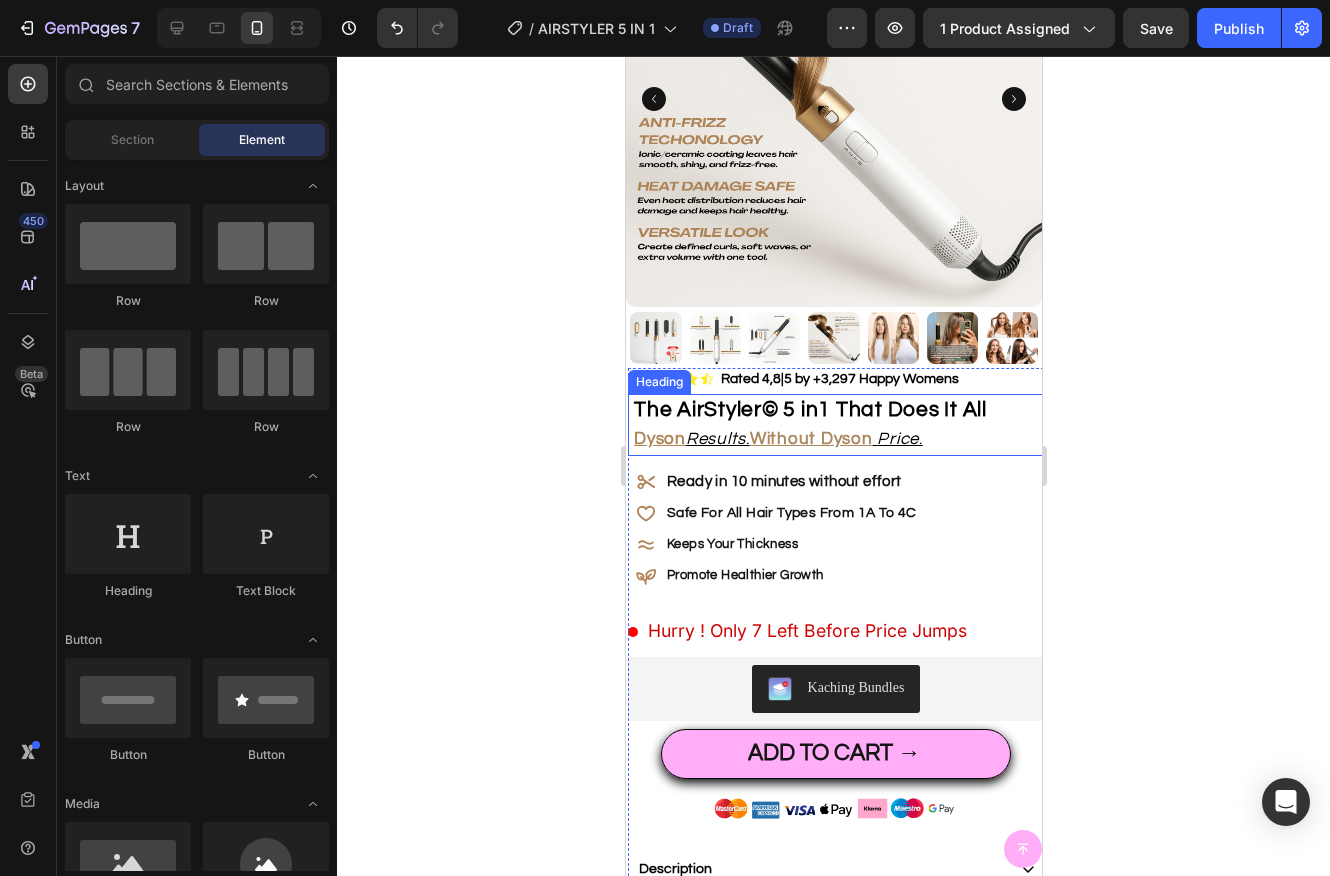 click on "The AirStyler© 5 in1 That Does It All" at bounding box center [809, 409] 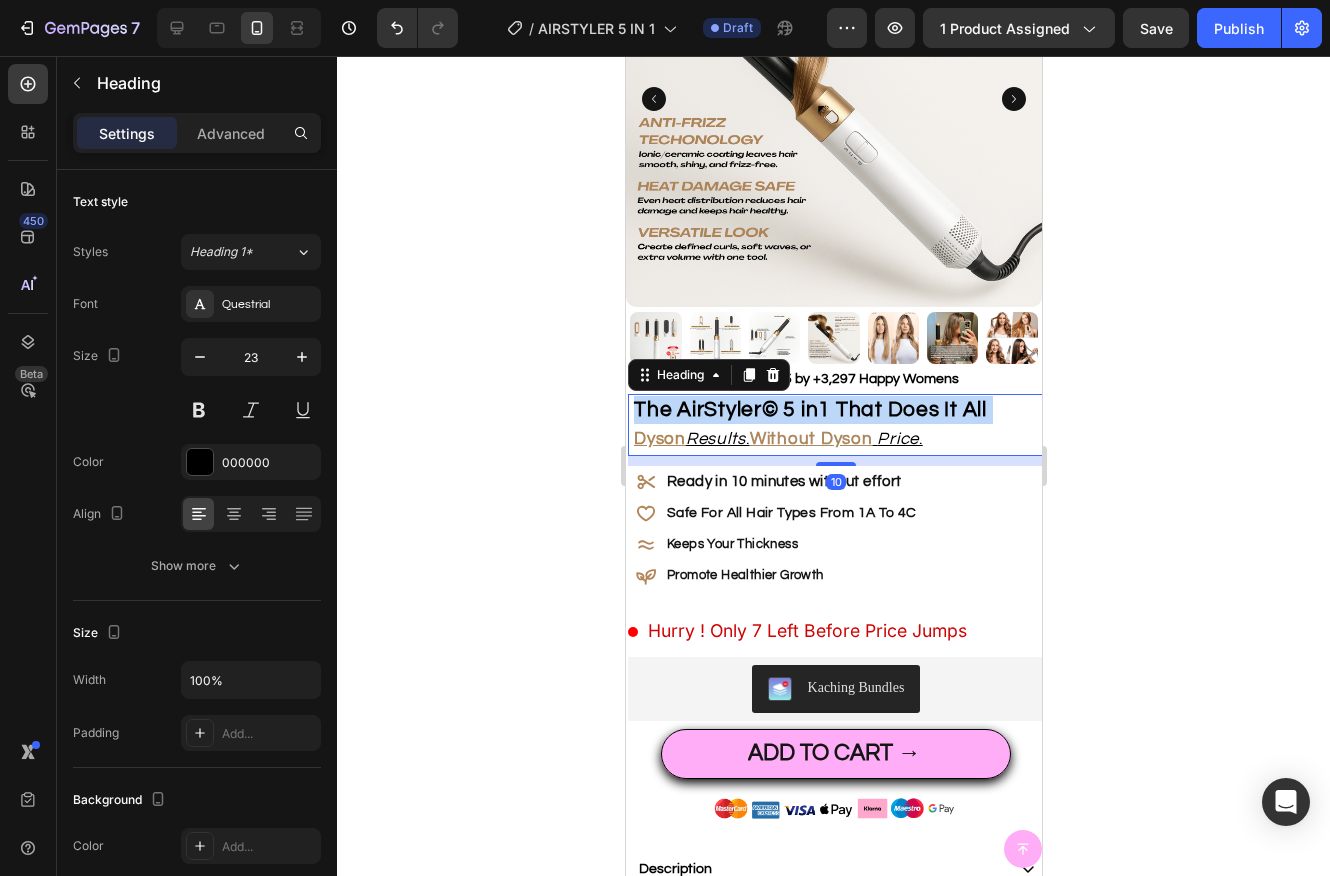 click on "The AirStyler© 5 in1 That Does It All" at bounding box center [809, 409] 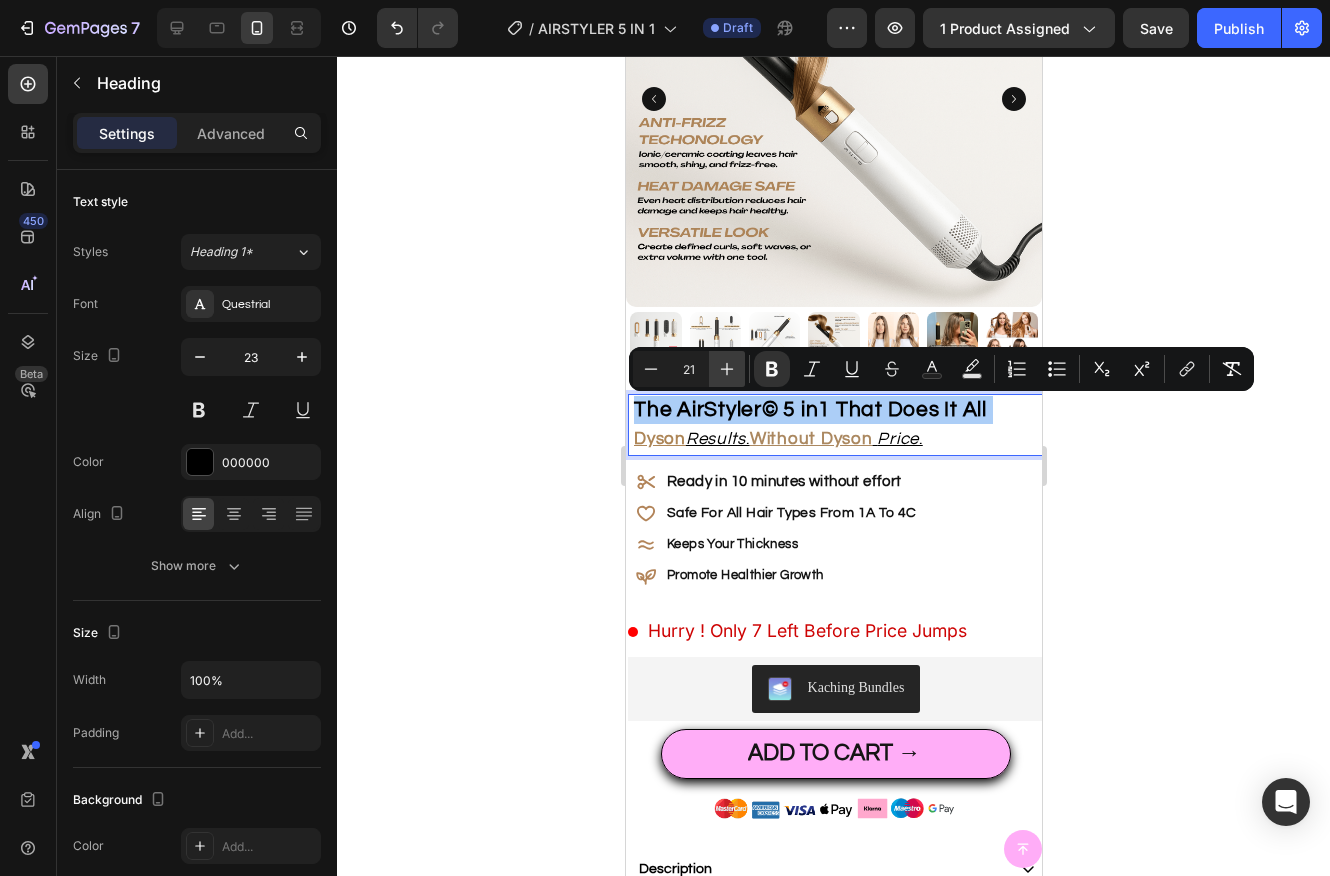click on "Plus" at bounding box center (727, 369) 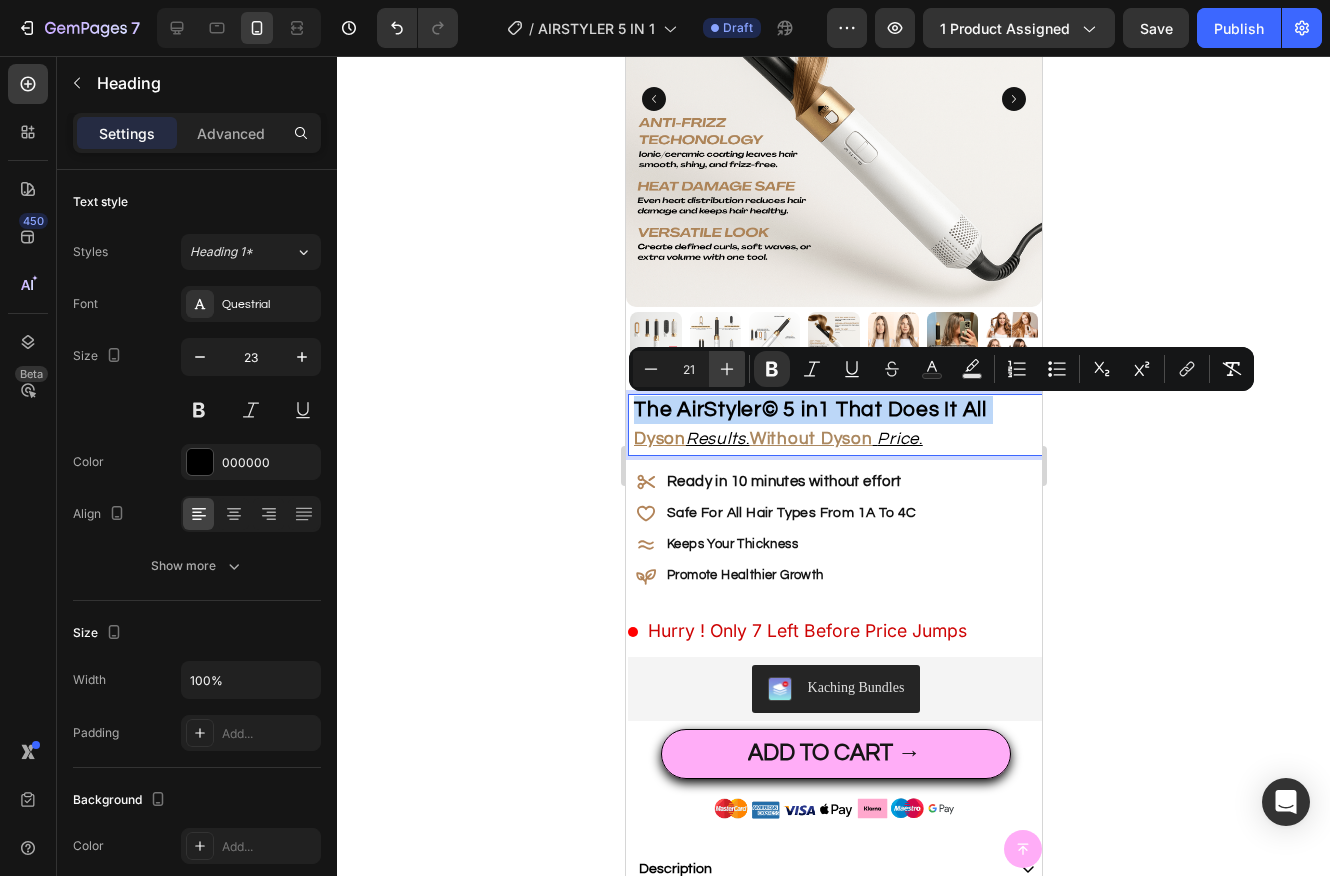 type on "22" 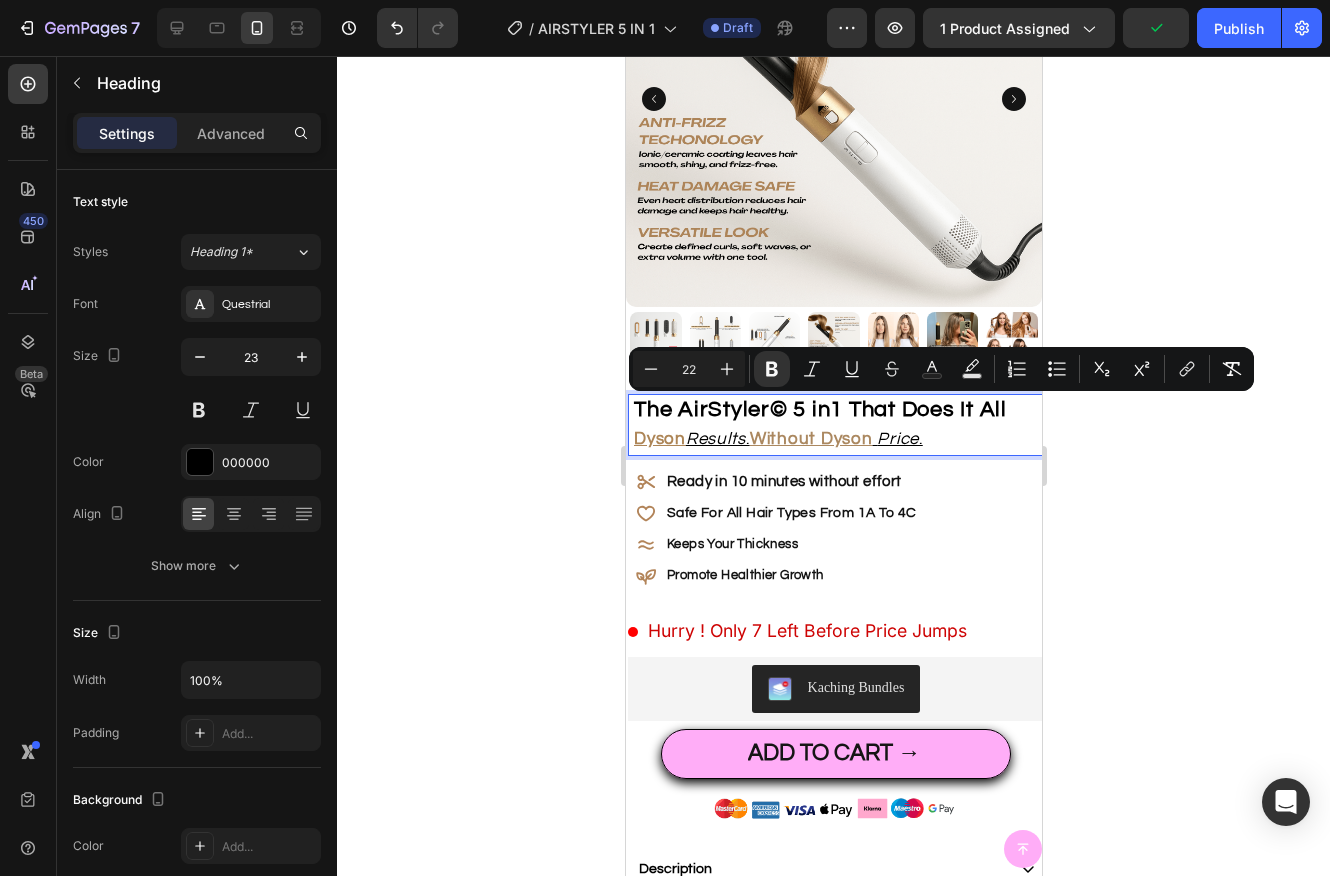 click 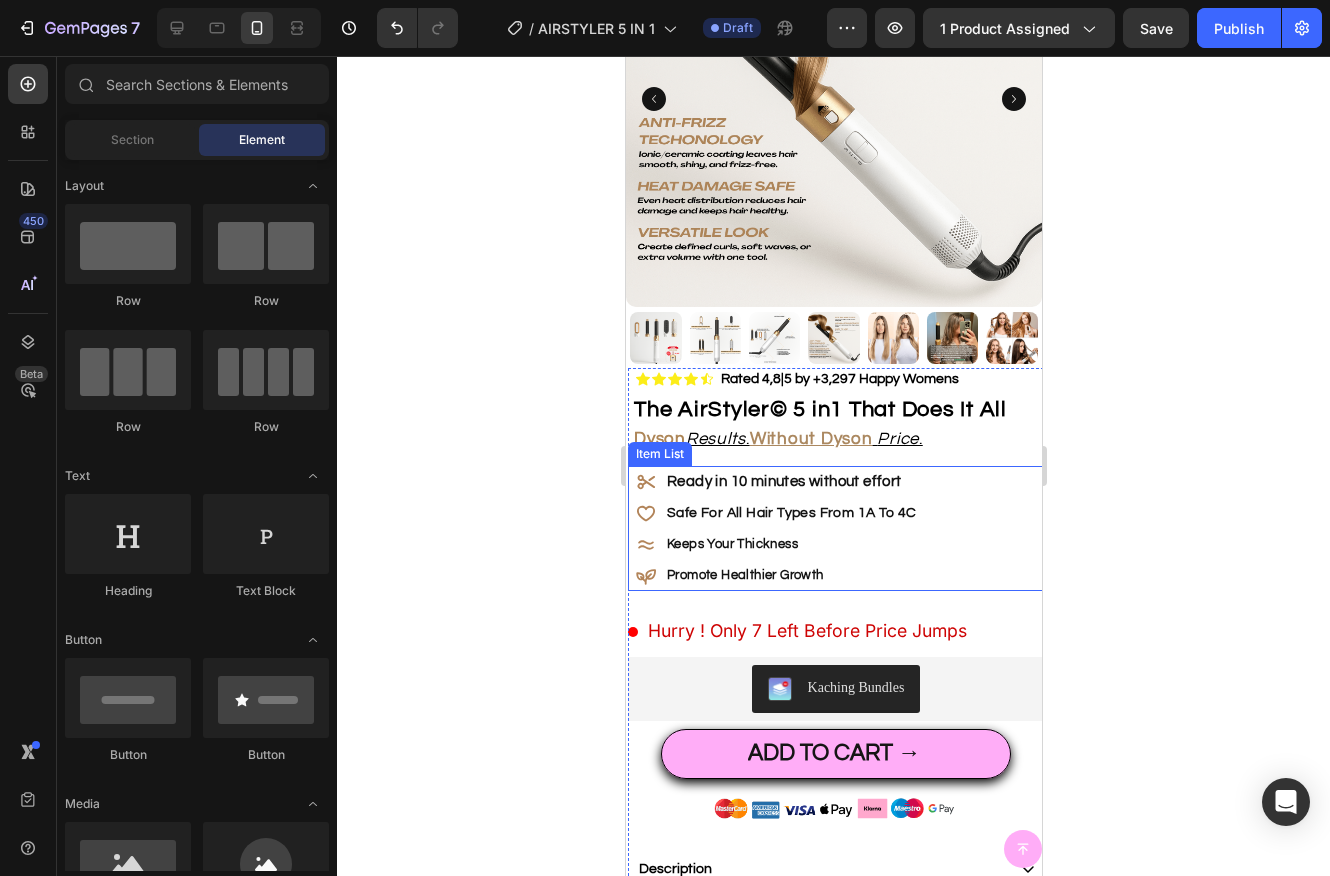 click on "Ready in 10 minutes without effort" at bounding box center (783, 481) 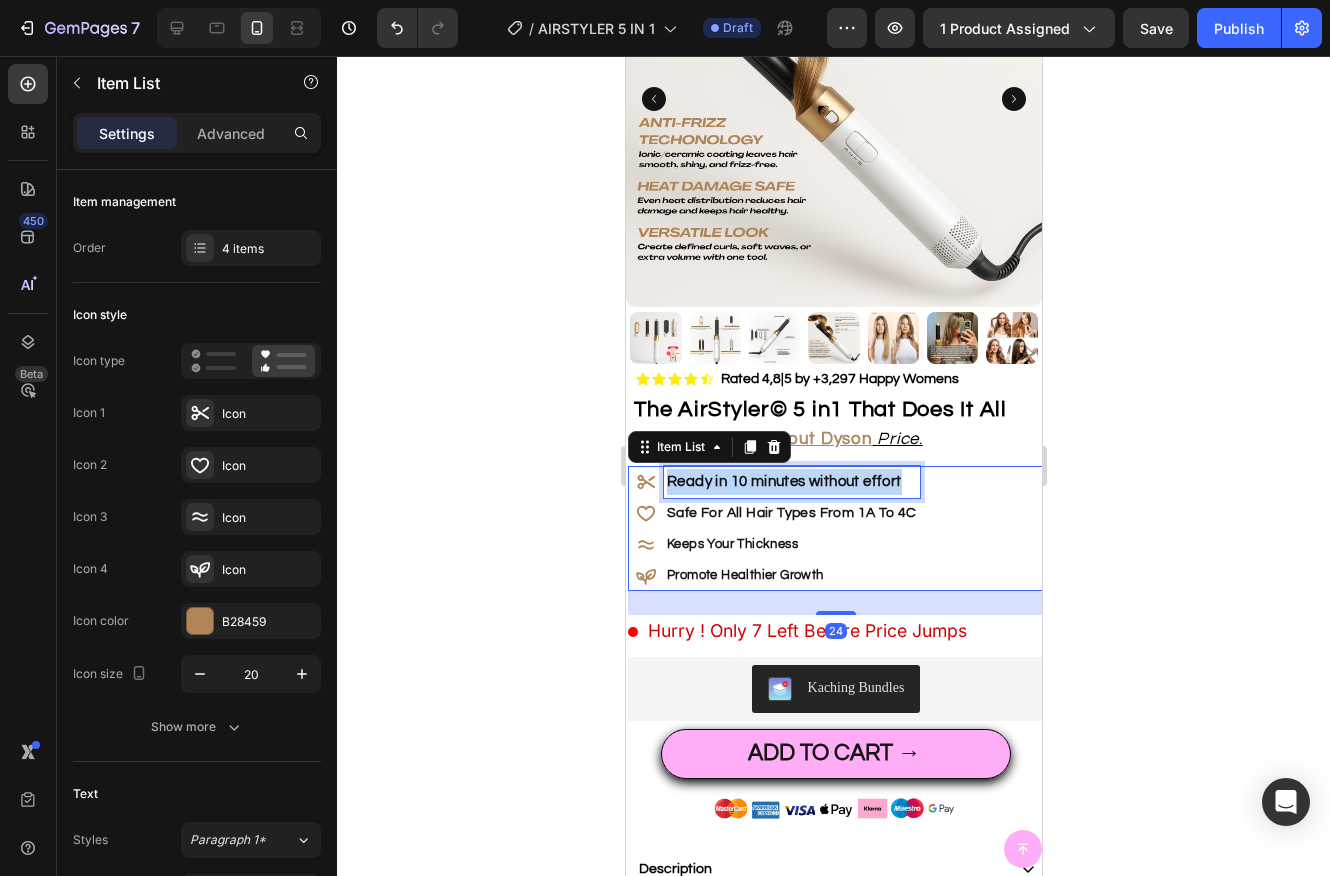 click on "Ready in 10 minutes without effort" at bounding box center (783, 481) 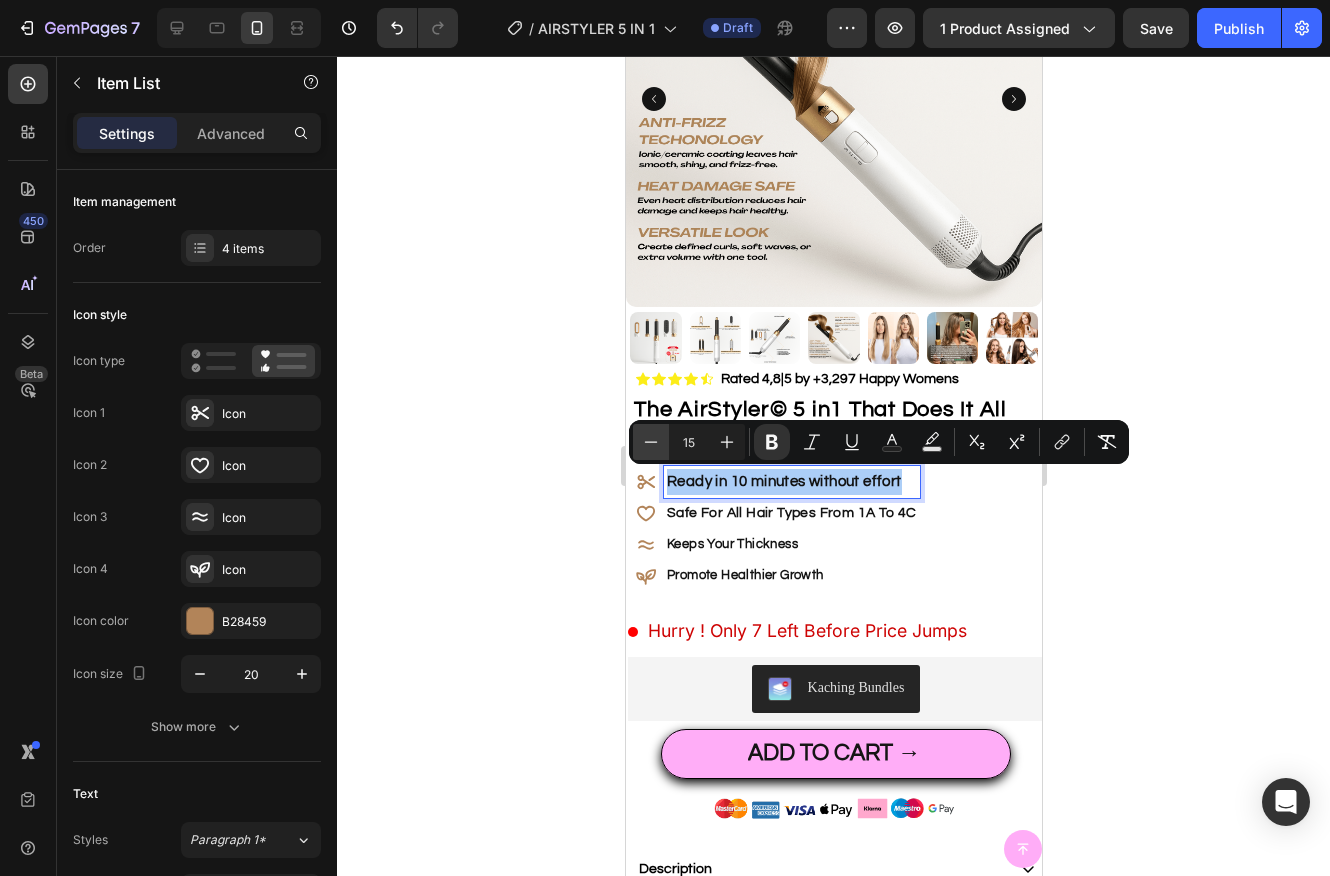click 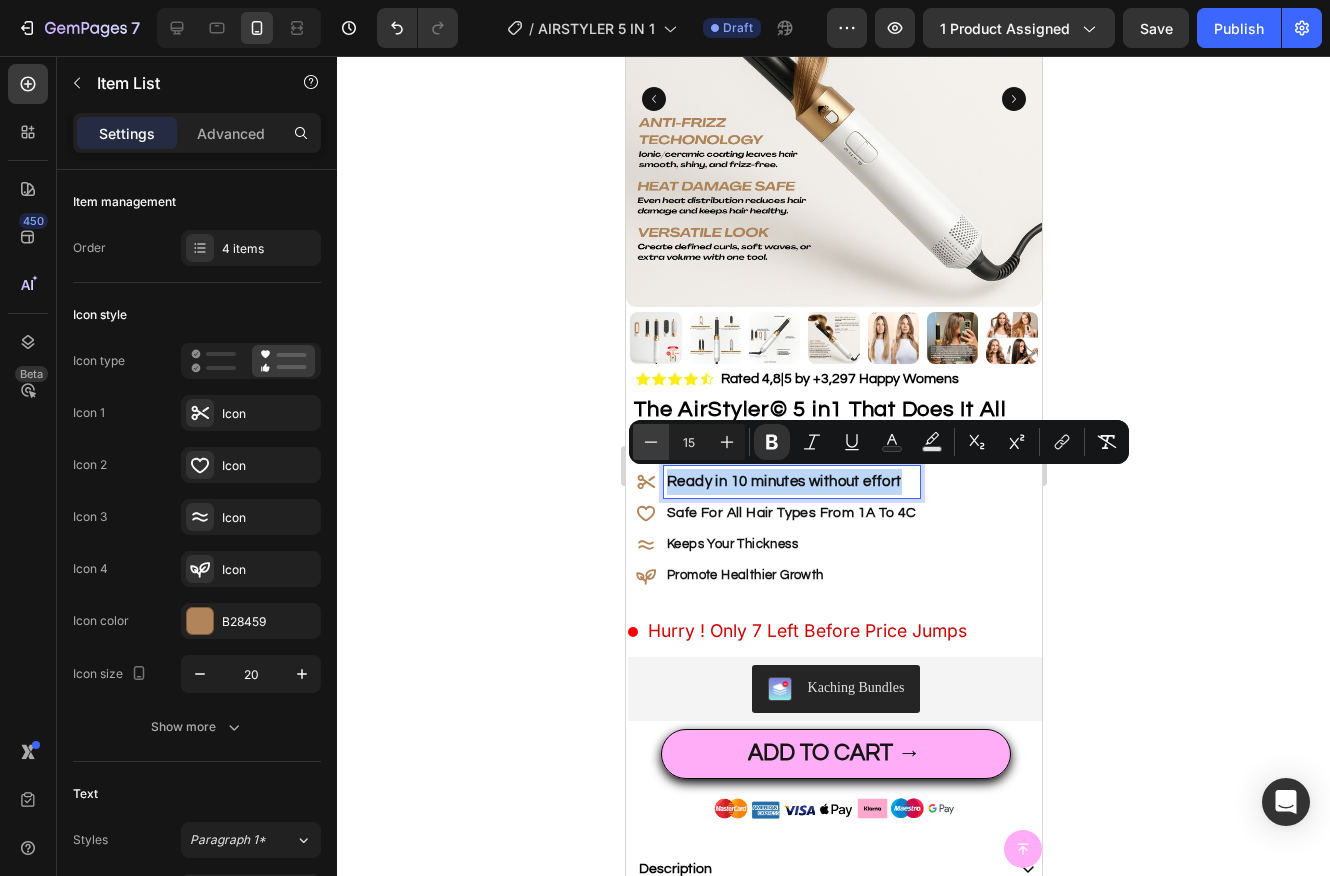 type on "14" 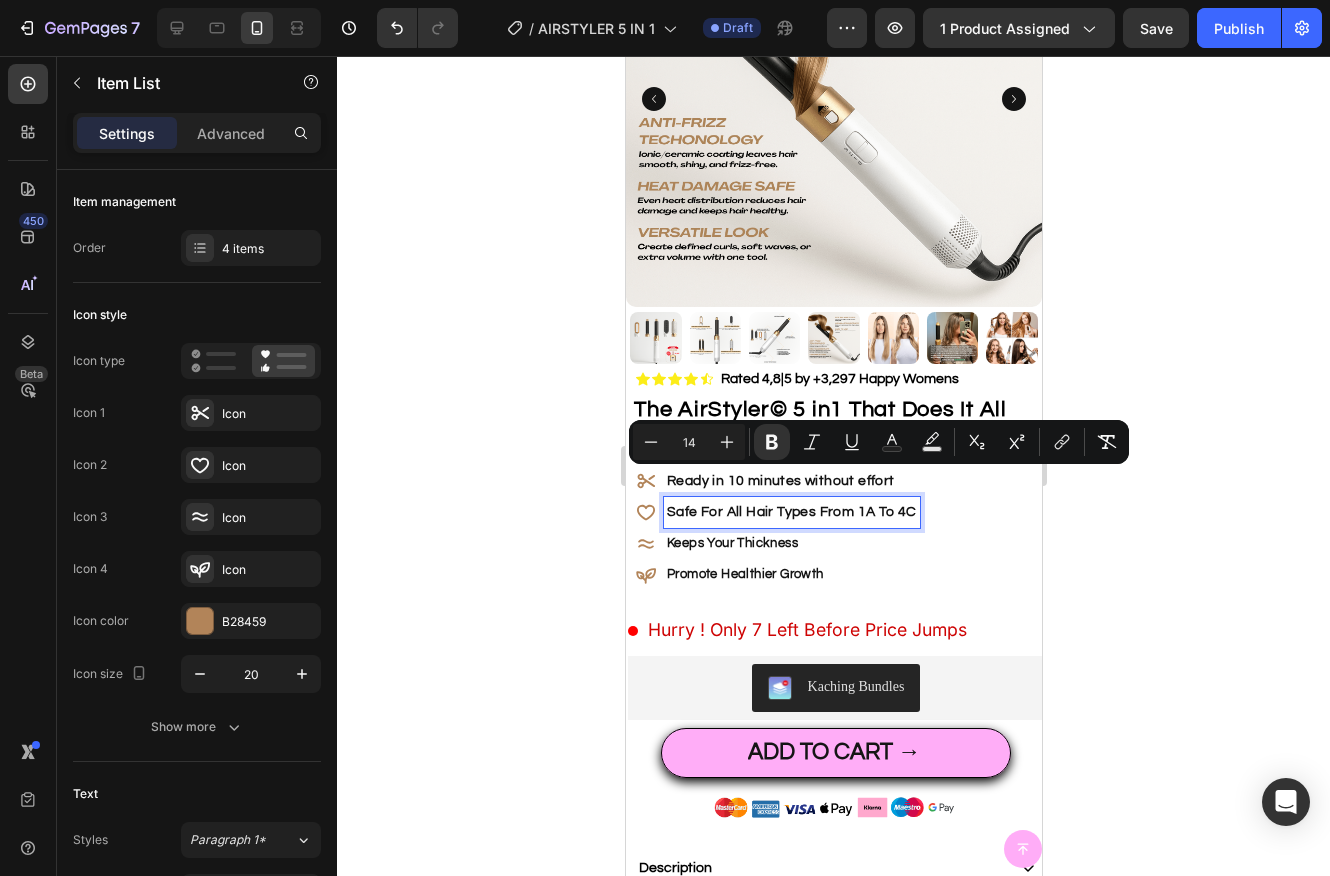 click on "Safe For All Hair Types From 1A To 4C" at bounding box center (791, 512) 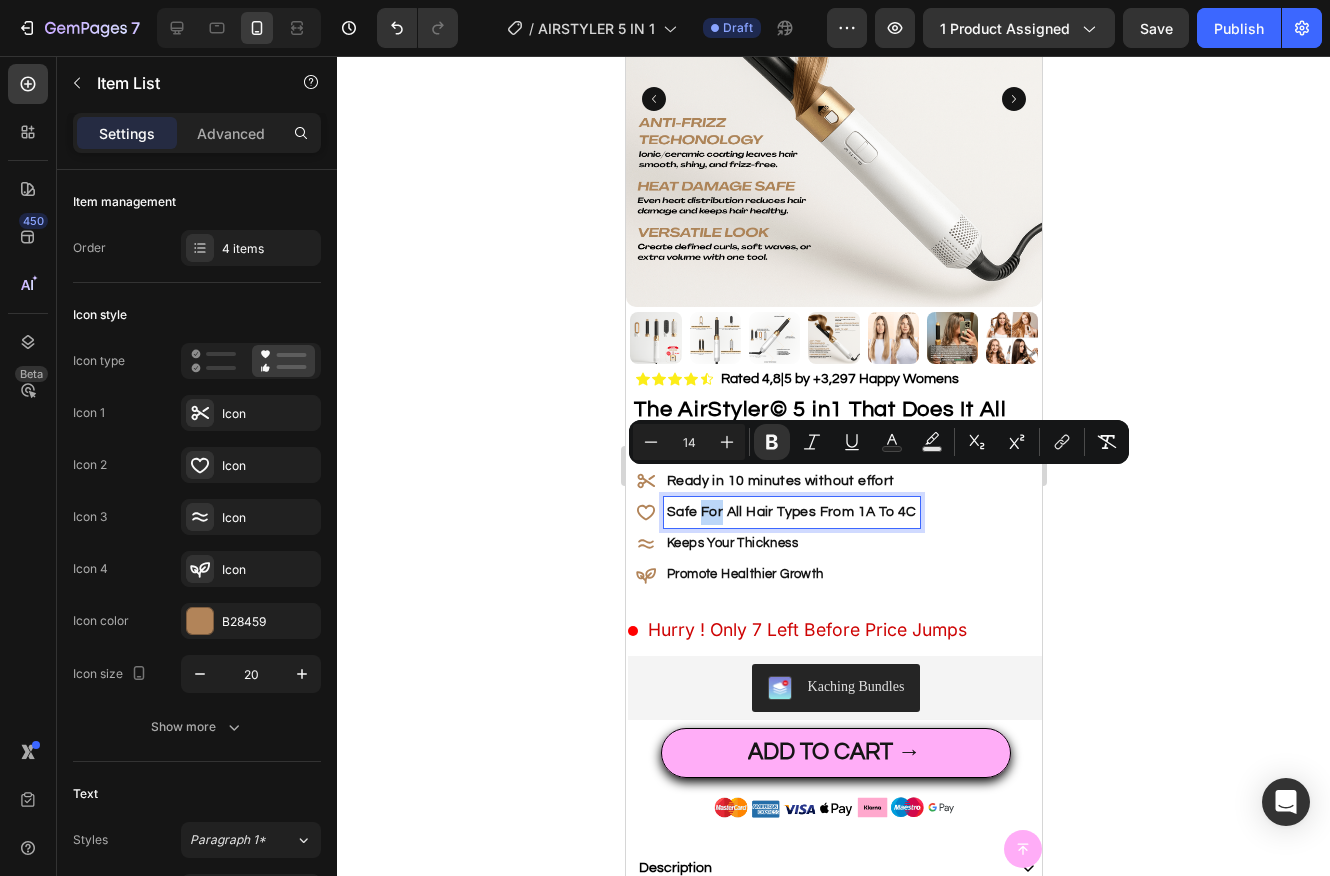 click on "Safe For All Hair Types From 1A To 4C" at bounding box center (791, 512) 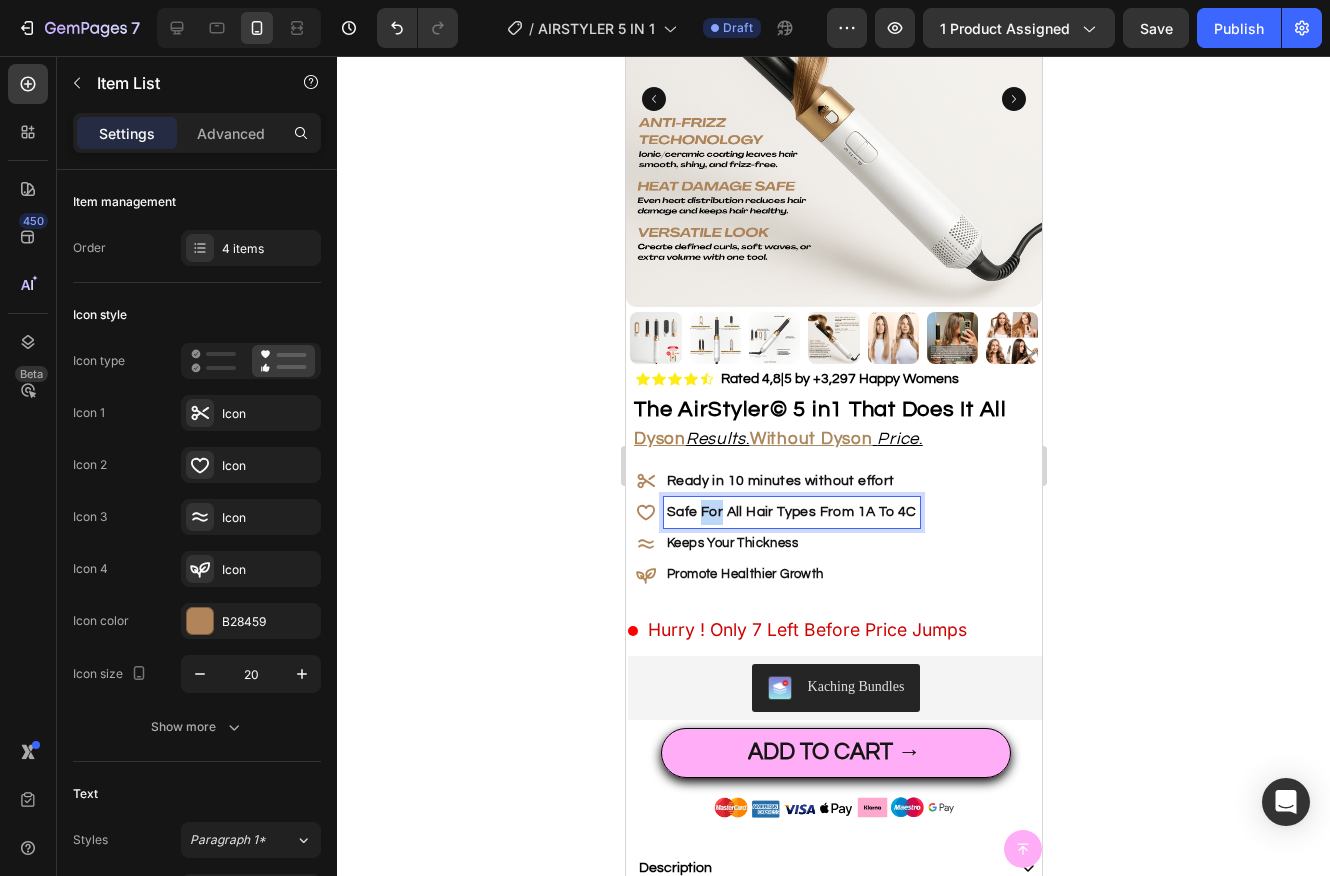 click on "Safe For All Hair Types From 1A To 4C" at bounding box center (791, 512) 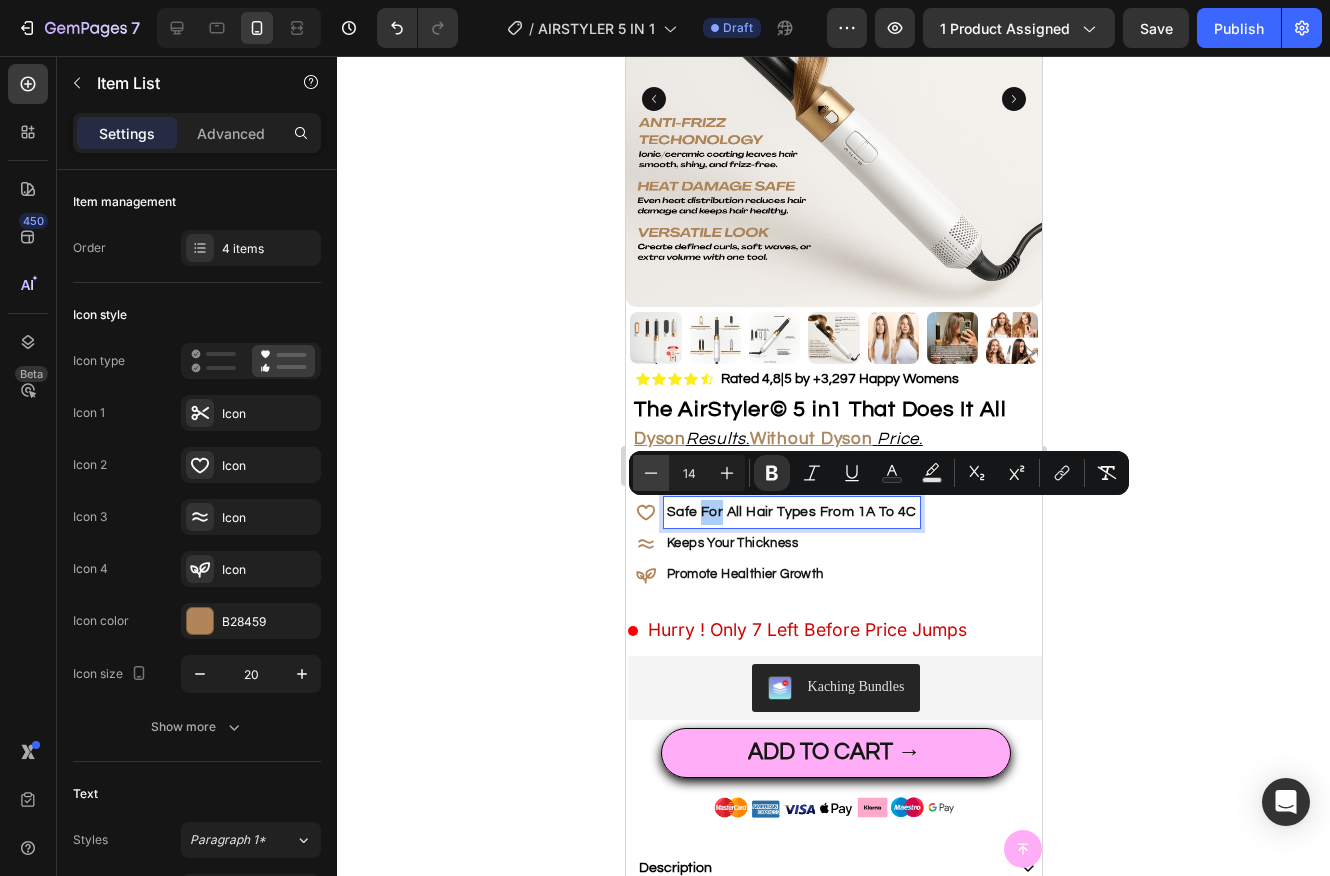 click 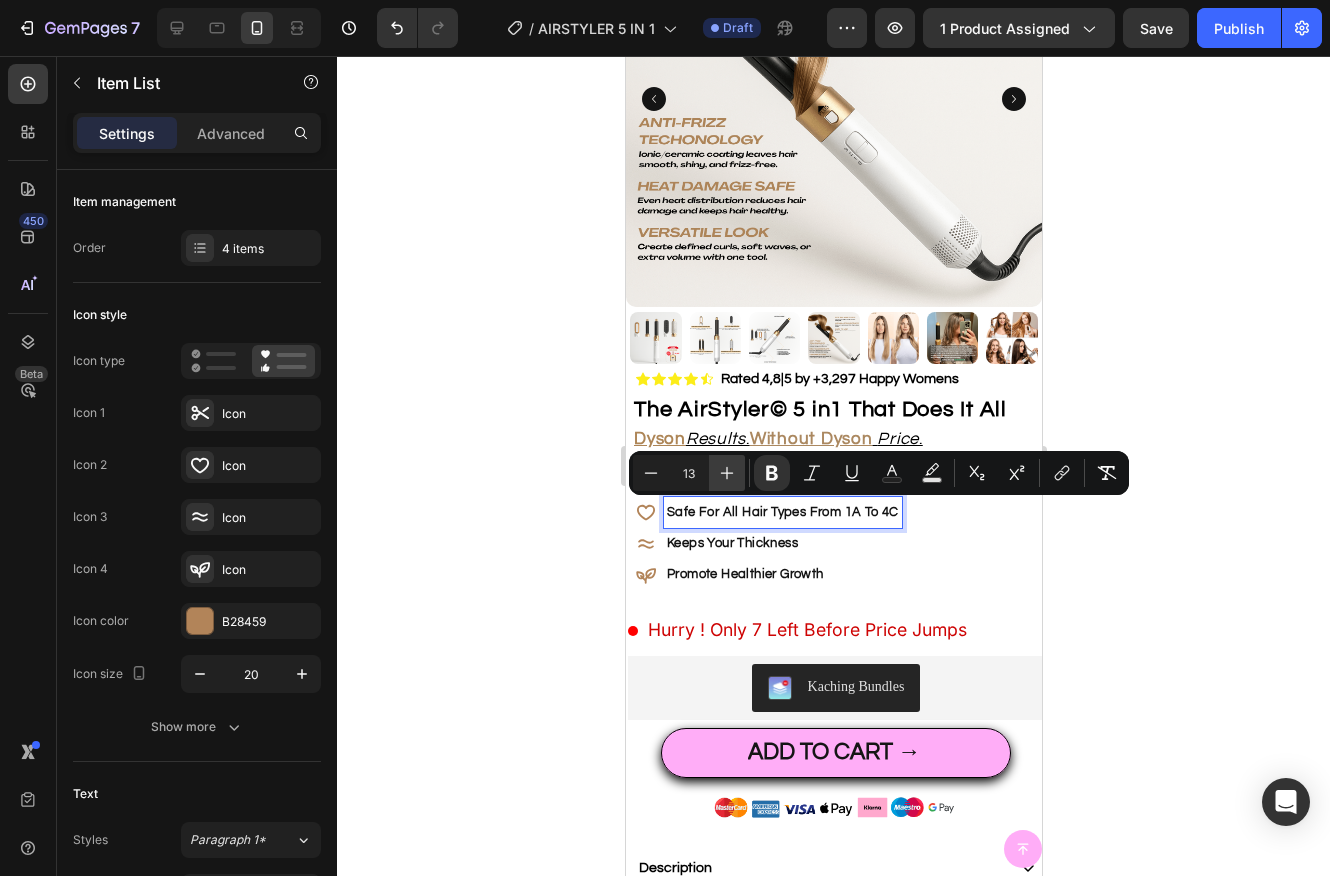 click 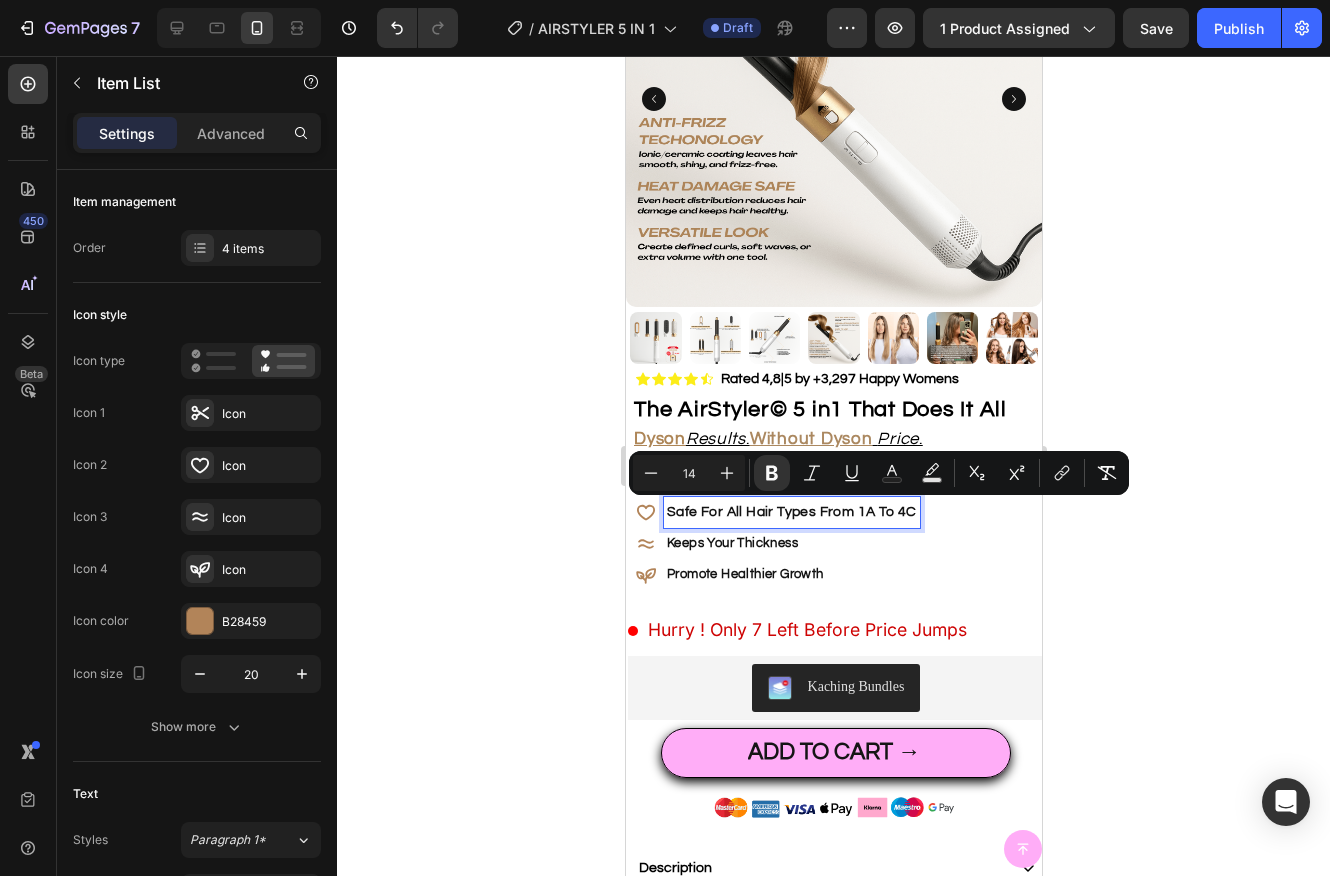click on "Keeps Your Thickness" at bounding box center (731, 543) 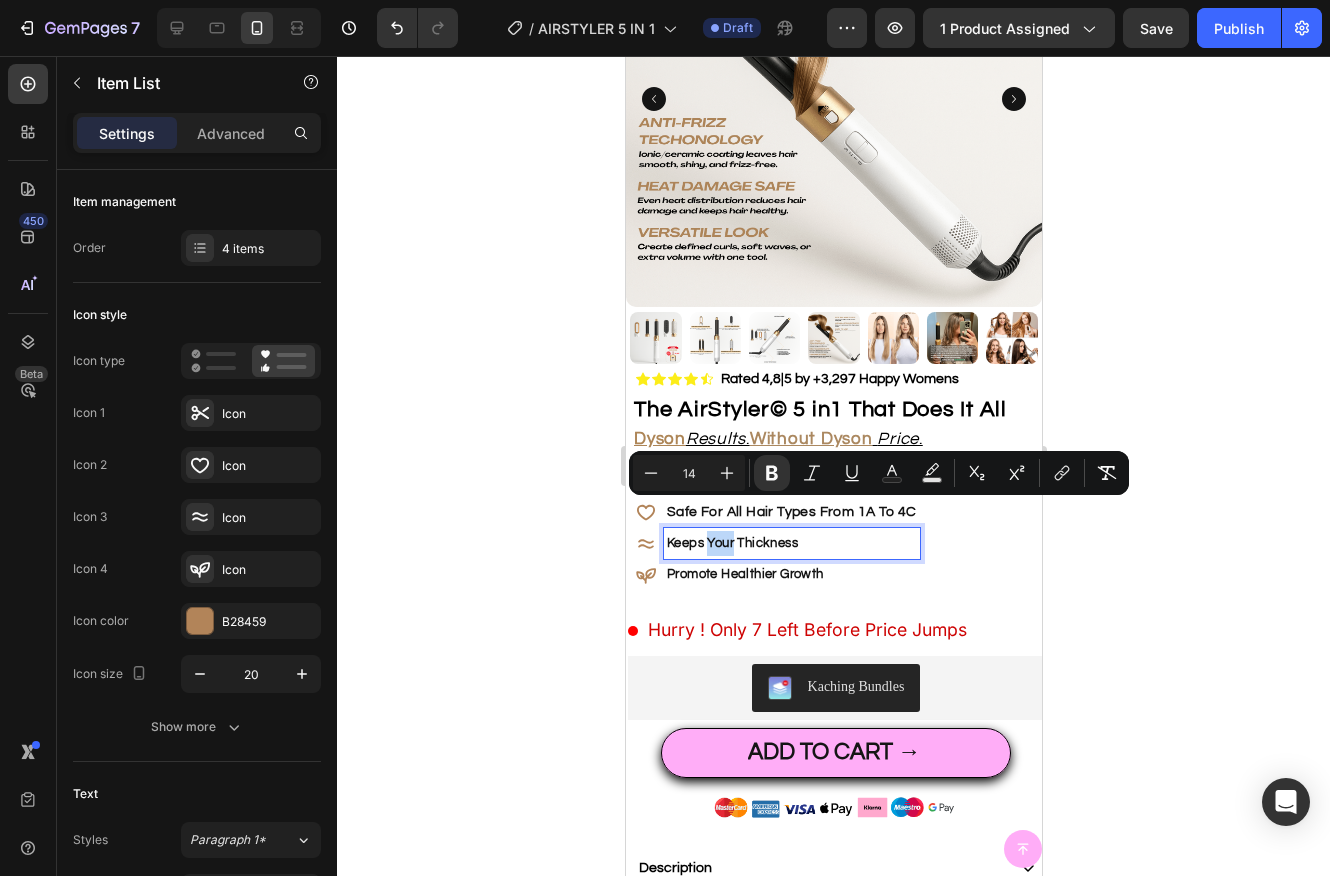 click on "Keeps Your Thickness" at bounding box center [731, 543] 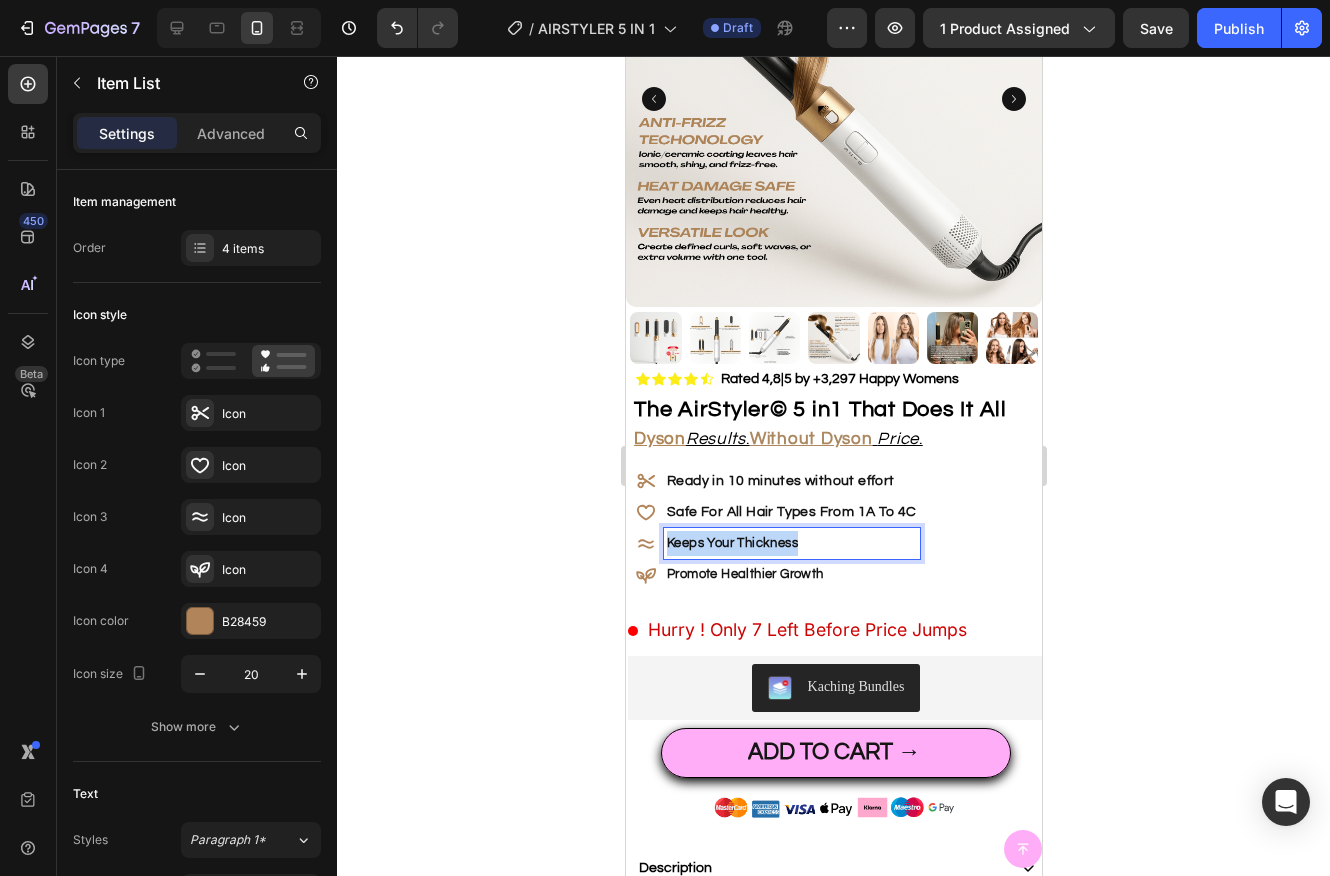 click on "Keeps Your Thickness" at bounding box center (731, 543) 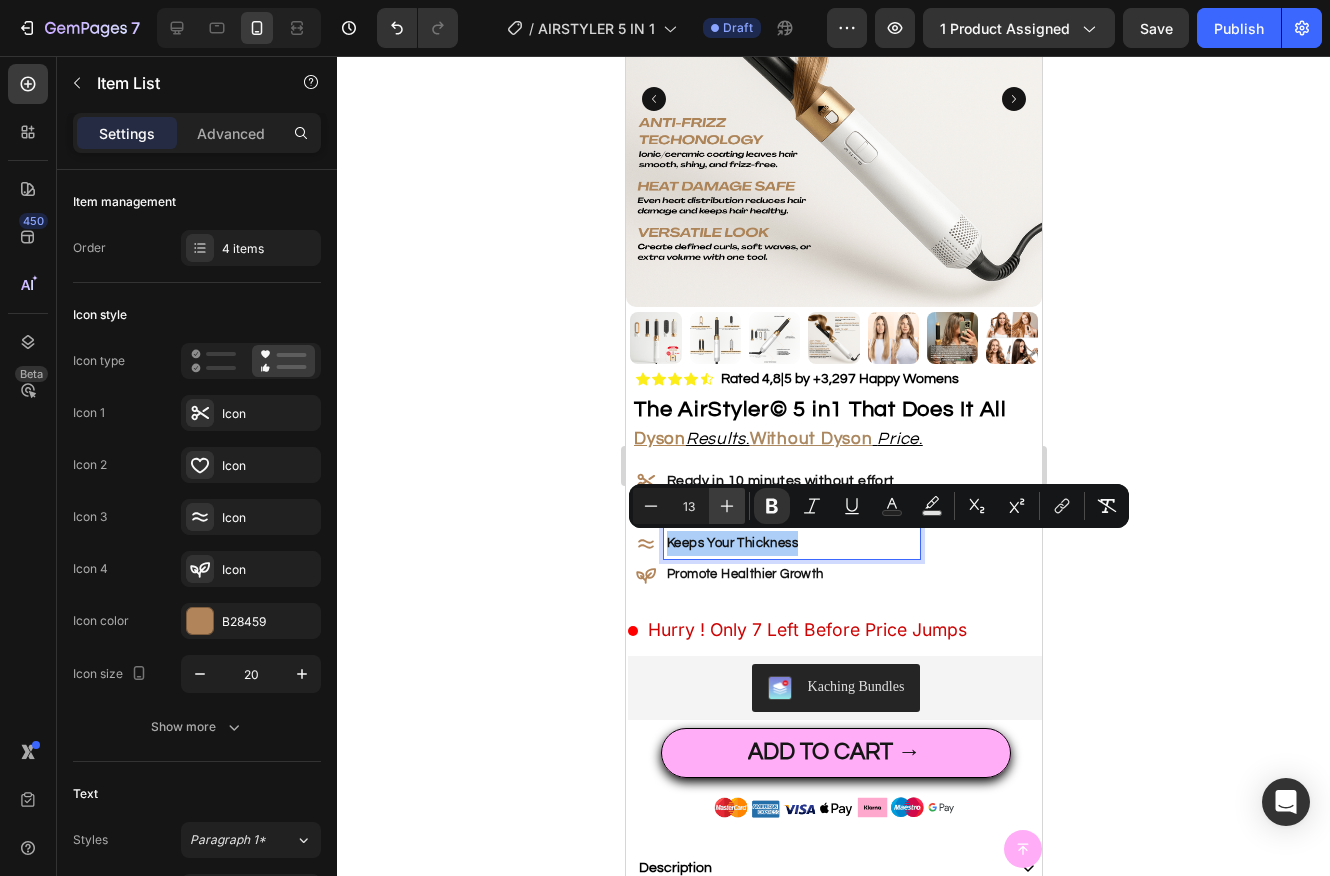 click 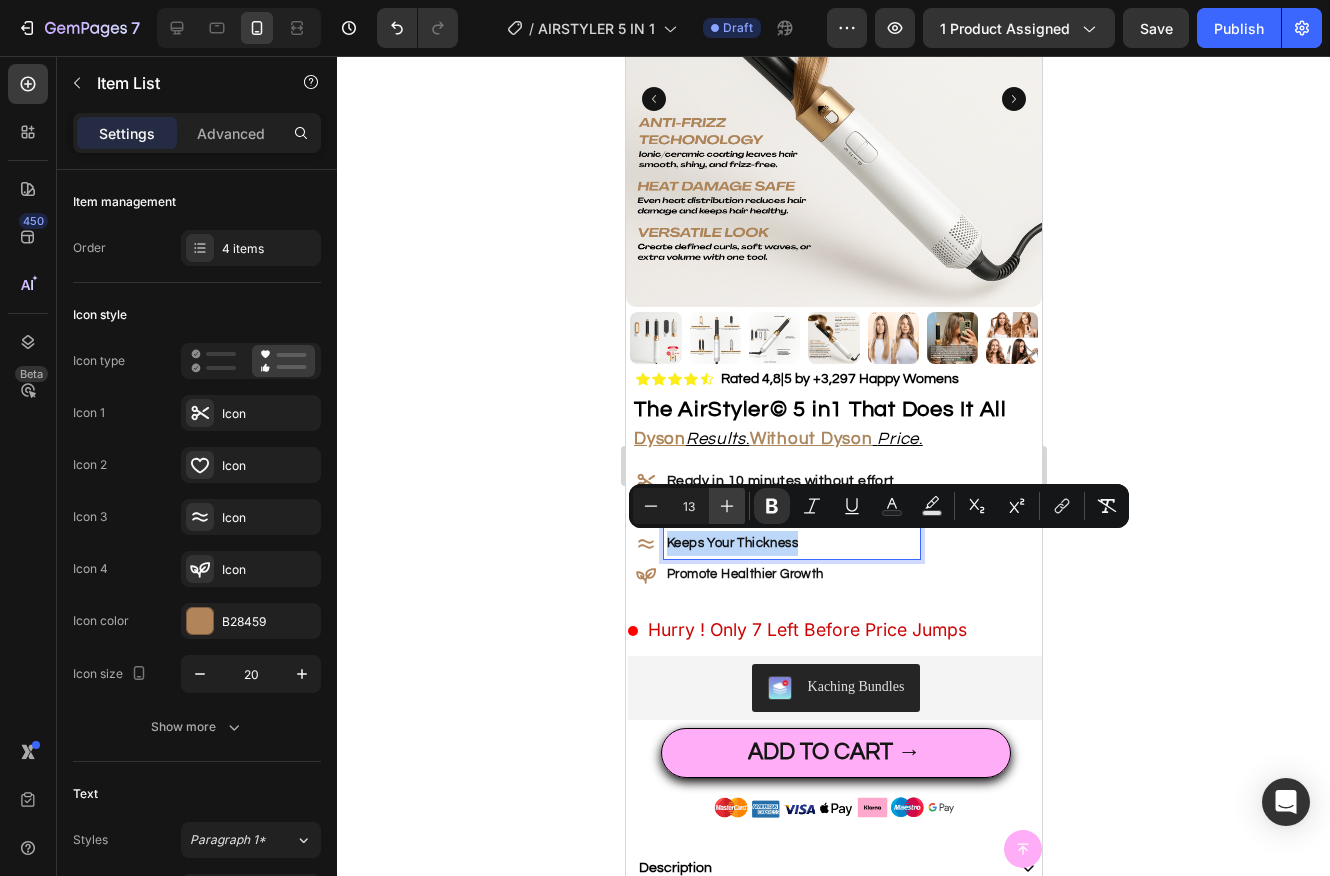 type on "14" 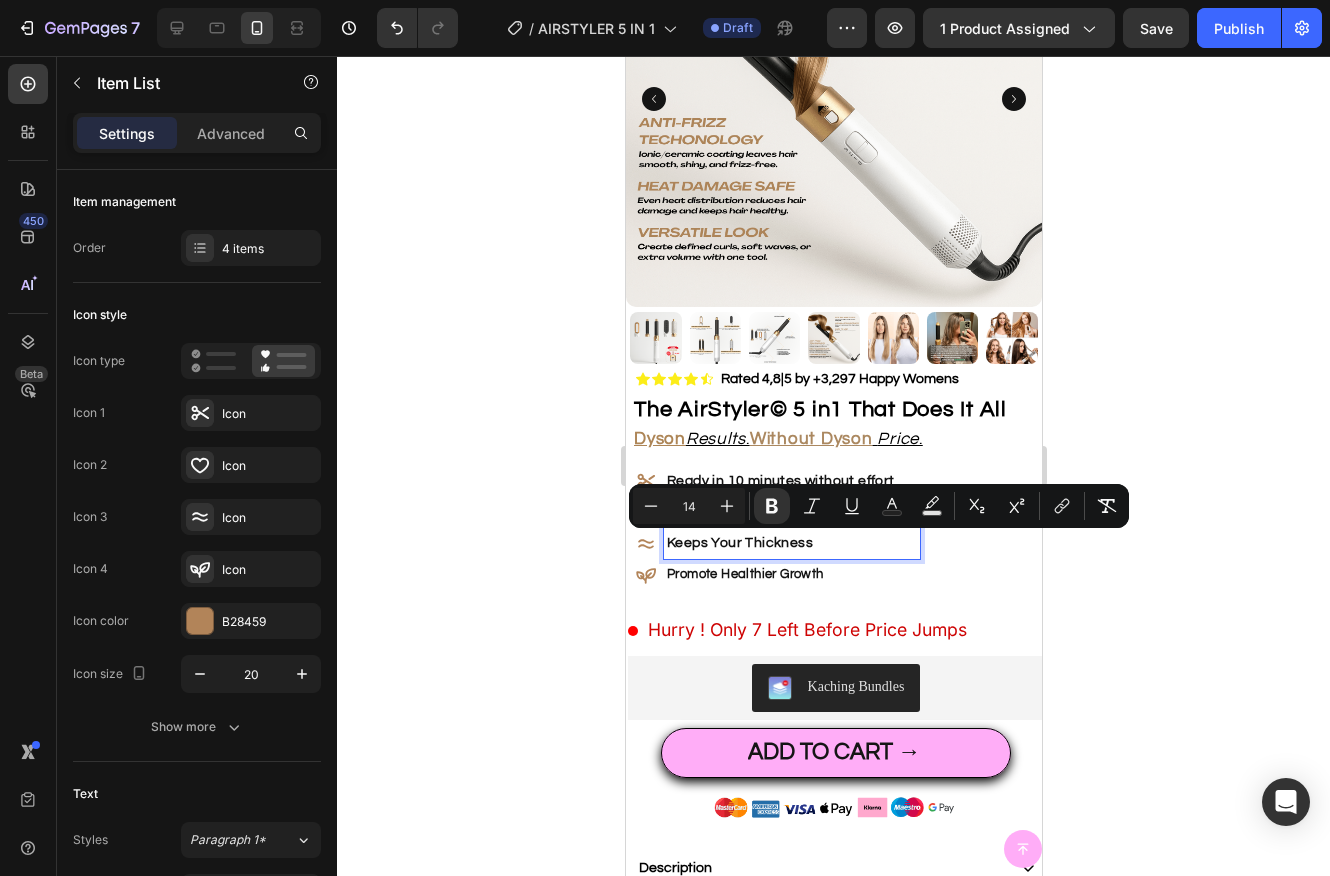 click 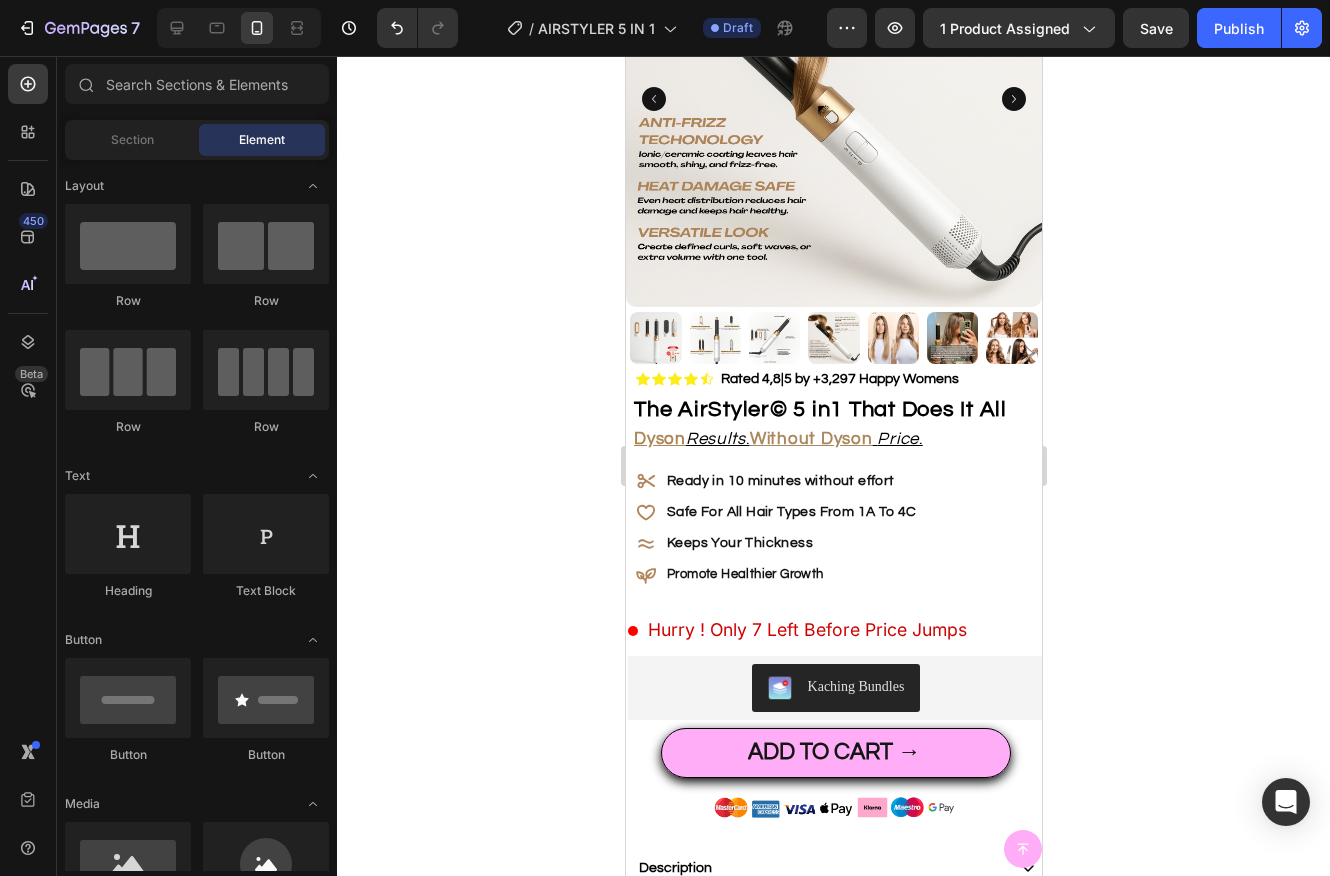 click 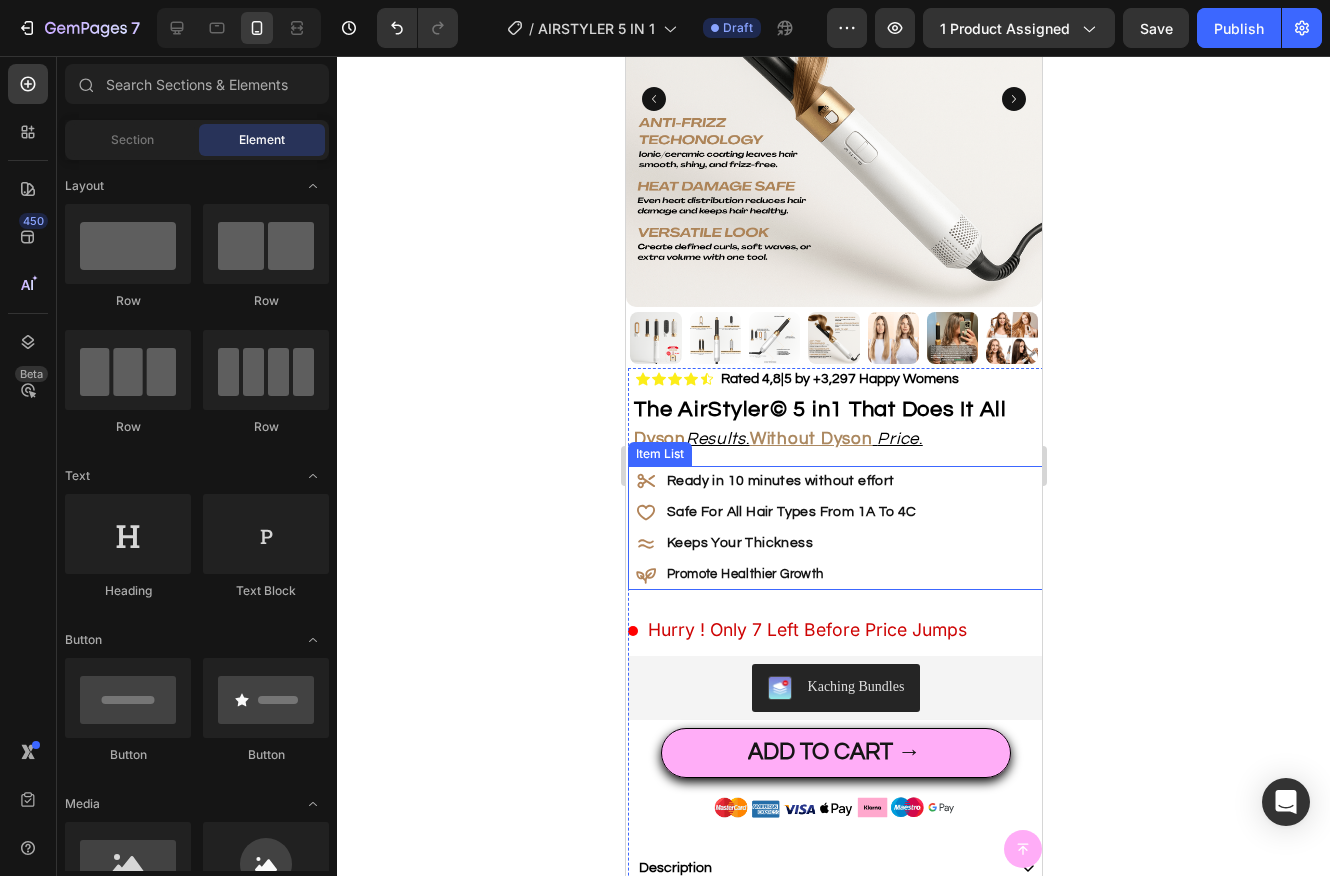 click on "Keeps Your Thickness" at bounding box center [739, 543] 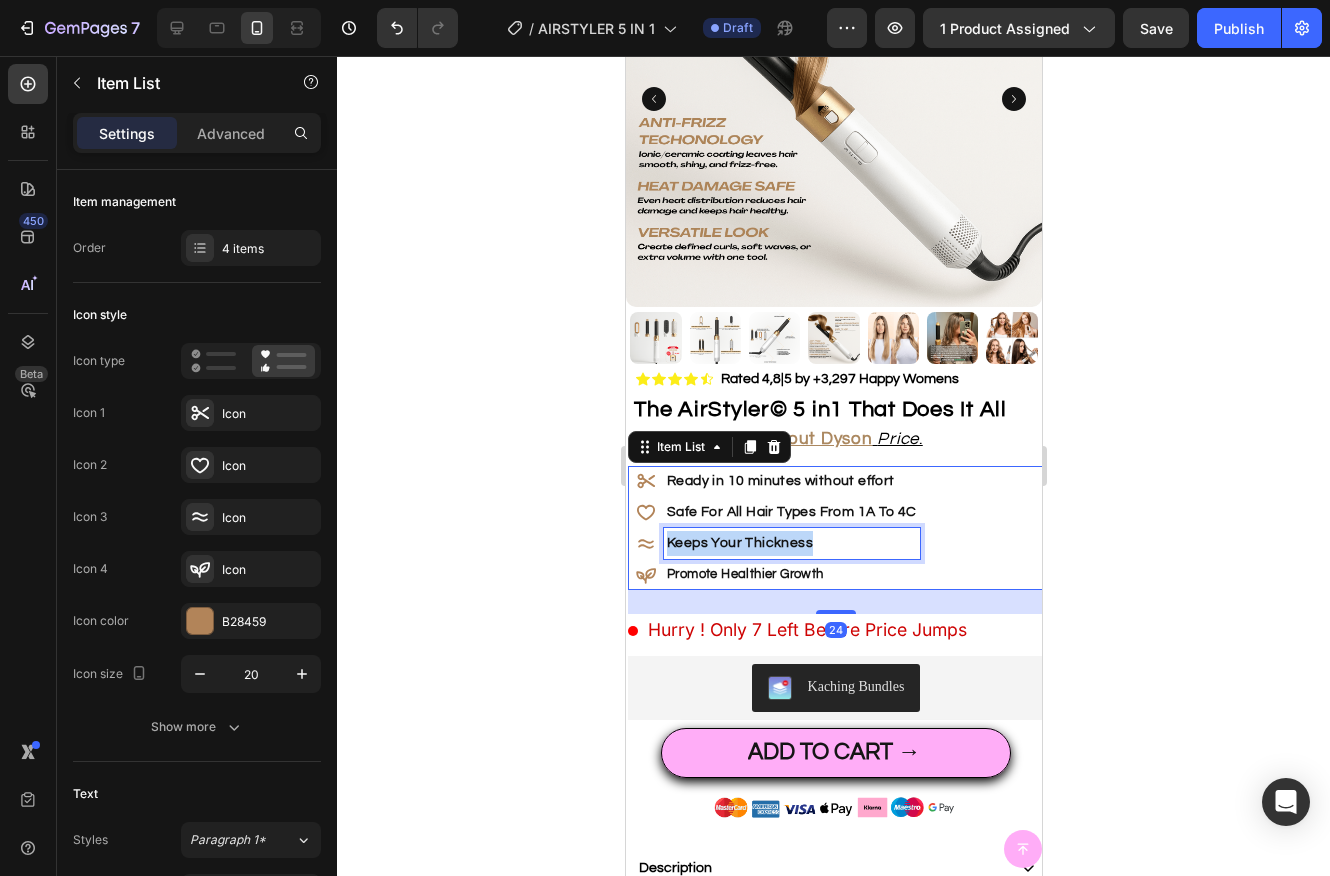 click on "Keeps Your Thickness" at bounding box center (739, 543) 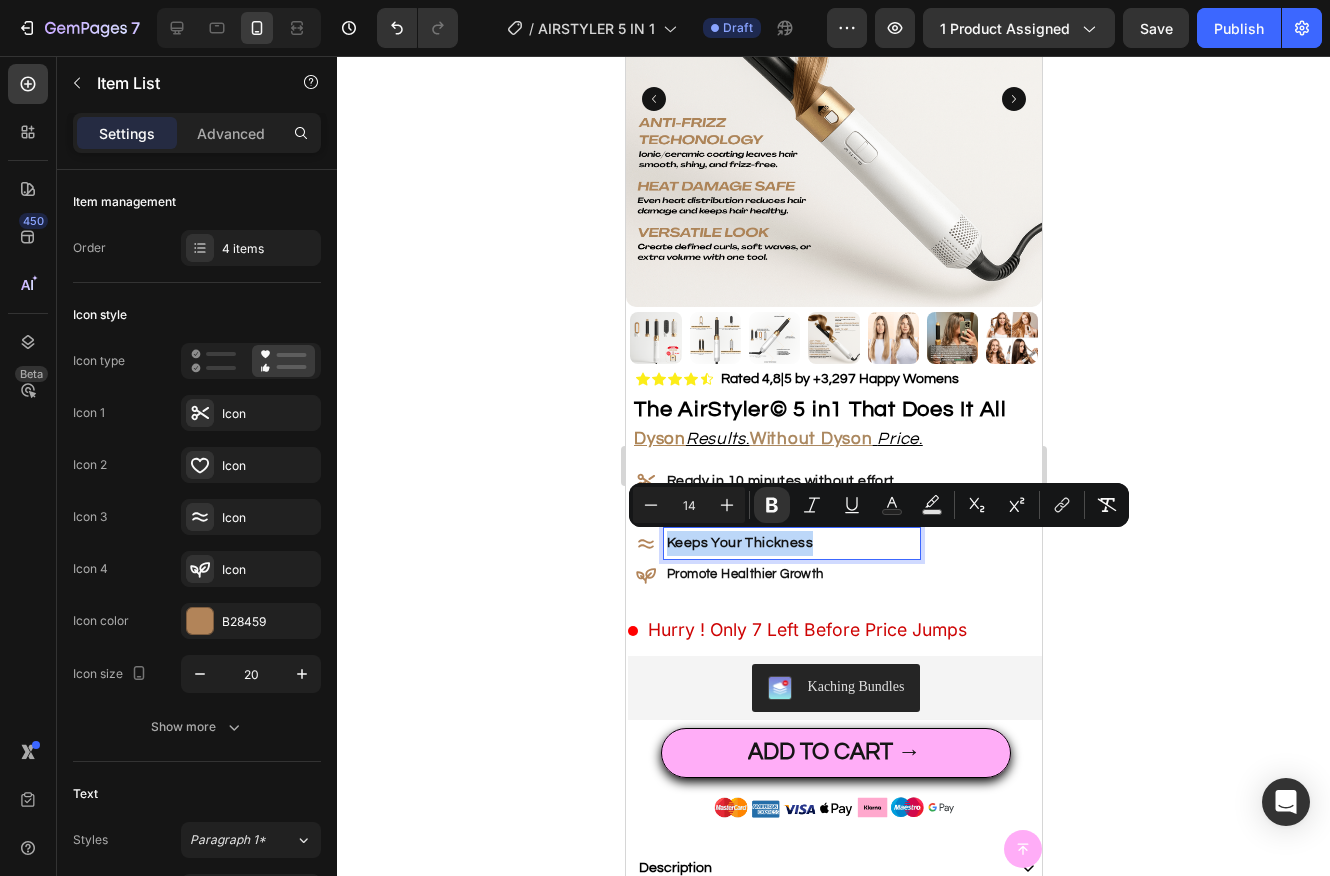 click 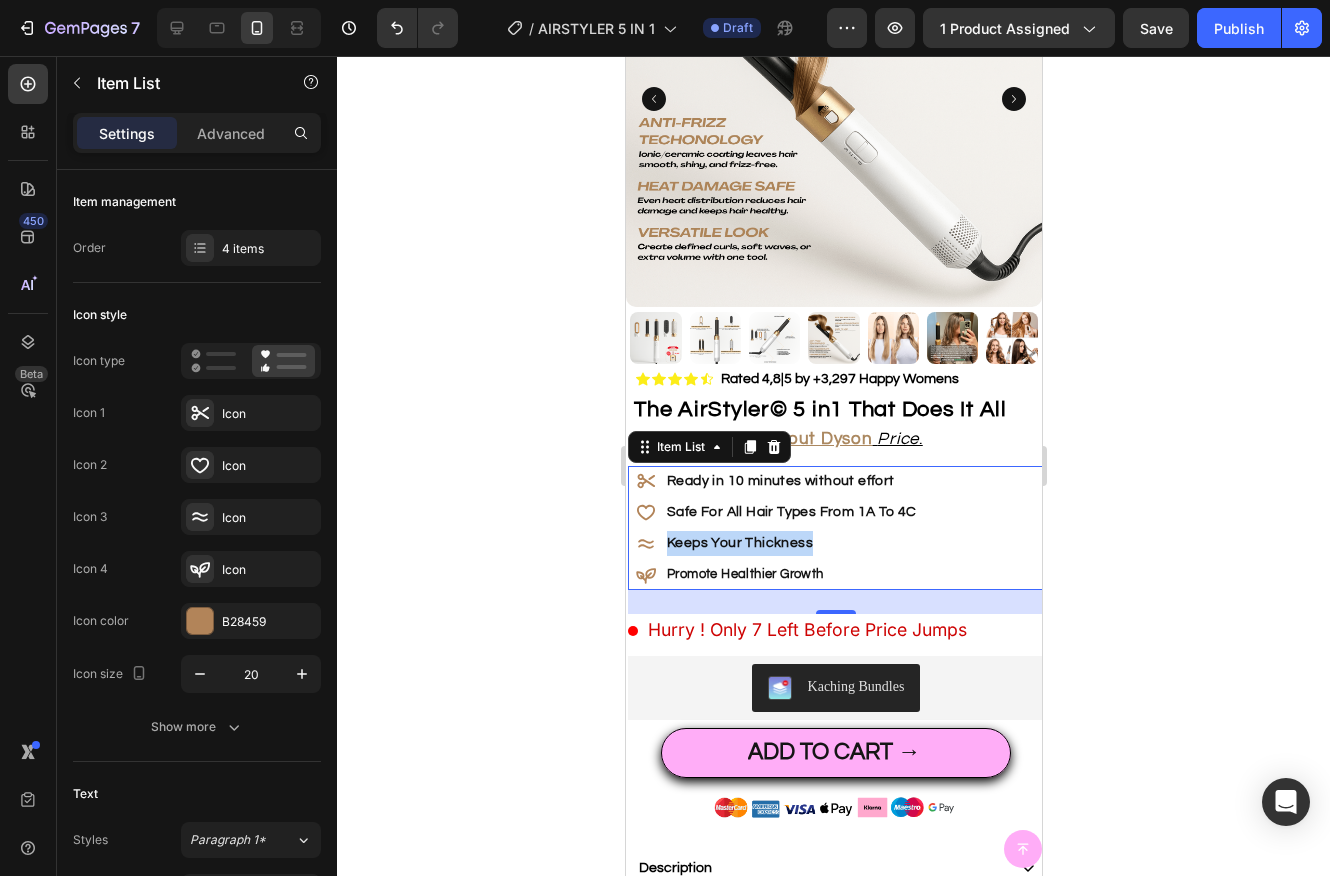 click on "Keeps Your Thickness" at bounding box center (739, 543) 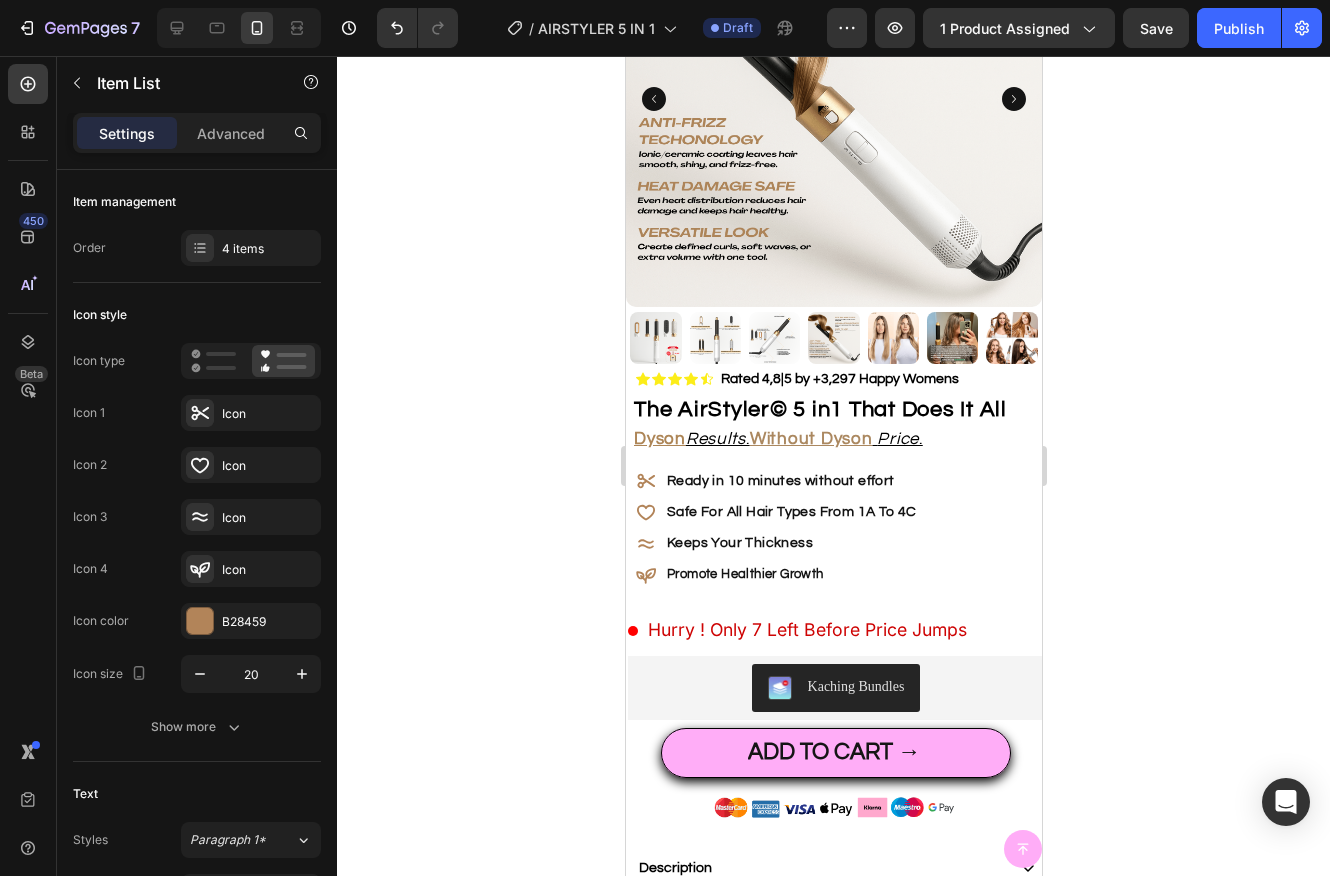 click on "Ready in 10 minutes without effort
Safe For All Hair Types From 1A To 4C
Keeps Your Thickness
Promote Healthier Growth" at bounding box center [837, 528] 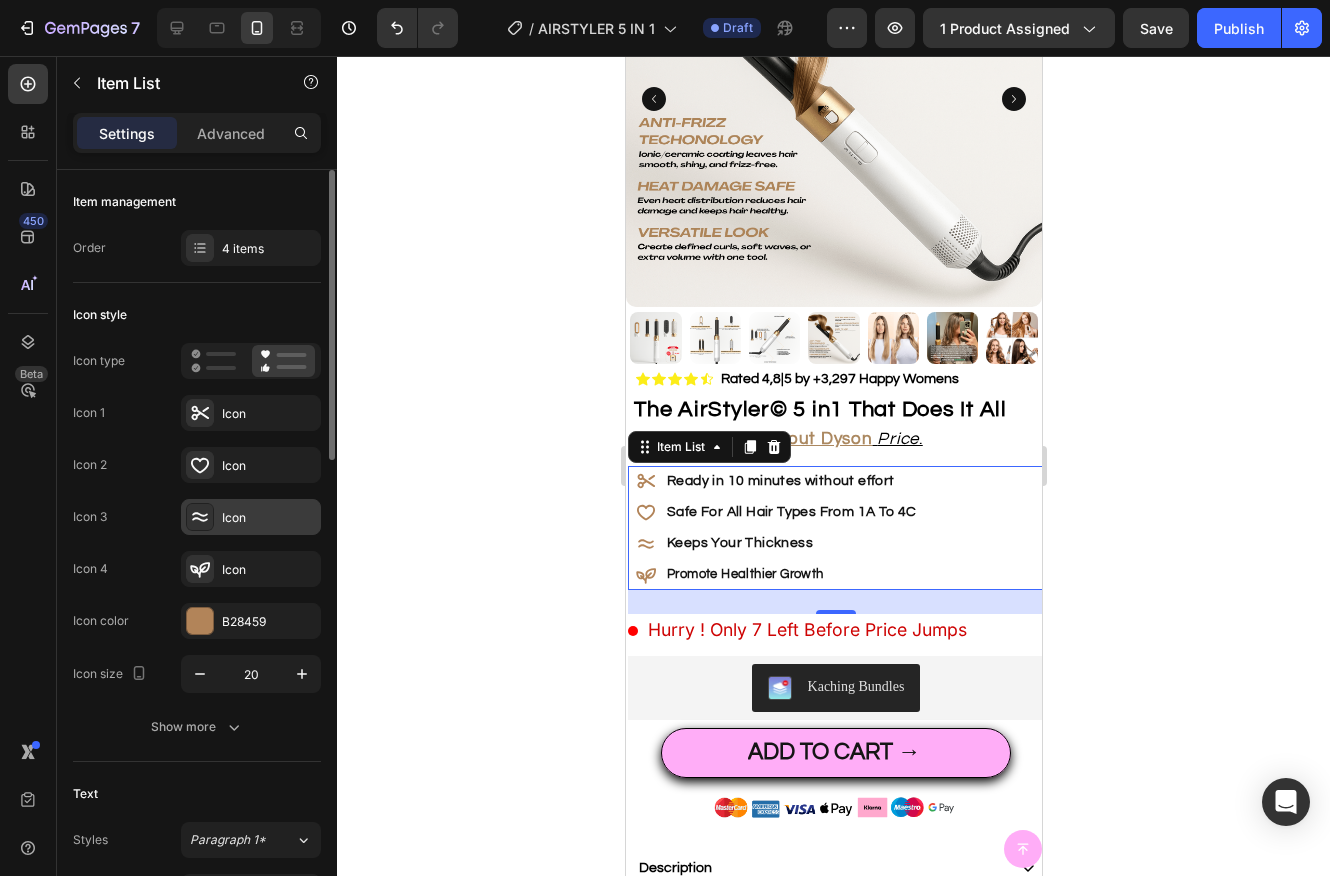 click on "Icon" at bounding box center [251, 517] 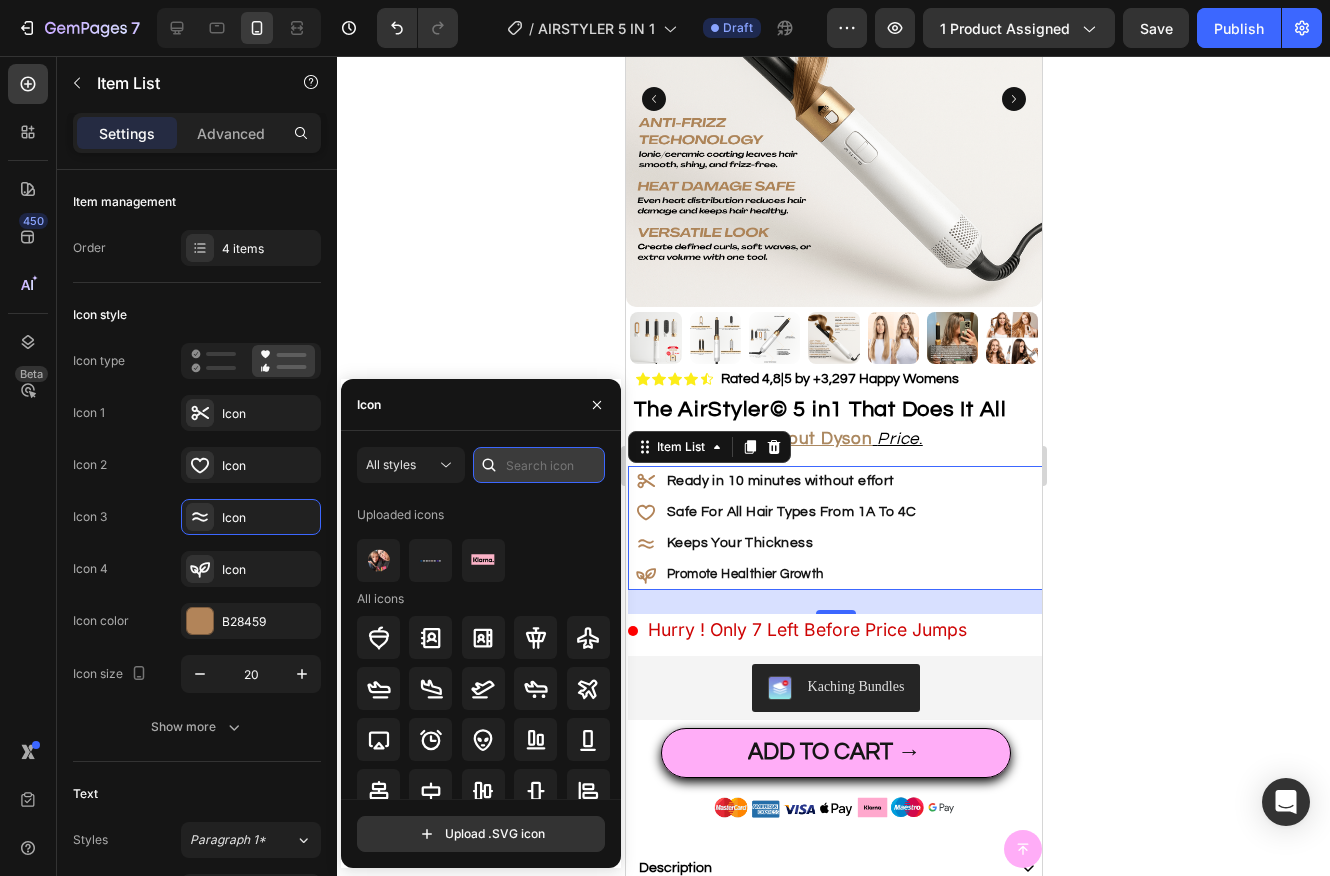 click at bounding box center [539, 465] 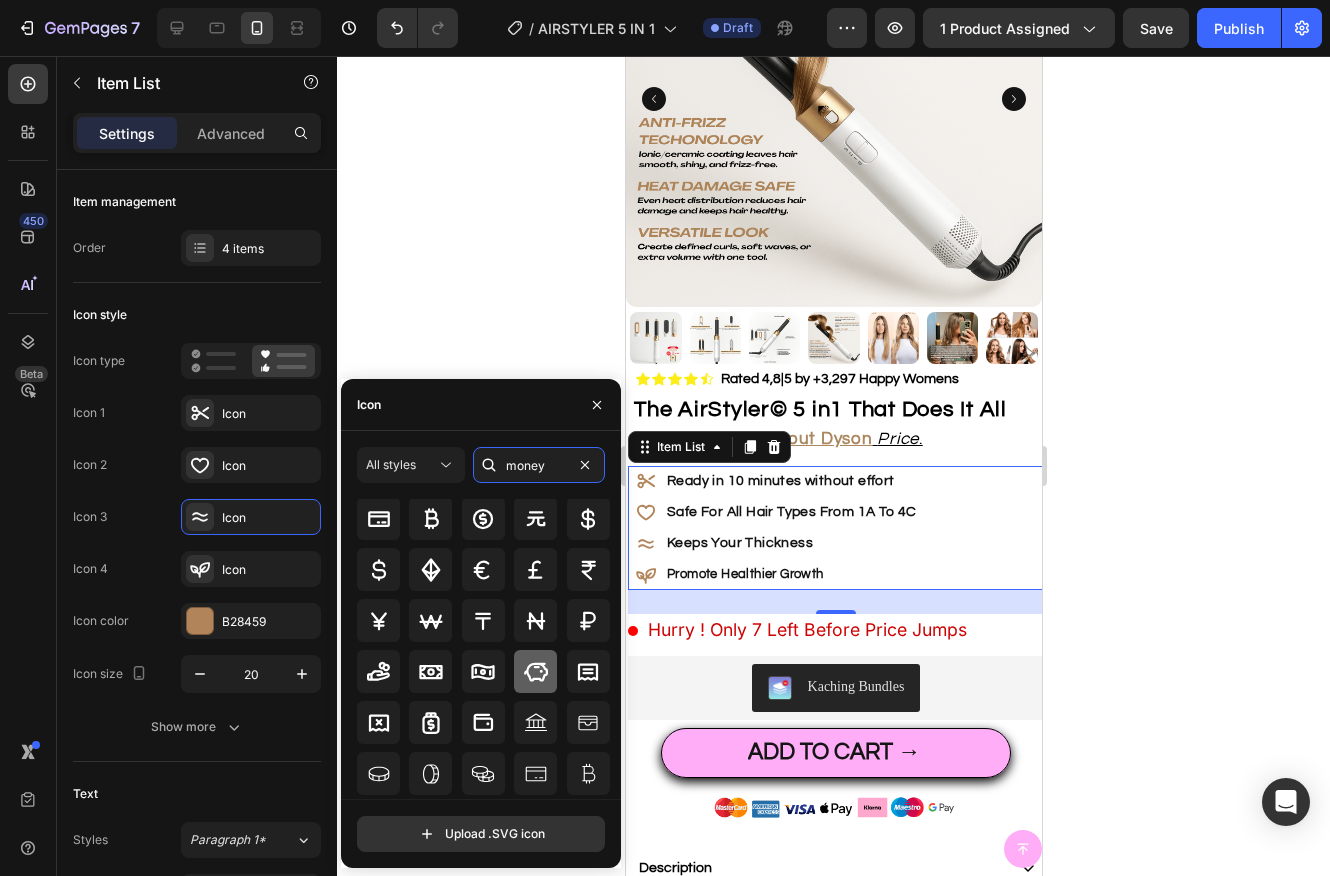 scroll, scrollTop: 81, scrollLeft: 0, axis: vertical 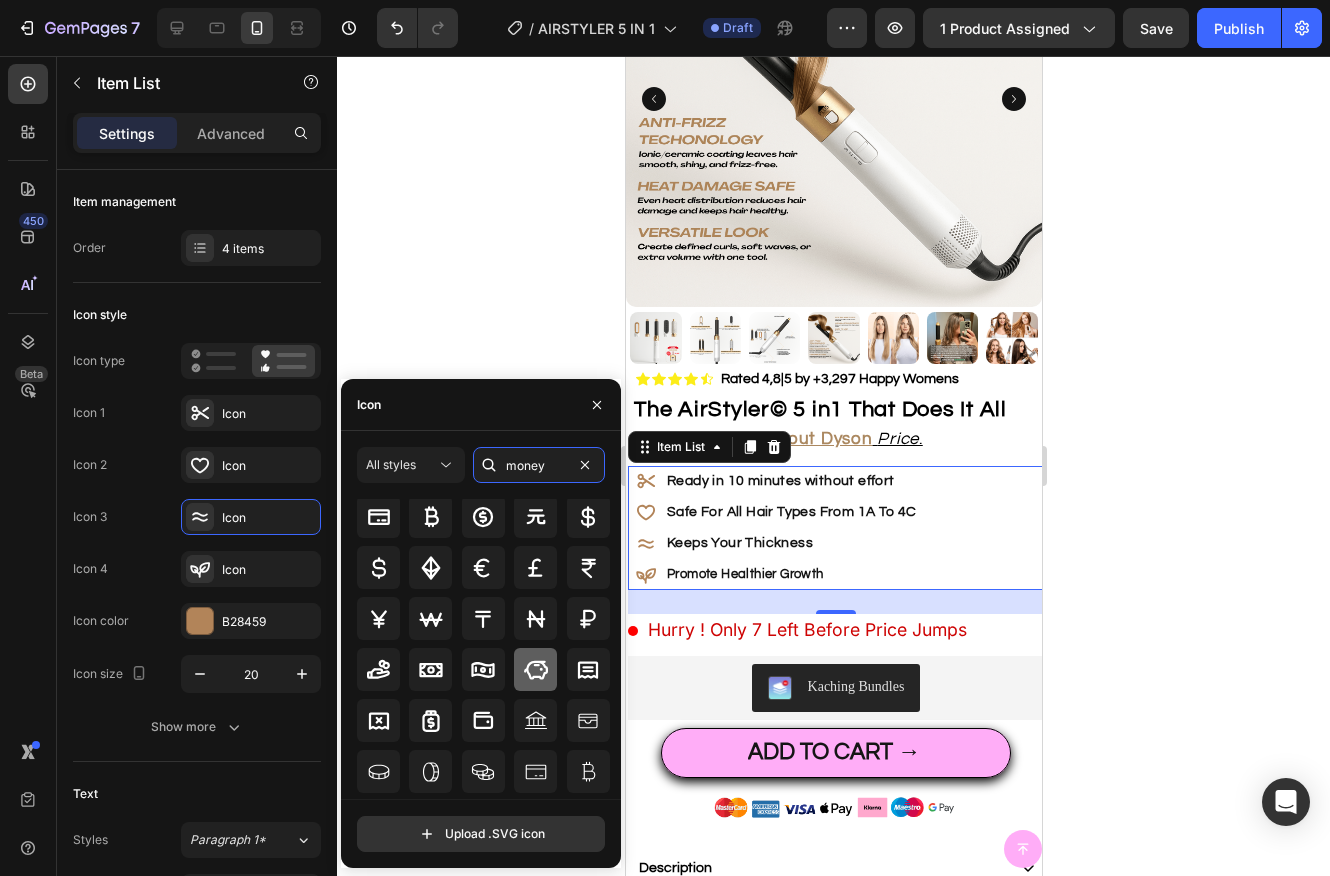 type on "money" 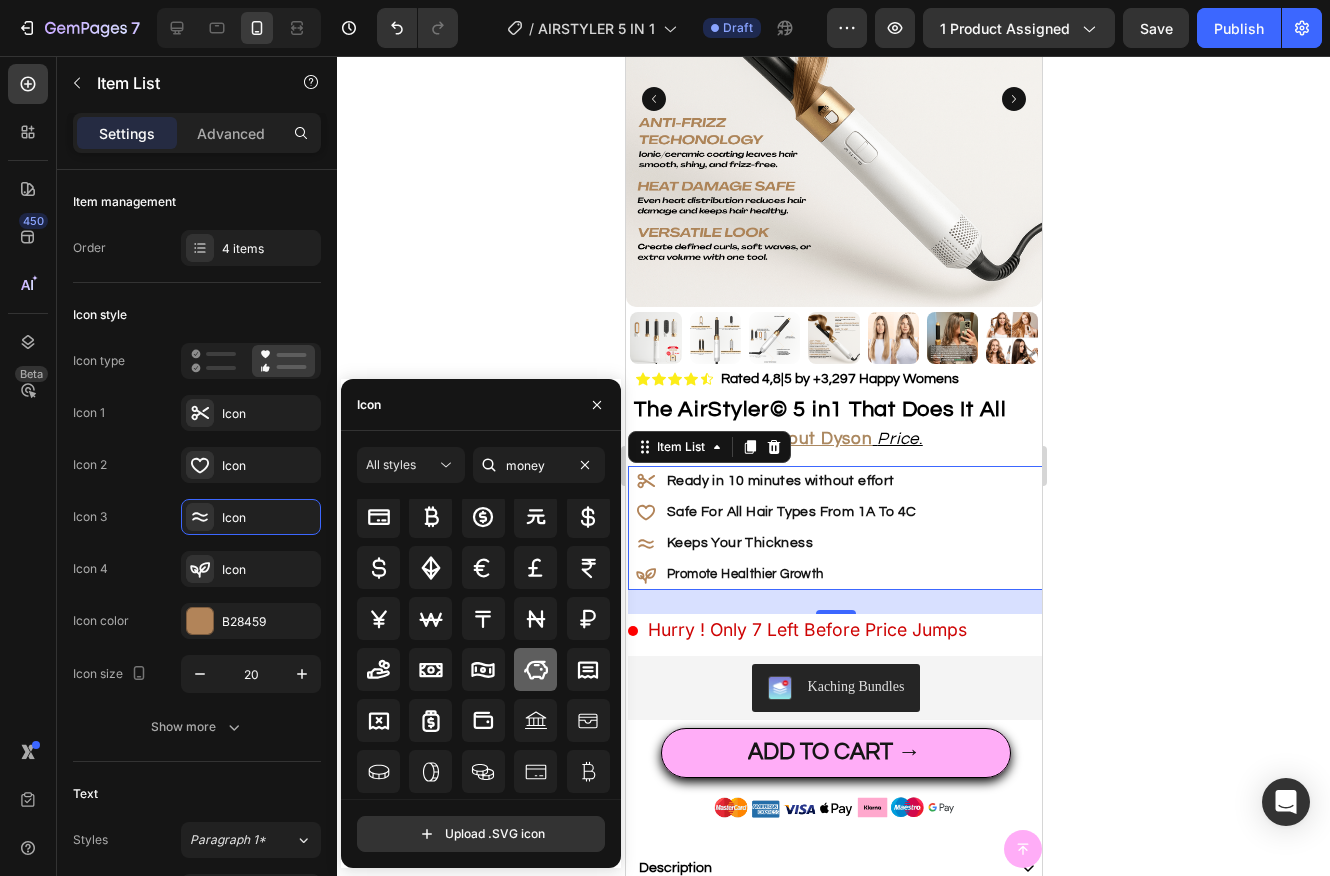 click 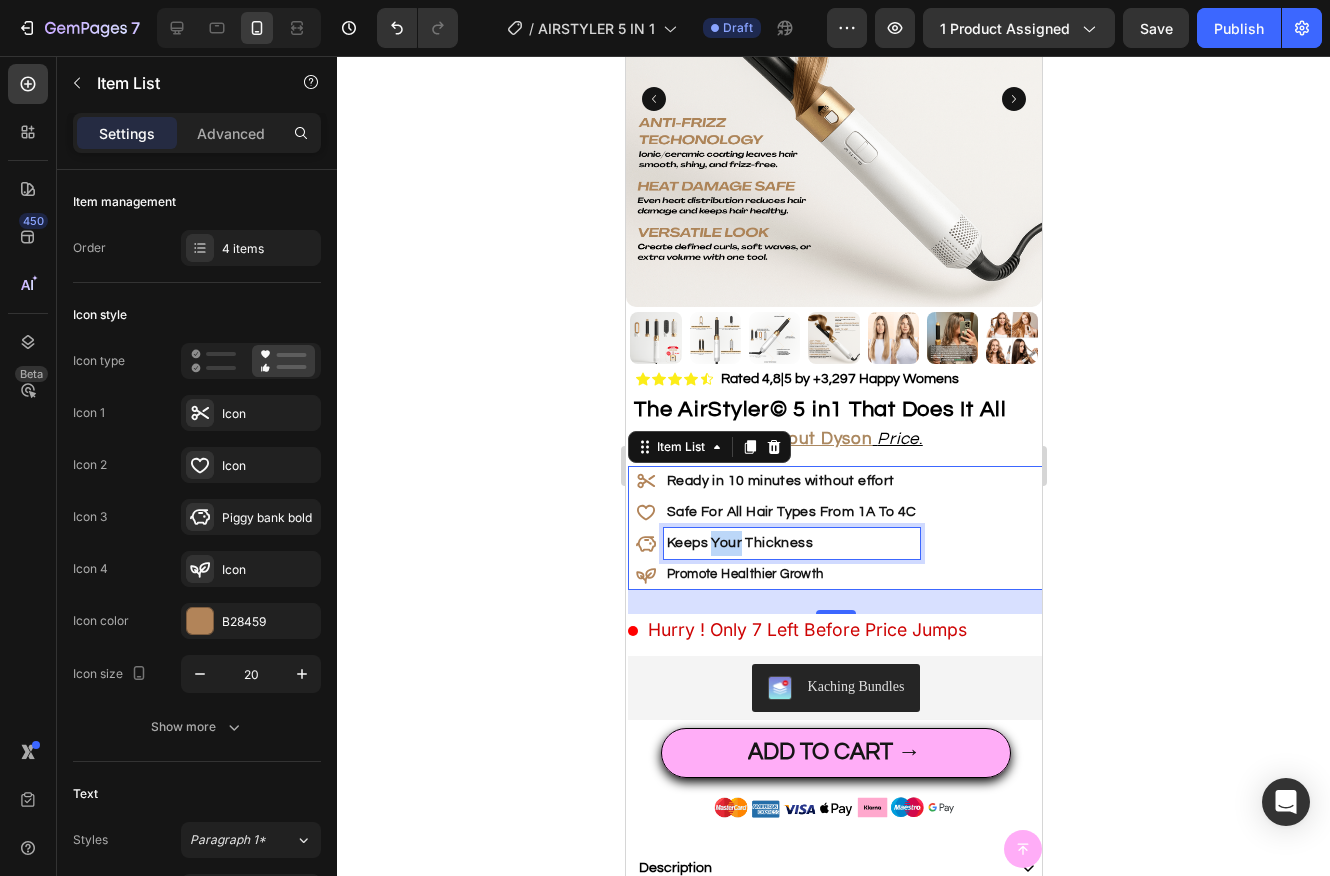 click on "Keeps Your Thickness" at bounding box center (739, 543) 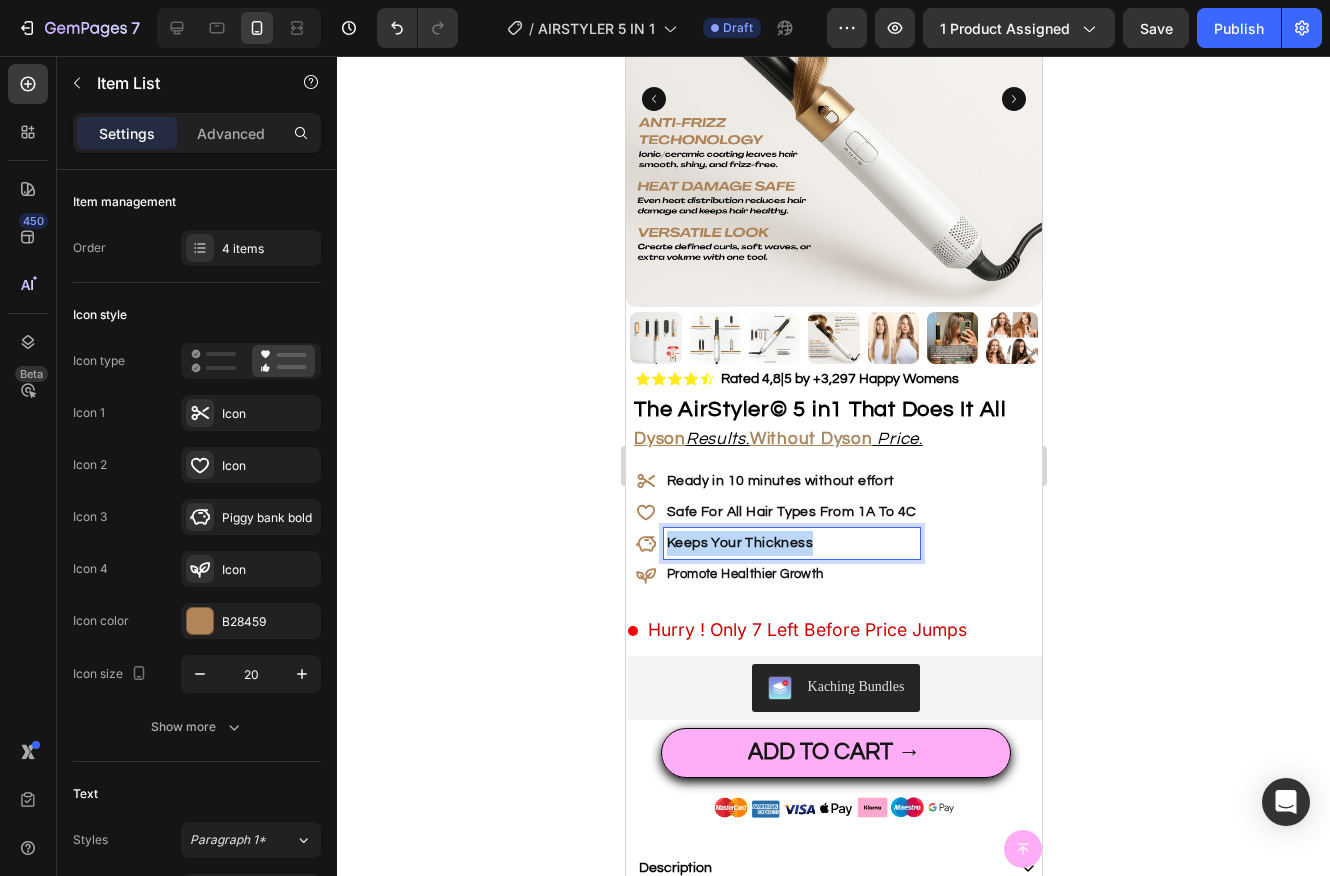 click on "Keeps Your Thickness" at bounding box center (739, 543) 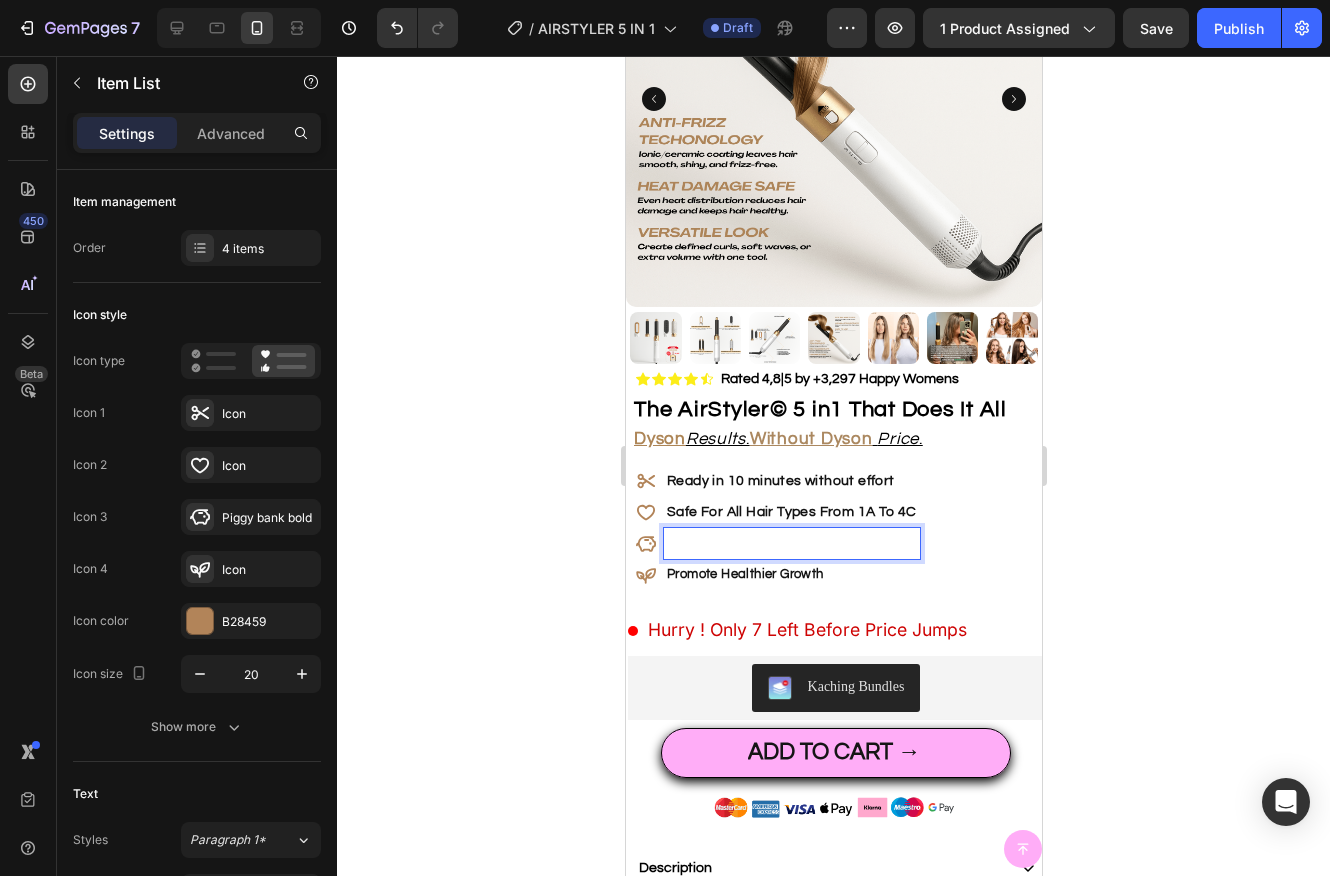 scroll, scrollTop: 199, scrollLeft: 0, axis: vertical 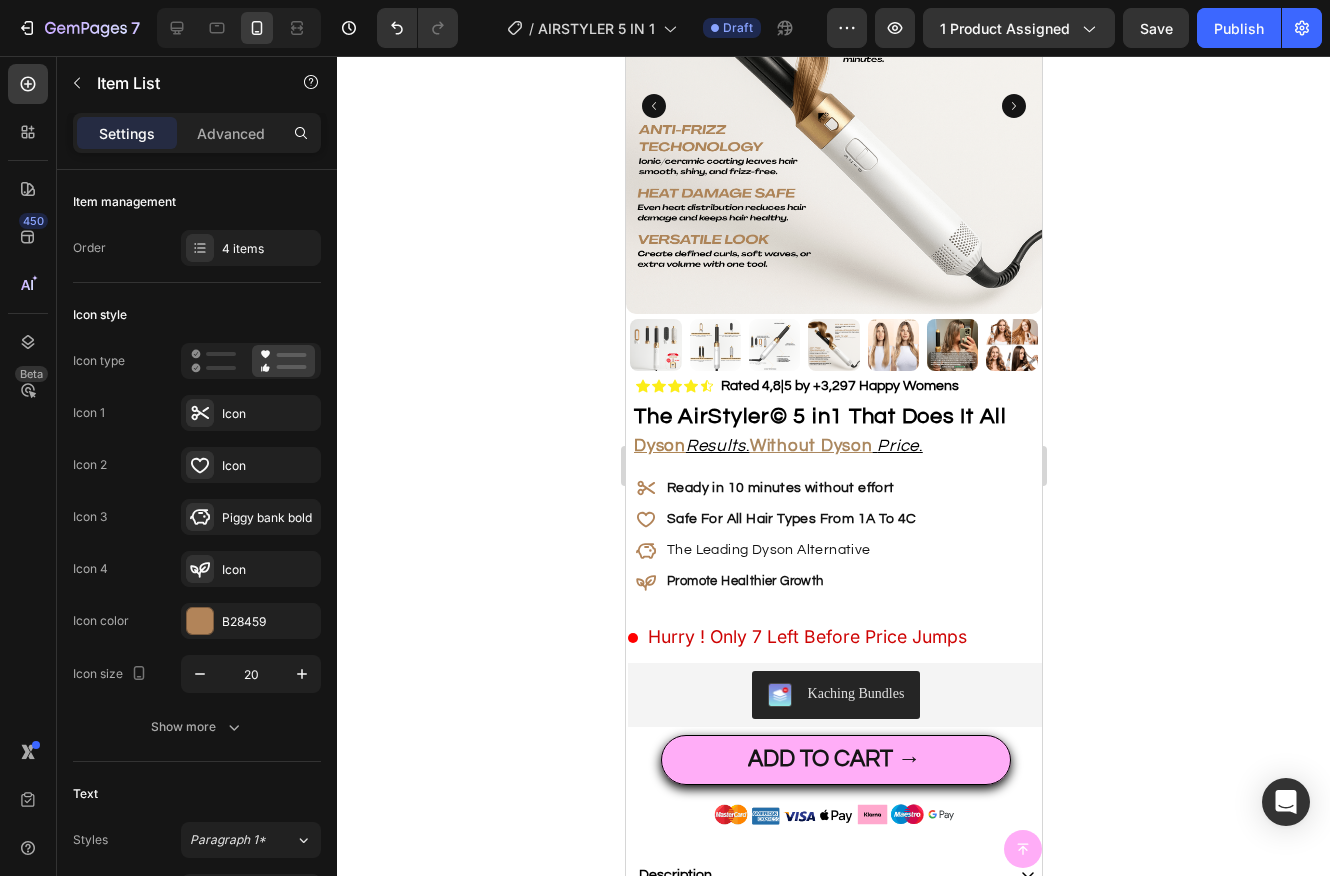 click on "The Leading Dyson Alternative" at bounding box center [791, 550] 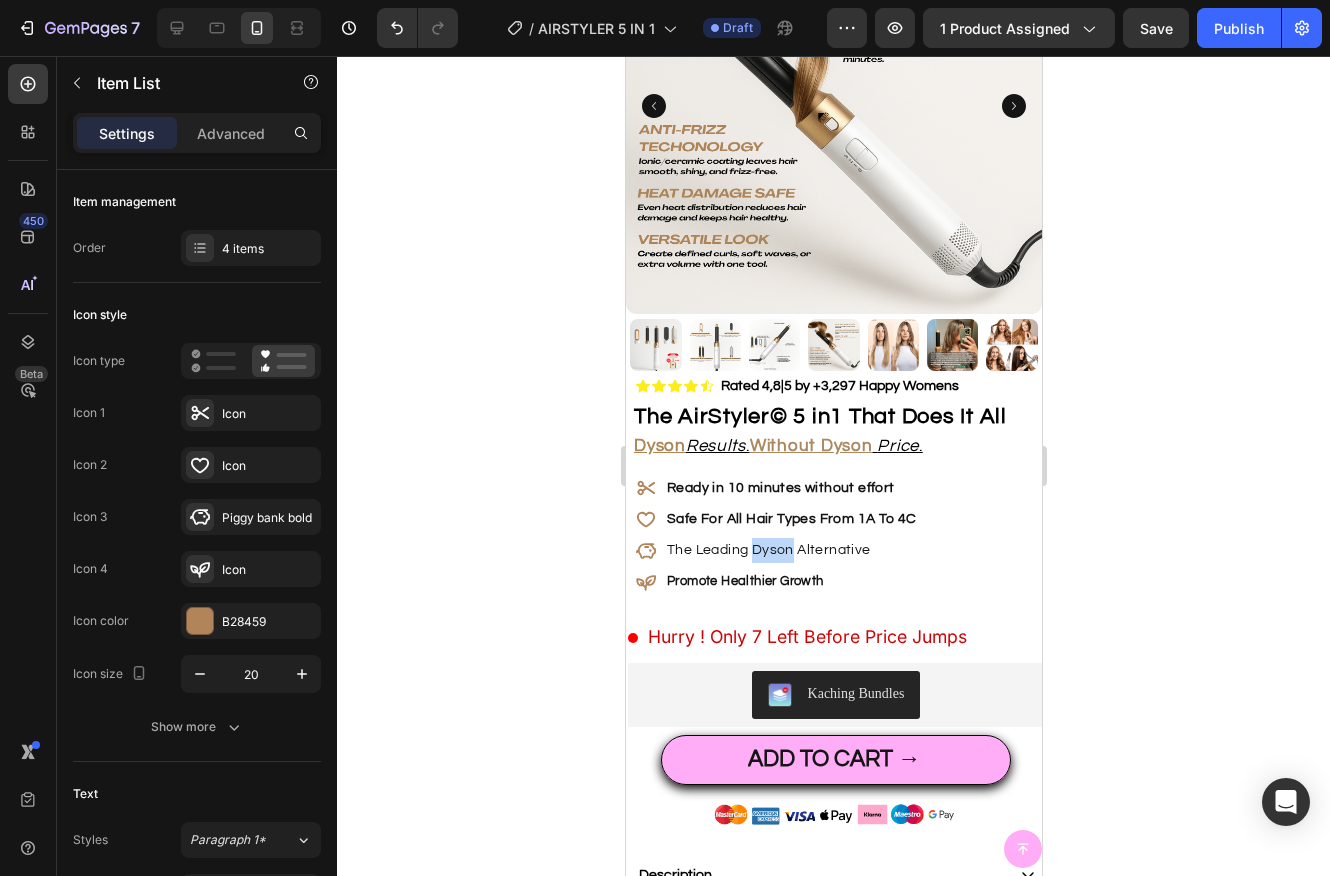 click on "The Leading Dyson Alternative" at bounding box center [791, 550] 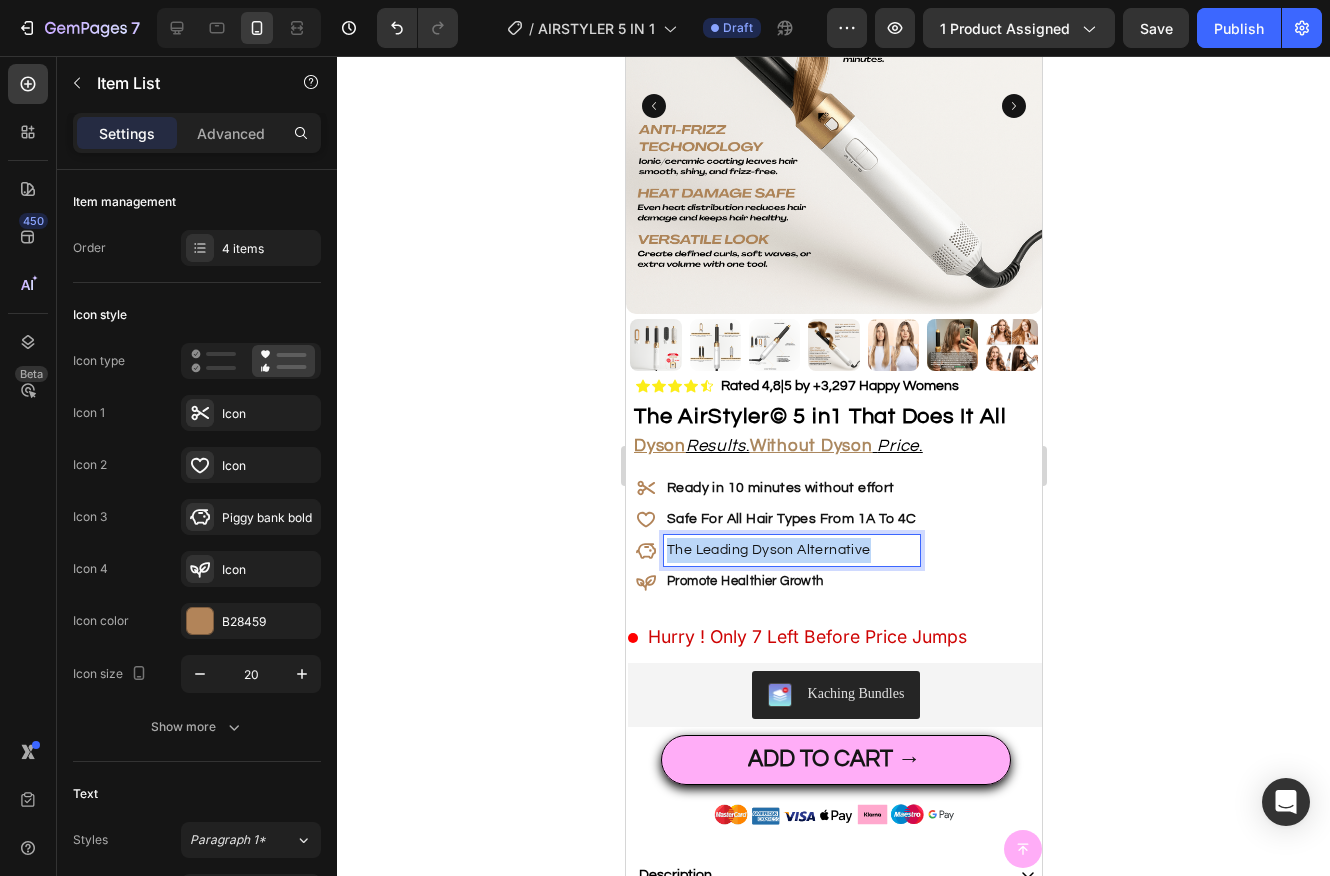 click on "The Leading Dyson Alternative" at bounding box center (791, 550) 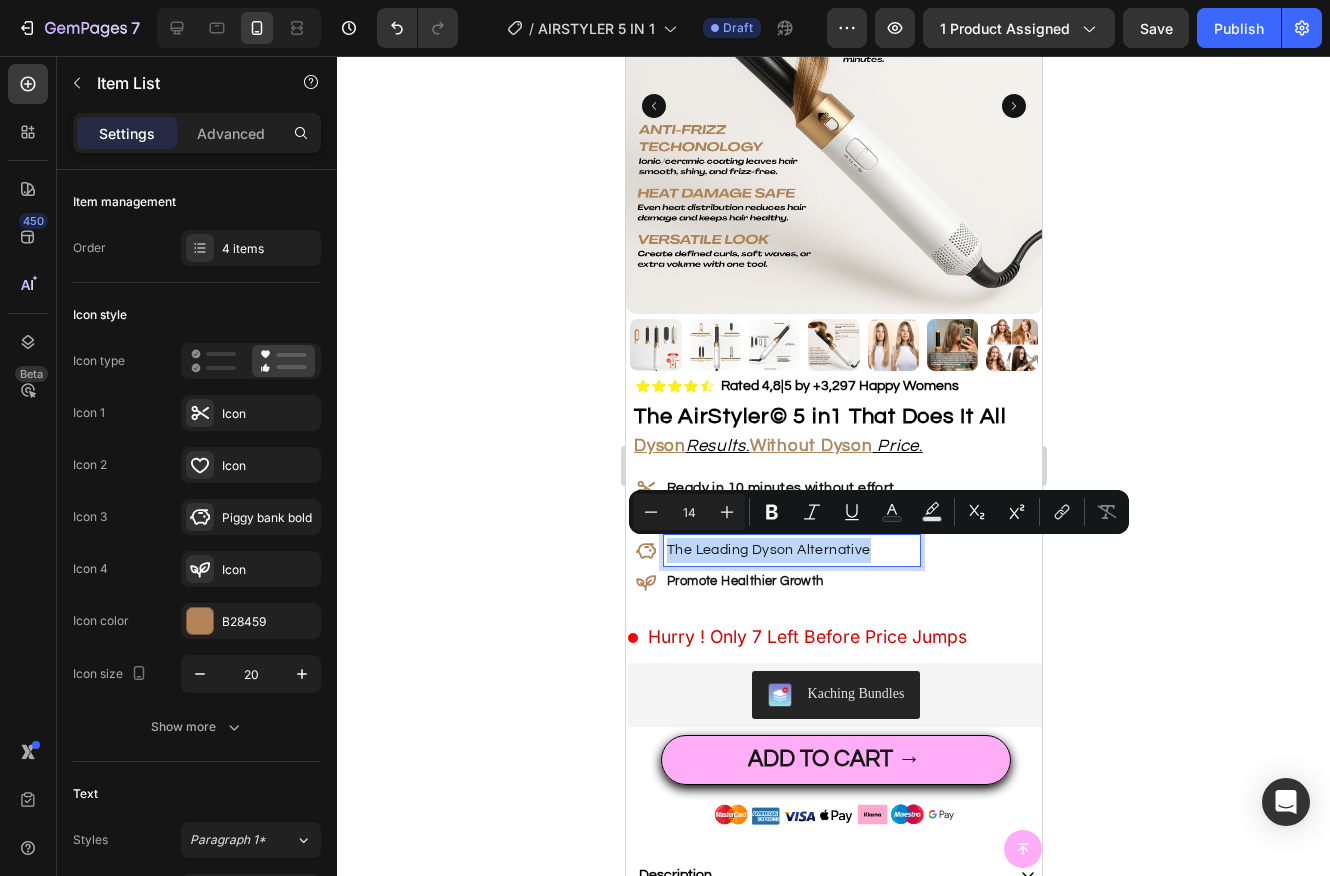 click on "The Leading Dyson Alternative" at bounding box center (791, 550) 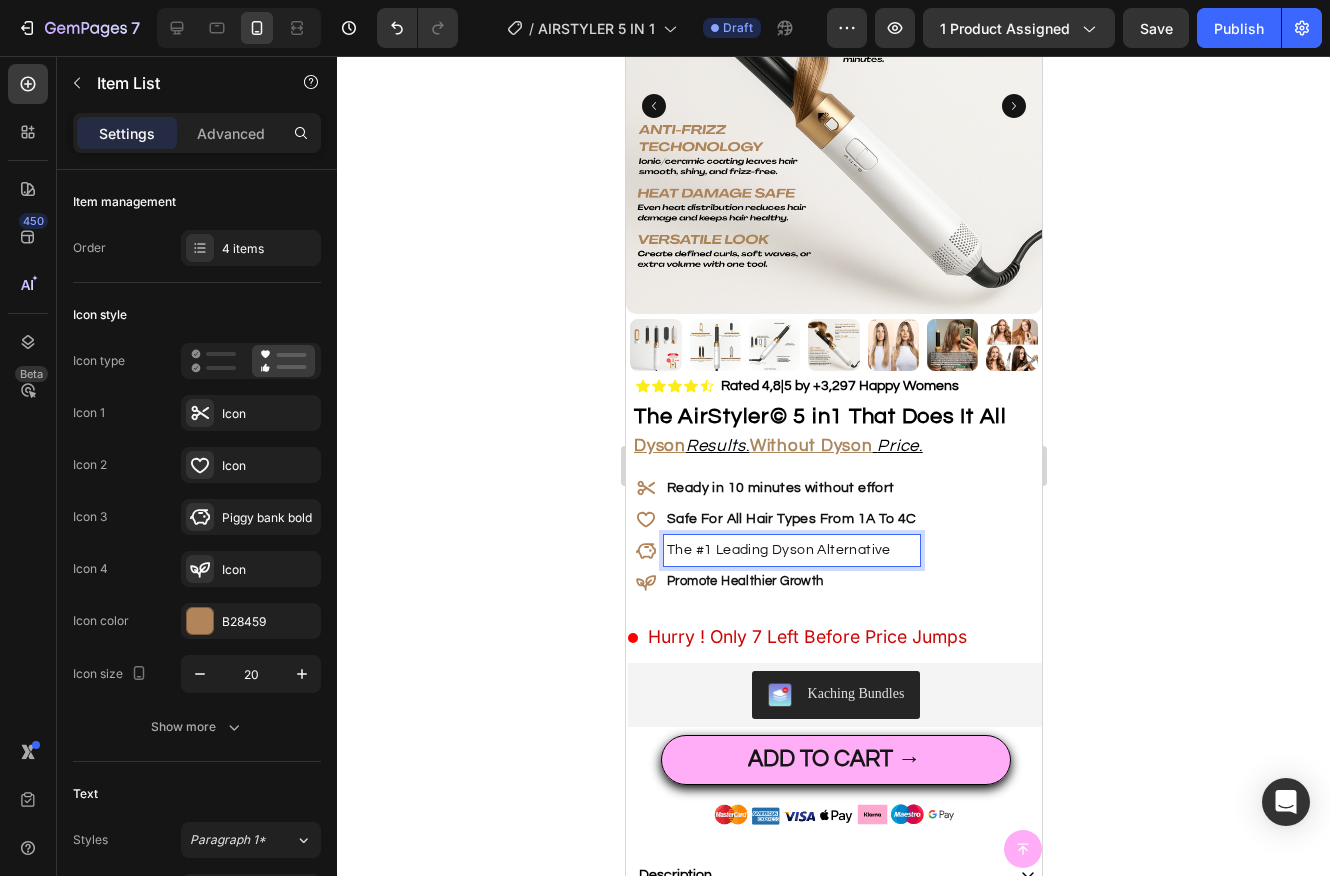 click on "The #1 Leading Dyson Alternative" at bounding box center [791, 550] 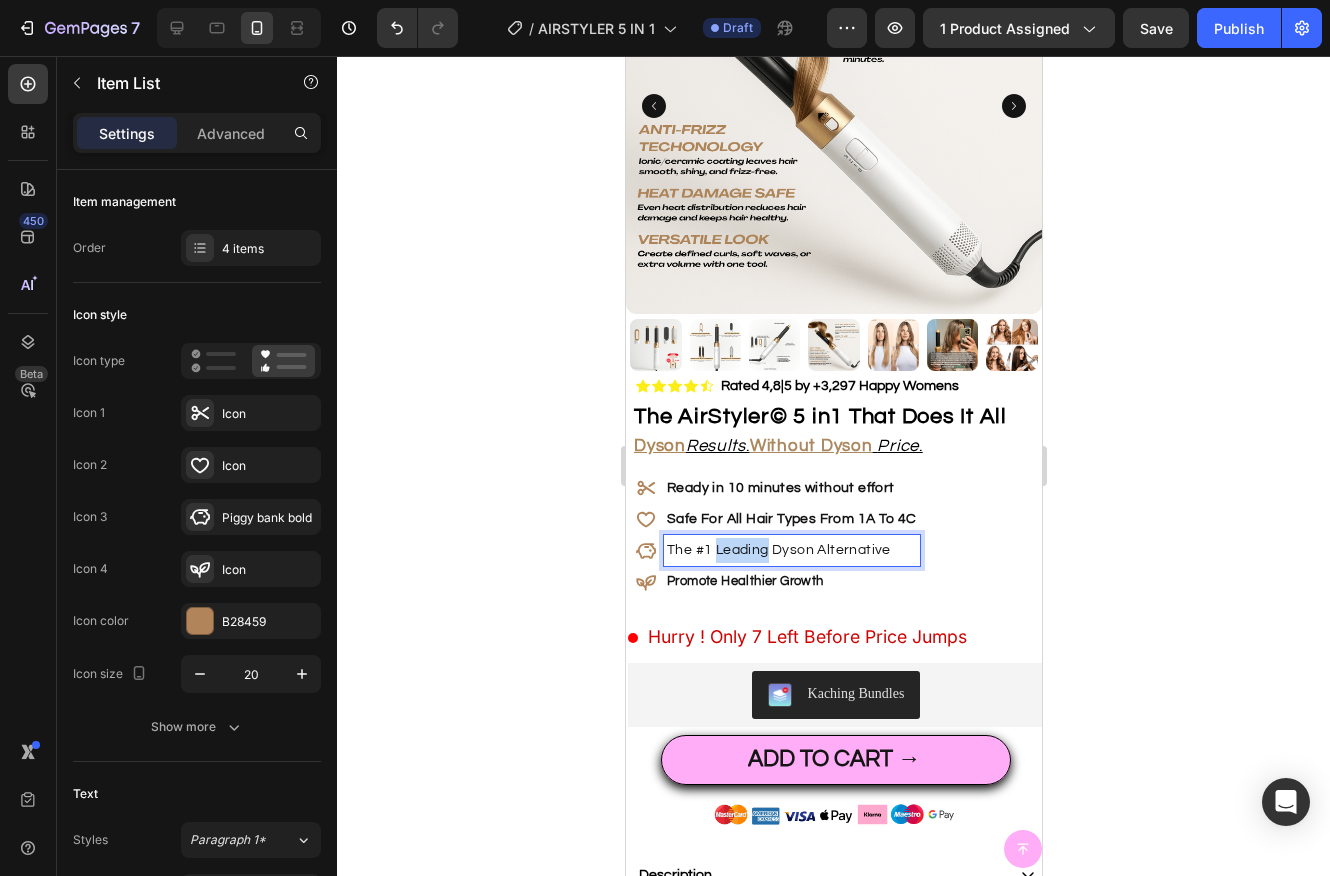 click on "The #1 Leading Dyson Alternative" at bounding box center [791, 550] 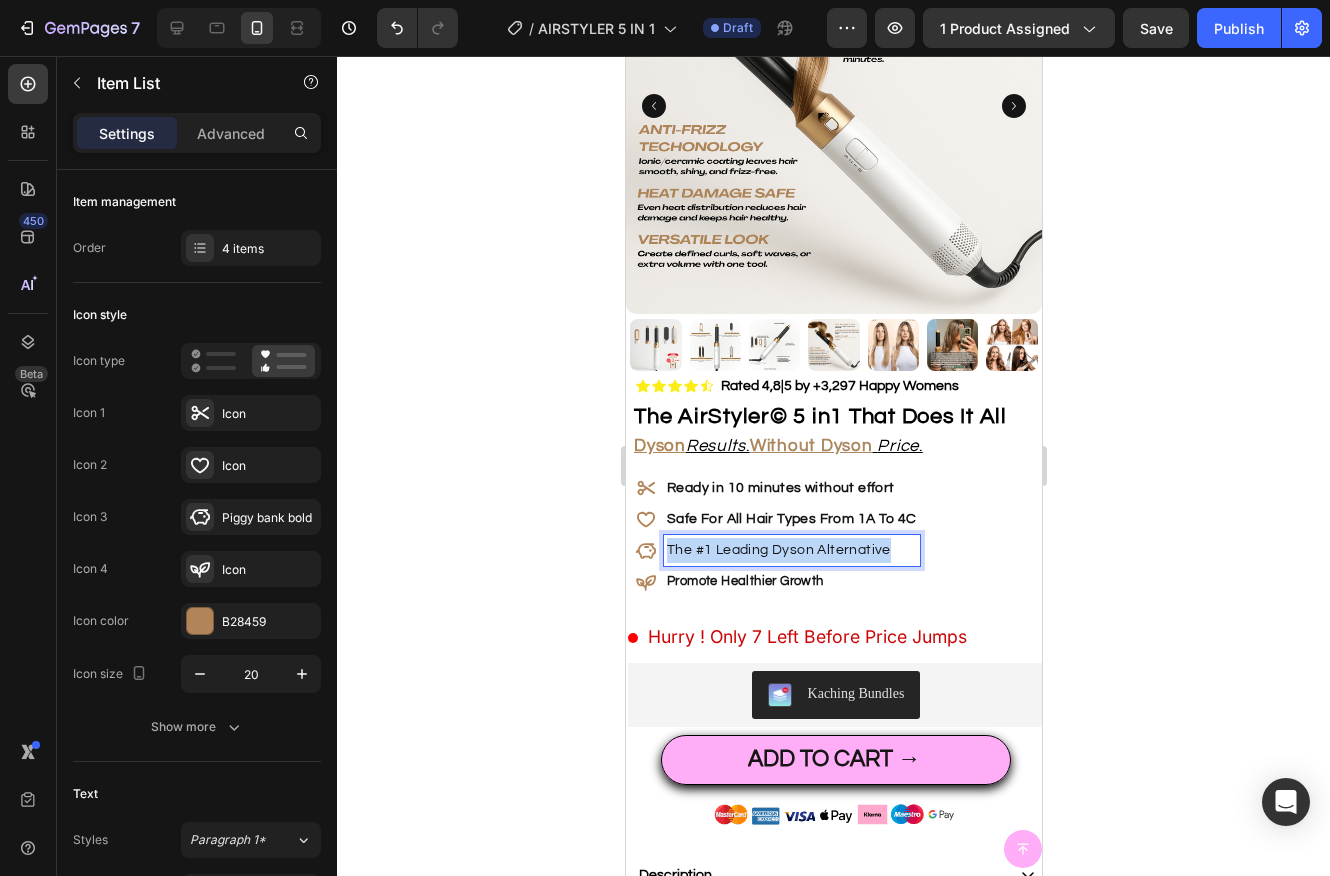 click on "The #1 Leading Dyson Alternative" at bounding box center (791, 550) 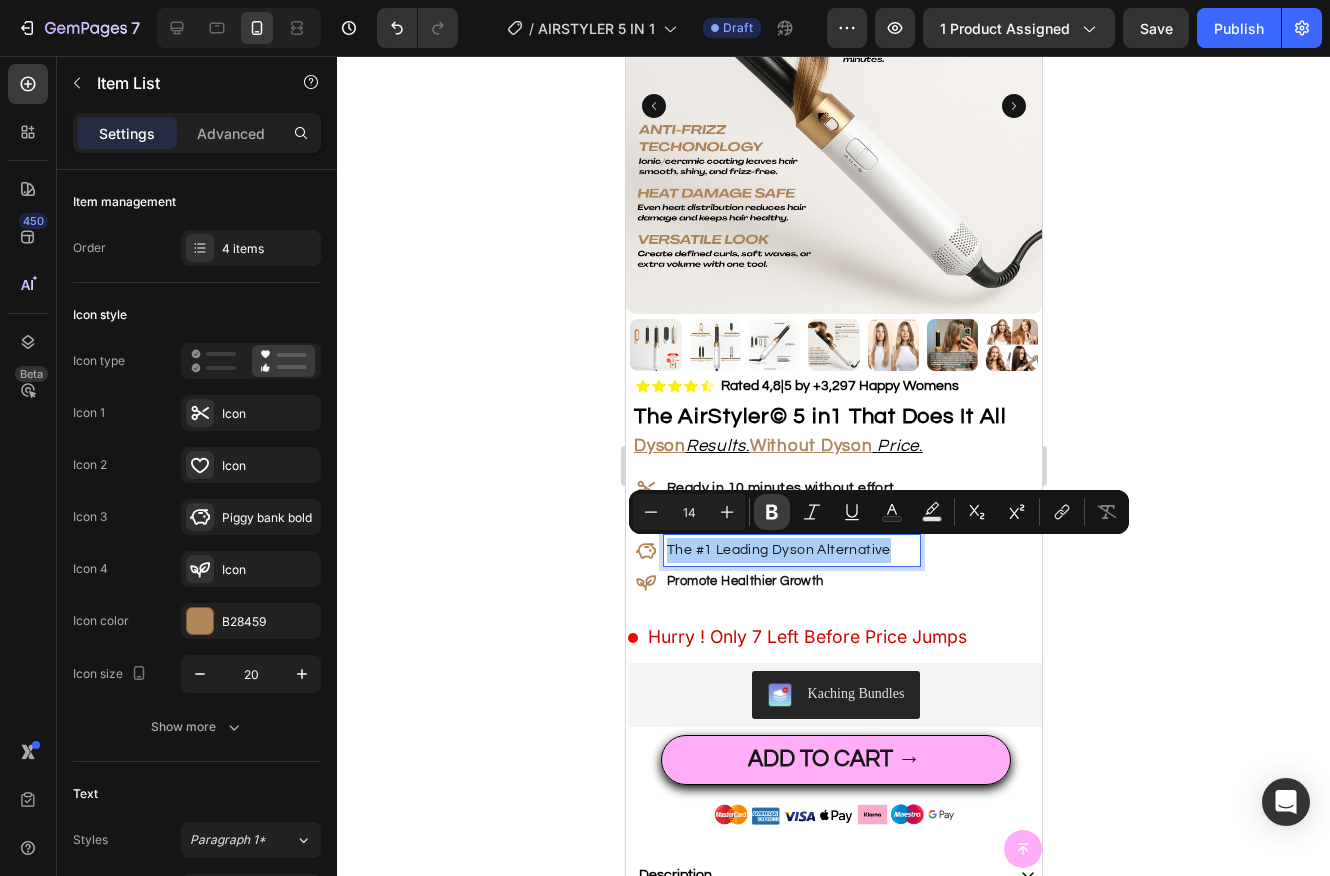 click 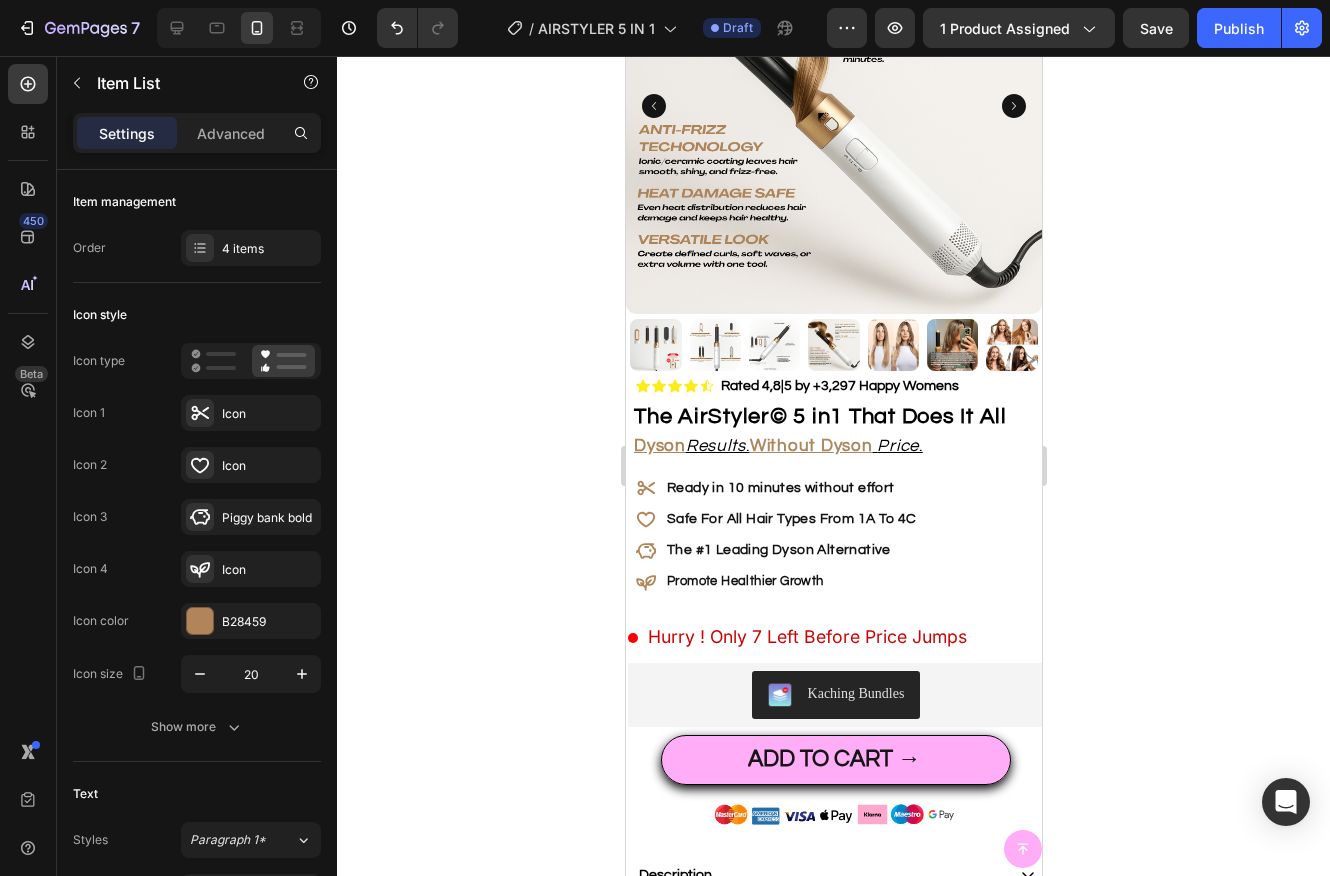 click 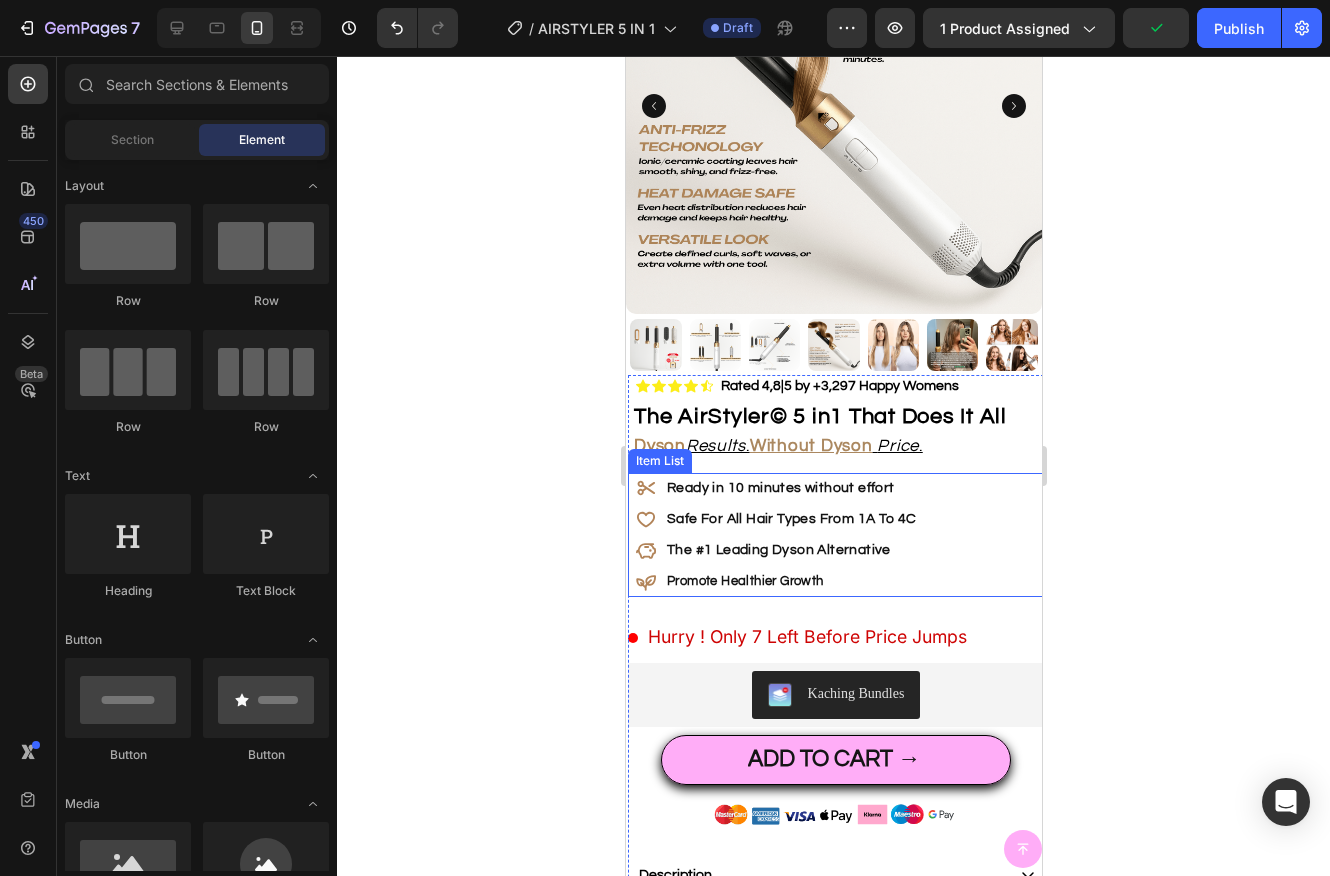 click on "Ready in 10 minutes without effort" at bounding box center [780, 488] 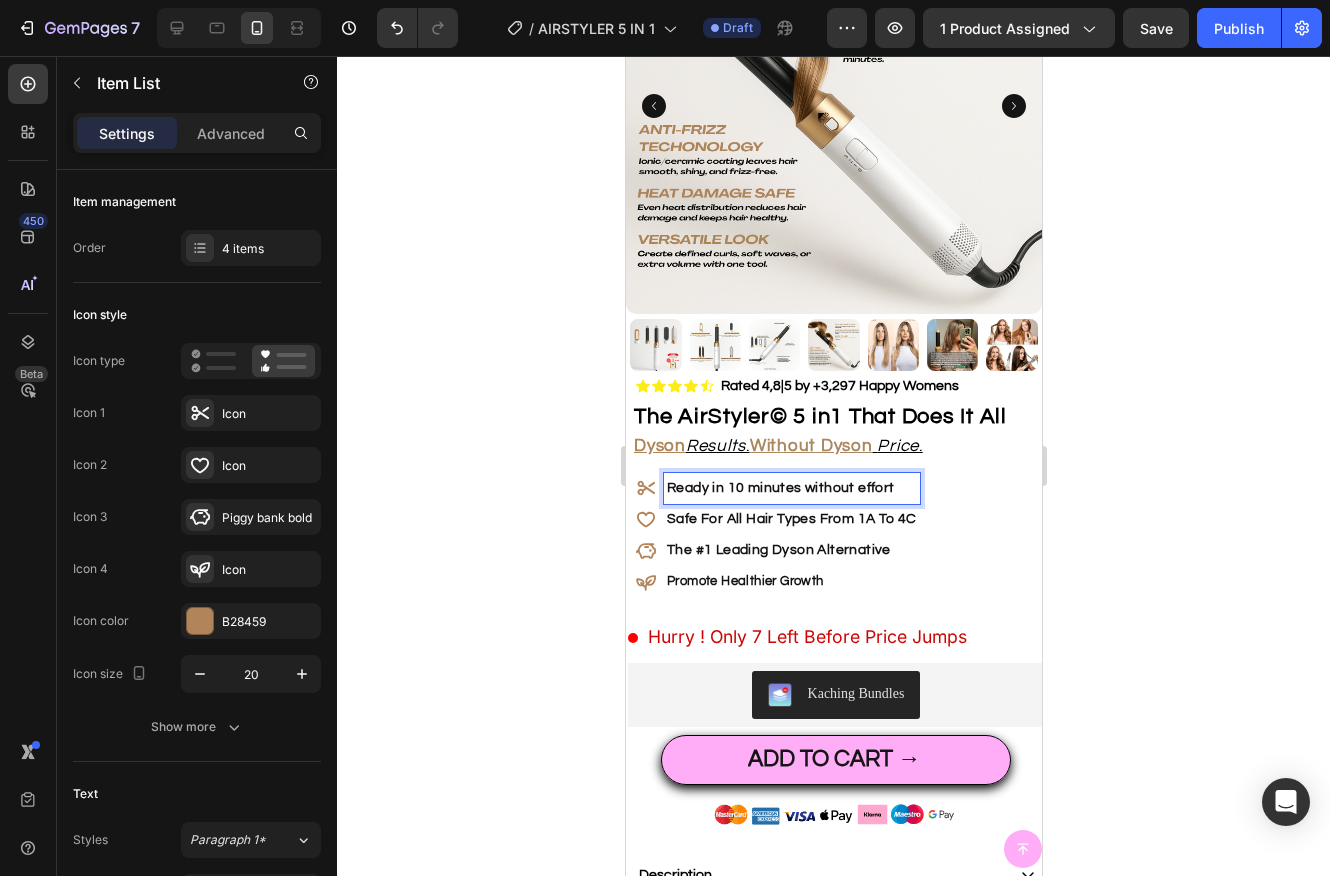 click on "Ready in 10 minutes without effort" at bounding box center (780, 488) 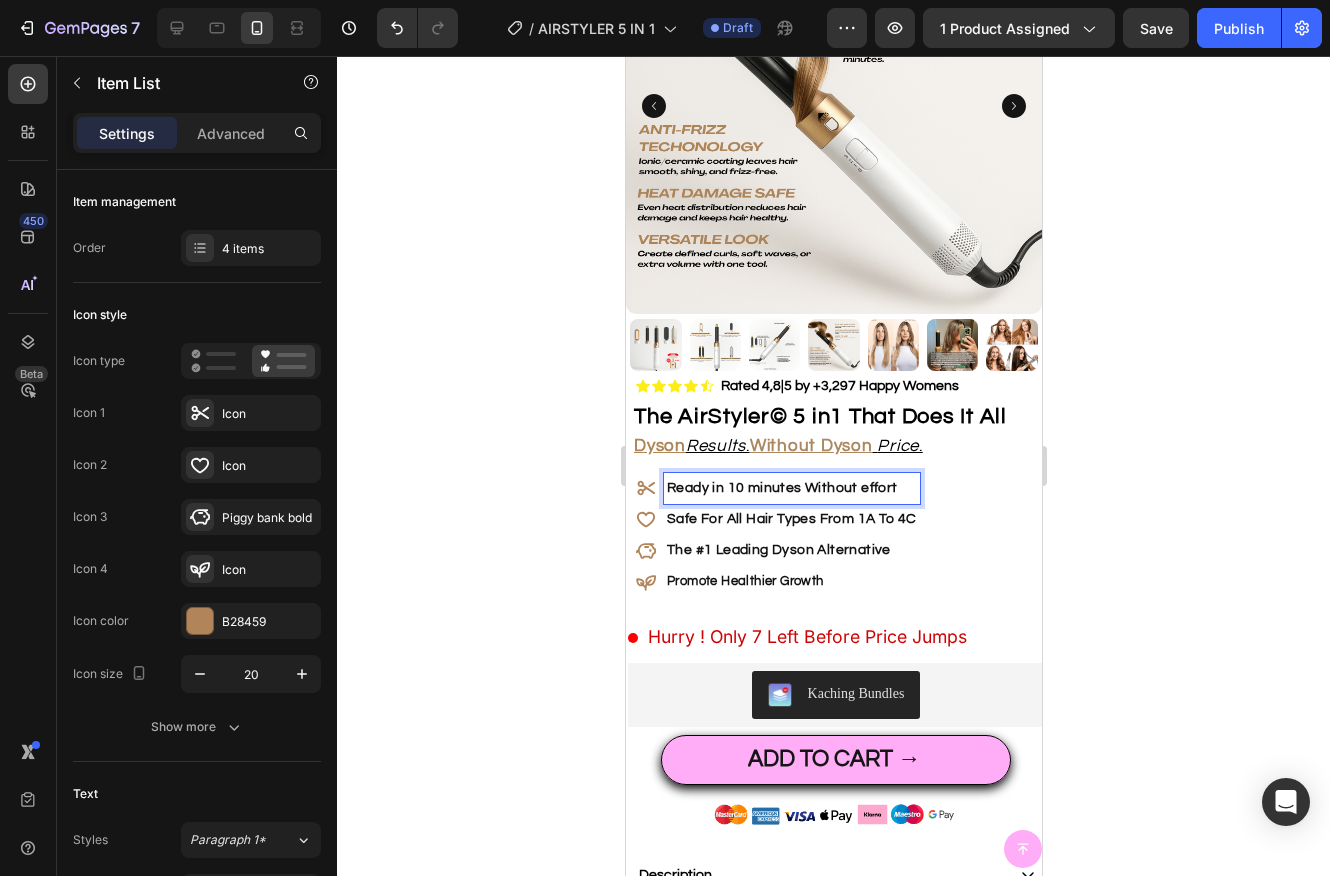 click on "Ready in 10 minutes Without effort" at bounding box center [781, 488] 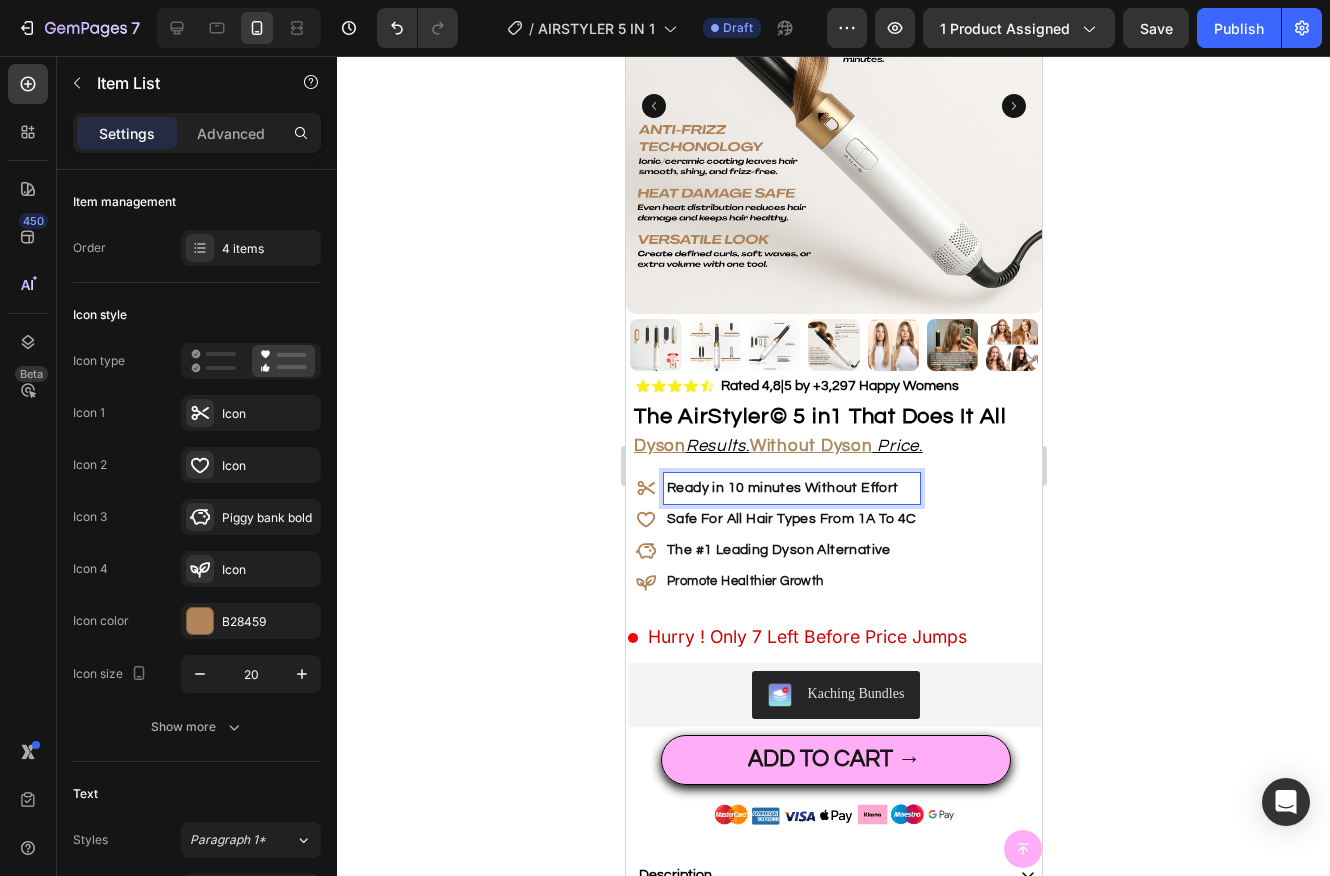 click 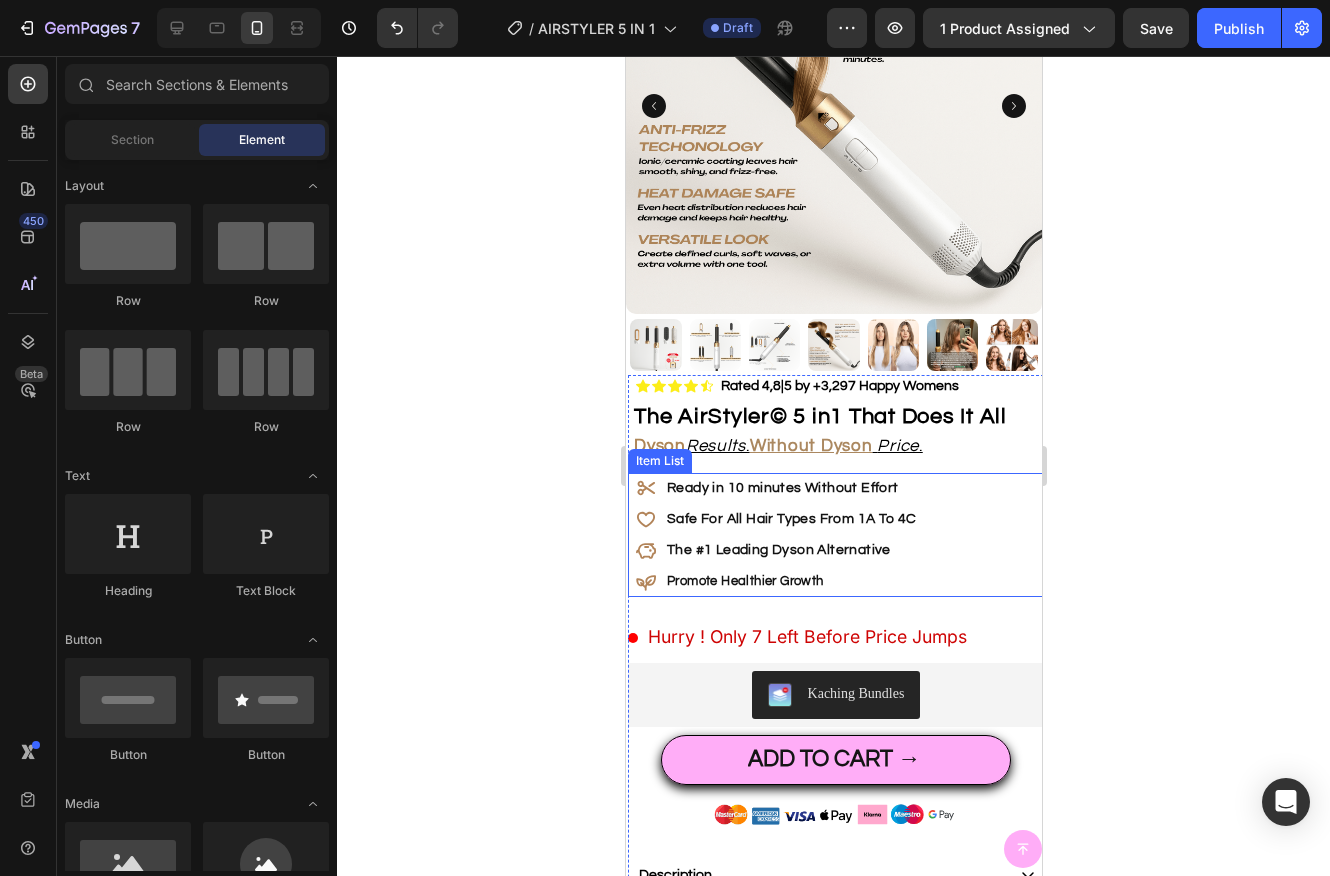 click on "Ready in 10 minutes Without Effort" at bounding box center [782, 488] 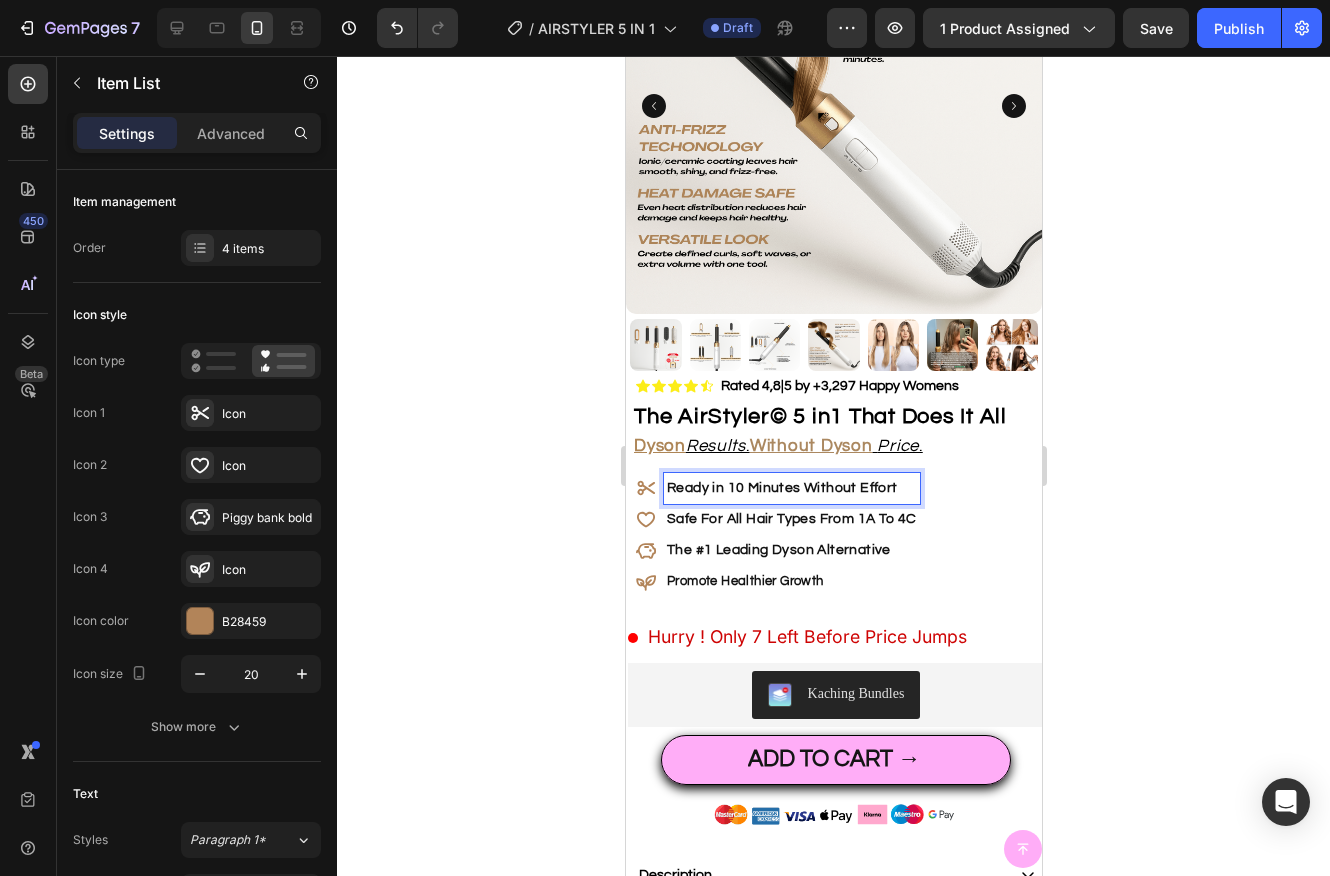 click on "Ready in 10 Minutes Without Effort" at bounding box center (781, 488) 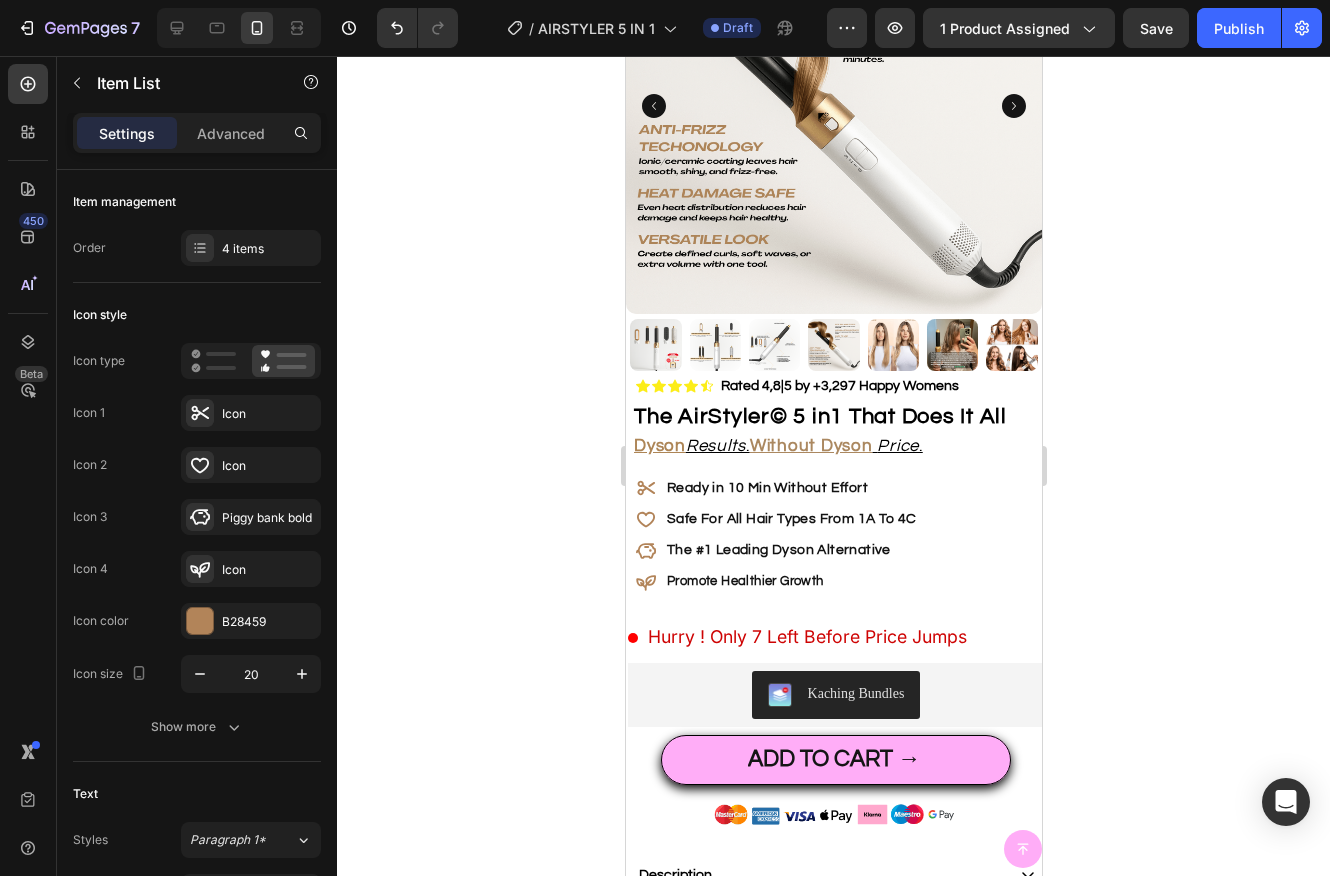 click 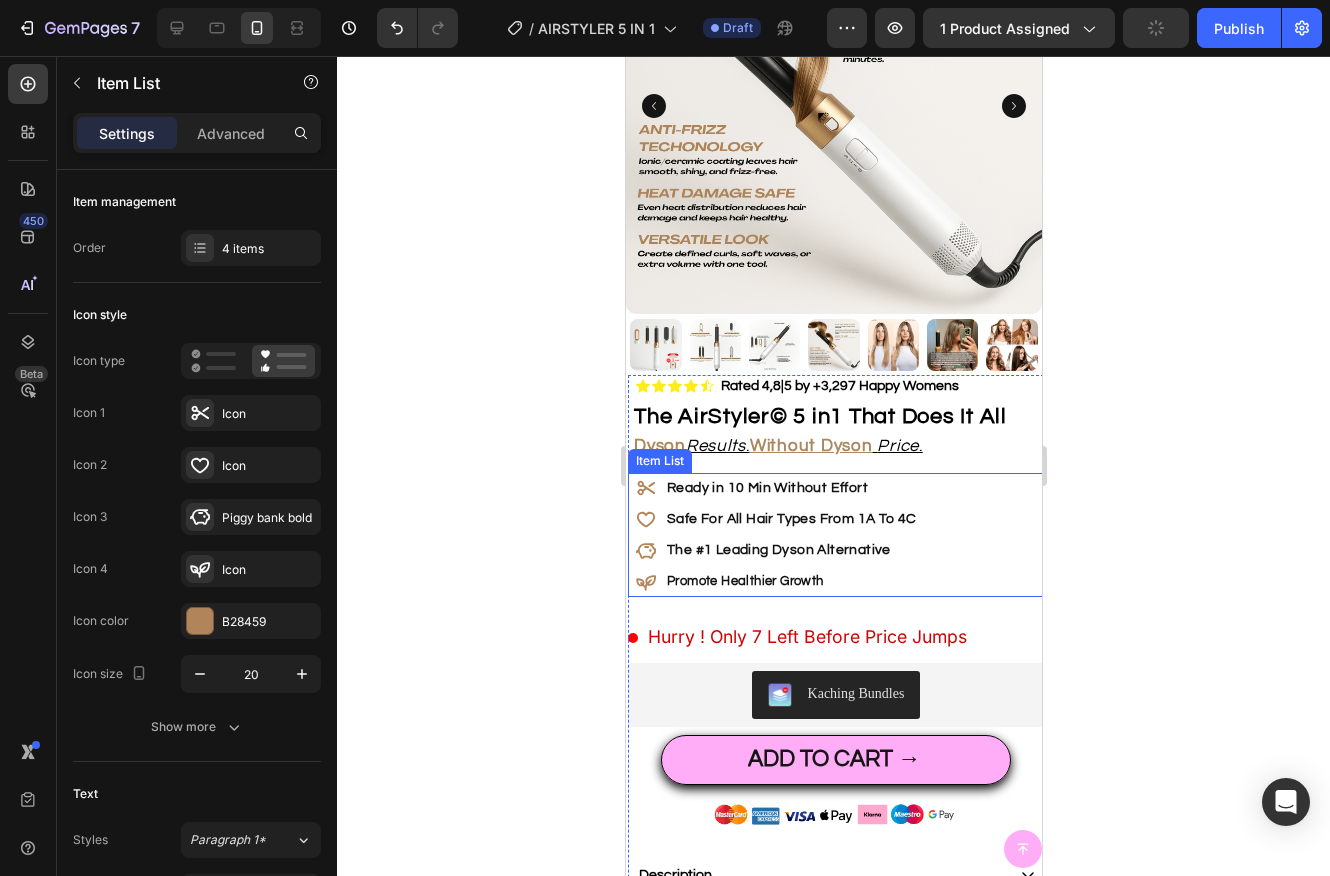 click on "Ready in 10 Min Without Effort" at bounding box center [766, 488] 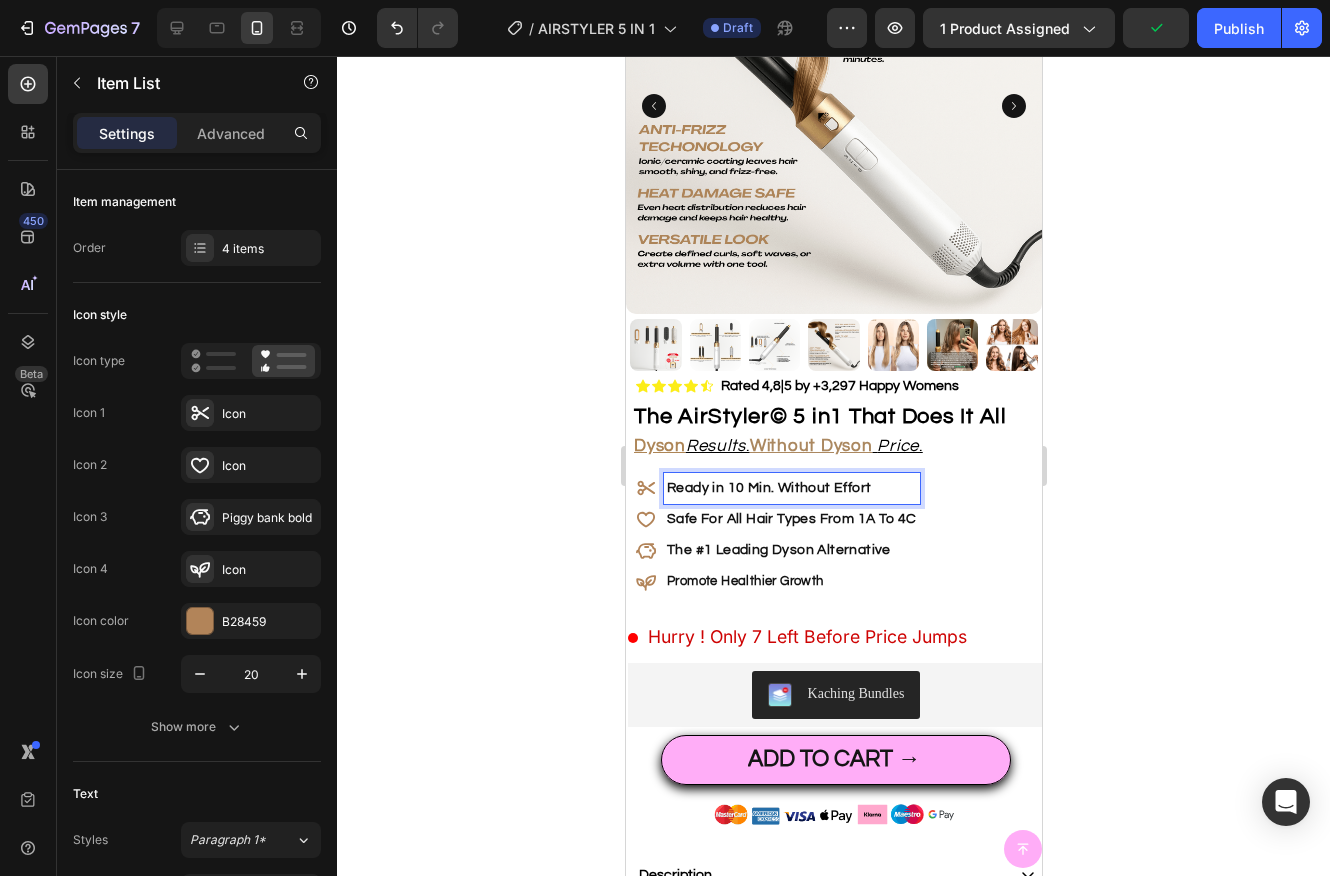 click 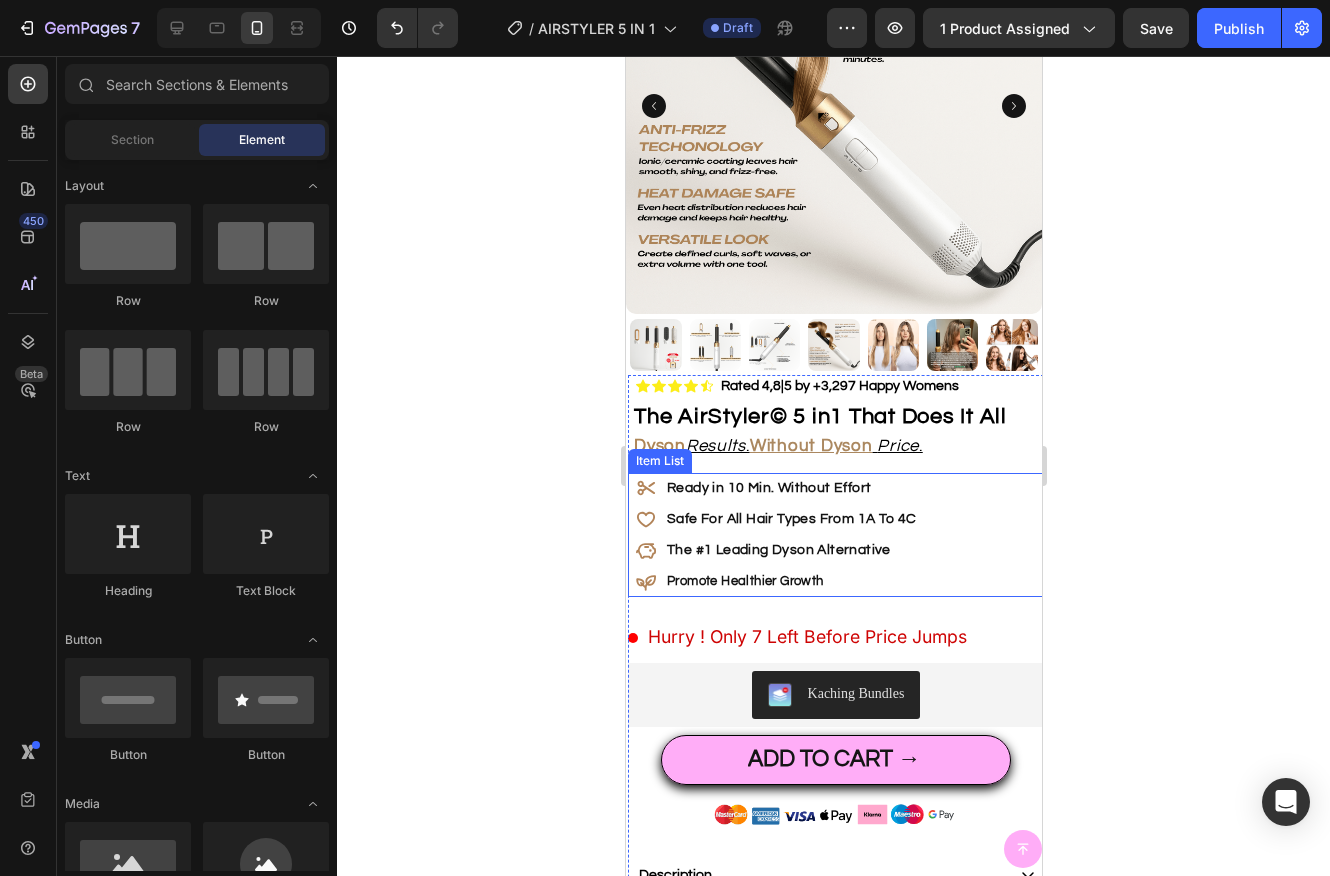 click 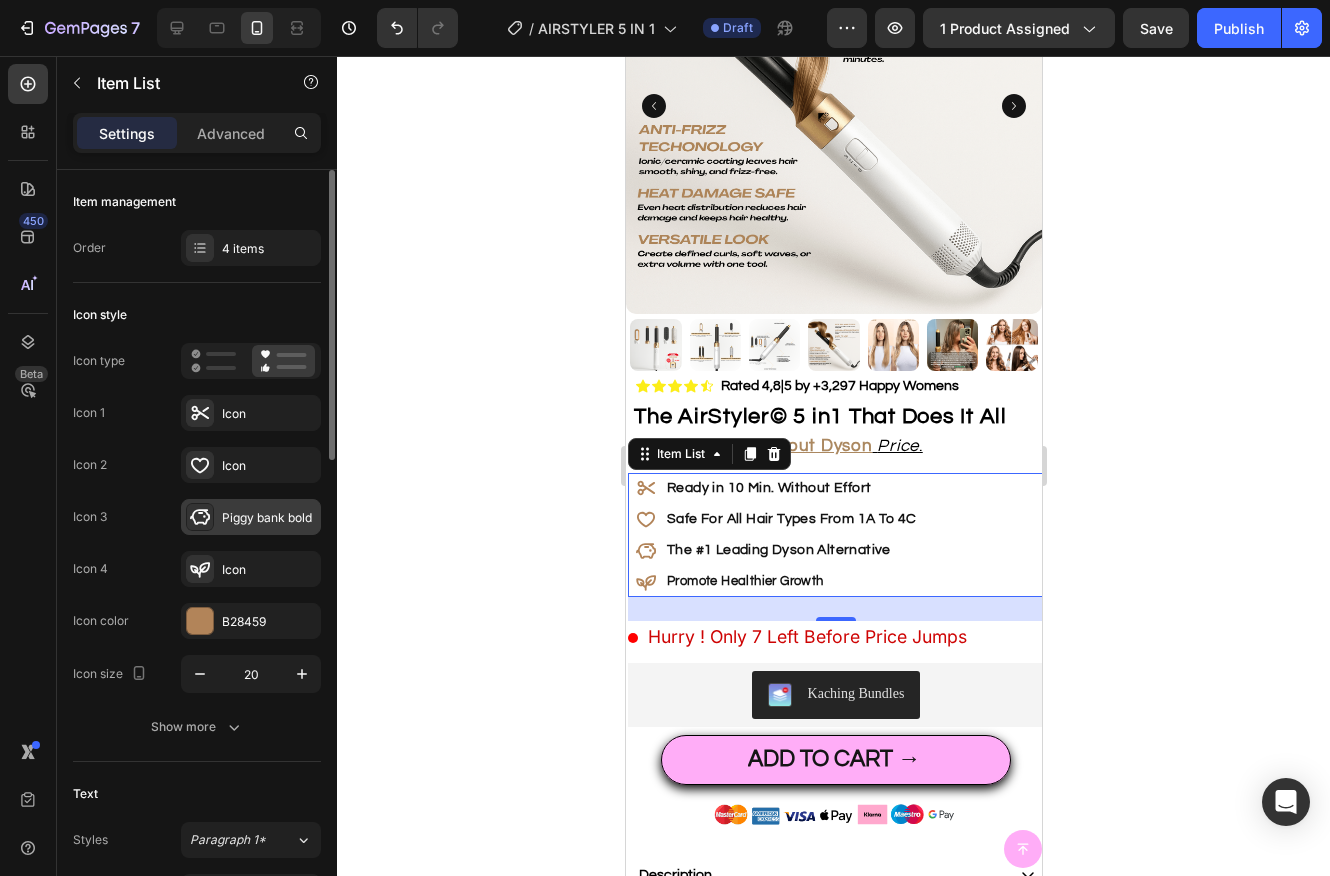 click on "Piggy bank bold" at bounding box center [269, 518] 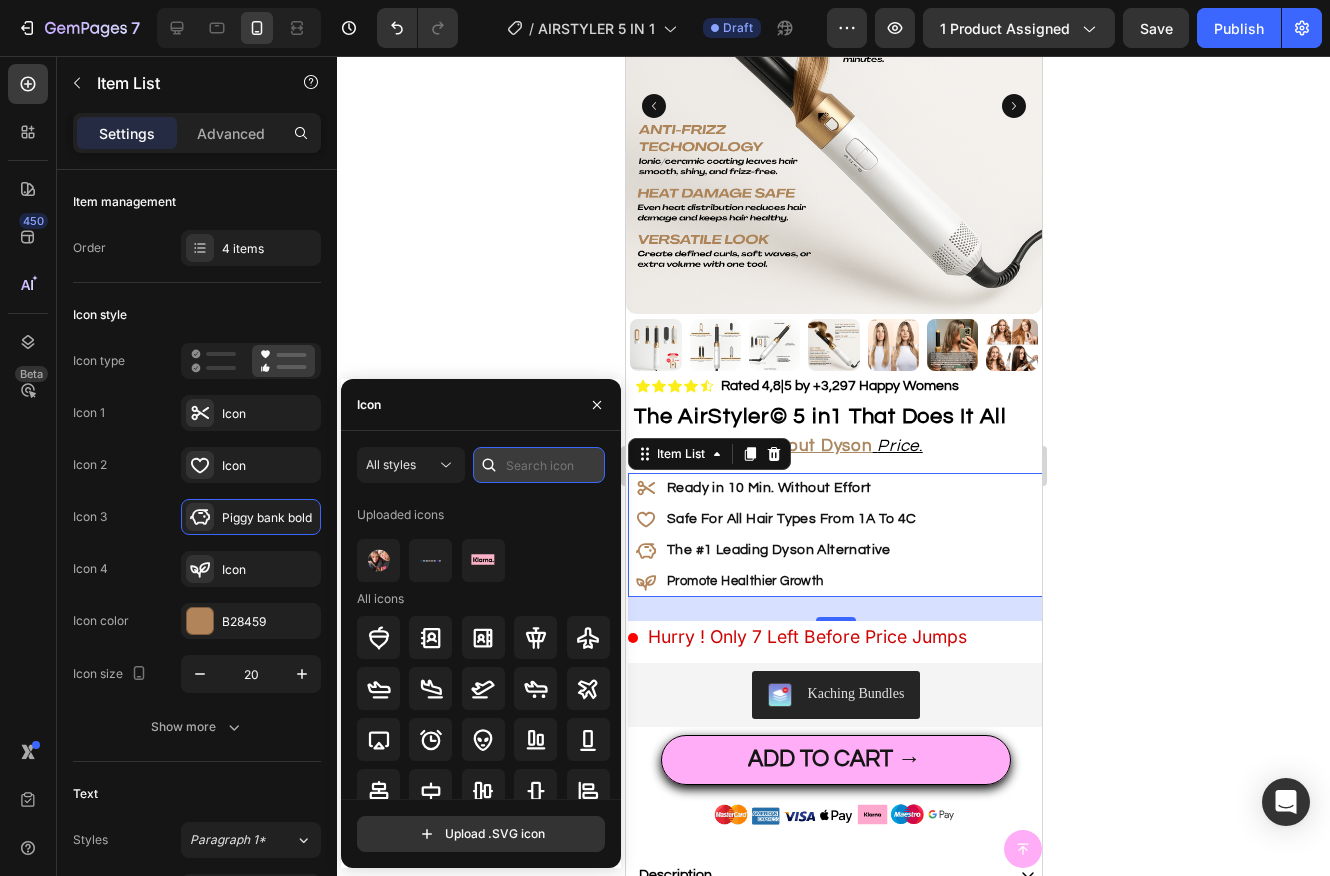 click at bounding box center [539, 465] 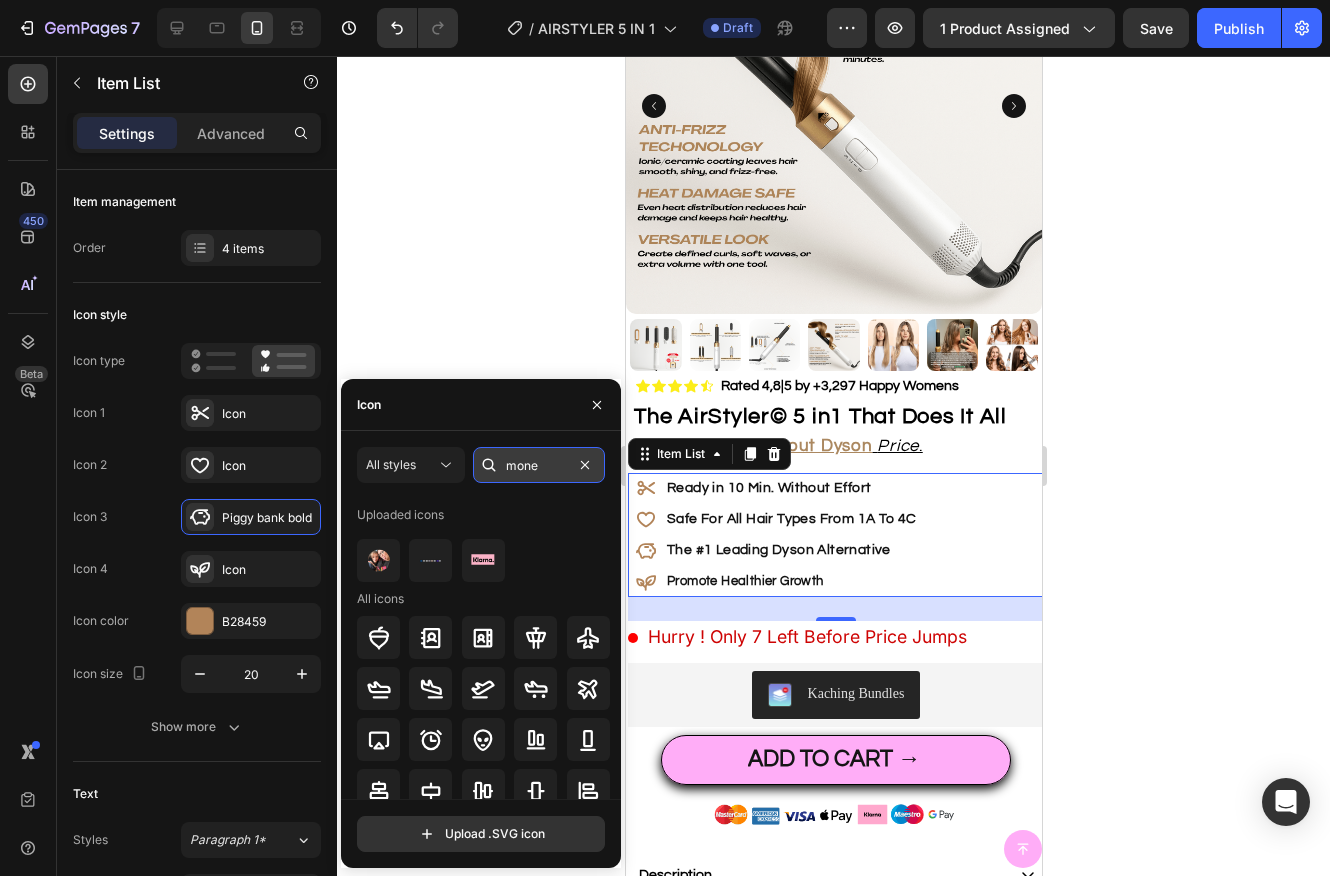 type on "money" 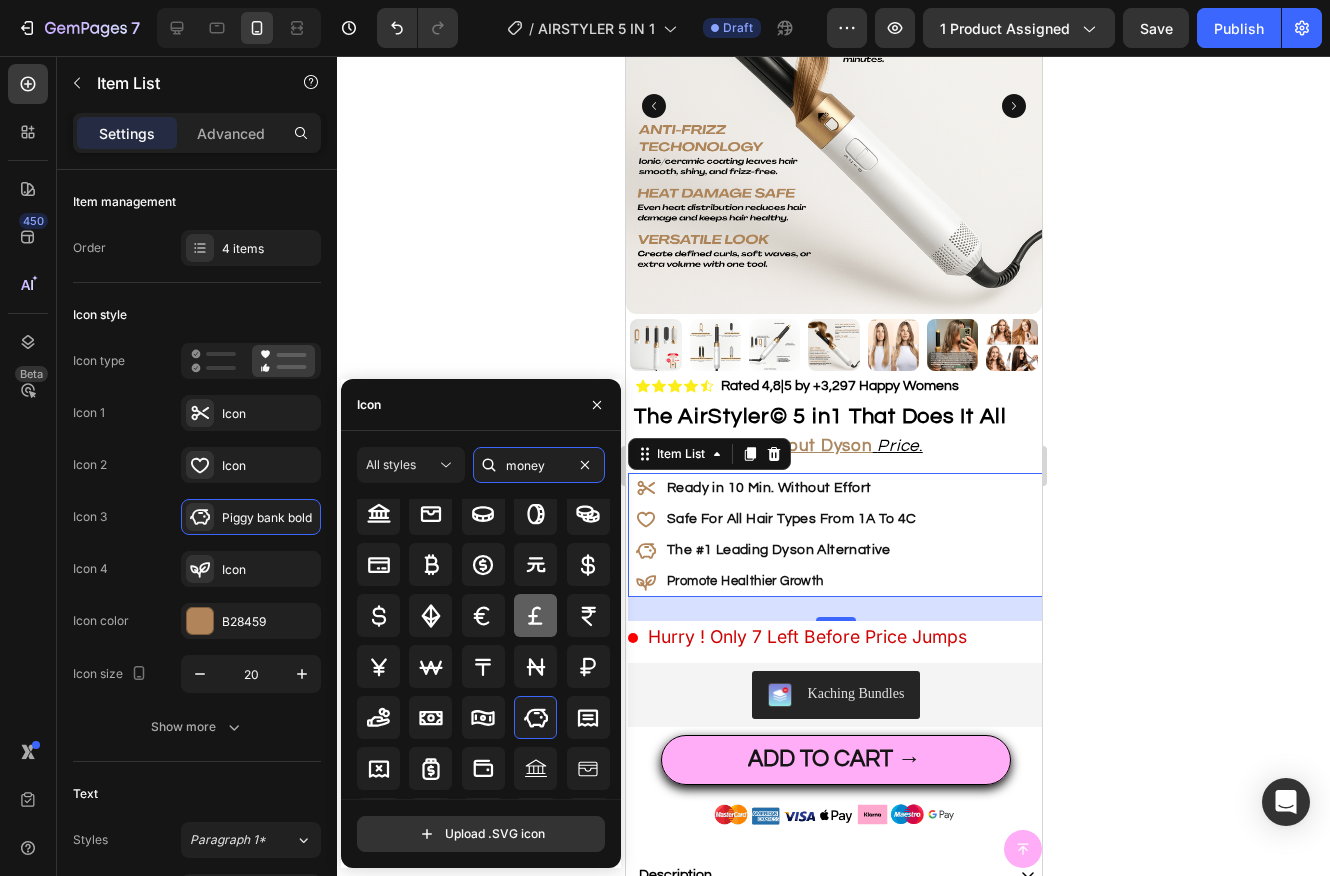 scroll, scrollTop: 57, scrollLeft: 0, axis: vertical 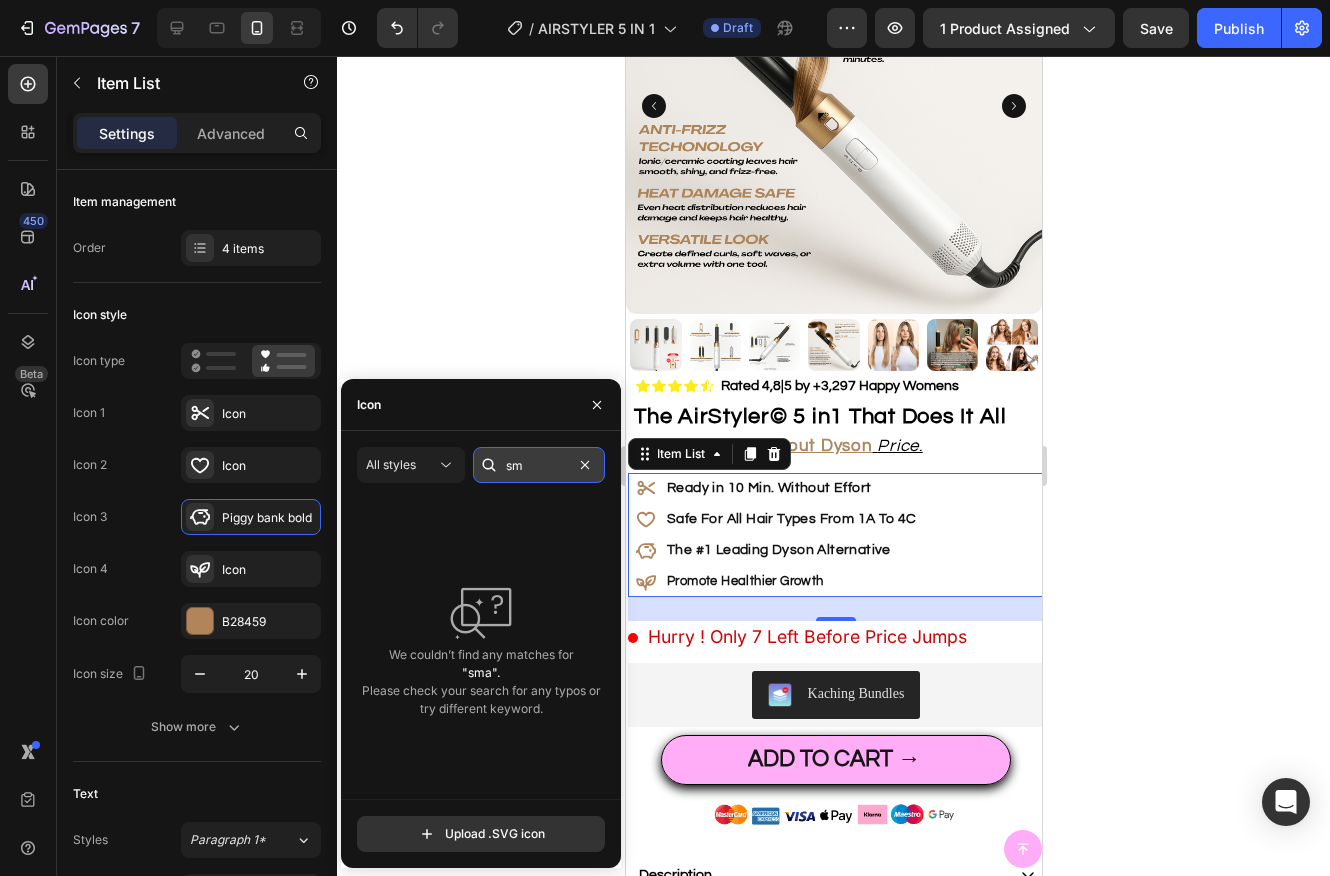 type on "s" 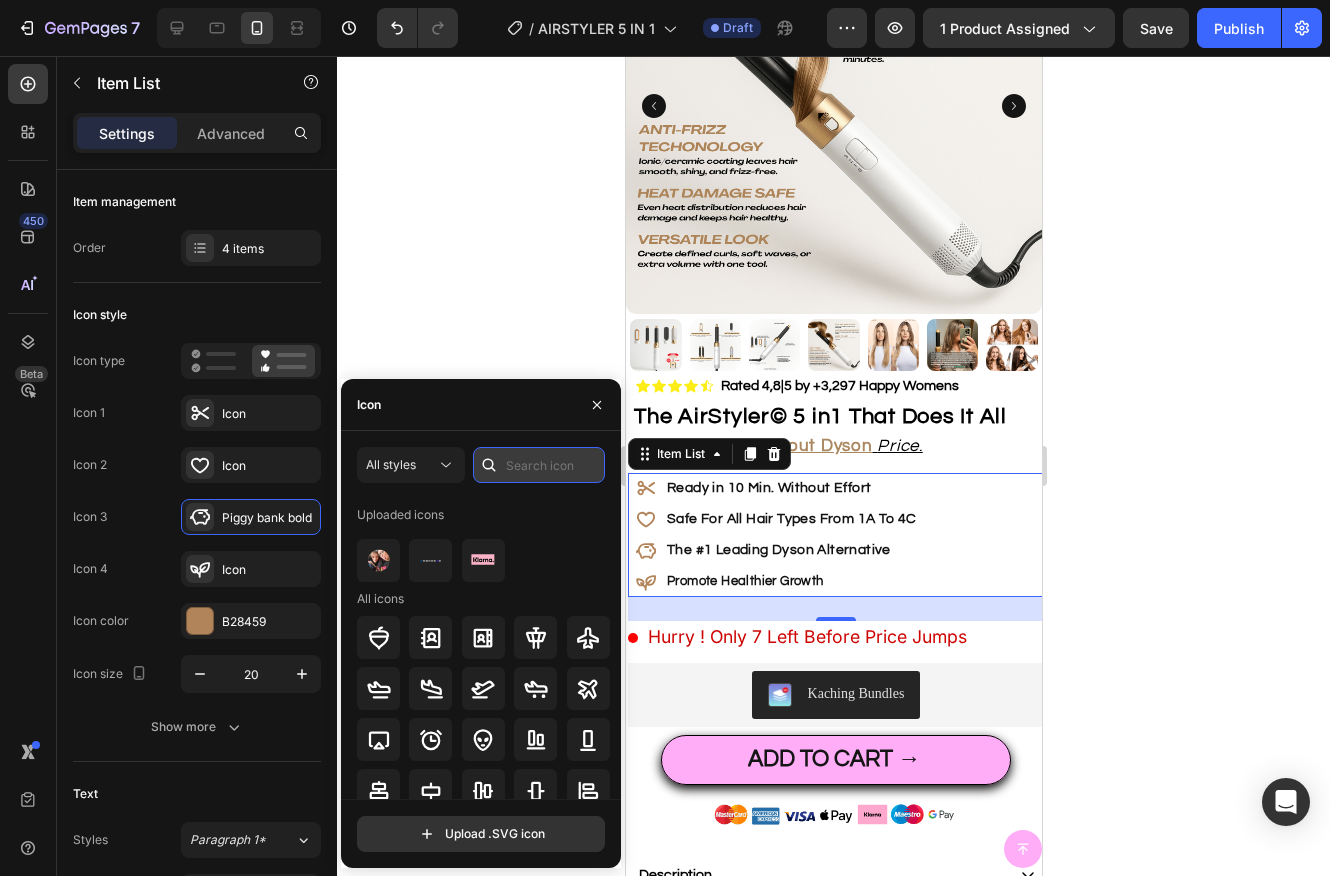 type on "l" 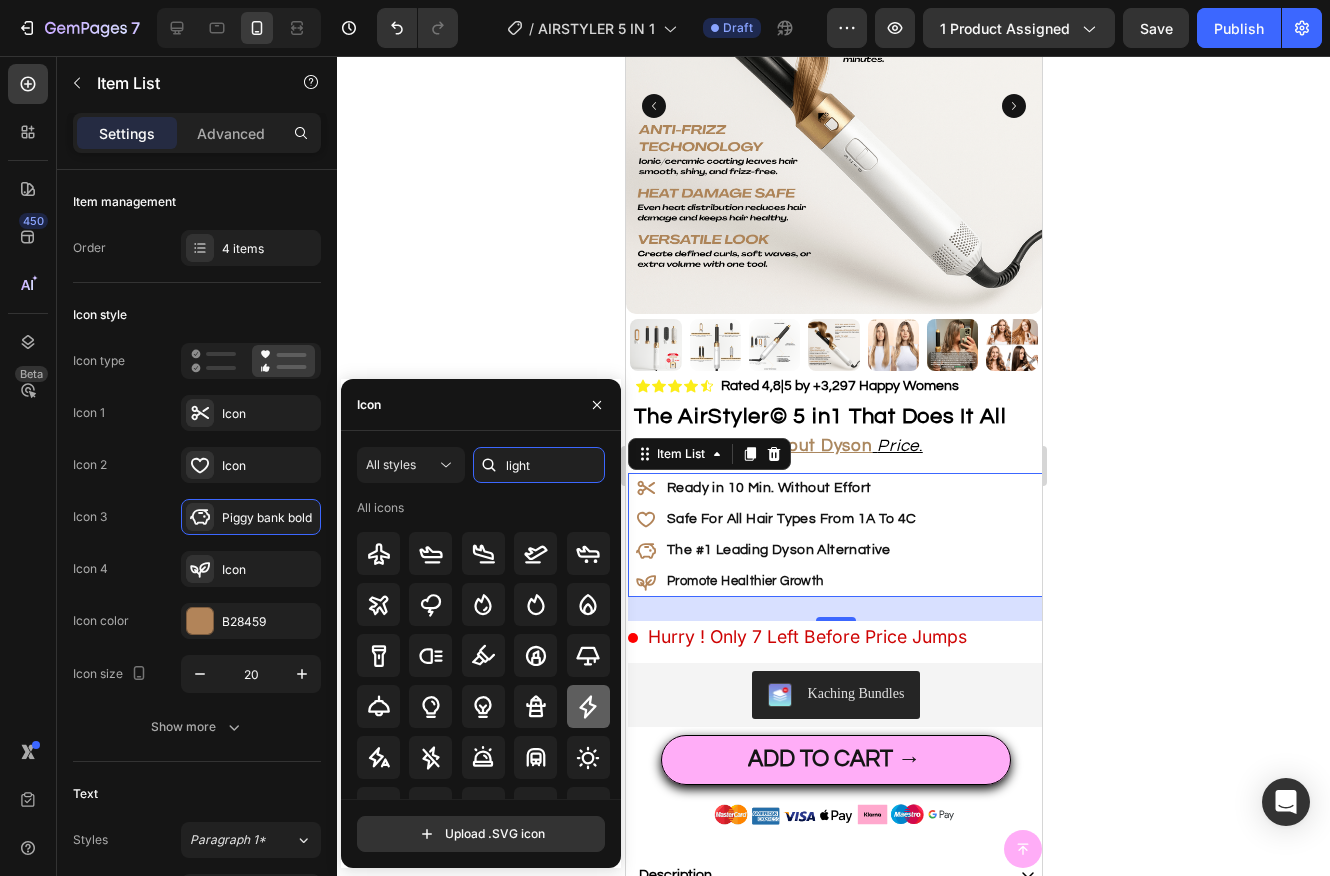 scroll, scrollTop: 0, scrollLeft: 0, axis: both 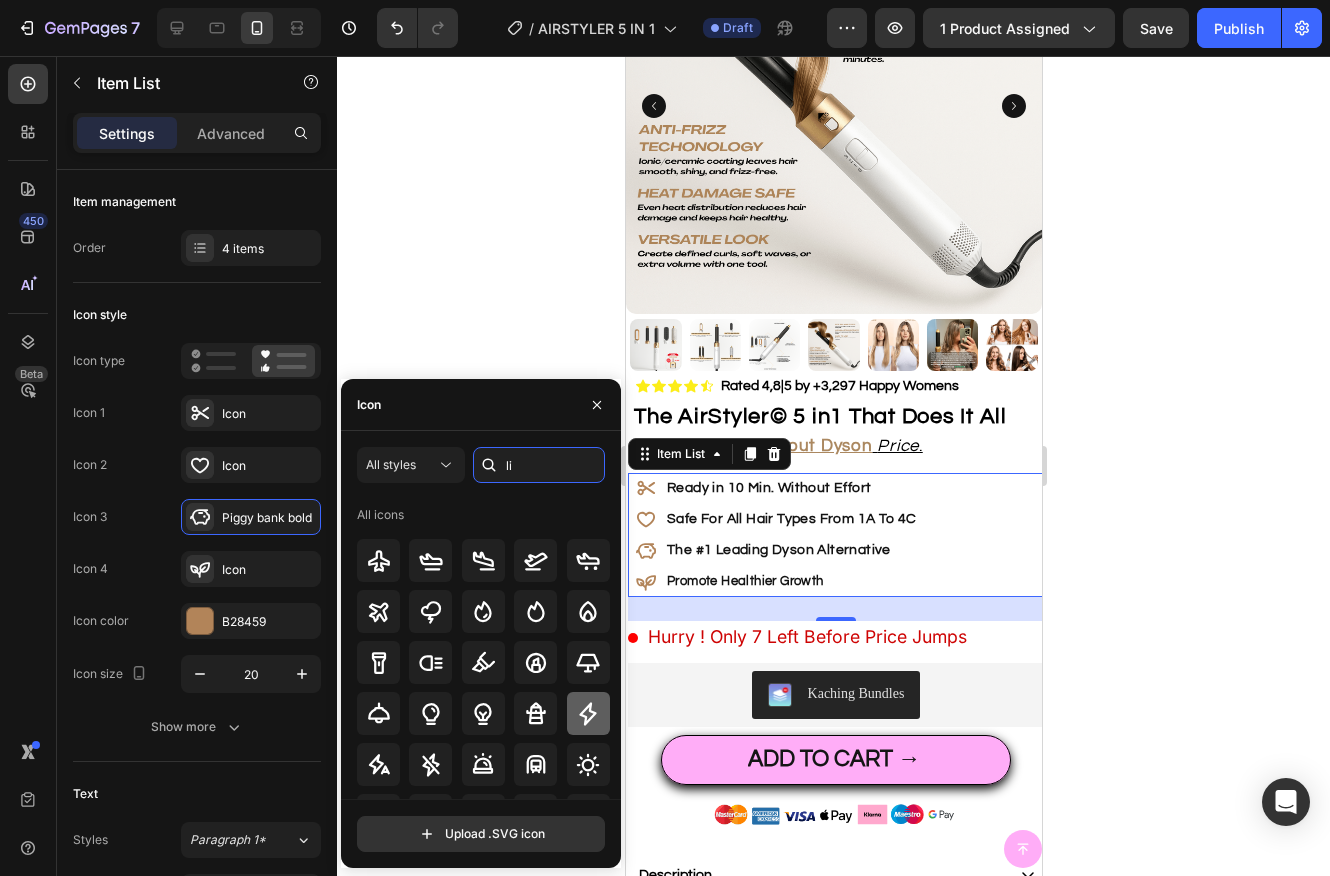 type on "l" 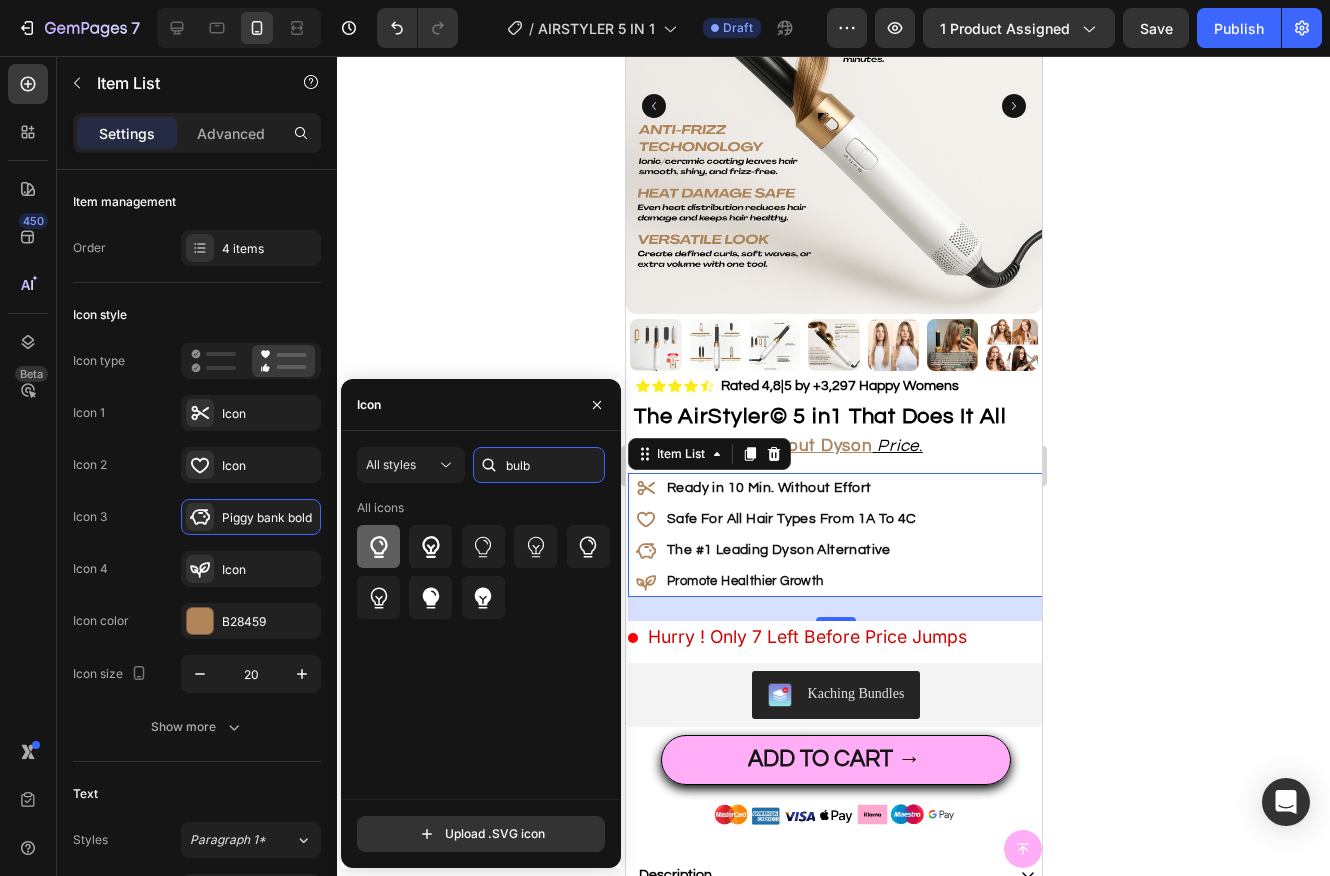 type on "bulb" 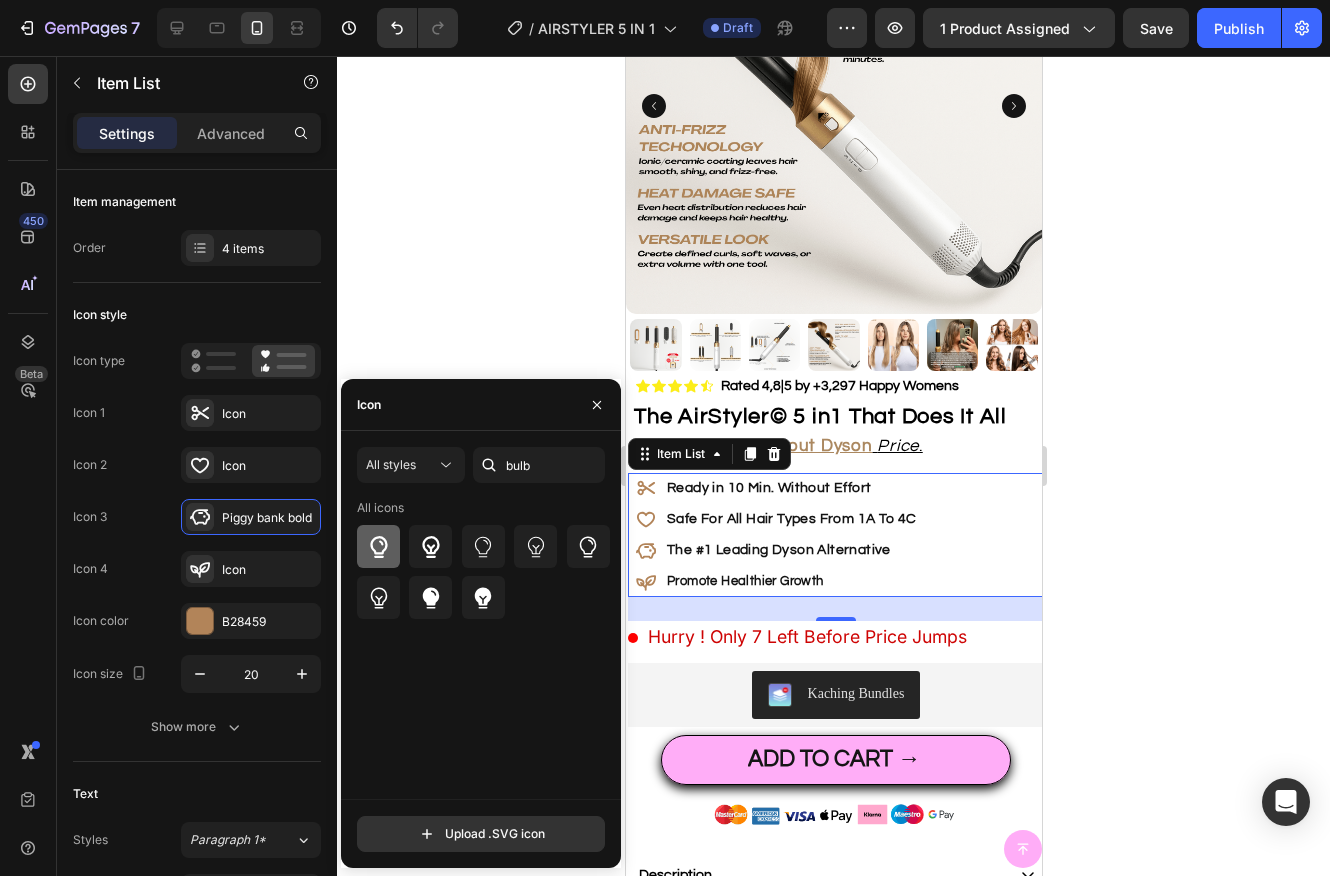 click 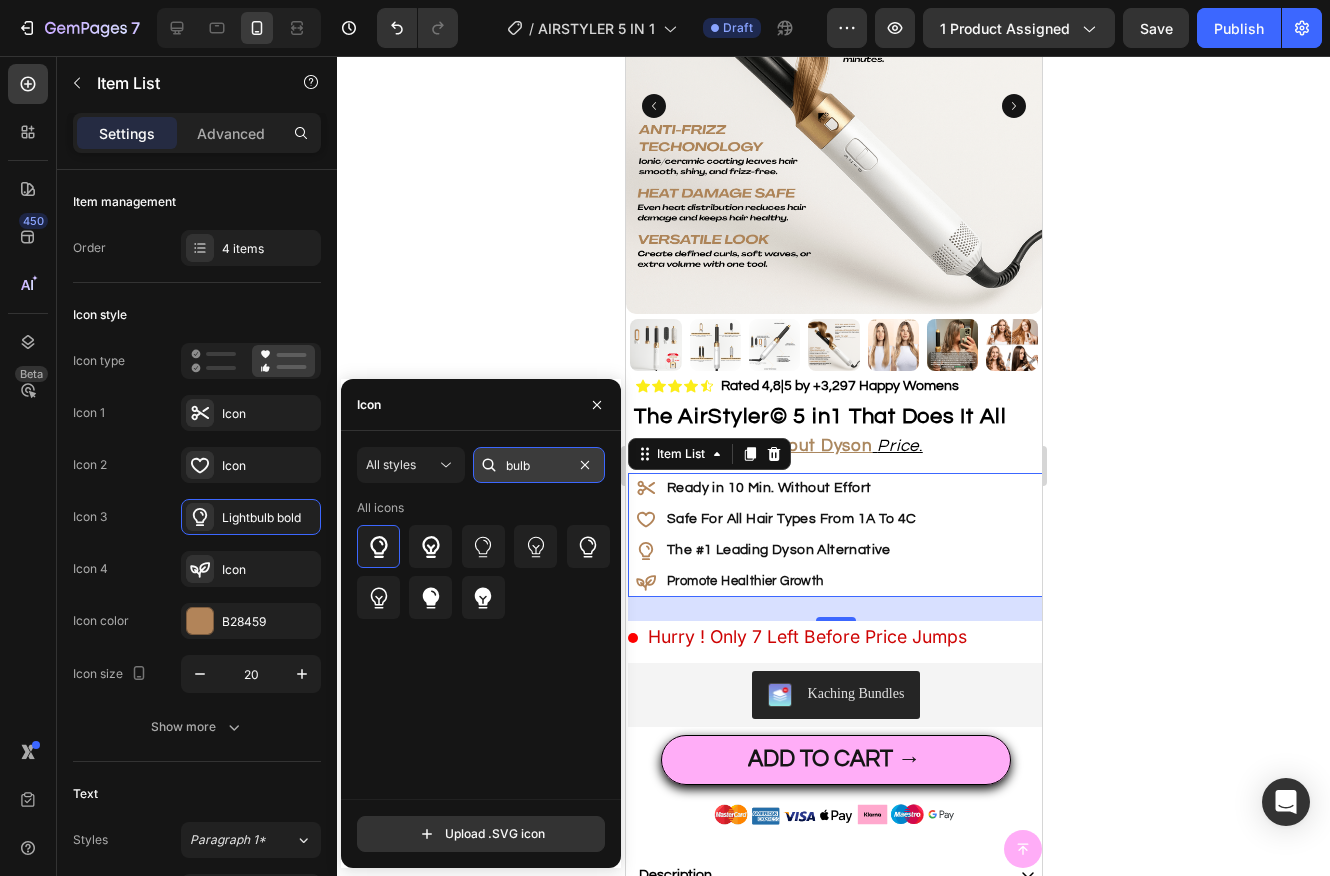 click on "bulb" at bounding box center [539, 465] 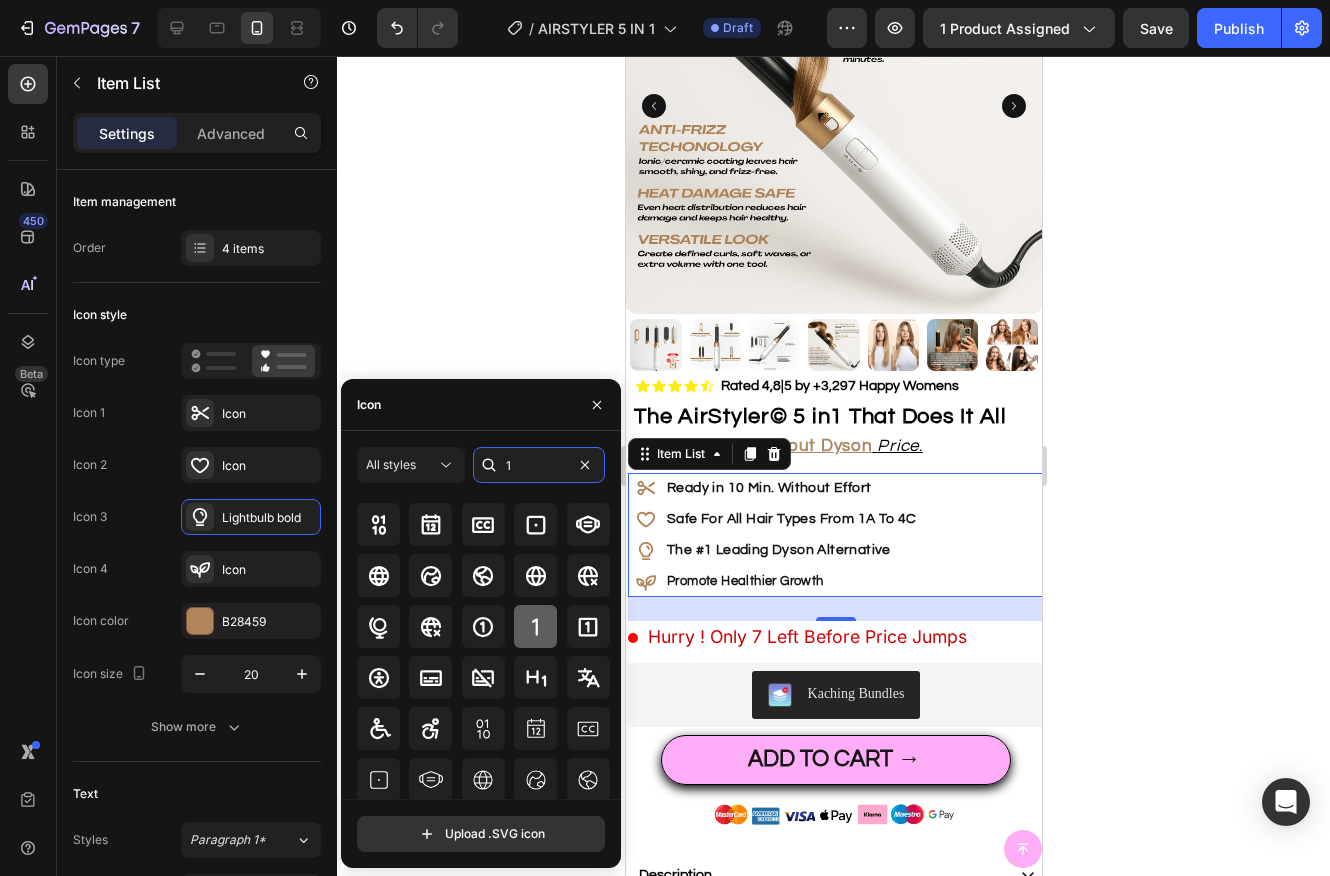 scroll, scrollTop: 110, scrollLeft: 0, axis: vertical 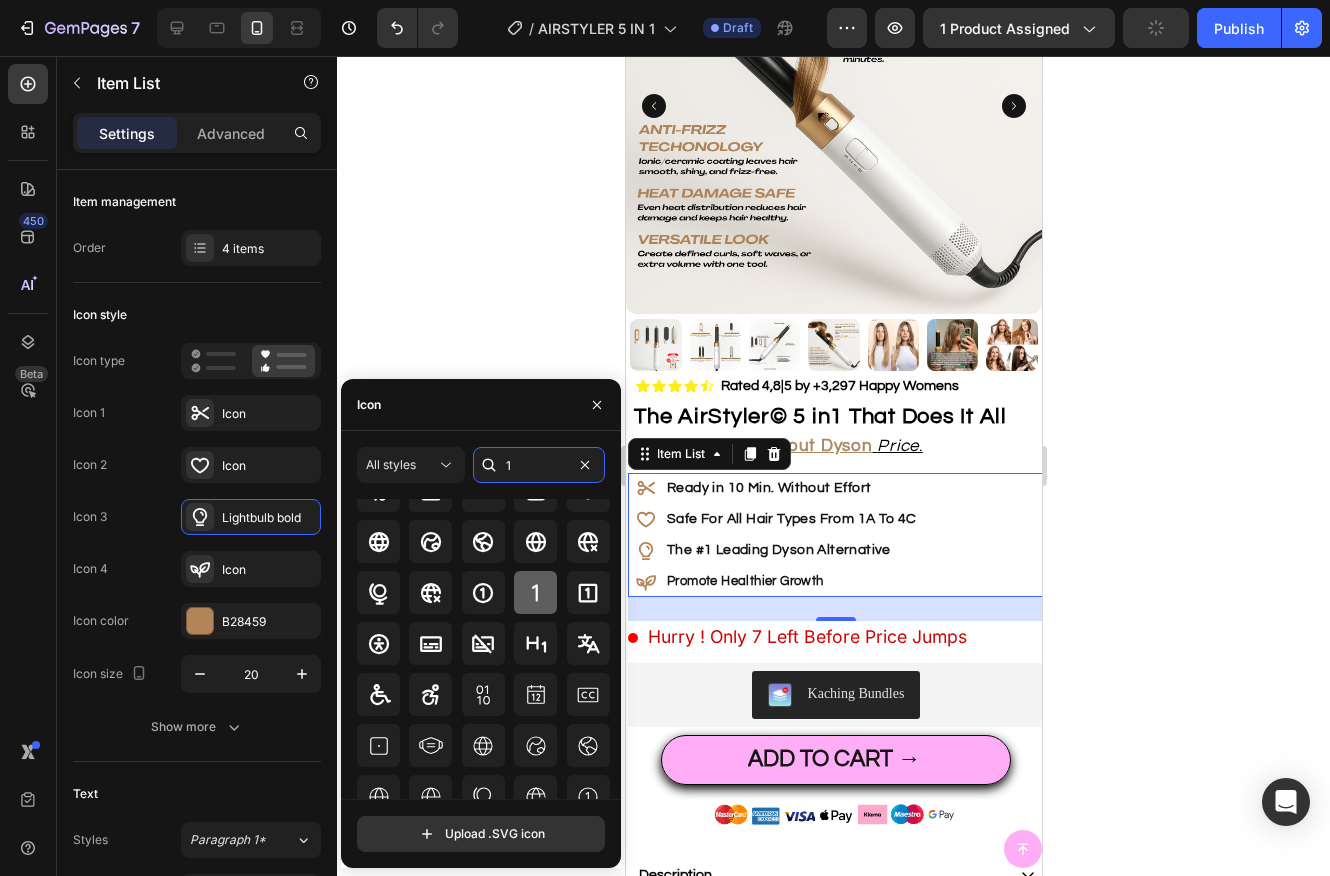 type on "1" 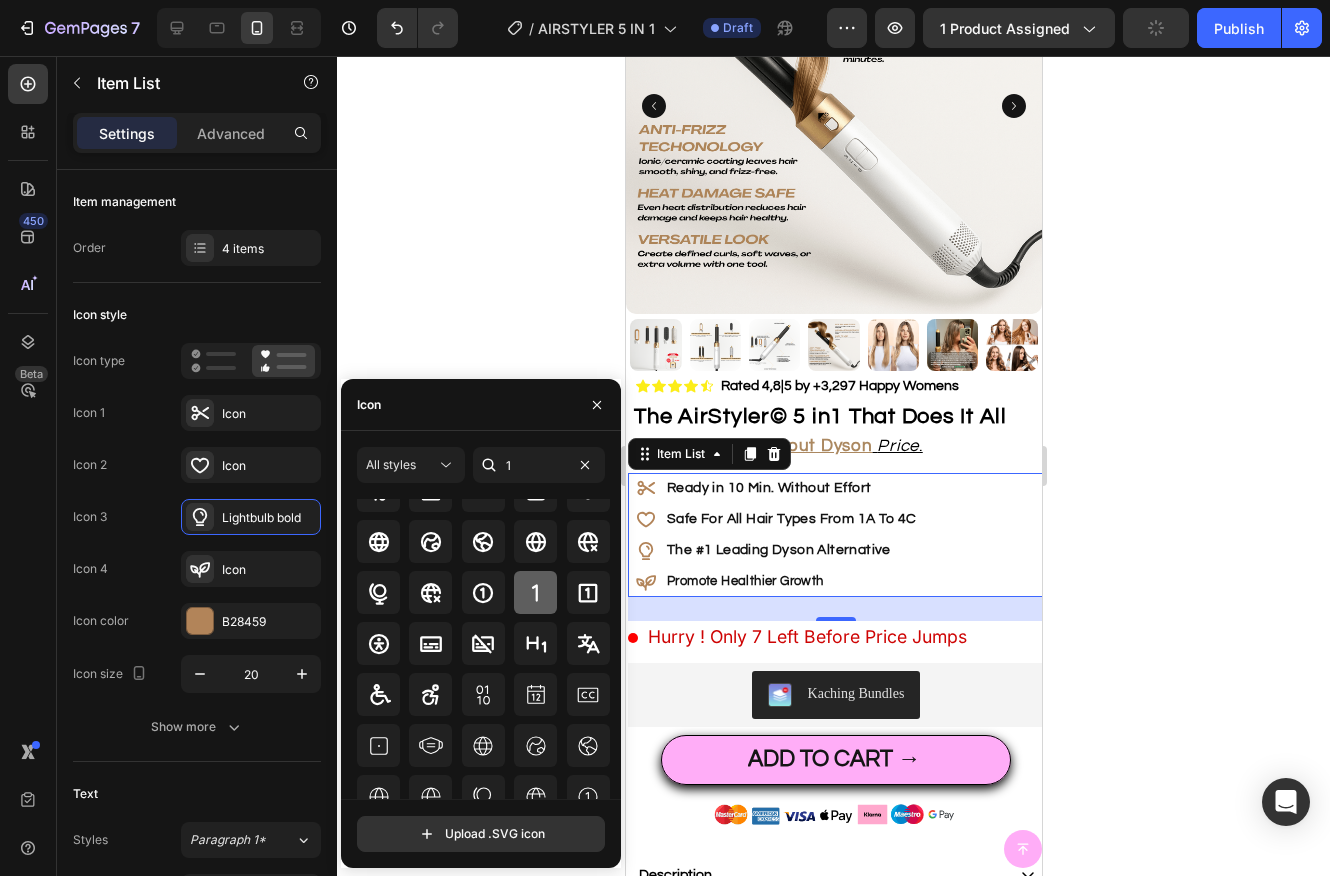 click 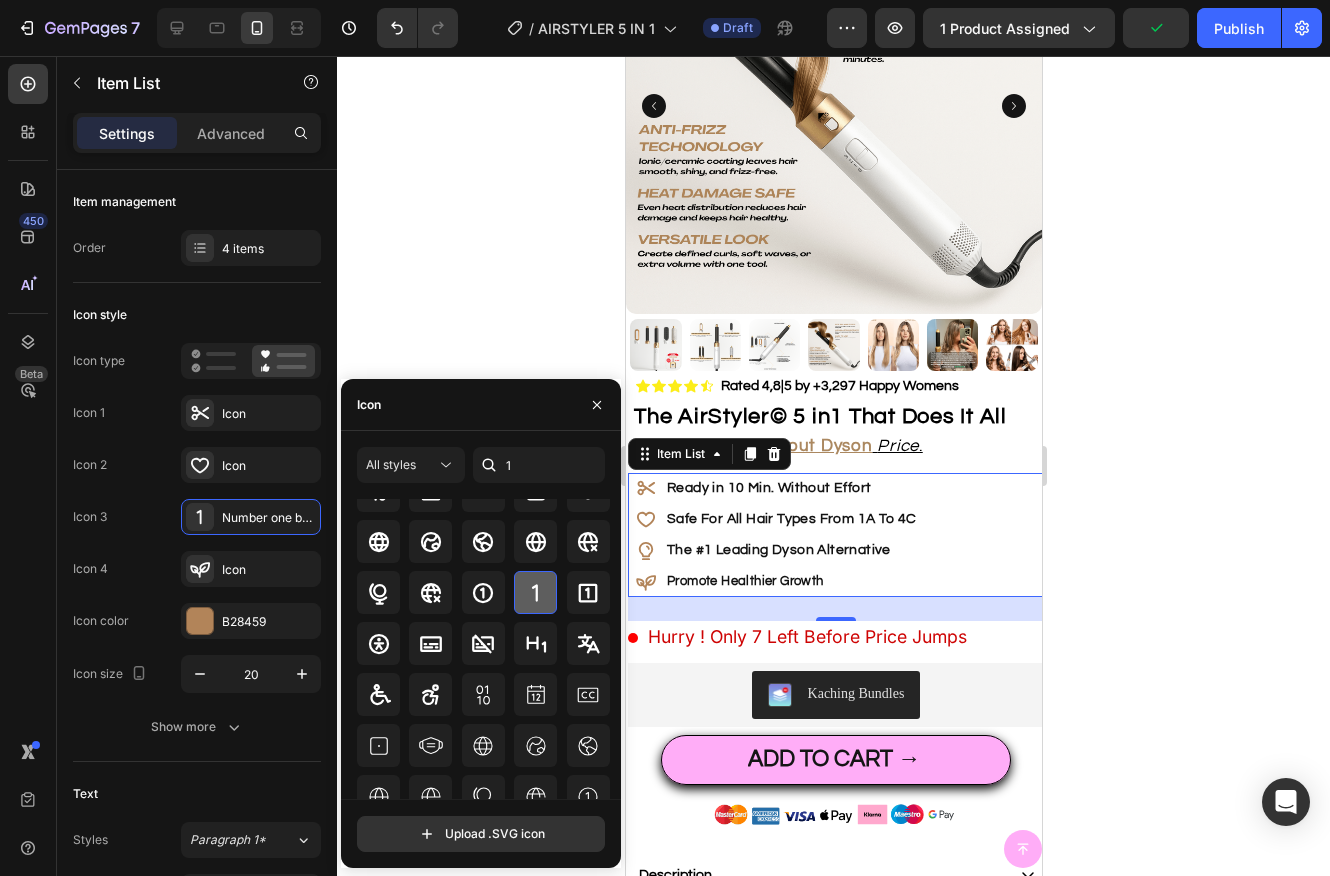 scroll, scrollTop: 149, scrollLeft: 0, axis: vertical 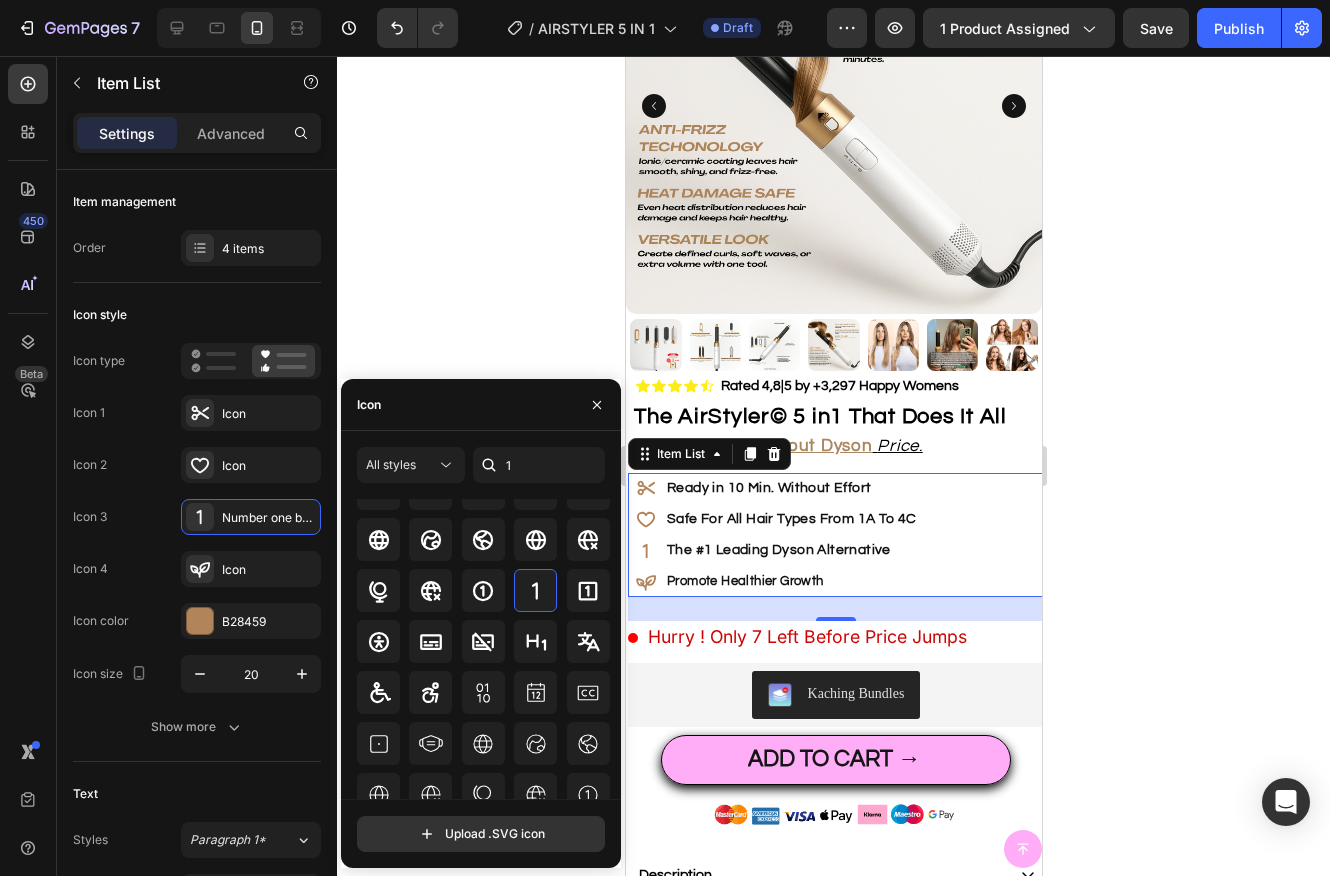 click on "The #1 Leading Dyson Alternative" at bounding box center (777, 550) 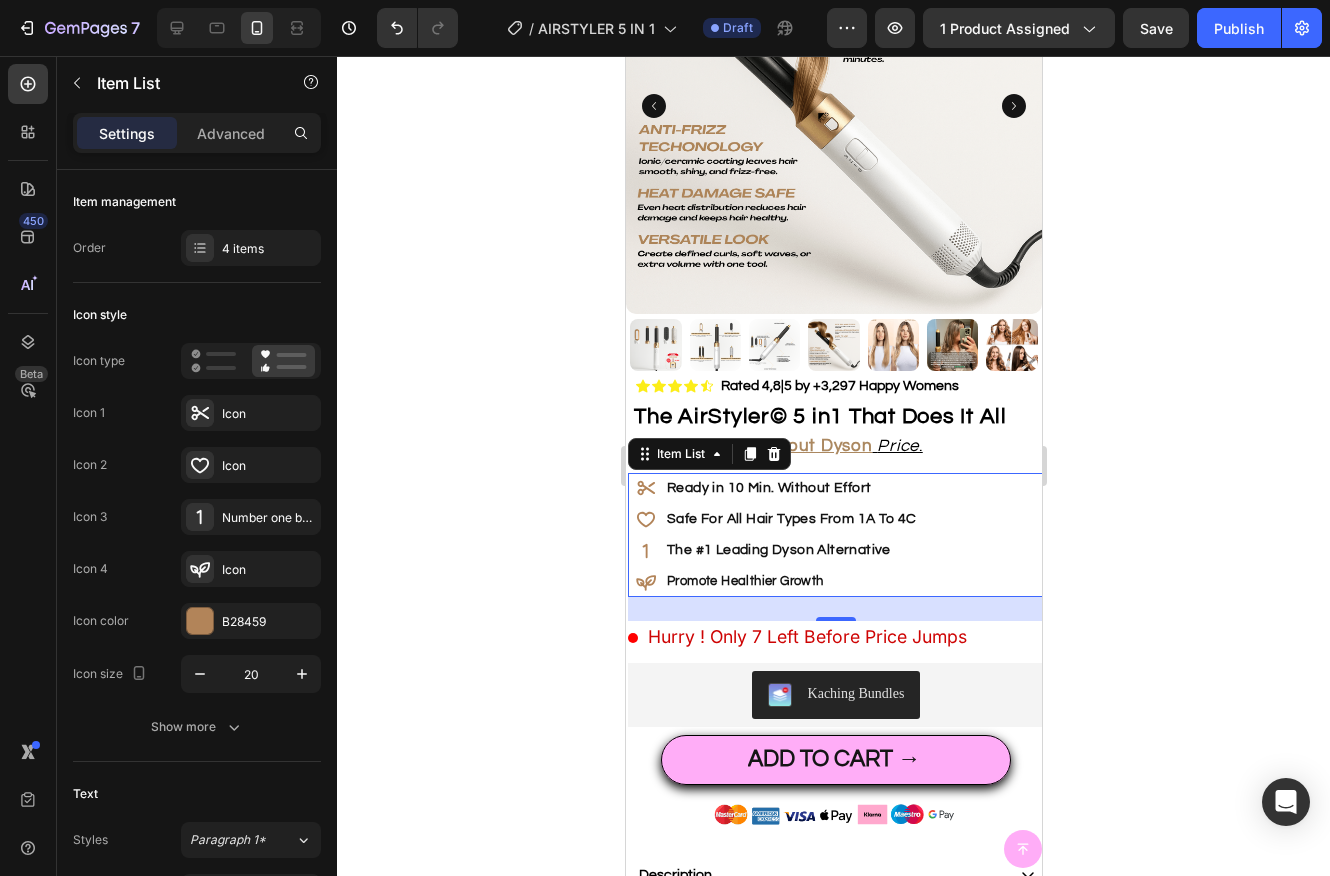 click 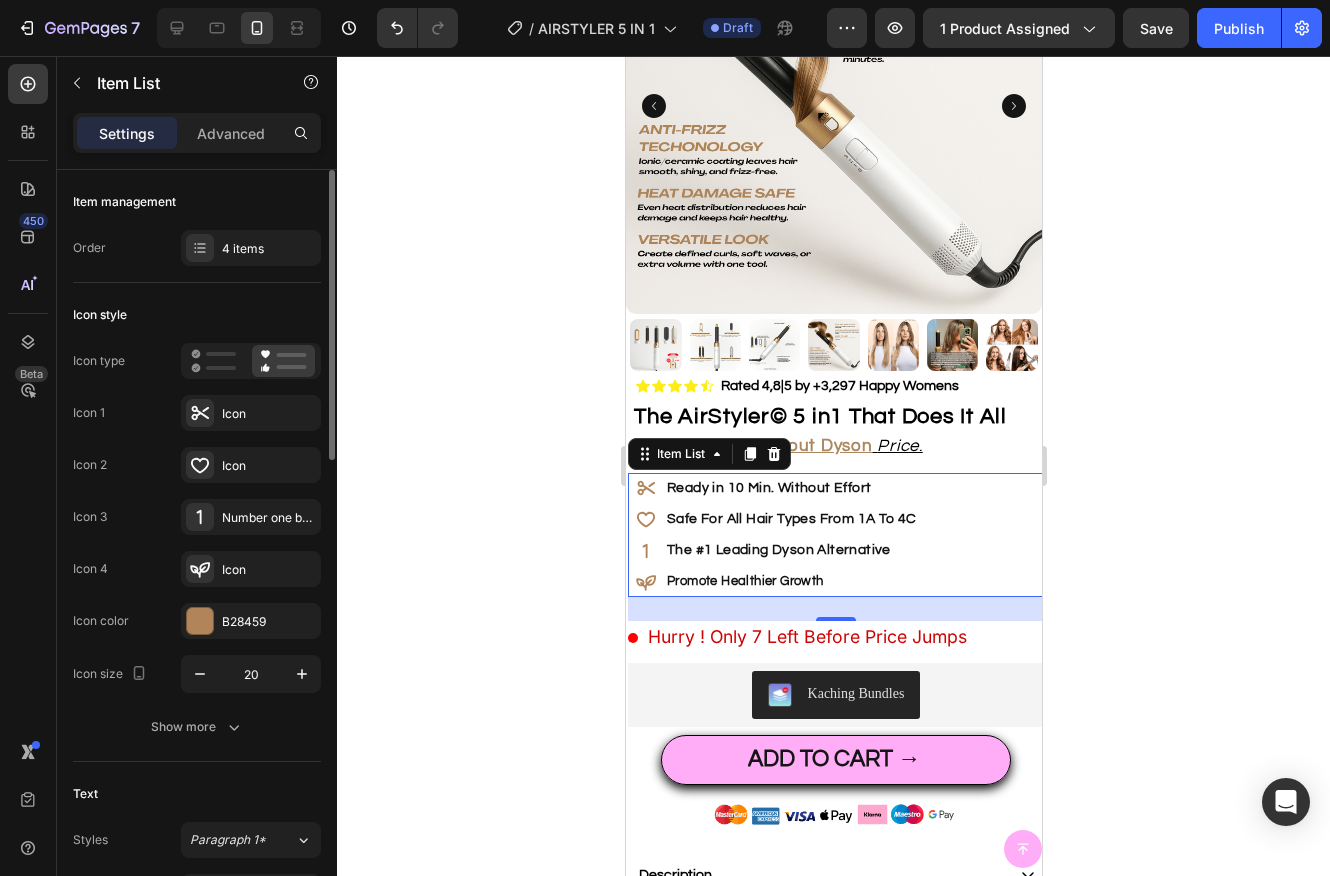 drag, startPoint x: 233, startPoint y: 574, endPoint x: 238, endPoint y: 535, distance: 39.319206 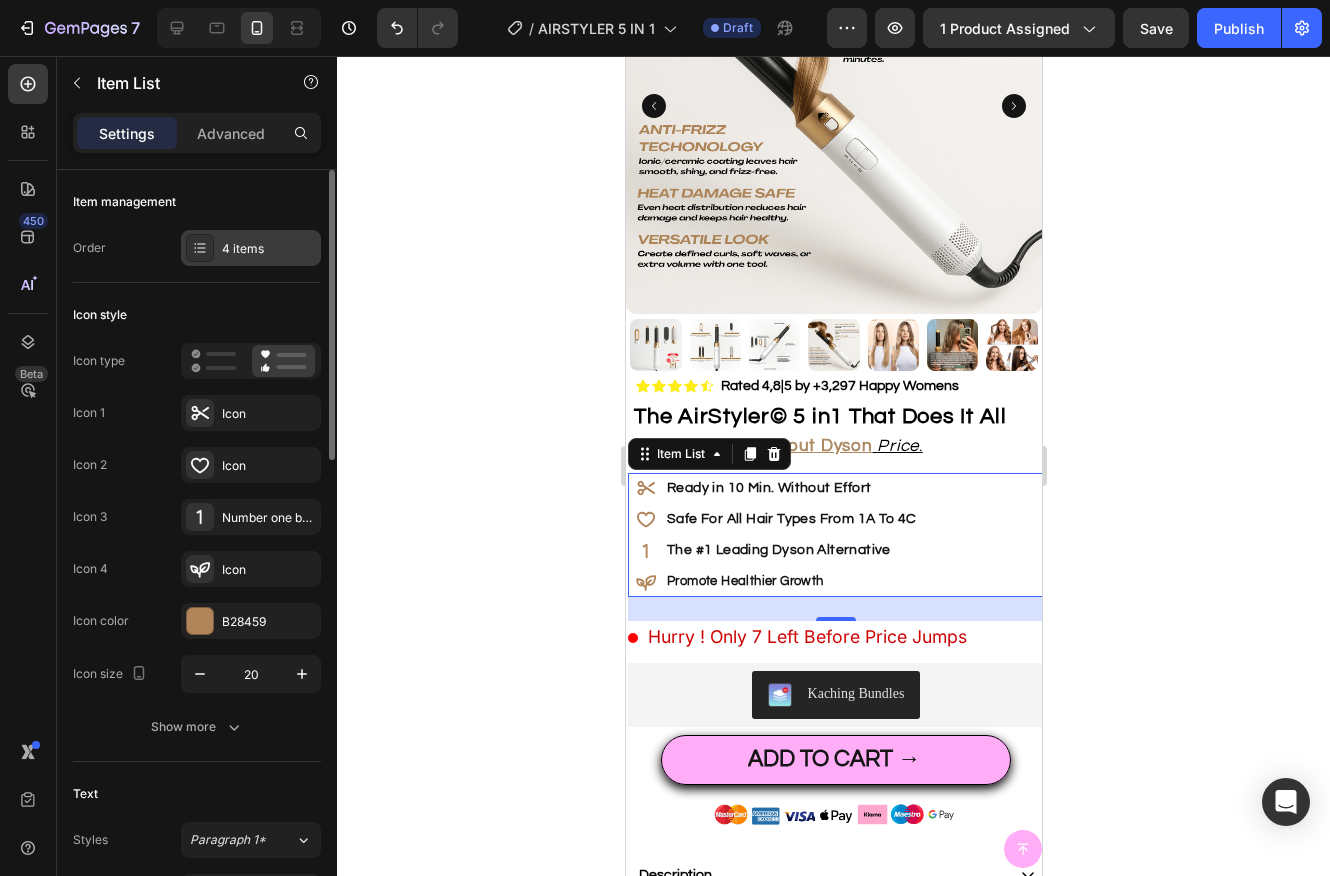 click on "4 items" at bounding box center [269, 249] 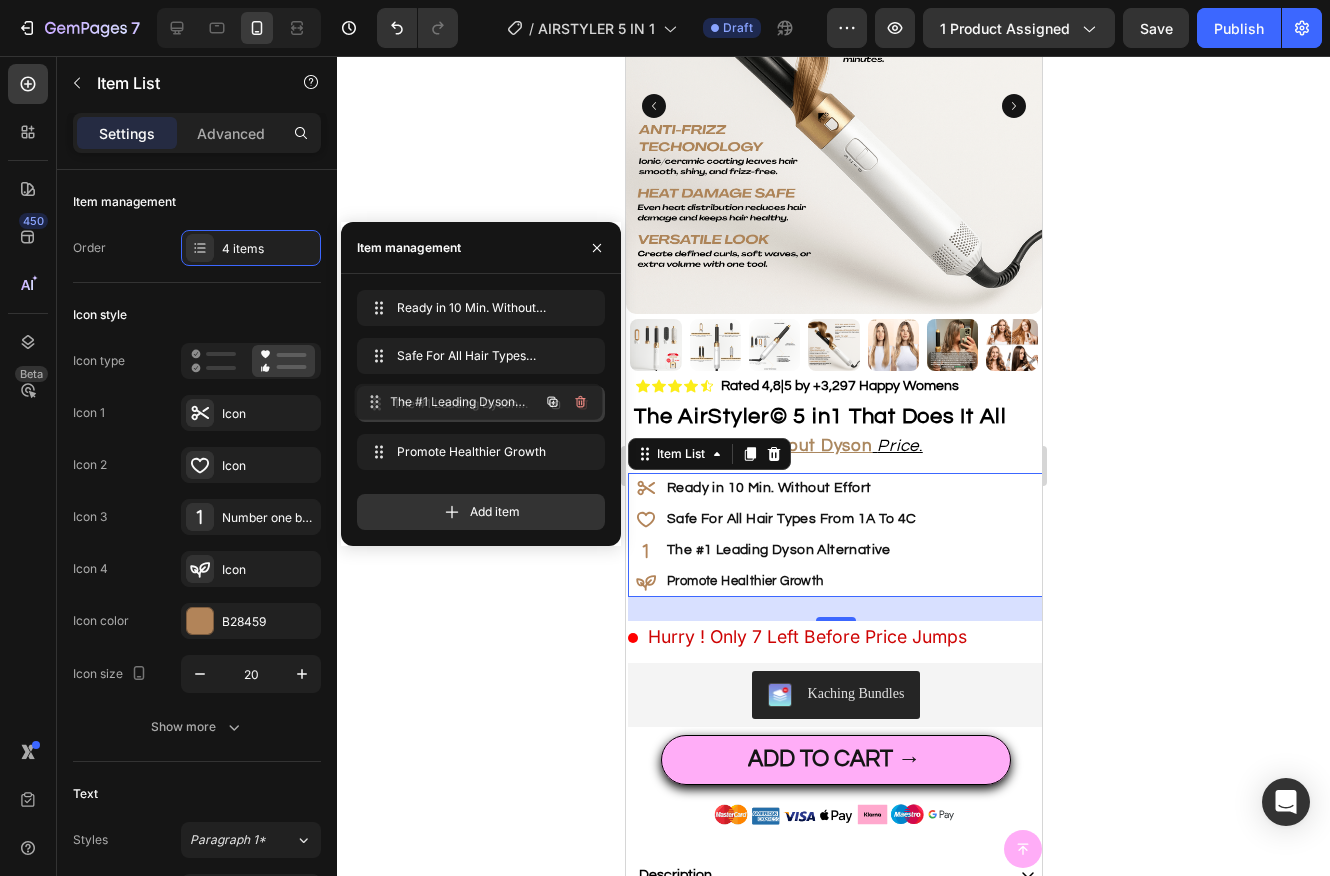 type 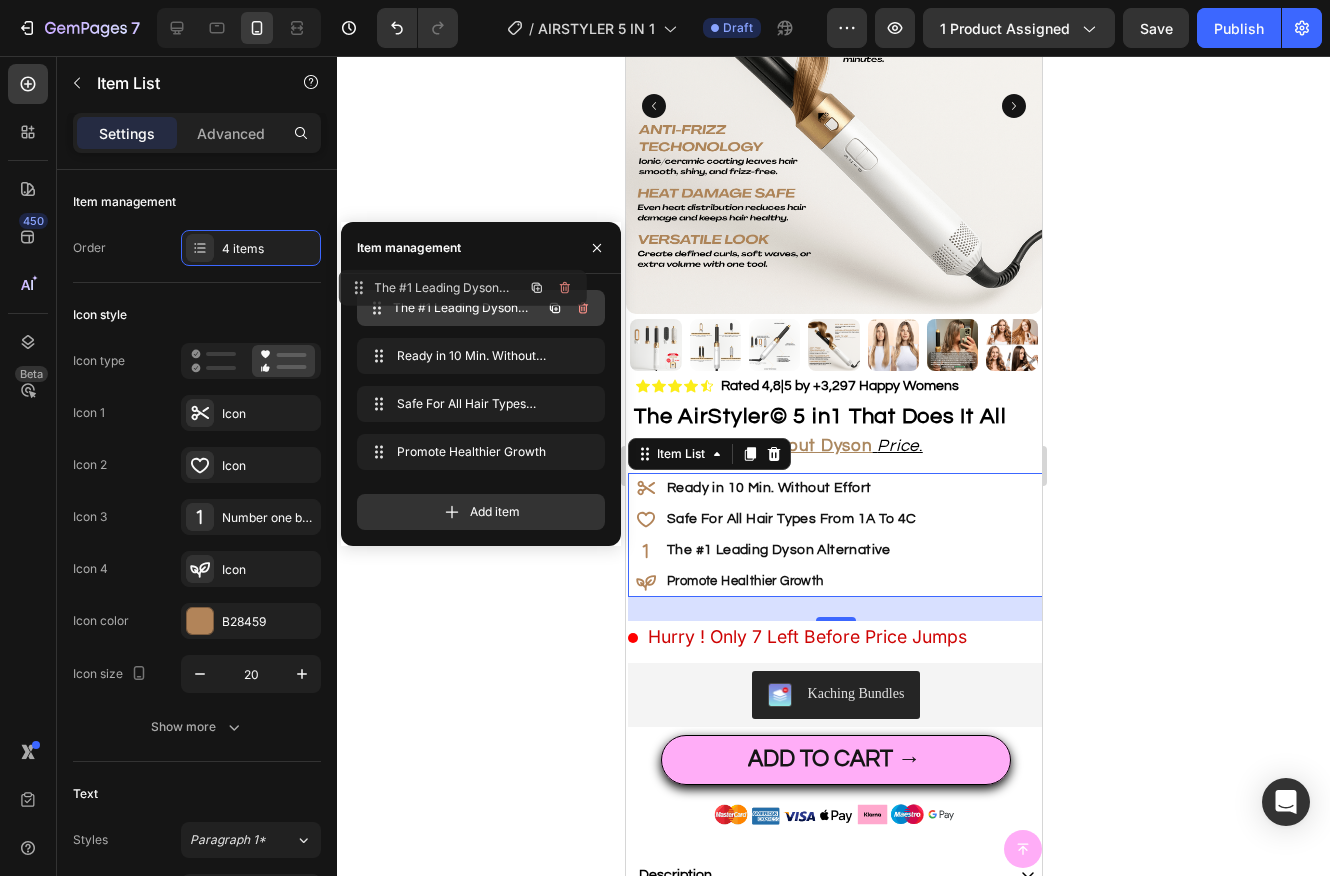 drag, startPoint x: 477, startPoint y: 415, endPoint x: 459, endPoint y: 299, distance: 117.388245 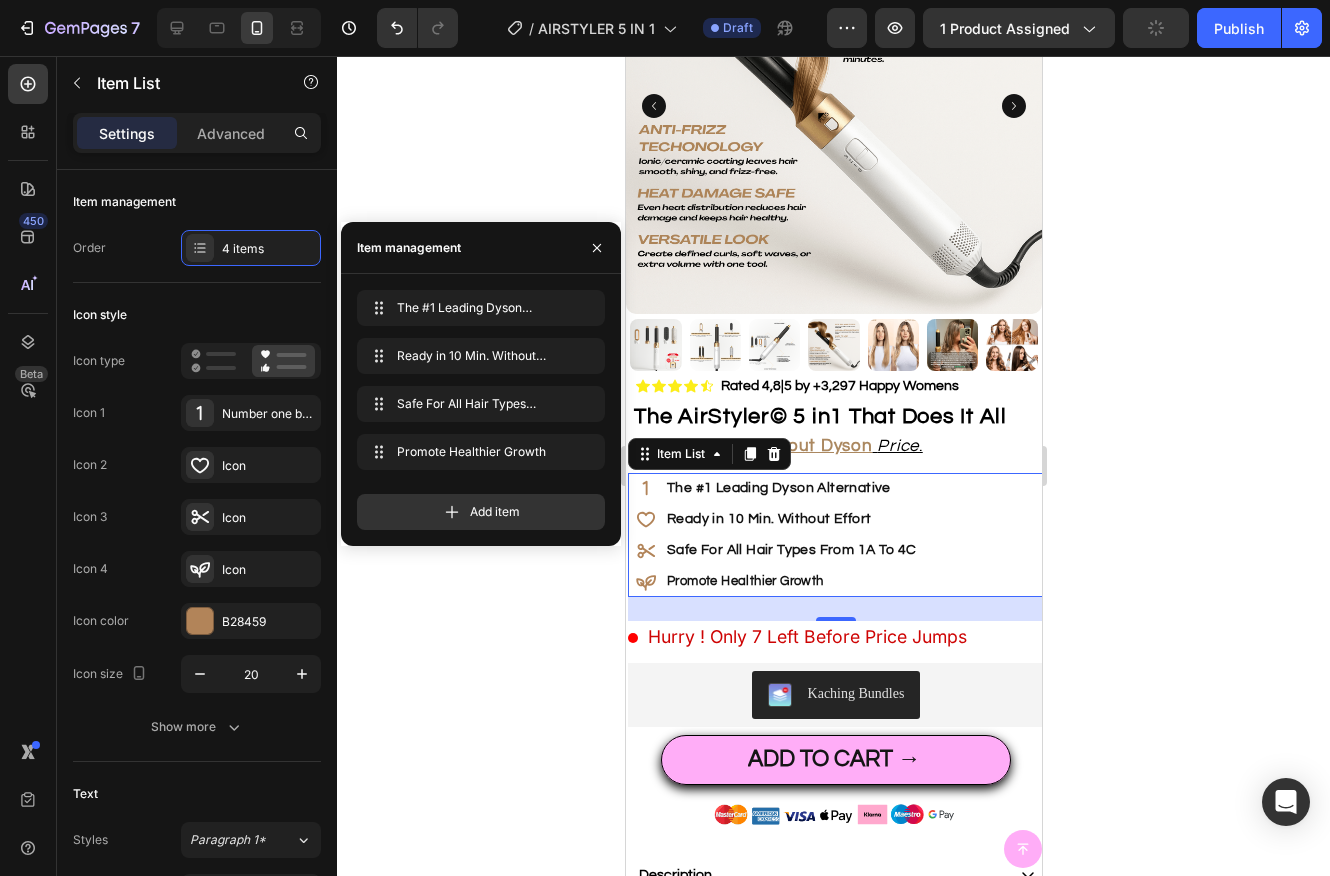 click 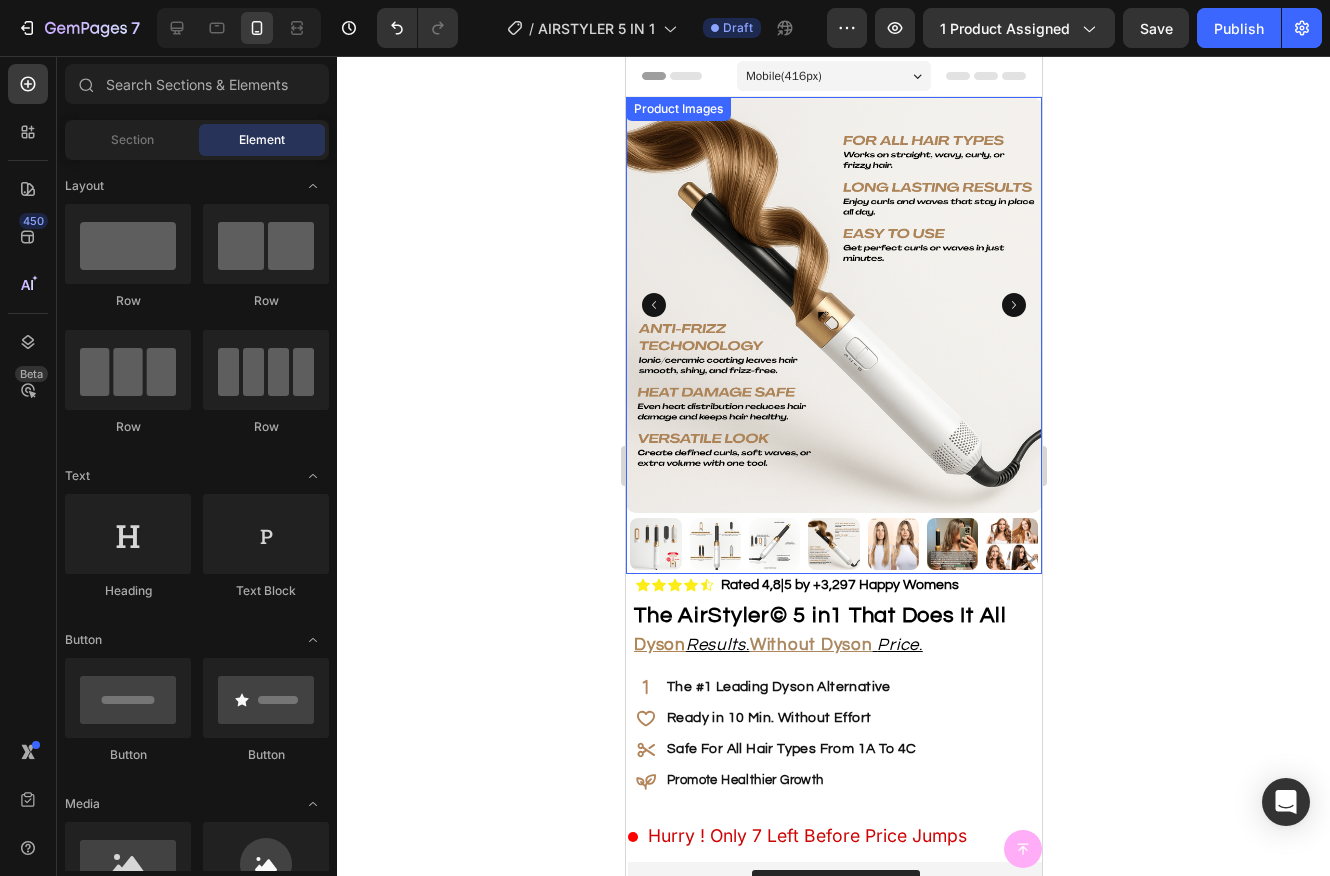 scroll, scrollTop: 3, scrollLeft: 0, axis: vertical 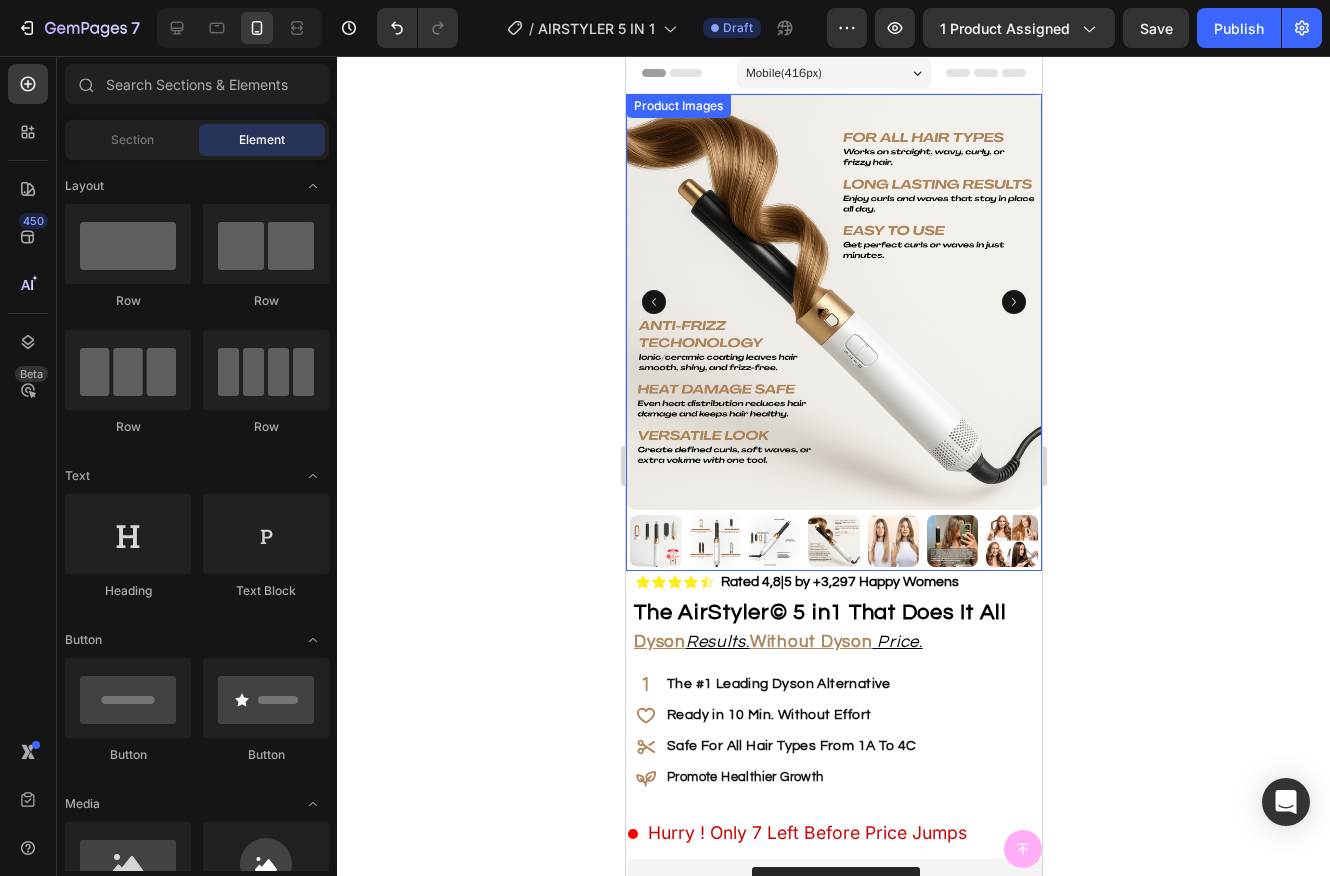 click 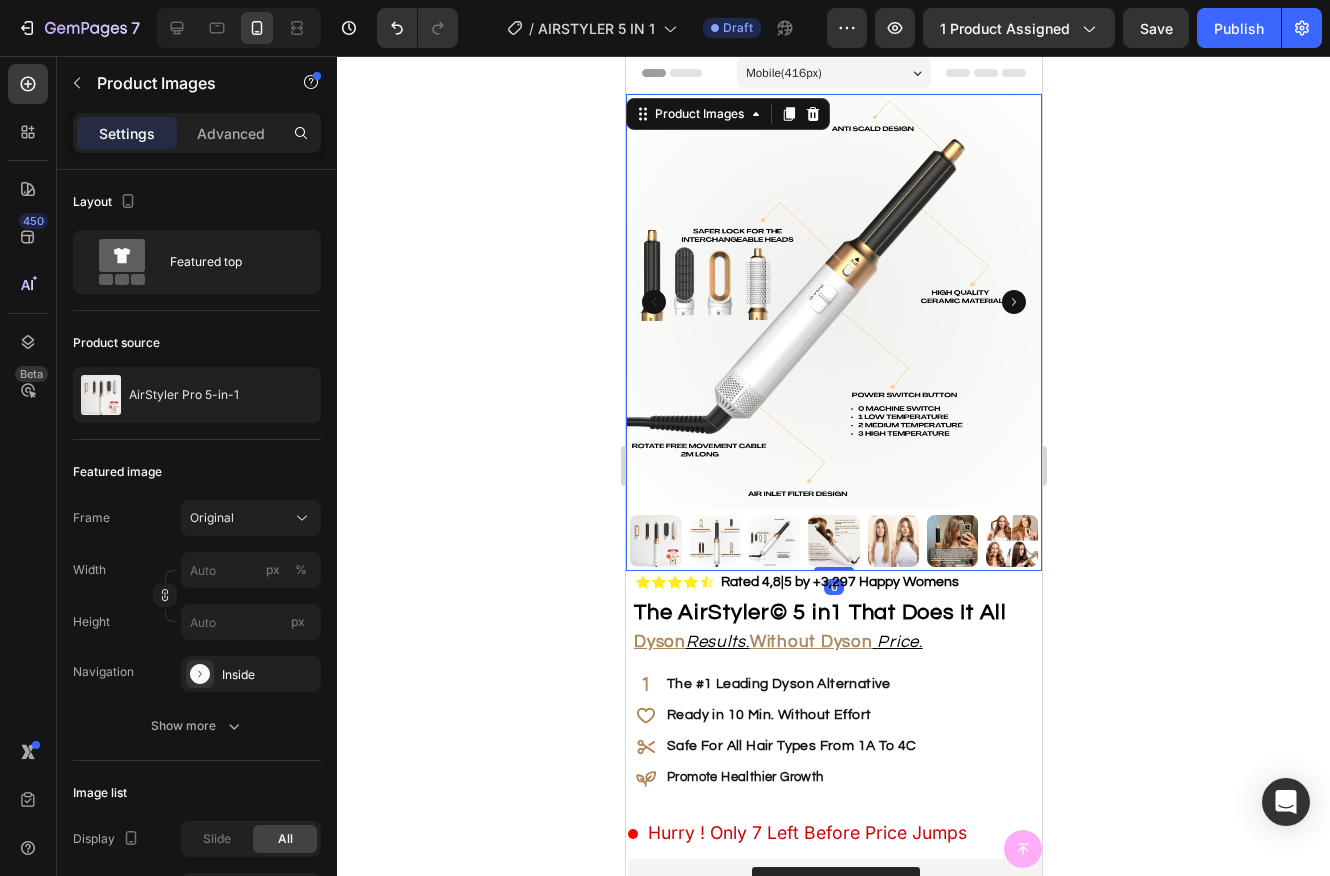 click 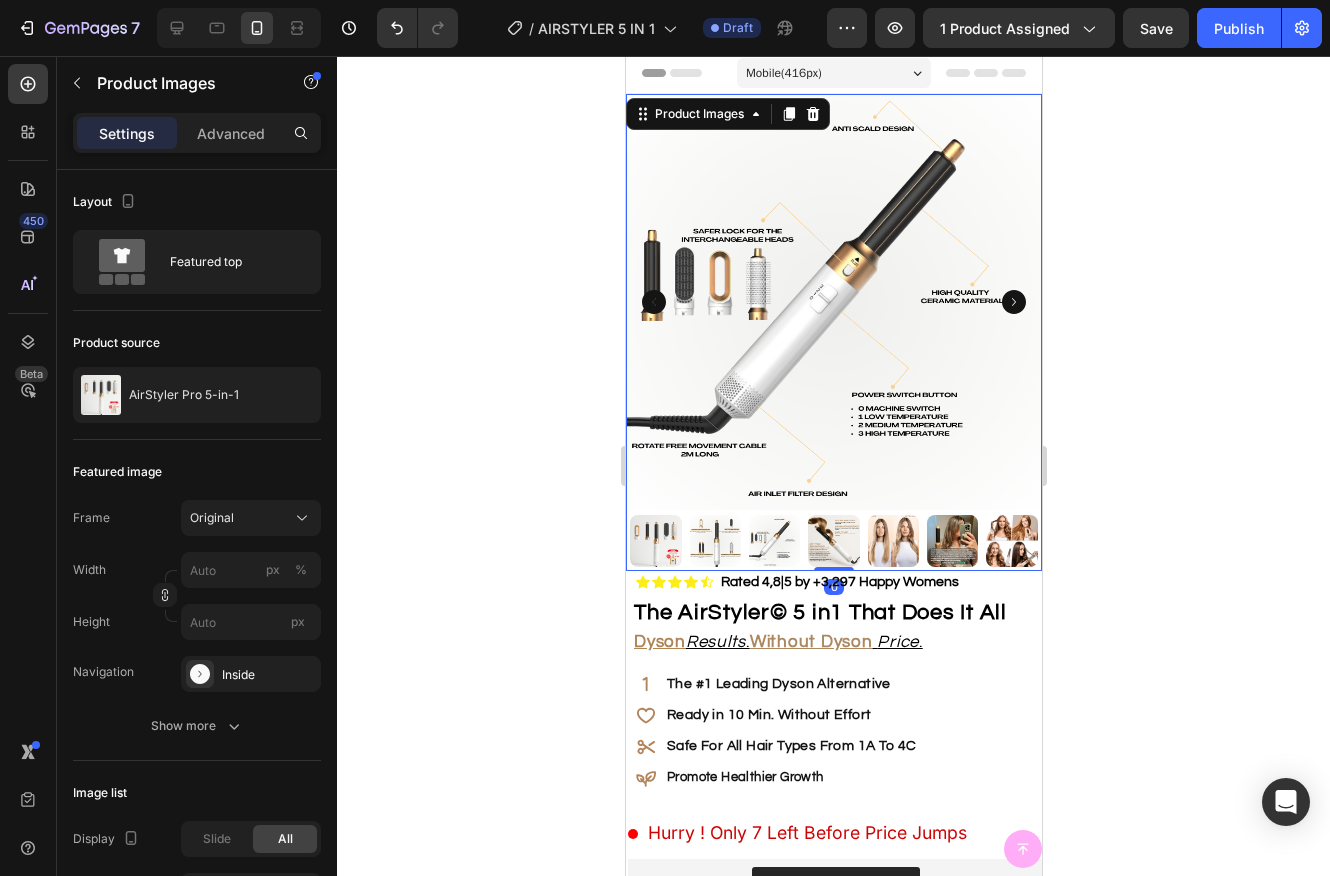 click 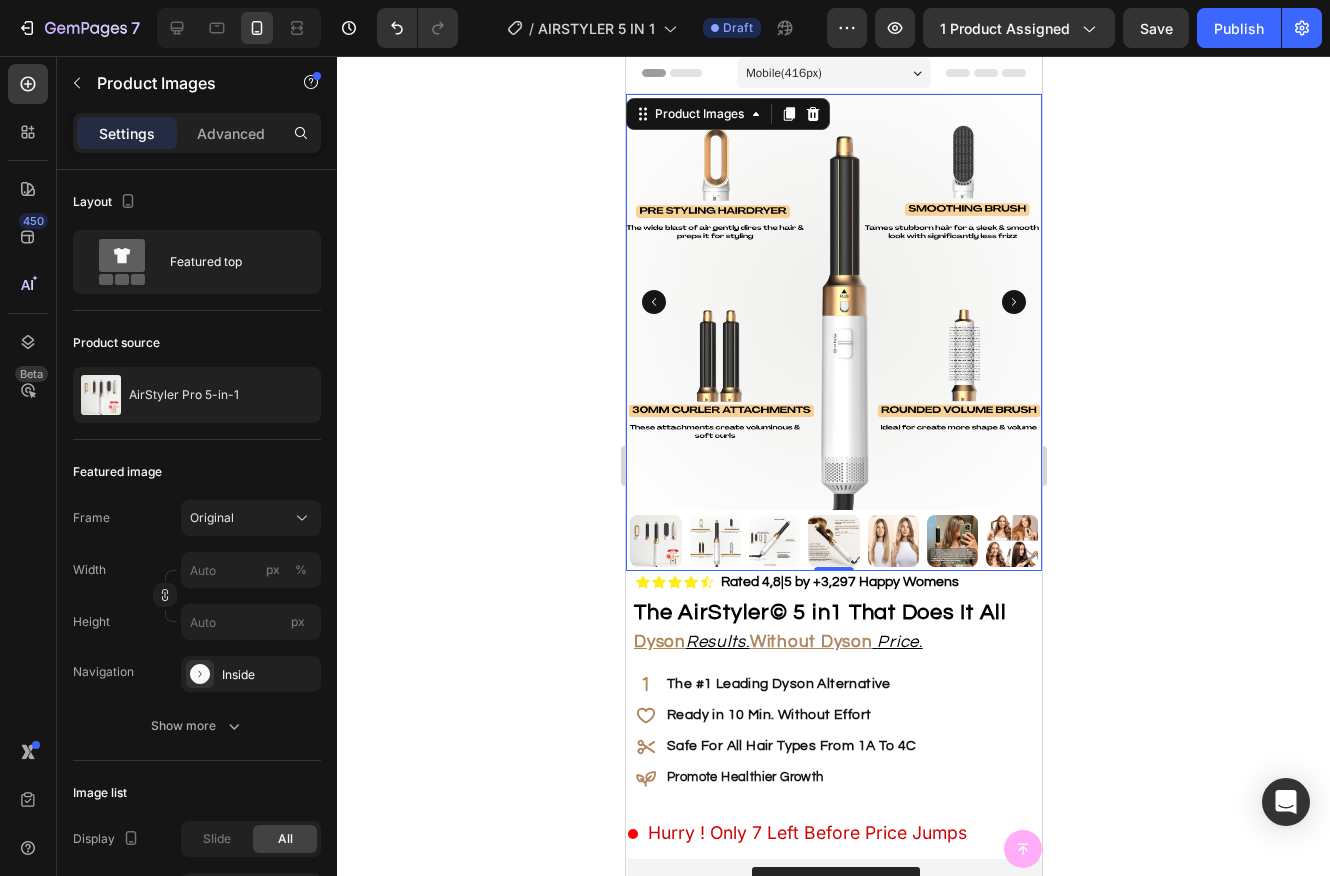 click 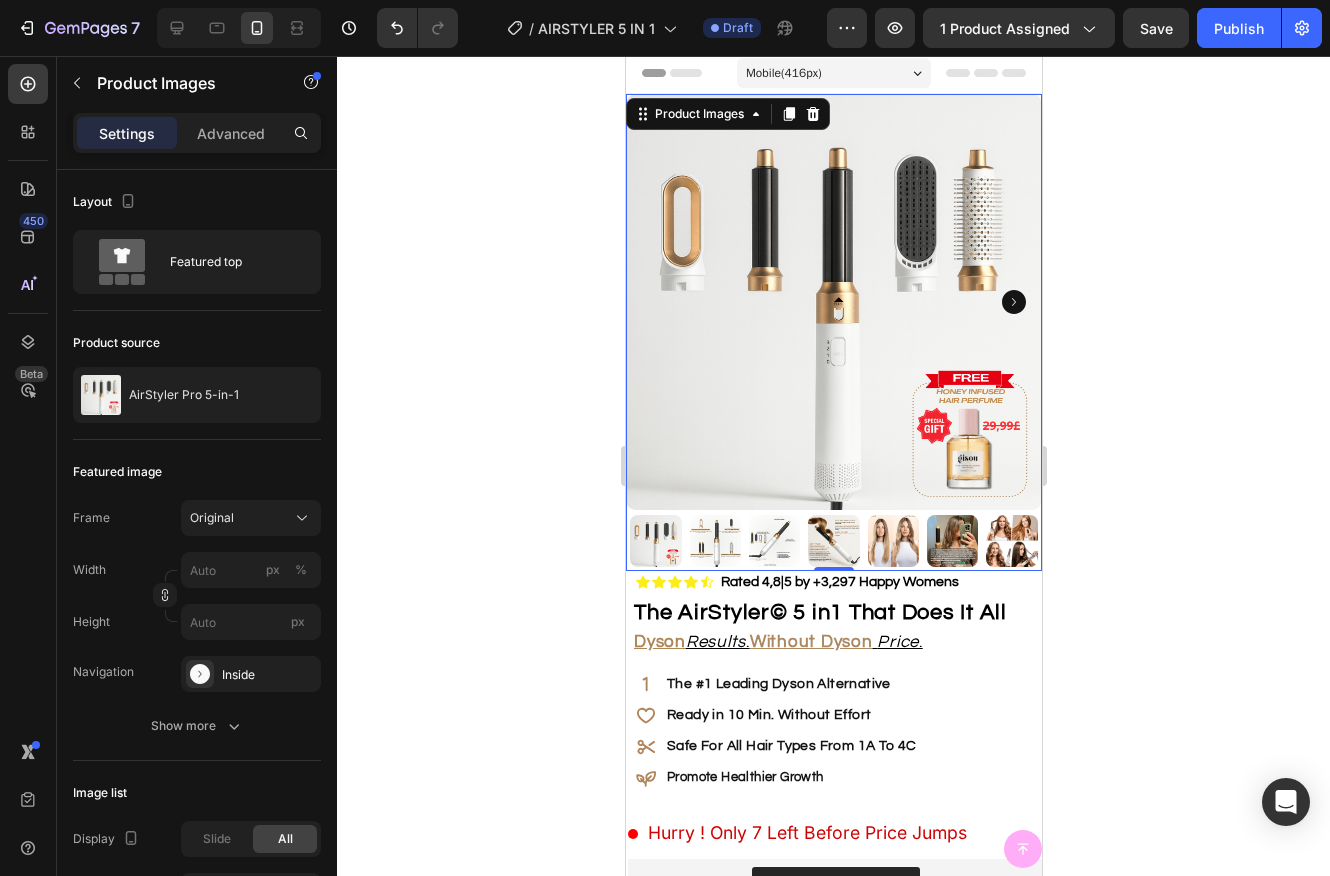 click 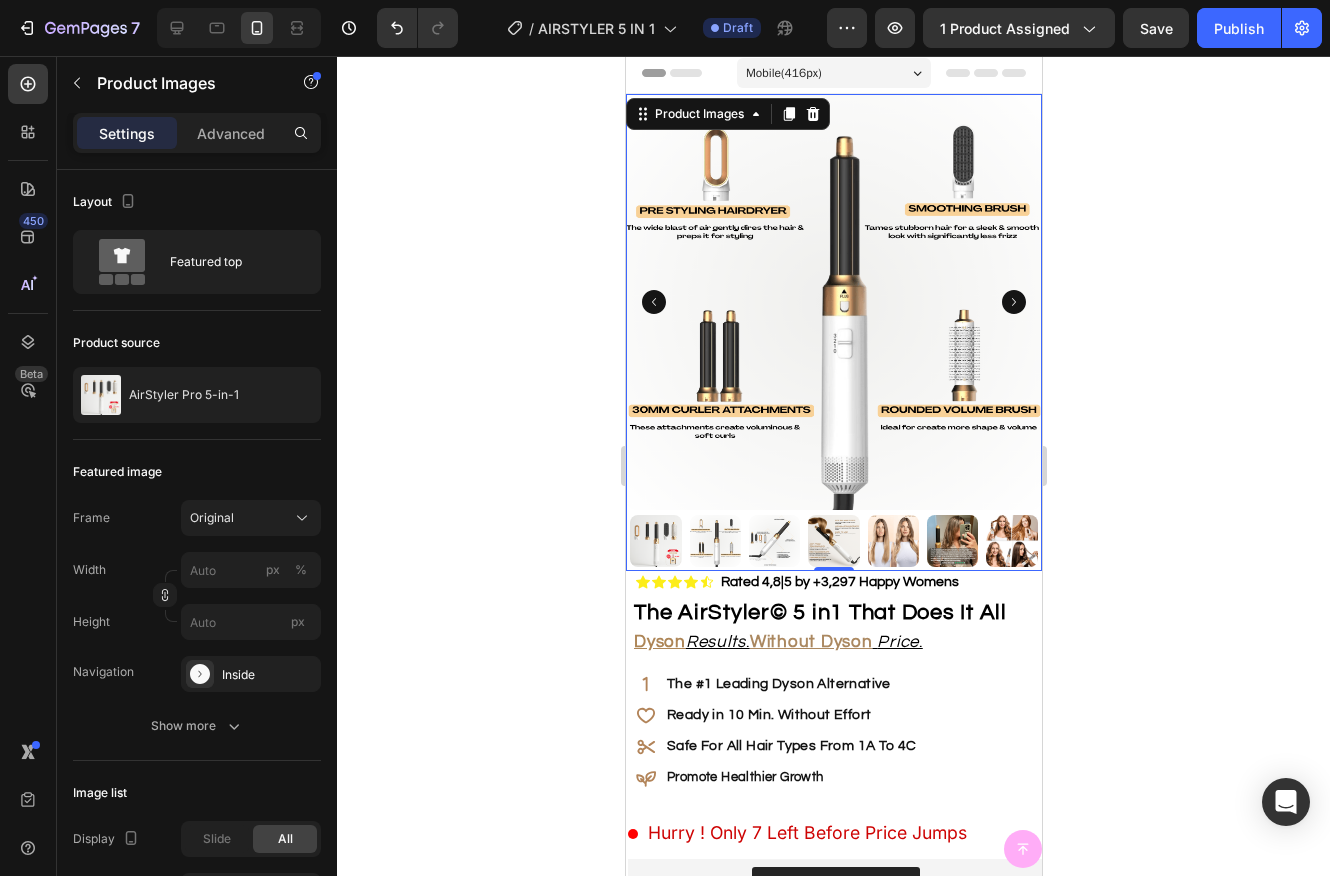 click 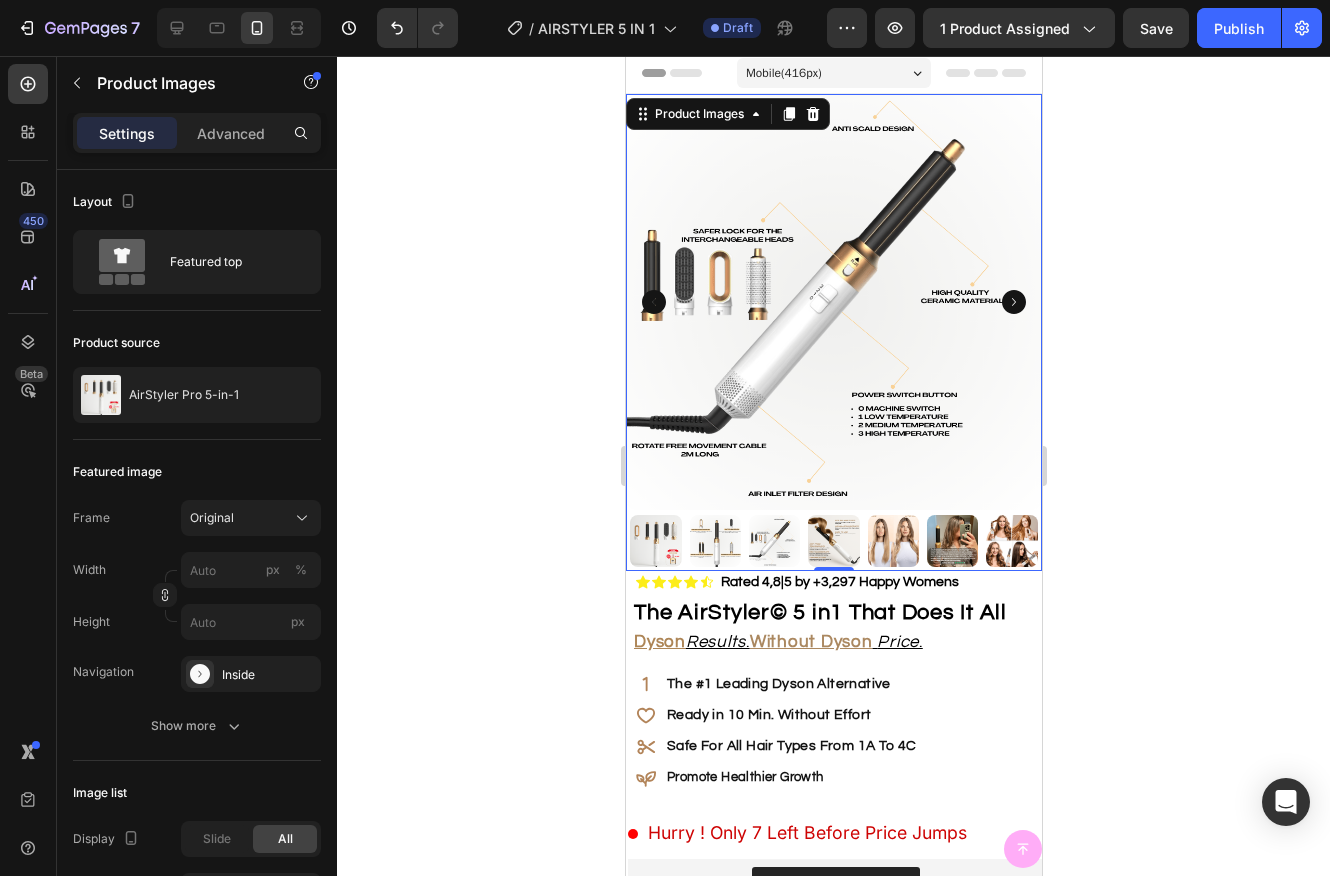 click 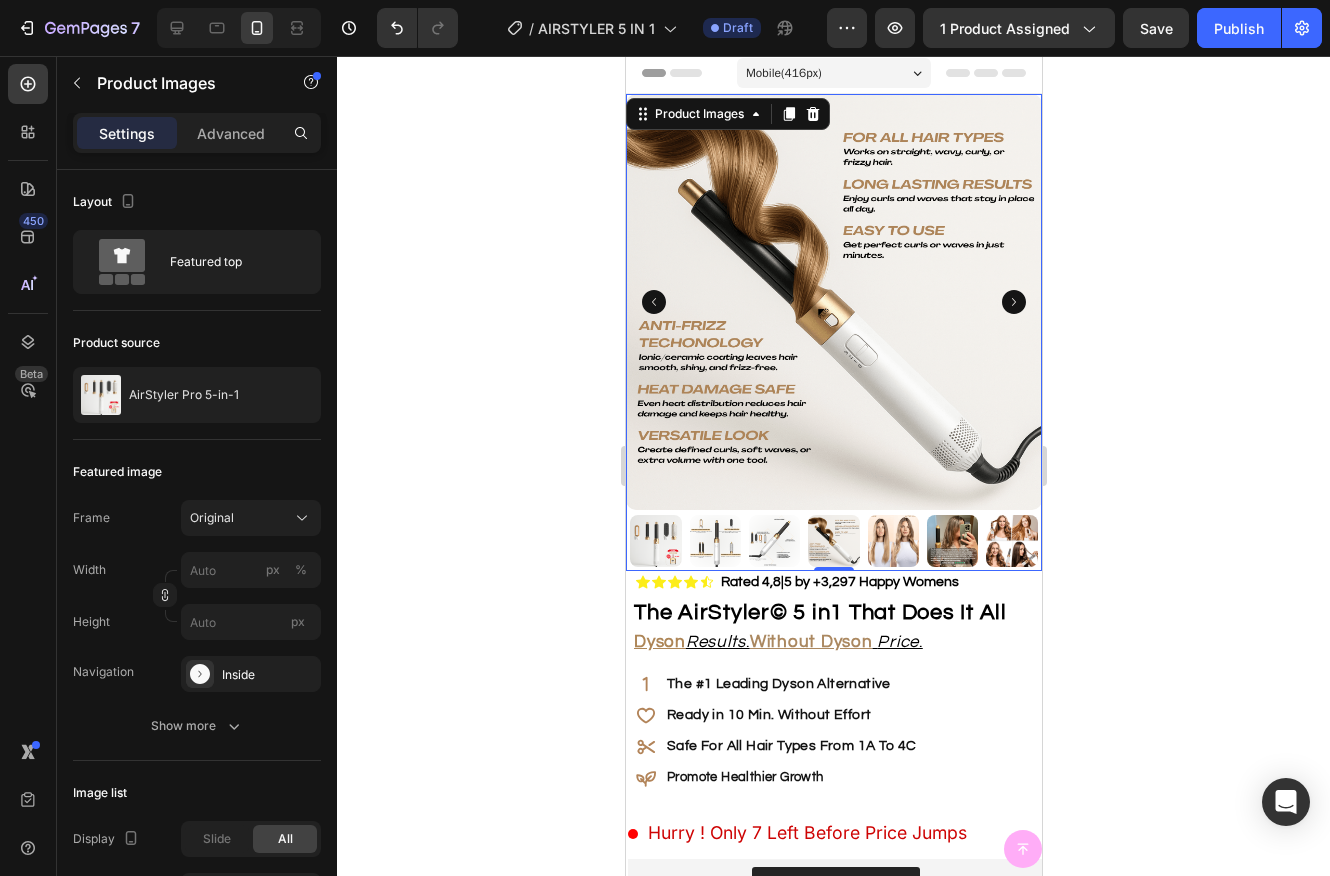 click 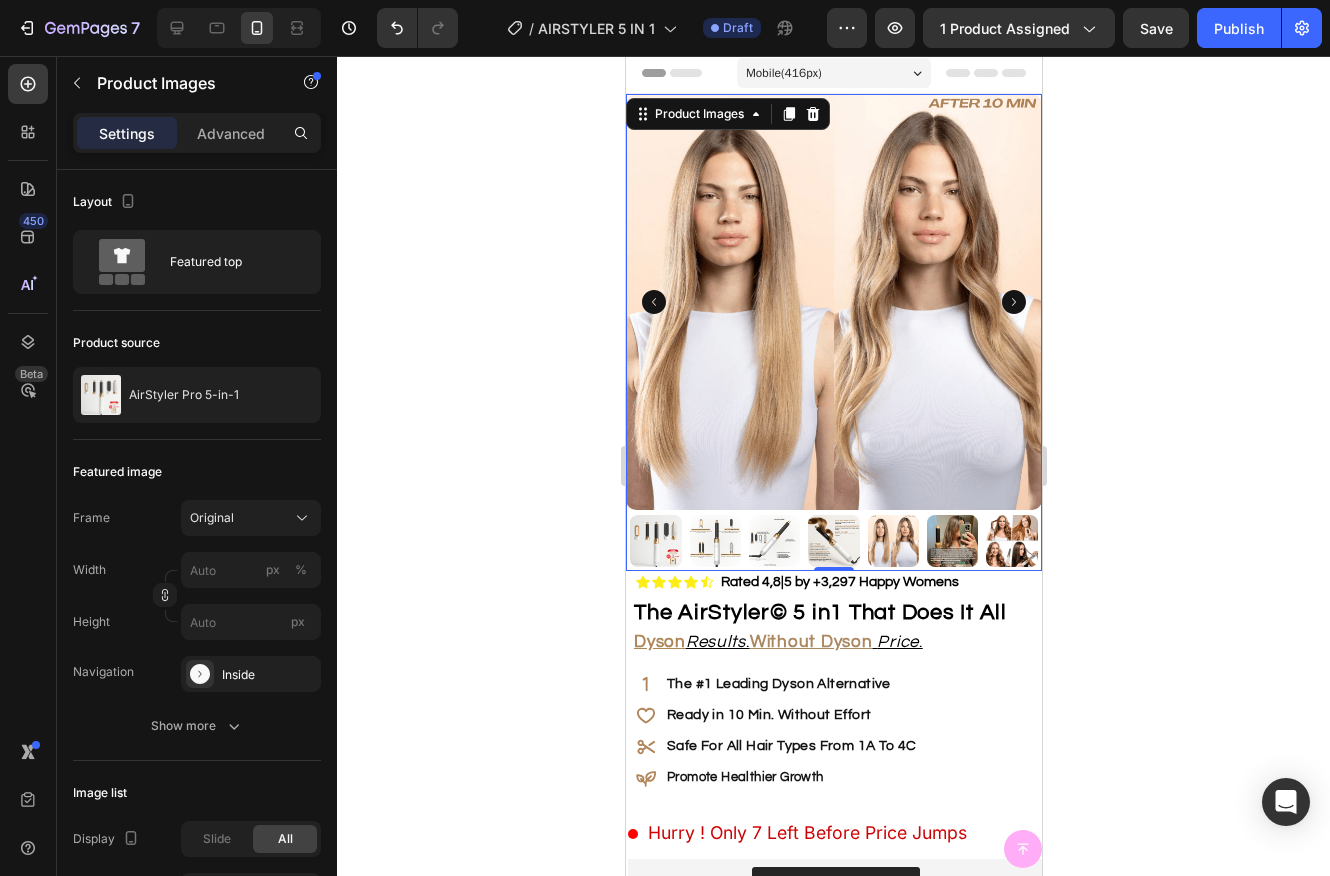 click 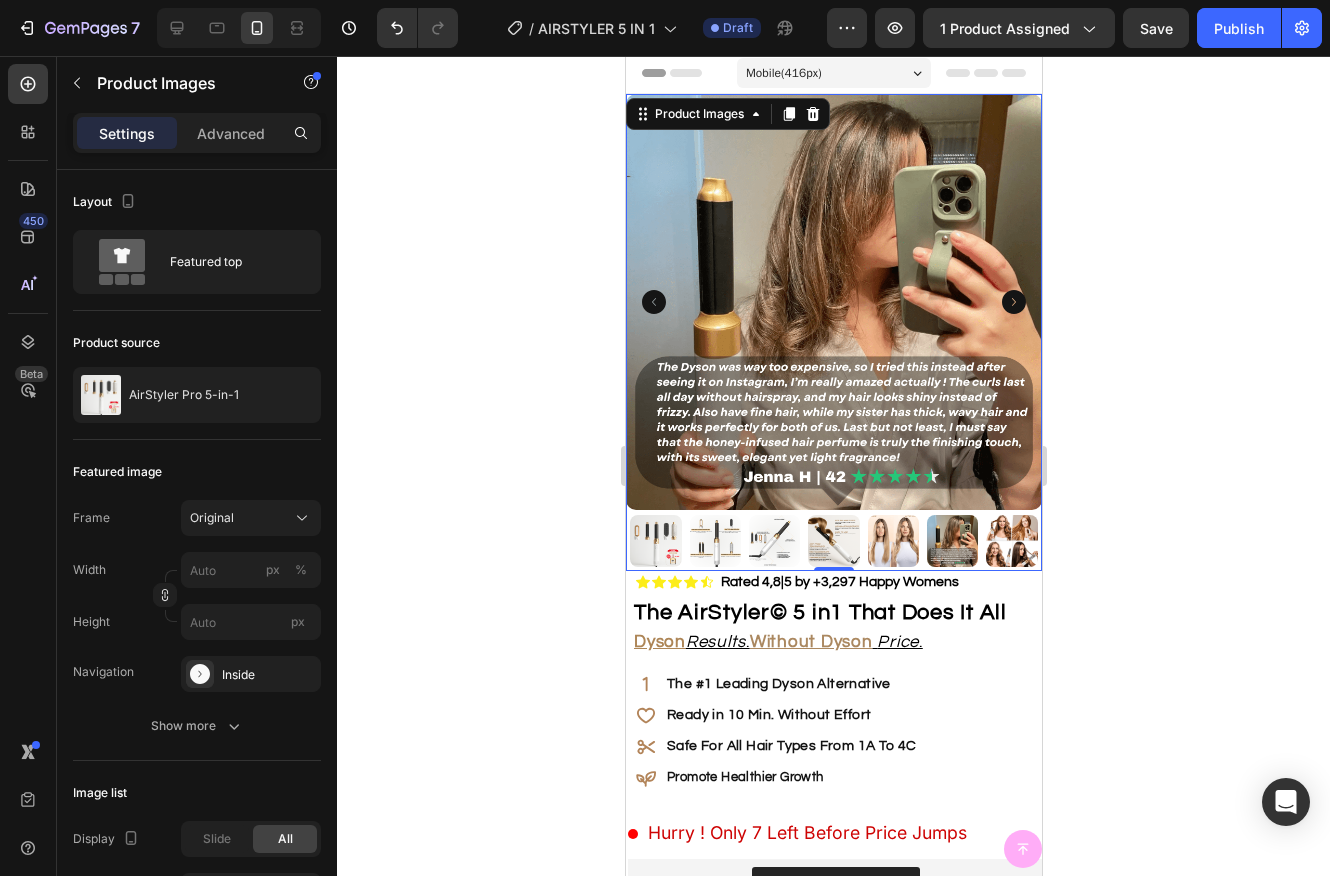 click 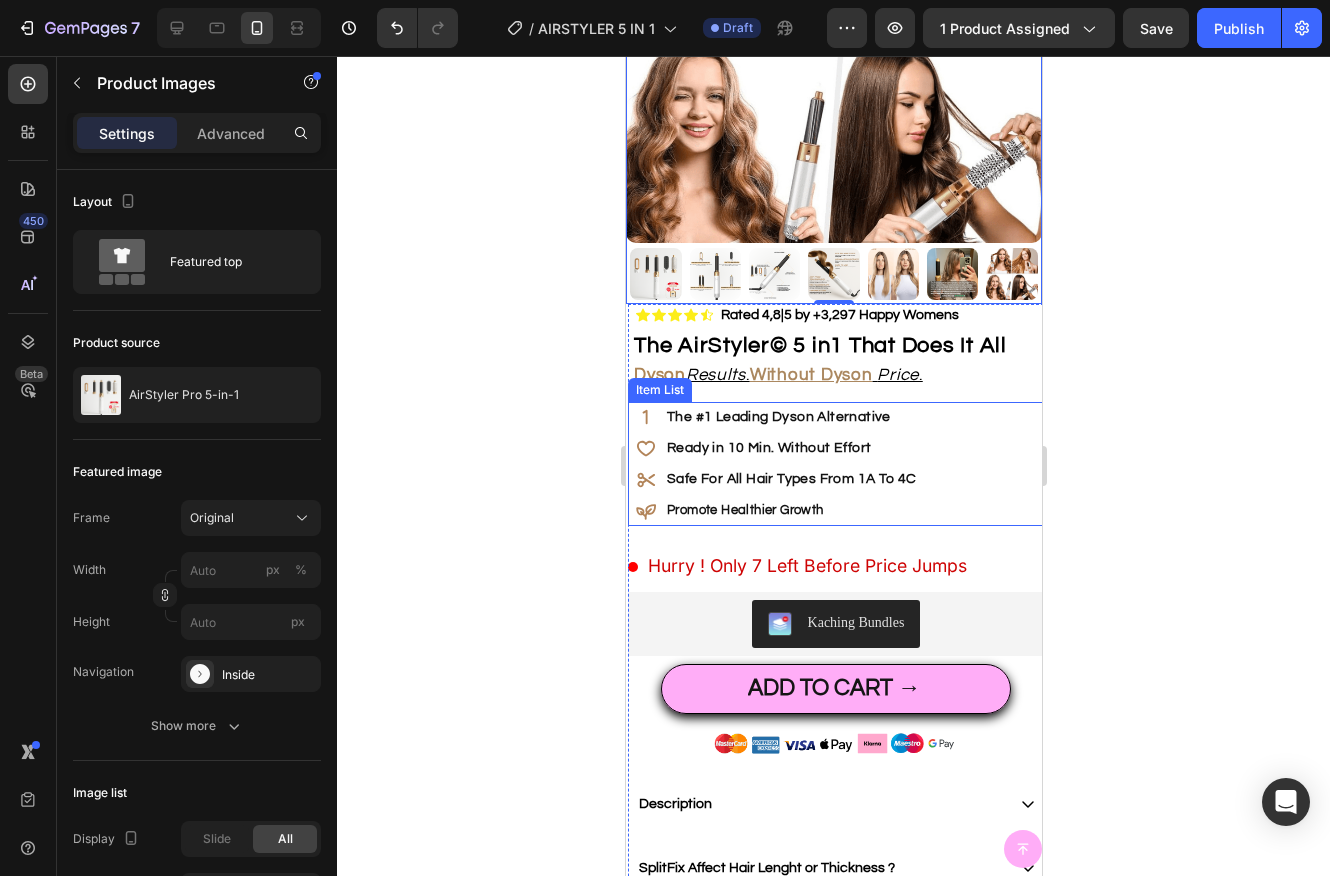 scroll, scrollTop: 271, scrollLeft: 0, axis: vertical 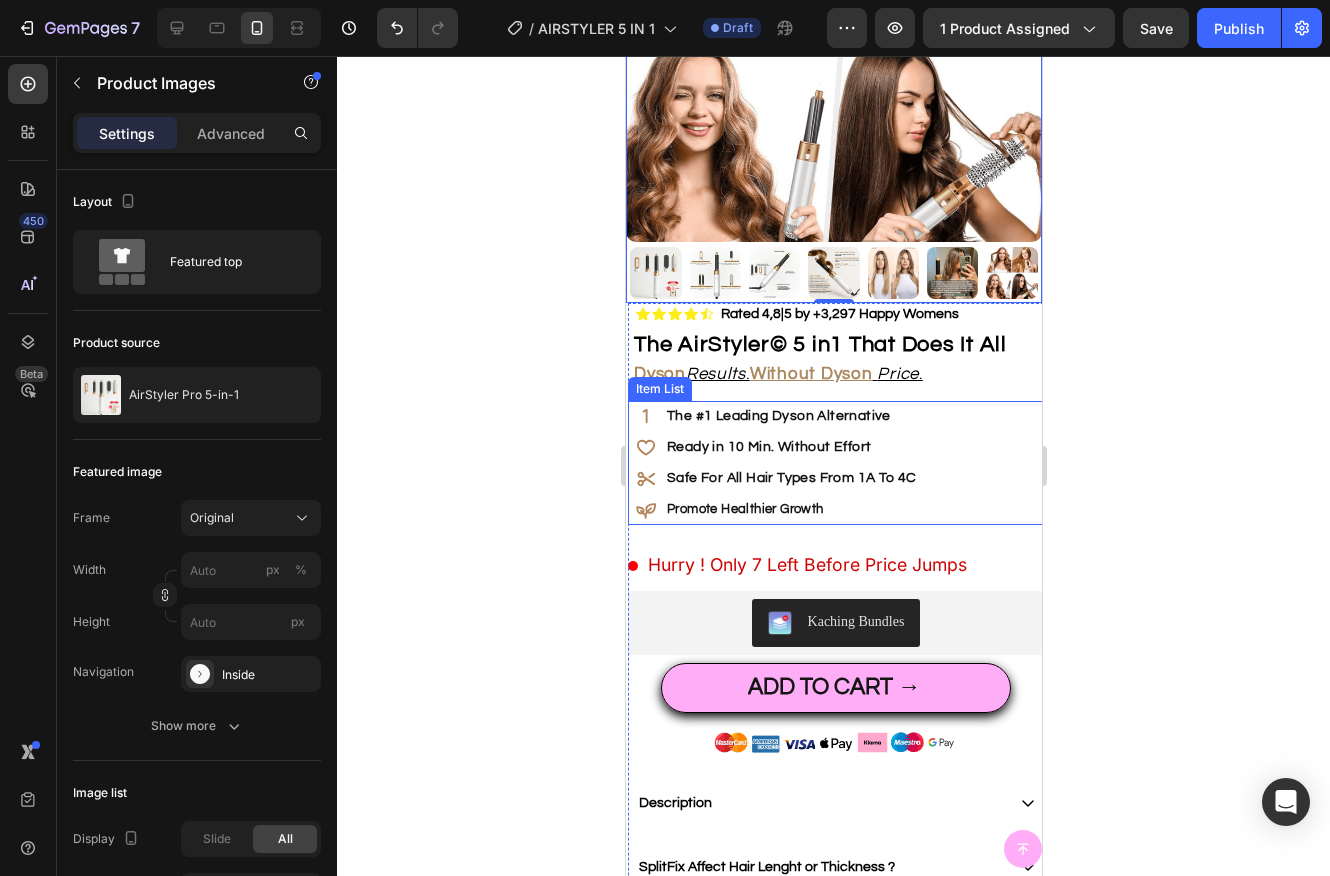 click on "Promote Healthier Growth" at bounding box center [791, 509] 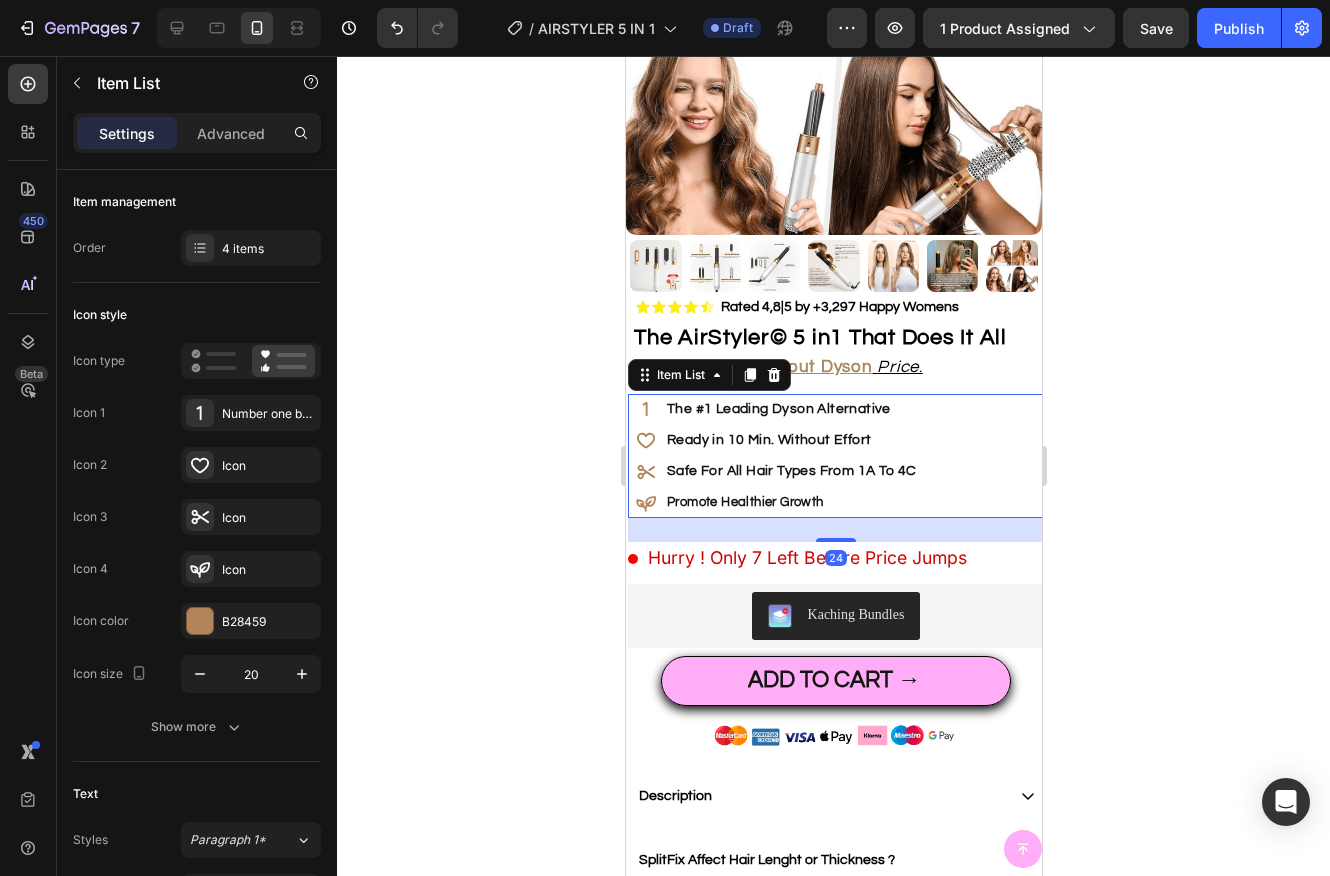 click on "24" at bounding box center [835, 530] 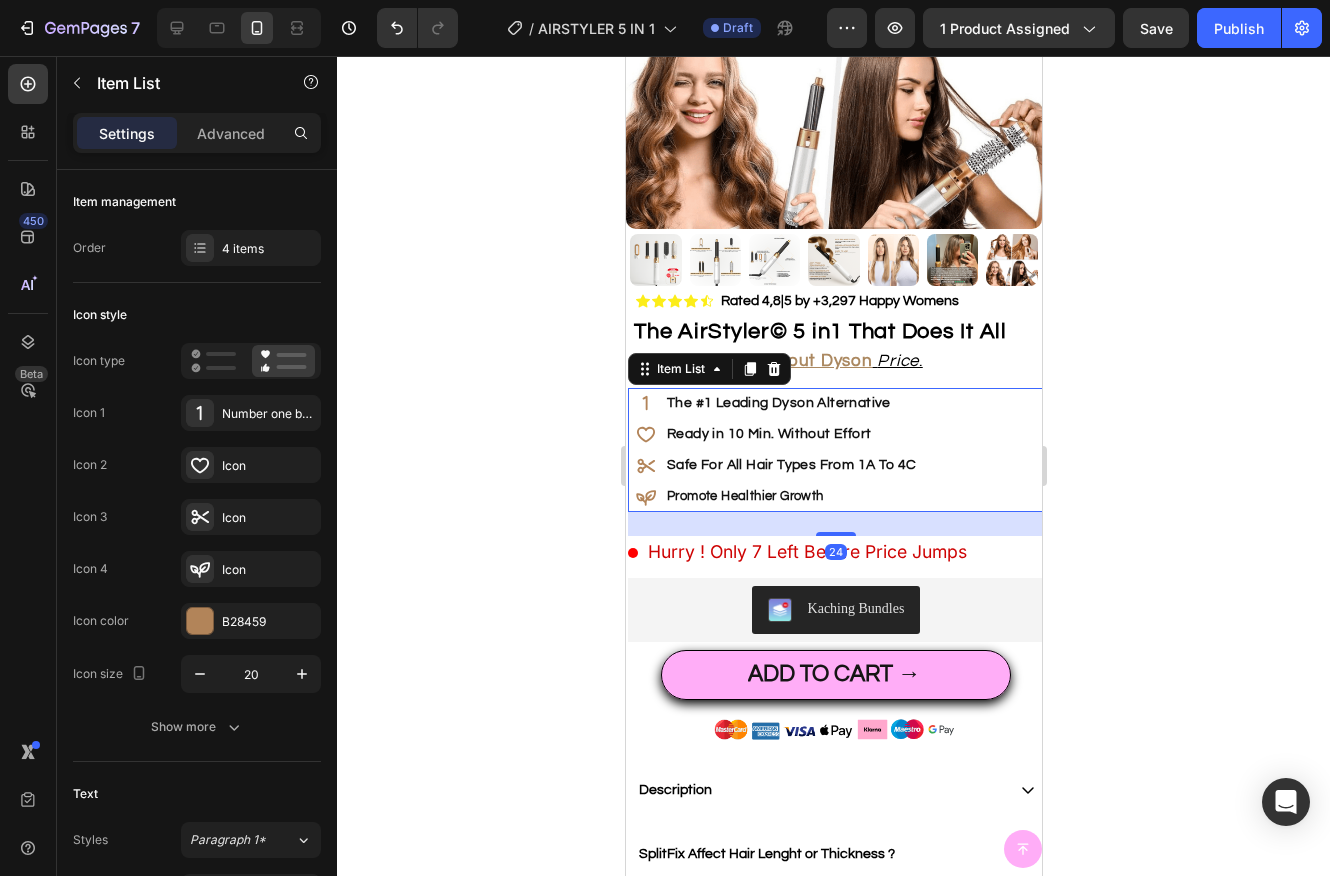 scroll, scrollTop: 285, scrollLeft: 0, axis: vertical 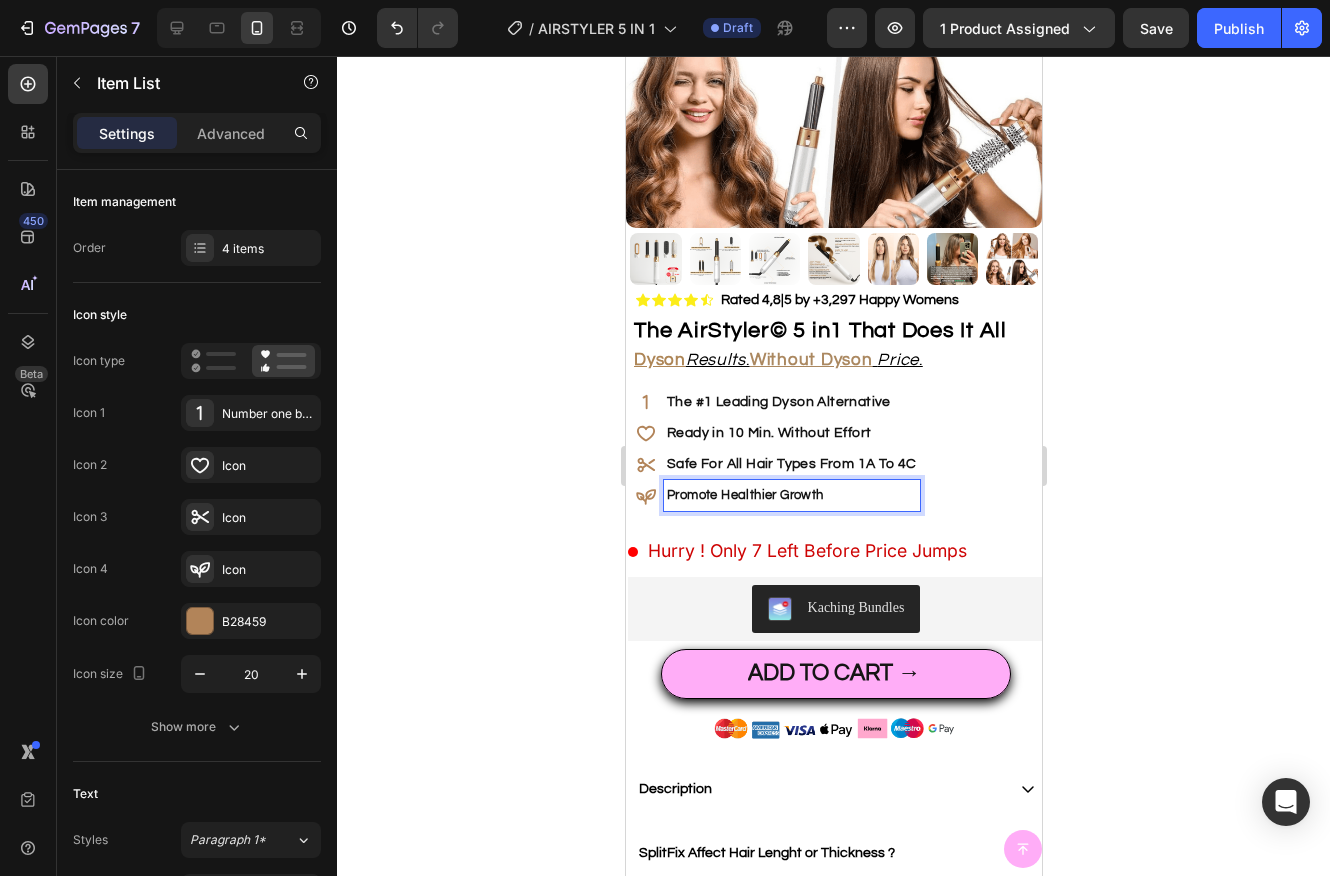 click on "Safe For All Hair Types From 1A To 4C" at bounding box center [791, 464] 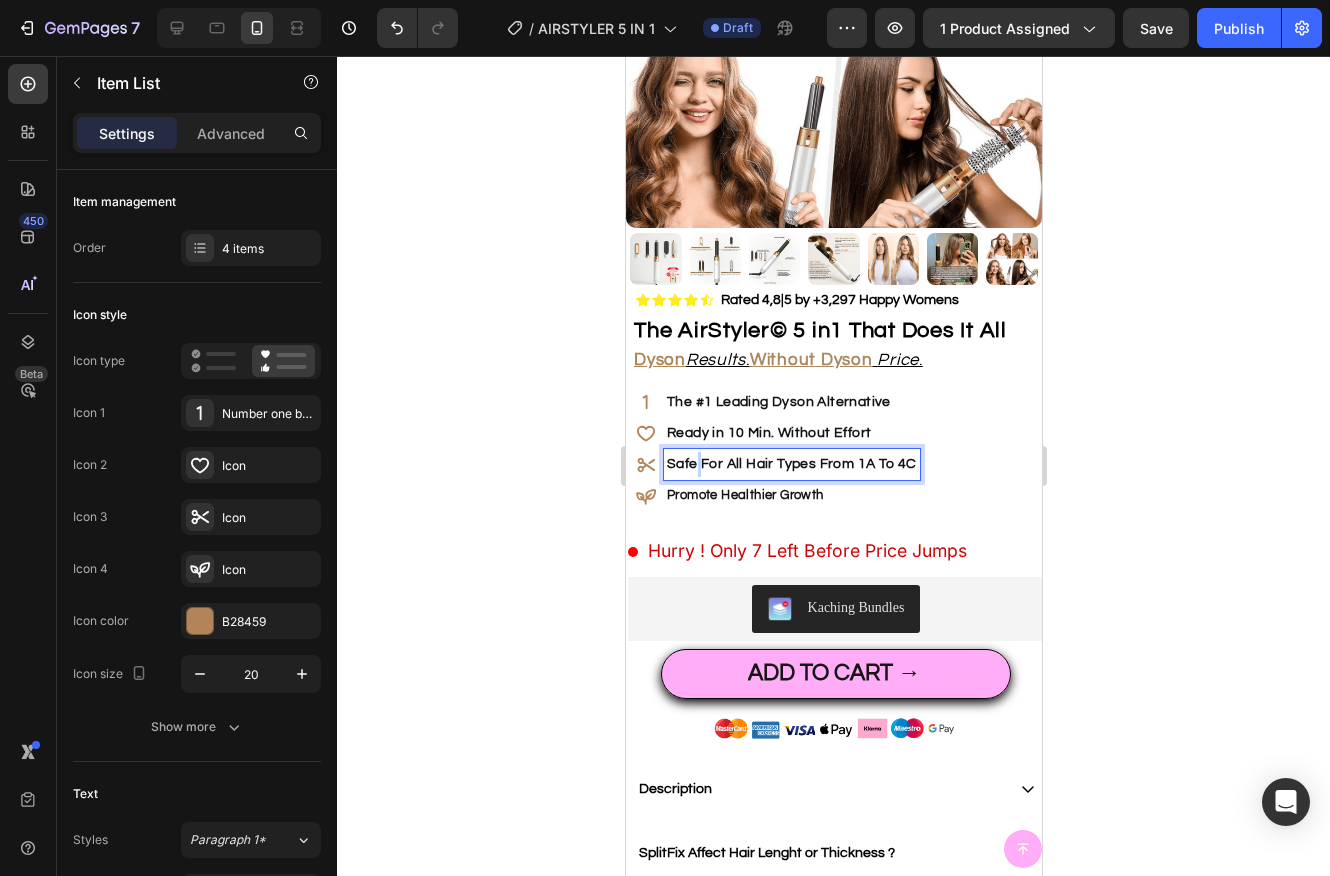 click on "Safe For All Hair Types From 1A To 4C" at bounding box center (791, 464) 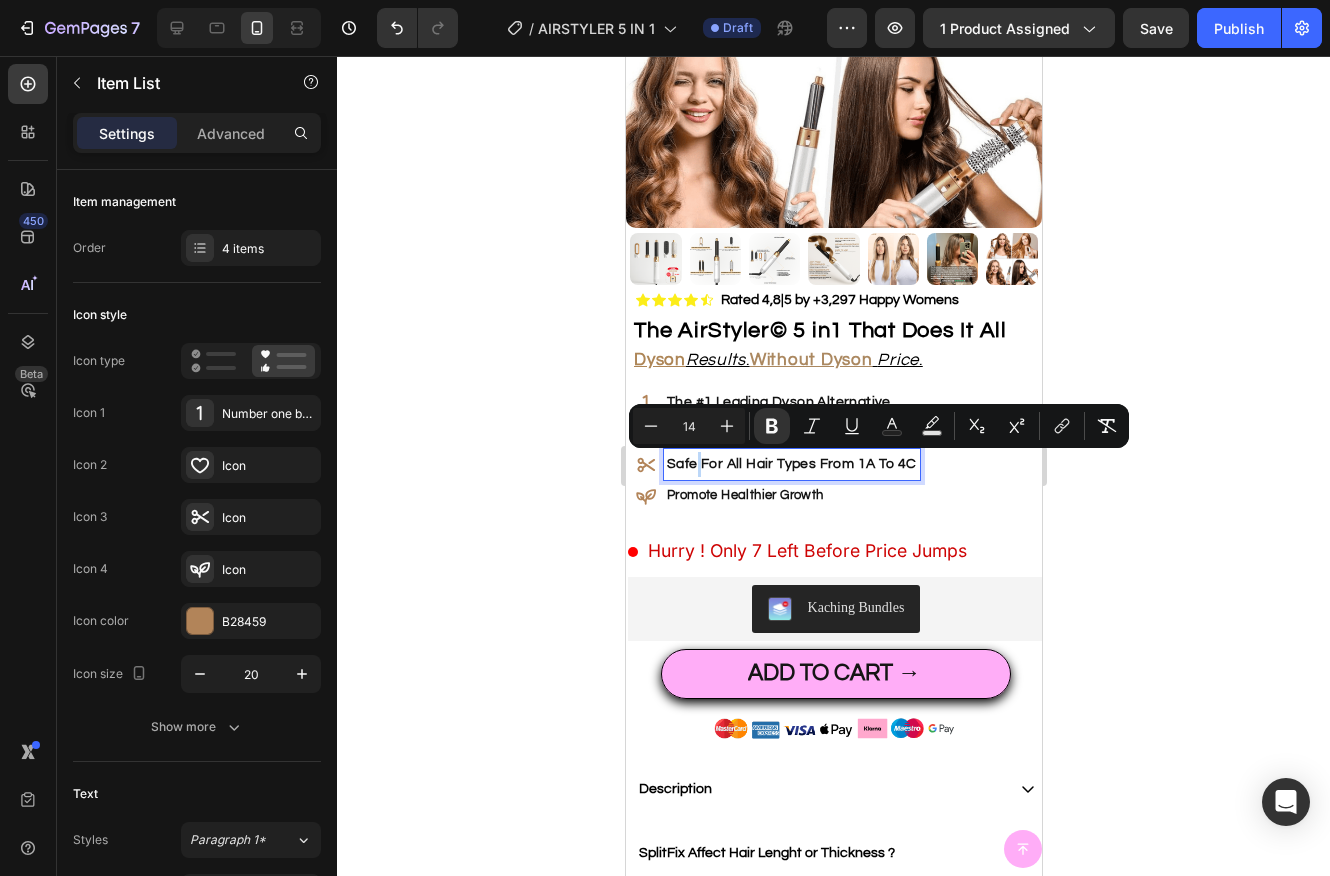 drag, startPoint x: 695, startPoint y: 461, endPoint x: 668, endPoint y: 461, distance: 27 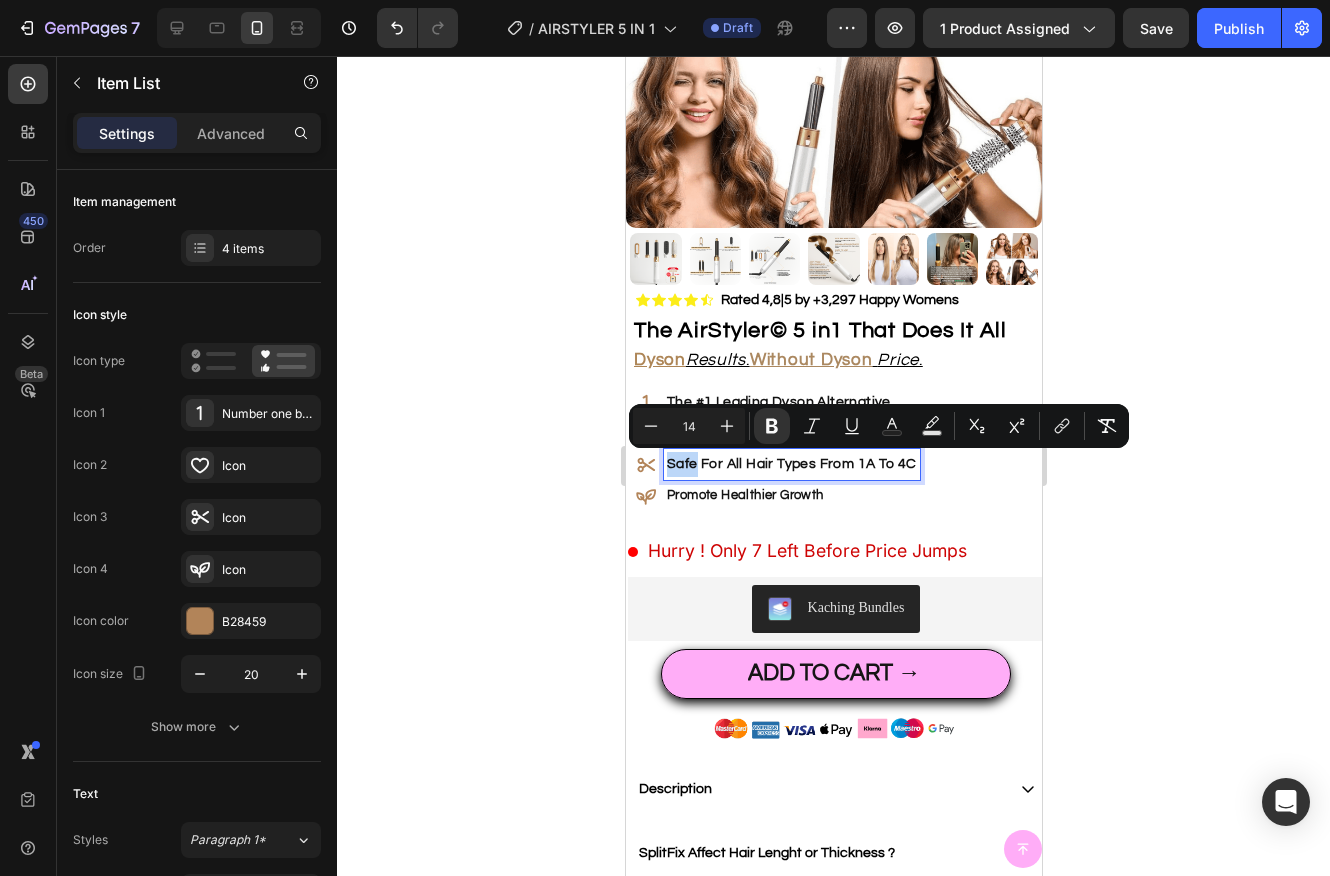 drag, startPoint x: 695, startPoint y: 464, endPoint x: 664, endPoint y: 465, distance: 31.016125 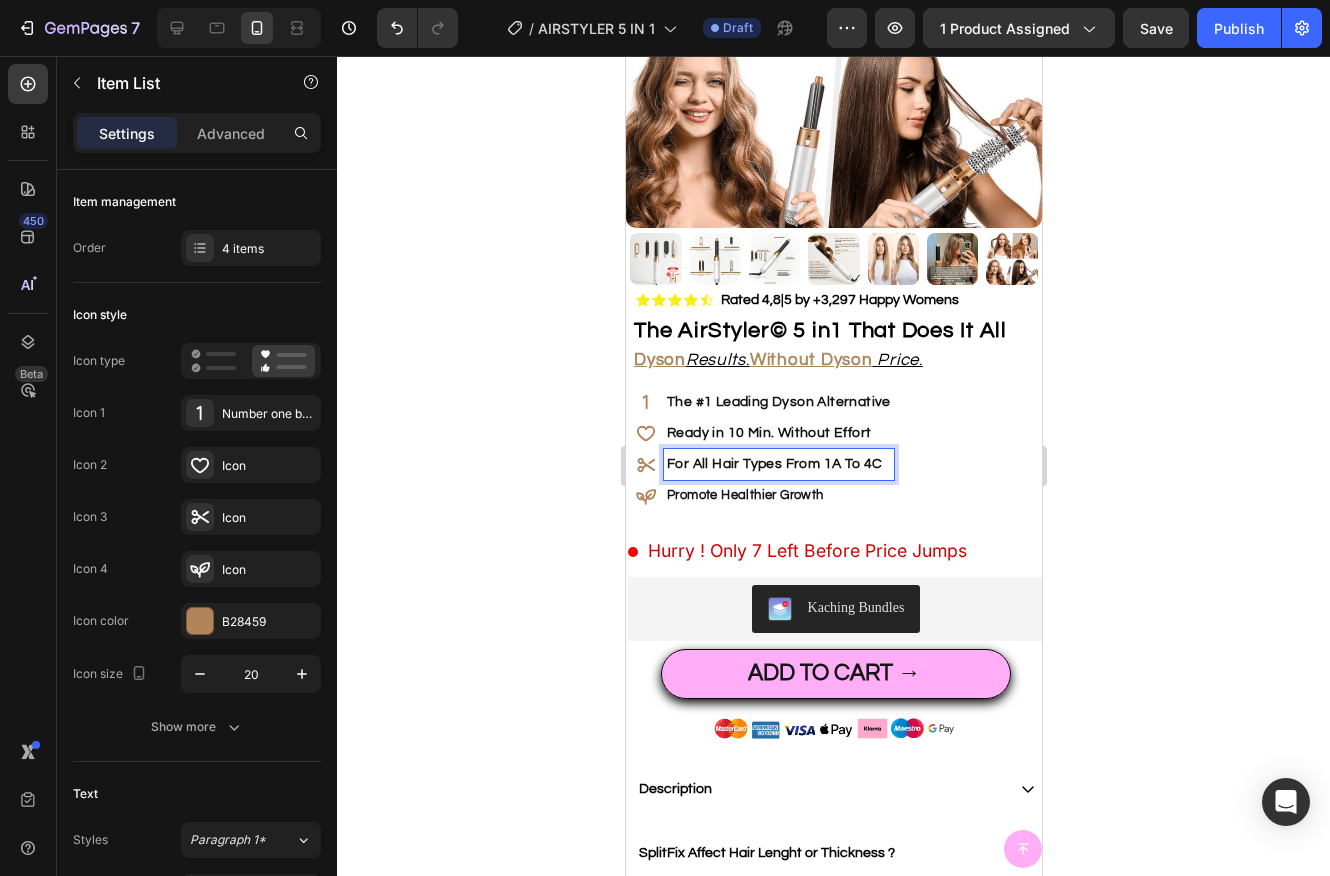 click on "For All Hair Types From 1A To 4C" at bounding box center [774, 464] 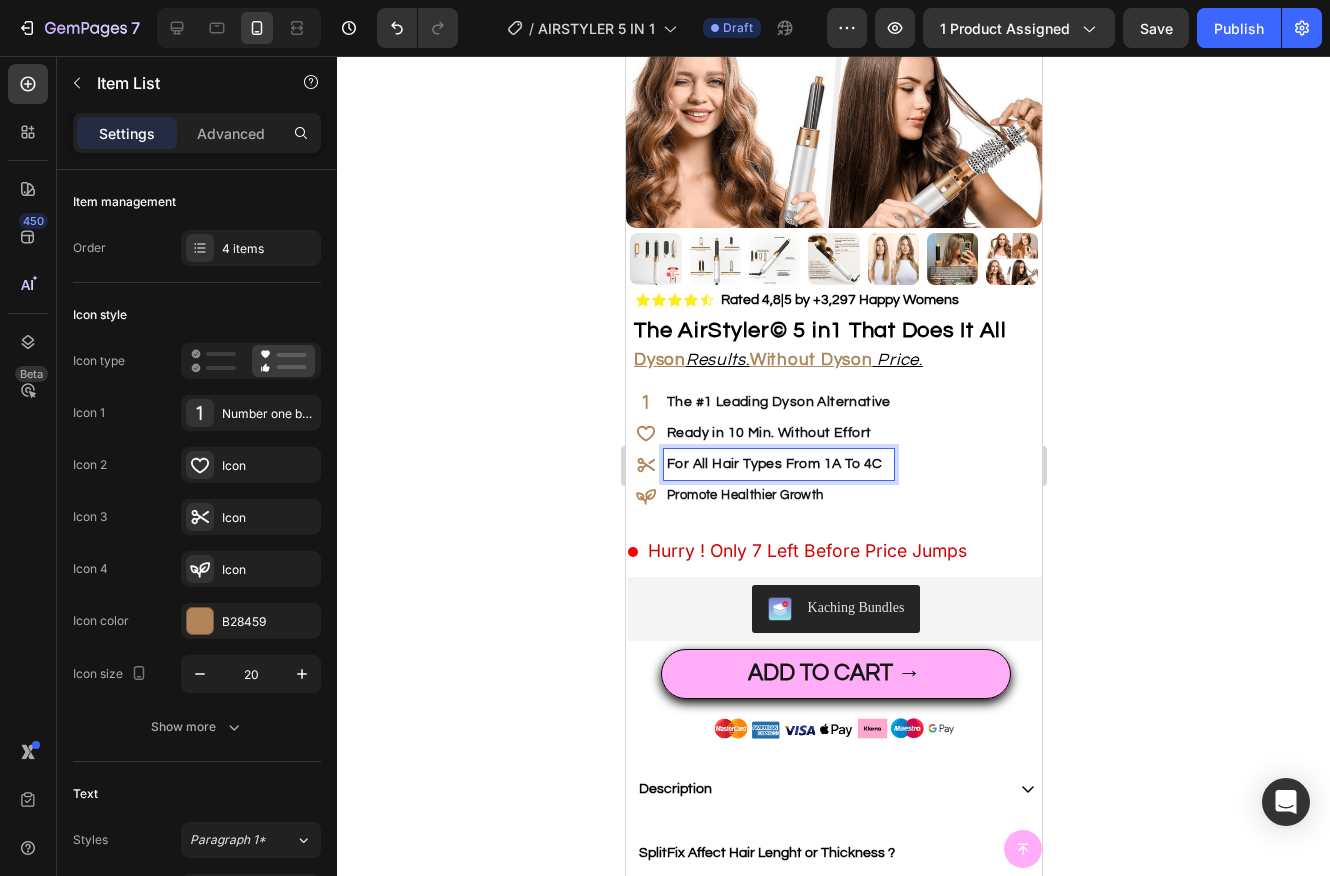 click 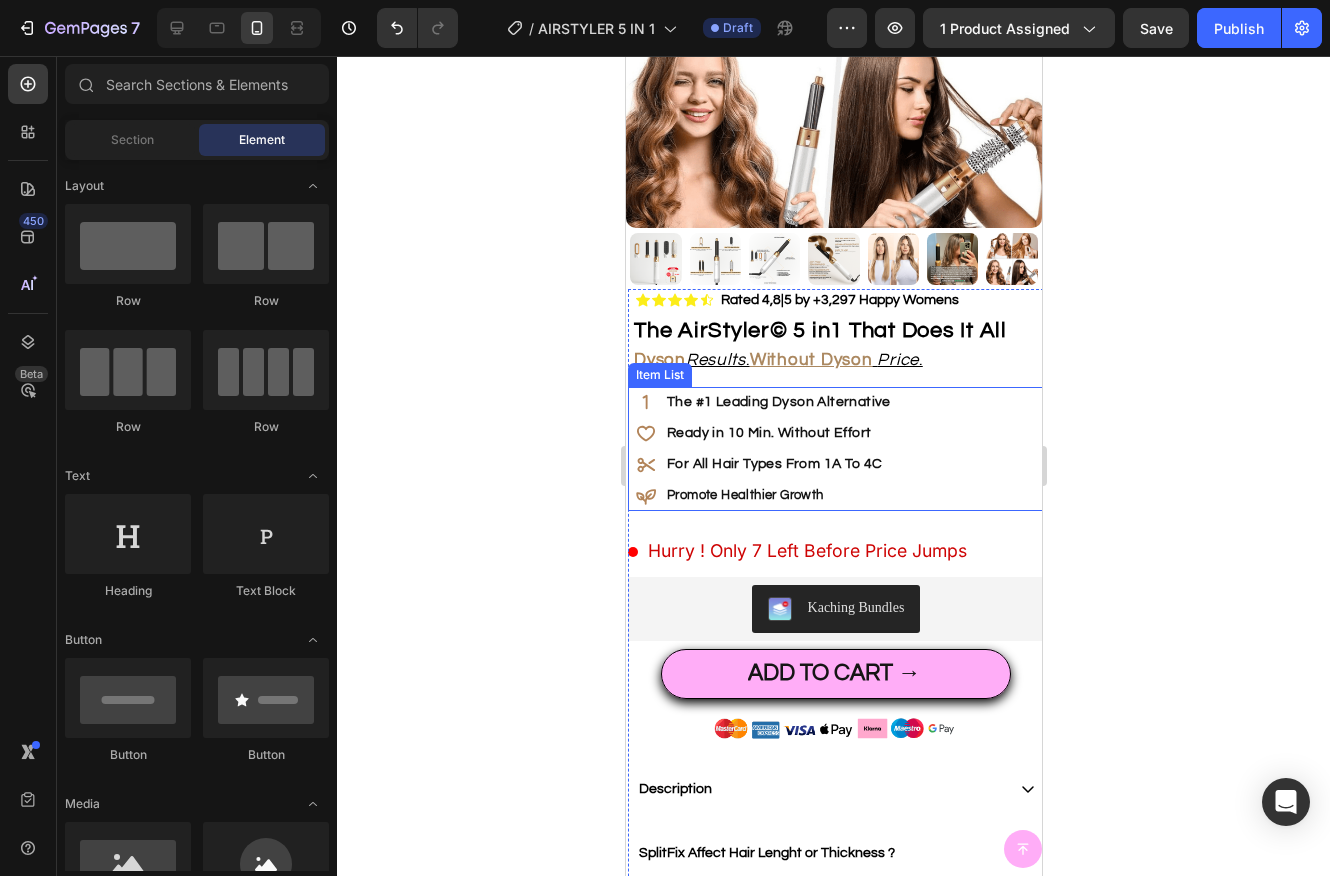 click 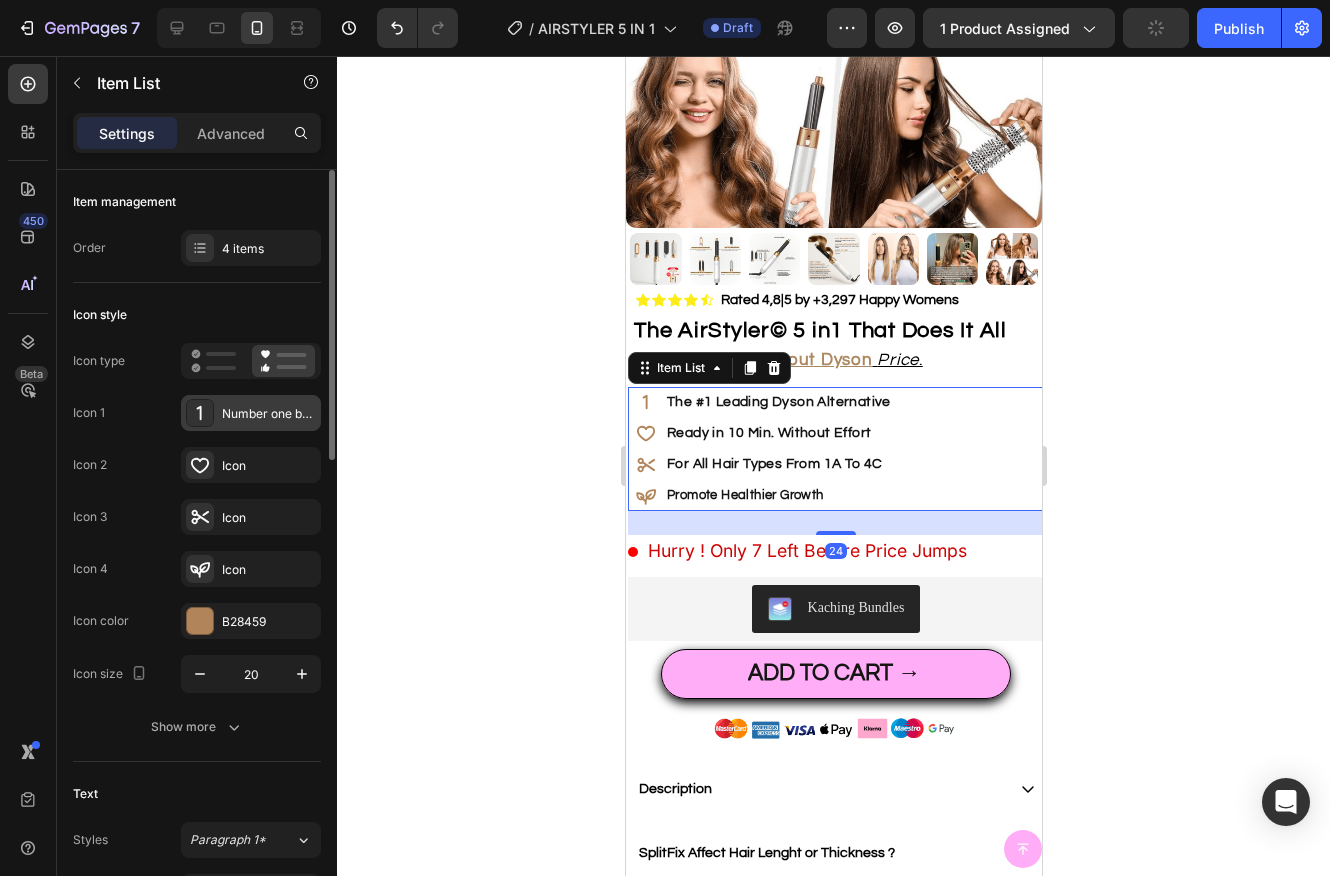 click on "Number one bold" at bounding box center (269, 414) 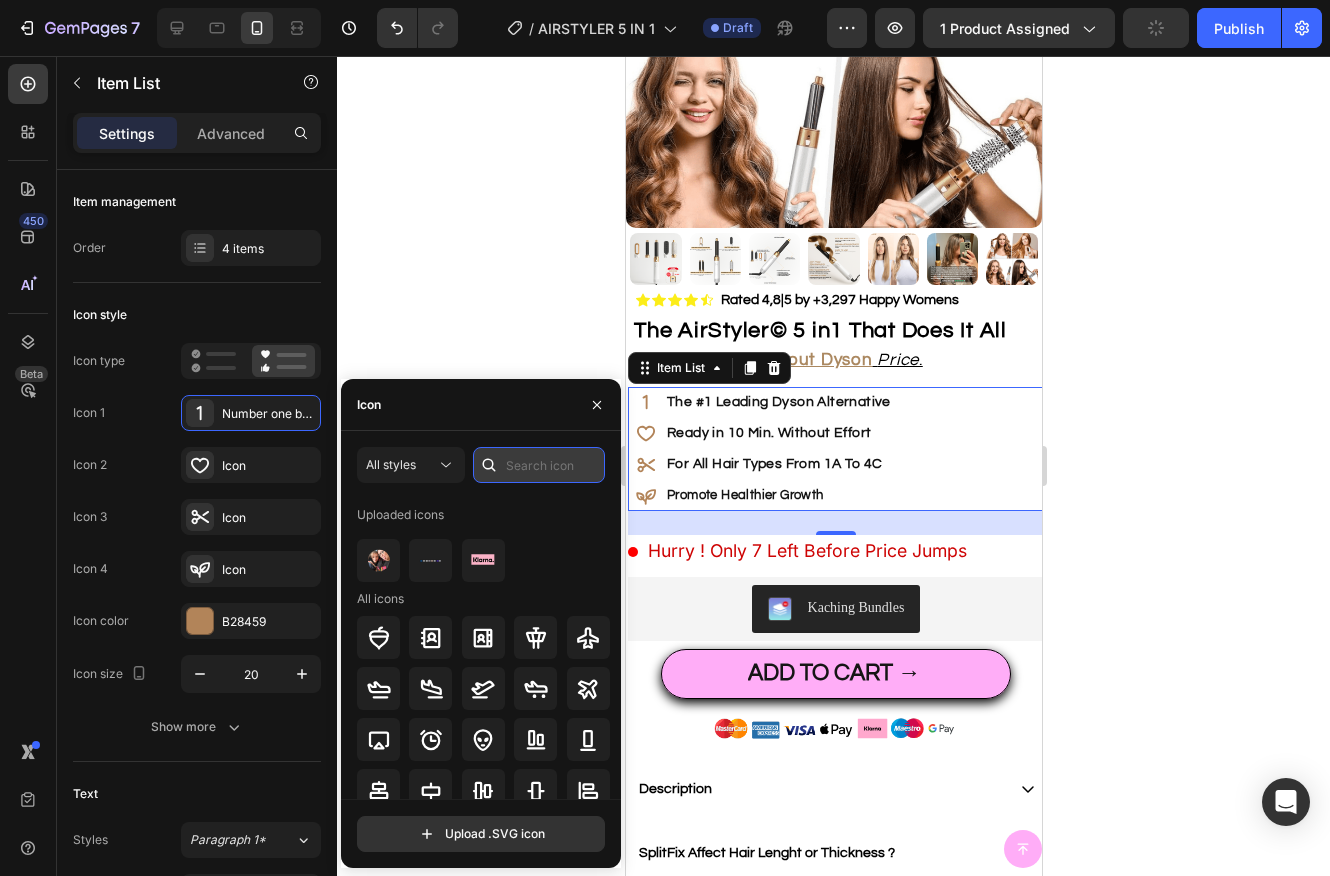 click at bounding box center (539, 465) 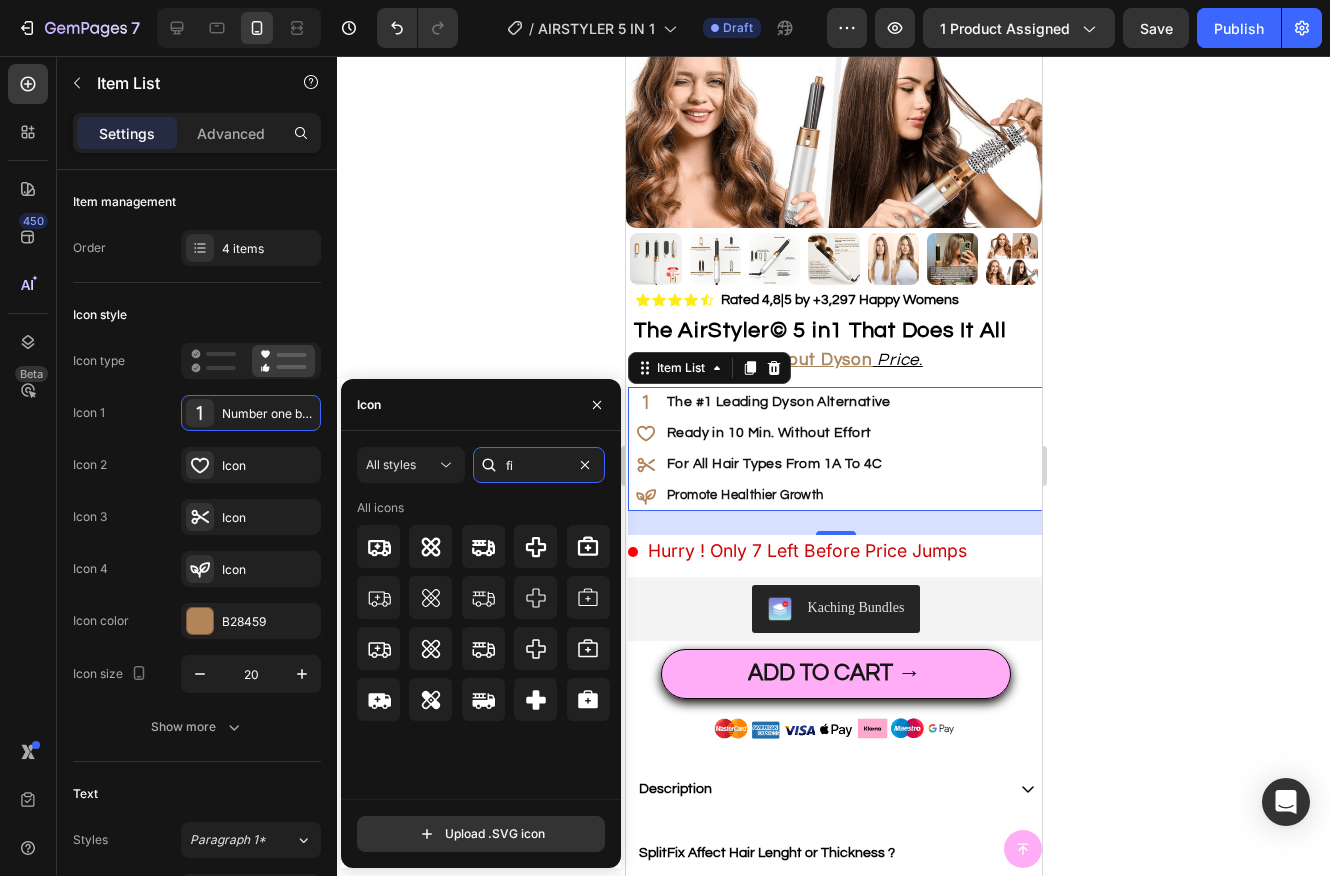 type on "f" 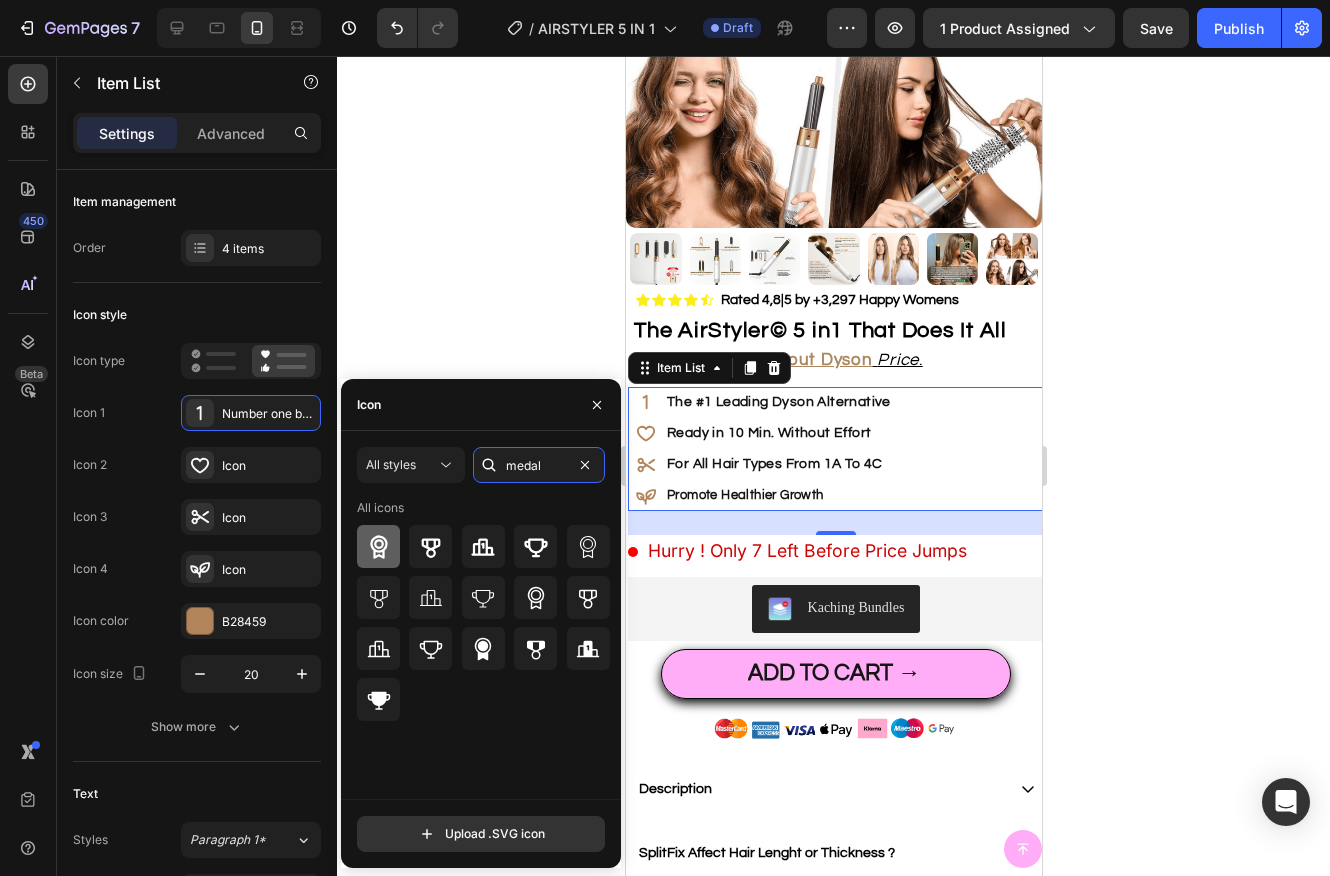 type on "medal" 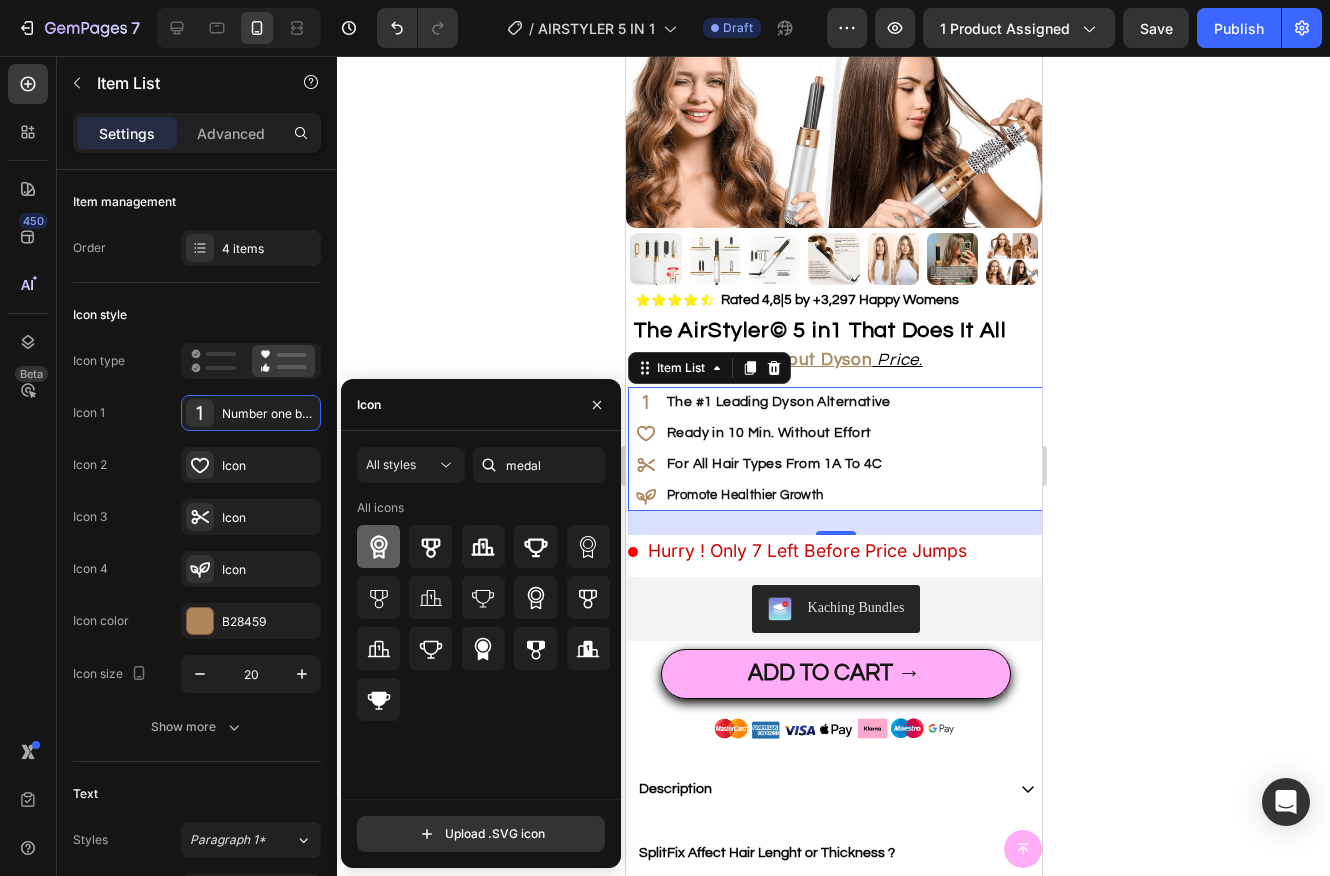 click 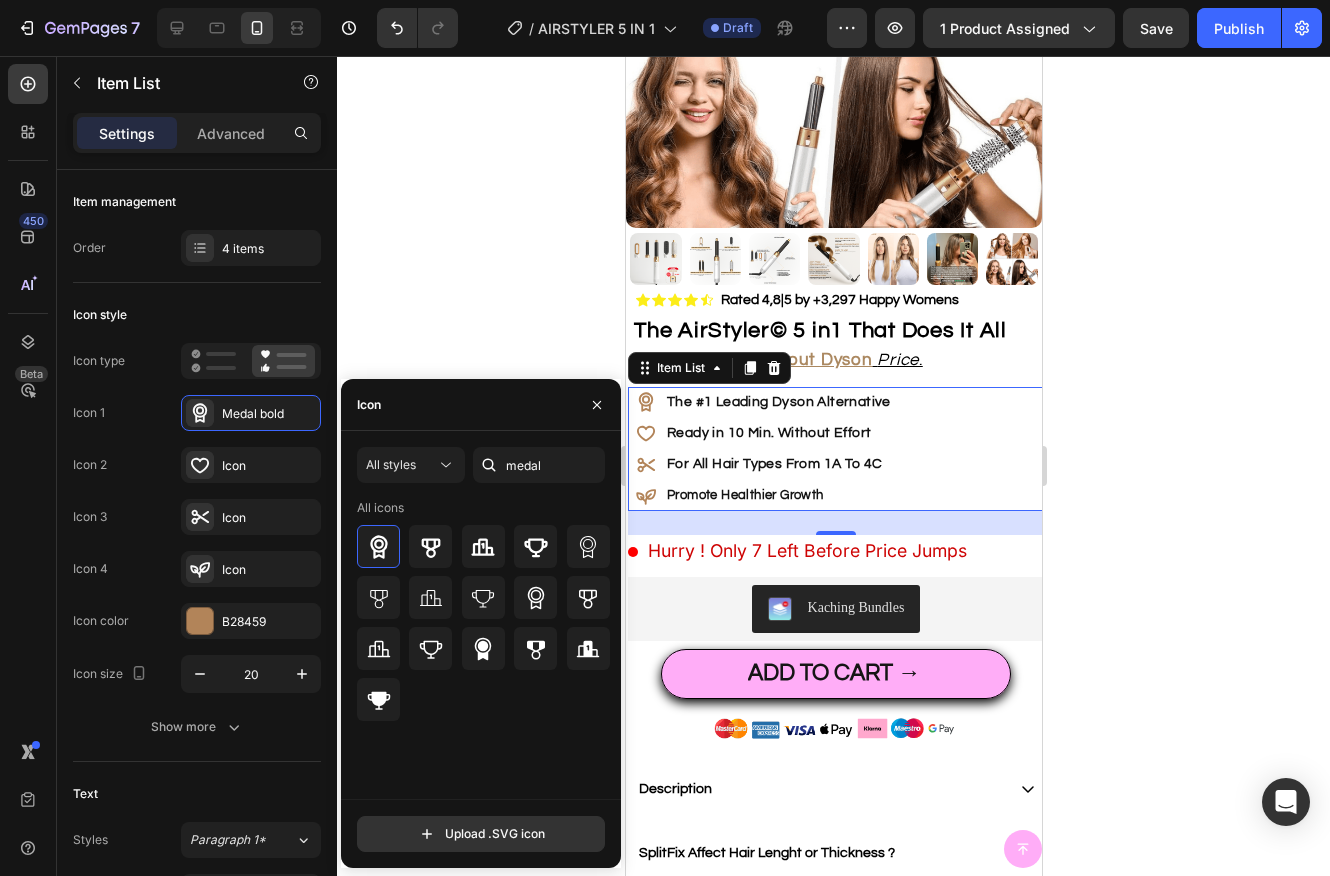 click 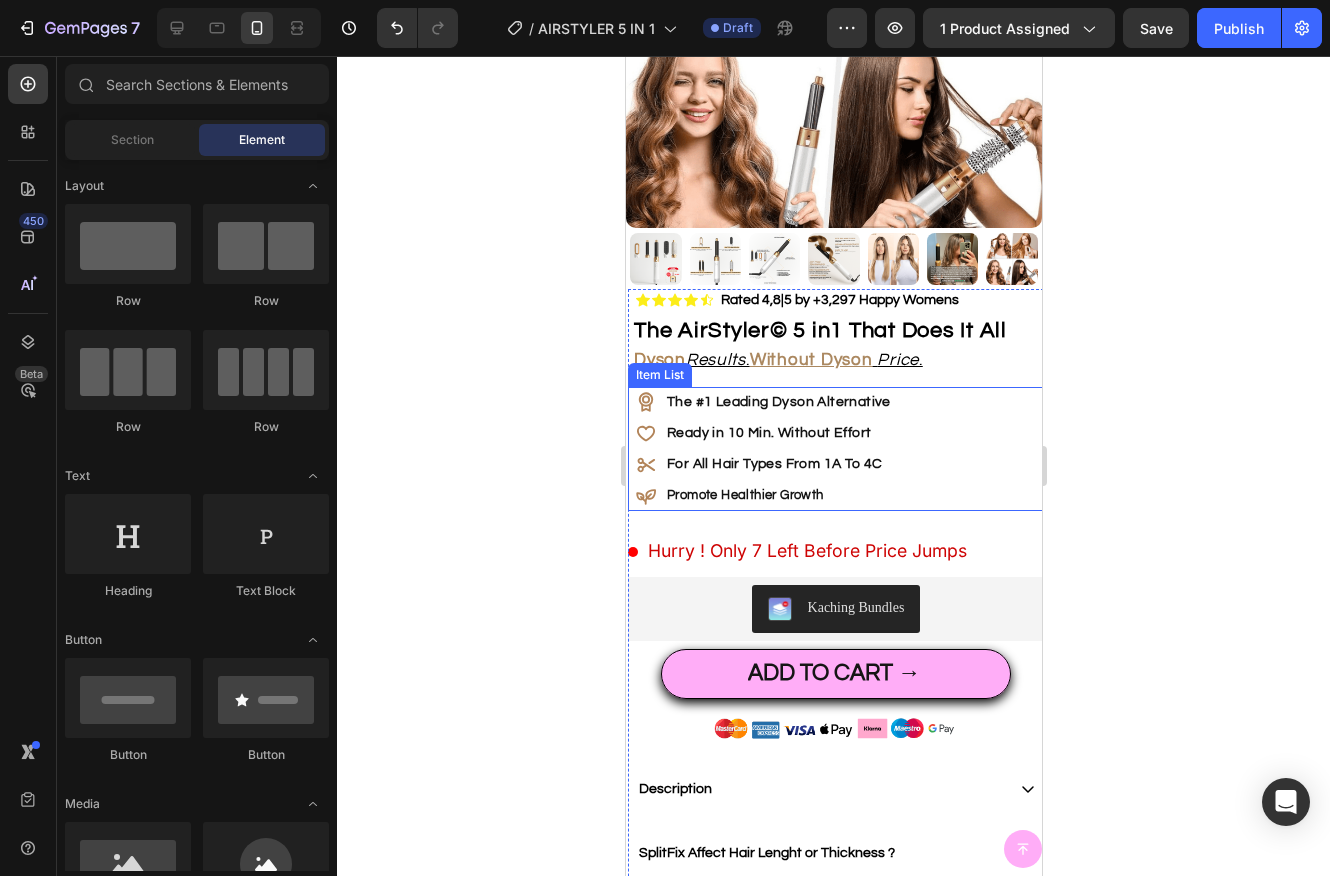 click on "Promote Healthier Growth" at bounding box center (744, 495) 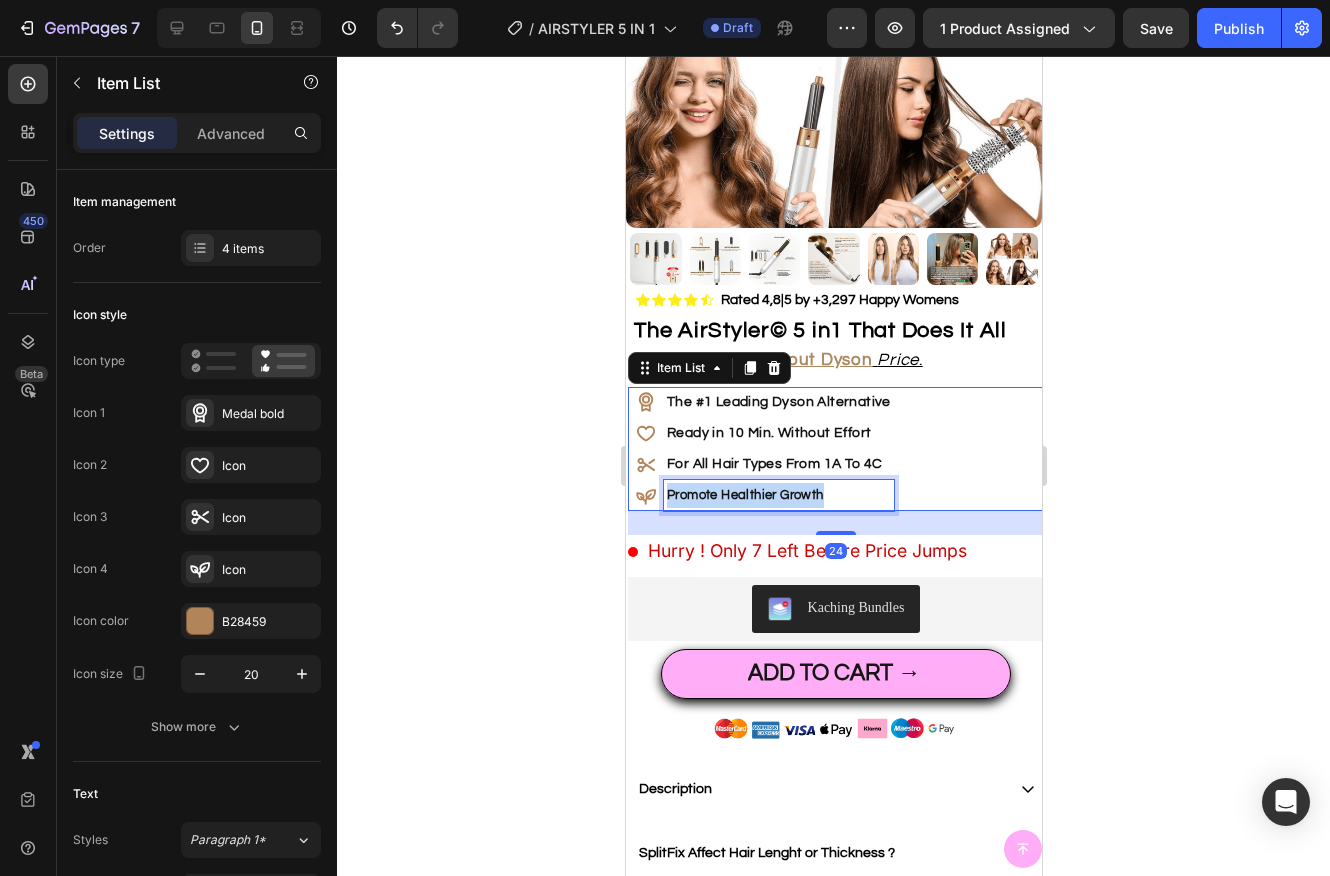 click on "Promote Healthier Growth" at bounding box center (744, 495) 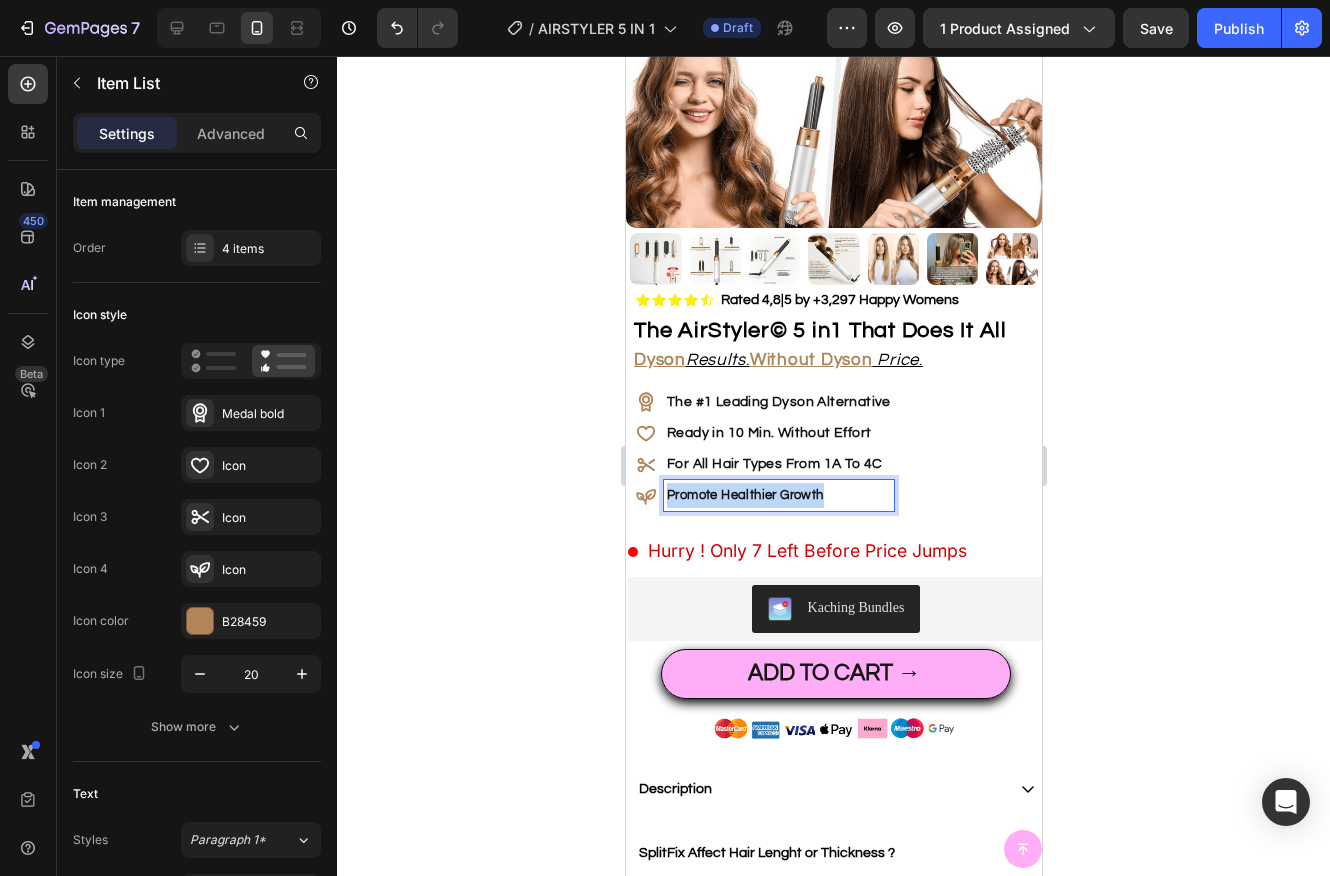 click on "Promote Healthier Growth" at bounding box center [744, 495] 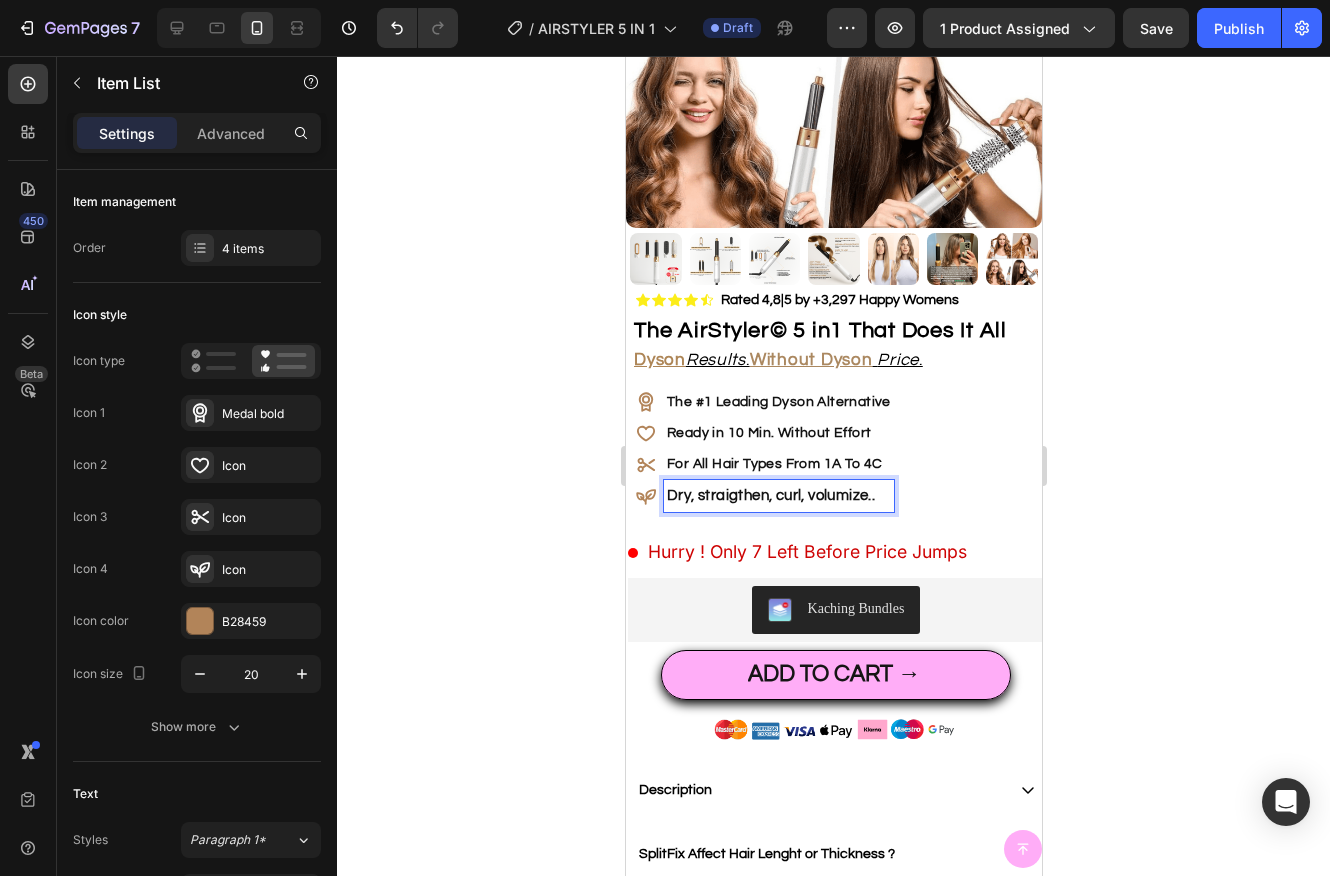 click on "Dry, straigthen, curl, volumize.." at bounding box center (770, 495) 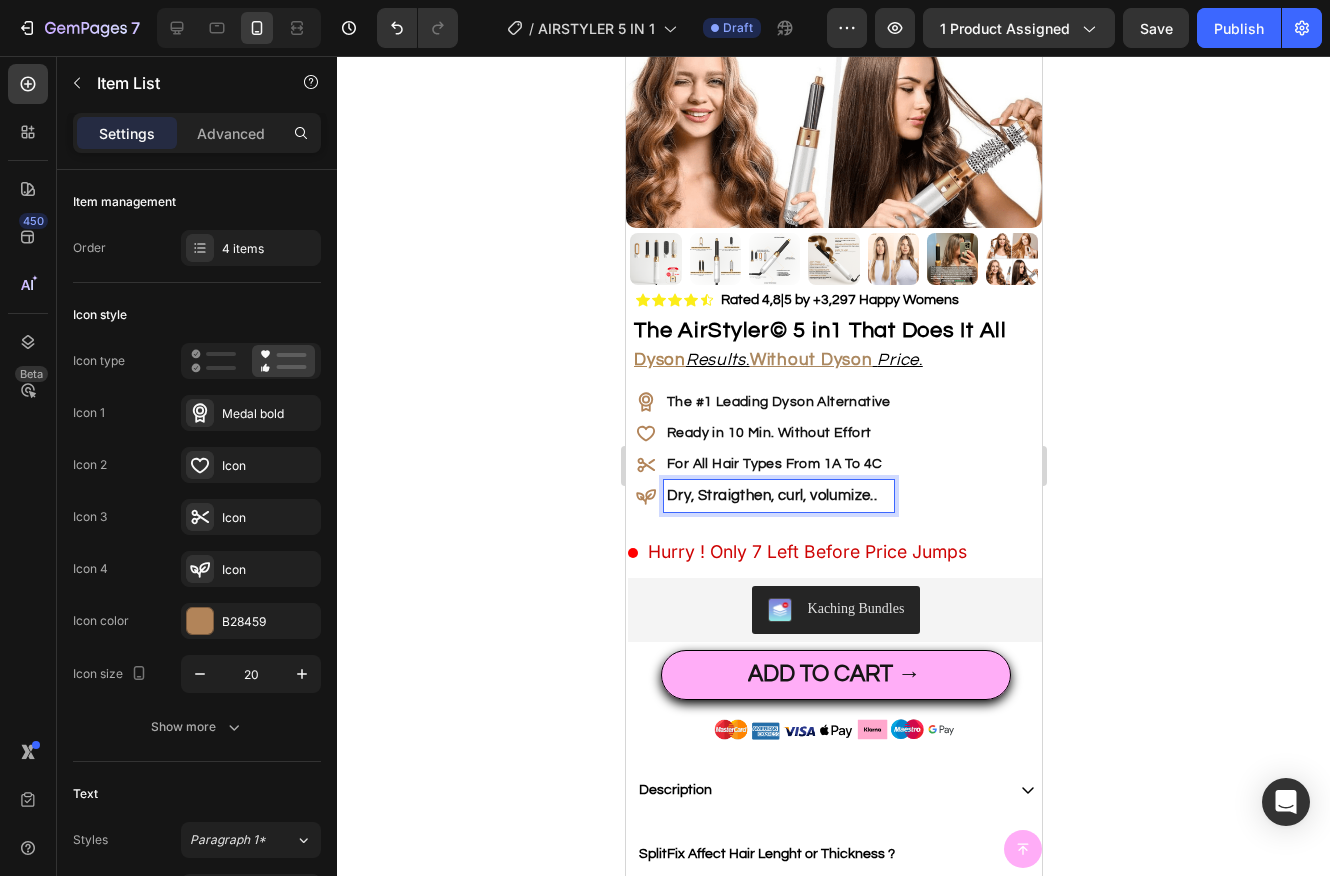 click on "Dry, Straigthen, curl, volumize.." at bounding box center [771, 495] 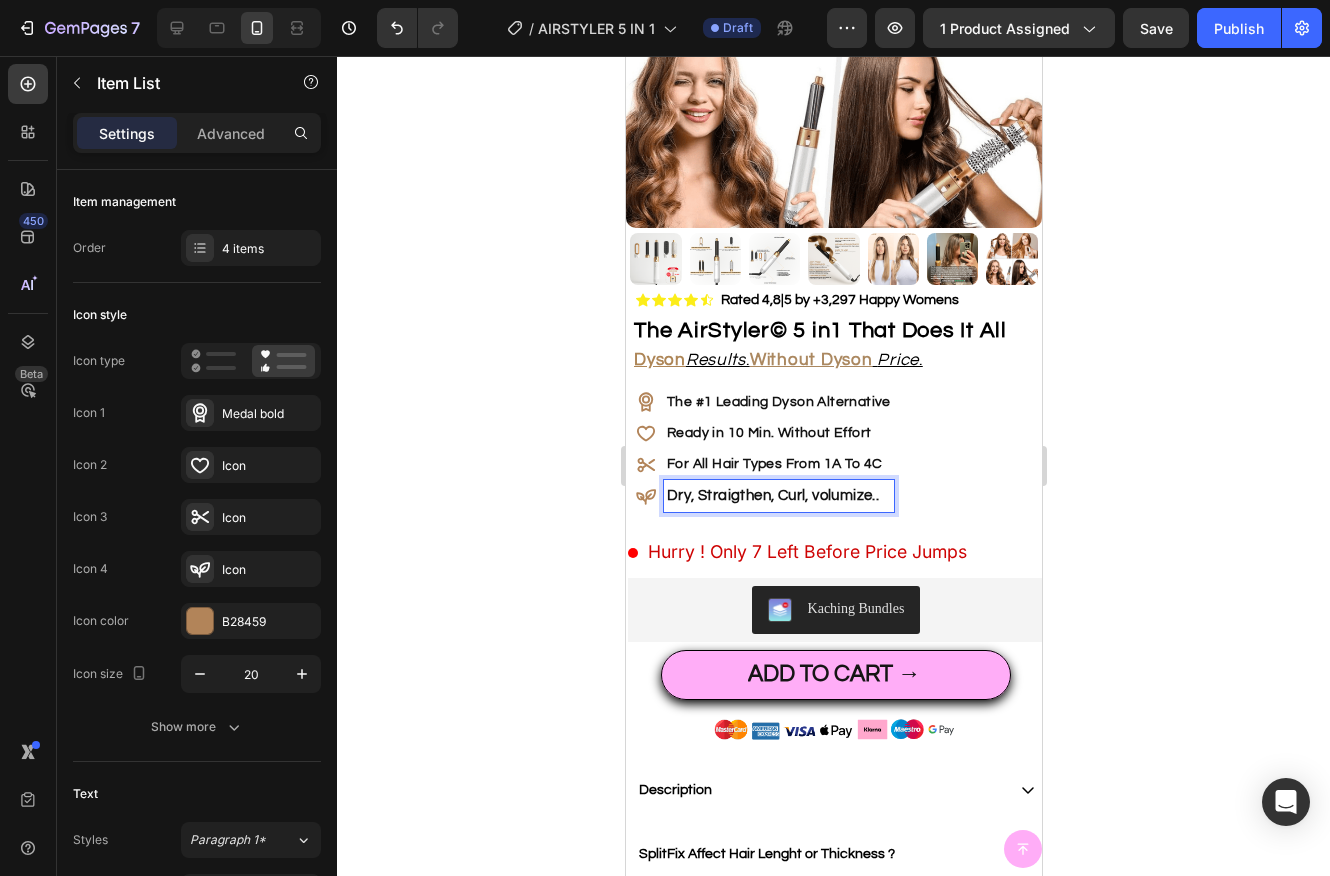 click on "Dry, Straigthen, Curl, volumize.." at bounding box center [772, 495] 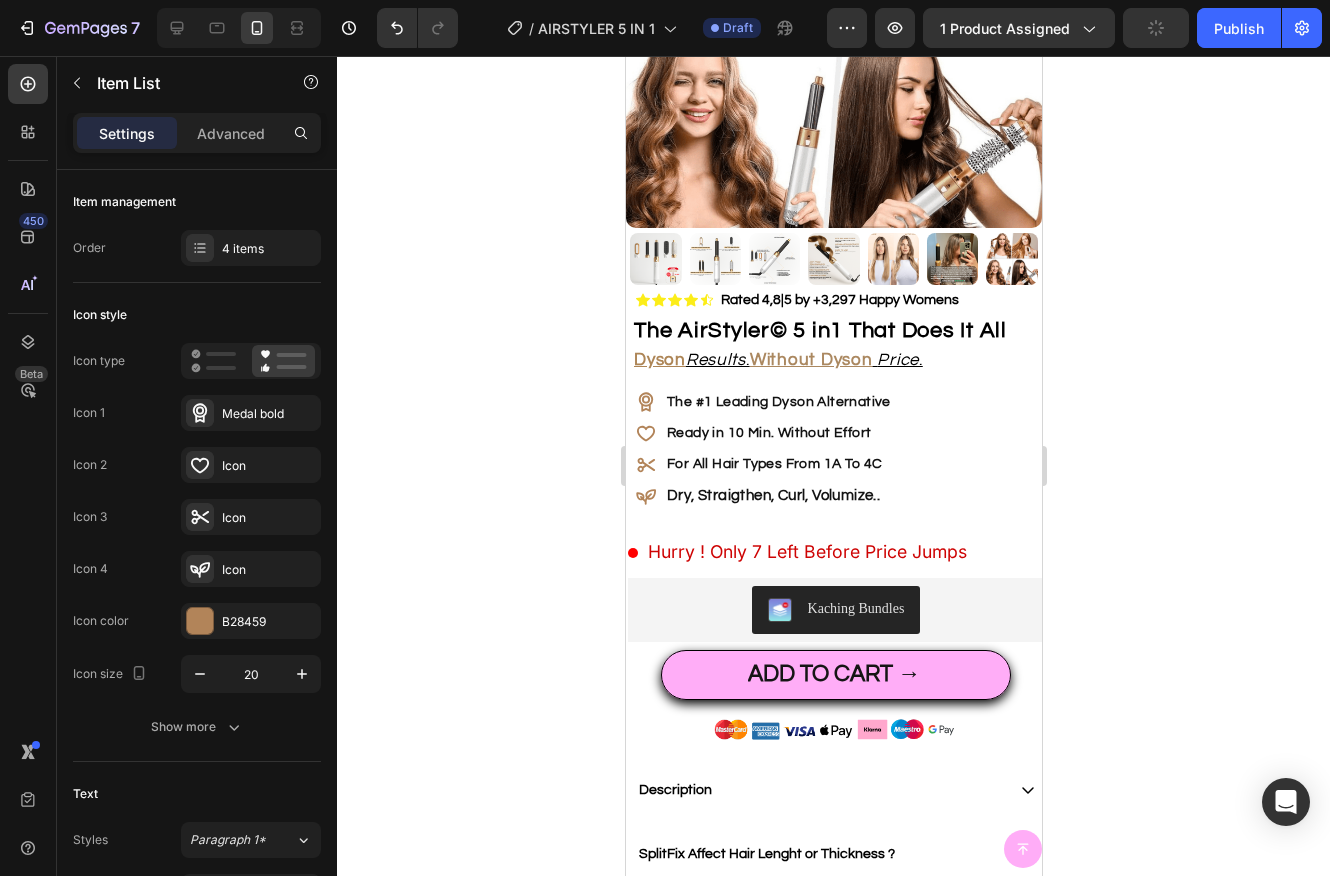 click 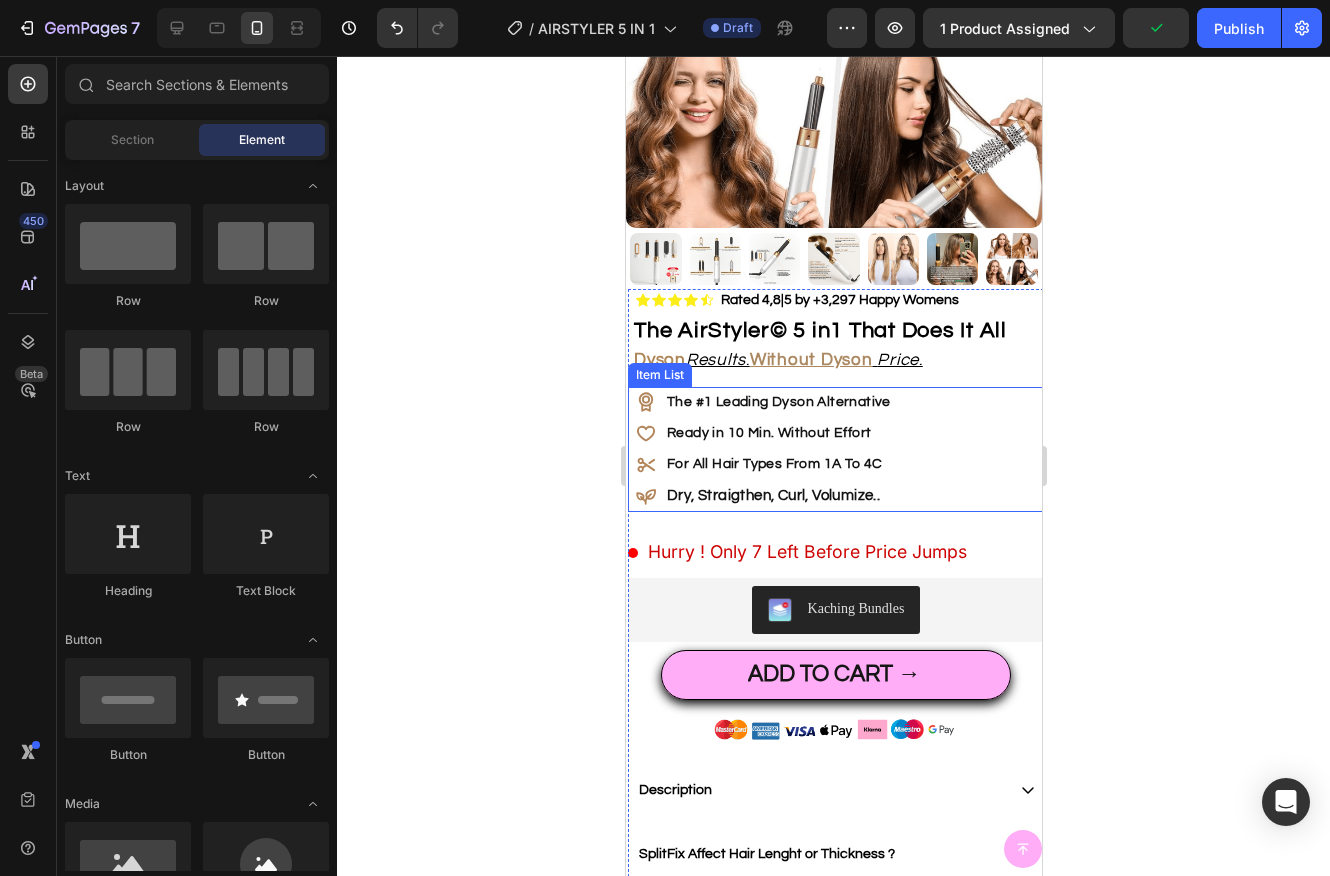 click 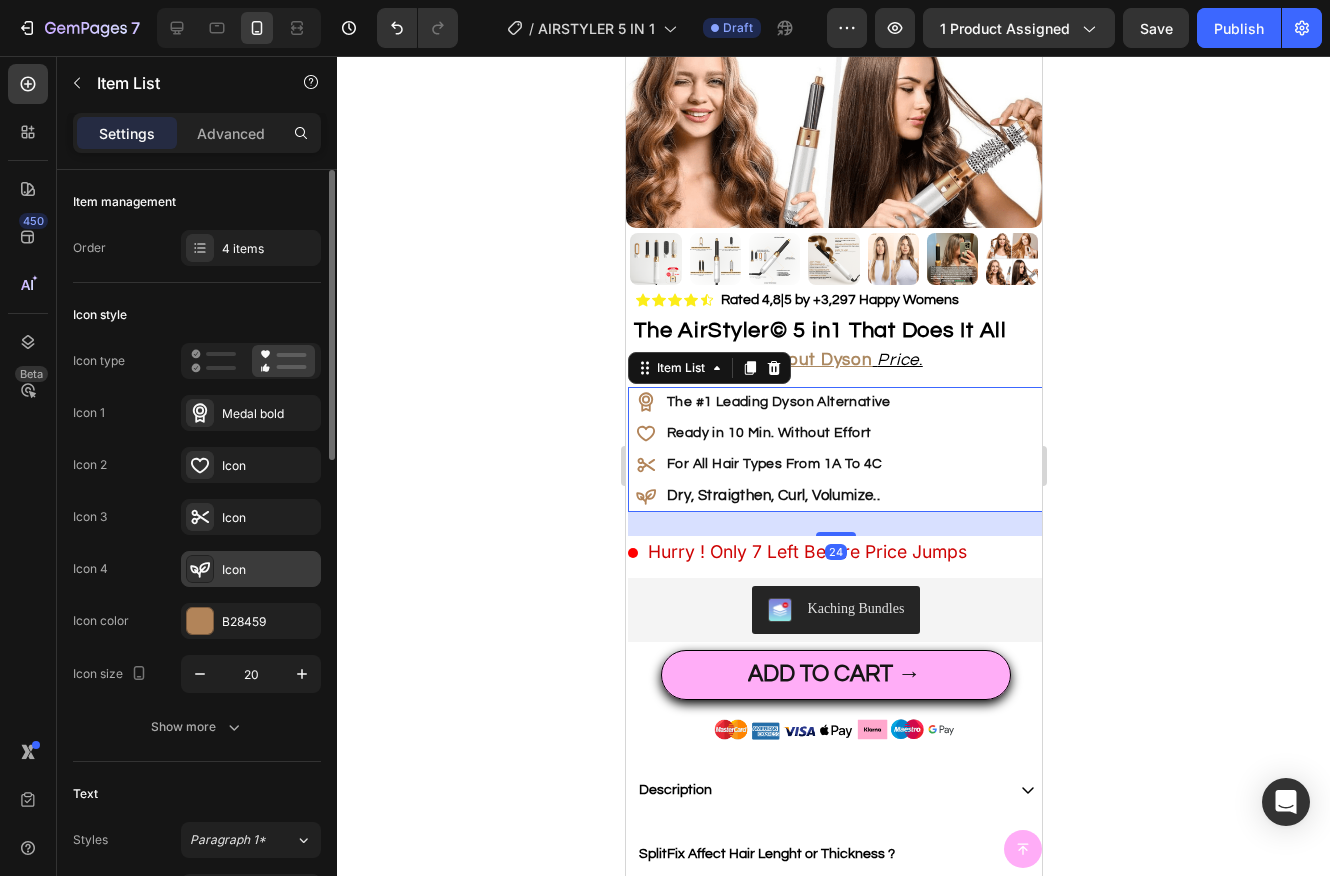 click on "Icon" at bounding box center [269, 570] 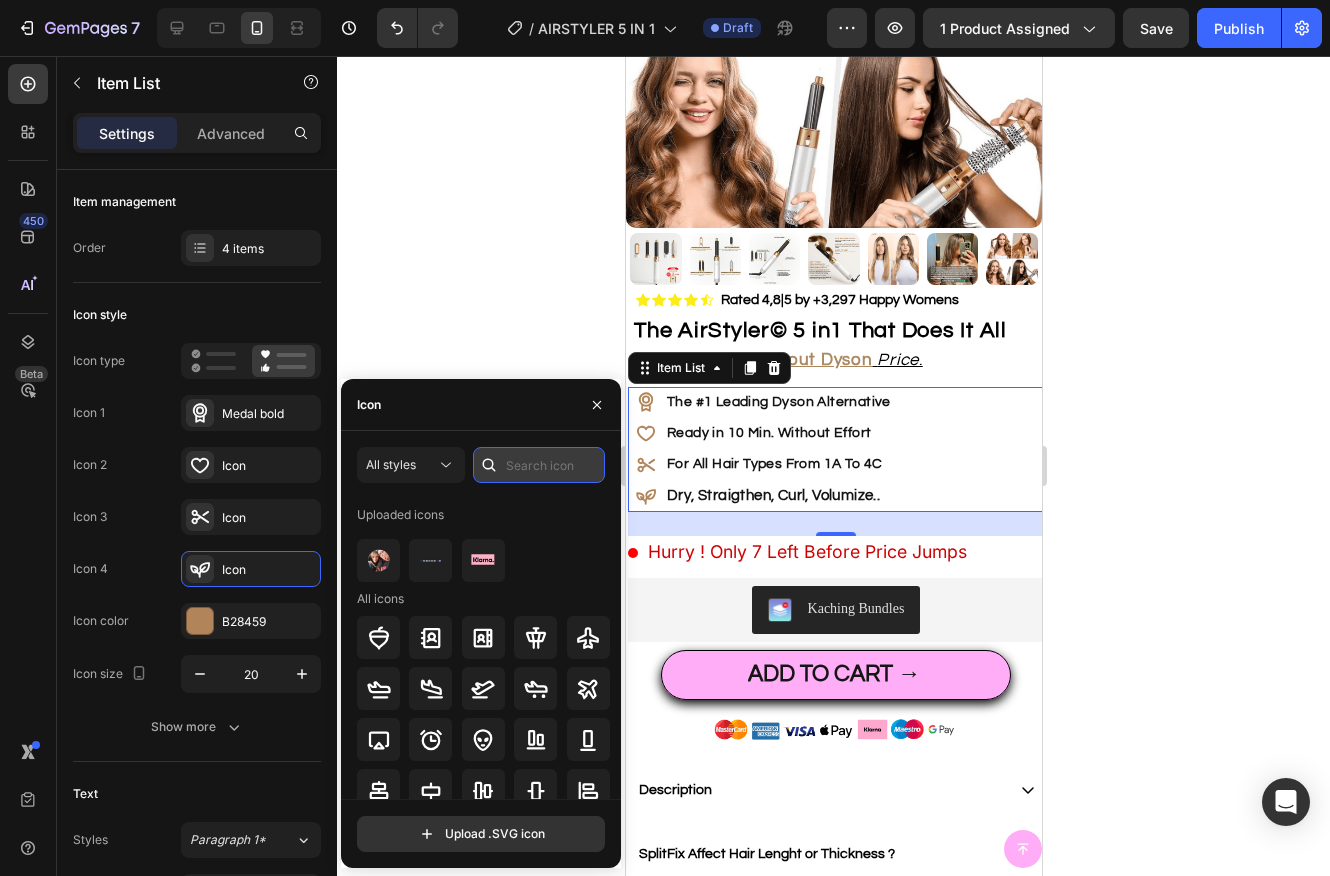 click at bounding box center [539, 465] 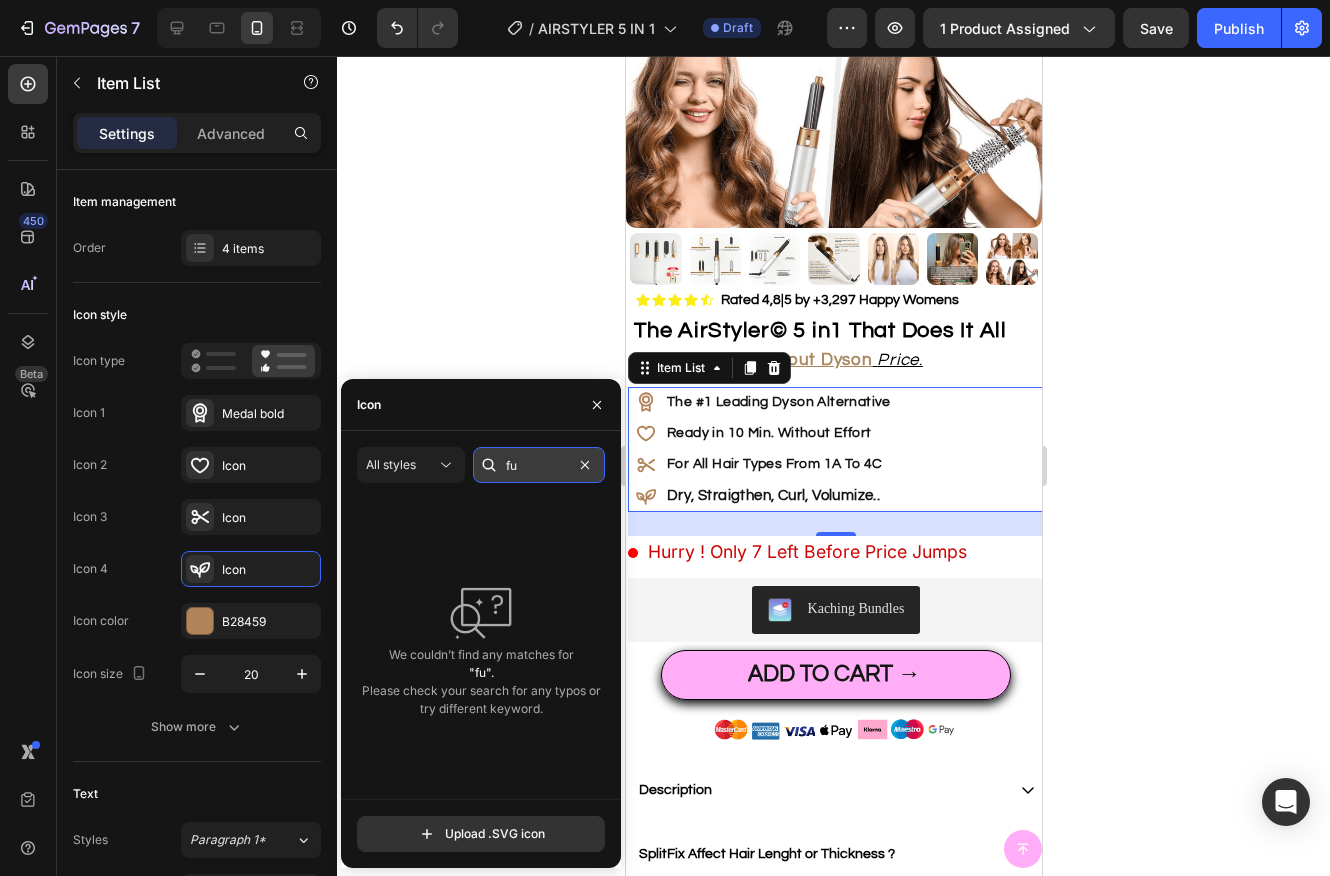 type on "f" 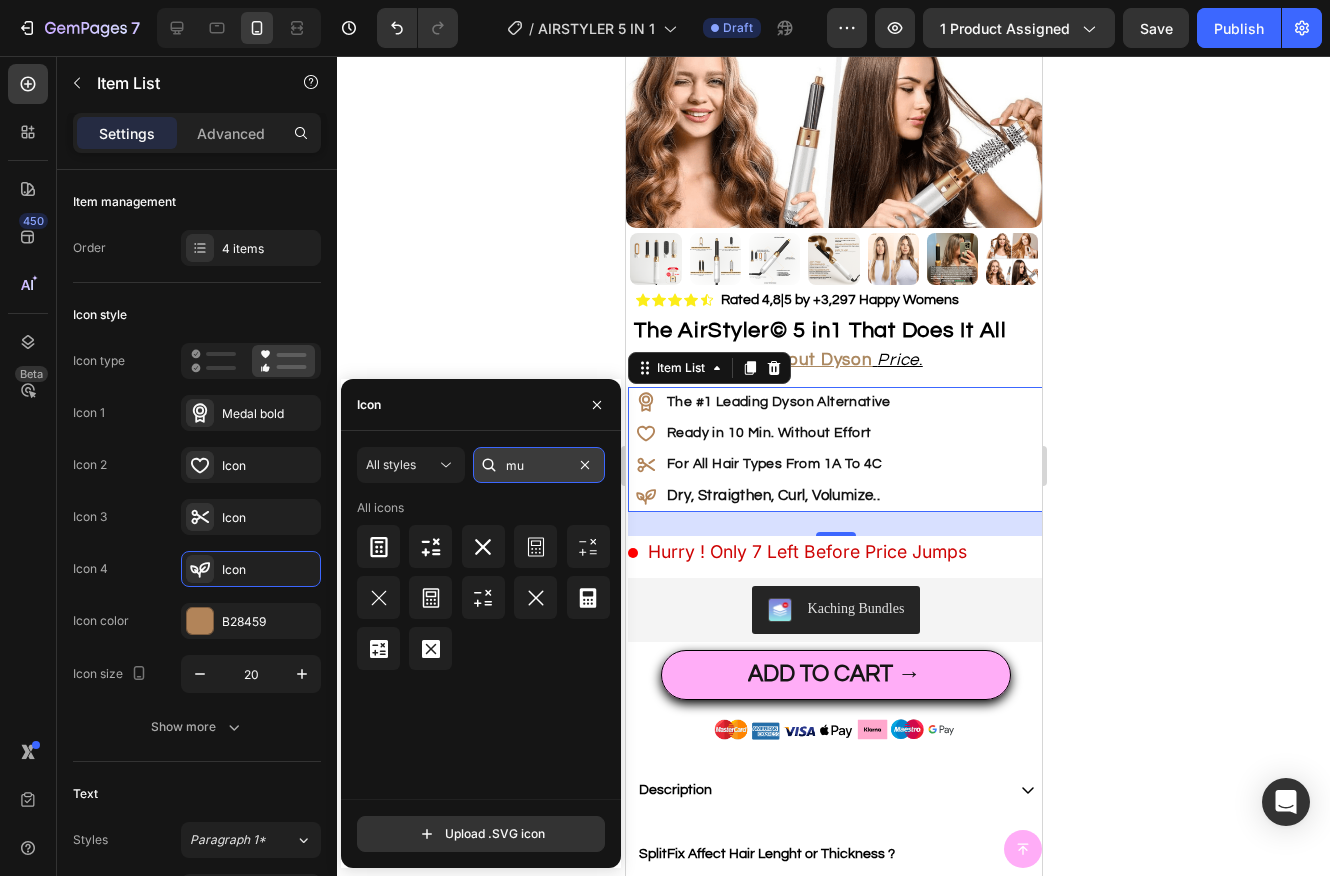 type on "m" 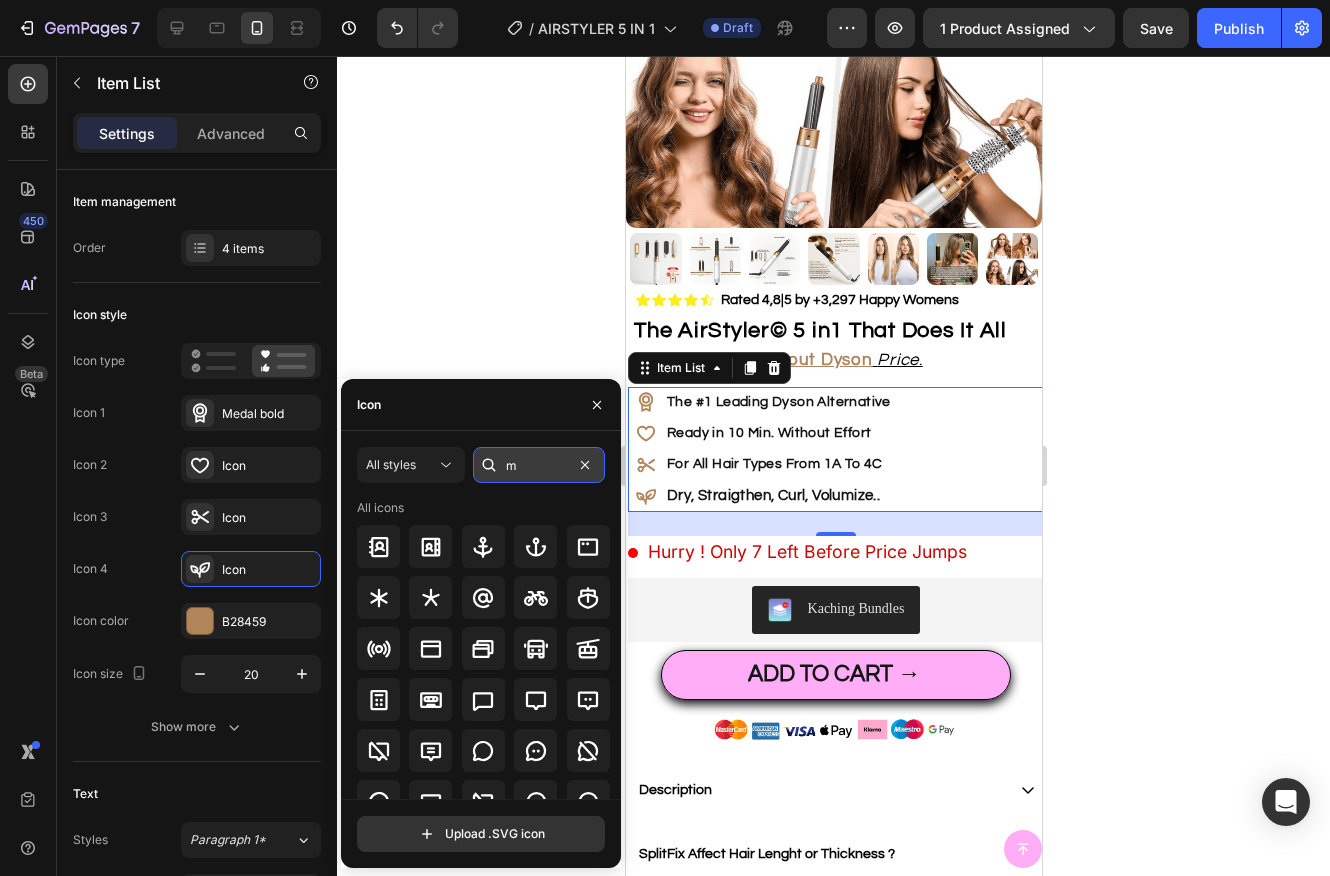 type 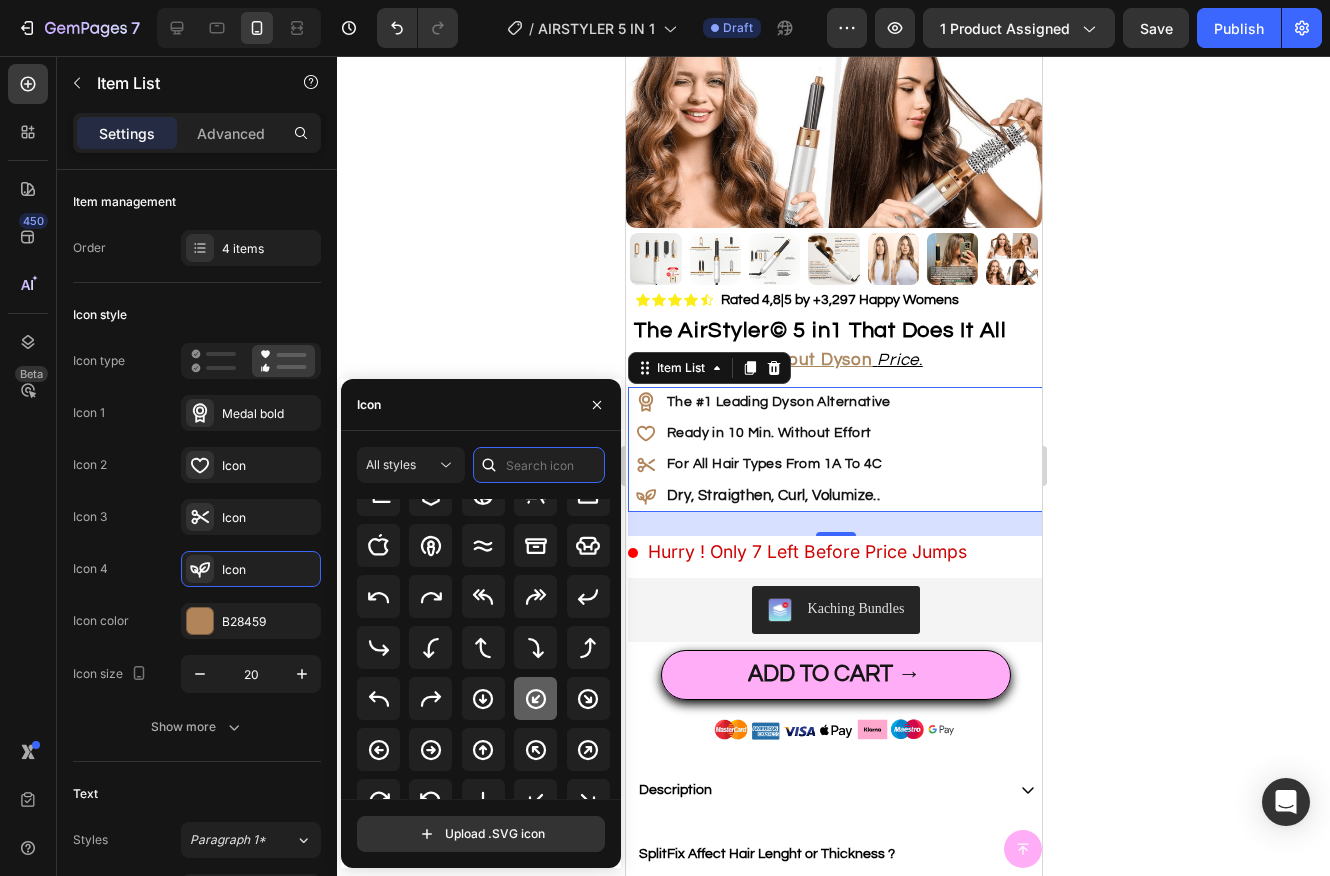 scroll, scrollTop: 393, scrollLeft: 0, axis: vertical 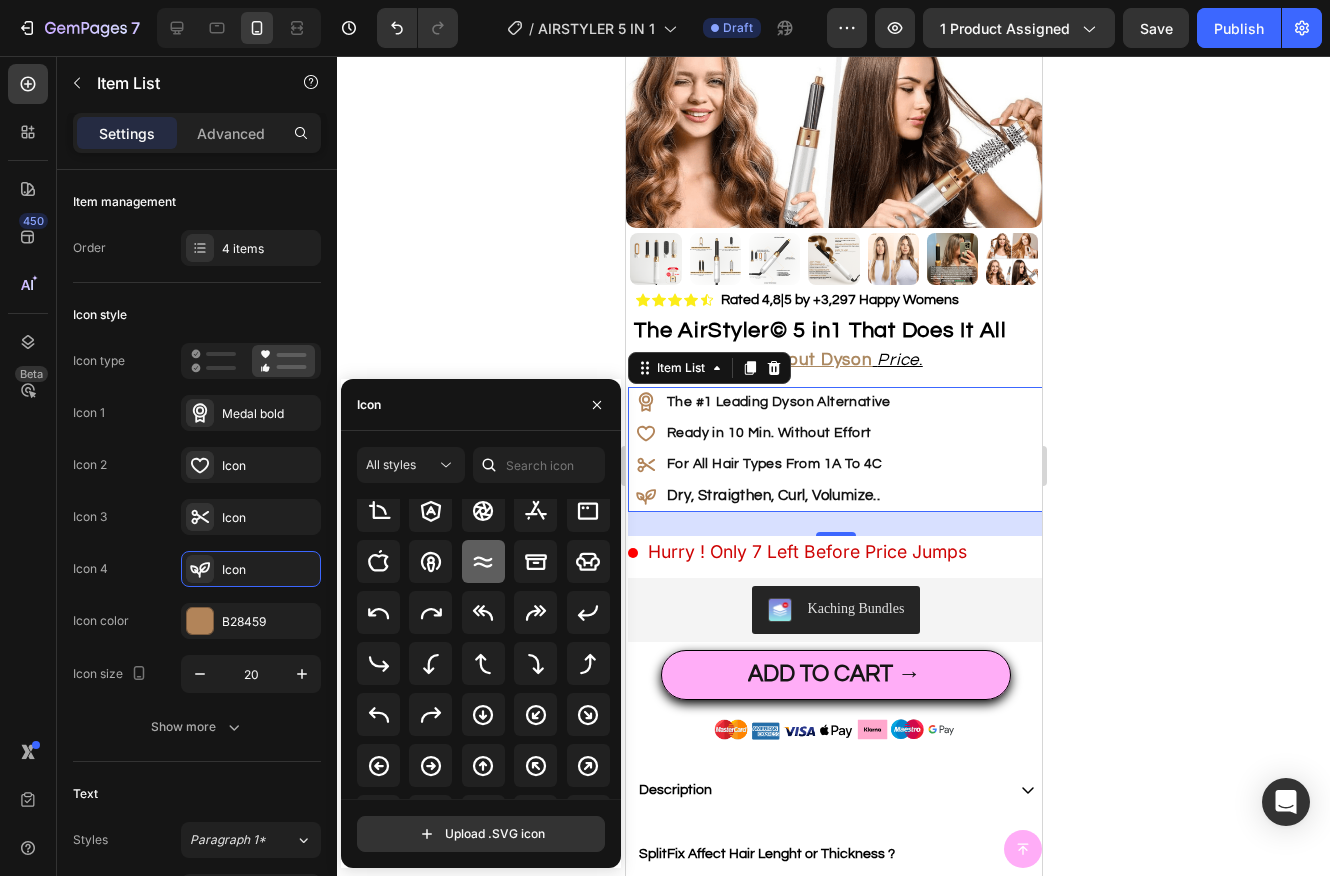 click 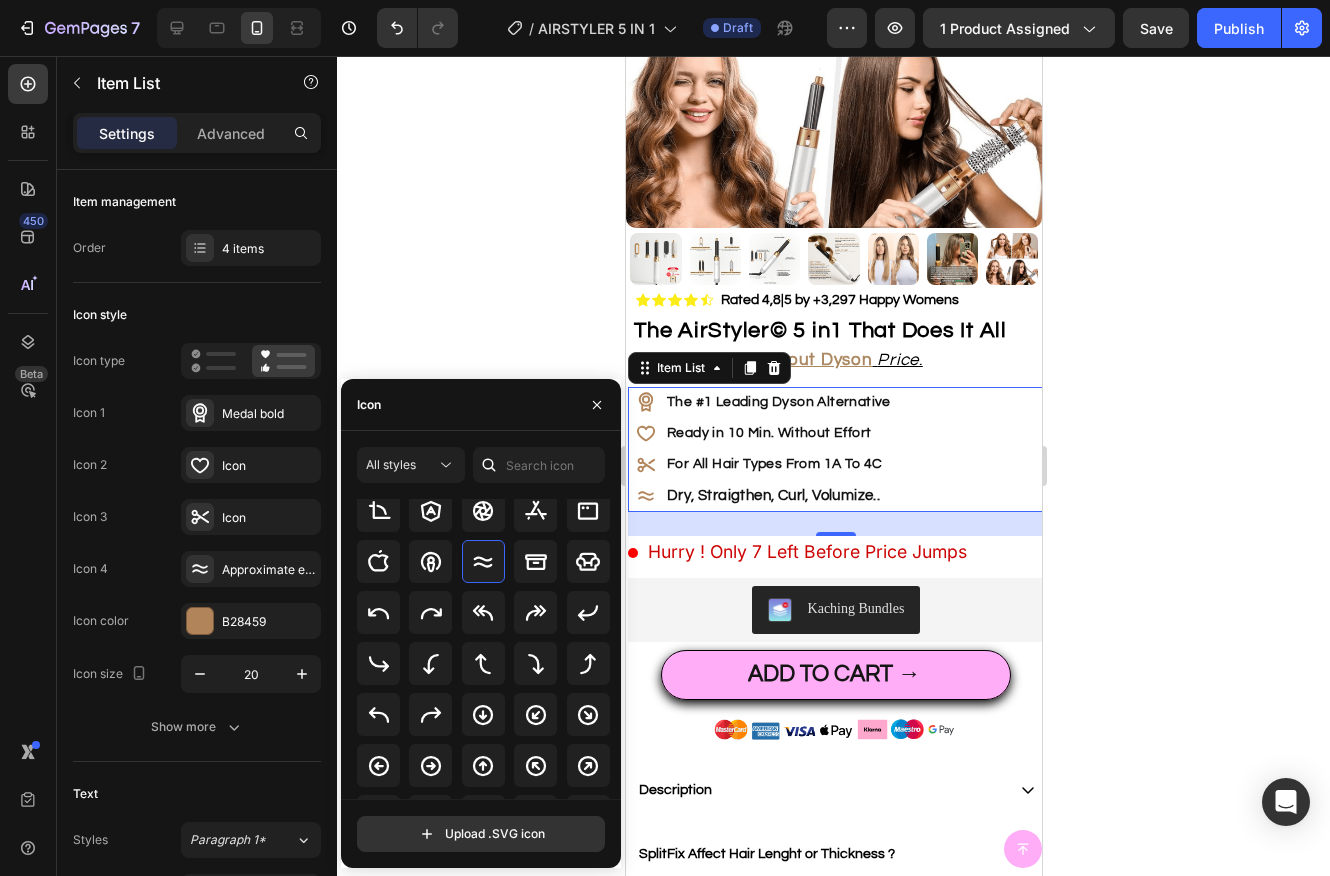 click 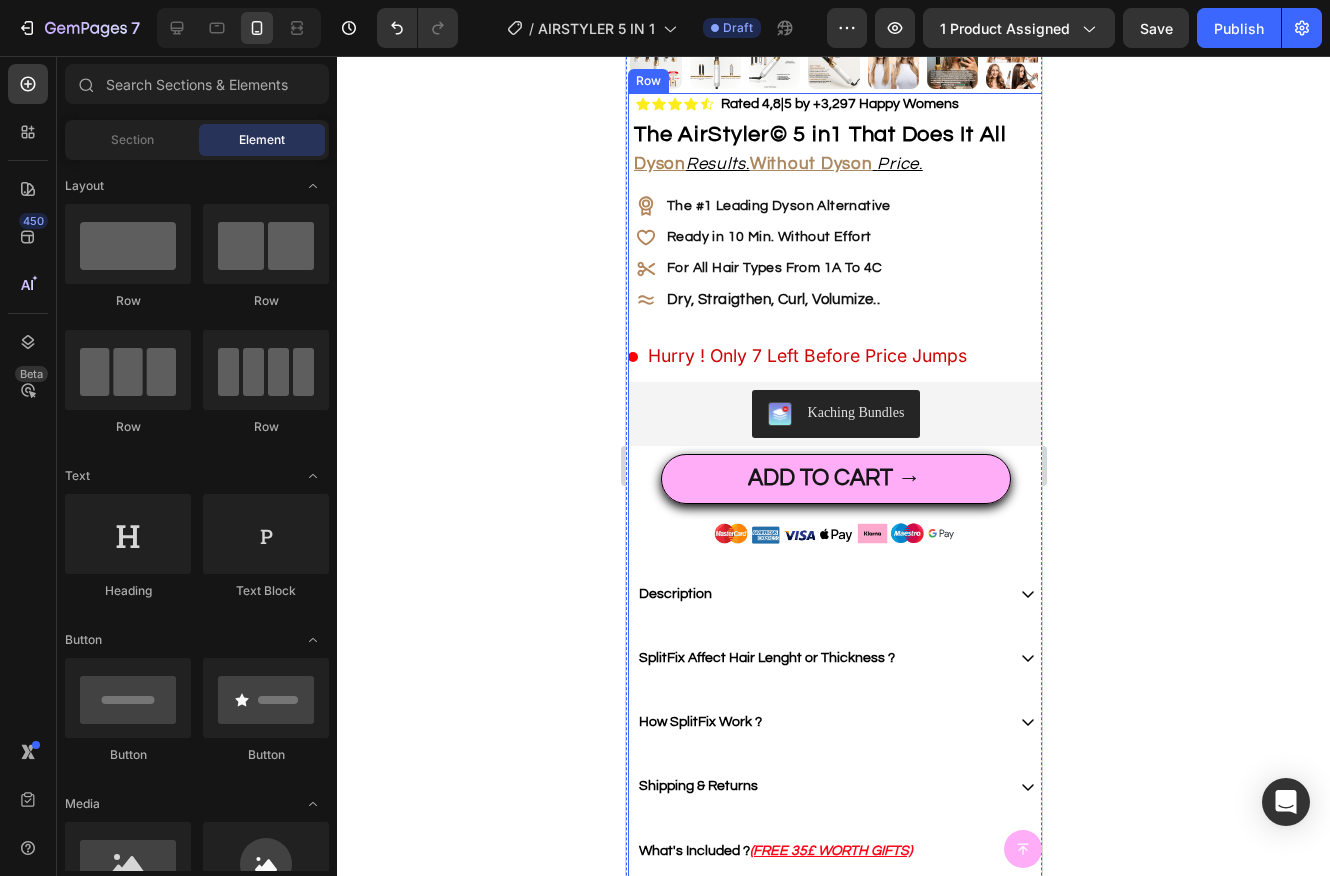 scroll, scrollTop: 491, scrollLeft: 0, axis: vertical 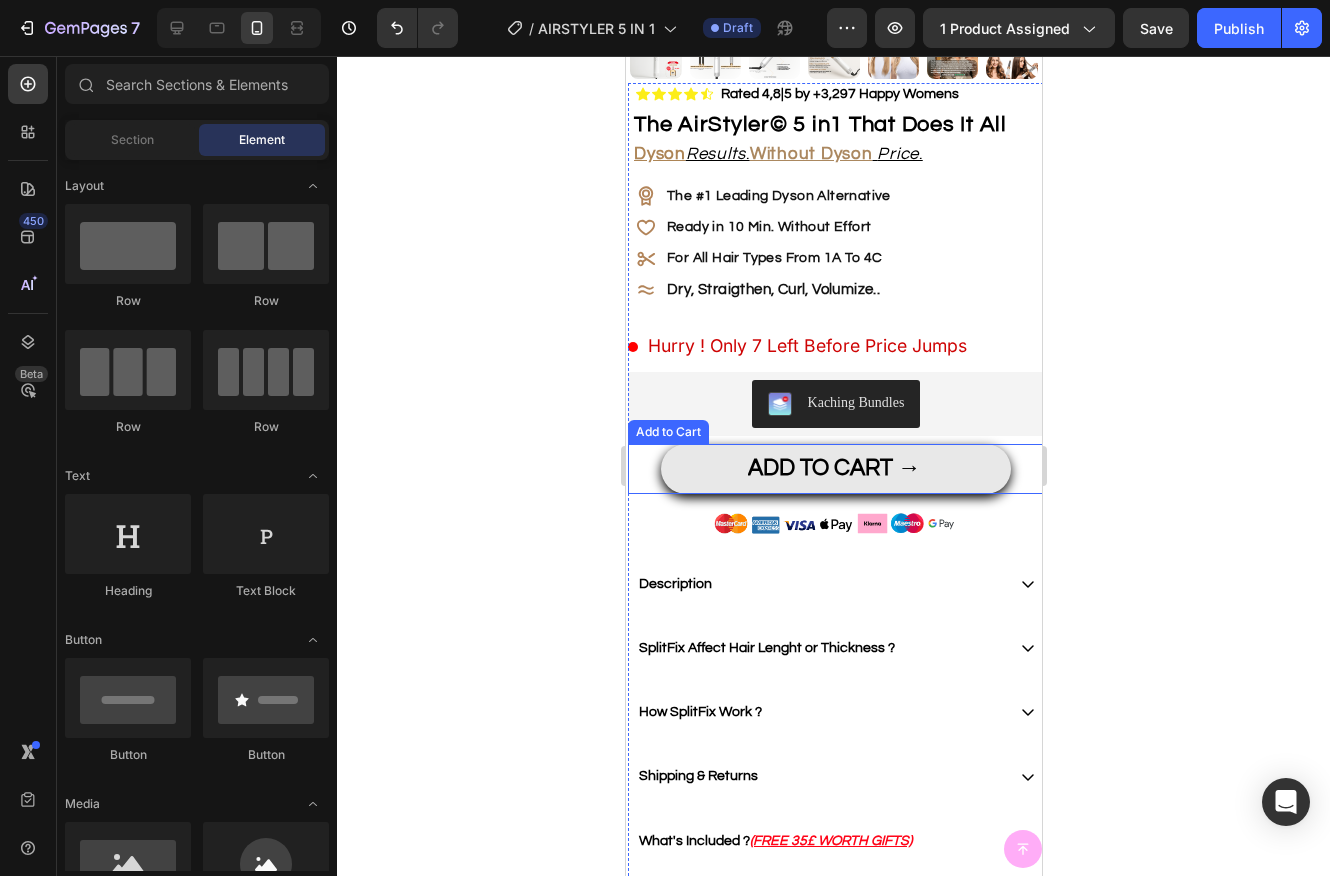 click on "ADD TO CART →" at bounding box center [835, 469] 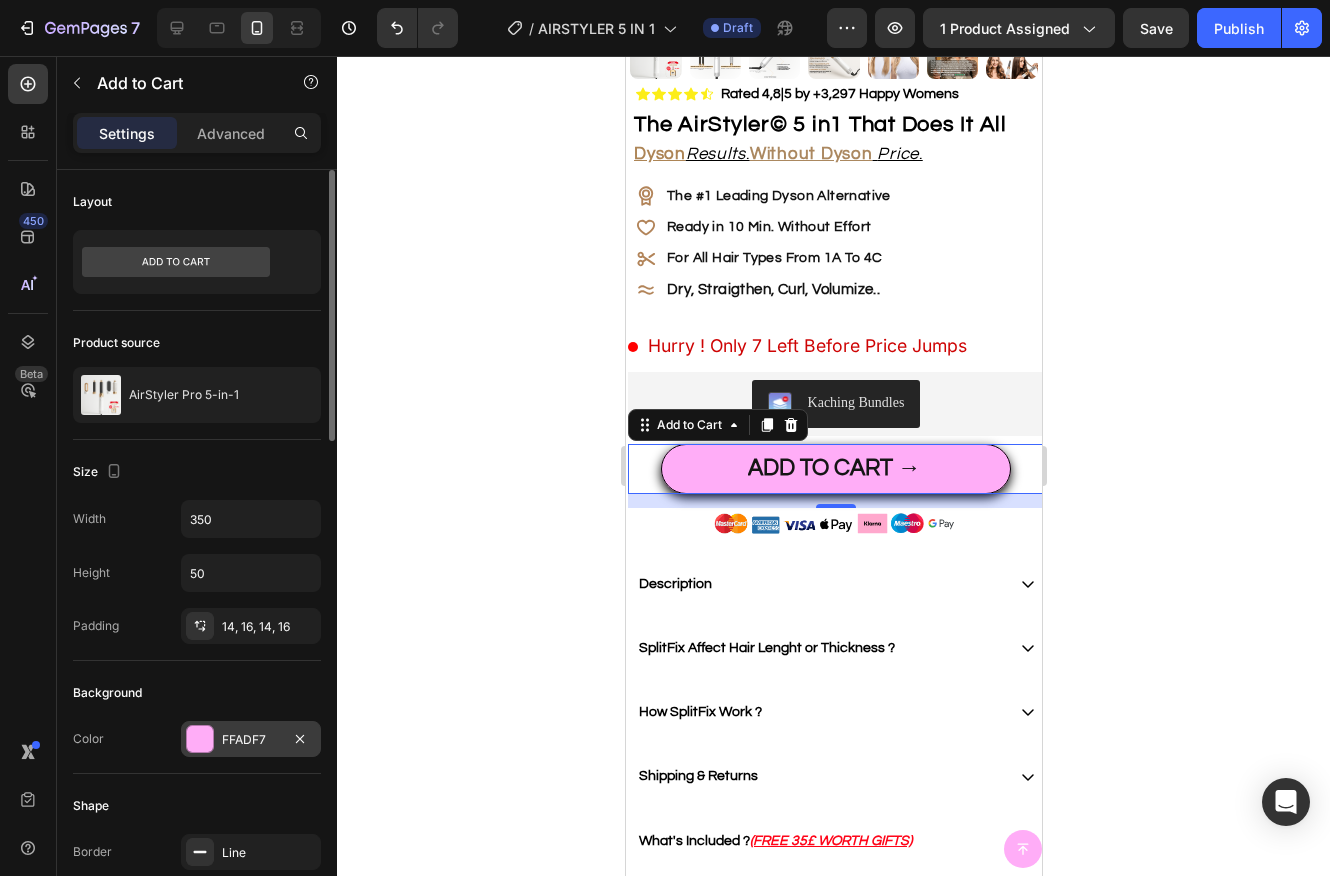 scroll, scrollTop: 10, scrollLeft: 0, axis: vertical 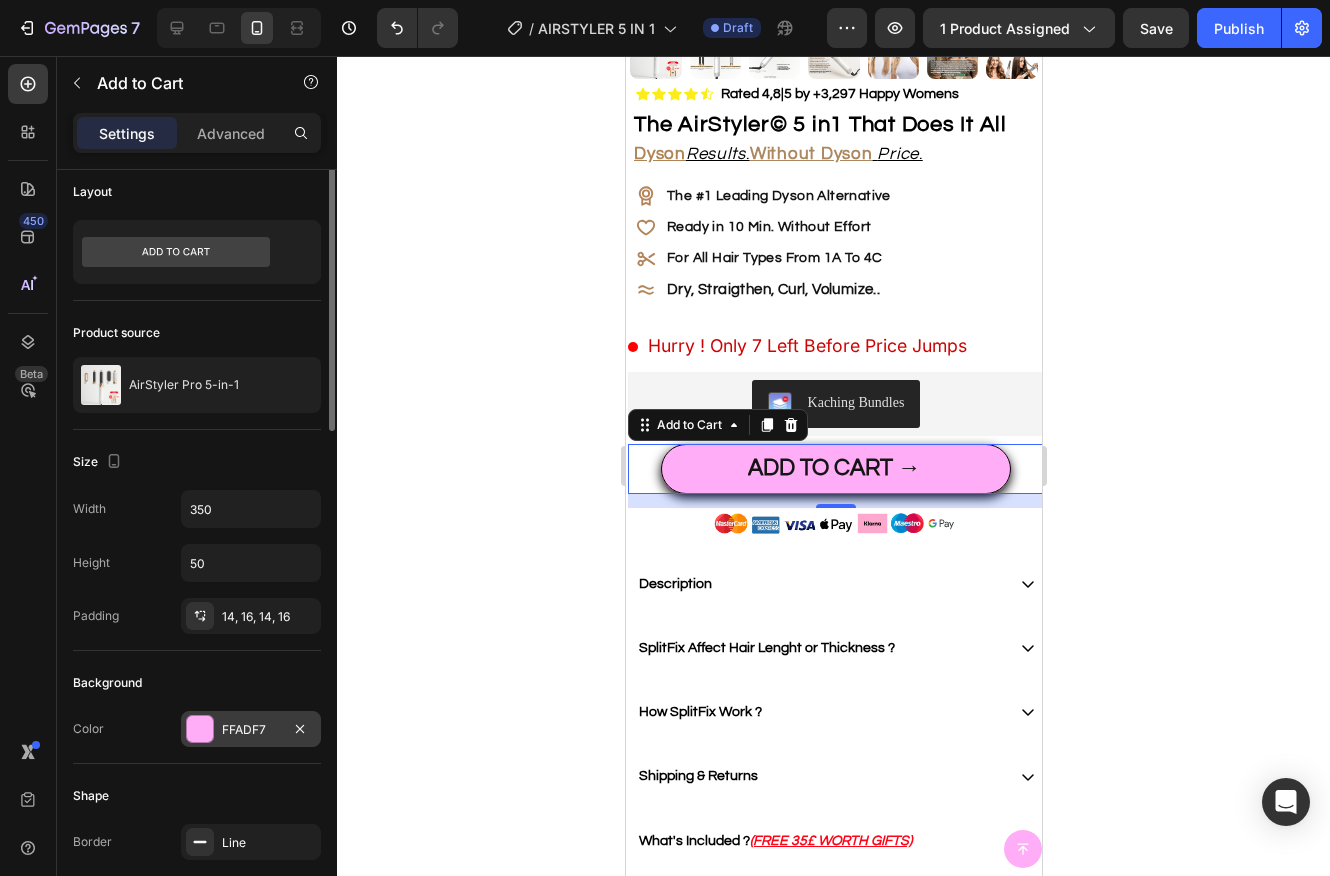 click at bounding box center (200, 729) 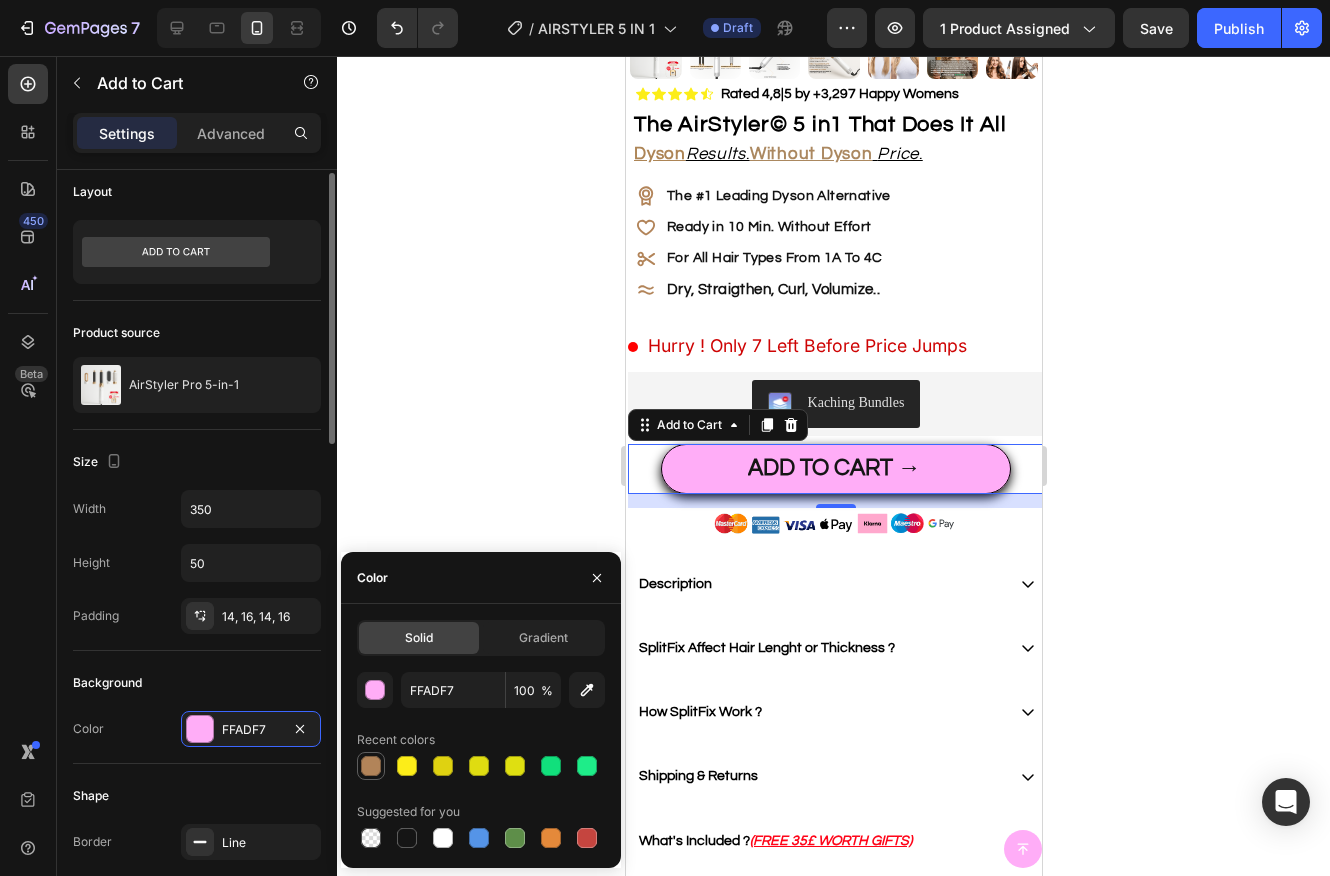 click at bounding box center (371, 766) 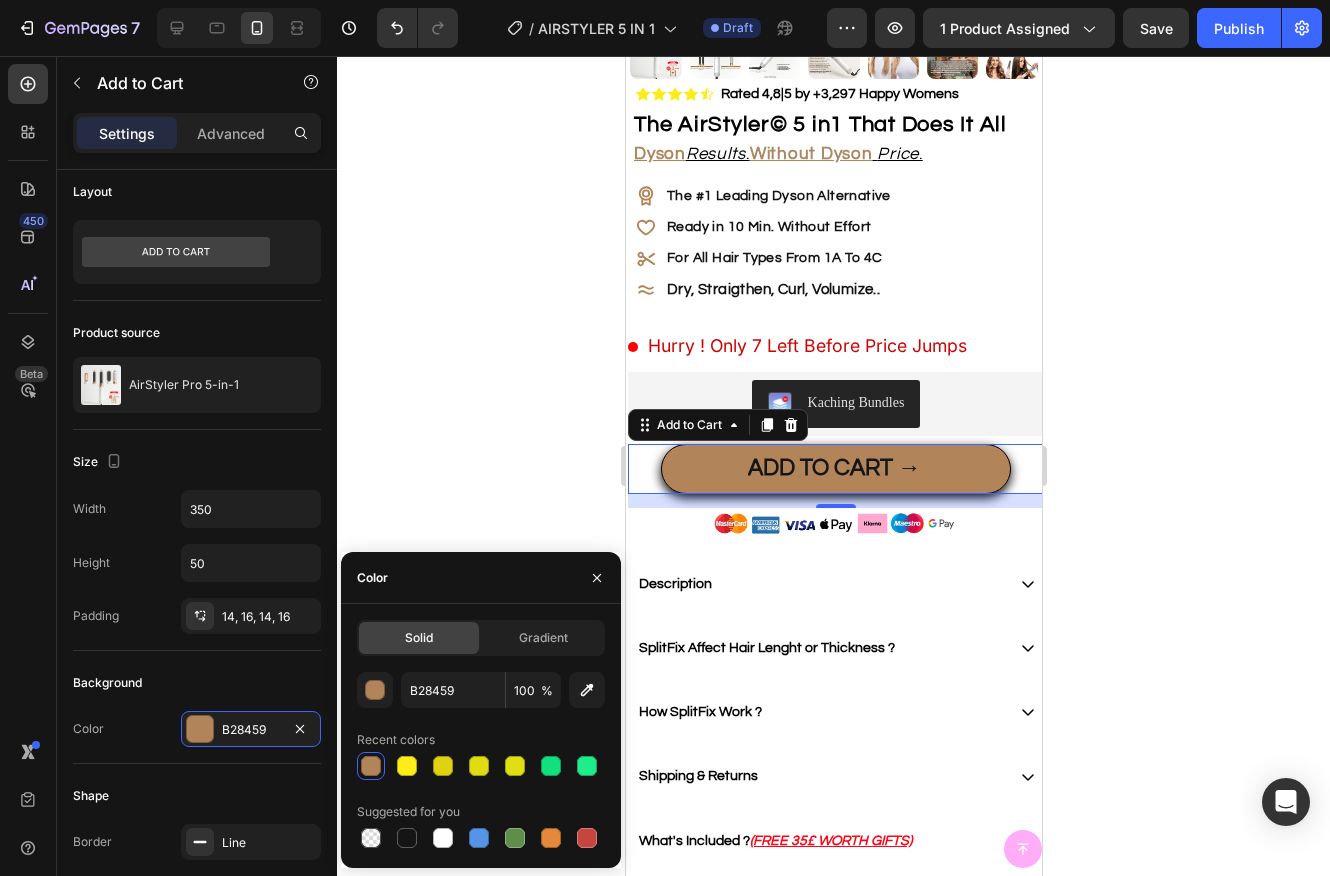 click 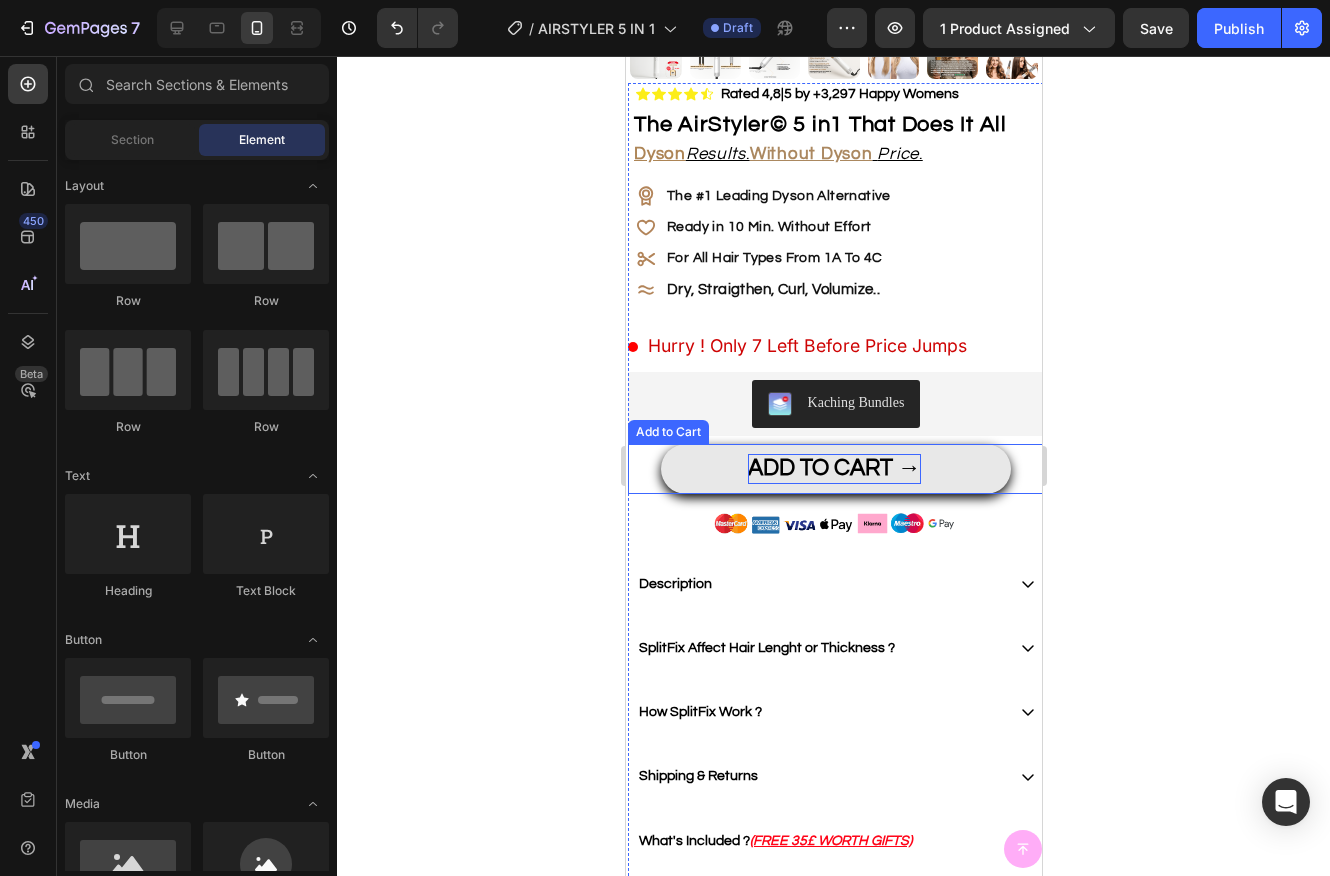click on "ADD TO CART →" at bounding box center (833, 469) 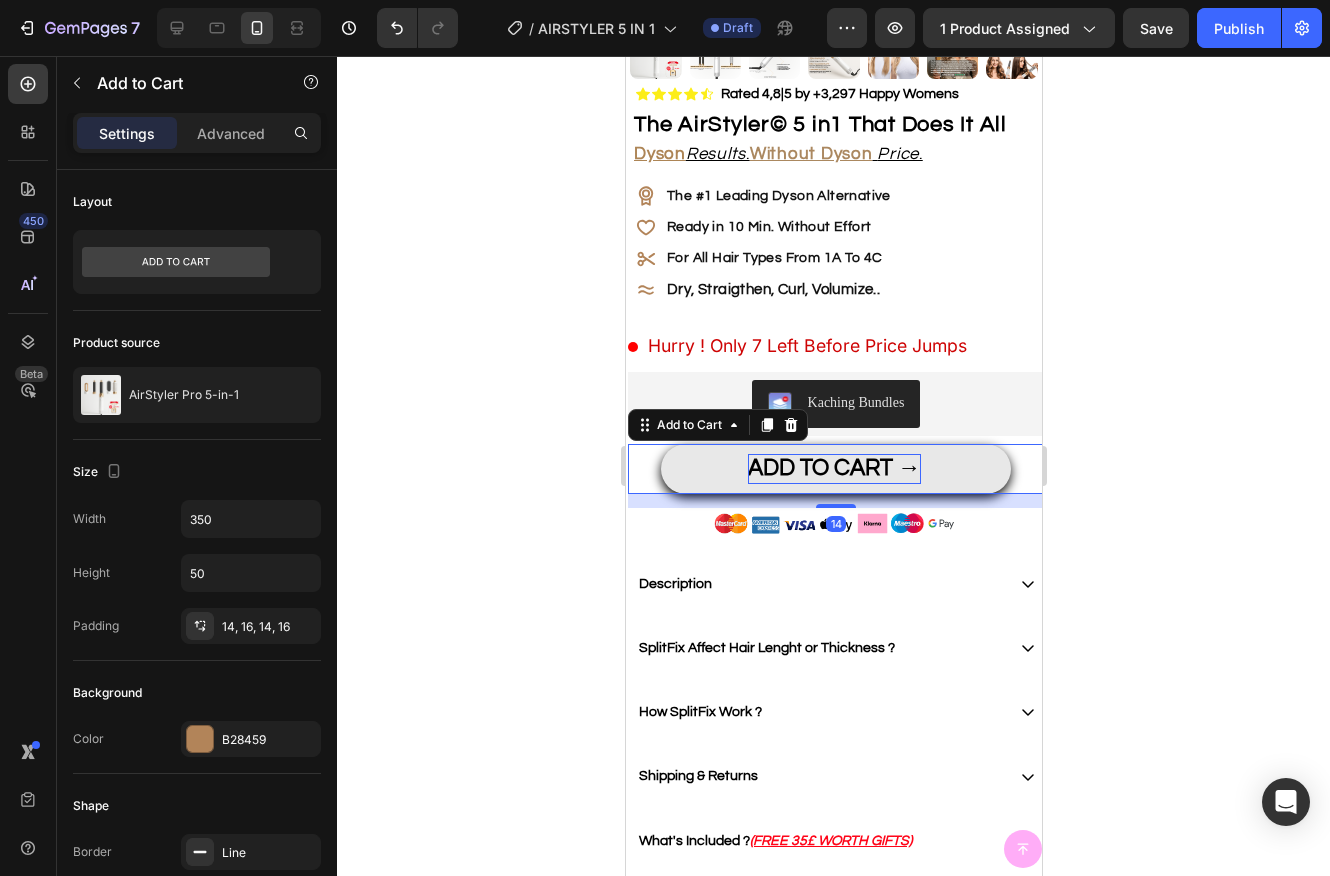 click on "ADD TO CART →" at bounding box center (833, 469) 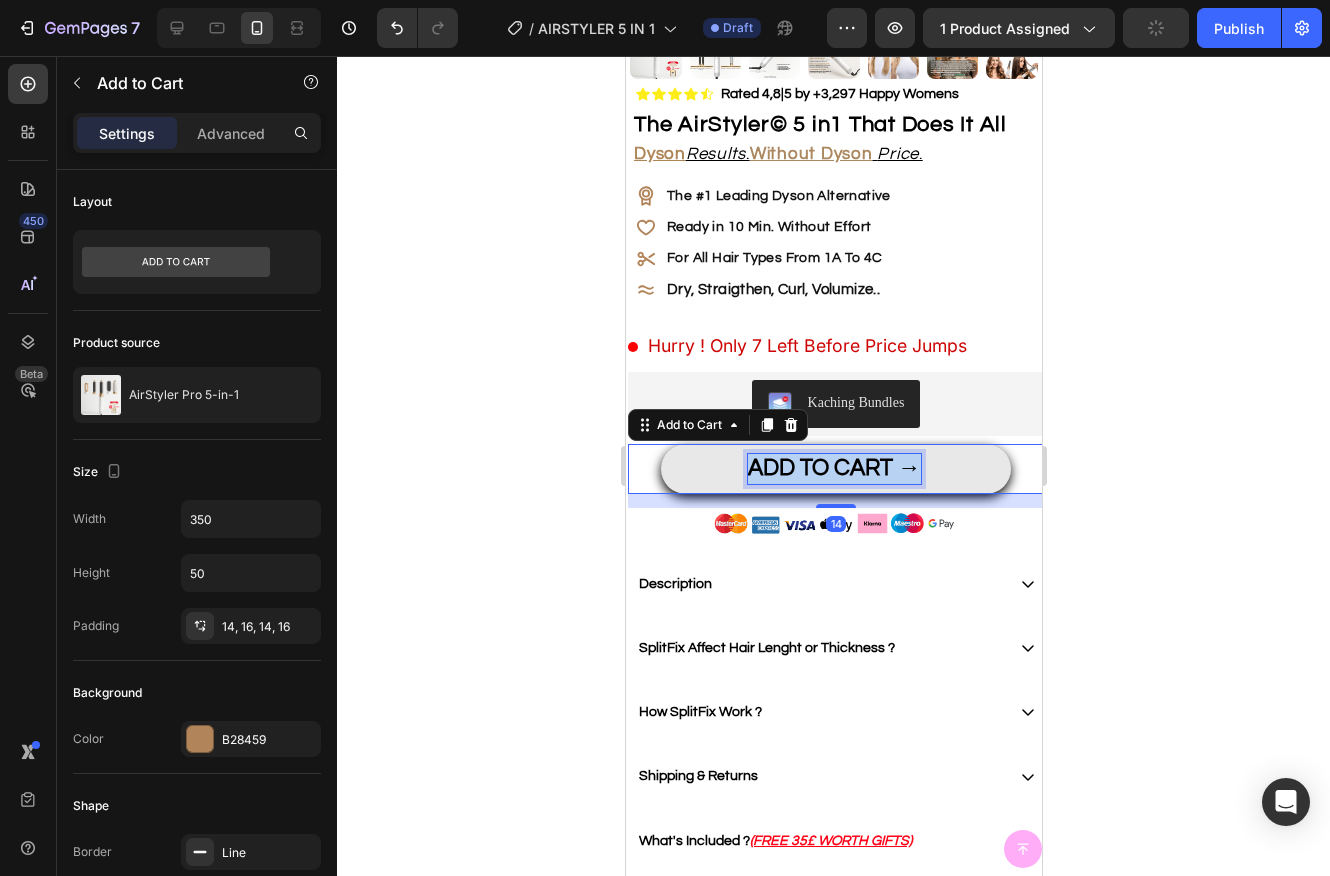 click on "ADD TO CART →" at bounding box center (833, 469) 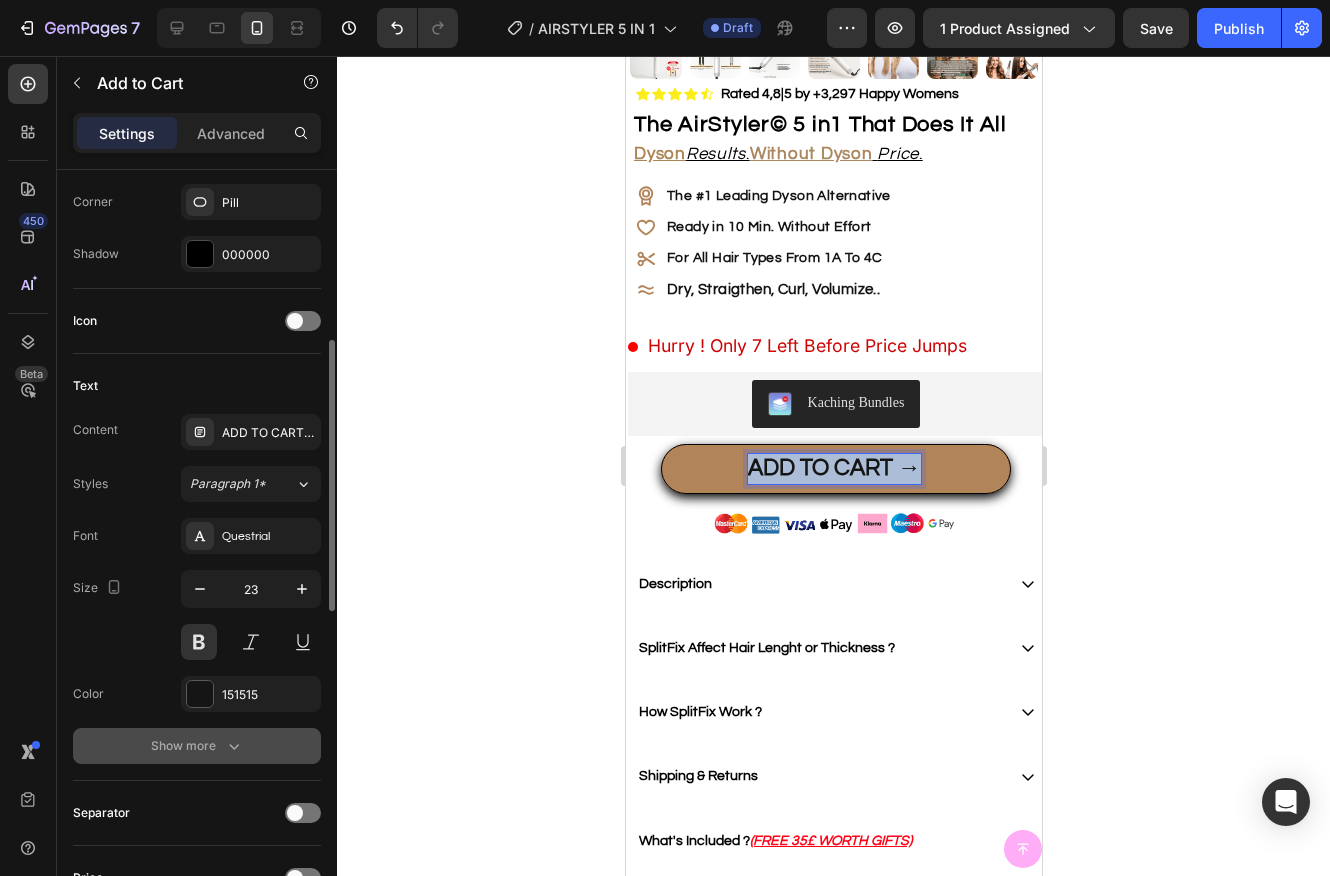 scroll, scrollTop: 711, scrollLeft: 0, axis: vertical 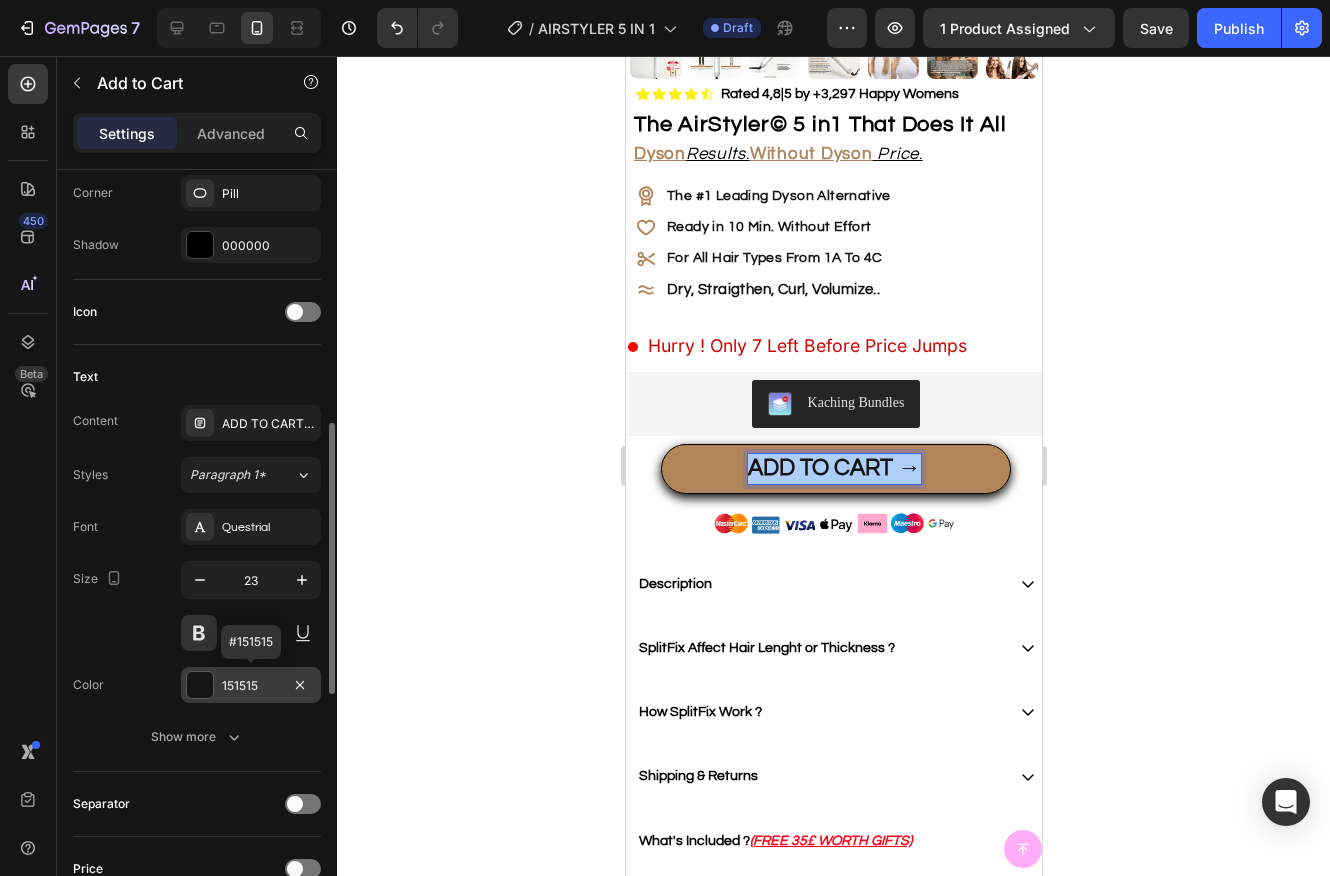click on "151515" at bounding box center (251, 685) 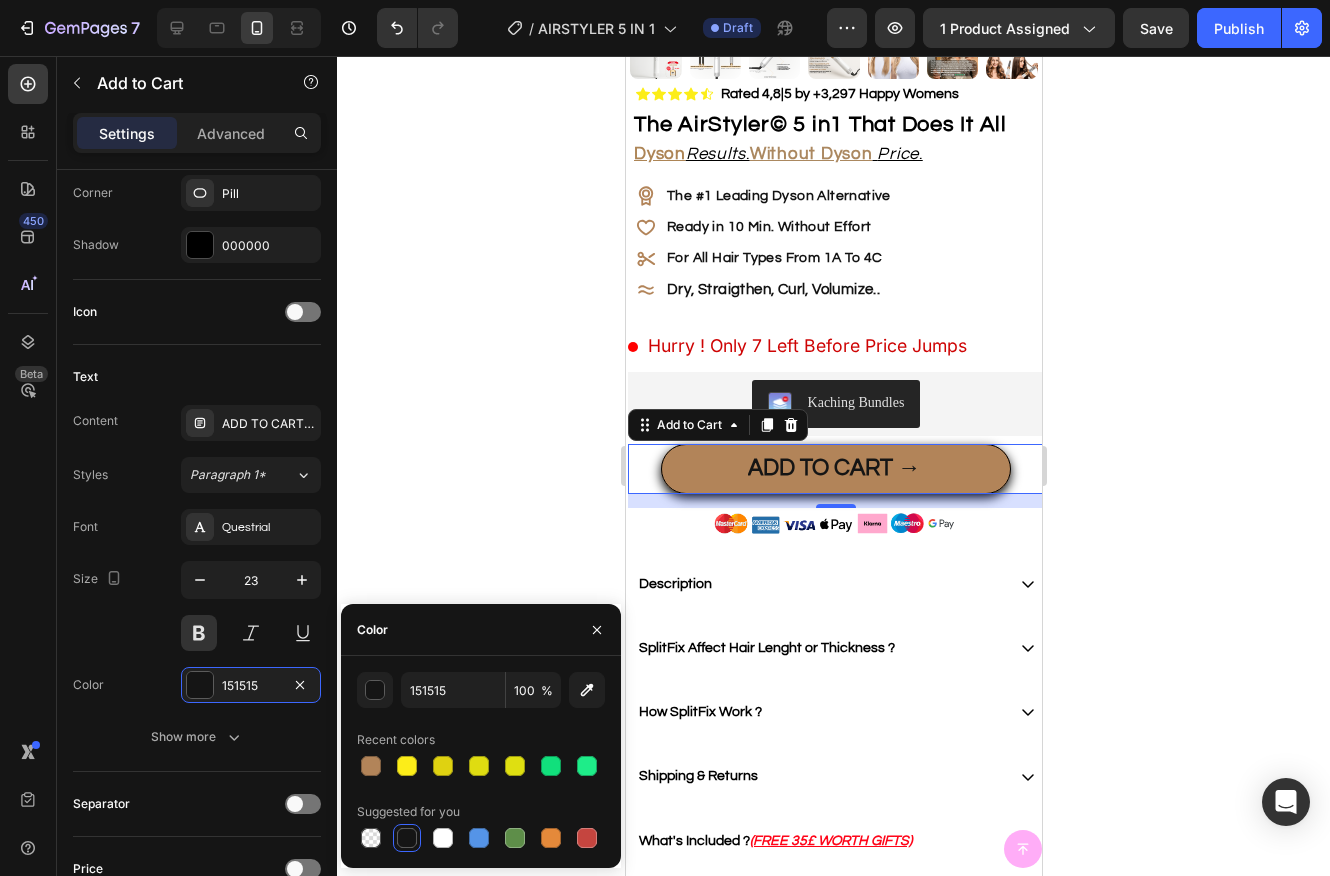 drag, startPoint x: 449, startPoint y: 844, endPoint x: 458, endPoint y: 792, distance: 52.773098 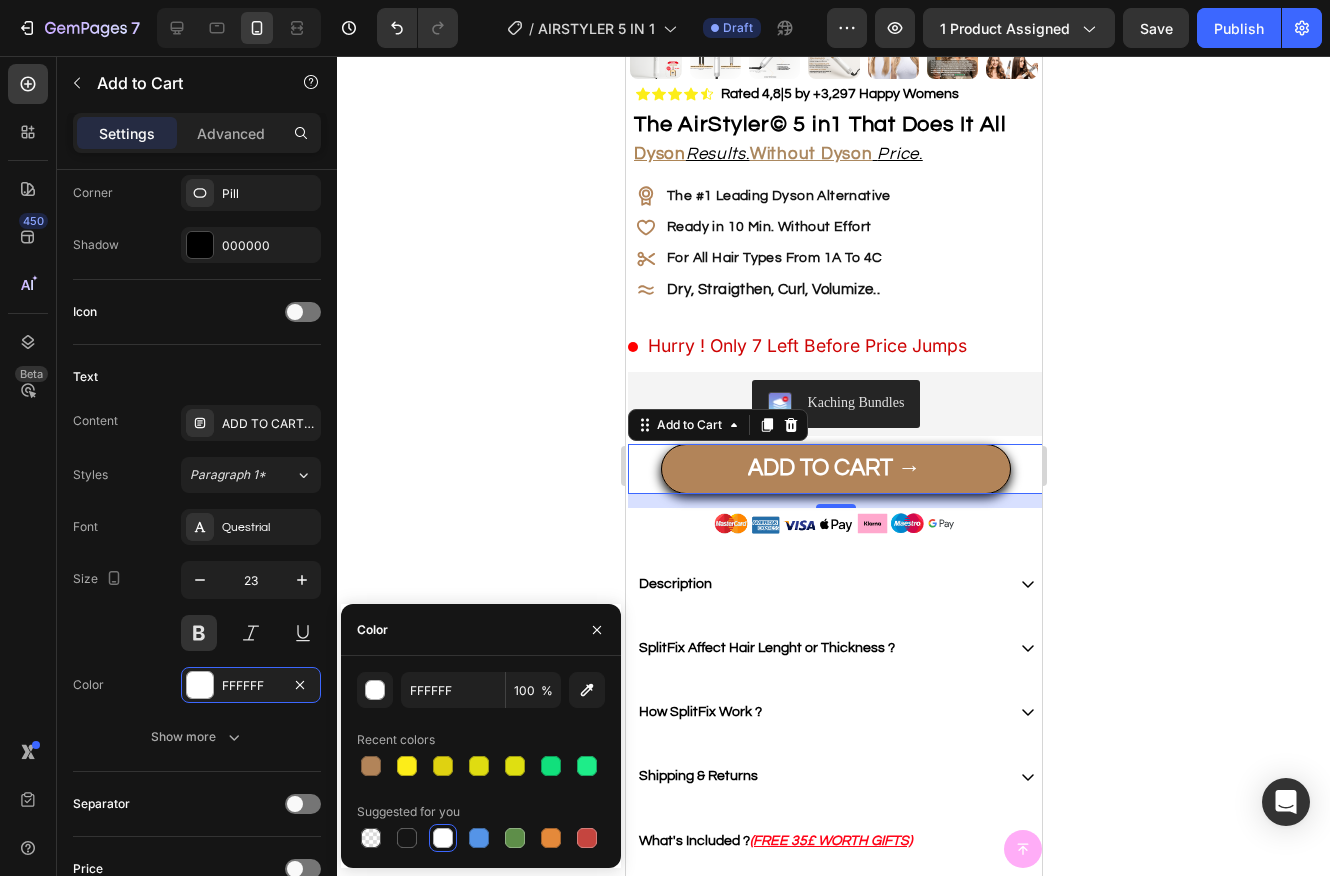 click 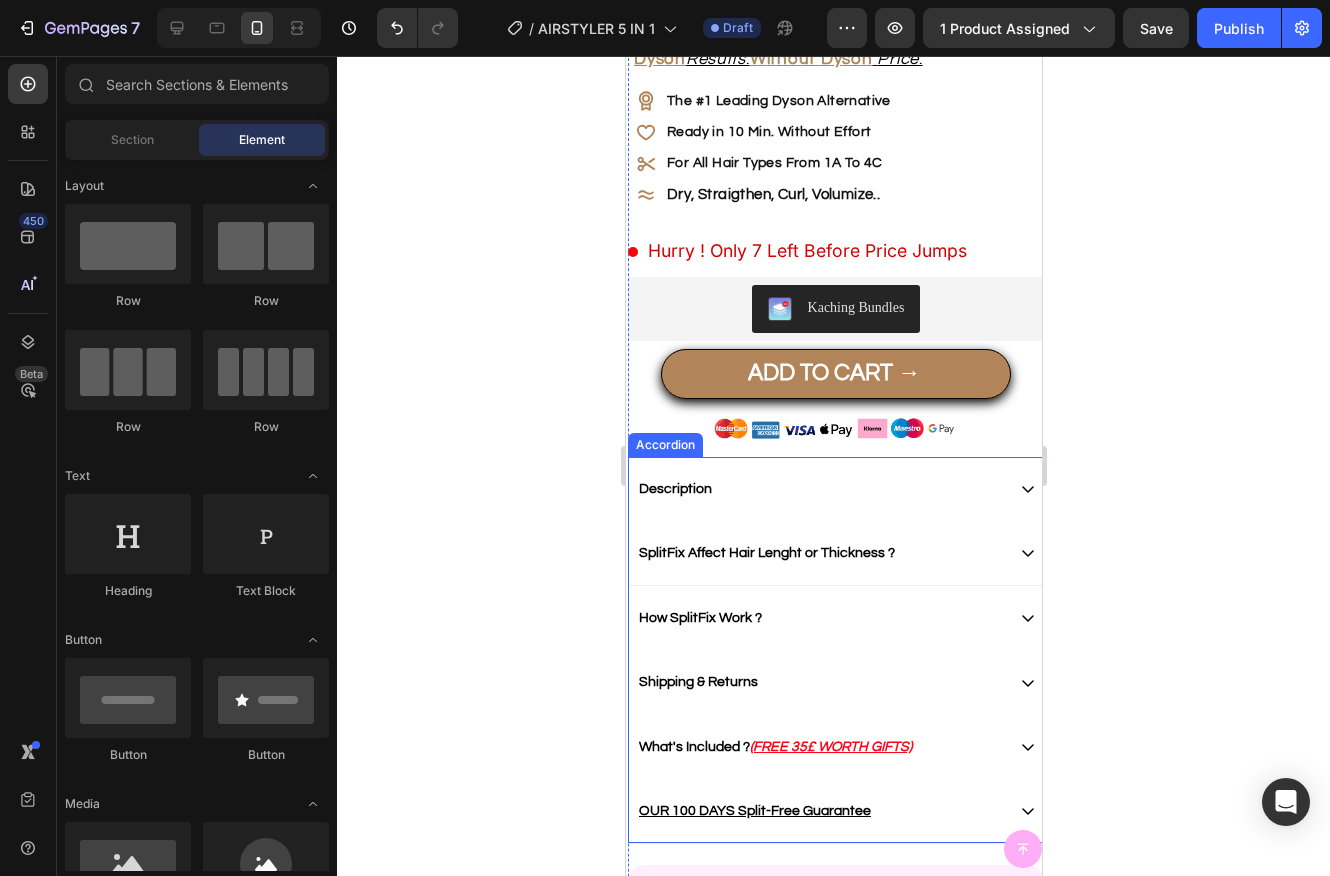 scroll, scrollTop: 613, scrollLeft: 0, axis: vertical 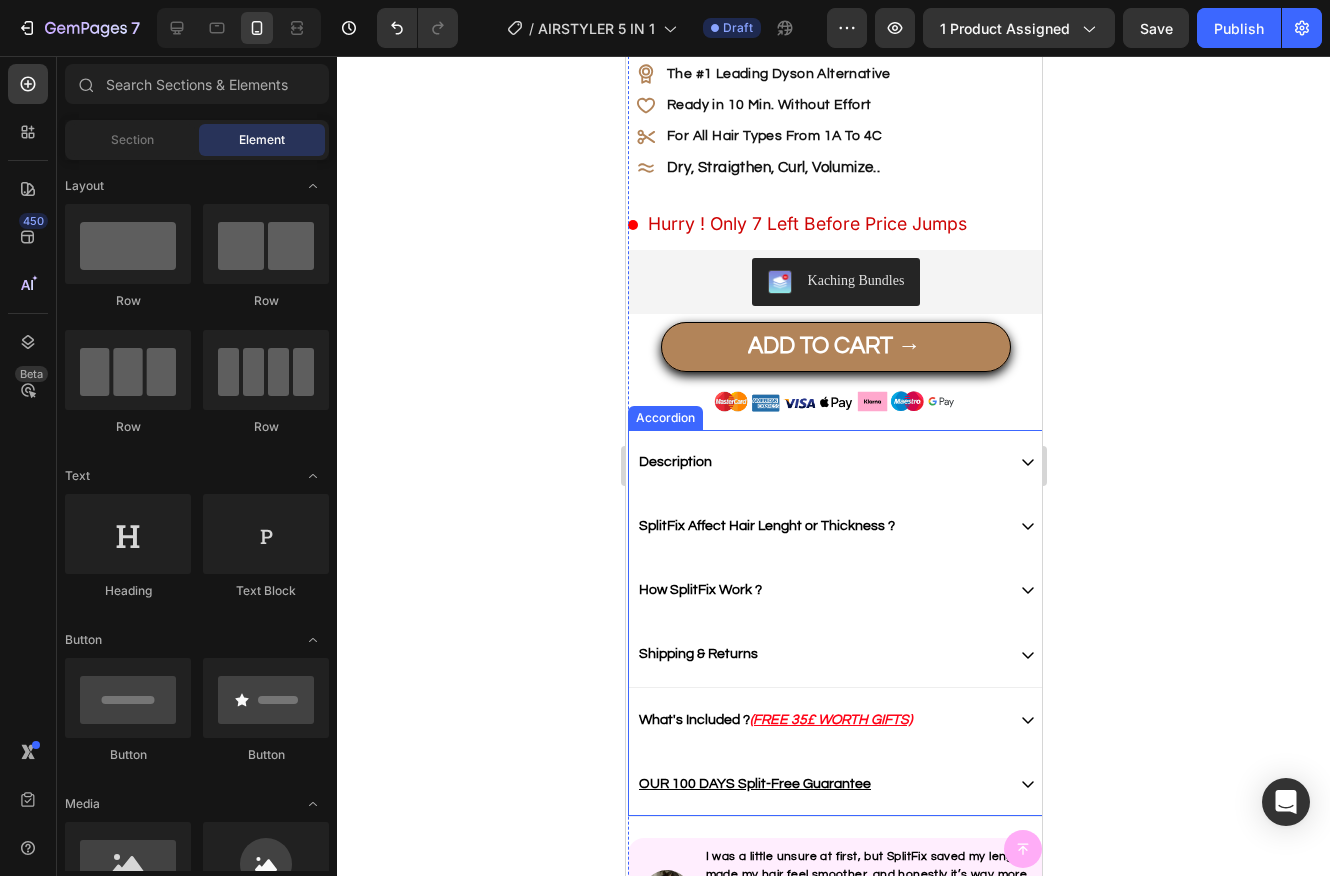 click on "What's Included ?  (FREE 35£ WORTH GIFTS)" at bounding box center [774, 720] 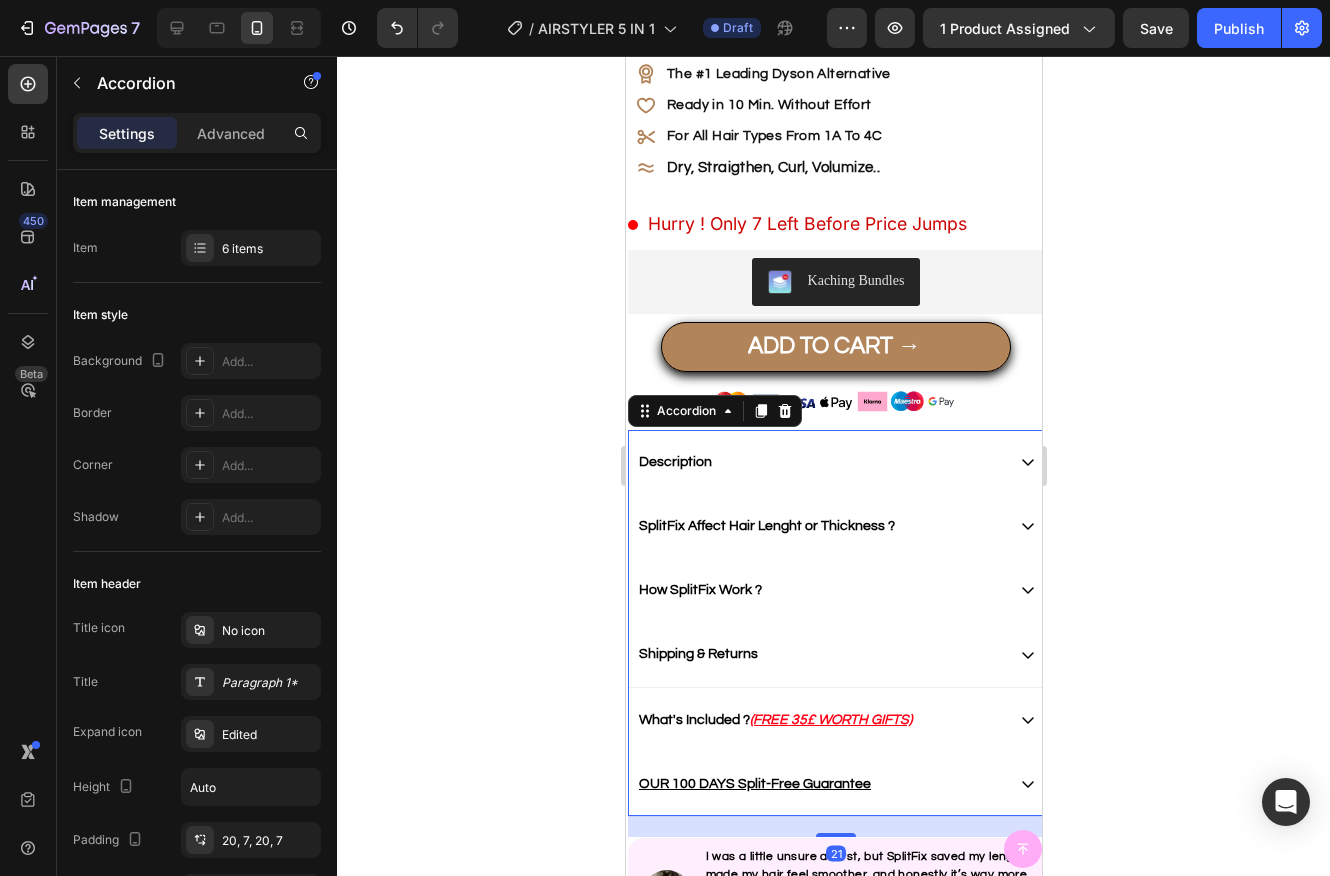 click on "What's Included ?  (FREE 35£ WORTH GIFTS)" at bounding box center [774, 720] 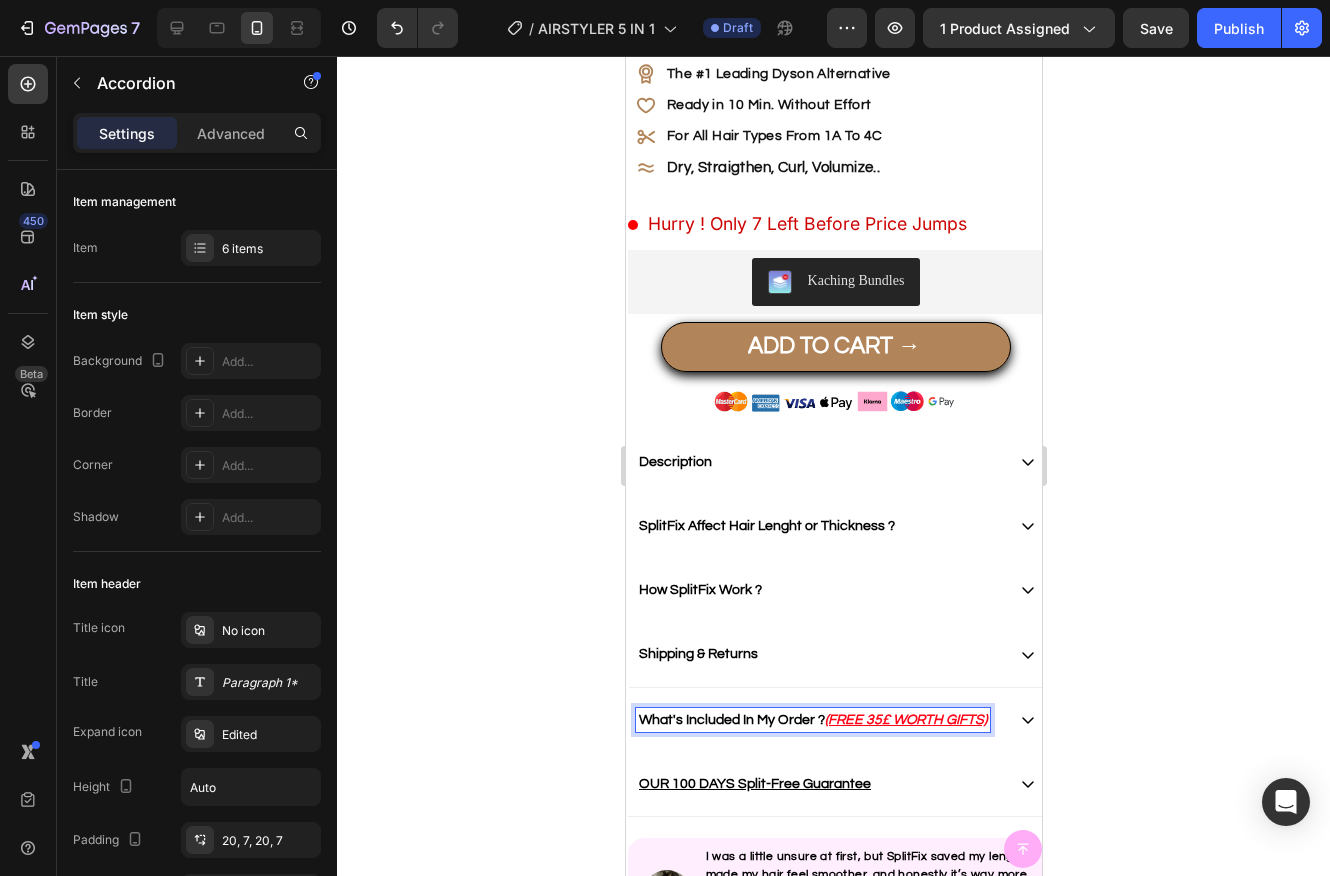 click on "(FREE 35£ WORTH GIFTS)" at bounding box center [905, 720] 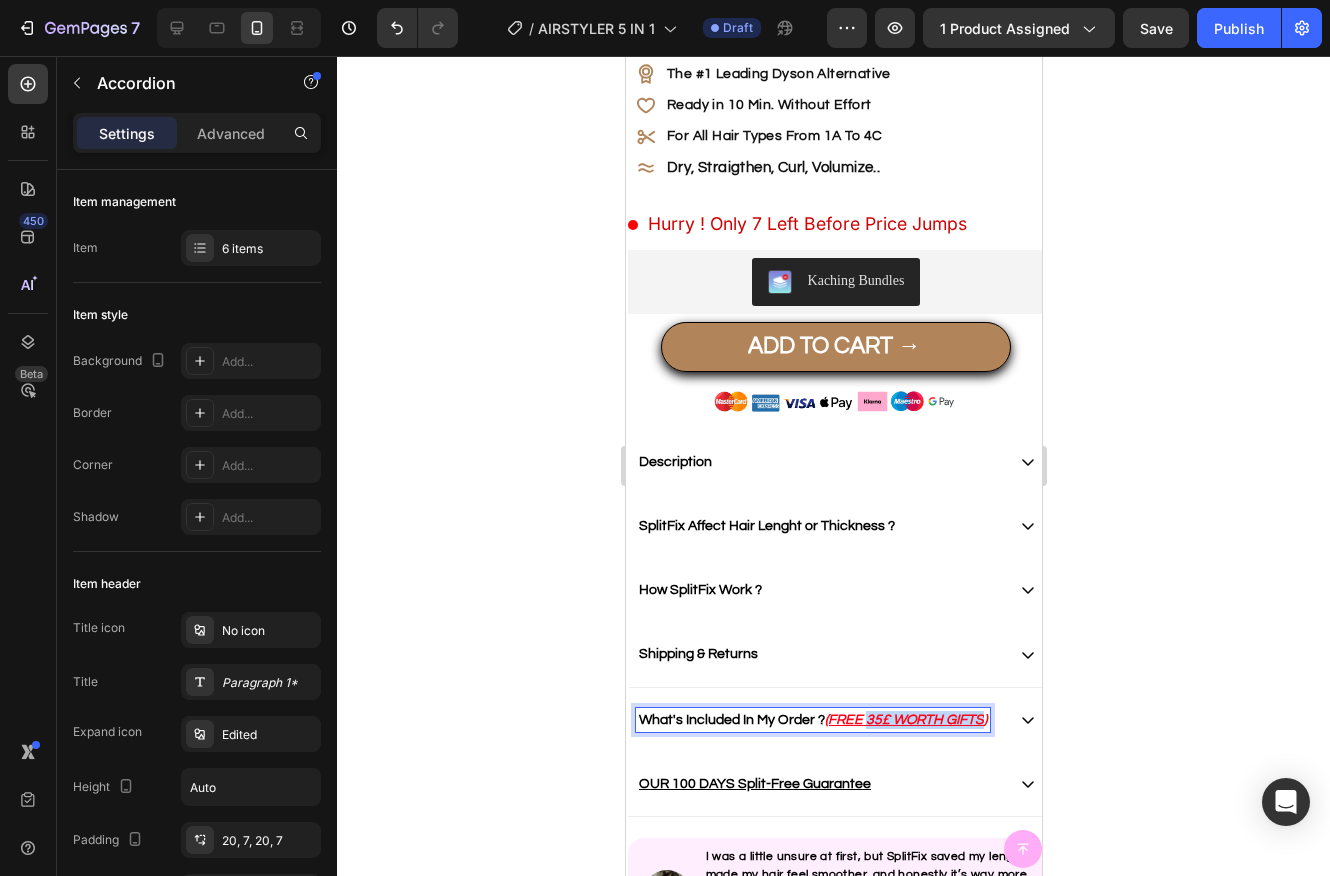 drag, startPoint x: 984, startPoint y: 718, endPoint x: 869, endPoint y: 718, distance: 115 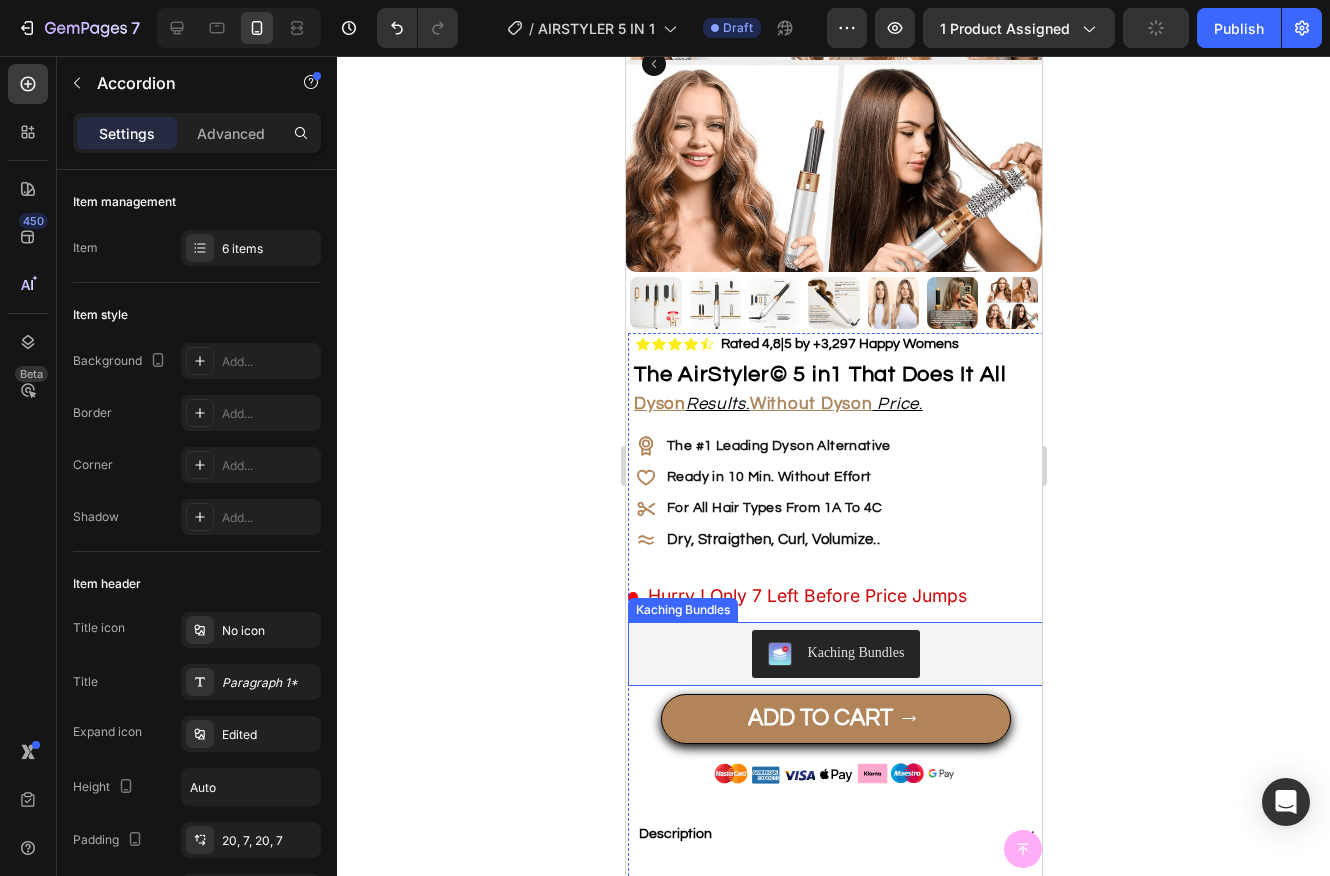 scroll, scrollTop: 237, scrollLeft: 0, axis: vertical 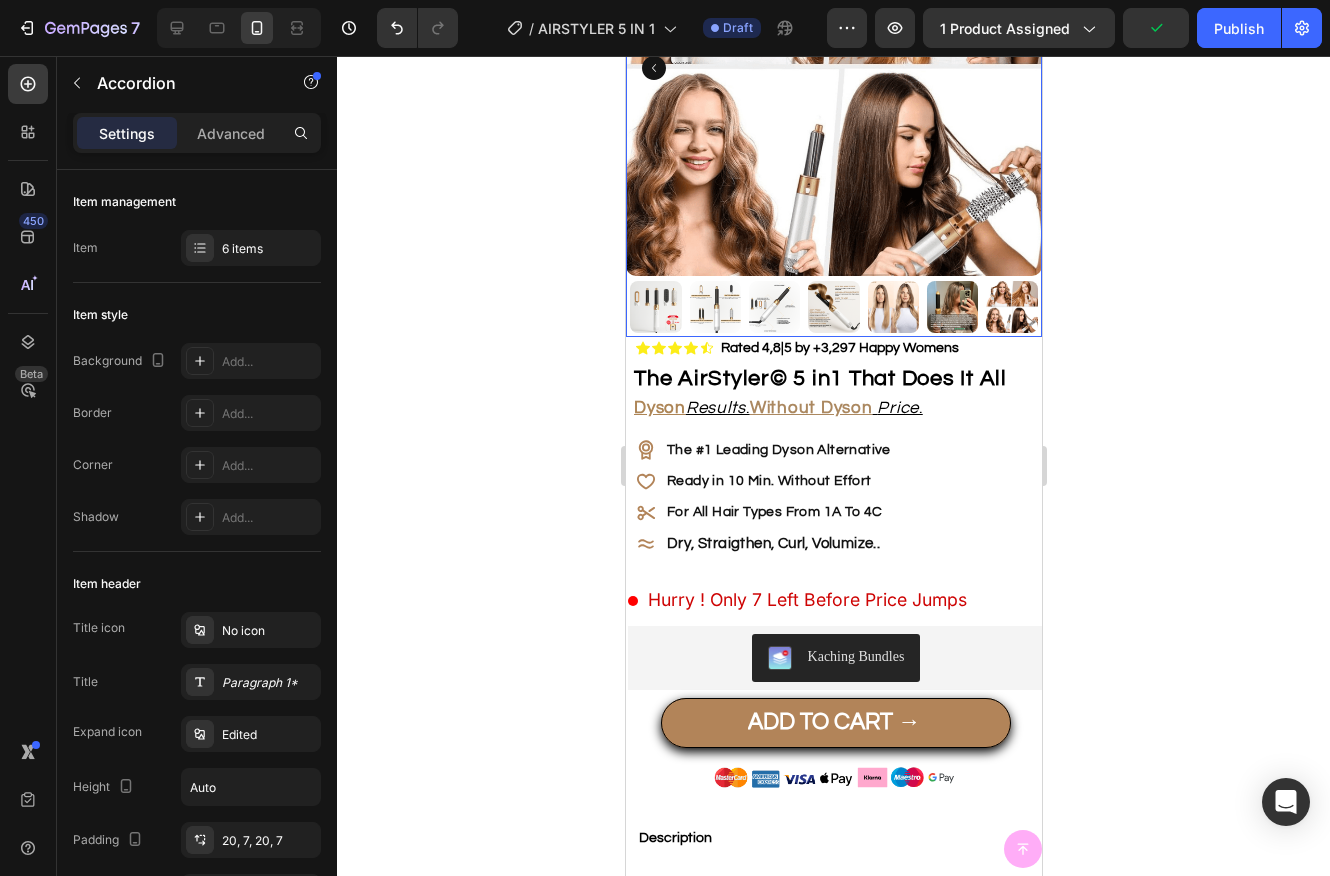 click at bounding box center (654, 306) 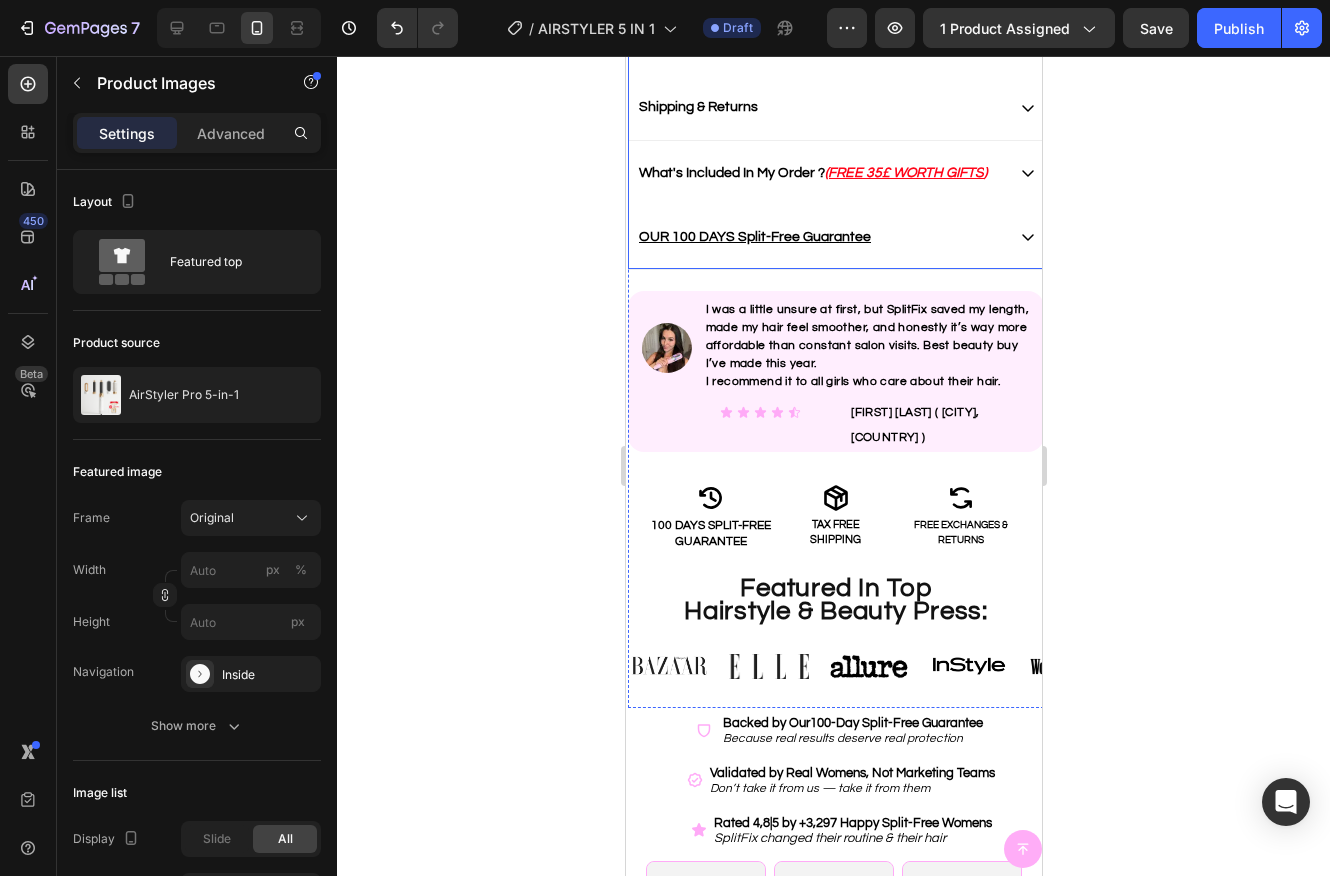 click on "(FREE 35£ WORTH GIFTS)" at bounding box center [905, 173] 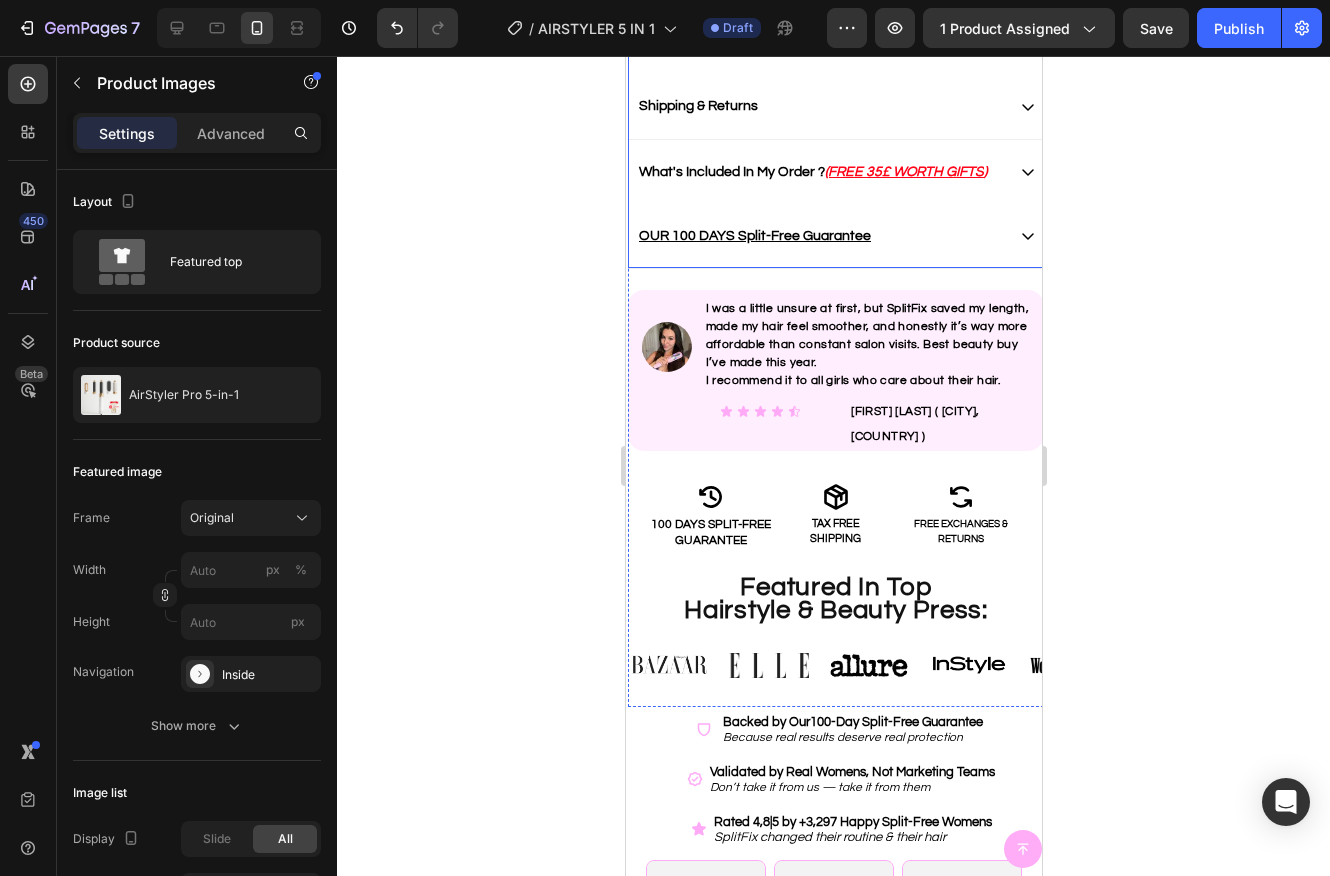 scroll, scrollTop: 1163, scrollLeft: 0, axis: vertical 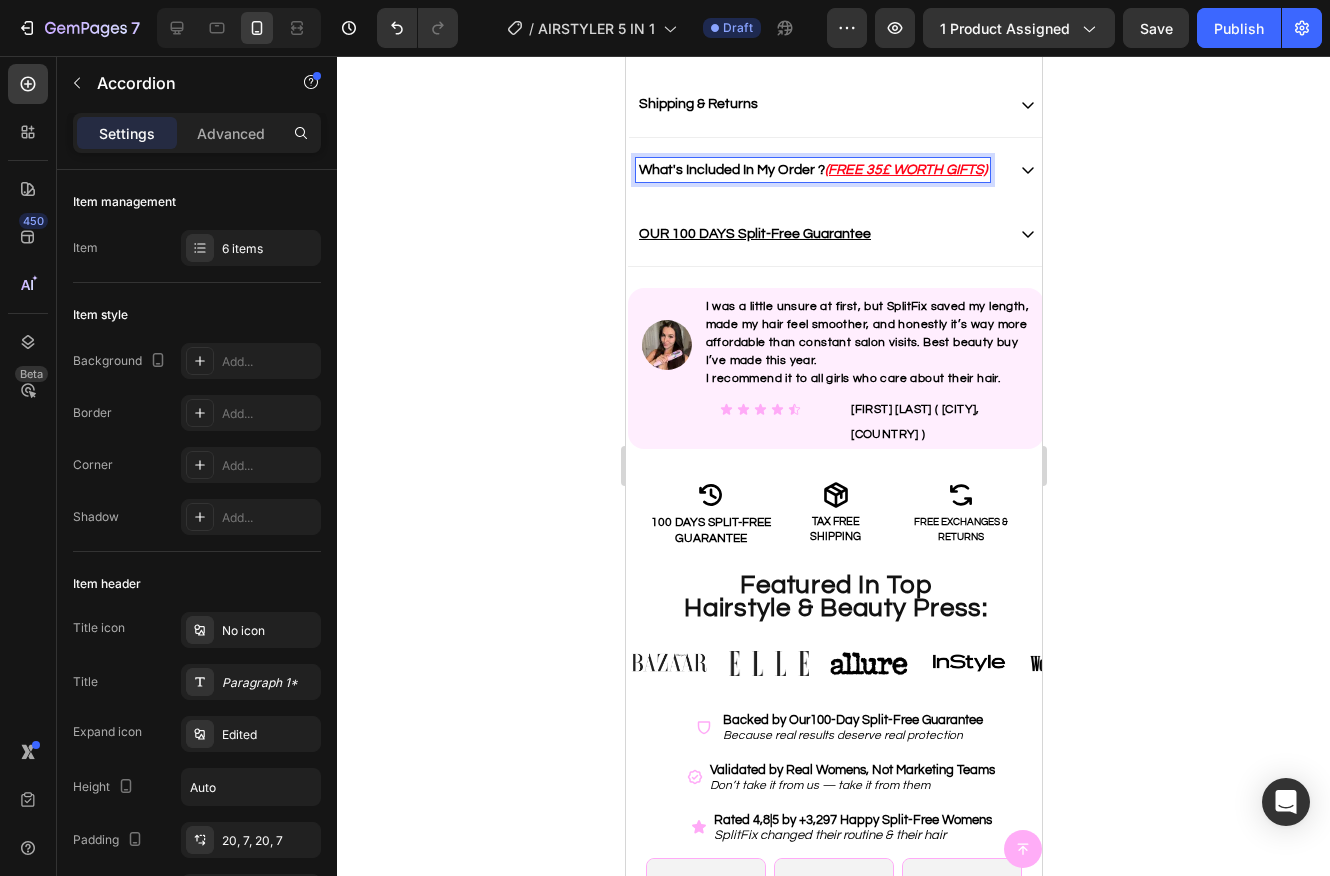 click on "(FREE 35£ WORTH GIFTS)" at bounding box center (905, 170) 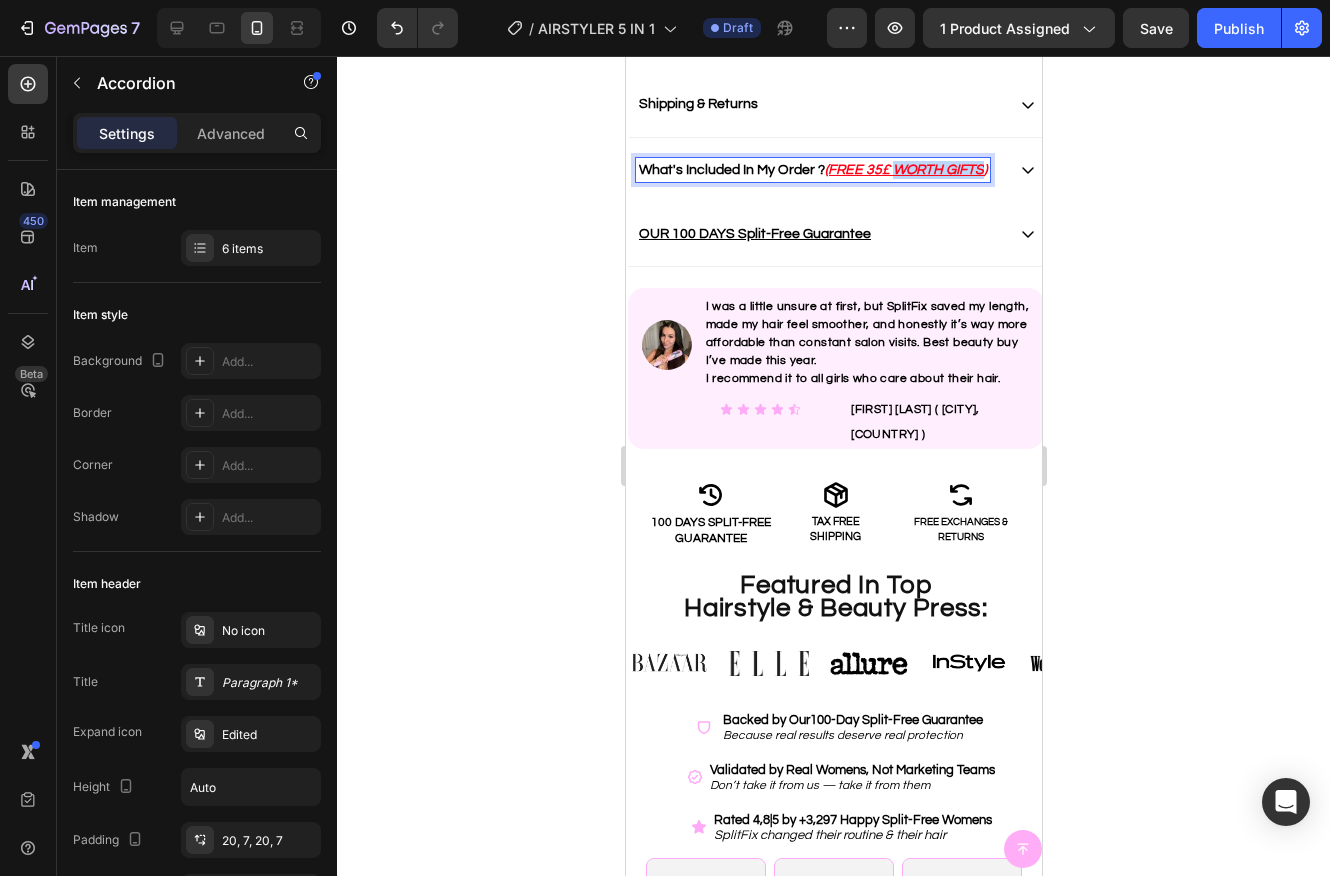 drag, startPoint x: 984, startPoint y: 169, endPoint x: 896, endPoint y: 170, distance: 88.005684 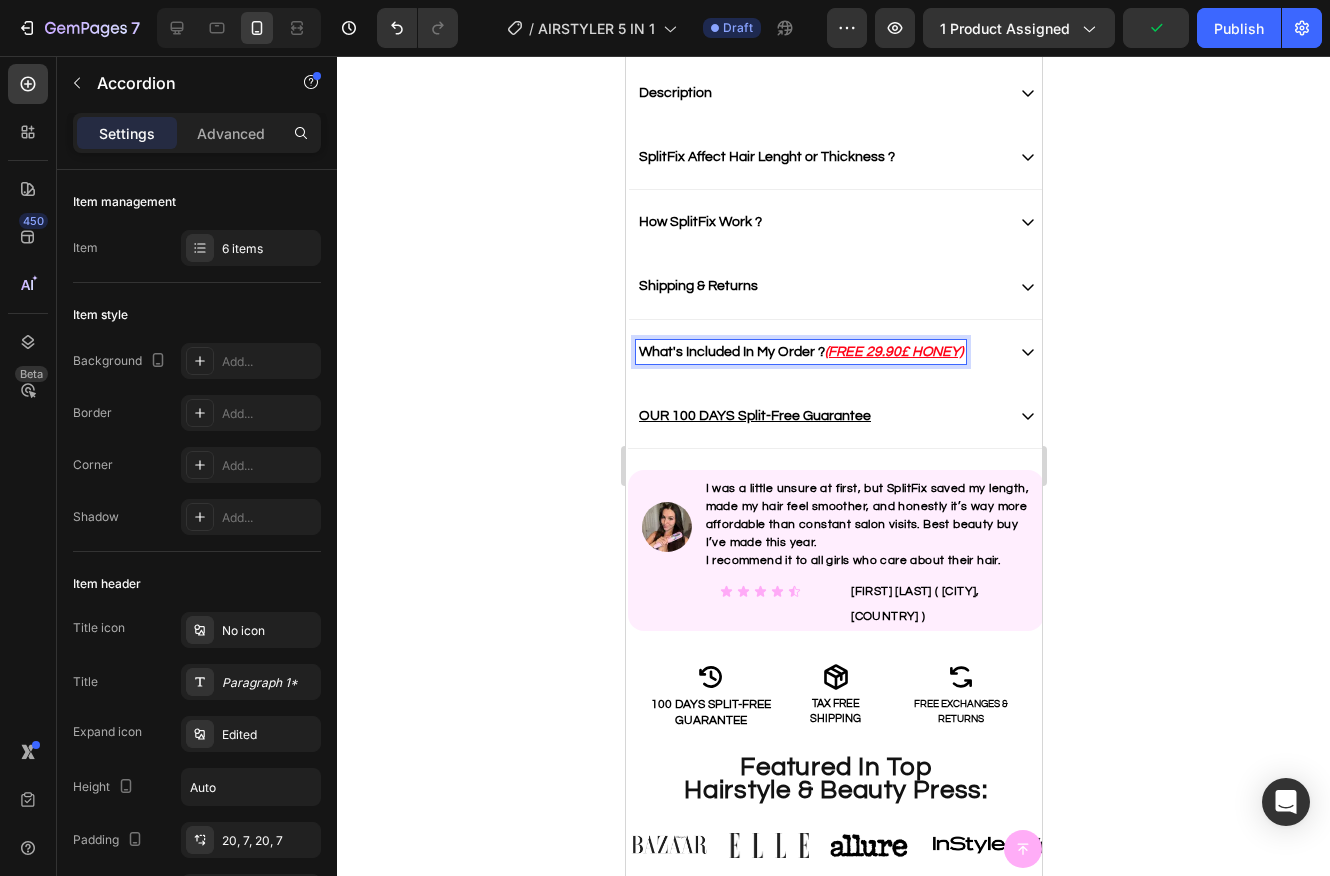 scroll, scrollTop: 1006, scrollLeft: 0, axis: vertical 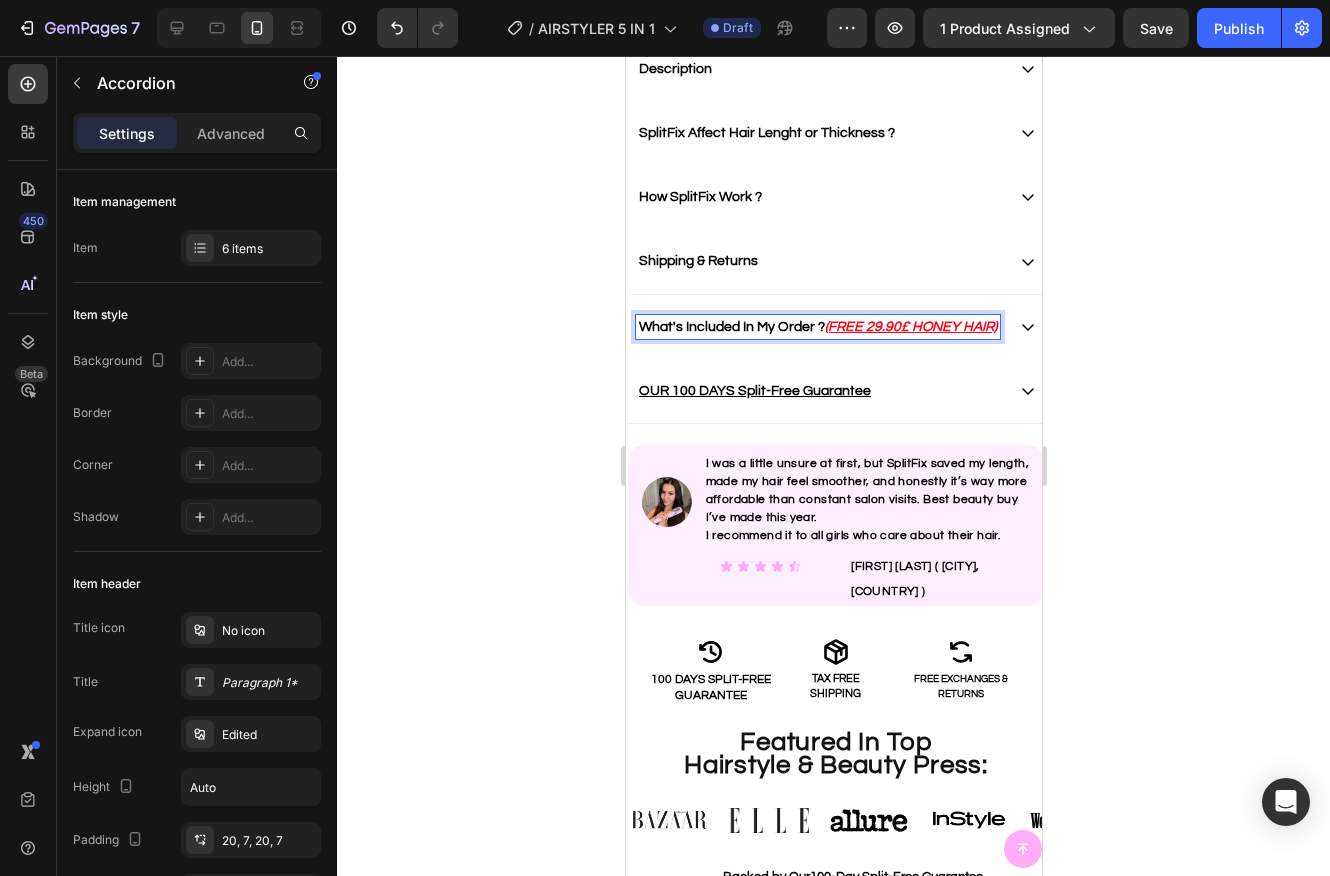 click on "(FREE 29.90£ HONEY HAIR)" at bounding box center [910, 327] 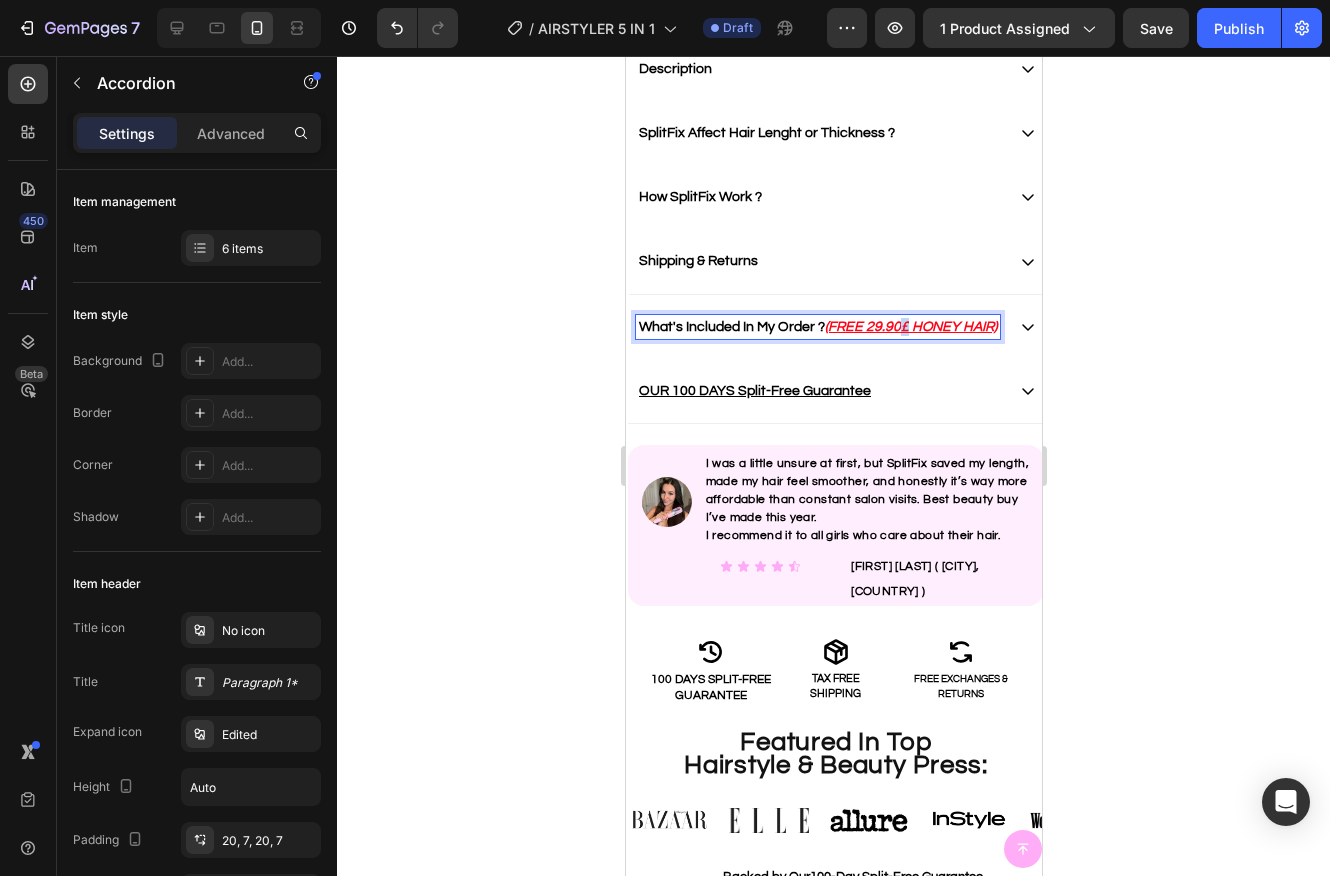 click on "(FREE 29.90£ HONEY HAIR)" at bounding box center (910, 327) 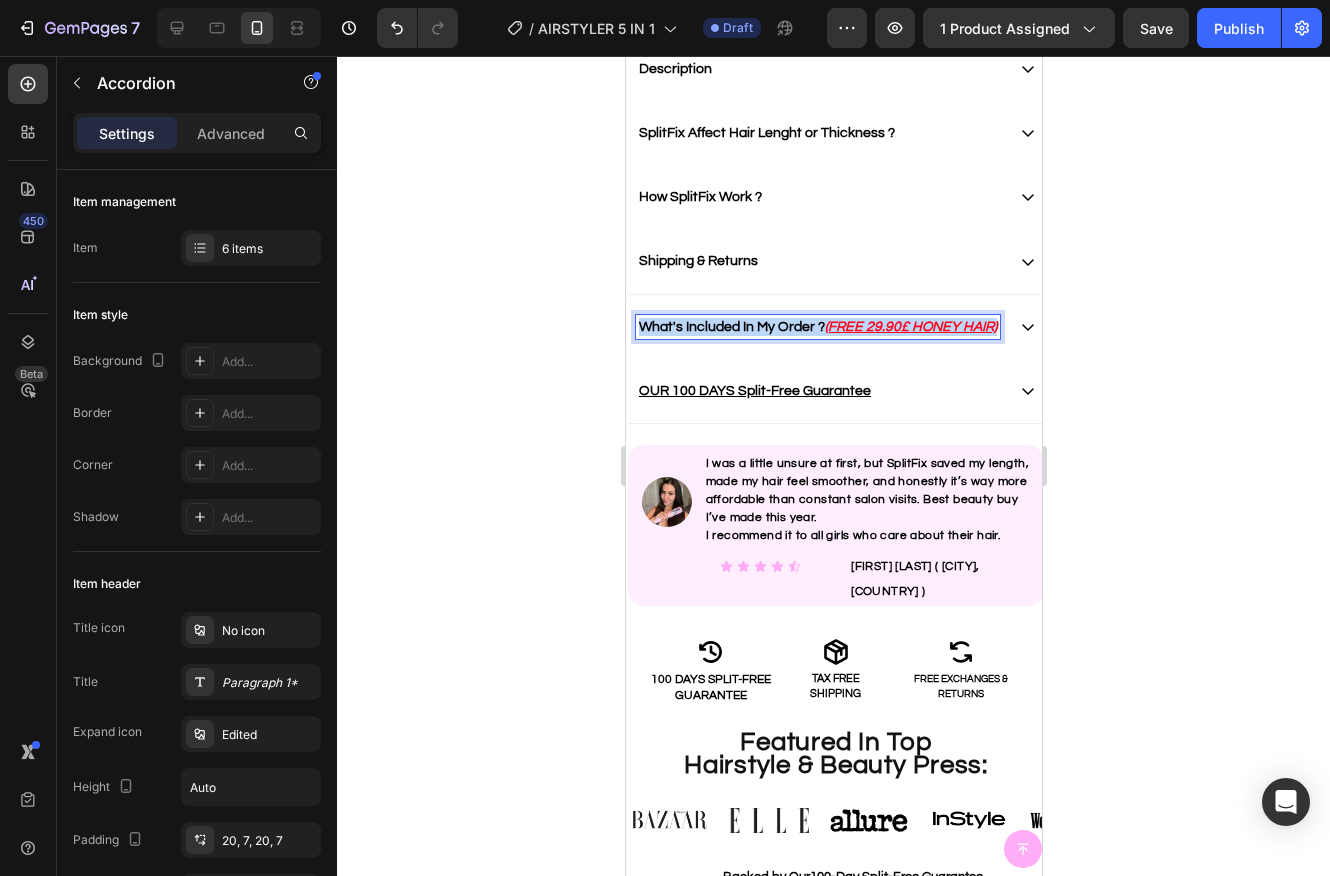 click on "(FREE 29.90£ HONEY HAIR)" at bounding box center [910, 327] 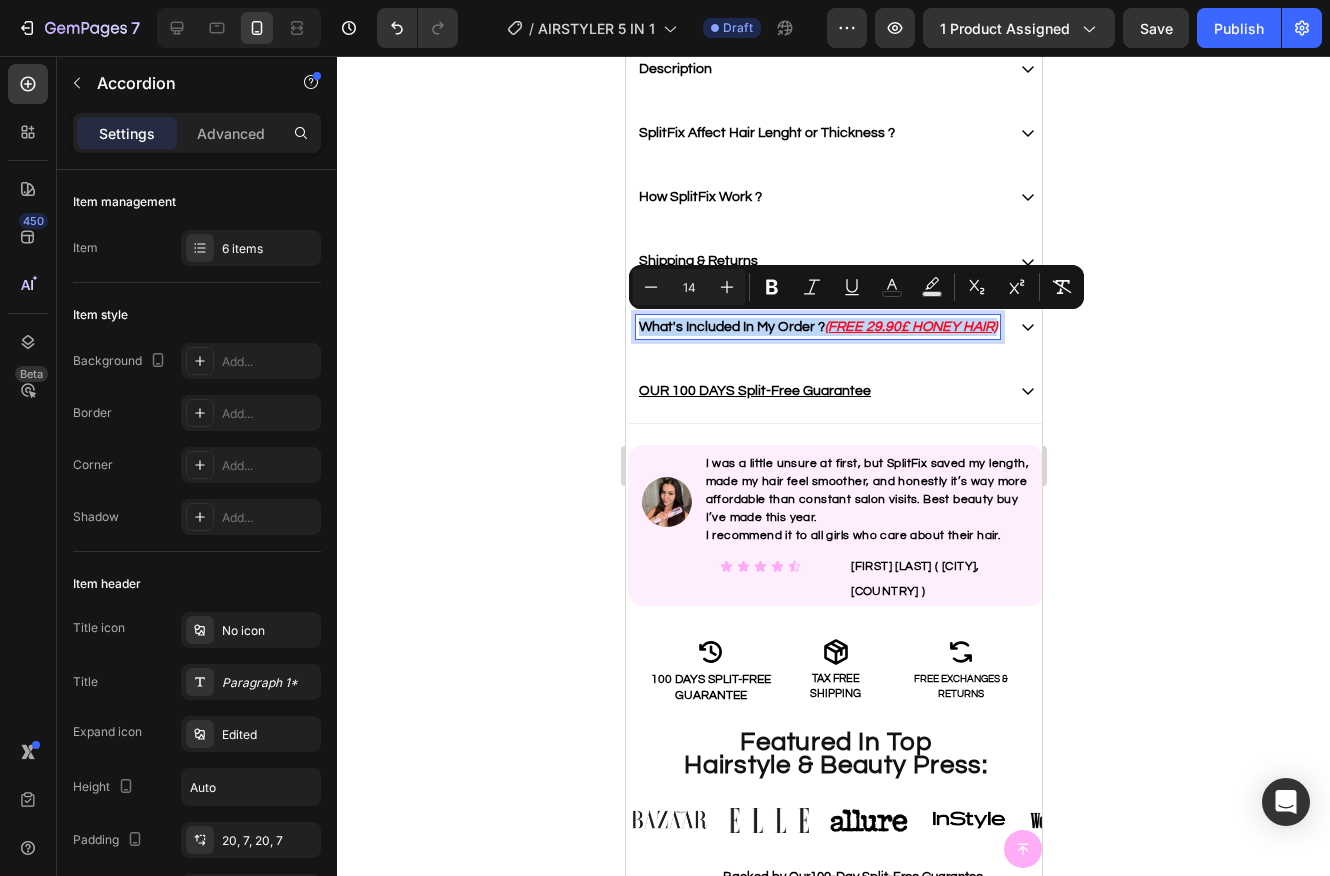 click on "(FREE 29.90£ HONEY HAIR)" at bounding box center [910, 327] 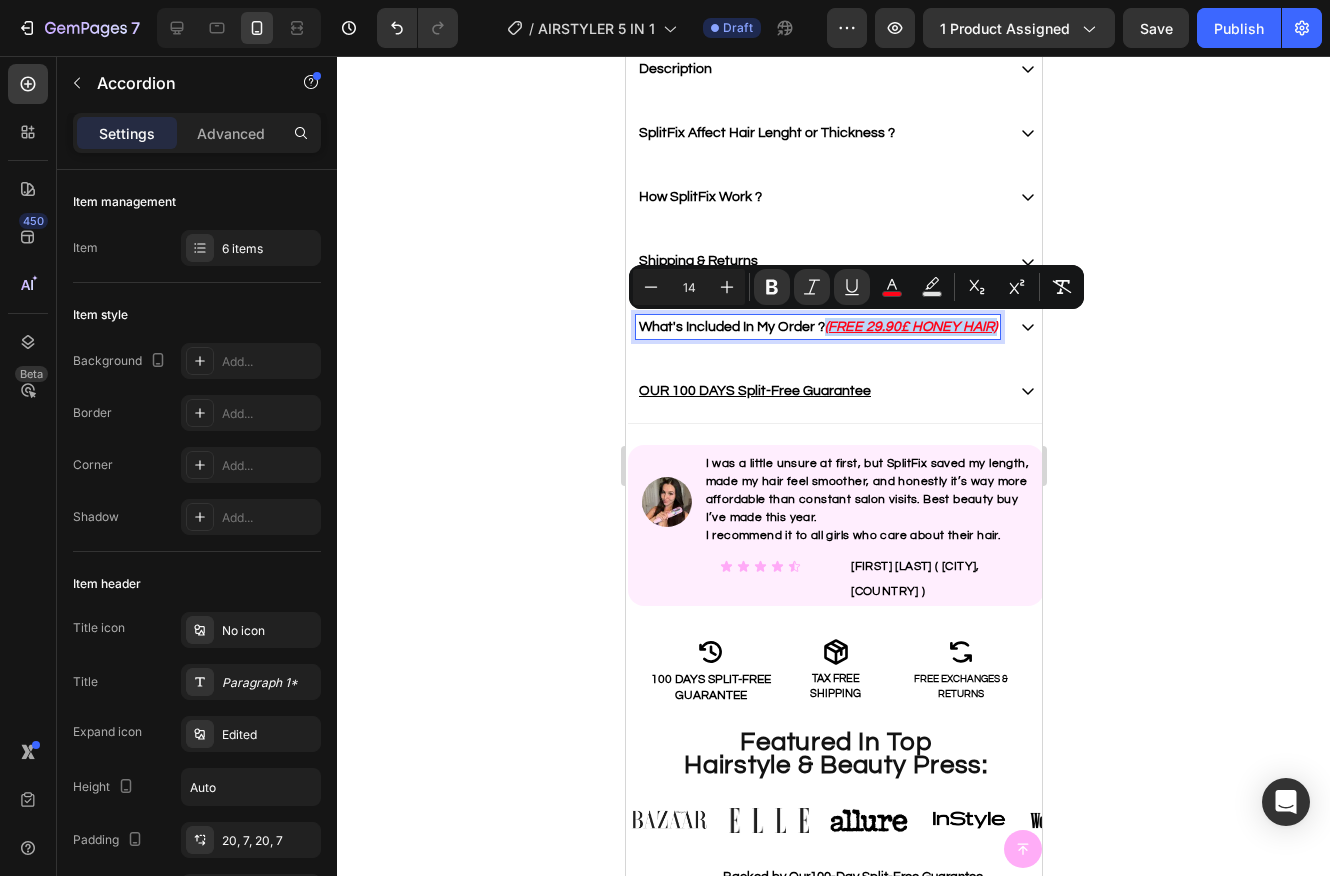 drag, startPoint x: 827, startPoint y: 329, endPoint x: 1008, endPoint y: 321, distance: 181.17671 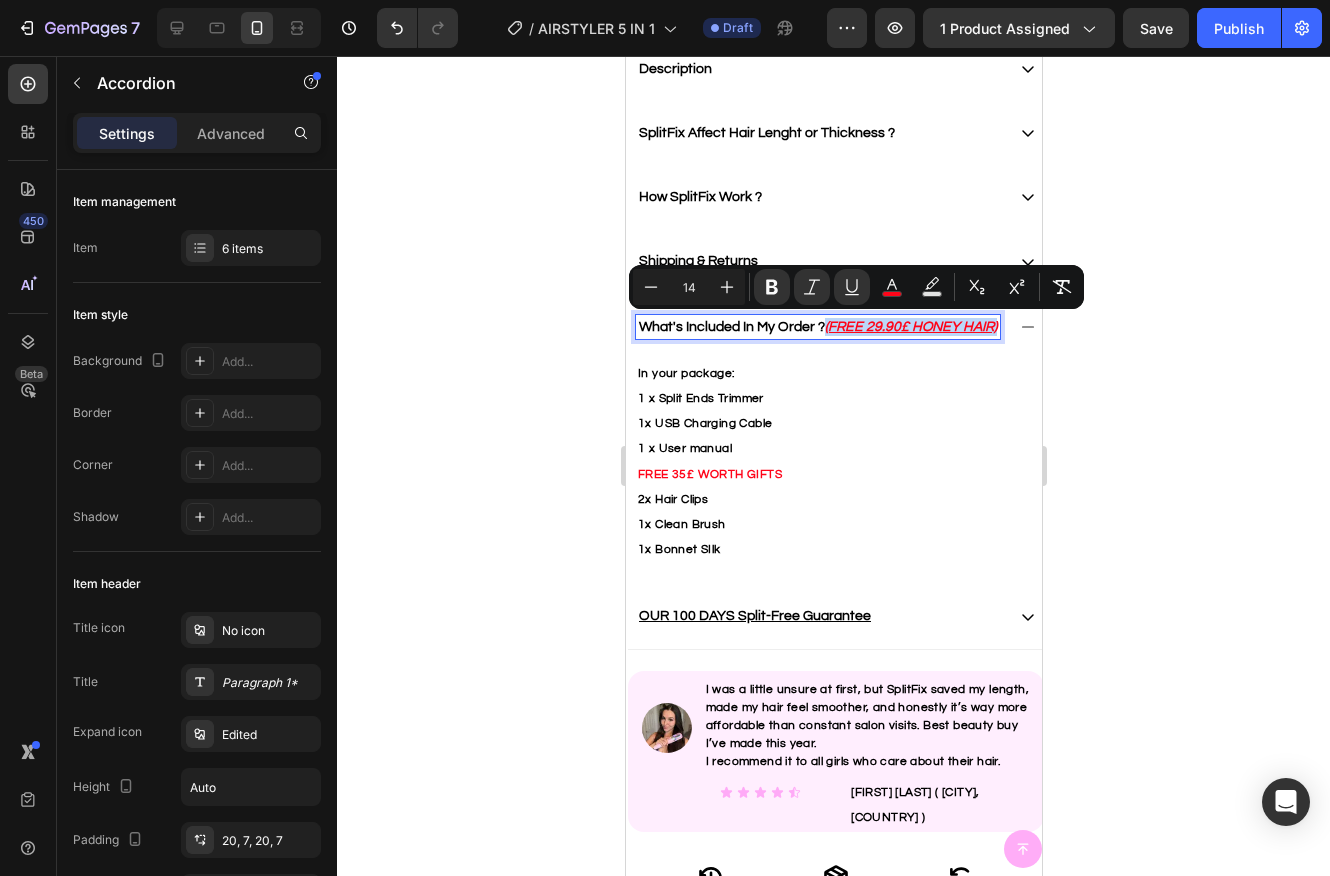 copy on "(FREE 29.90£ HONEY HAIR)" 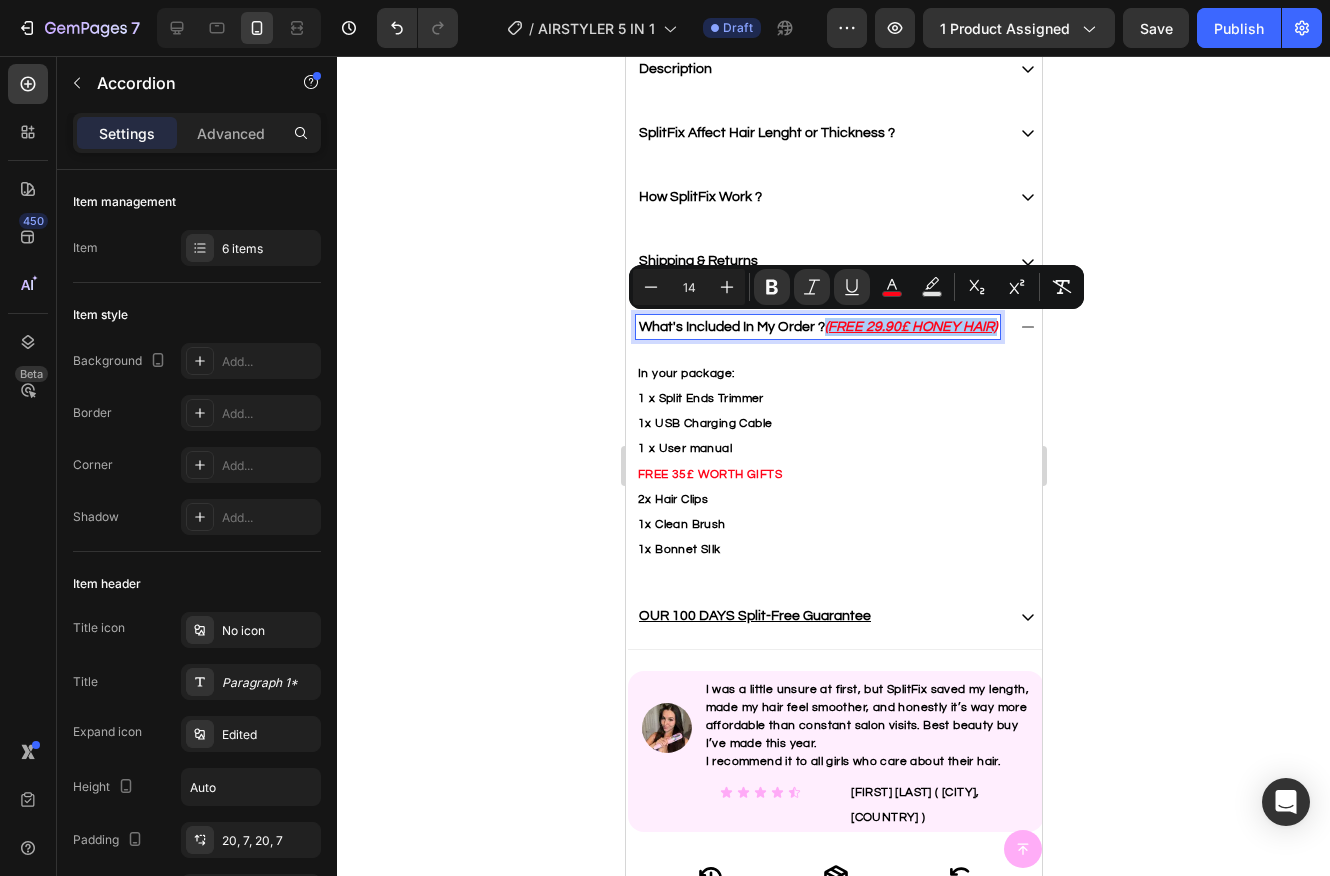 click 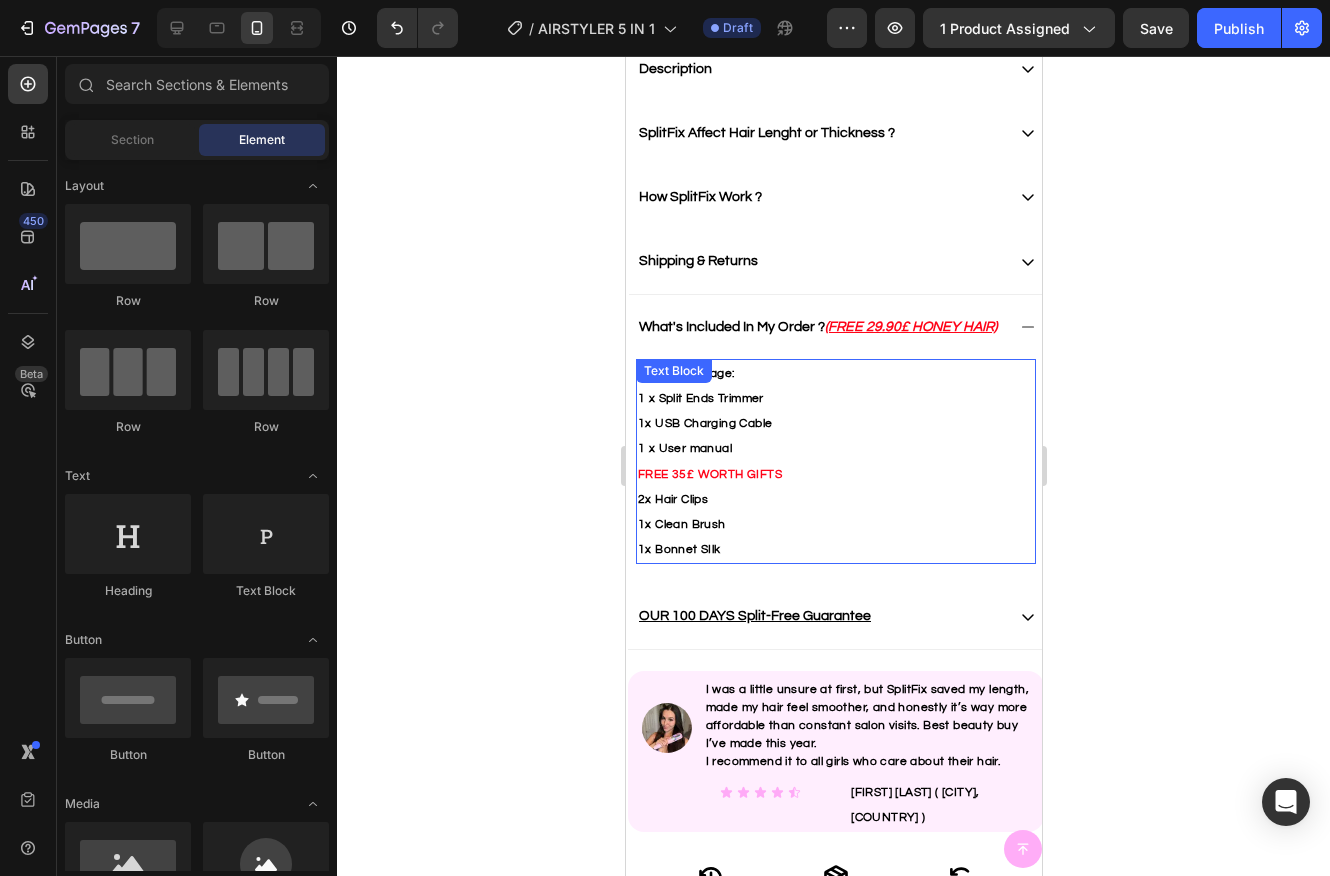 click on "FREE 35£ WORTH GIFTS" at bounding box center [835, 474] 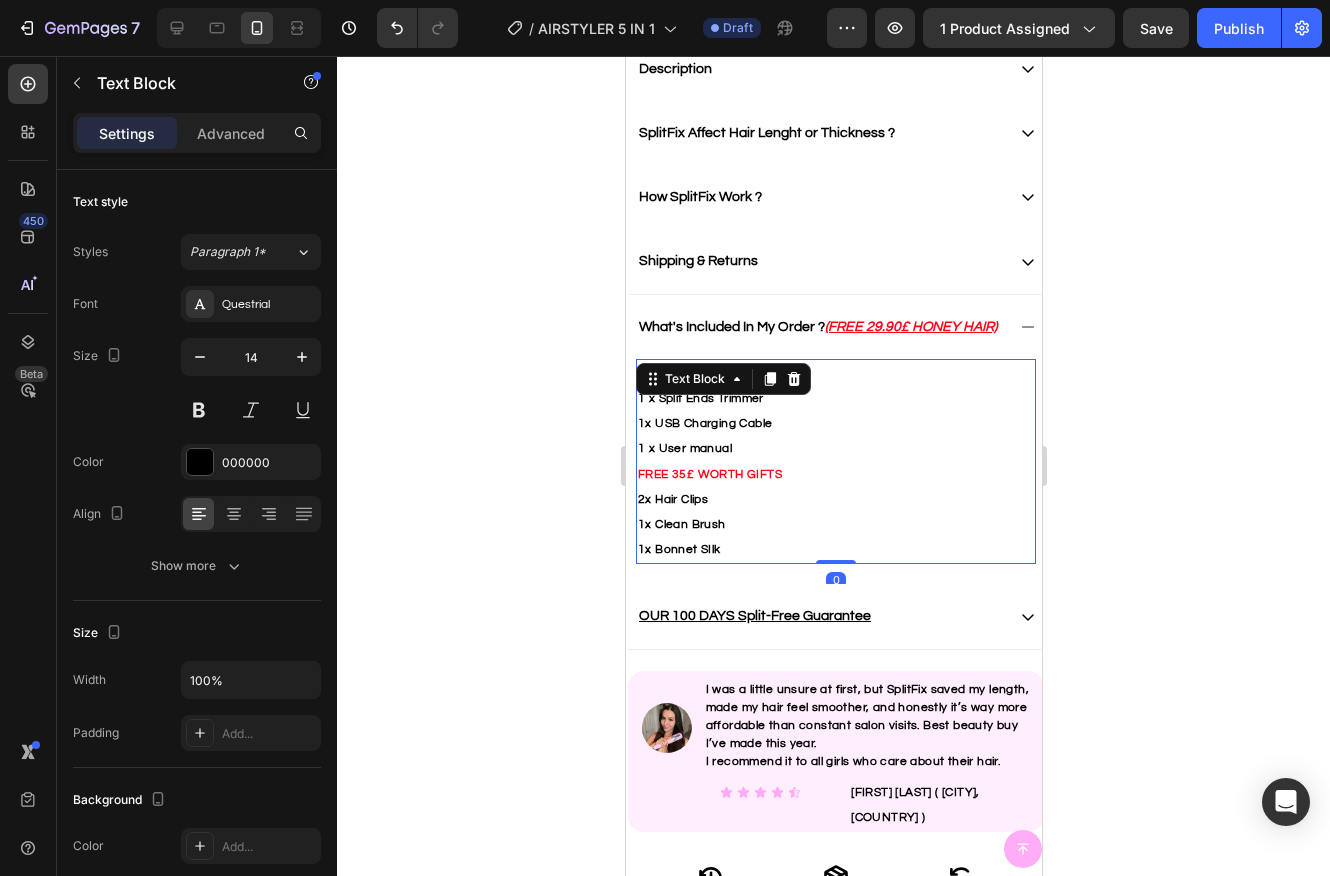 click on "FREE 35£ WORTH GIFTS" at bounding box center (709, 474) 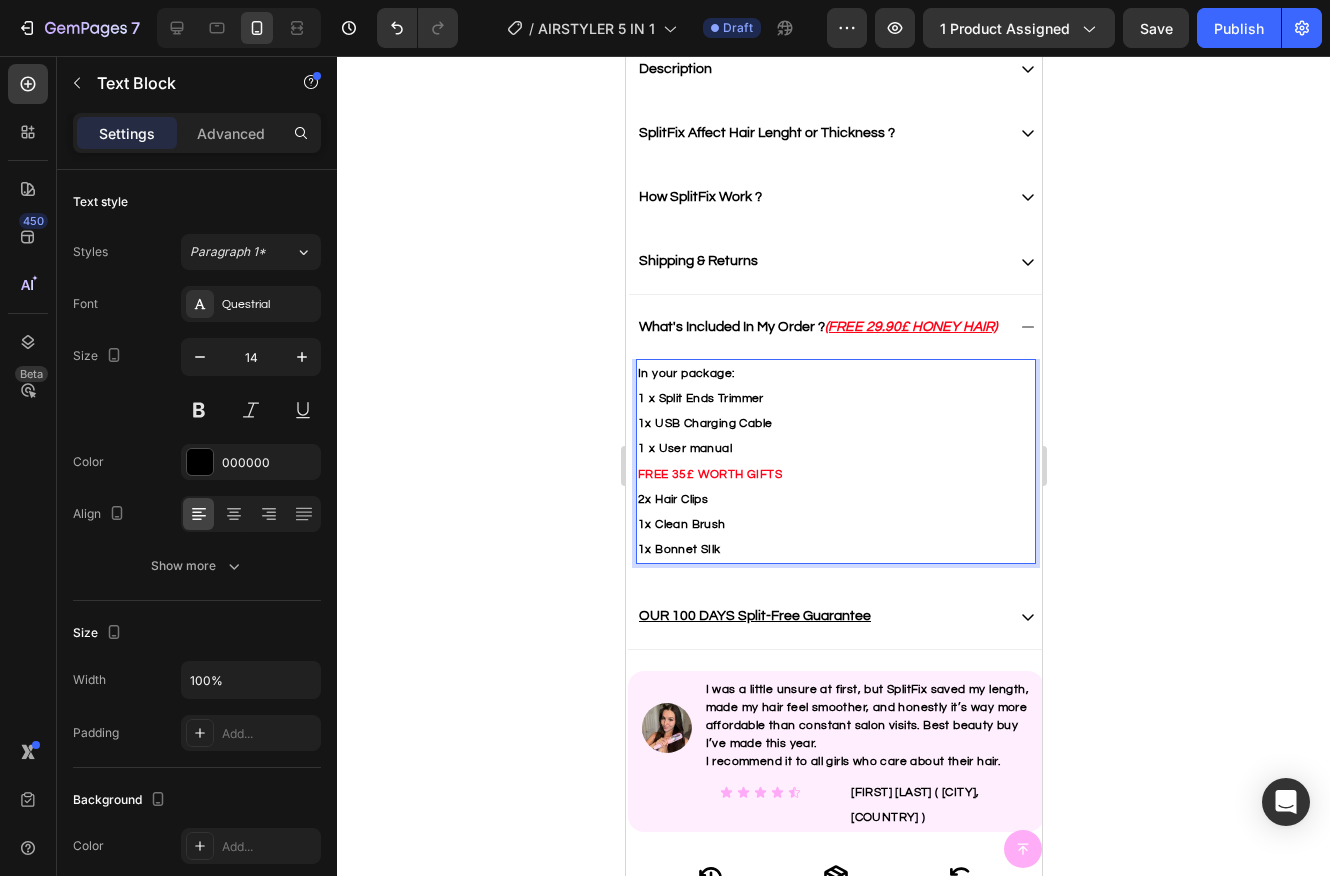 click on "FREE 35£ WORTH GIFTS" at bounding box center [709, 474] 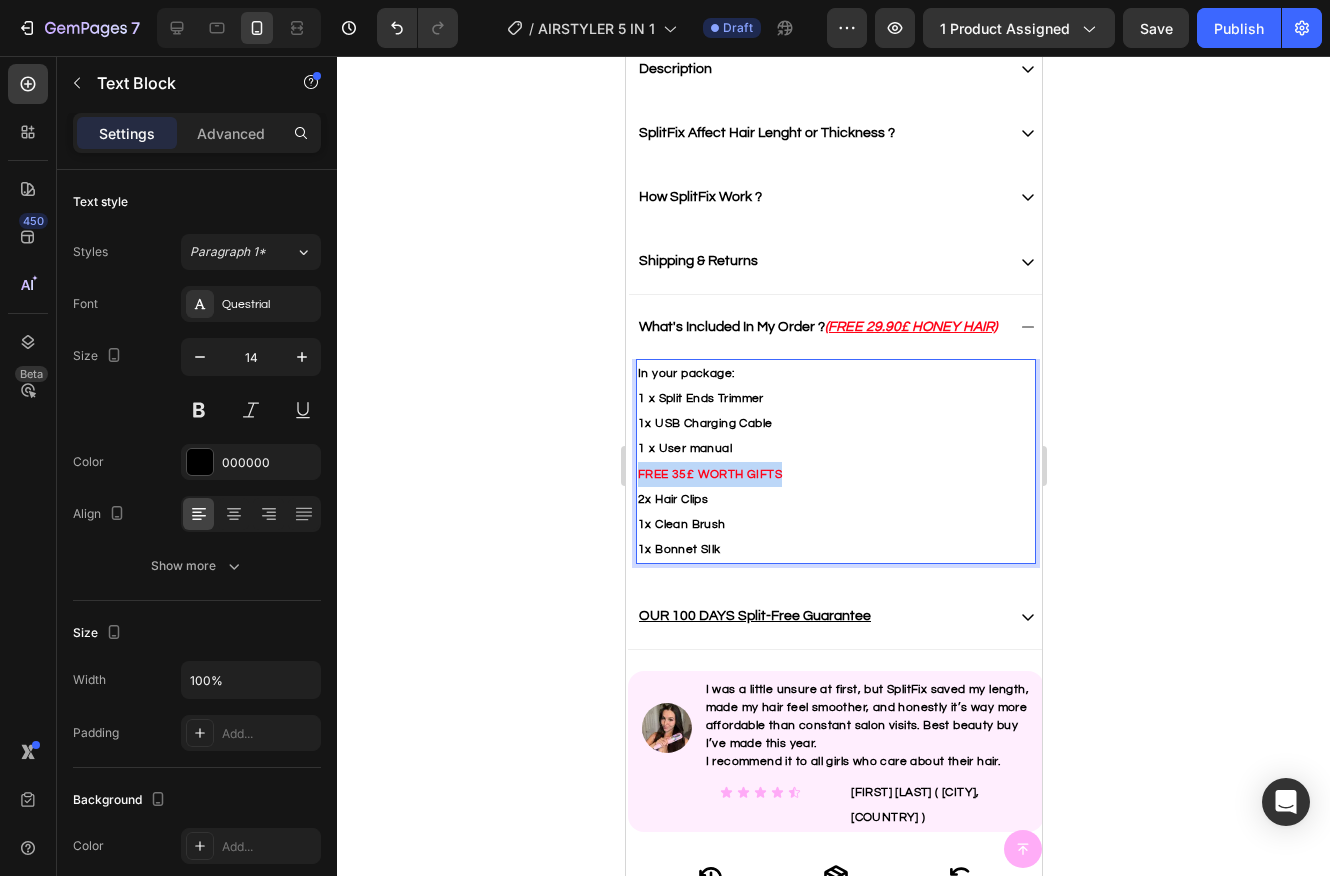 click on "FREE 35£ WORTH GIFTS" at bounding box center (709, 474) 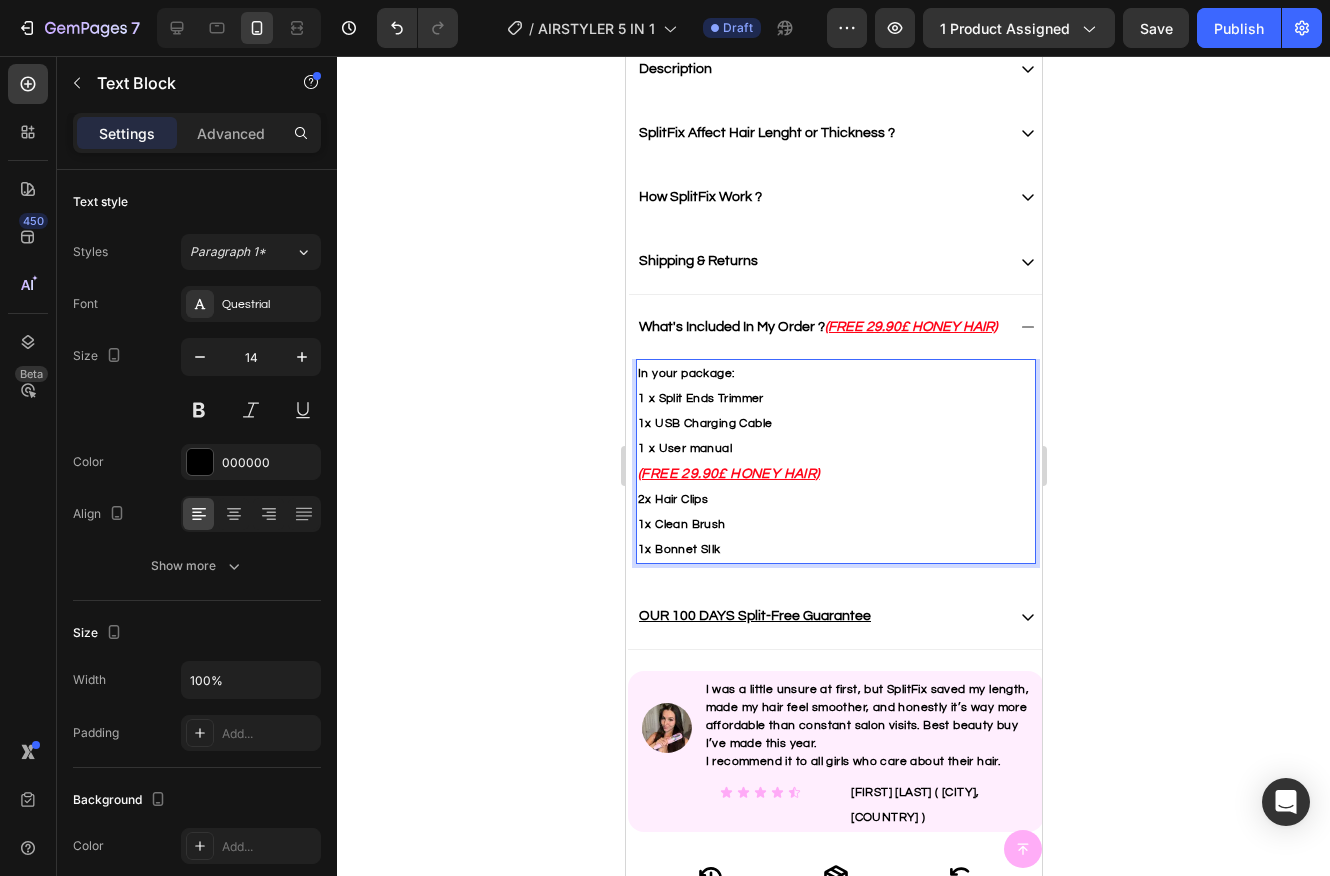 click on "(FREE 29.90£ HONEY HAIR)" at bounding box center (728, 474) 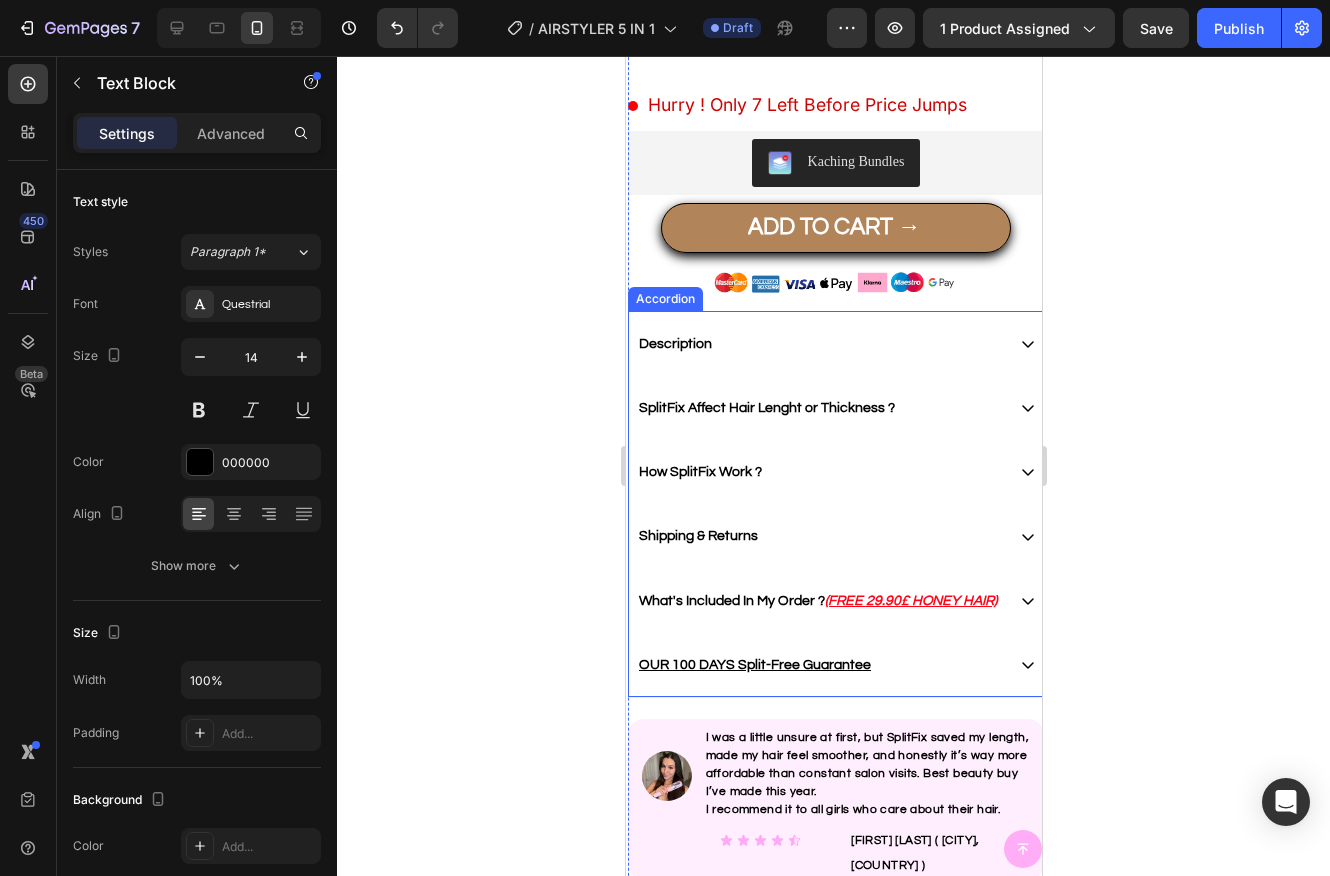 scroll, scrollTop: 852, scrollLeft: 0, axis: vertical 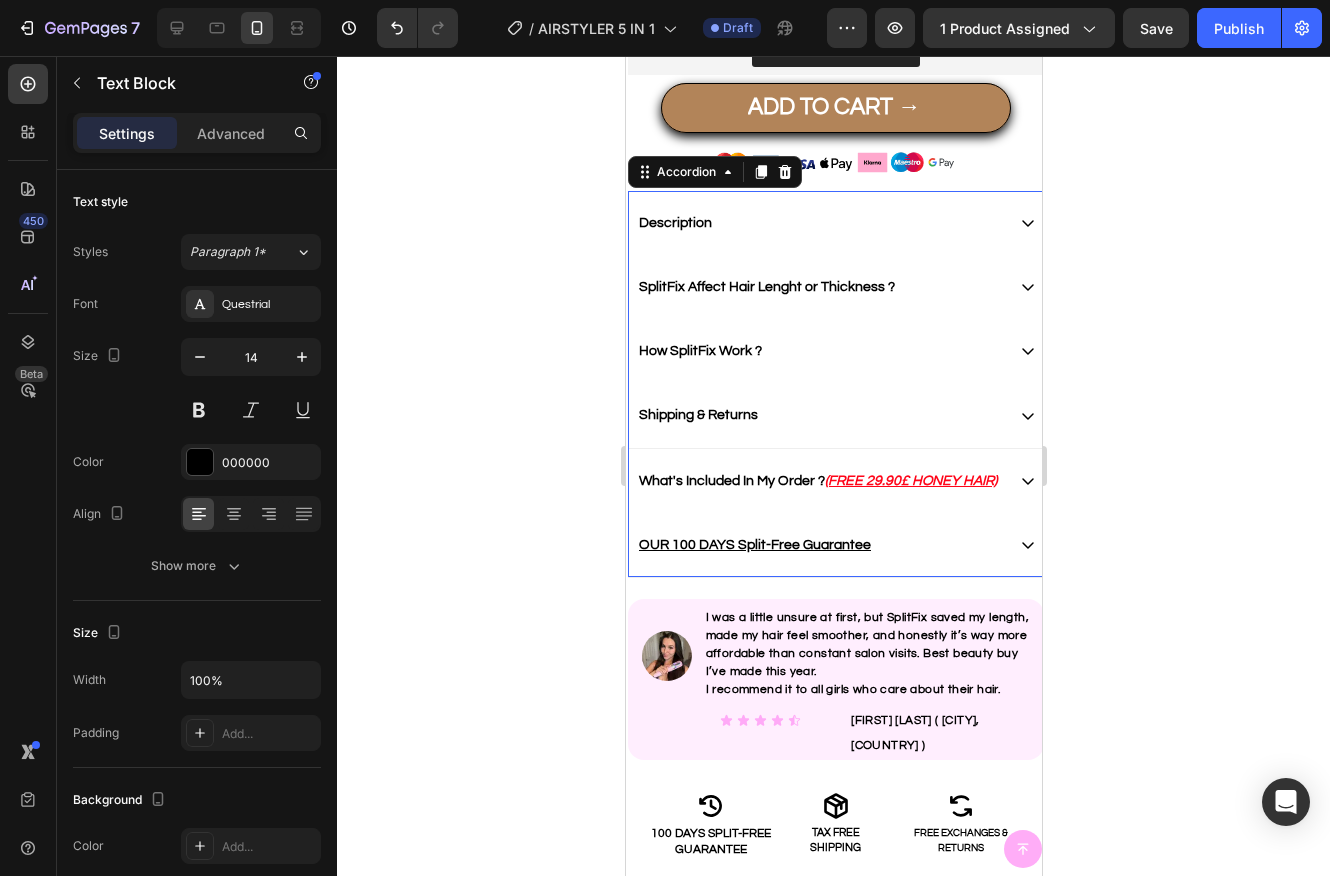 click on "(FREE 29.90£ HONEY HAIR)" at bounding box center [910, 481] 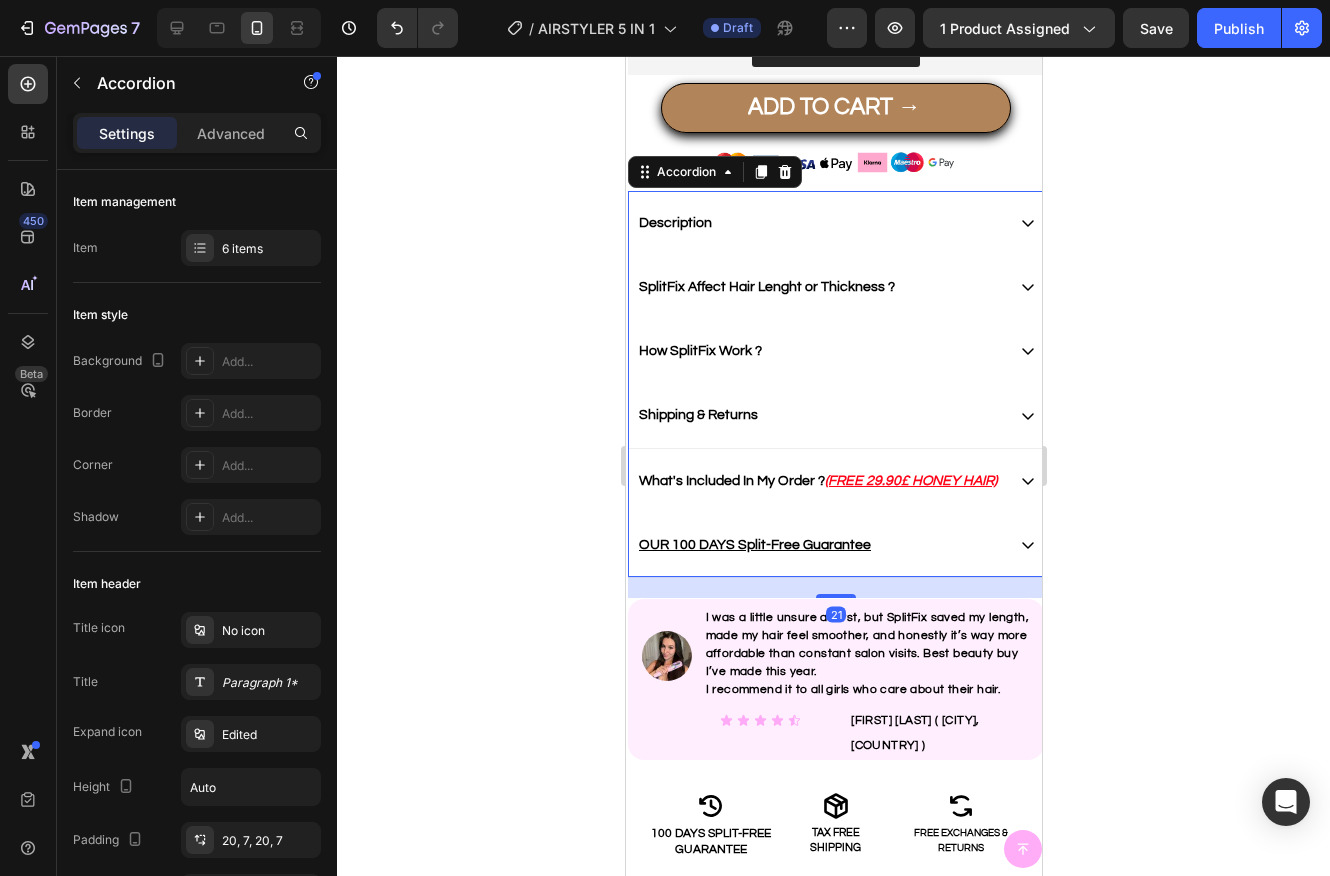 click on "(FREE 29.90£ HONEY HAIR)" at bounding box center (910, 481) 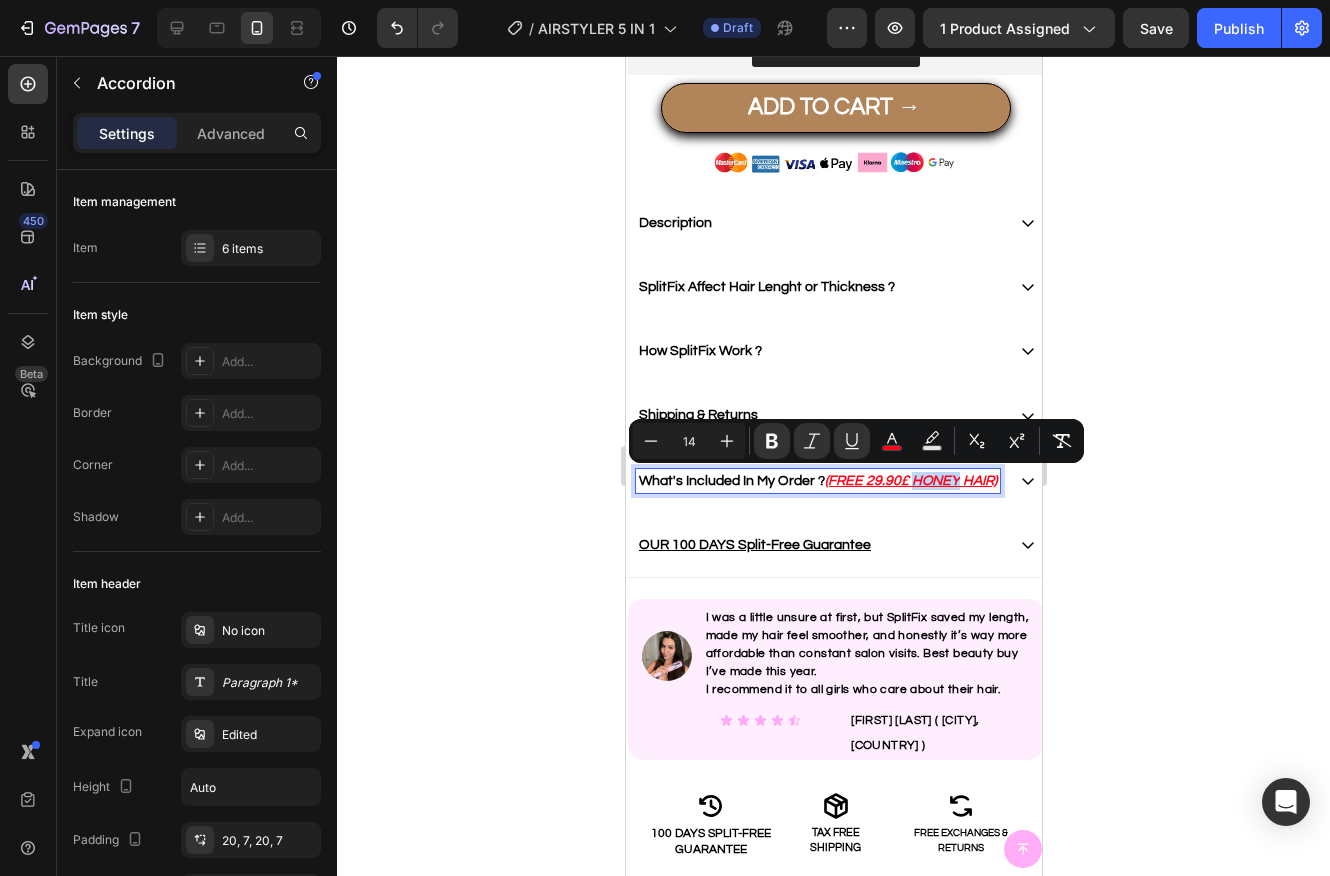 drag, startPoint x: 911, startPoint y: 482, endPoint x: 959, endPoint y: 483, distance: 48.010414 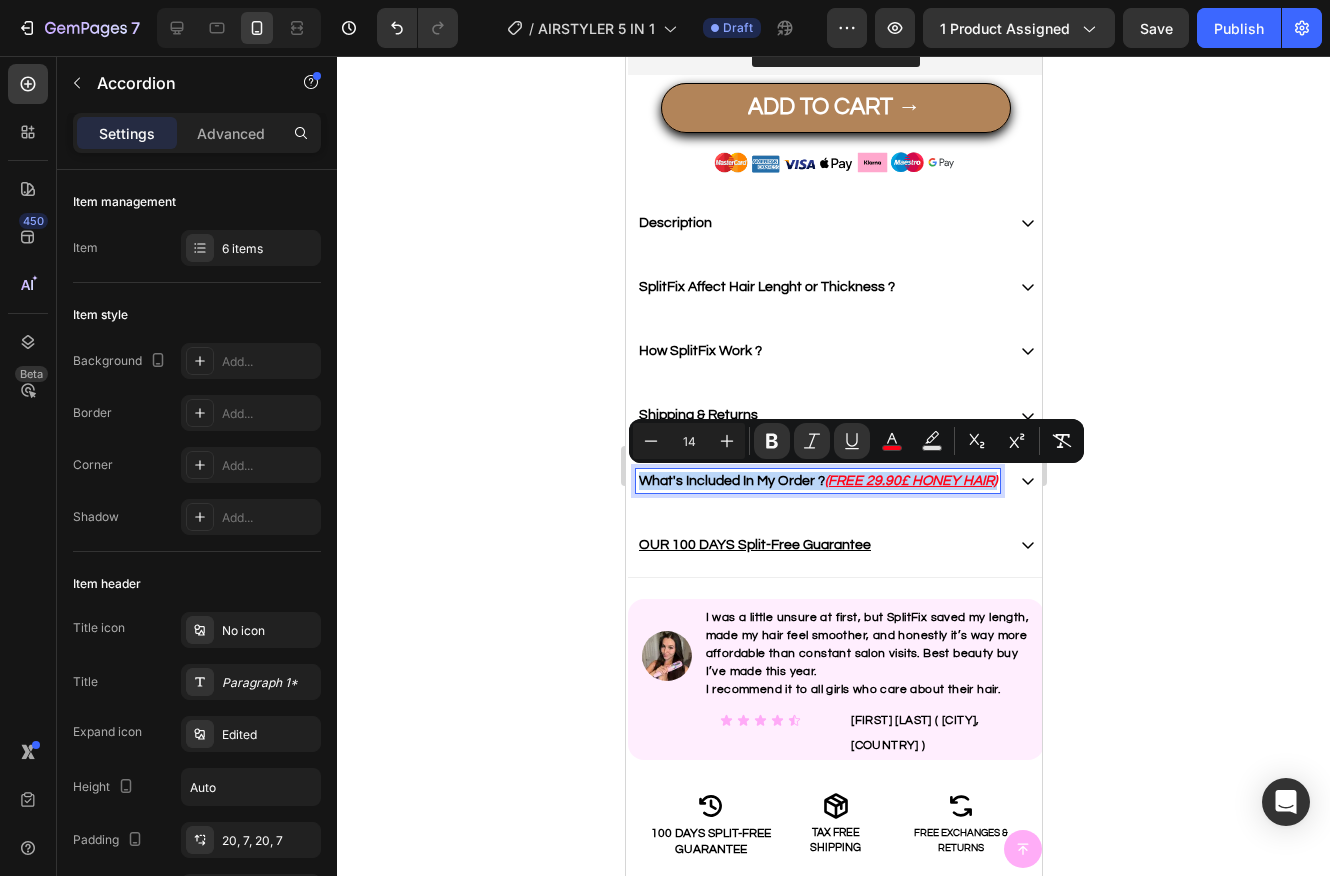 click on "(FREE 29.90£ HONEY HAIR)" at bounding box center (910, 481) 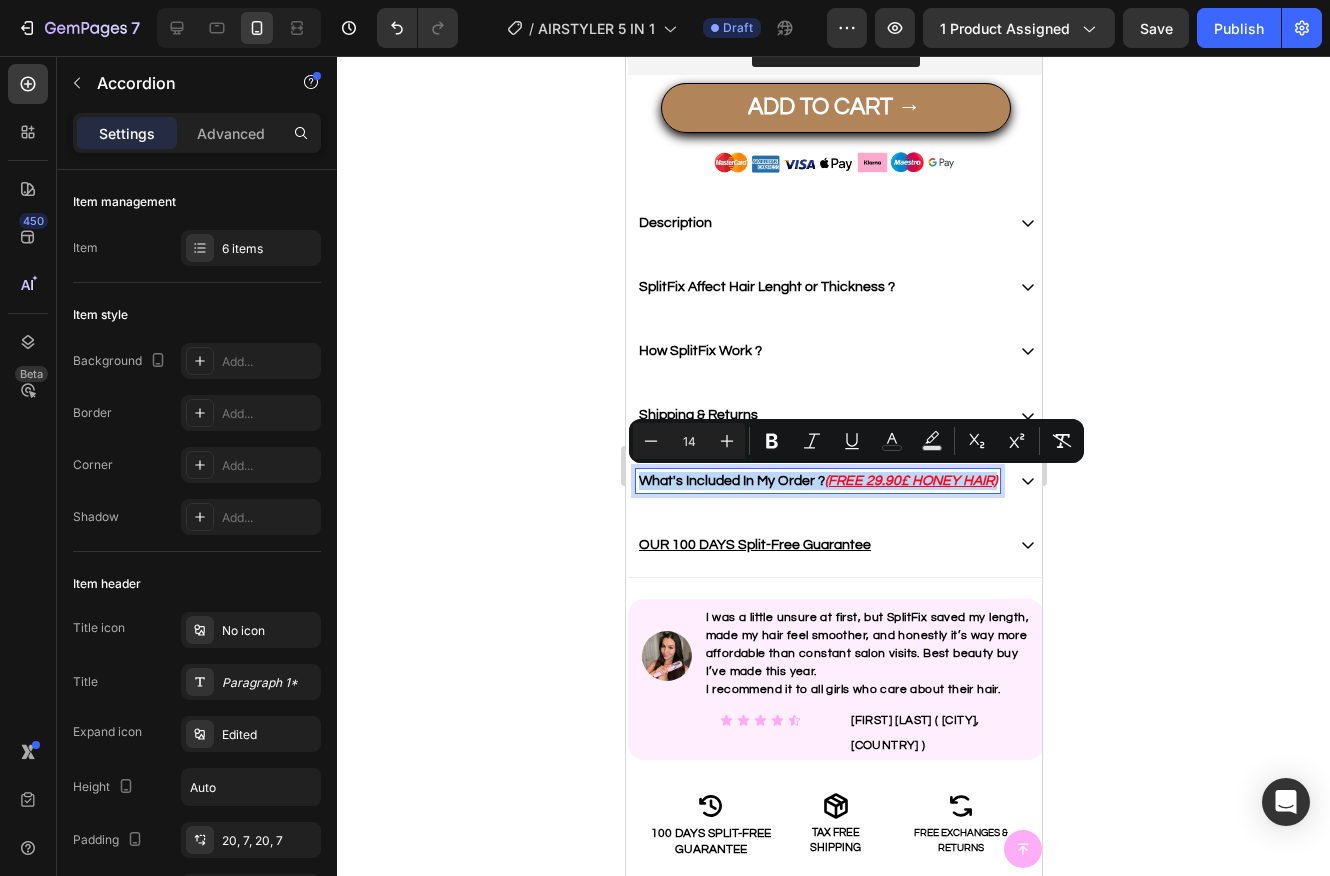 drag, startPoint x: 962, startPoint y: 482, endPoint x: 974, endPoint y: 479, distance: 12.369317 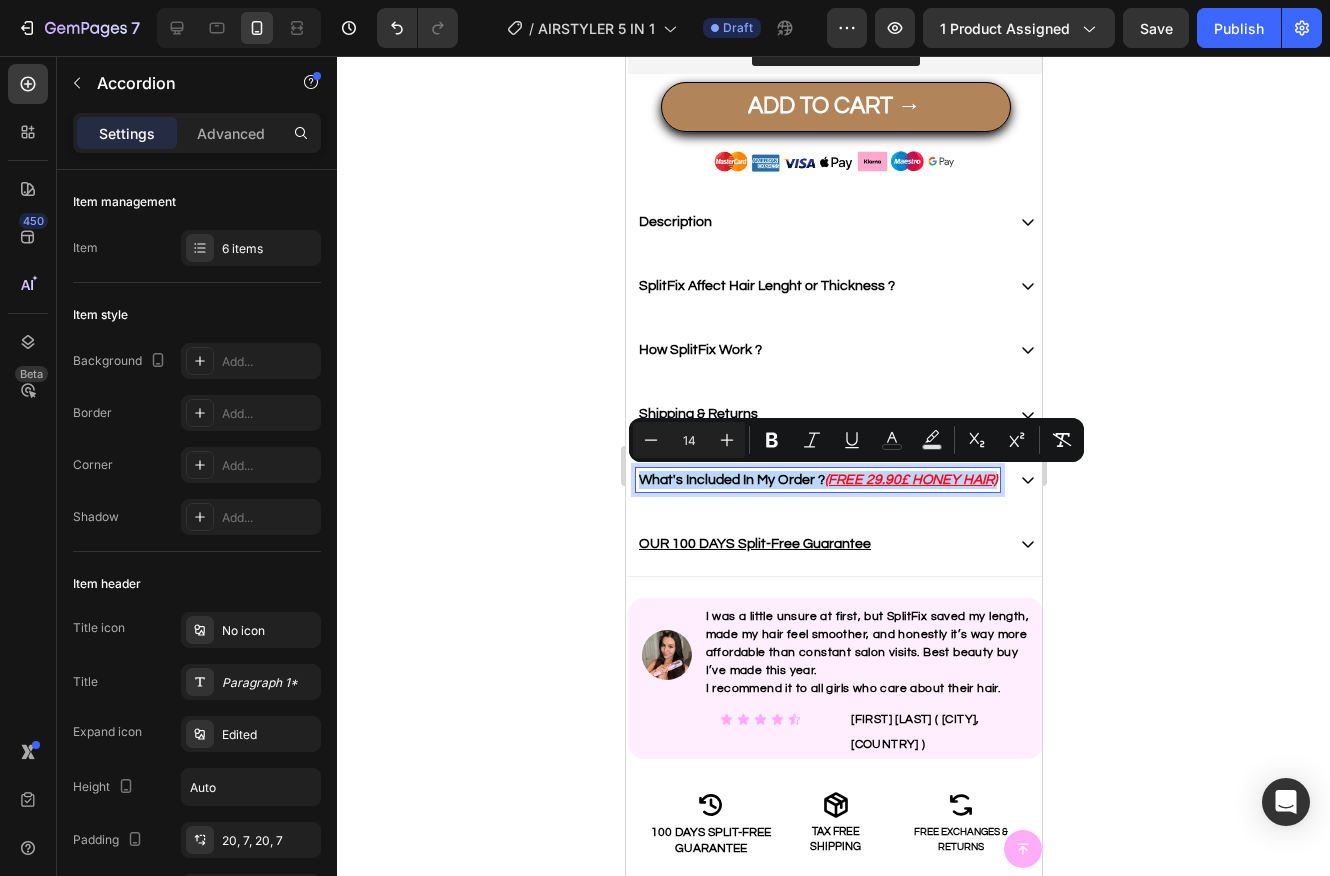drag, startPoint x: 1691, startPoint y: 536, endPoint x: 968, endPoint y: 480, distance: 725.1655 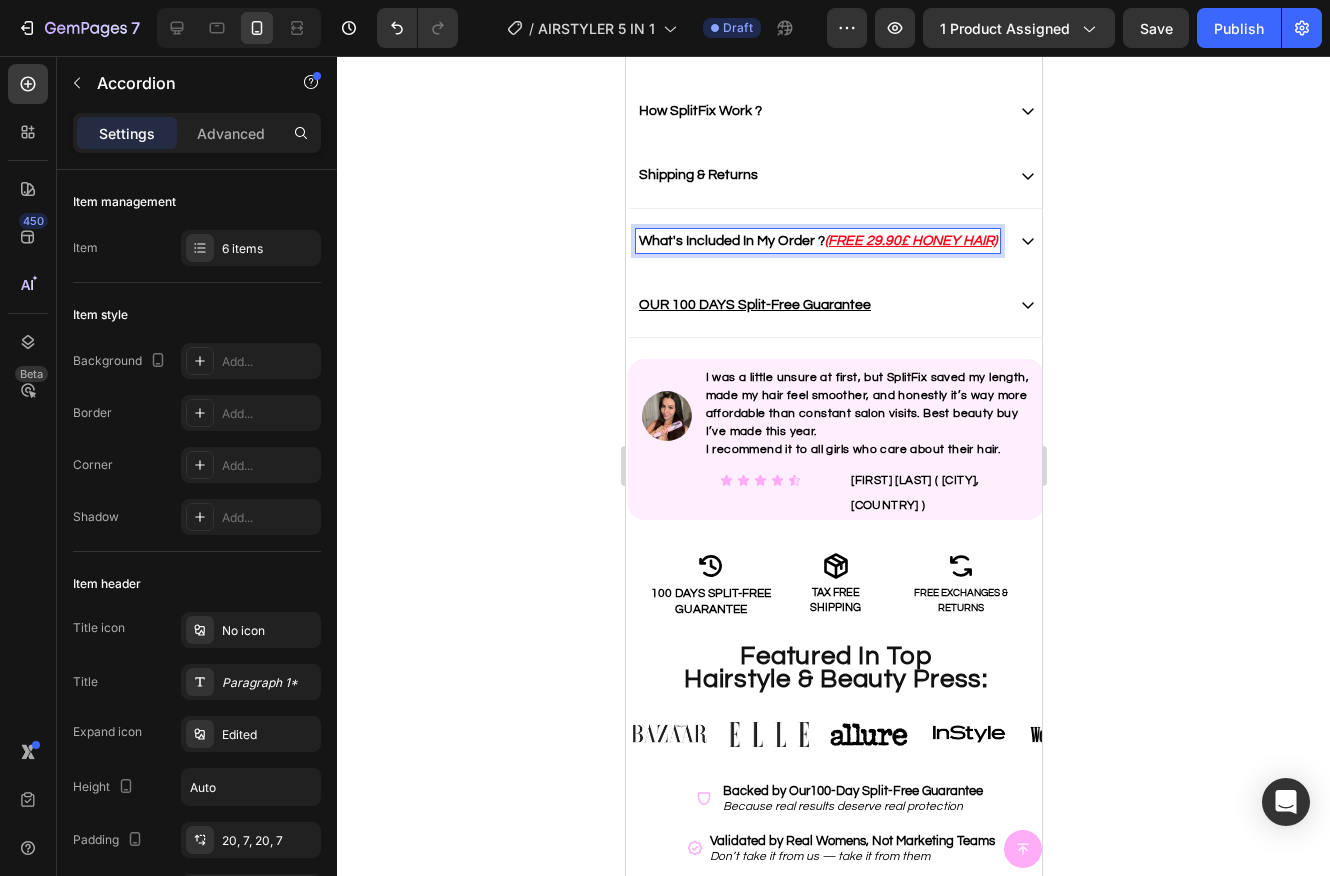 scroll, scrollTop: 1093, scrollLeft: 0, axis: vertical 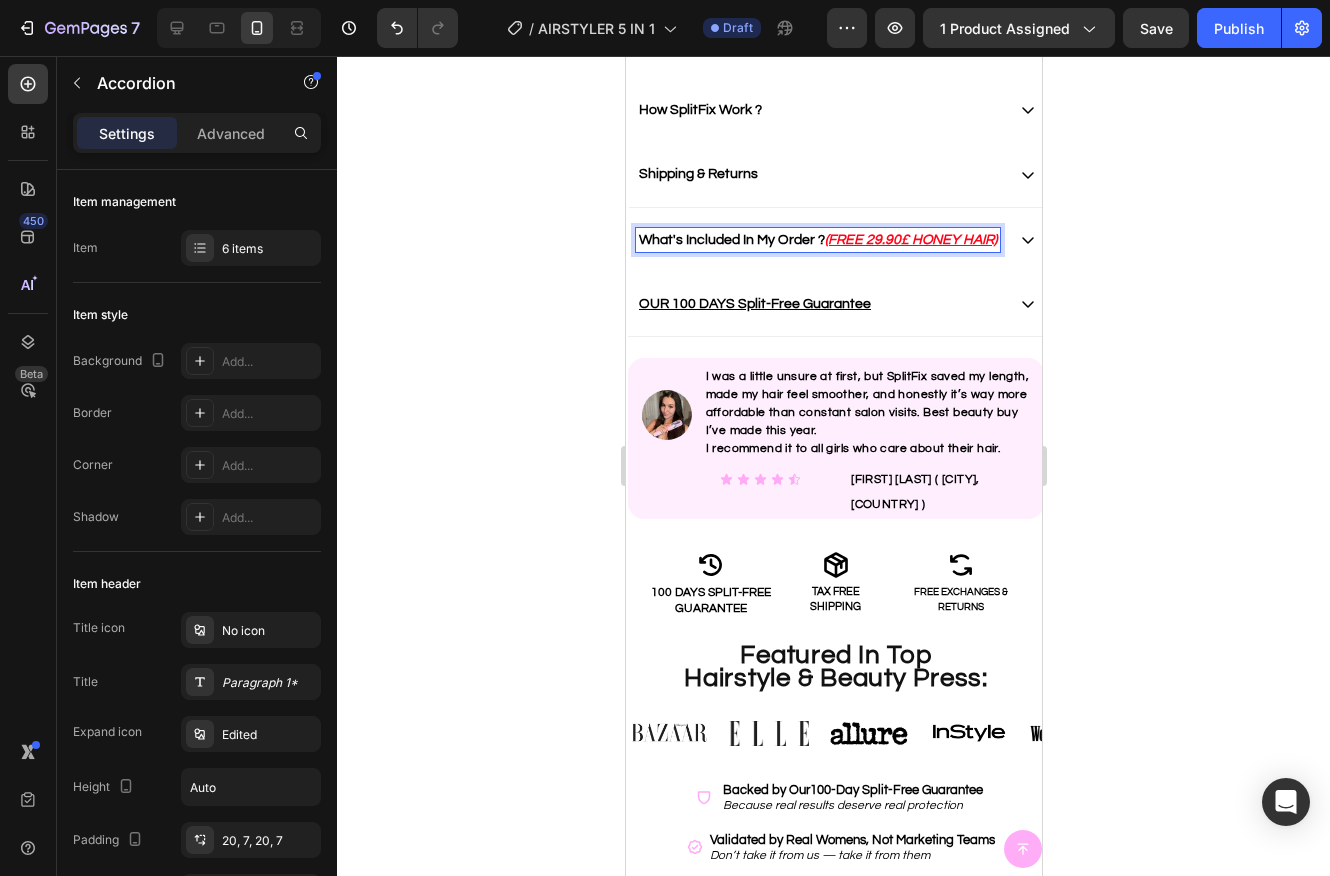 click on "(FREE 29.90£ HONEY HAIR)" at bounding box center (910, 240) 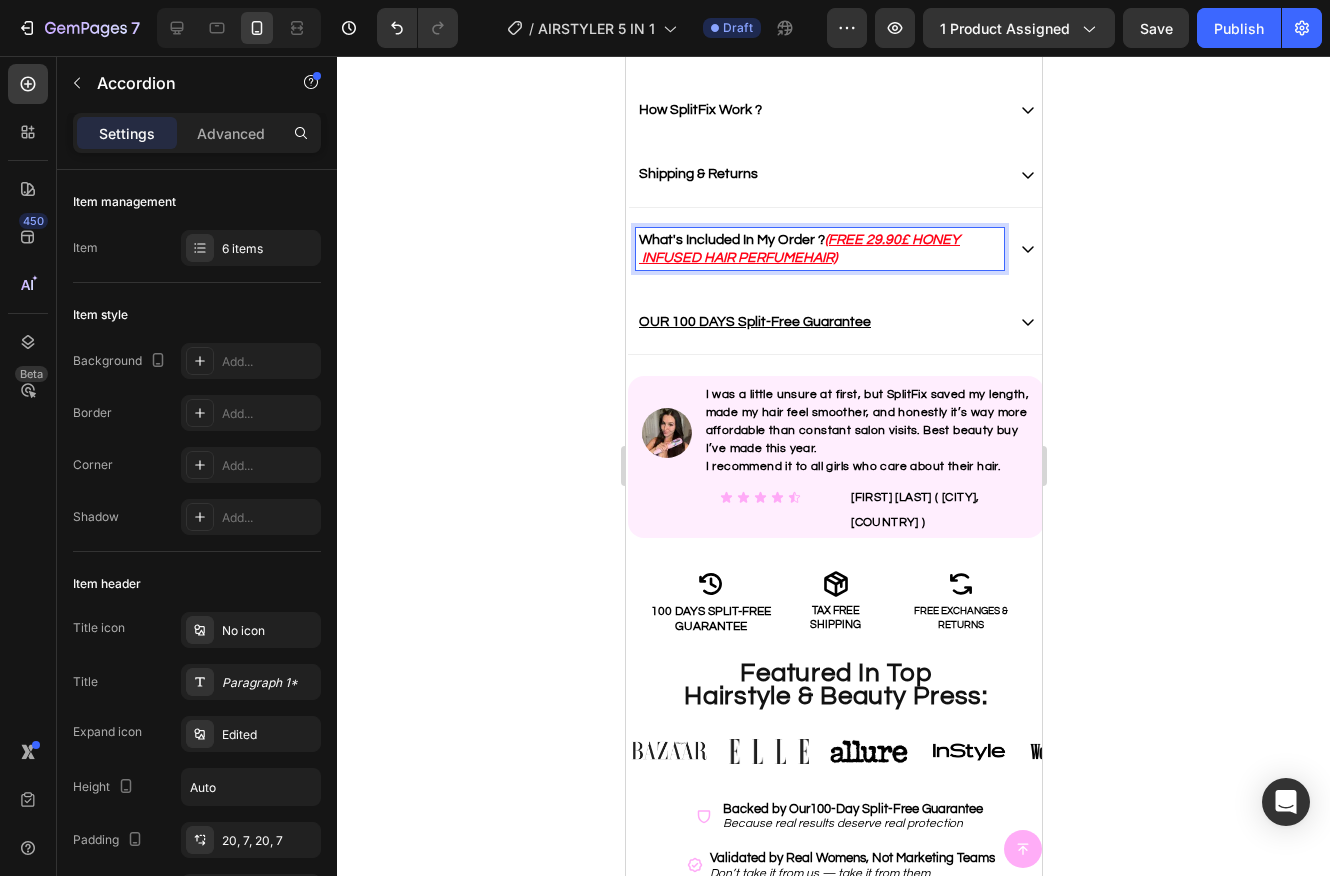 click on "(FREE 29.90£ HONEY  INFUSED HAIR PERFUMEHAIR)" at bounding box center (798, 249) 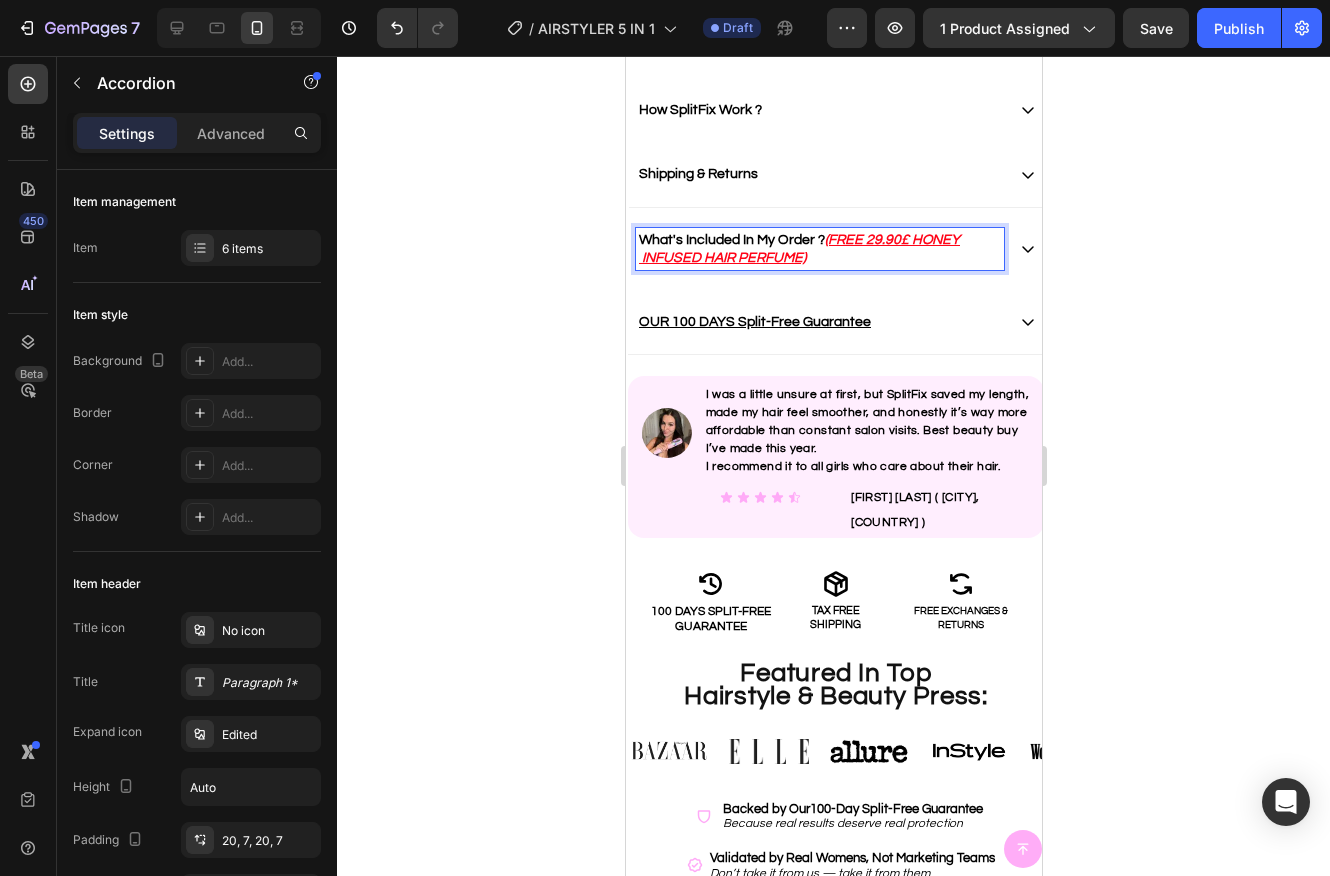 click on "(FREE 29.90£ HONEY  INFUSED HAIR PERFUME)" at bounding box center [798, 249] 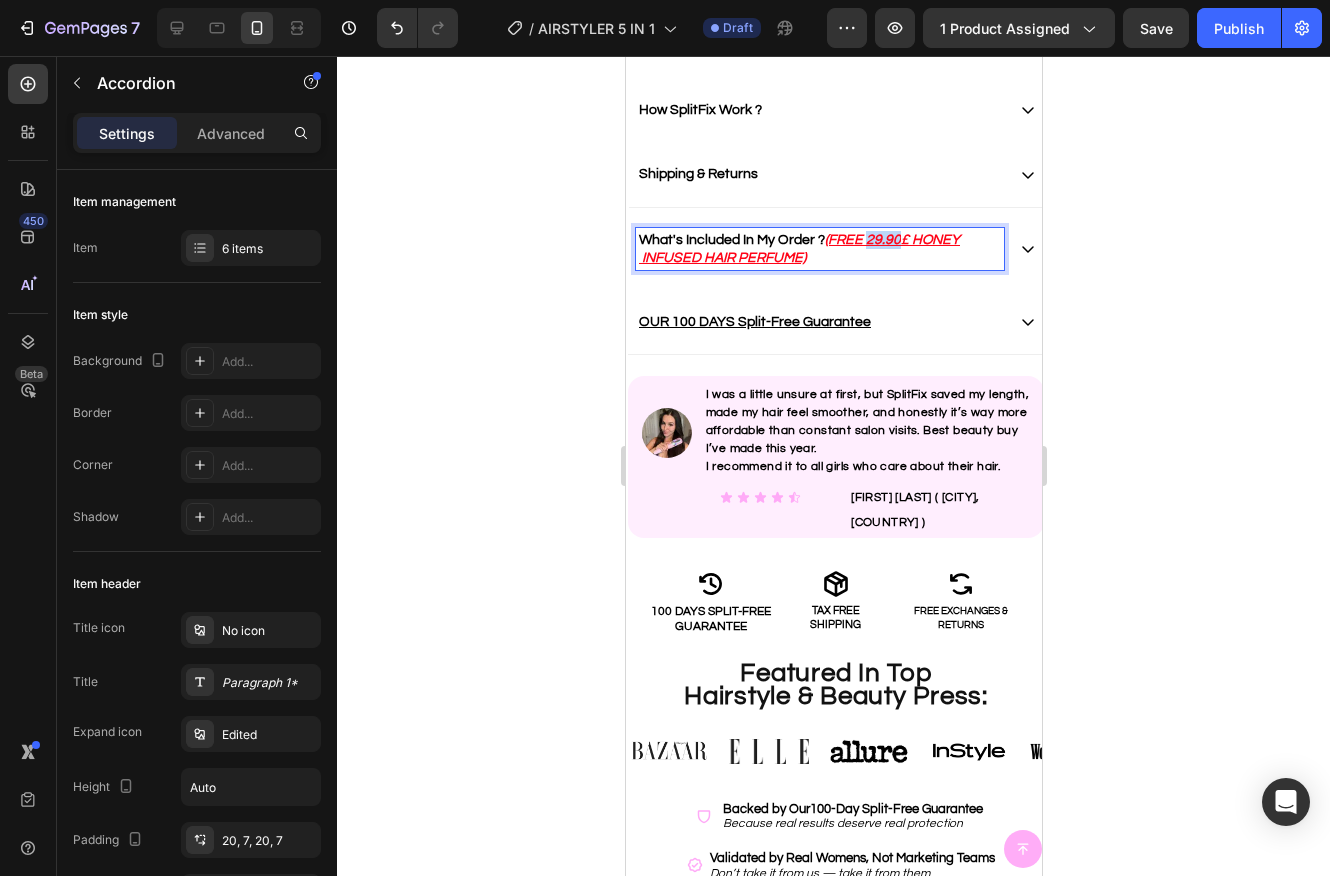 click on "(FREE 29.90£ HONEY  INFUSED HAIR PERFUME)" at bounding box center [798, 249] 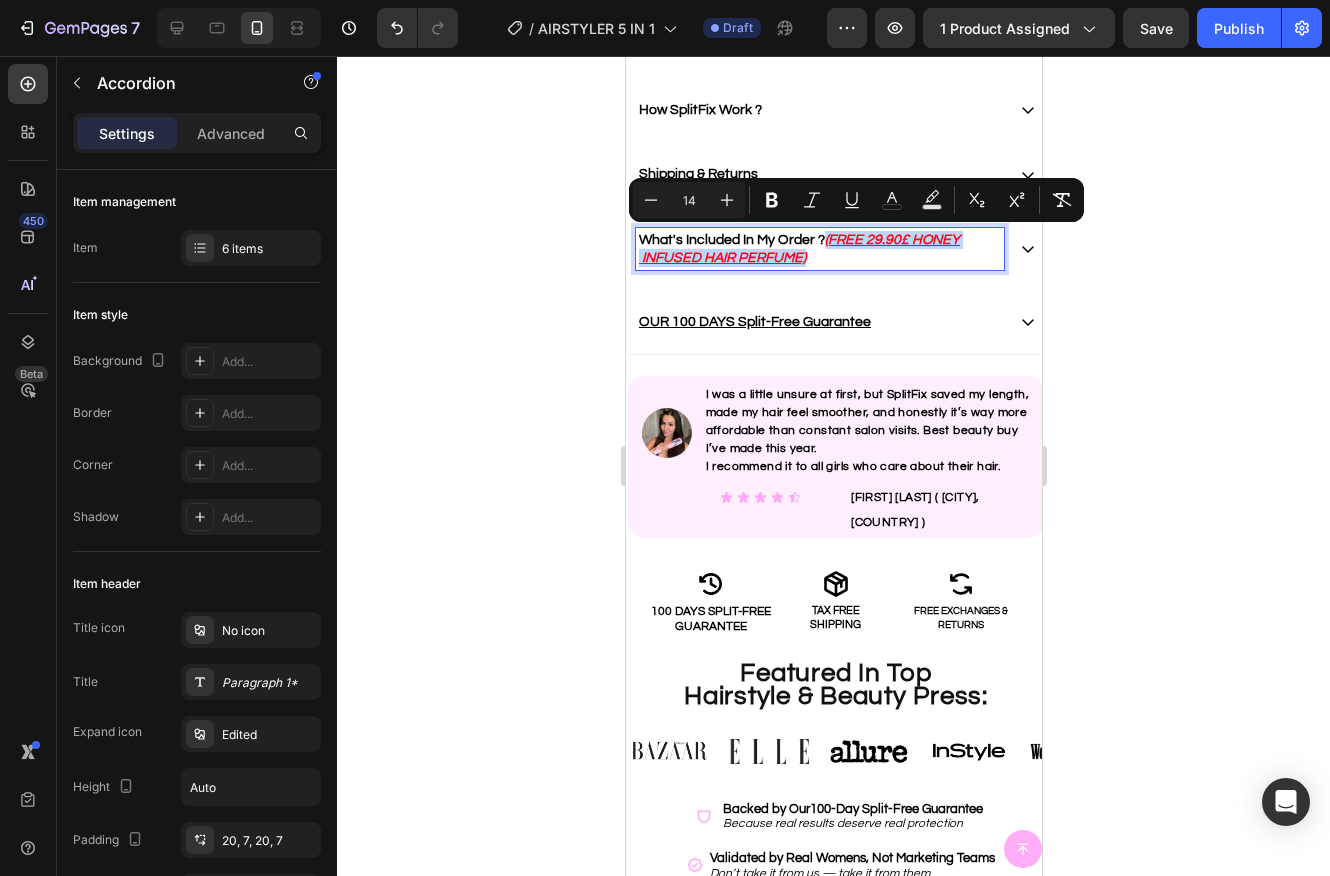 drag, startPoint x: 821, startPoint y: 234, endPoint x: 903, endPoint y: 272, distance: 90.37699 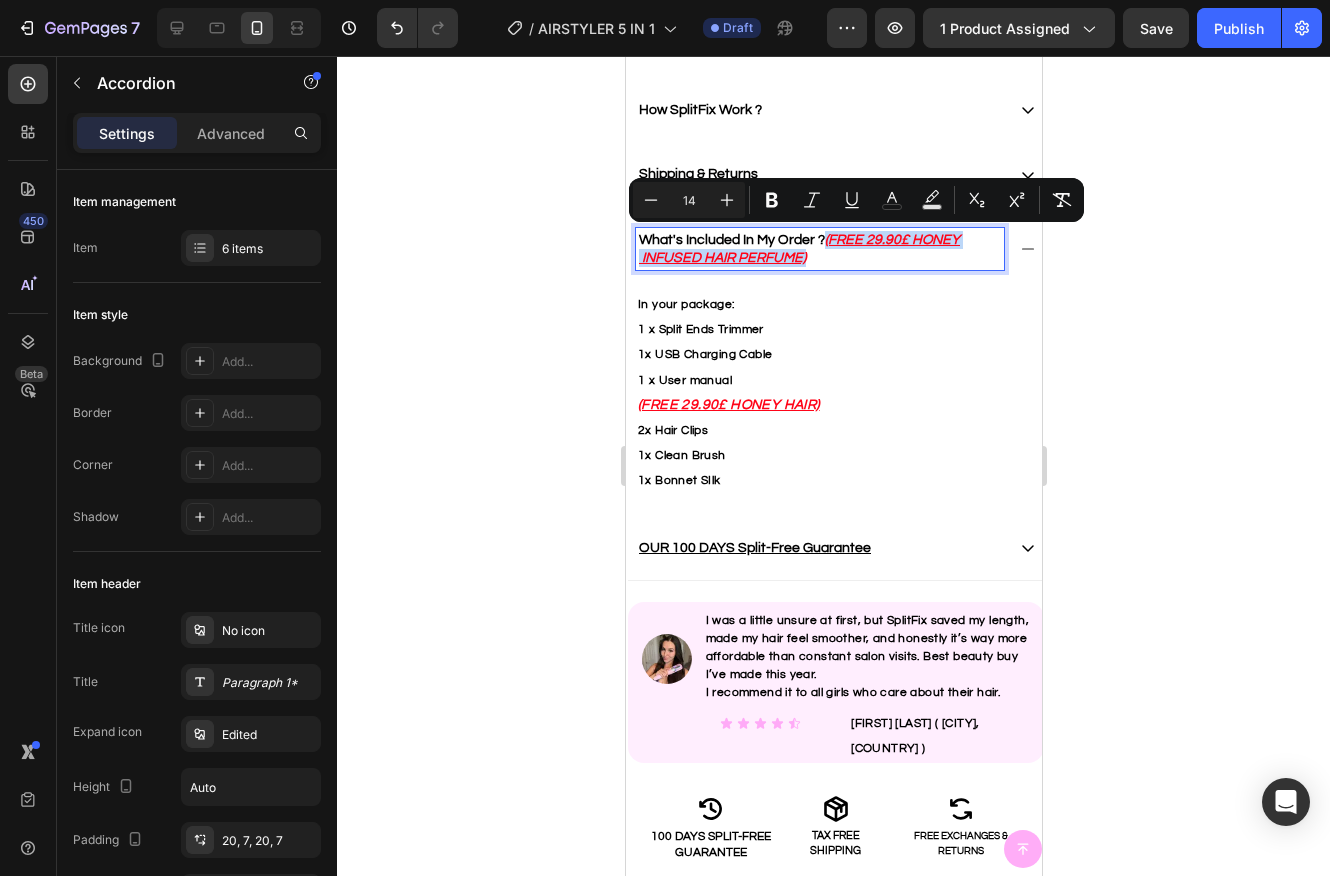 copy on "(FREE 29.90£ HONEY  INFUSED HAIR PERFUME)" 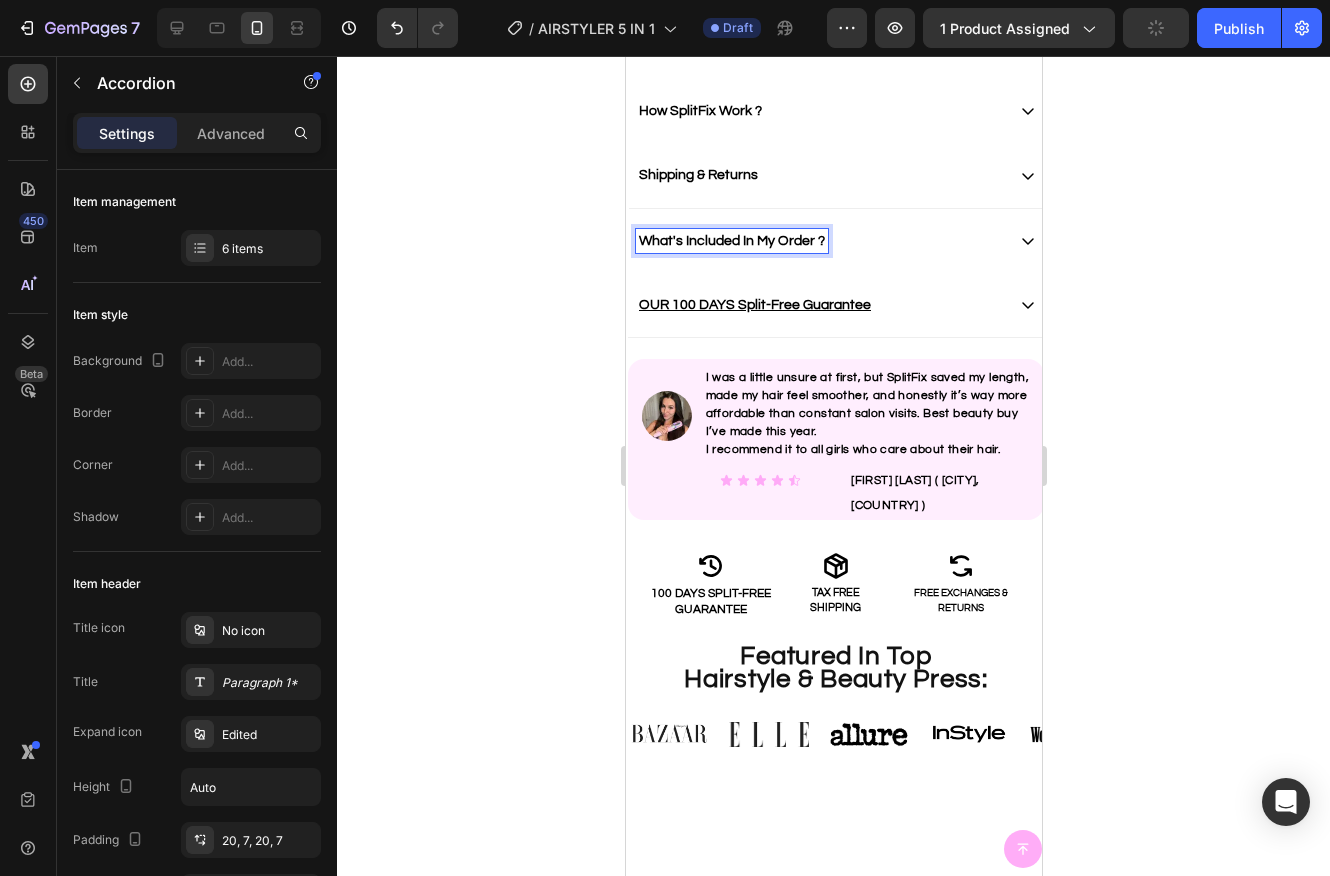 scroll, scrollTop: 1093, scrollLeft: 0, axis: vertical 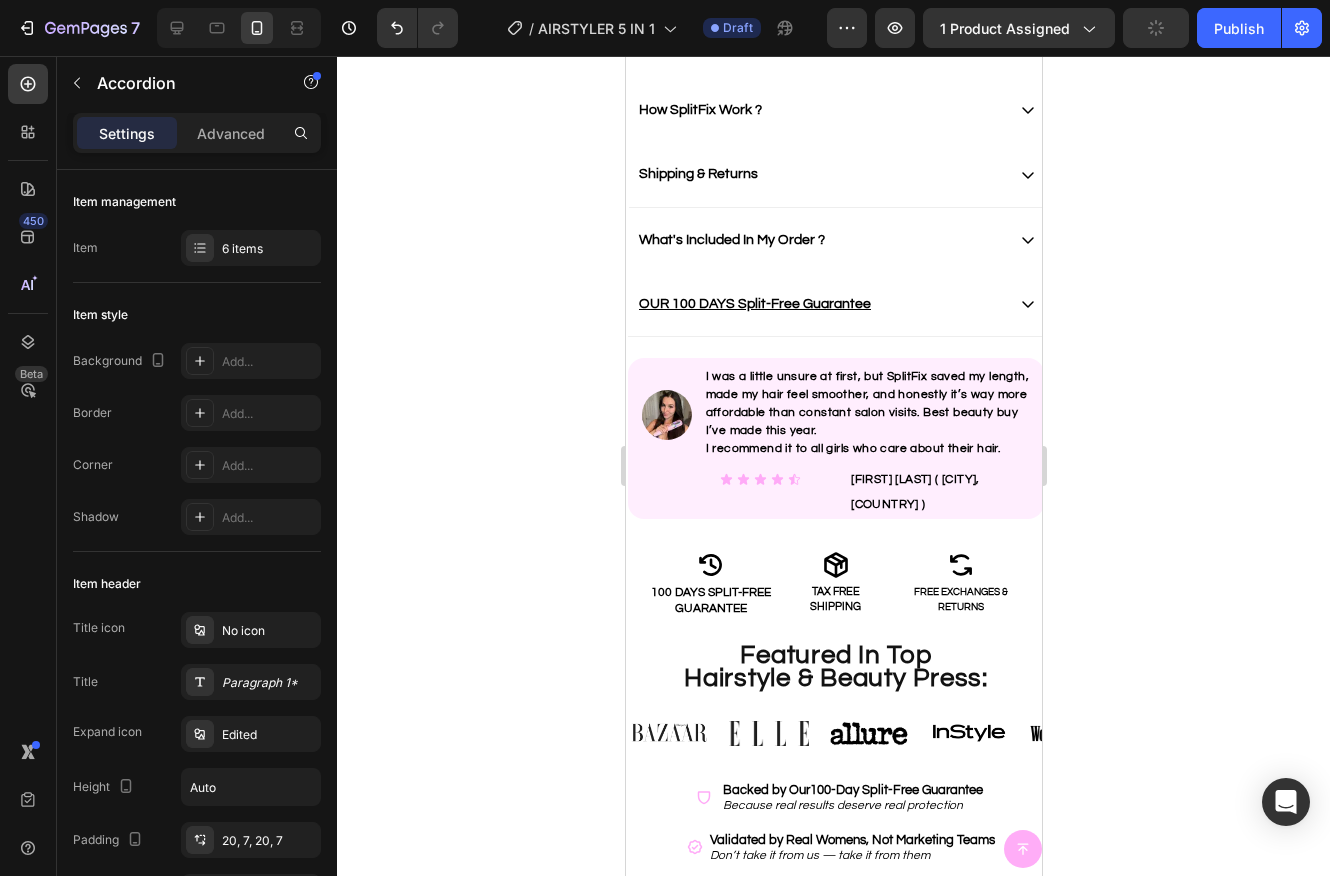 click on "What's Included In My Order ?" at bounding box center (819, 240) 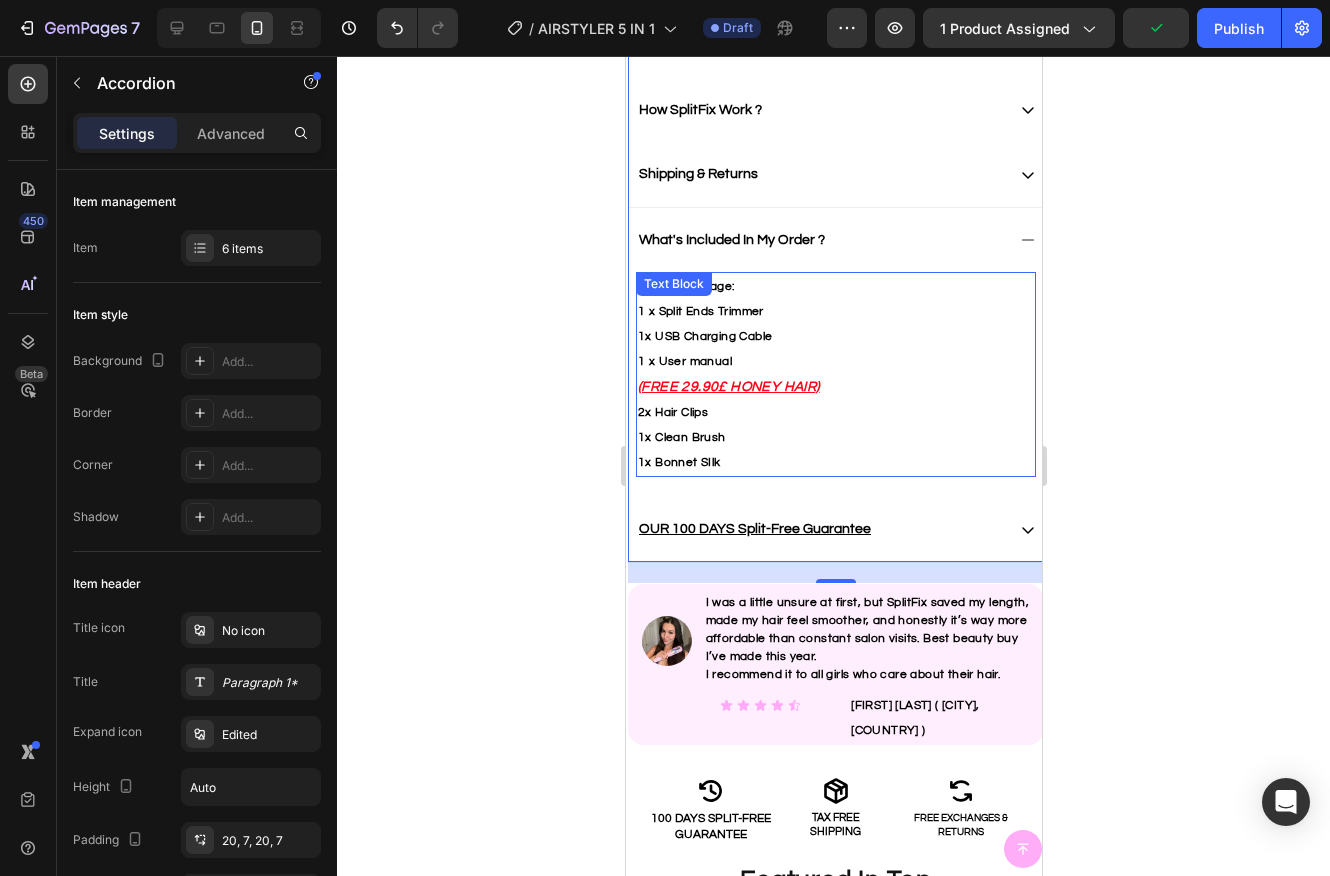 click on "(FREE 29.90£ HONEY HAIR)" at bounding box center [728, 387] 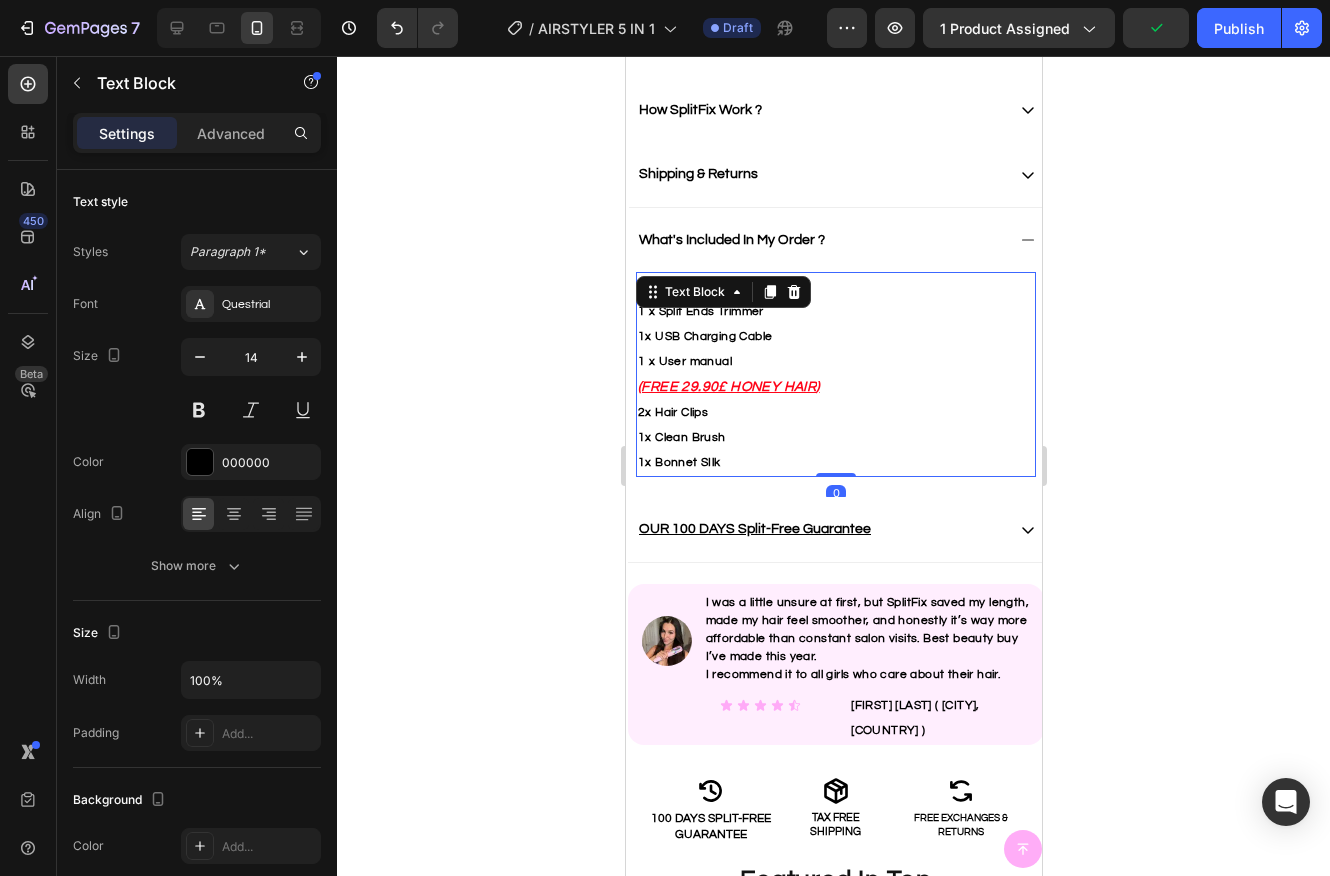 click on "(FREE 29.90£ HONEY HAIR)" at bounding box center [728, 387] 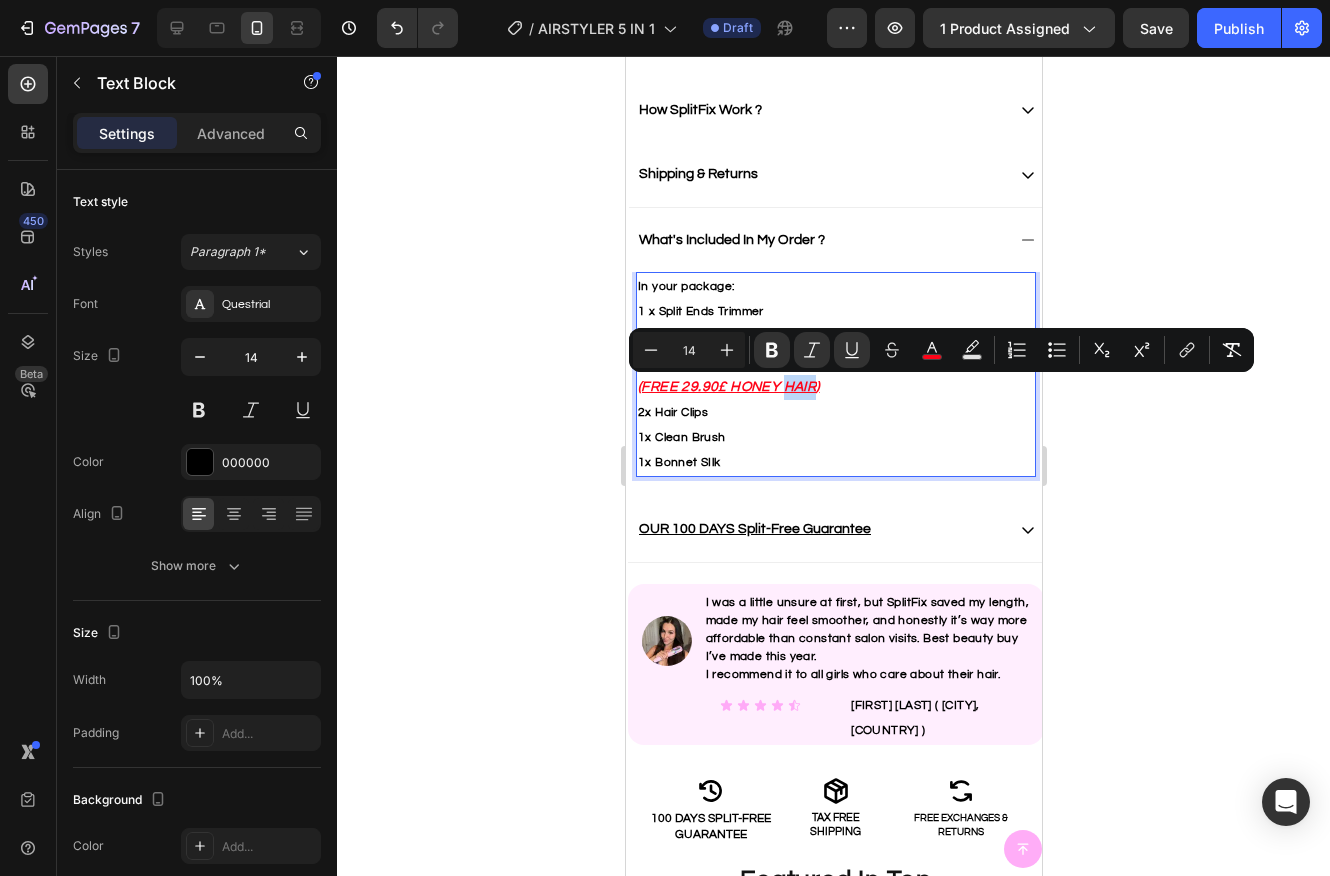 click on "(FREE 29.90£ HONEY HAIR)" at bounding box center (728, 387) 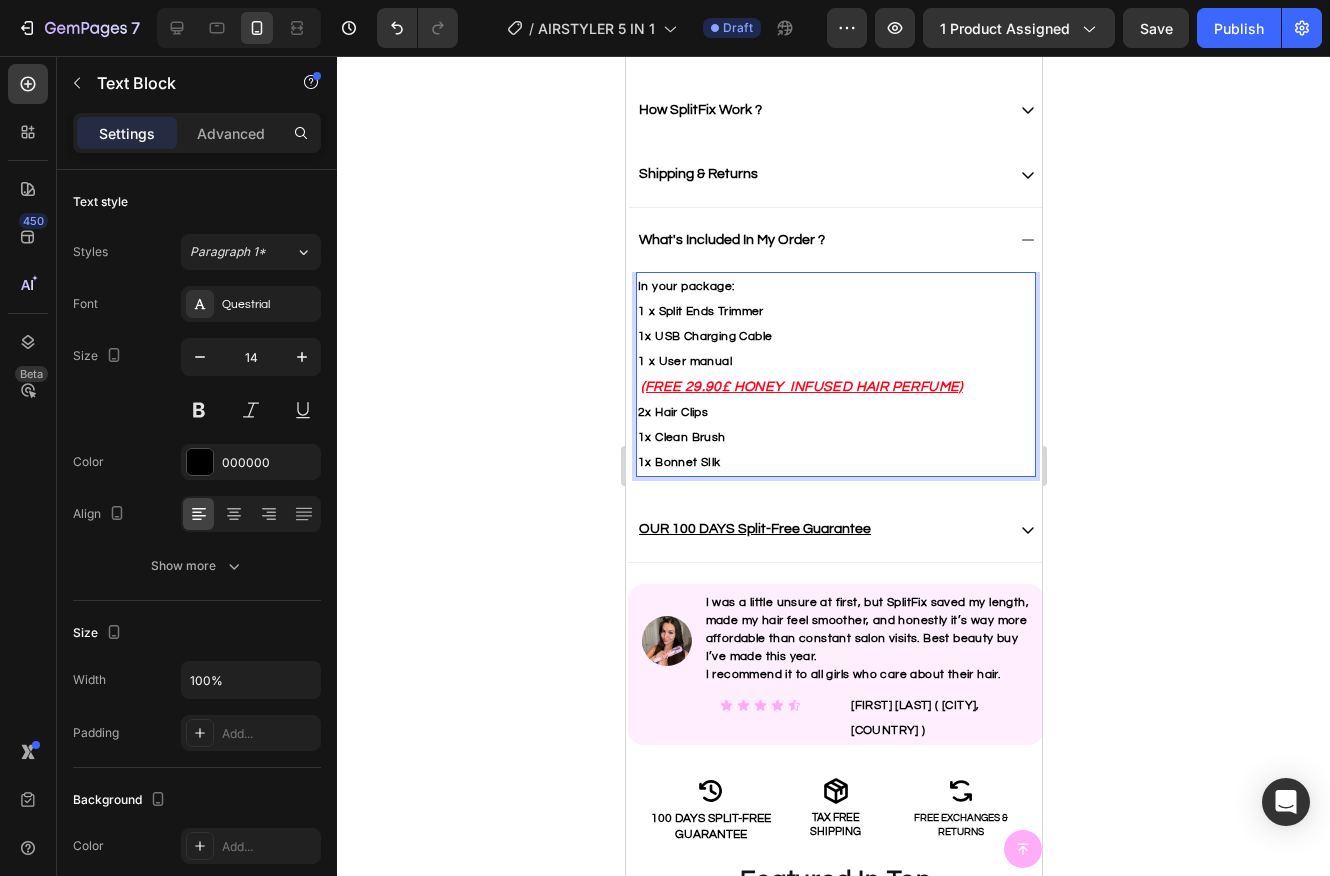 click 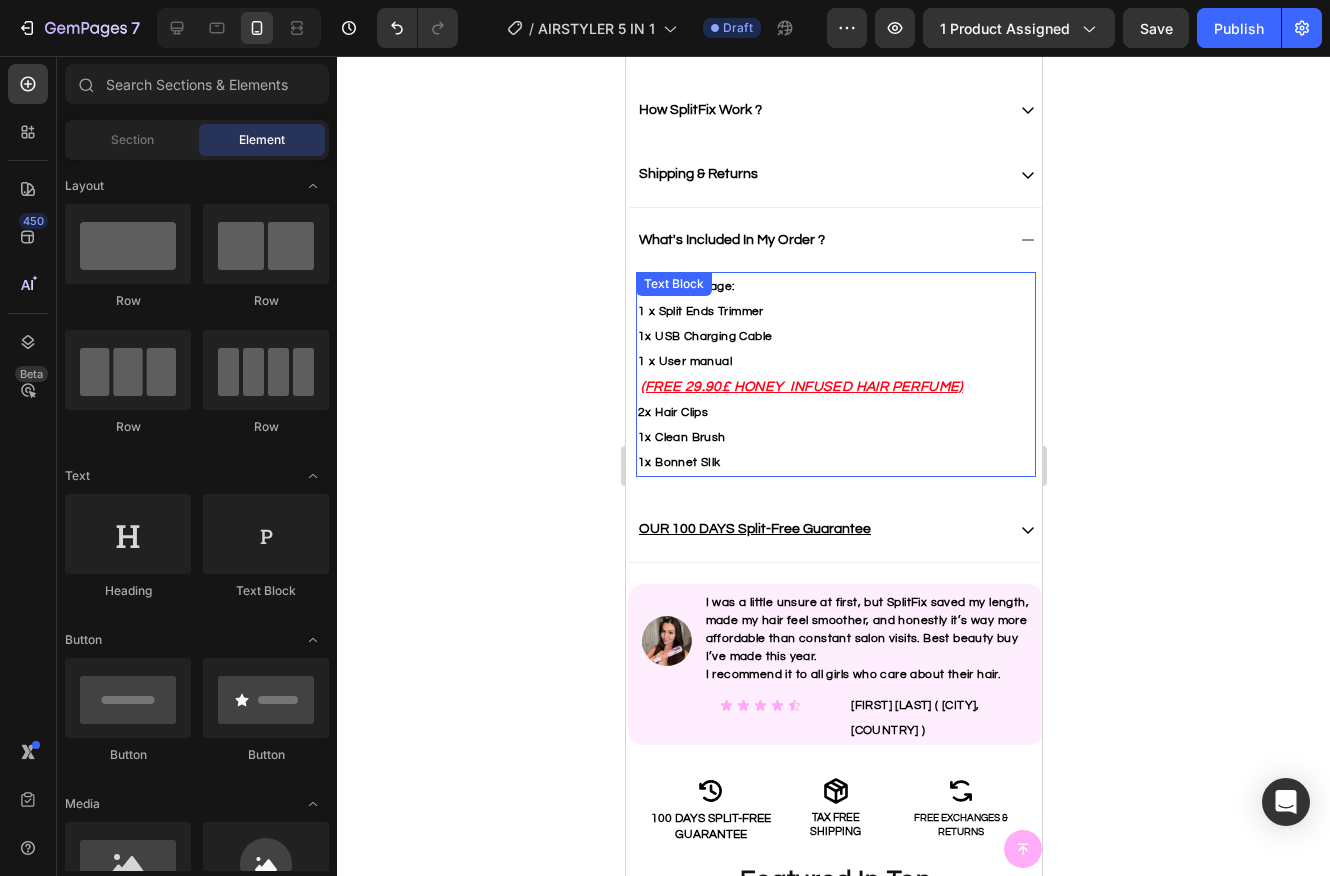 click on "2x Hair Clips" at bounding box center [835, 412] 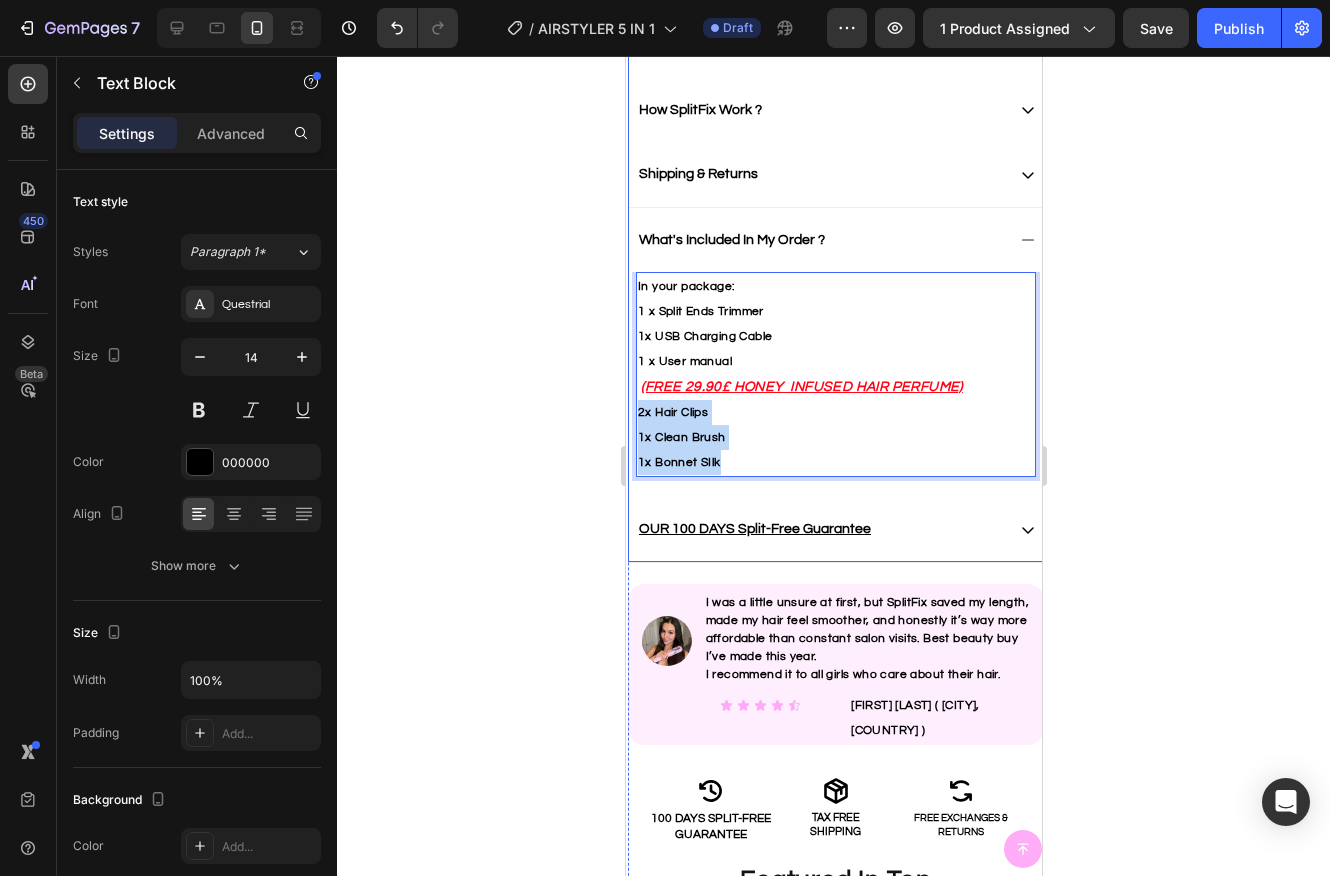 drag, startPoint x: 730, startPoint y: 462, endPoint x: 626, endPoint y: 419, distance: 112.53888 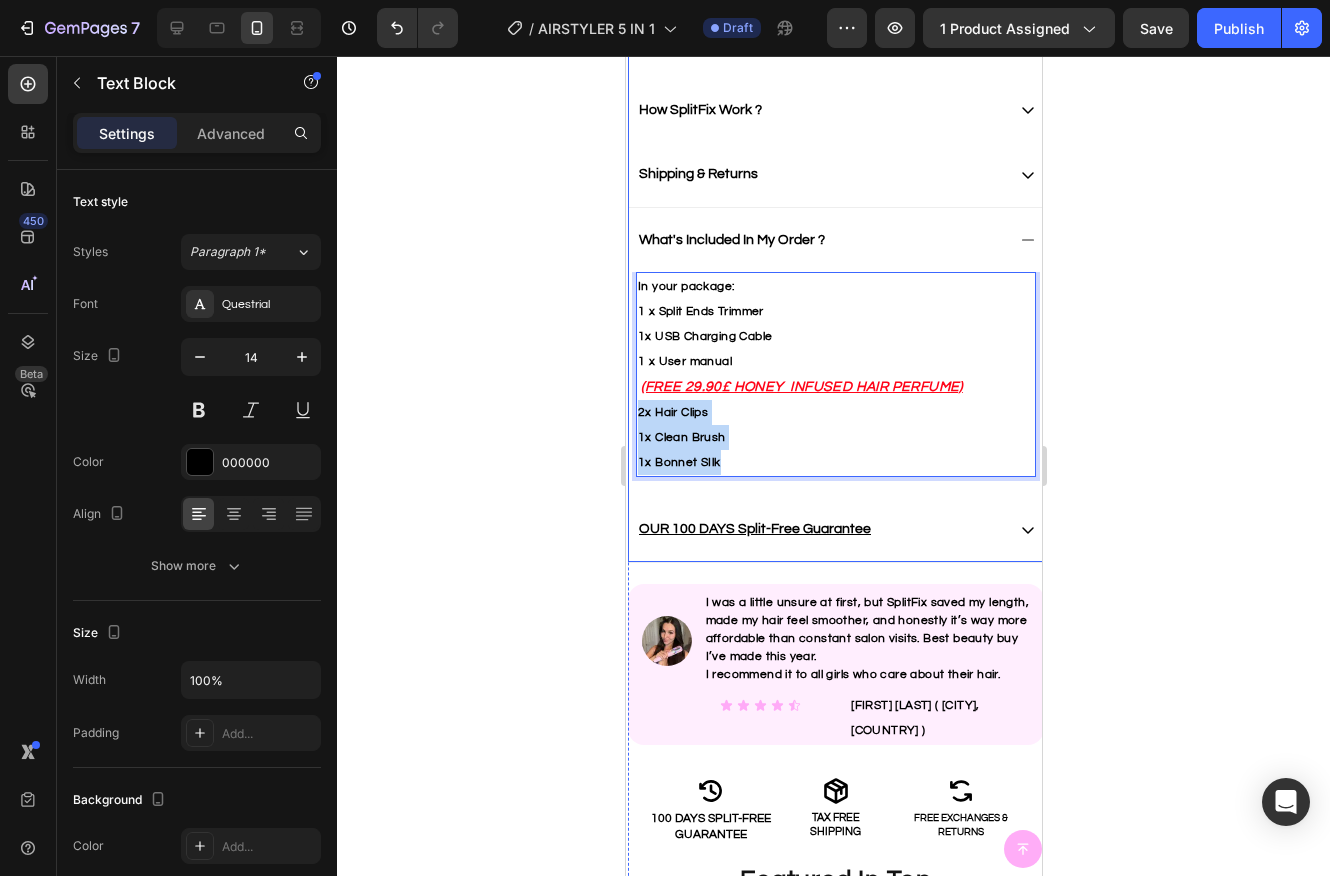 click on "Description
SplitFix Affect Hair Lenght or Thickness ?
How SplitFix Work ?
Shipping & Returns
What's Included In My Order ? In your package: 1 x Split Ends Trimmer 1x USB Charging Cable 1 x User manual   (FREE 29.90£ HONEY  INFUSED HAIR PERFUME) 2x Hair Clips 1x Clean Brush 1x Bonnet SIlk Text Block   0 Row
OUR 100 DAYS Split-Free Guarantee" at bounding box center (835, 256) 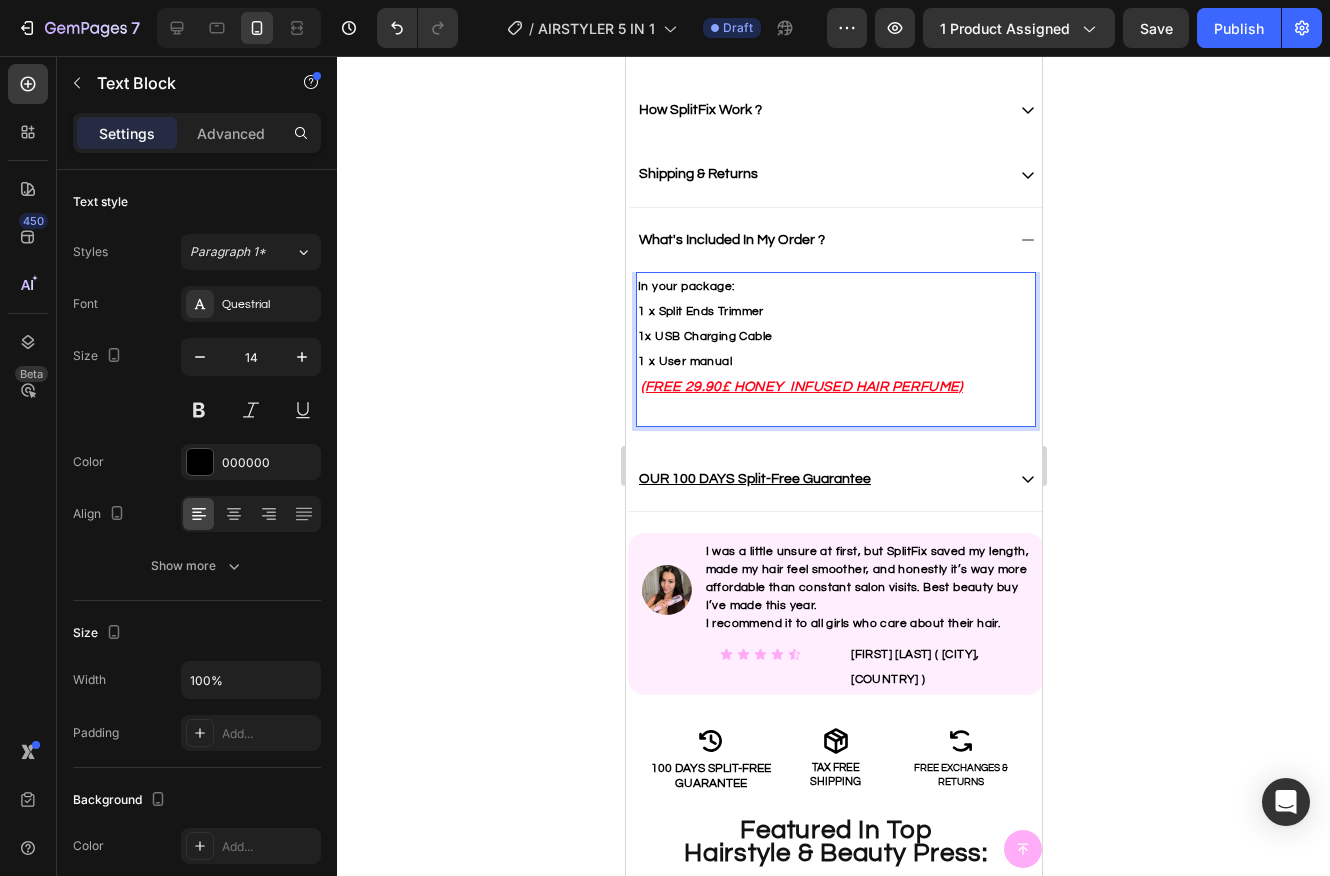 click on "(FREE 29.90£ HONEY  INFUSED HAIR PERFUME)" at bounding box center (800, 387) 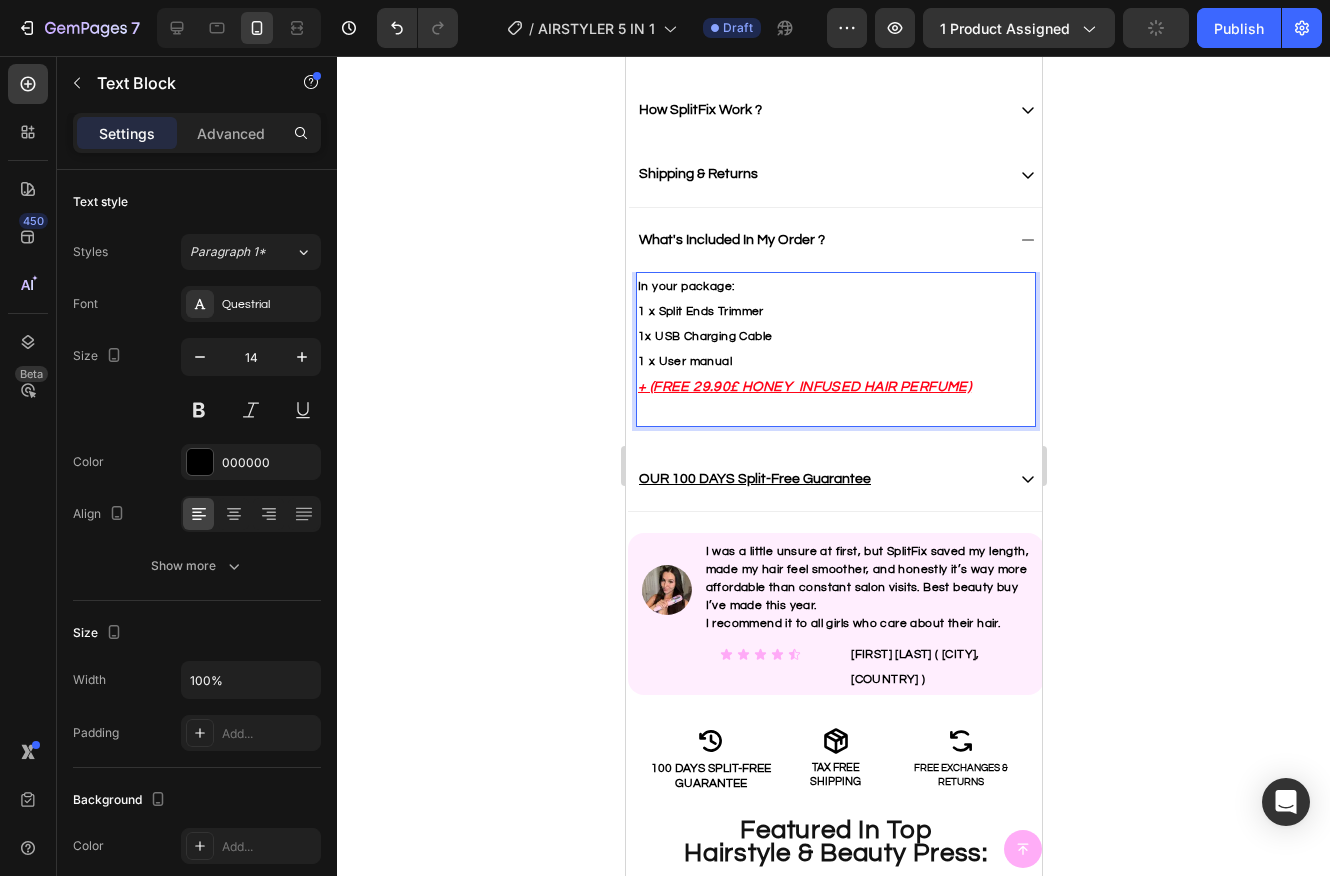 scroll, scrollTop: 1001, scrollLeft: 0, axis: vertical 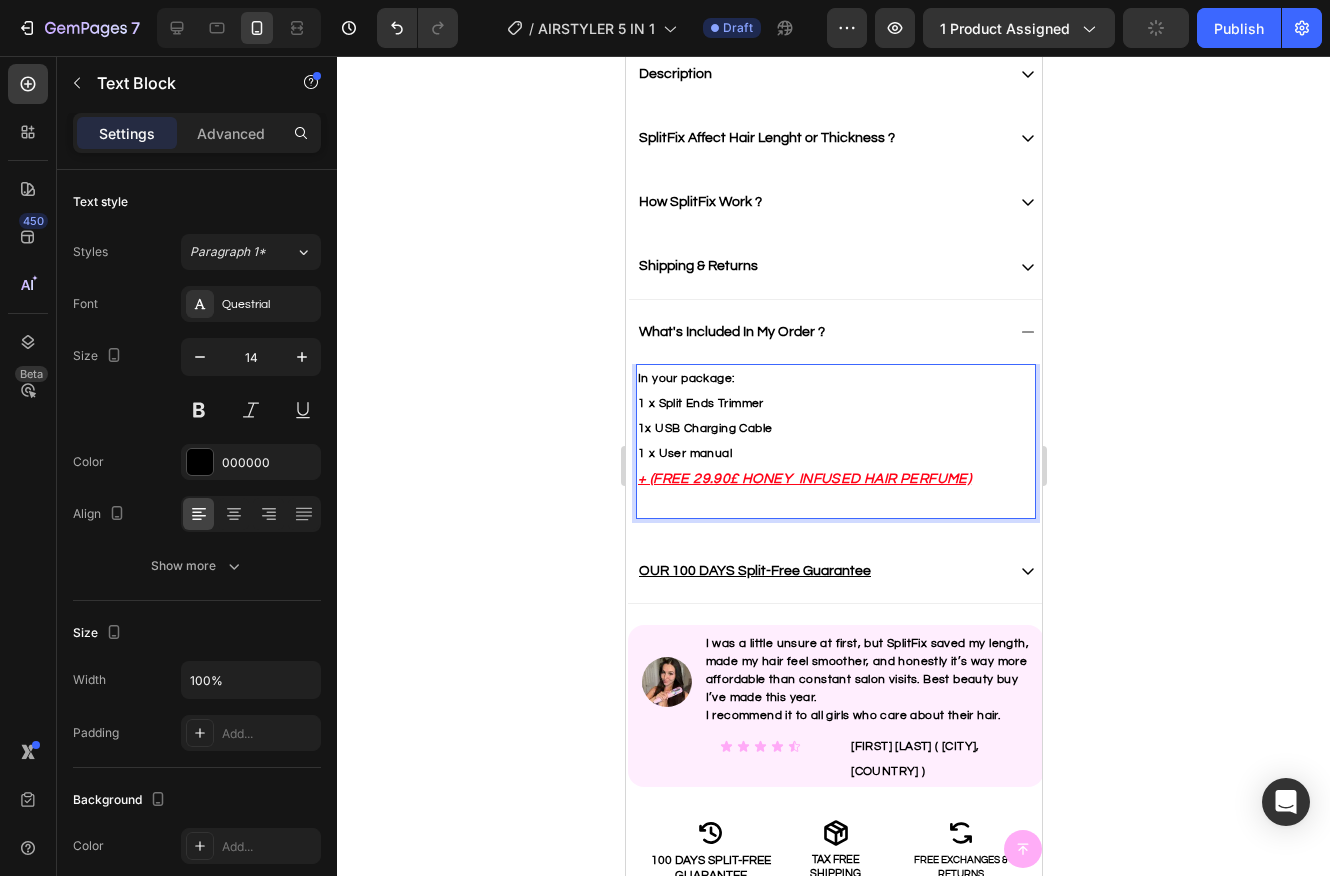 drag, startPoint x: 740, startPoint y: 427, endPoint x: 767, endPoint y: 433, distance: 27.658634 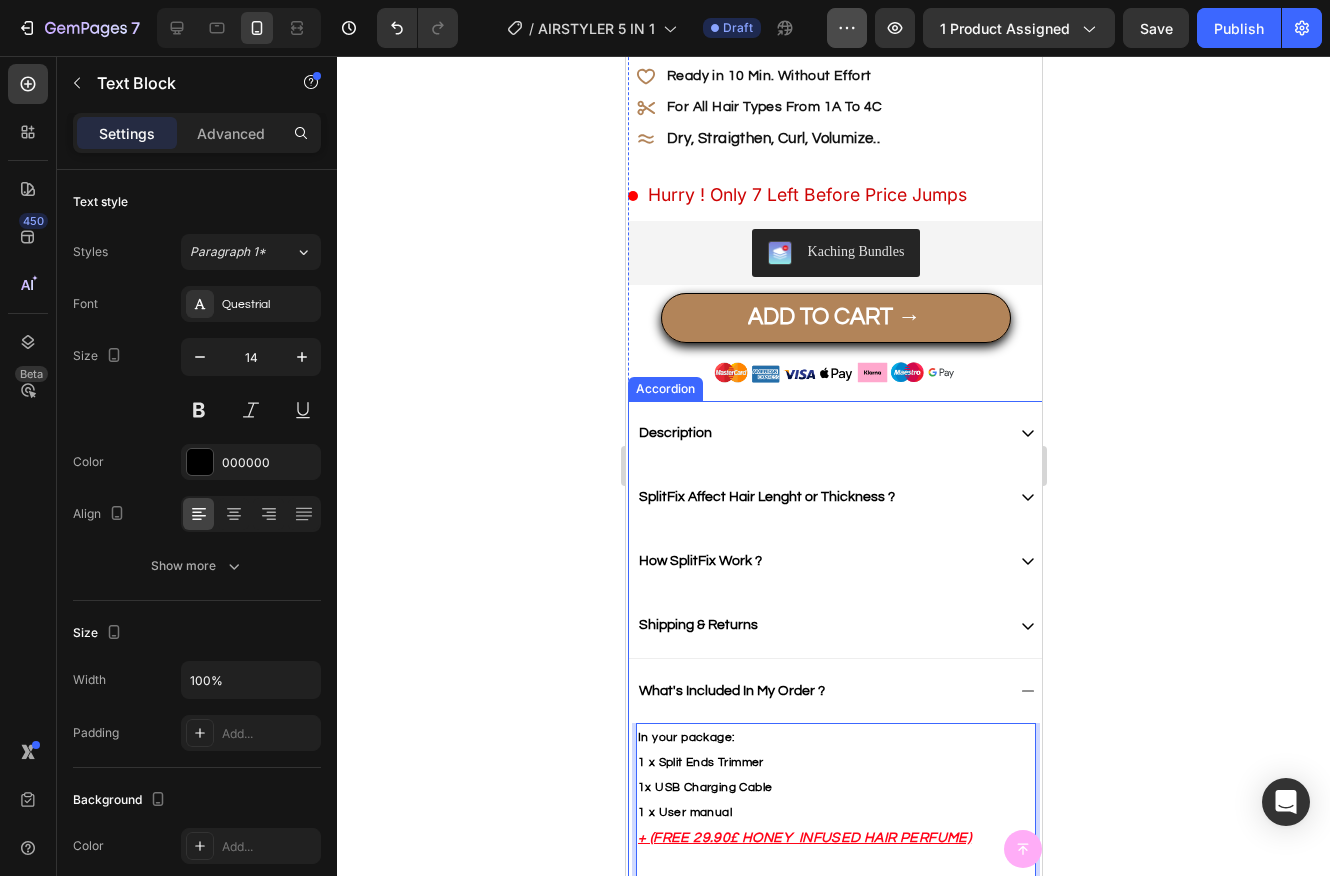 scroll, scrollTop: 698, scrollLeft: 0, axis: vertical 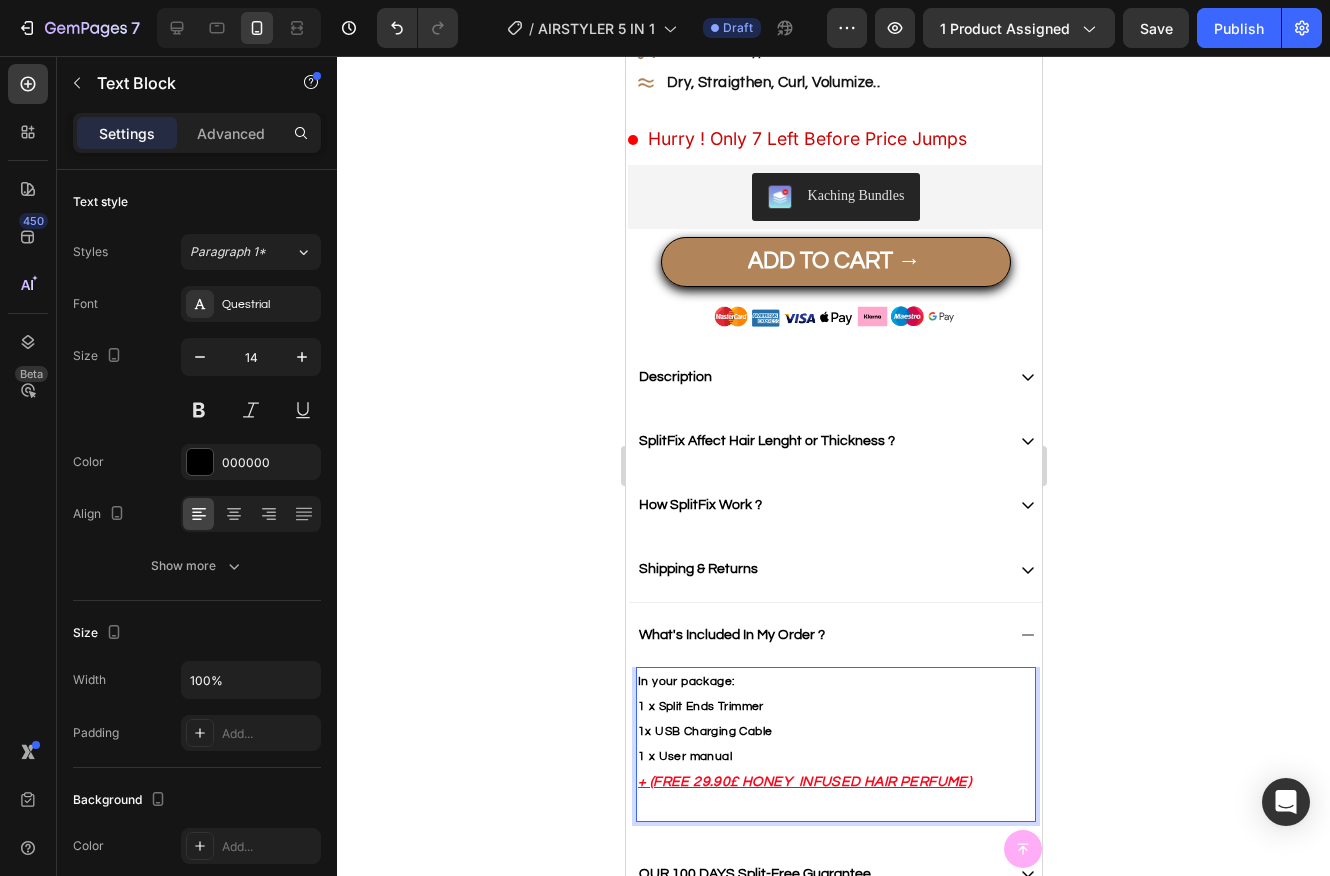 click on "1 x Split Ends Trimmer" at bounding box center [700, 706] 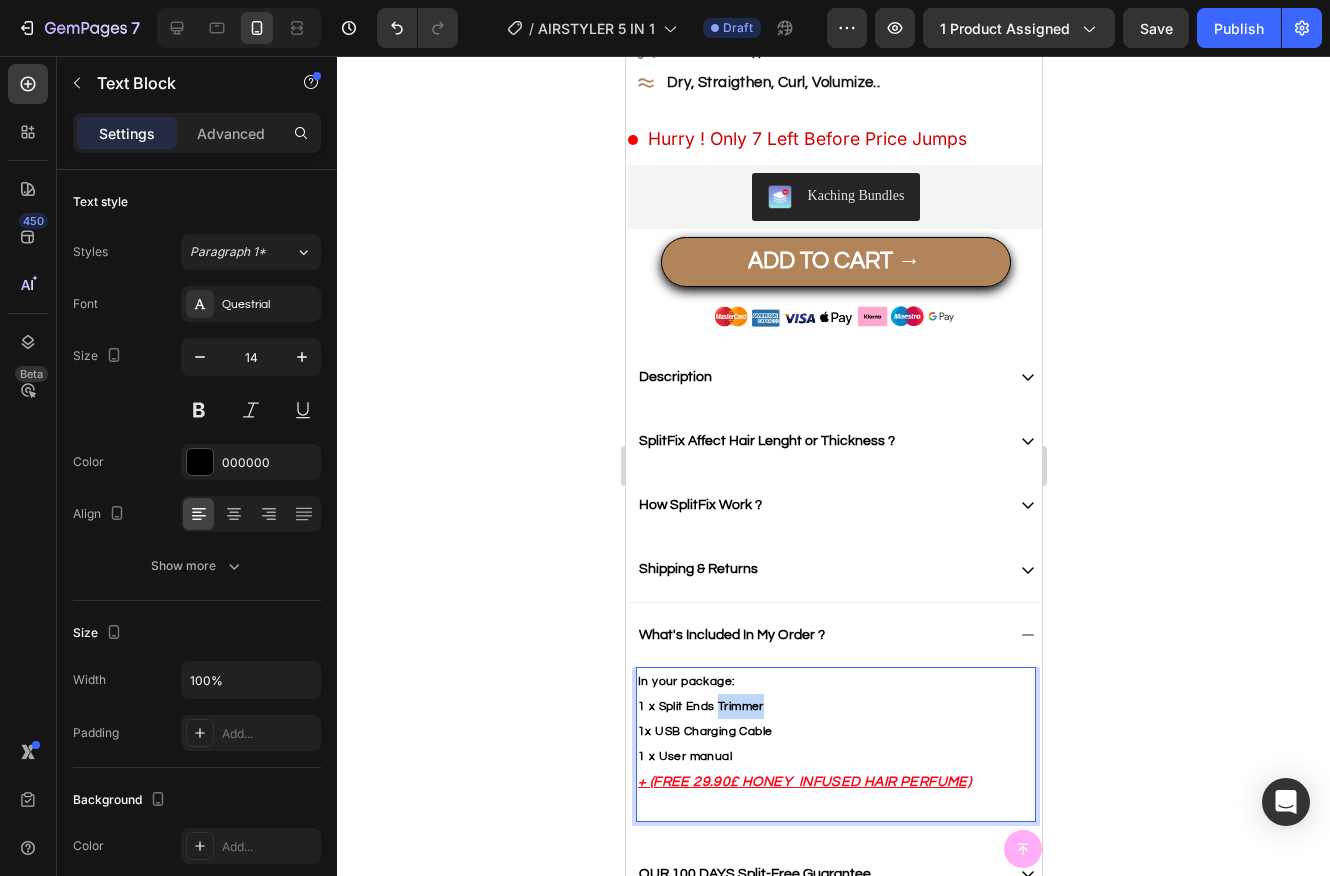 click on "1 x Split Ends Trimmer" at bounding box center [700, 706] 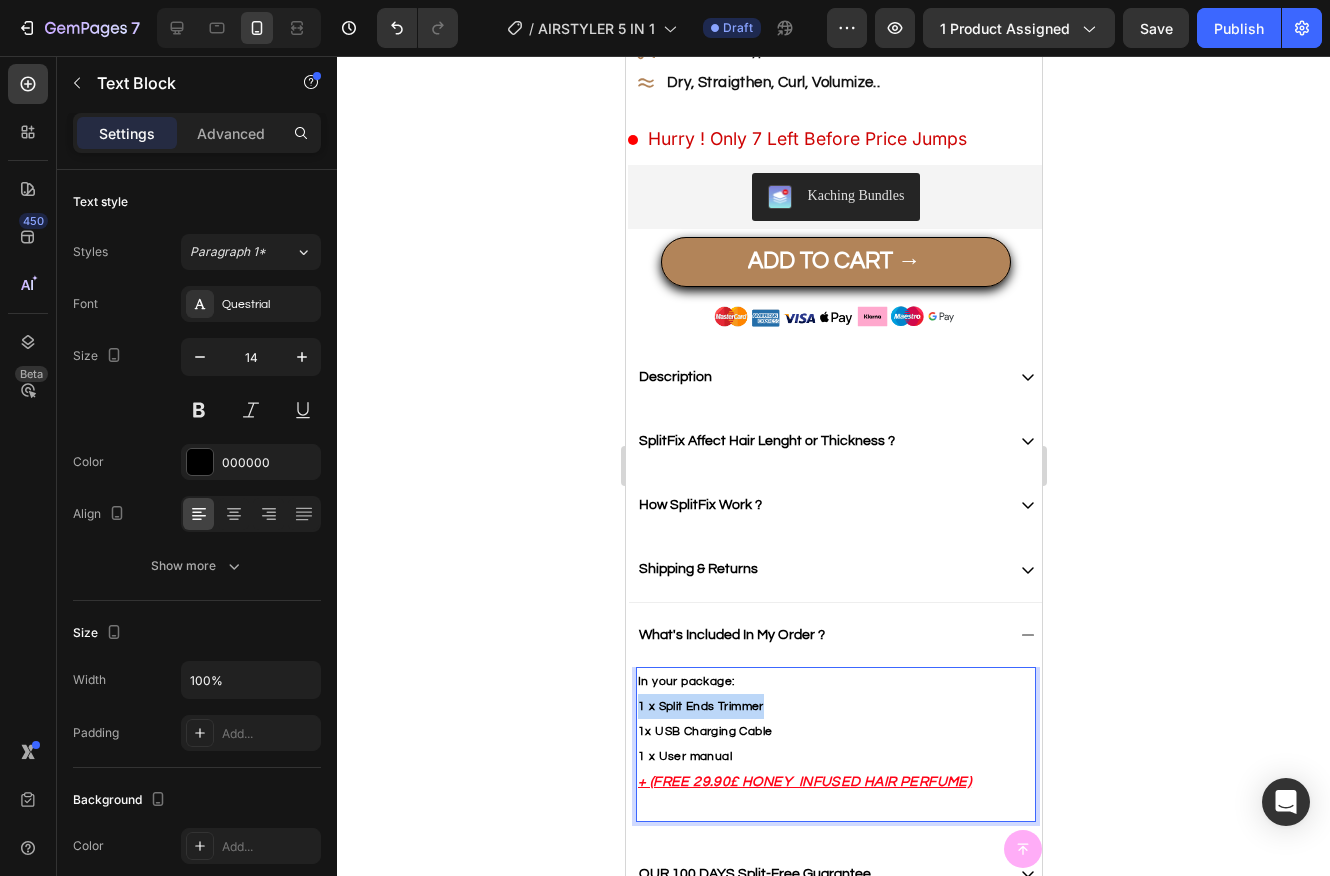 click on "1 x Split Ends Trimmer" at bounding box center [700, 706] 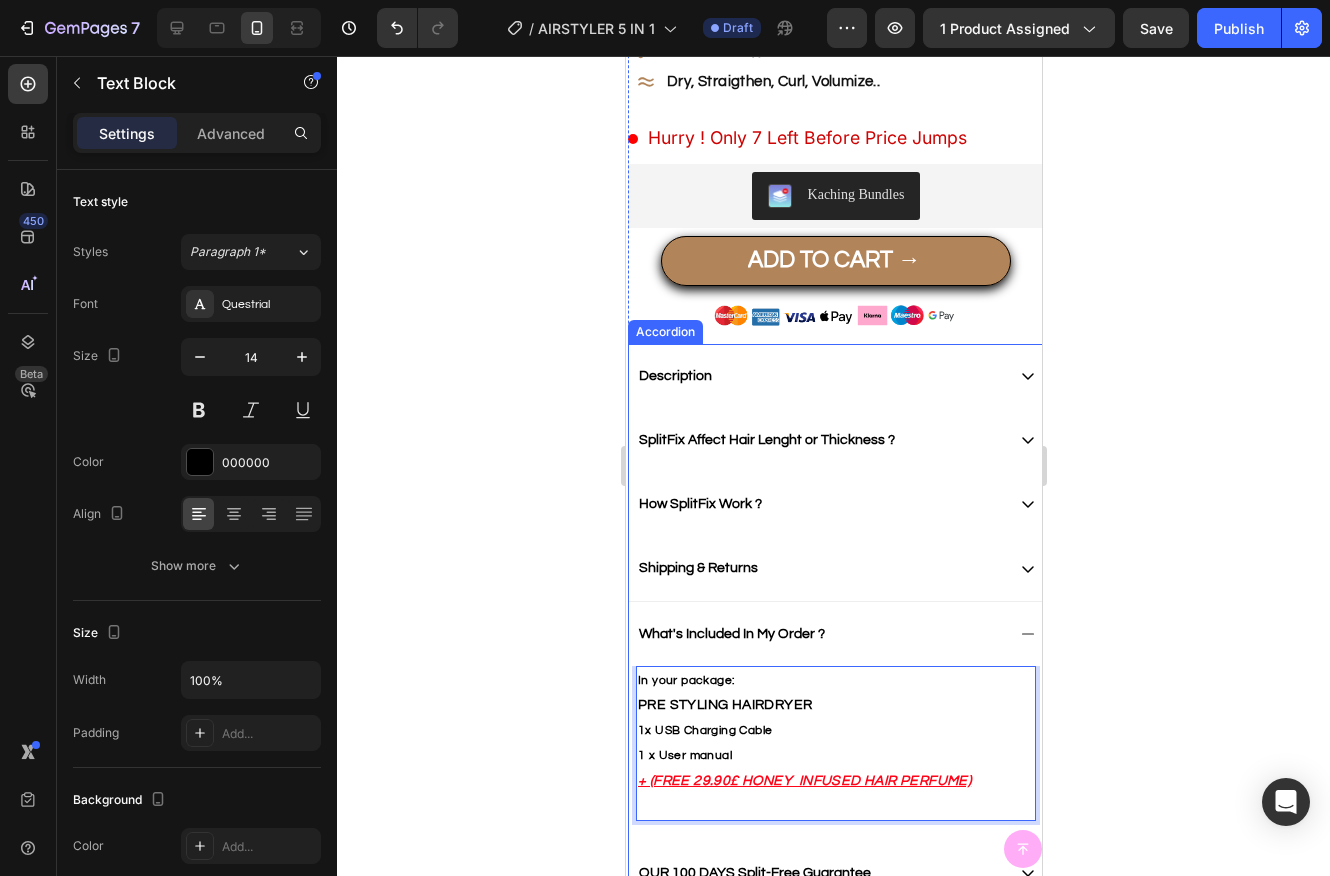scroll, scrollTop: 698, scrollLeft: 0, axis: vertical 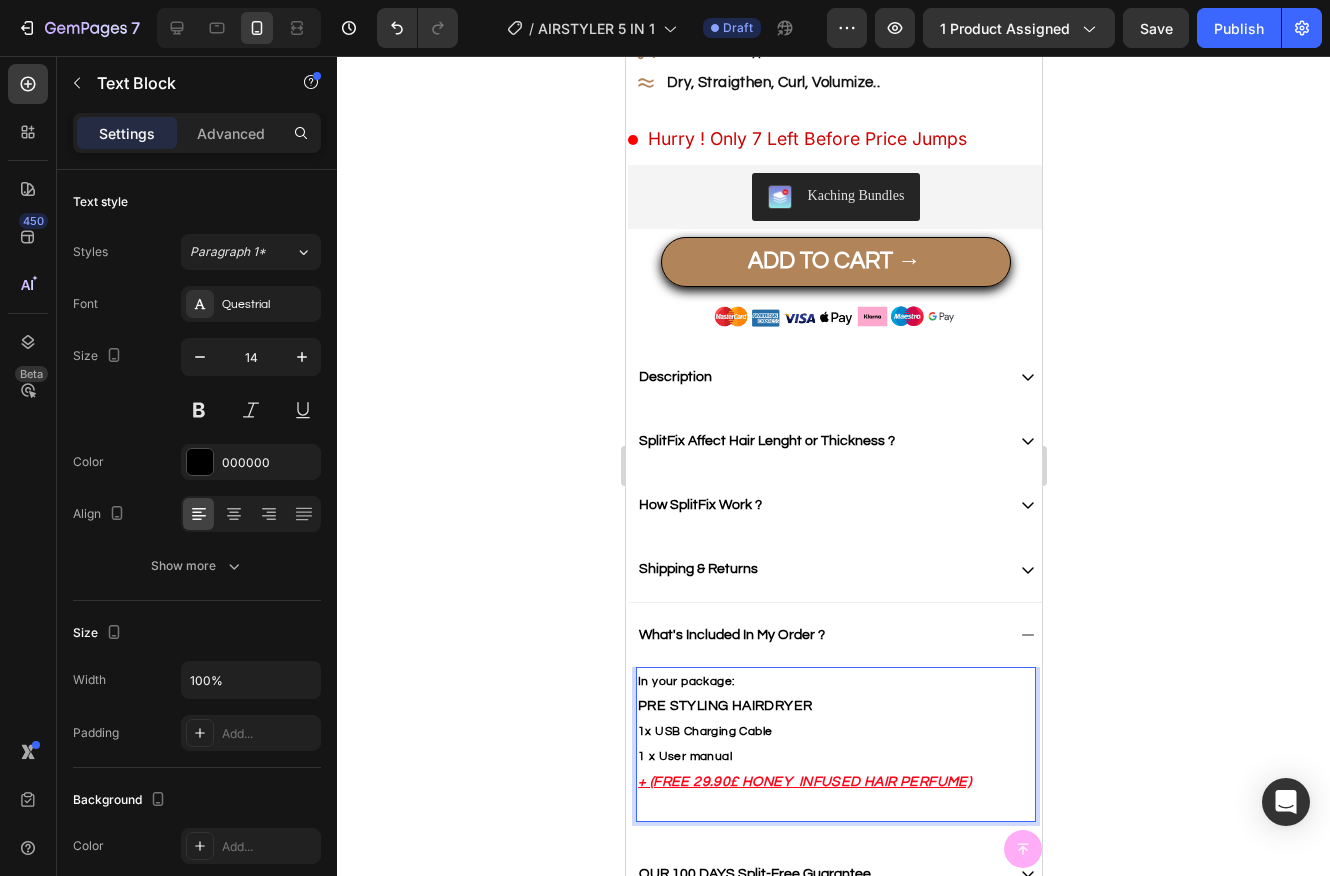 click on "1x USB Charging Cable" at bounding box center (835, 731) 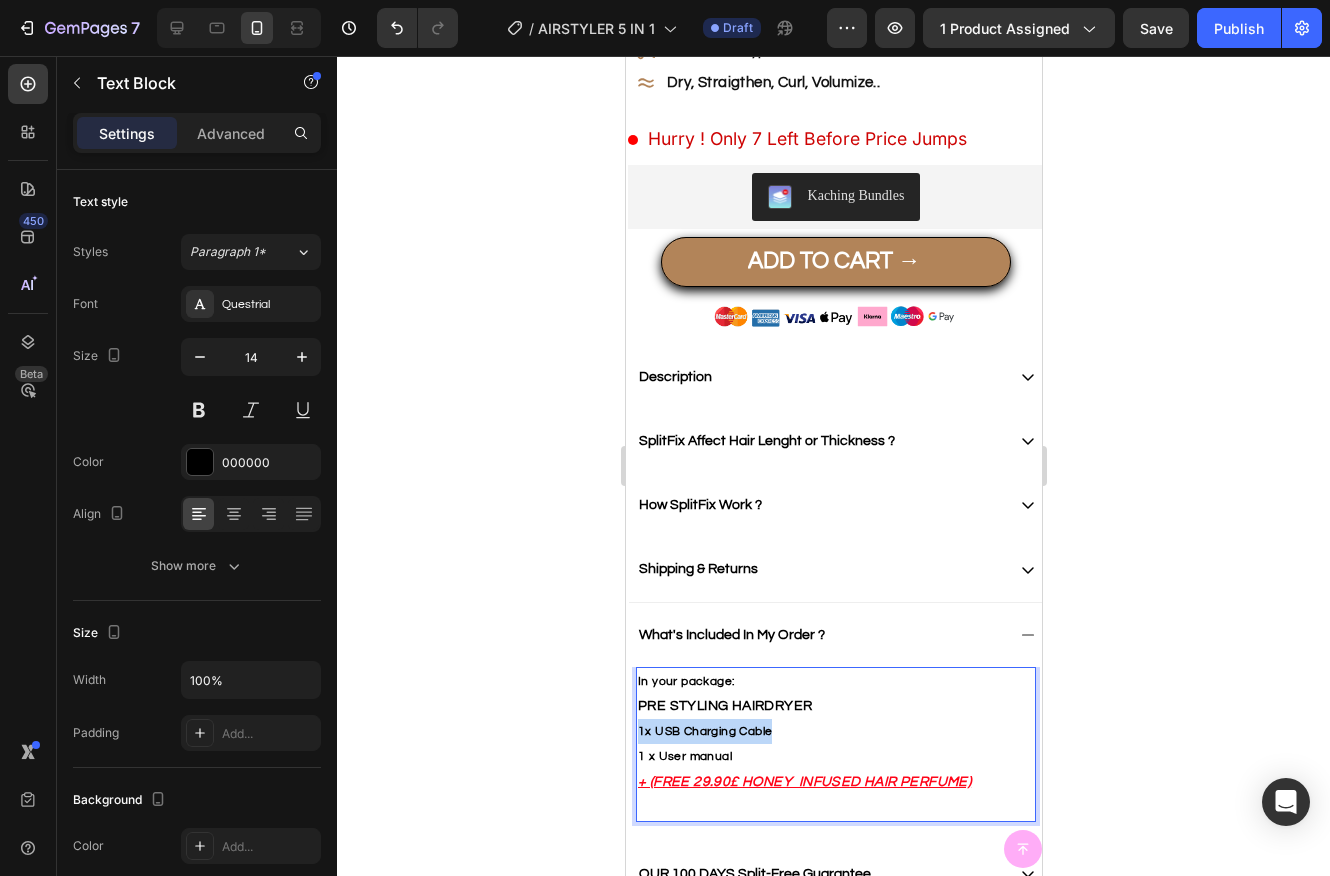 click on "1x USB Charging Cable" at bounding box center [835, 731] 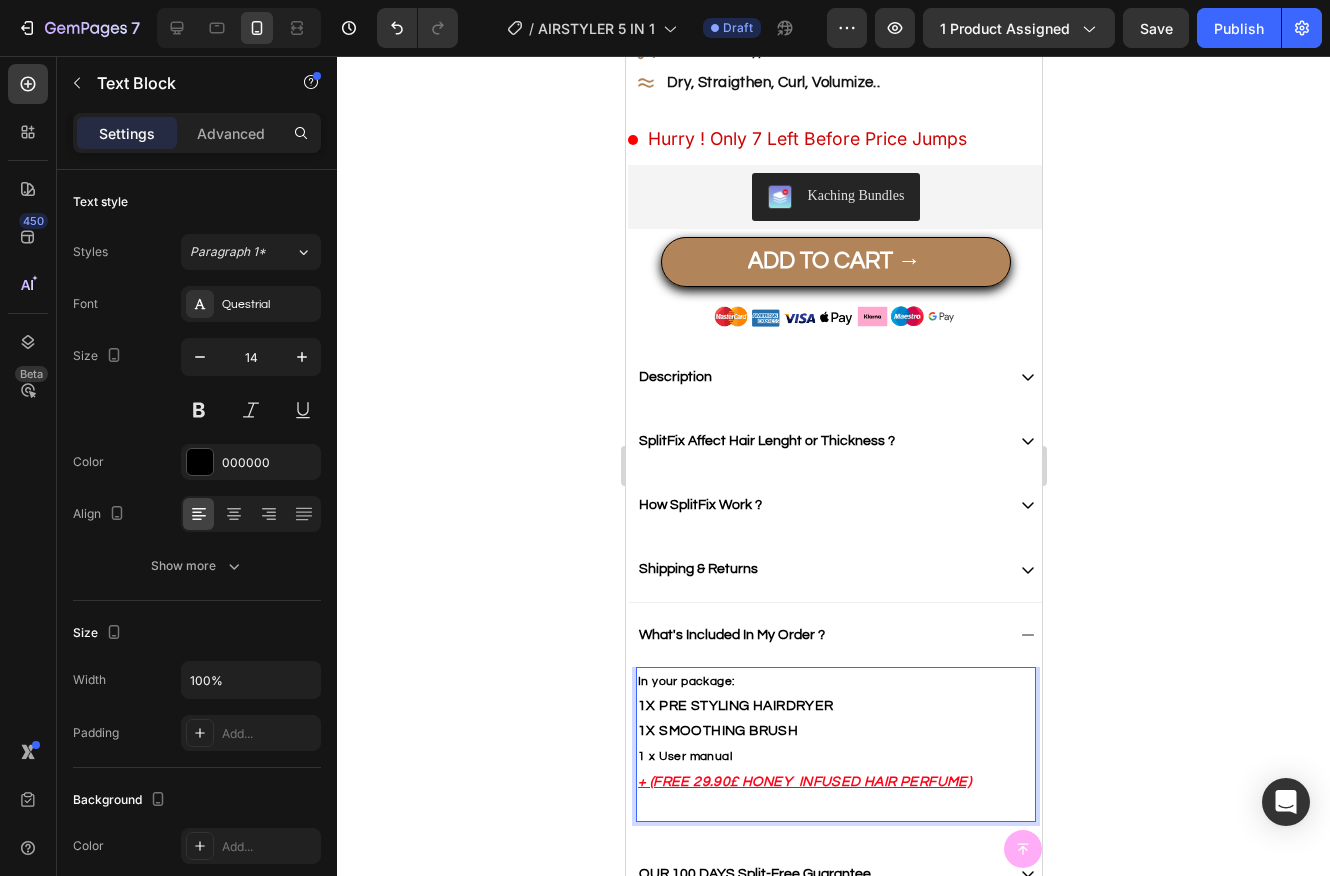 scroll, scrollTop: 698, scrollLeft: 0, axis: vertical 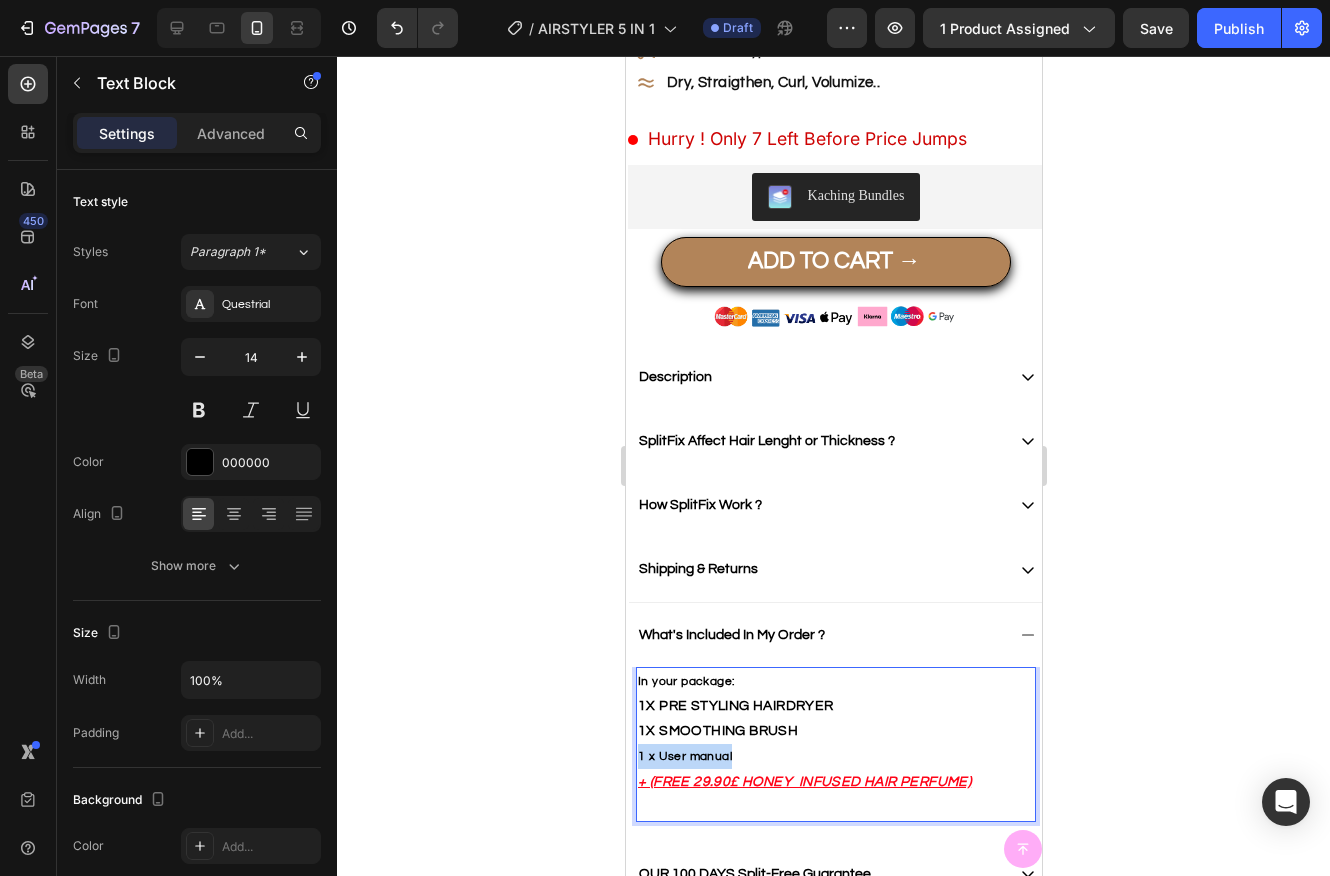 click on "1 x User manual" at bounding box center (835, 756) 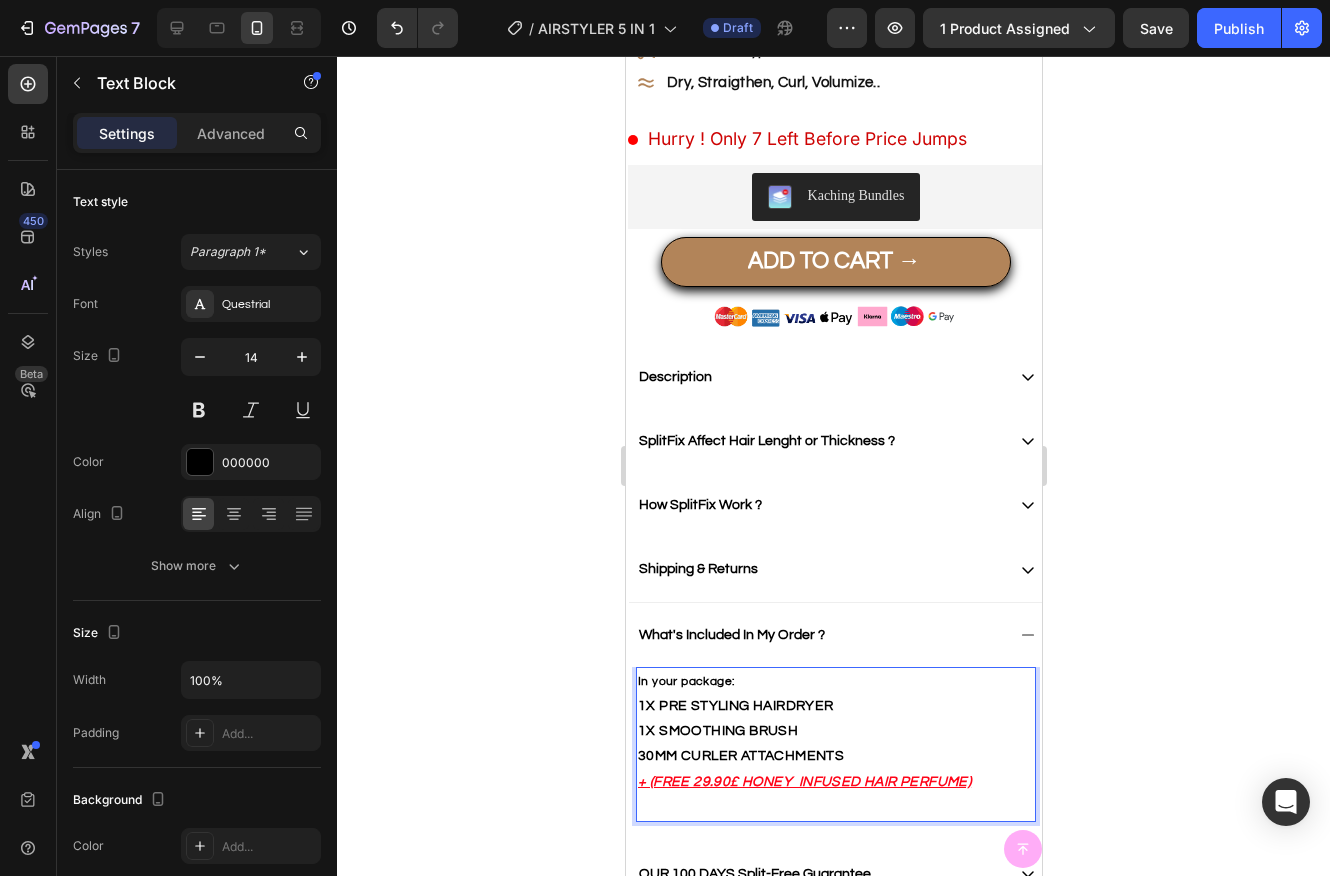 click on "30MM CURLER ATTACHMENTS" at bounding box center [740, 756] 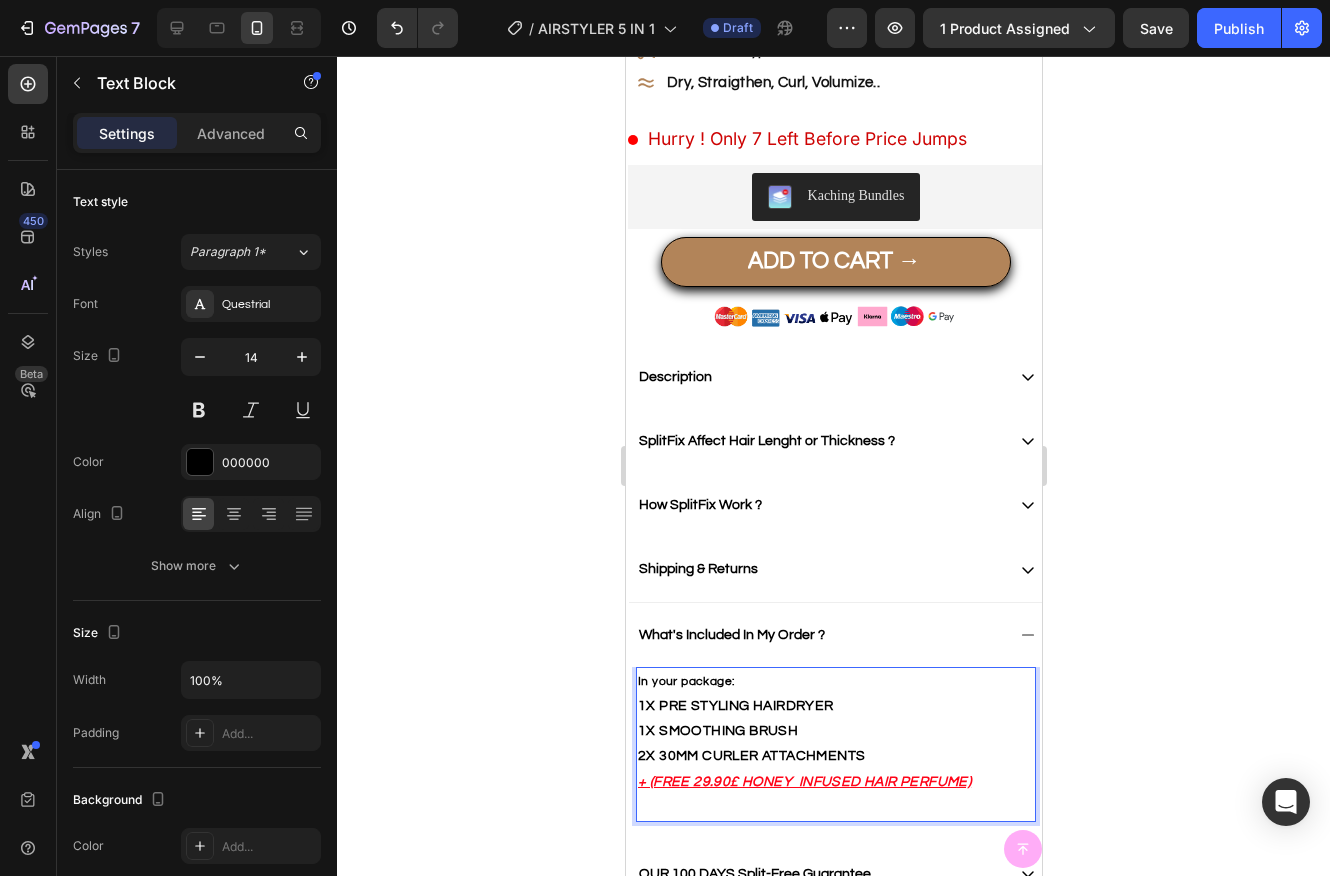 click 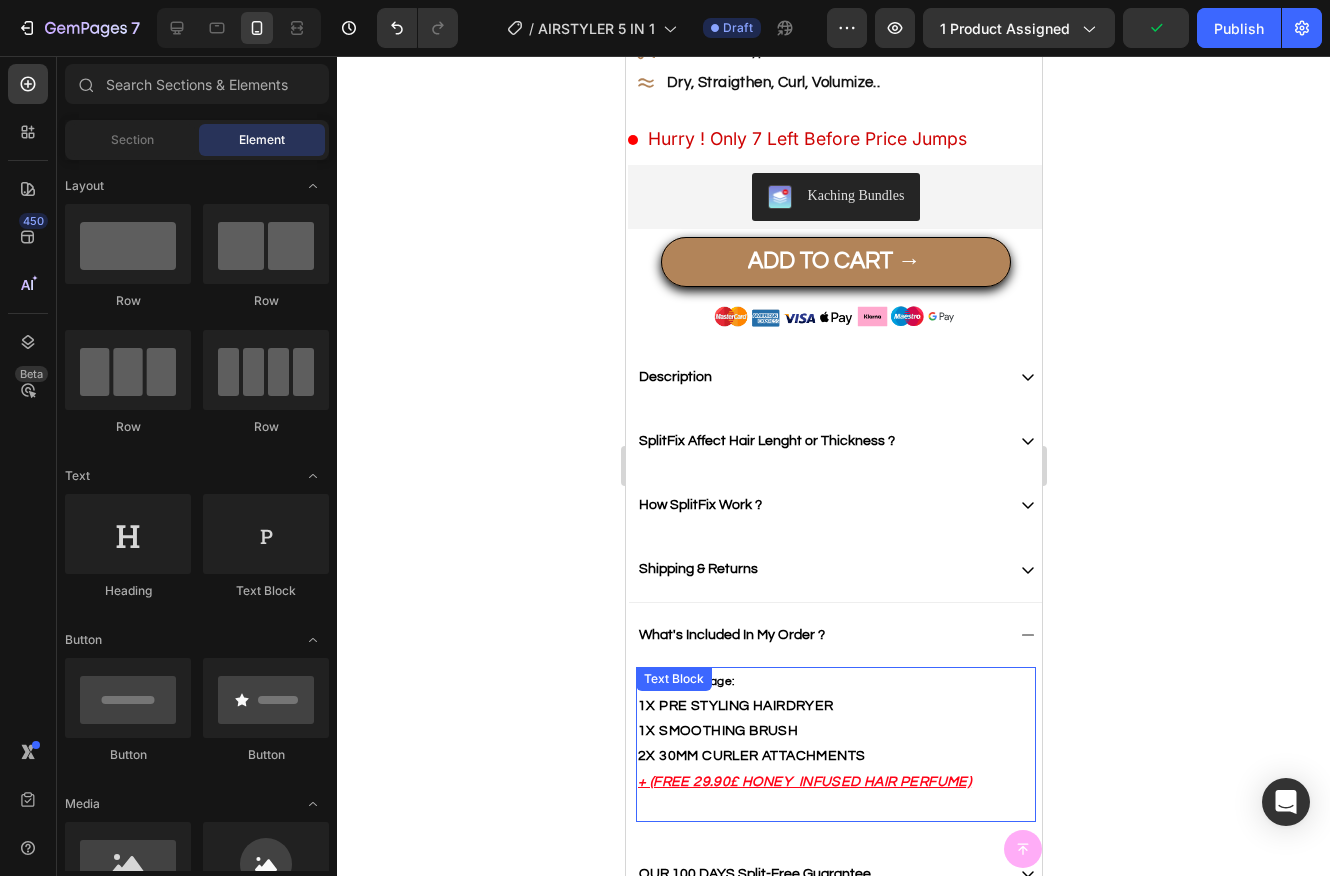 click on "2X 30MM CURLER ATTACHMENTS" at bounding box center [835, 756] 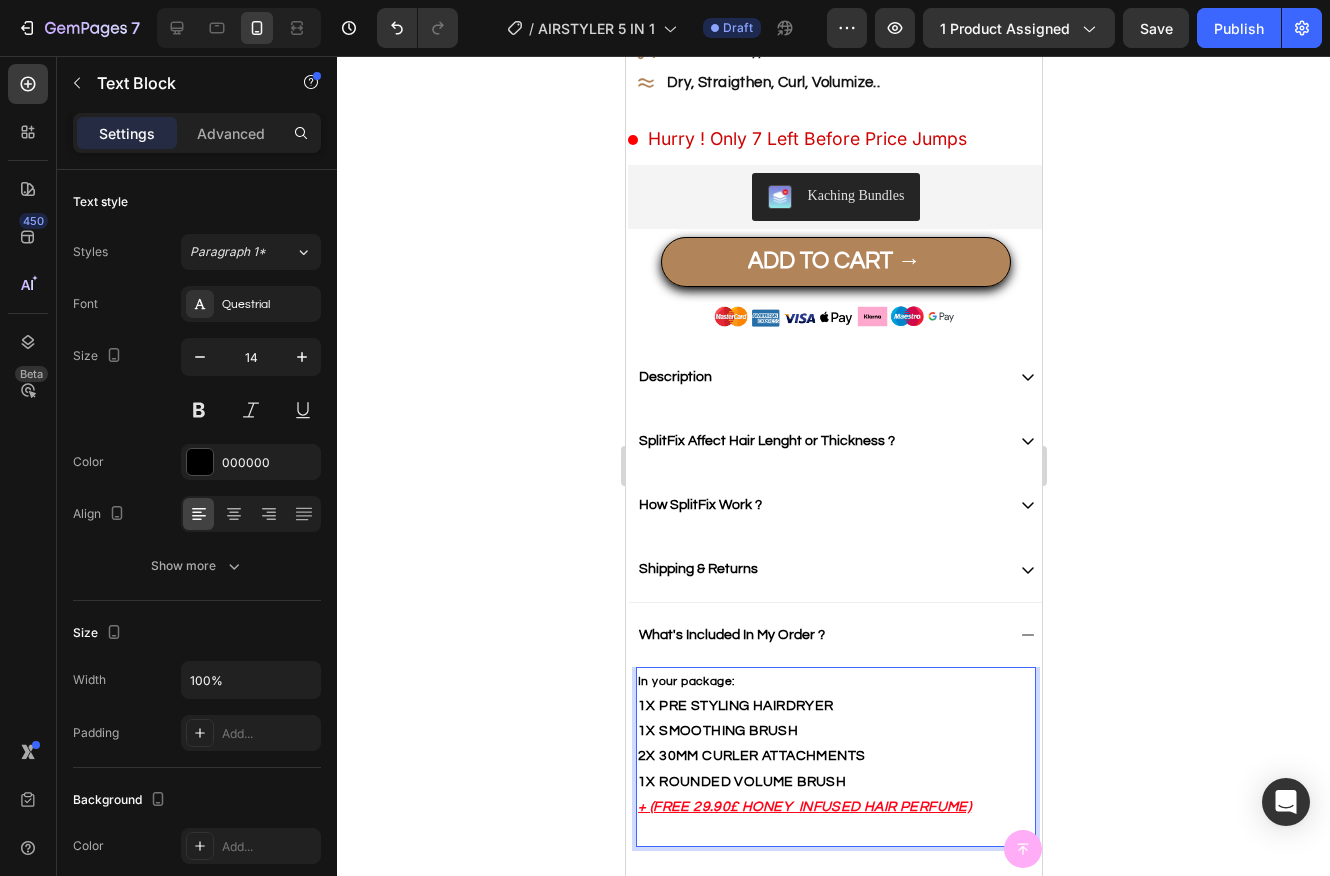 click 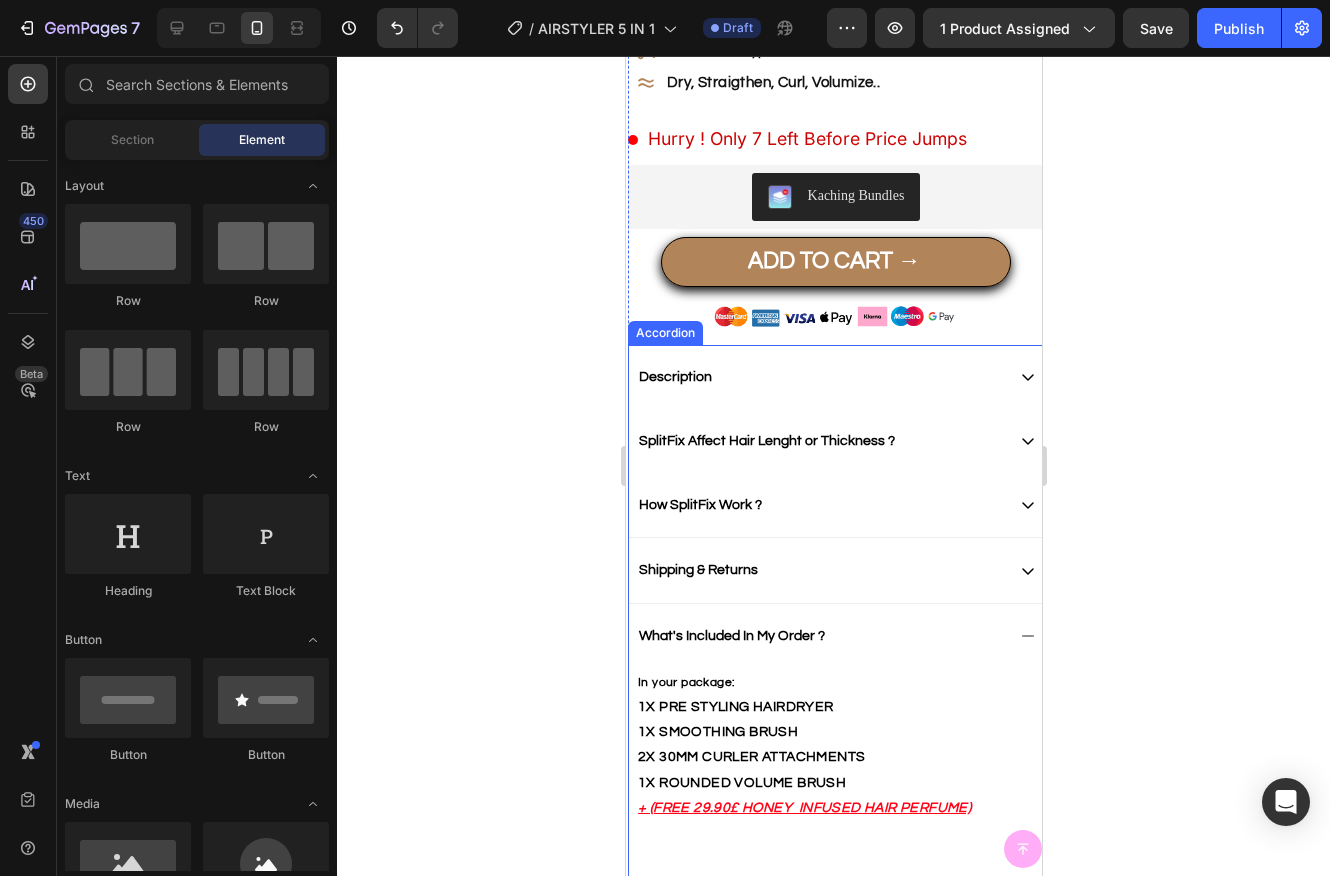 click on "Shipping & Returns" at bounding box center [819, 570] 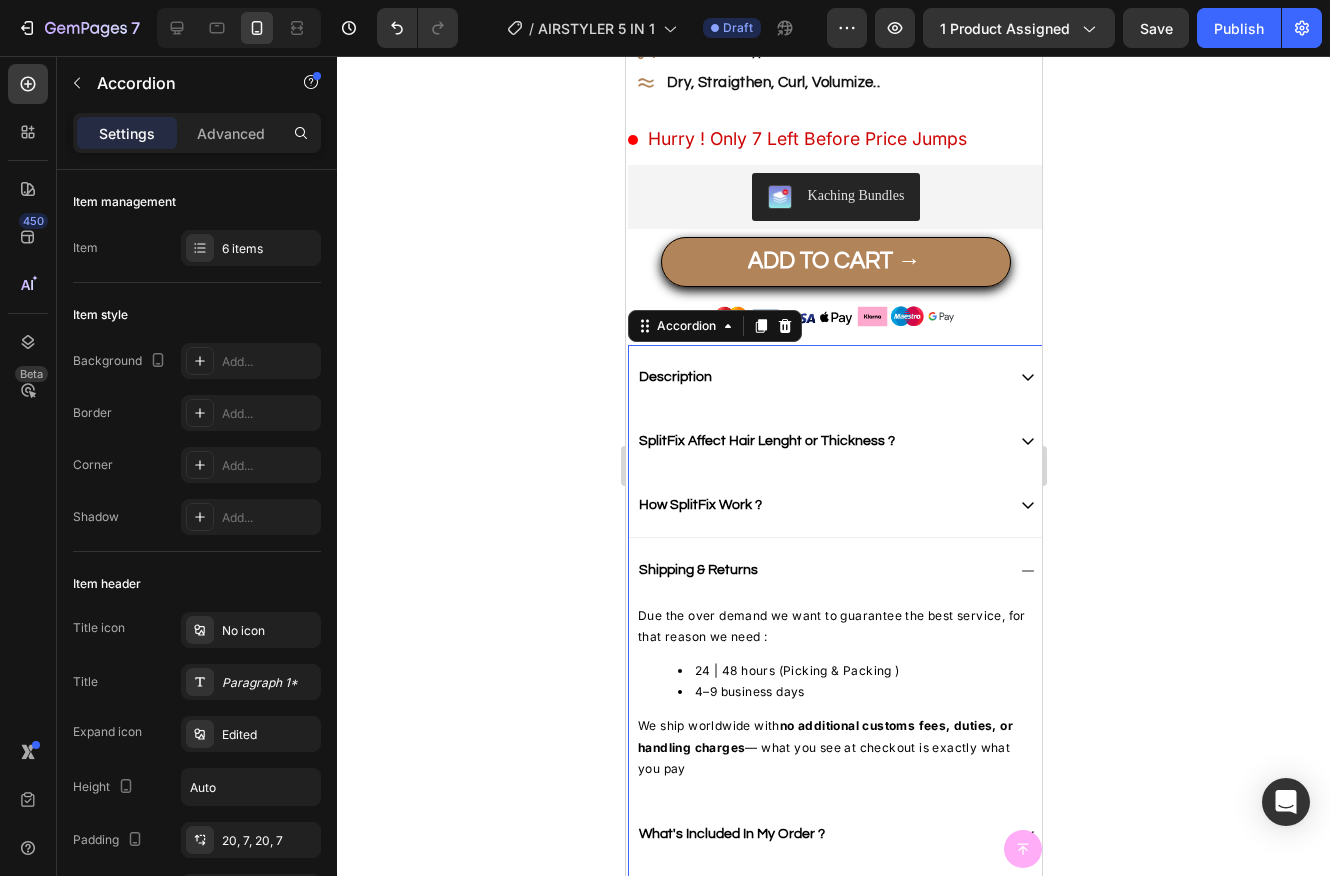 click on "Shipping & Returns" at bounding box center [819, 570] 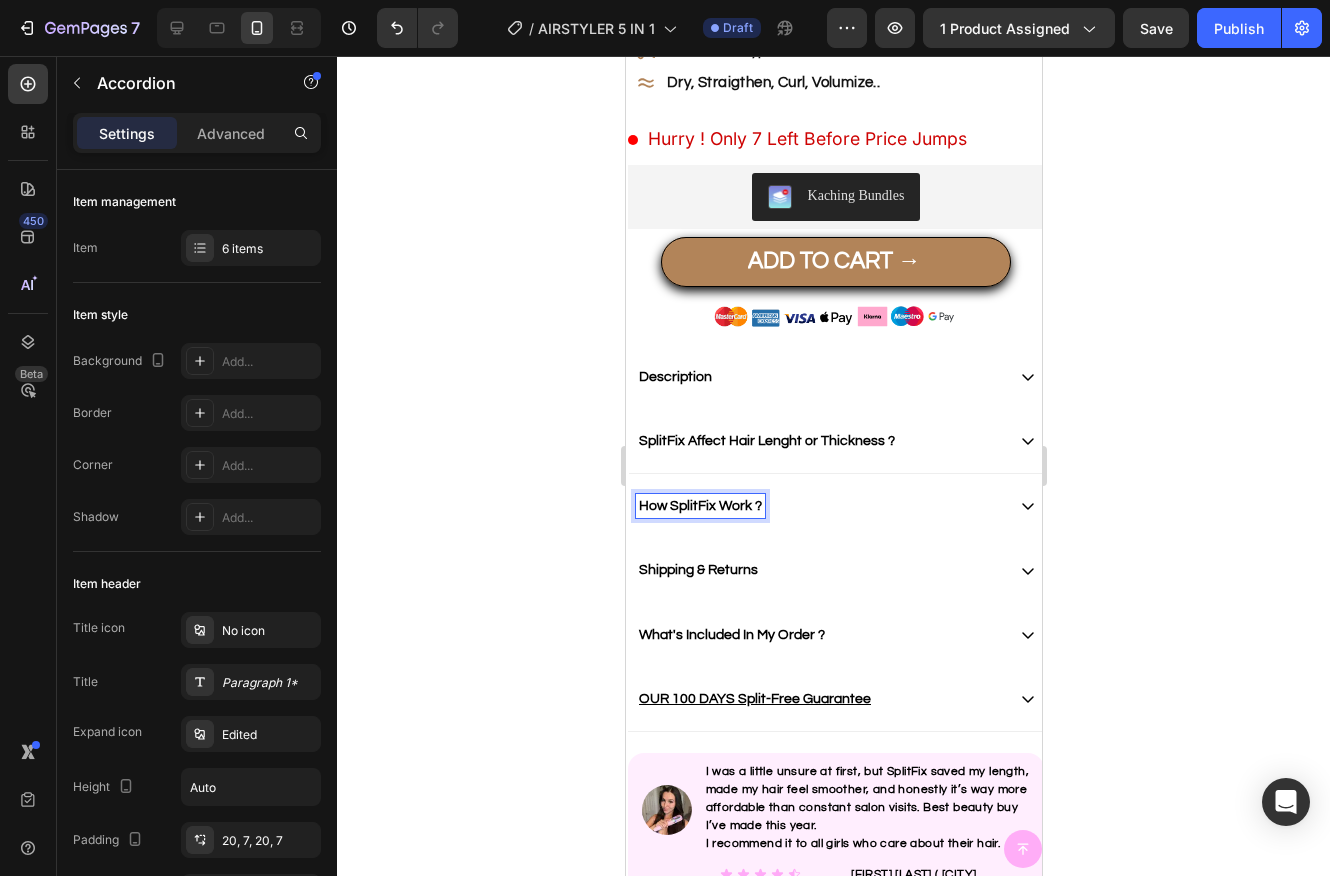click on "How SplitFix Work ?" at bounding box center (699, 506) 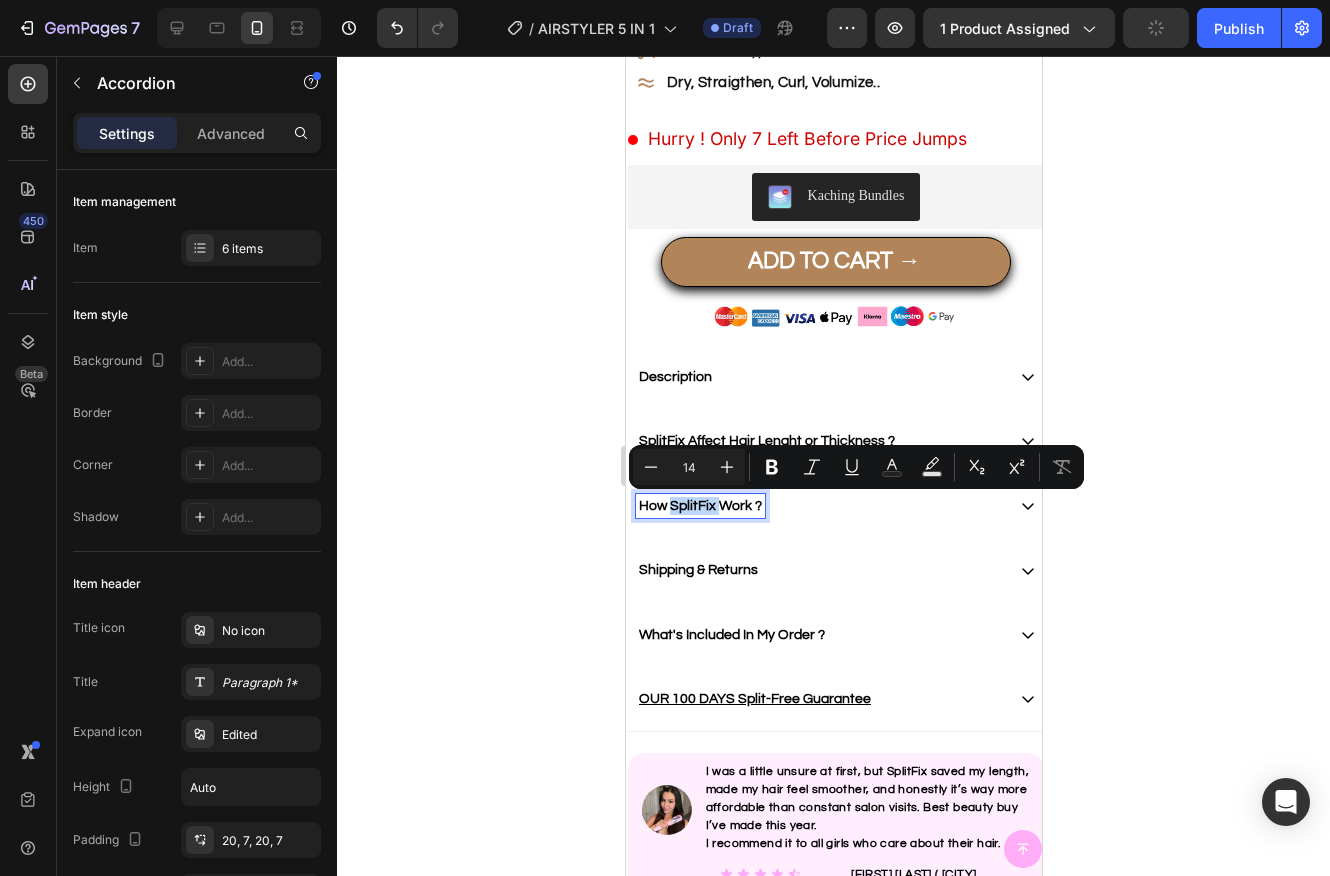 drag, startPoint x: 713, startPoint y: 506, endPoint x: 668, endPoint y: 507, distance: 45.01111 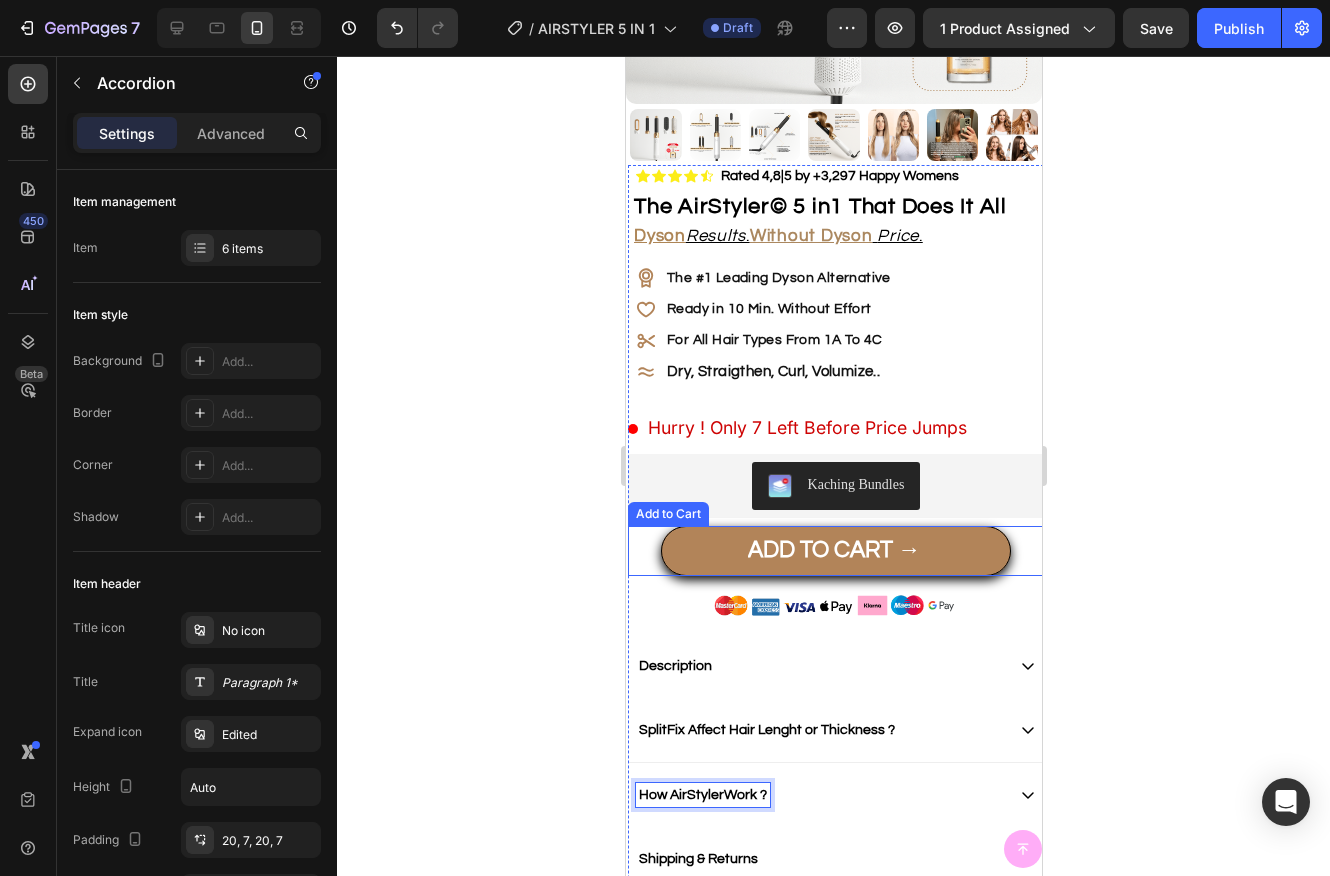 scroll, scrollTop: 427, scrollLeft: 0, axis: vertical 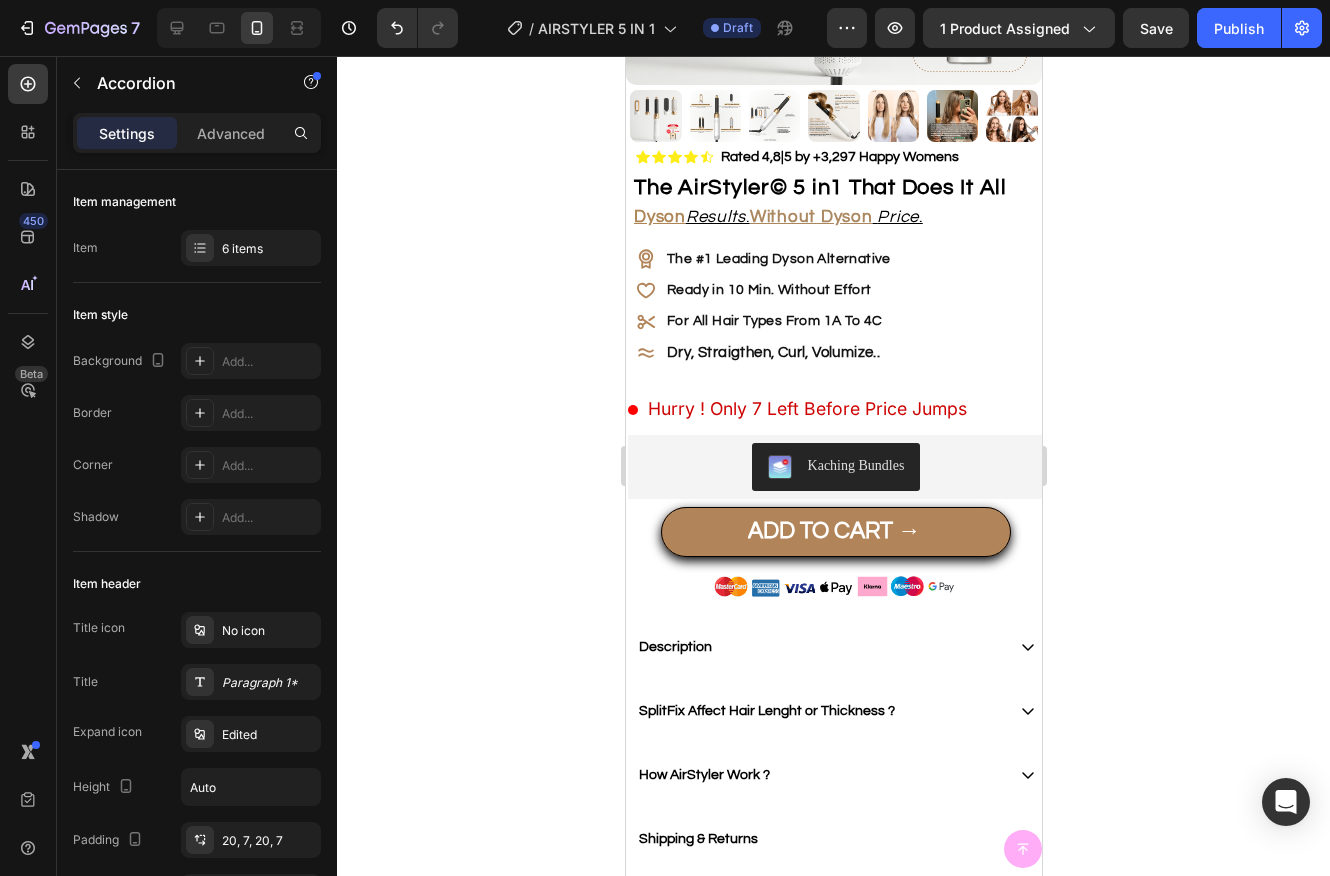 click on "How AirStyler Work ?" at bounding box center [819, 775] 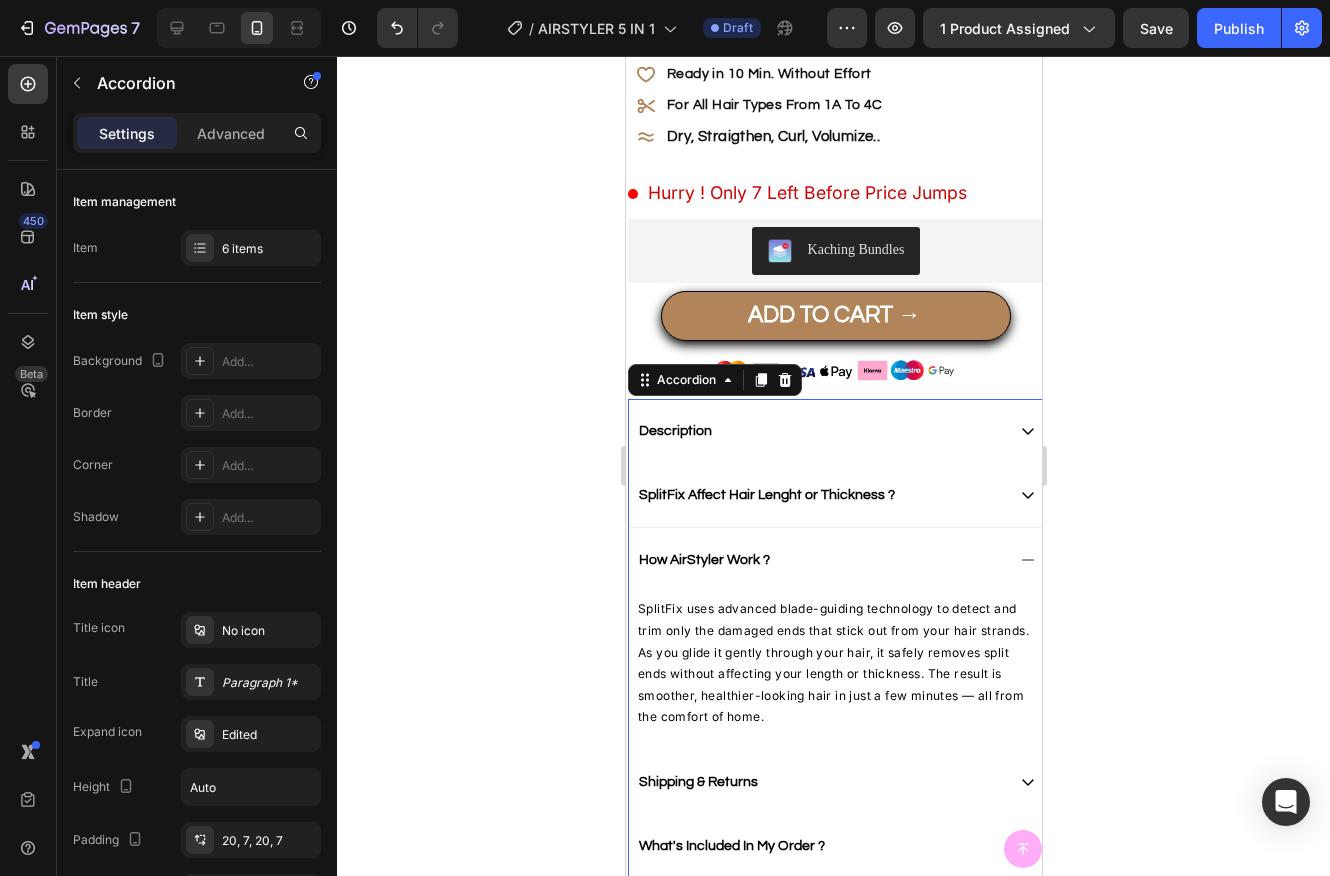 scroll, scrollTop: 647, scrollLeft: 0, axis: vertical 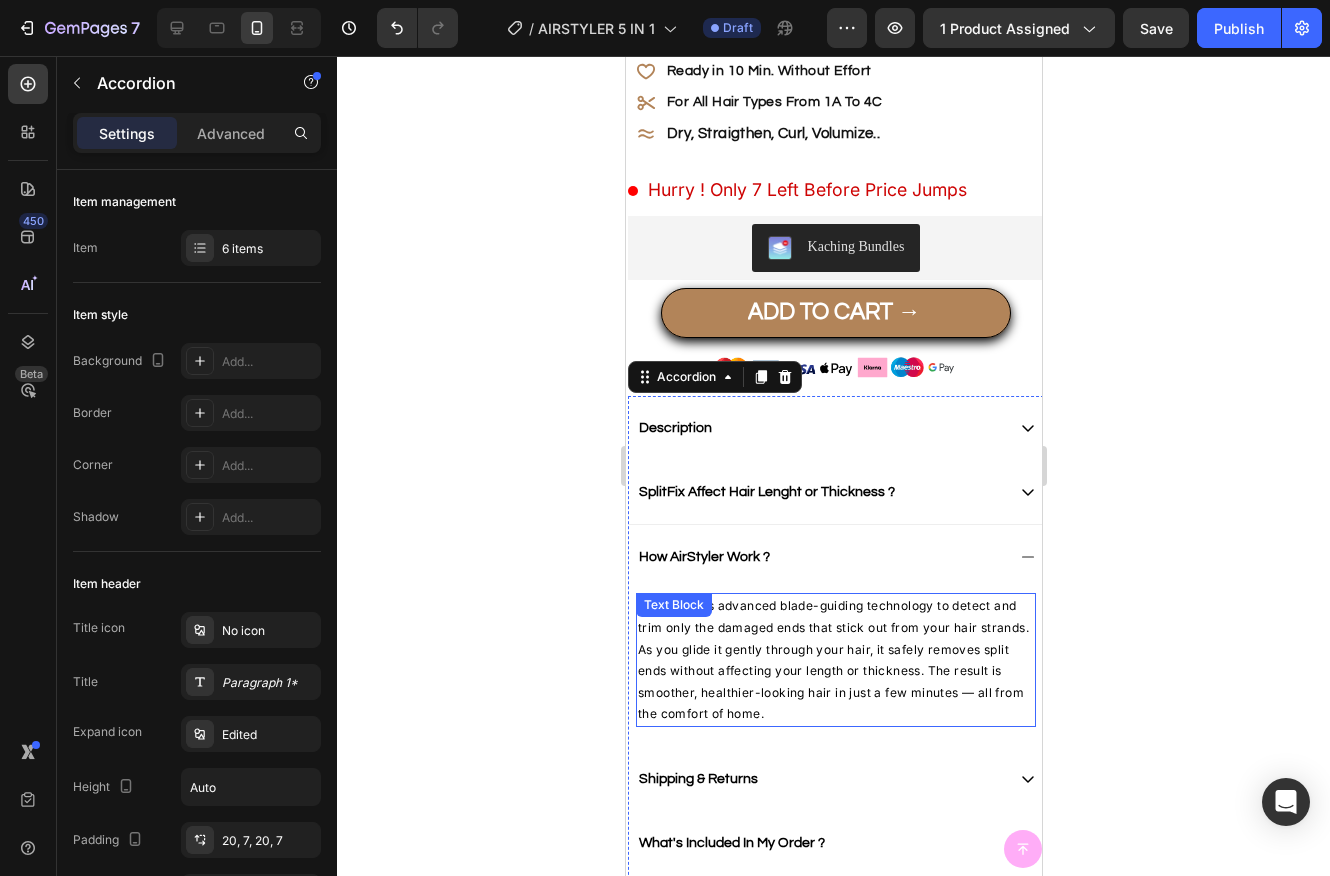 click on "SplitFix uses advanced blade-guiding technology to detect and trim only the damaged ends that stick out from your hair strands. As you glide it gently through your hair, it safely removes split ends without affecting your length or thickness. The result is smoother, healthier-looking hair in just a few minutes — all from the comfort of home." at bounding box center [835, 660] 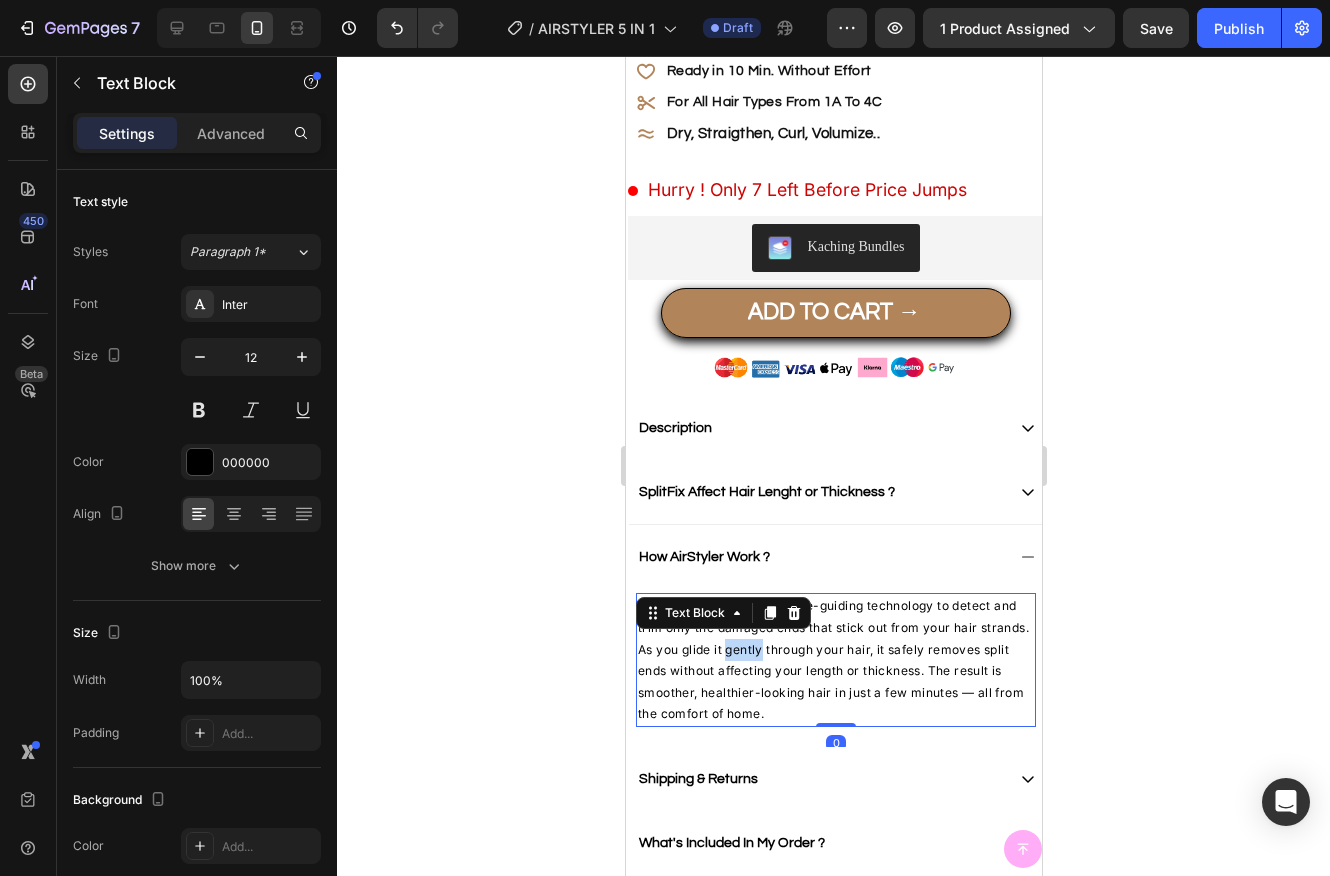 click on "SplitFix uses advanced blade-guiding technology to detect and trim only the damaged ends that stick out from your hair strands. As you glide it gently through your hair, it safely removes split ends without affecting your length or thickness. The result is smoother, healthier-looking hair in just a few minutes — all from the comfort of home." at bounding box center [835, 660] 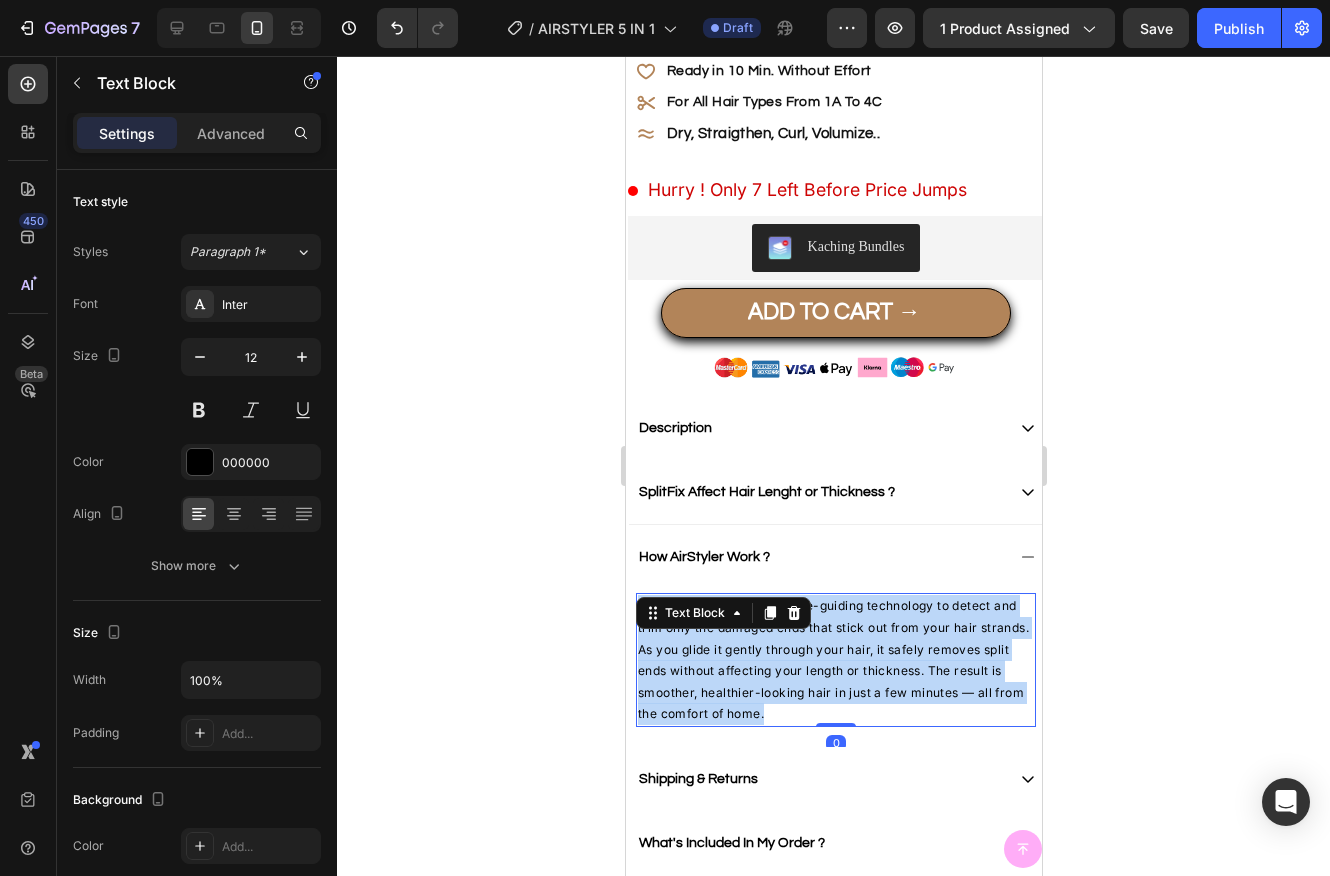 click on "SplitFix uses advanced blade-guiding technology to detect and trim only the damaged ends that stick out from your hair strands. As you glide it gently through your hair, it safely removes split ends without affecting your length or thickness. The result is smoother, healthier-looking hair in just a few minutes — all from the comfort of home." at bounding box center [835, 660] 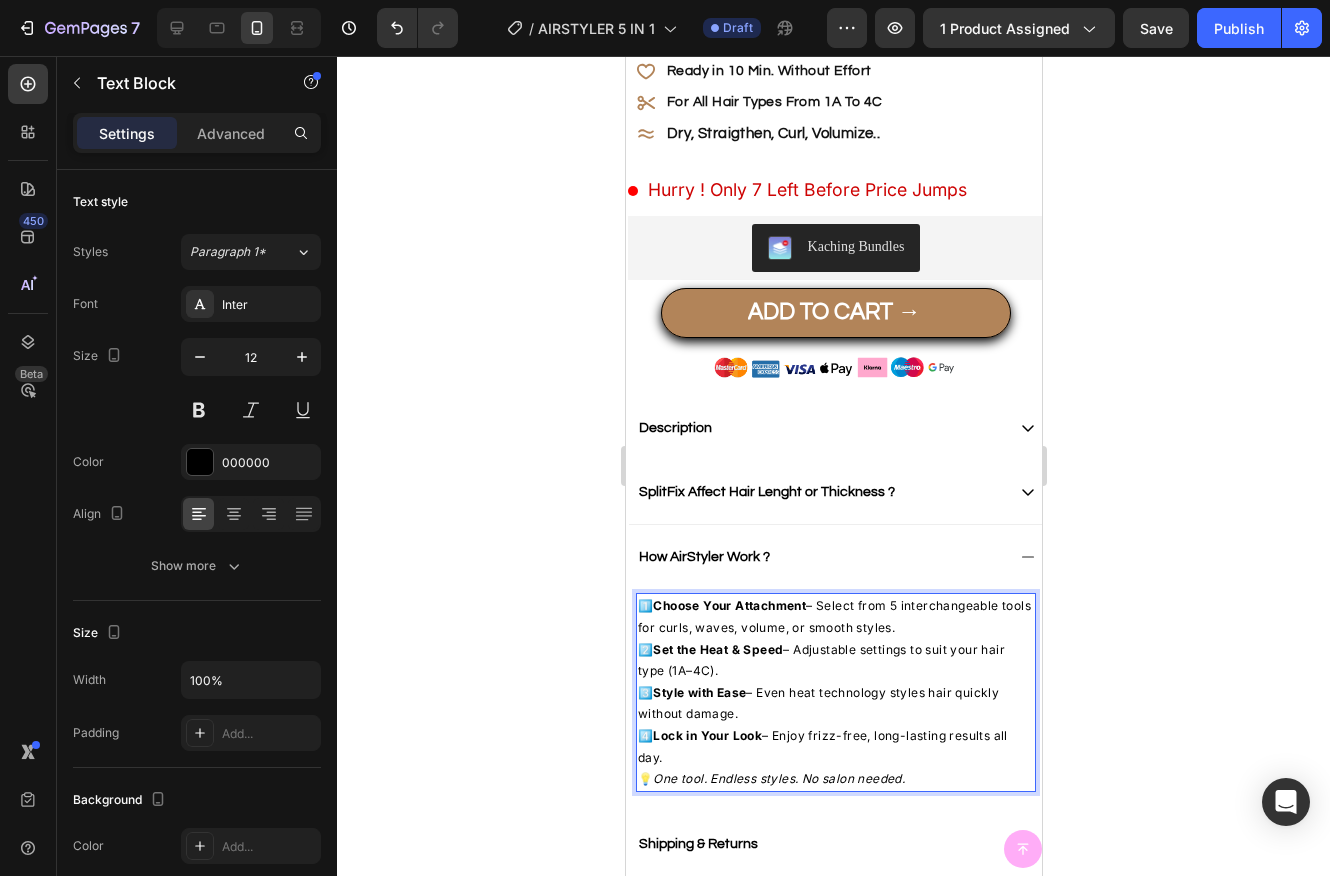 click 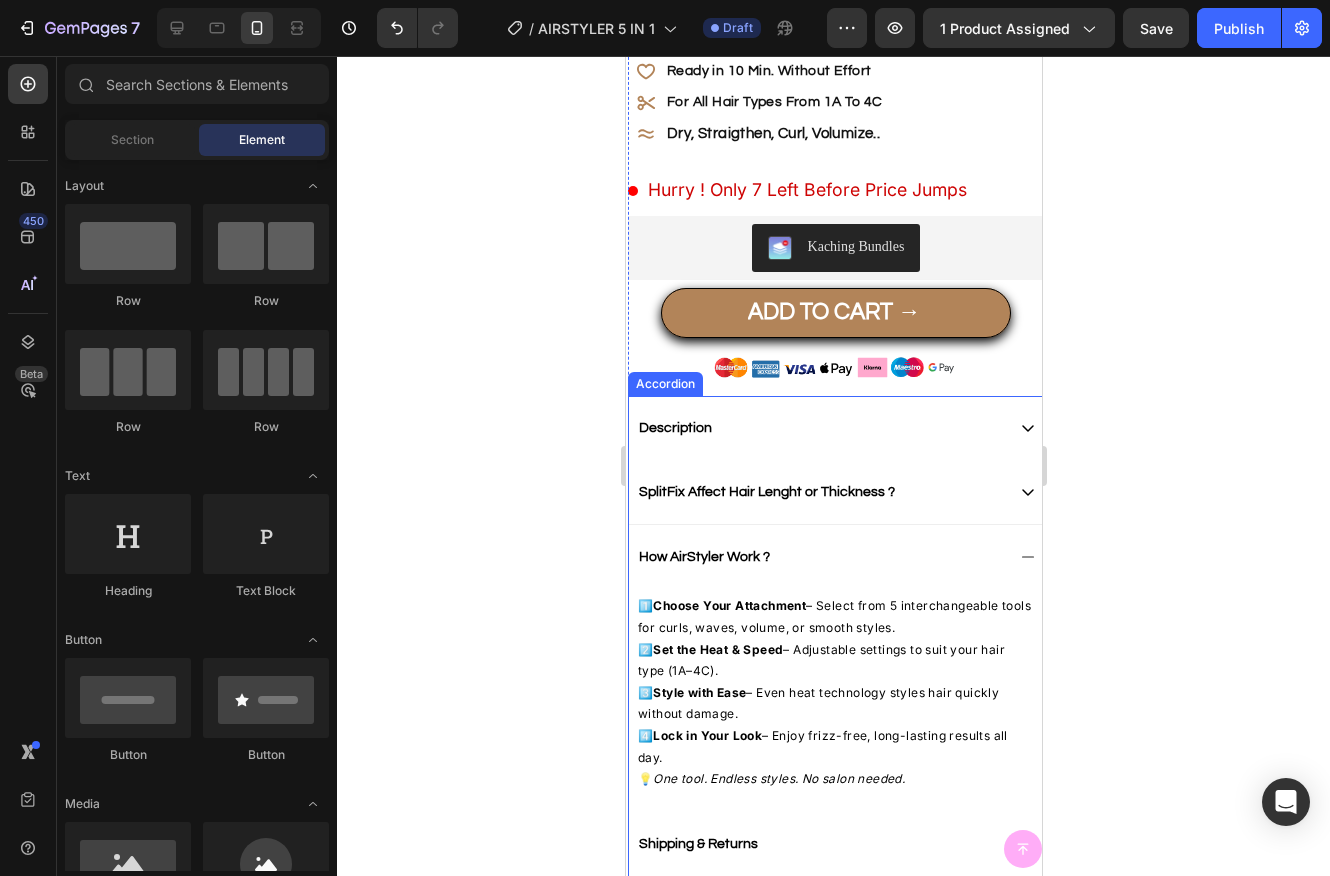 click on "How AirStyler Work ?" at bounding box center [819, 557] 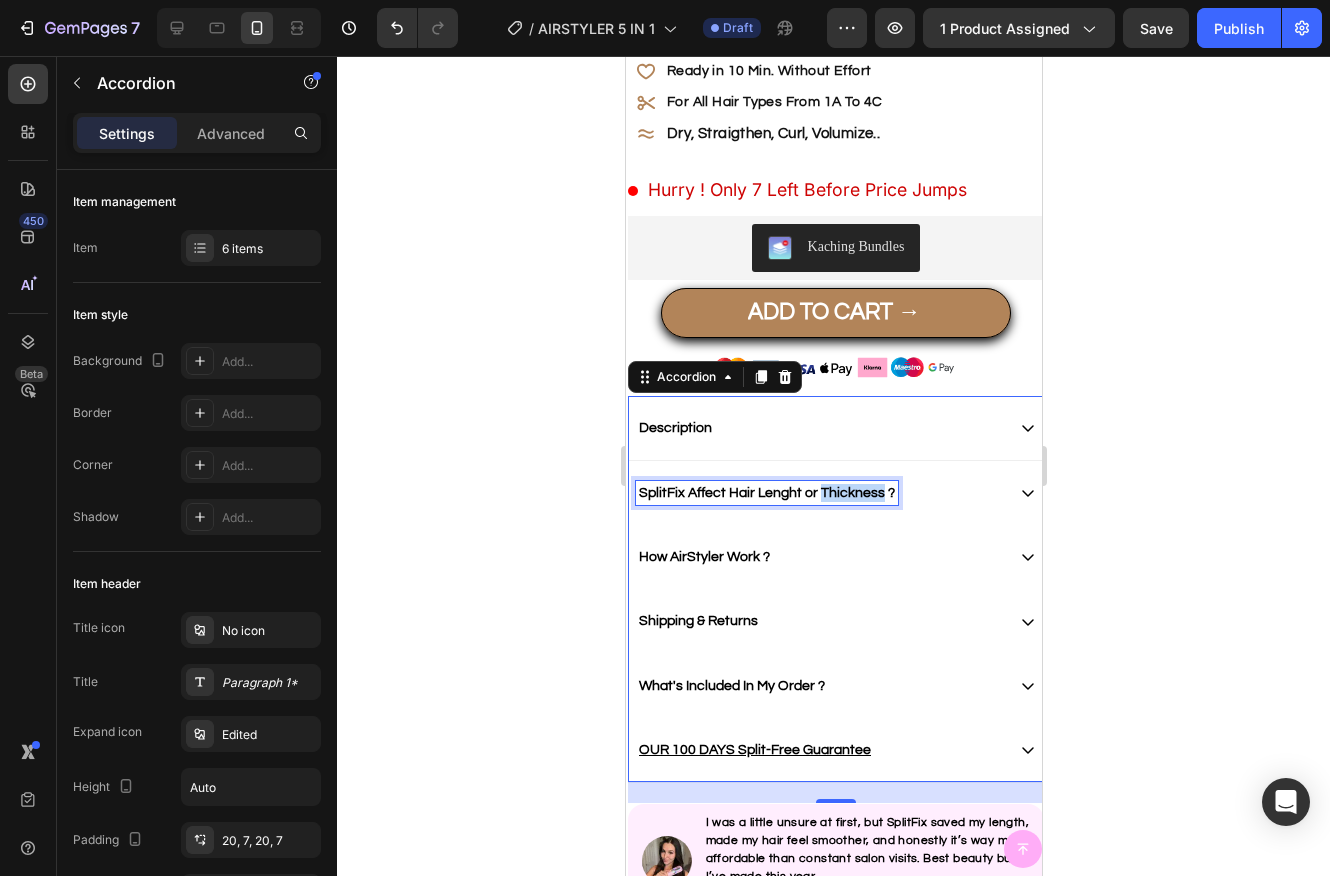 click on "SplitFix Affect Hair Lenght or Thickness ?" at bounding box center [766, 493] 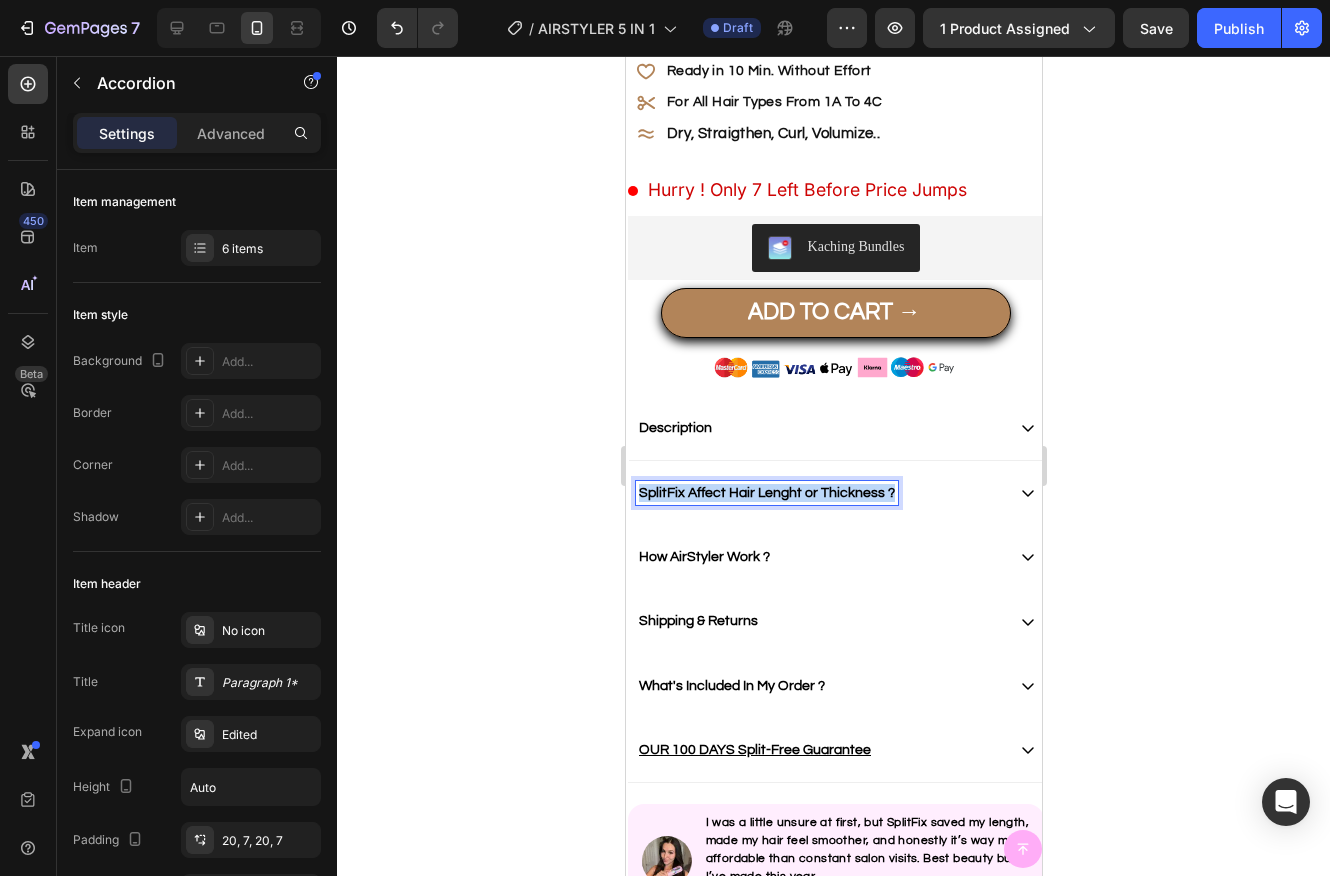 click on "SplitFix Affect Hair Lenght or Thickness ?" at bounding box center [766, 493] 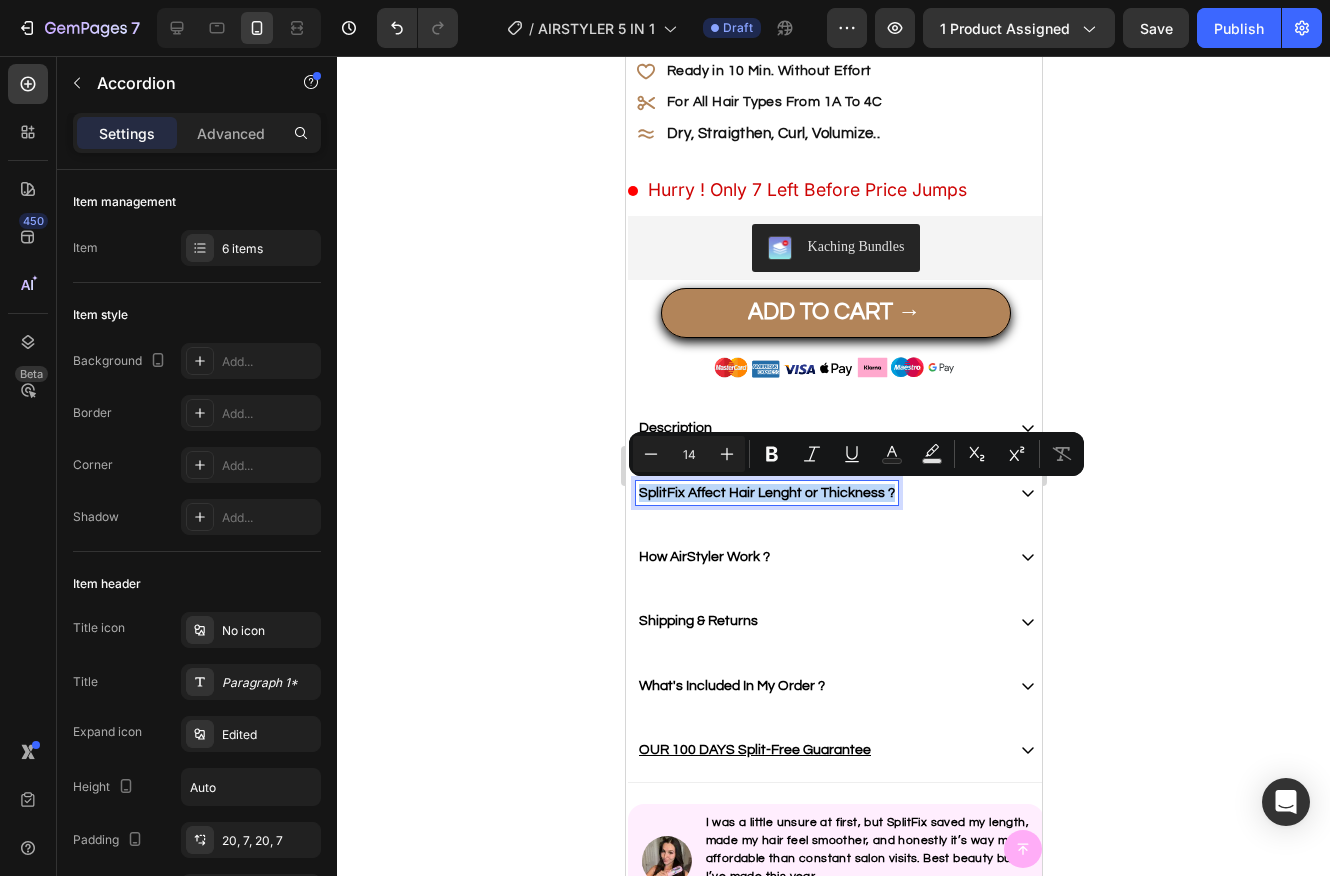 click on "SplitFix Affect Hair Lenght or Thickness ?" at bounding box center (766, 493) 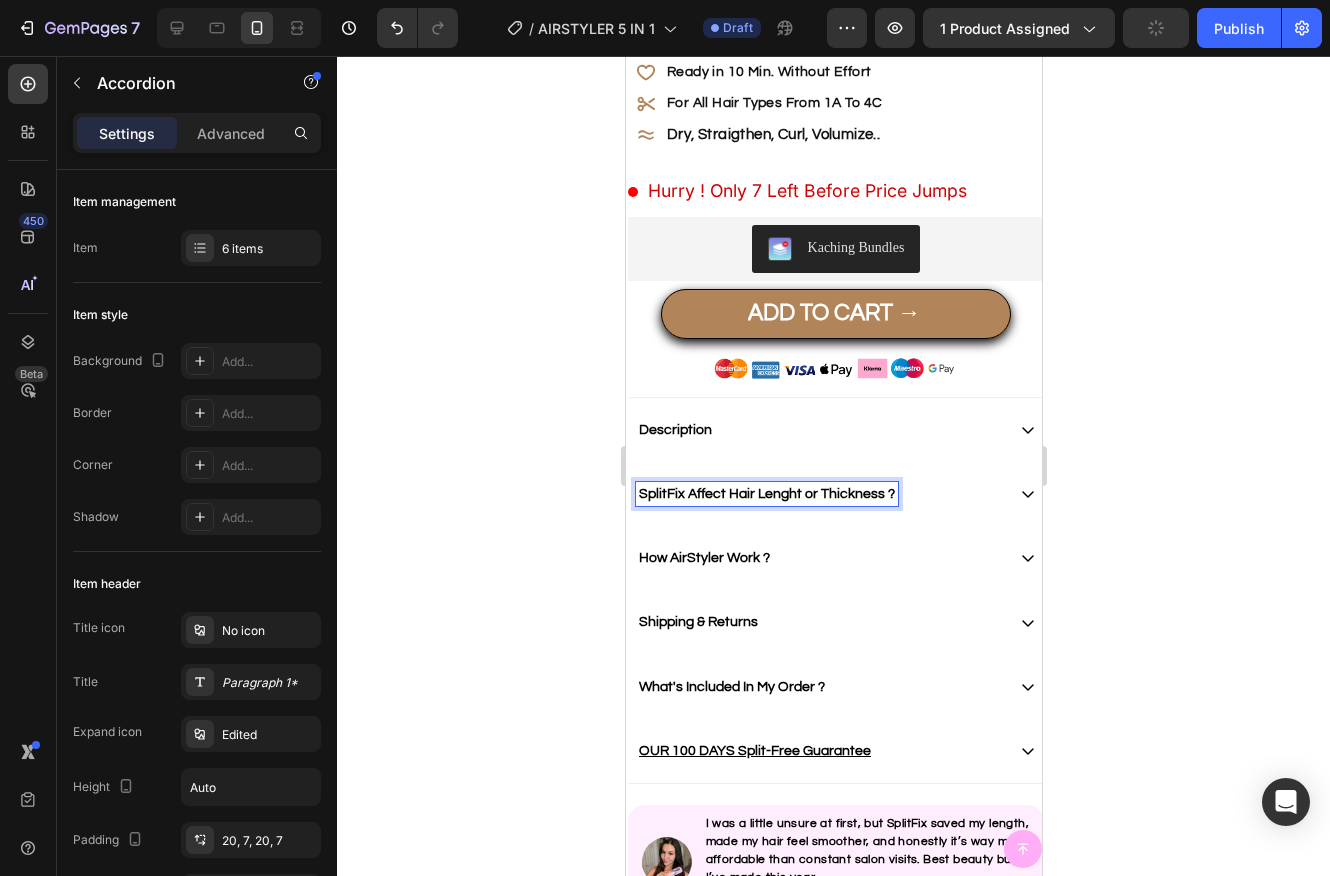 scroll, scrollTop: 647, scrollLeft: 0, axis: vertical 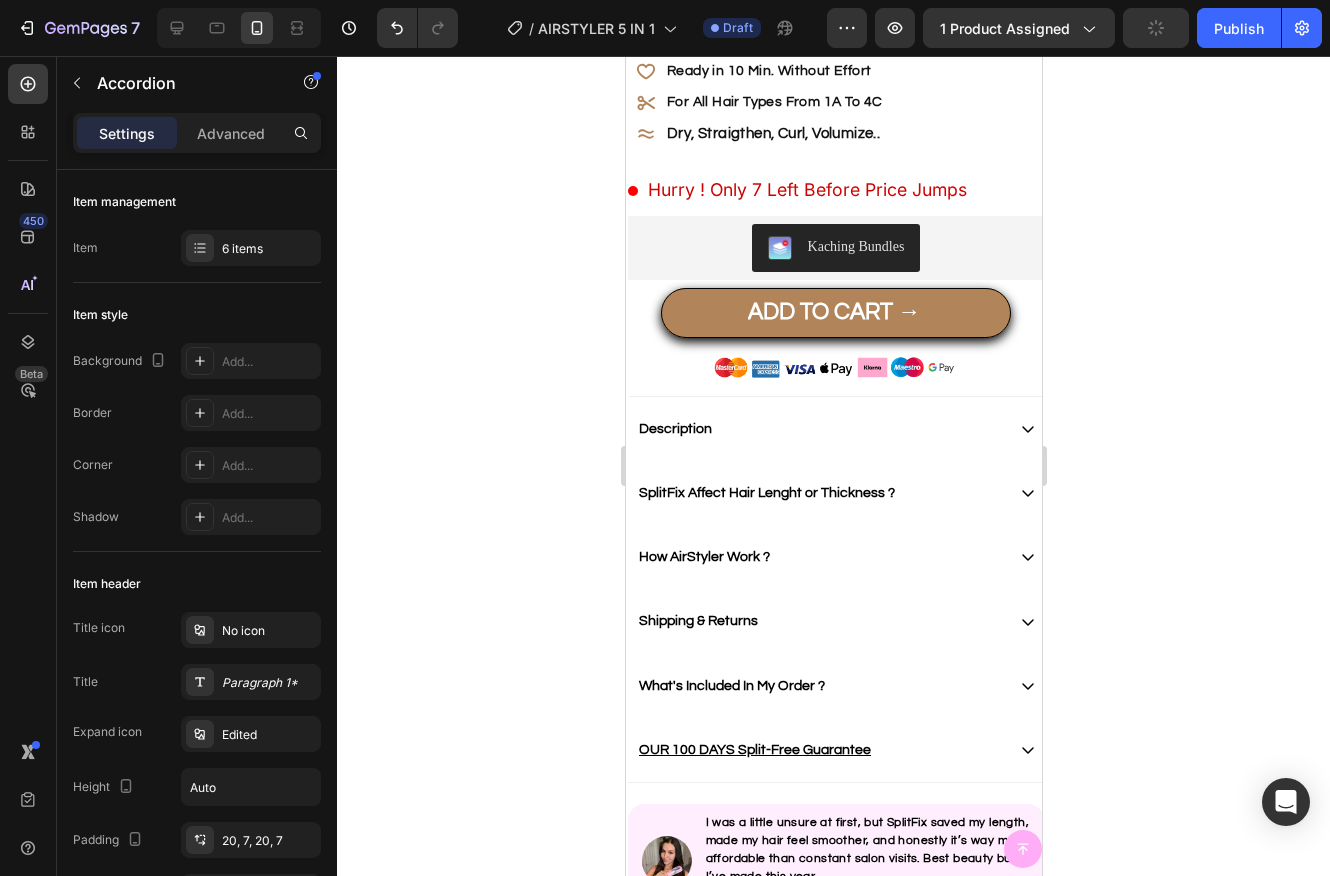 click on "Description" at bounding box center (819, 429) 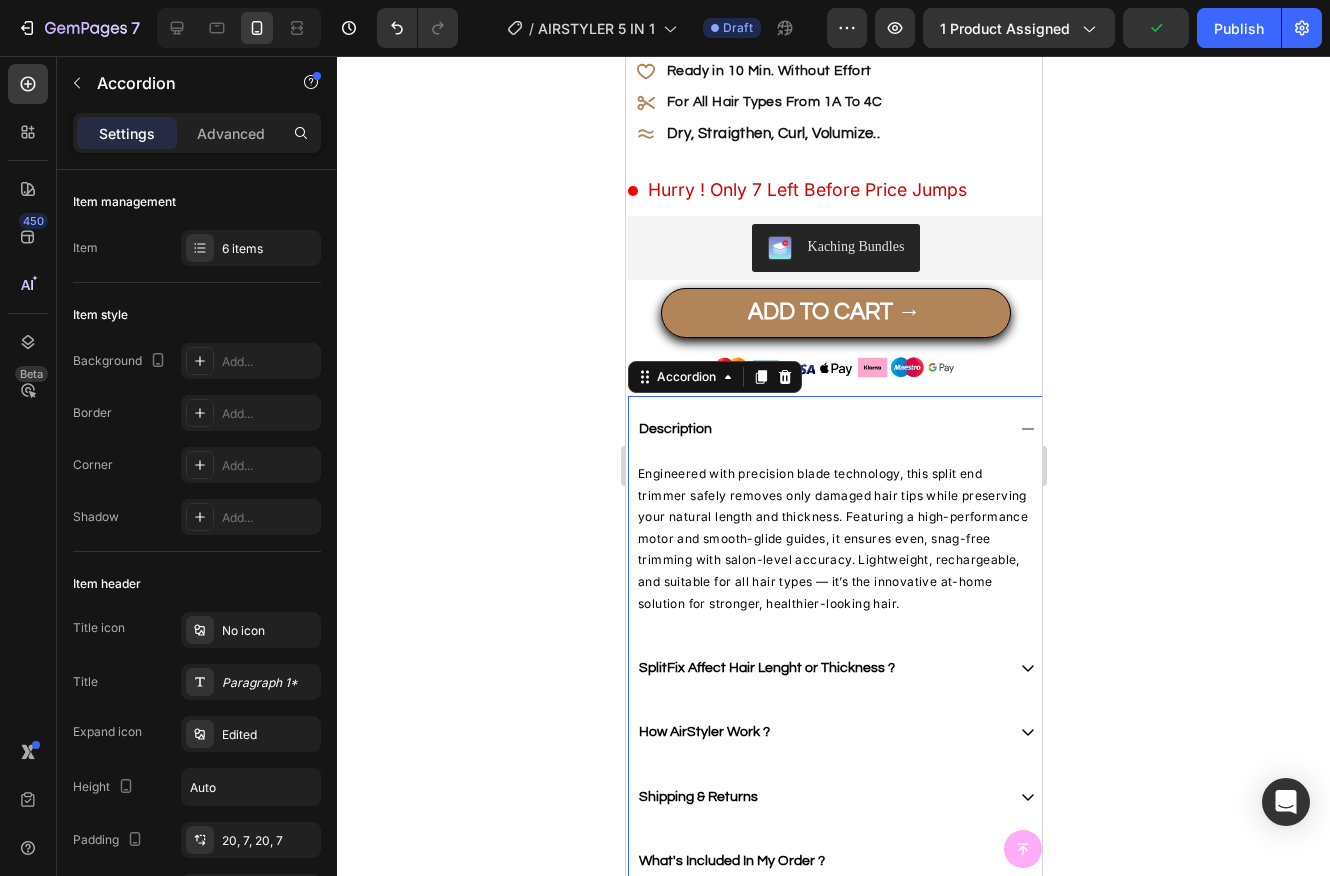 click on "Description" at bounding box center [819, 429] 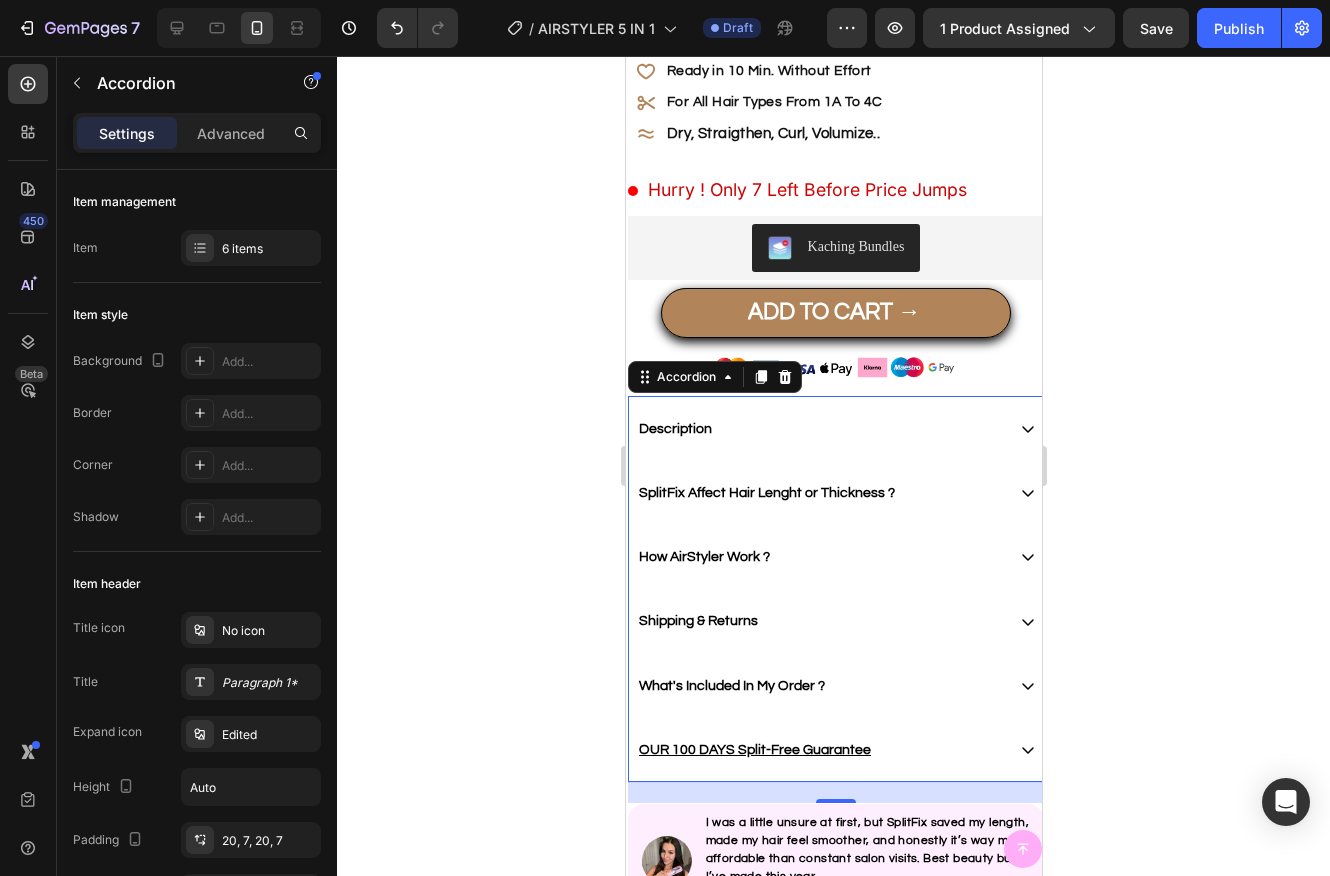 click on "Description" at bounding box center (835, 428) 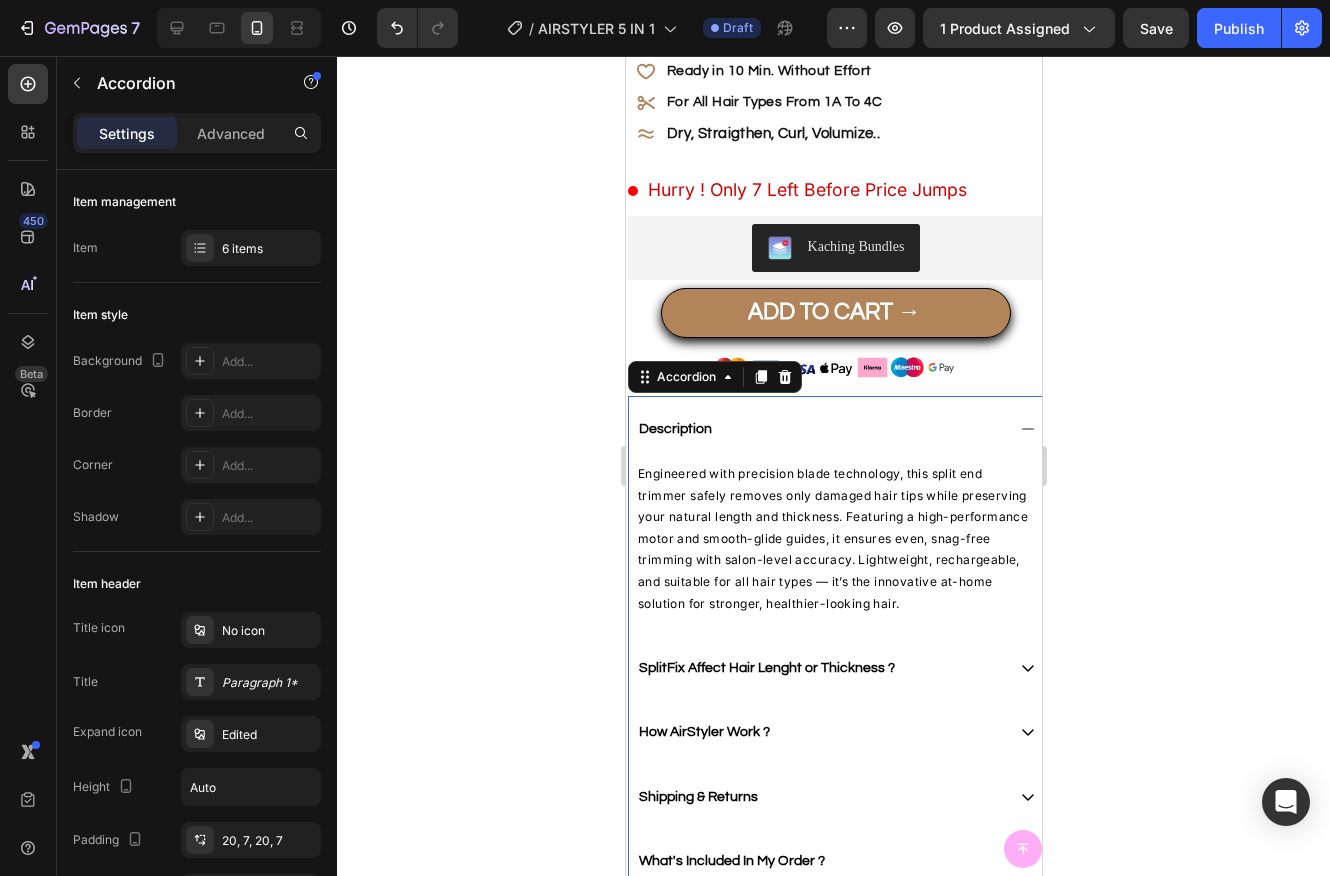 click on "Description" at bounding box center (819, 429) 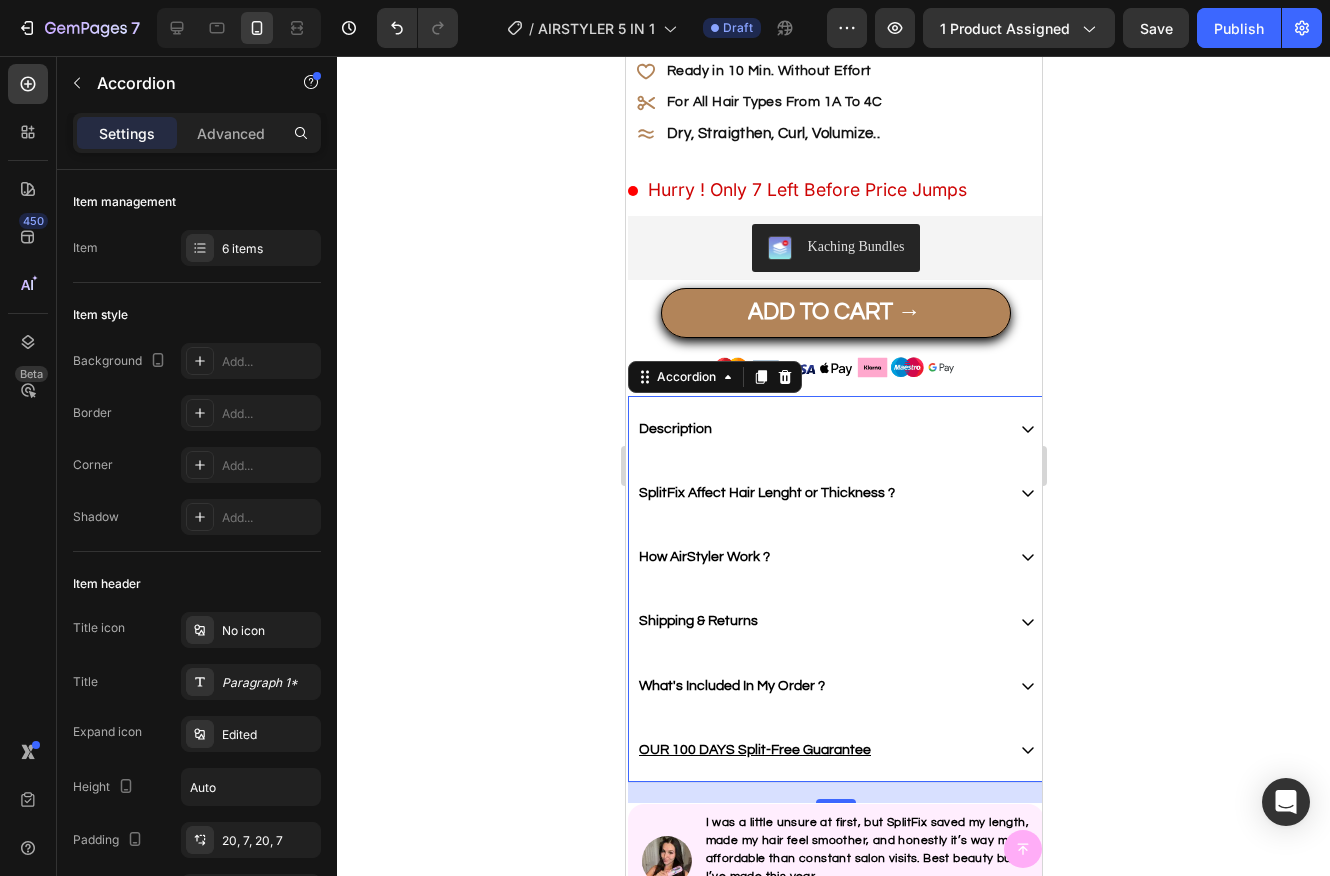 click on "Description" at bounding box center (819, 429) 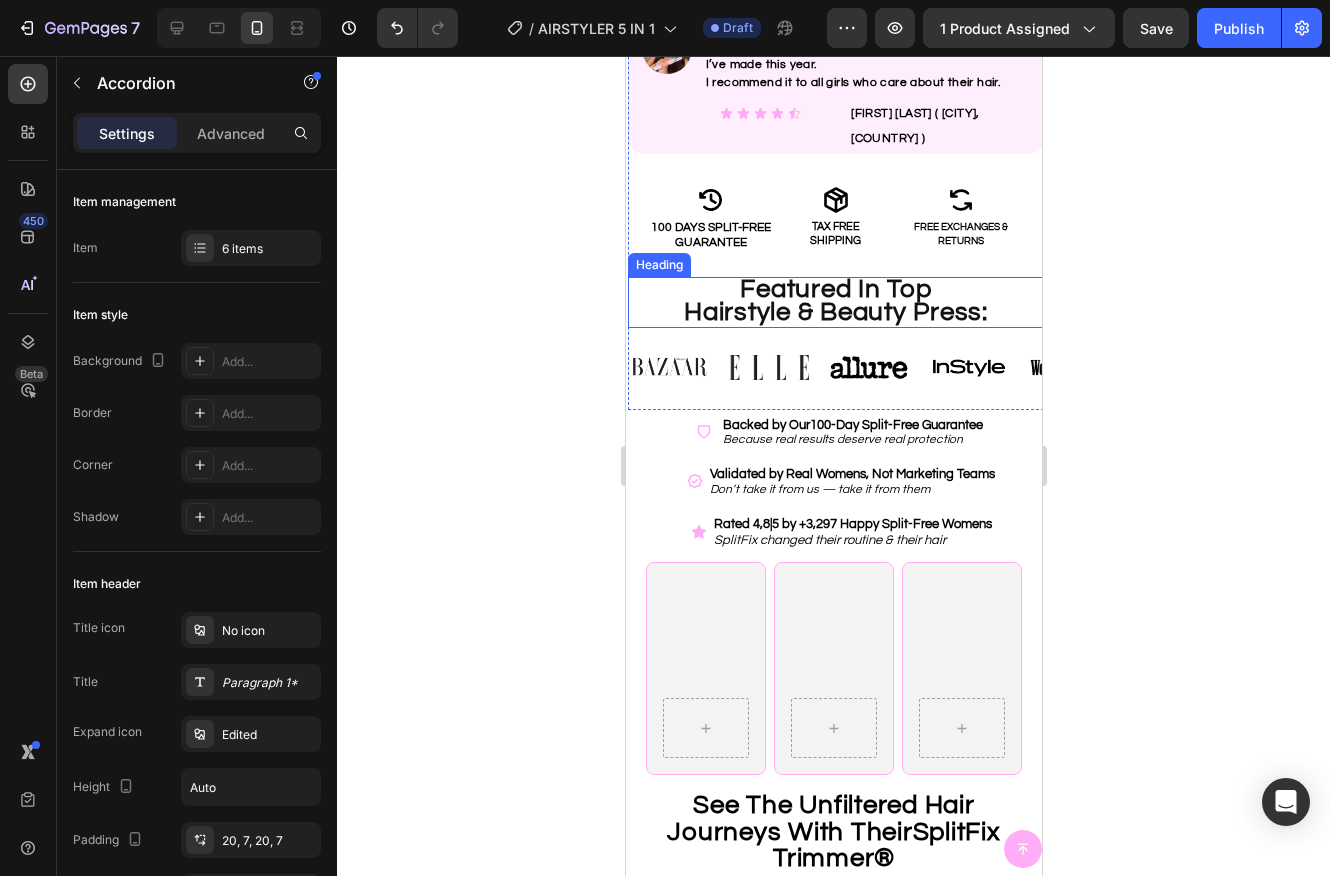 scroll, scrollTop: 1602, scrollLeft: 0, axis: vertical 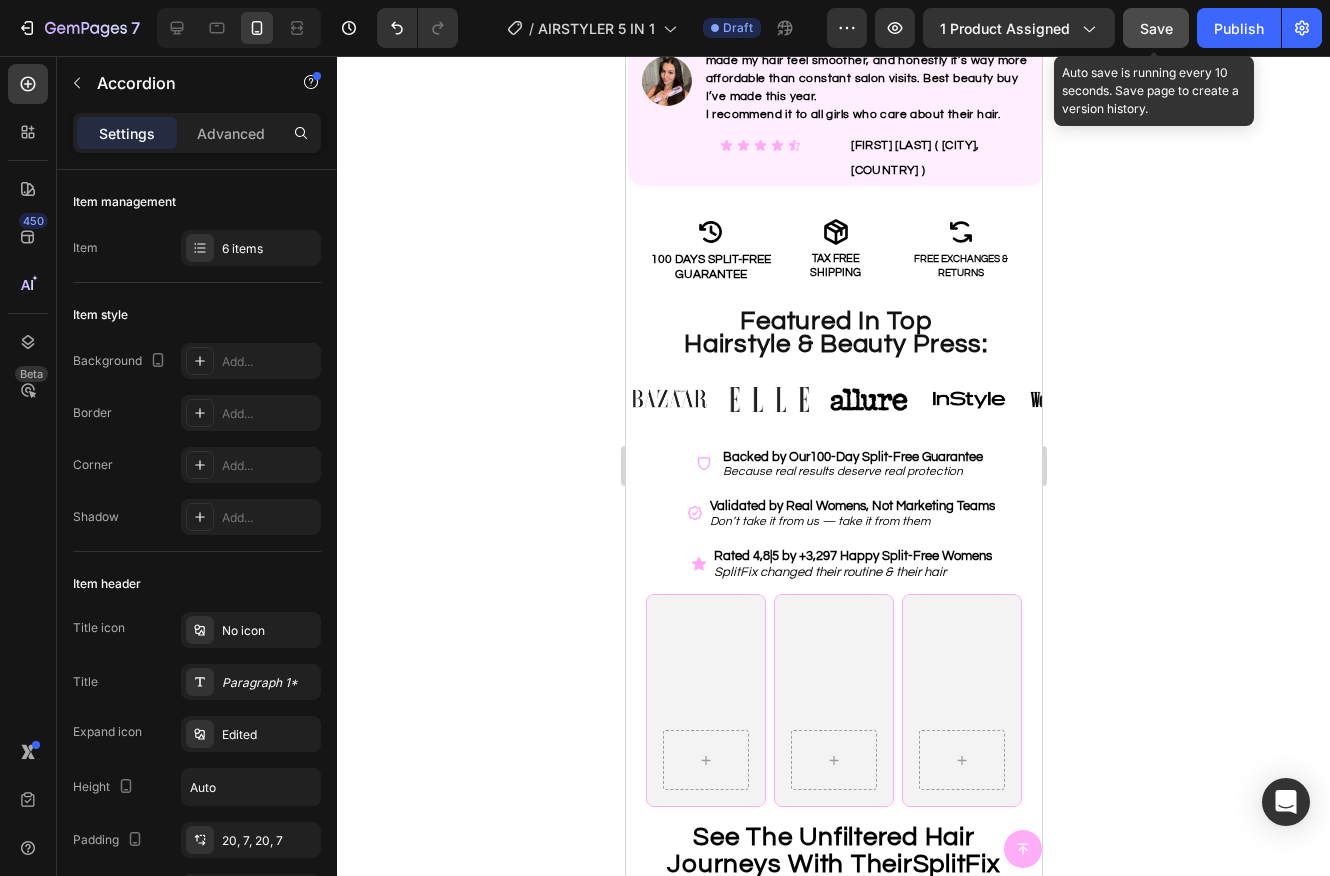 click on "Save" at bounding box center [1156, 28] 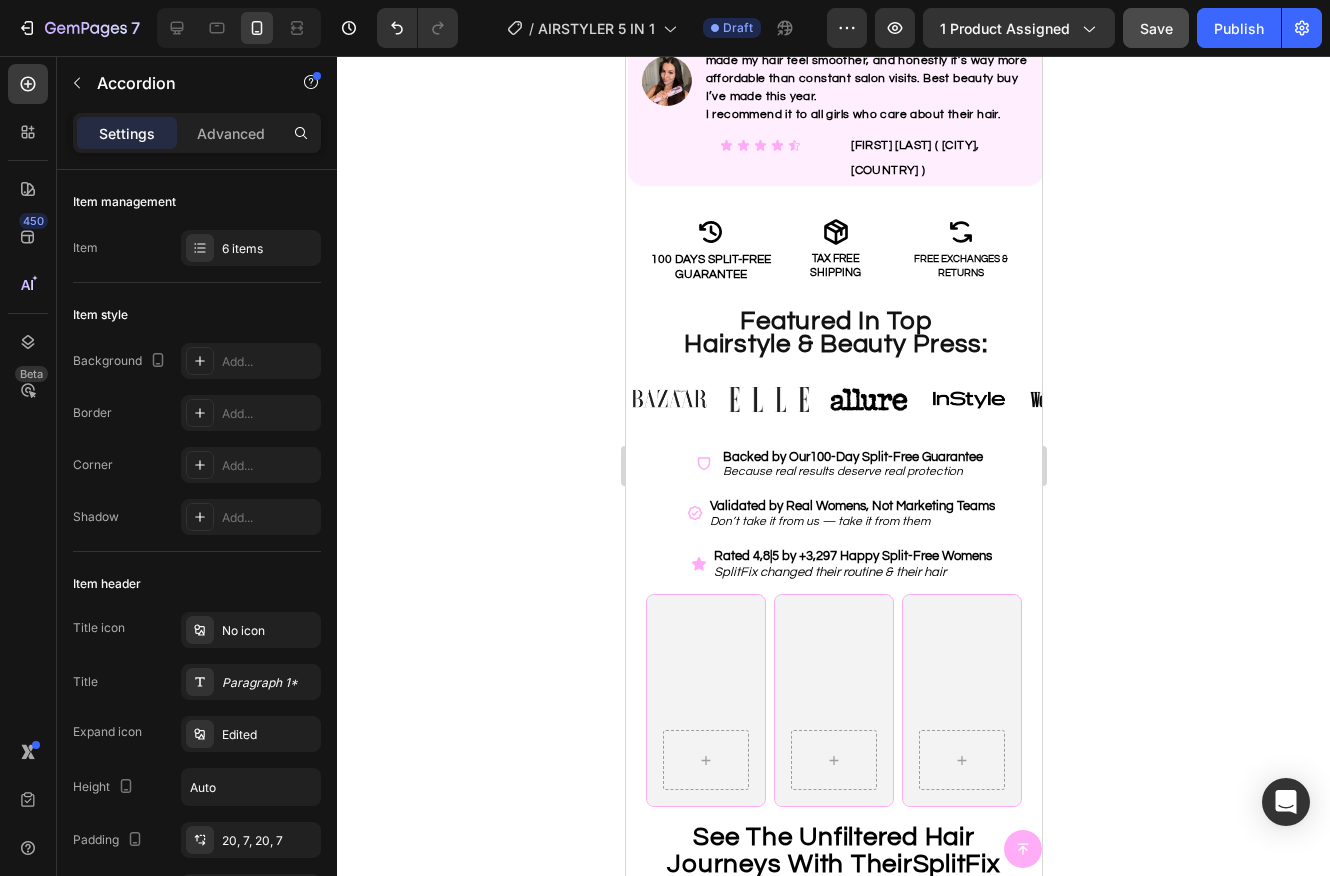 click 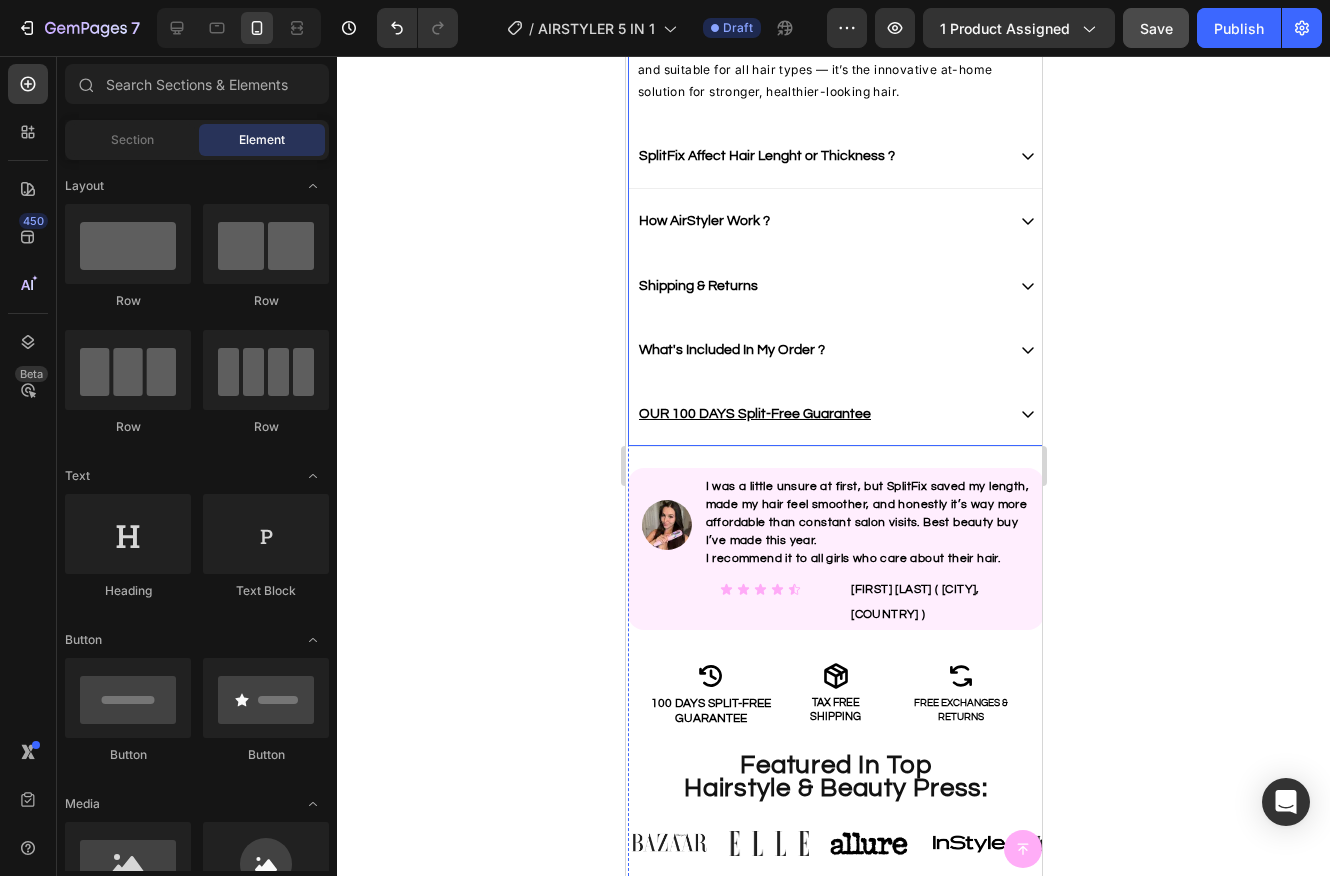 scroll, scrollTop: 1158, scrollLeft: 0, axis: vertical 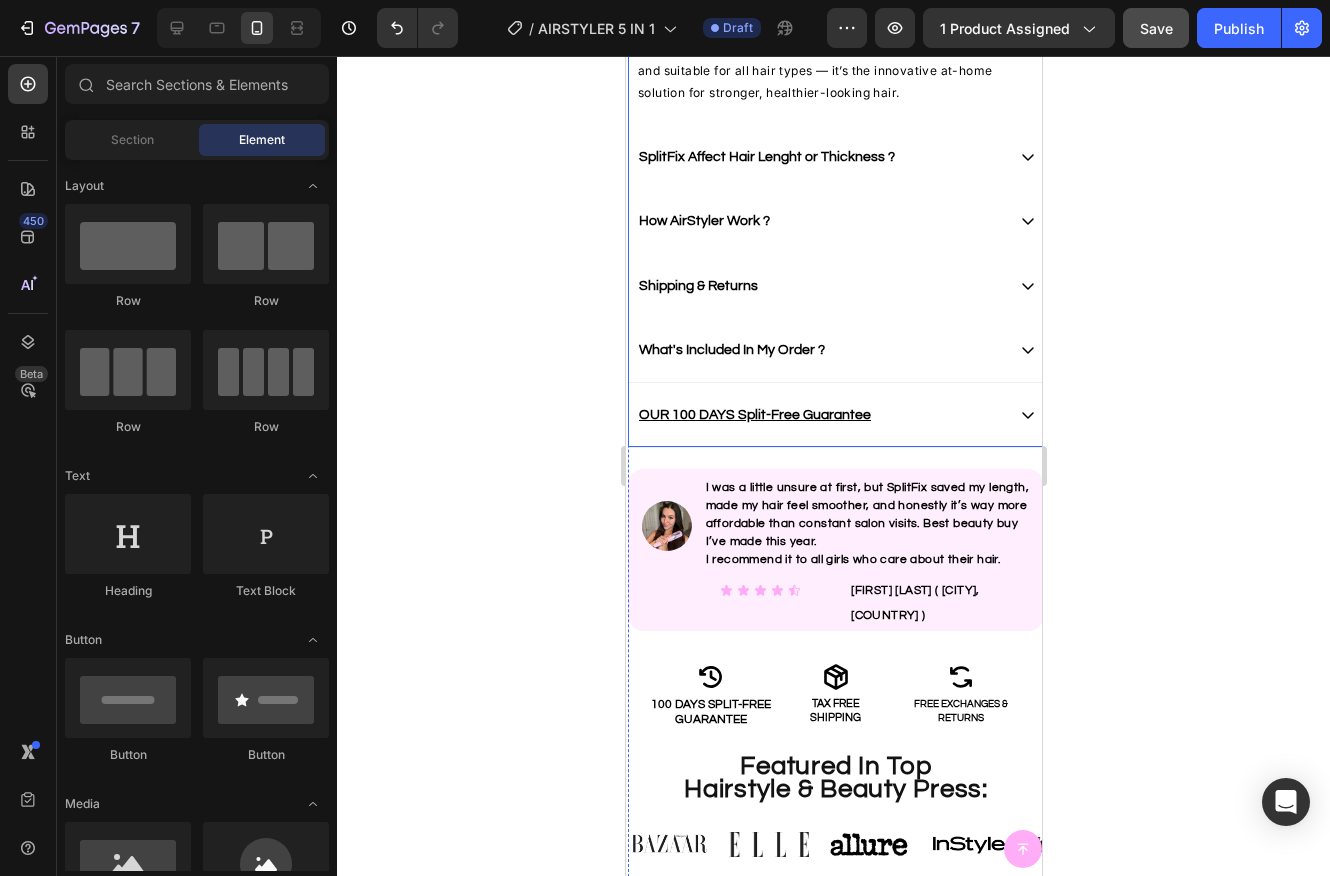 click on "OUR 100 DAYS Split-Free Guarantee" at bounding box center (754, 415) 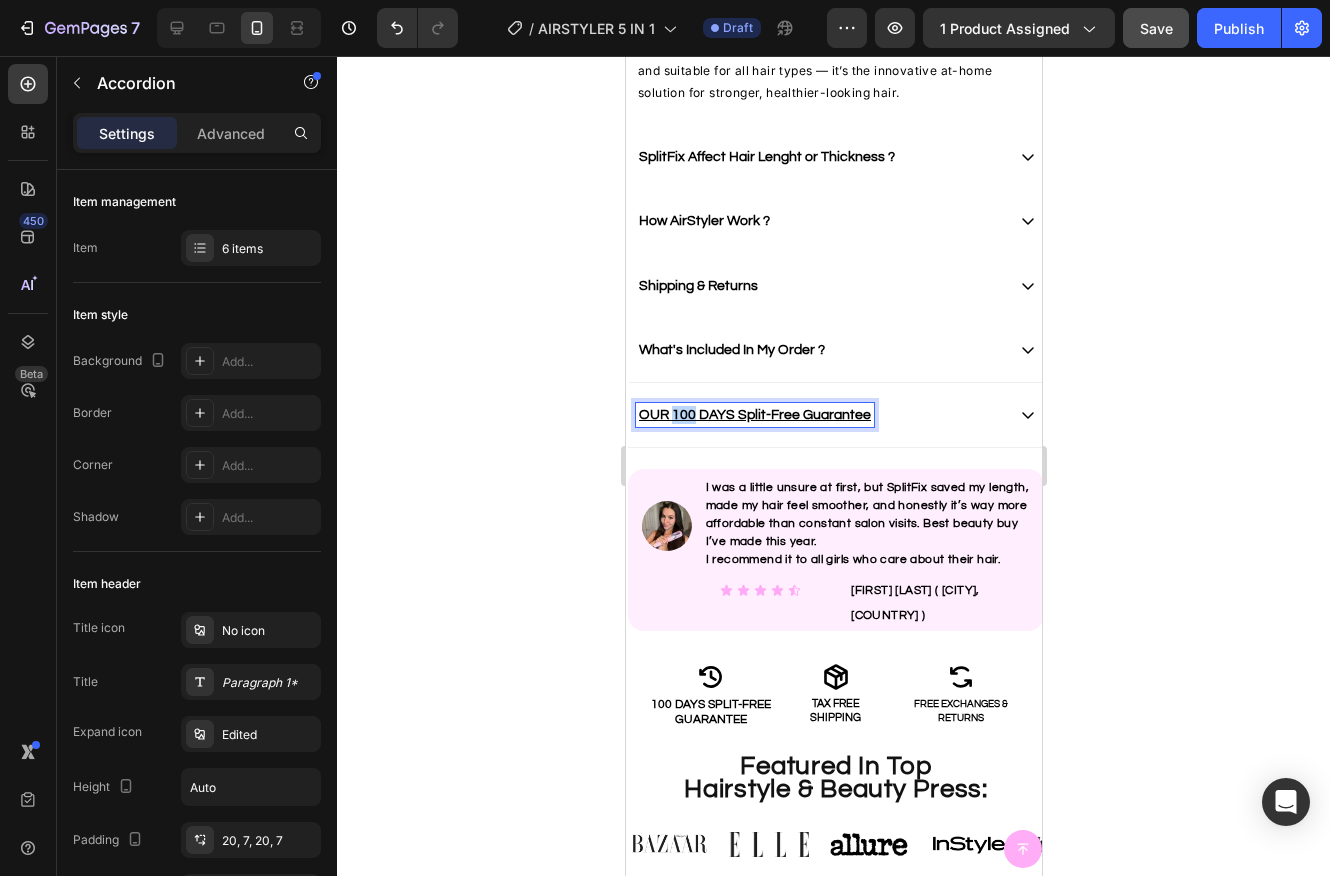 drag, startPoint x: 690, startPoint y: 415, endPoint x: 674, endPoint y: 416, distance: 16.03122 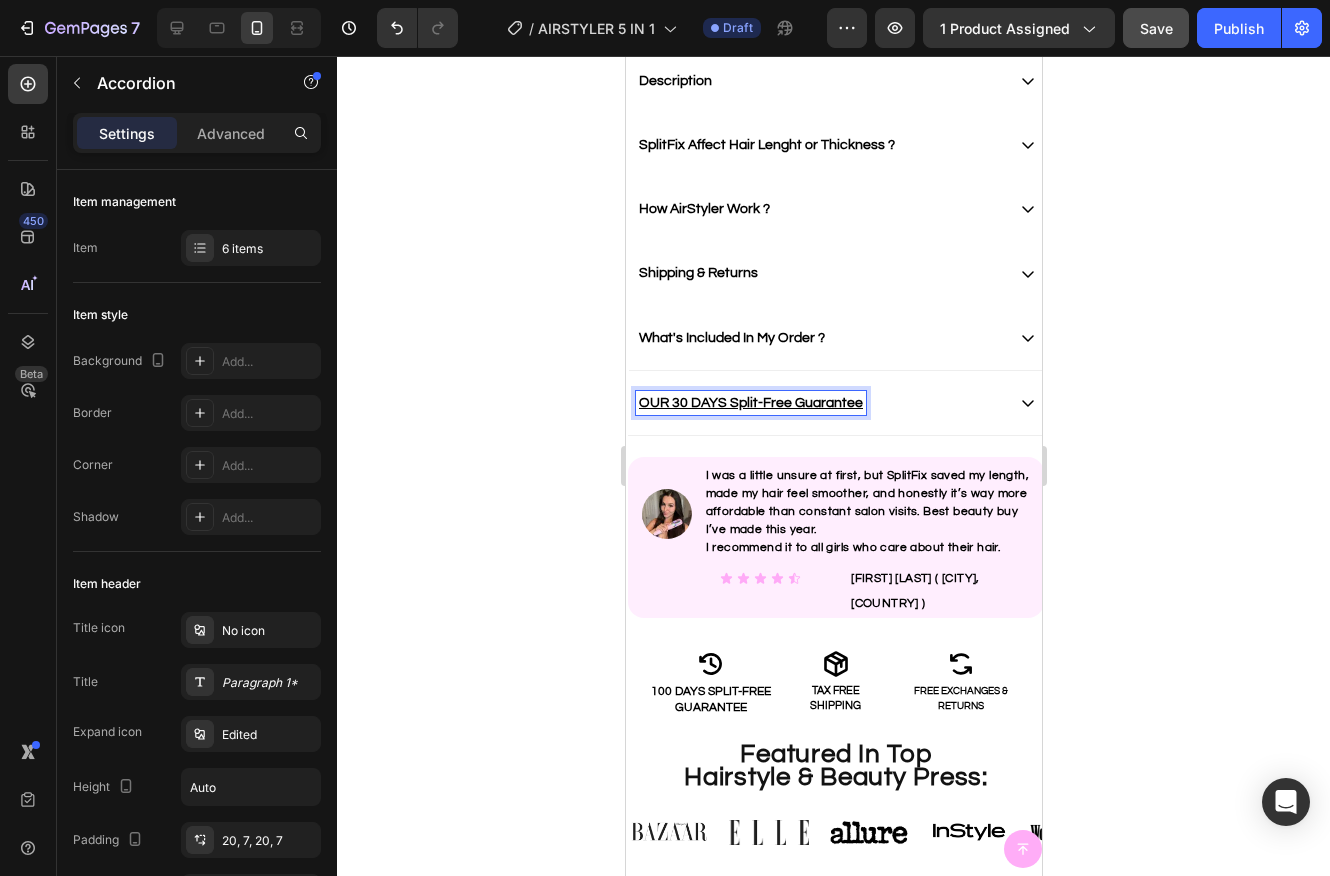 scroll, scrollTop: 982, scrollLeft: 0, axis: vertical 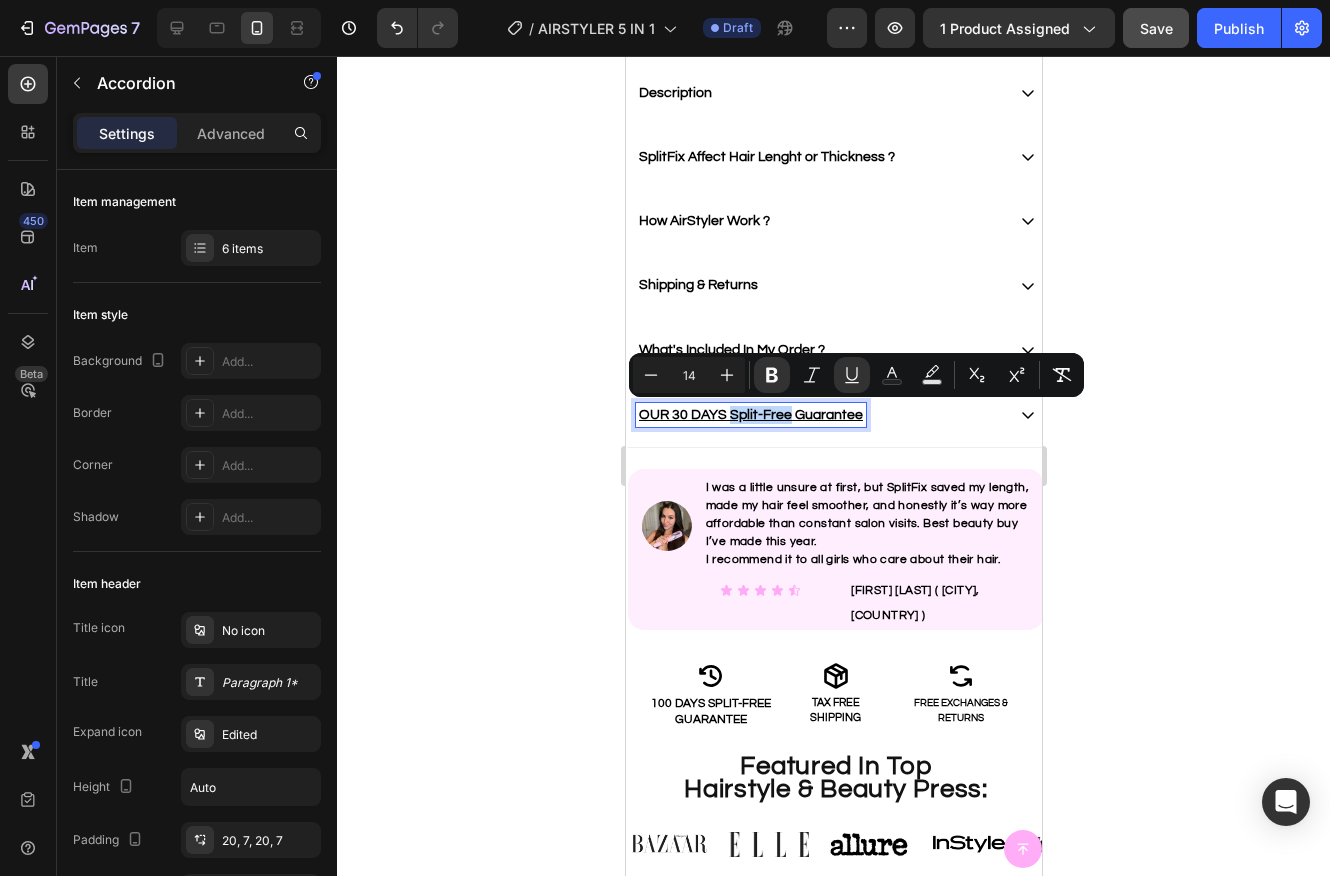 drag, startPoint x: 785, startPoint y: 413, endPoint x: 727, endPoint y: 411, distance: 58.034473 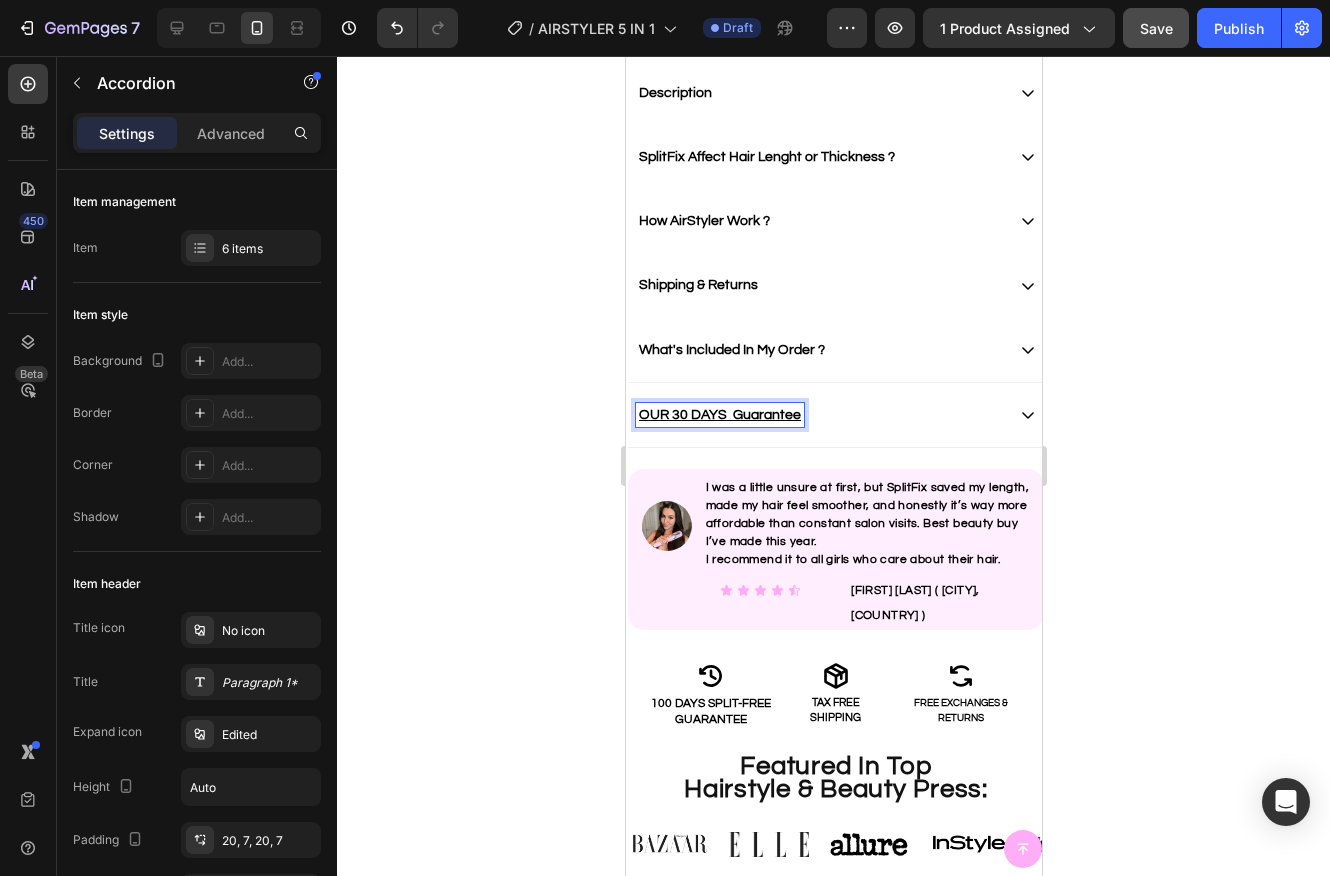 scroll, scrollTop: 981, scrollLeft: 0, axis: vertical 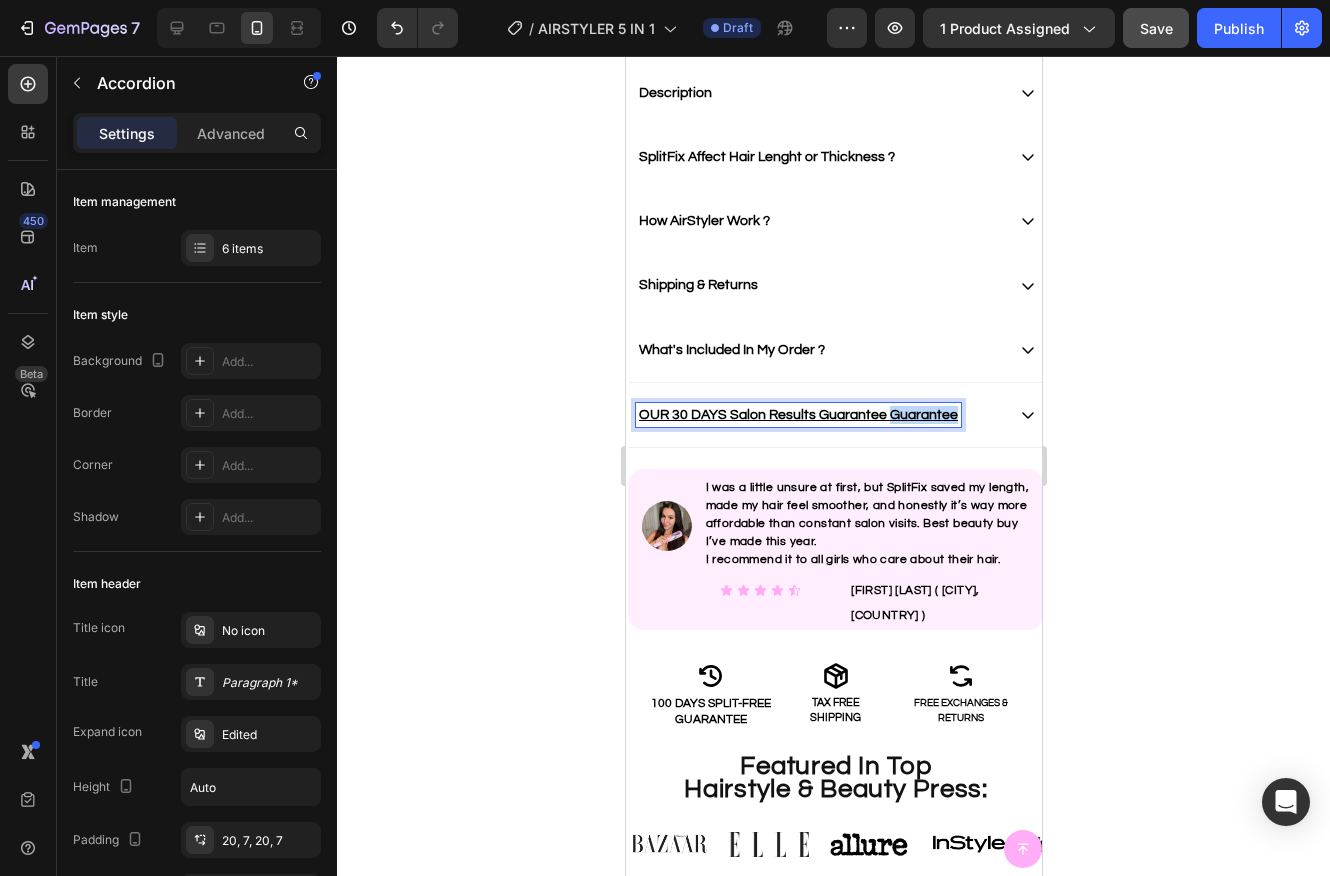 drag, startPoint x: 884, startPoint y: 414, endPoint x: 979, endPoint y: 411, distance: 95.047356 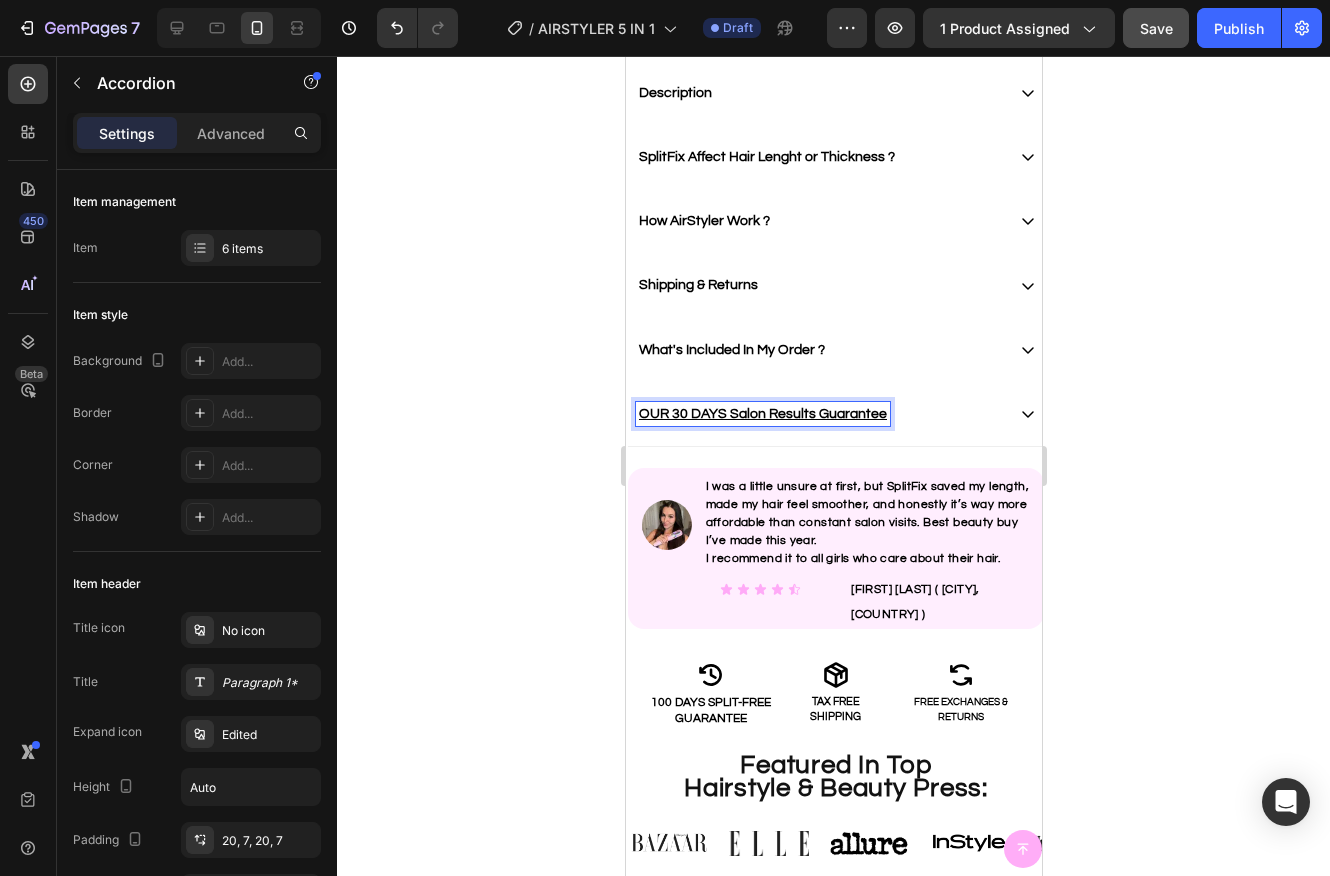 scroll, scrollTop: 981, scrollLeft: 0, axis: vertical 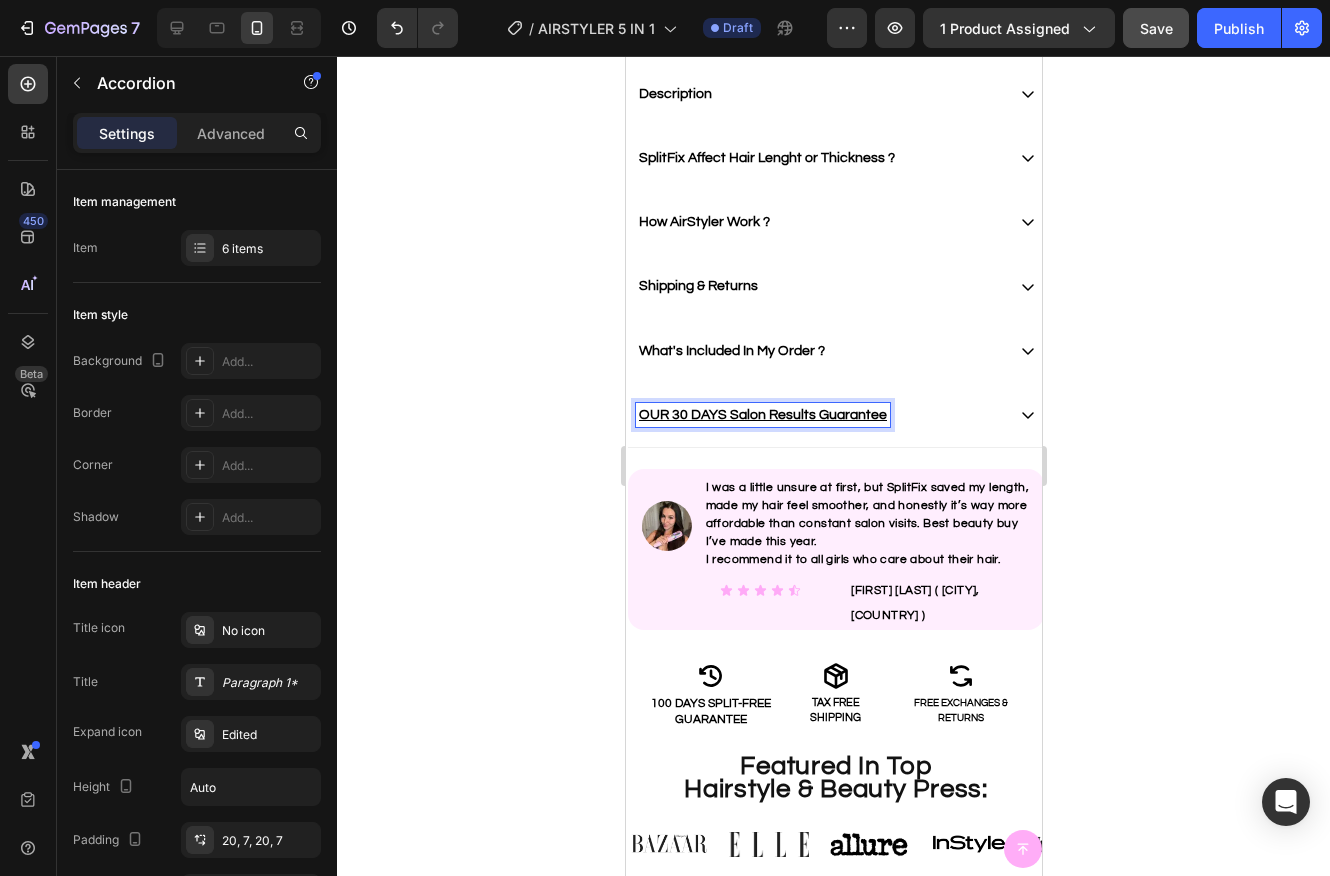 click 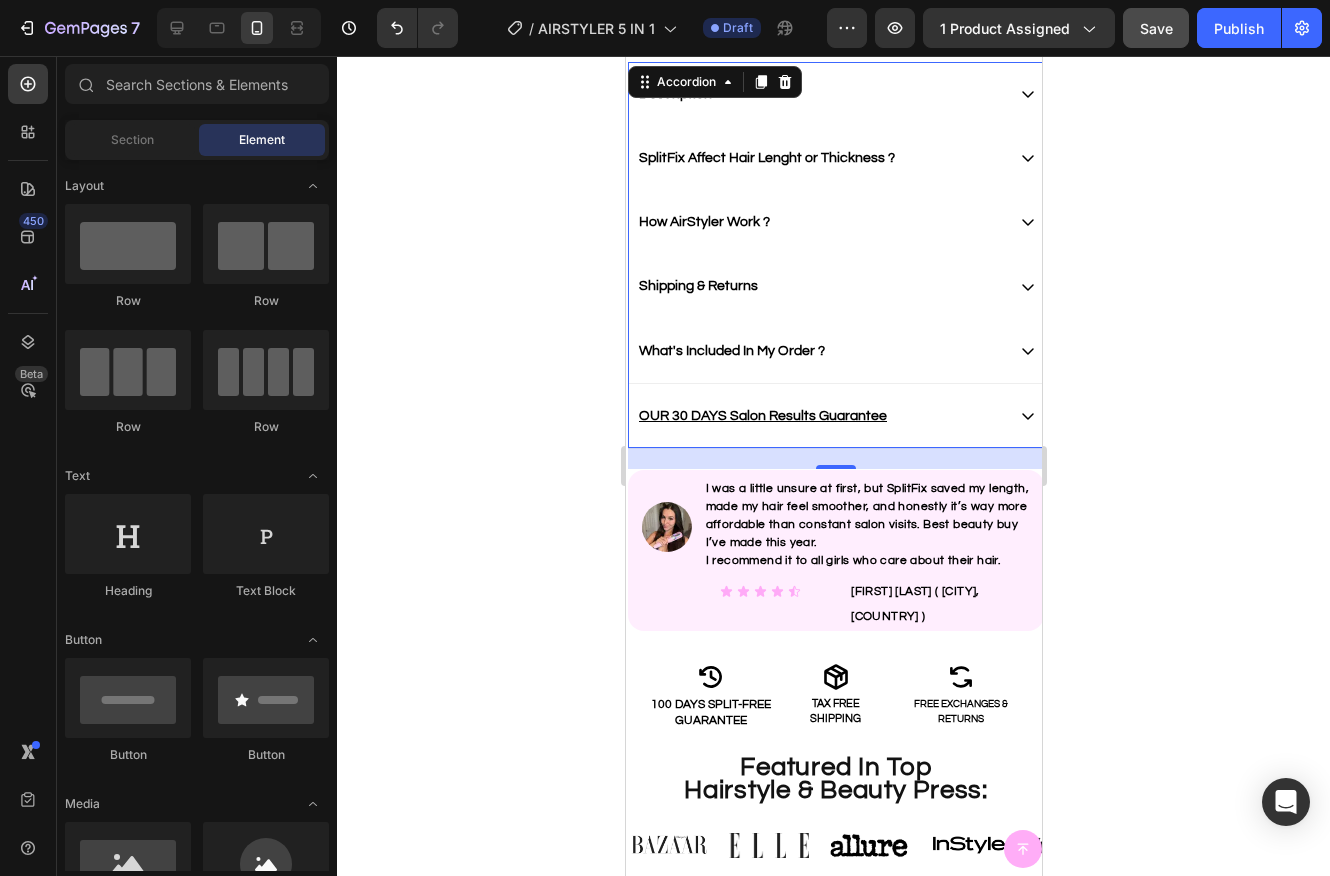 click on "OUR 30 DAYS Salon Results Guarantee" at bounding box center [762, 416] 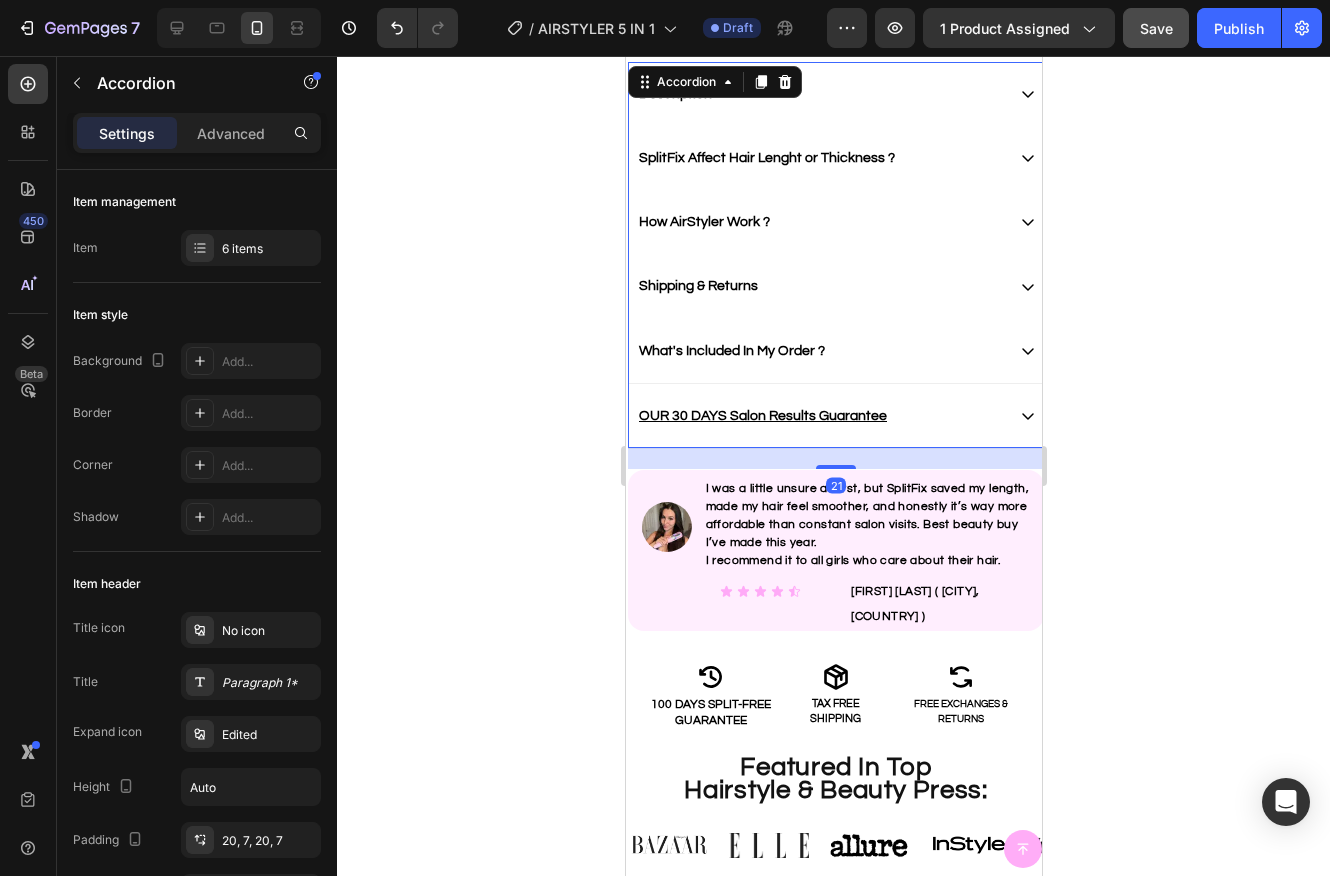 click on "OUR 30 DAYS Salon Results Guarantee" at bounding box center (819, 416) 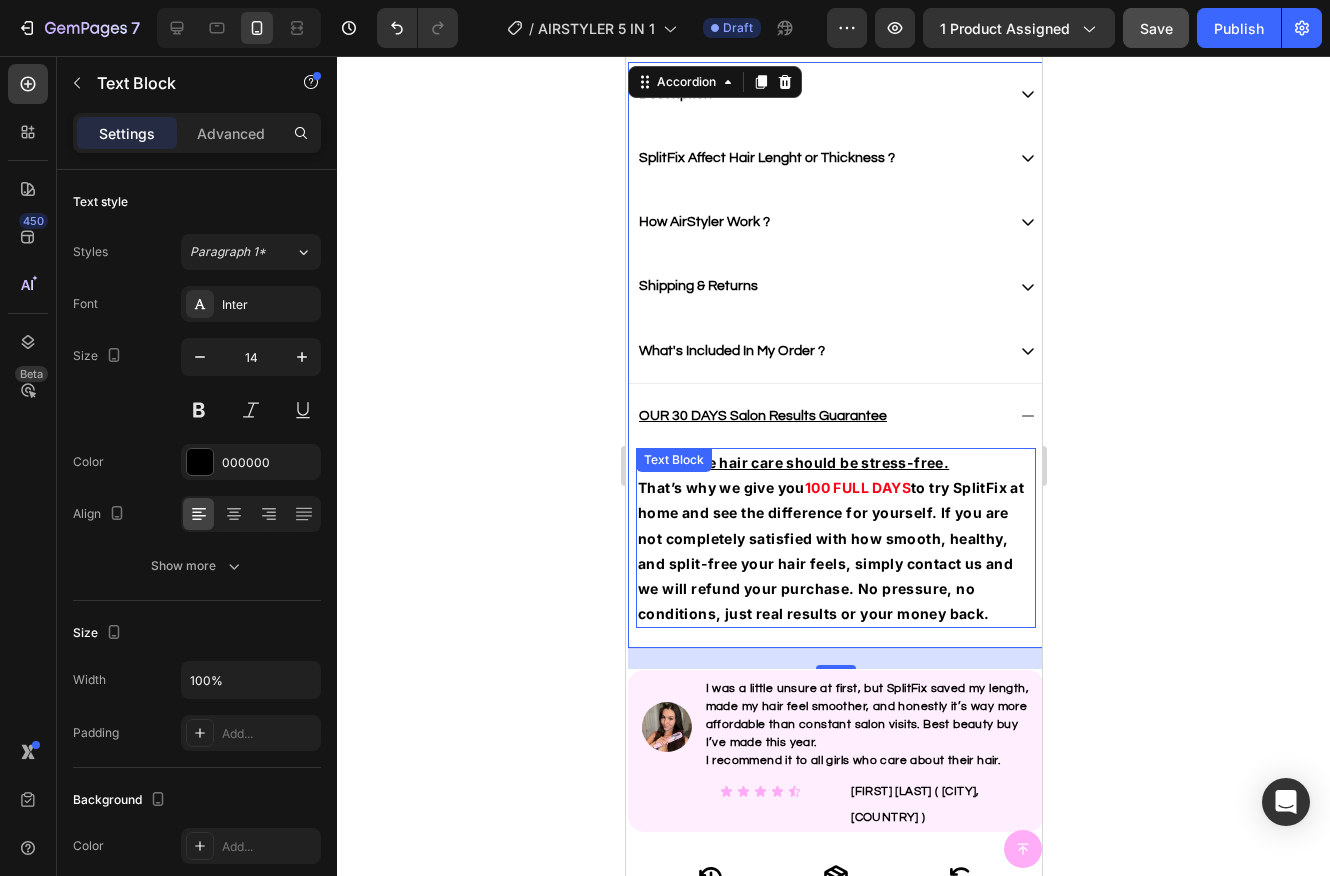 click on "That’s why we give you  100 FULL DAYS  to try SplitFix at home and see the difference for yourself. If you are not completely satisfied with how smooth, healthy, and split-free your hair feels, simply contact us and we will refund your purchase. No pressure, no conditions, just real results or your money back." at bounding box center [835, 550] 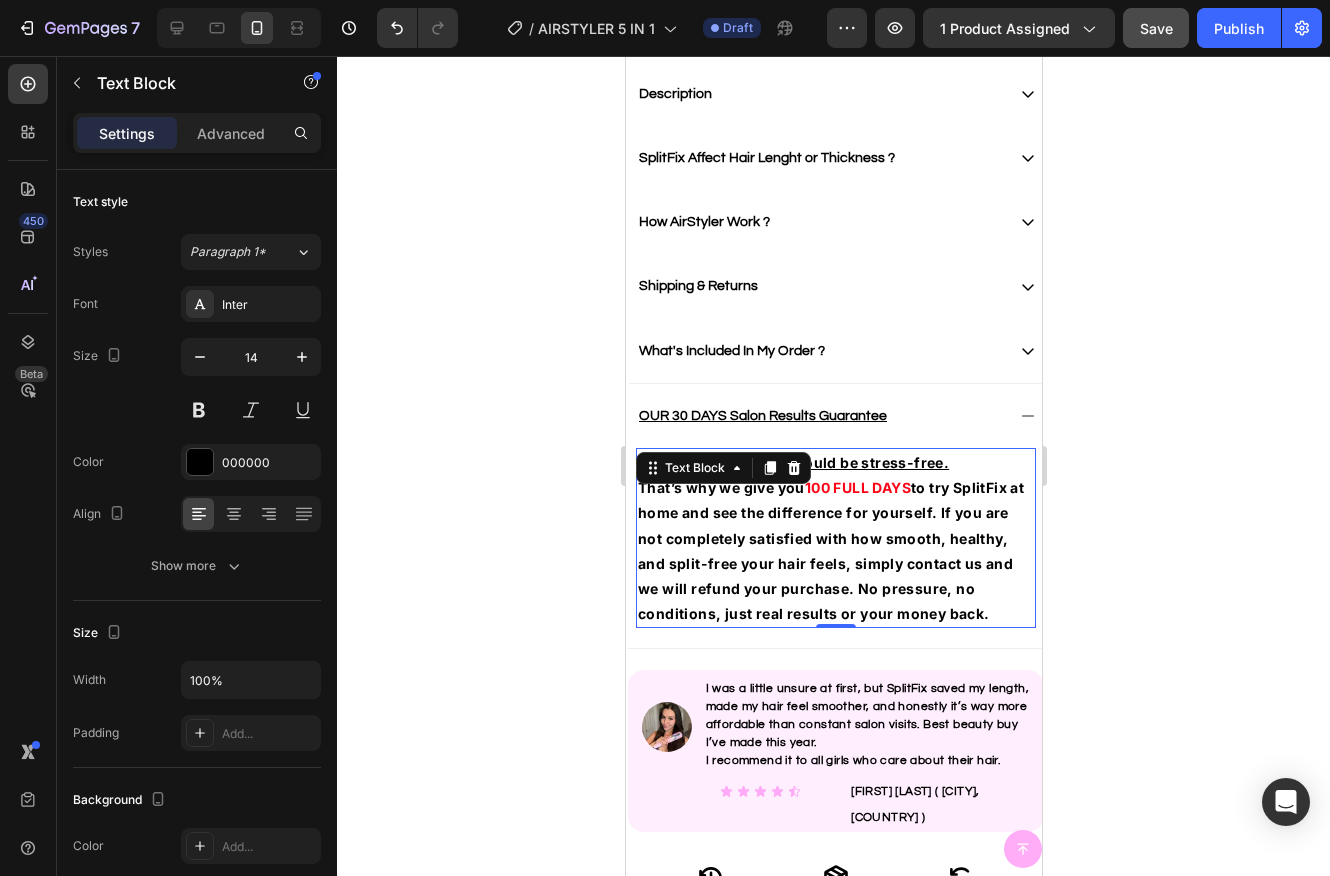 drag, startPoint x: 914, startPoint y: 447, endPoint x: 927, endPoint y: 453, distance: 14.3178215 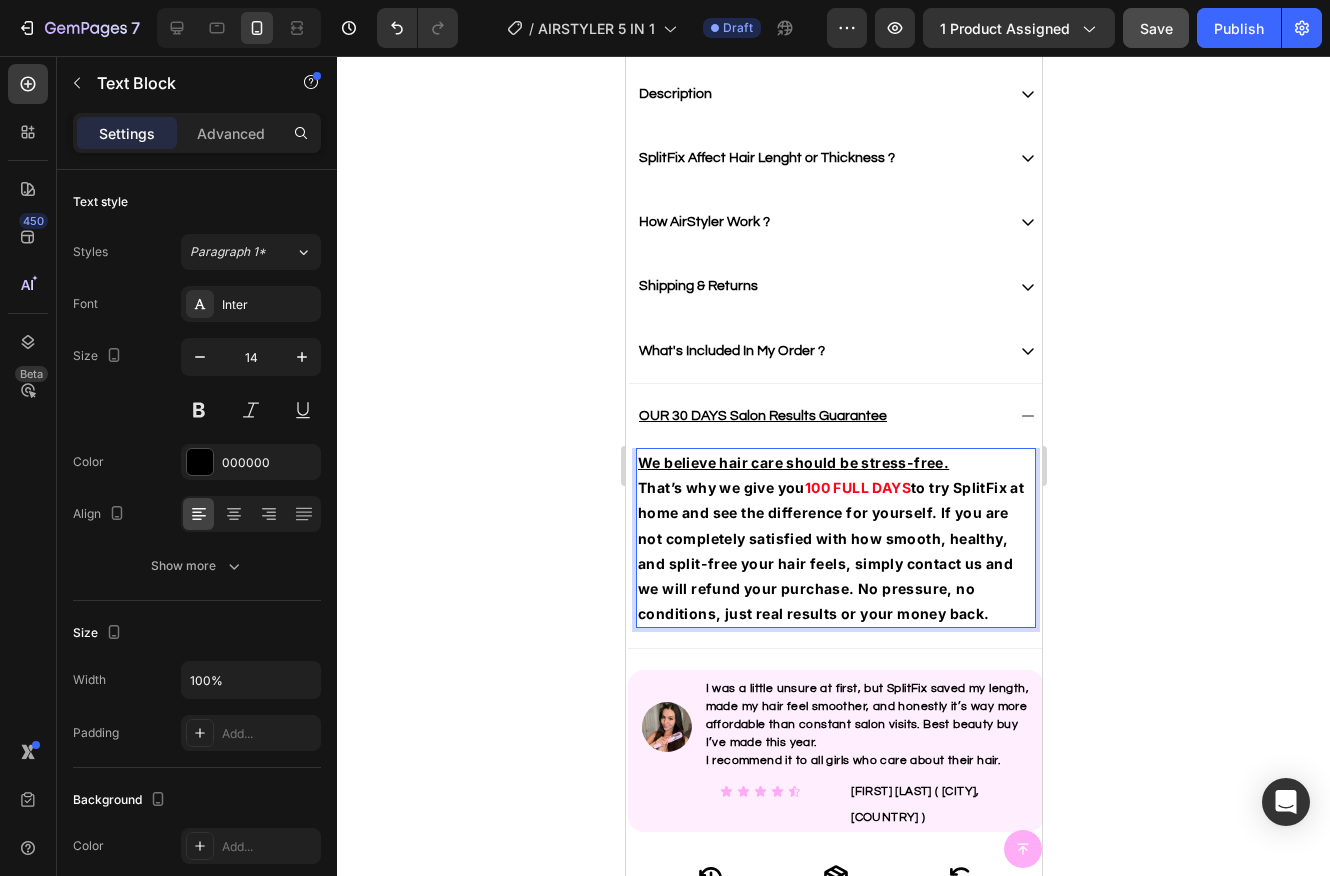 click on "100 FULL DAYS" at bounding box center (857, 487) 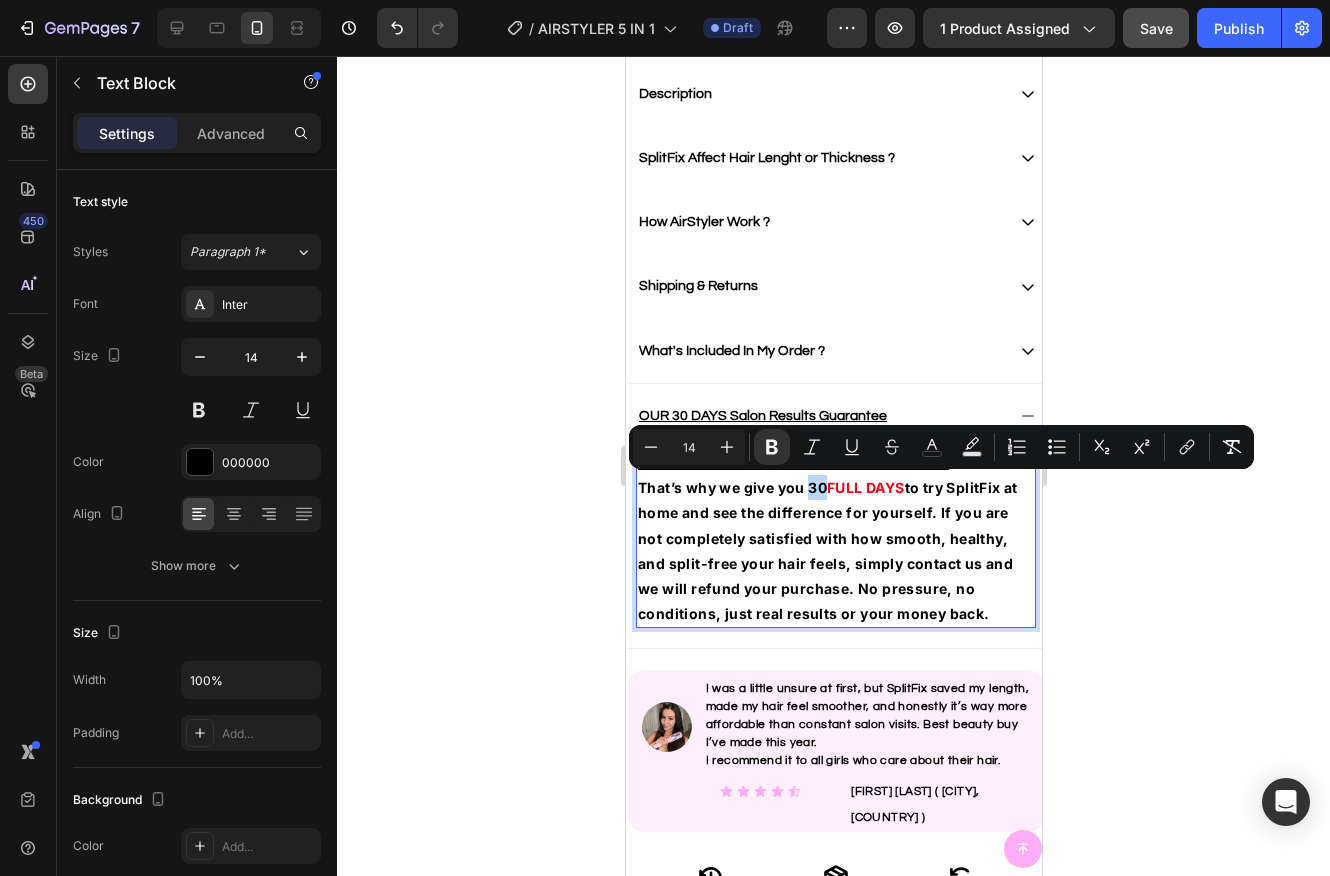 drag, startPoint x: 814, startPoint y: 490, endPoint x: 825, endPoint y: 488, distance: 11.18034 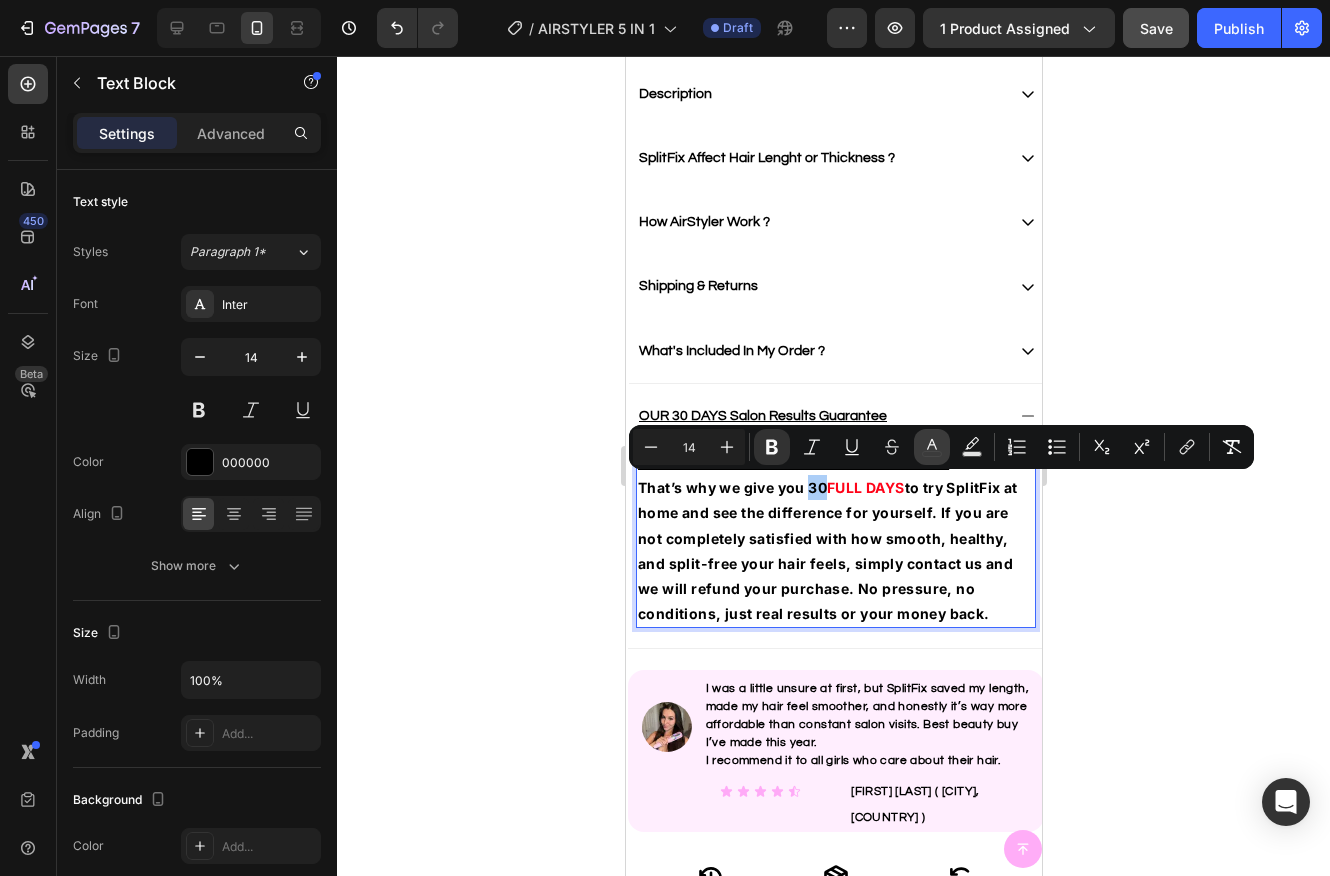 click 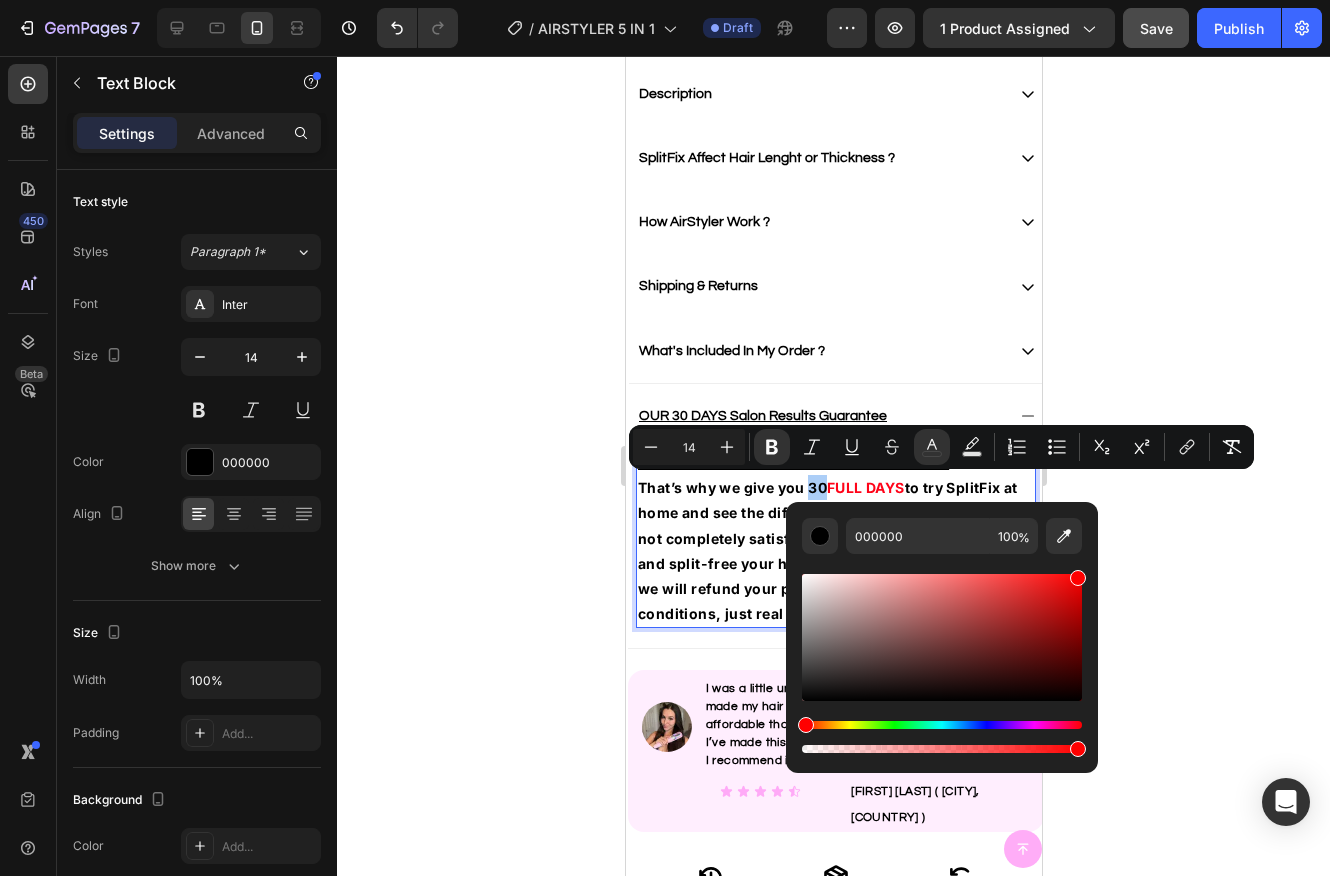 drag, startPoint x: 1051, startPoint y: 591, endPoint x: 1071, endPoint y: 567, distance: 31.241 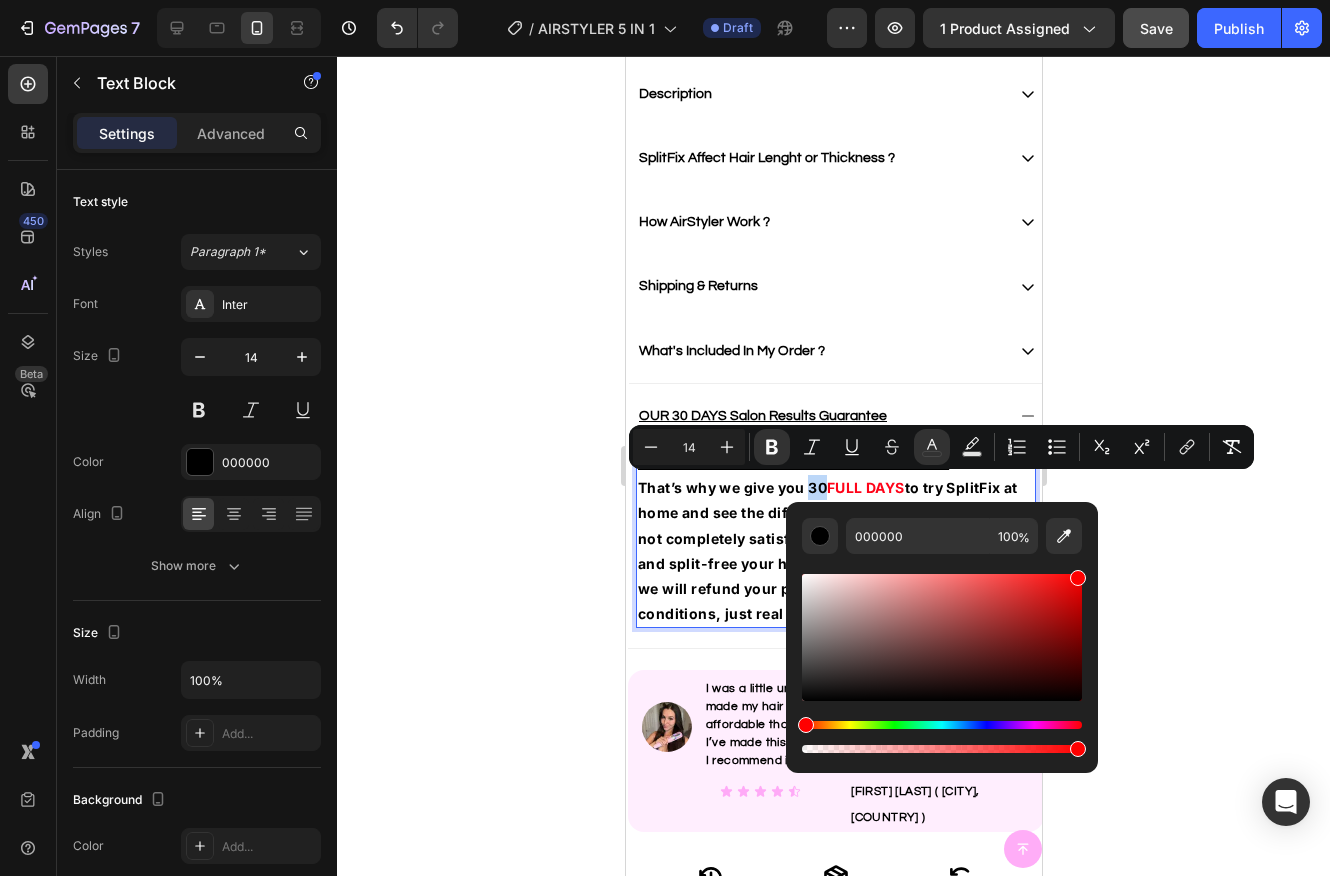 type on "FF0000" 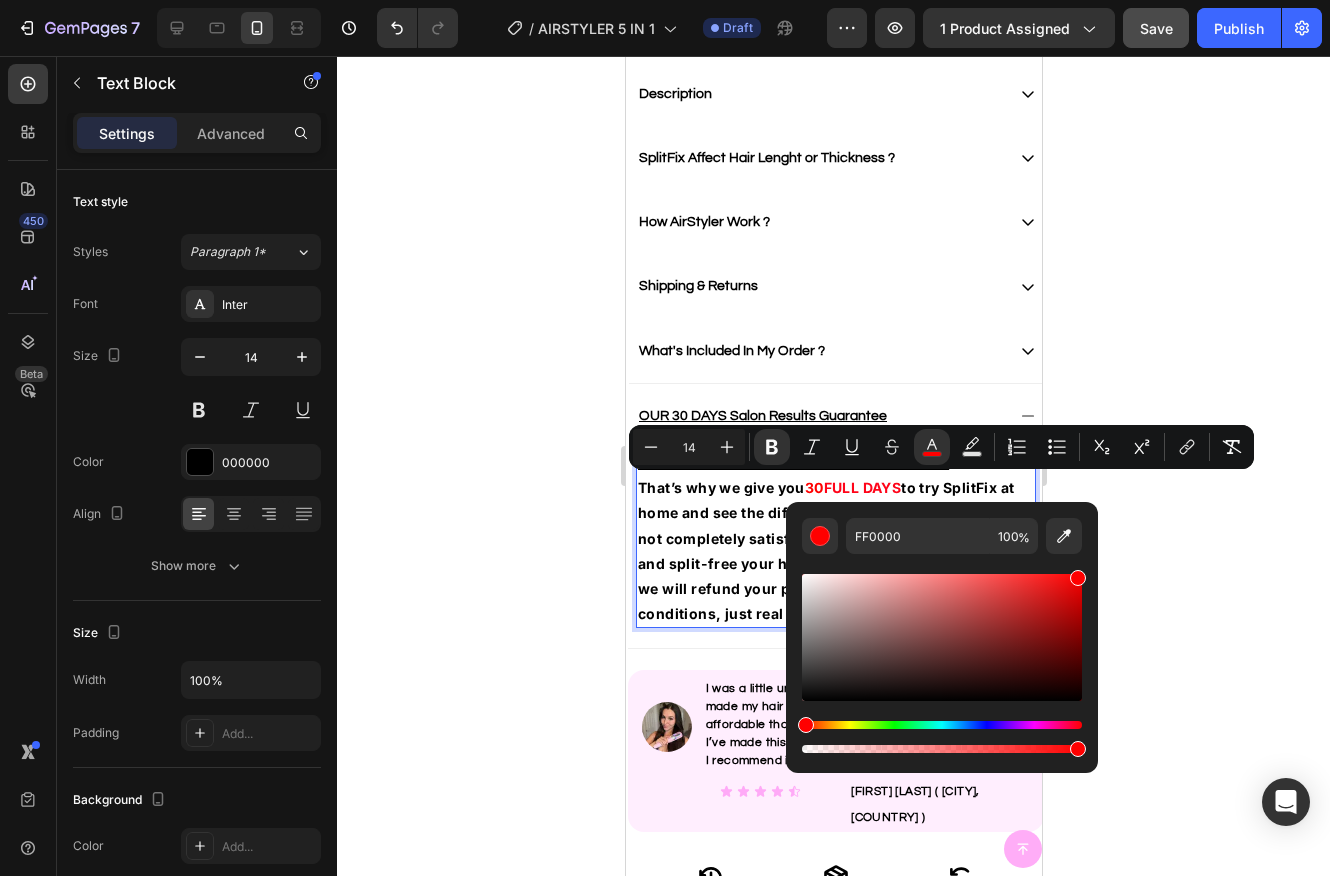 click 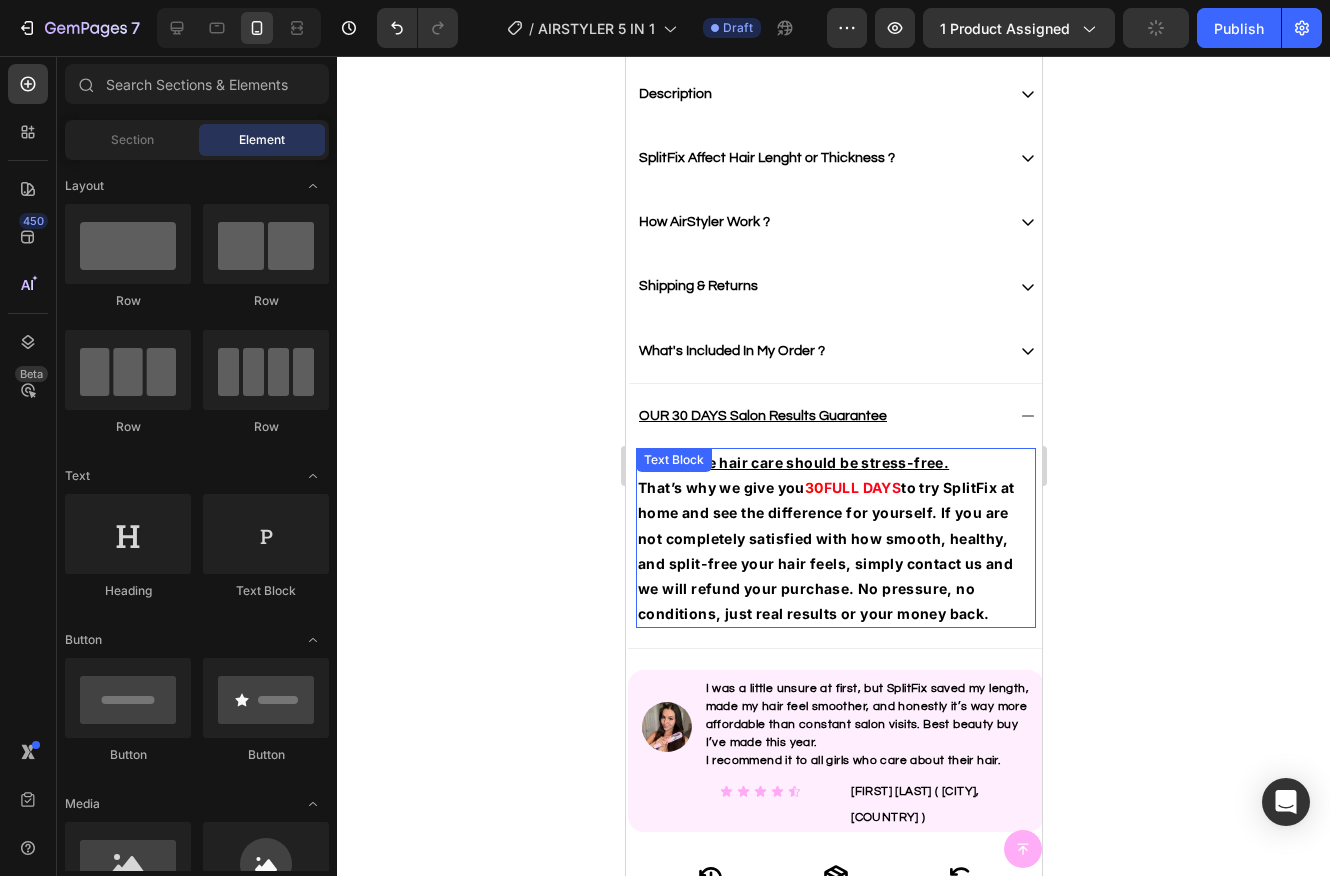 click on "That’s why we give you  30  FULL DAYS  to try SplitFix at home and see the difference for yourself. If you are not completely satisfied with how smooth, healthy, and split-free your hair feels, simply contact us and we will refund your purchase. No pressure, no conditions, just real results or your money back." at bounding box center (835, 550) 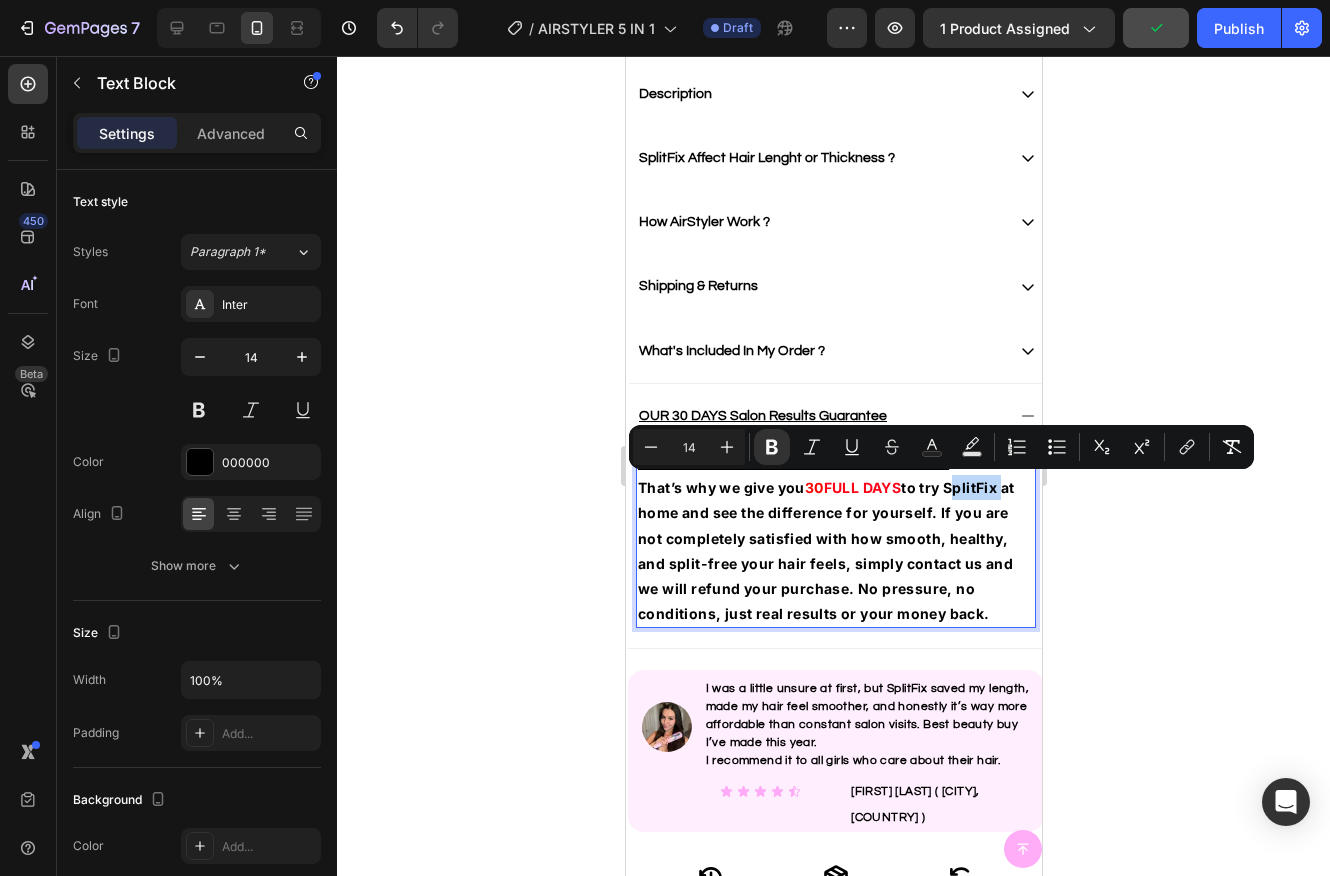 drag, startPoint x: 1012, startPoint y: 488, endPoint x: 957, endPoint y: 486, distance: 55.03635 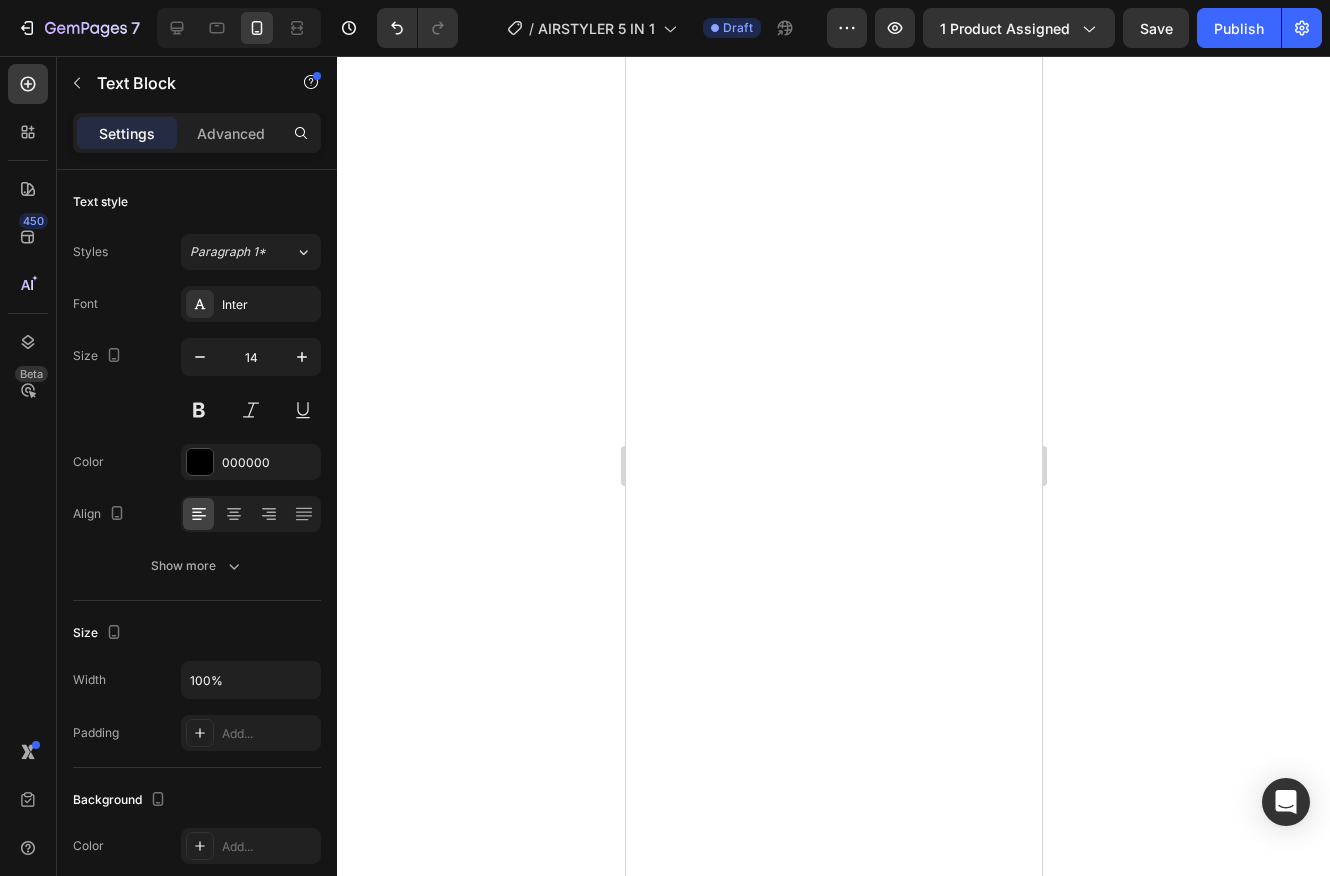 scroll, scrollTop: 0, scrollLeft: 0, axis: both 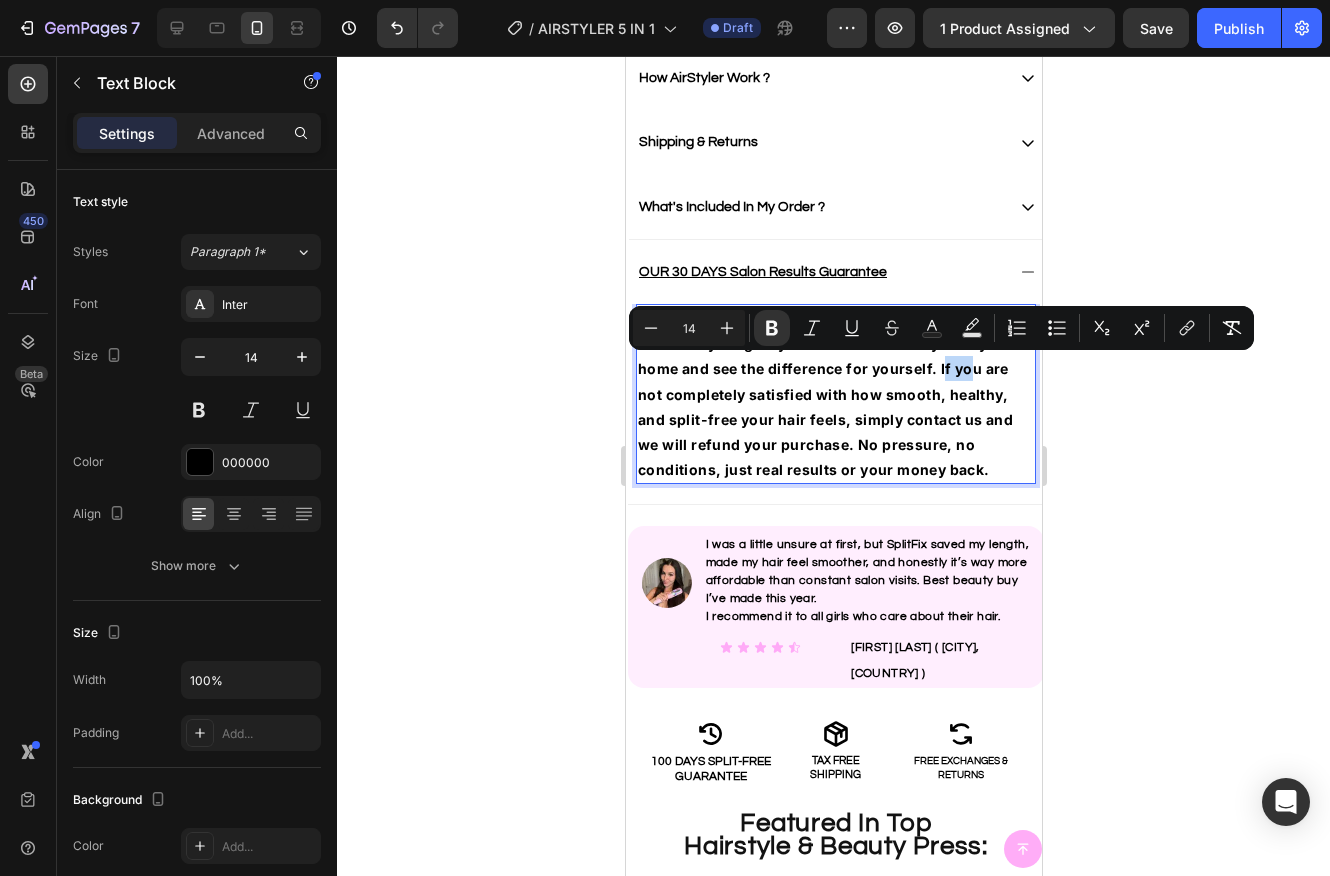 drag, startPoint x: 955, startPoint y: 363, endPoint x: 975, endPoint y: 372, distance: 21.931713 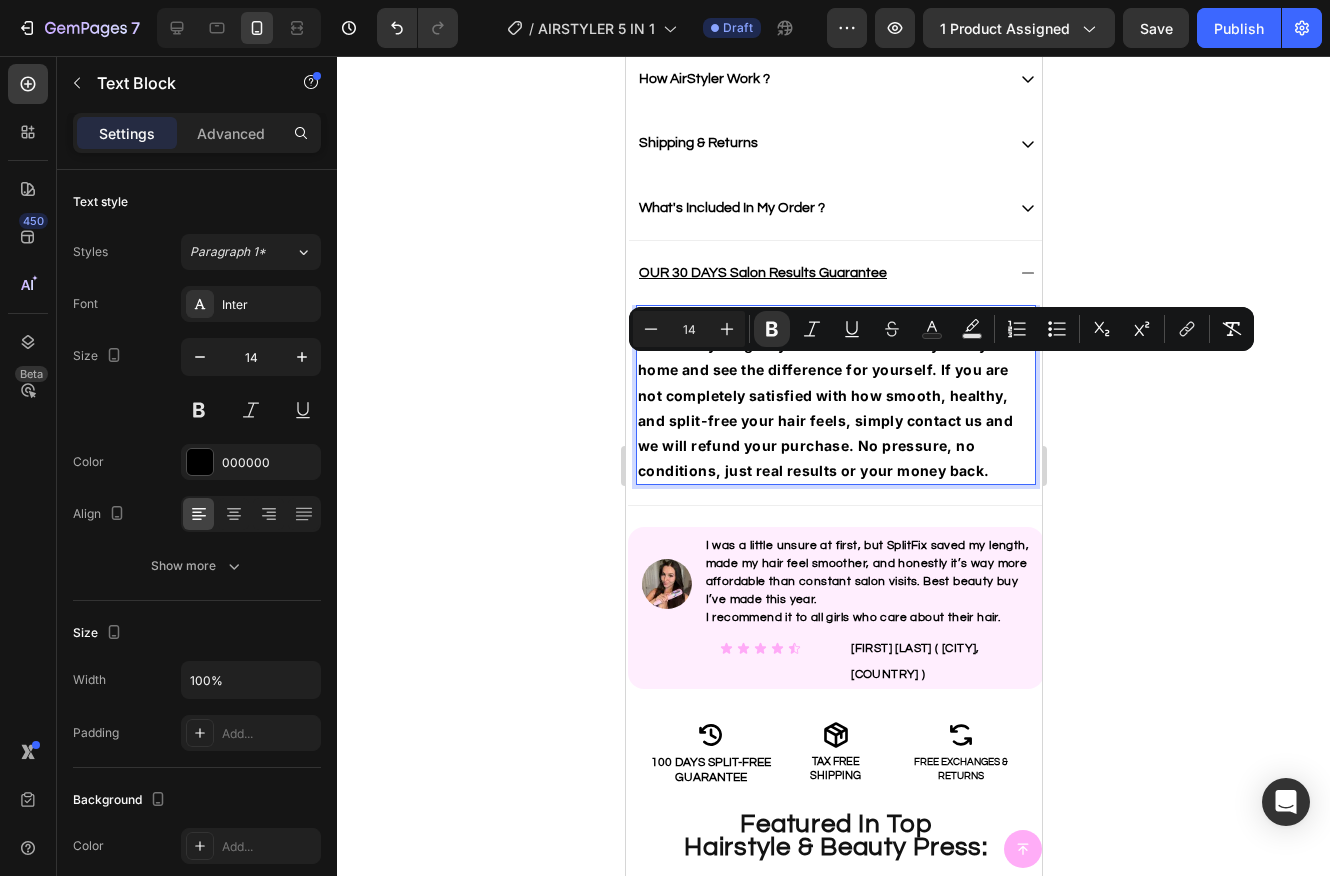 click on "to try AirStyler at home and see the difference for yourself. If you are not completely satisfied with how smooth, healthy, and split-free your hair feels, simply contact us and we will refund your purchase. No pressure, no conditions, just real results or your money back." at bounding box center [830, 407] 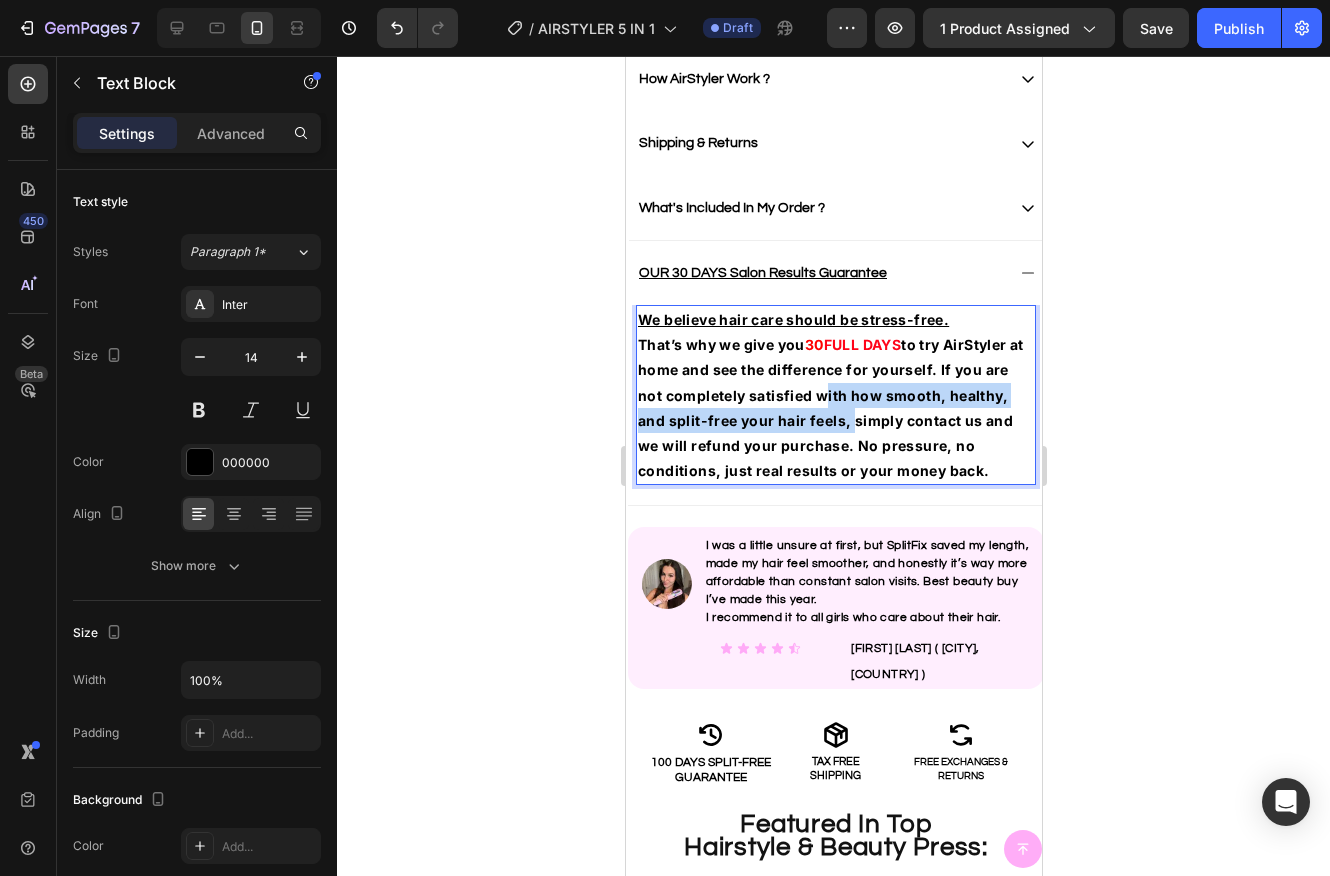 drag, startPoint x: 823, startPoint y: 397, endPoint x: 845, endPoint y: 419, distance: 31.112698 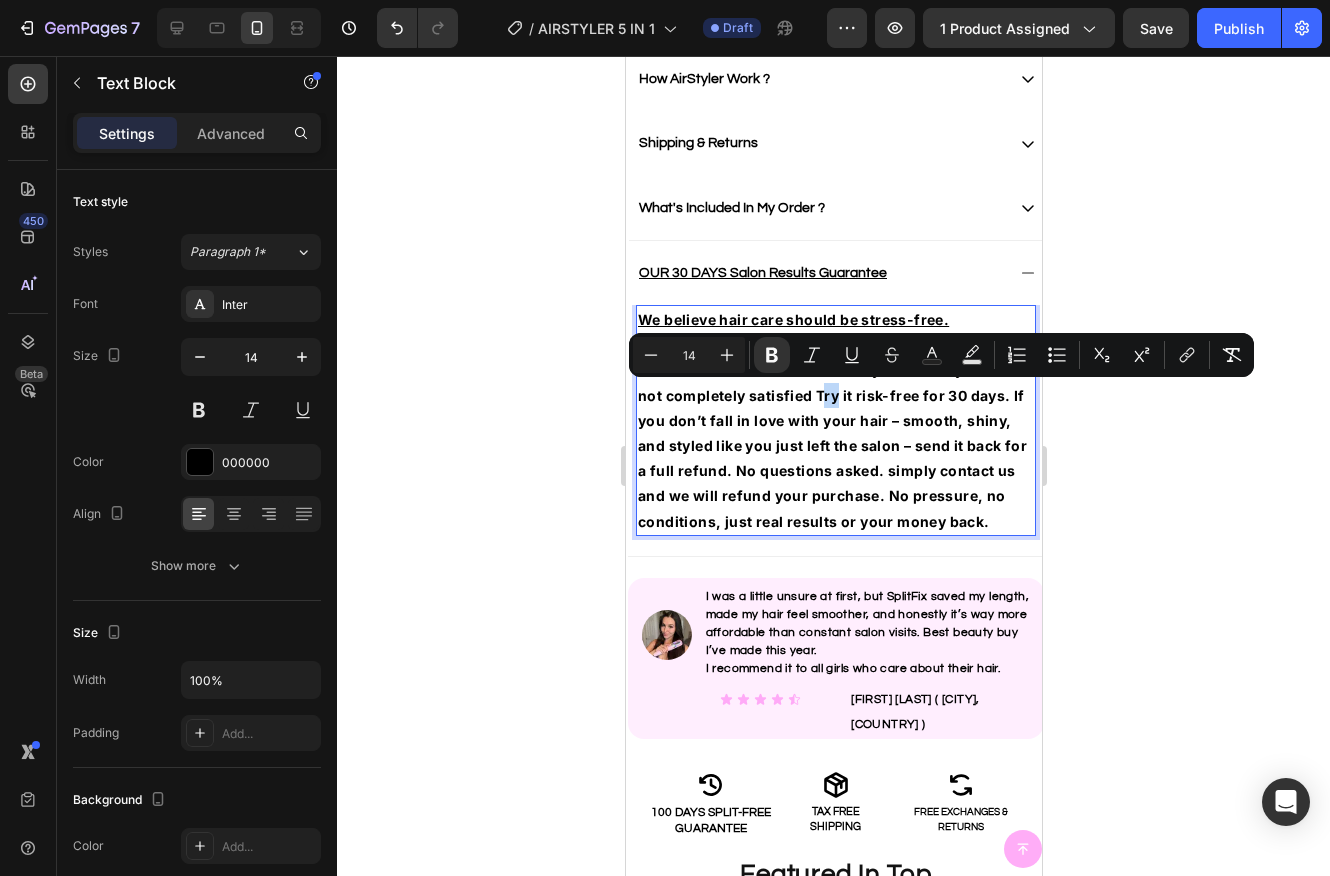 drag, startPoint x: 815, startPoint y: 396, endPoint x: 830, endPoint y: 395, distance: 15.033297 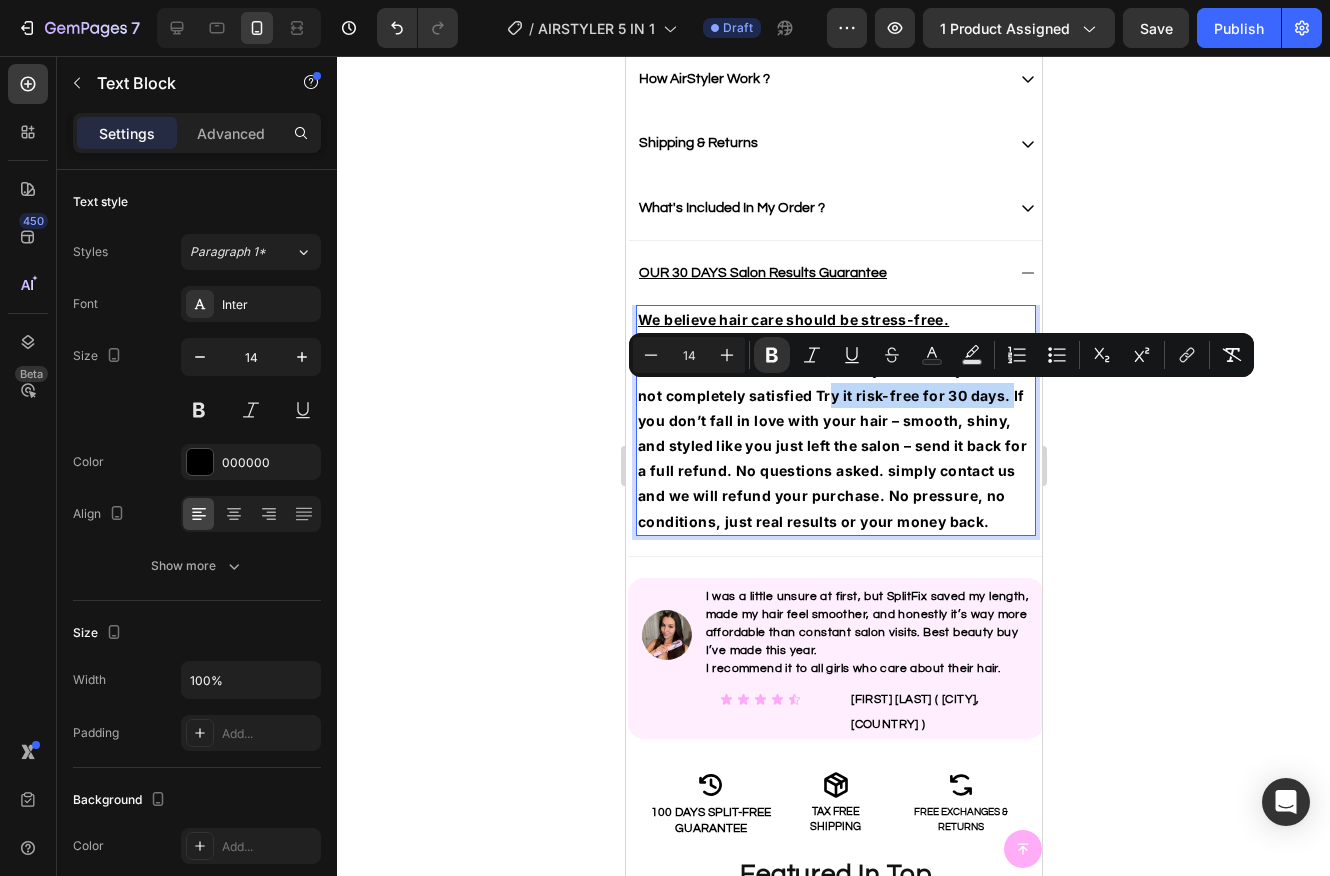 drag, startPoint x: 822, startPoint y: 394, endPoint x: 1009, endPoint y: 398, distance: 187.04277 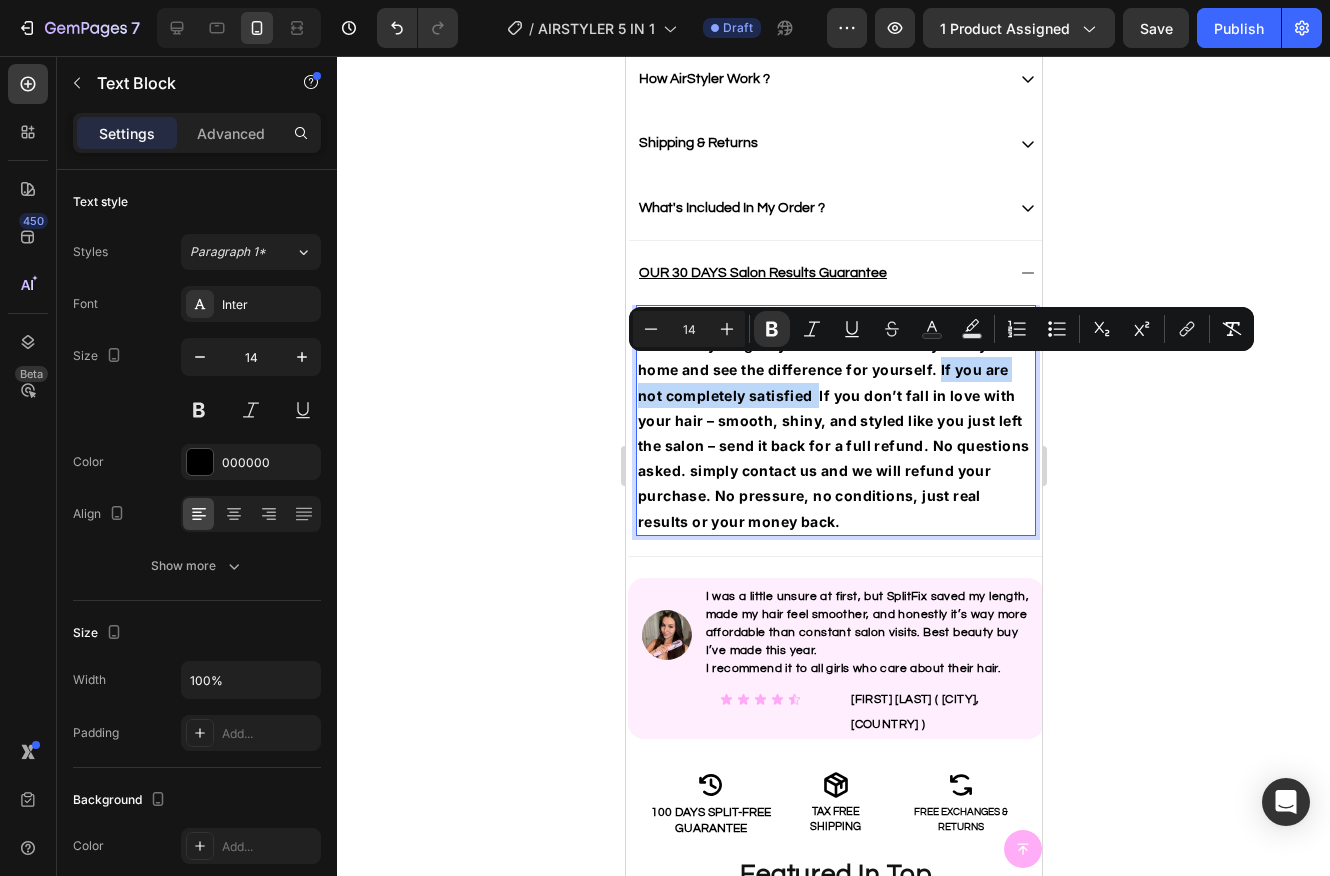drag, startPoint x: 952, startPoint y: 364, endPoint x: 814, endPoint y: 401, distance: 142.87407 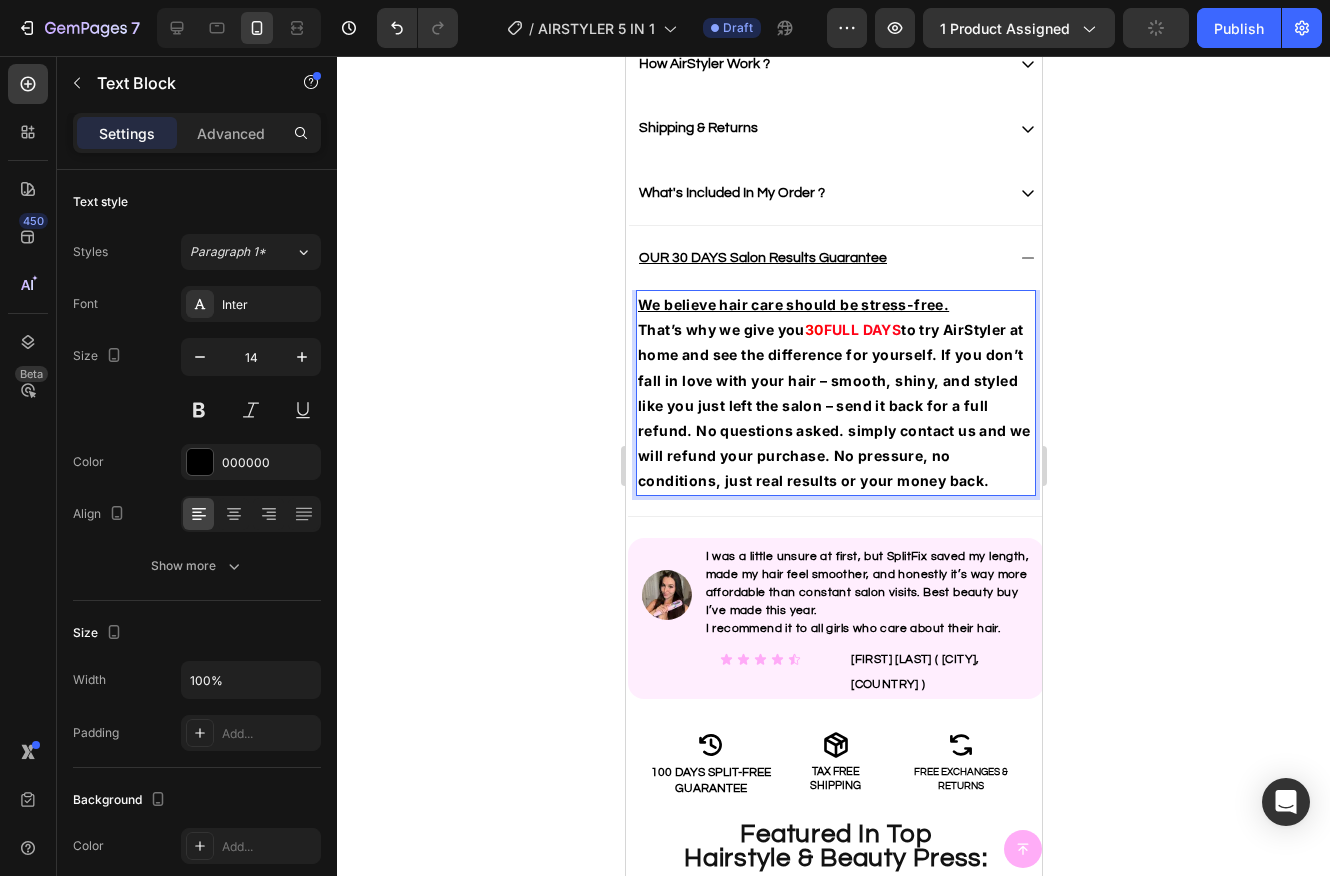 scroll, scrollTop: 1151, scrollLeft: 0, axis: vertical 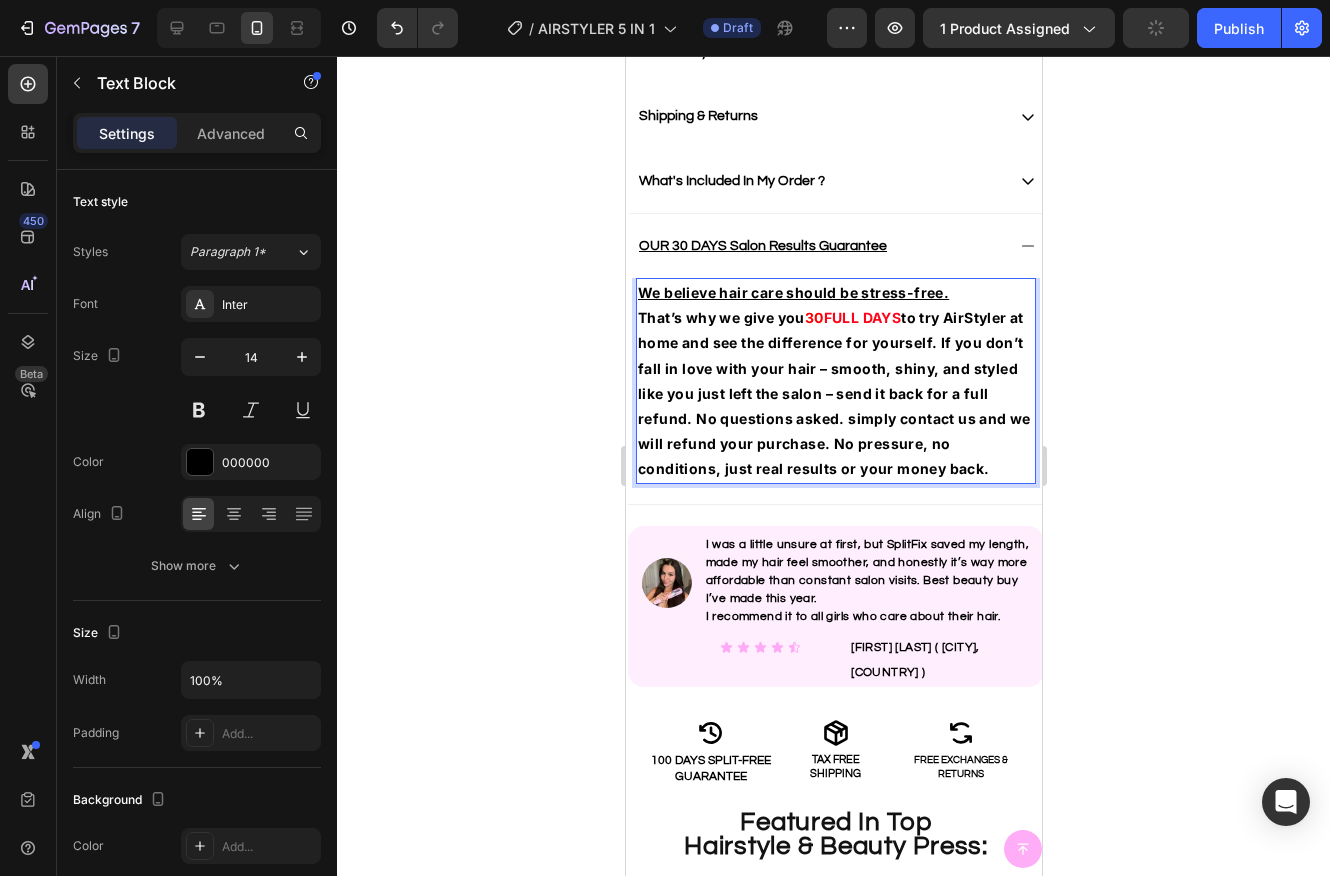 click 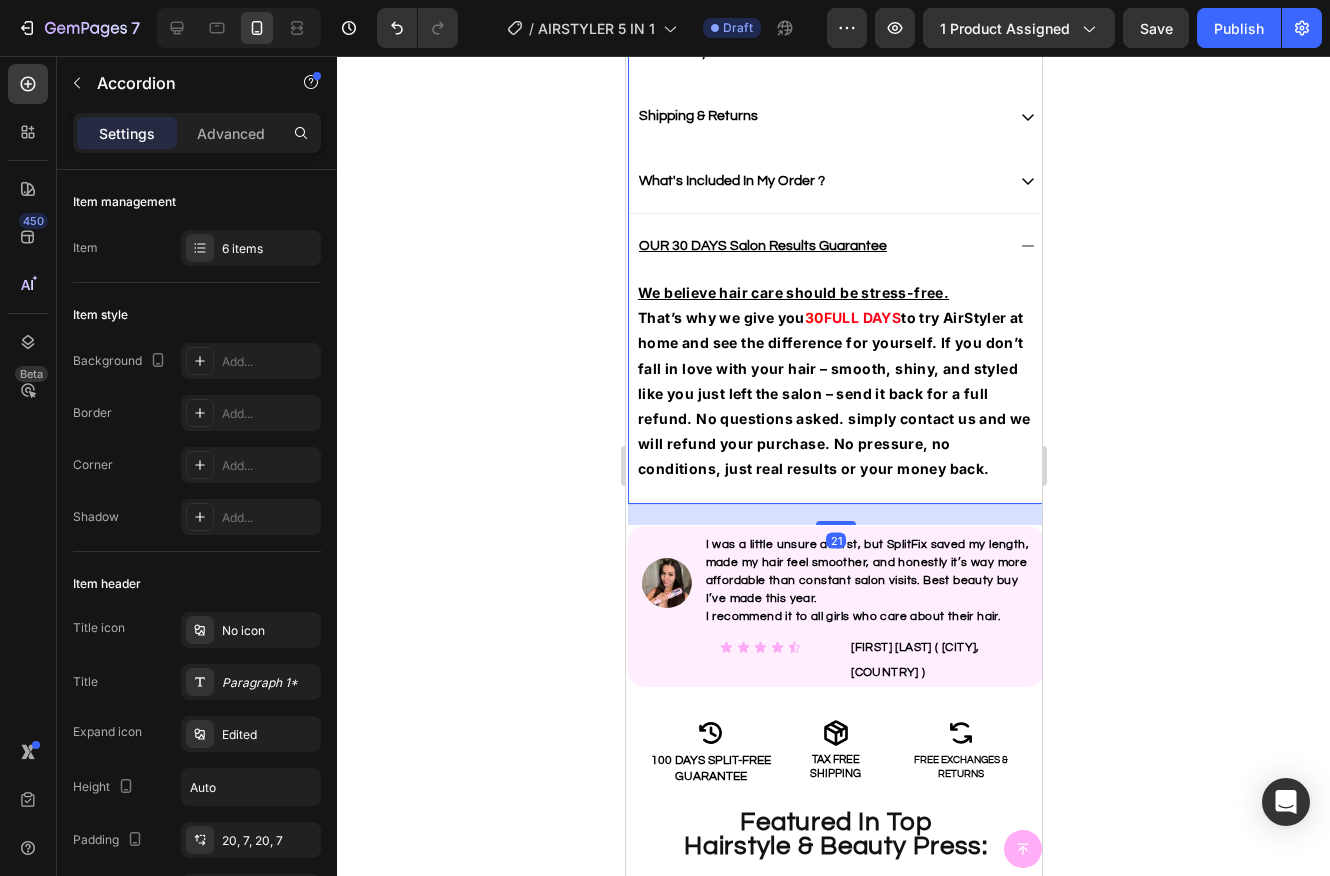click on "OUR 30 DAYS Salon Results Guarantee" at bounding box center (819, 246) 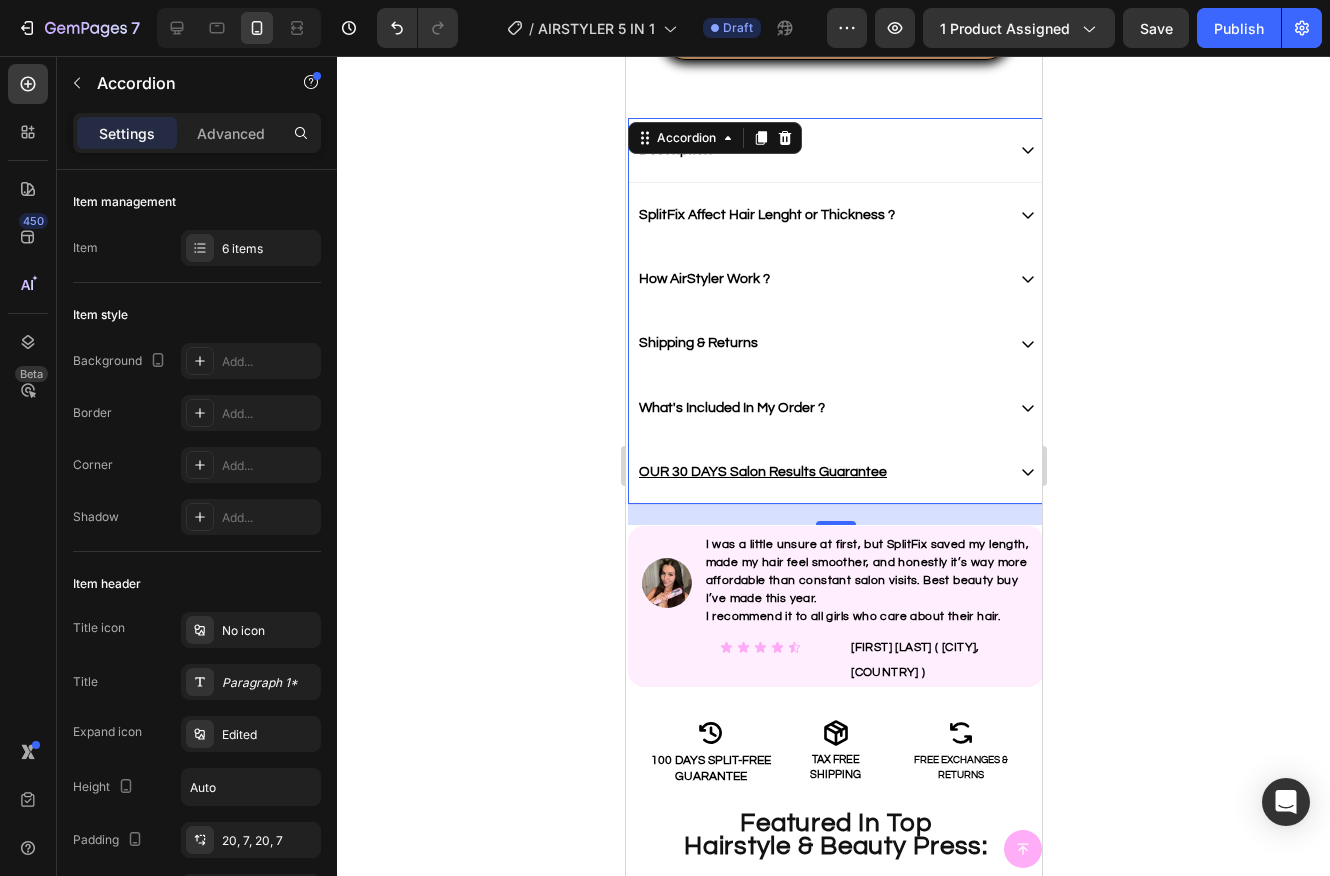scroll, scrollTop: 920, scrollLeft: 0, axis: vertical 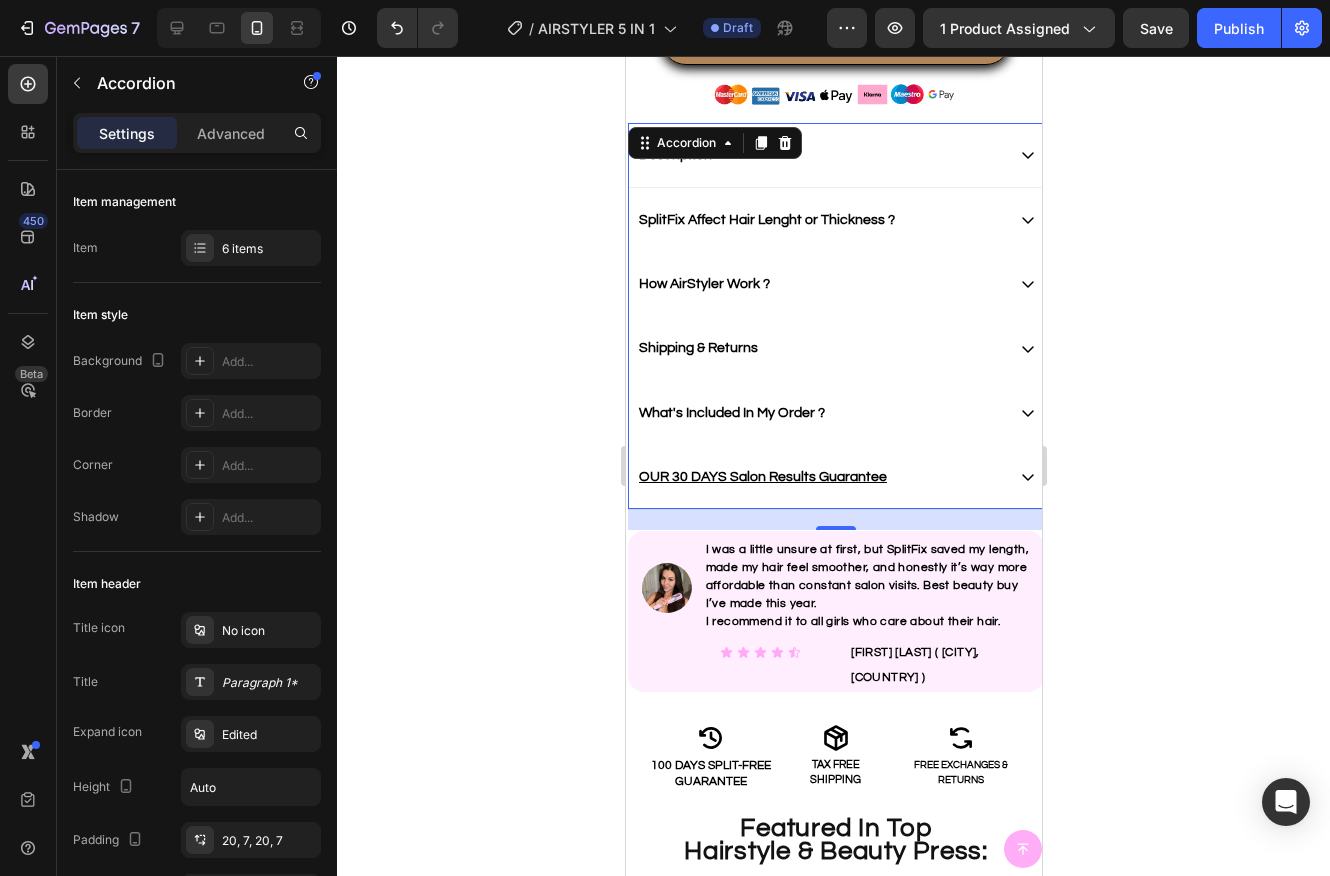 click on "SplitFix Affect Hair Lenght or Thickness ?" at bounding box center (819, 220) 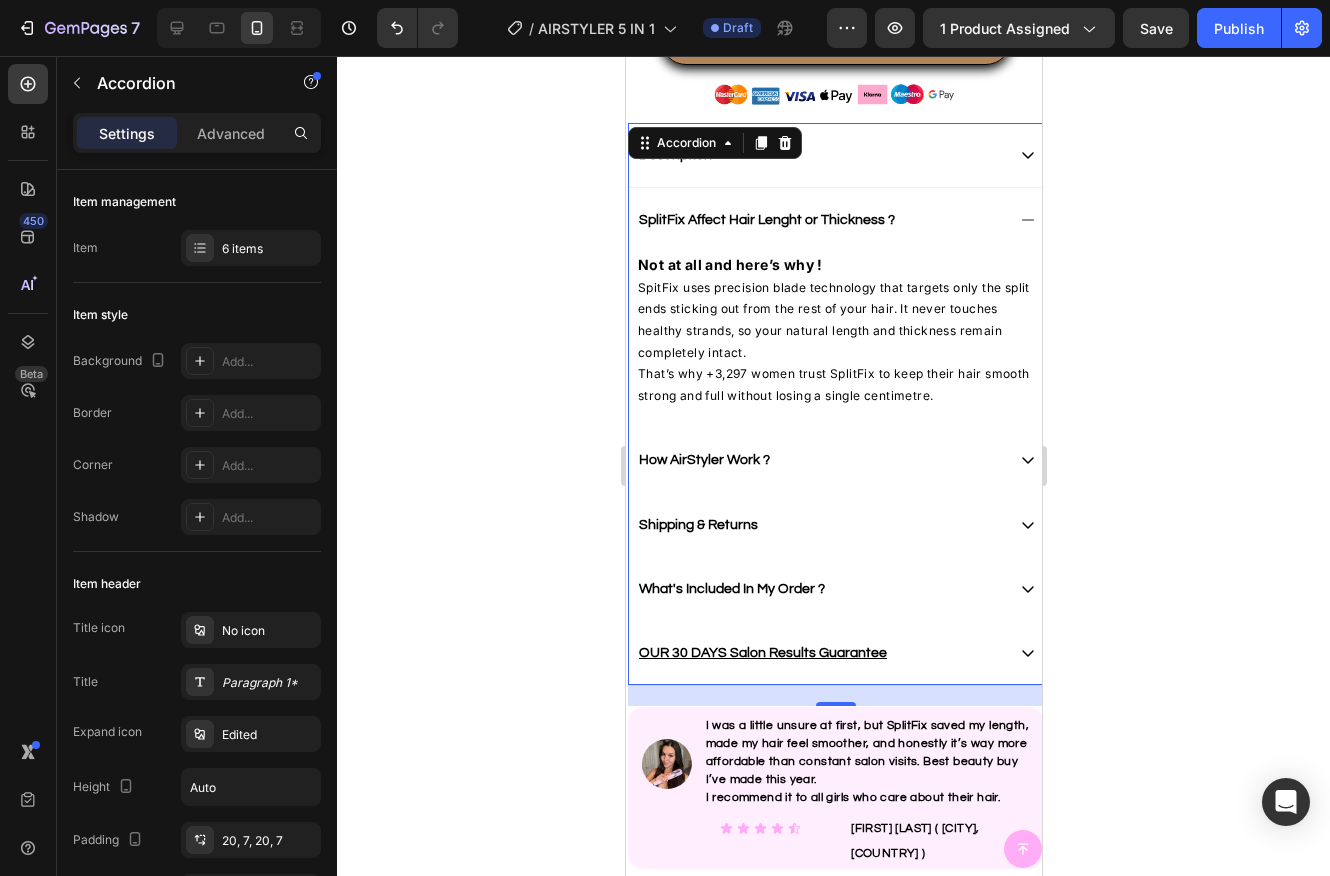 click on "SplitFix Affect Hair Lenght or Thickness ?" at bounding box center (819, 220) 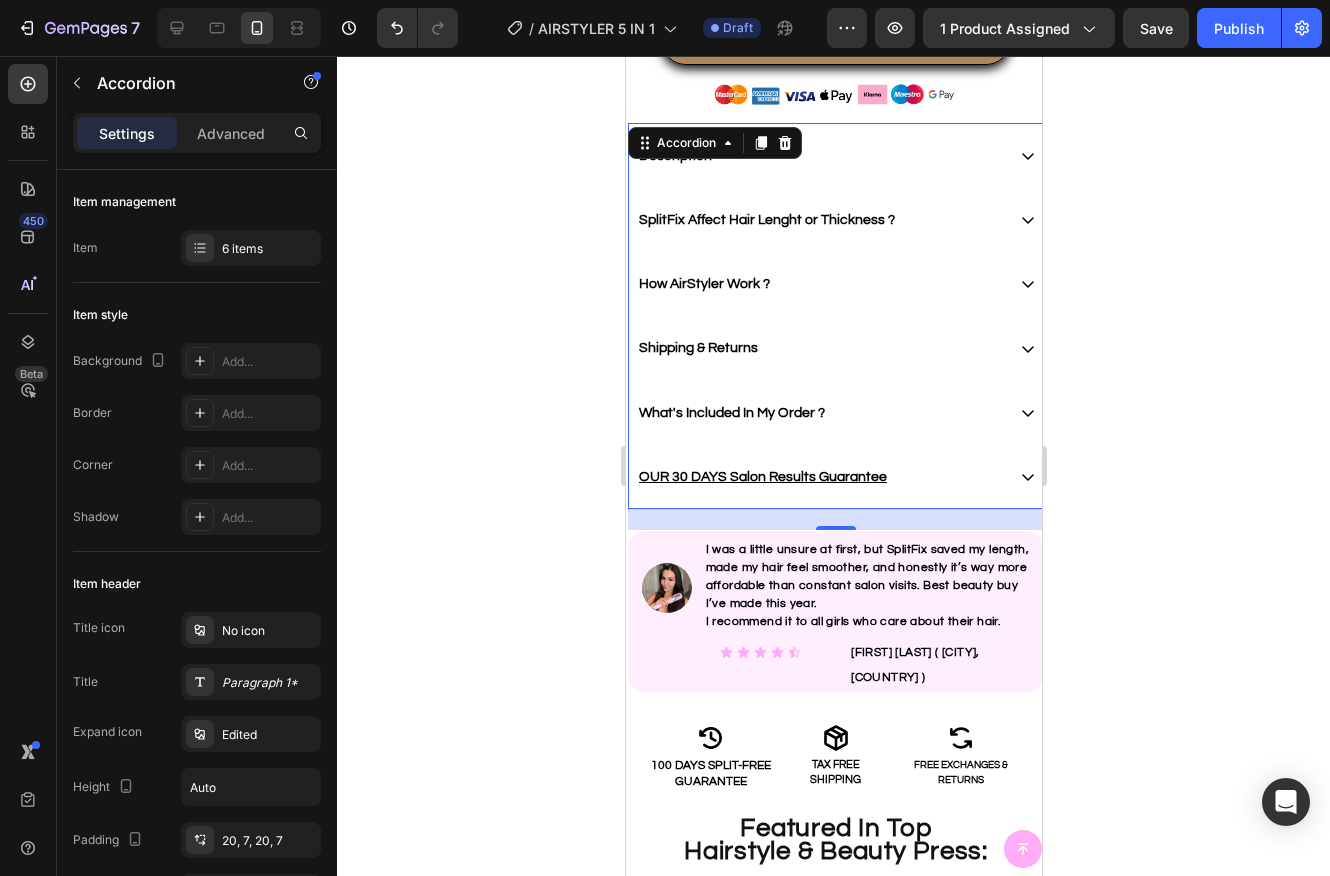 click on "Description" at bounding box center [819, 156] 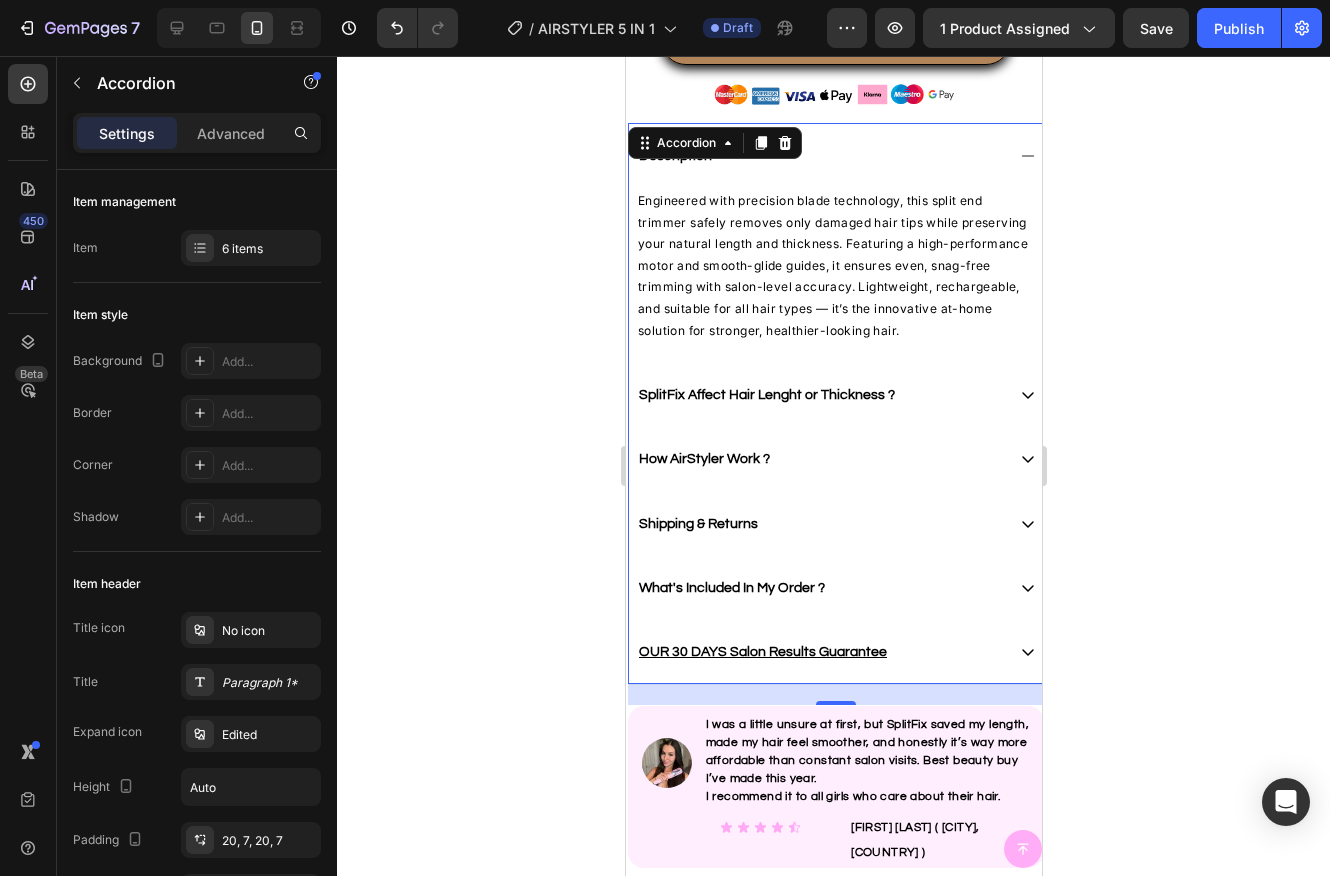 click on "Description" at bounding box center (819, 156) 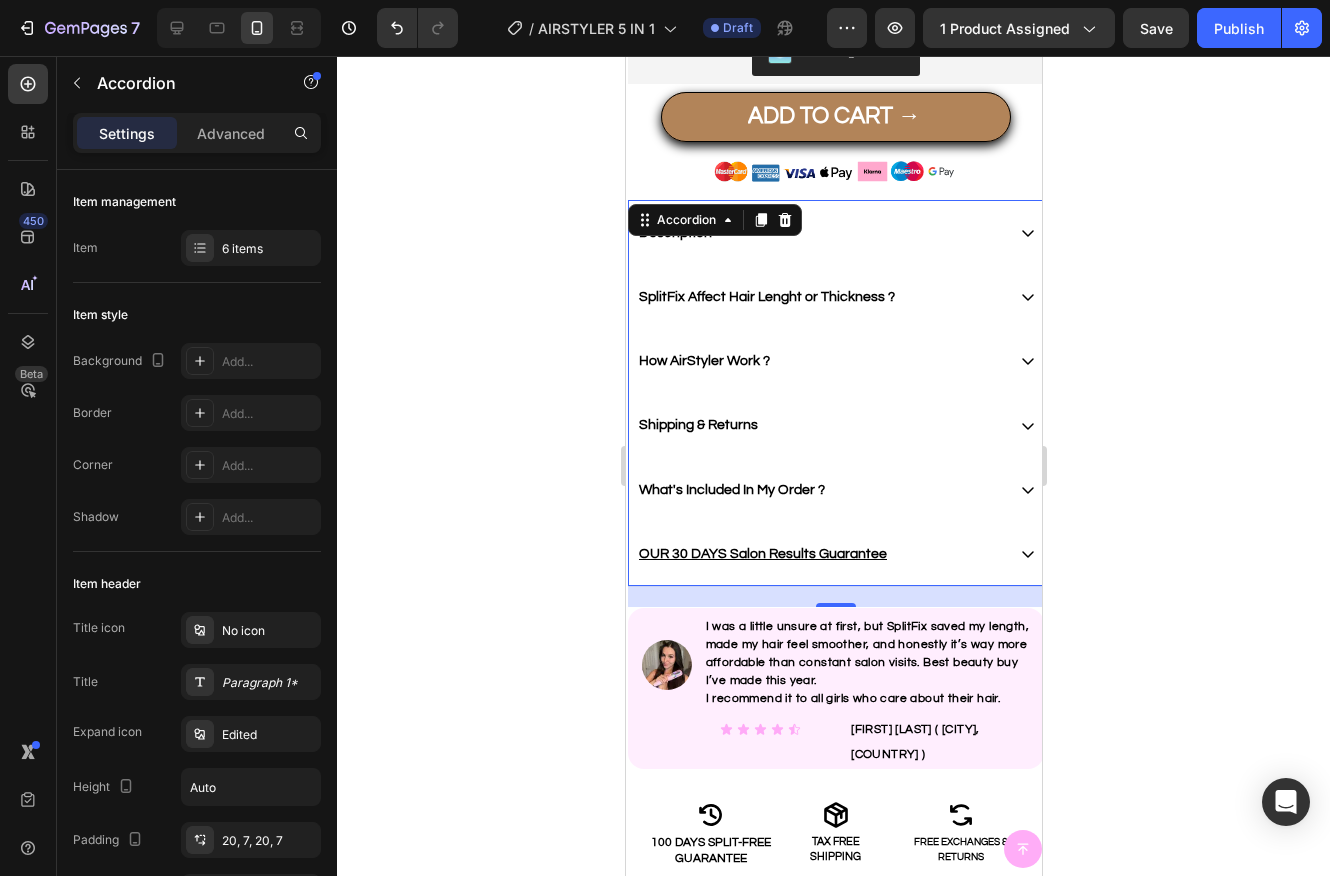 scroll, scrollTop: 837, scrollLeft: 0, axis: vertical 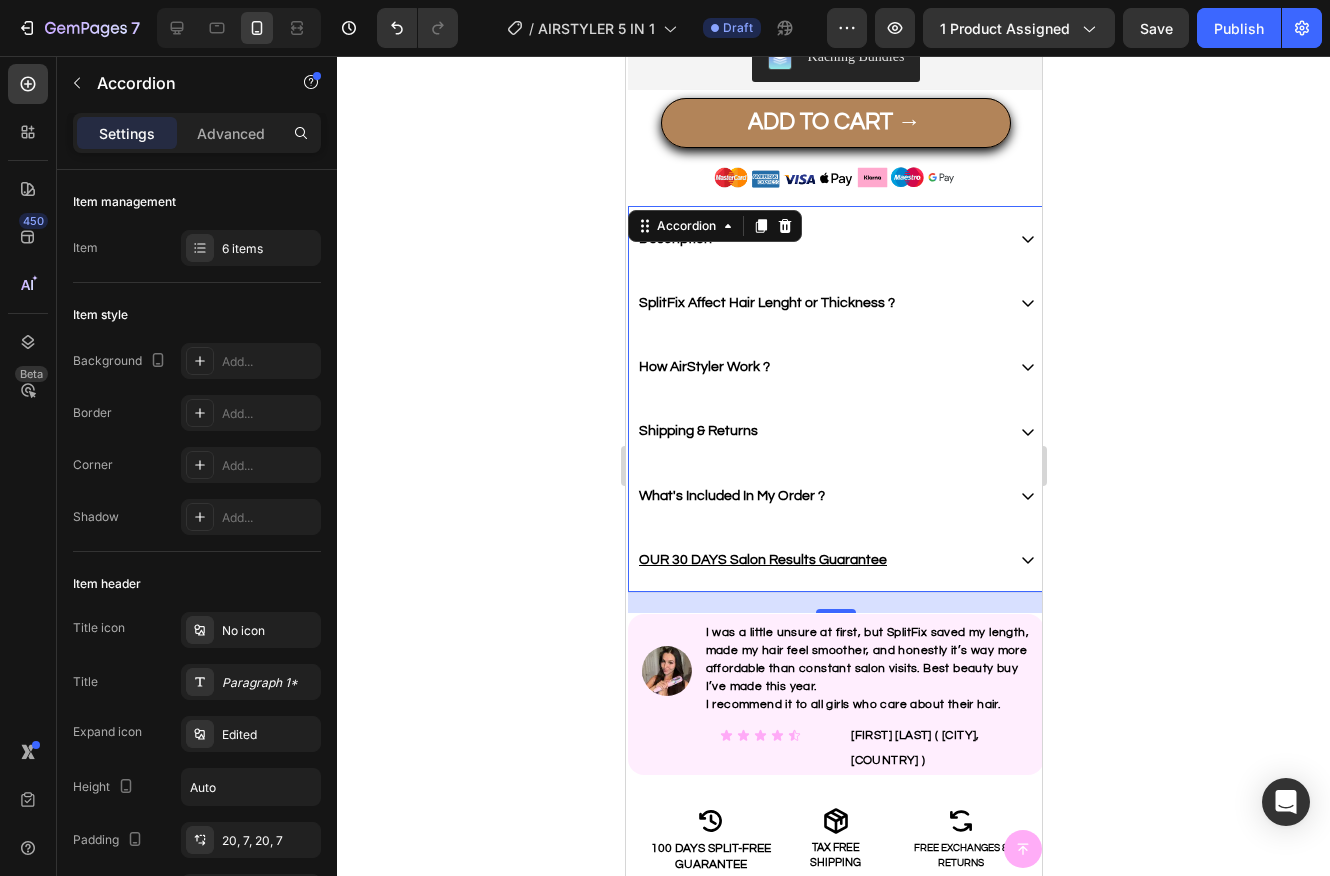 click on "Description" at bounding box center (819, 239) 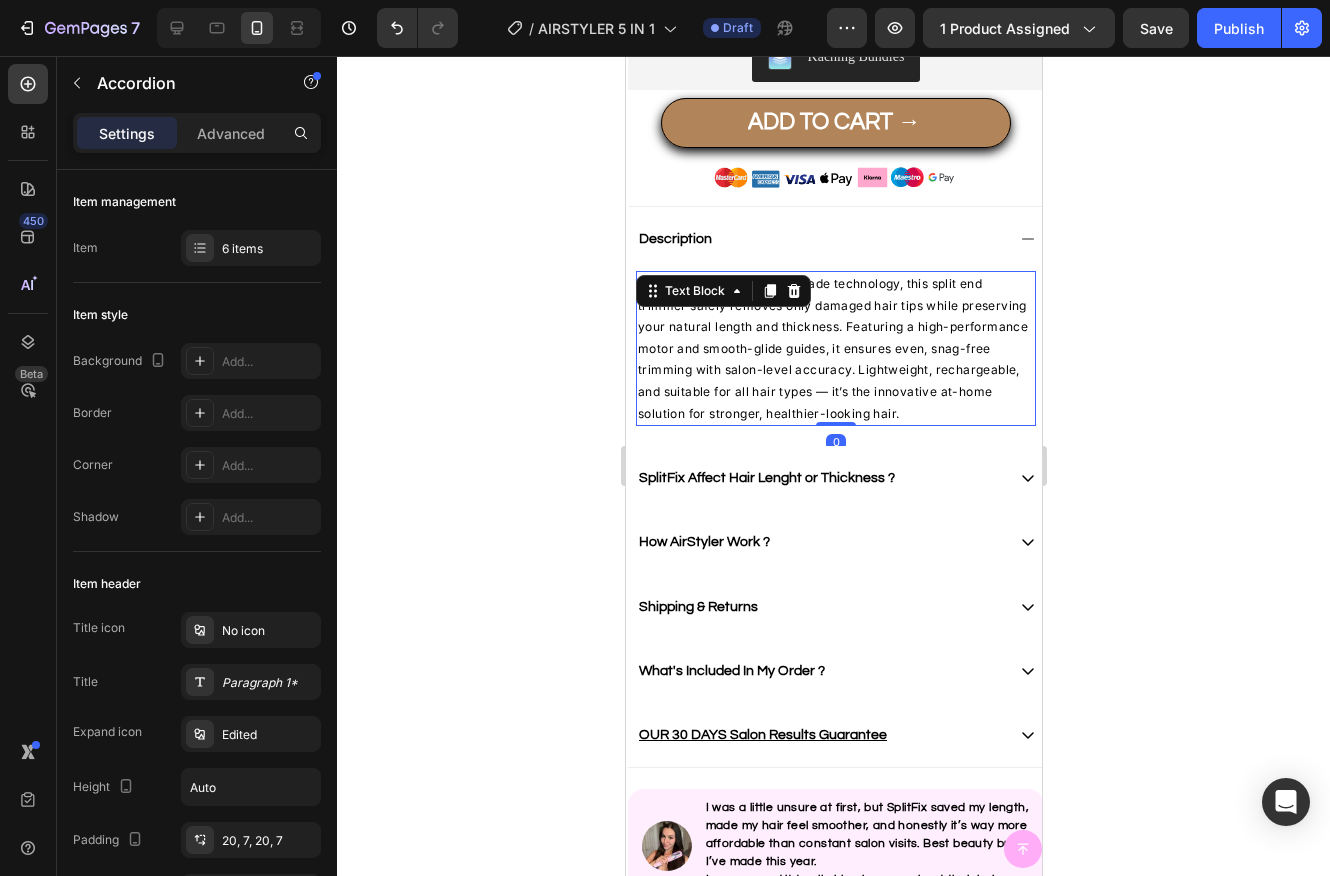 click on "Engineered with precision blade technology, this split end trimmer safely removes only damaged hair tips while preserving your natural length and thickness. Featuring a high-performance motor and smooth-glide guides, it ensures even, snag-free trimming with salon-level accuracy. Lightweight, rechargeable, and suitable for all hair types — it’s the innovative at-home solution for stronger, healthier-looking hair." at bounding box center [835, 348] 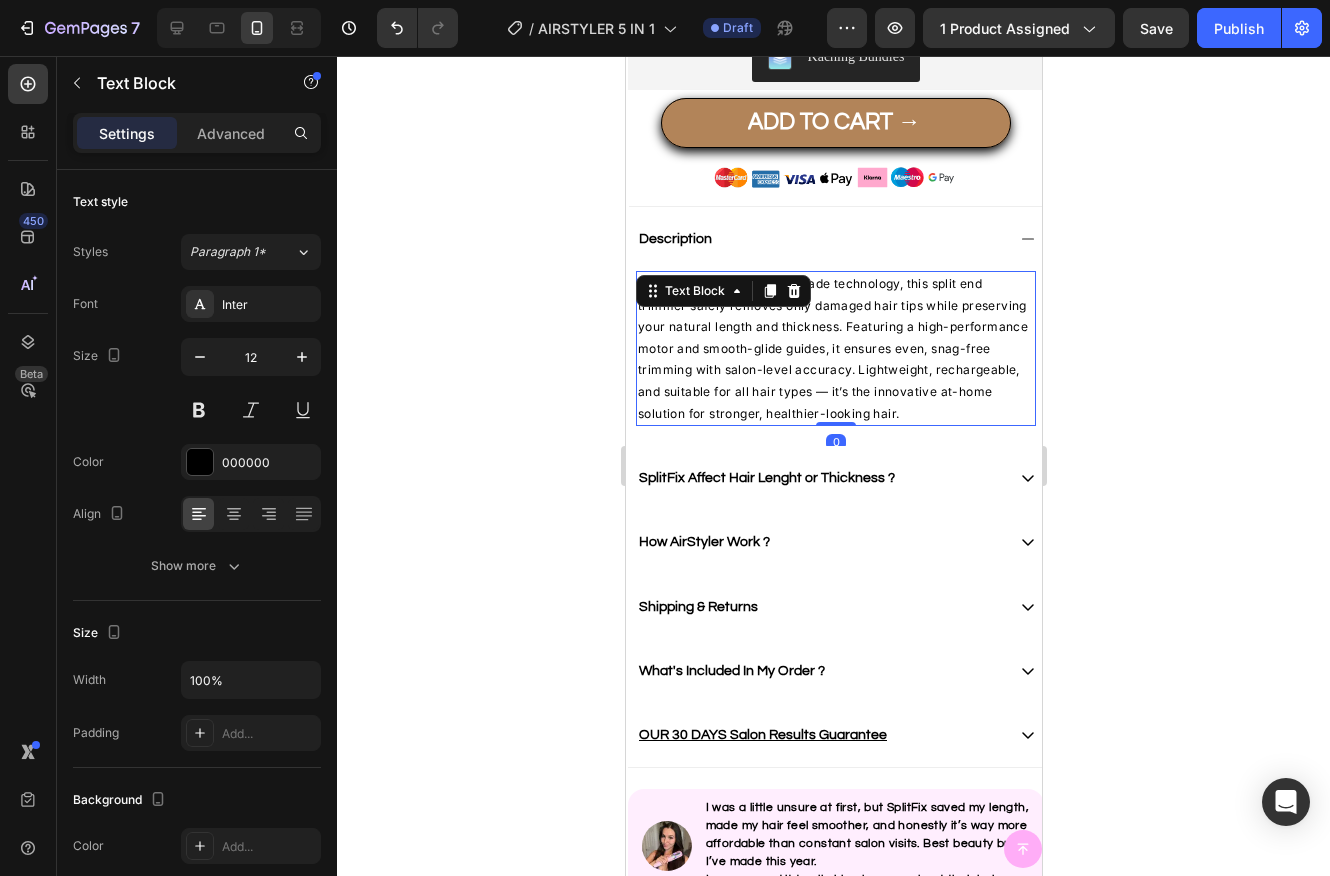click on "Text Block" at bounding box center (722, 291) 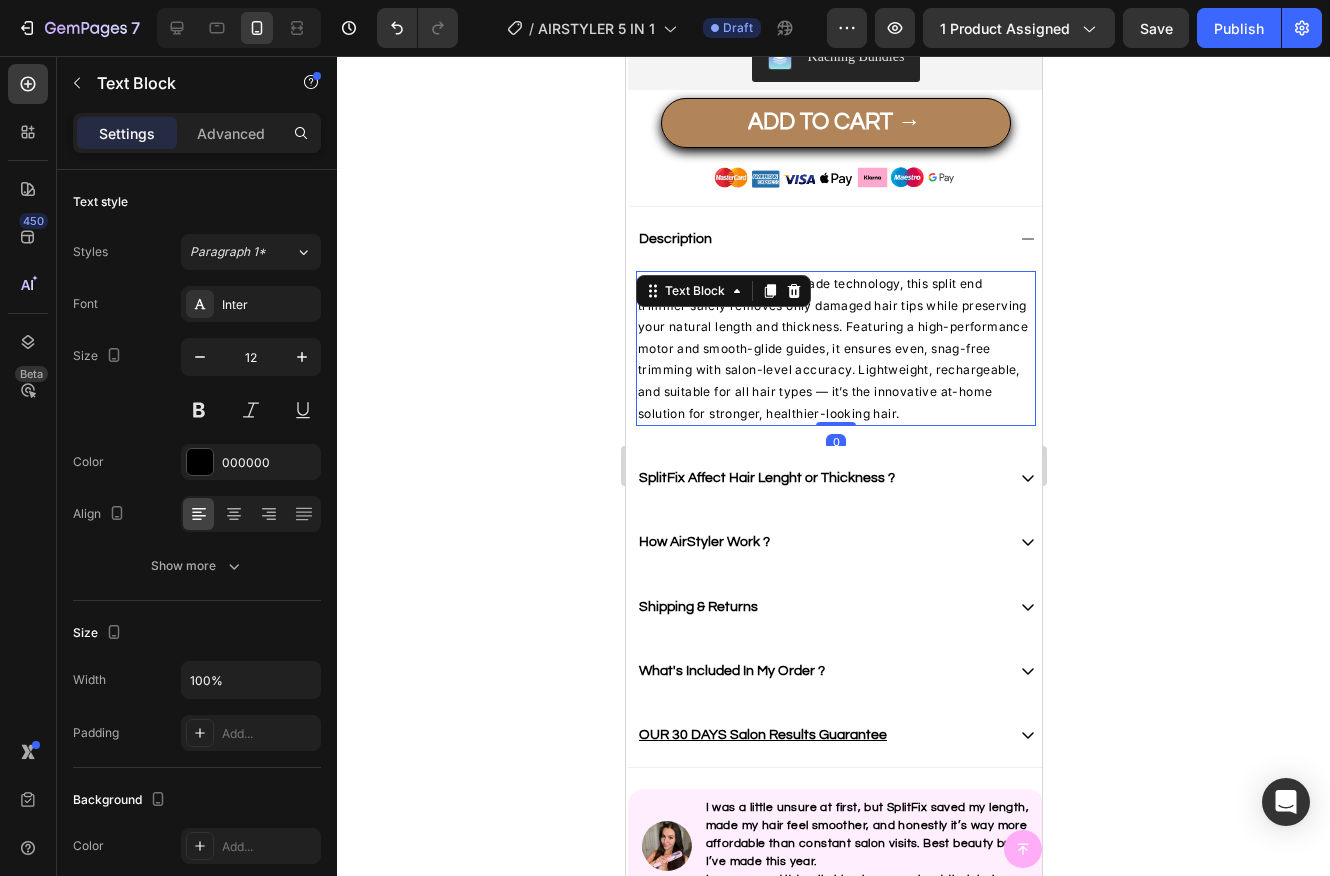 click on "Engineered with precision blade technology, this split end trimmer safely removes only damaged hair tips while preserving your natural length and thickness. Featuring a high-performance motor and smooth-glide guides, it ensures even, snag-free trimming with salon-level accuracy. Lightweight, rechargeable, and suitable for all hair types — it’s the innovative at-home solution for stronger, healthier-looking hair." at bounding box center [835, 348] 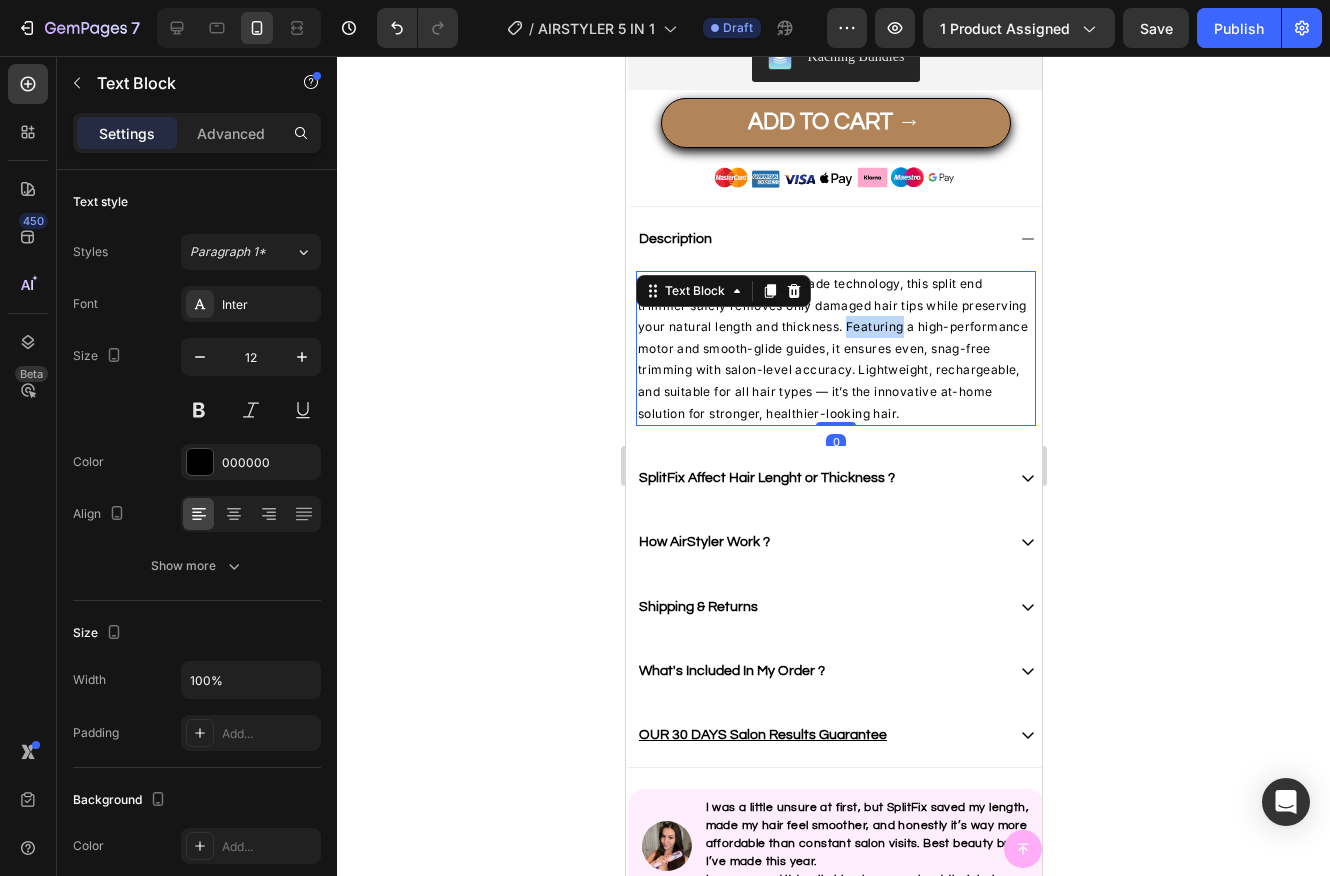 click on "Engineered with precision blade technology, this split end trimmer safely removes only damaged hair tips while preserving your natural length and thickness. Featuring a high-performance motor and smooth-glide guides, it ensures even, snag-free trimming with salon-level accuracy. Lightweight, rechargeable, and suitable for all hair types — it’s the innovative at-home solution for stronger, healthier-looking hair." at bounding box center [835, 348] 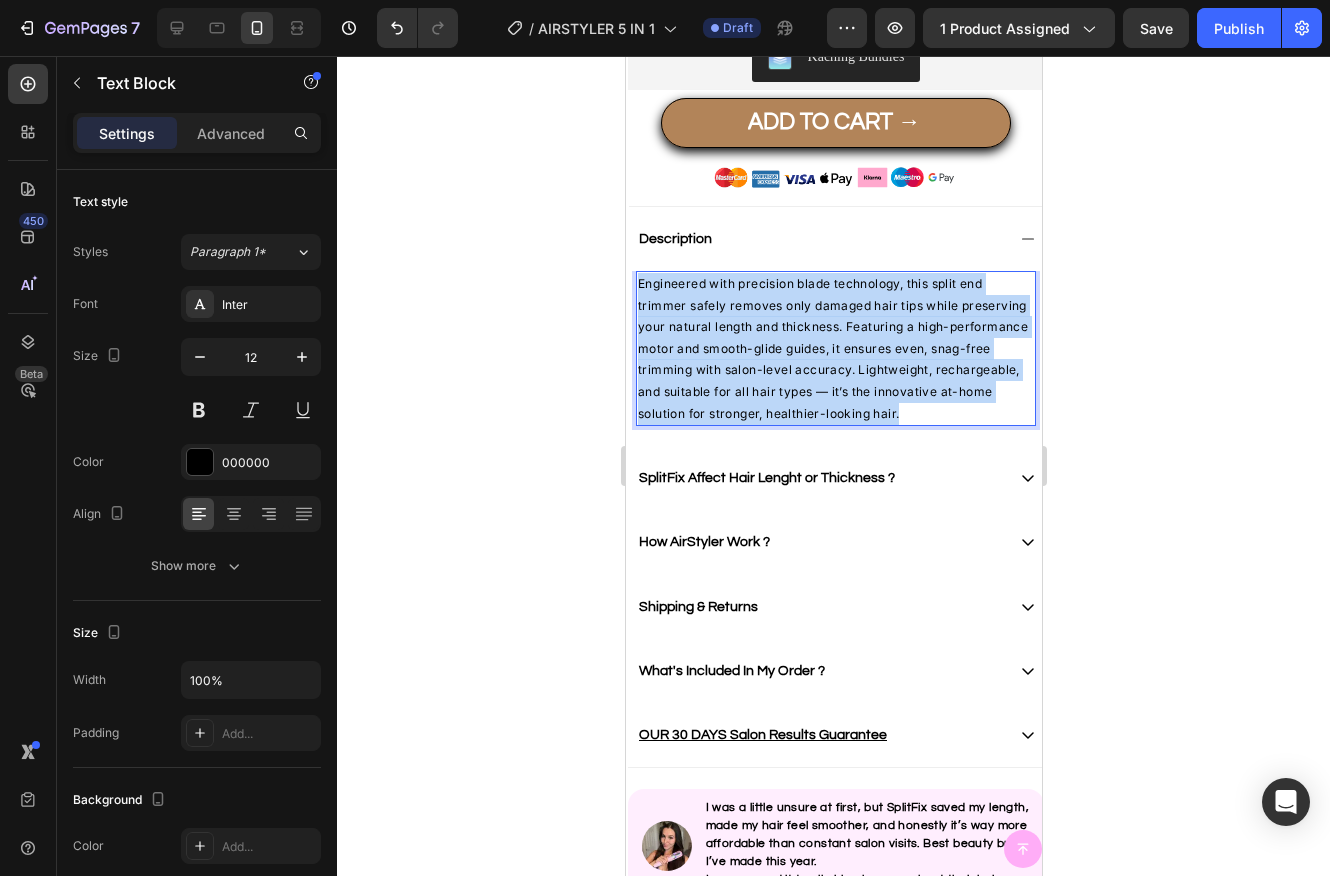 click on "Engineered with precision blade technology, this split end trimmer safely removes only damaged hair tips while preserving your natural length and thickness. Featuring a high-performance motor and smooth-glide guides, it ensures even, snag-free trimming with salon-level accuracy. Lightweight, rechargeable, and suitable for all hair types — it’s the innovative at-home solution for stronger, healthier-looking hair." at bounding box center [835, 348] 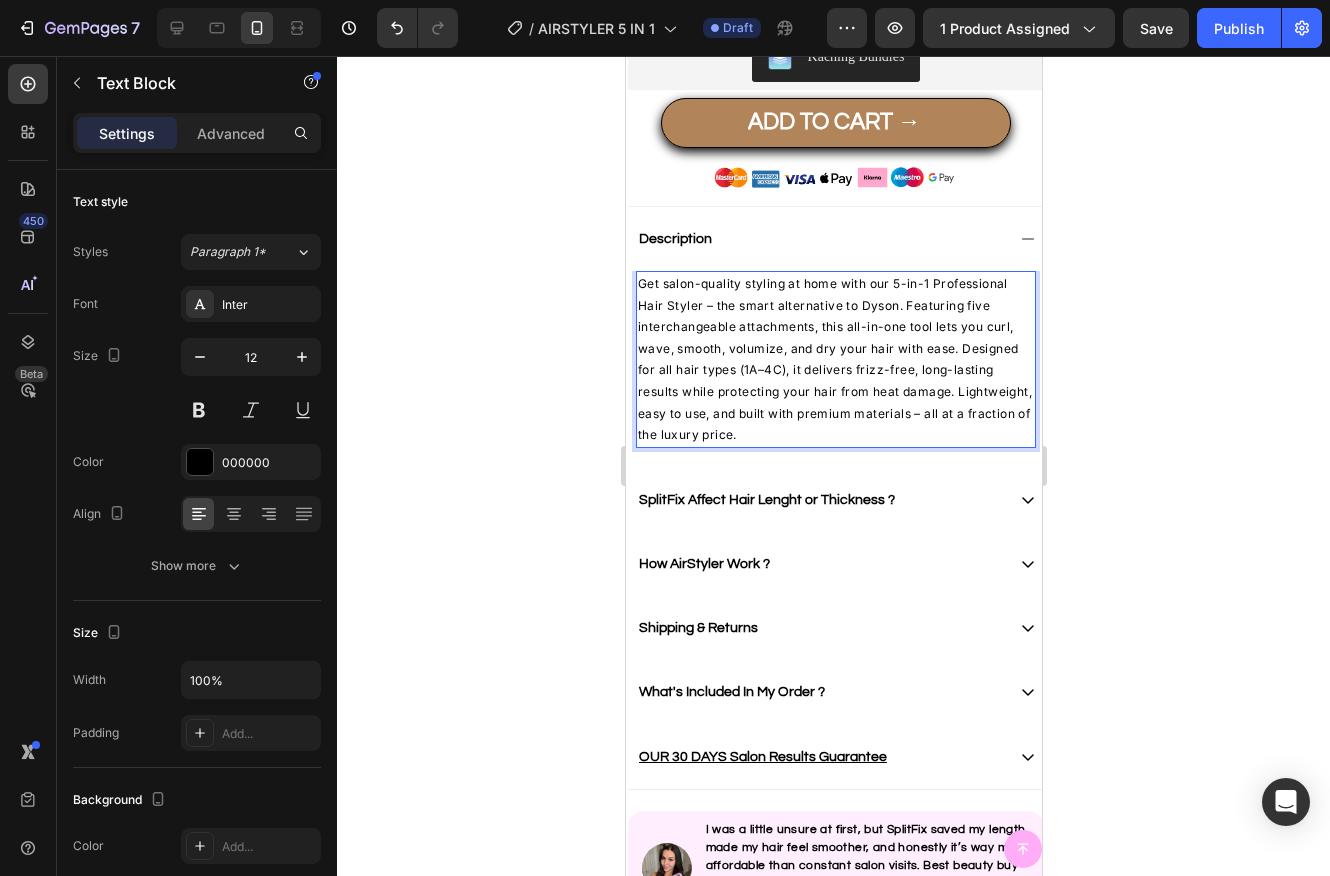 click on "Get salon-quality styling at home with our 5-in-1 Professional Hair Styler – the smart alternative to Dyson. Featuring five interchangeable attachments, this all-in-one tool lets you curl, wave, smooth, volumize, and dry your hair with ease. Designed for all hair types (1A–4C), it delivers frizz-free, long-lasting results while protecting your hair from heat damage. Lightweight, easy to use, and built with premium materials – all at a fraction of the luxury price." at bounding box center [835, 359] 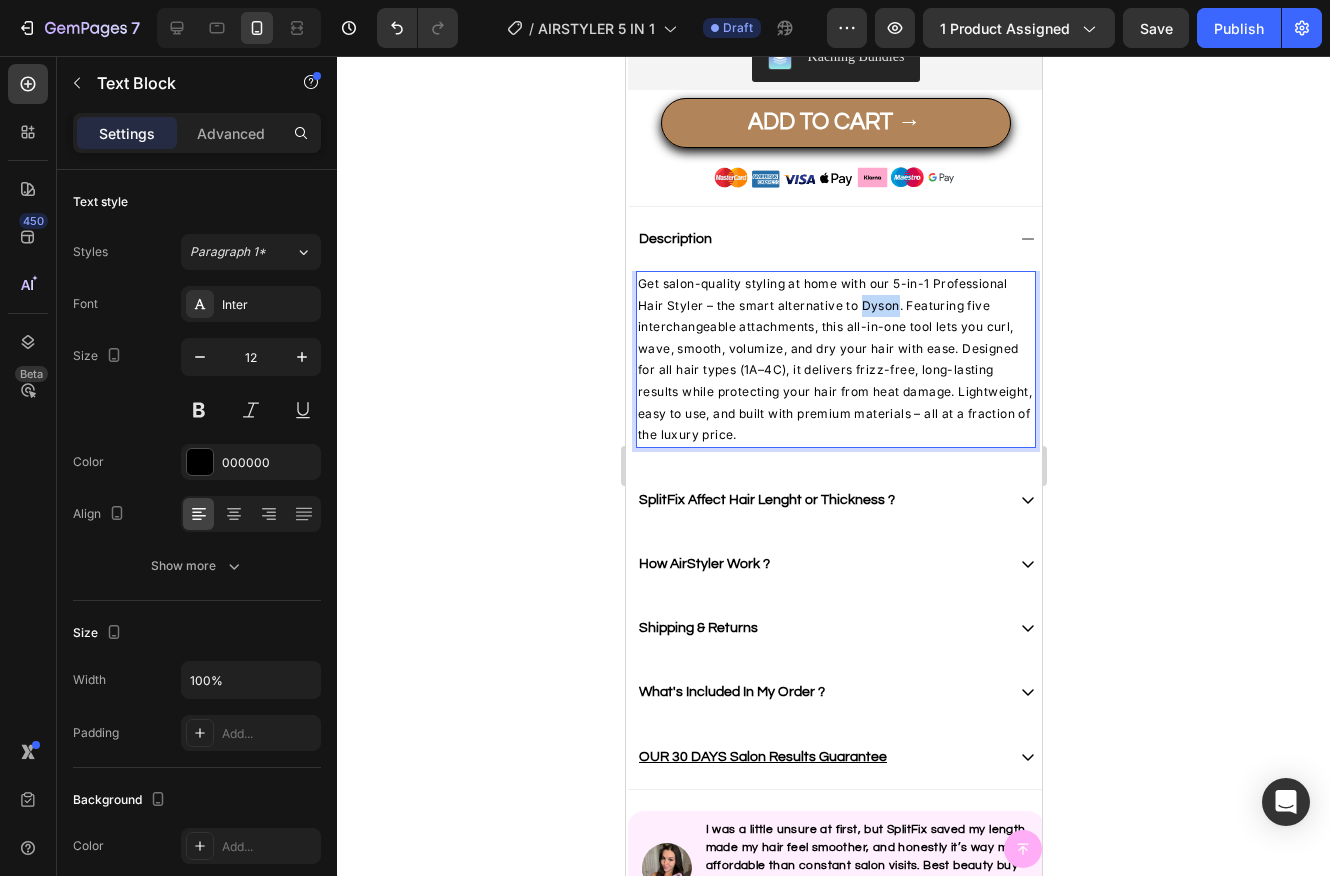 click on "Get salon-quality styling at home with our 5-in-1 Professional Hair Styler – the smart alternative to Dyson. Featuring five interchangeable attachments, this all-in-one tool lets you curl, wave, smooth, volumize, and dry your hair with ease. Designed for all hair types (1A–4C), it delivers frizz-free, long-lasting results while protecting your hair from heat damage. Lightweight, easy to use, and built with premium materials – all at a fraction of the luxury price." at bounding box center [835, 359] 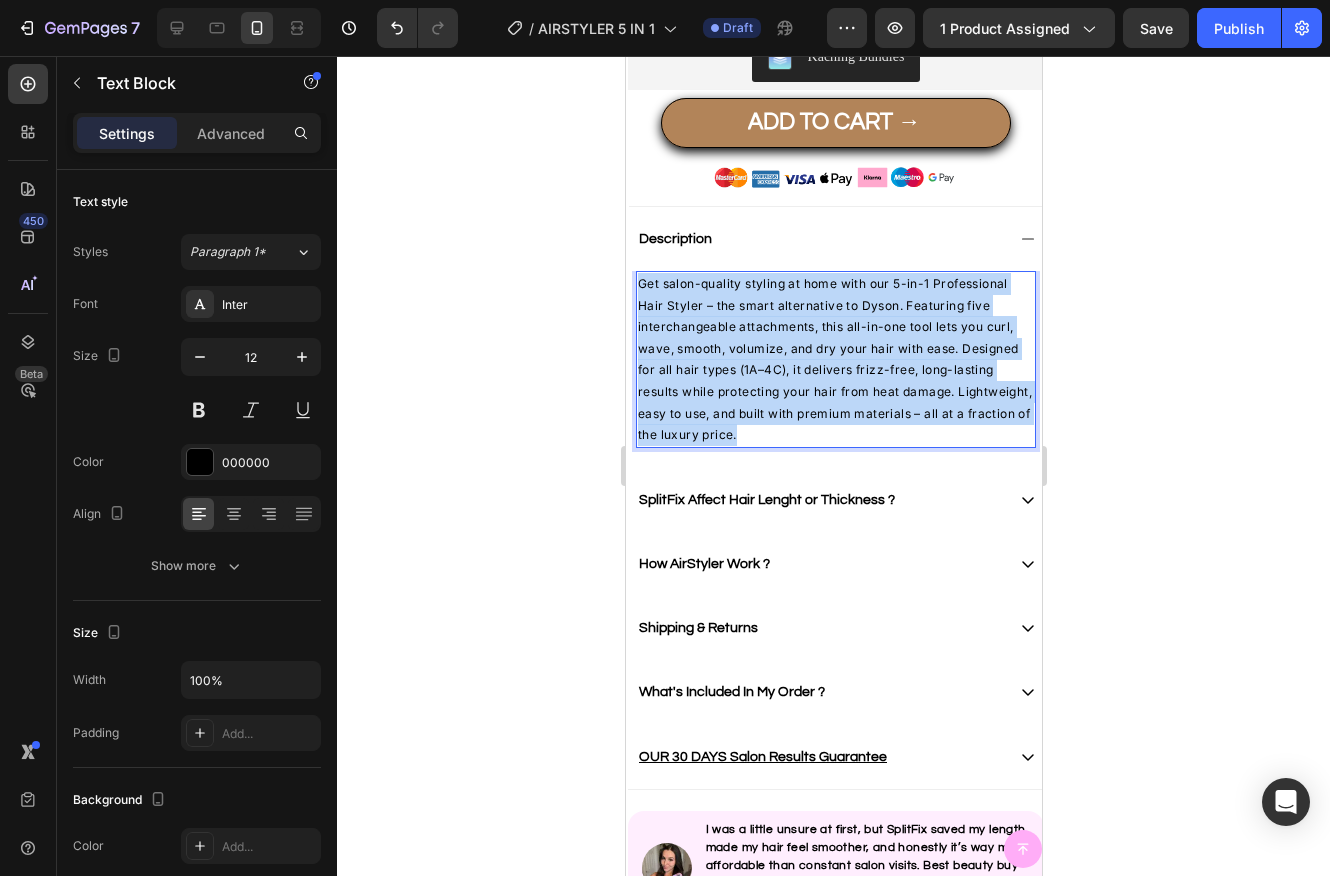click on "Get salon-quality styling at home with our 5-in-1 Professional Hair Styler – the smart alternative to Dyson. Featuring five interchangeable attachments, this all-in-one tool lets you curl, wave, smooth, volumize, and dry your hair with ease. Designed for all hair types (1A–4C), it delivers frizz-free, long-lasting results while protecting your hair from heat damage. Lightweight, easy to use, and built with premium materials – all at a fraction of the luxury price." at bounding box center [835, 359] 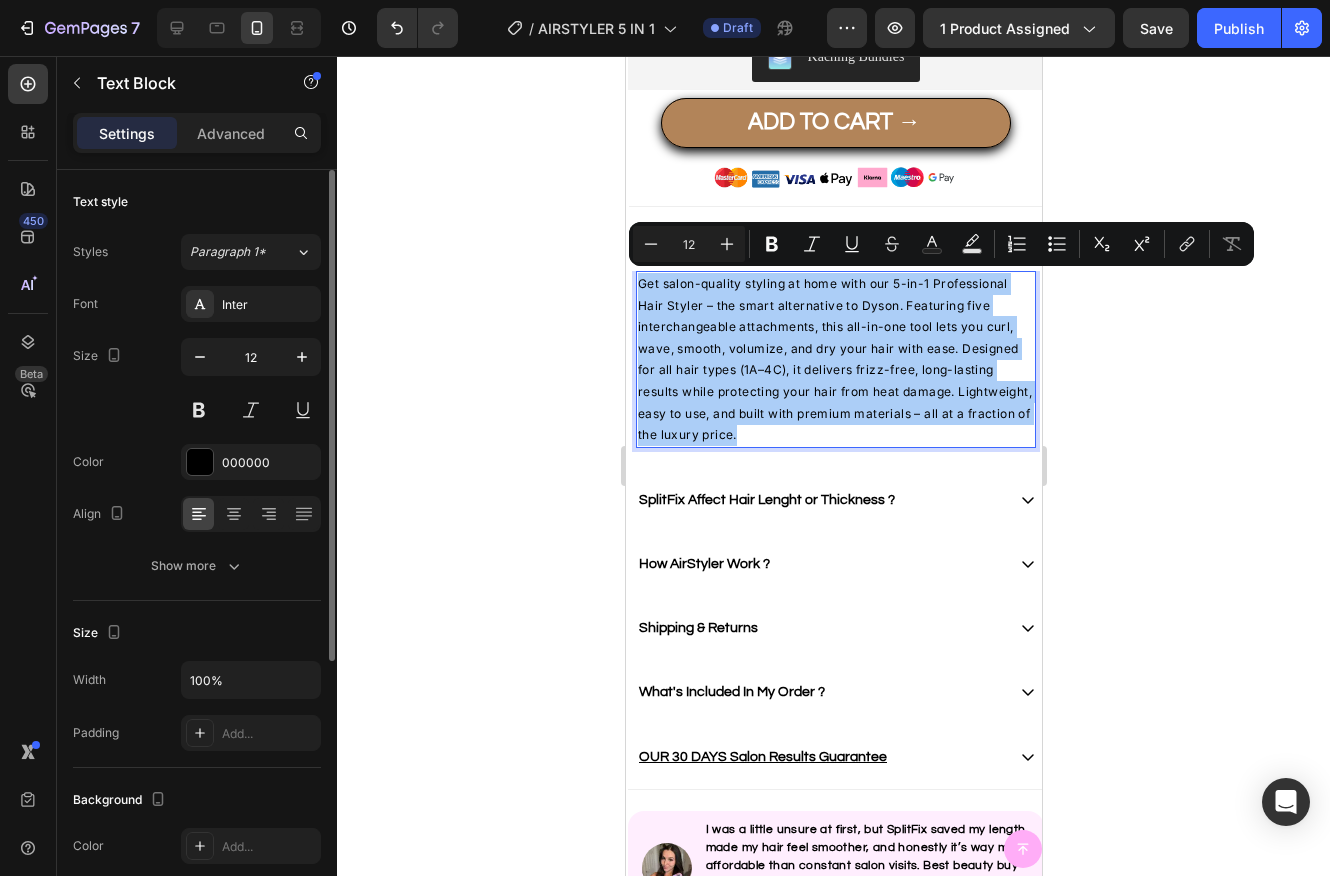 click on "Styles Paragraph 1* Font Inter Size 12 Color 000000 Align Show more" at bounding box center (197, 409) 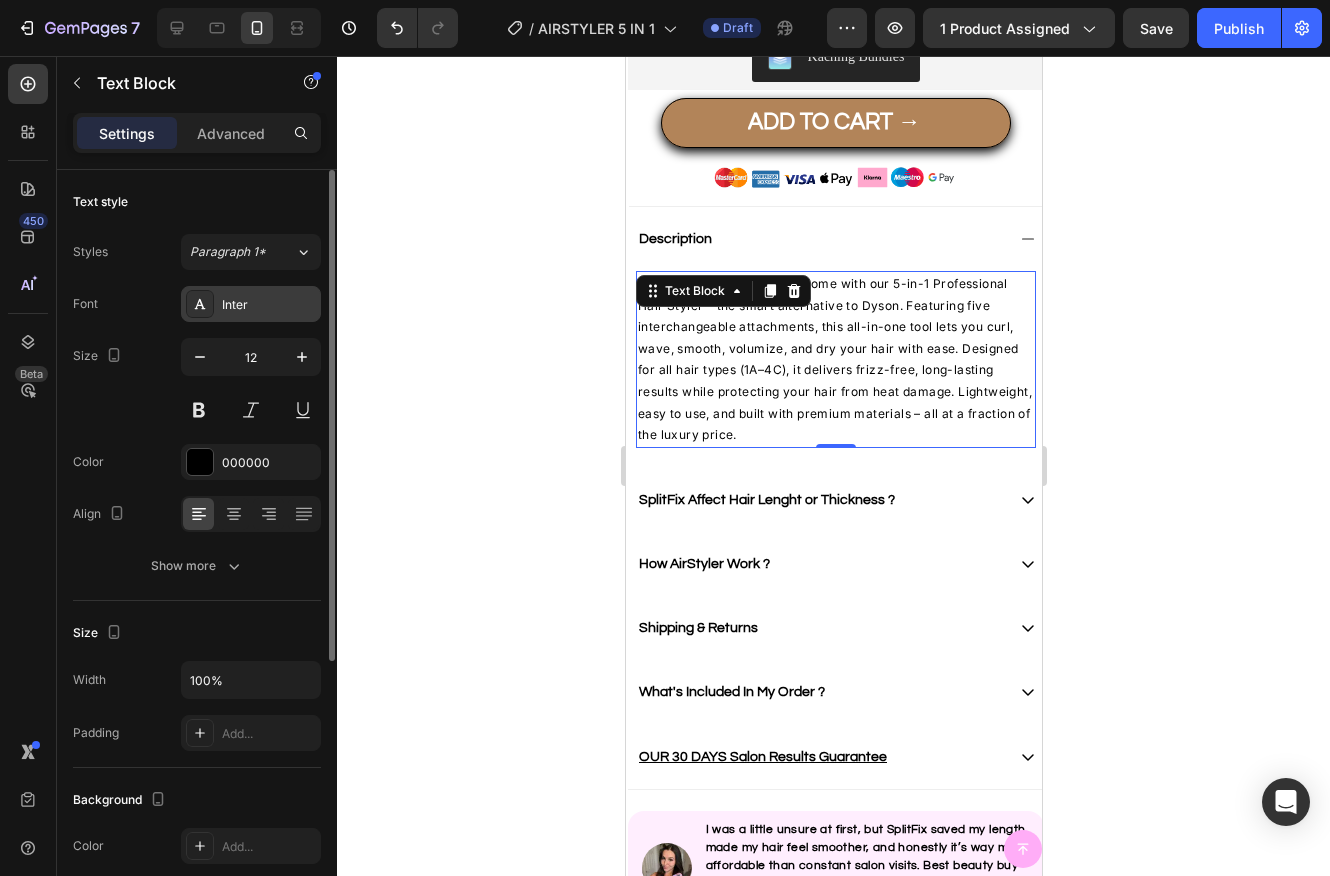 click on "Inter" at bounding box center [269, 305] 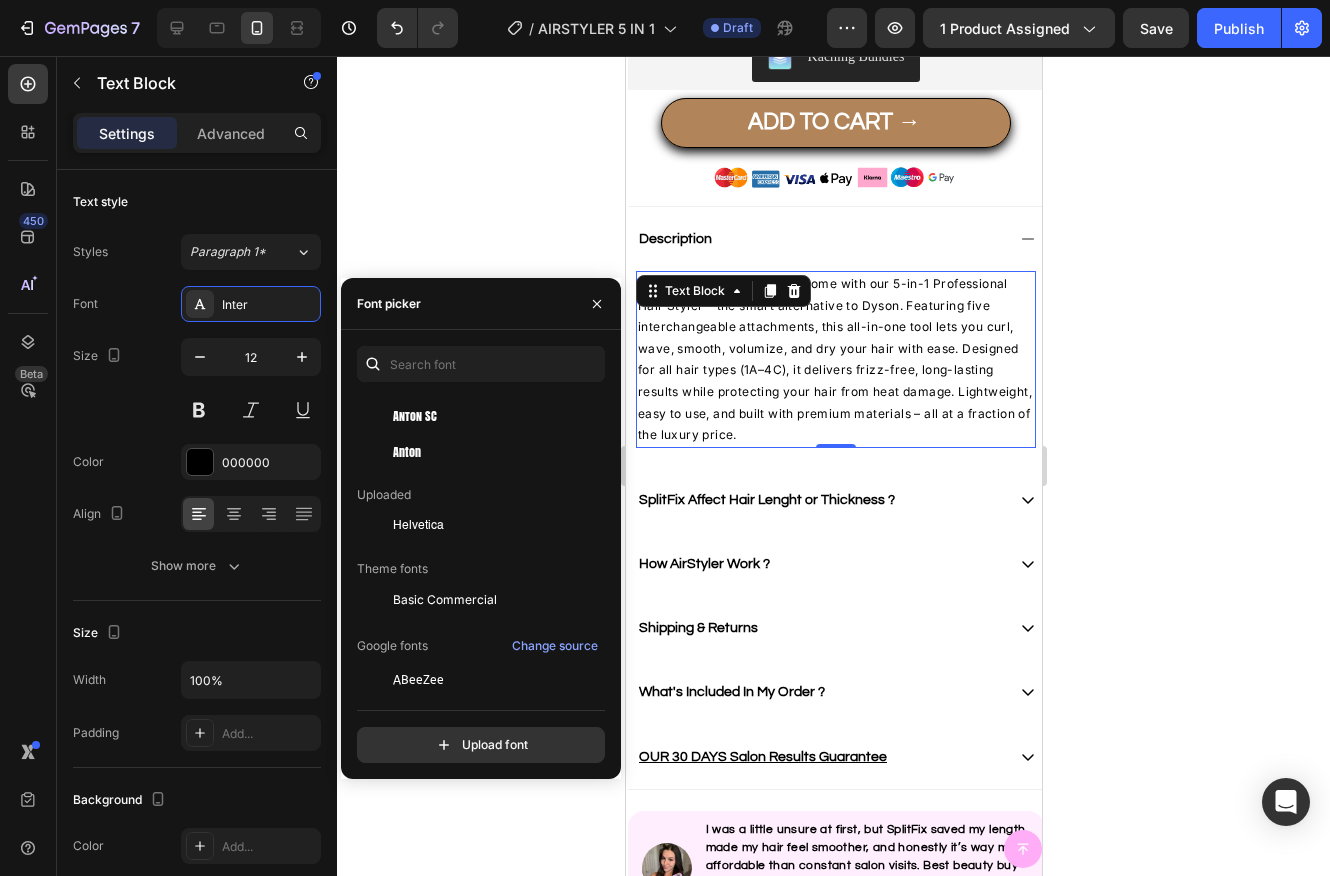 scroll, scrollTop: 121, scrollLeft: 0, axis: vertical 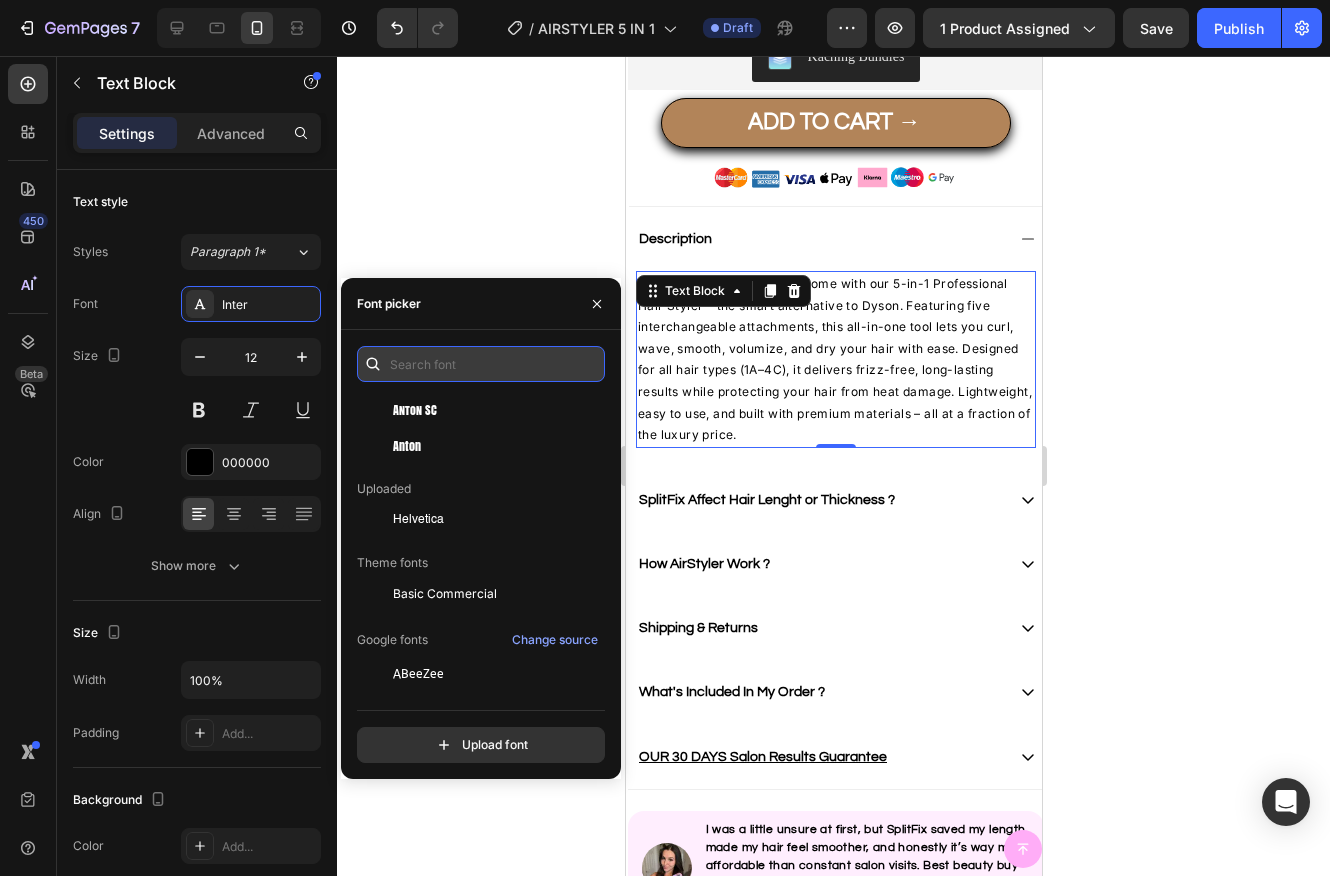 click at bounding box center [481, 364] 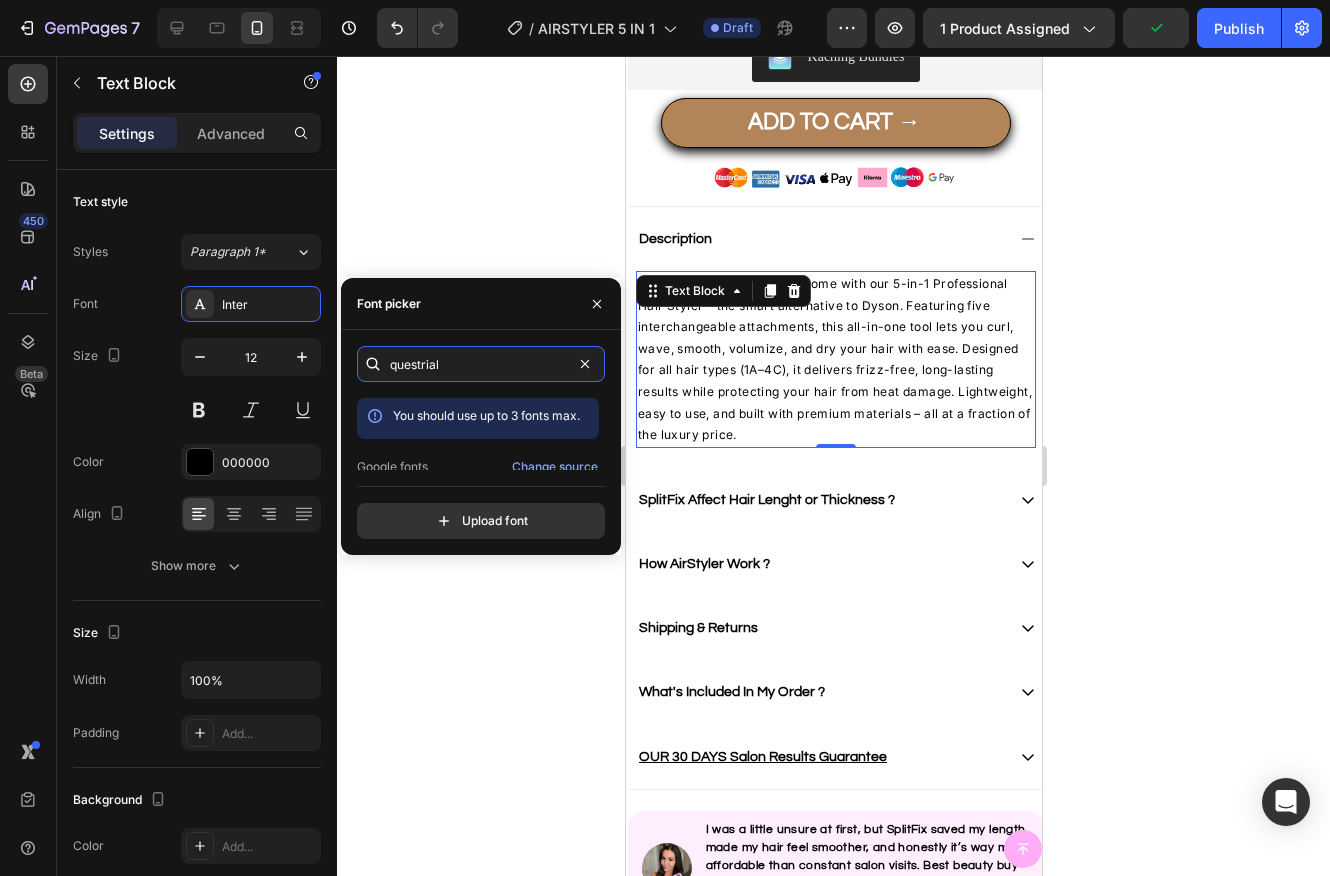 scroll, scrollTop: 49, scrollLeft: 0, axis: vertical 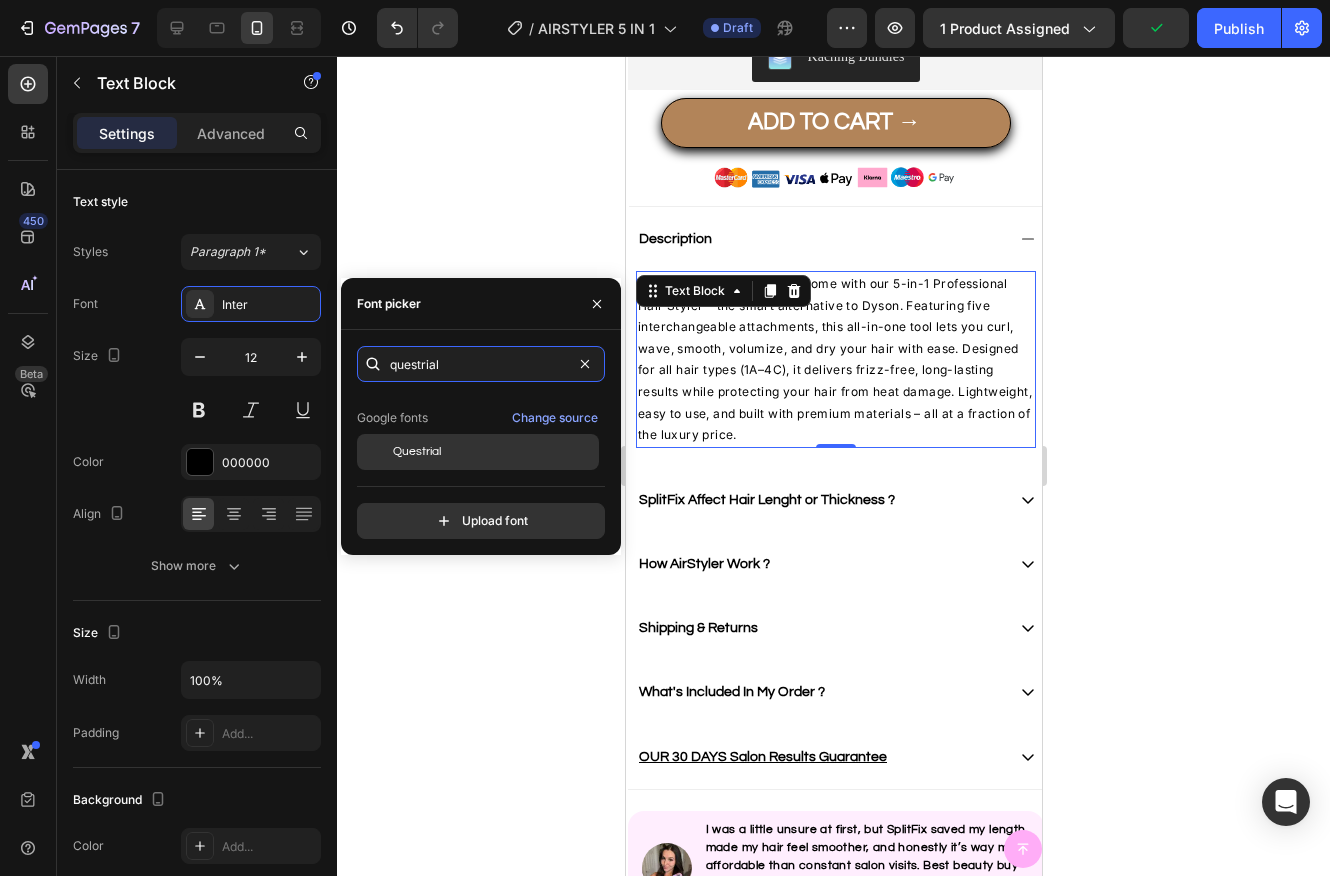 type on "questrial" 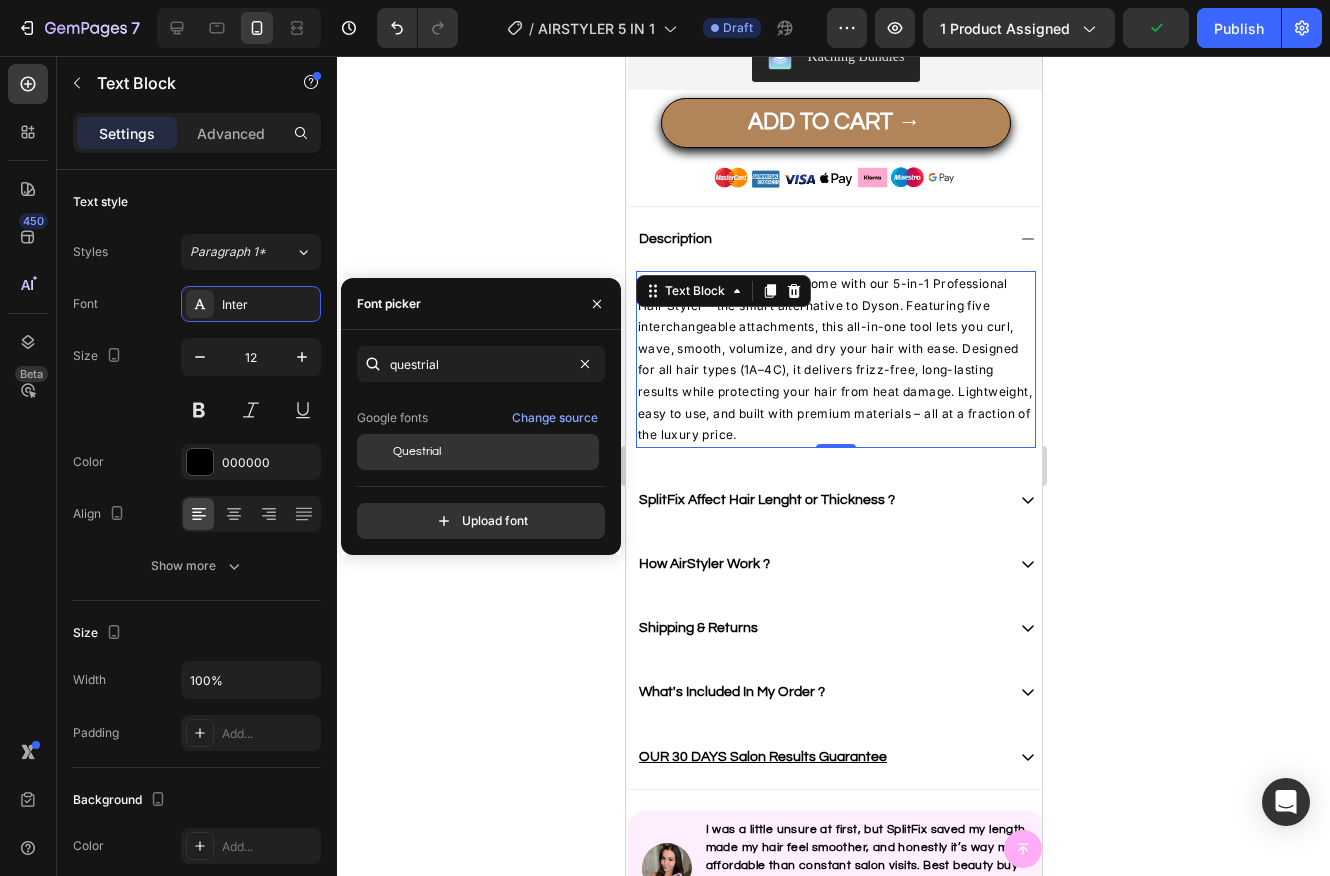 click on "Questrial" at bounding box center (494, 452) 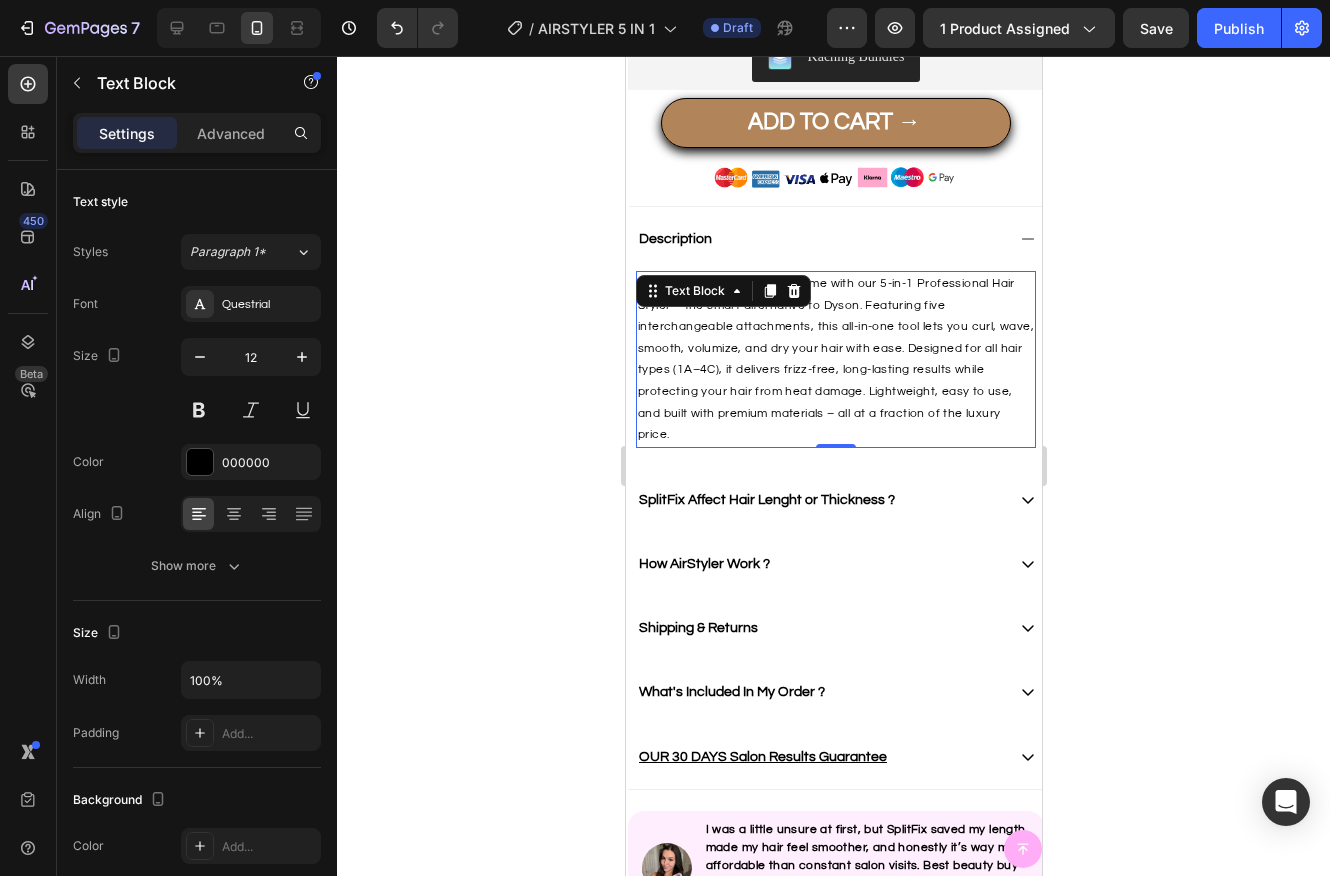 click 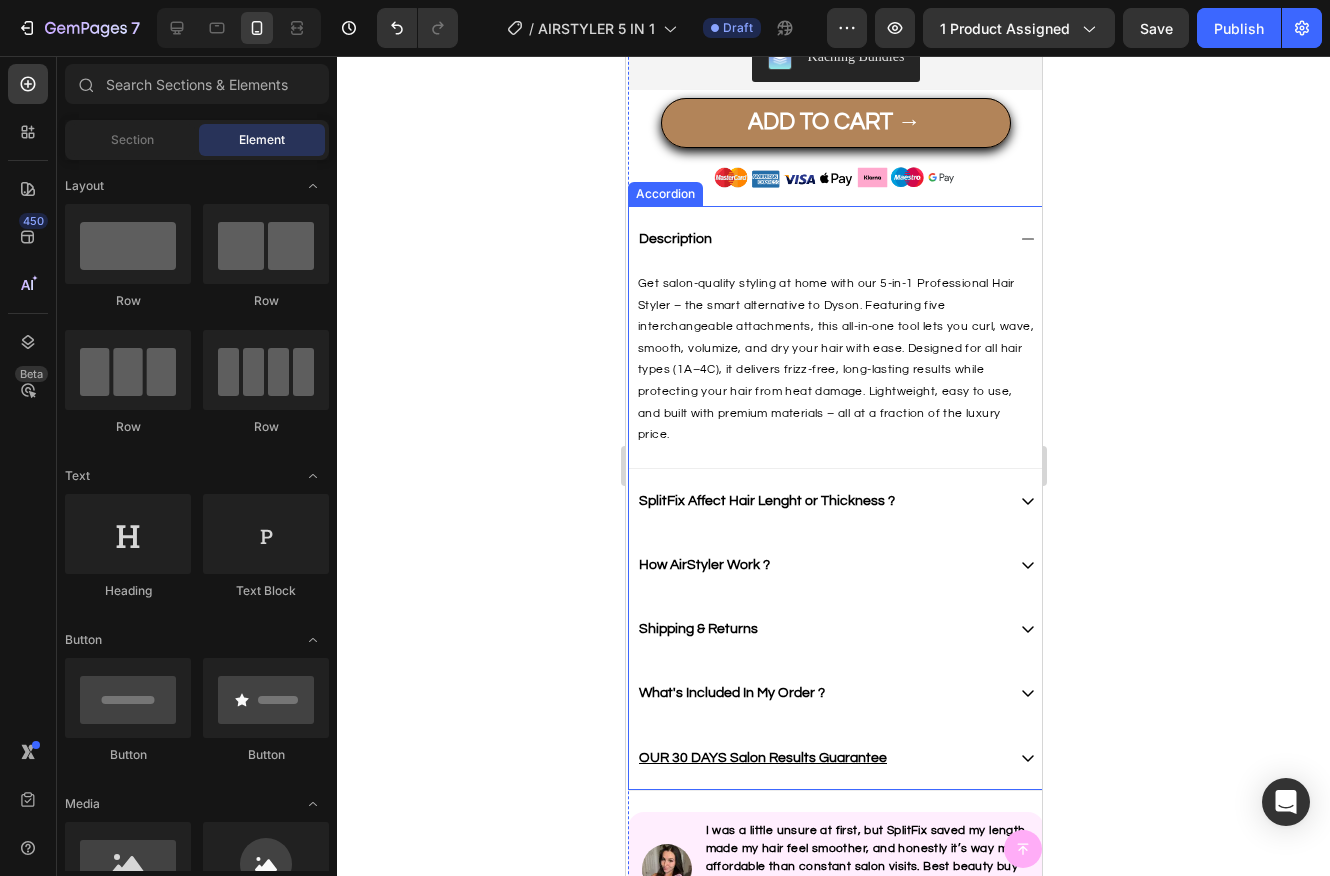 click on "SplitFix Affect Hair Lenght or Thickness ?" at bounding box center [819, 501] 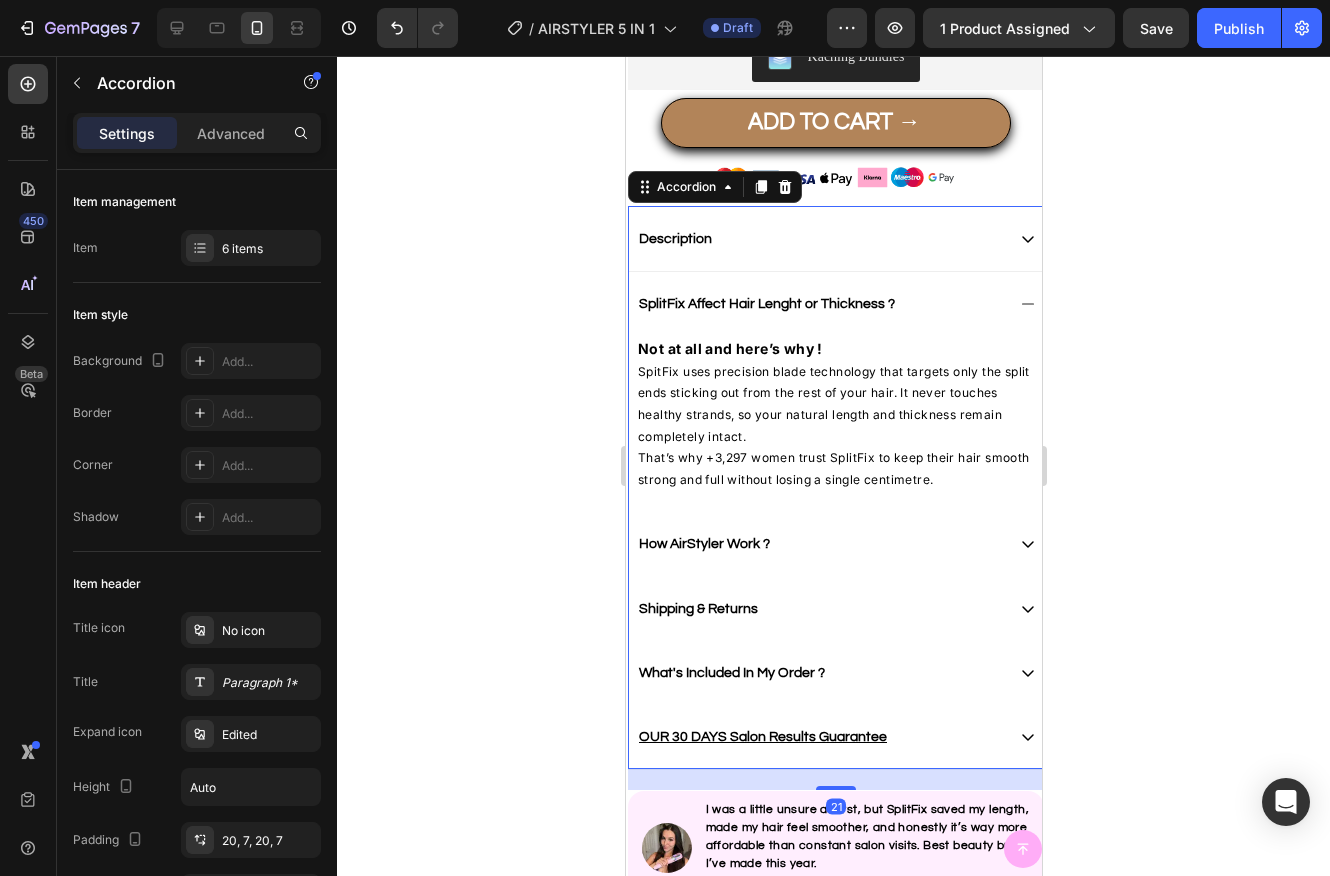 click on "Description" at bounding box center [819, 239] 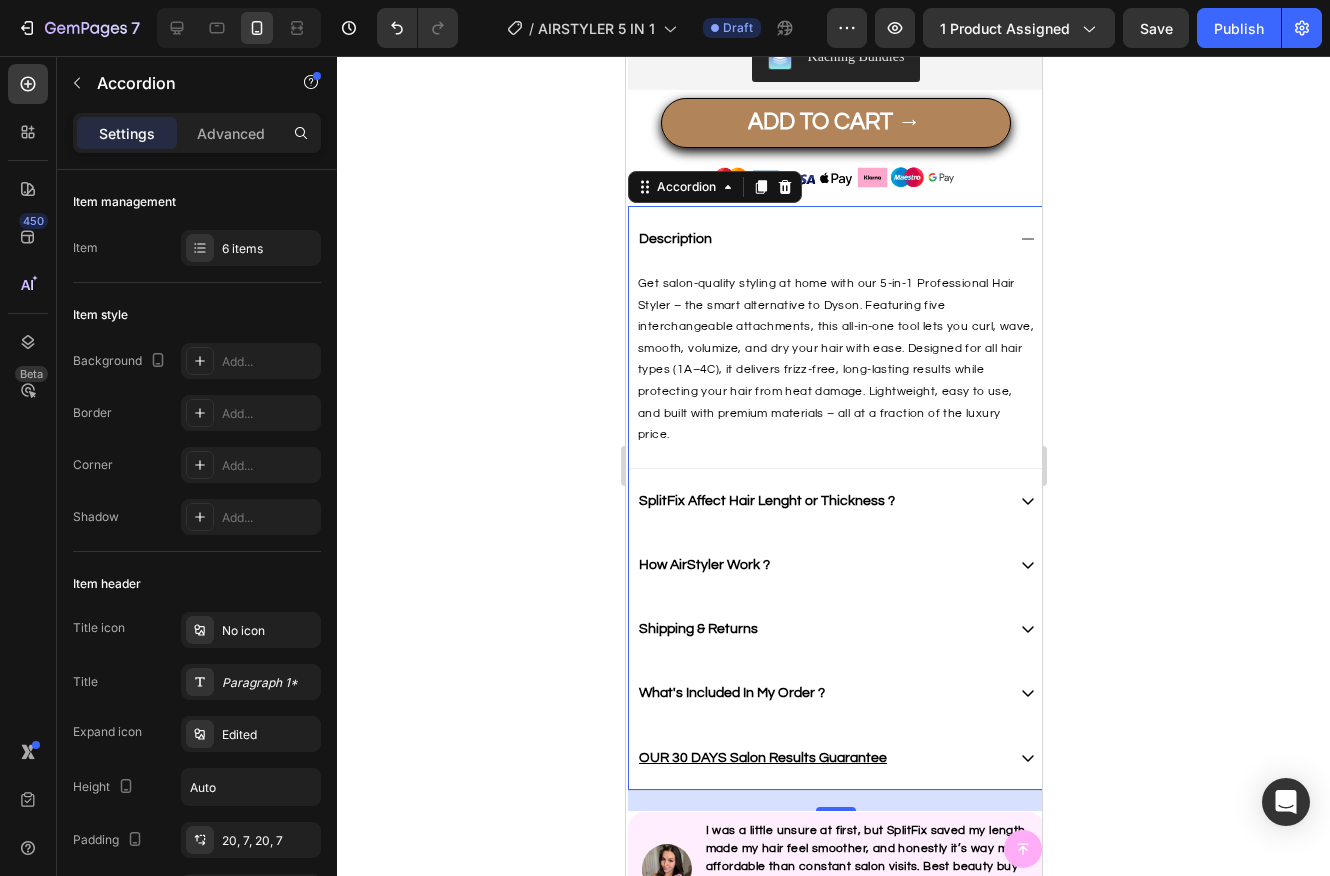 click on "SplitFix Affect Hair Lenght or Thickness ?" at bounding box center [835, 500] 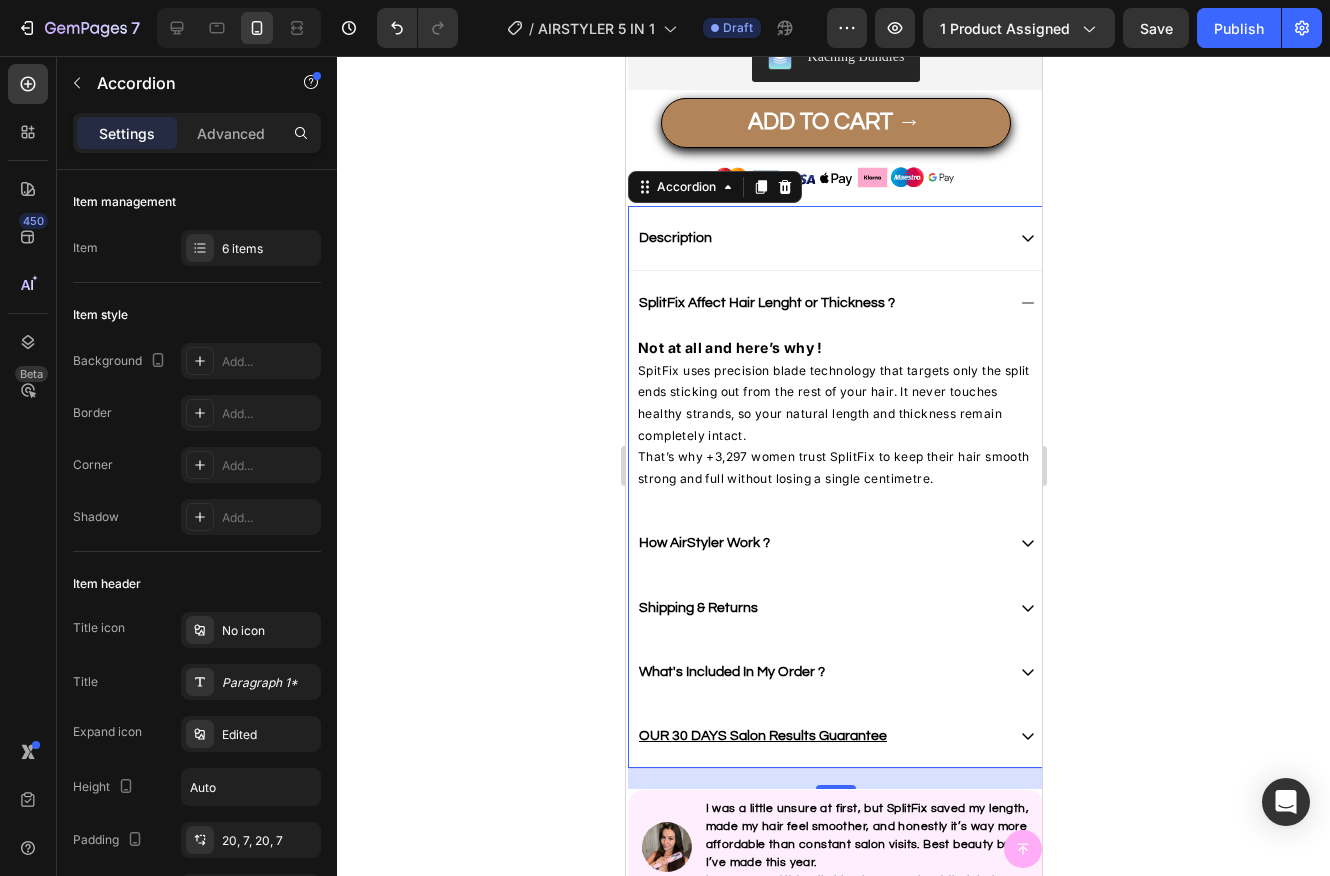 click on "SplitFix Affect Hair Lenght or Thickness ?" at bounding box center [819, 303] 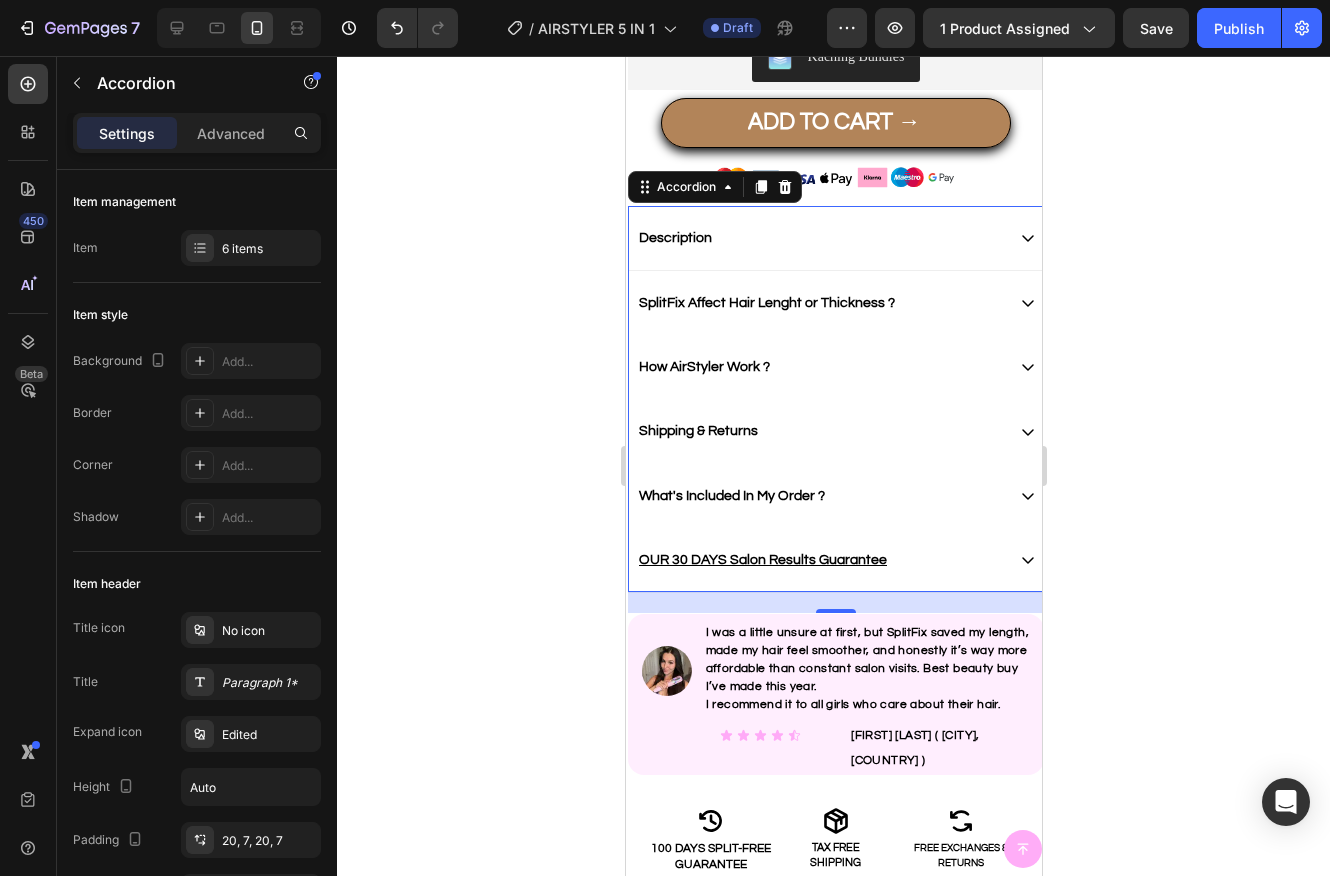 click on "SplitFix Affect Hair Lenght or Thickness ?" at bounding box center [819, 303] 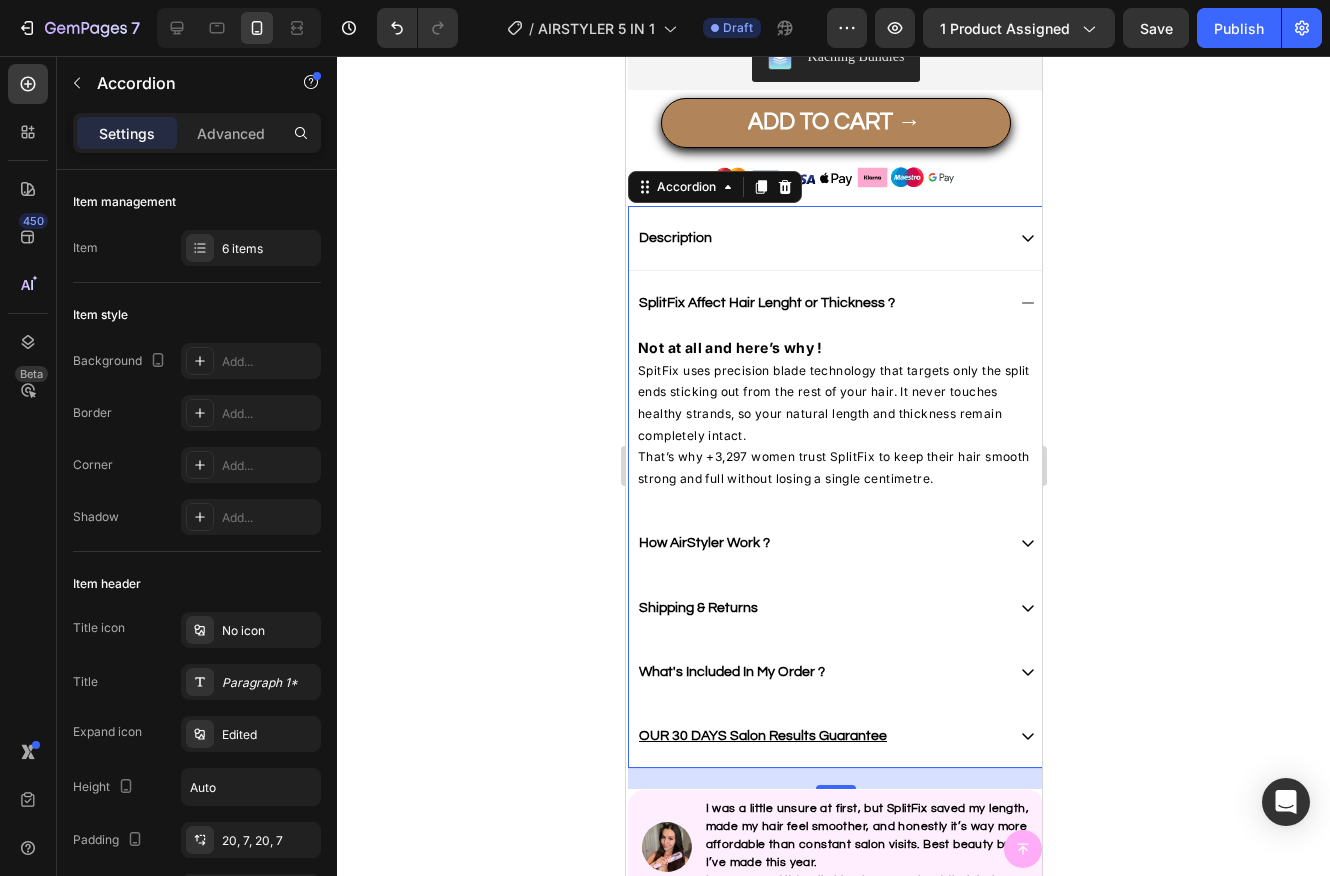 click on "SplitFix Affect Hair Lenght or Thickness ?" at bounding box center [819, 303] 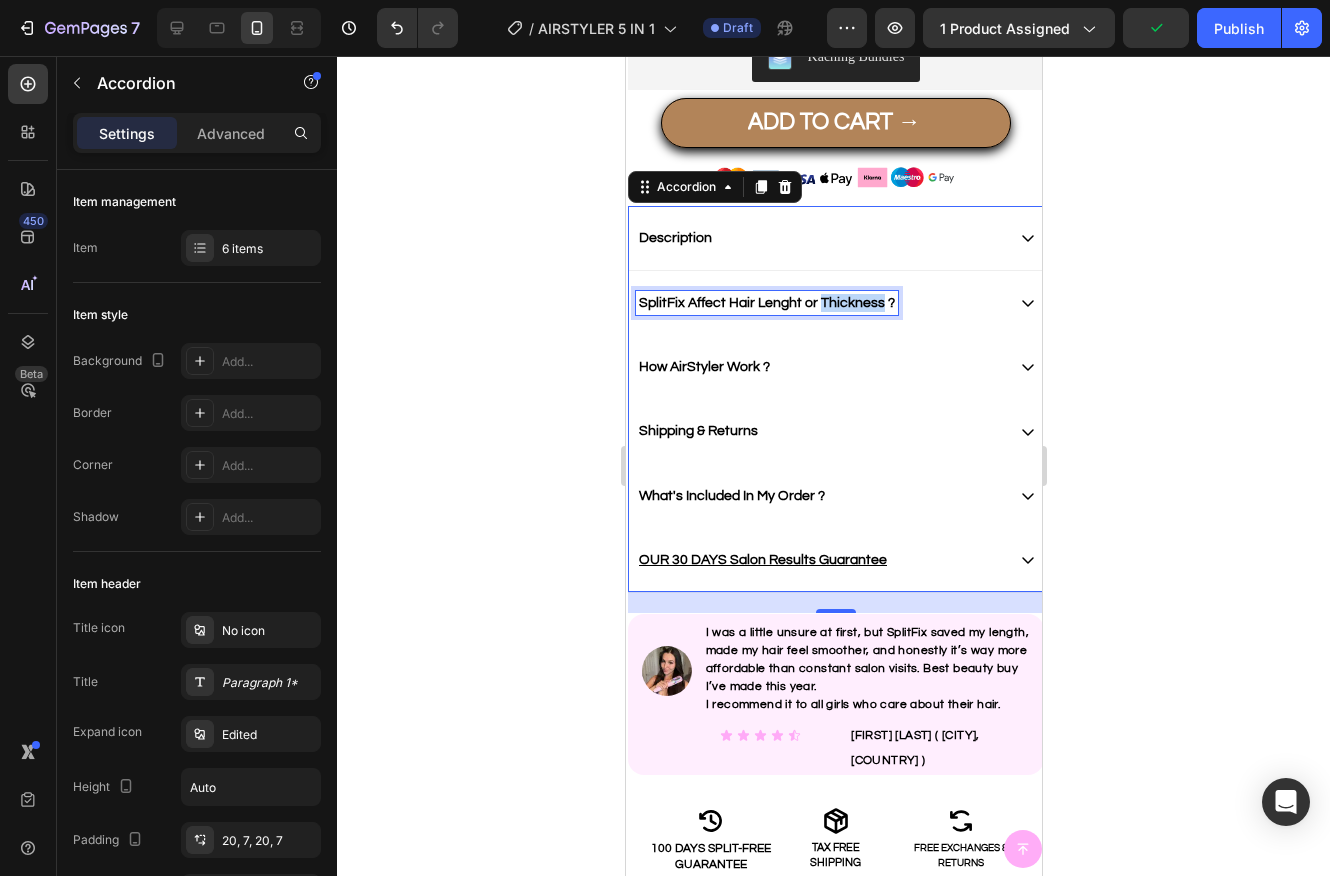 click on "SplitFix Affect Hair Lenght or Thickness ?" at bounding box center (766, 303) 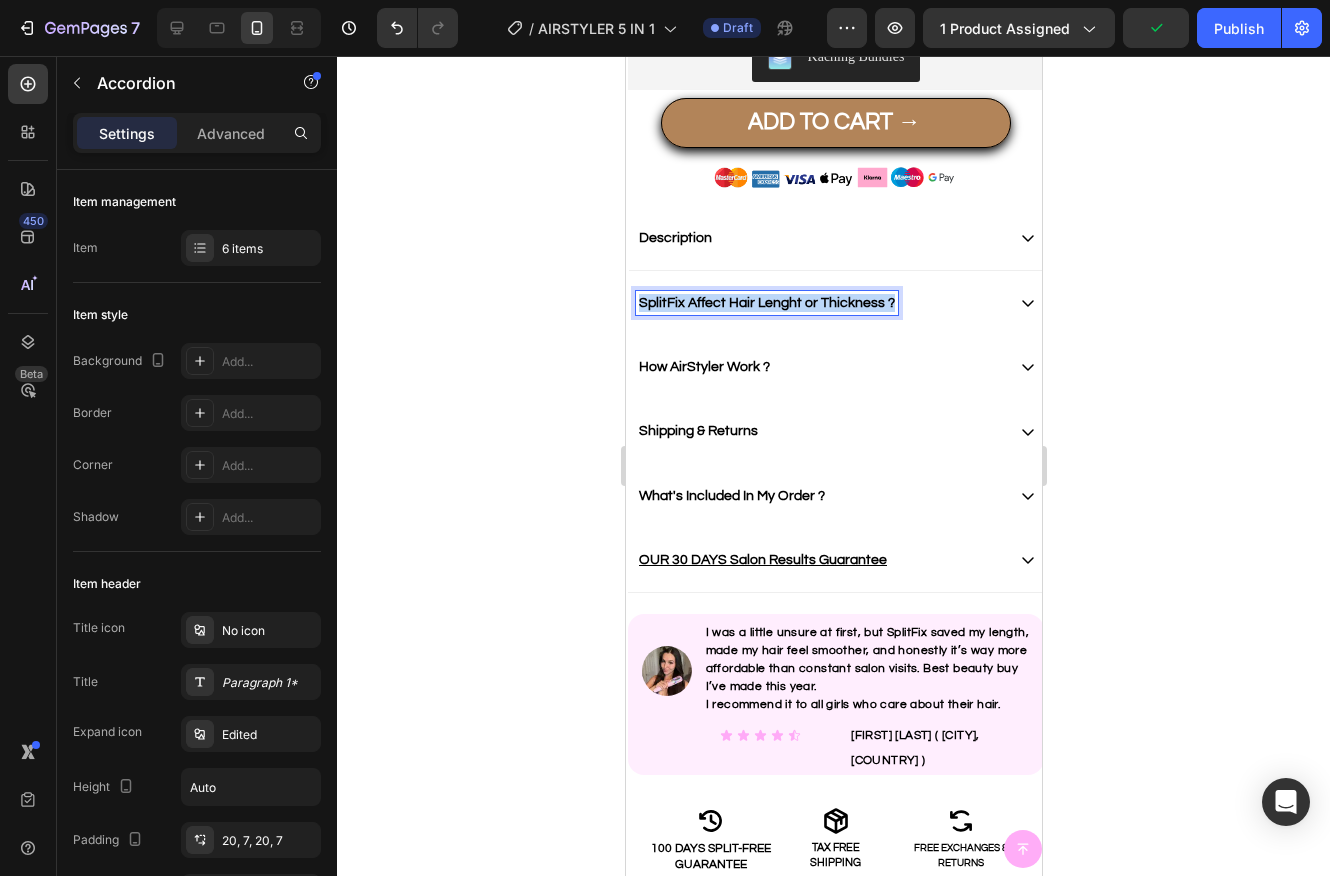 click on "SplitFix Affect Hair Lenght or Thickness ?" at bounding box center [766, 303] 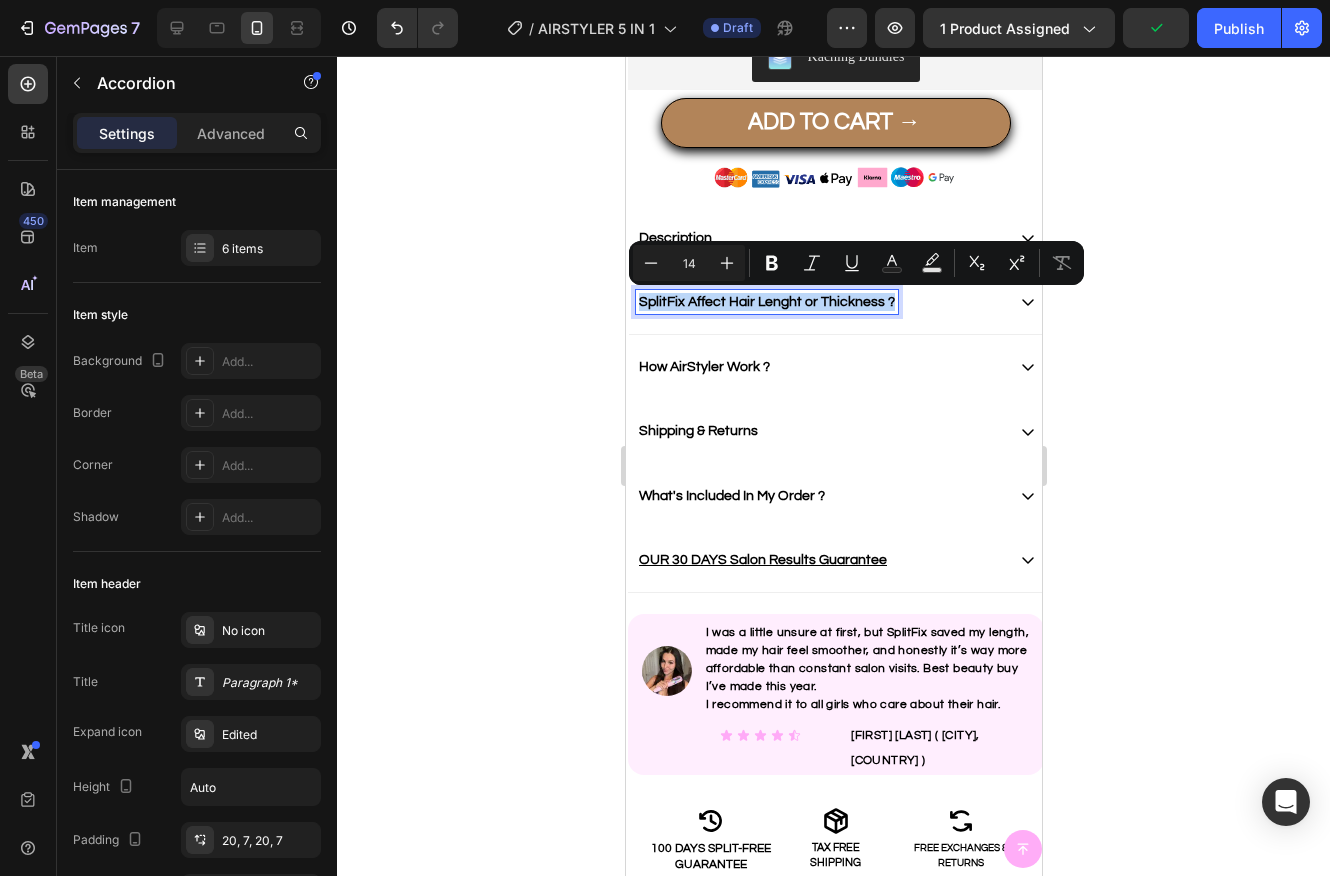 drag, startPoint x: 858, startPoint y: 303, endPoint x: 971, endPoint y: 336, distance: 117.72001 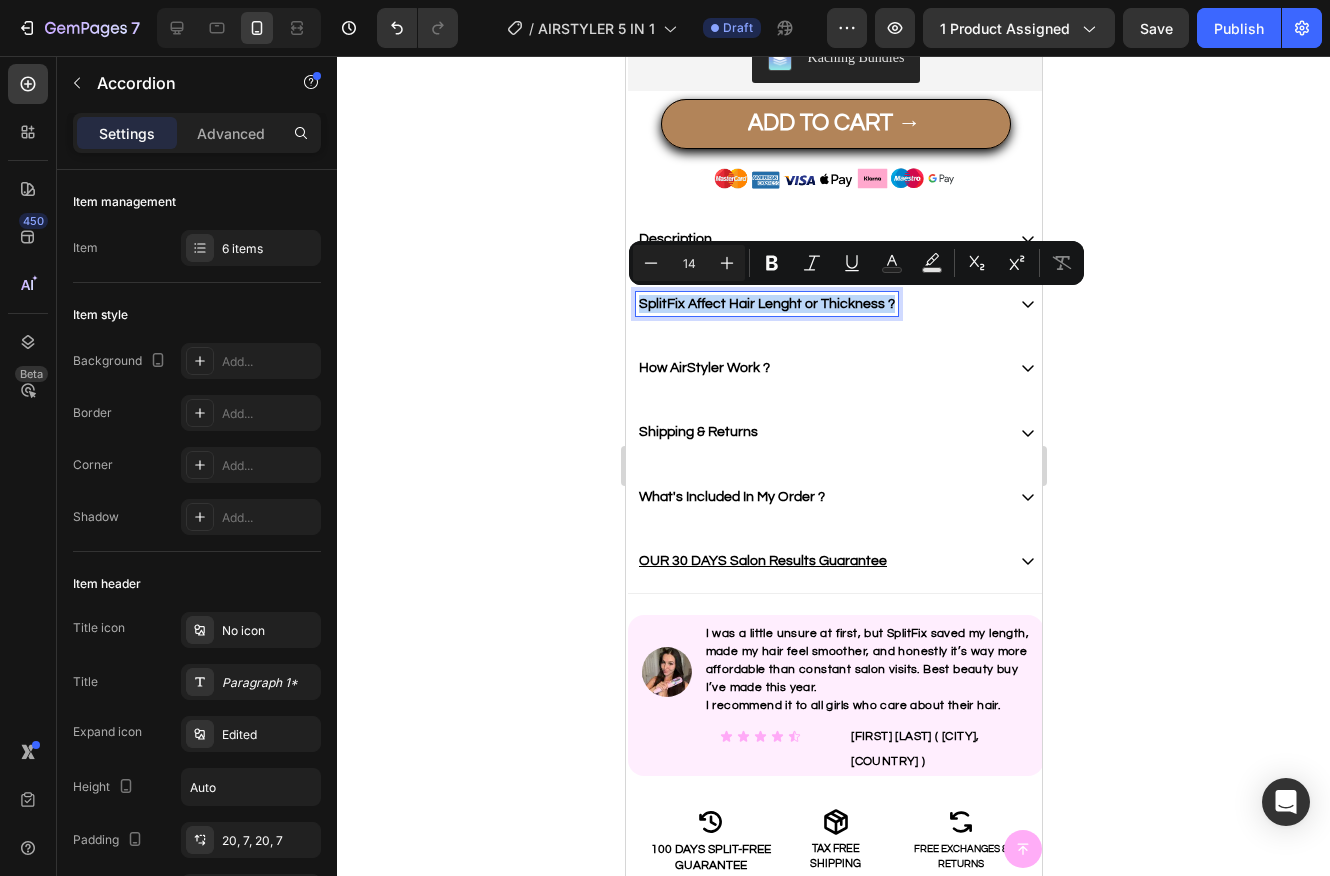 scroll, scrollTop: 837, scrollLeft: 0, axis: vertical 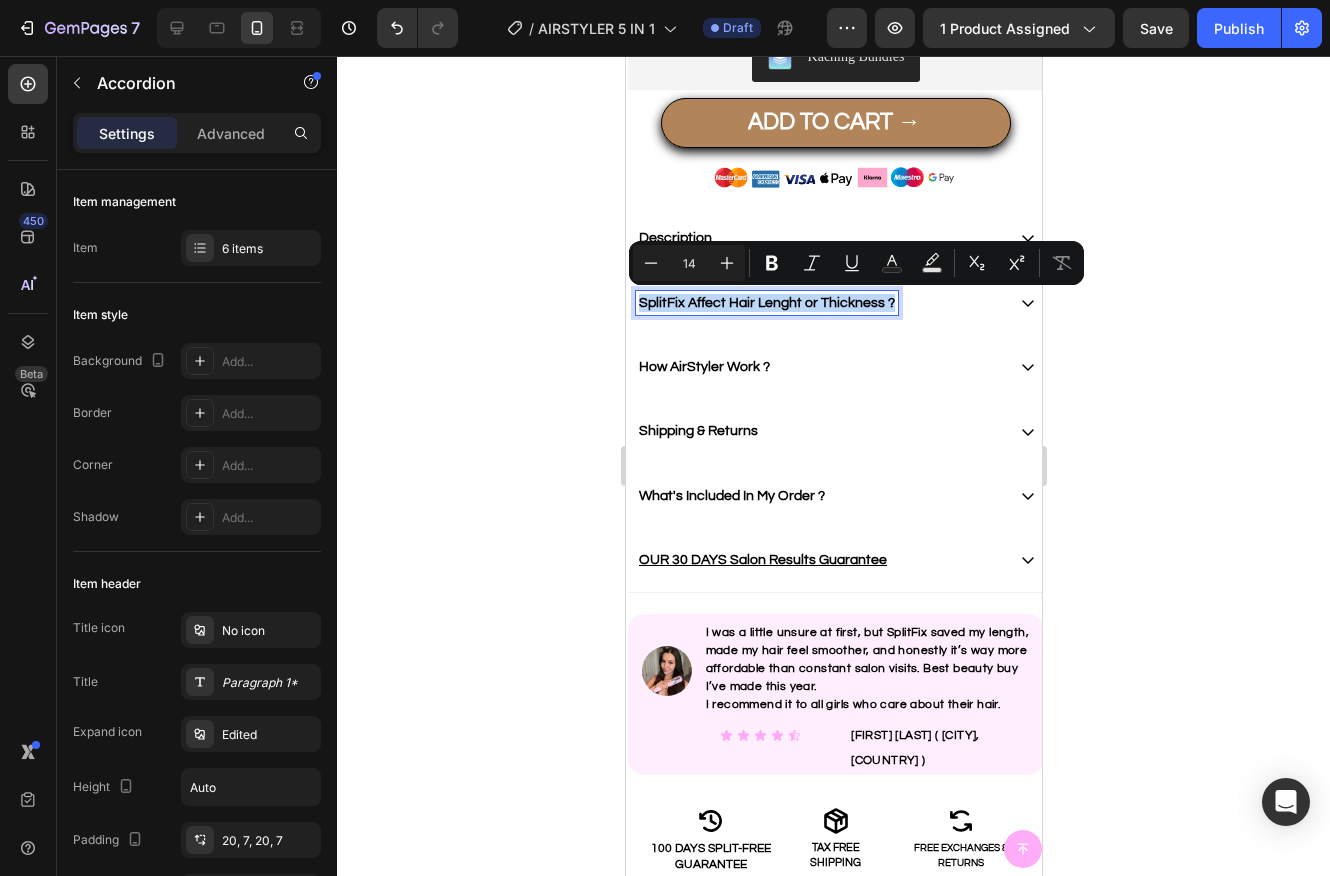 click on "SplitFix Affect Hair Lenght or Thickness ?" at bounding box center (766, 303) 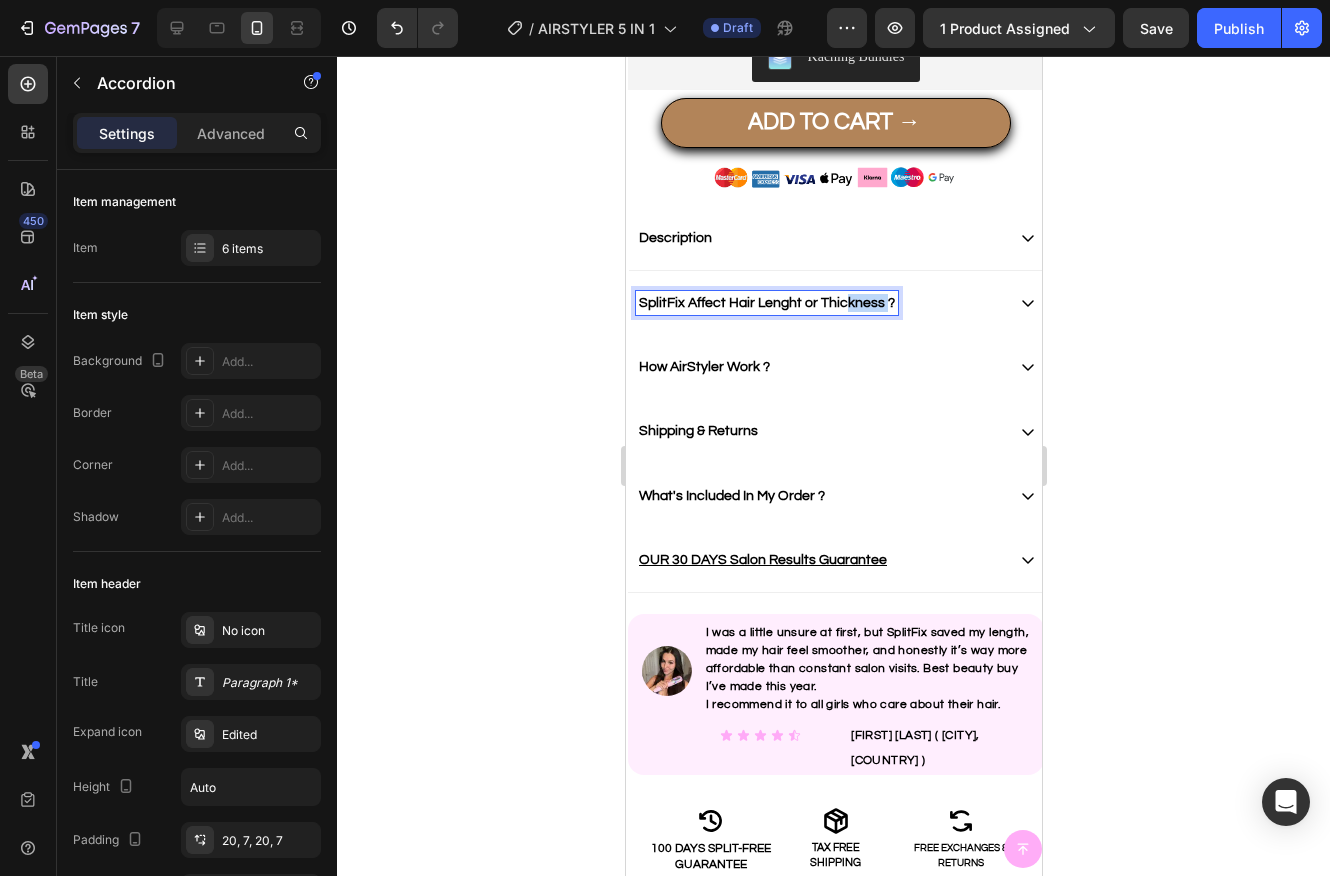 drag, startPoint x: 884, startPoint y: 305, endPoint x: 847, endPoint y: 307, distance: 37.054016 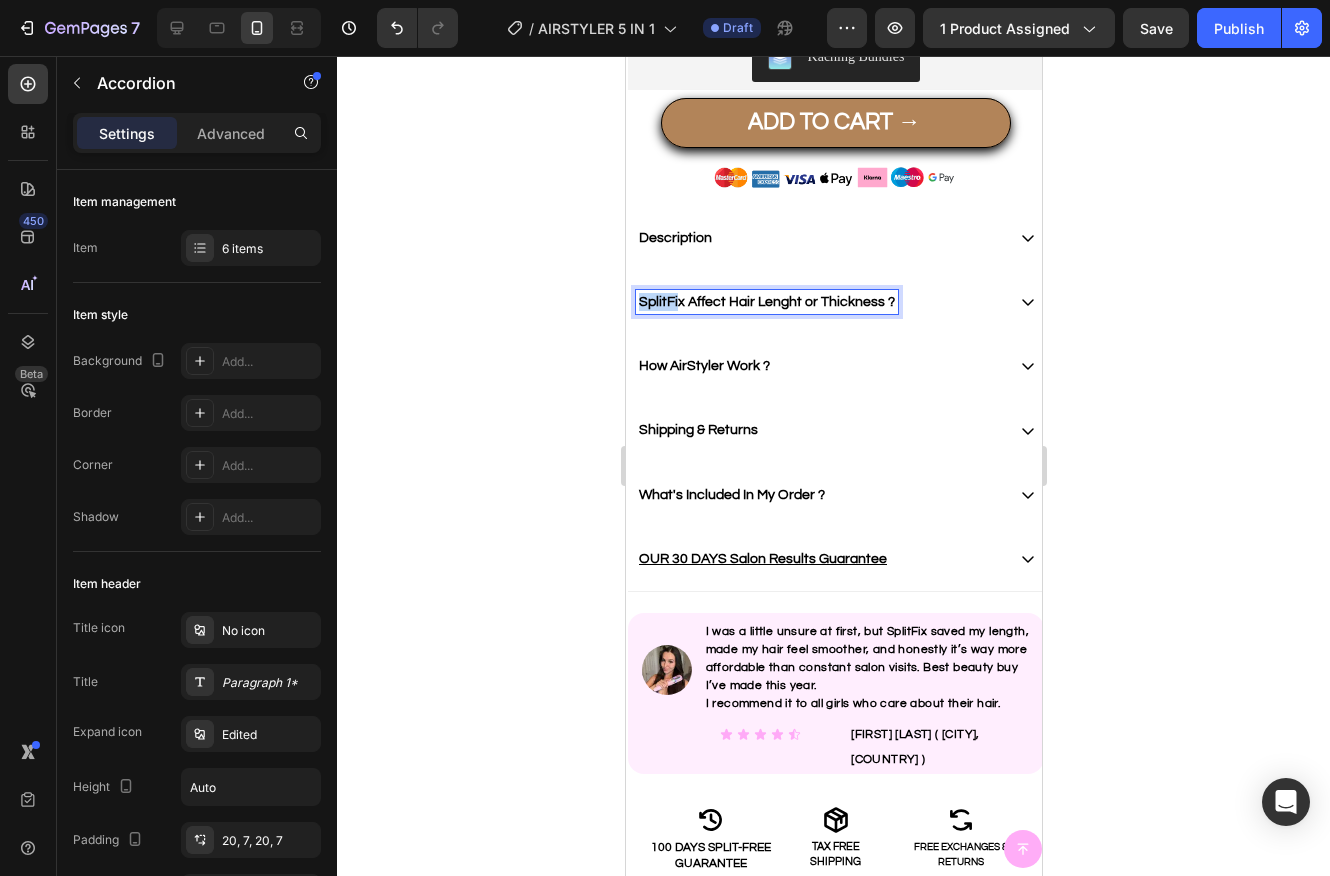 scroll, scrollTop: 836, scrollLeft: 0, axis: vertical 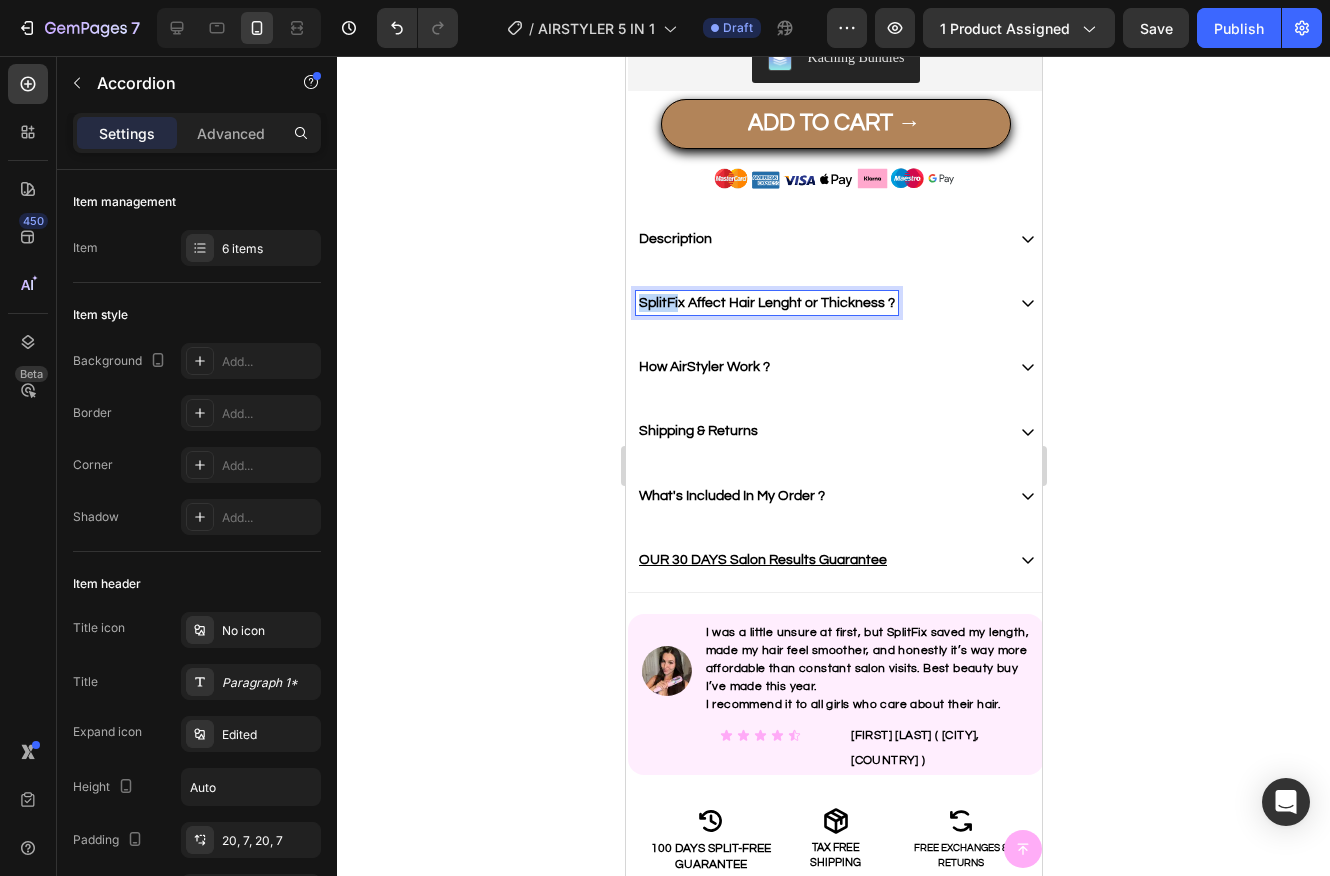 drag, startPoint x: 679, startPoint y: 303, endPoint x: 1239, endPoint y: 361, distance: 562.99554 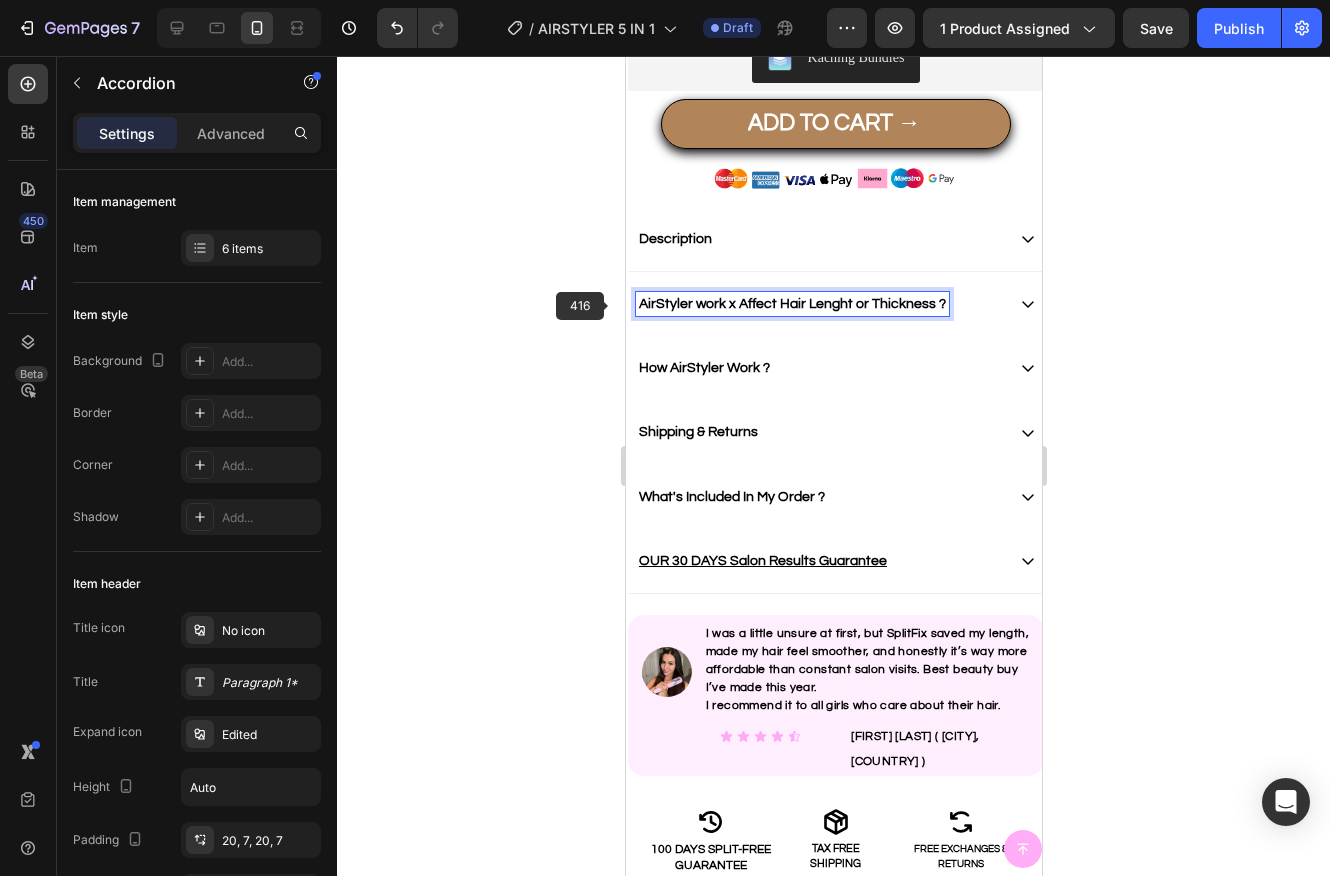 scroll, scrollTop: 837, scrollLeft: 0, axis: vertical 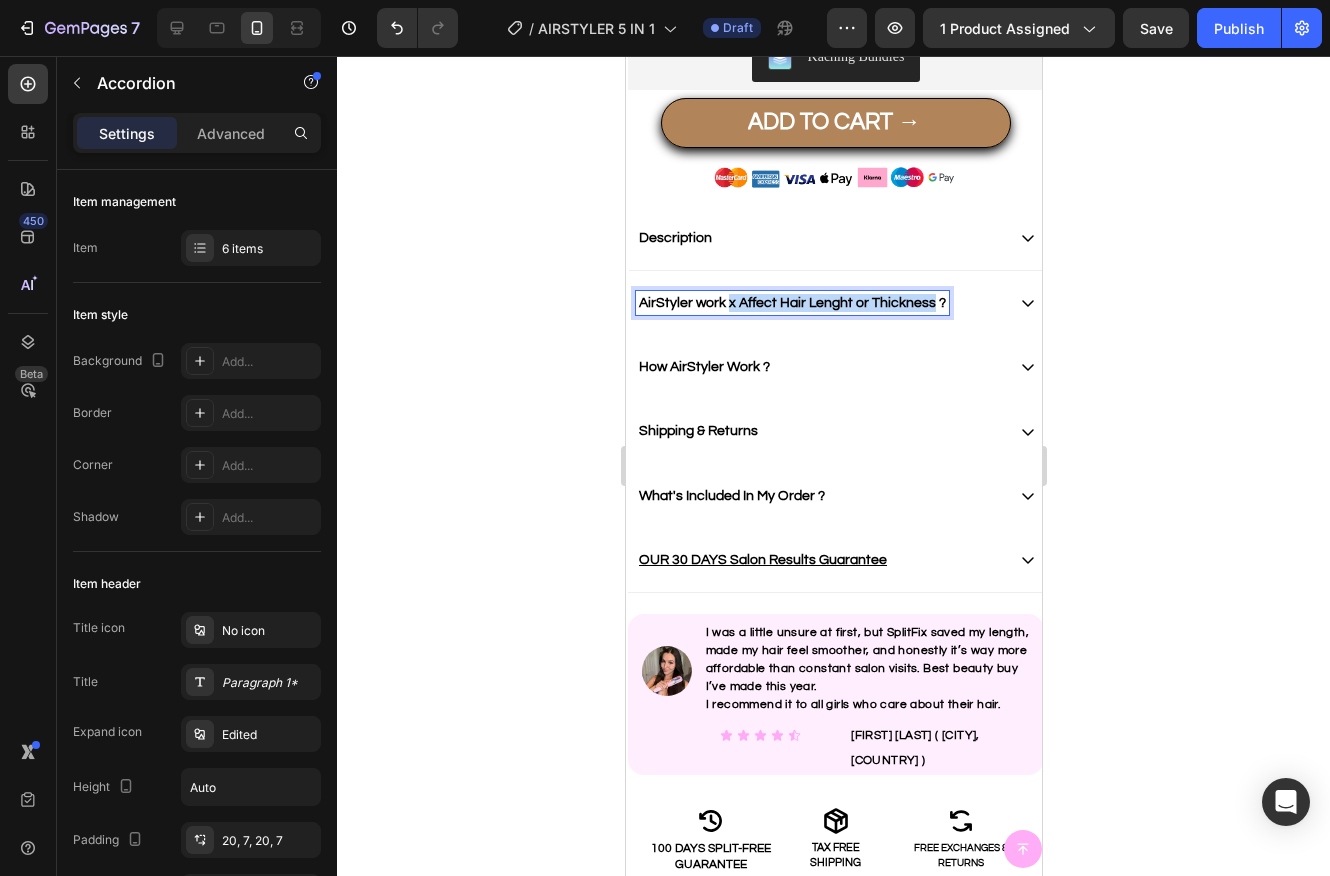 drag, startPoint x: 930, startPoint y: 303, endPoint x: 728, endPoint y: 303, distance: 202 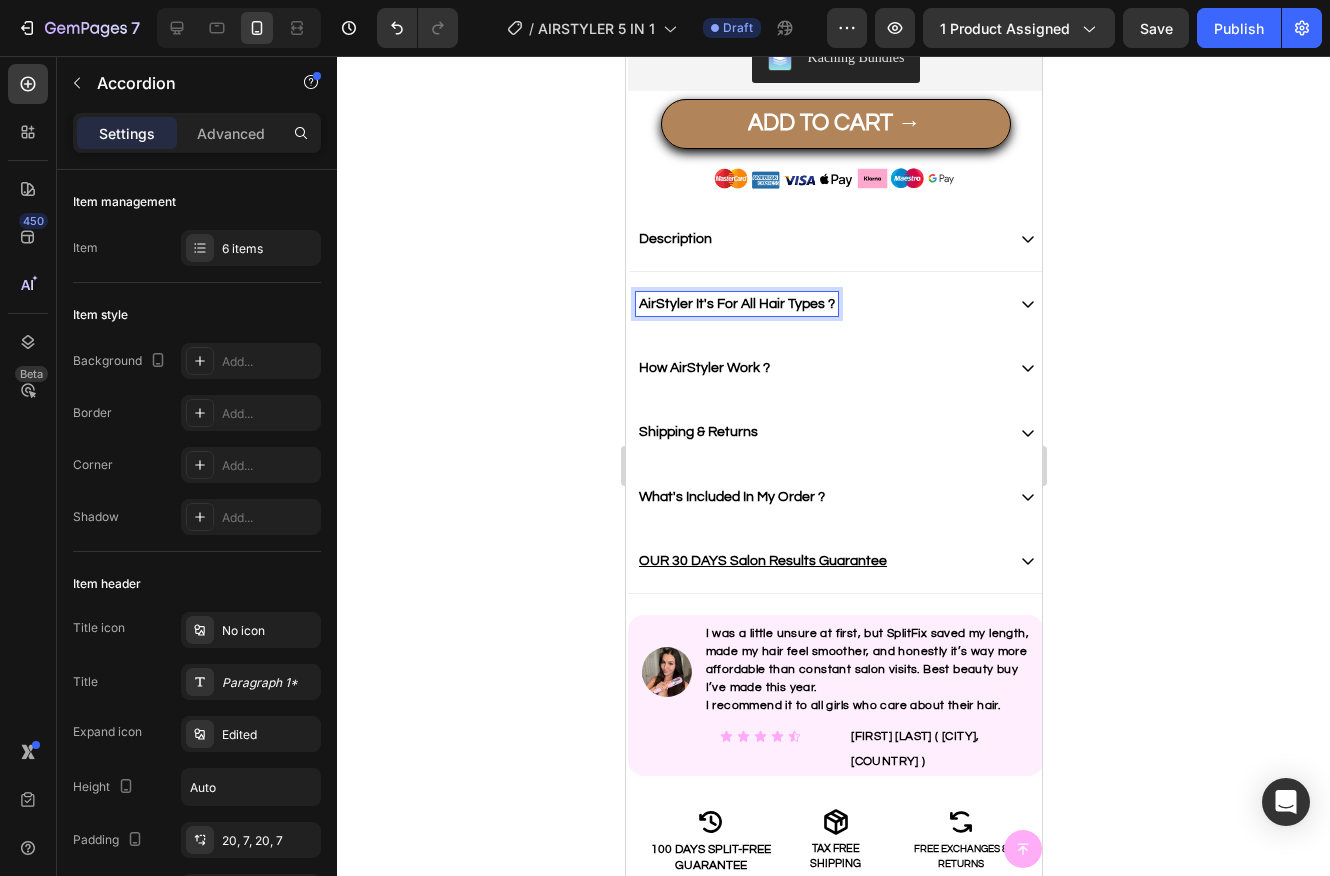 scroll, scrollTop: 837, scrollLeft: 0, axis: vertical 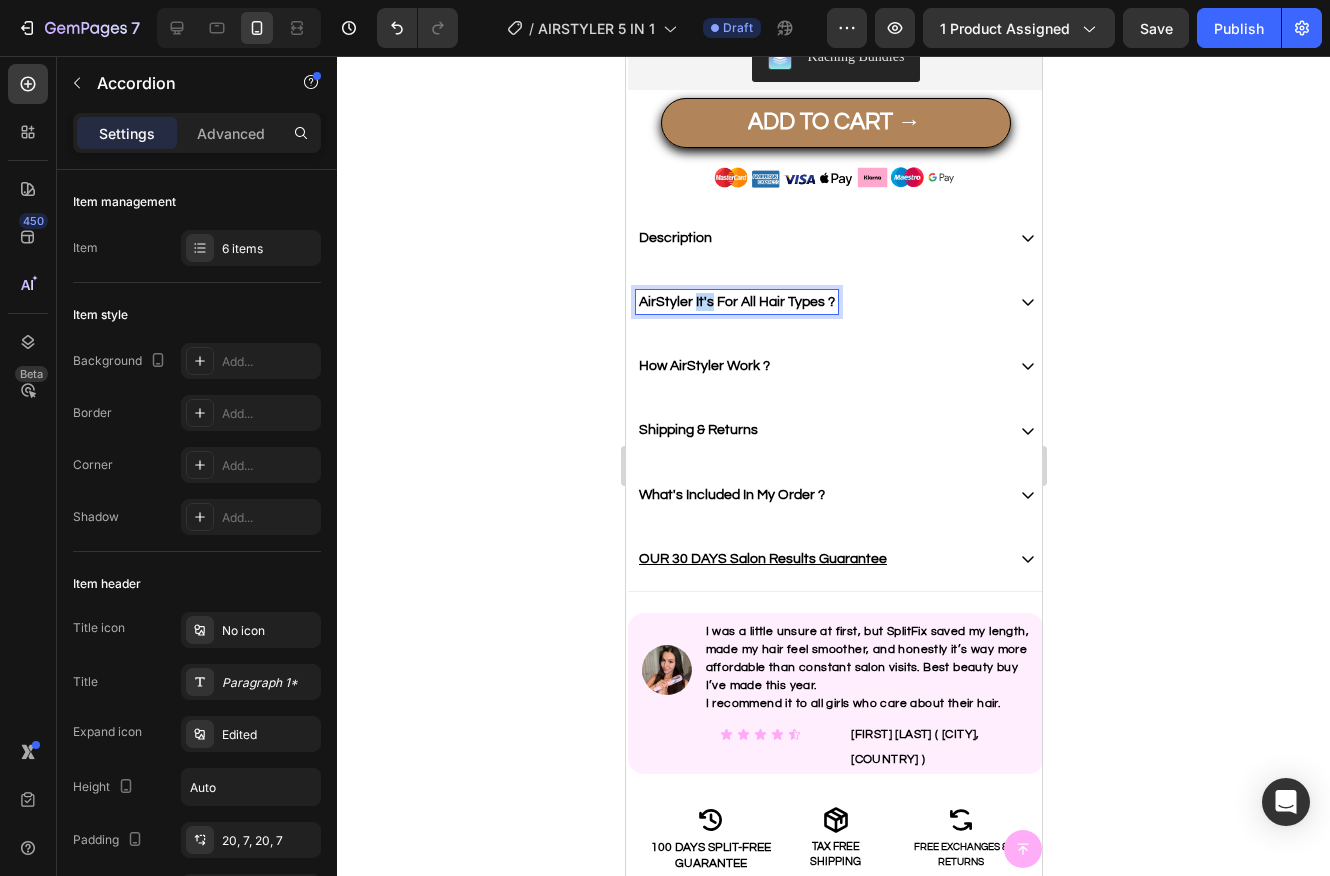 drag, startPoint x: 710, startPoint y: 303, endPoint x: 693, endPoint y: 305, distance: 17.117243 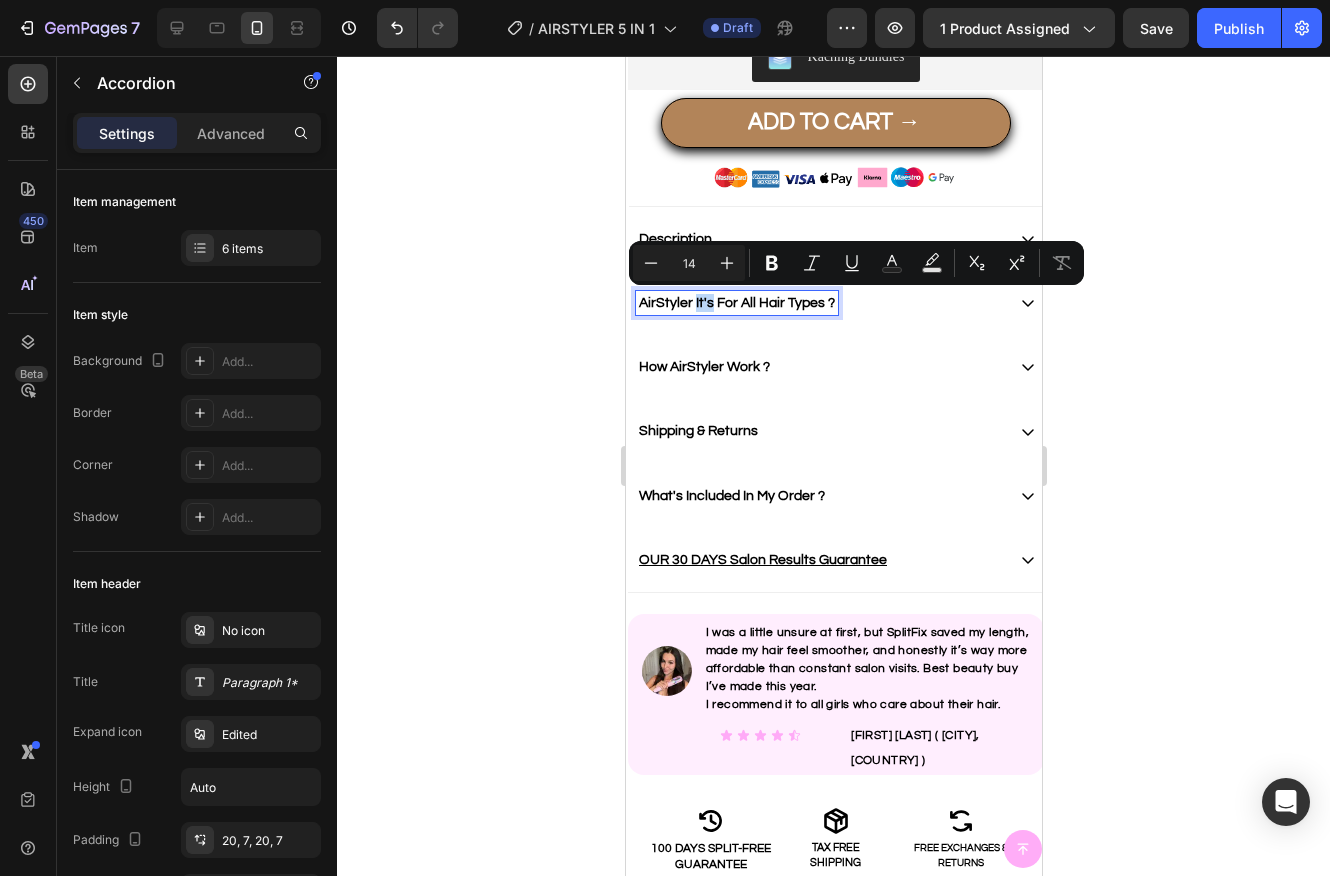 scroll, scrollTop: 836, scrollLeft: 0, axis: vertical 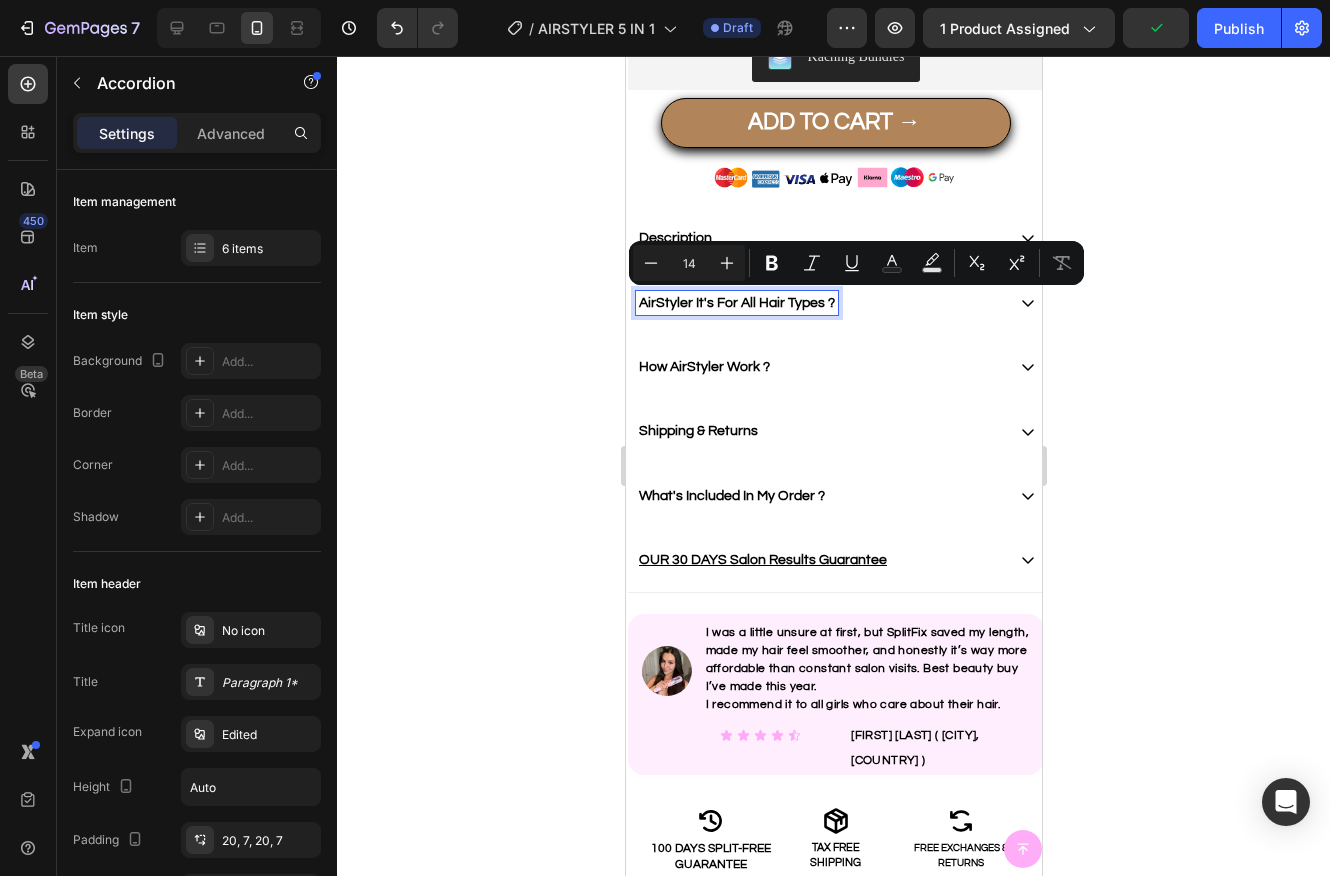 click on "AirStyler It's For All Hair Types ?" at bounding box center [736, 303] 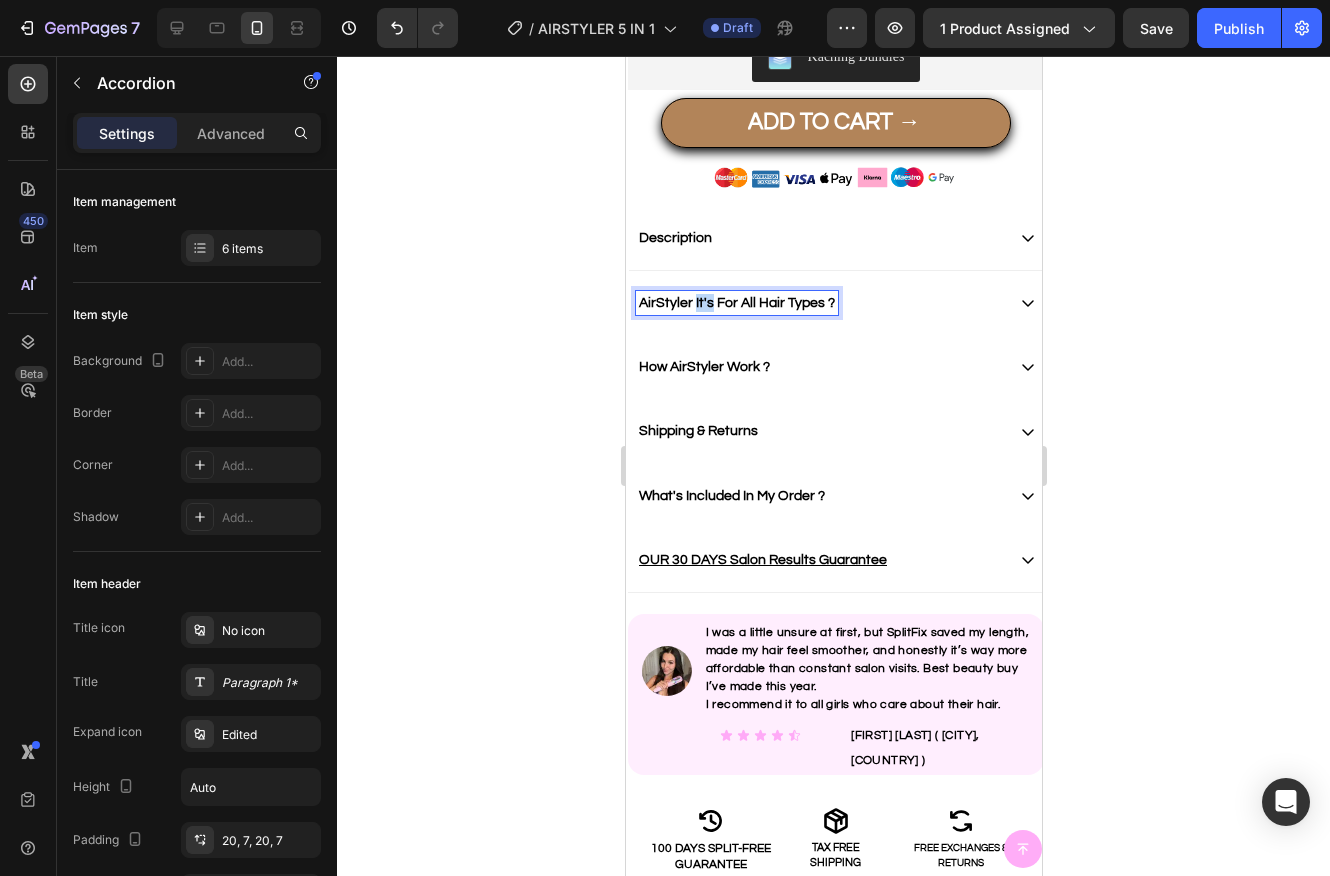 drag, startPoint x: 708, startPoint y: 304, endPoint x: 695, endPoint y: 305, distance: 13.038404 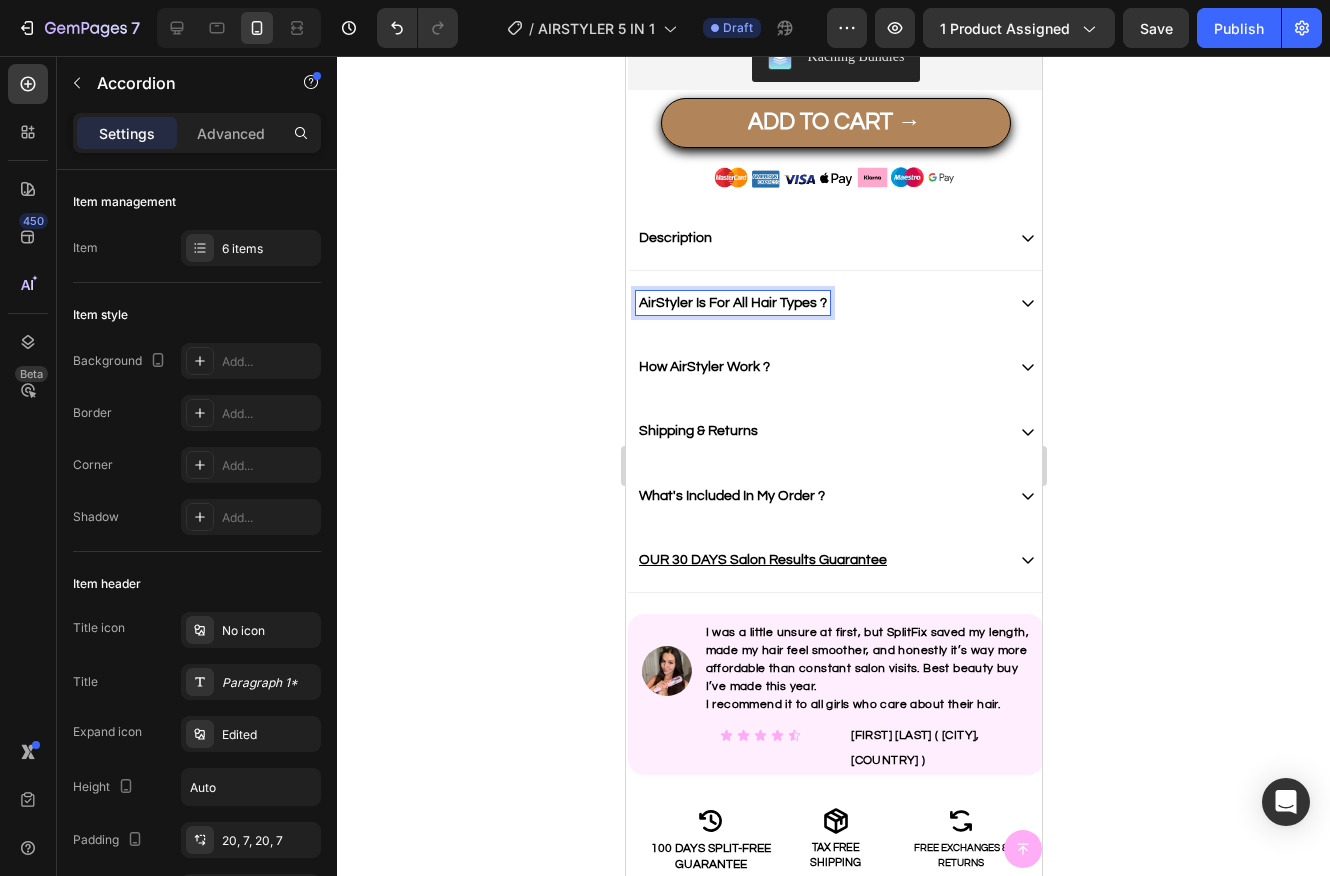 scroll, scrollTop: 836, scrollLeft: 0, axis: vertical 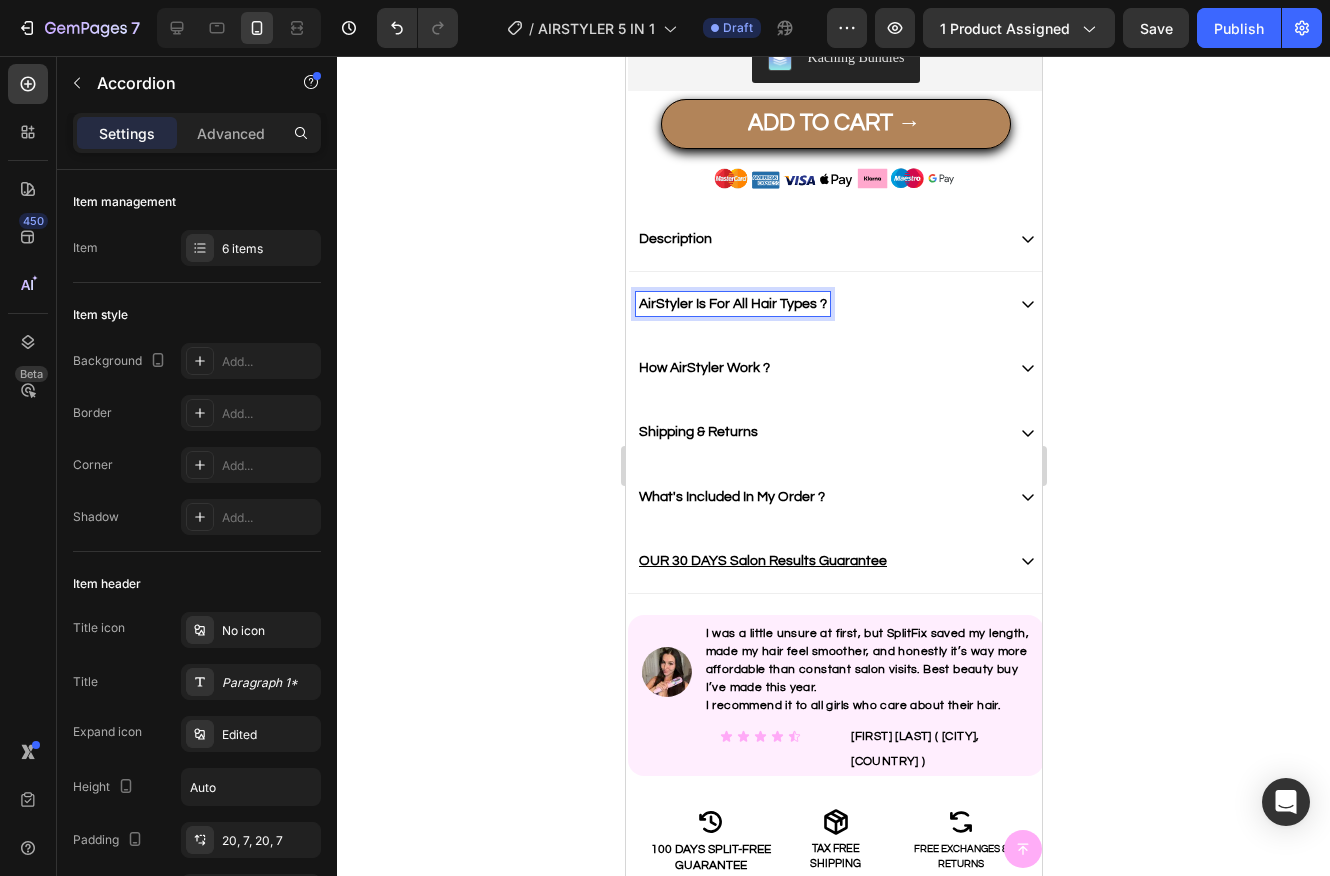 click 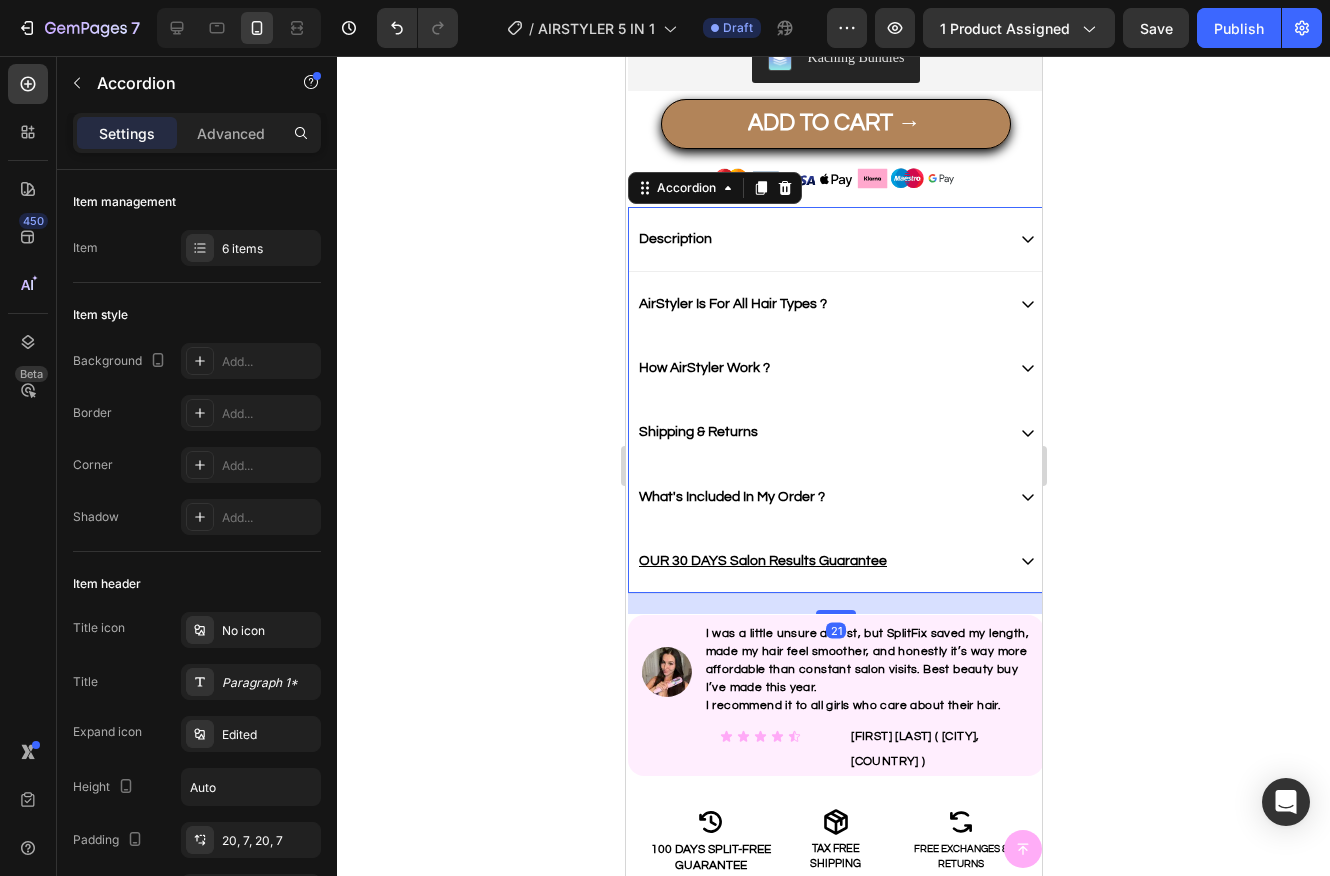 click on "AirStyler Is For All Hair Types ?" at bounding box center [732, 304] 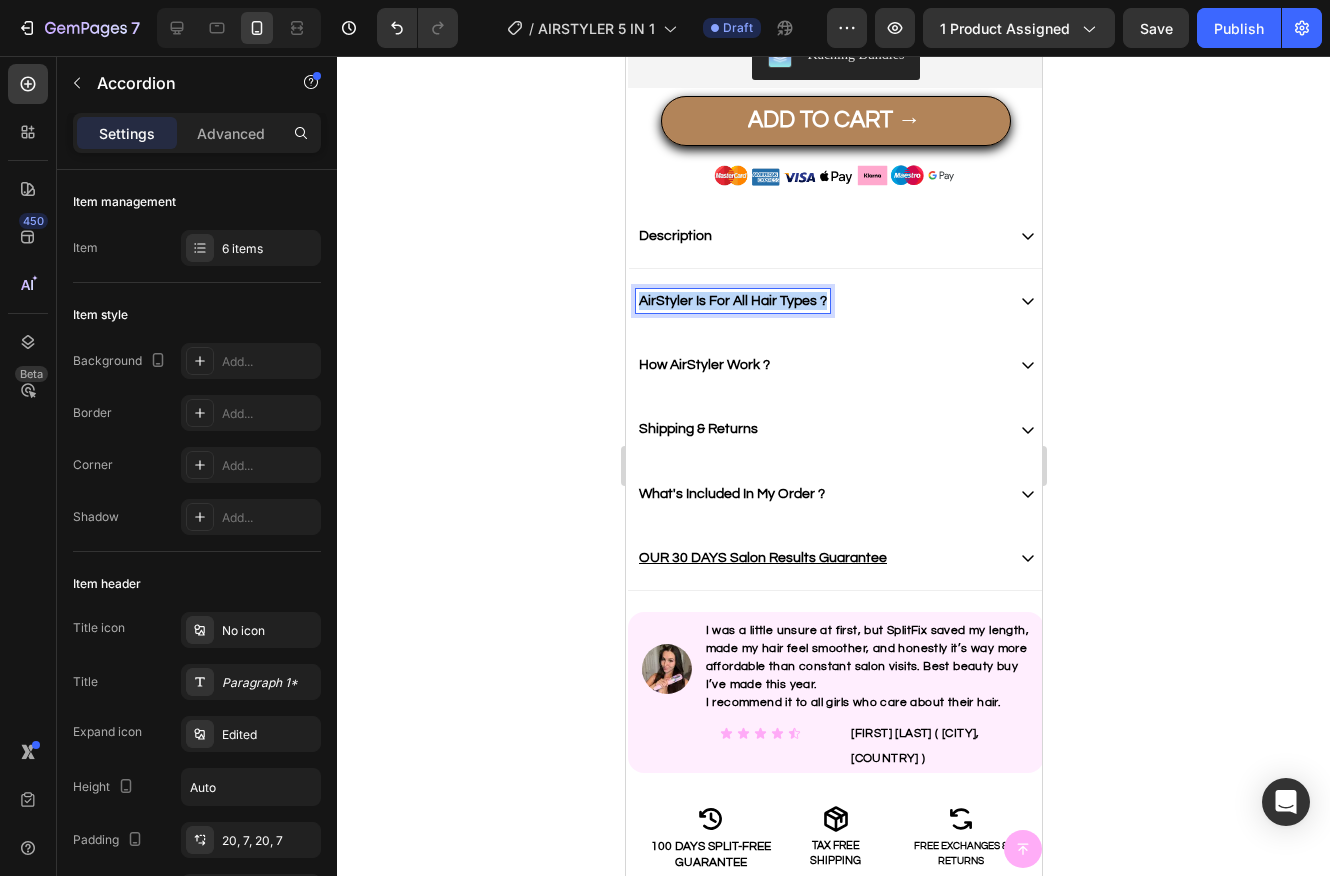 click on "AirStyler Is For All Hair Types ?" at bounding box center (732, 301) 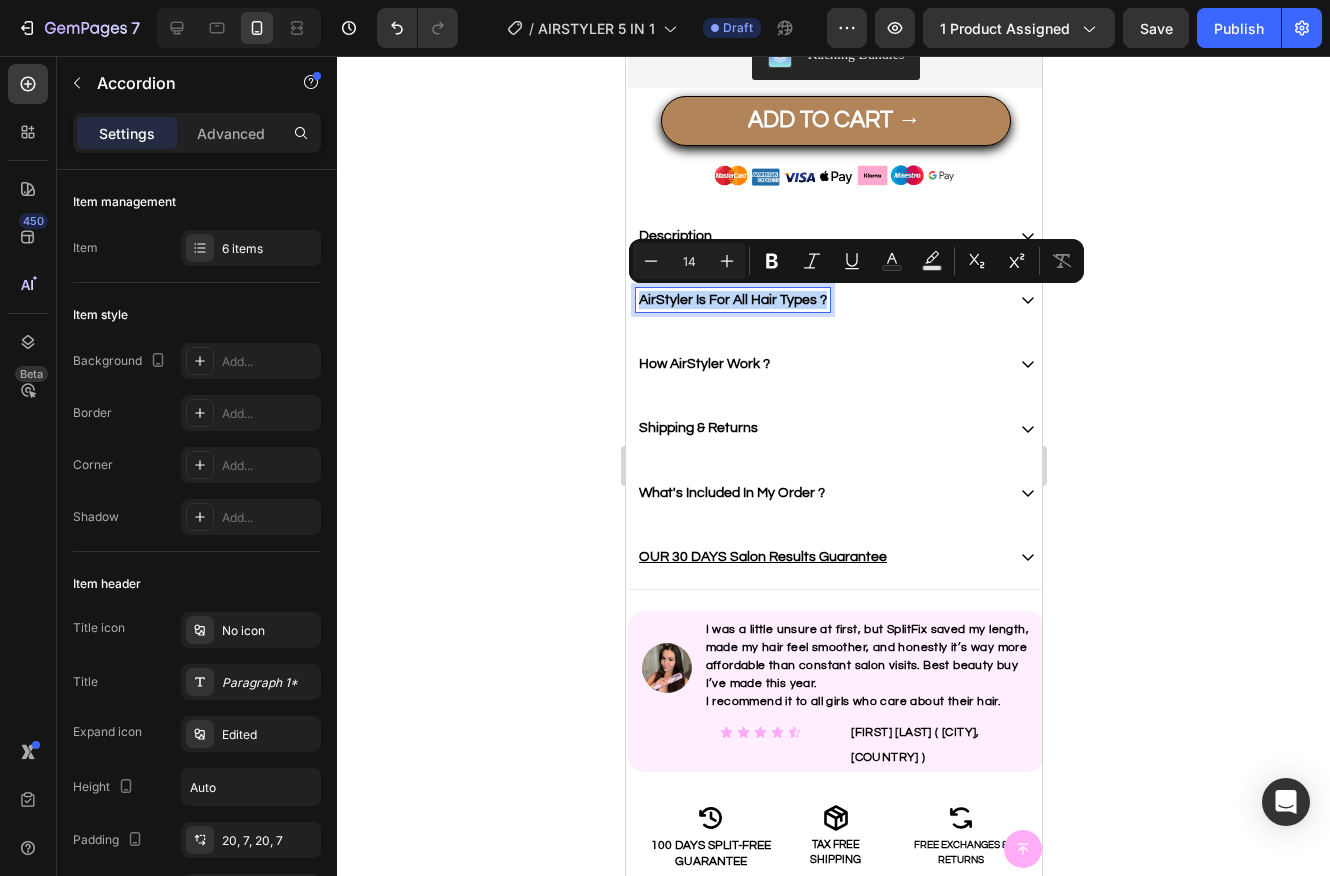 scroll, scrollTop: 838, scrollLeft: 0, axis: vertical 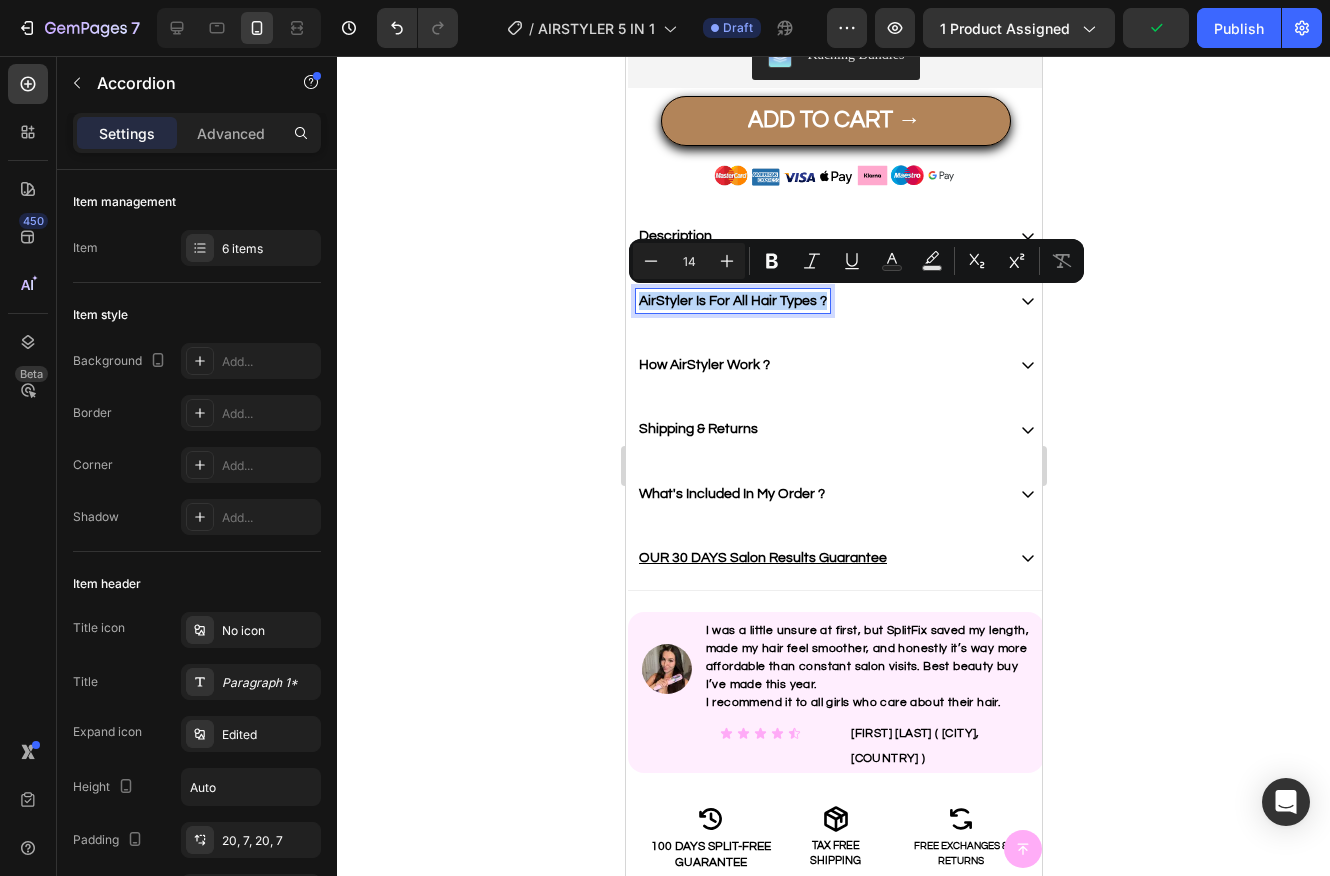 copy on "AirStyler Is For All Hair Types ?" 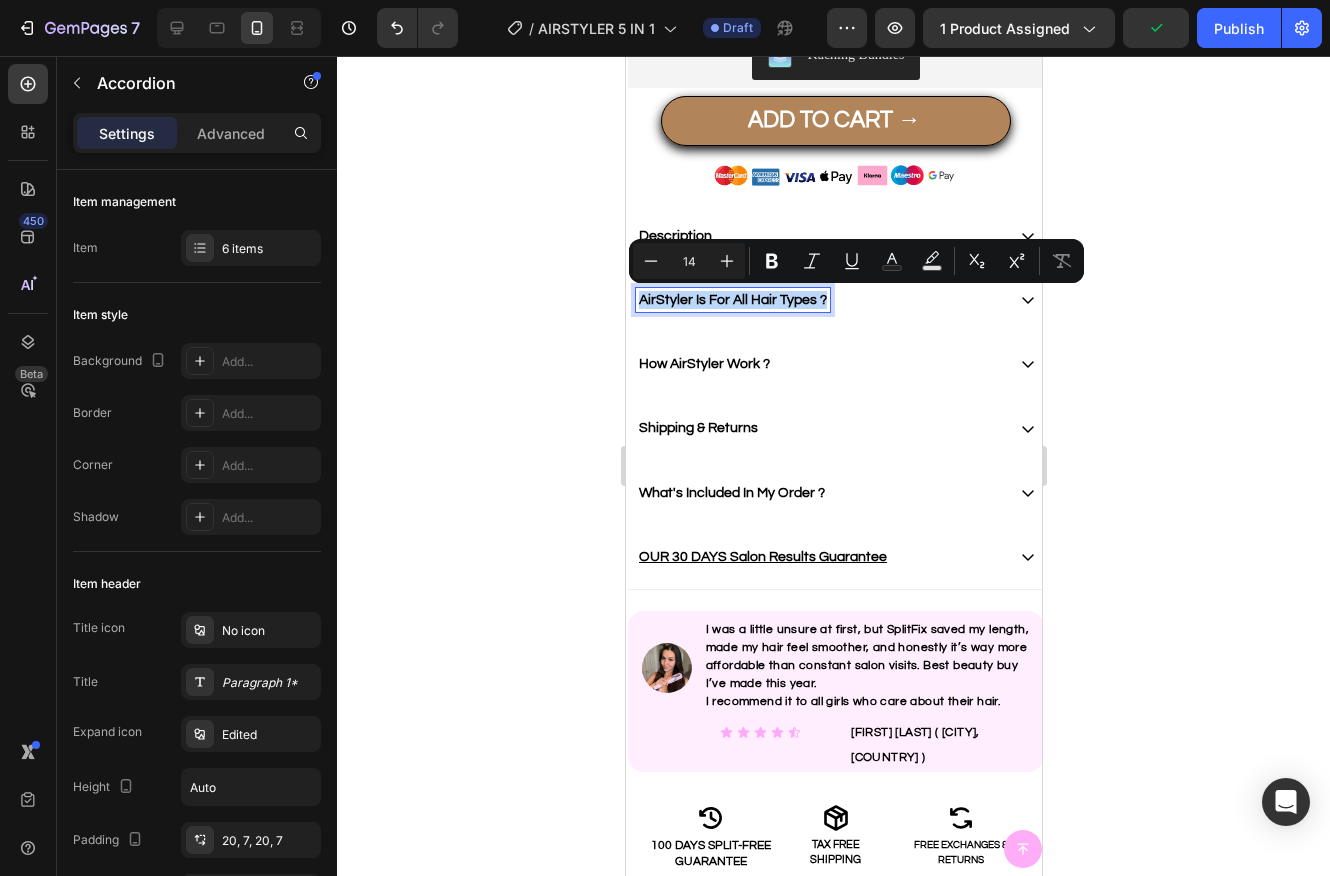 scroll, scrollTop: 838, scrollLeft: 0, axis: vertical 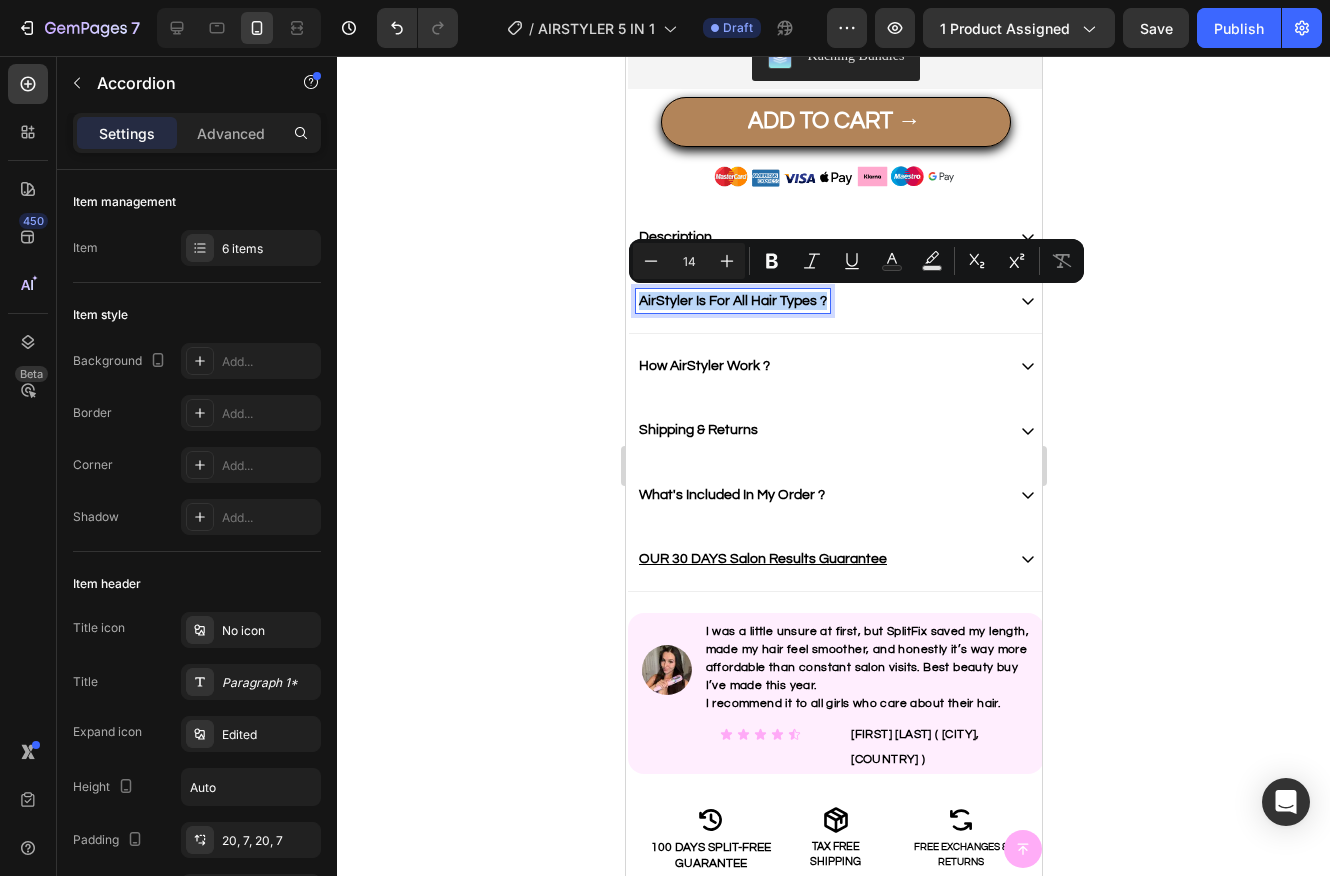 click on "How AirStyler Work ?" at bounding box center [819, 366] 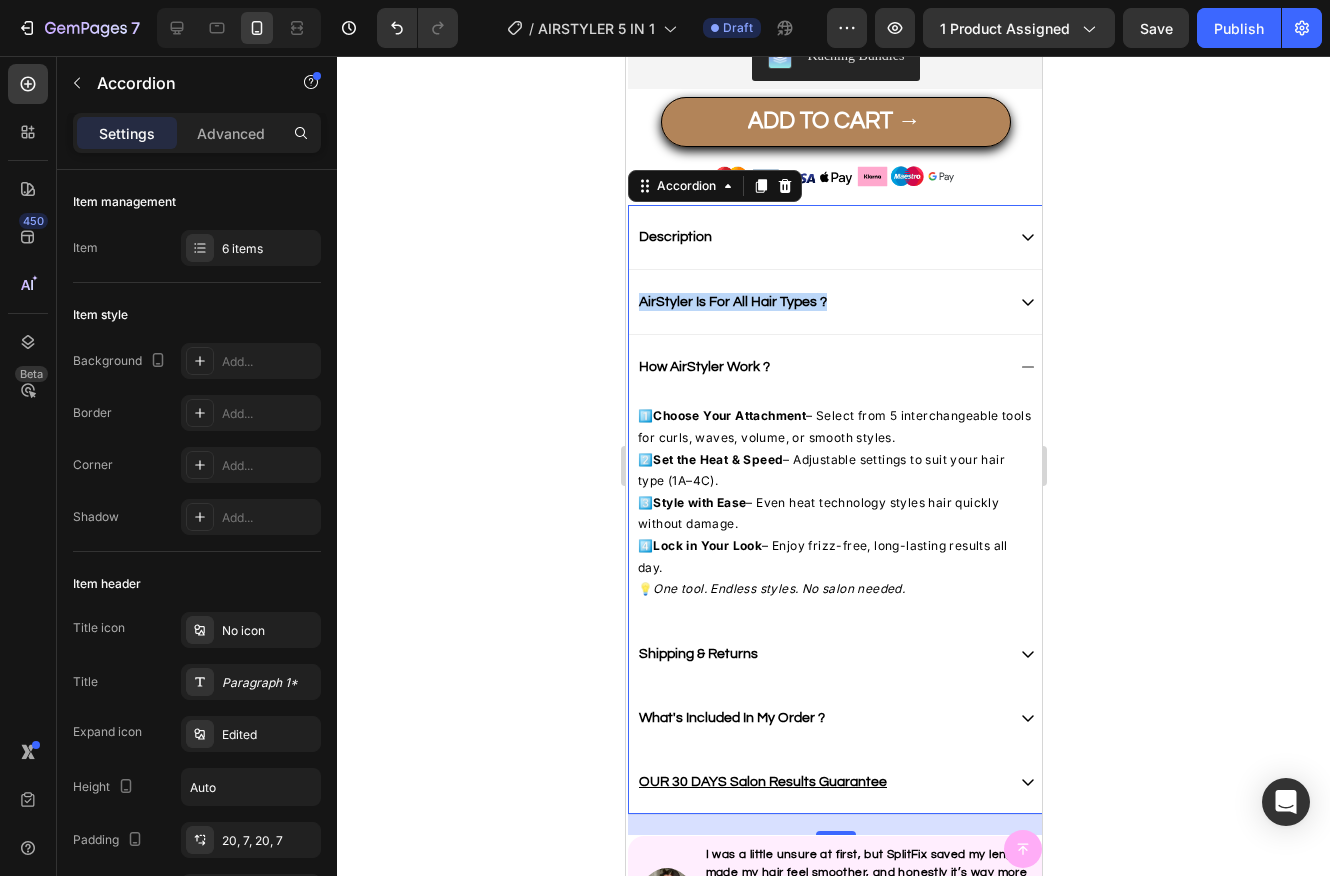 click on "AirStyler Is For All Hair Types ?" at bounding box center [819, 302] 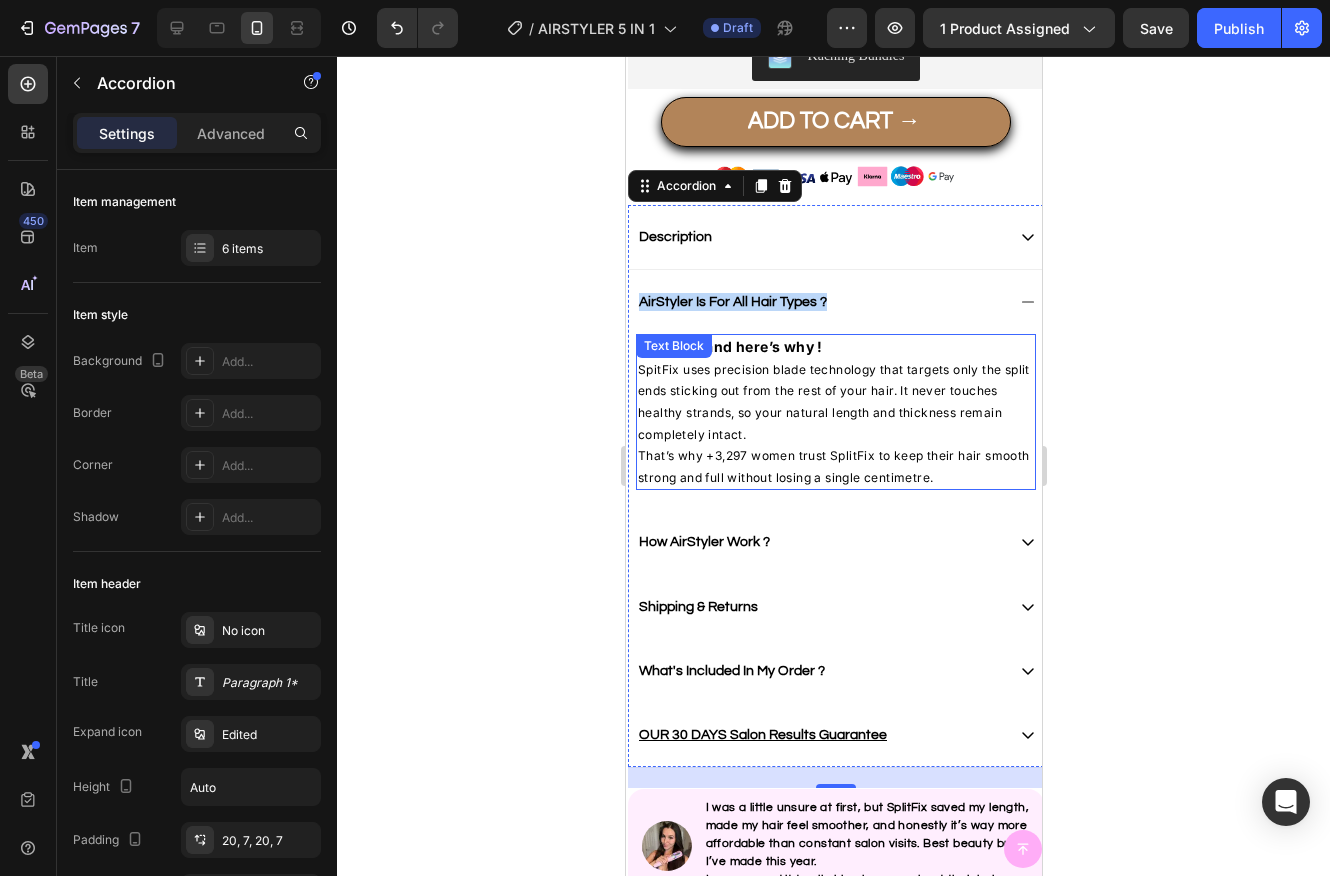 click on "SpitFix uses precision blade technology that targets only the split ends sticking out from the rest of your hair. It never touches healthy strands, so your natural length and thickness remain completely intact." at bounding box center [835, 402] 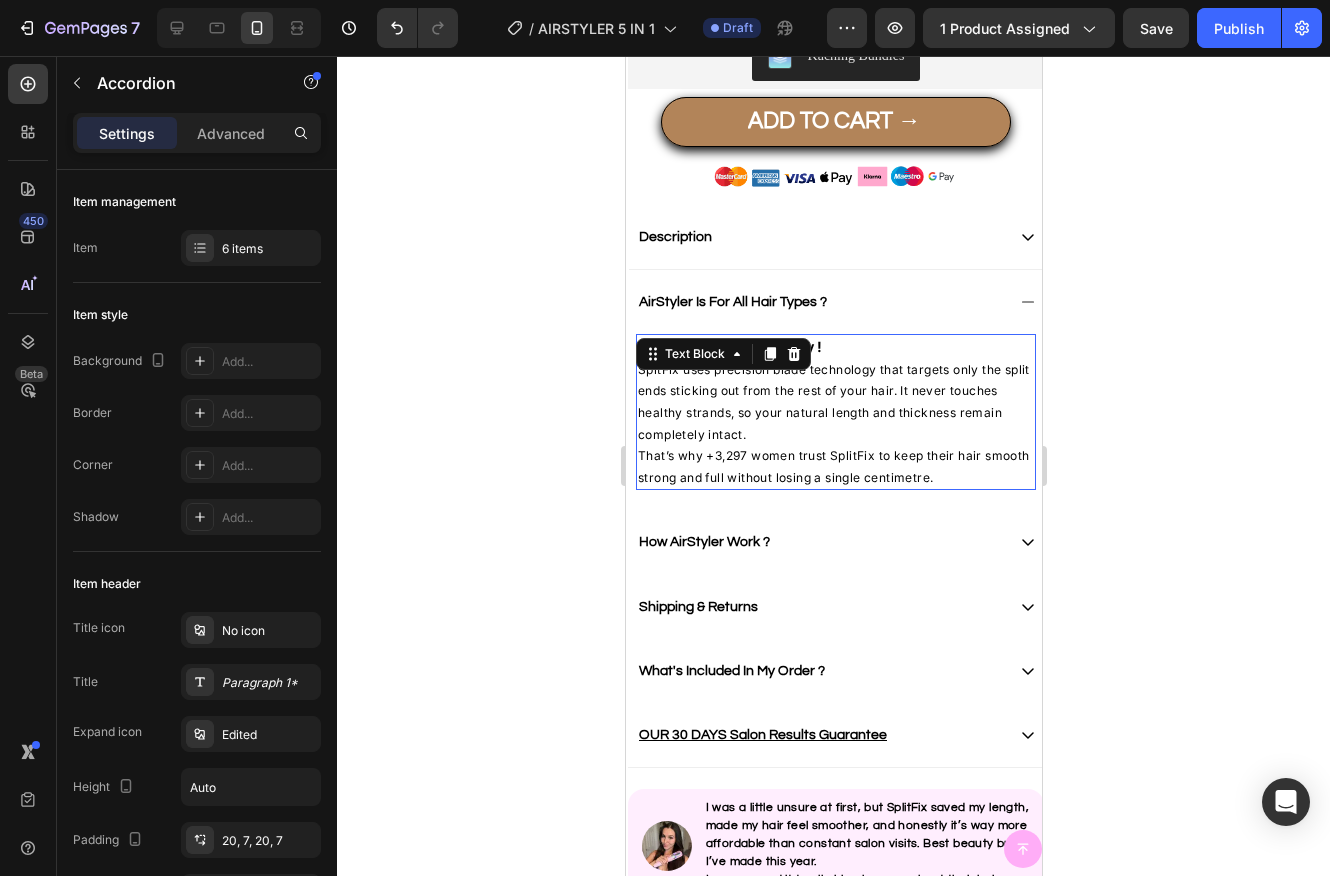 click on "SpitFix uses precision blade technology that targets only the split ends sticking out from the rest of your hair. It never touches healthy strands, so your natural length and thickness remain completely intact." at bounding box center (835, 402) 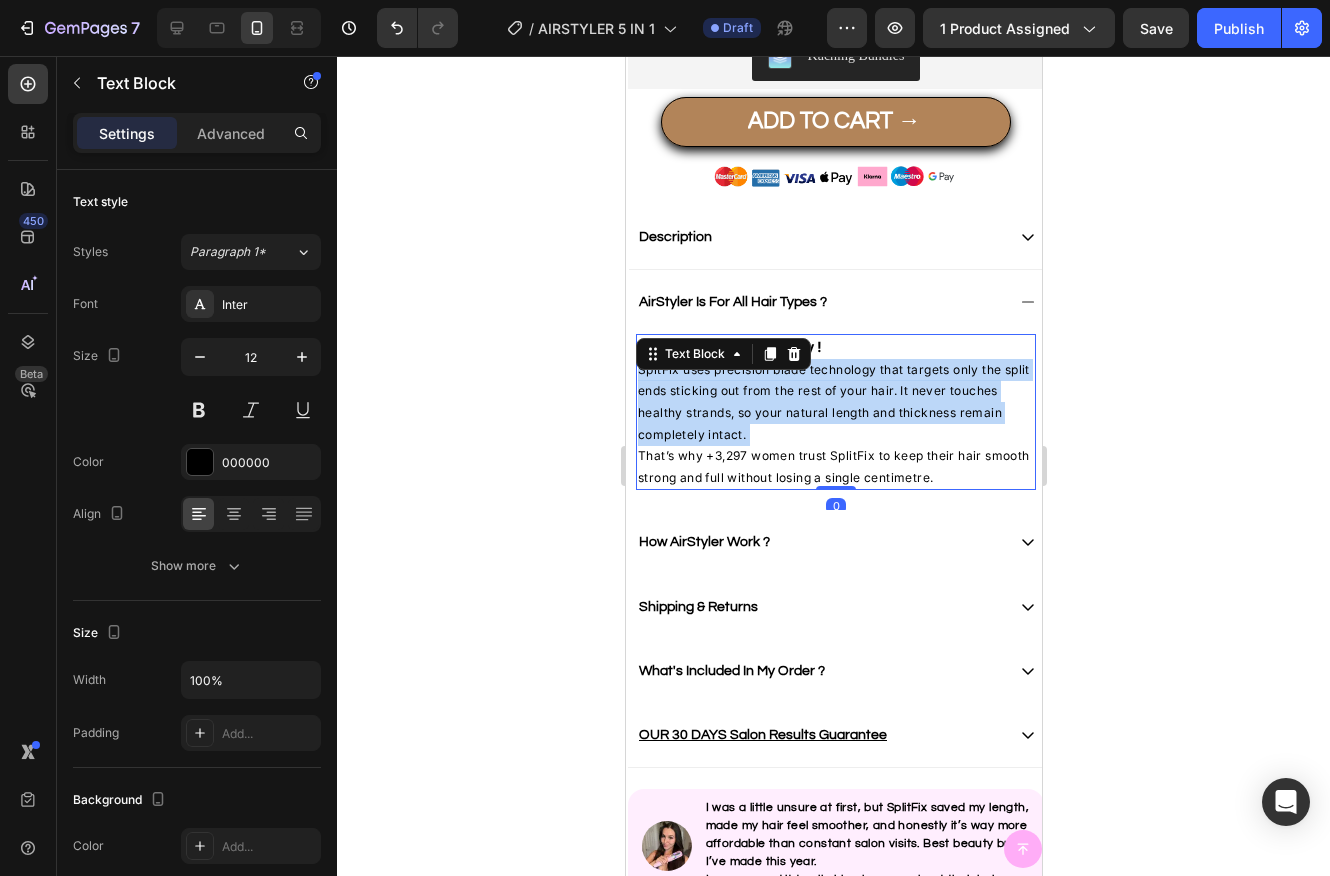 click on "SpitFix uses precision blade technology that targets only the split ends sticking out from the rest of your hair. It never touches healthy strands, so your natural length and thickness remain completely intact." at bounding box center [835, 402] 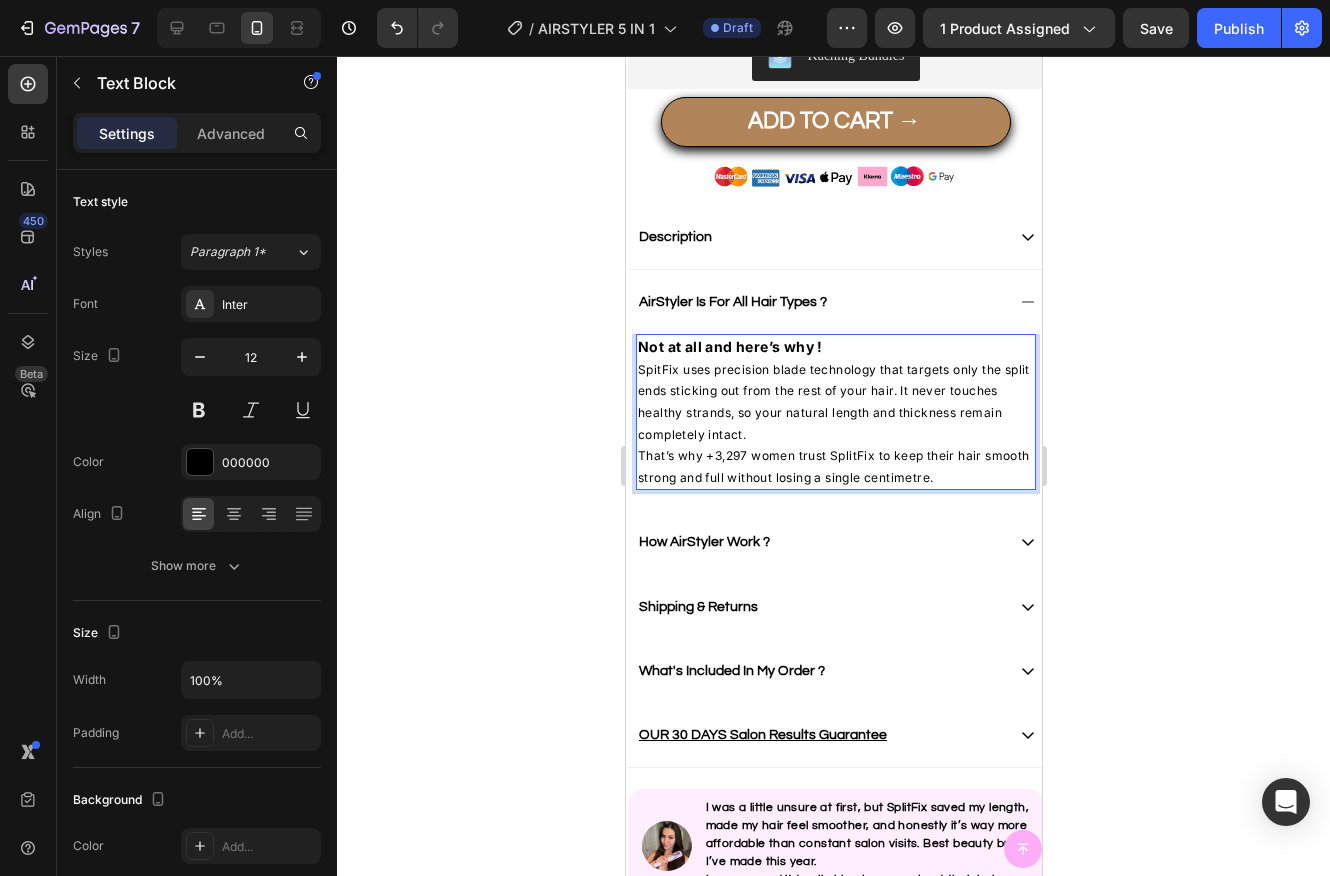 click on "That’s why +3,297 women trust SplitFix to keep their hair smooth strong and full without losing a single centimetre." at bounding box center (835, 466) 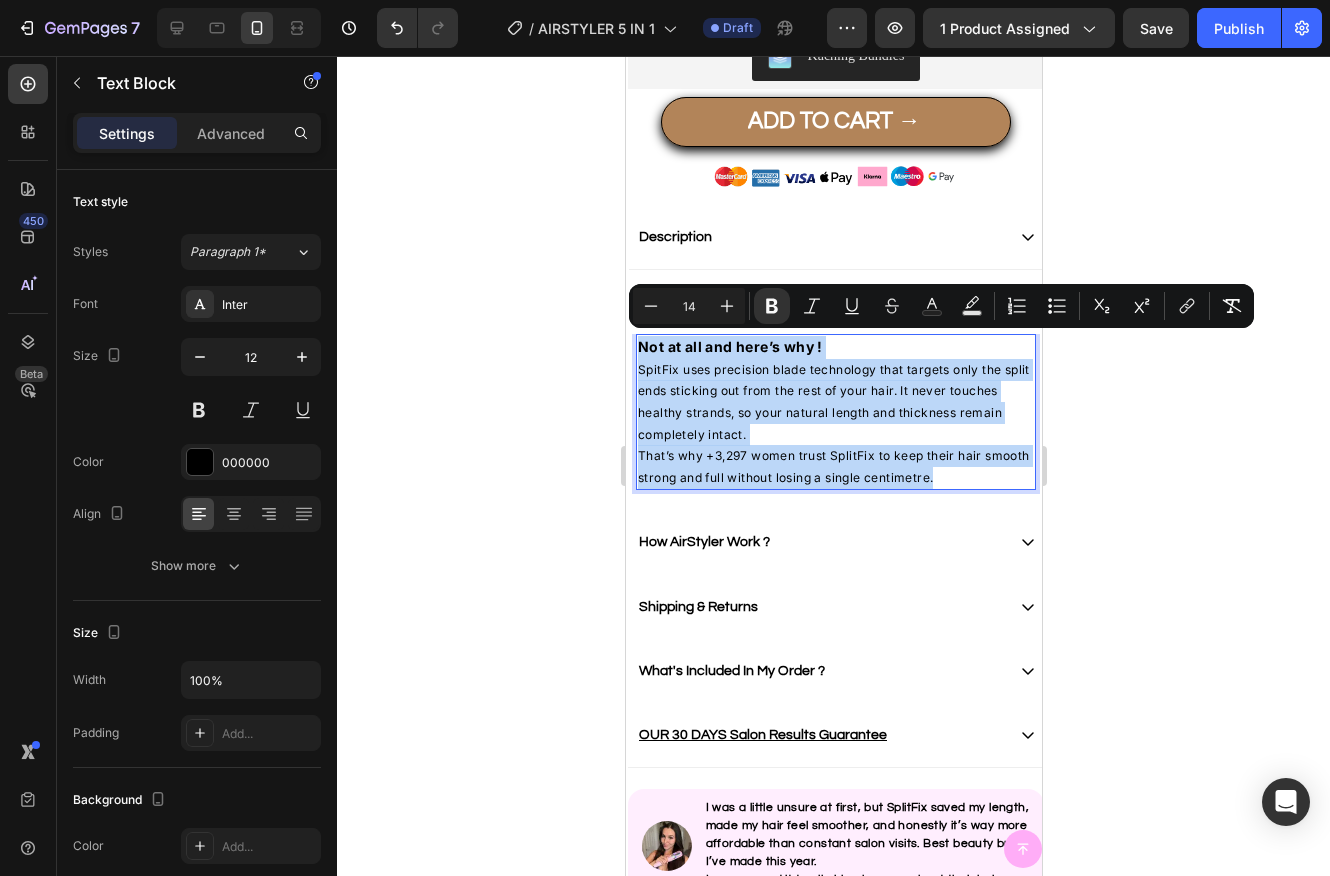 drag, startPoint x: 934, startPoint y: 472, endPoint x: 623, endPoint y: 344, distance: 336.31088 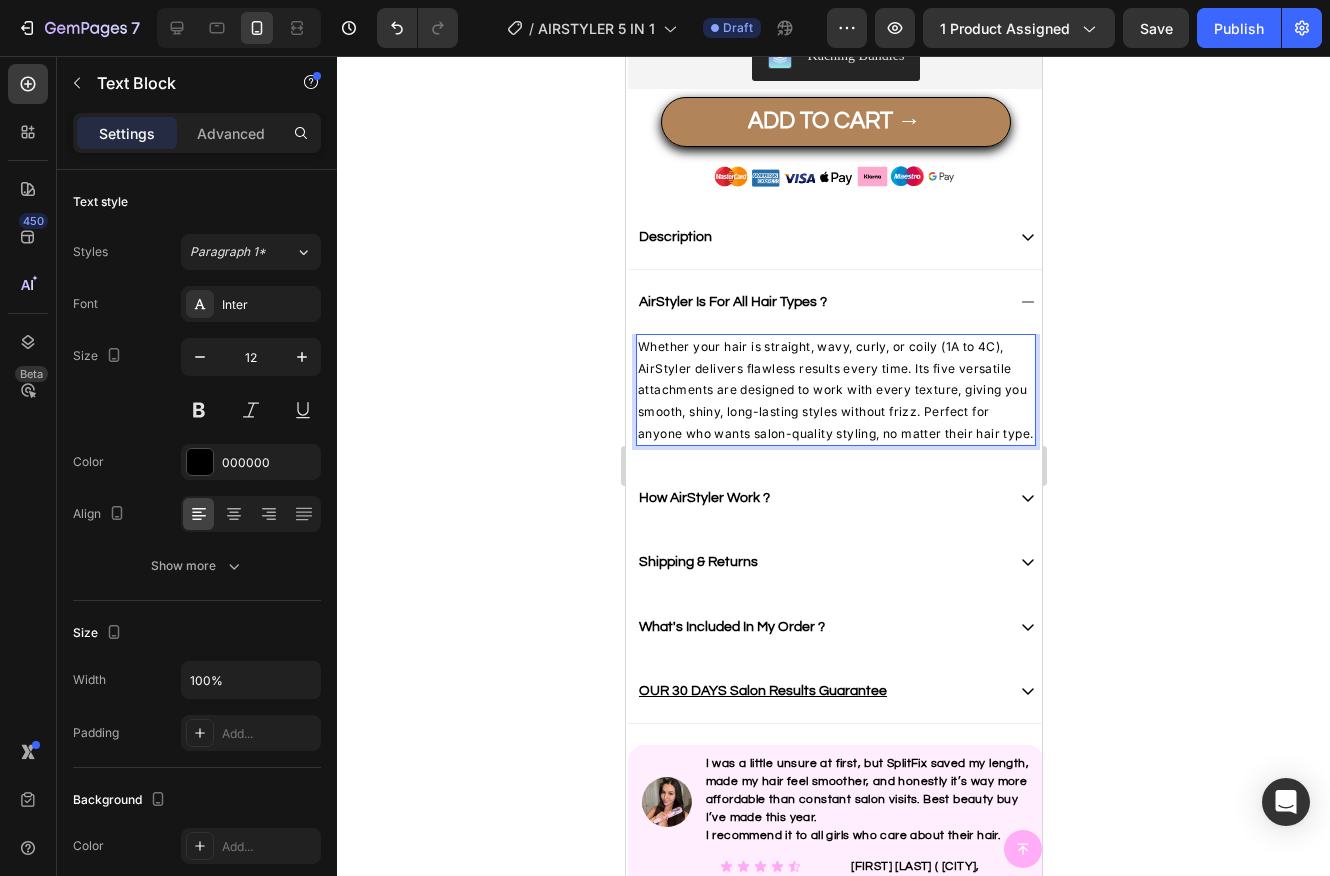 click on "Whether your hair is straight, wavy, curly, or coily (1A to 4C), AirStyler delivers flawless results every time. Its five versatile attachments are designed to work with every texture, giving you smooth, shiny, long-lasting styles without frizz. Perfect for anyone who wants salon-quality styling, no matter their hair type." at bounding box center (835, 390) 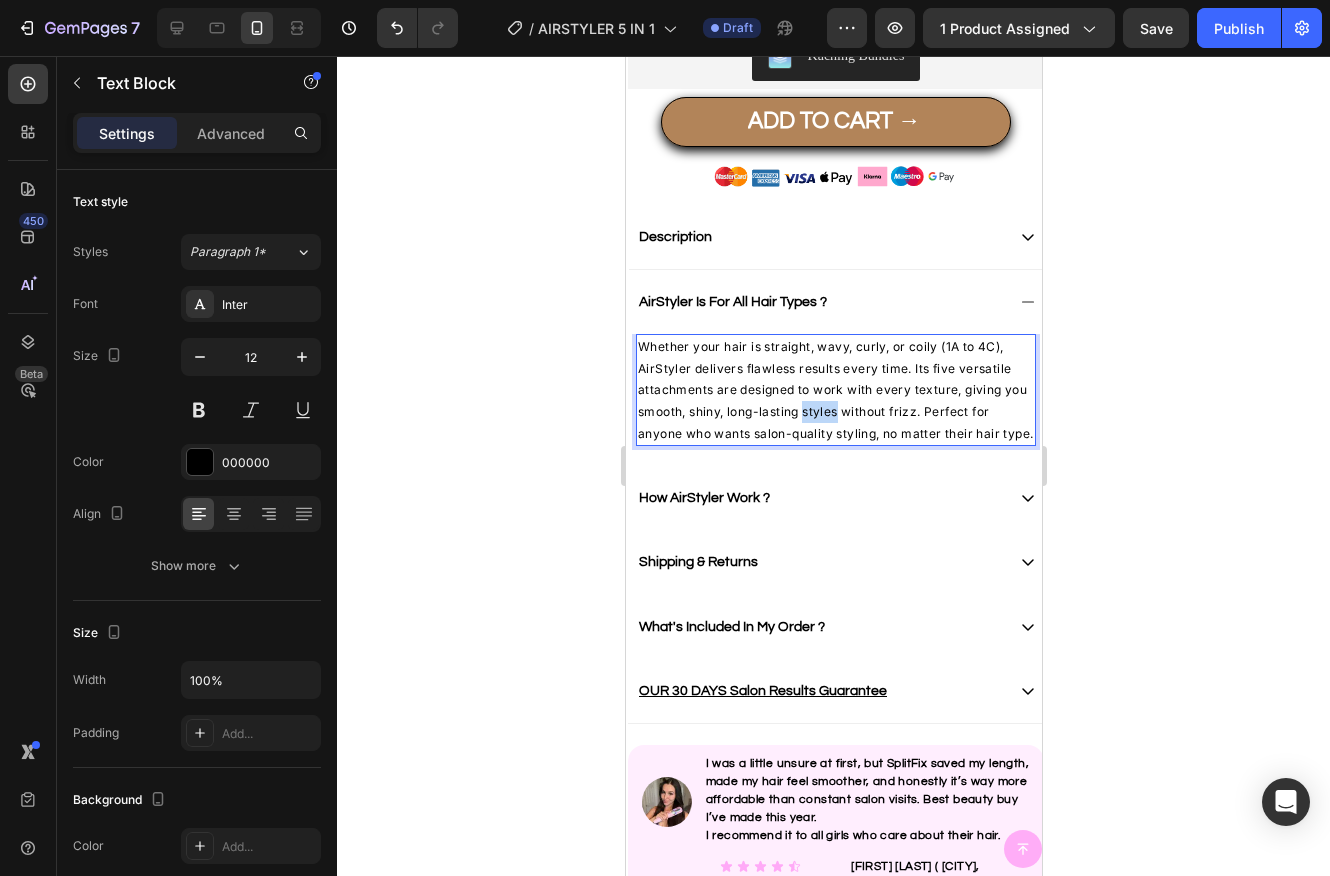 click on "Whether your hair is straight, wavy, curly, or coily (1A to 4C), AirStyler delivers flawless results every time. Its five versatile attachments are designed to work with every texture, giving you smooth, shiny, long-lasting styles without frizz. Perfect for anyone who wants salon-quality styling, no matter their hair type." at bounding box center [835, 390] 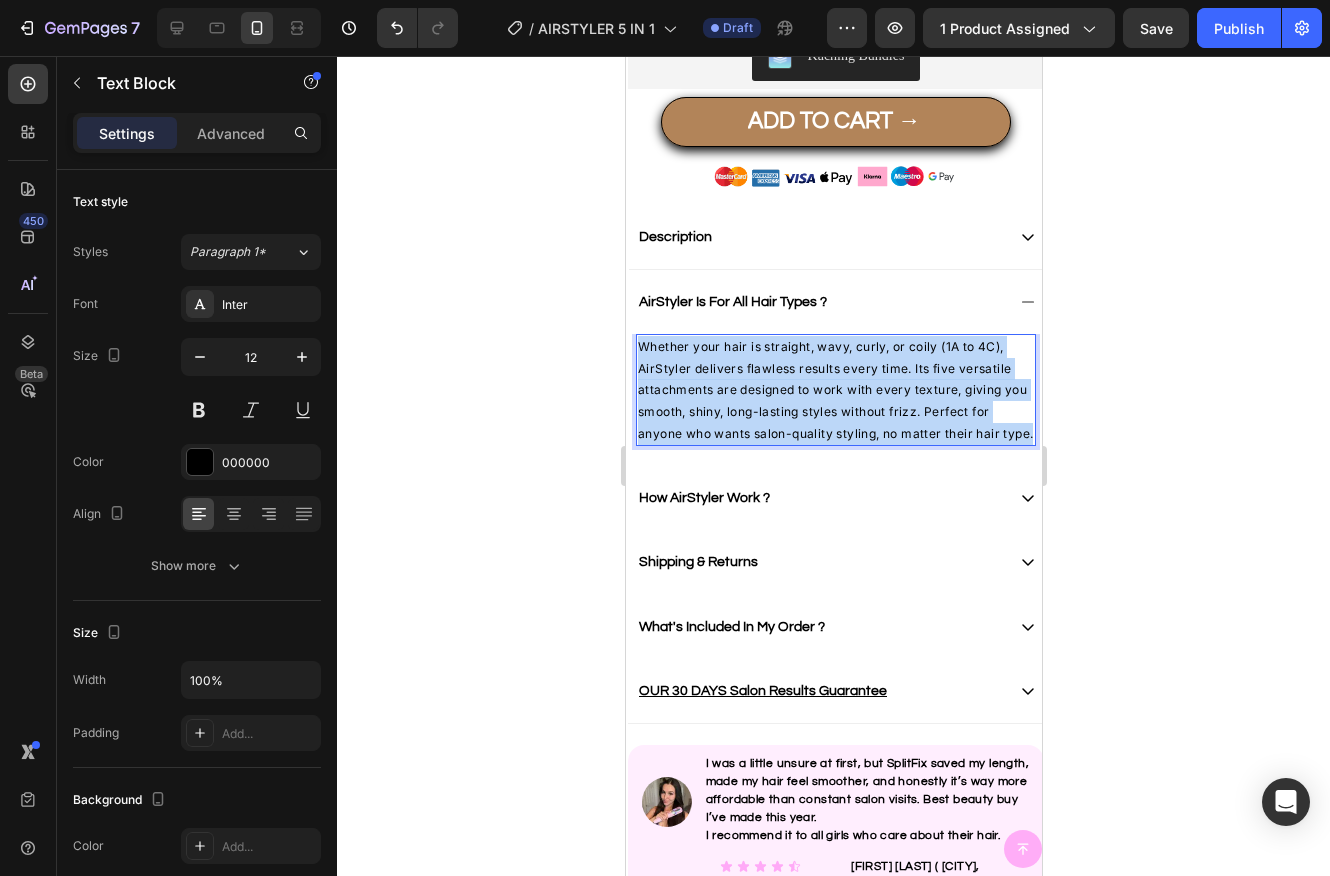 click on "Whether your hair is straight, wavy, curly, or coily (1A to 4C), AirStyler delivers flawless results every time. Its five versatile attachments are designed to work with every texture, giving you smooth, shiny, long-lasting styles without frizz. Perfect for anyone who wants salon-quality styling, no matter their hair type." at bounding box center (835, 390) 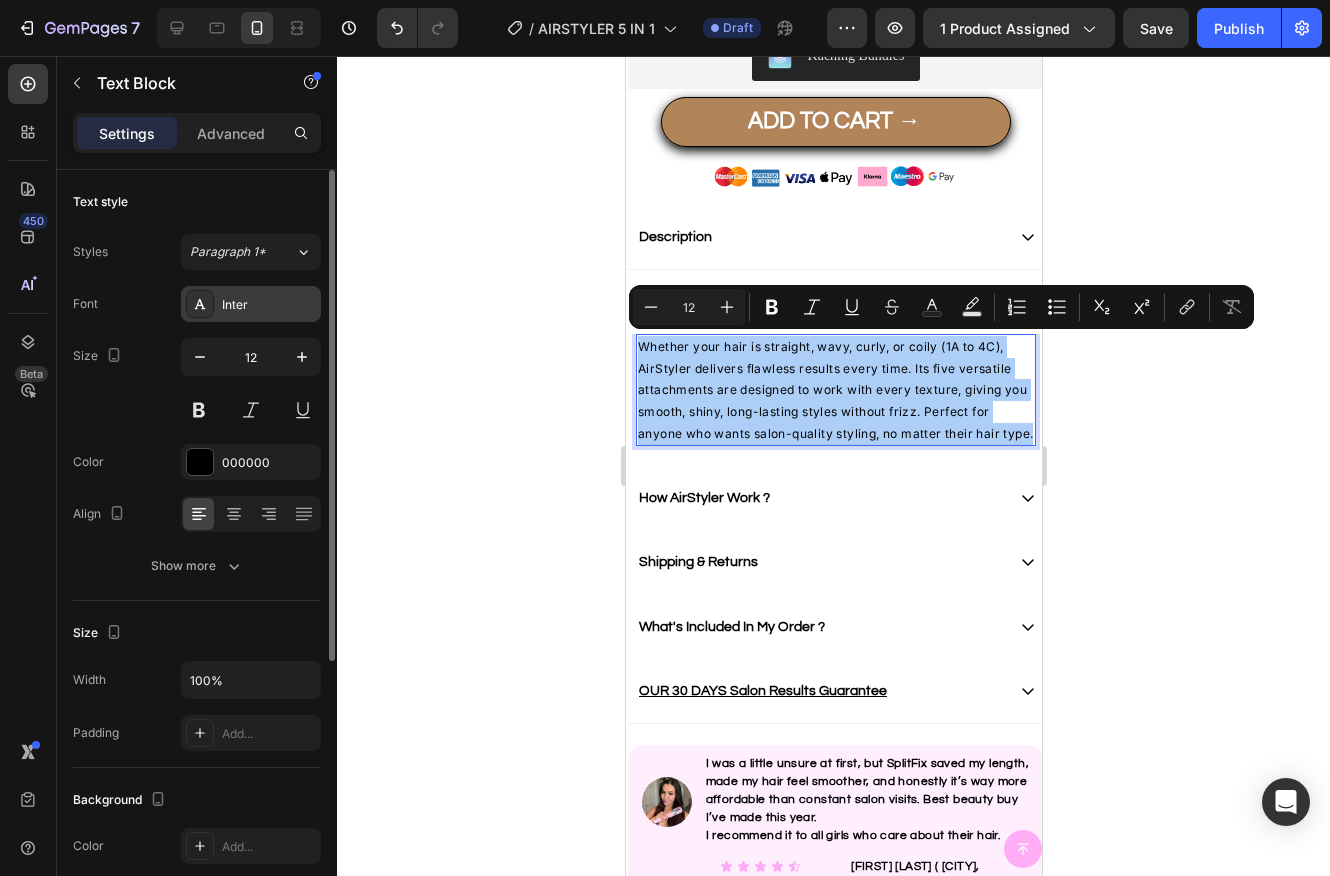 click on "Inter" at bounding box center (269, 305) 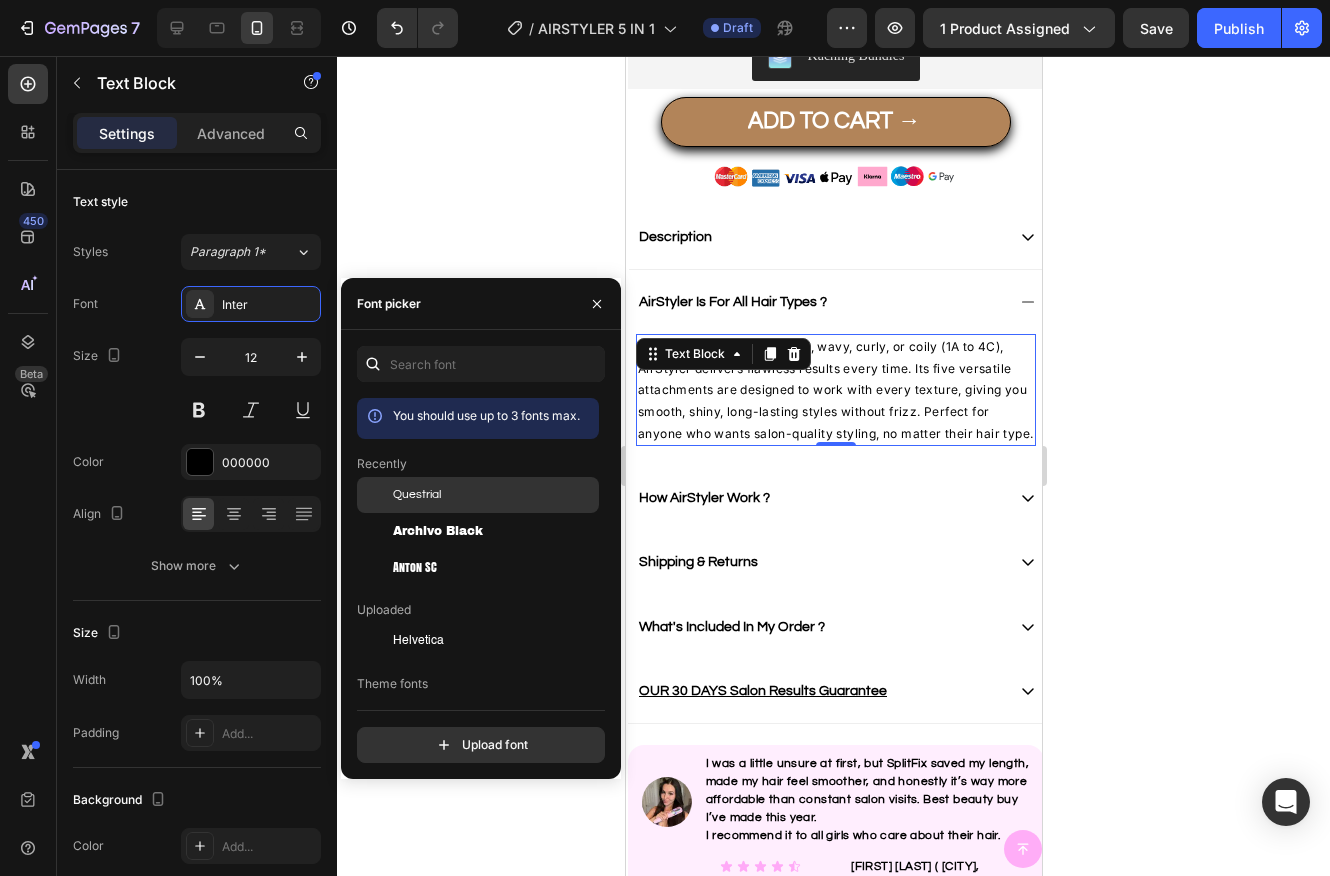 click on "Questrial" at bounding box center (417, 495) 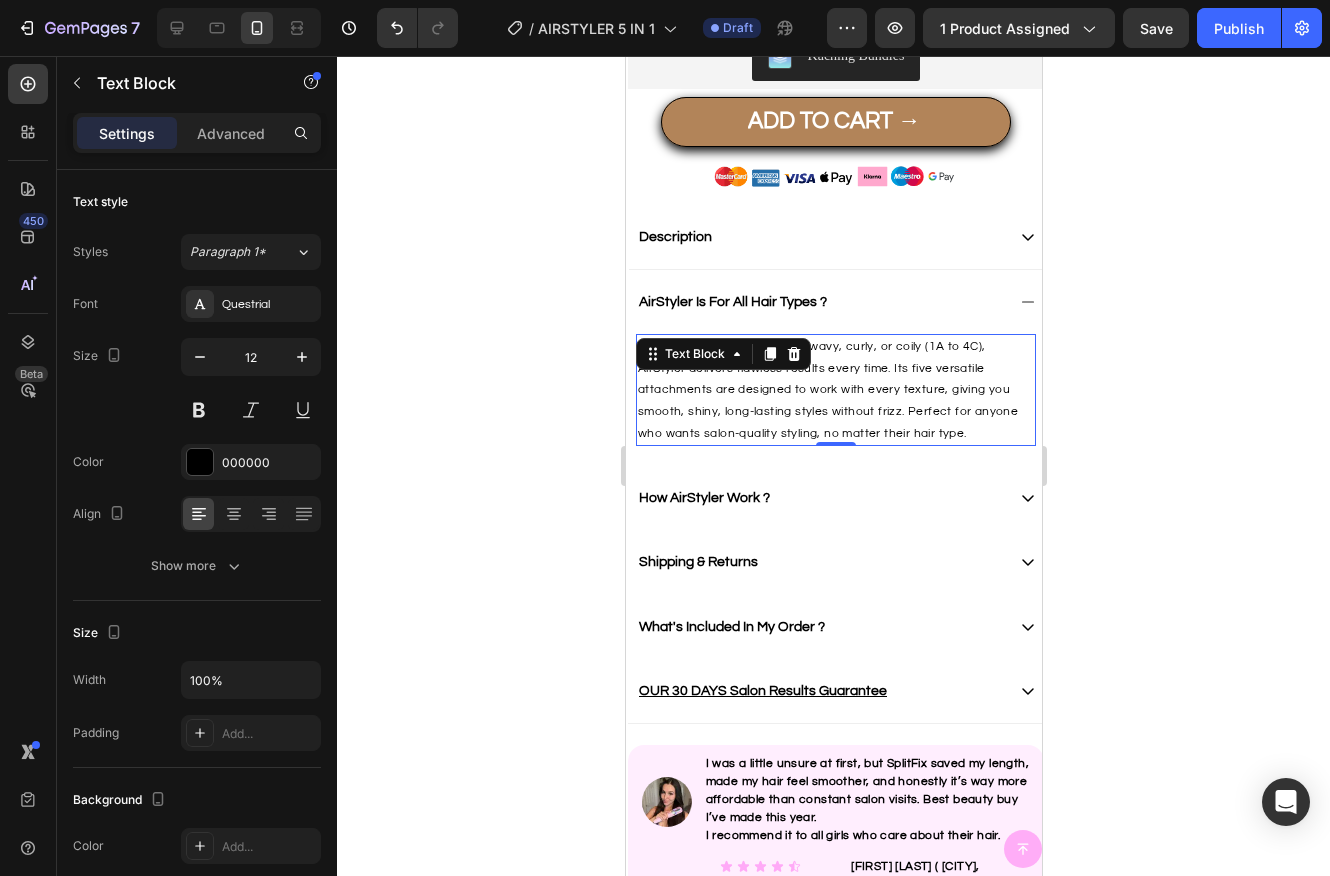 click 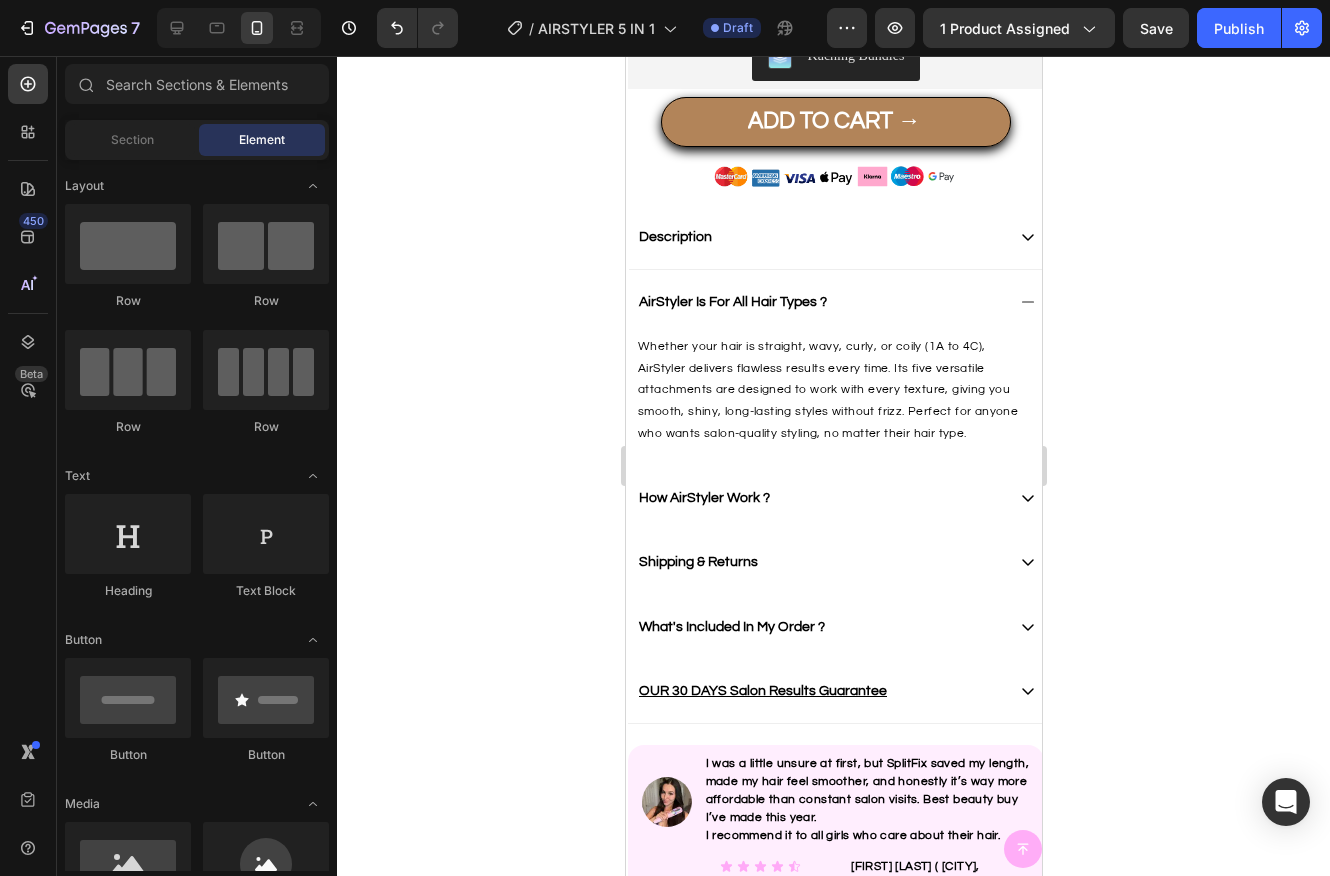 click 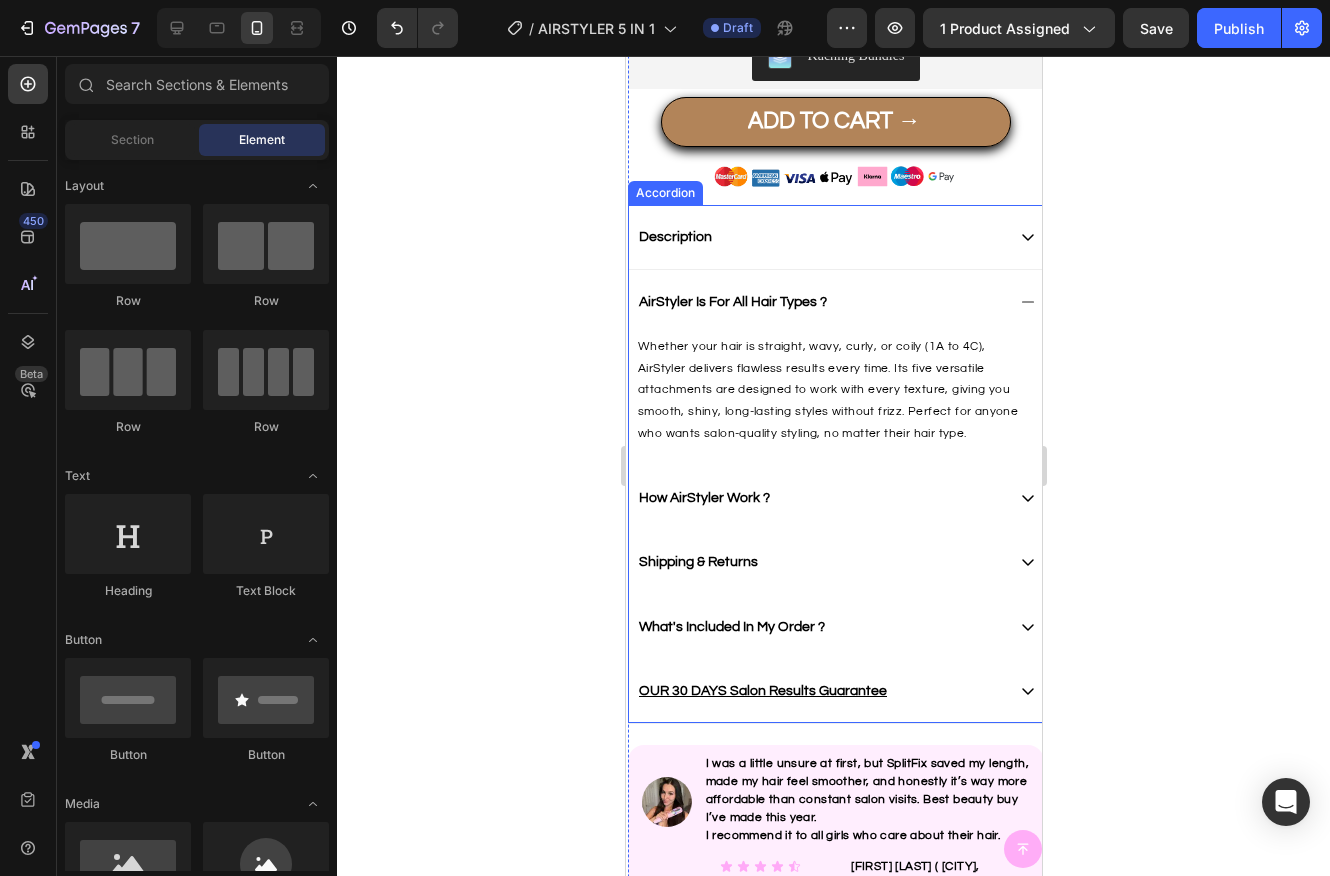 click on "AirStyler Is For All Hair Types ?" at bounding box center (819, 302) 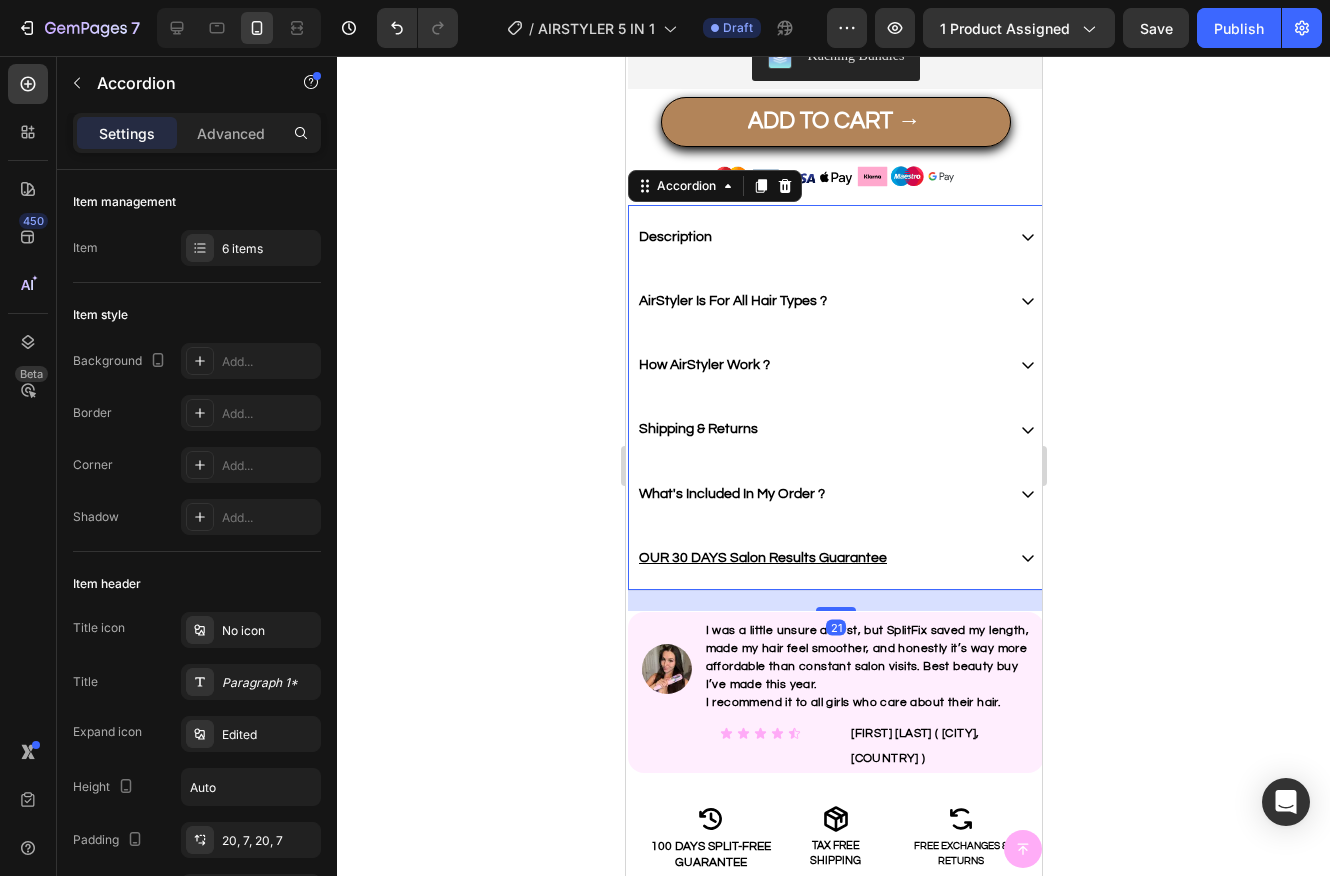 click 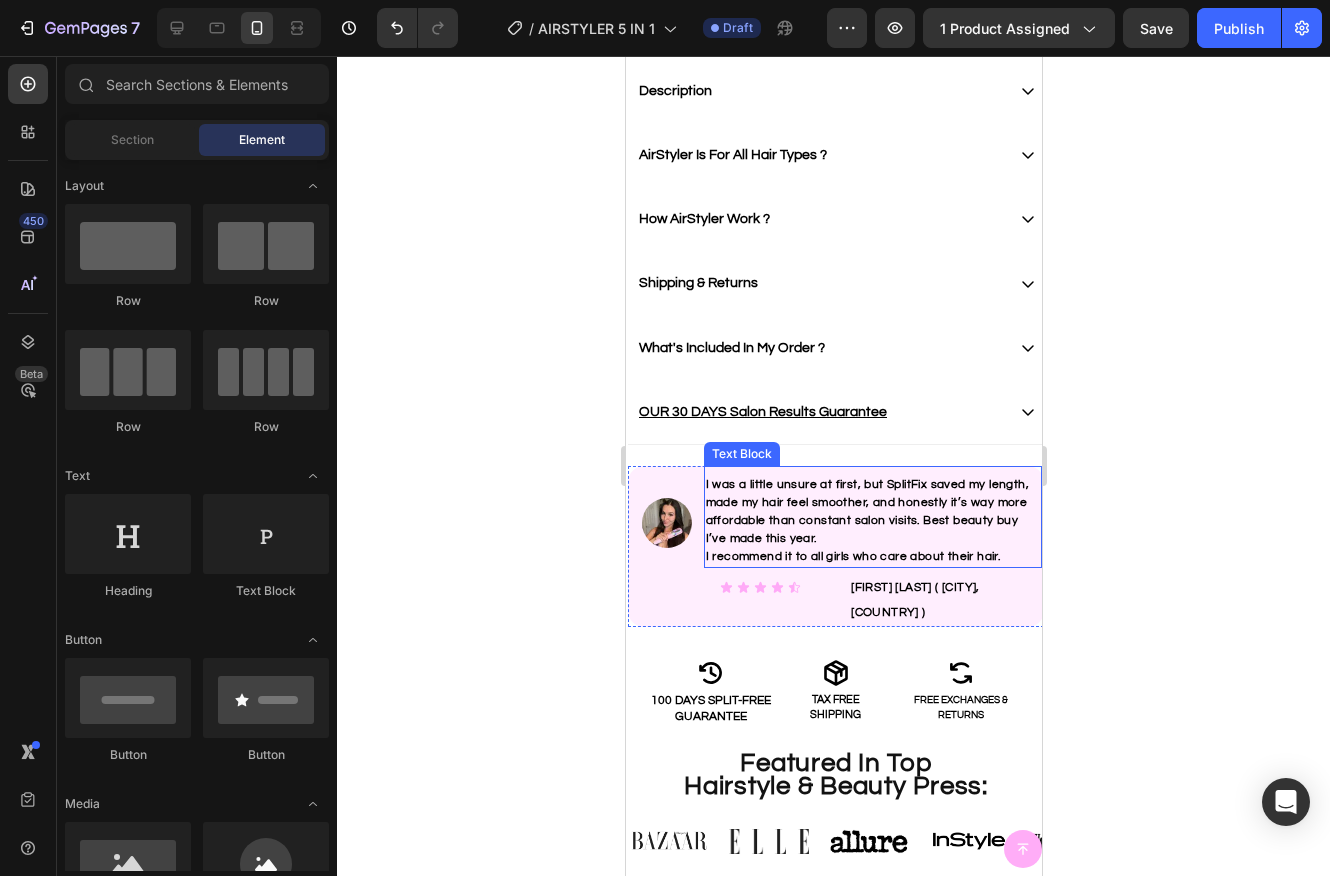 scroll, scrollTop: 990, scrollLeft: 0, axis: vertical 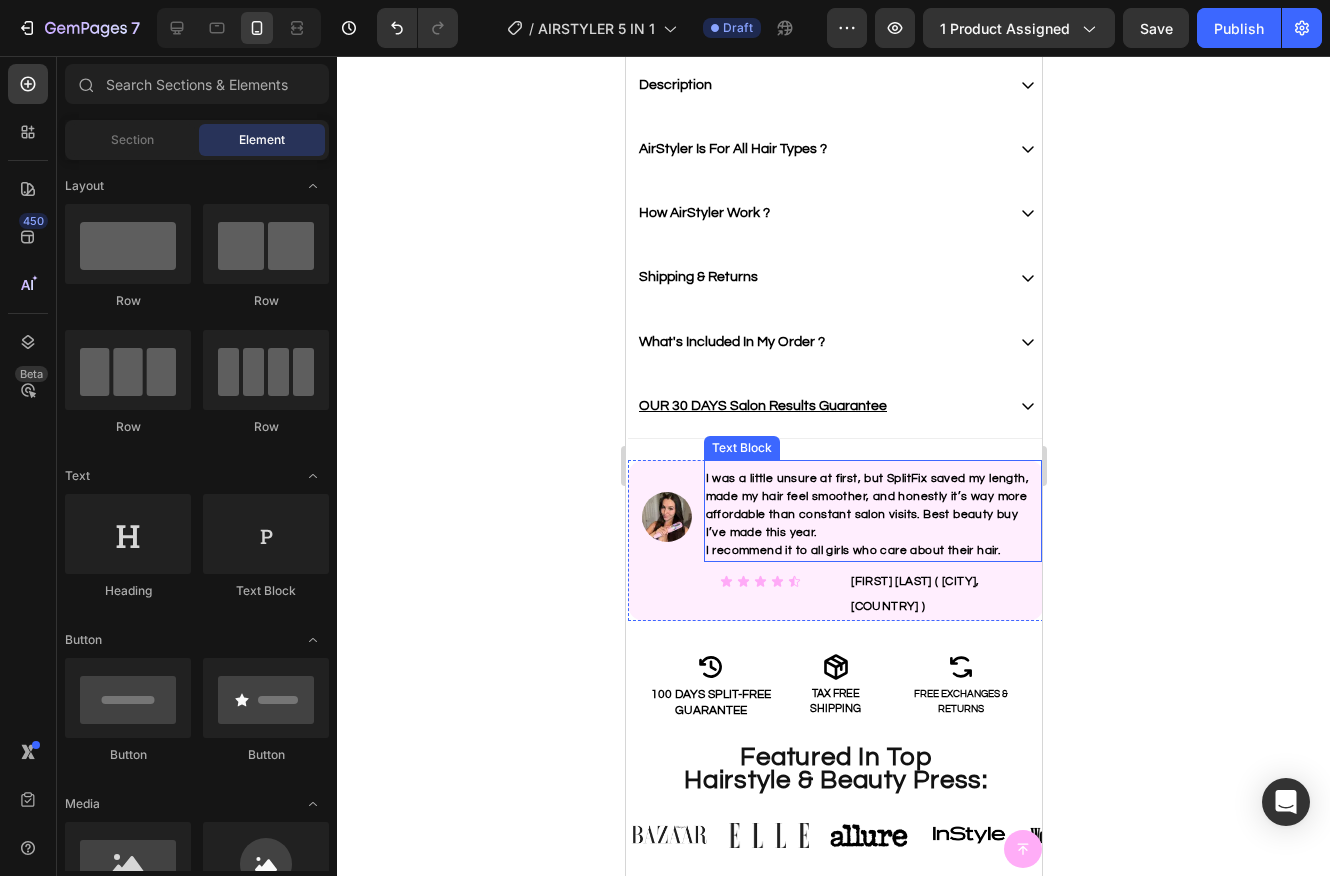 click on "I was a little unsure at first, but SplitFix saved my length, made my hair feel smoother, and honestly it’s way more affordable than constant salon visits. Best beauty buy I’ve made this year." at bounding box center (868, 506) 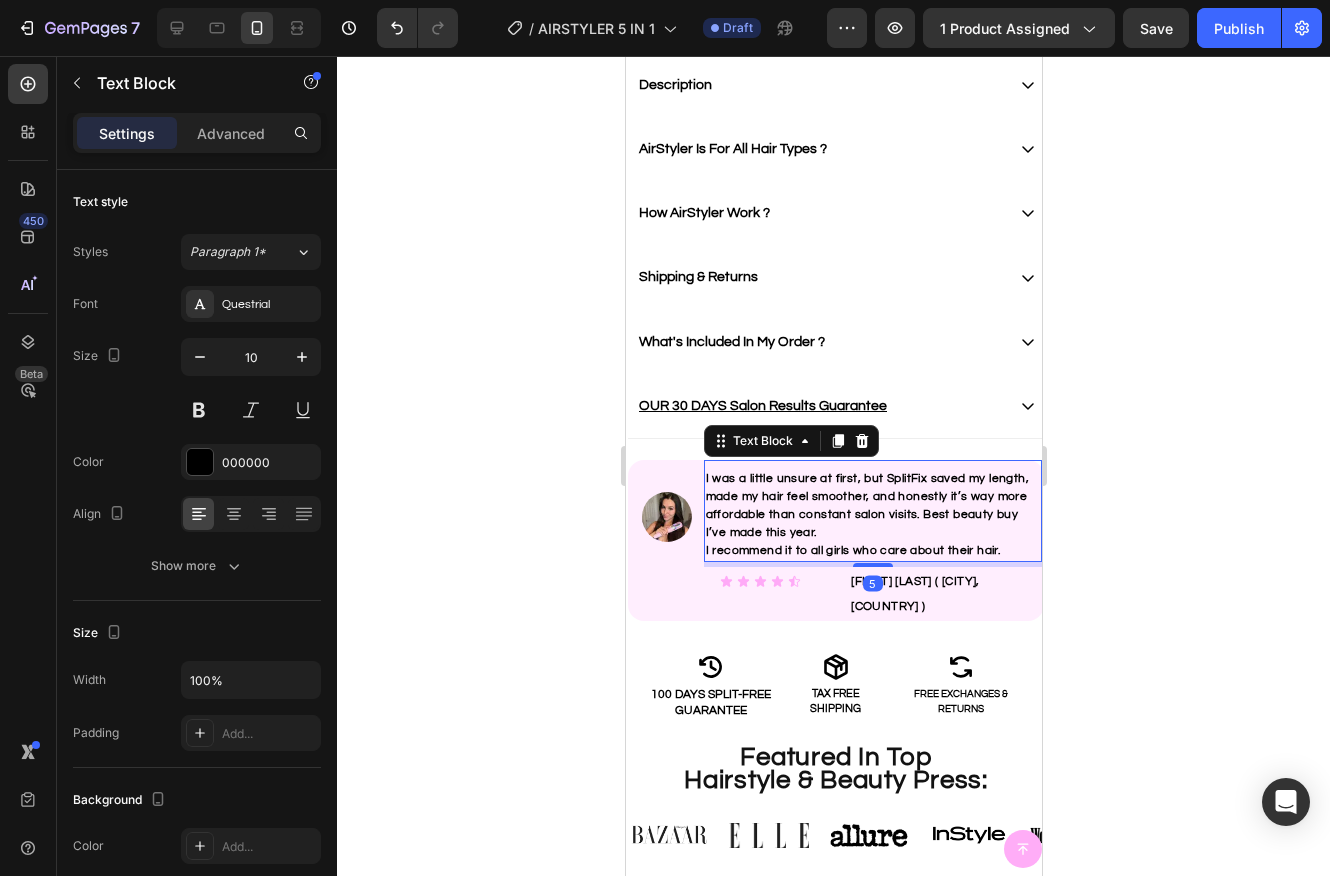 click on "I was a little unsure at first, but SplitFix saved my length, made my hair feel smoother, and honestly it’s way more affordable than constant salon visits. Best beauty buy I’ve made this year." at bounding box center (868, 506) 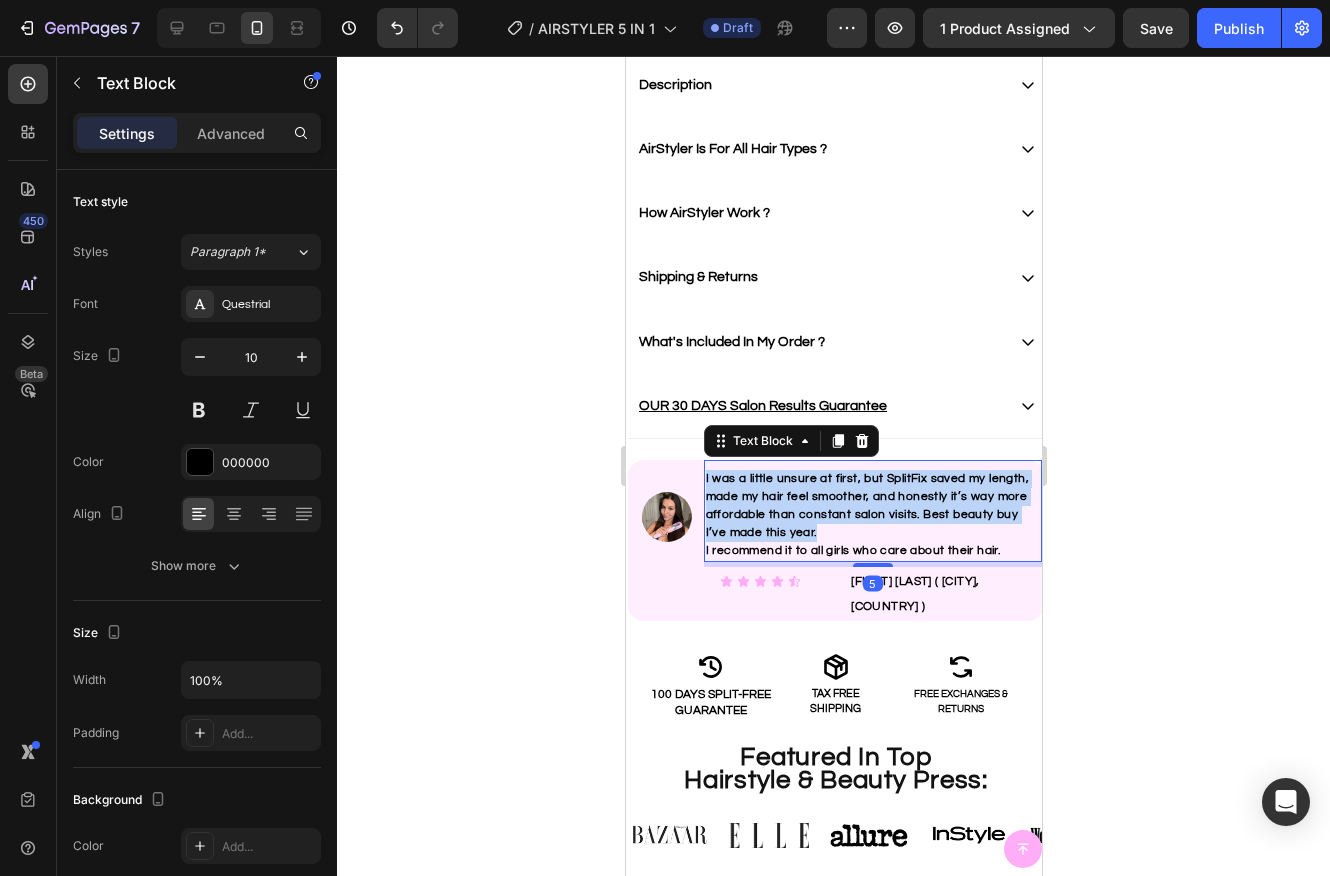 click on "I was a little unsure at first, but SplitFix saved my length, made my hair feel smoother, and honestly it’s way more affordable than constant salon visits. Best beauty buy I’ve made this year." at bounding box center (868, 506) 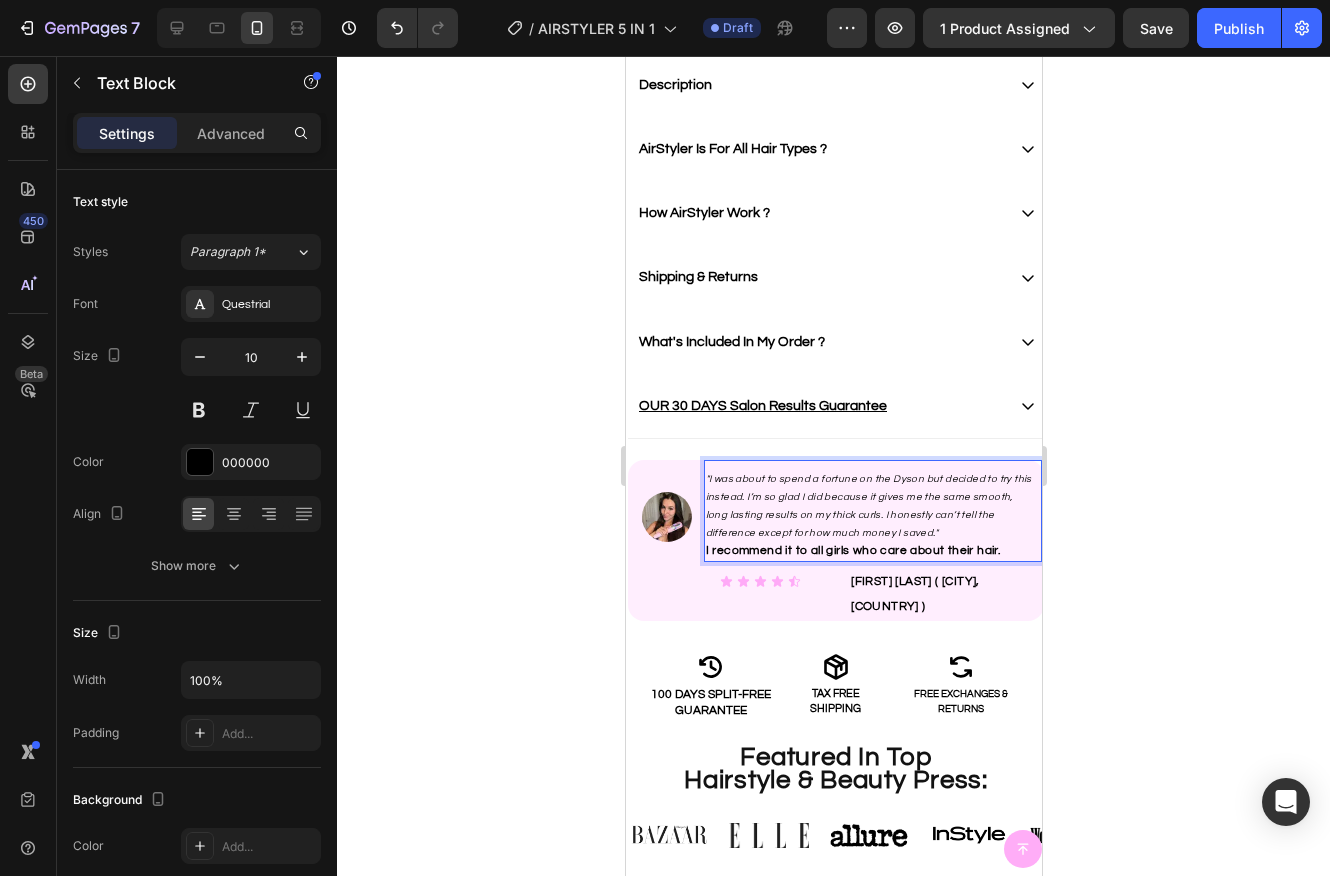 scroll, scrollTop: 991, scrollLeft: 0, axis: vertical 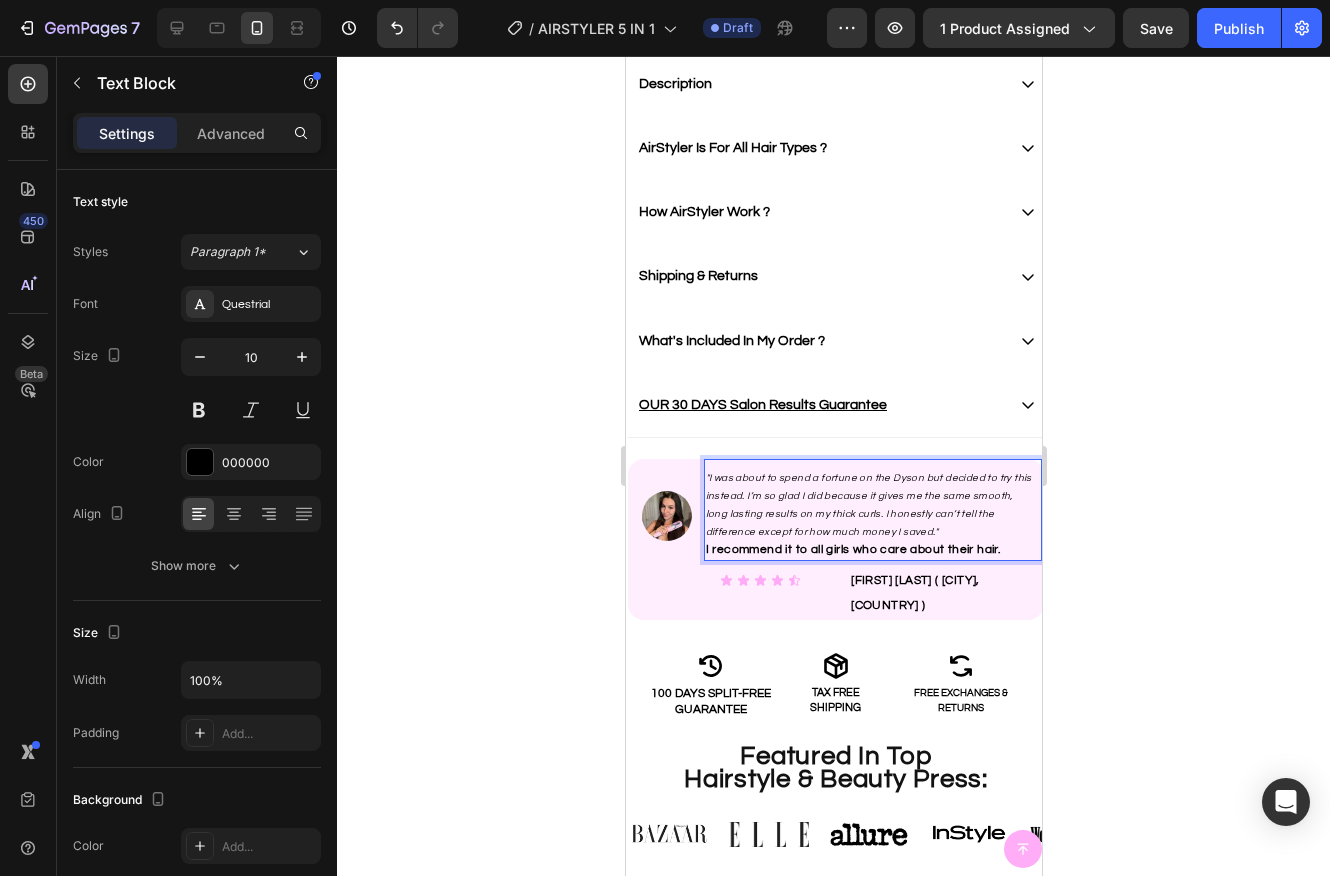 click on ""I was about to spend a fortune on the Dyson but decided to try this instead. I’m so glad I did because it gives me the same smooth, long lasting results on my thick curls. I honestly can’t tell the difference except for how much money I saved."" at bounding box center [868, 505] 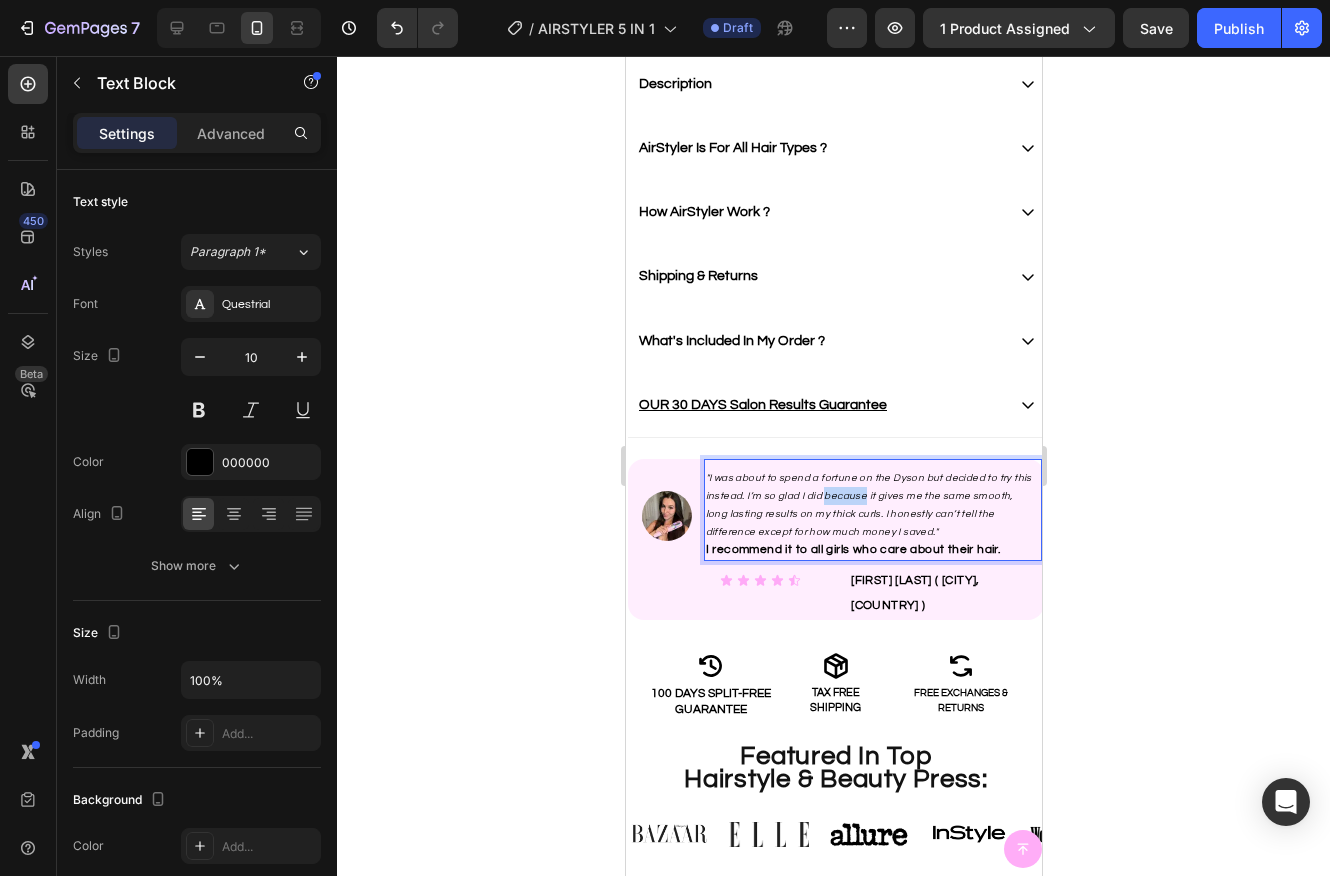 click on ""I was about to spend a fortune on the Dyson but decided to try this instead. I’m so glad I did because it gives me the same smooth, long lasting results on my thick curls. I honestly can’t tell the difference except for how much money I saved."" at bounding box center (868, 505) 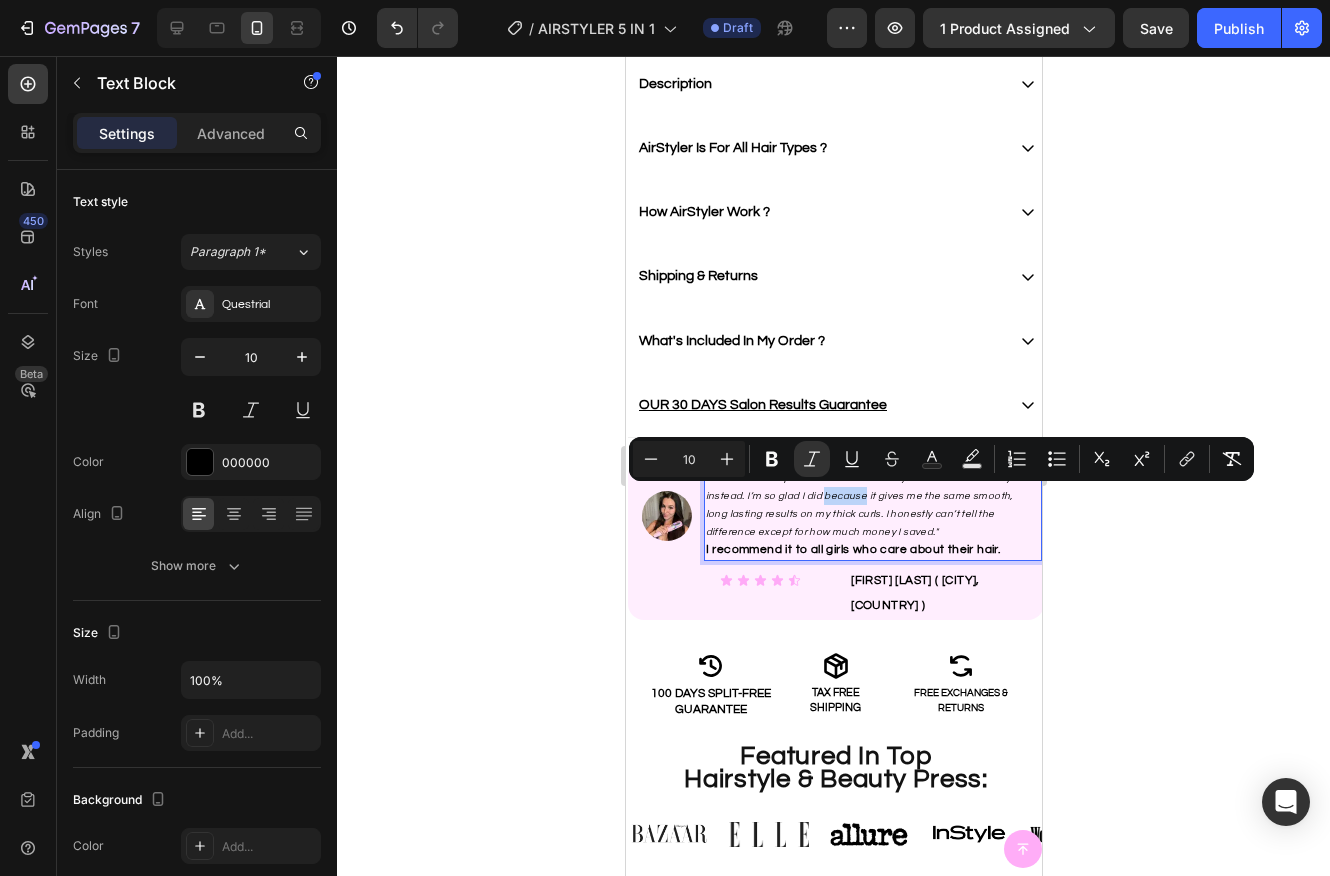 click on ""I was about to spend a fortune on the Dyson but decided to try this instead. I’m so glad I did because it gives me the same smooth, long lasting results on my thick curls. I honestly can’t tell the difference except for how much money I saved."" at bounding box center [868, 505] 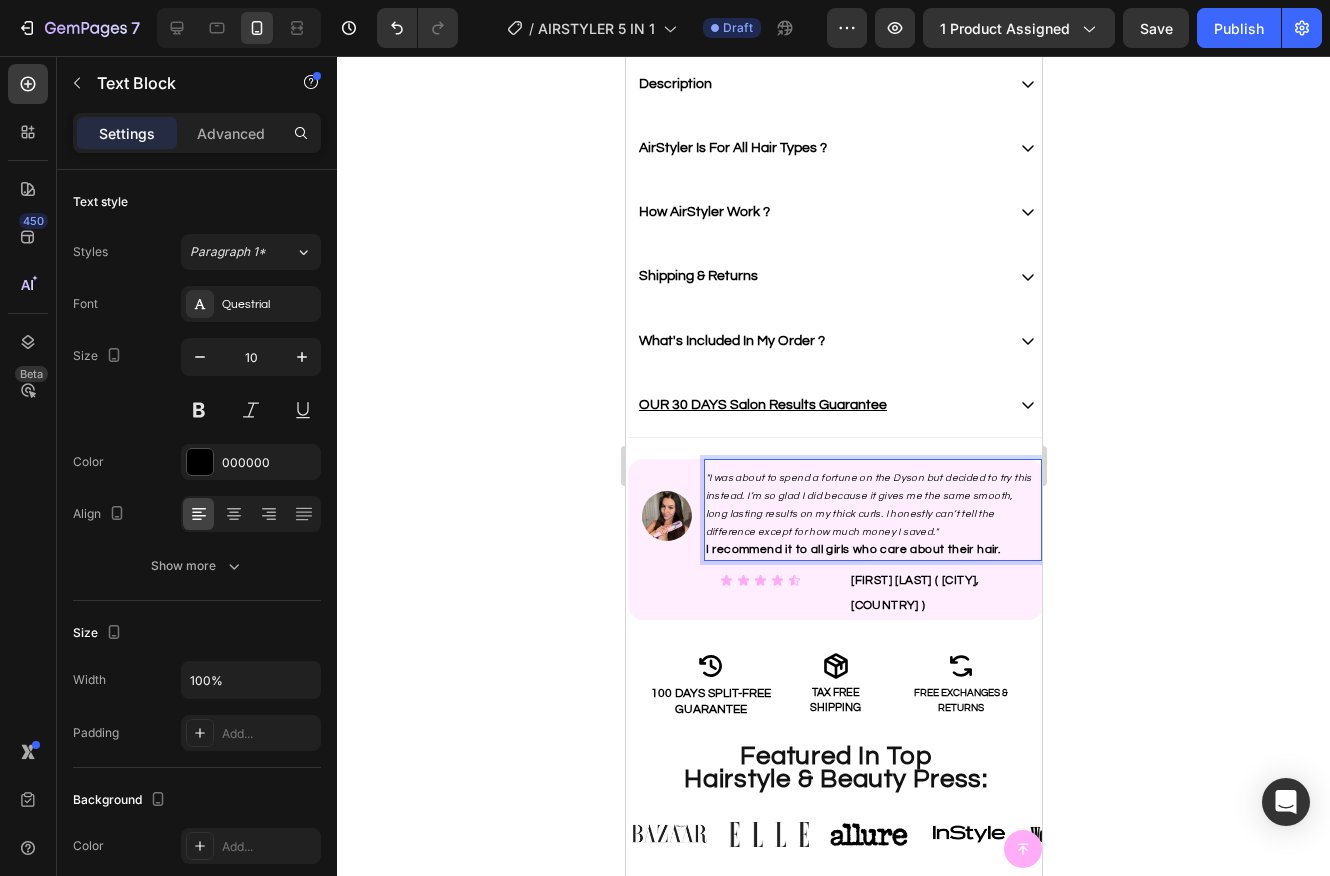 click on ""I was about to spend a fortune on the Dyson but decided to try this instead. I’m so glad I did because it gives me the same smooth, long lasting results on my thick curls. I honestly can’t tell the difference except for how much money I saved."" at bounding box center [868, 505] 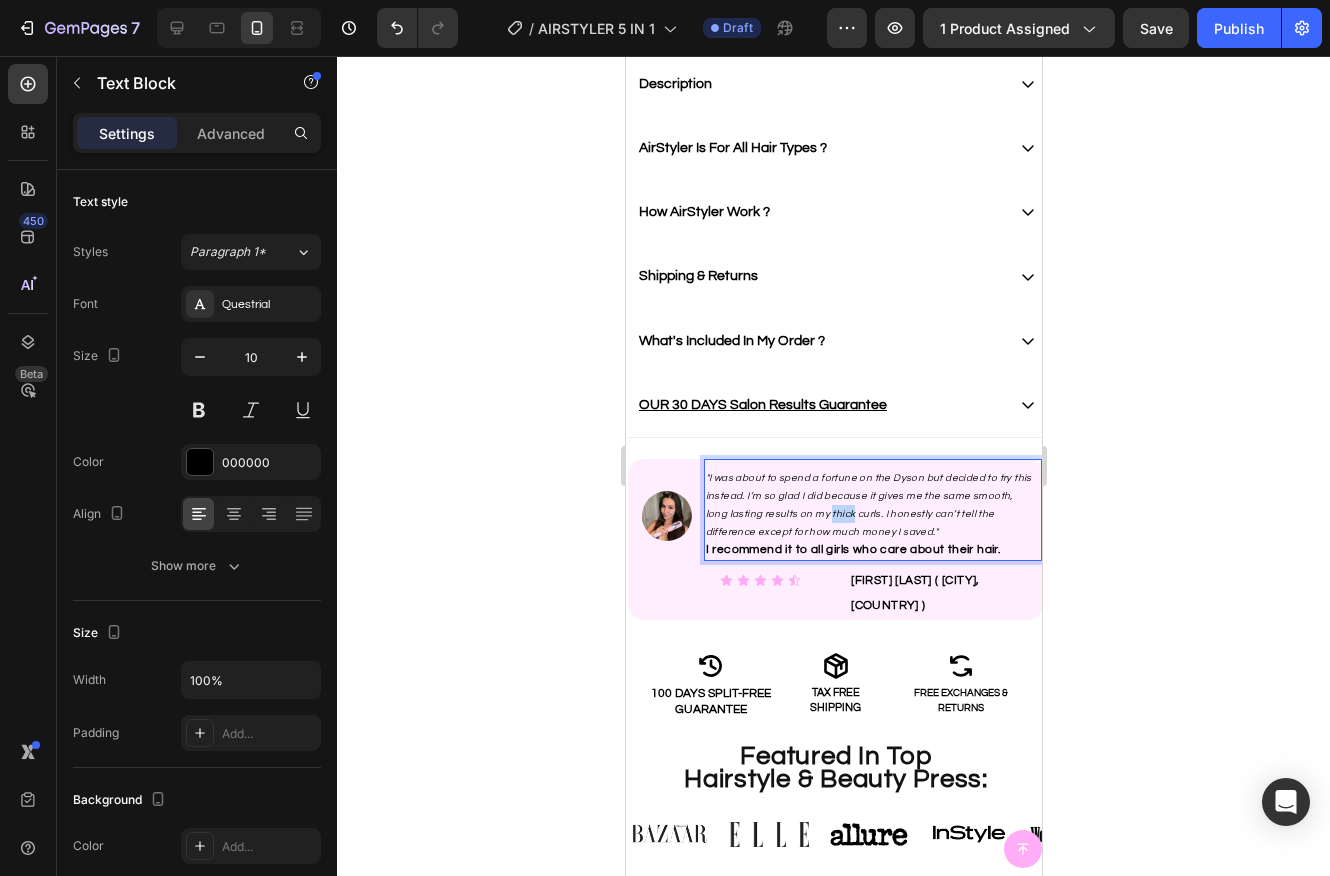 click on ""I was about to spend a fortune on the Dyson but decided to try this instead. I’m so glad I did because it gives me the same smooth, long lasting results on my thick curls. I honestly can’t tell the difference except for how much money I saved."" at bounding box center (868, 505) 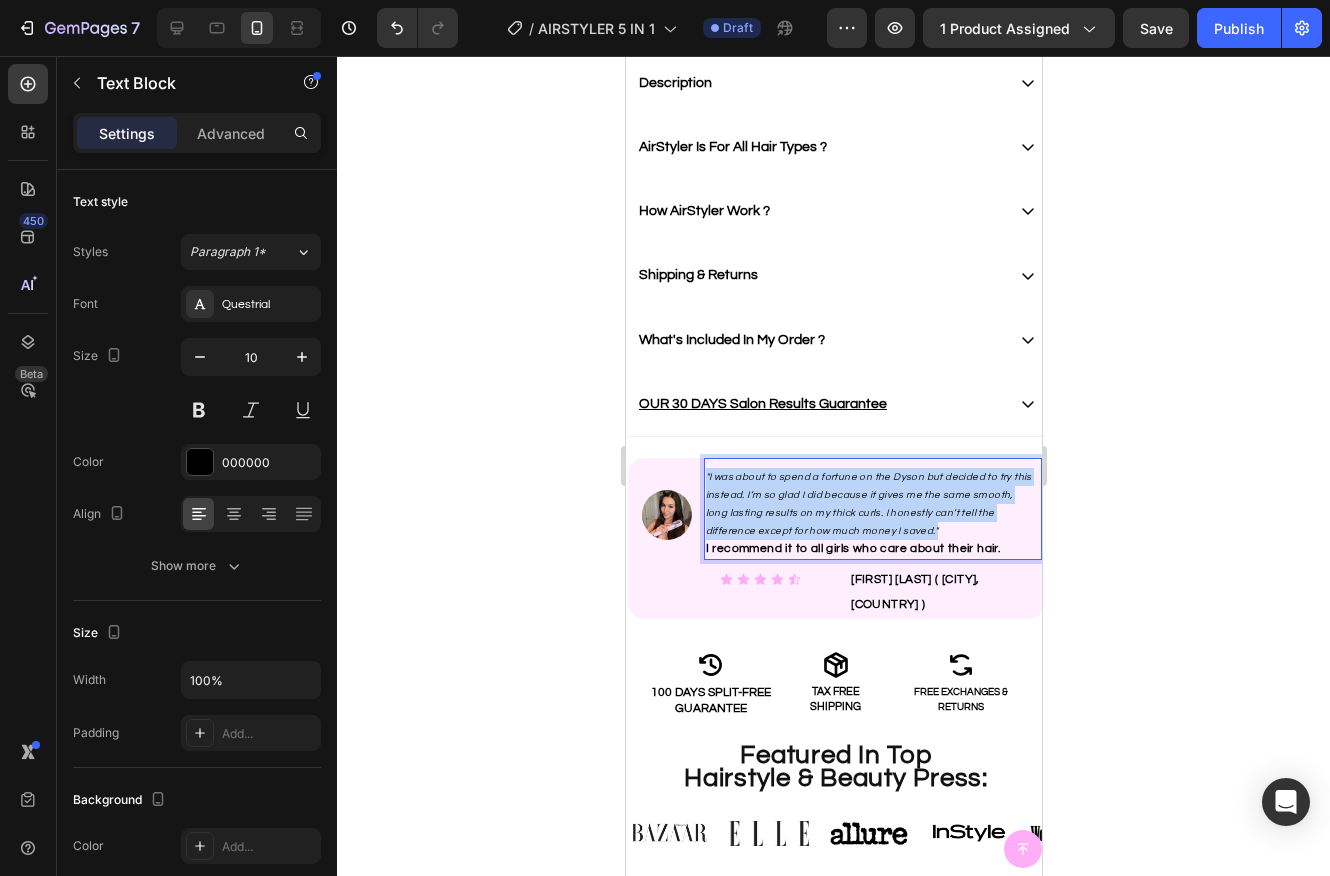 click on ""I was about to spend a fortune on the Dyson but decided to try this instead. I’m so glad I did because it gives me the same smooth, long lasting results on my thick curls. I honestly can’t tell the difference except for how much money I saved."" at bounding box center [868, 504] 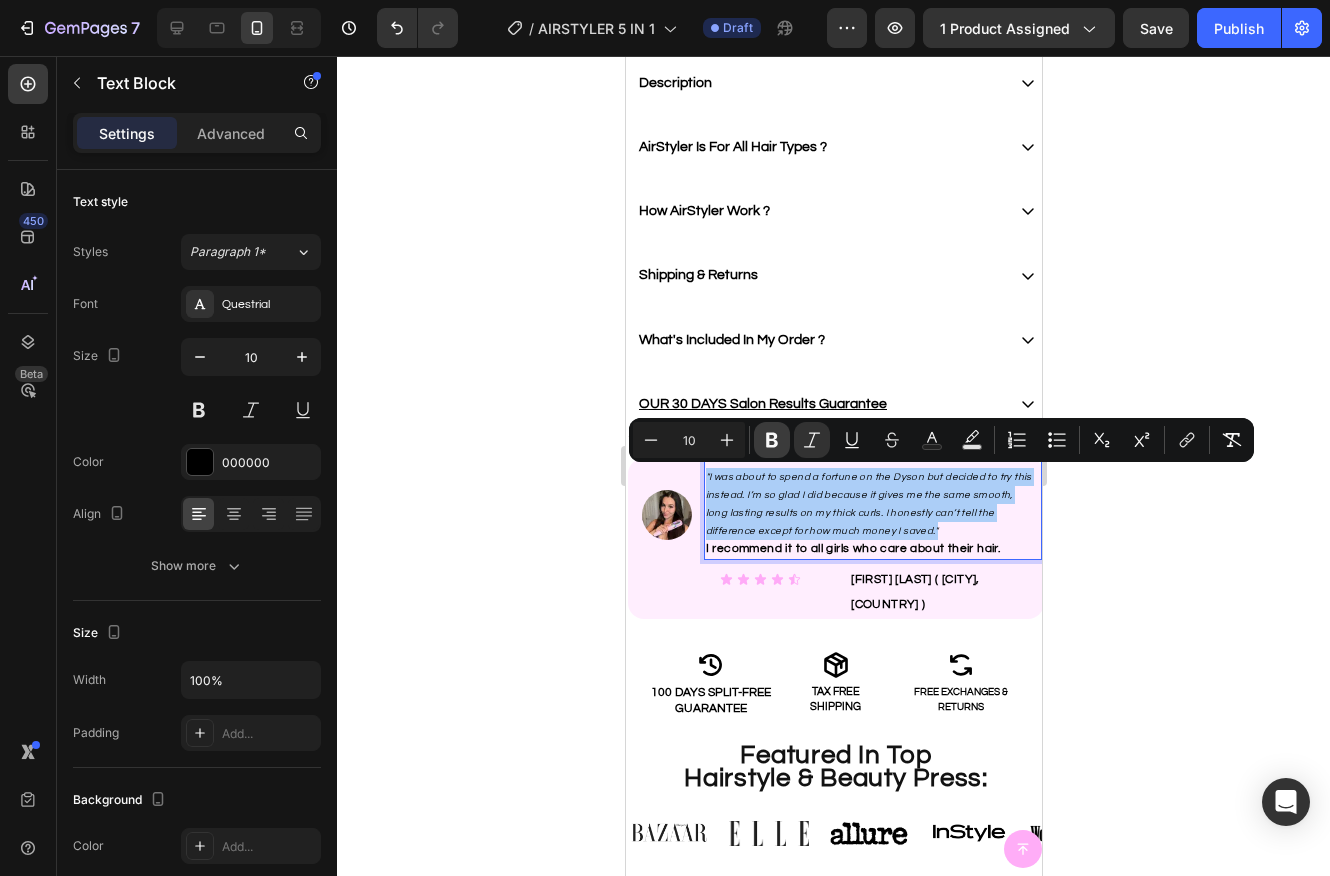 click 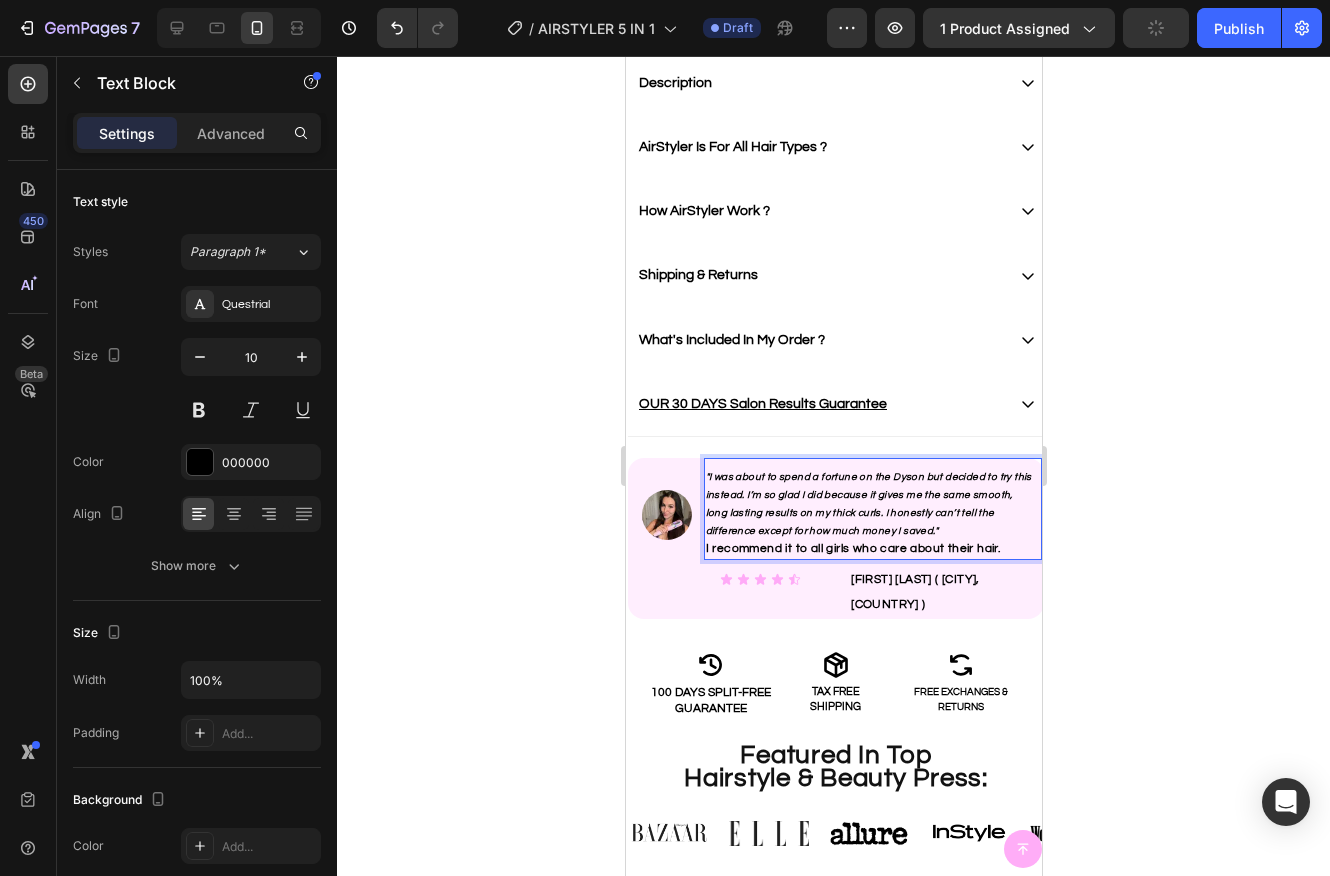 click on "I recommend it to all girls who care about their hair." at bounding box center [852, 548] 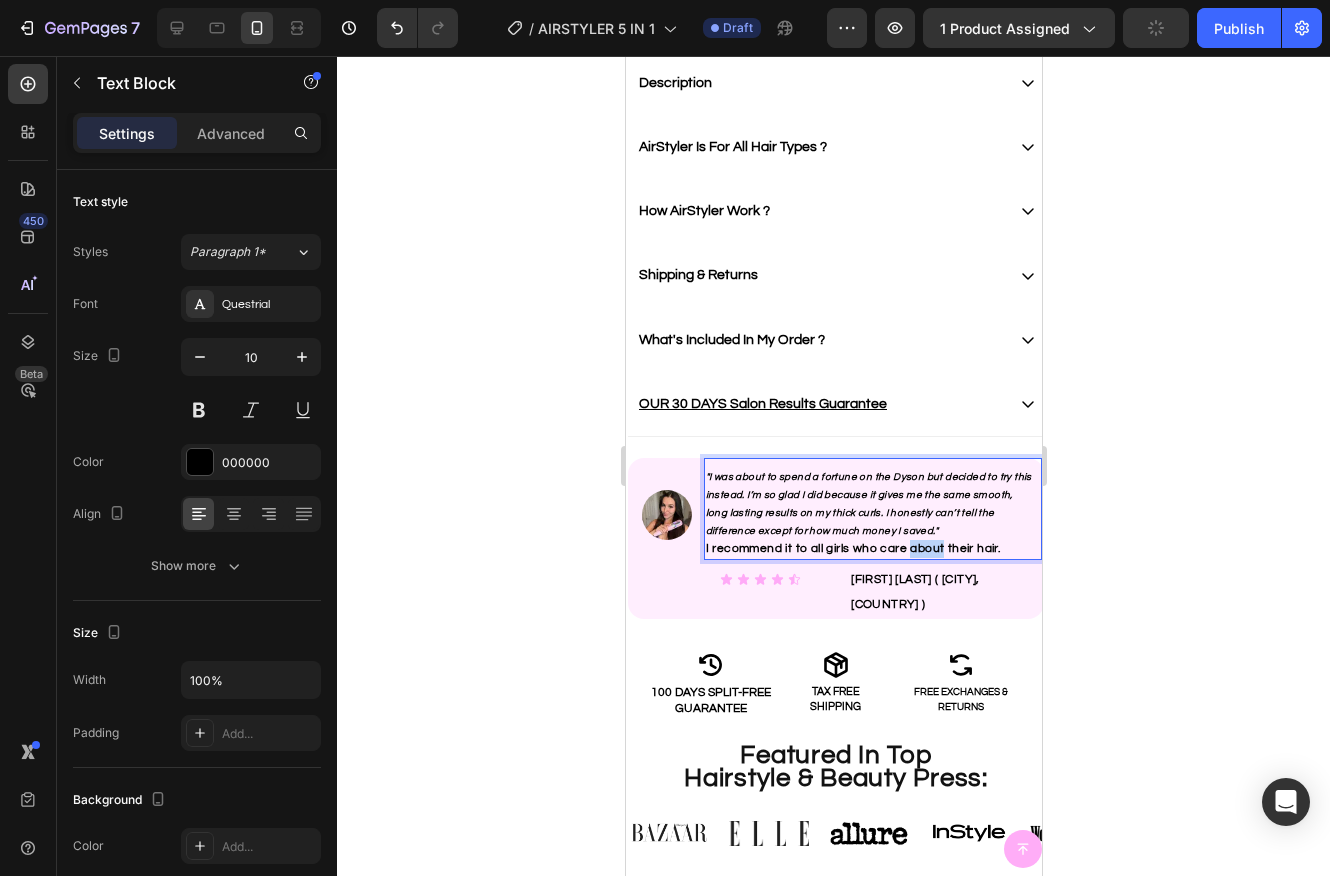 click on "I recommend it to all girls who care about their hair." at bounding box center (852, 548) 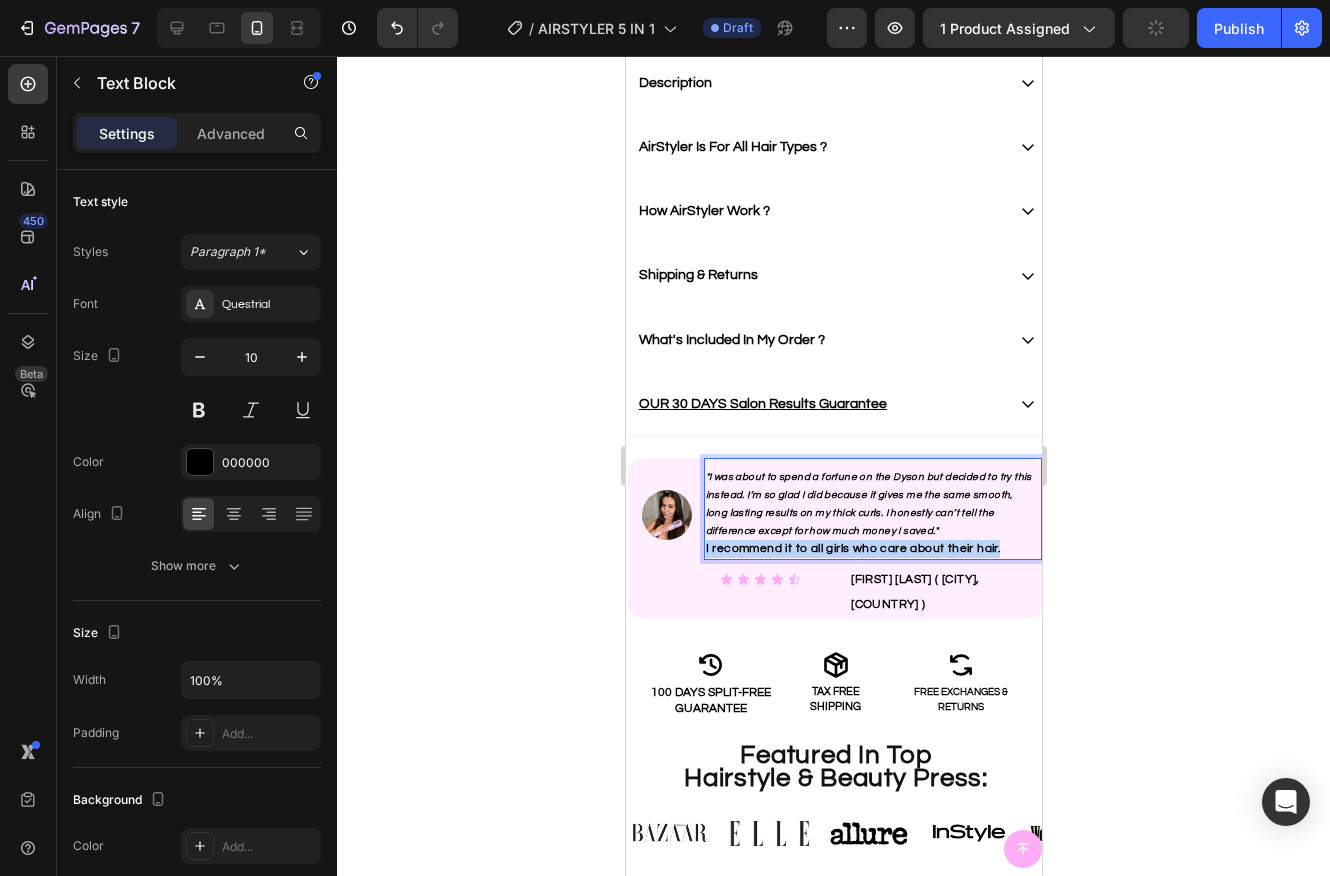 click on "I recommend it to all girls who care about their hair." at bounding box center (852, 548) 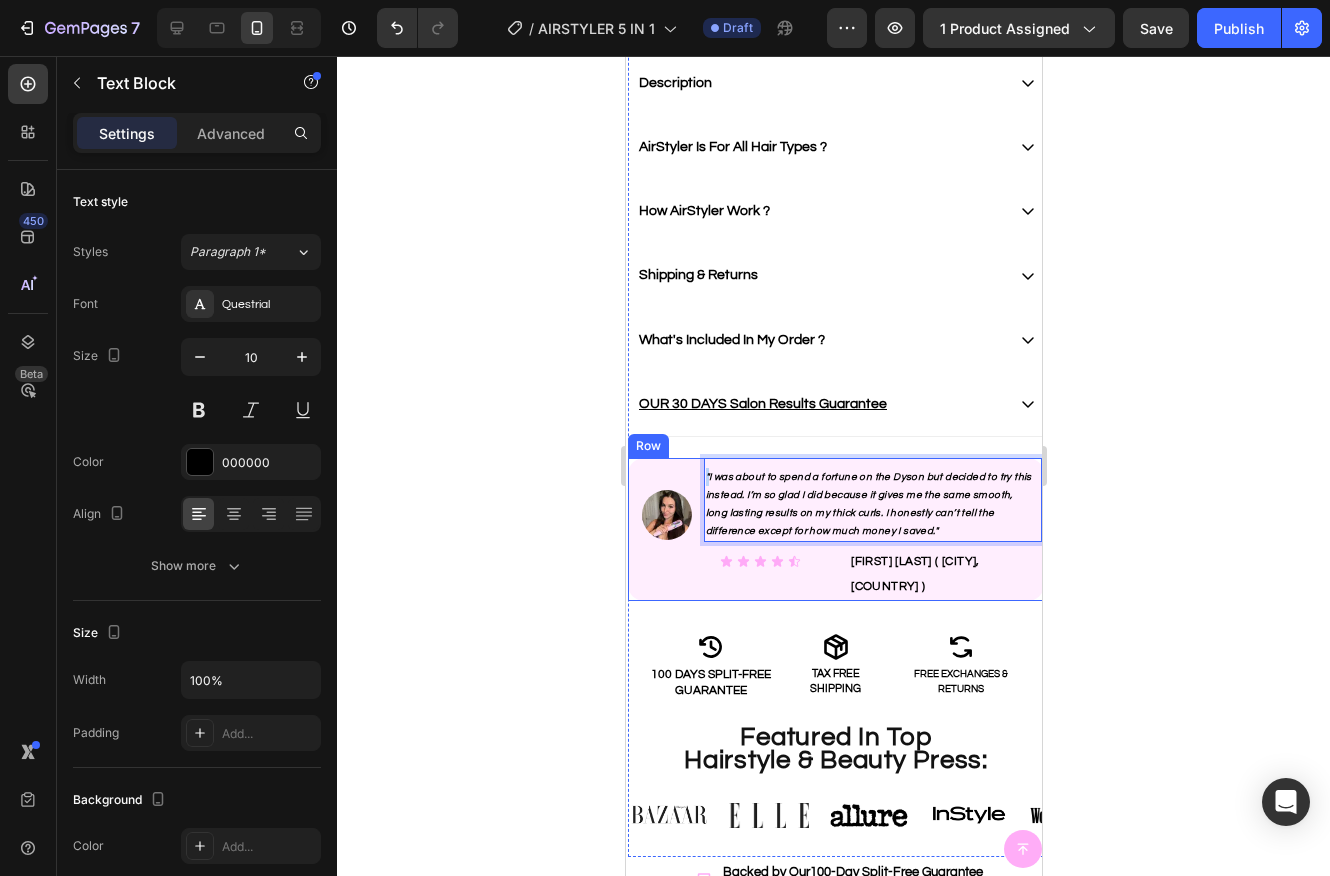 click on "Image "I was about to spend a fortune on the Dyson but decided to try this instead. I’m so glad I did because it gives me the same smooth, long lasting results on my thick curls. I honestly can’t tell the difference except for how much money I saved." Text Block   5 Icon Icon Icon Icon Icon Icon List Jenna H. ( Bristol, UK )  Text Block Row Row" at bounding box center [835, 529] 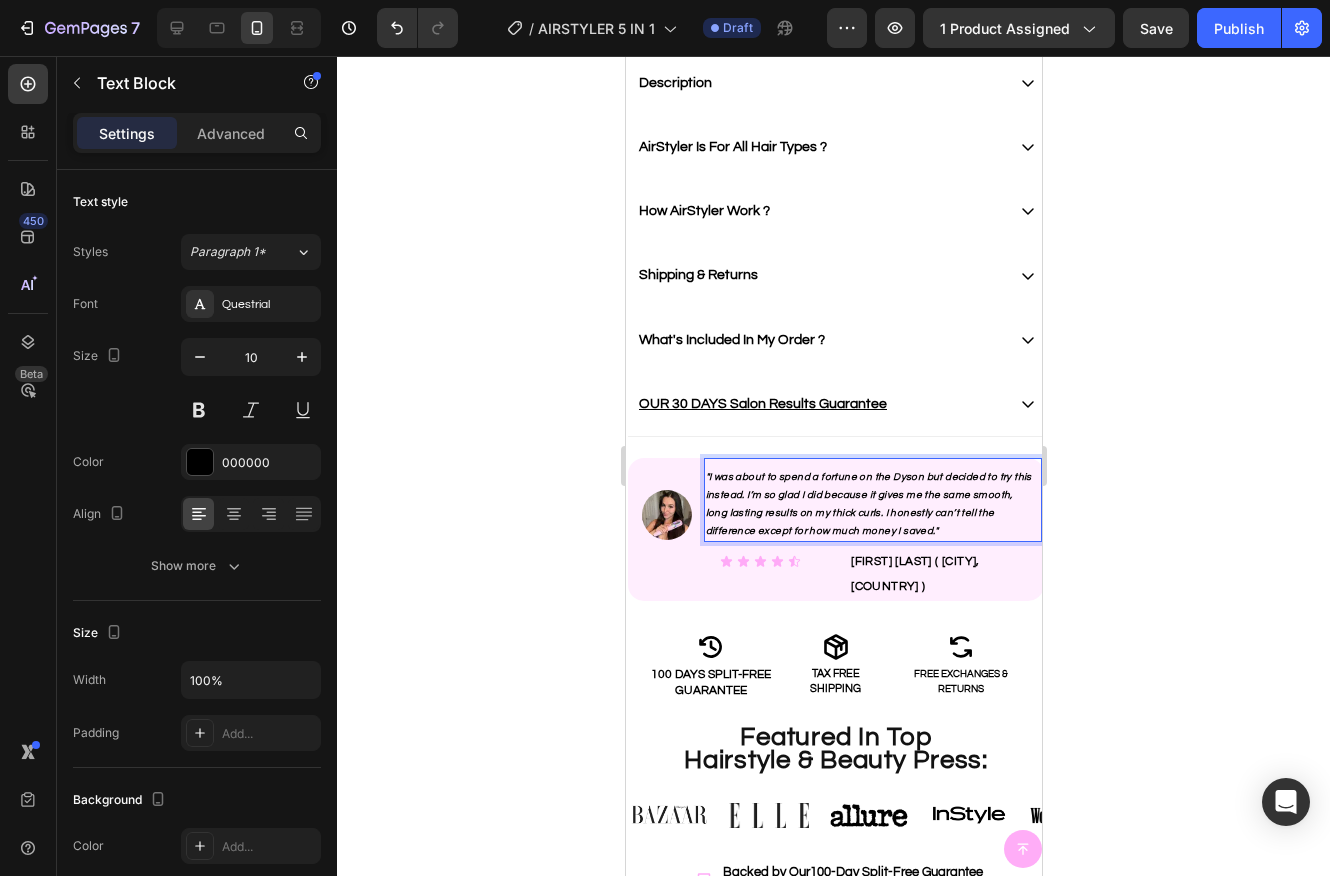 drag, startPoint x: 801, startPoint y: 482, endPoint x: 842, endPoint y: 528, distance: 61.6198 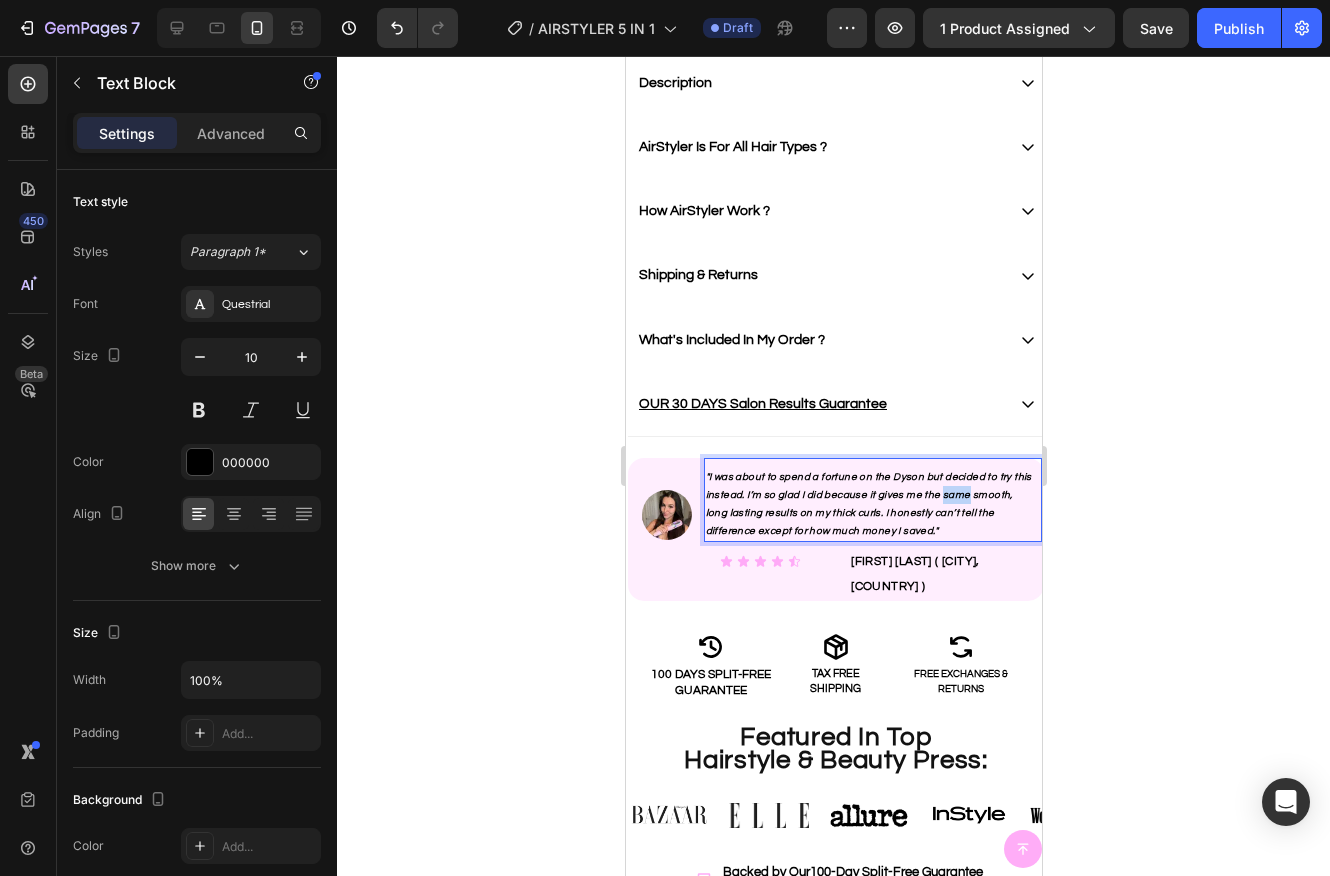 click on ""I was about to spend a fortune on the Dyson but decided to try this instead. I’m so glad I did because it gives me the same smooth, long lasting results on my thick curls. I honestly can’t tell the difference except for how much money I saved."" at bounding box center [868, 504] 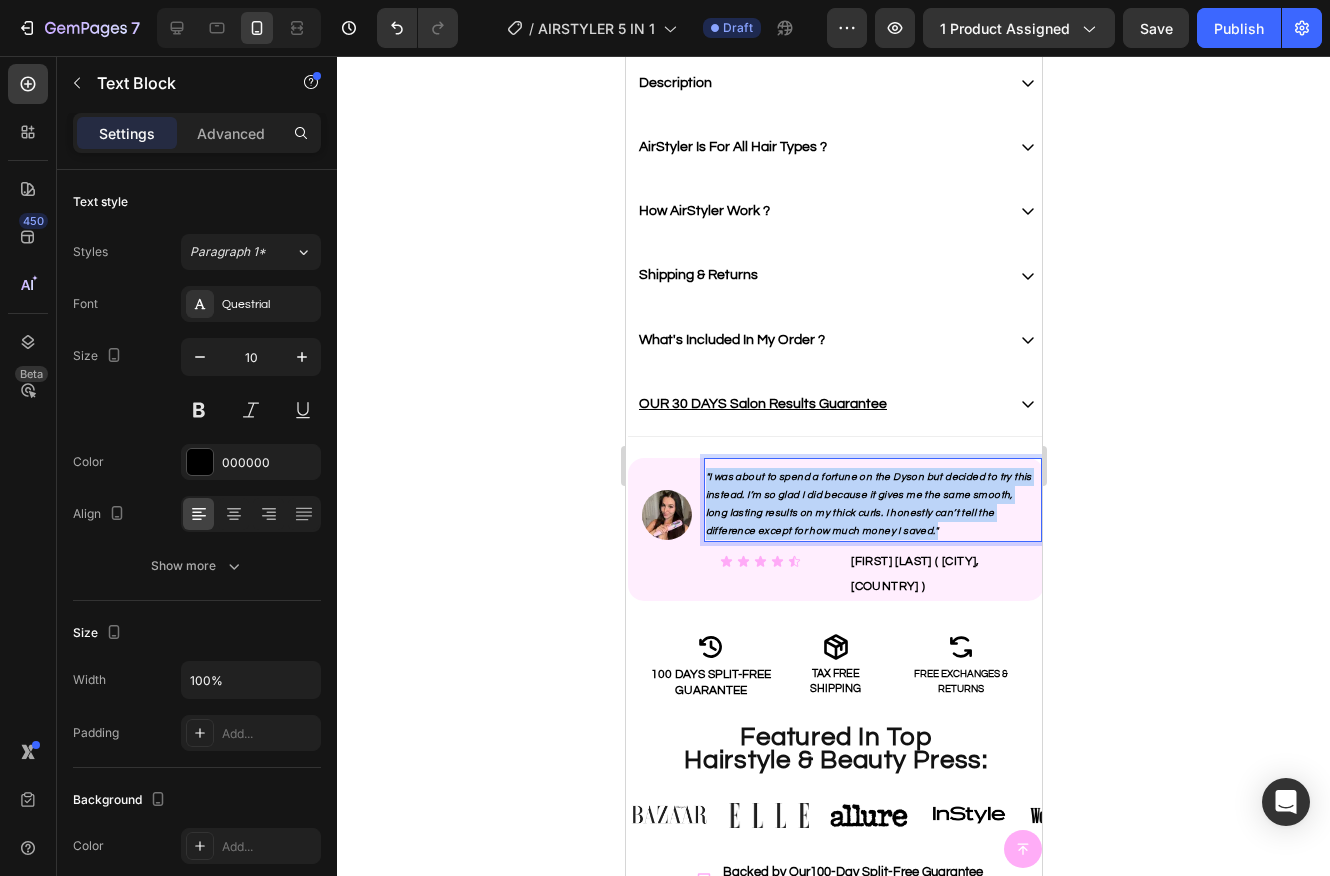 click on ""I was about to spend a fortune on the Dyson but decided to try this instead. I’m so glad I did because it gives me the same smooth, long lasting results on my thick curls. I honestly can’t tell the difference except for how much money I saved."" at bounding box center (868, 504) 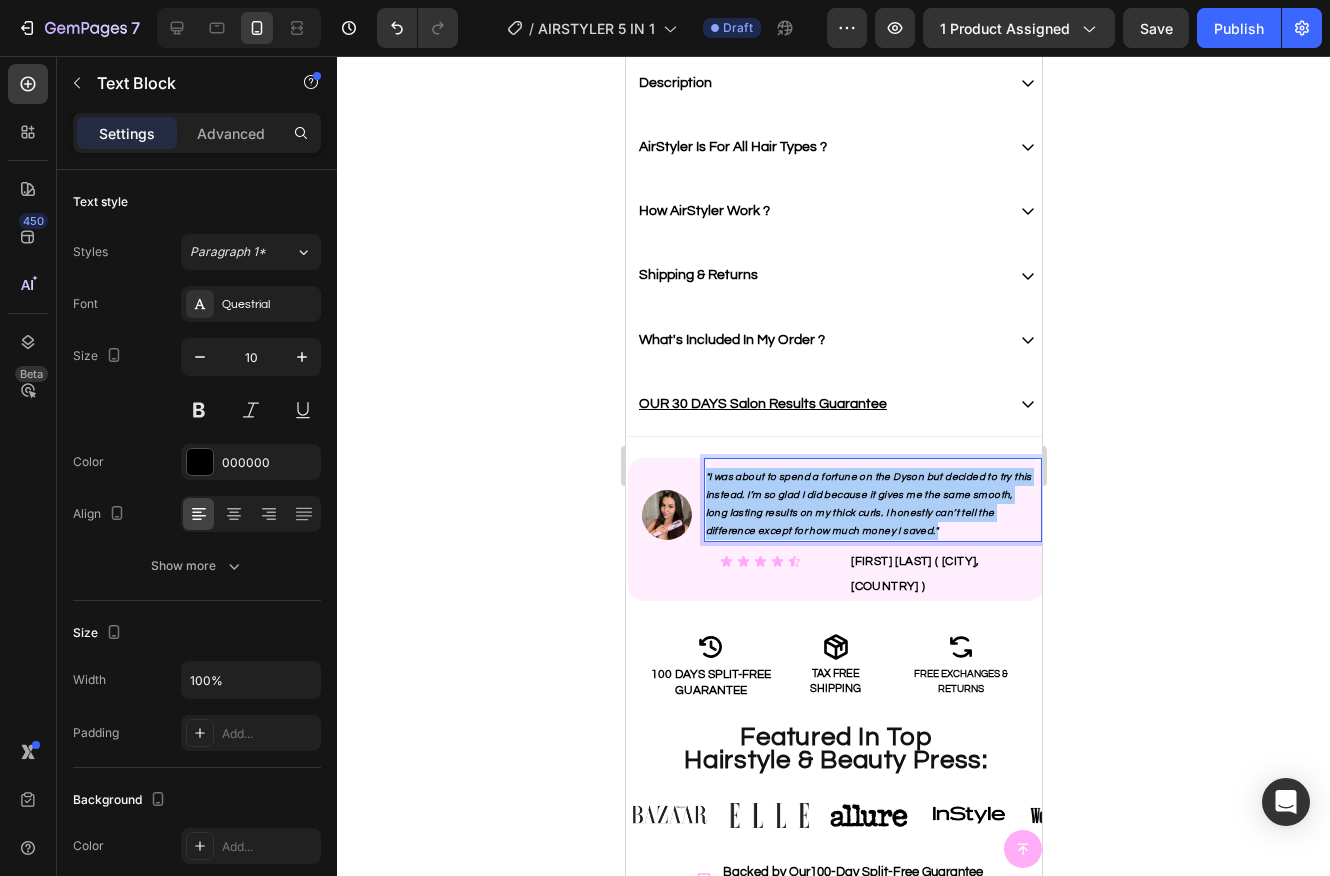 click 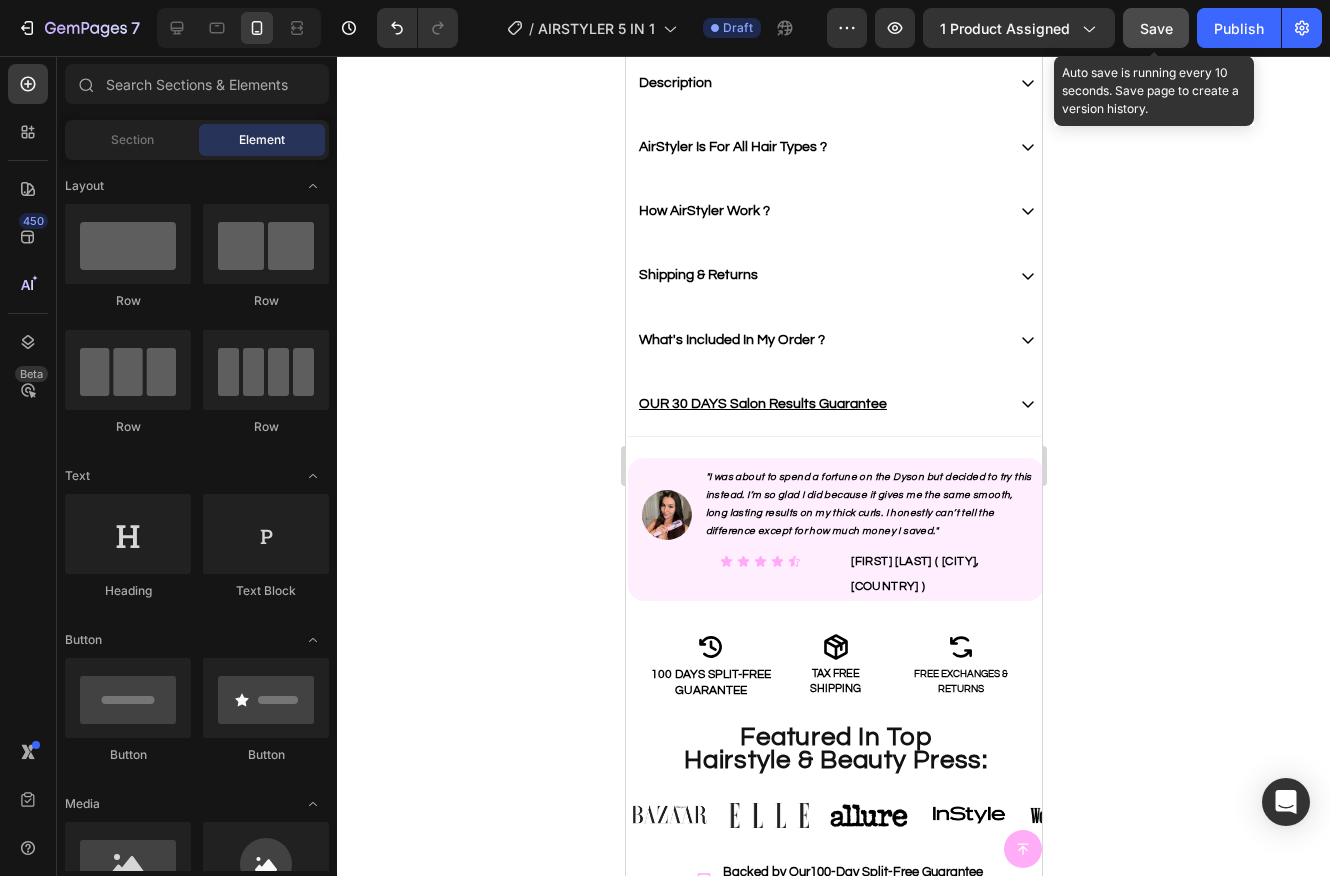 click on "Save" at bounding box center [1156, 28] 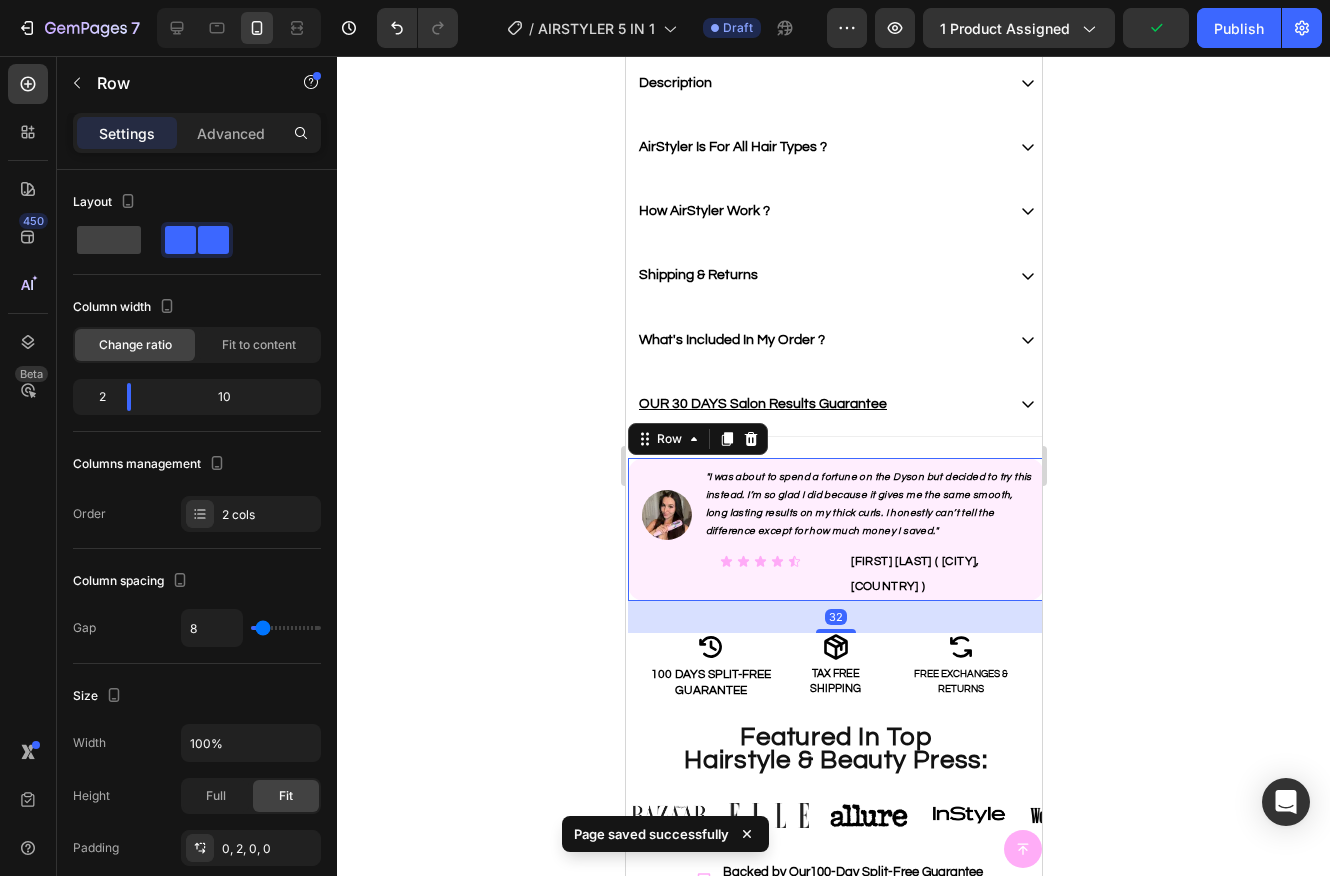 click on "Image" at bounding box center [661, 529] 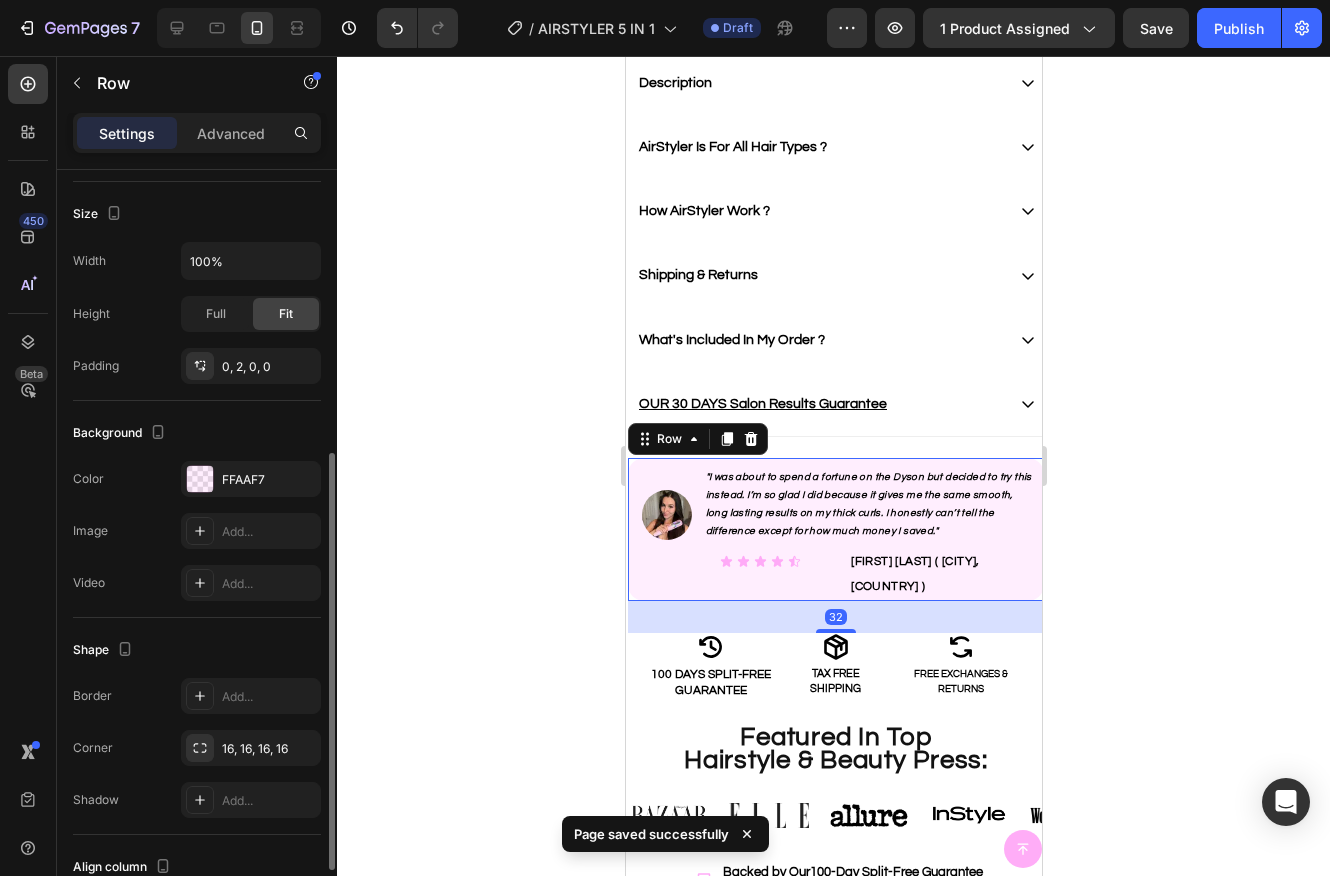 scroll, scrollTop: 517, scrollLeft: 0, axis: vertical 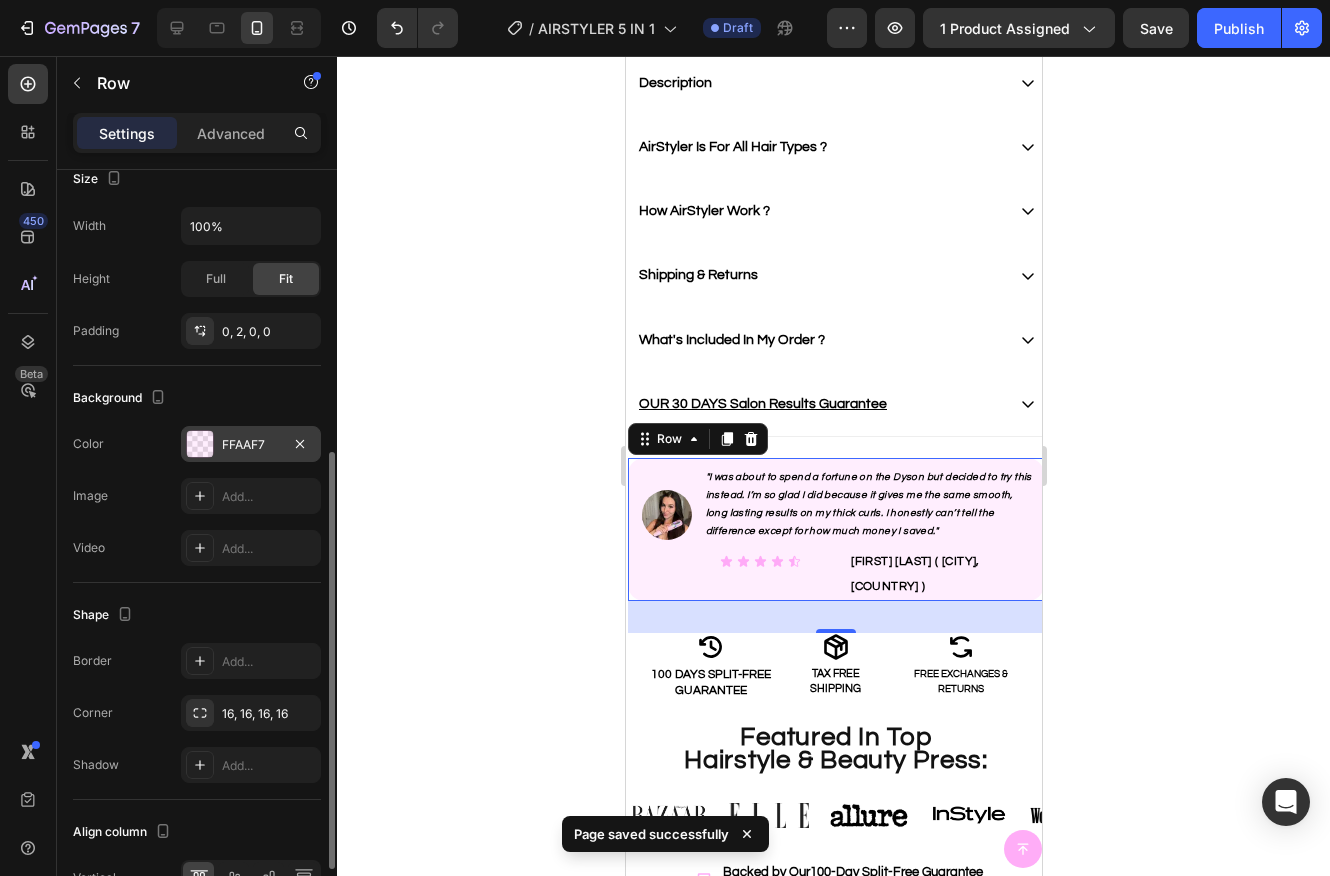 click at bounding box center [200, 444] 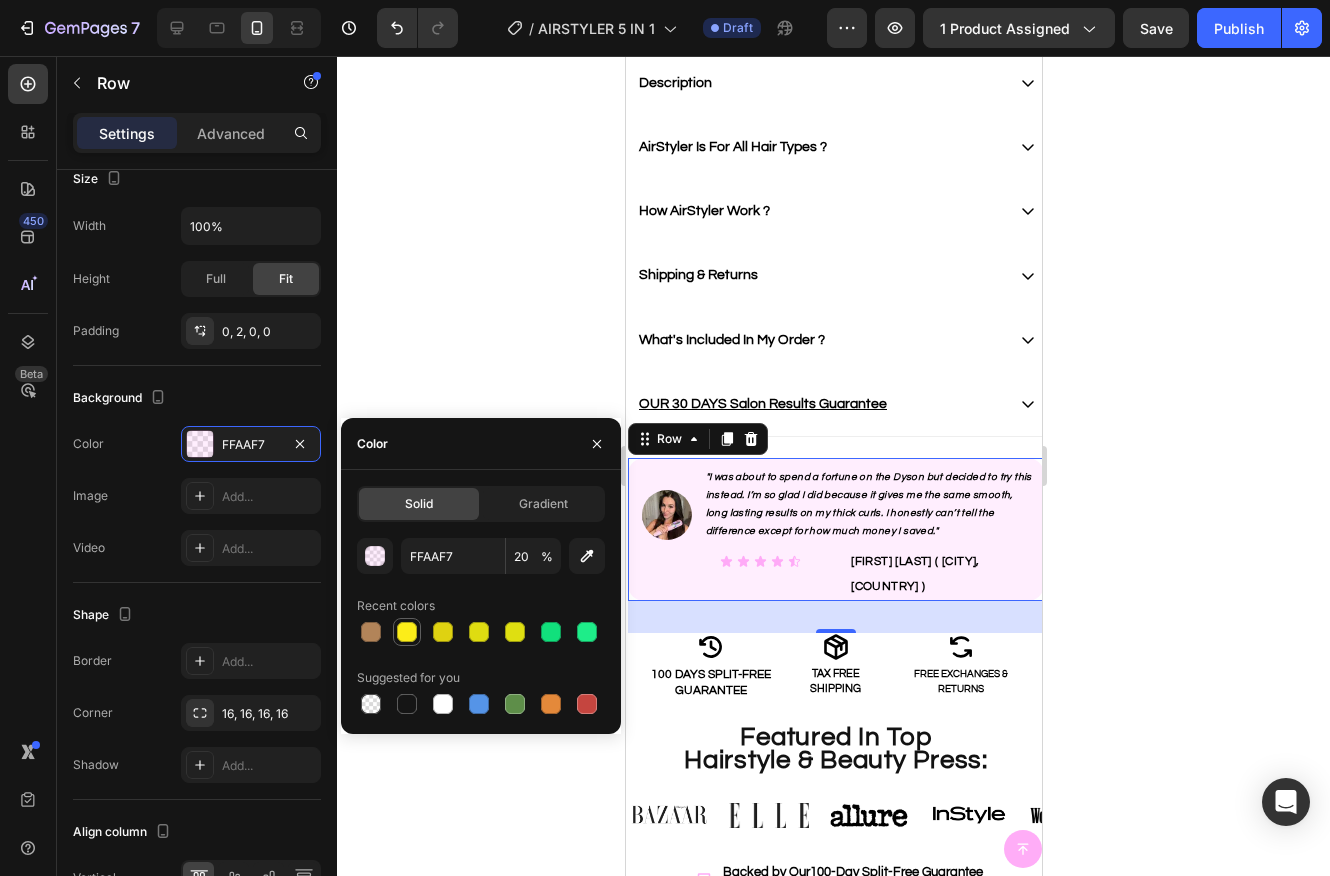 drag, startPoint x: 364, startPoint y: 629, endPoint x: 396, endPoint y: 626, distance: 32.140316 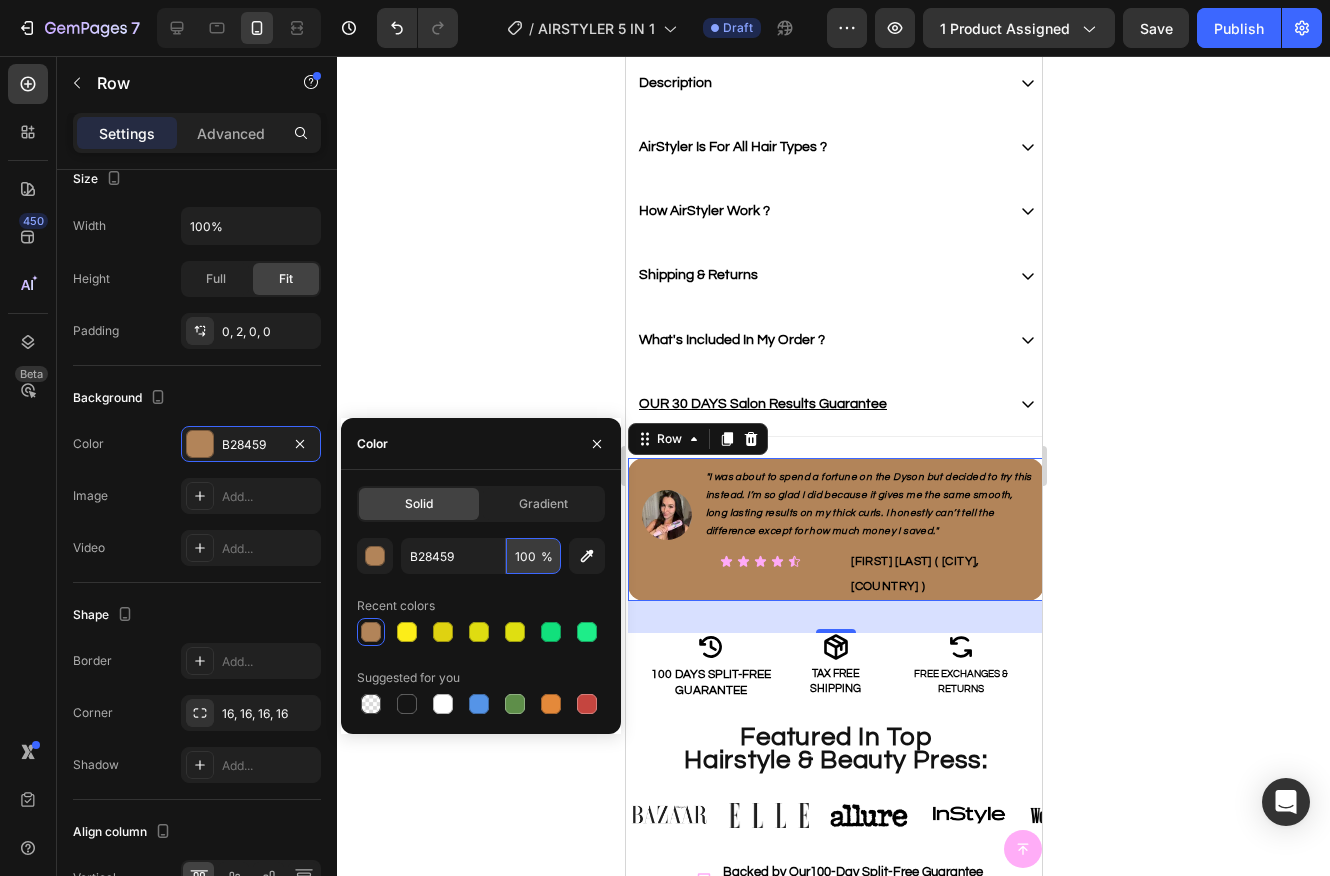 click on "100" at bounding box center [533, 556] 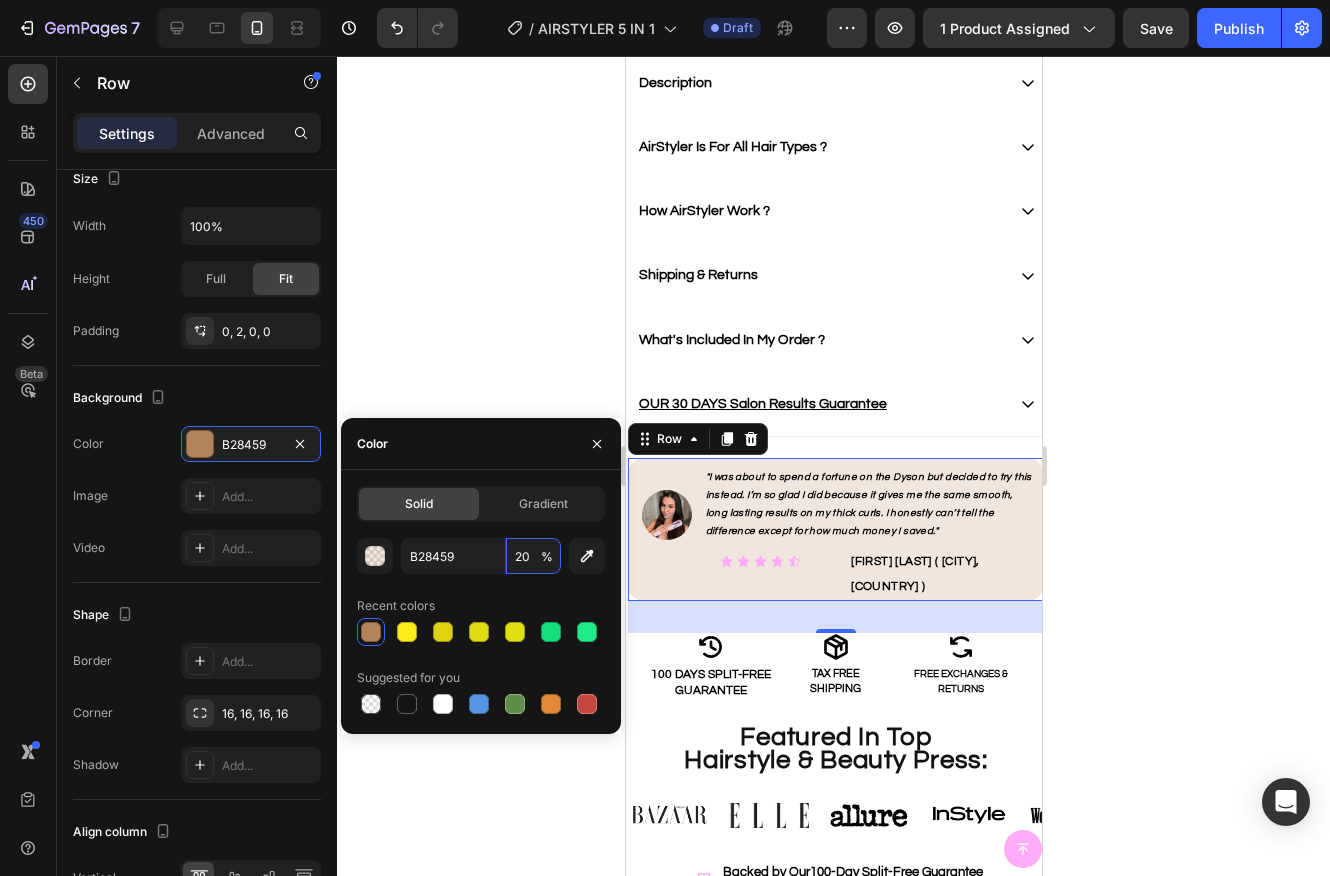 type on "2" 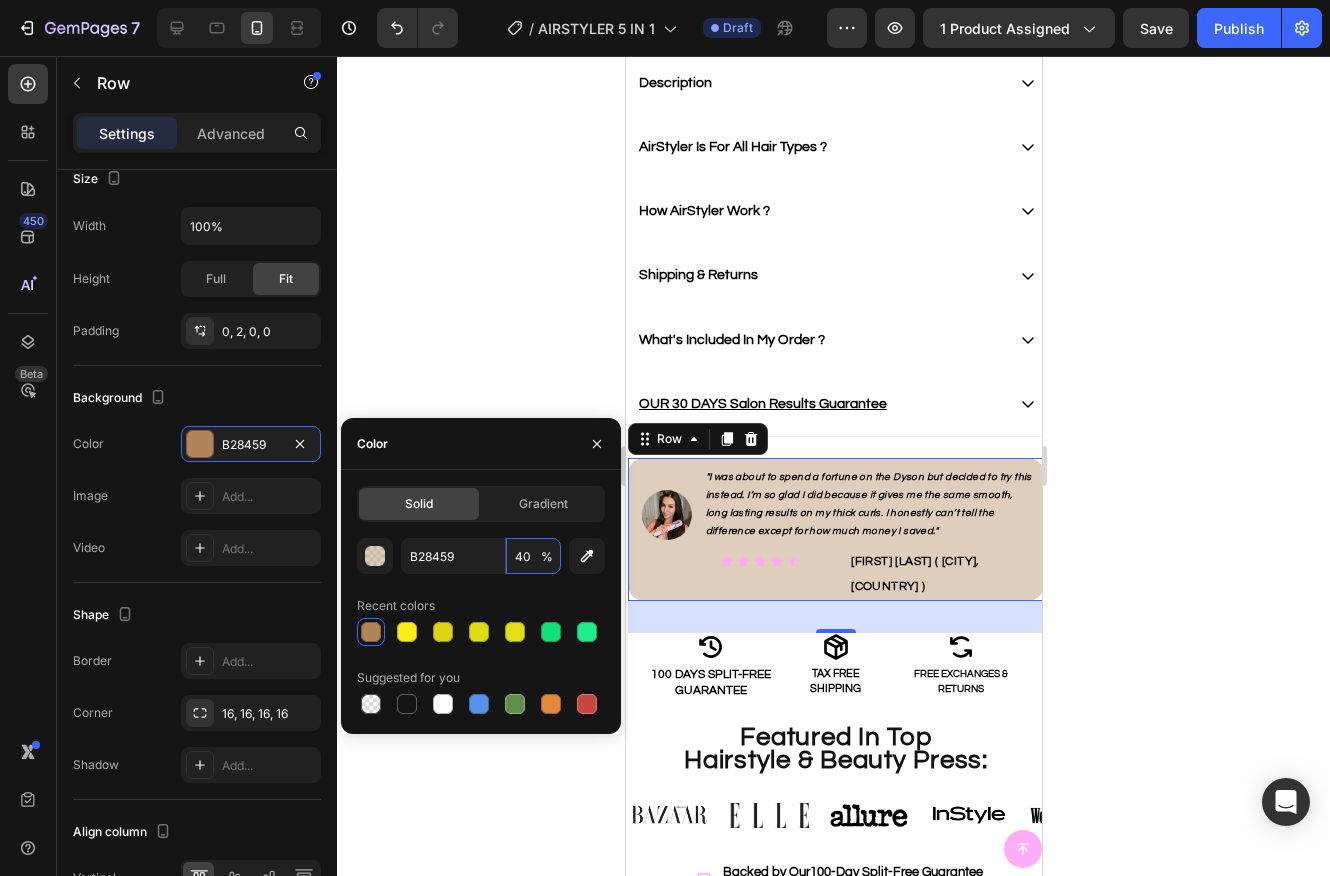 type on "4" 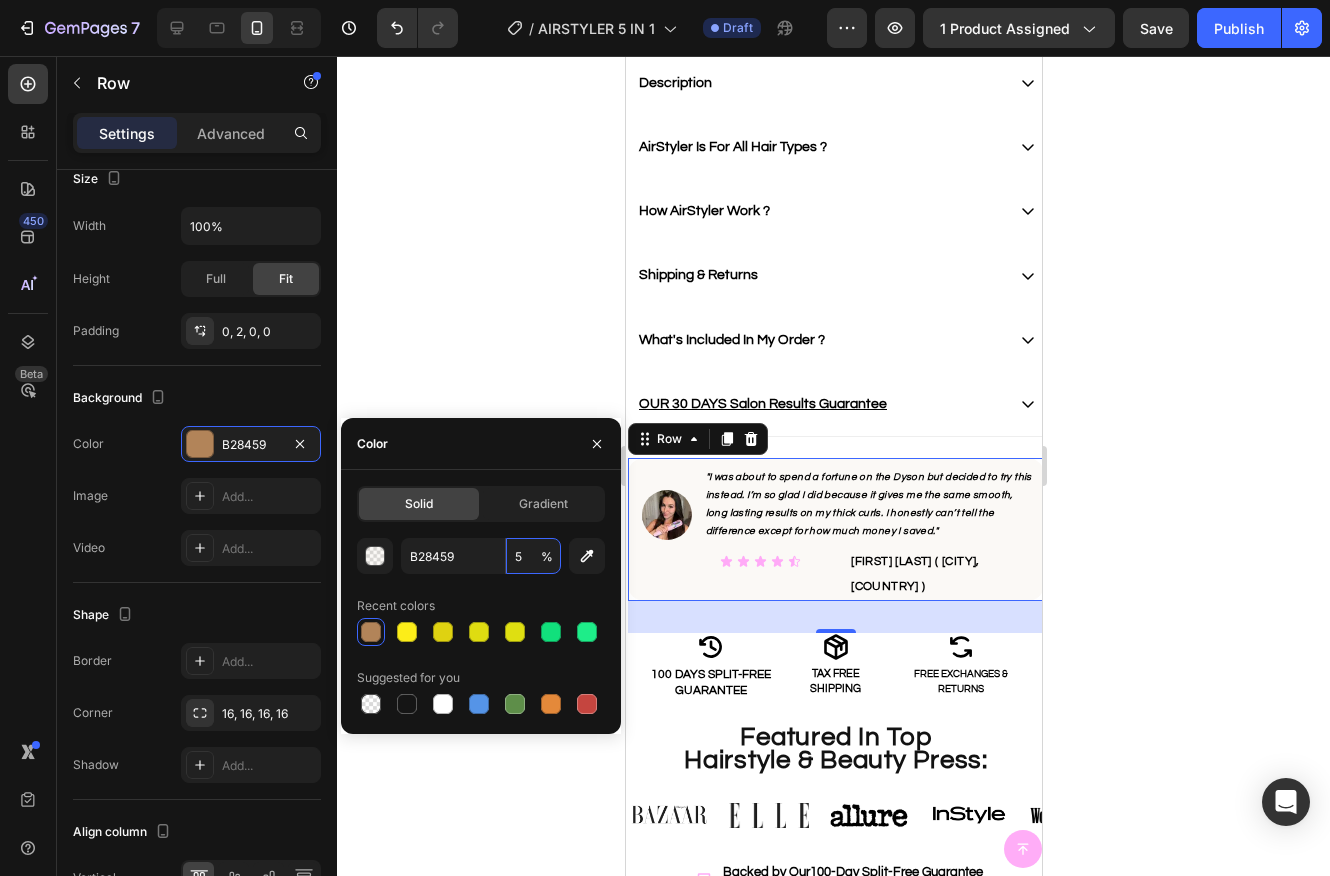 type on "50" 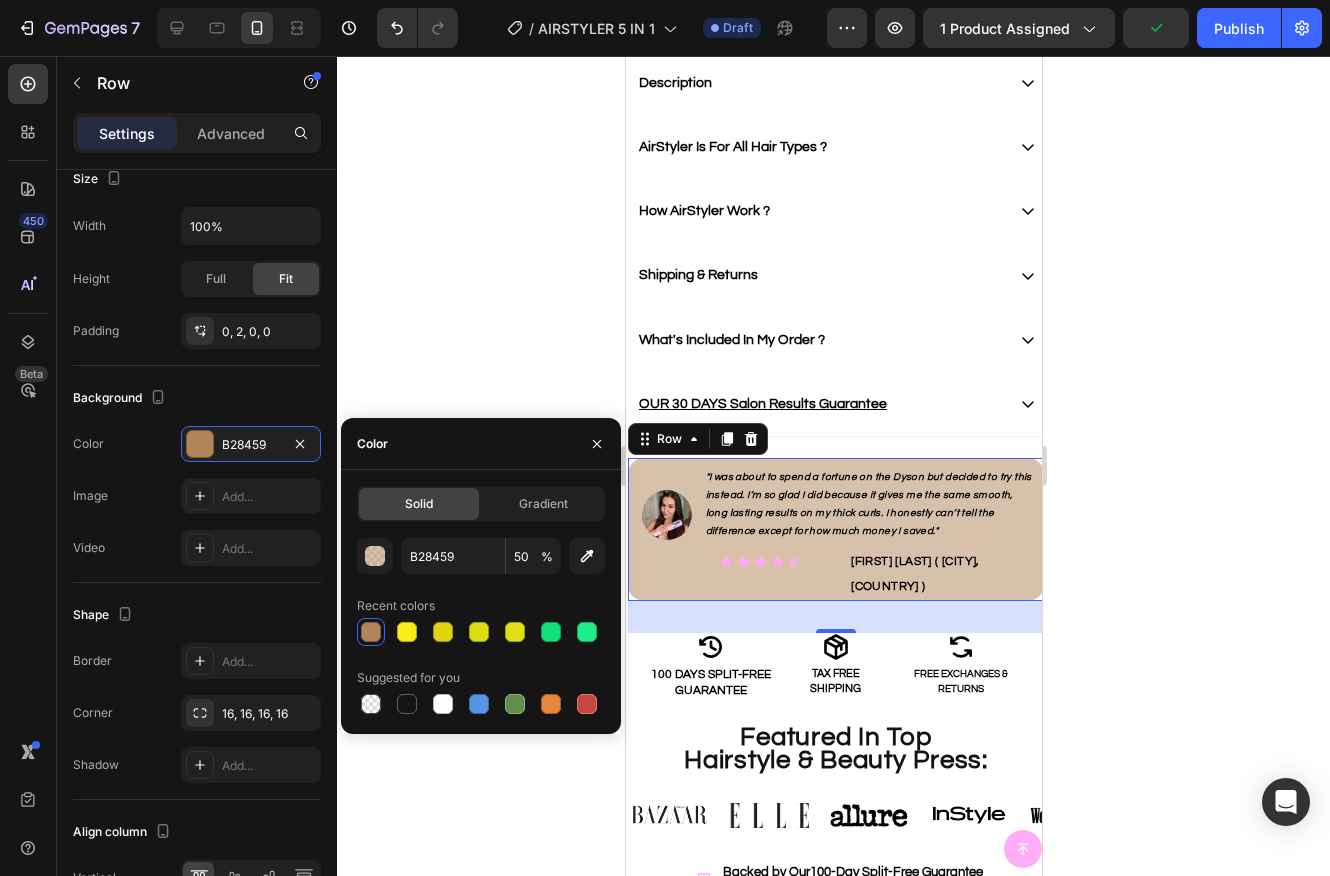 click 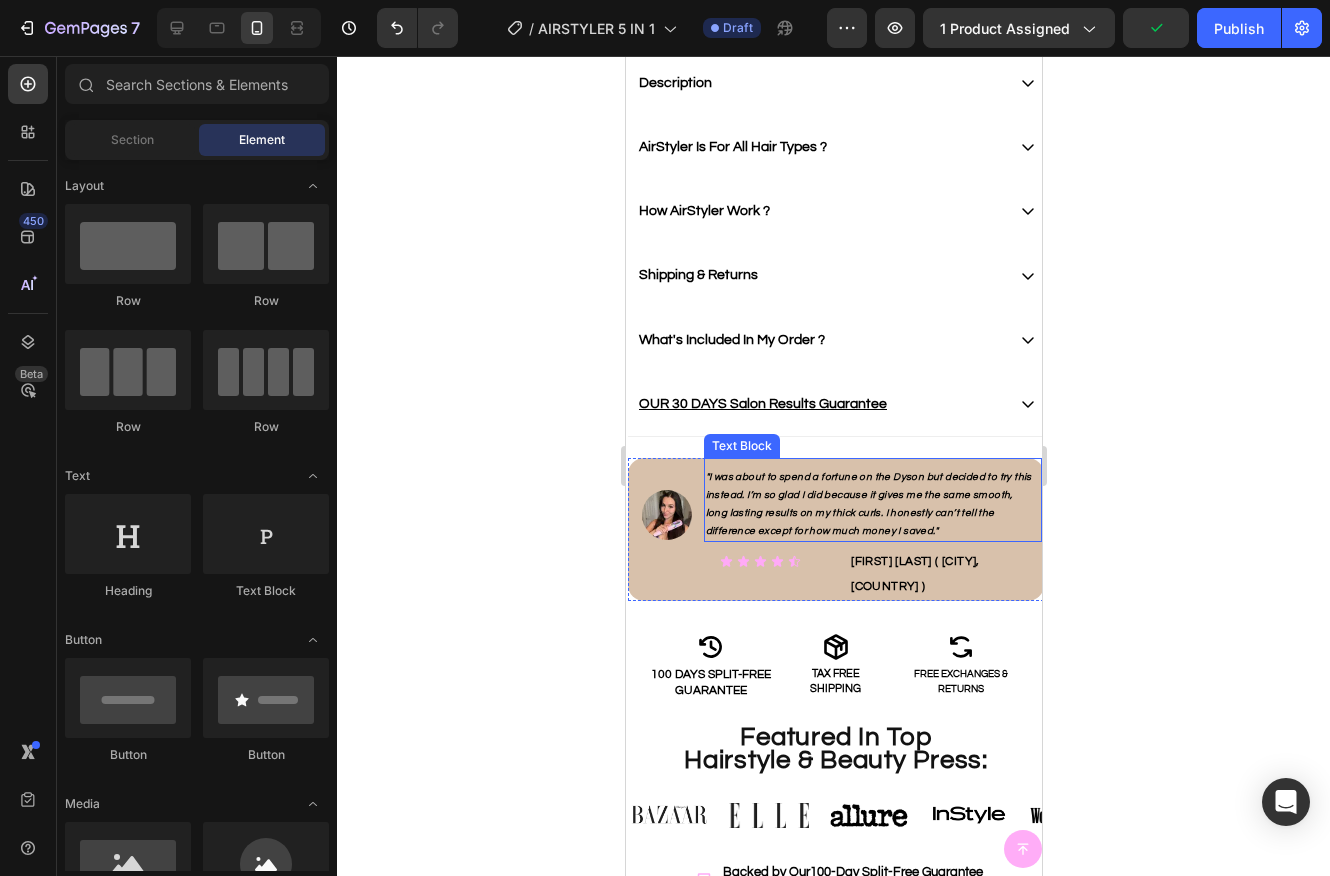 click on ""I was about to spend a fortune on the Dyson but decided to try this instead. I’m so glad I did because it gives me the same smooth, long lasting results on my thick curls. I honestly can’t tell the difference except for how much money I saved."" at bounding box center (868, 504) 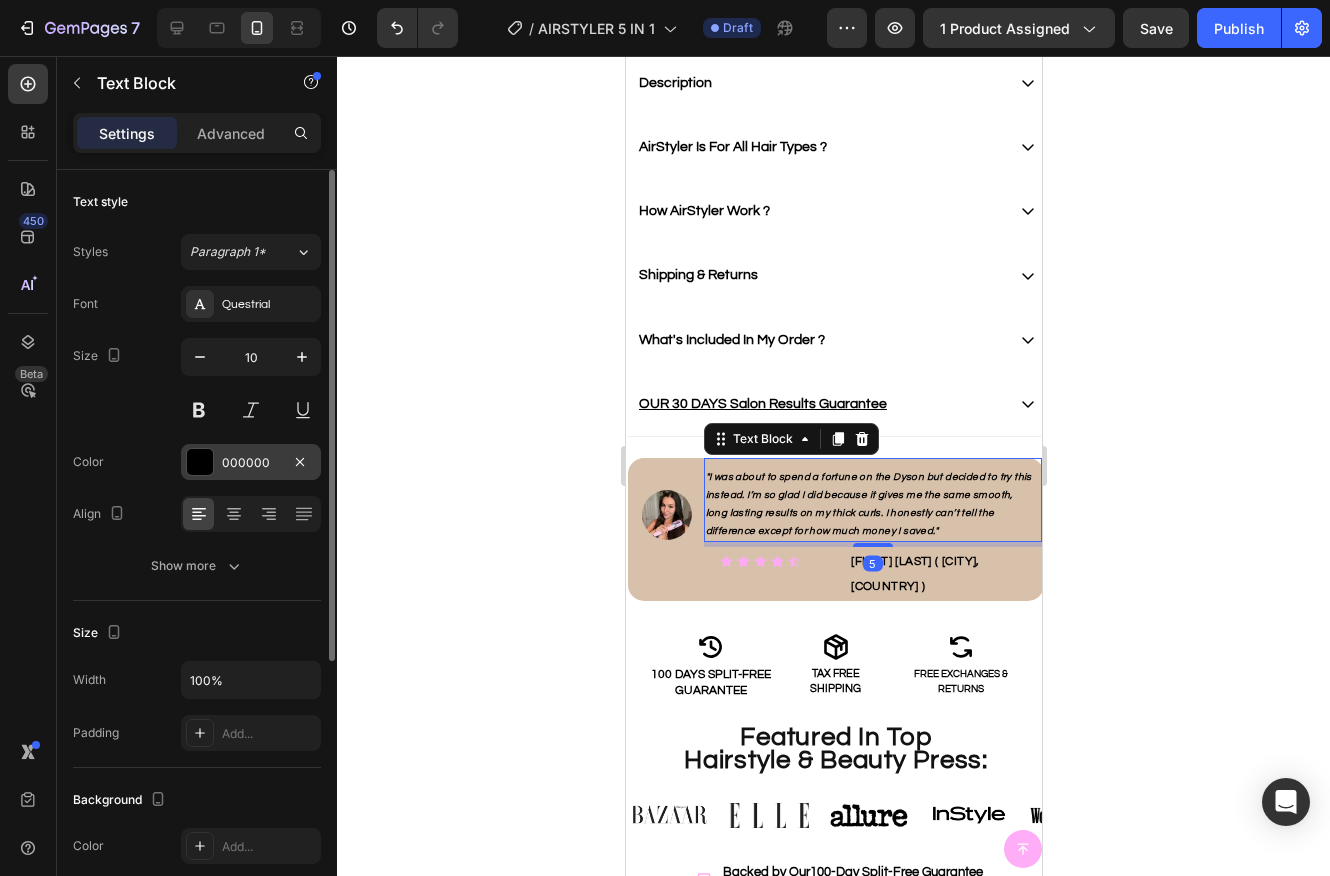 click at bounding box center (200, 462) 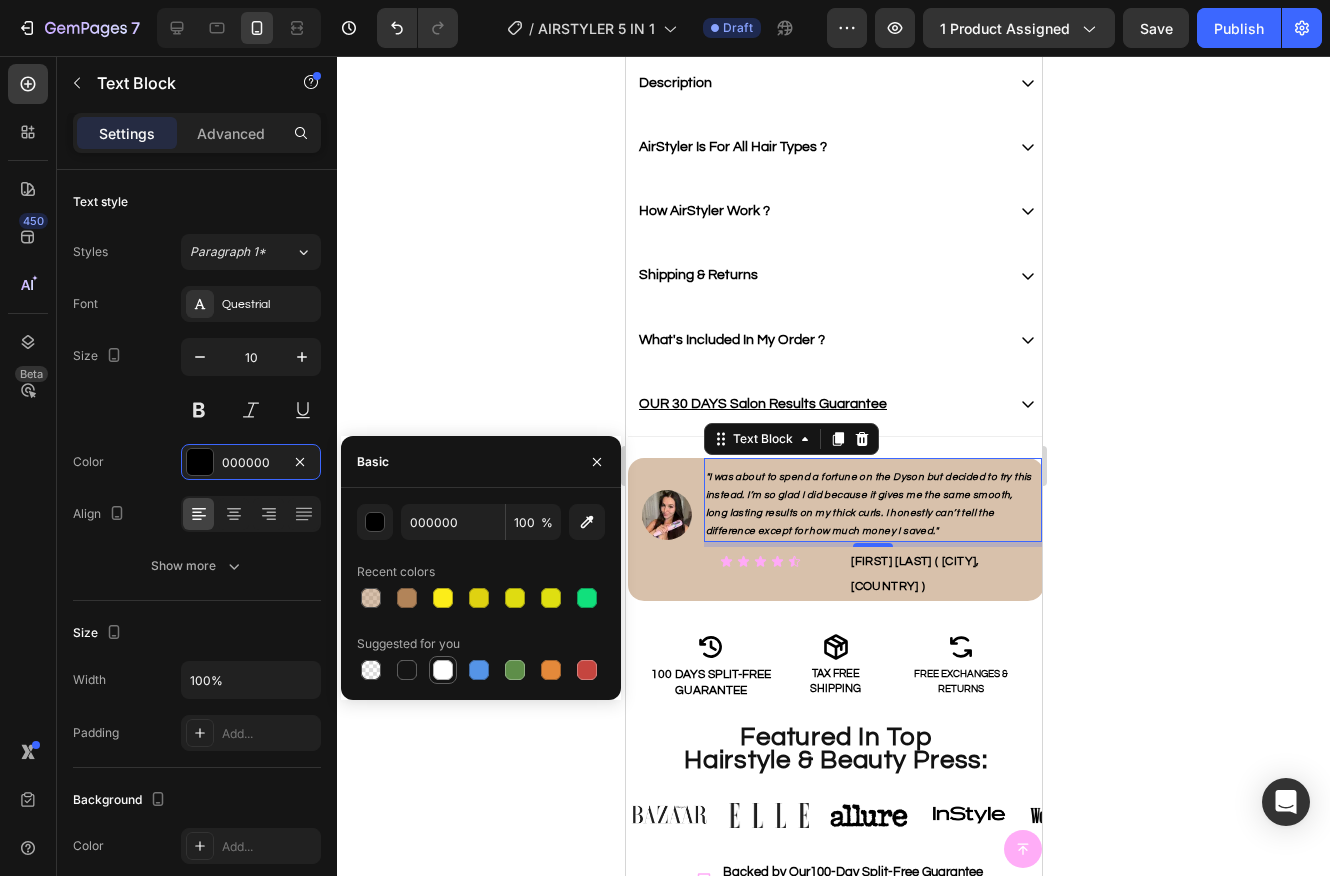 click at bounding box center [443, 670] 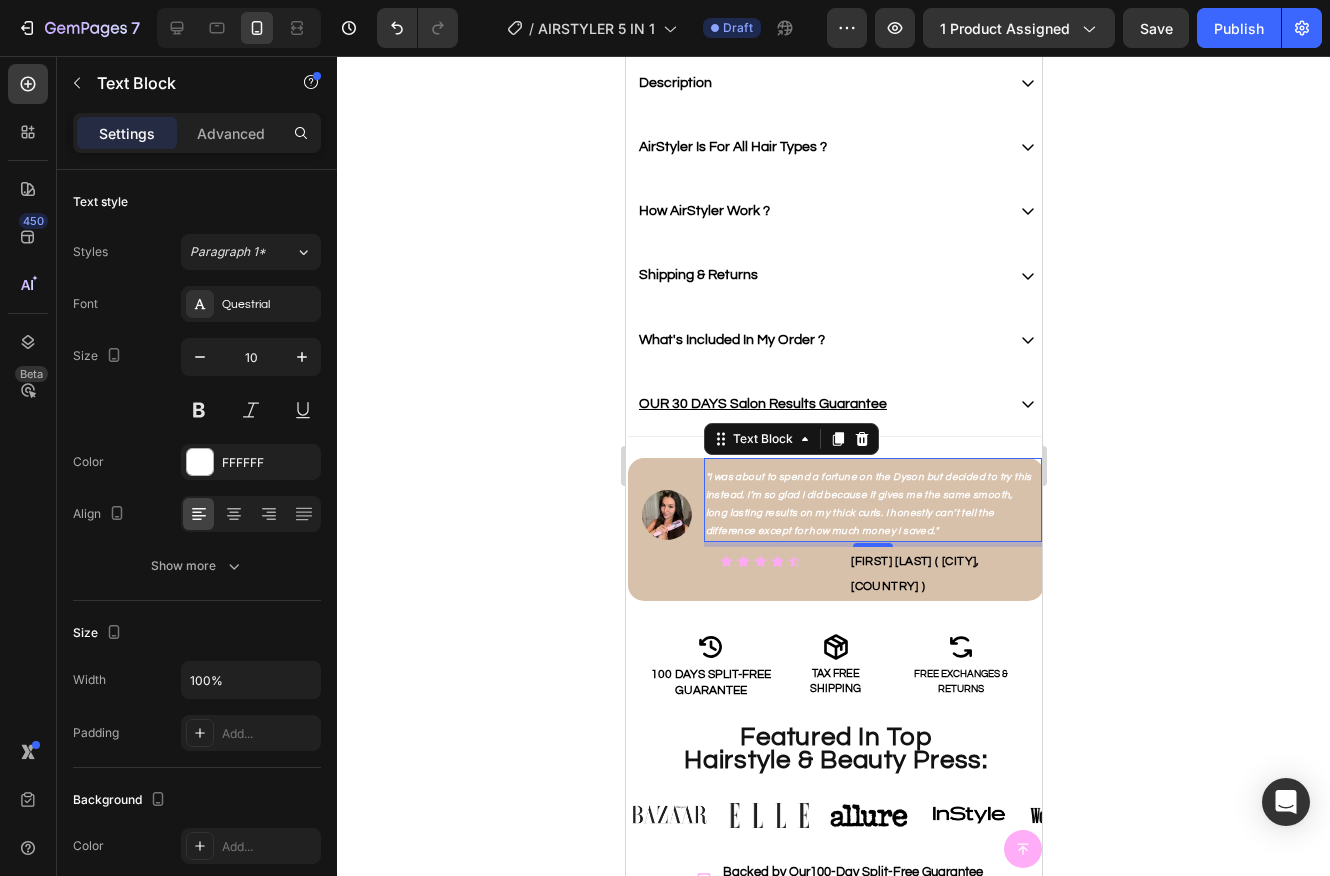 click 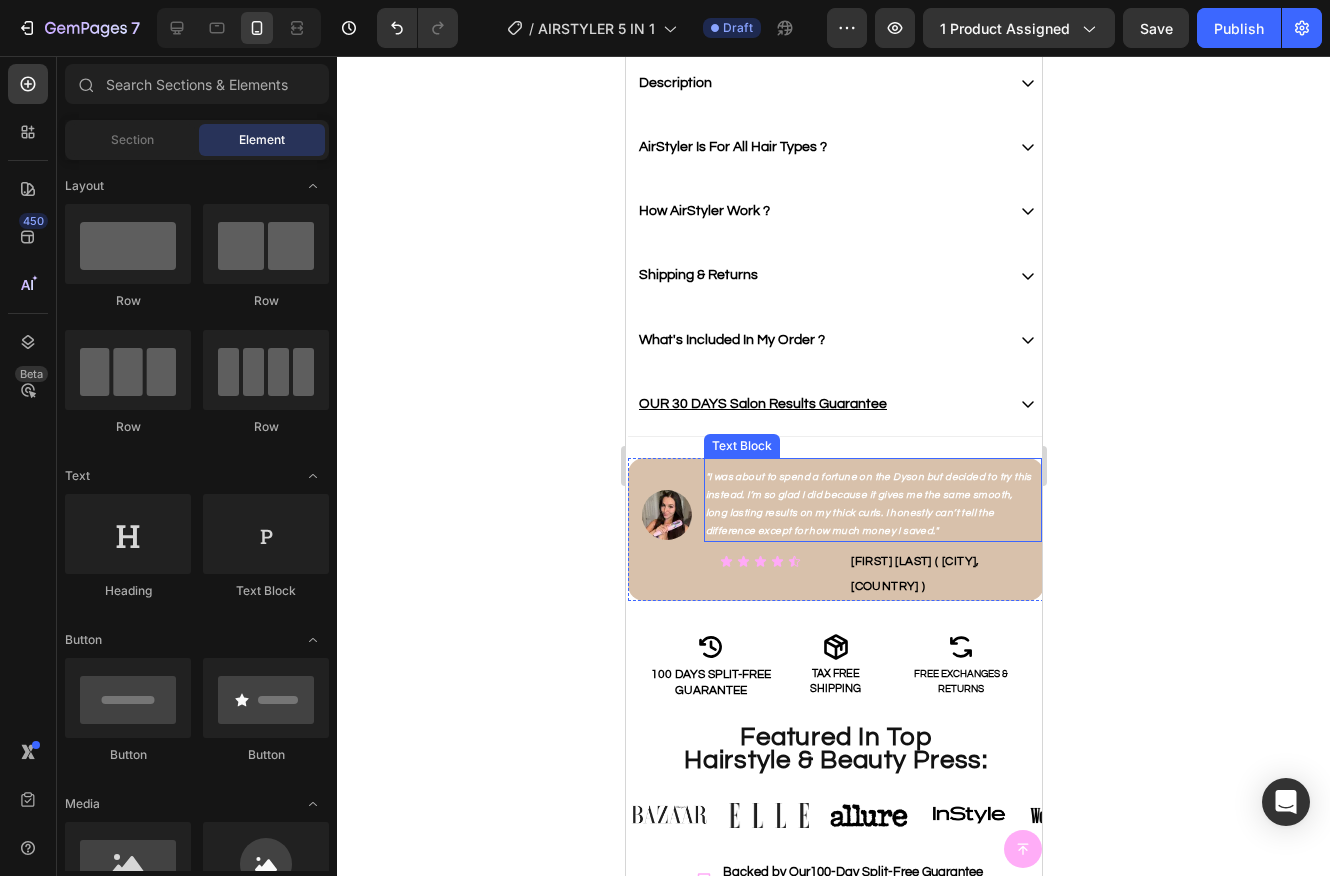 click on ""I was about to spend a fortune on the Dyson but decided to try this instead. I’m so glad I did because it gives me the same smooth, long lasting results on my thick curls. I honestly can’t tell the difference except for how much money I saved."" at bounding box center [868, 504] 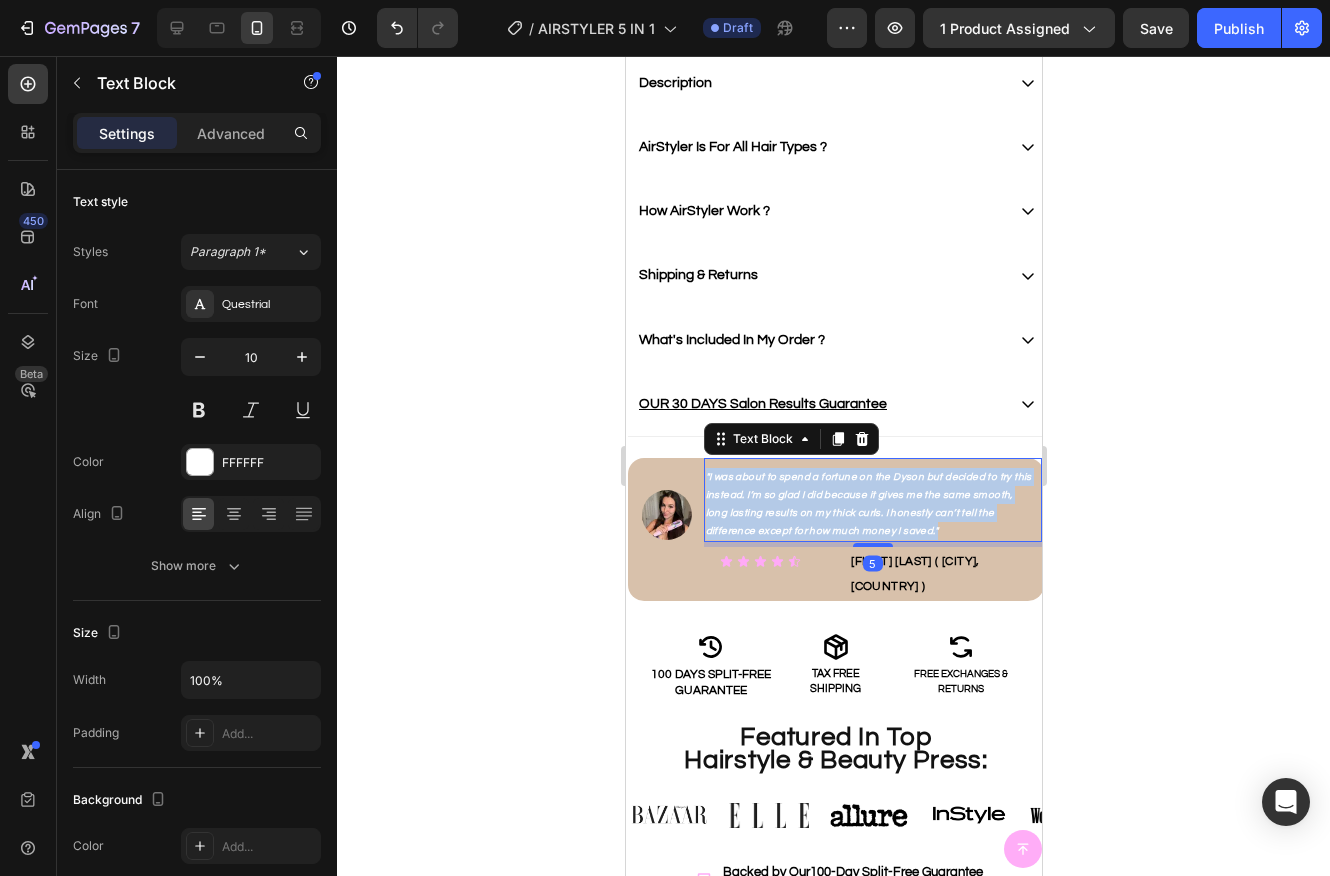 click on ""I was about to spend a fortune on the Dyson but decided to try this instead. I’m so glad I did because it gives me the same smooth, long lasting results on my thick curls. I honestly can’t tell the difference except for how much money I saved."" at bounding box center [868, 504] 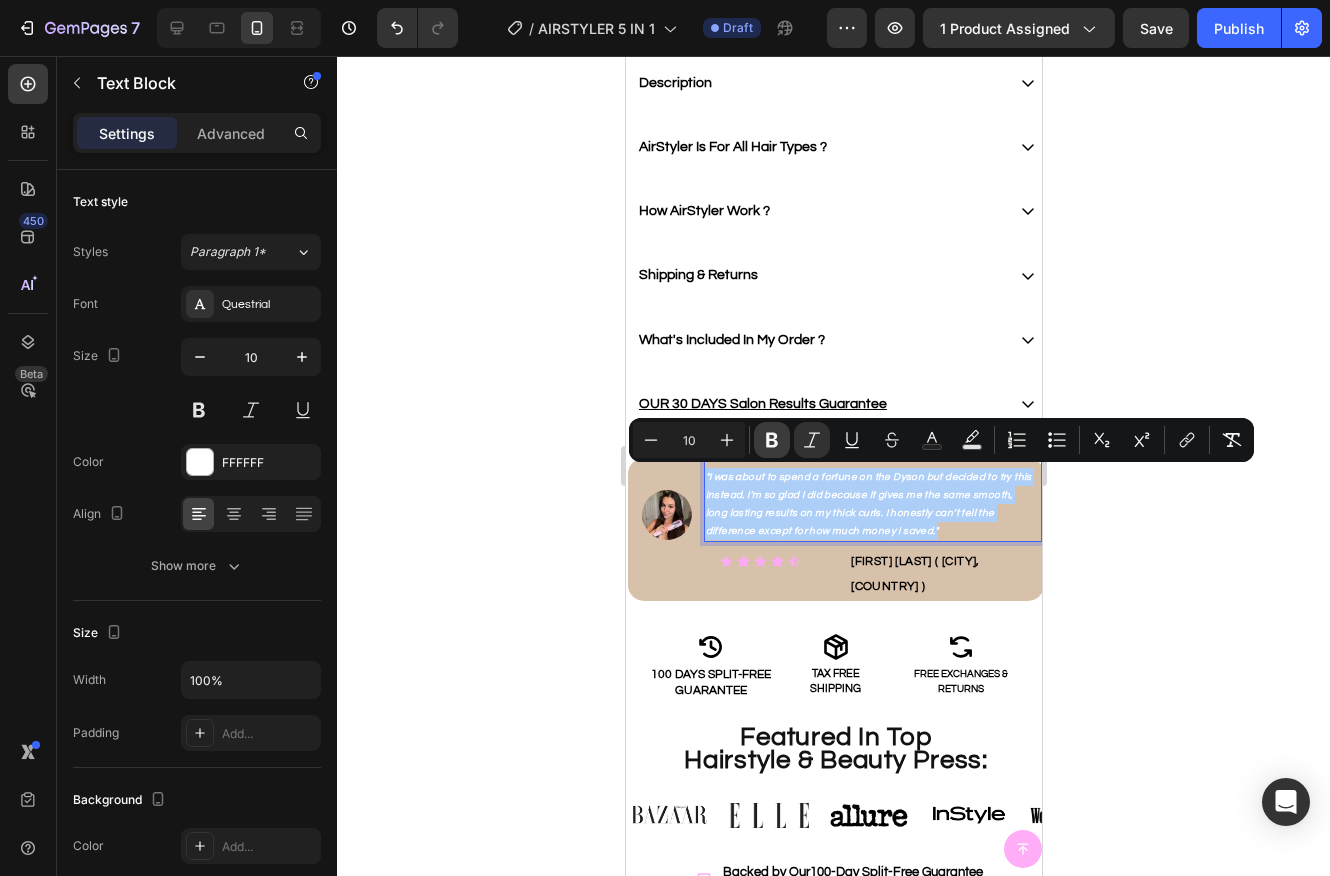 click 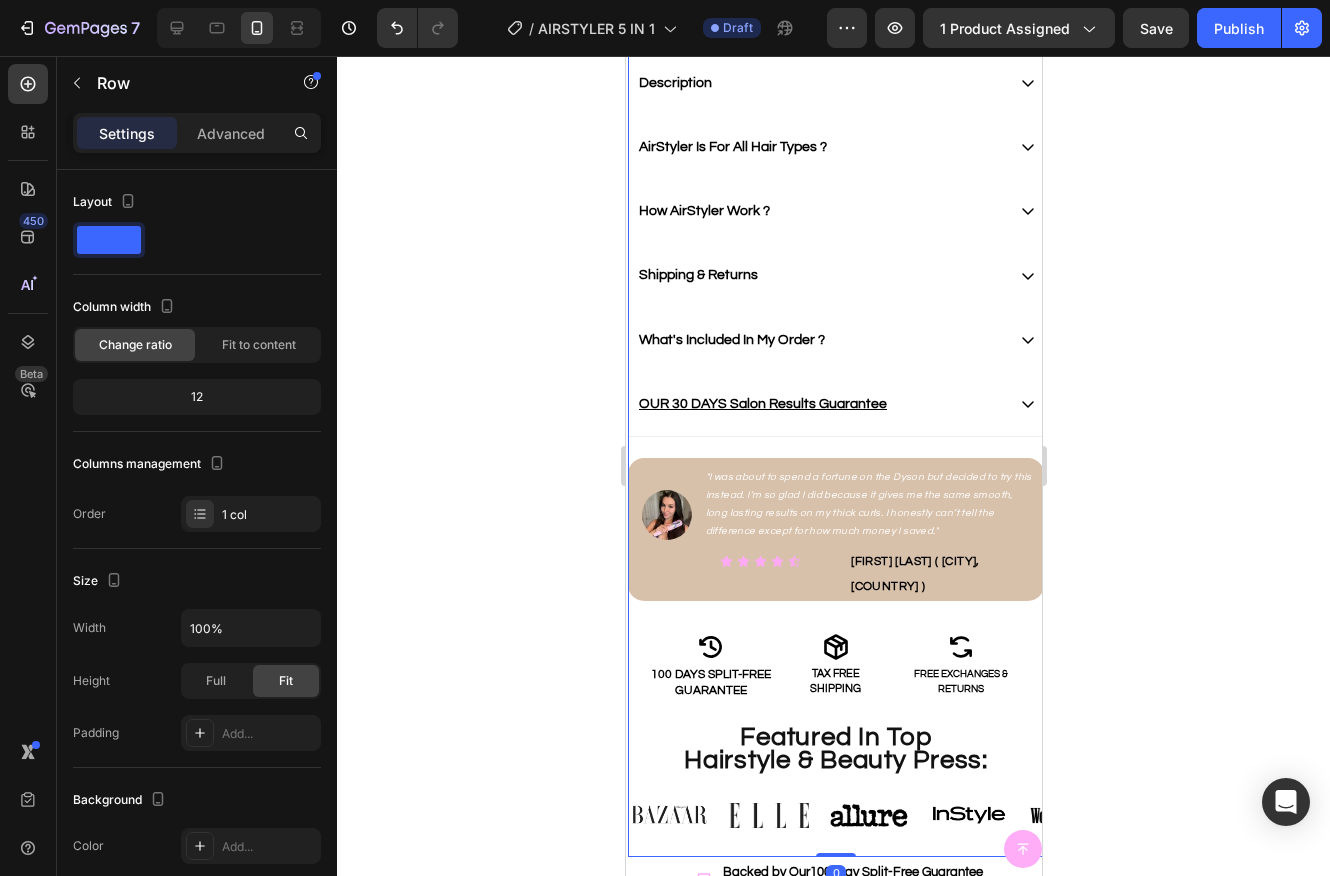 click on "Icon Icon Icon Icon
Icon Icon List Rated 4,8|5 by +3,297 Happy Womens Text Block Row The AirStyler© 5 in1 That Does It All Dyson  Results .  Without Dyson   Price .  Heading Hydrate, rejuvenate, and glow with our revolutionary cream. Unleash your skin's potential today. Text Block
The #1 Leading Dyson Alternative
Ready in 10 Min. Without Effort
For All Hair Types From 1A To 4C
Dry, Straigthen, Curl, Volumize.. Item List
Hurry ! Only 7 Left Before Price Jumps
Custom Code Kaching Bundles Kaching Bundles ADD TO CART → Add to Cart Image
Description
AirStyler Is For All Hair Types ?
How AirStyler Work ?
Shipping & Returns
What's Included In My Order ?
OUR 30 DAYS Salon Results Guarantee  Accordion Image Text Block Icon Icon Icon Icon Icon Icon List Jenna H. ( Bristol, UK )  Text Block Row Row Row" at bounding box center (835, 219) 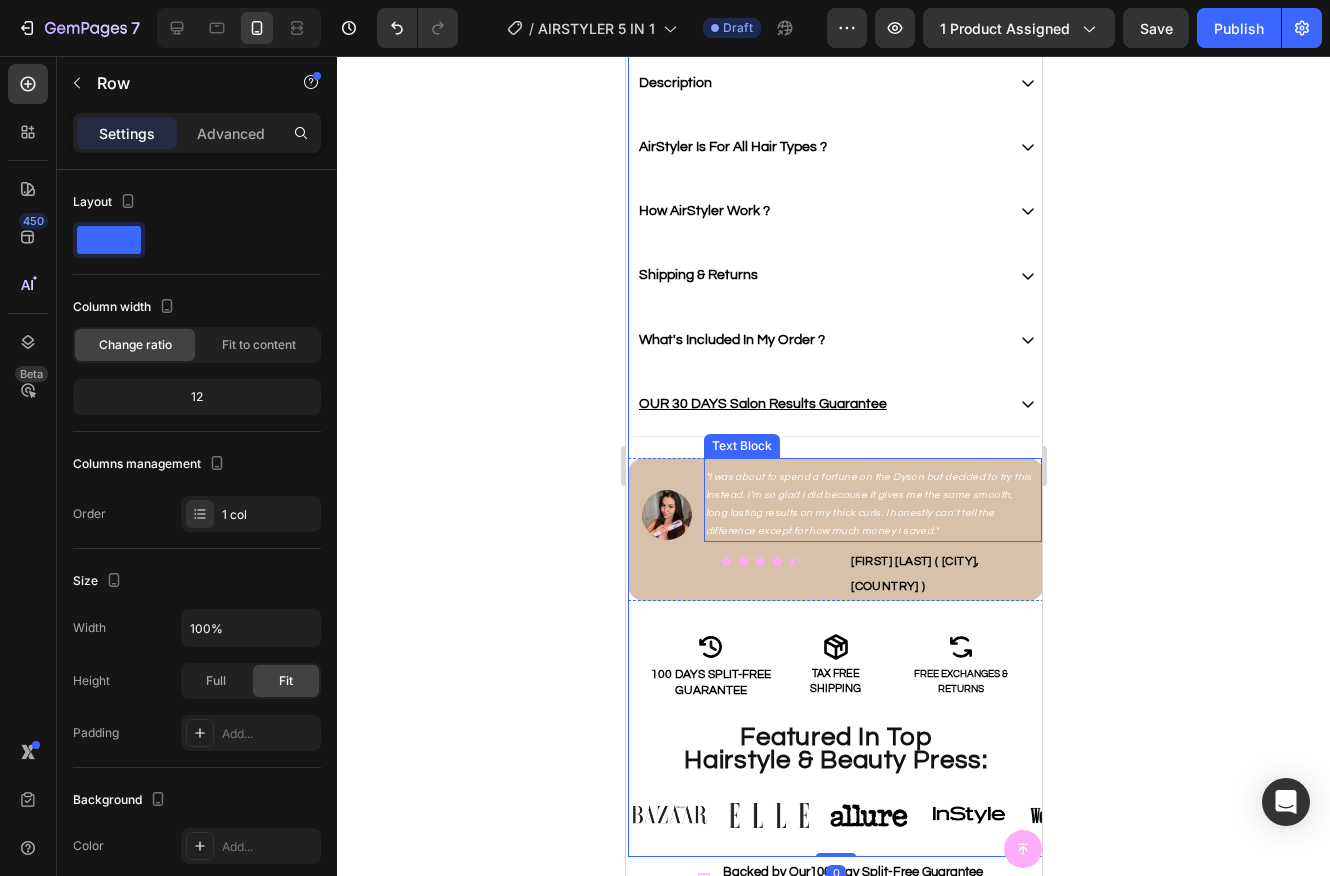 click on ""I was about to spend a fortune on the Dyson but decided to try this instead. I’m so glad I did because it gives me the same smooth, long lasting results on my thick curls. I honestly can’t tell the difference except for how much money I saved."" at bounding box center [868, 504] 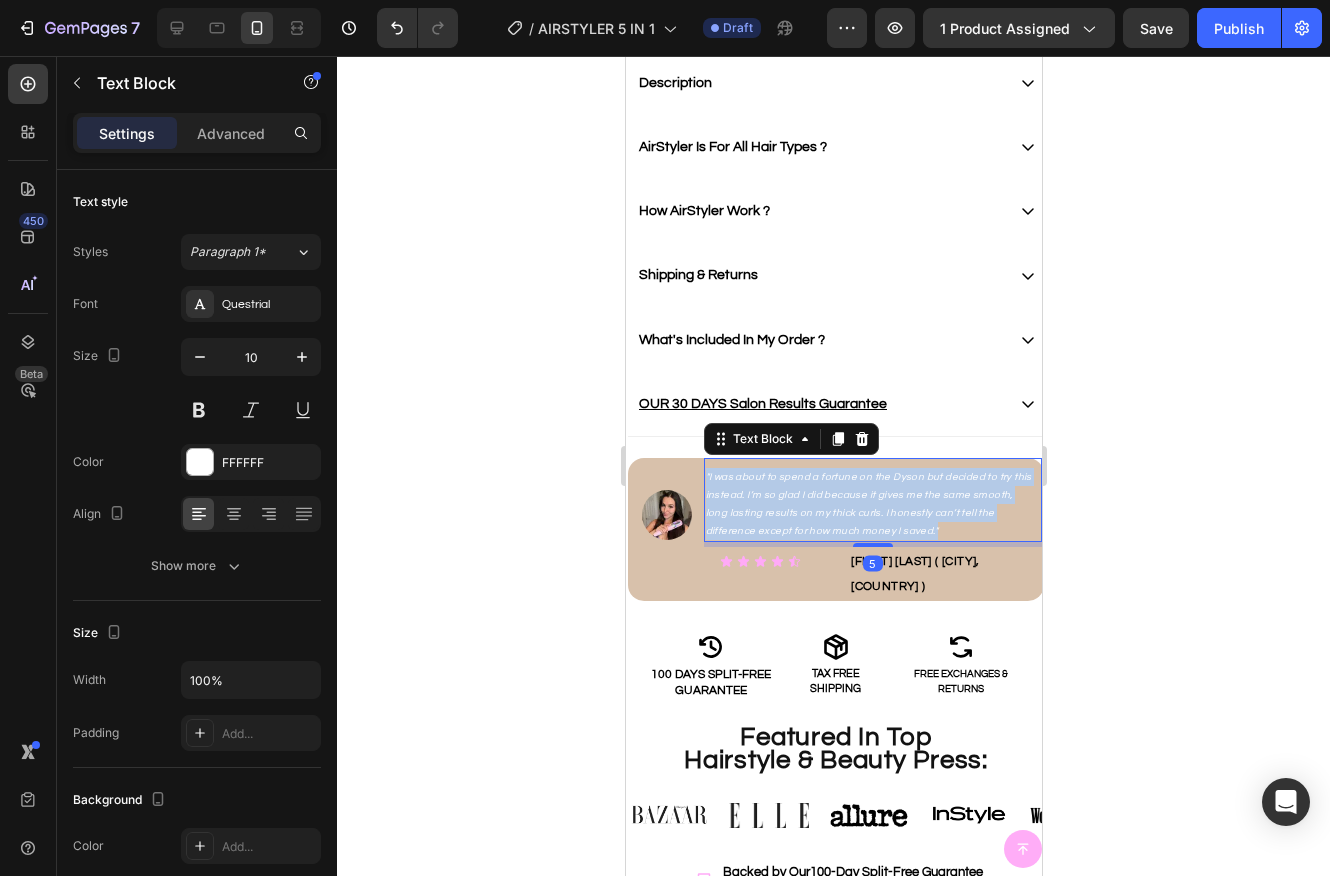 click on ""I was about to spend a fortune on the Dyson but decided to try this instead. I’m so glad I did because it gives me the same smooth, long lasting results on my thick curls. I honestly can’t tell the difference except for how much money I saved."" at bounding box center (868, 504) 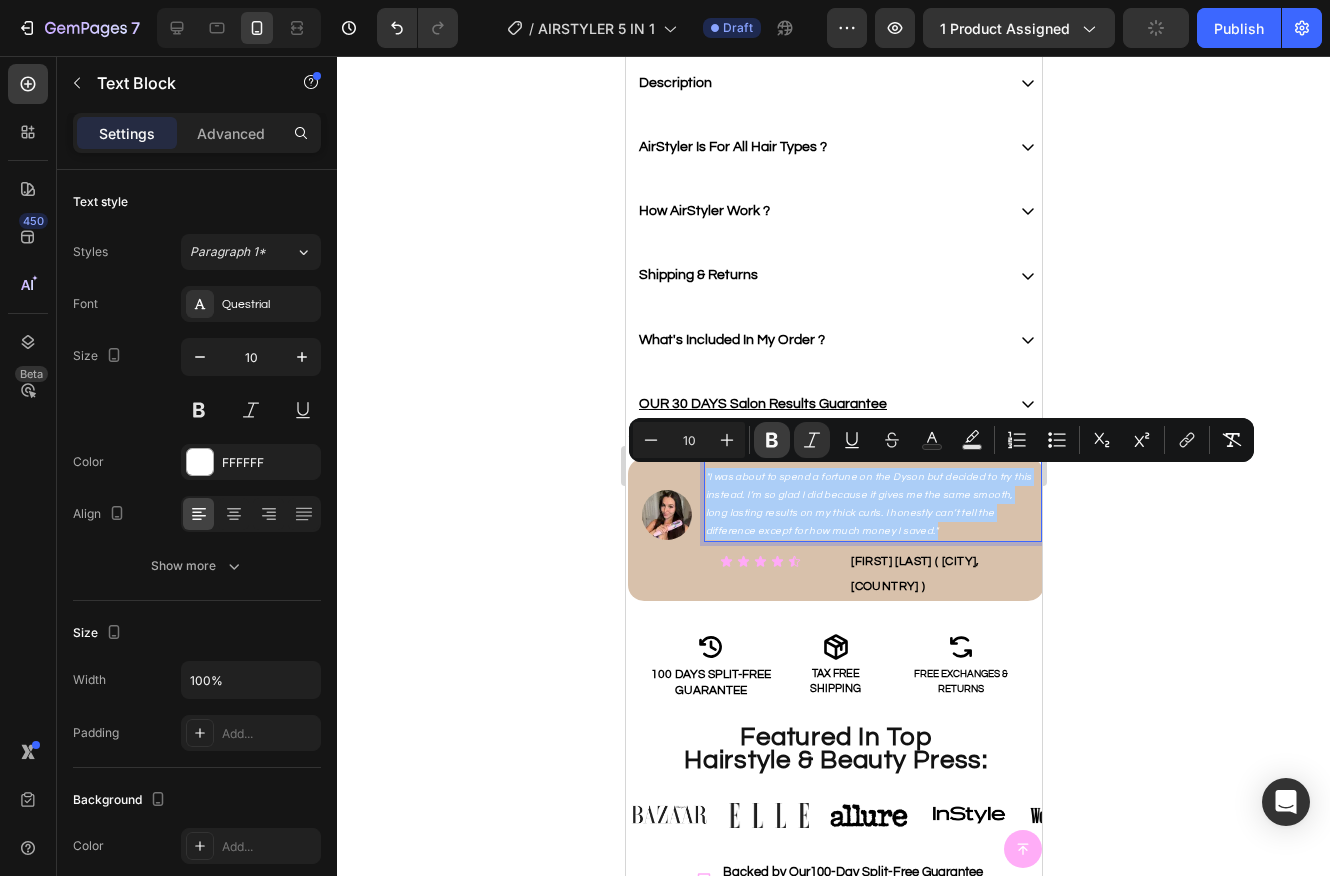 drag, startPoint x: 774, startPoint y: 450, endPoint x: 760, endPoint y: 449, distance: 14.035668 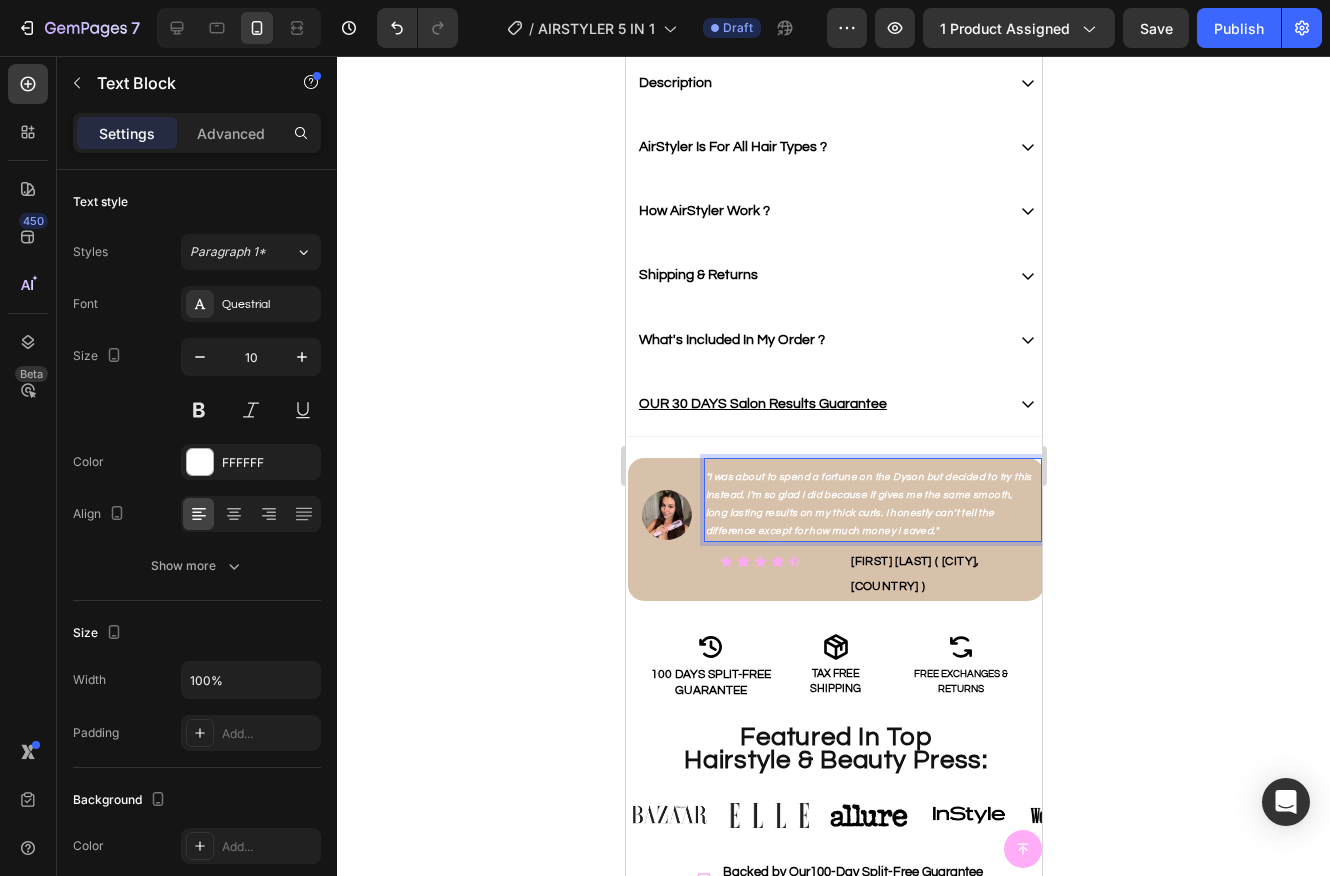 click on ""I was about to spend a fortune on the Dyson but decided to try this instead. I’m so glad I did because it gives me the same smooth, long lasting results on my thick curls. I honestly can’t tell the difference except for how much money I saved."" at bounding box center (868, 504) 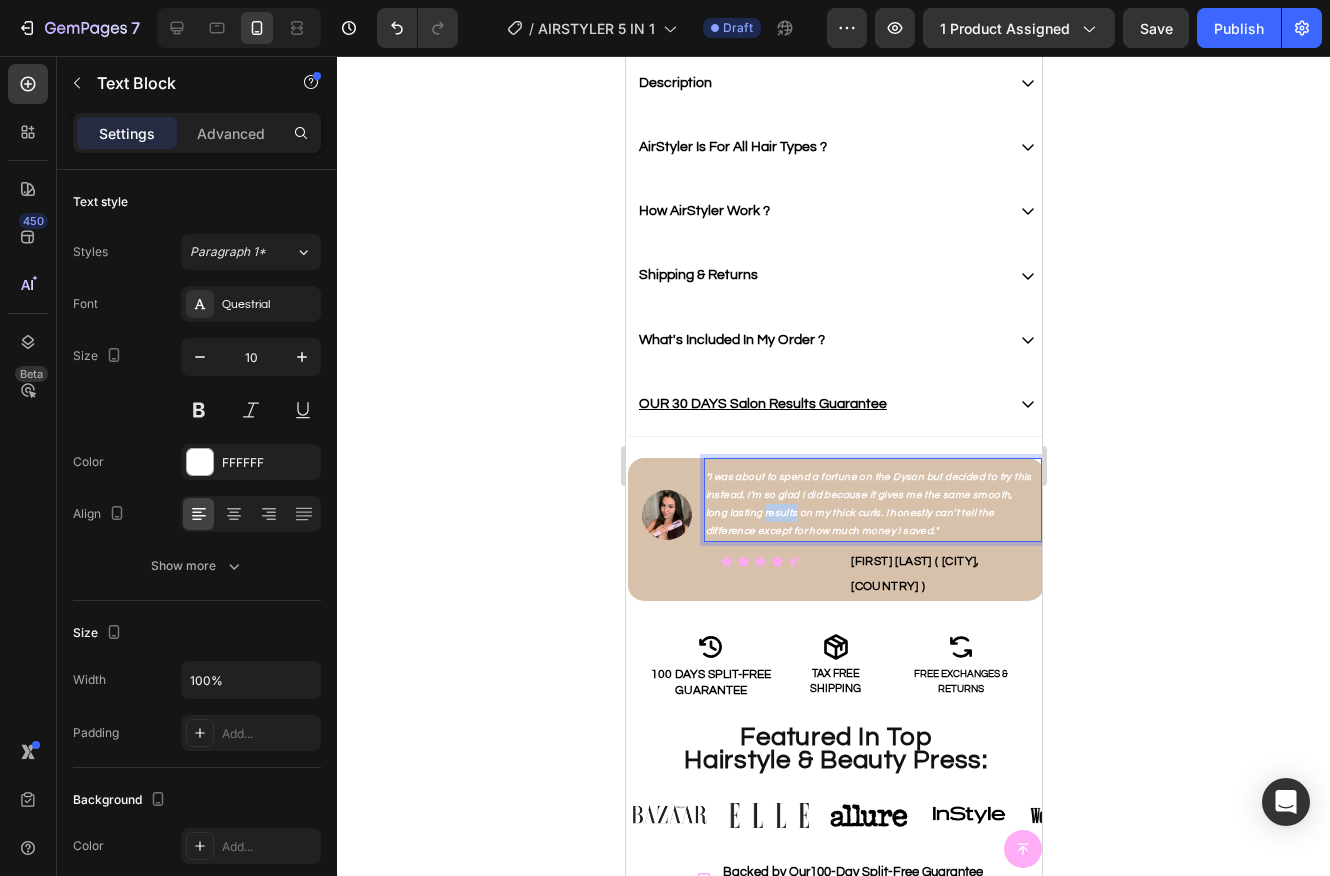 click on ""I was about to spend a fortune on the Dyson but decided to try this instead. I’m so glad I did because it gives me the same smooth, long lasting results on my thick curls. I honestly can’t tell the difference except for how much money I saved."" at bounding box center (868, 504) 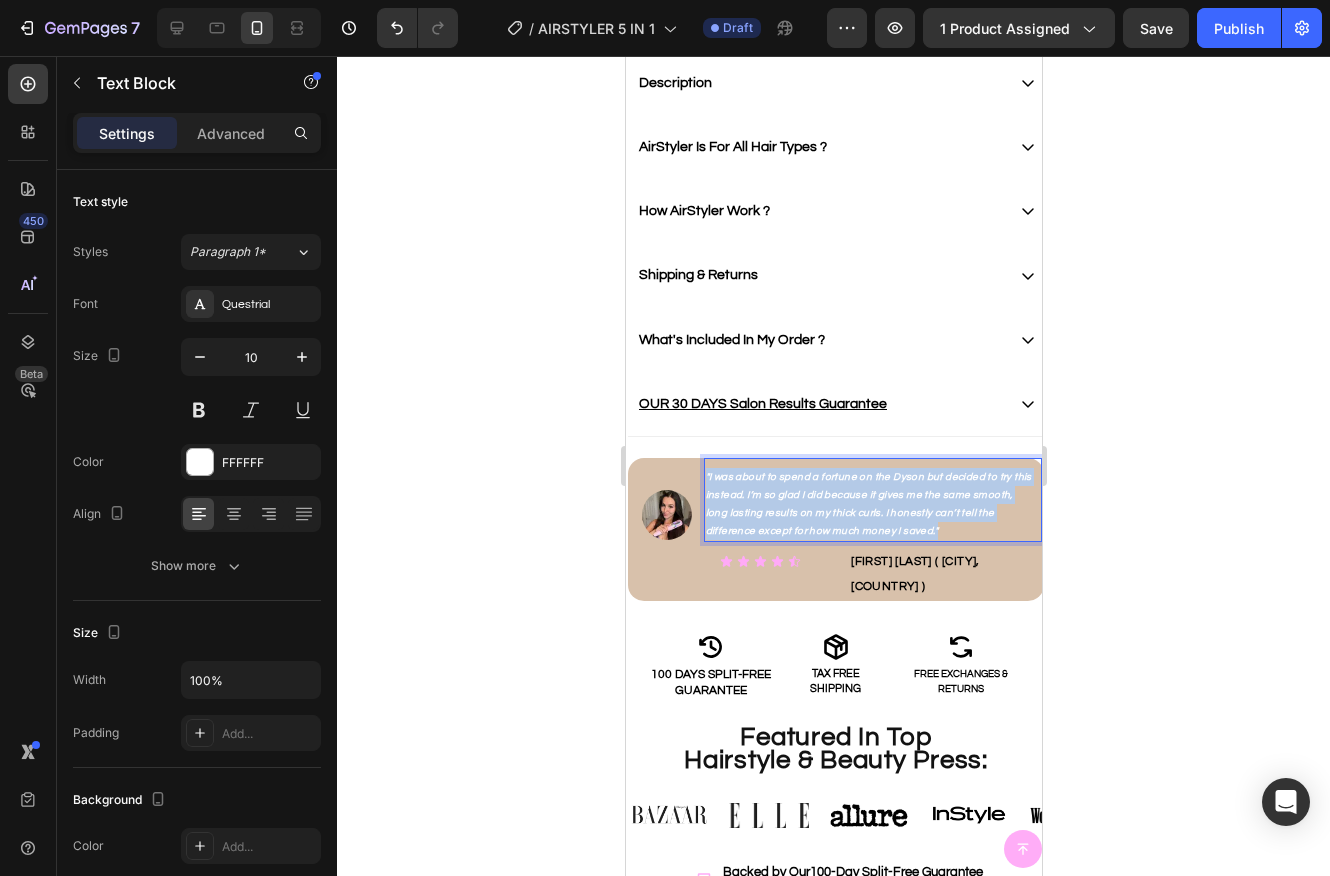click on ""I was about to spend a fortune on the Dyson but decided to try this instead. I’m so glad I did because it gives me the same smooth, long lasting results on my thick curls. I honestly can’t tell the difference except for how much money I saved."" at bounding box center [868, 504] 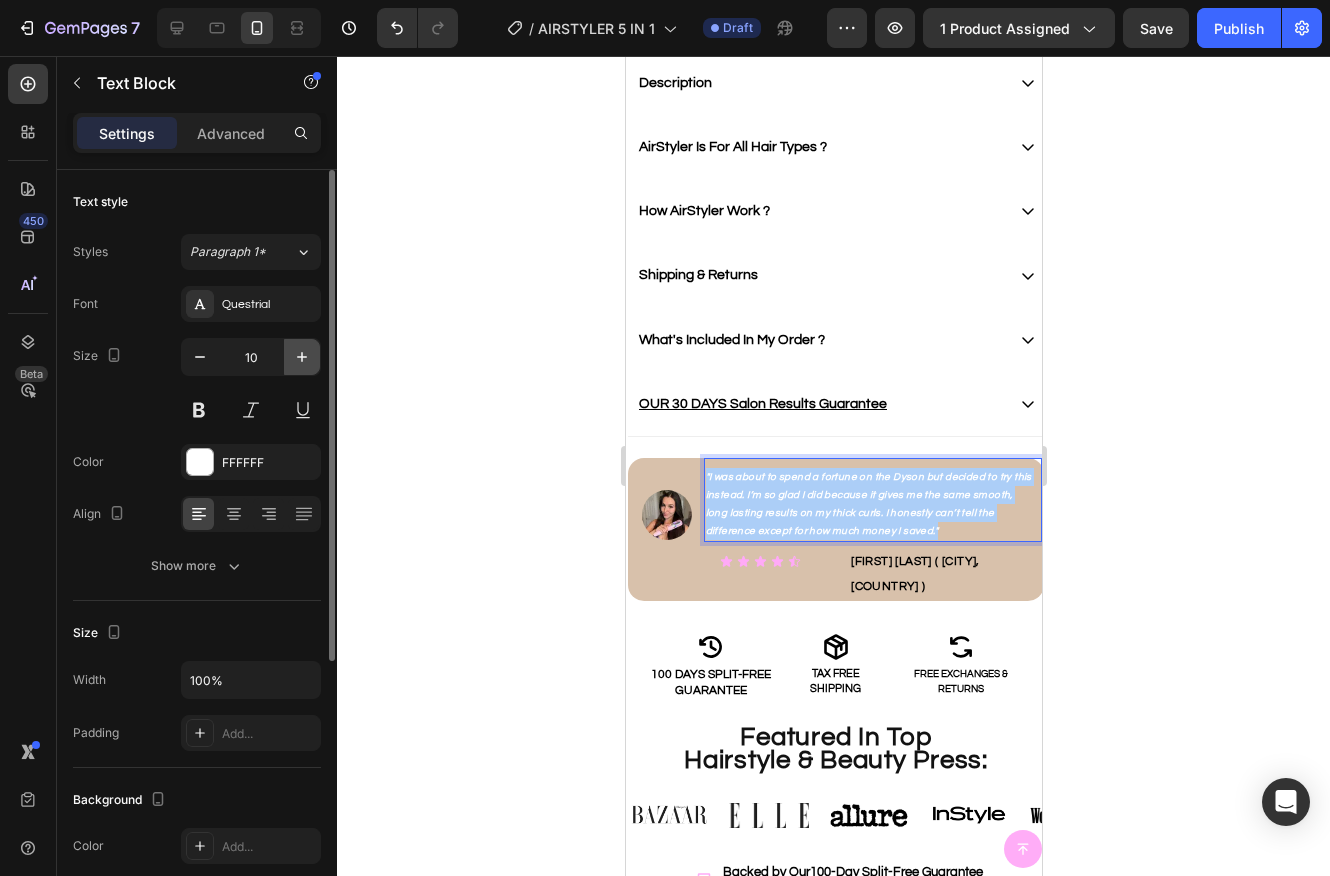 click 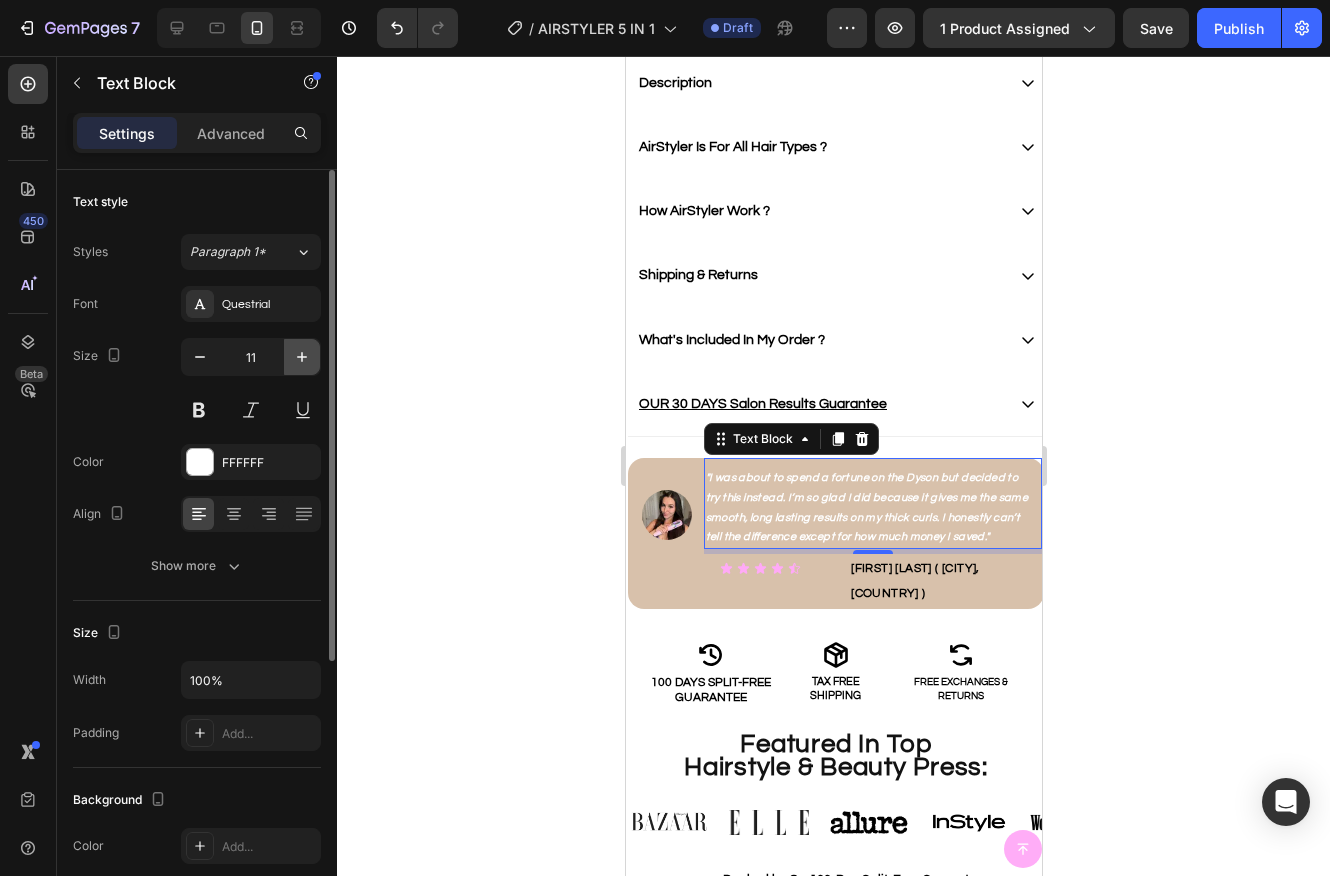 click 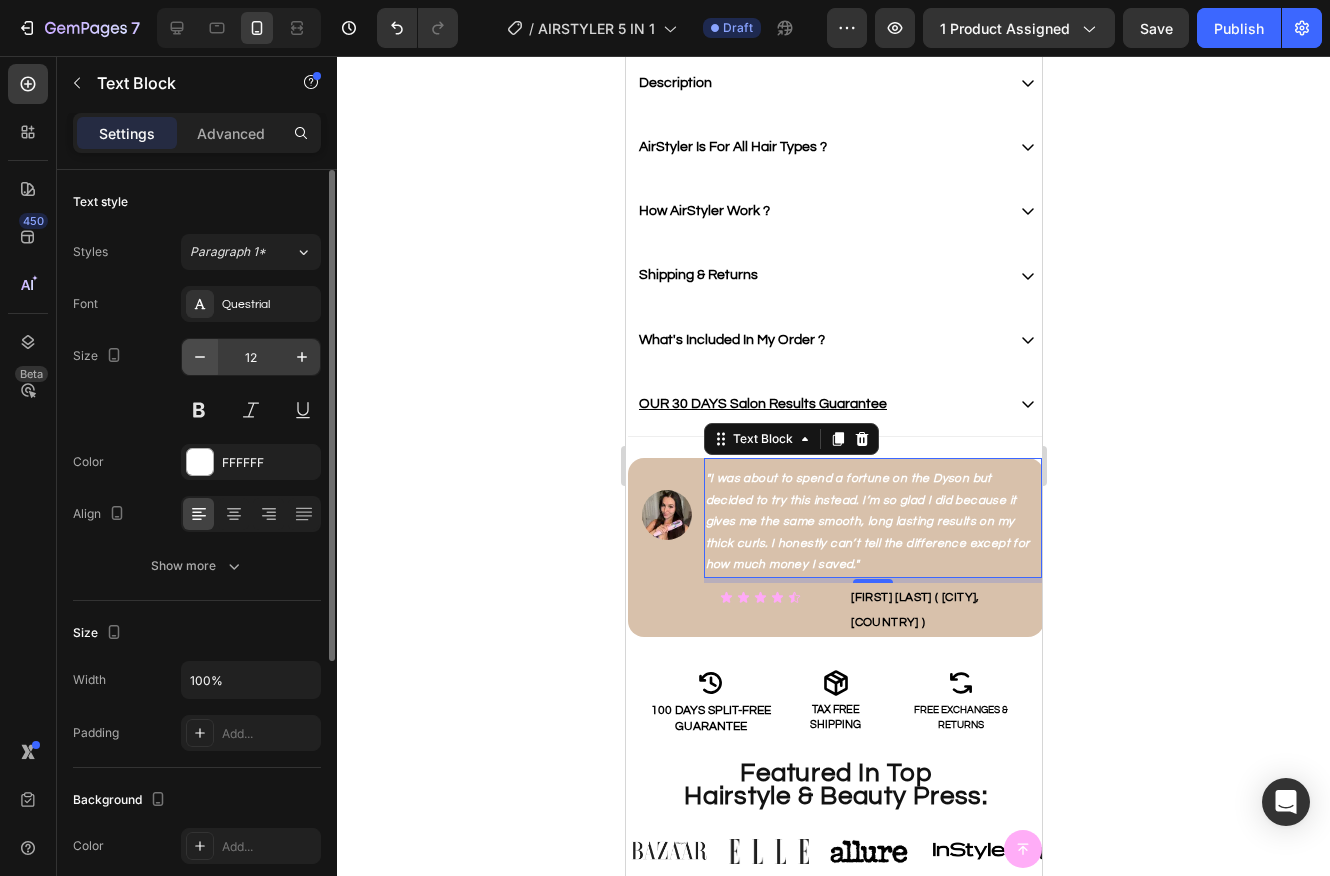 click at bounding box center (200, 357) 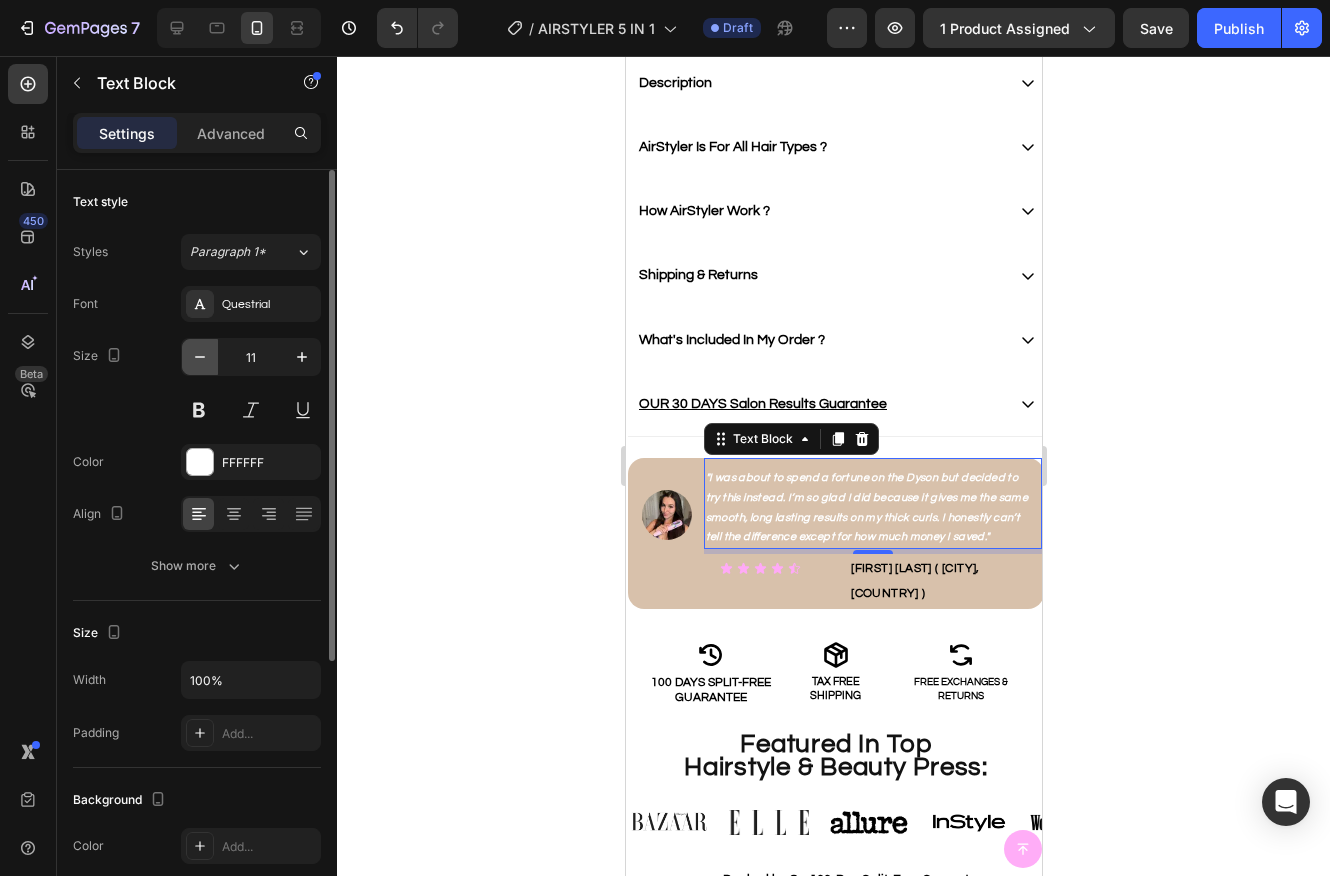 click at bounding box center [200, 357] 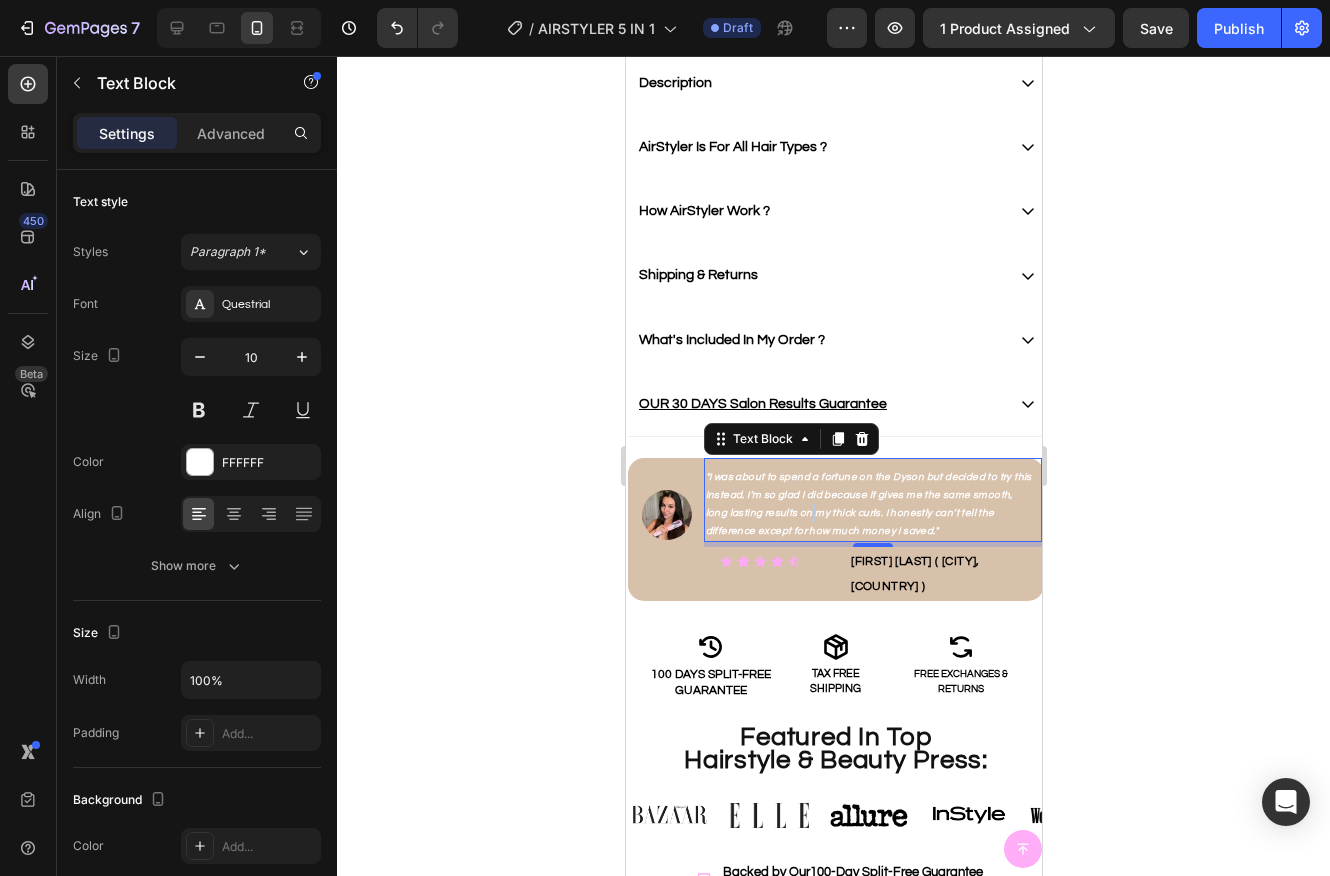 click on ""I was about to spend a fortune on the Dyson but decided to try this instead. I’m so glad I did because it gives me the same smooth, long lasting results on my thick curls. I honestly can’t tell the difference except for how much money I saved."" at bounding box center (868, 504) 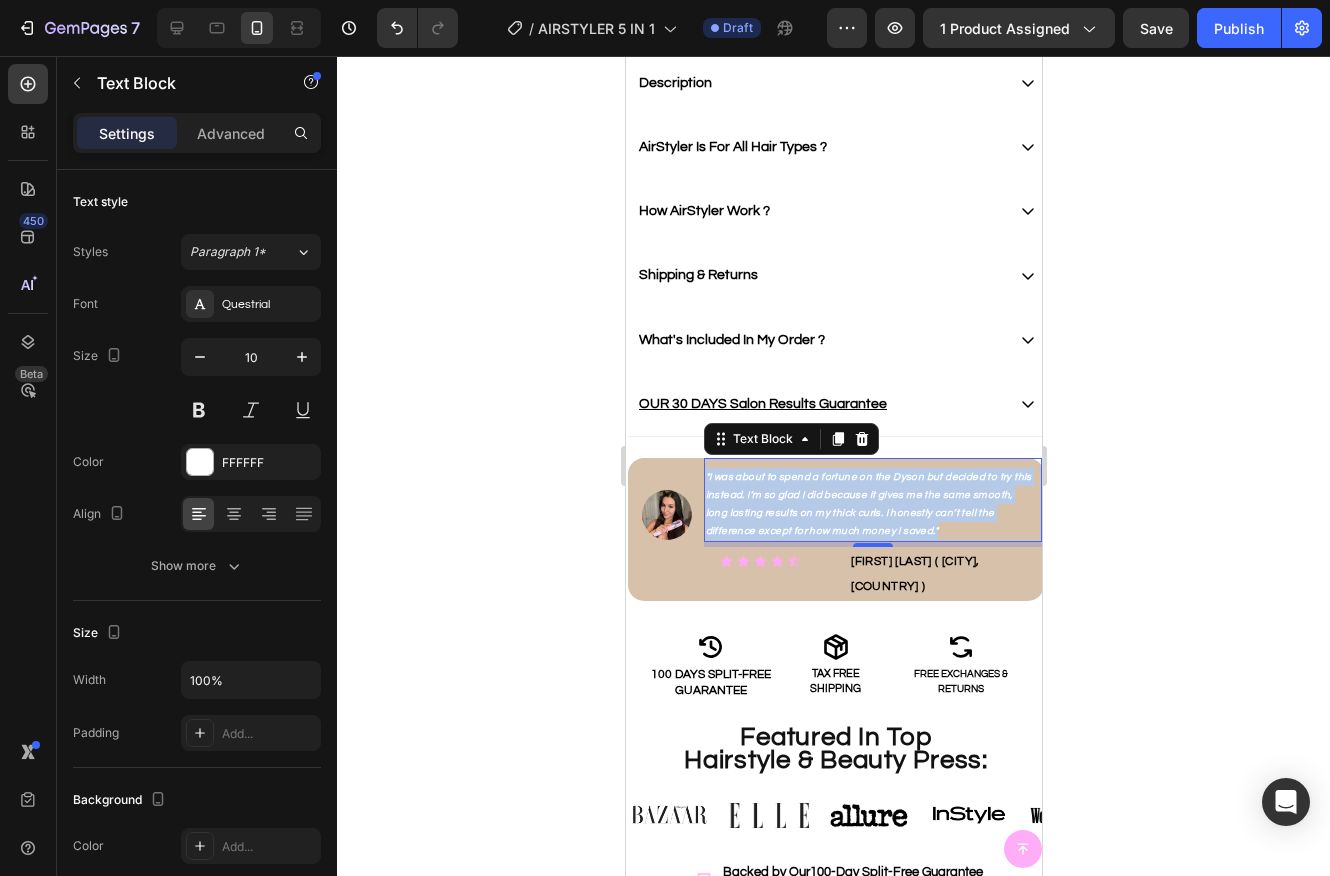 click on ""I was about to spend a fortune on the Dyson but decided to try this instead. I’m so glad I did because it gives me the same smooth, long lasting results on my thick curls. I honestly can’t tell the difference except for how much money I saved."" at bounding box center (868, 504) 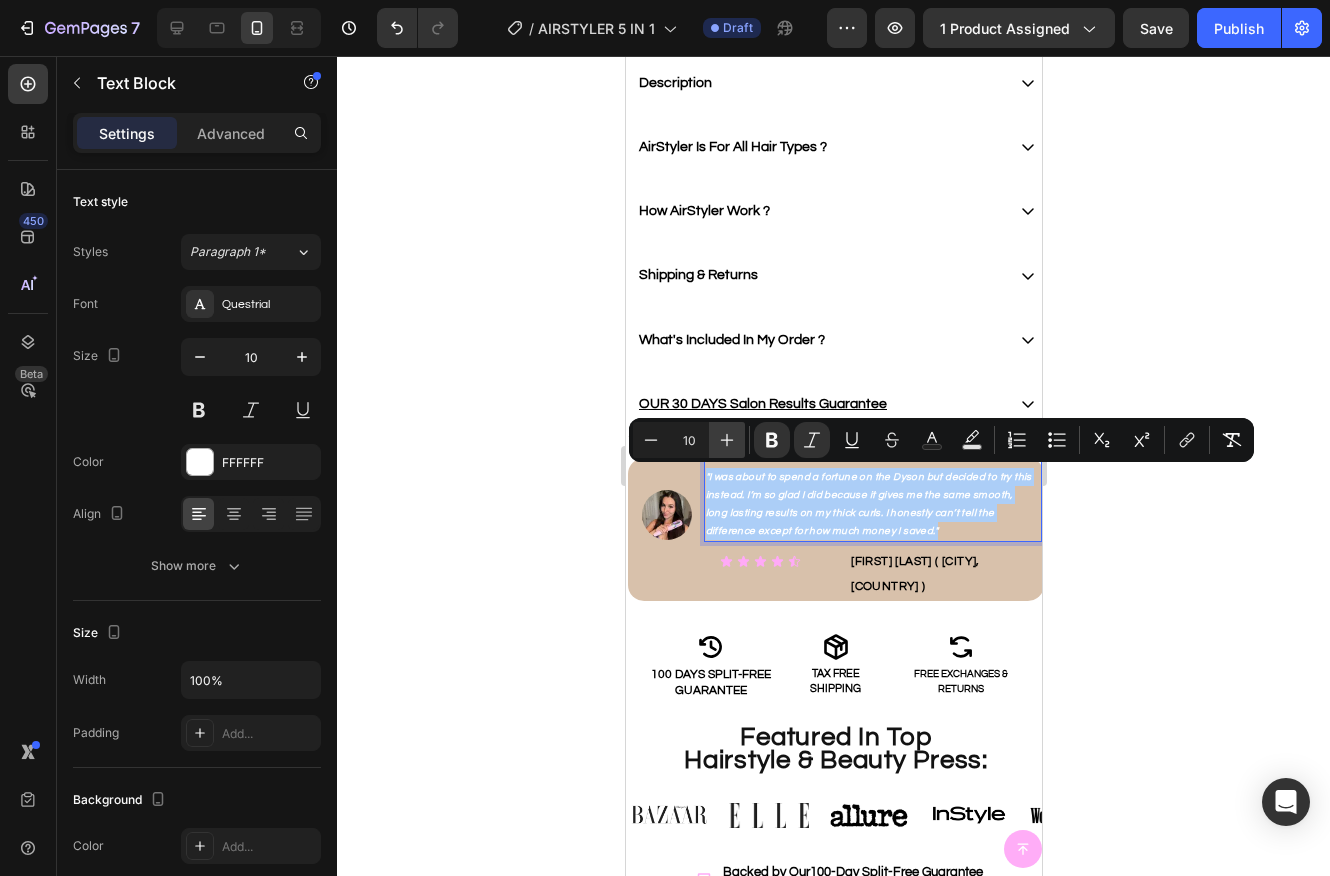 click 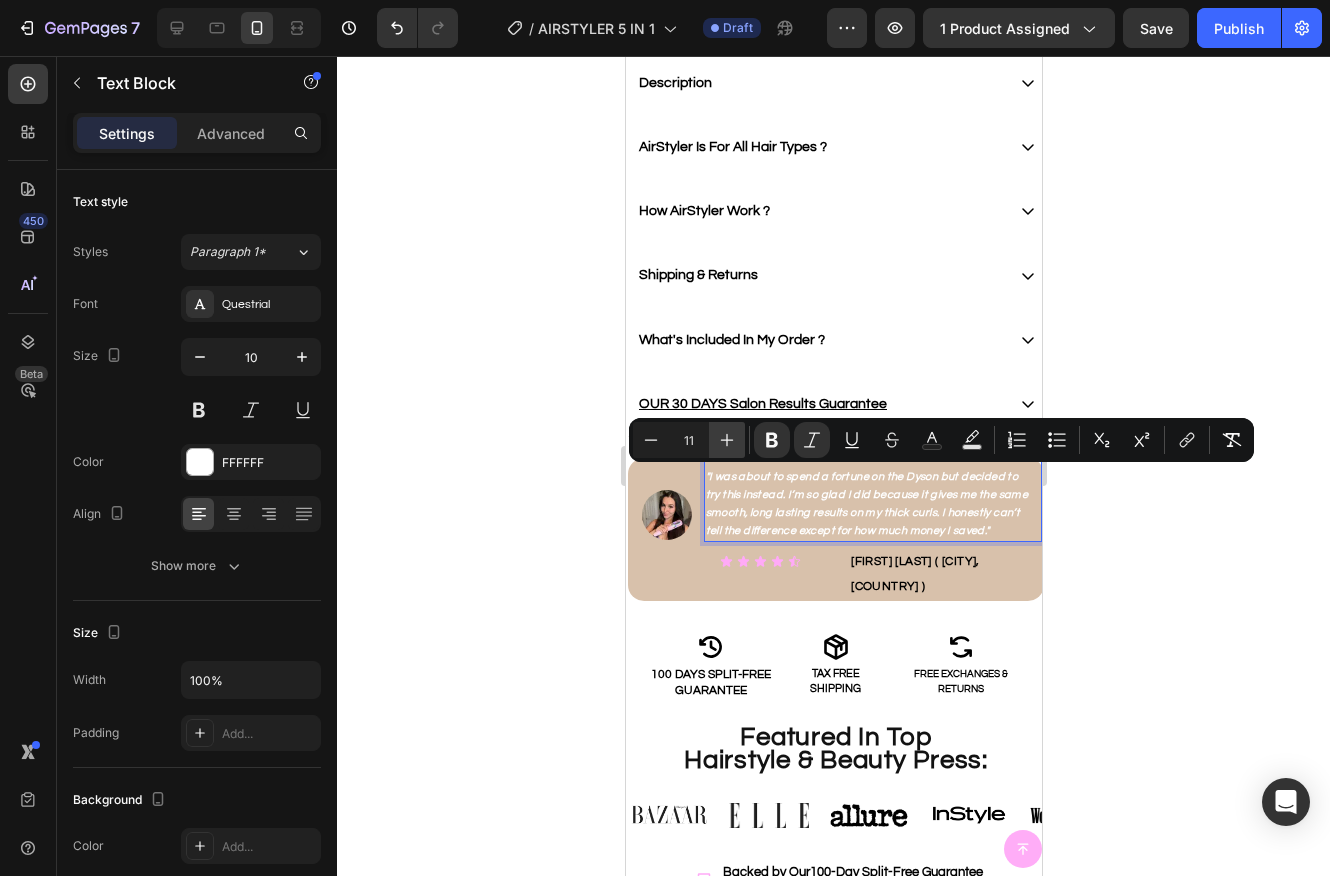 click 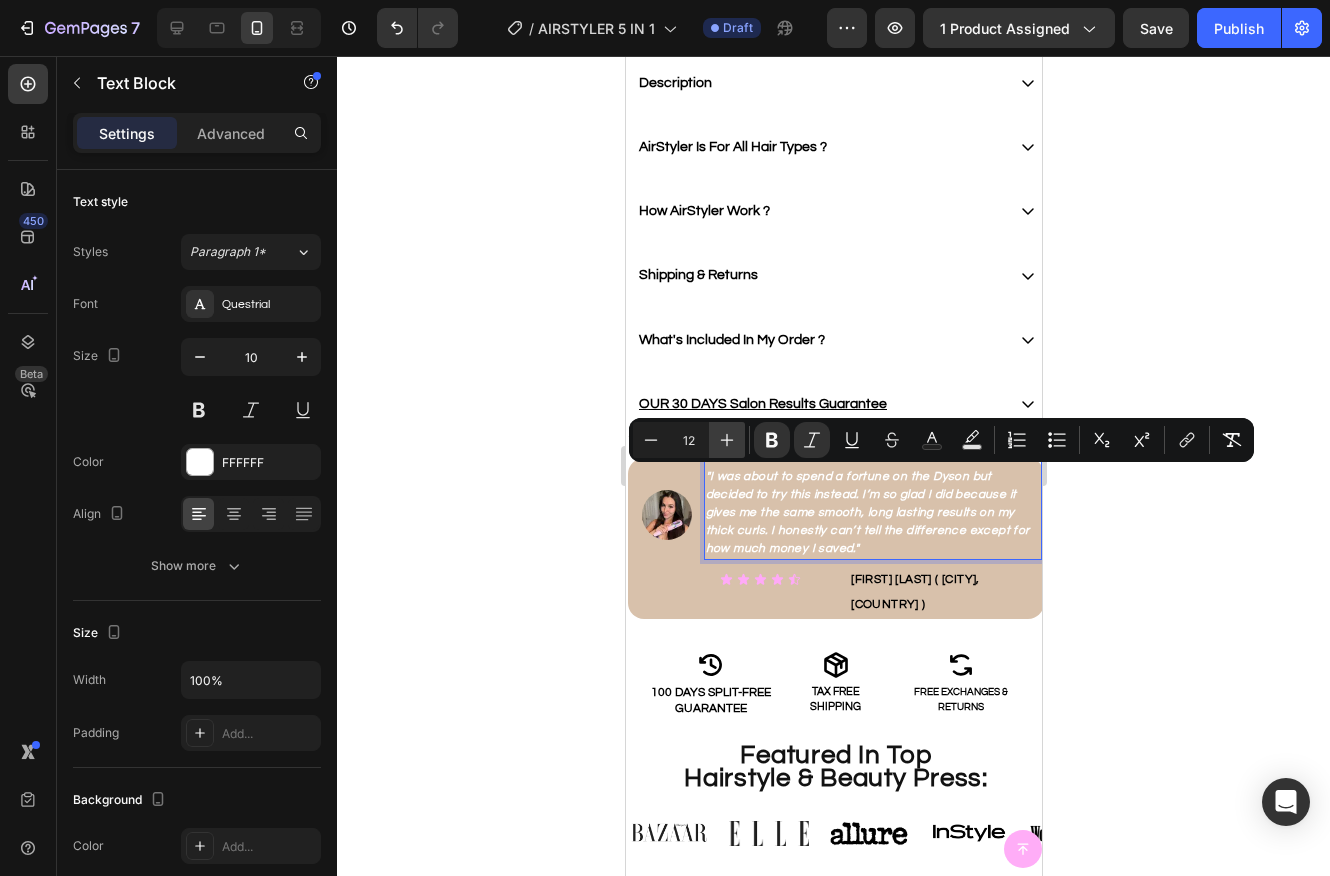 click 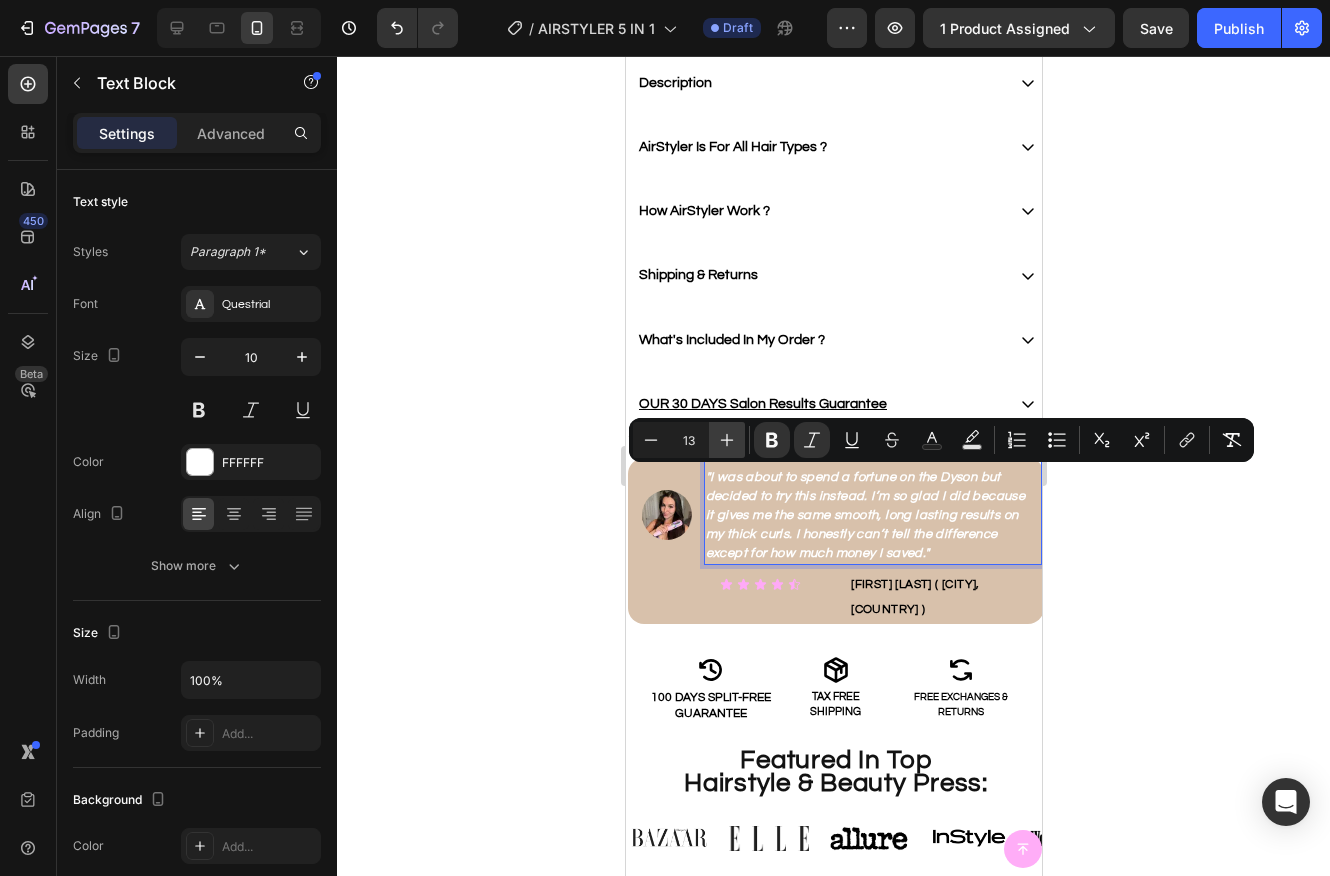 click 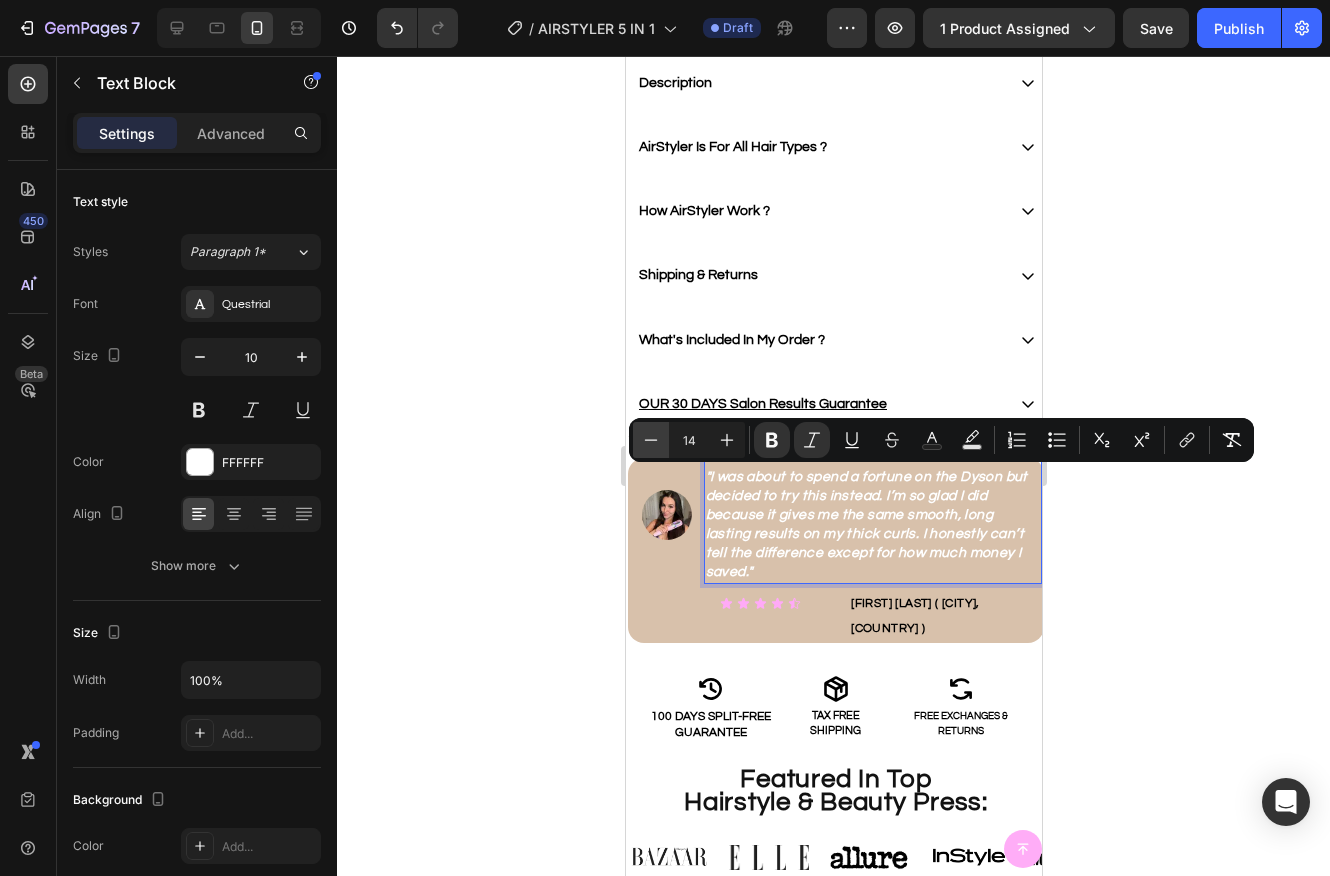 click 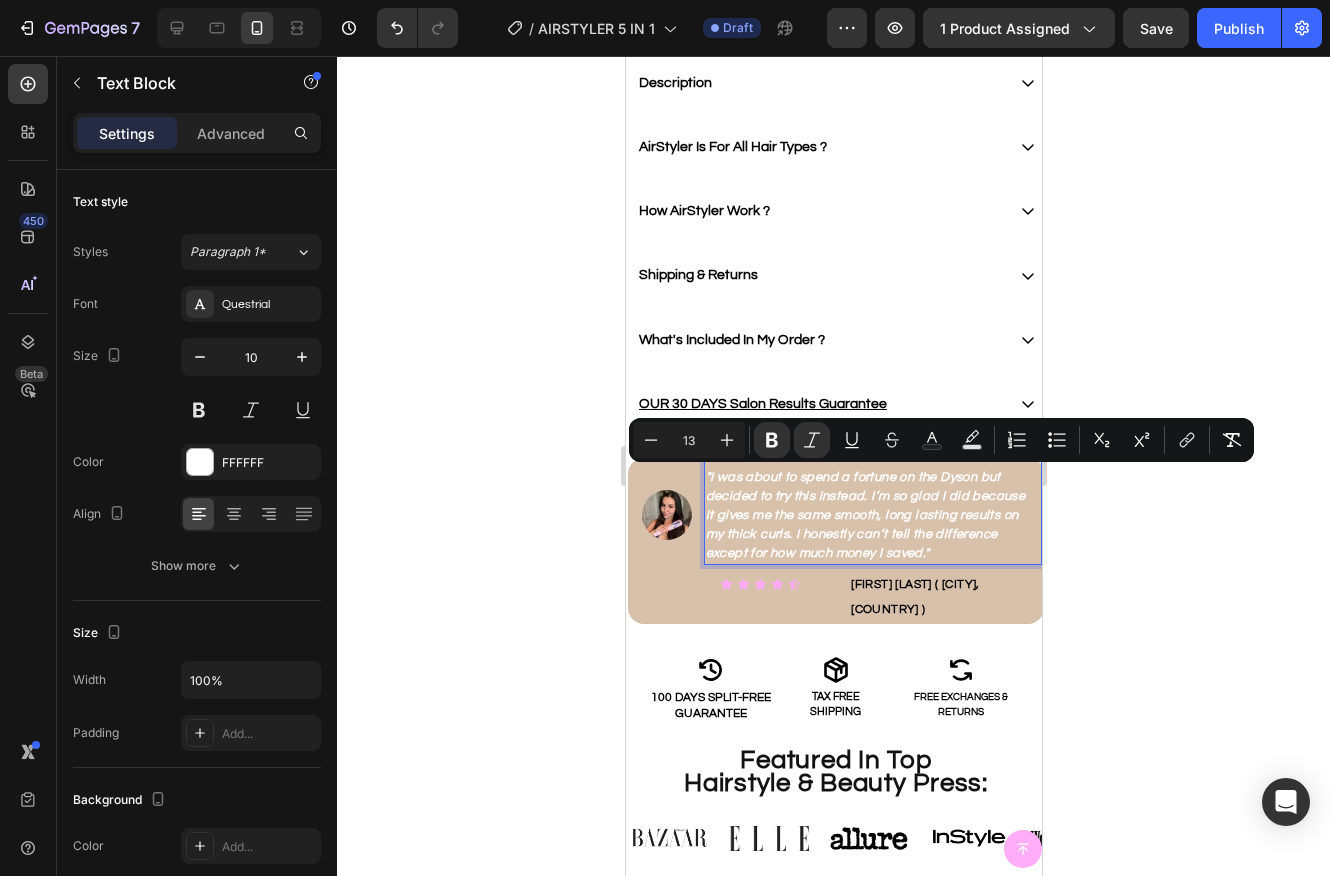 click 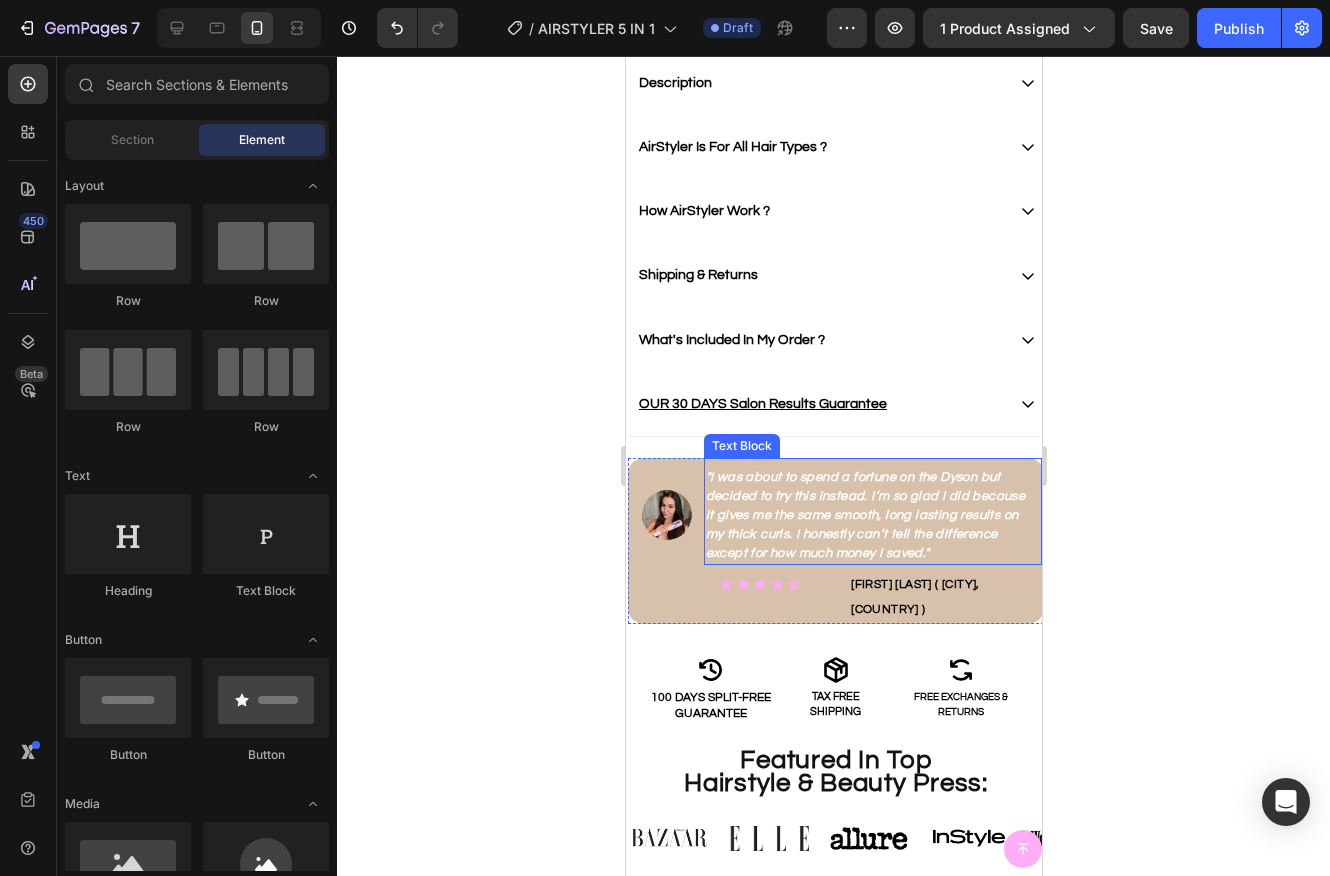 click on ""I was about to spend a fortune on the Dyson but decided to try this instead. I’m so glad I did because it gives me the same smooth, long lasting results on my thick curls. I honestly can’t tell the difference except for how much money I saved."" at bounding box center (868, 515) 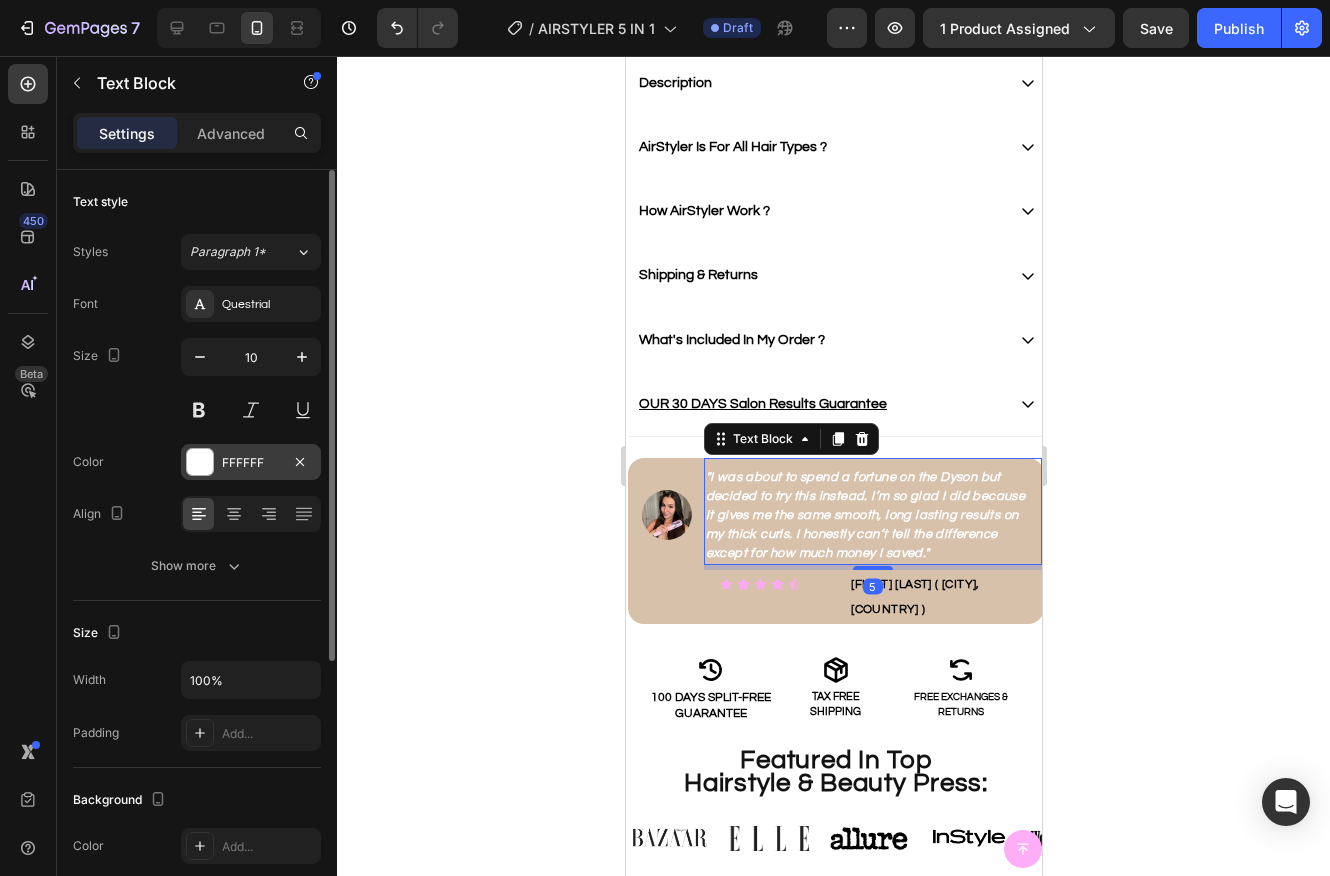 click on "FFFFFF" at bounding box center (251, 463) 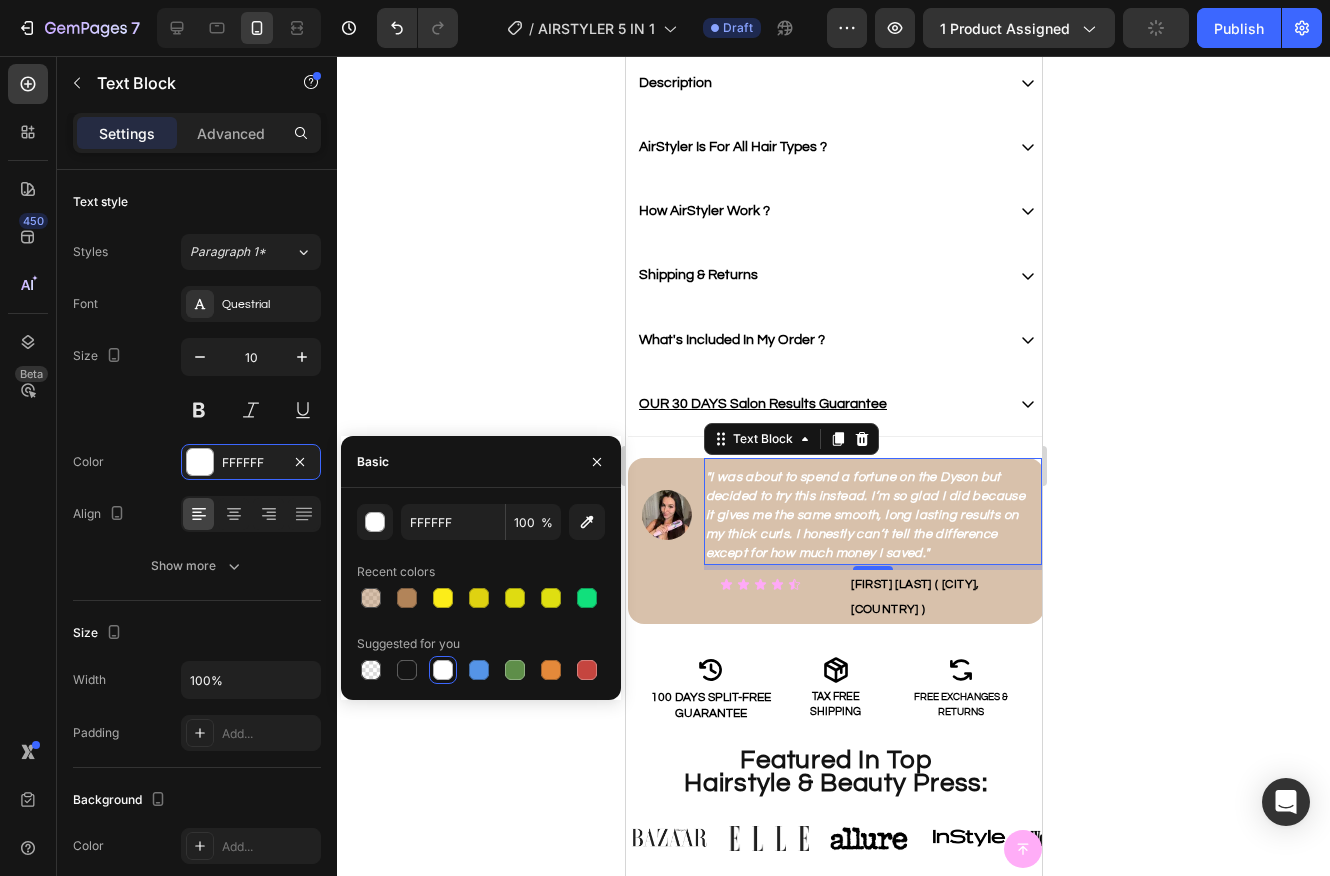 drag, startPoint x: 415, startPoint y: 668, endPoint x: 427, endPoint y: 654, distance: 18.439089 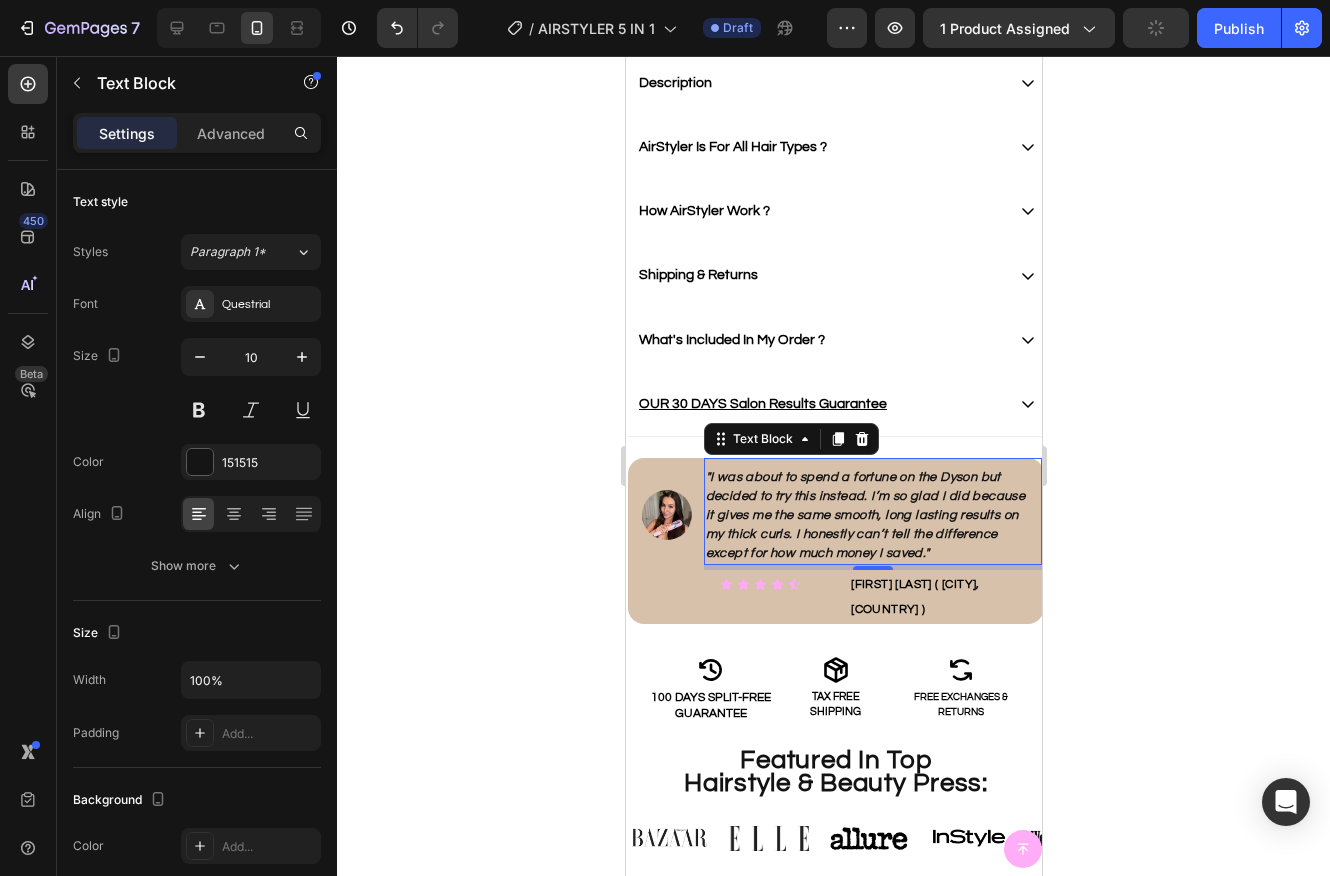 click 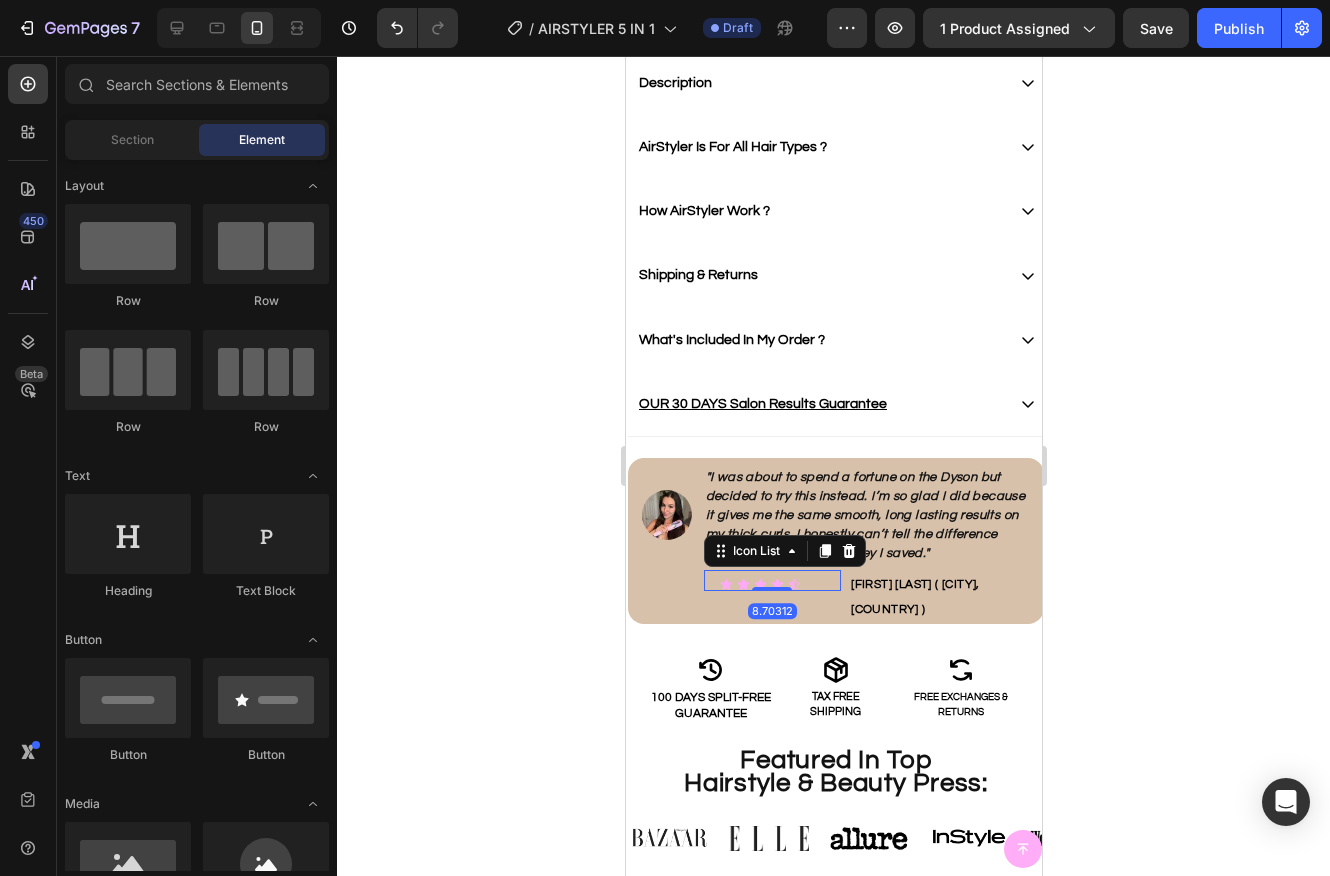 click on "Icon Icon Icon Icon Icon" at bounding box center (760, 584) 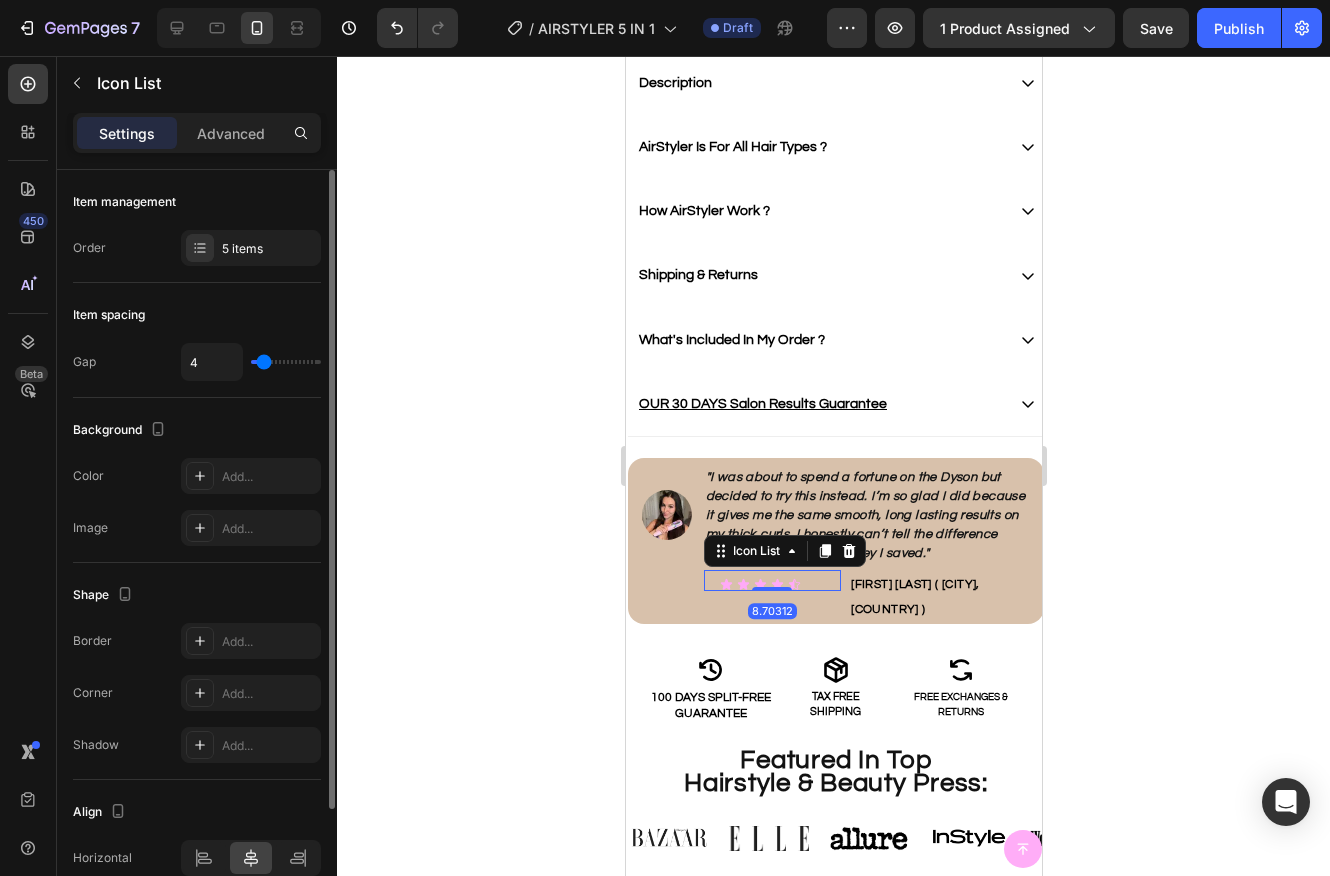 scroll, scrollTop: 148, scrollLeft: 0, axis: vertical 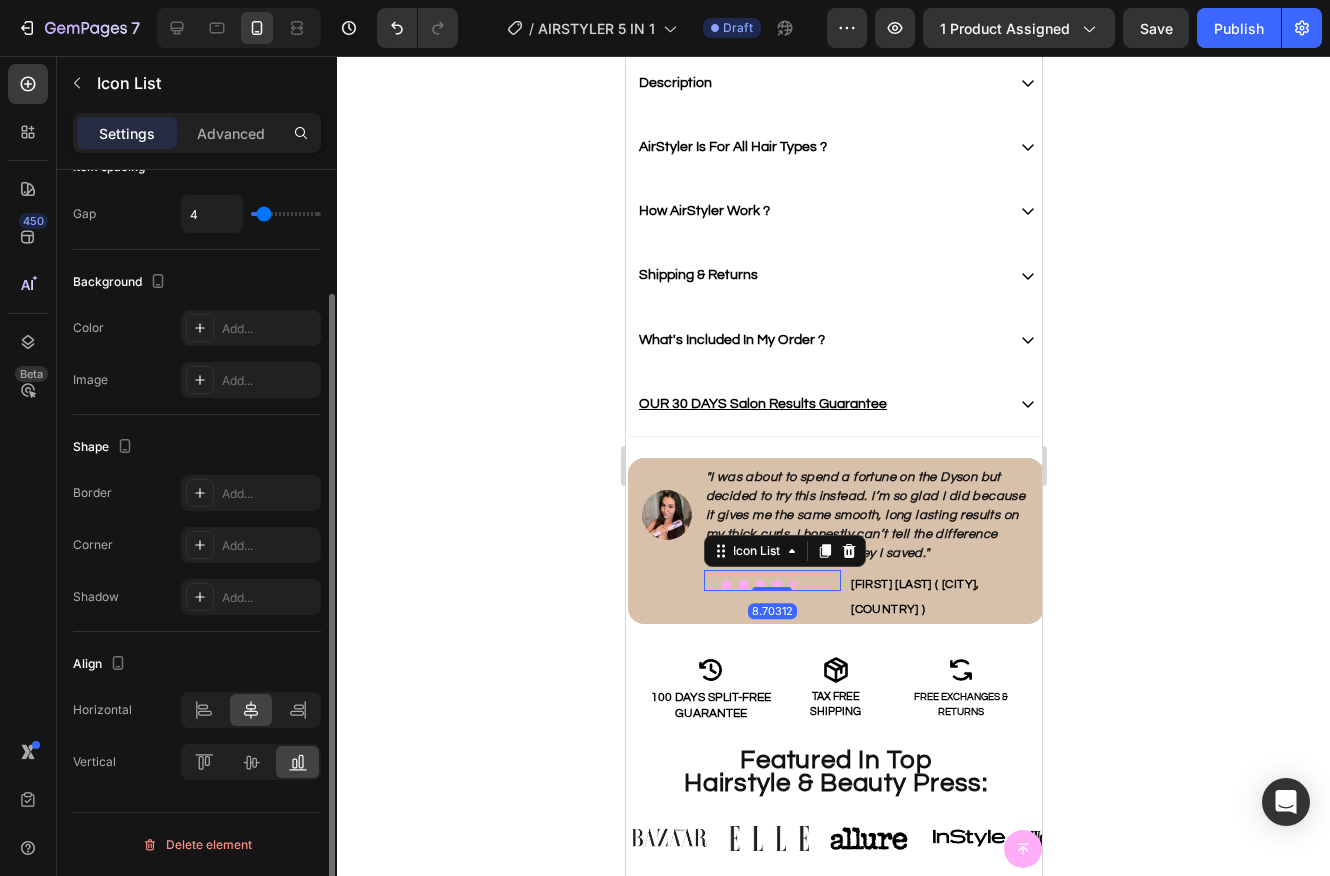click on "Shape Border Add... Corner Add... Shadow Add..." 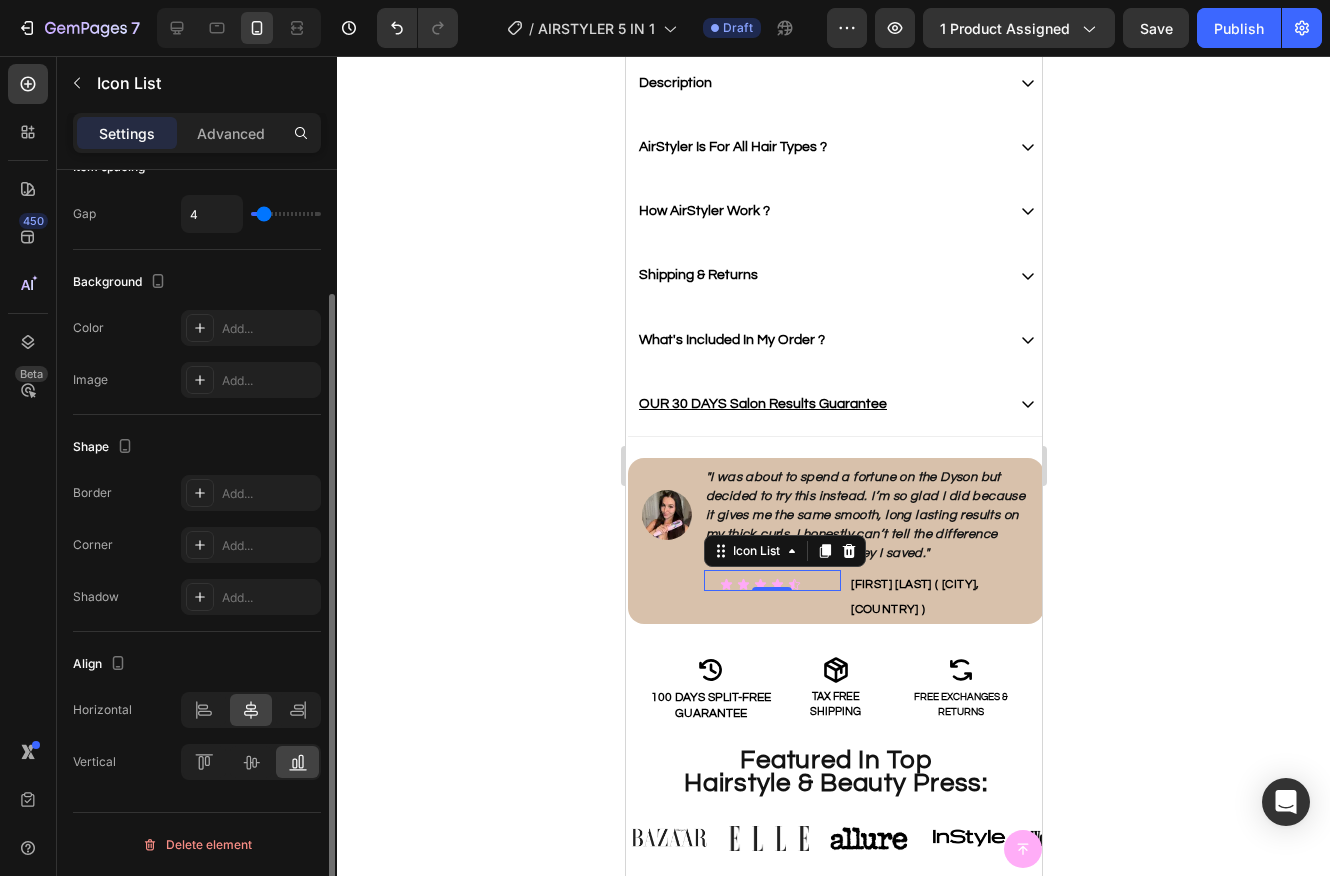 scroll, scrollTop: 0, scrollLeft: 0, axis: both 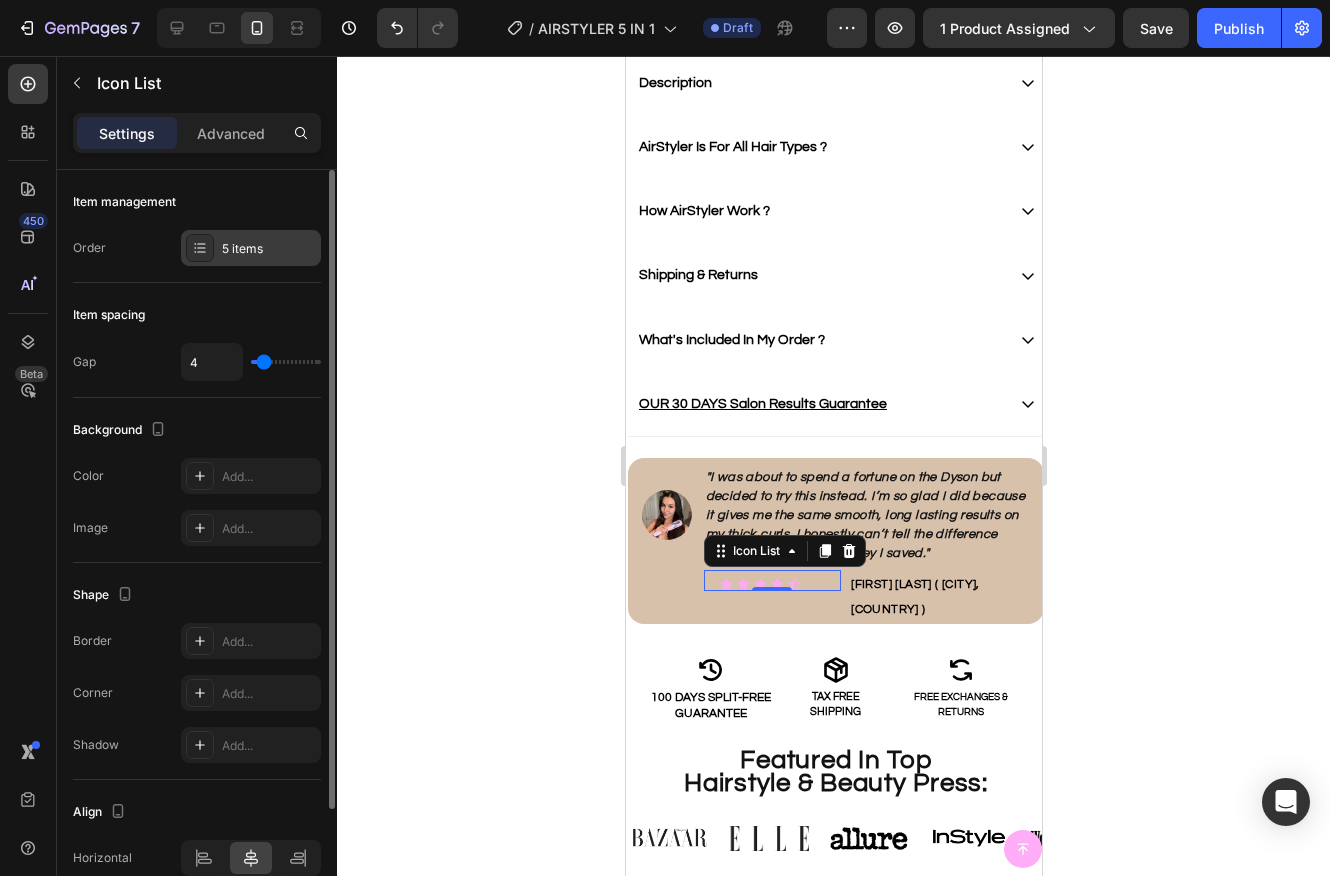click on "5 items" at bounding box center (269, 249) 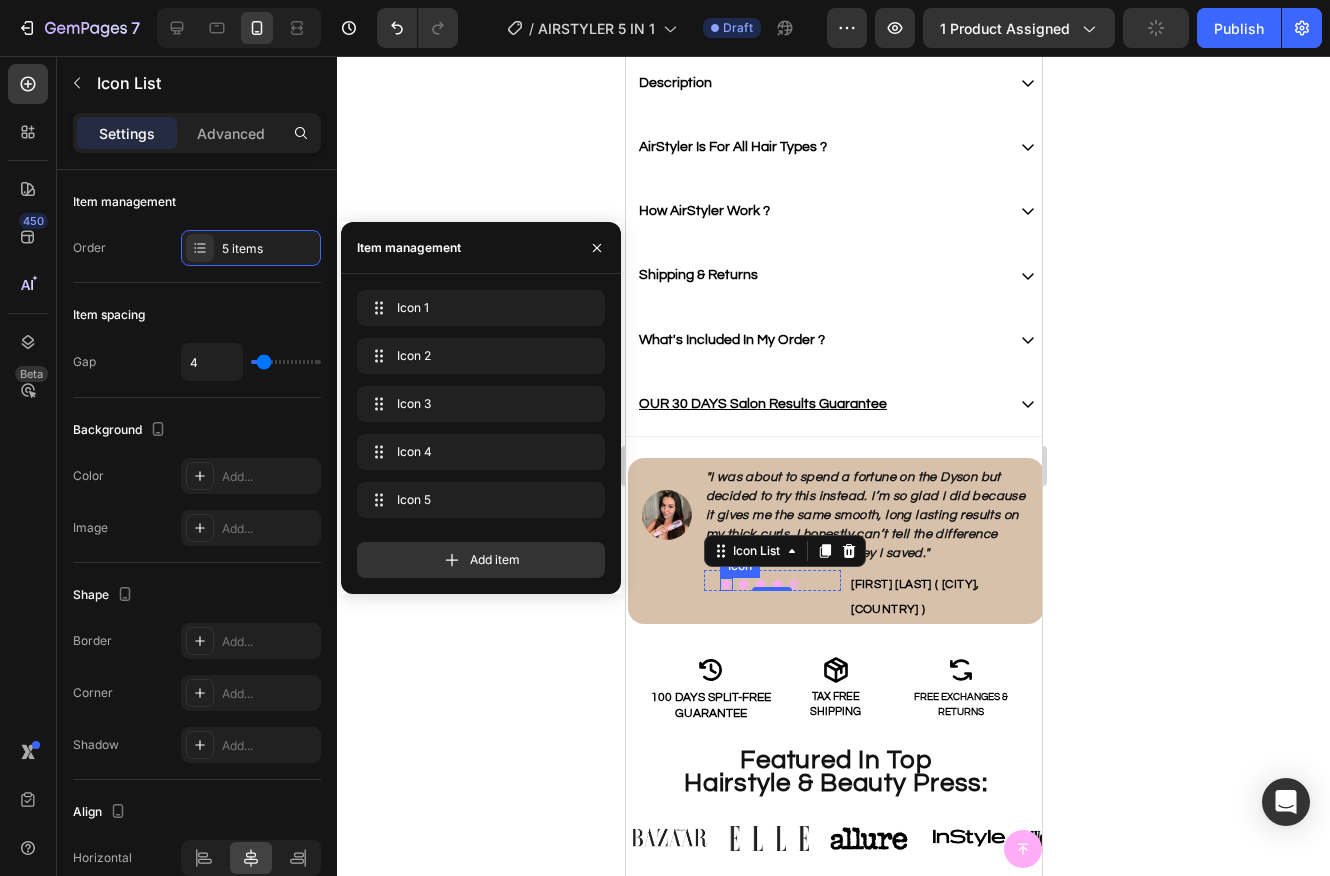 click on "Icon" at bounding box center [725, 584] 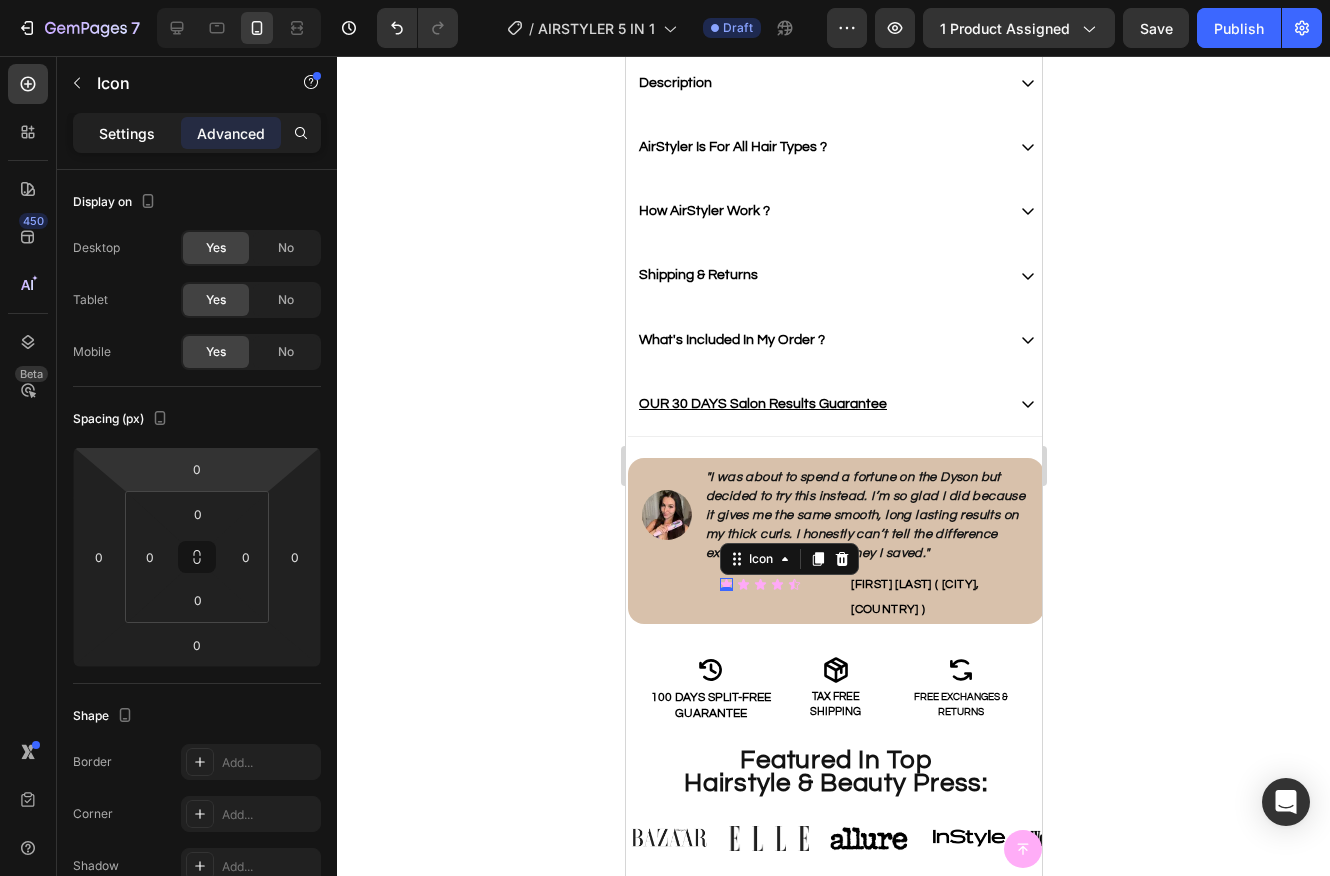 click on "Settings" at bounding box center (127, 133) 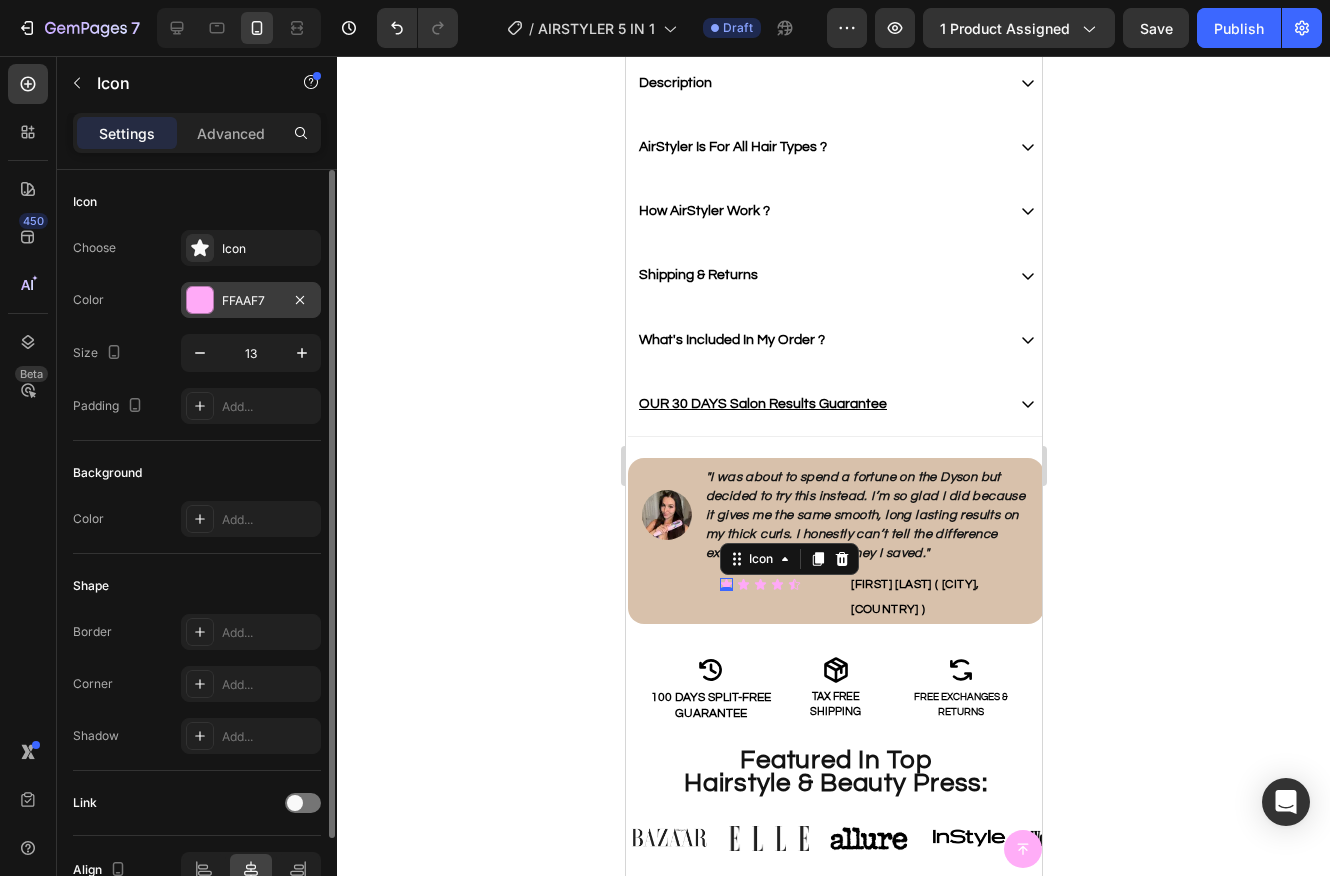 click at bounding box center [200, 300] 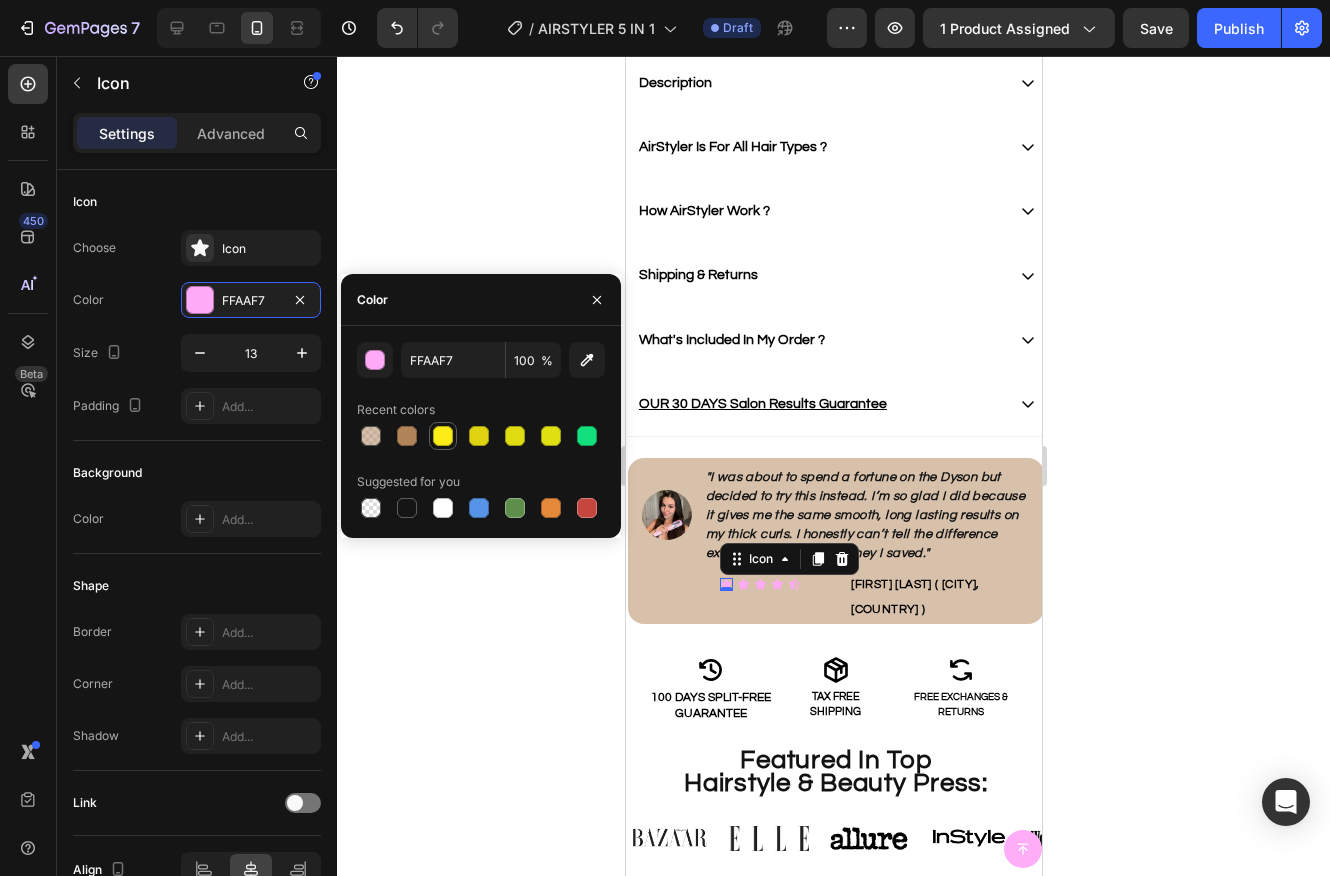 click at bounding box center (443, 436) 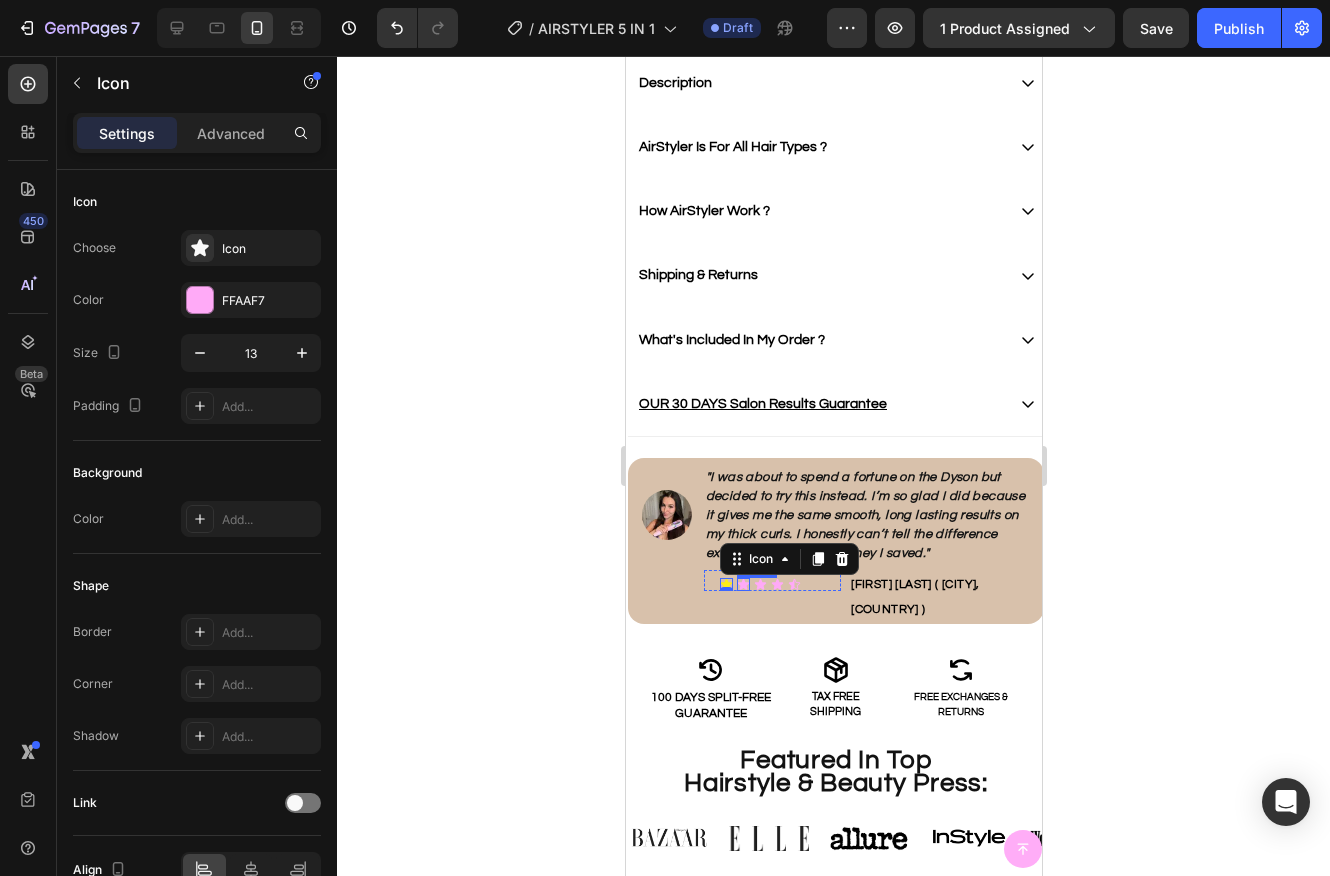 click on "Icon" at bounding box center [742, 584] 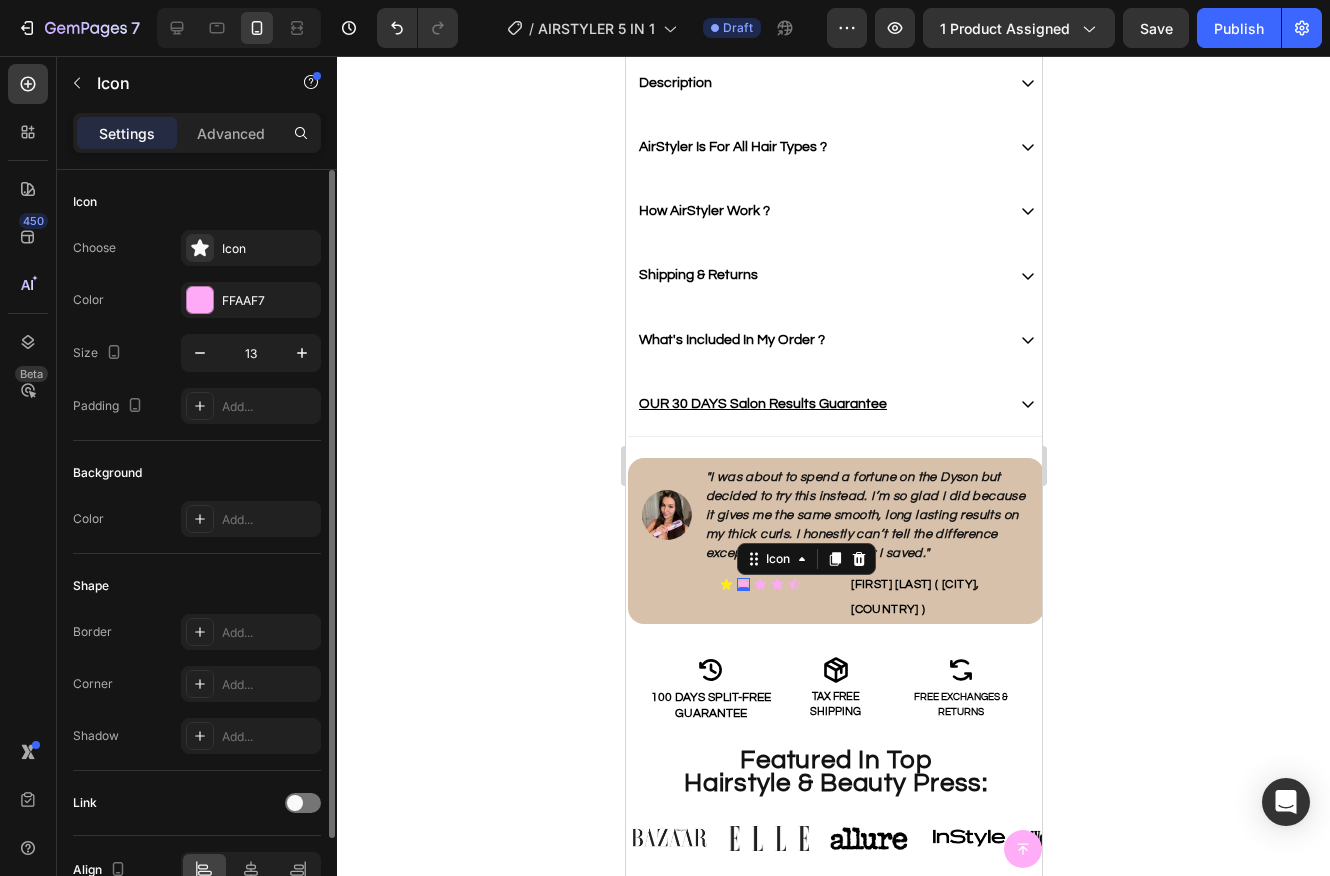 drag, startPoint x: 206, startPoint y: 299, endPoint x: 261, endPoint y: 329, distance: 62.649822 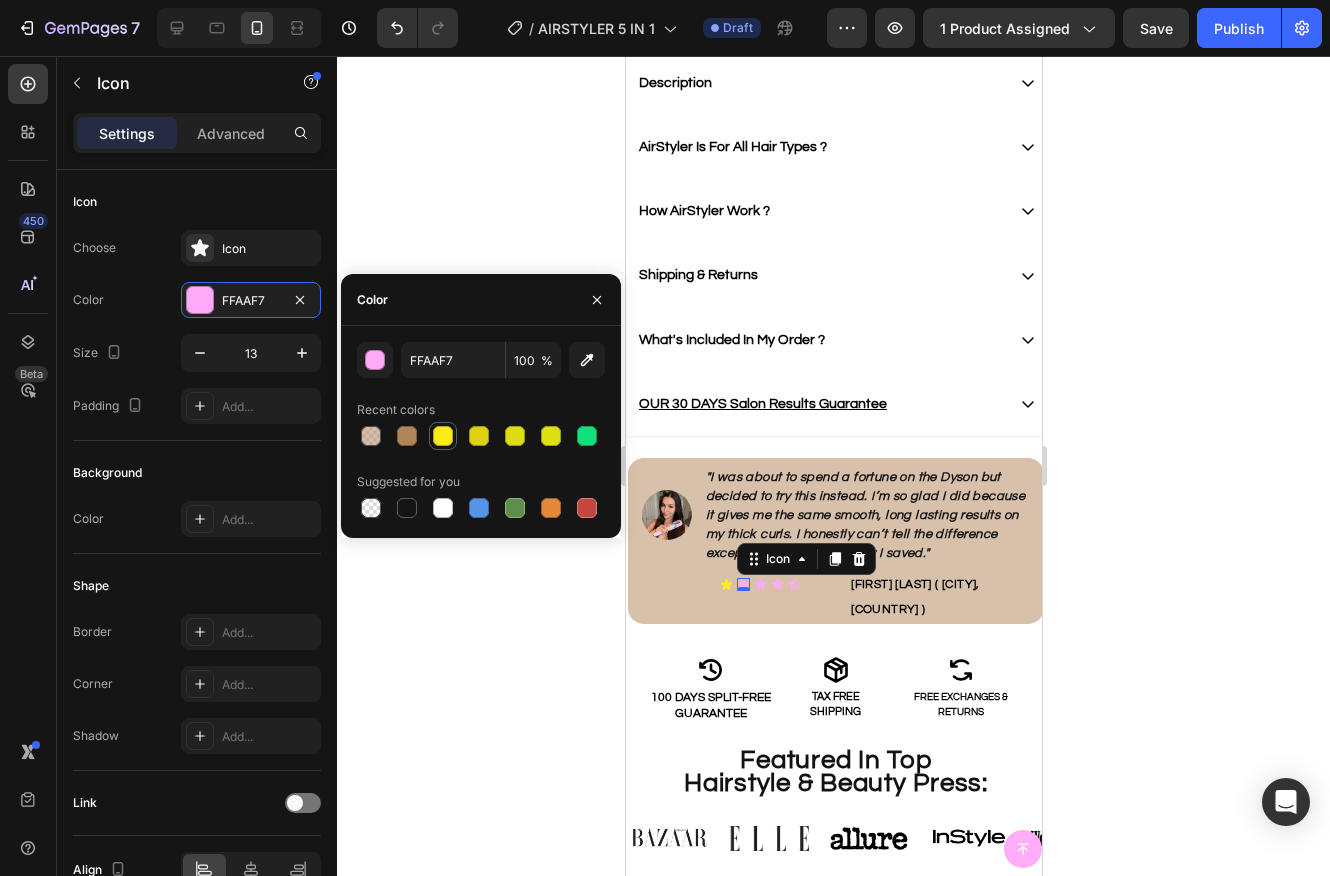 click at bounding box center [443, 436] 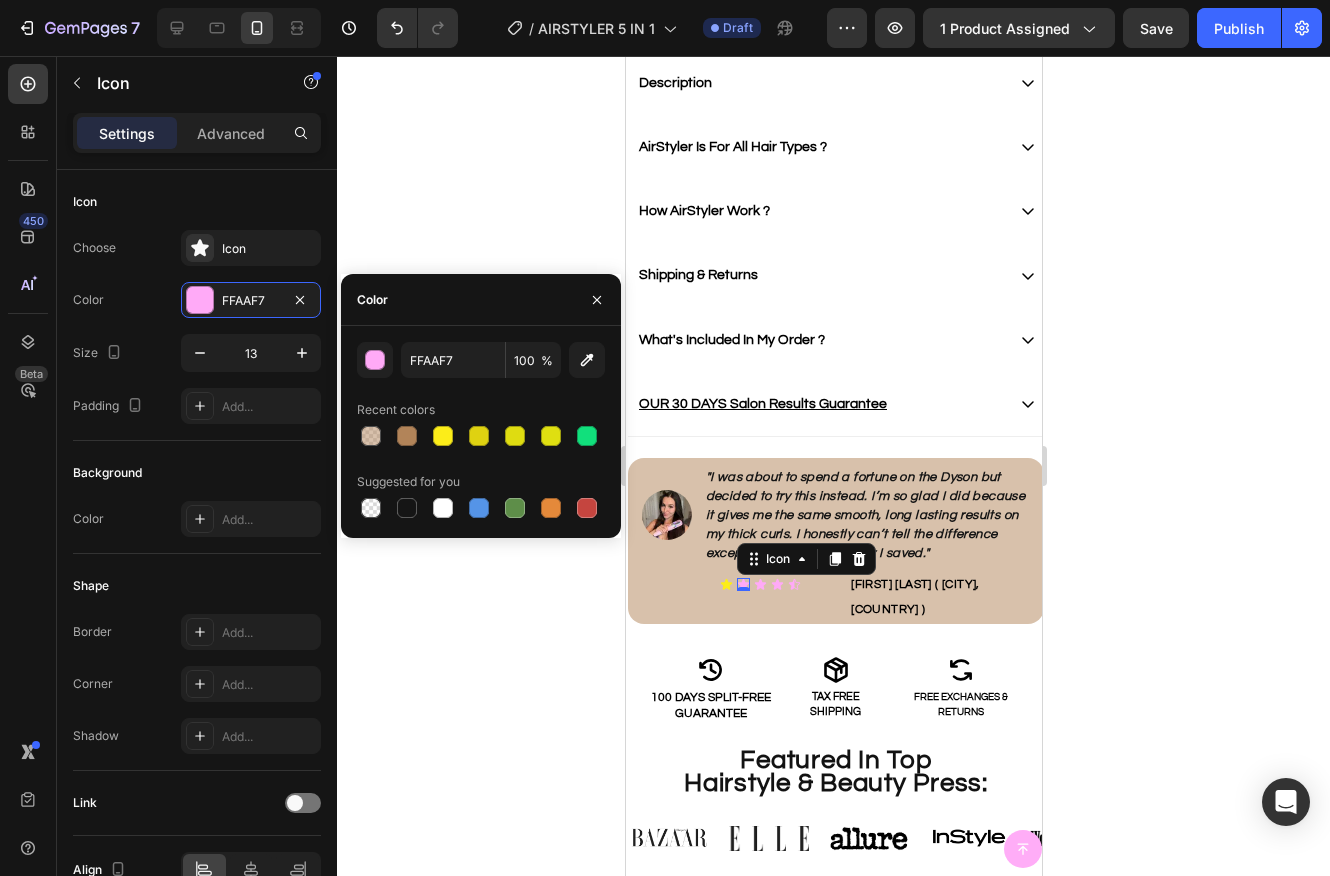 type on "[LICENSE]" 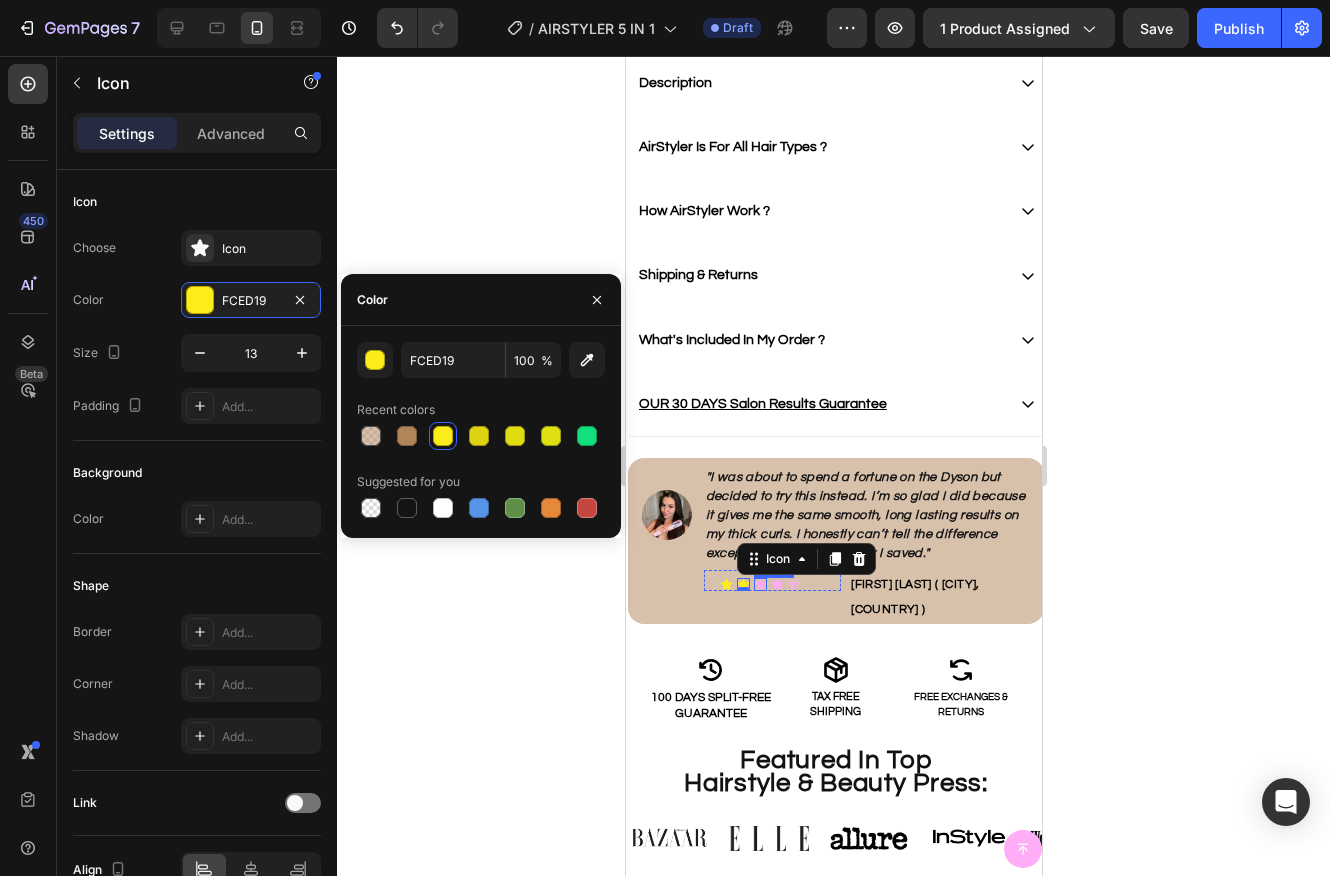 click on "Icon" at bounding box center [759, 584] 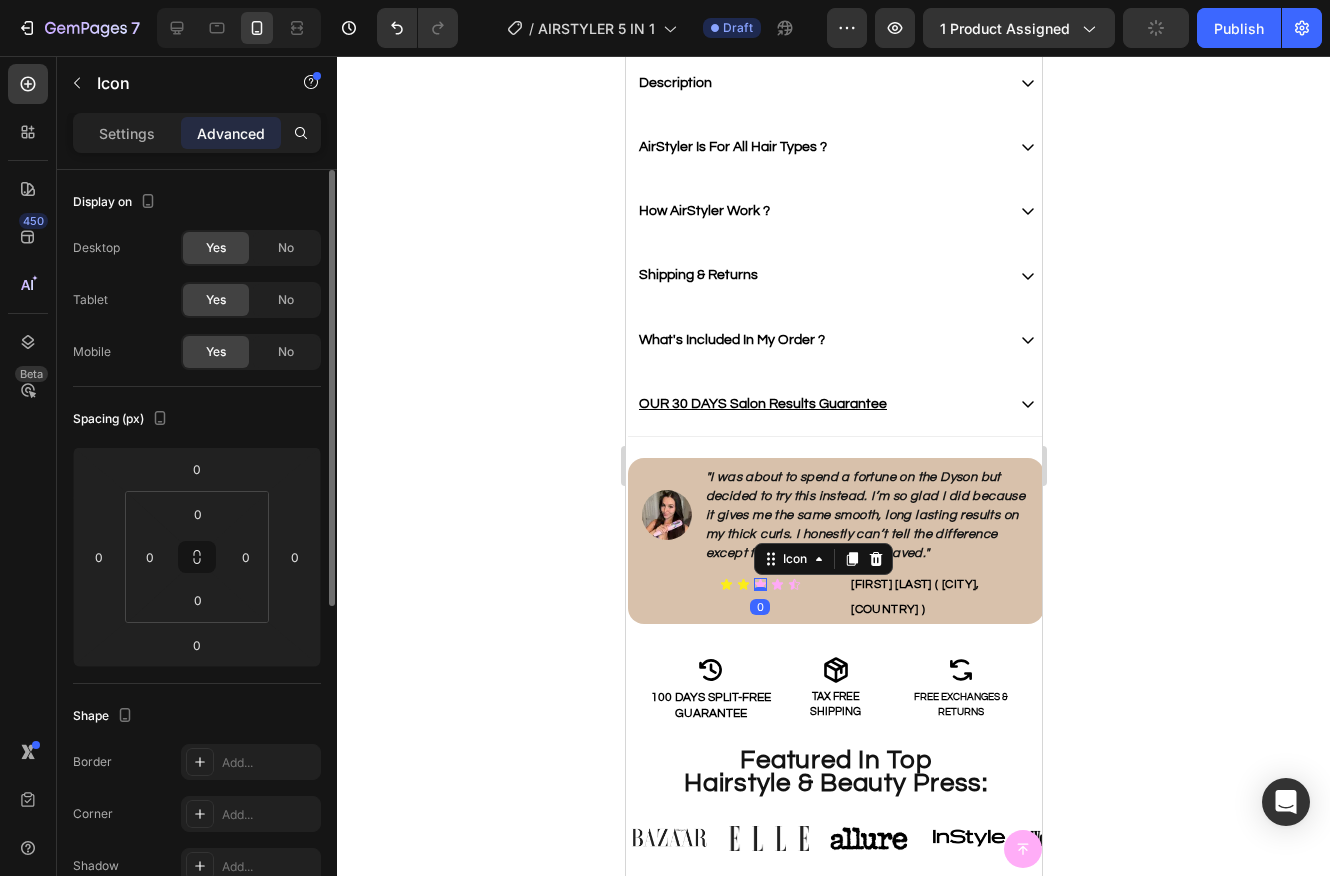click on "Settings" 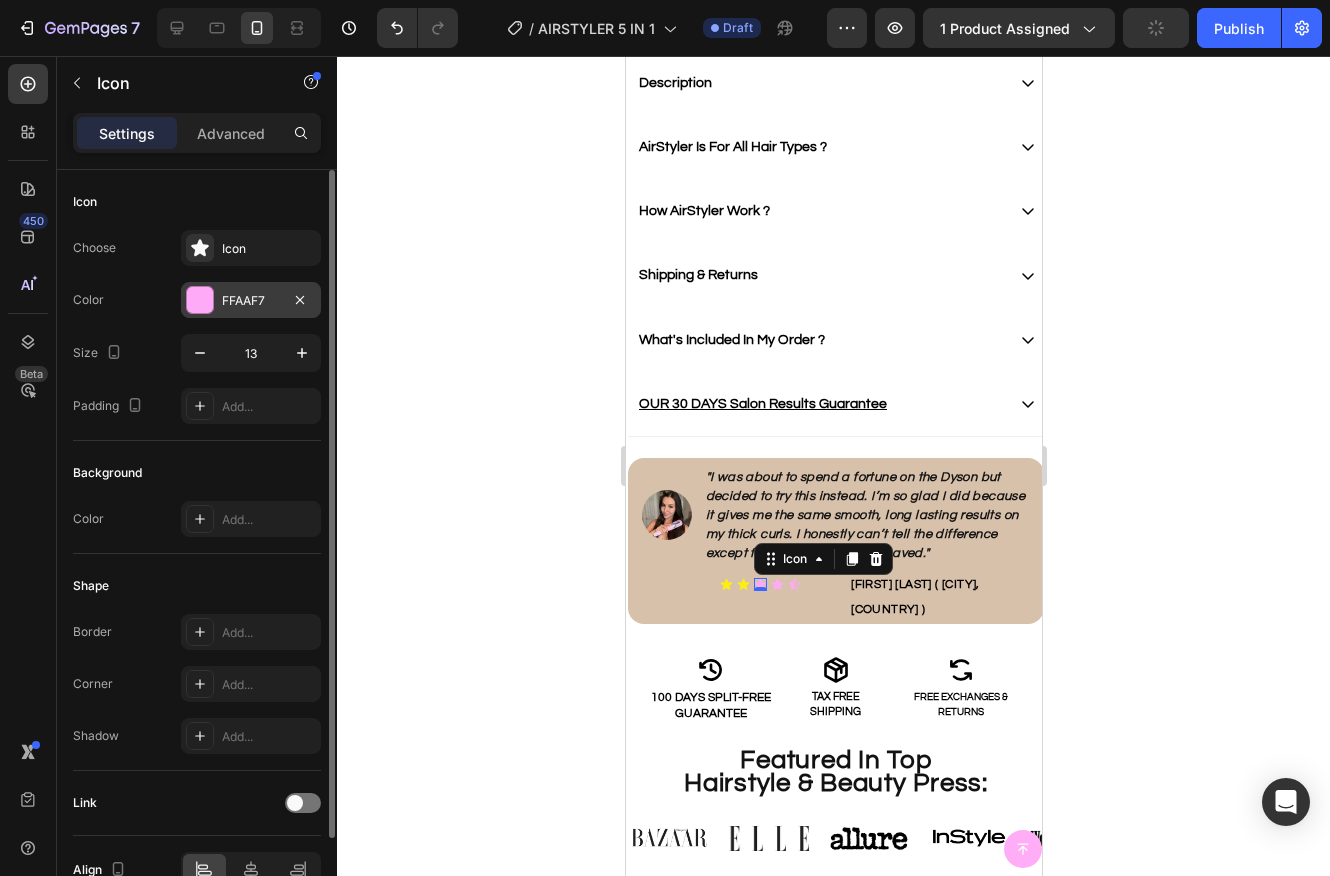click on "FFAAF7" at bounding box center [251, 300] 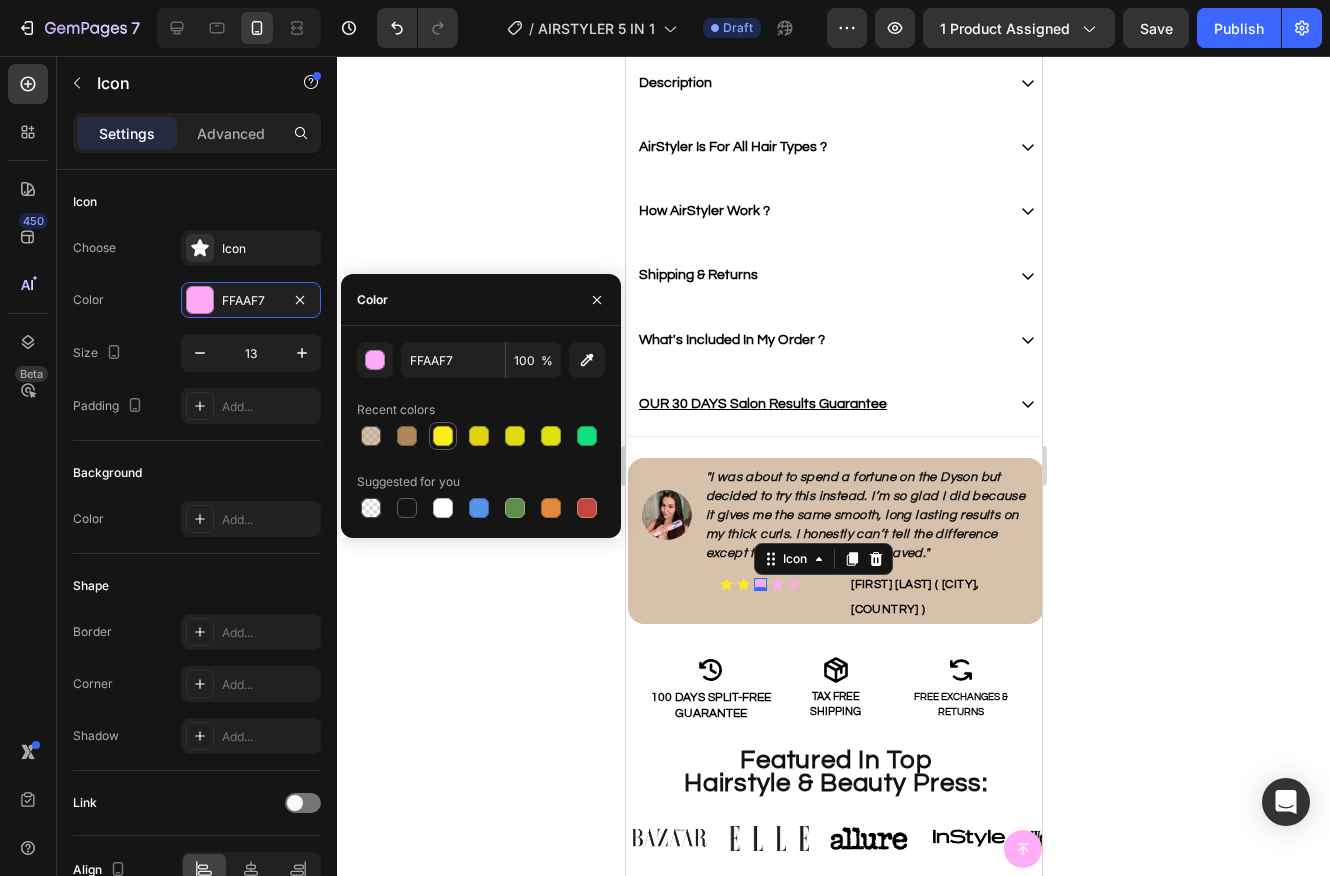 click at bounding box center (443, 436) 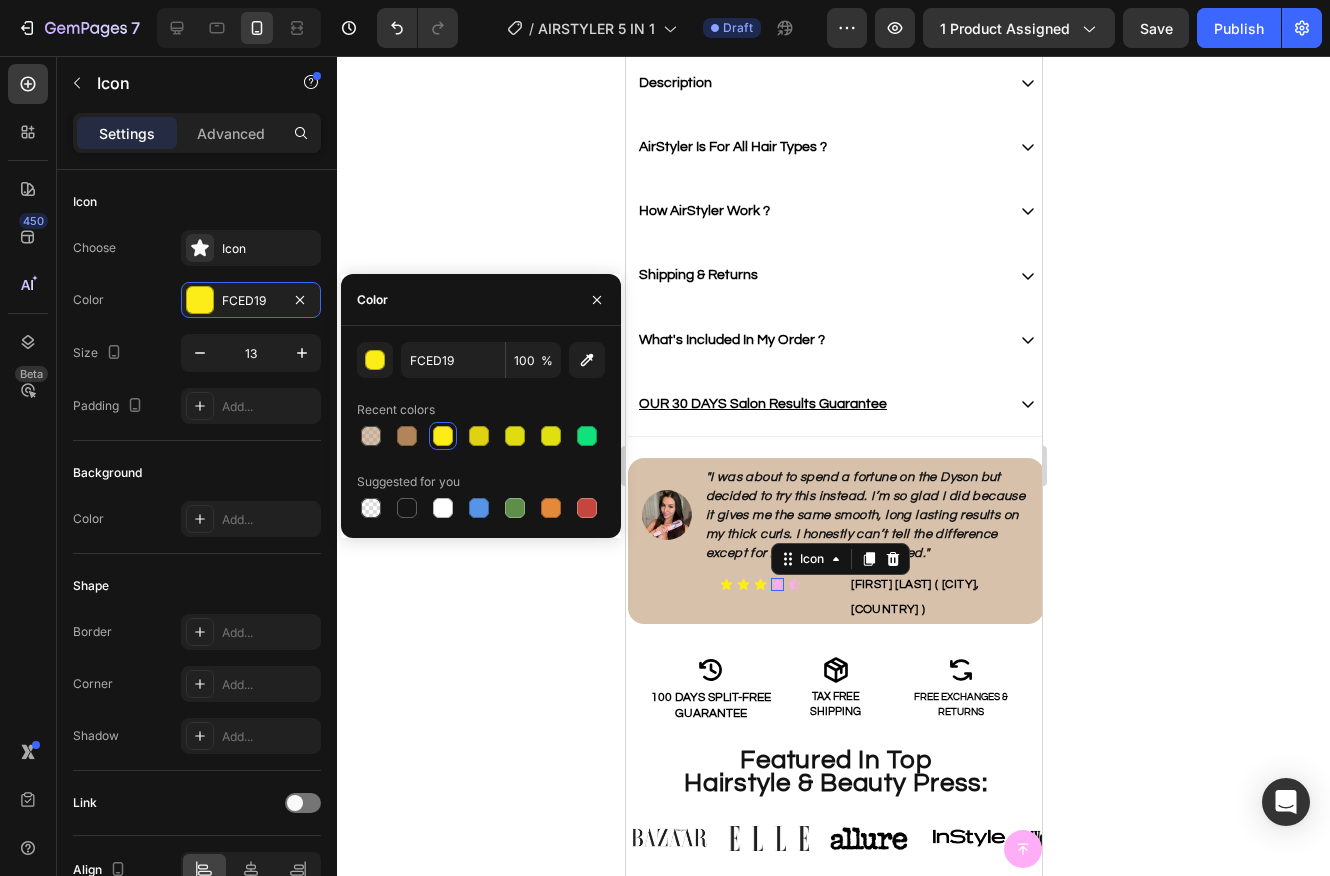 click on "Icon   0" at bounding box center [776, 584] 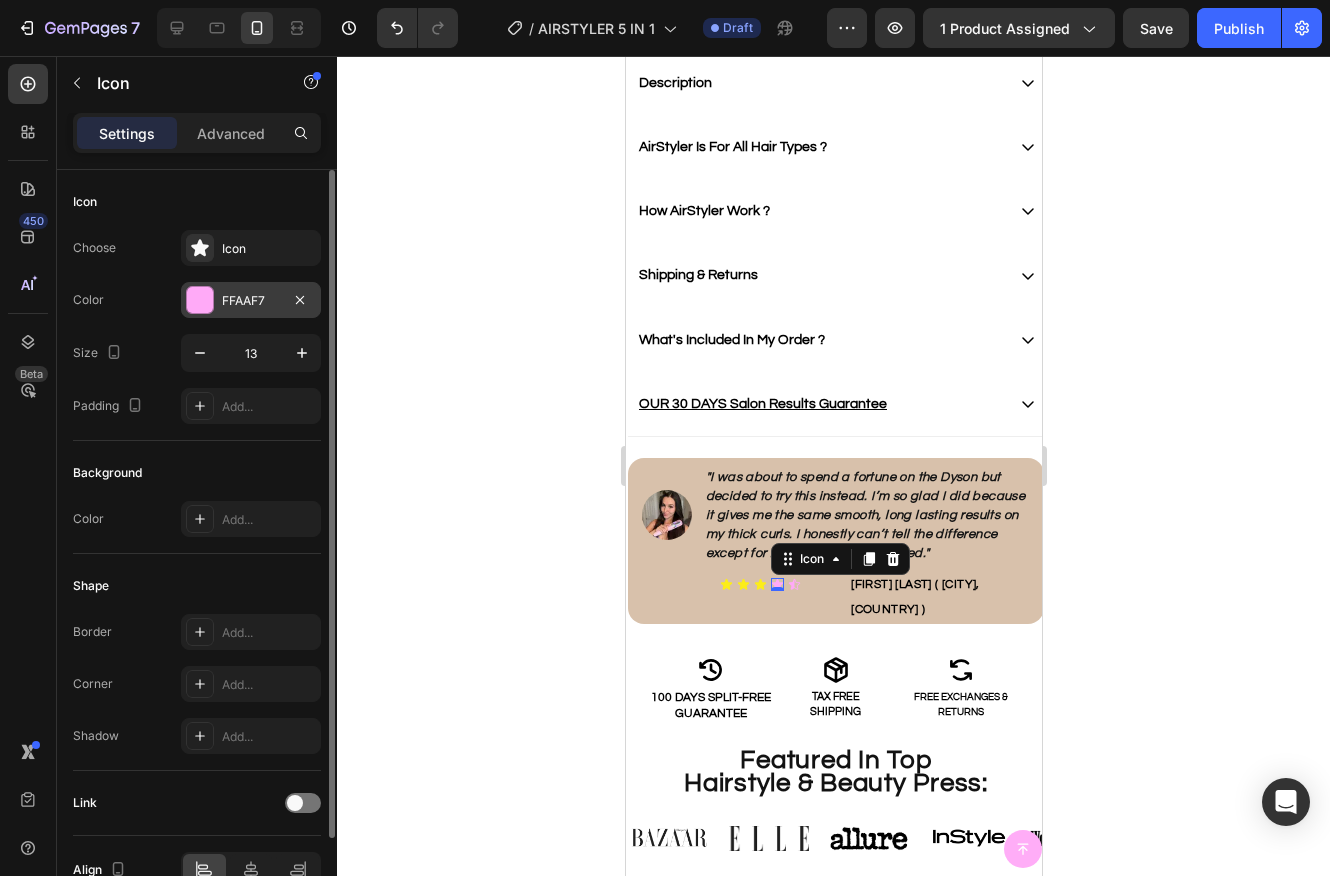 click at bounding box center [200, 300] 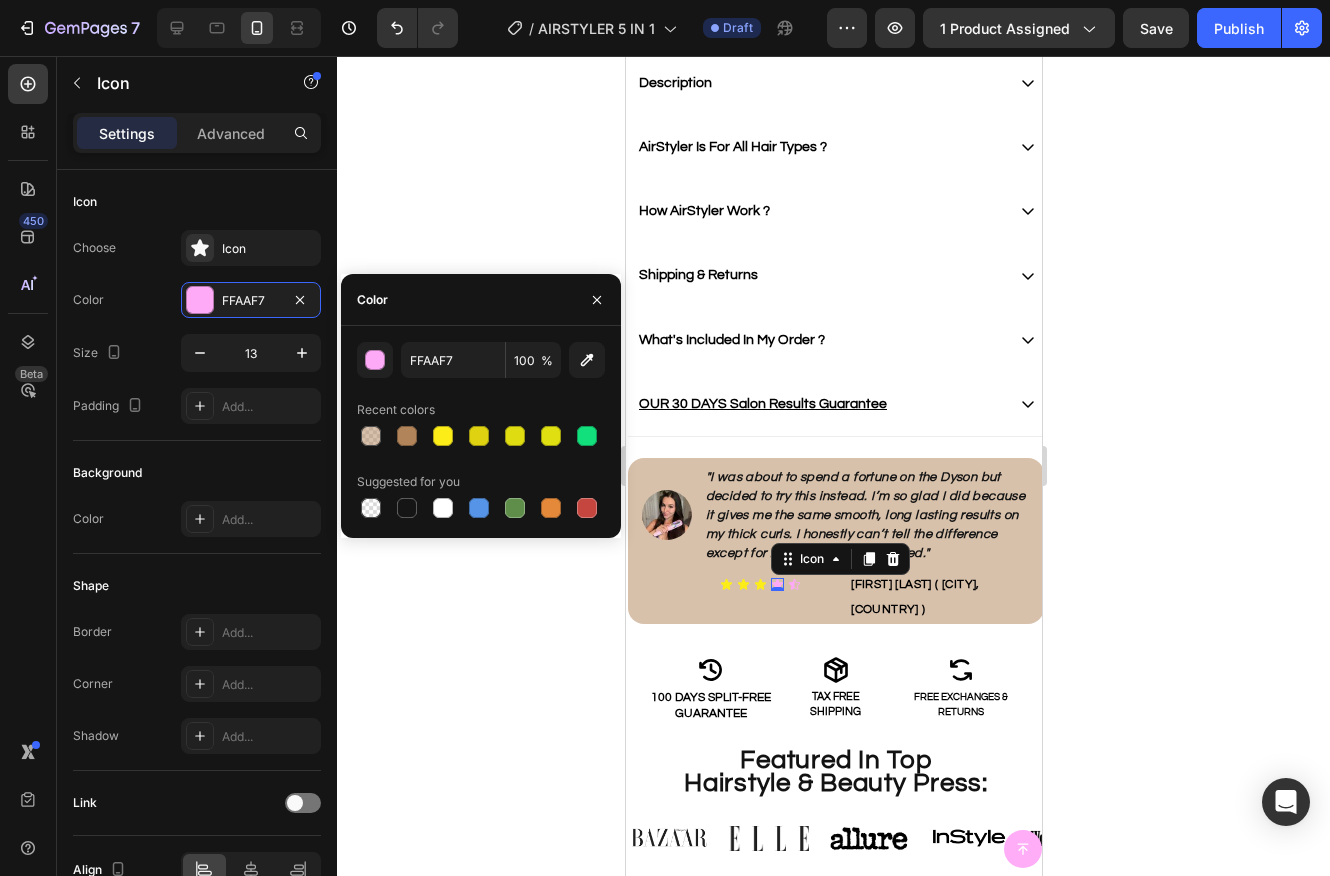 drag, startPoint x: 442, startPoint y: 429, endPoint x: 548, endPoint y: 470, distance: 113.65298 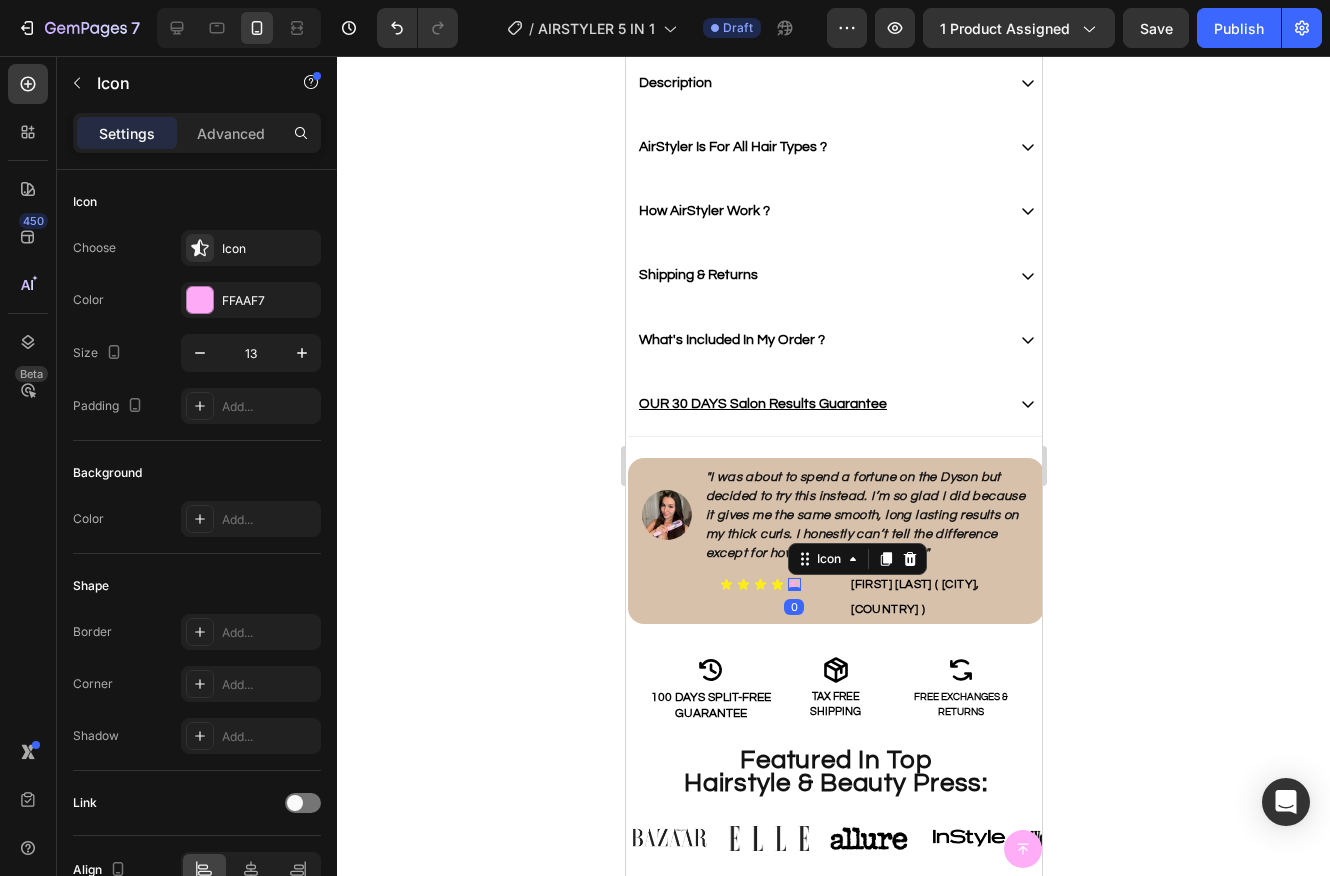 click 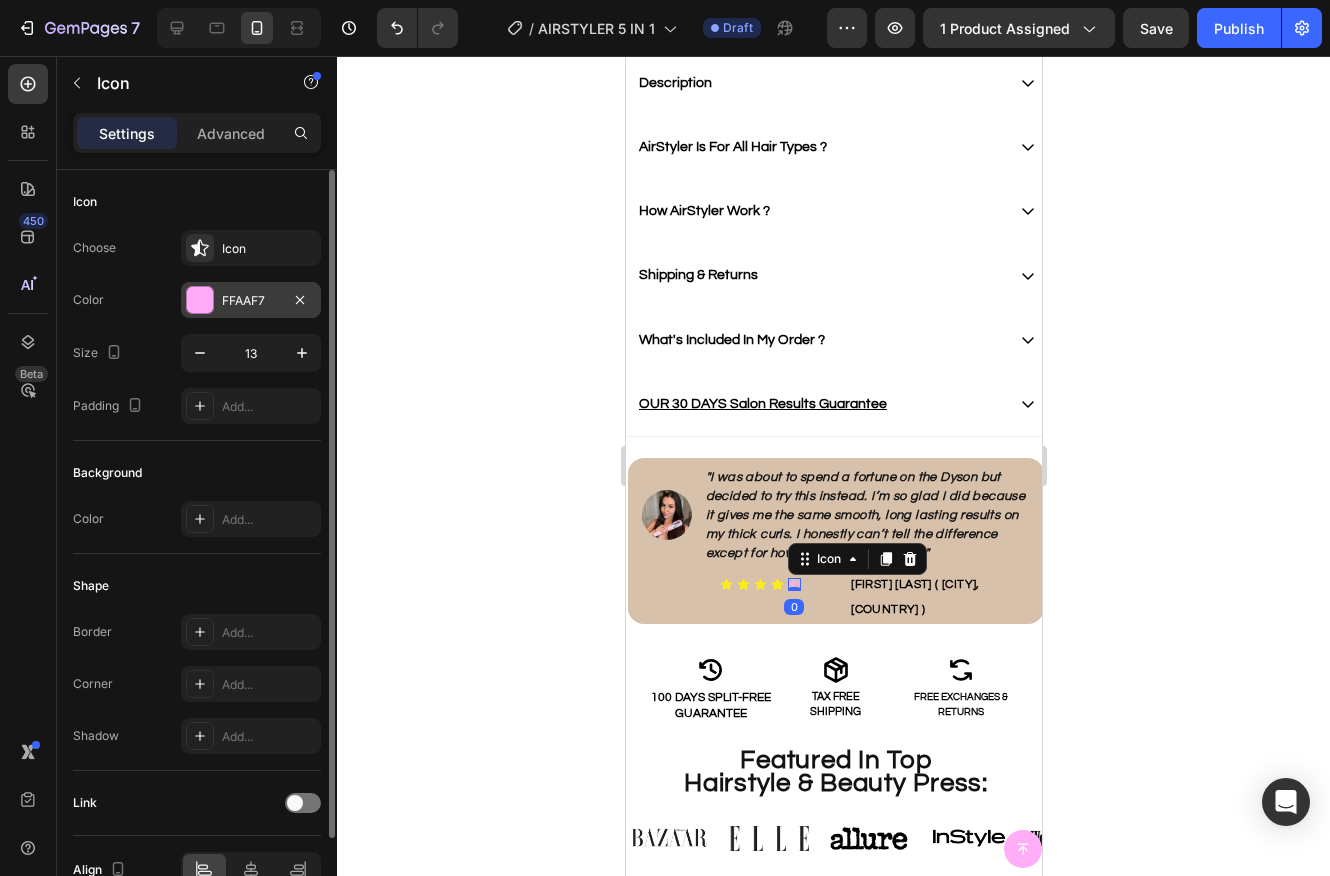 click at bounding box center (200, 300) 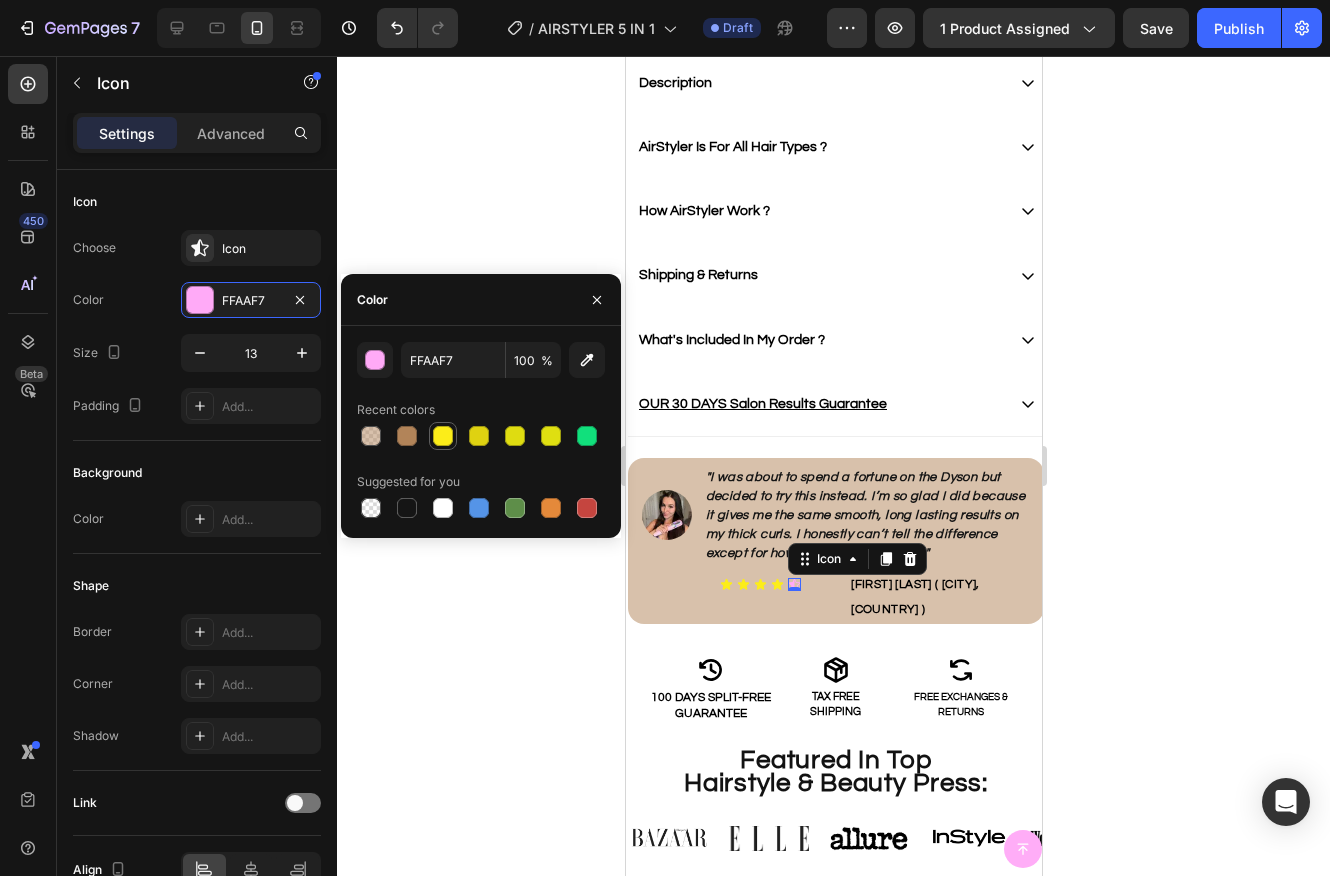 click at bounding box center (443, 436) 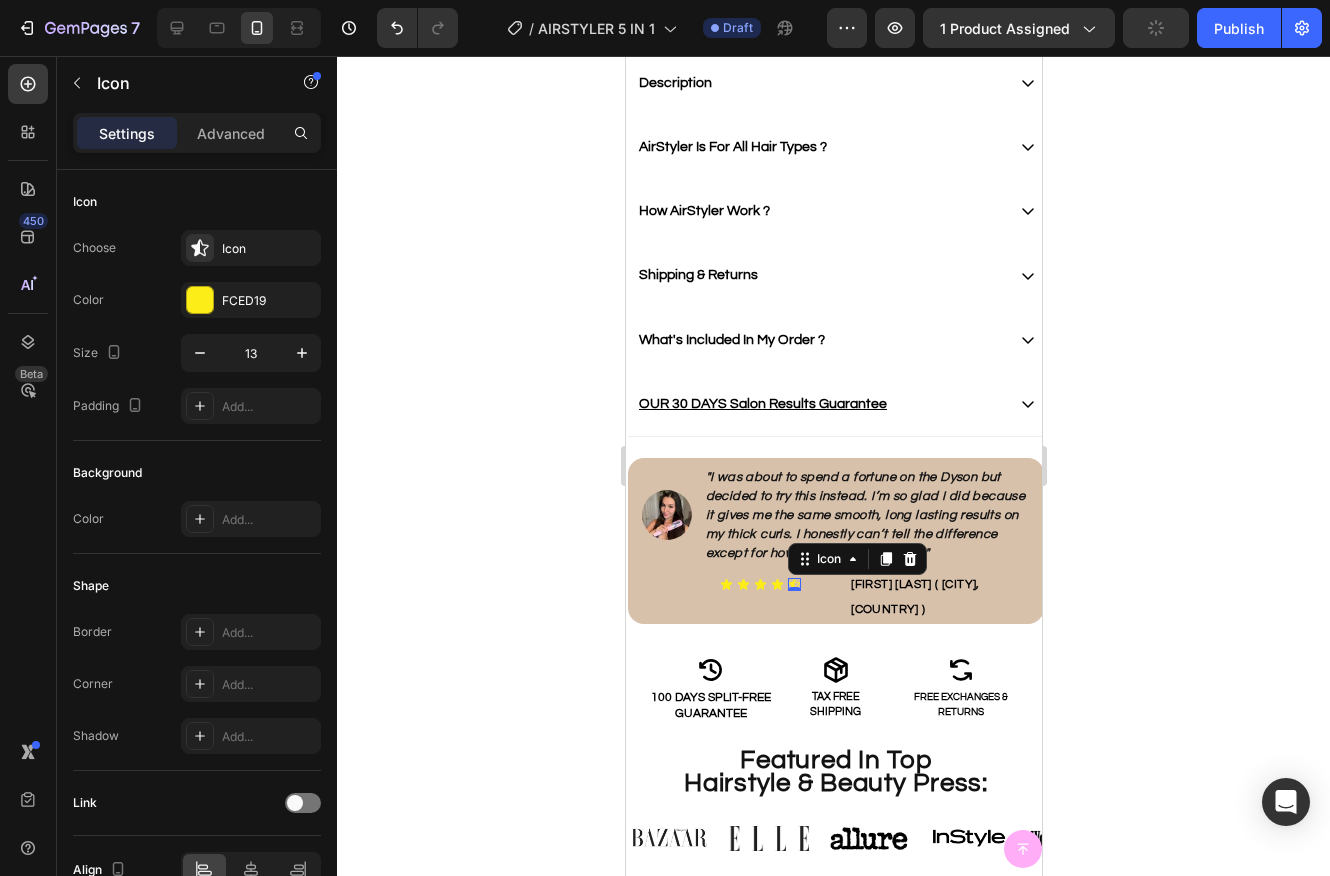 click 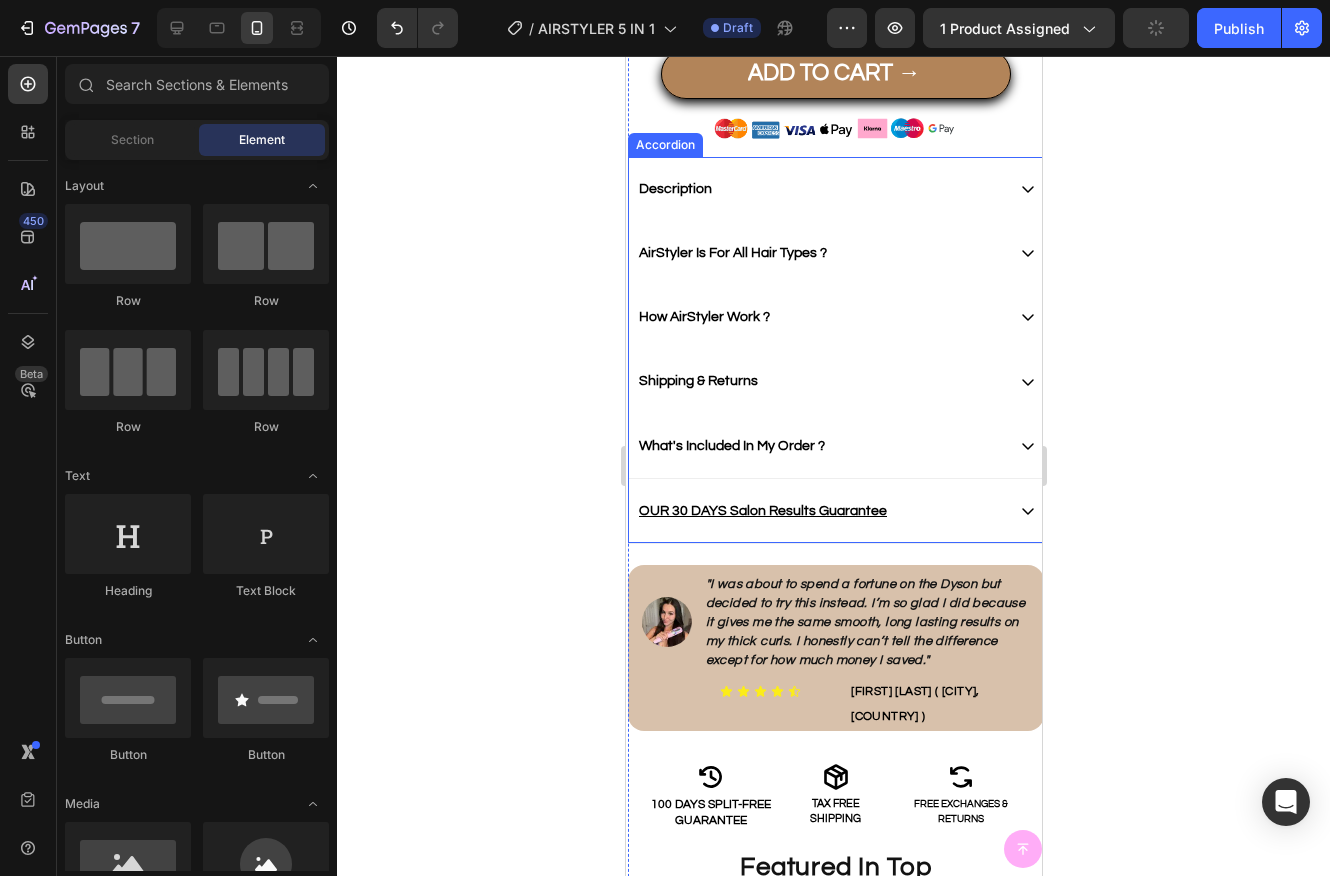 scroll, scrollTop: 885, scrollLeft: 0, axis: vertical 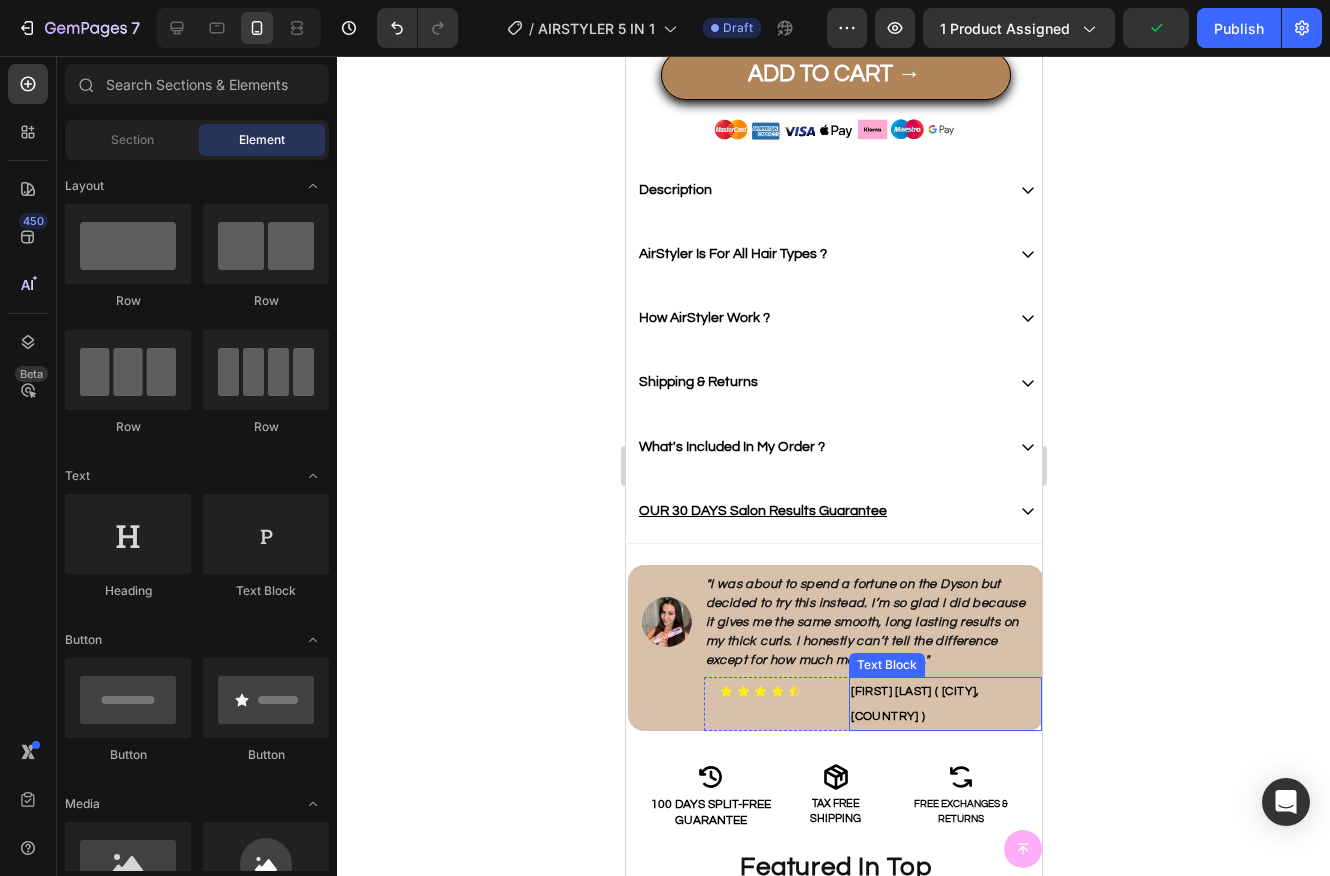 click on "[FIRST] [LAST] ( [CITY], [COUNTRY] )" at bounding box center (914, 704) 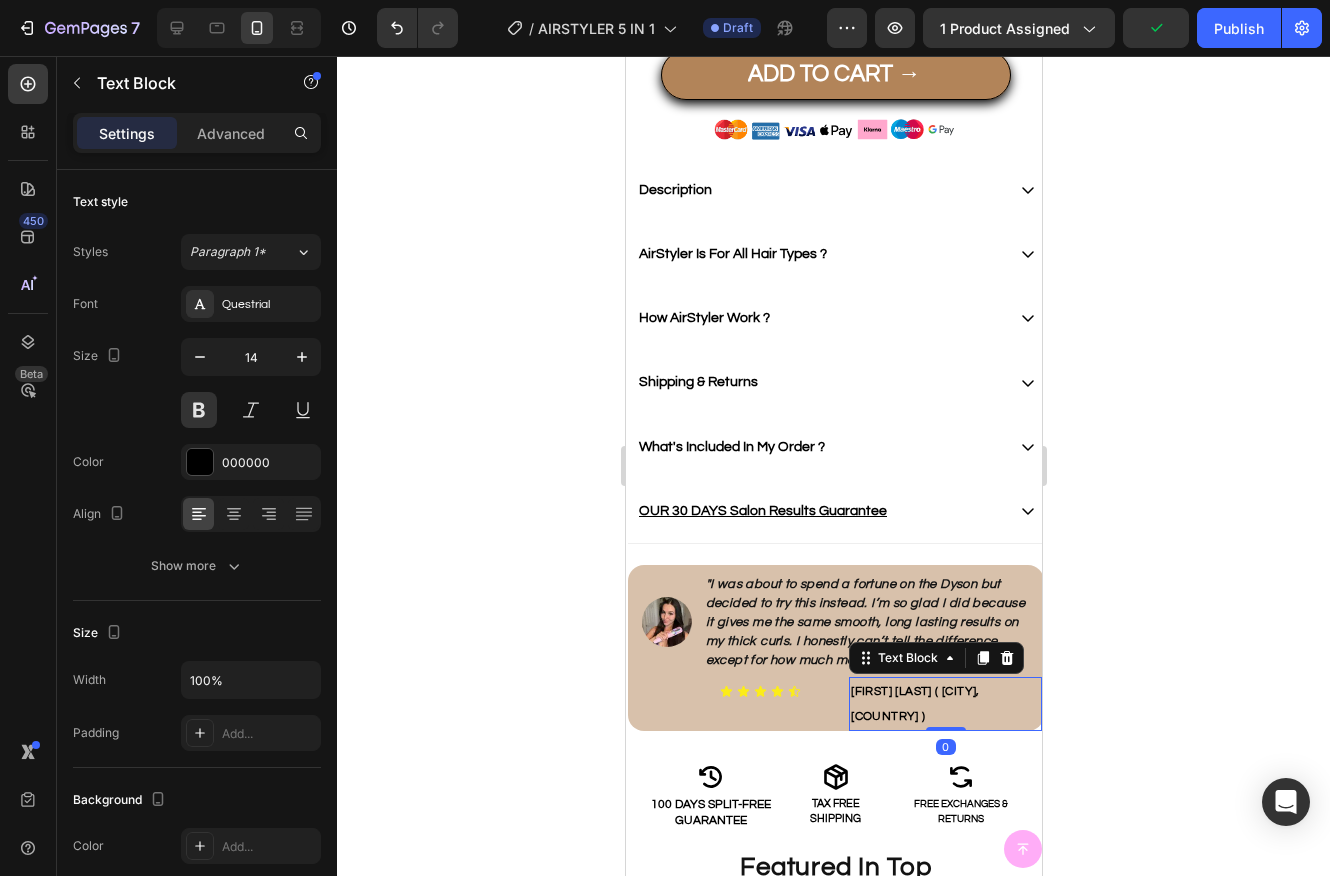 click on "[FIRST] [LAST] ( [CITY], [COUNTRY] )" at bounding box center (914, 704) 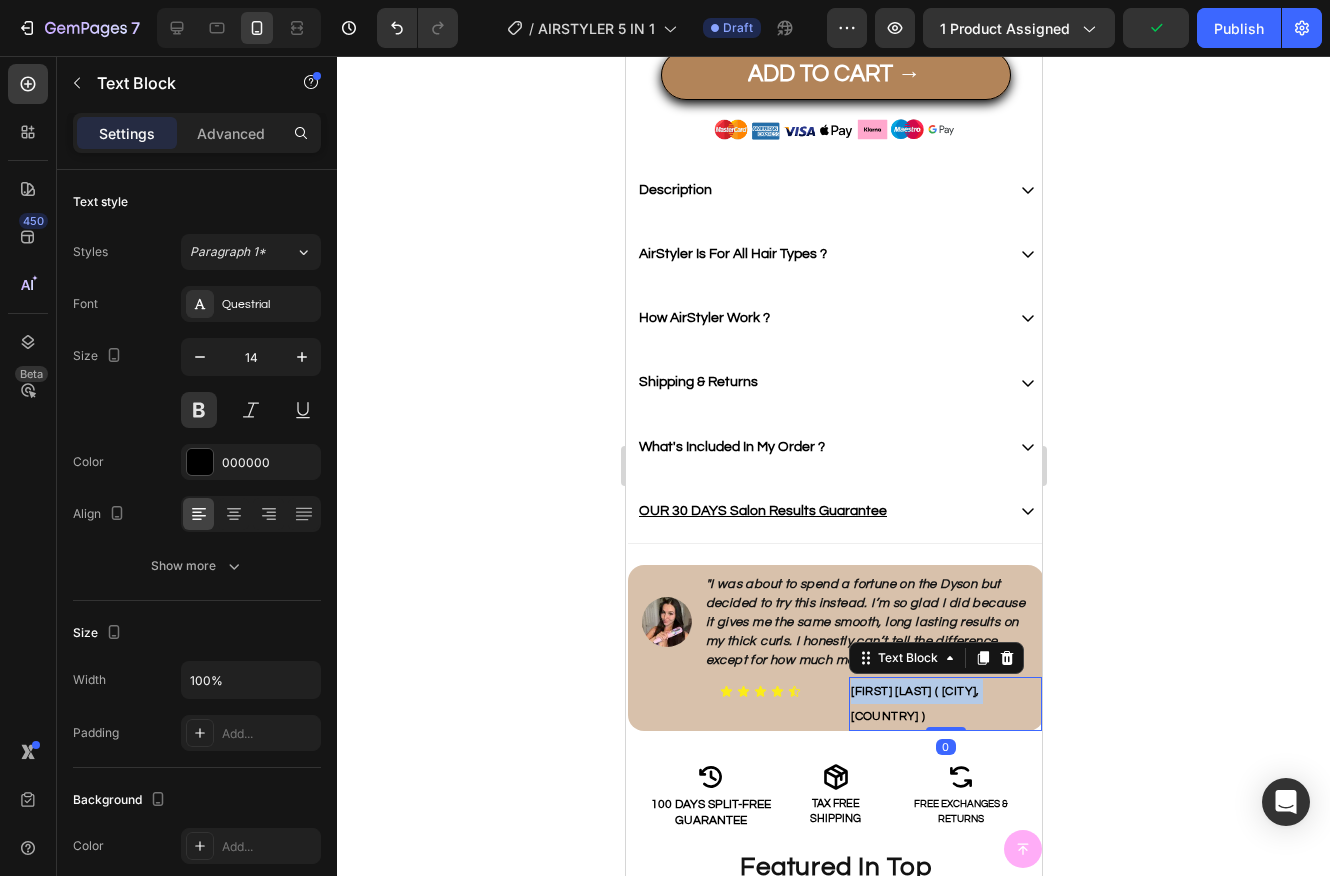 click on "[FIRST] [LAST] ( [CITY], [COUNTRY] )" at bounding box center (914, 704) 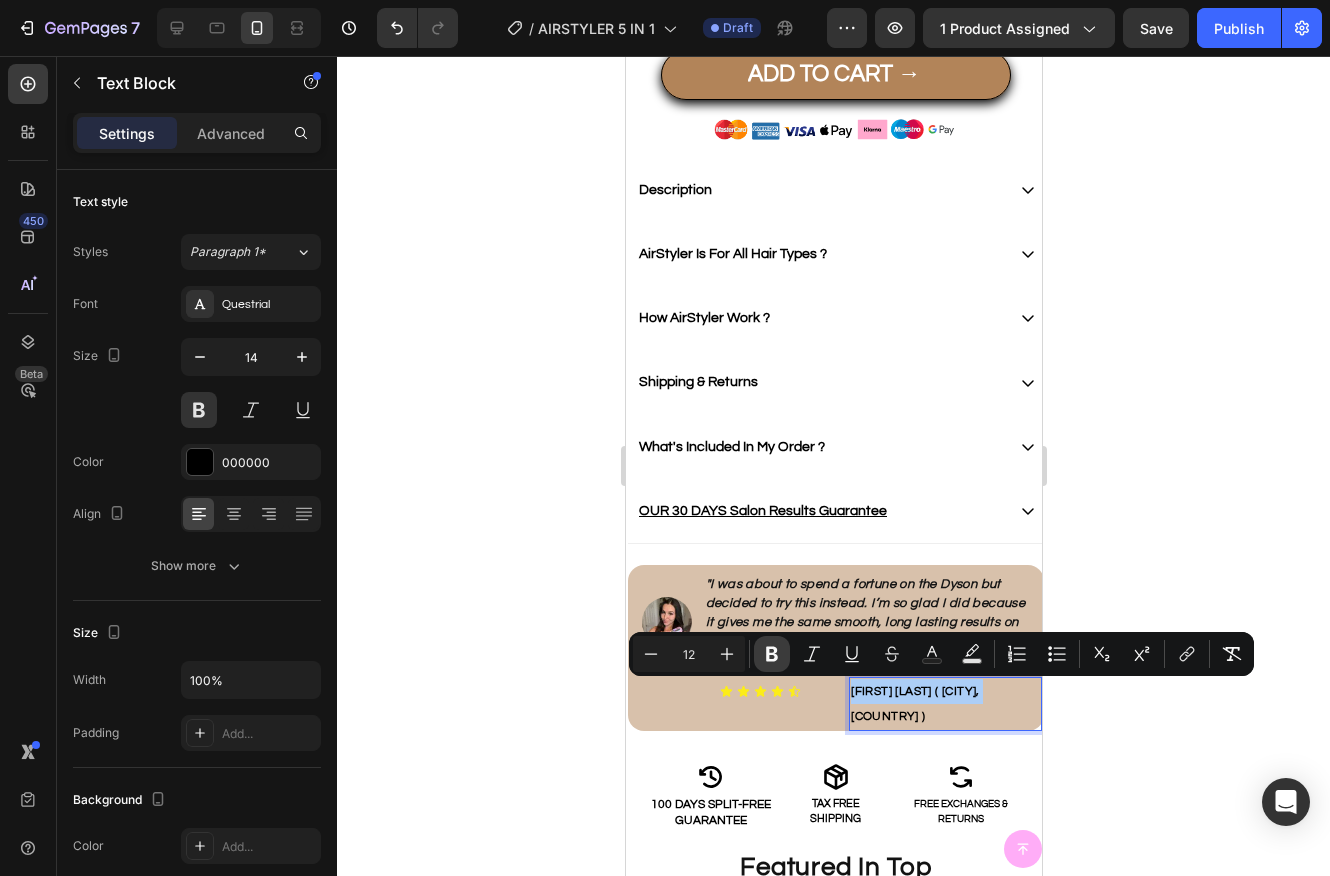 click 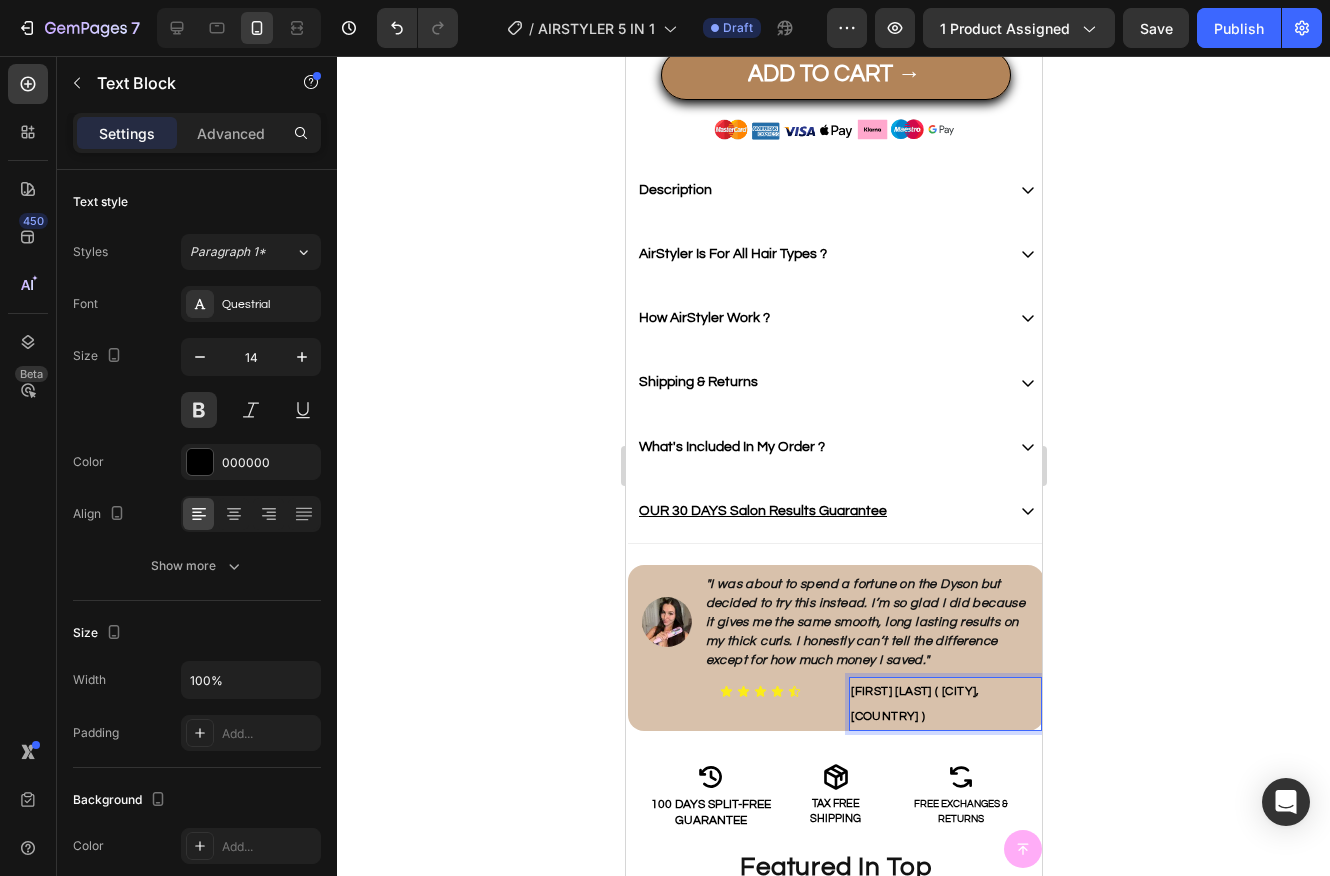 click 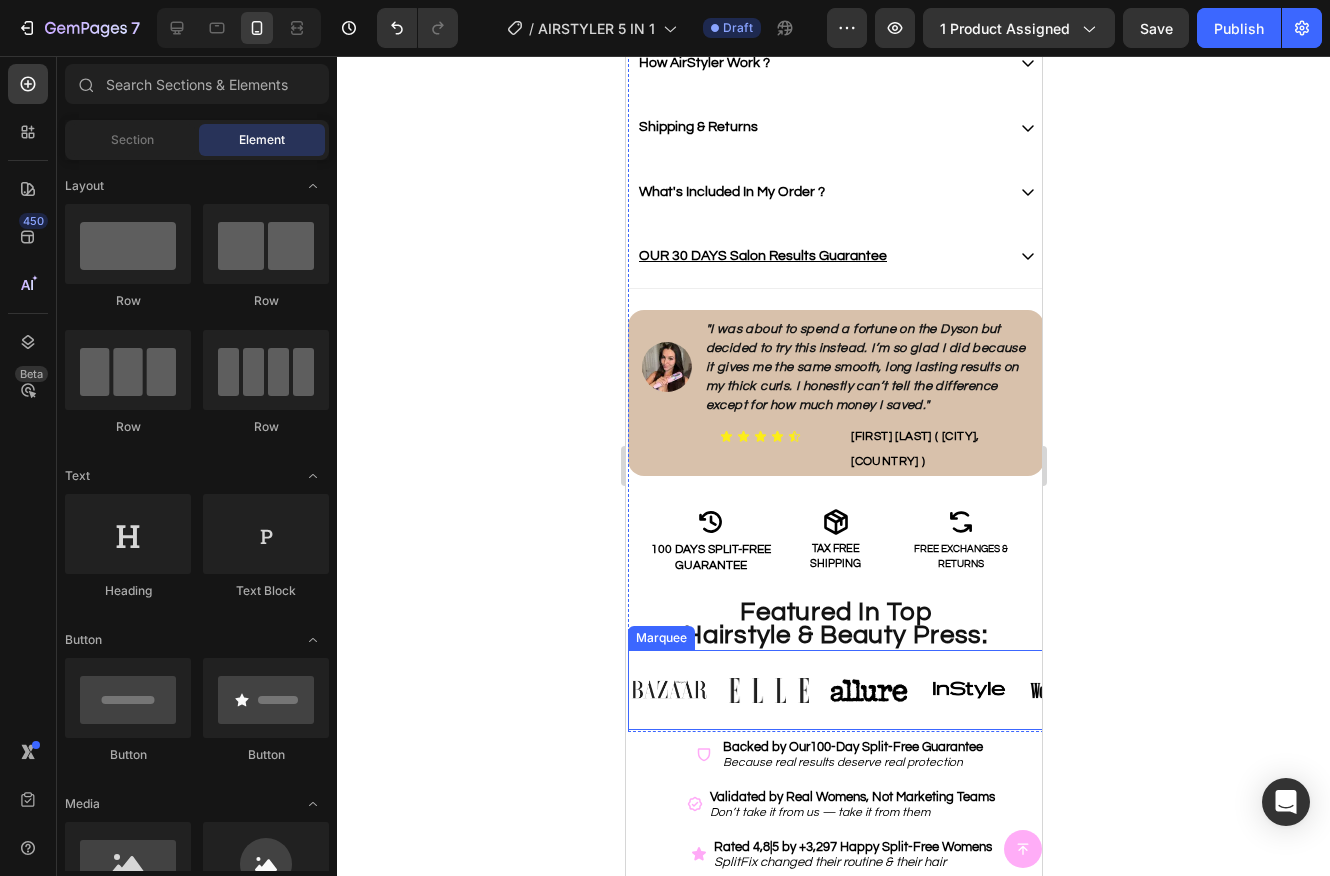 scroll, scrollTop: 1144, scrollLeft: 0, axis: vertical 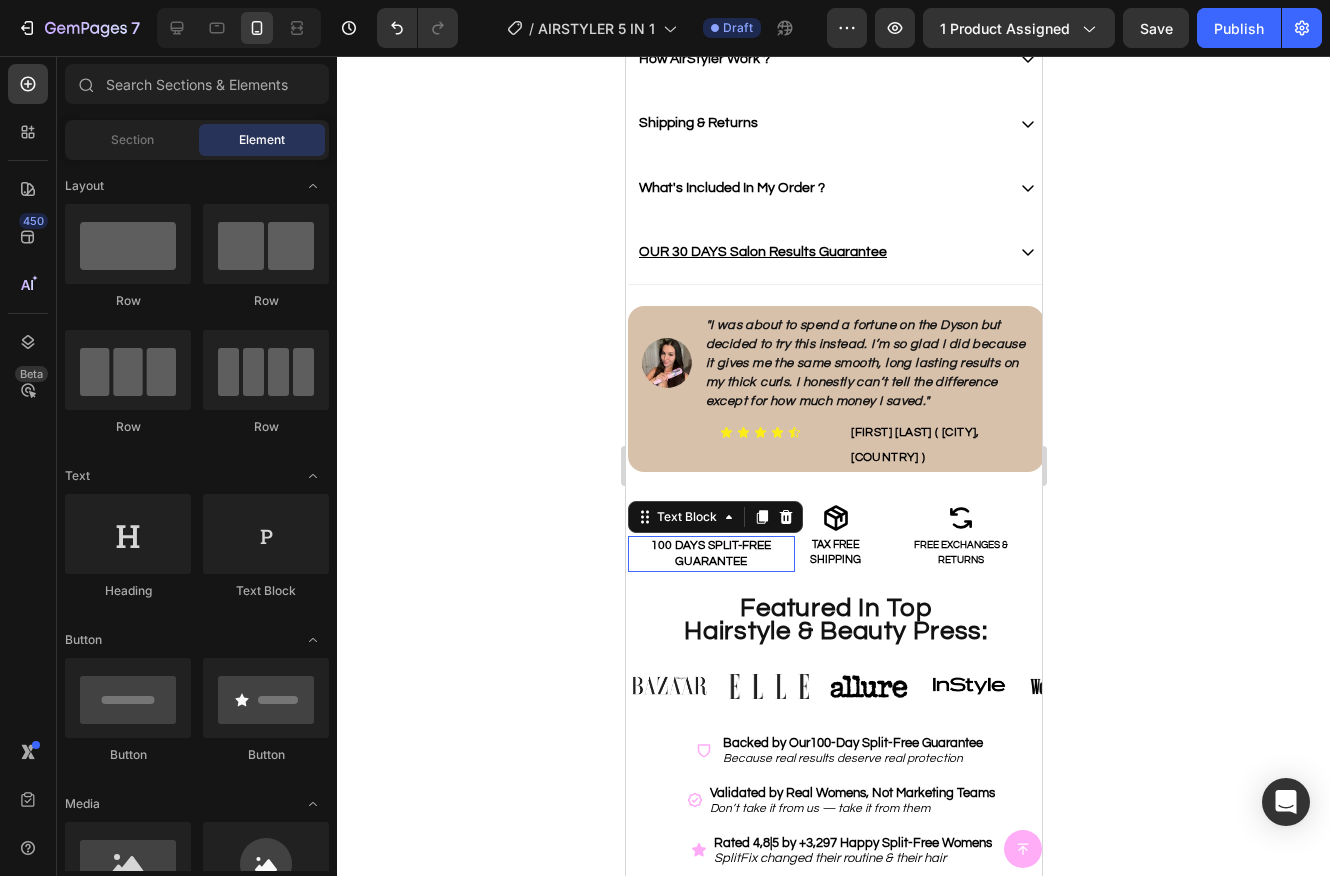 click on "100 DAYS SPLIT-FREE" at bounding box center [710, 546] 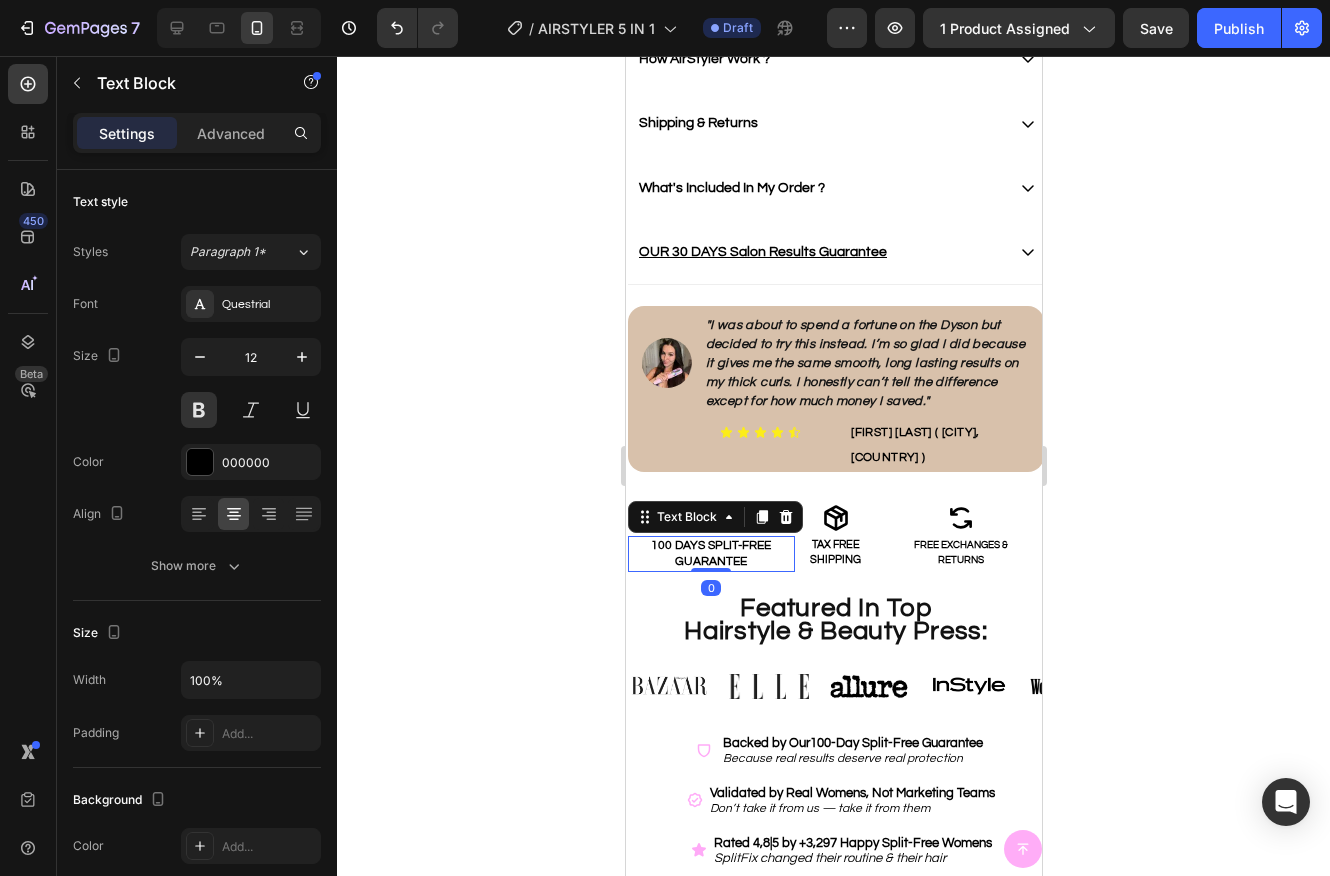 click on "GUARANTEE" at bounding box center (710, 562) 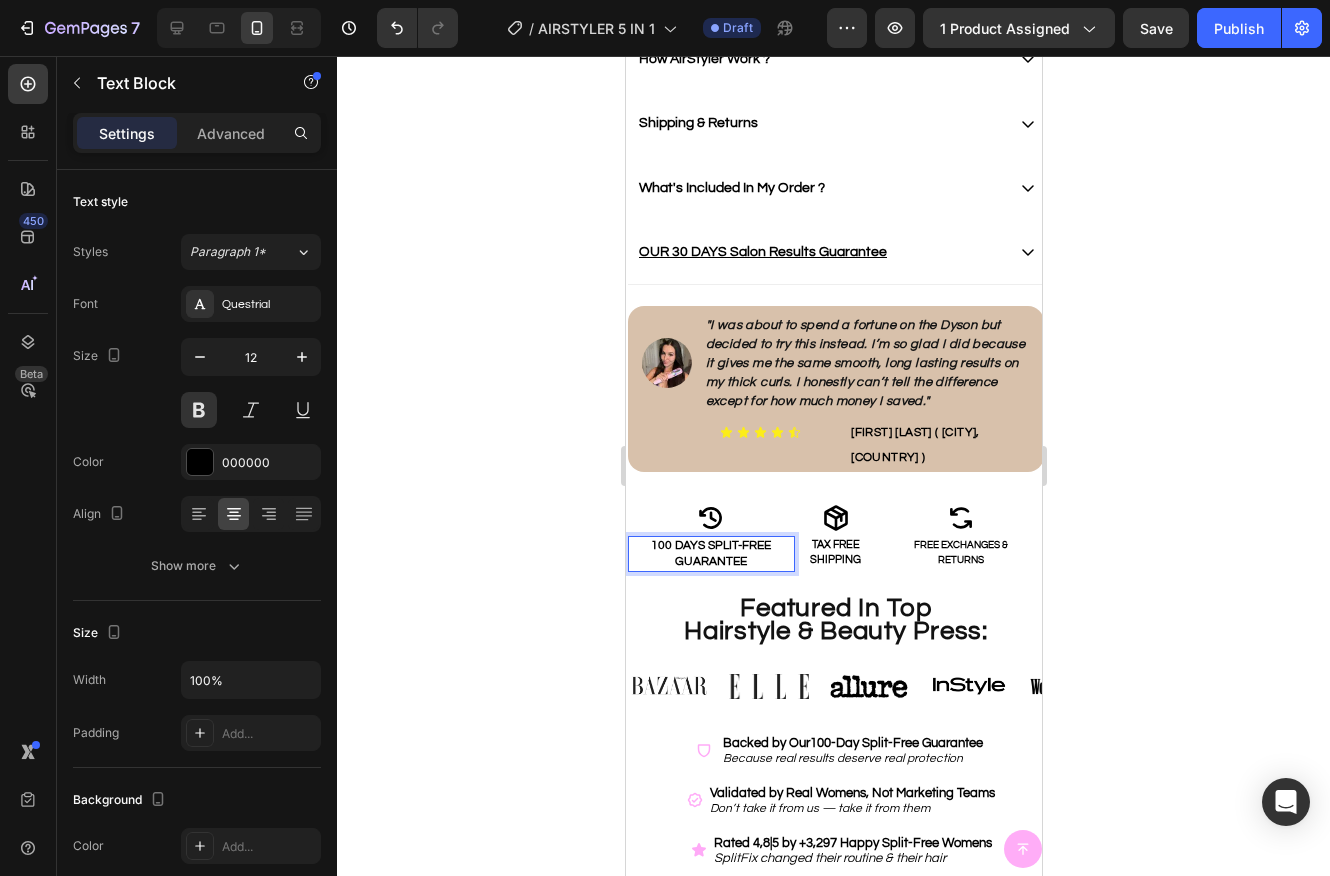 click on "100 DAYS SPLIT-FREE" at bounding box center [710, 546] 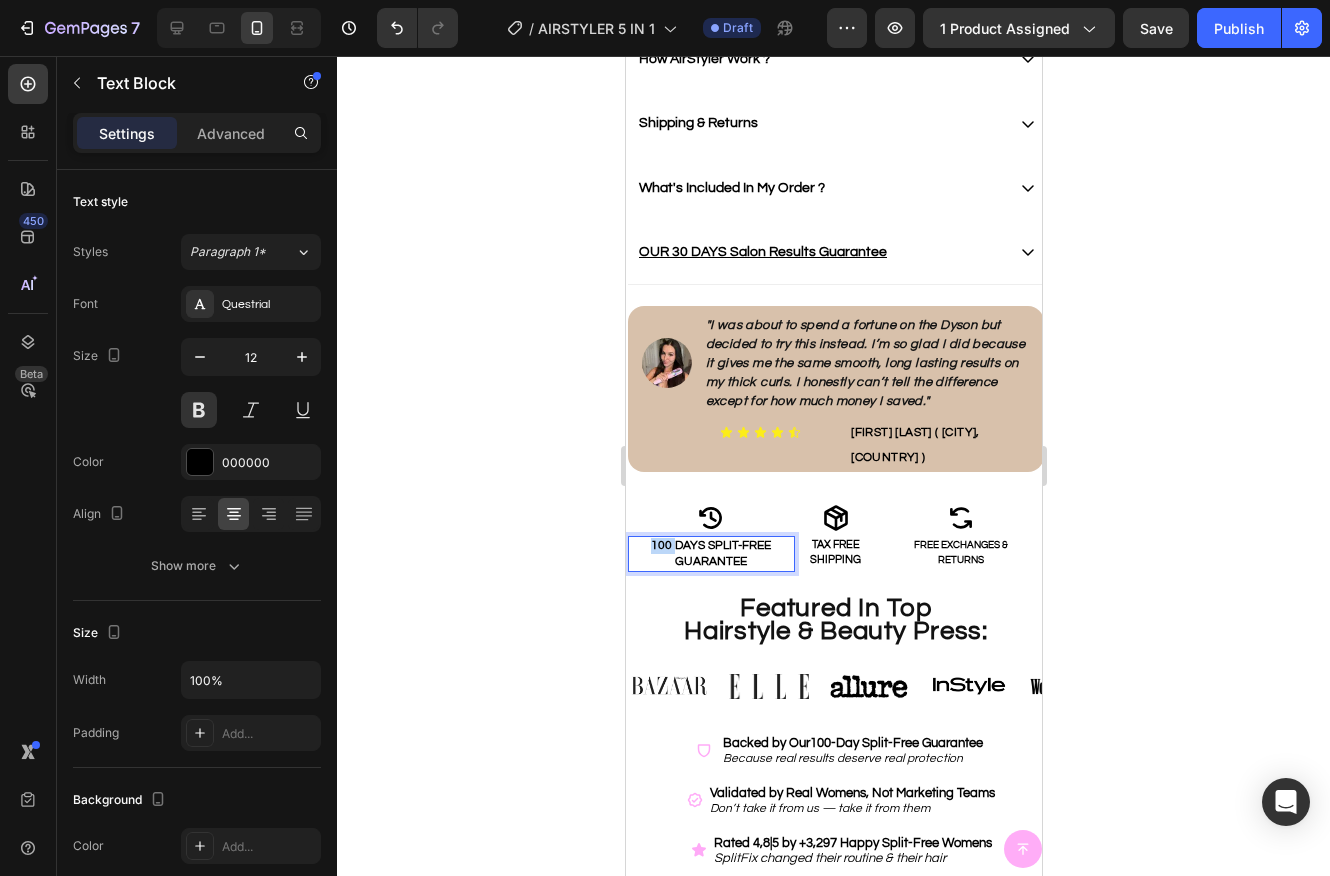 drag, startPoint x: 671, startPoint y: 521, endPoint x: 647, endPoint y: 521, distance: 24 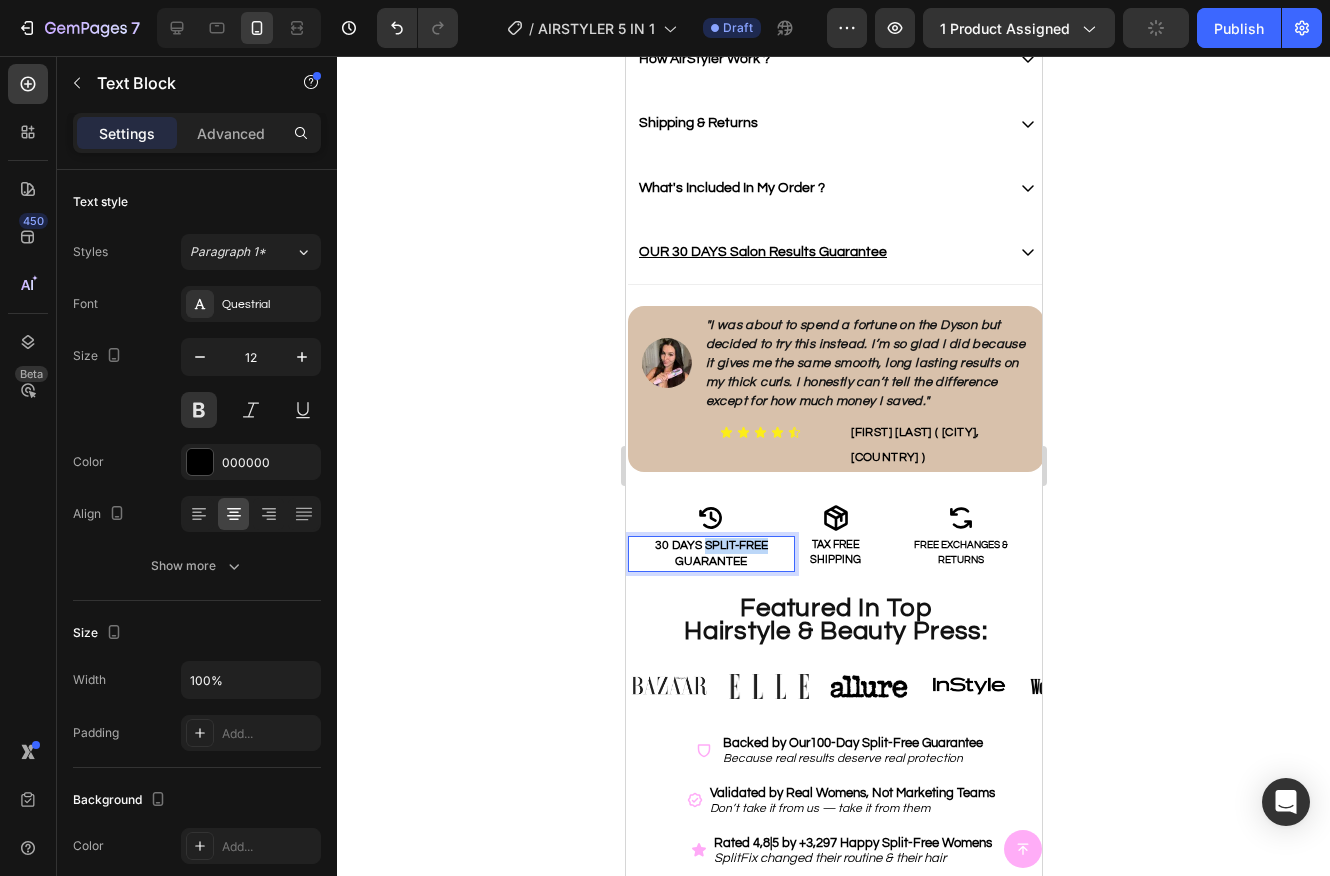 drag, startPoint x: 705, startPoint y: 521, endPoint x: 770, endPoint y: 519, distance: 65.03076 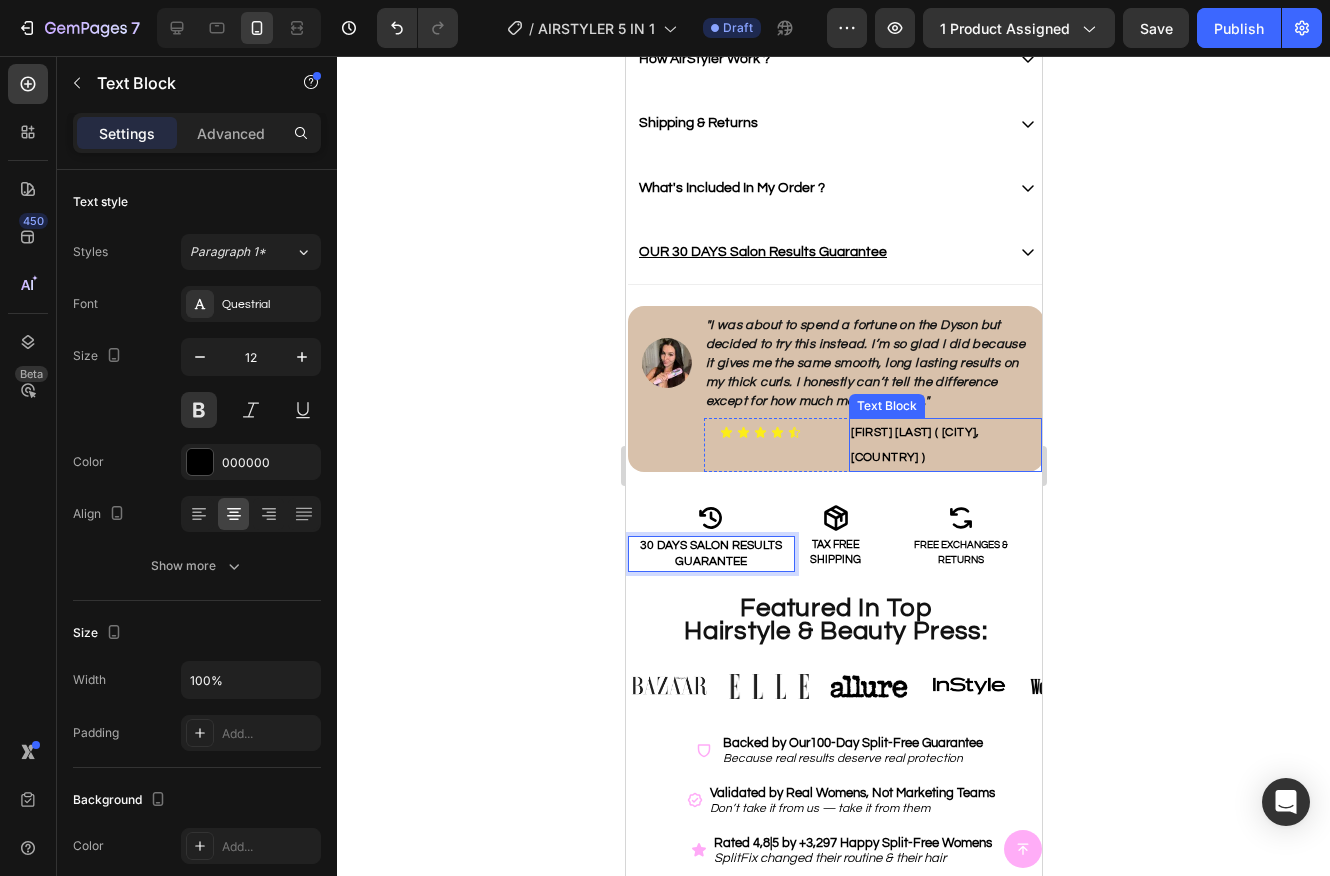 click 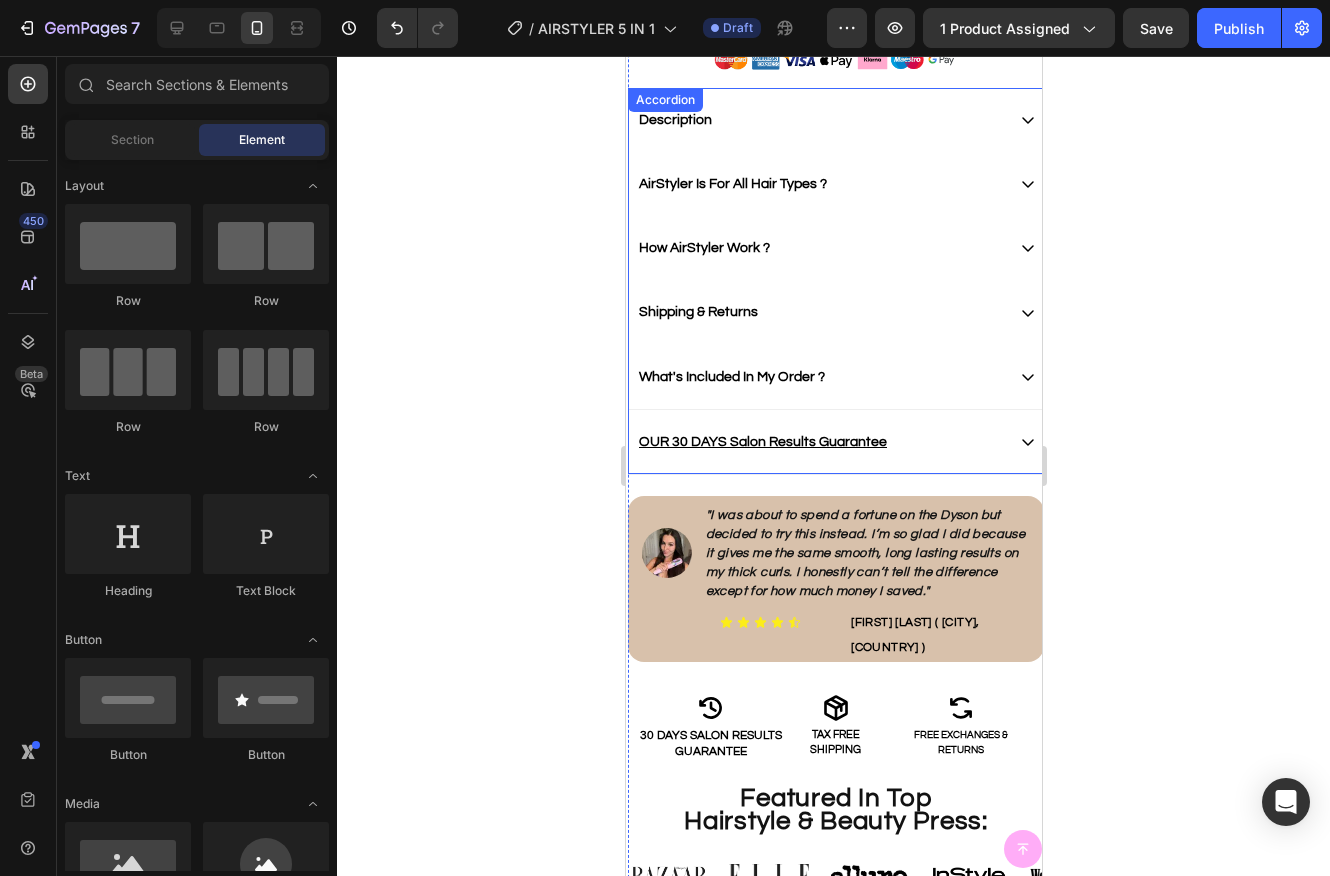 scroll, scrollTop: 958, scrollLeft: 0, axis: vertical 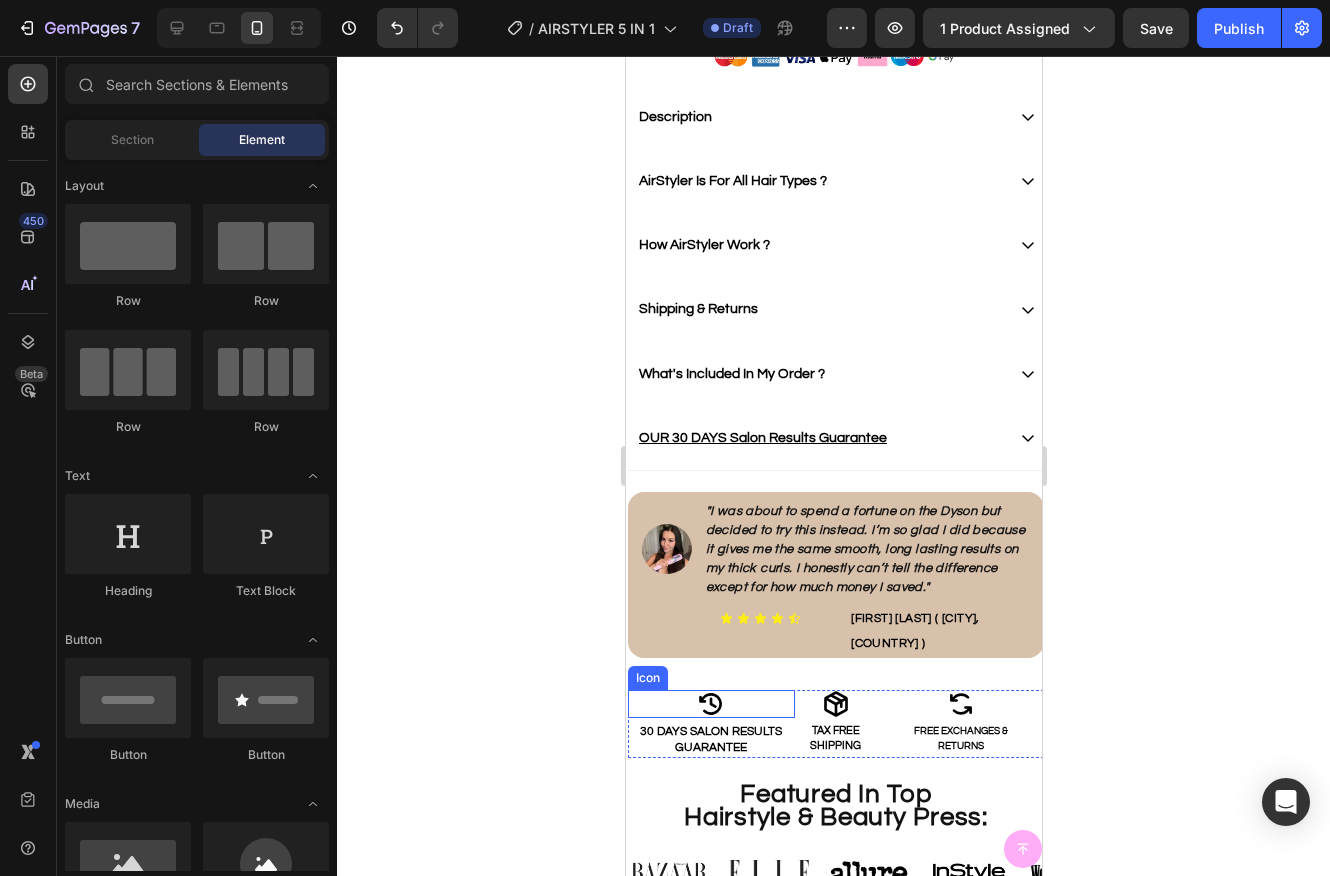 click 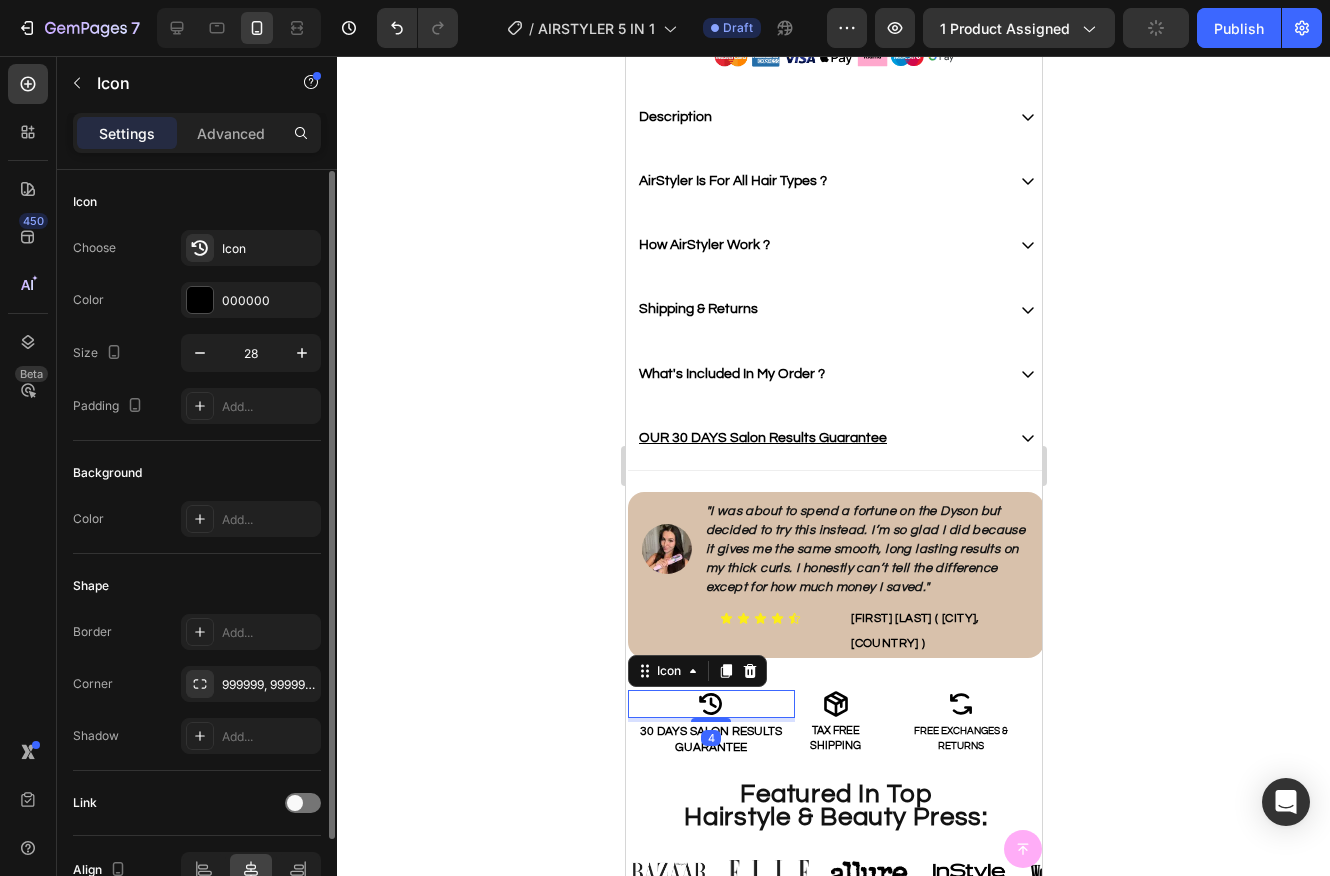 scroll, scrollTop: 108, scrollLeft: 0, axis: vertical 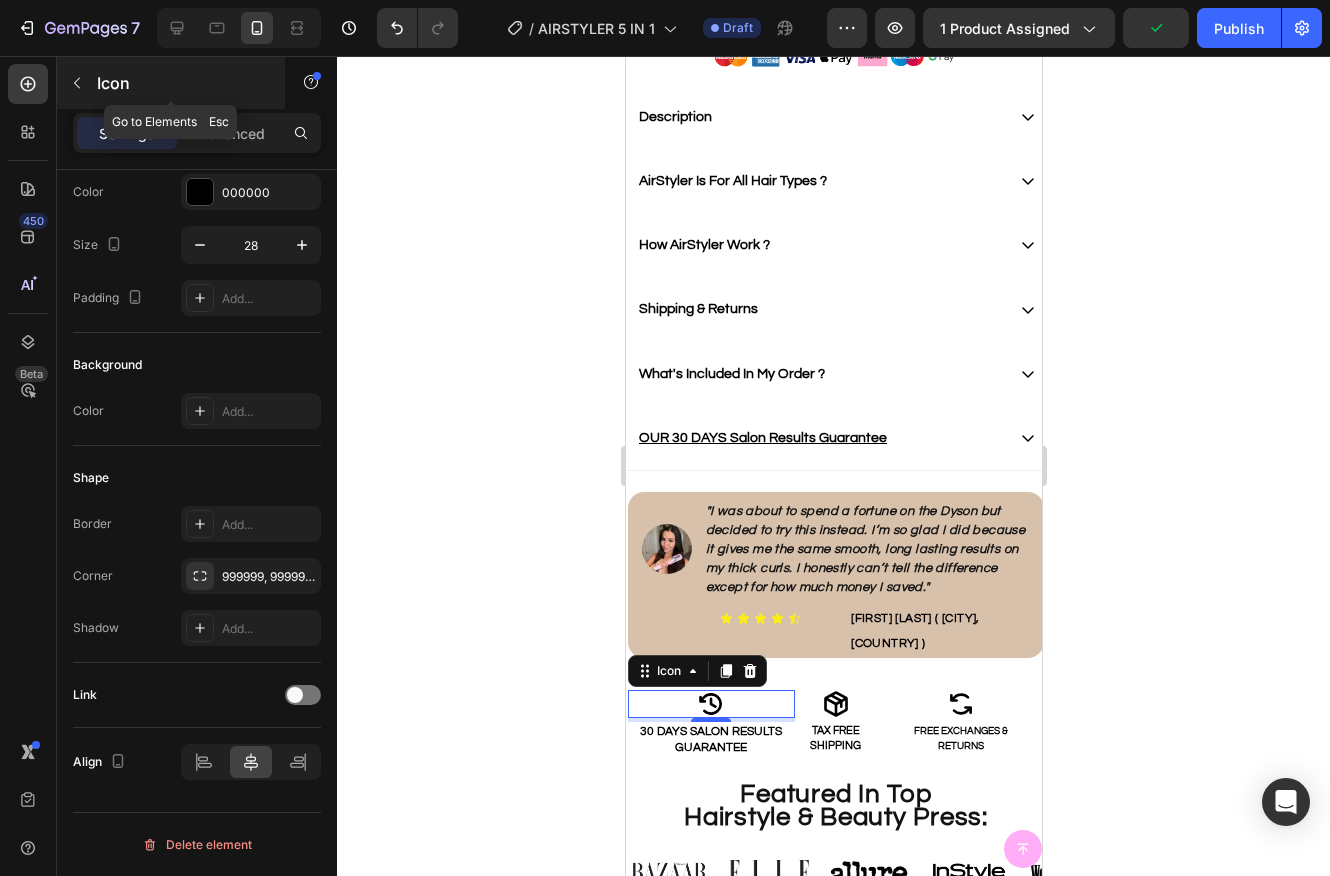 click at bounding box center (77, 83) 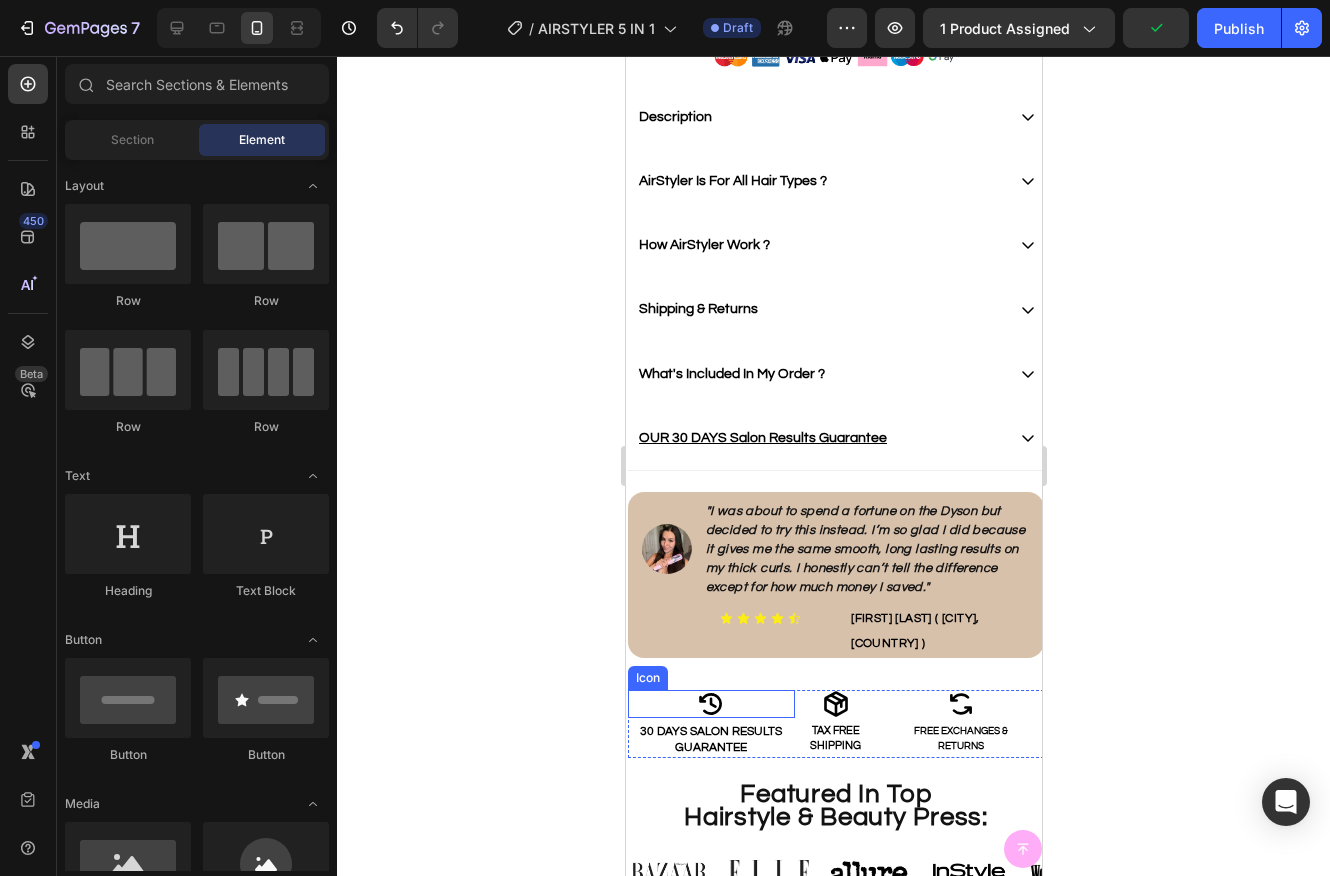 click on "Icon" at bounding box center [710, 704] 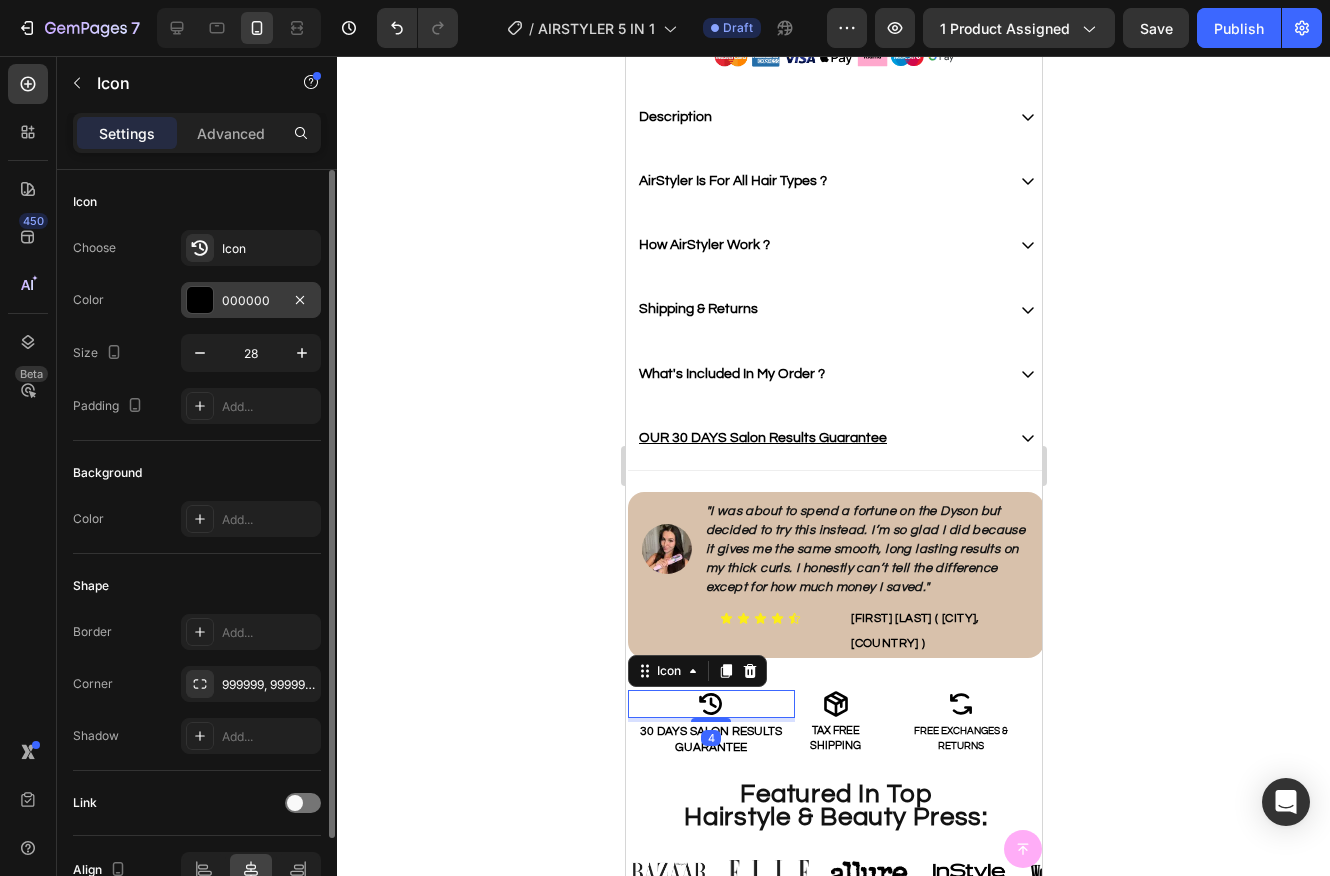drag, startPoint x: 196, startPoint y: 295, endPoint x: 211, endPoint y: 303, distance: 17 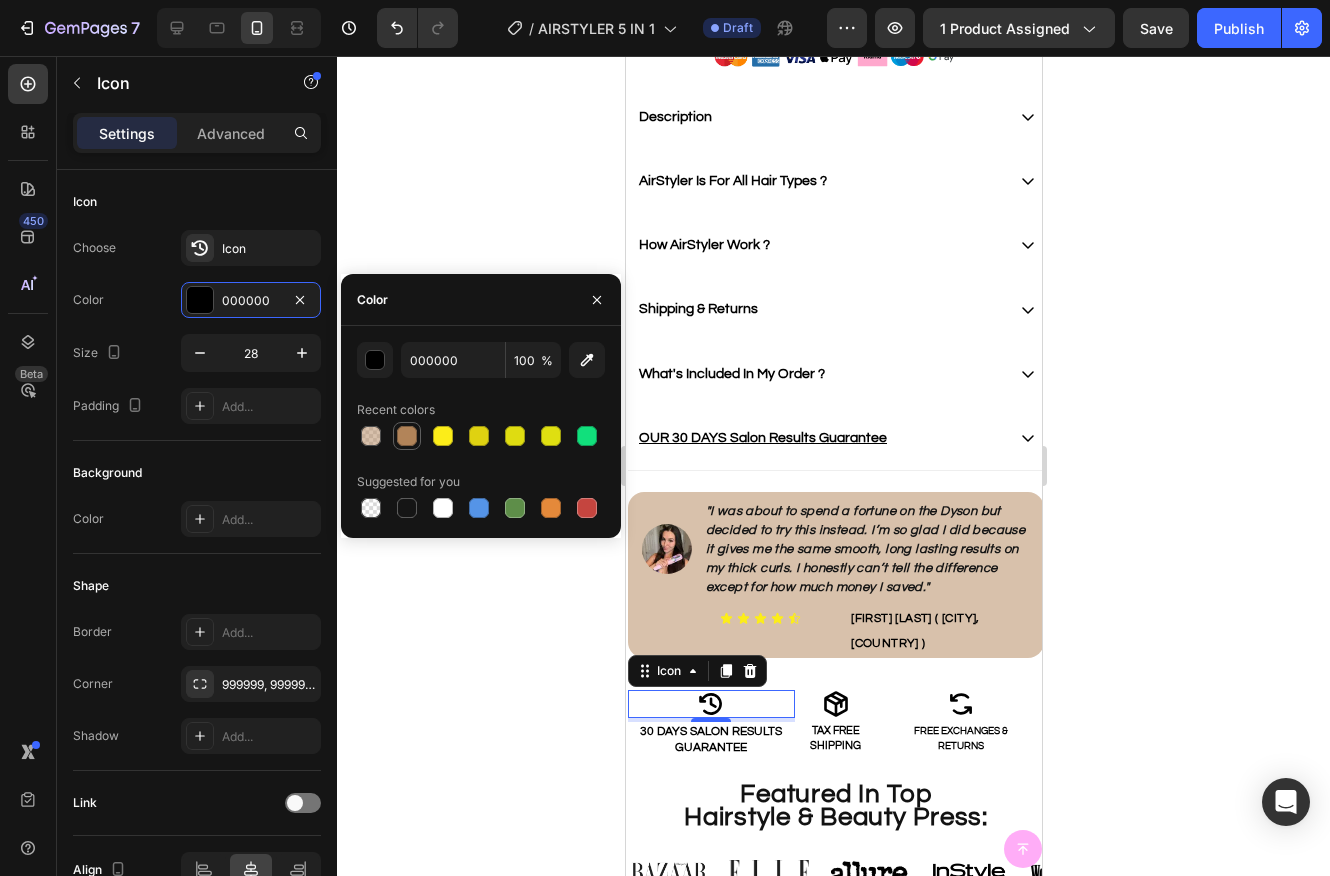 click at bounding box center (407, 436) 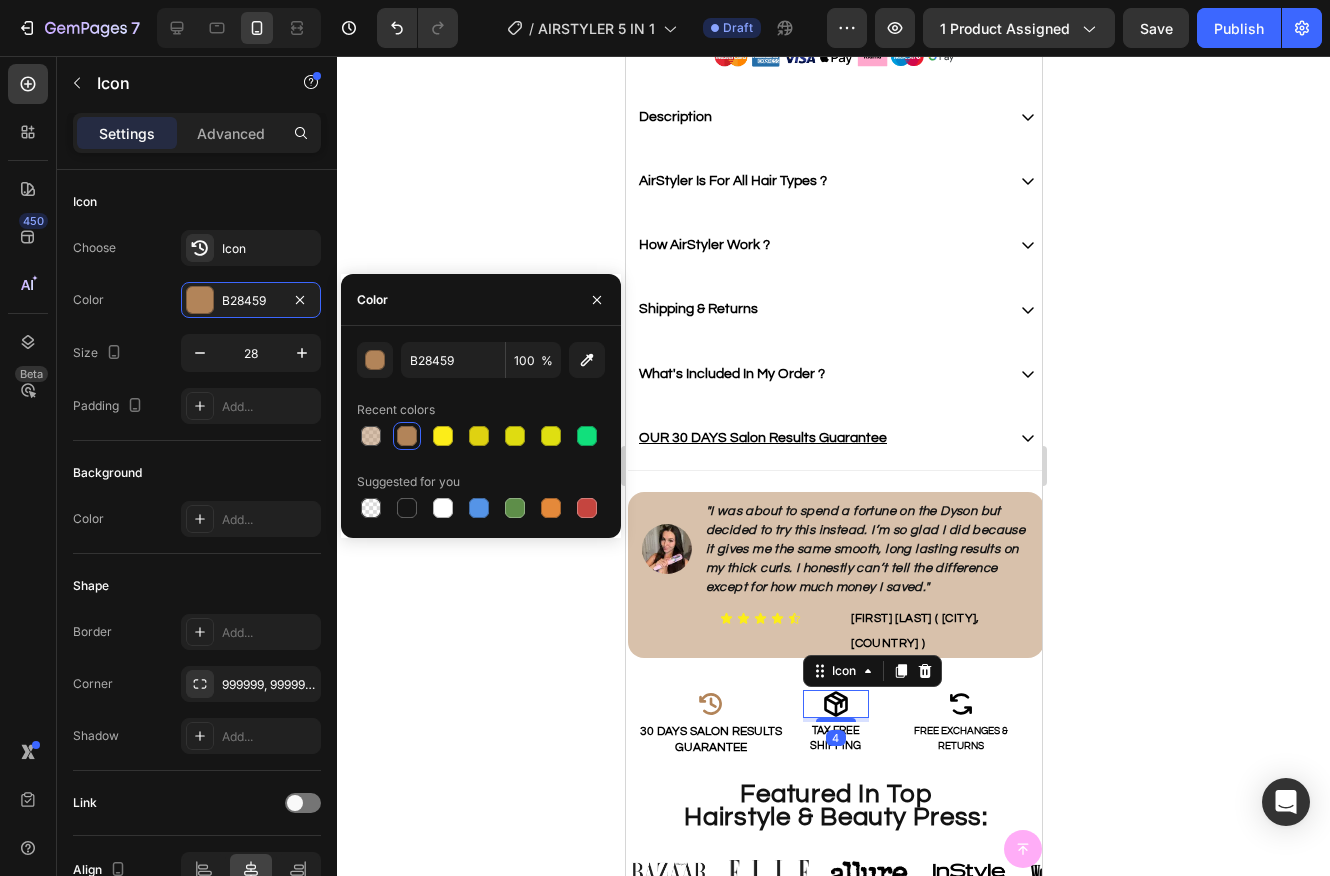 click 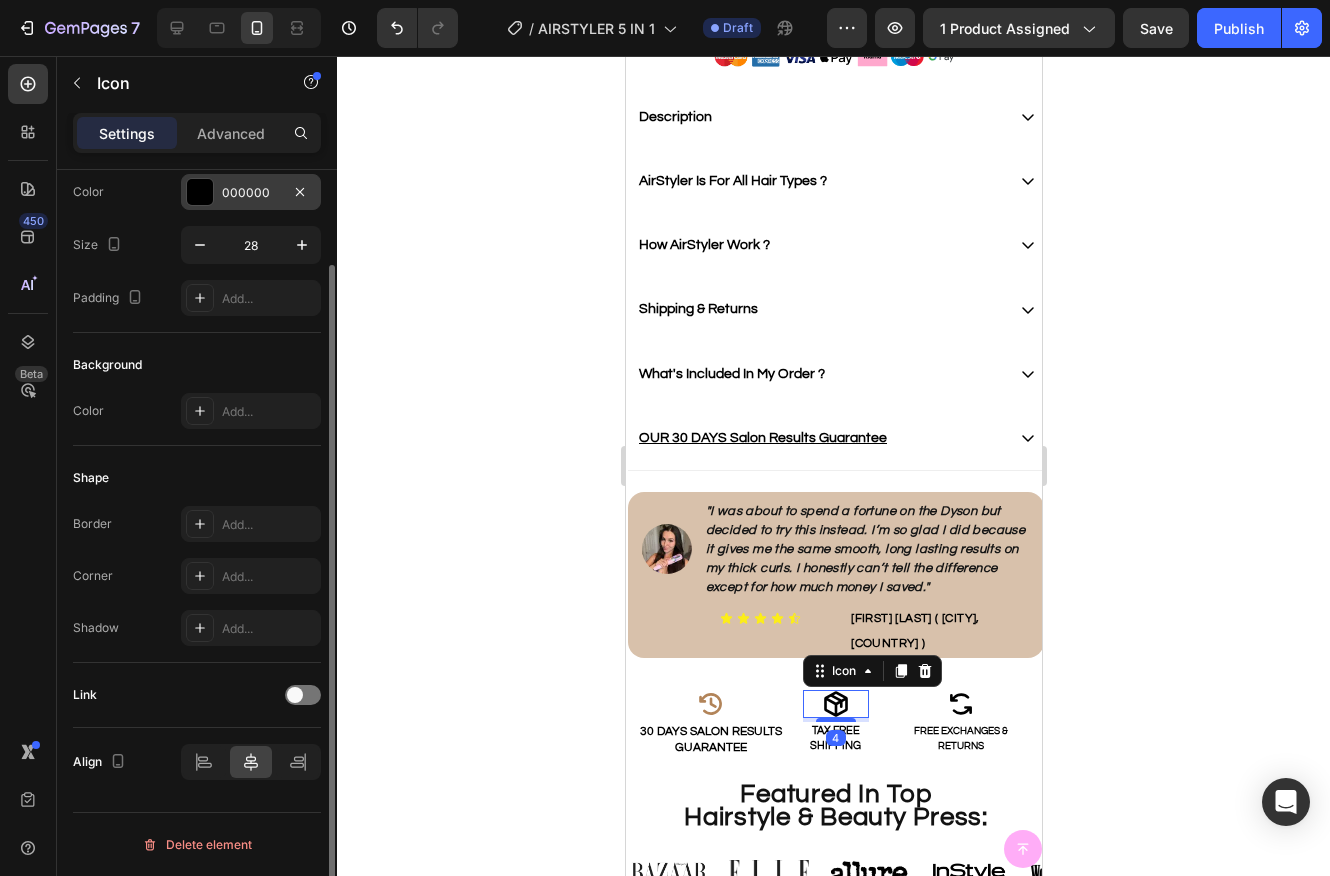 click at bounding box center (200, 192) 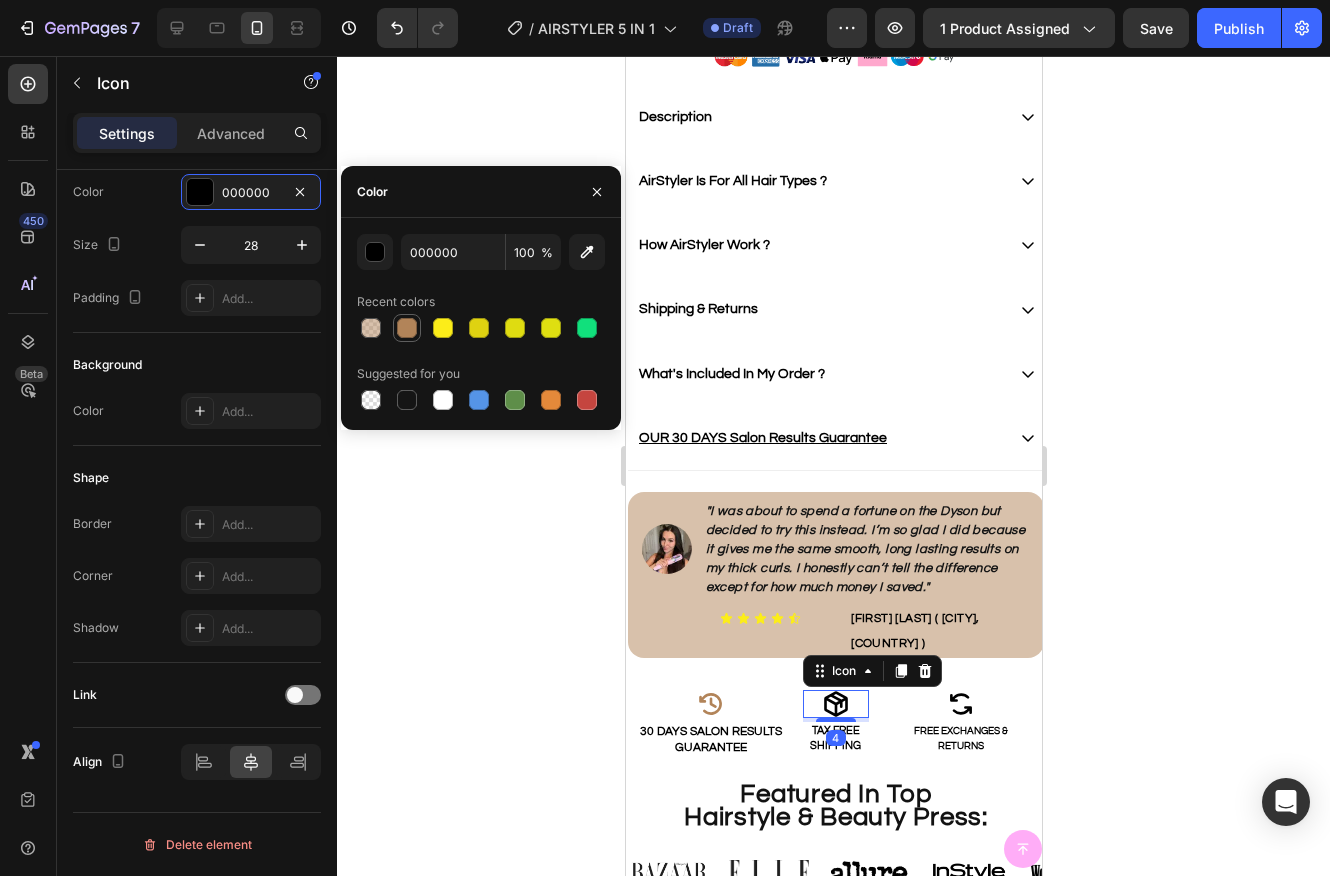 click at bounding box center (407, 328) 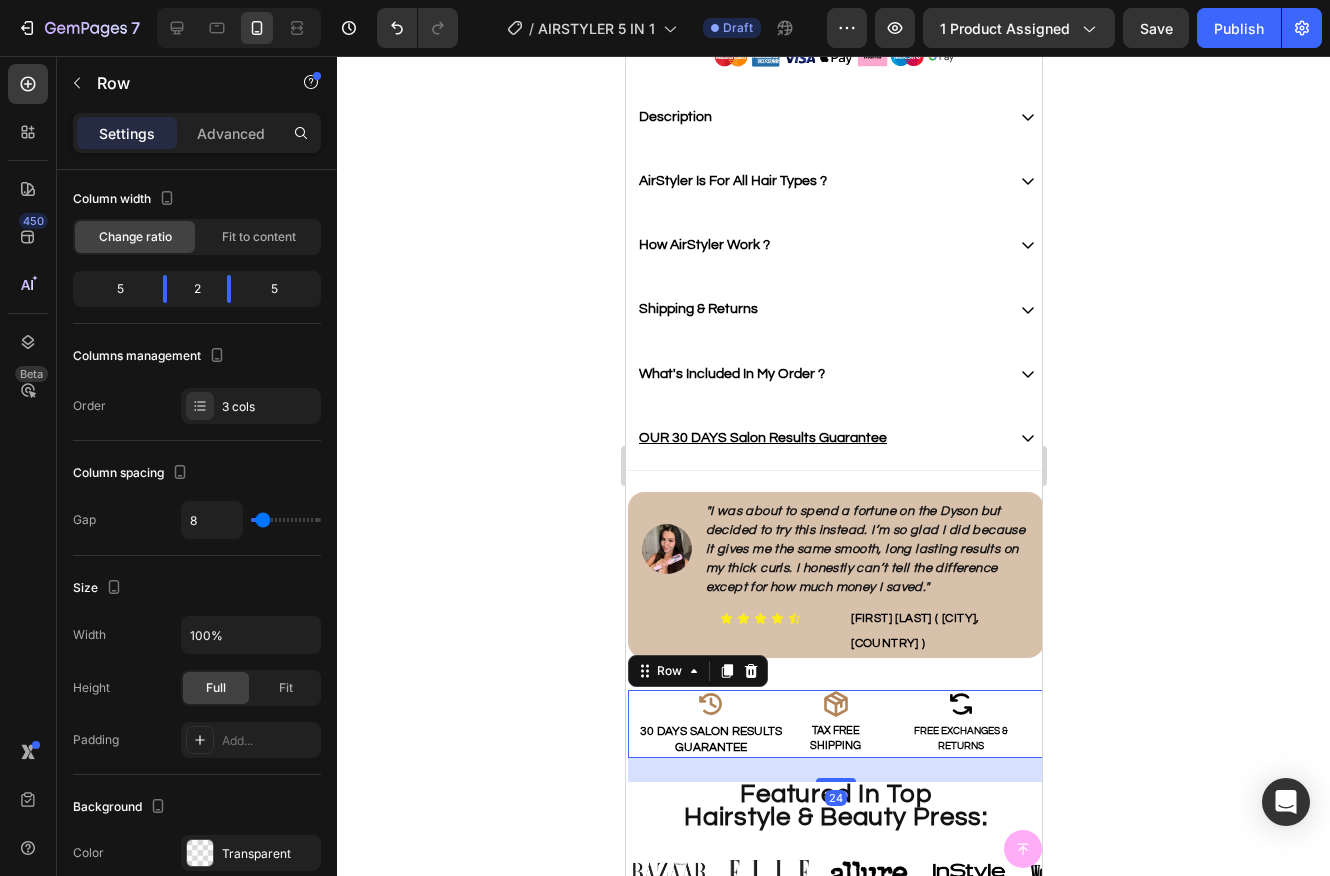 click on "Icon 30 DAYS SALON RESULTS GUARANTEE Text Block
Icon TAX FREE SHIPPING Text Block
Icon FREE EXCHANGES &  RETURNS Text Block Row   24" at bounding box center [835, 723] 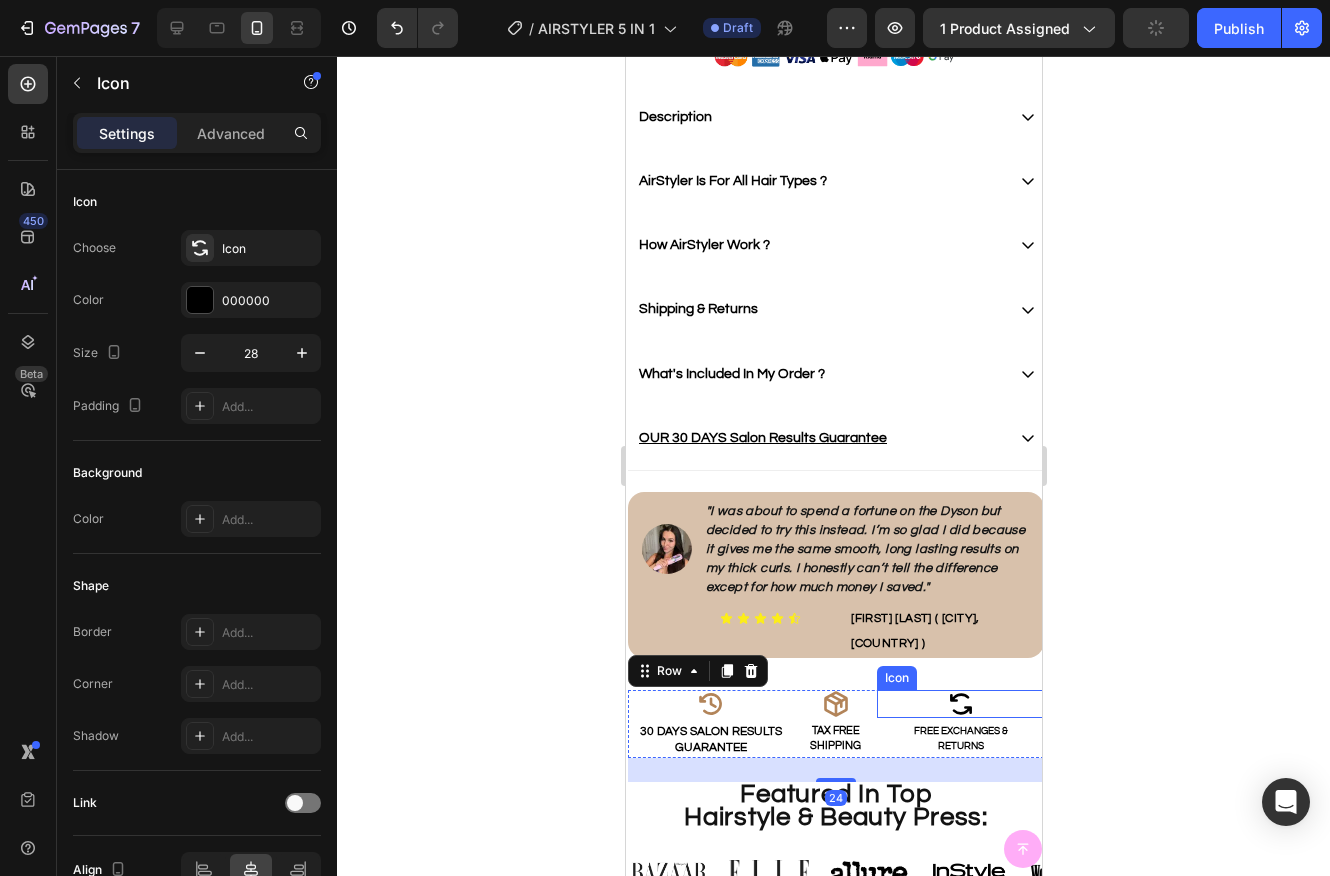 click 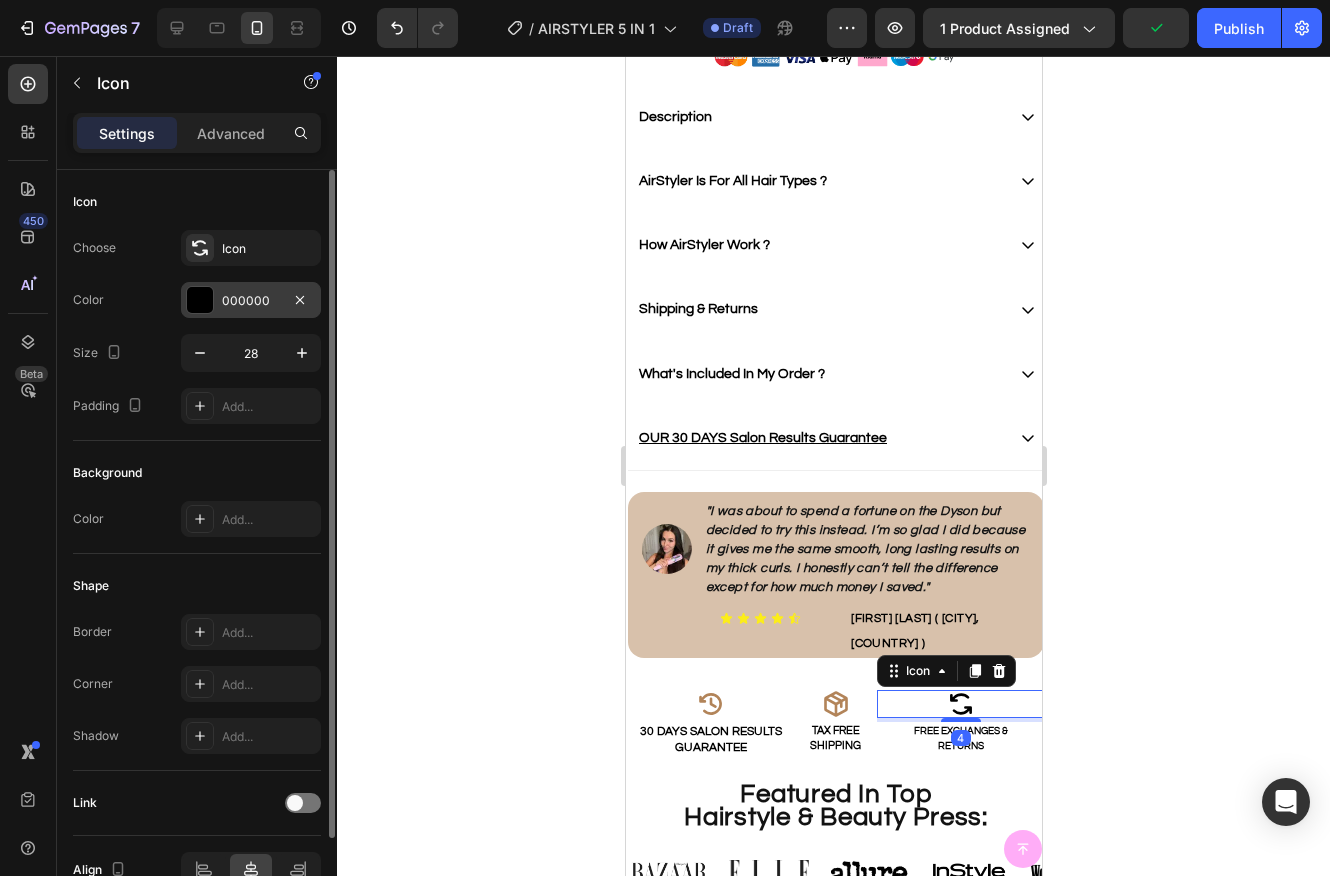 click at bounding box center (200, 300) 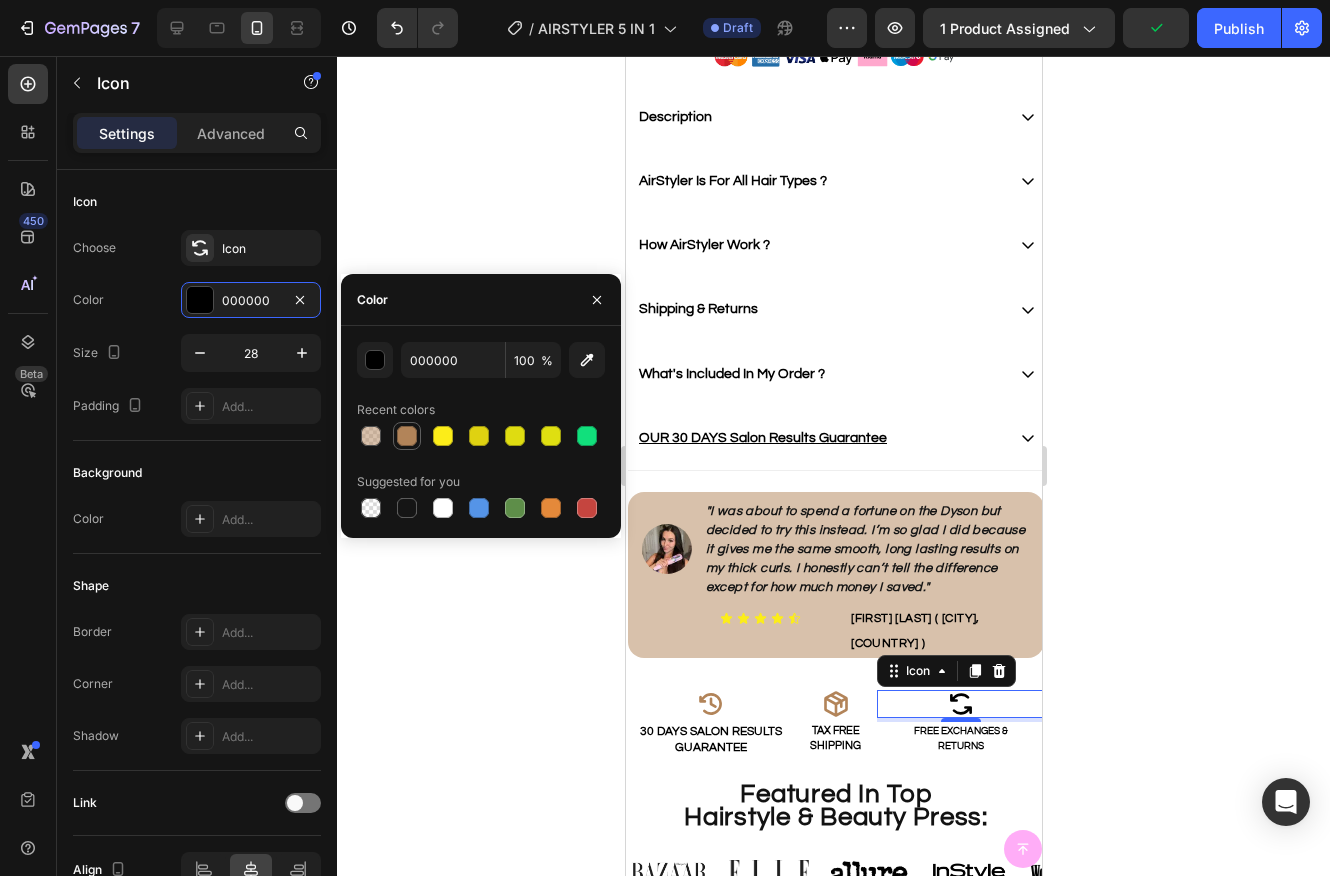 click at bounding box center [407, 436] 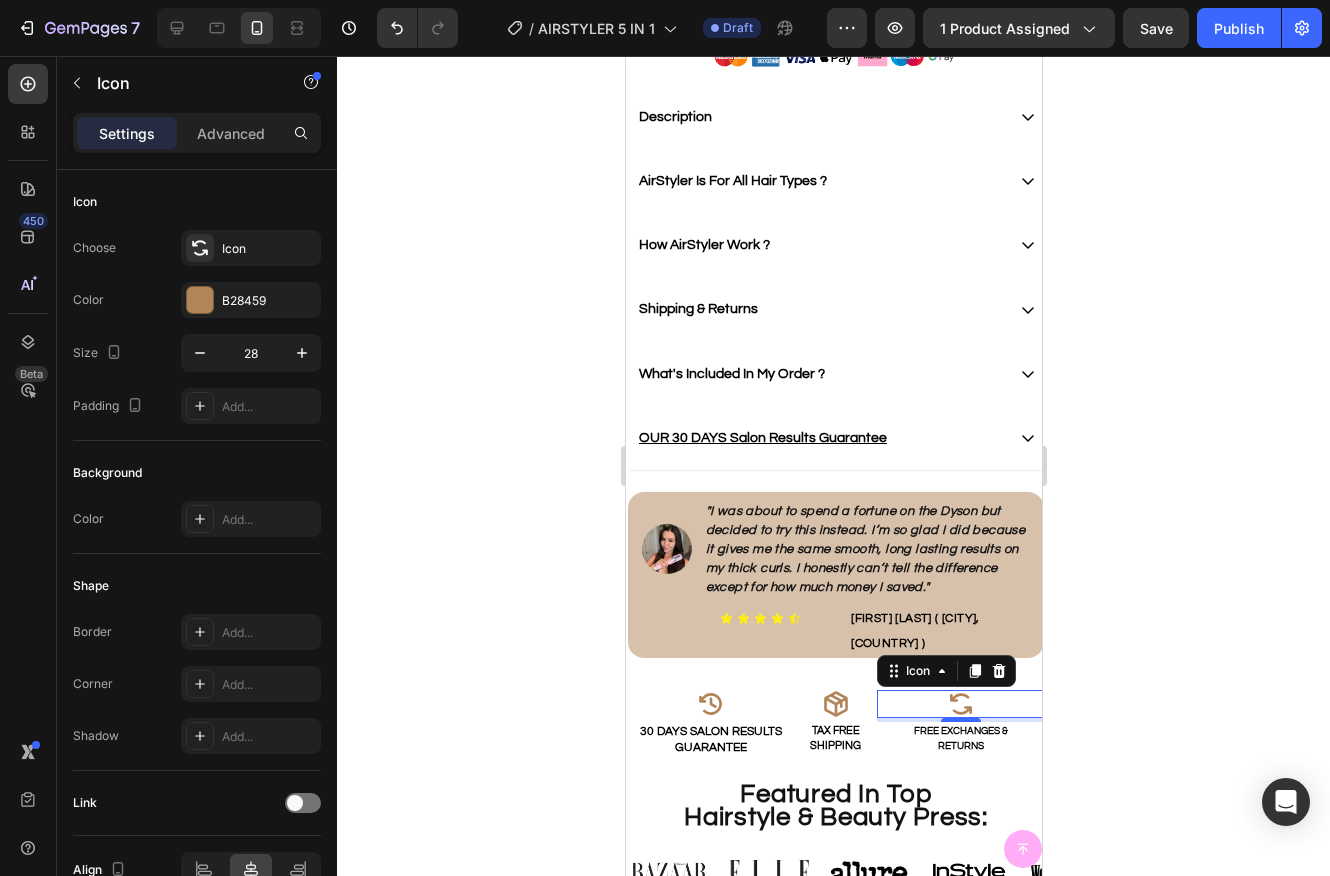 click 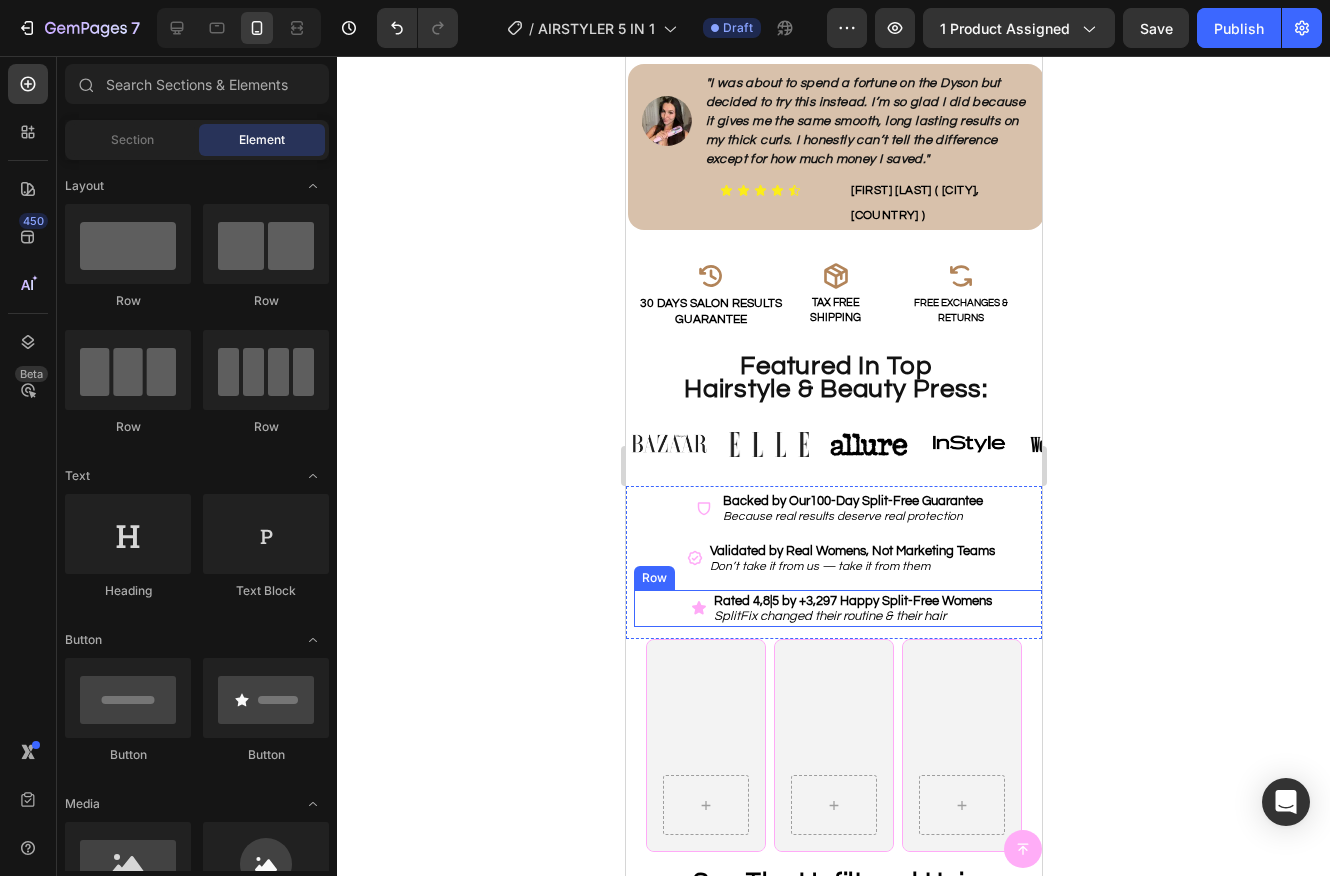 scroll, scrollTop: 1393, scrollLeft: 0, axis: vertical 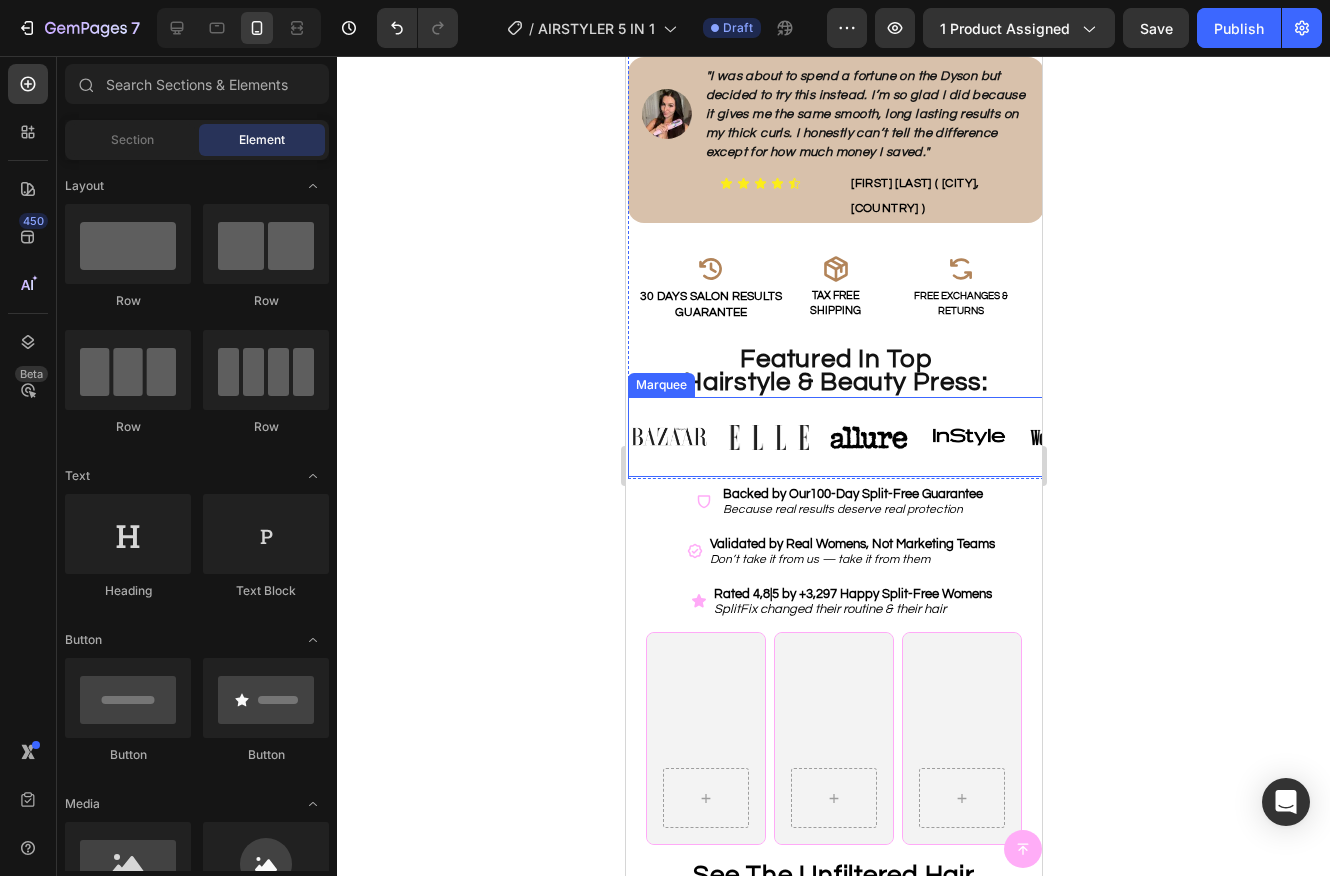 click on "Image Image Image Image Image Image" at bounding box center (928, 437) 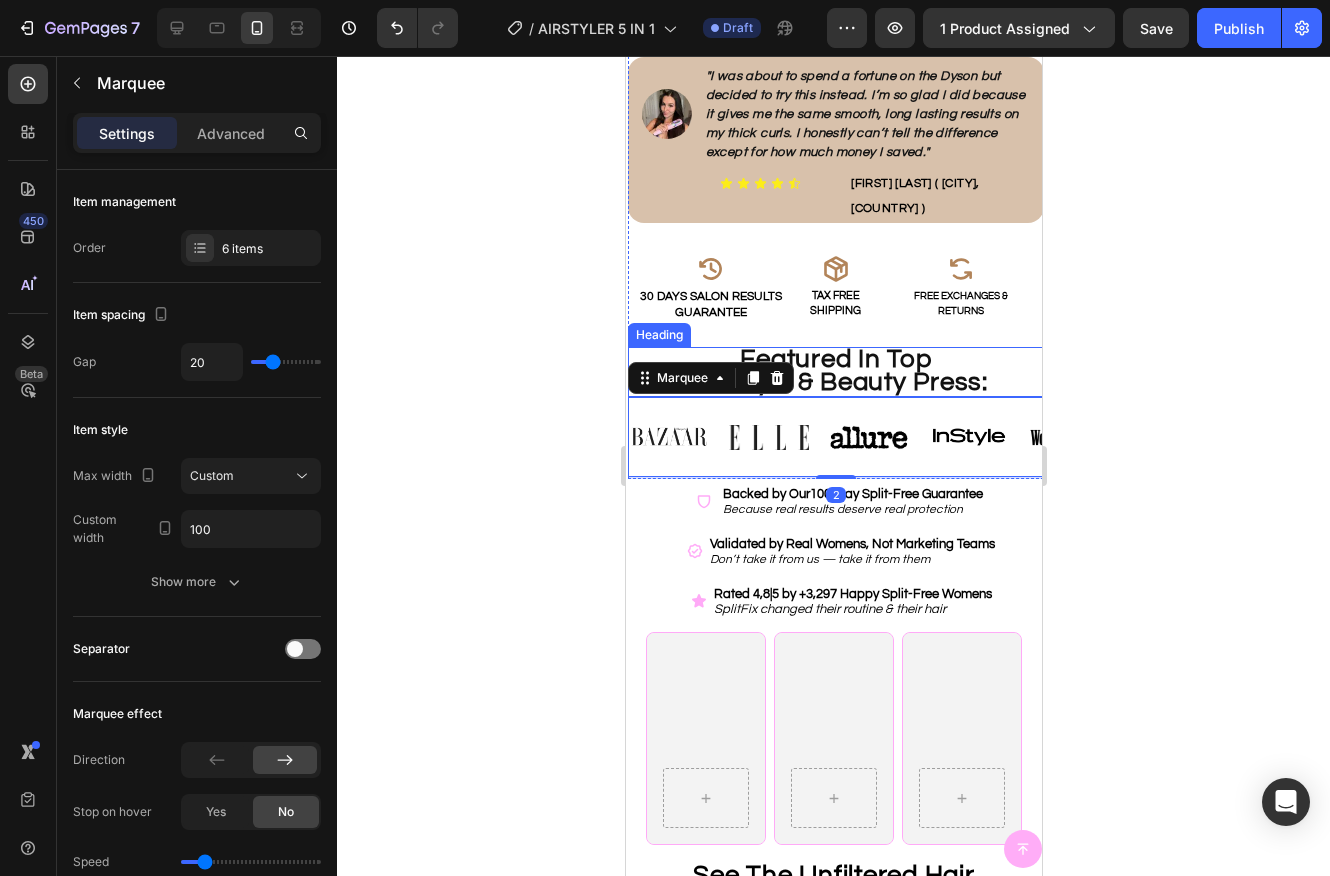 click on "Hairstyle & Beauty Press:" at bounding box center (835, 382) 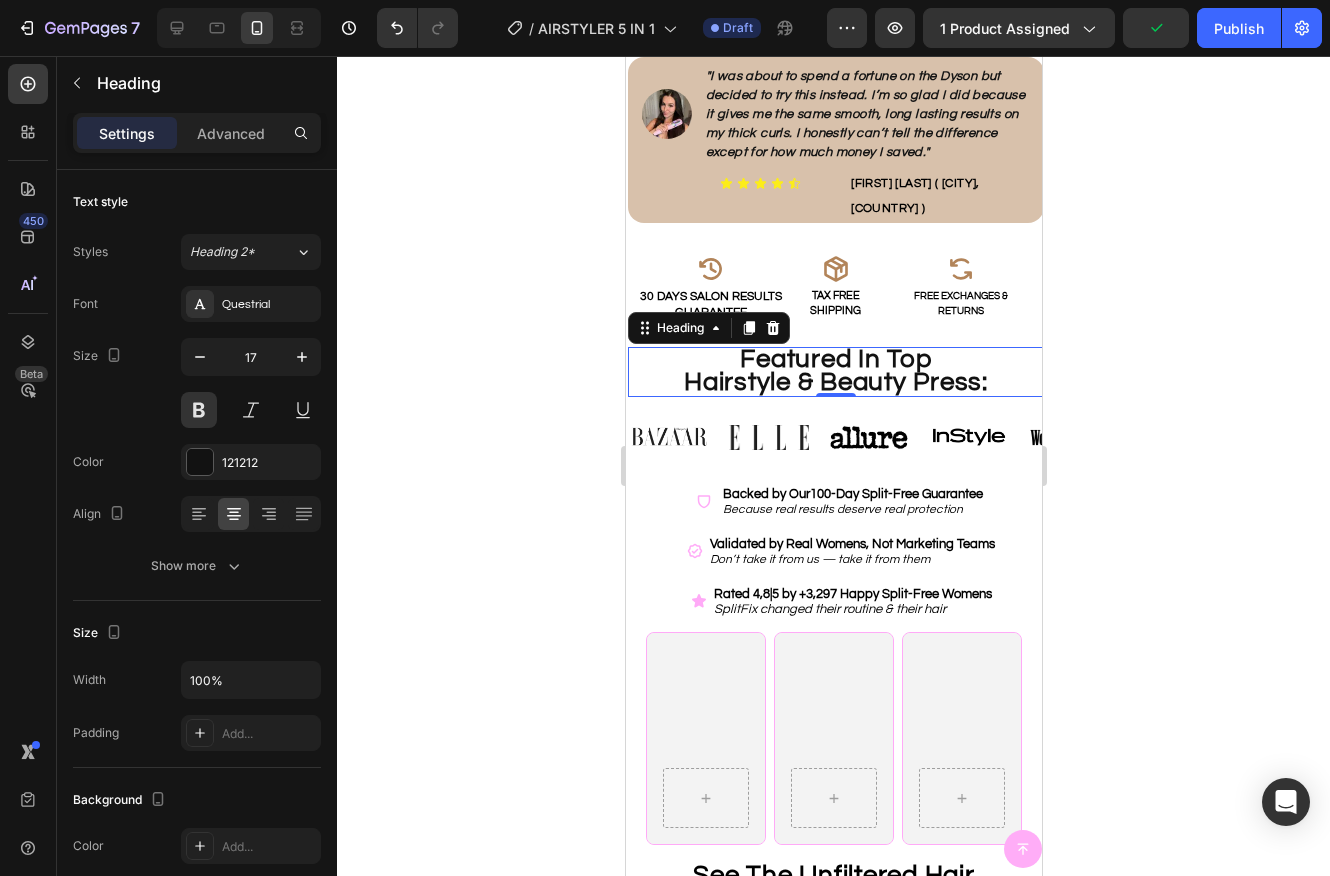 click 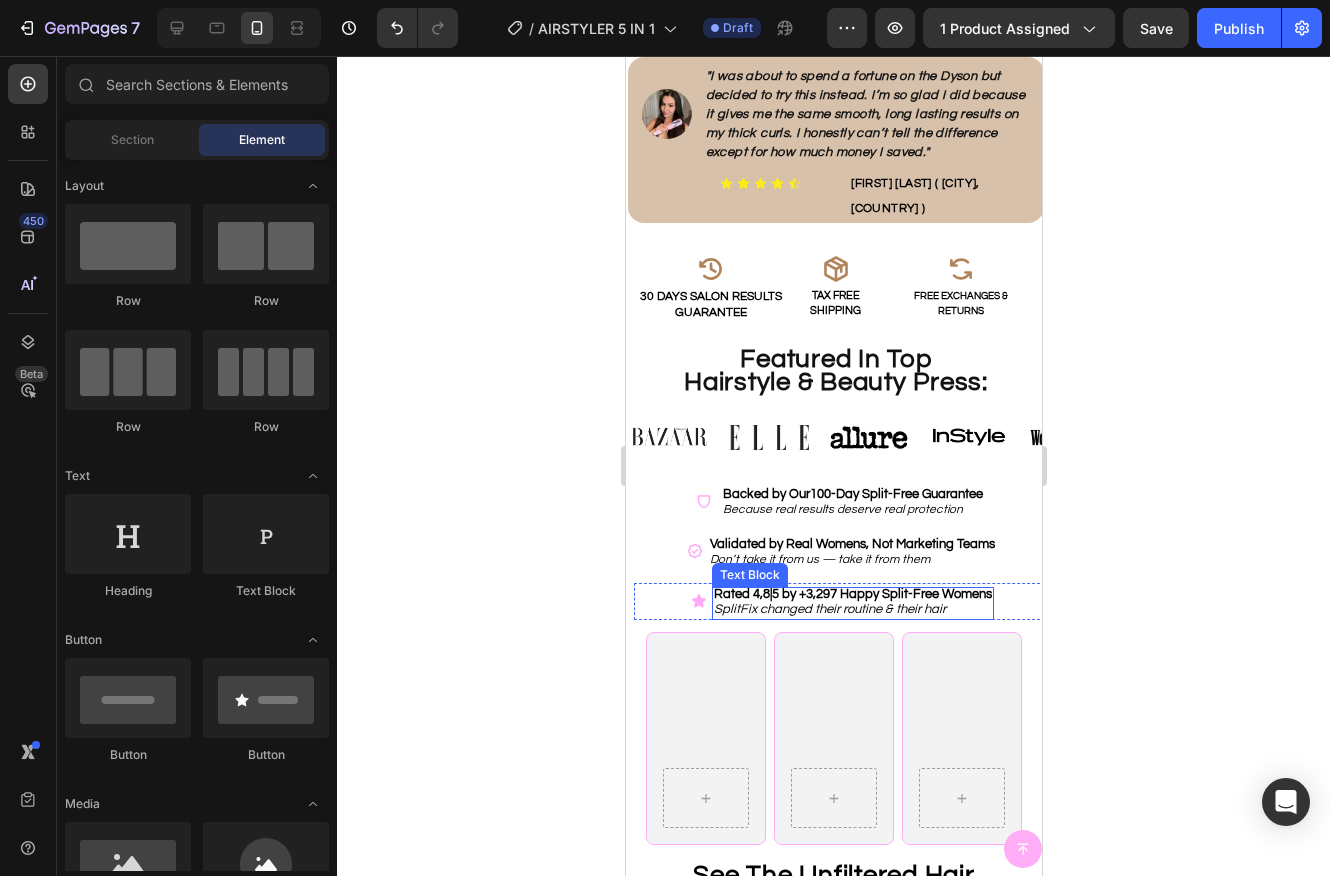 click on "SplitFix changed their routine & their hair" at bounding box center [829, 609] 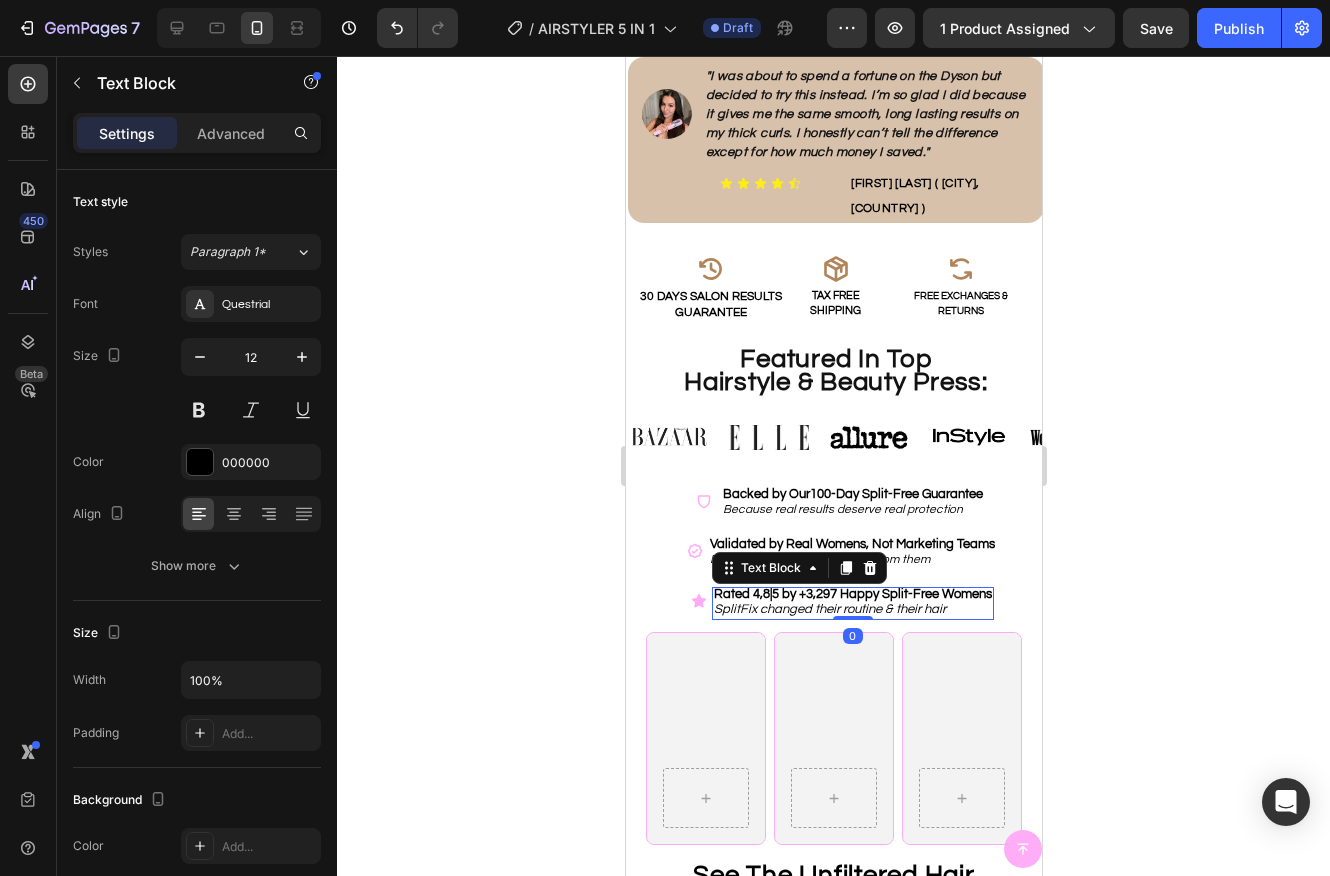click on "Rated 4,8|5 by +3,297 Happy Split-Free Womens" at bounding box center [852, 594] 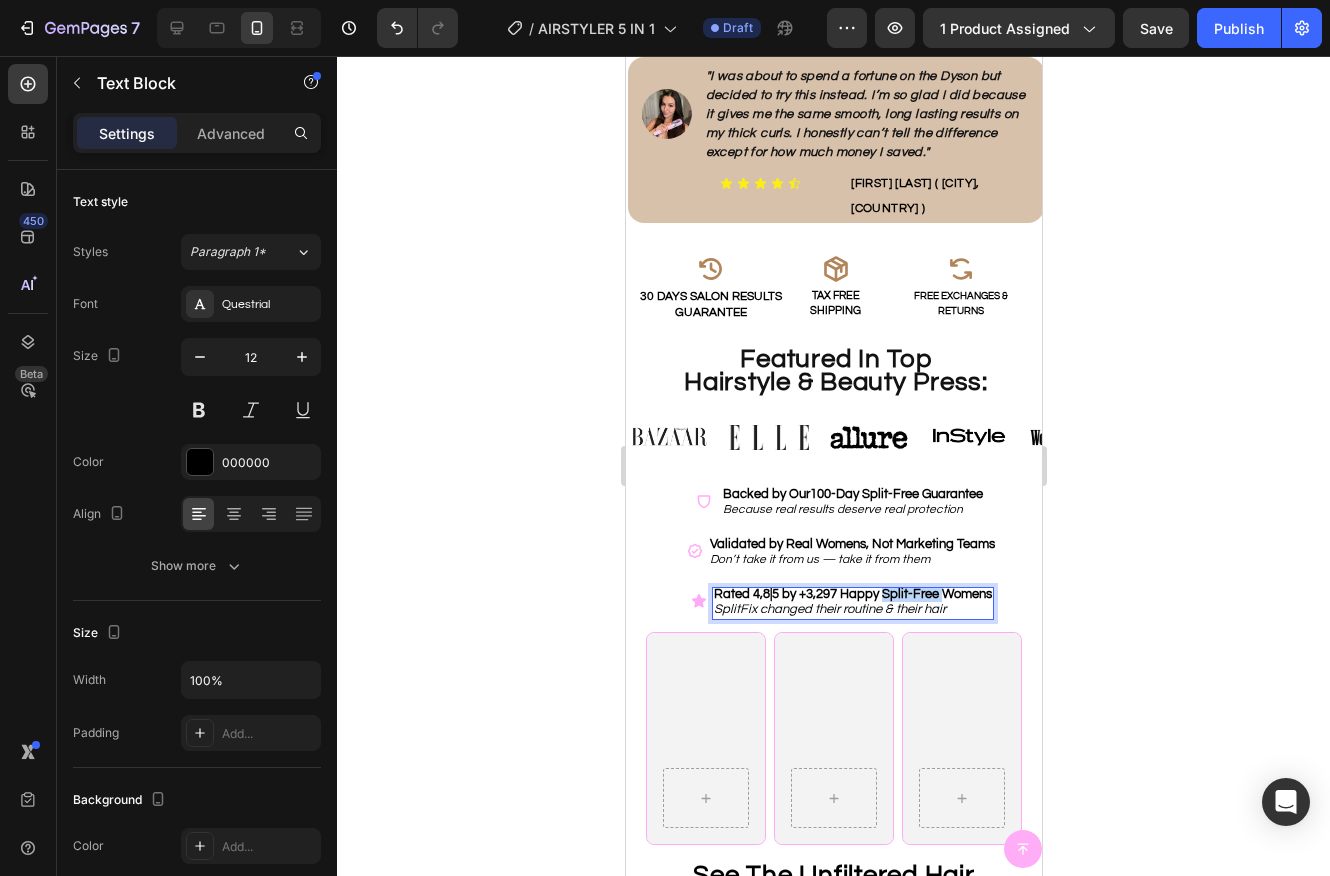 drag, startPoint x: 935, startPoint y: 570, endPoint x: 880, endPoint y: 570, distance: 55 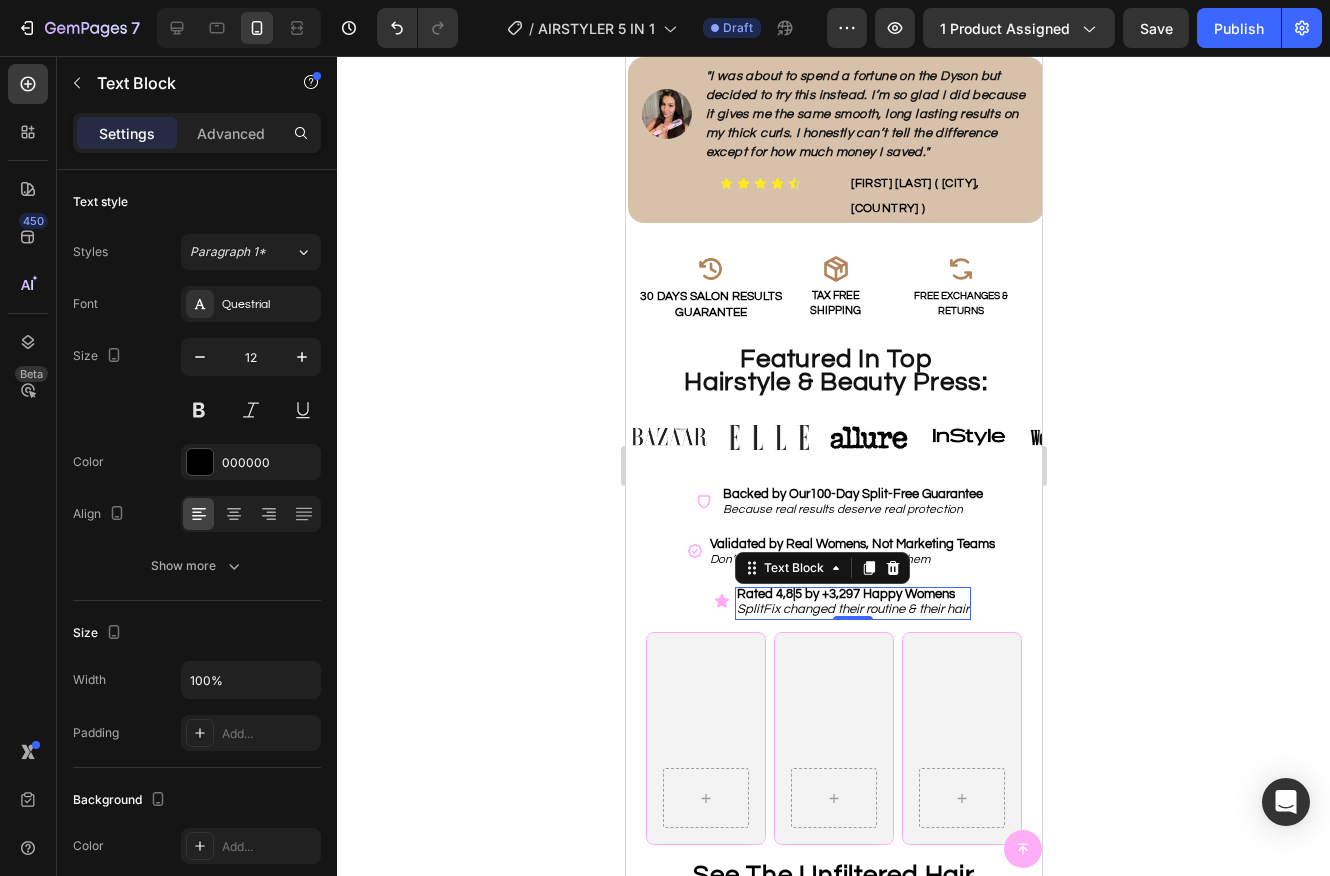 click 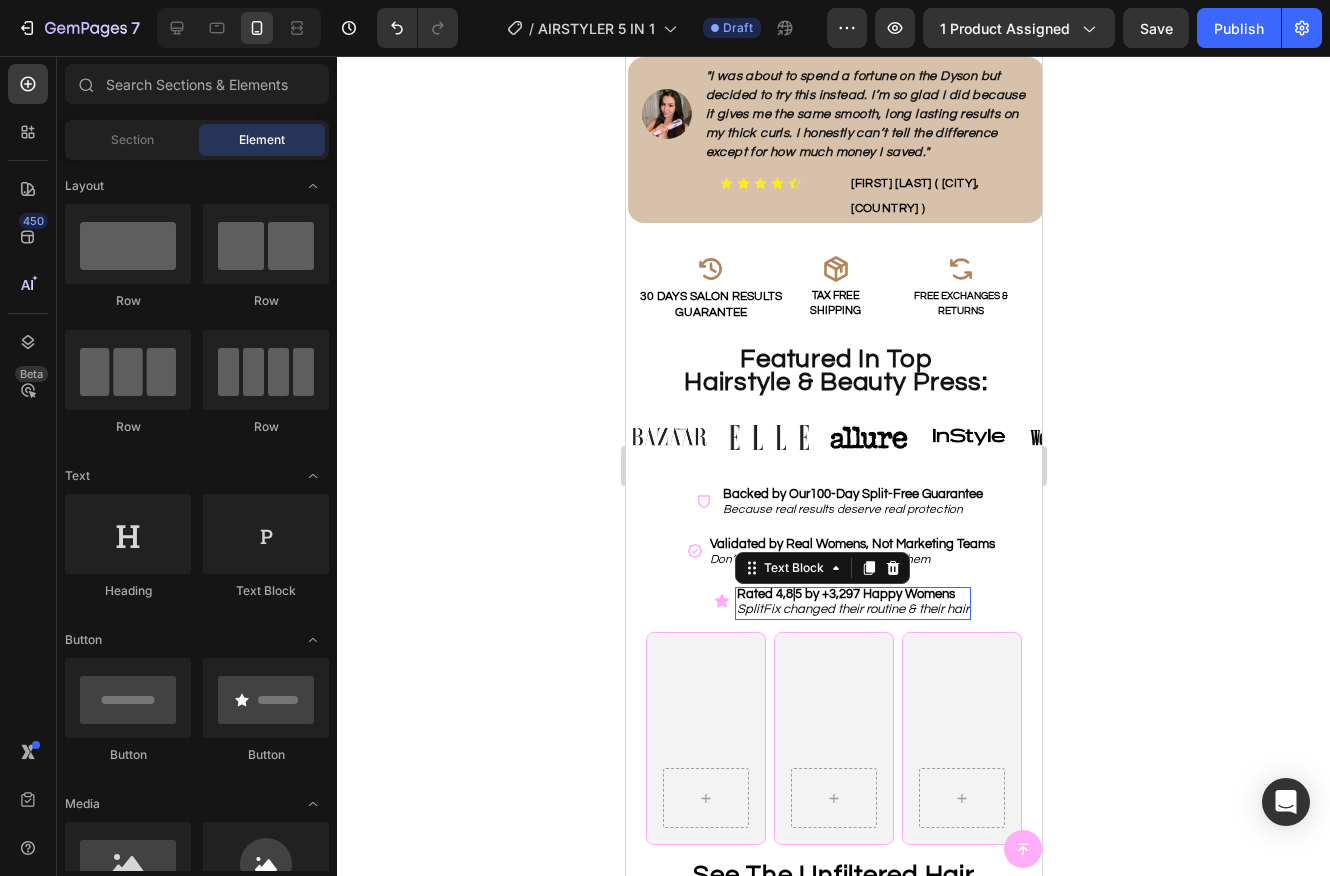 click on "SplitFix changed their routine & their hair" at bounding box center (852, 609) 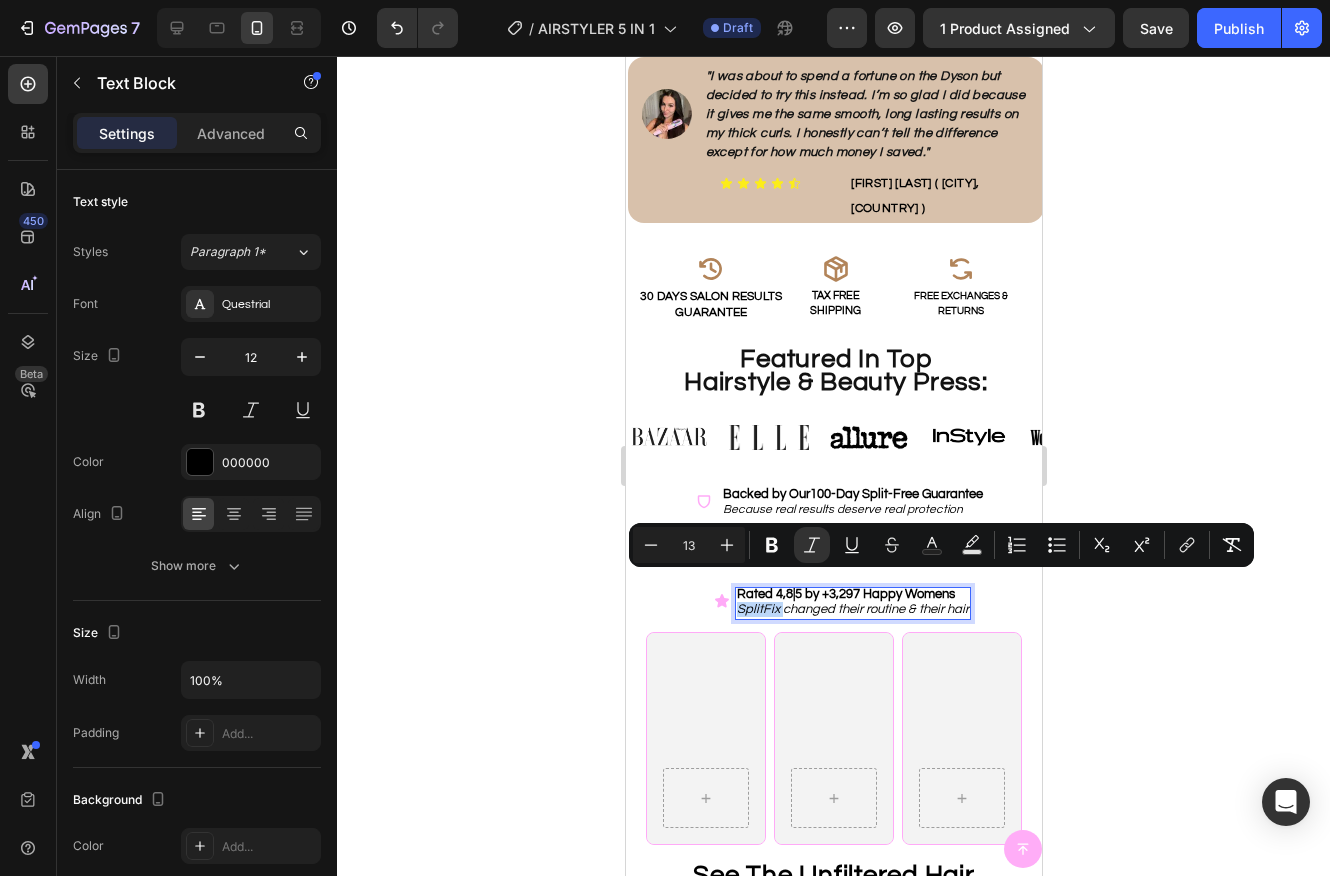 drag, startPoint x: 777, startPoint y: 582, endPoint x: 739, endPoint y: 584, distance: 38.052597 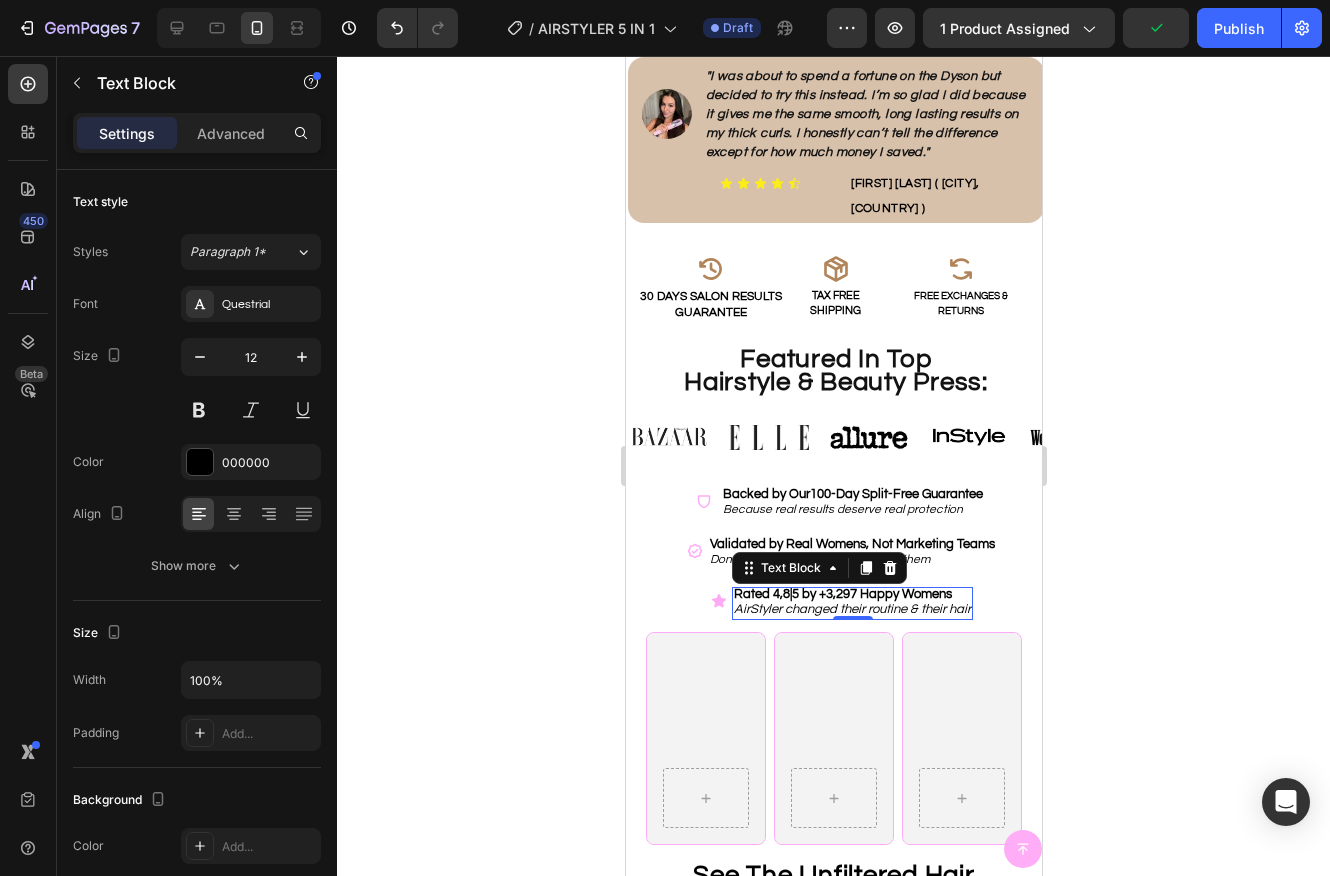 click 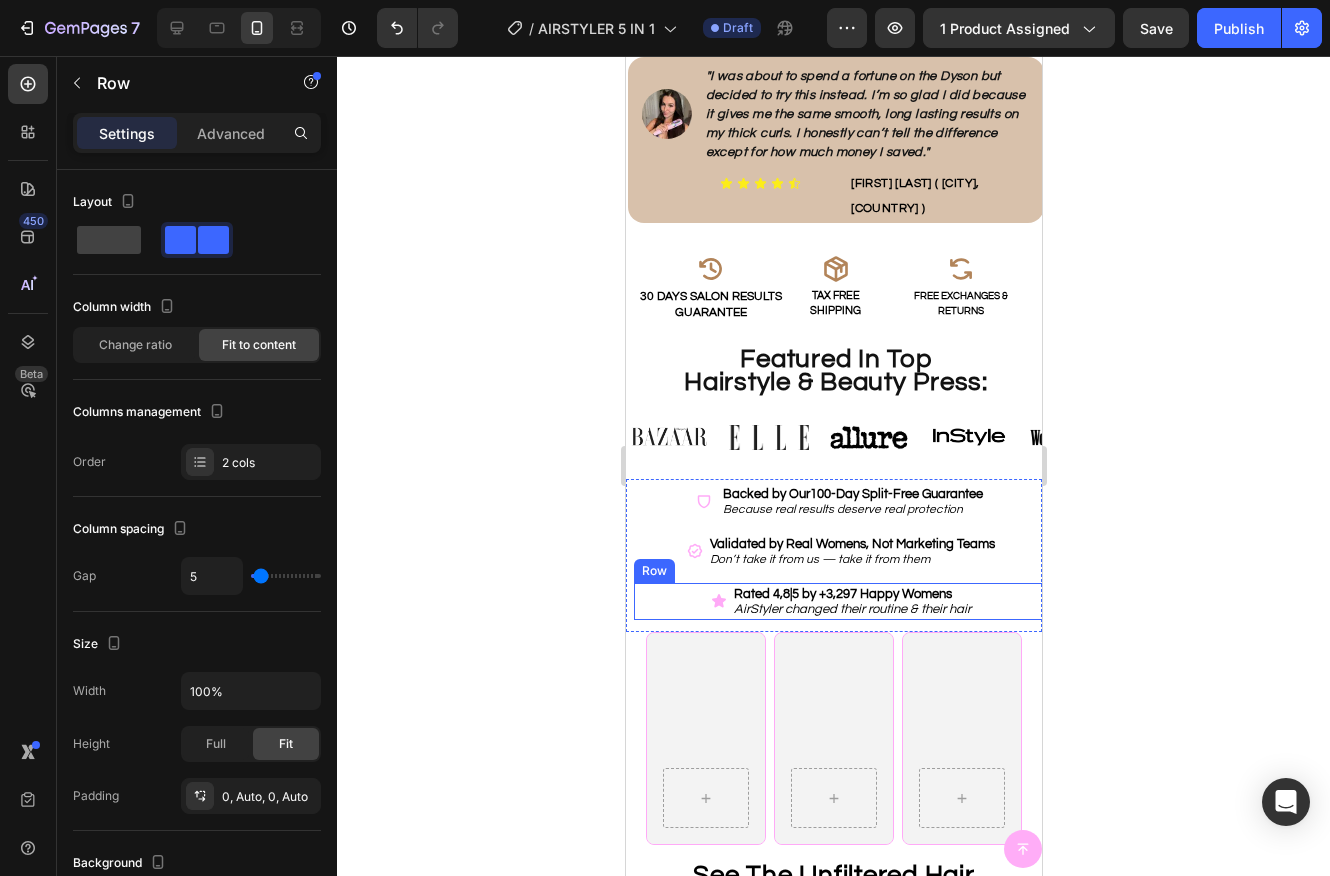click on "Icon Rated 4,8|5 by +3,297 Happy Womens   AirStyler changed their routine & their hair Text Block Row" at bounding box center [841, 601] 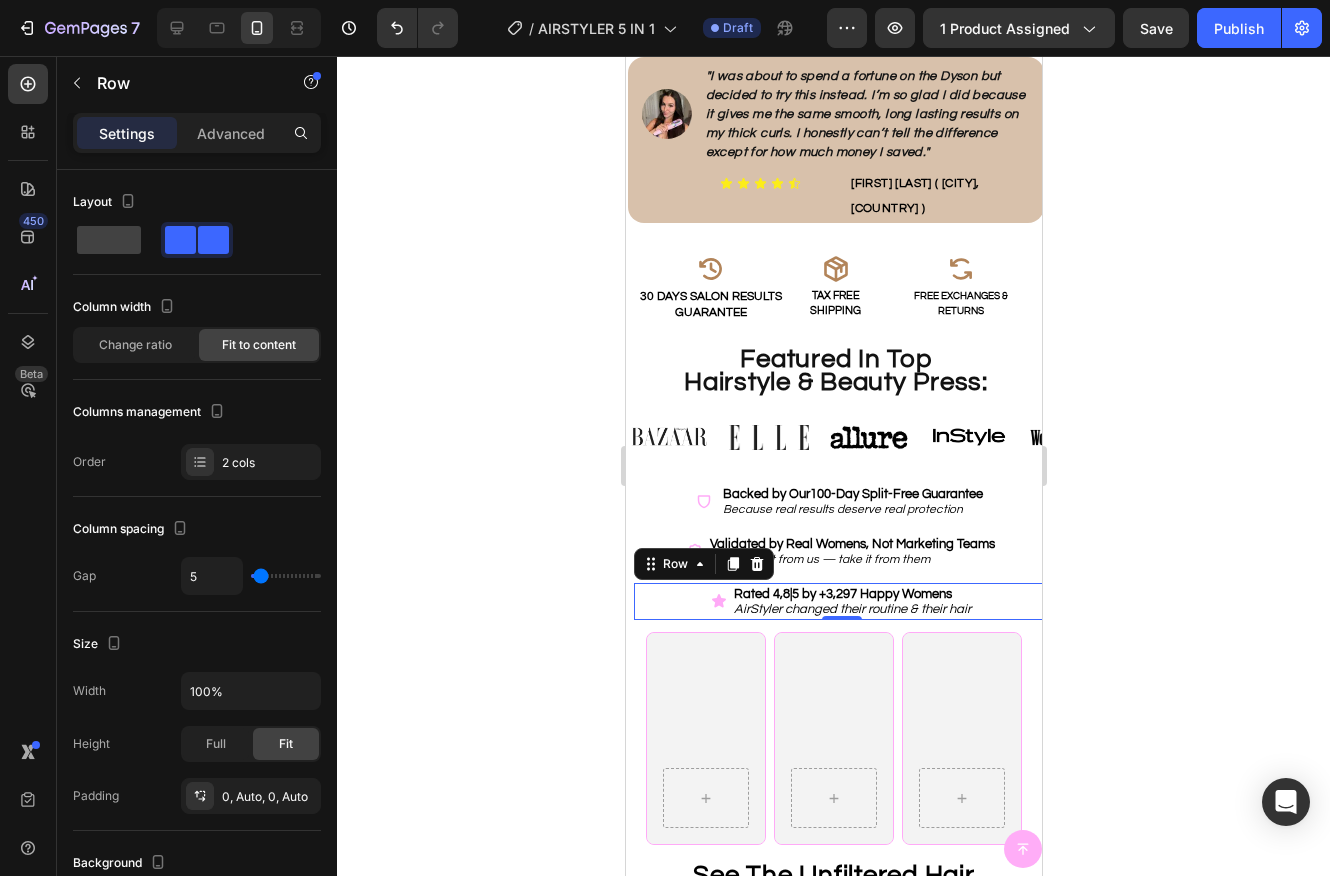click on "Icon Rated 4,8|5 by +3,297 Happy Womens   AirStyler changed their routine & their hair Text Block Row   0" at bounding box center [841, 601] 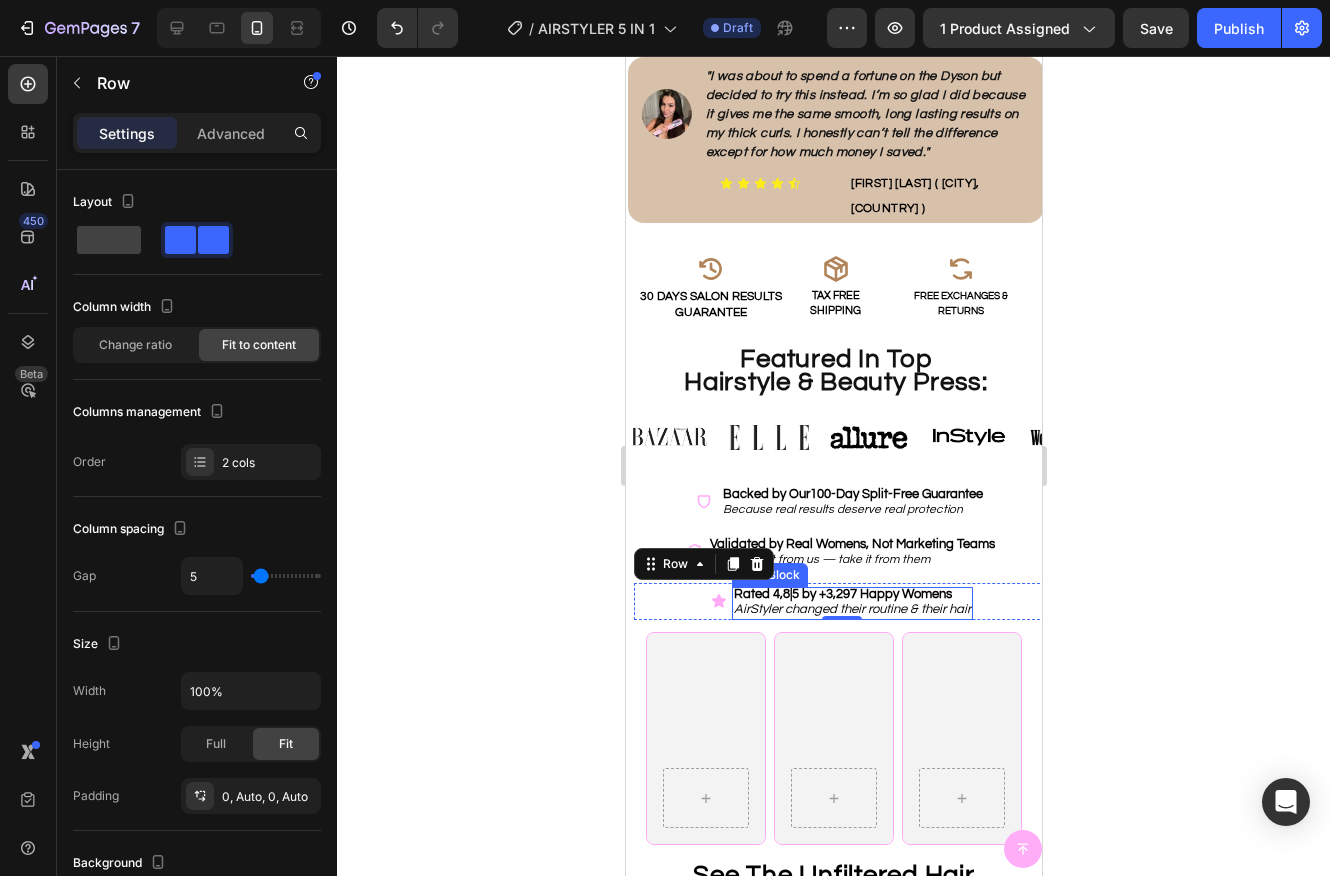 click on "Rated 4,8|5 by +3,297 Happy Womens" at bounding box center (842, 594) 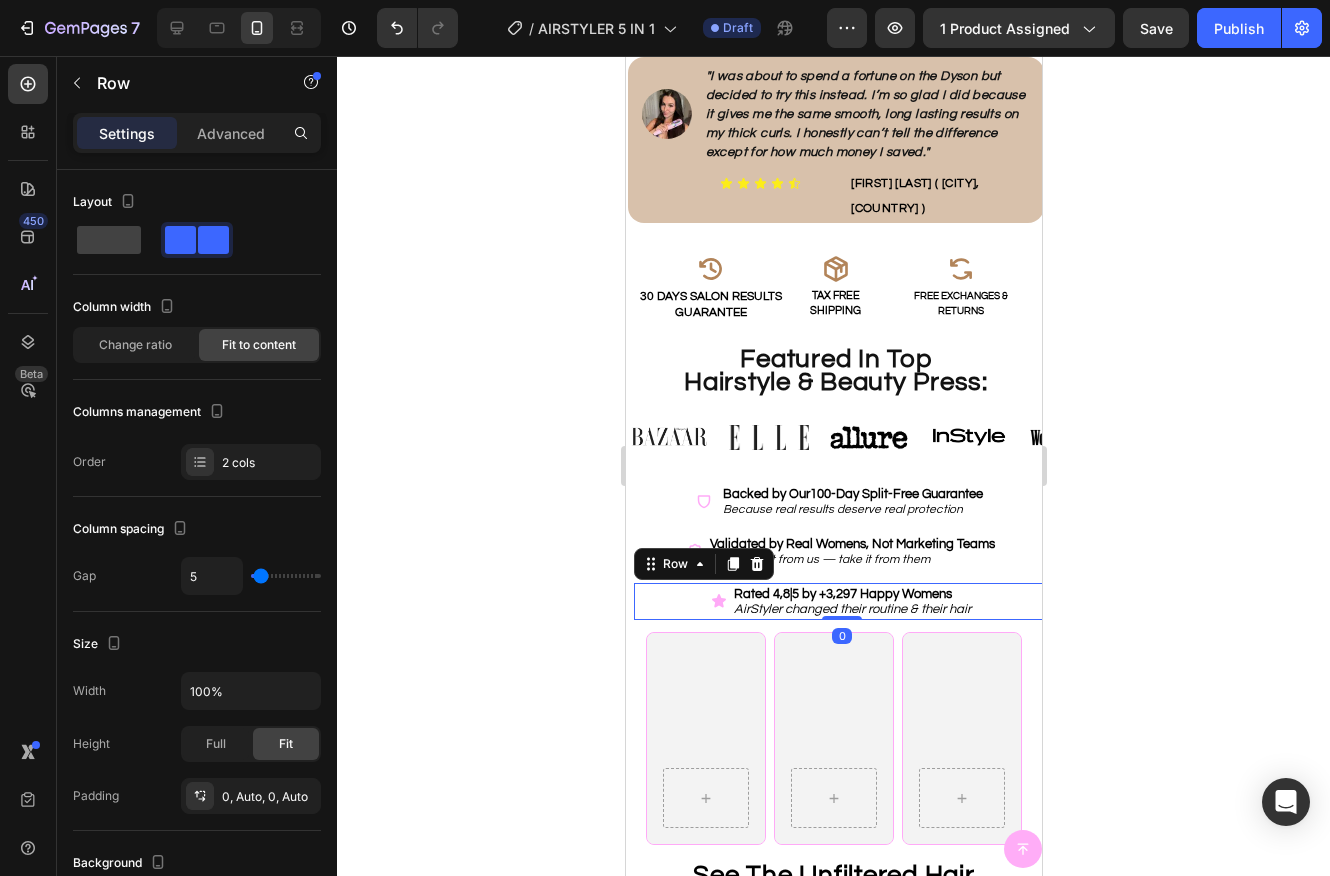 click on "Icon Rated 4,8|5 by +3,297 Happy Womens   AirStyler changed their routine & their hair Text Block Row   0" at bounding box center [841, 601] 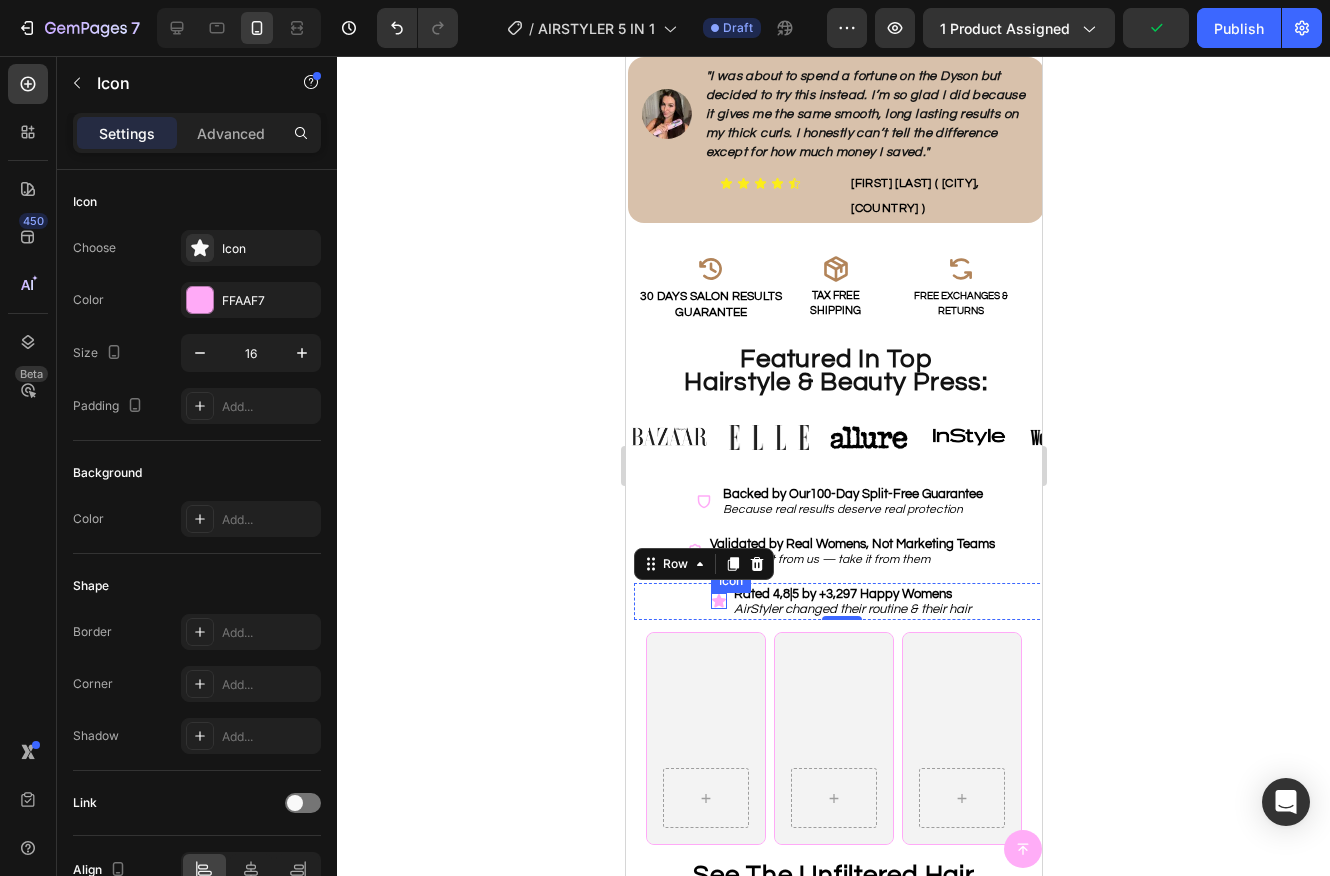 click 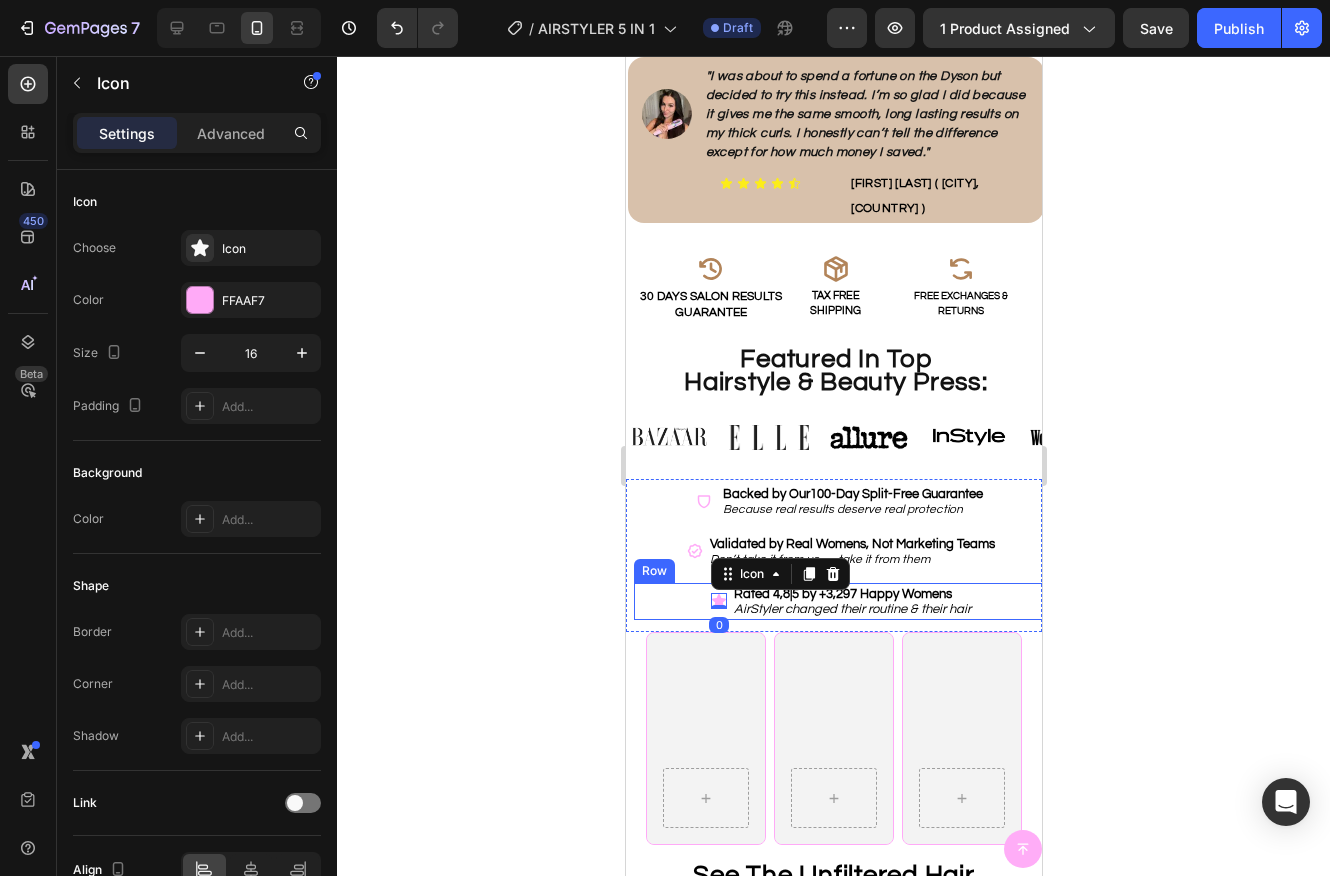 drag, startPoint x: 1173, startPoint y: 536, endPoint x: 1154, endPoint y: 539, distance: 19.235384 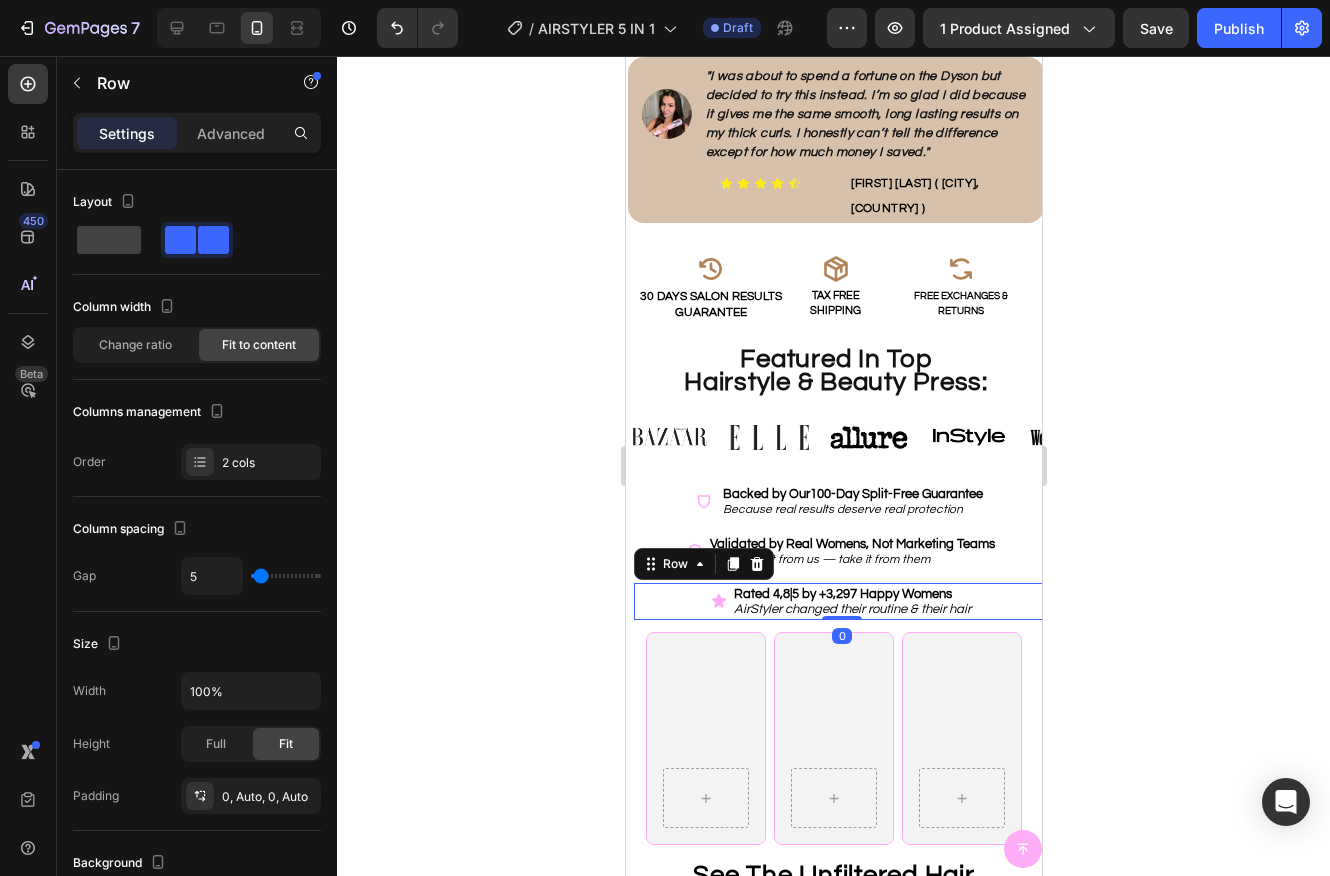 click on "Icon Rated 4,8|5 by +3,297 Happy Womens   AirStyler changed their routine & their hair Text Block Row   0" at bounding box center (841, 601) 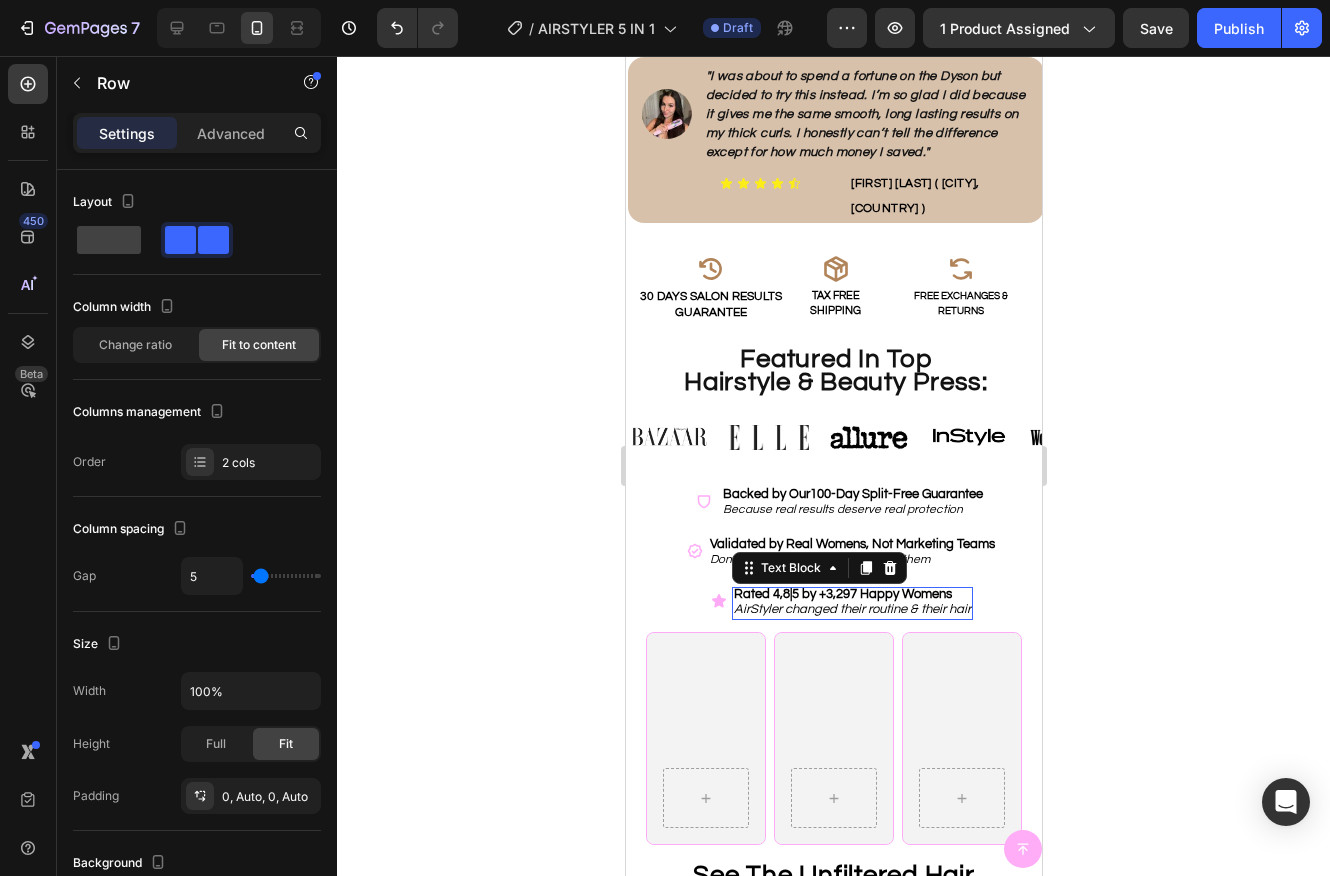 click on "AirStyler changed their routine & their hair" at bounding box center [851, 609] 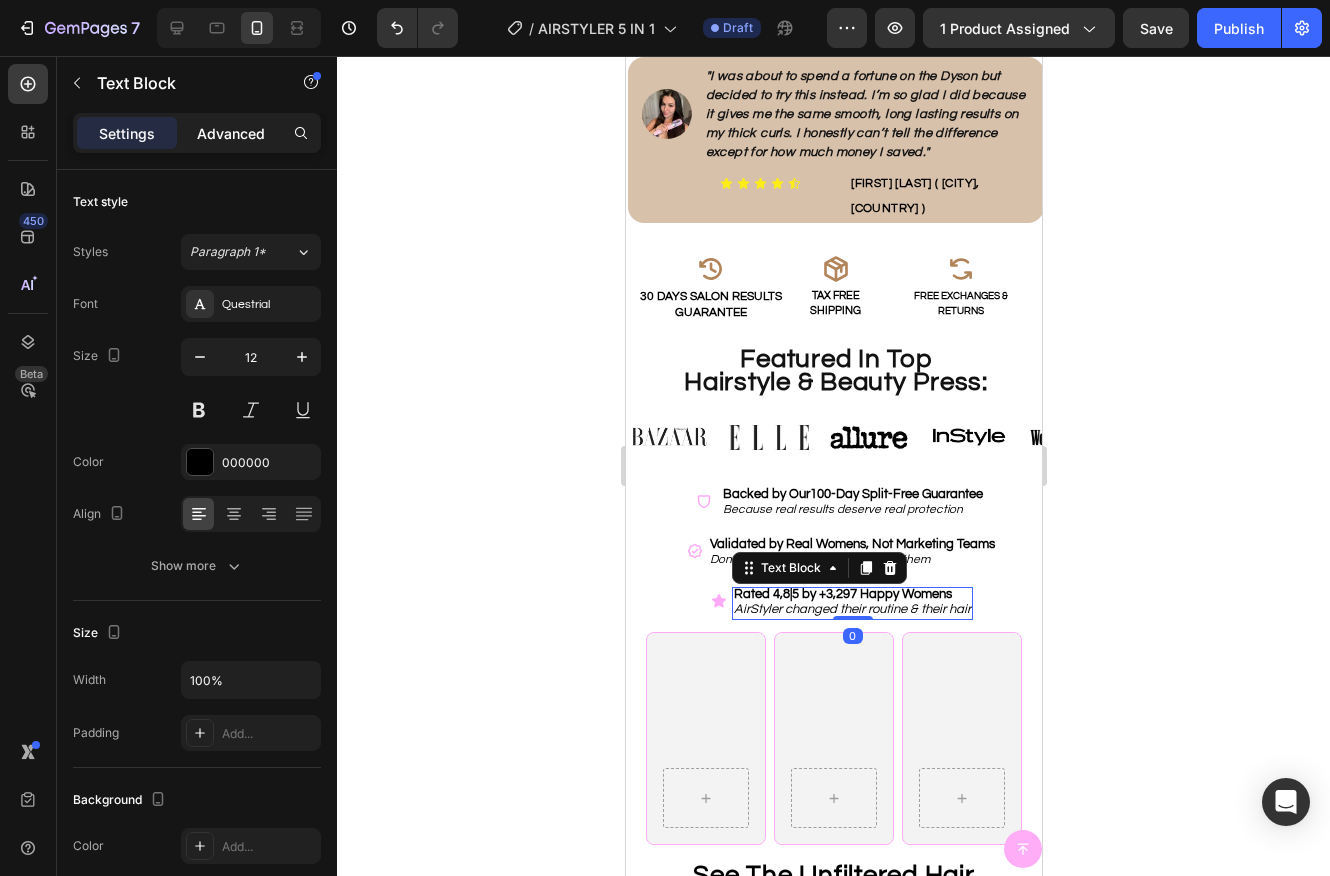 click on "Advanced" 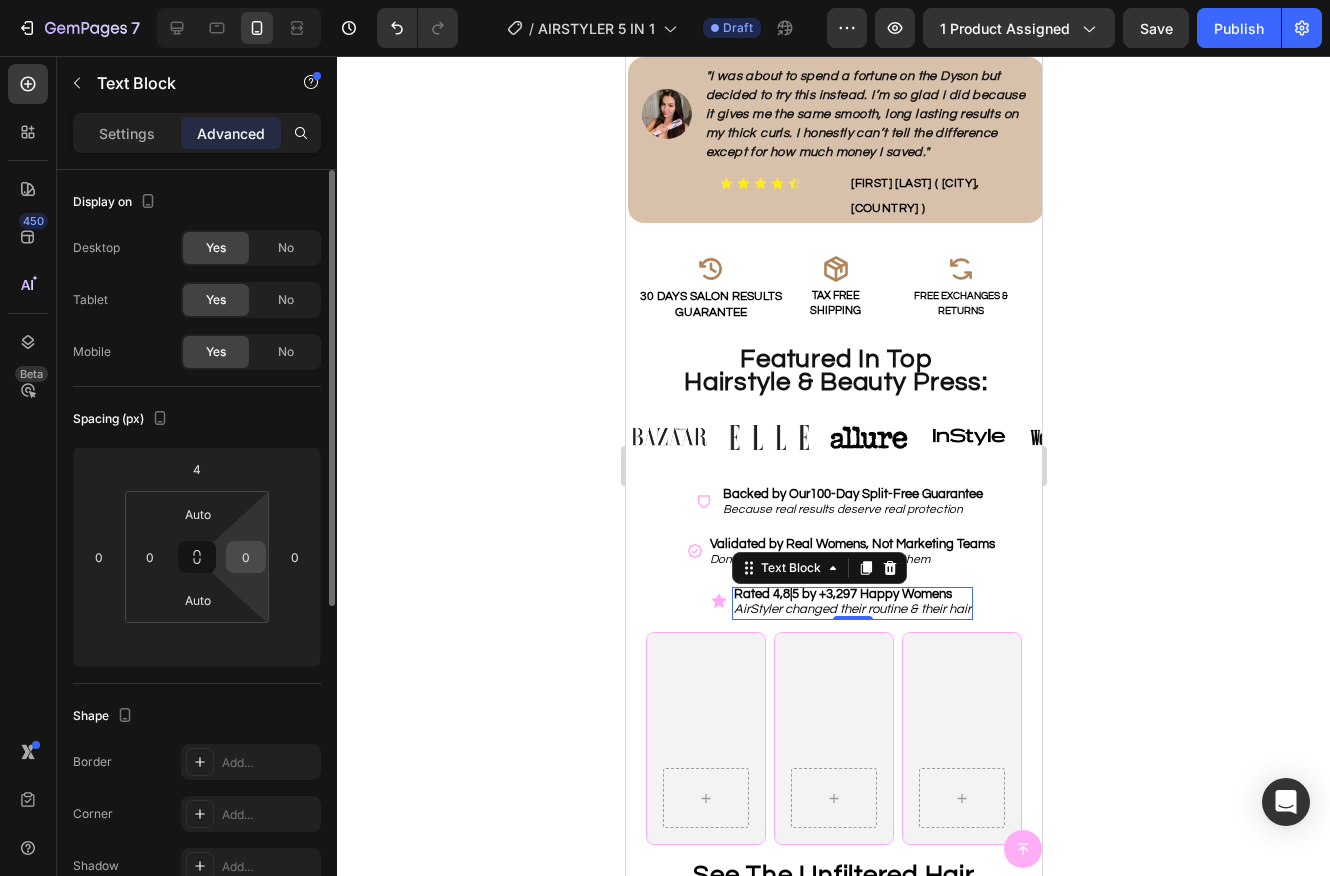click on "0" at bounding box center [246, 557] 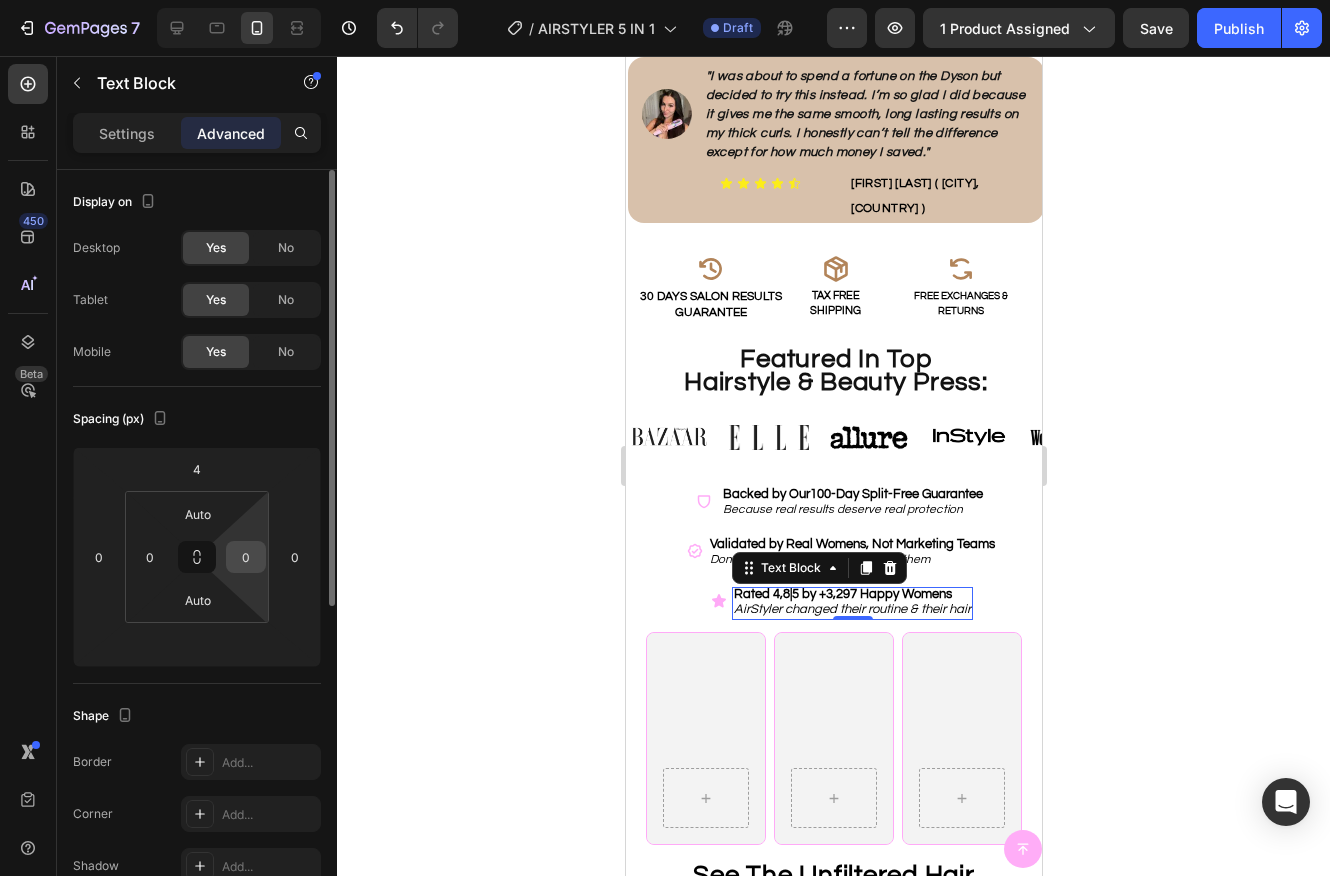 type 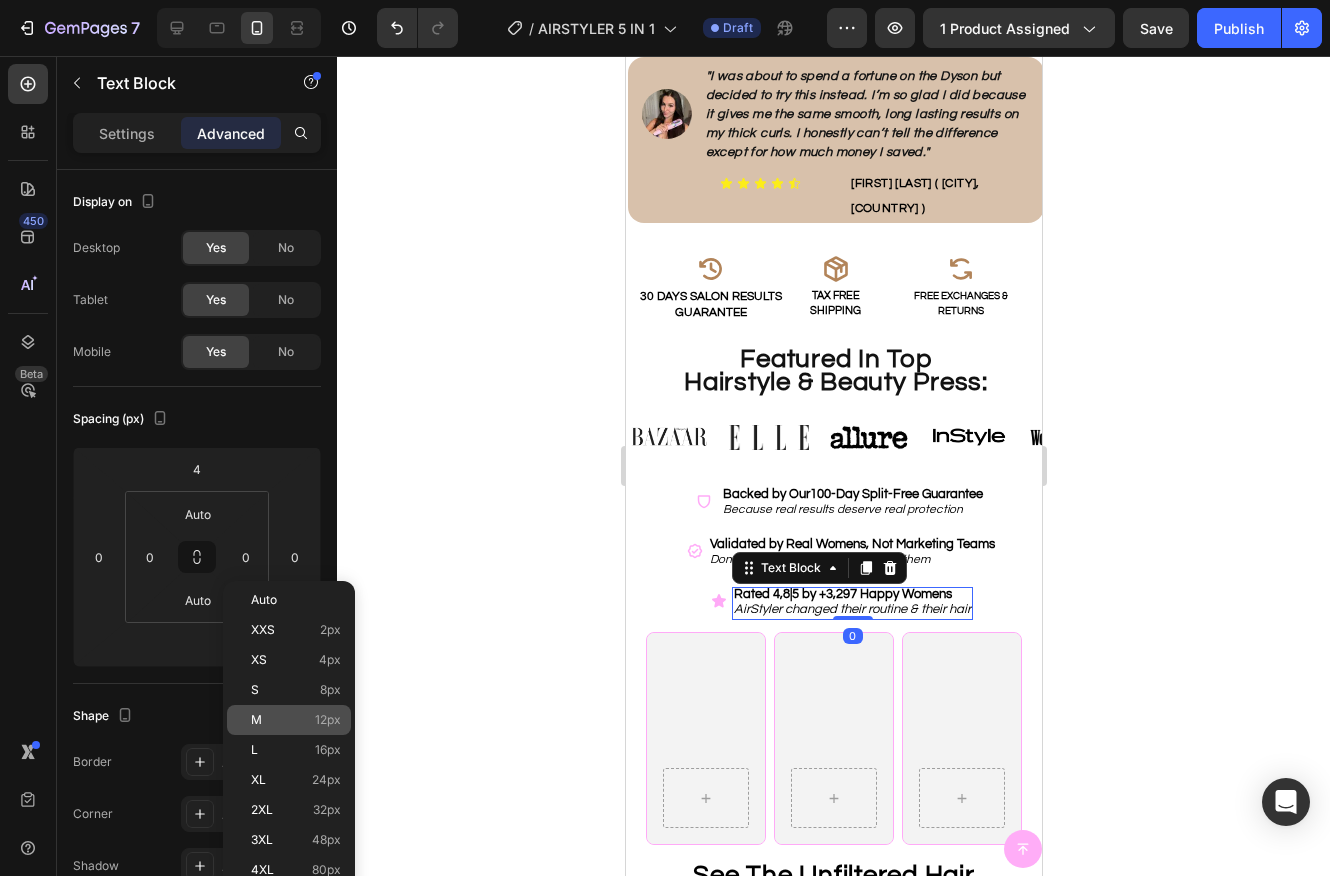 click on "12px" at bounding box center (328, 720) 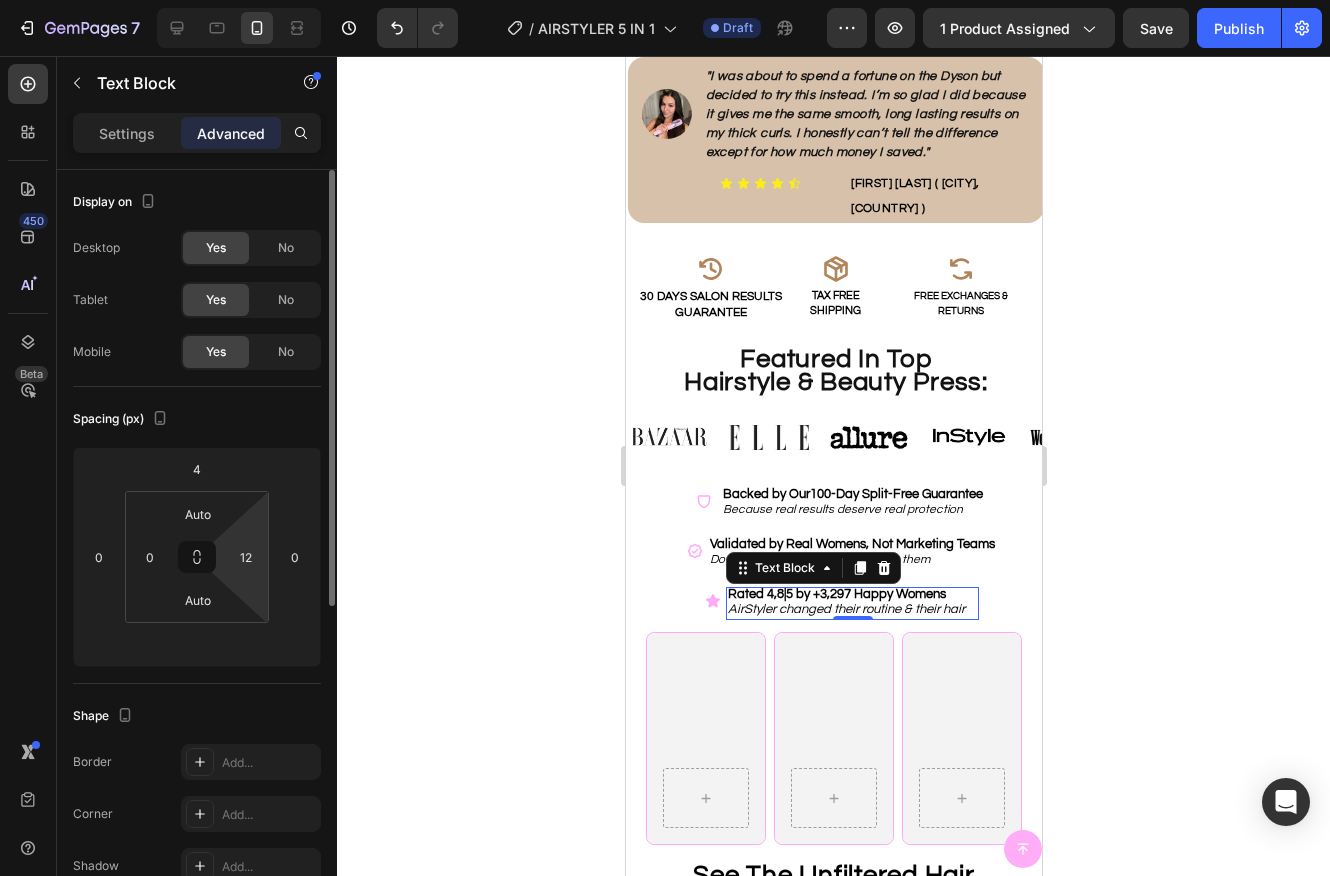 click on "7  Version history  /  AIRSTYLER 5 IN 1 Draft Preview 1 product assigned  Save   Publish  450 Beta Sections(18) Elements(84) Section Element Hero Section Product Detail Brands Trusted Badges Guarantee Product Breakdown How to use Testimonials Compare Bundle FAQs Social Proof Brand Story Product List Collection Blog List Contact Sticky Add to Cart Custom Footer Browse Library 450 Layout
Row
Row
Row
Row Text
Heading
Text Block Button
Button
Button Media
Image
Image
Video" at bounding box center [665, 0] 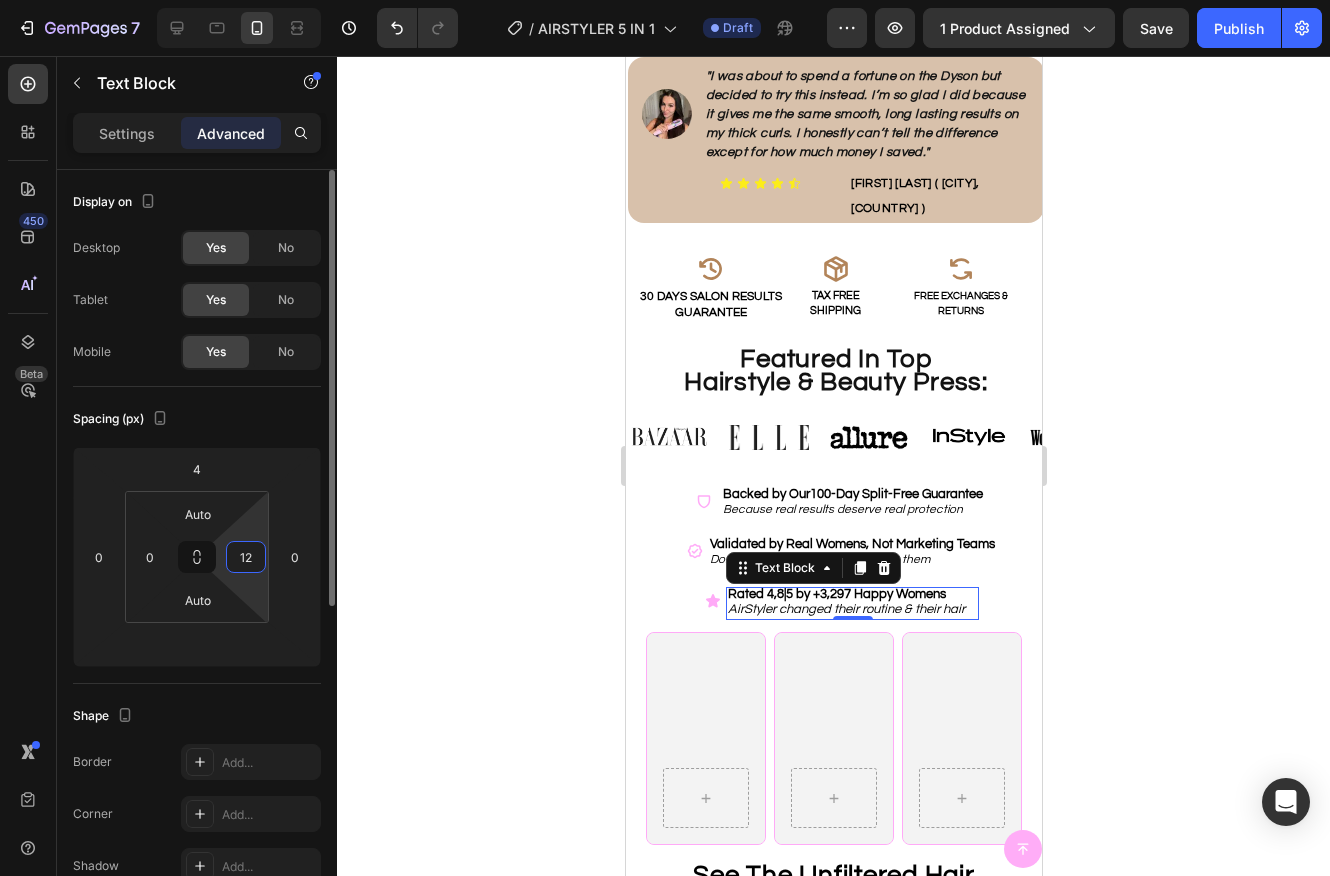 click on "12" at bounding box center [246, 557] 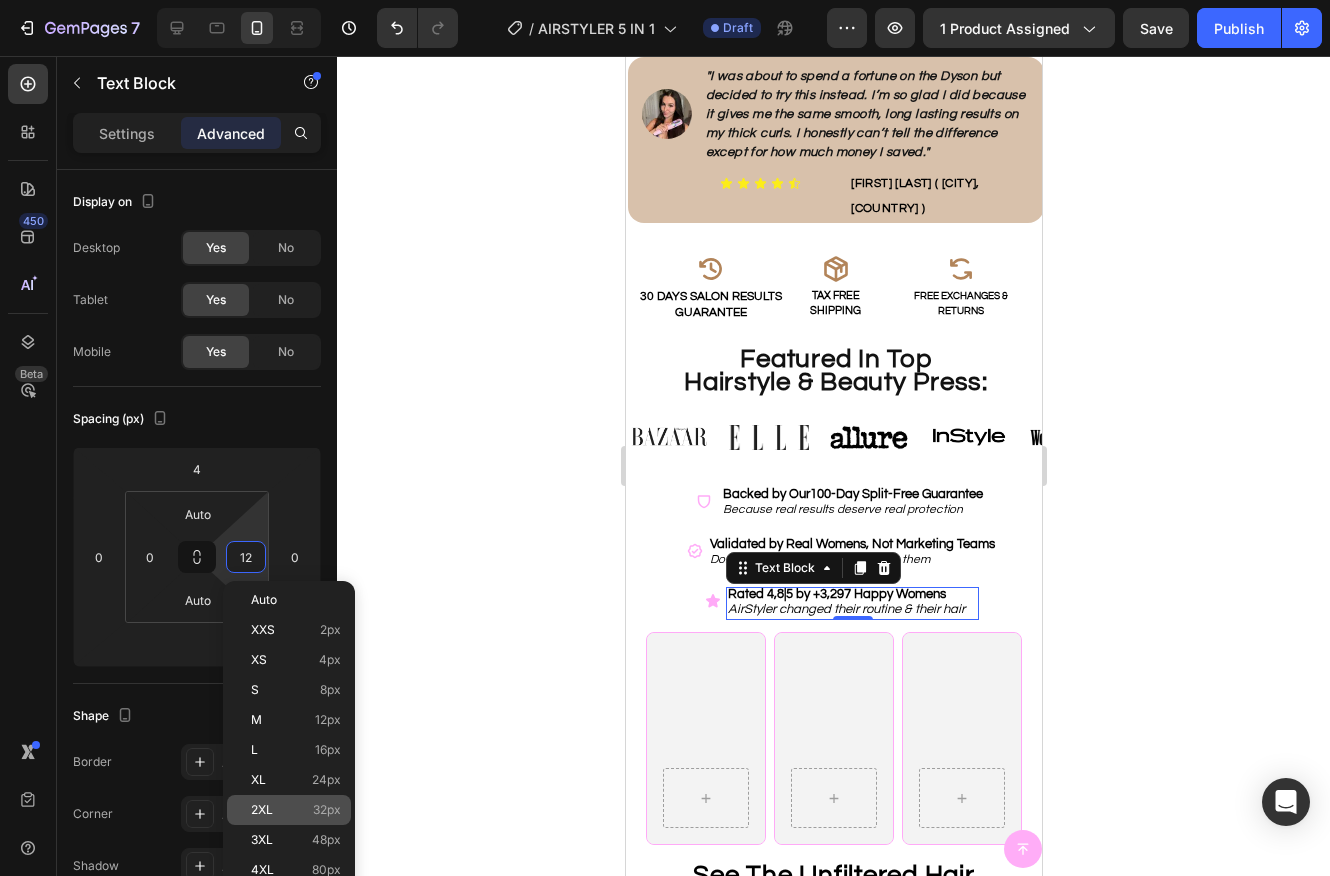 click on "32px" at bounding box center (327, 810) 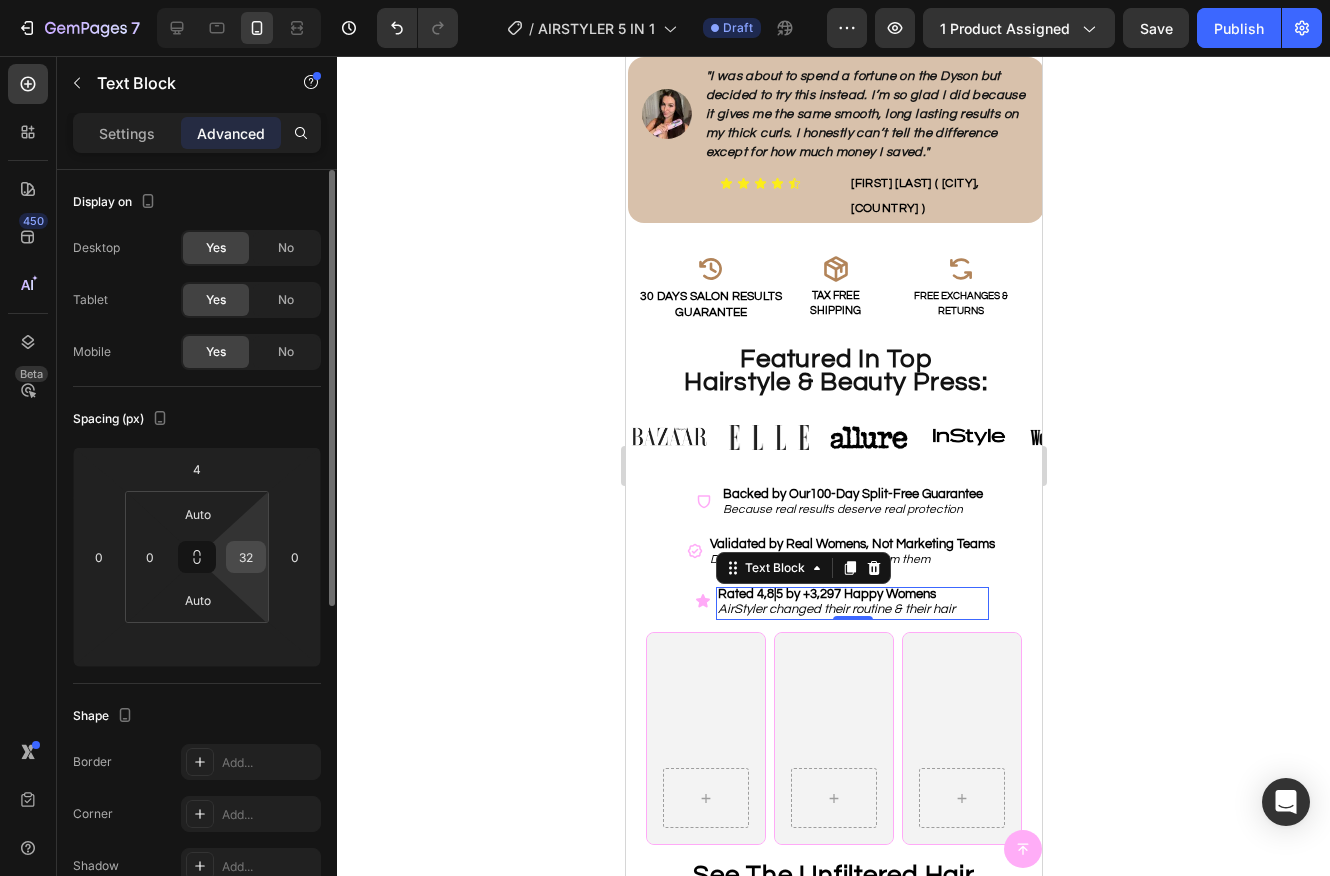click on "32" at bounding box center [246, 557] 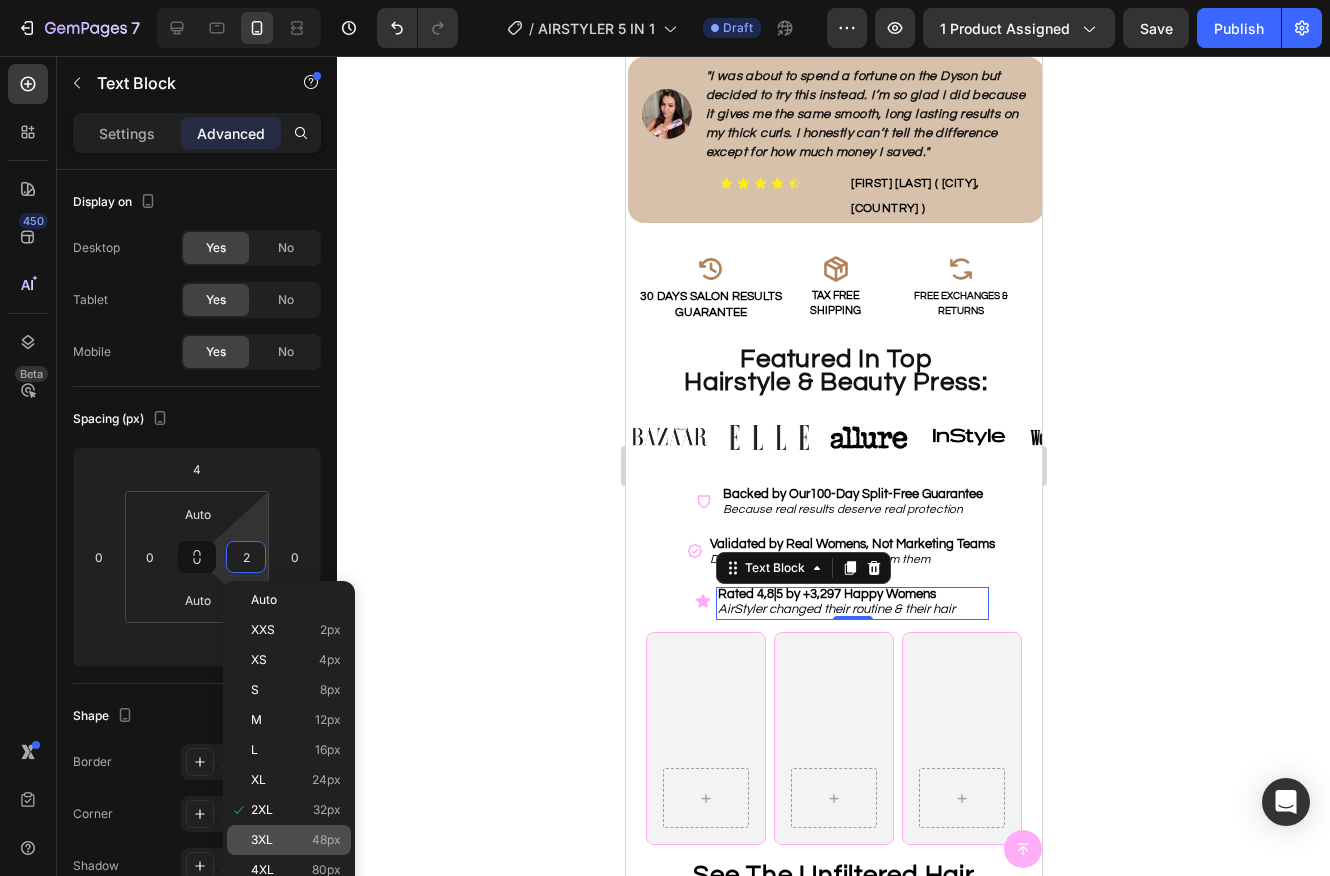 click on "3XL 48px" 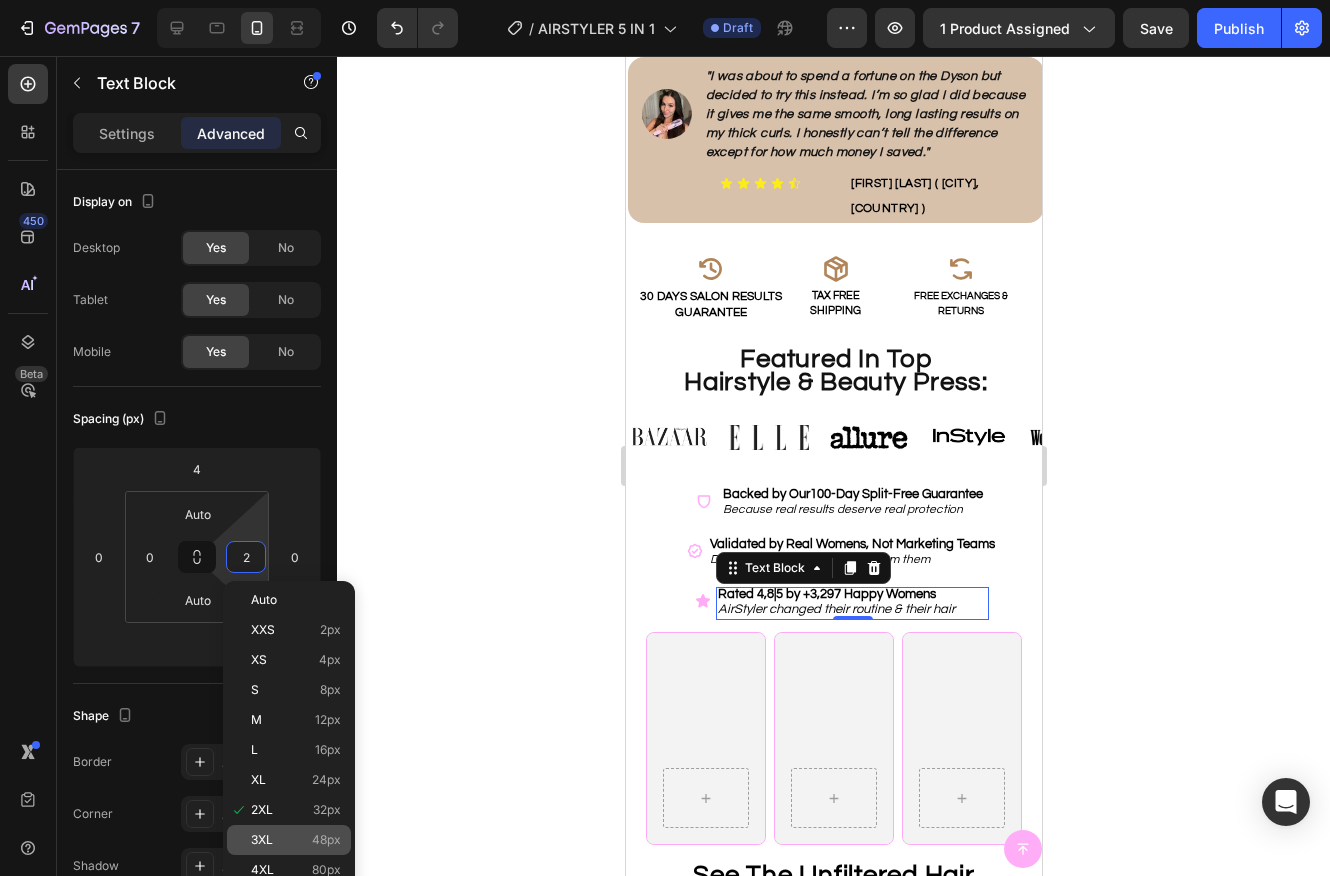 type on "48" 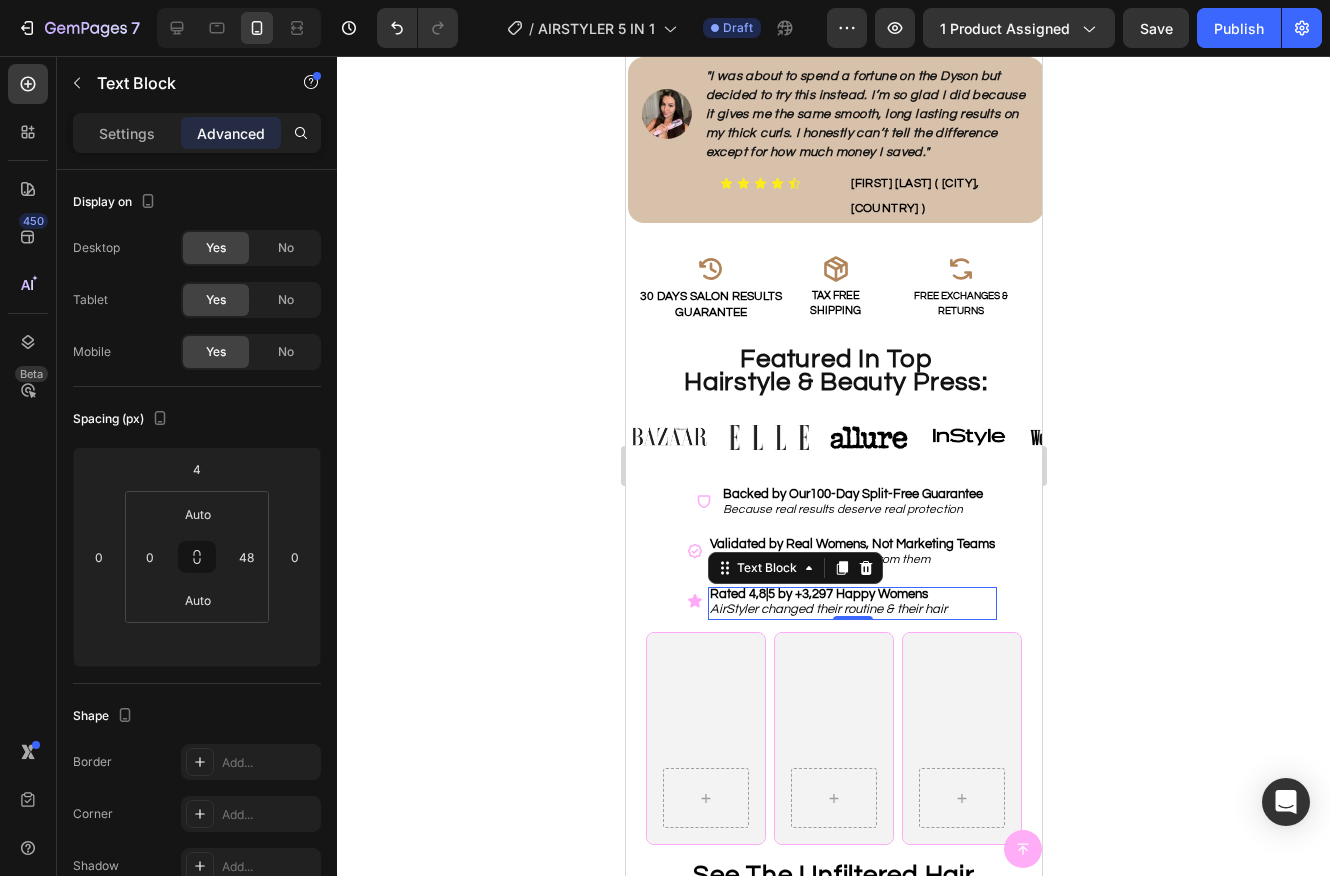 click 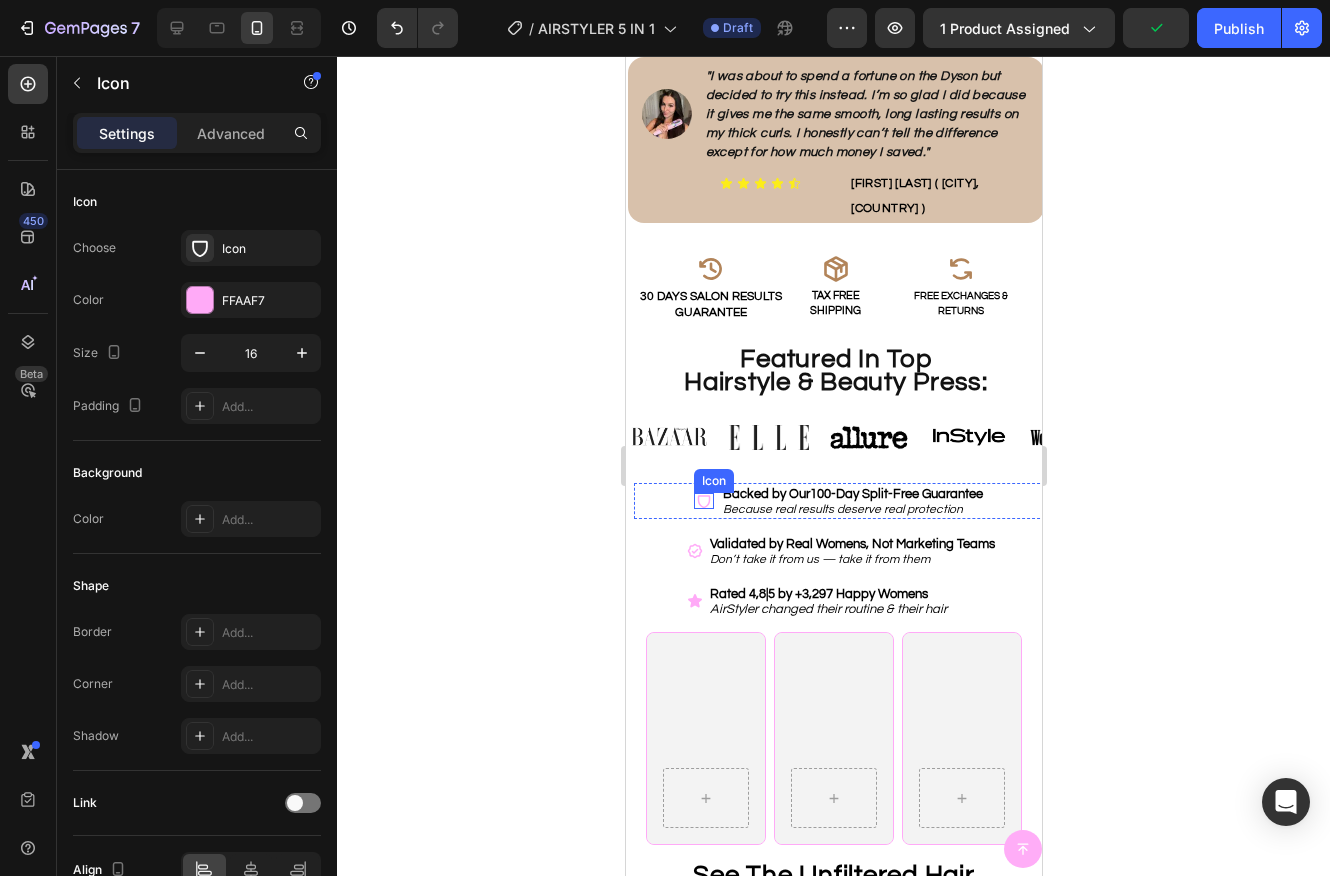click 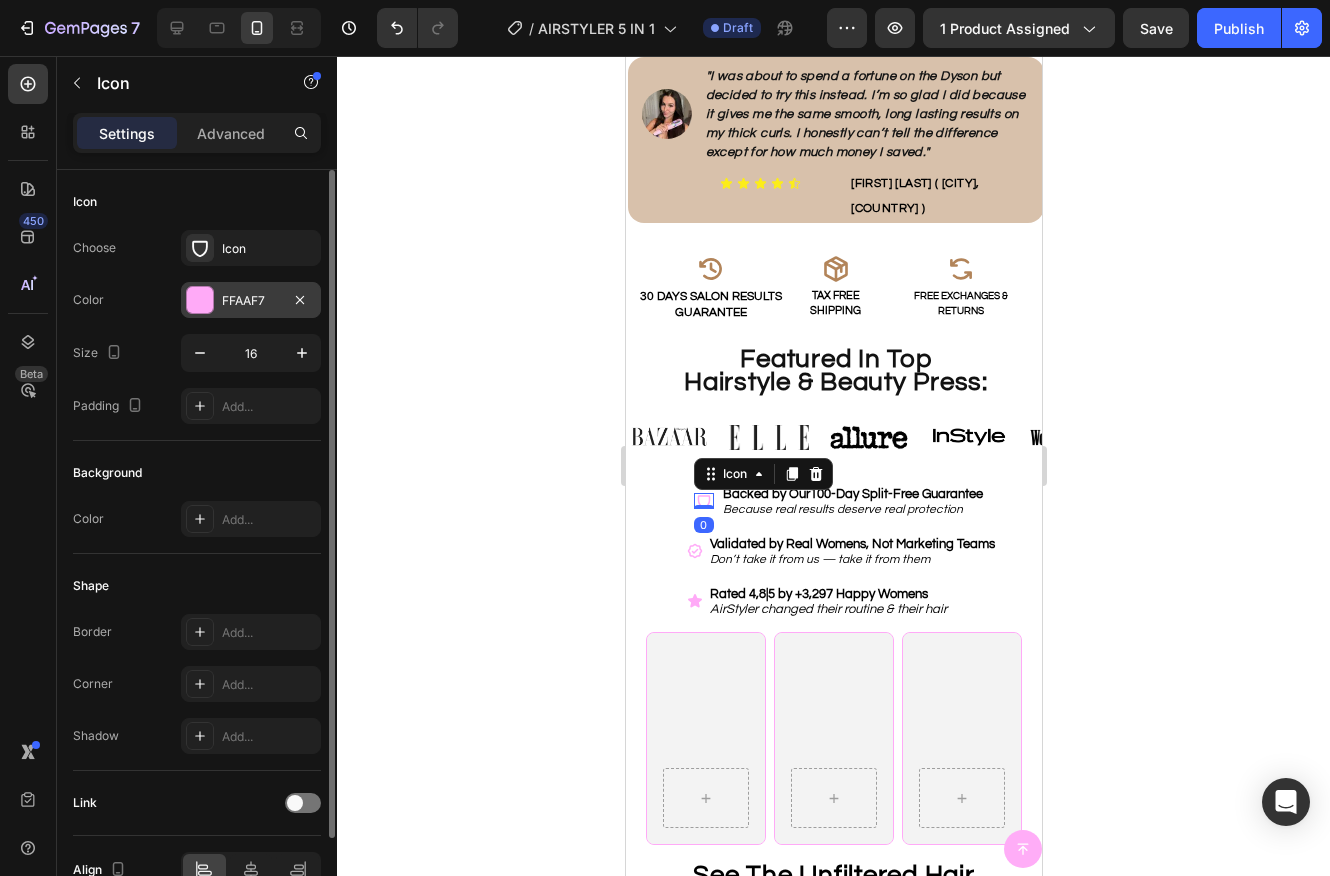click on "FFAAF7" at bounding box center [251, 300] 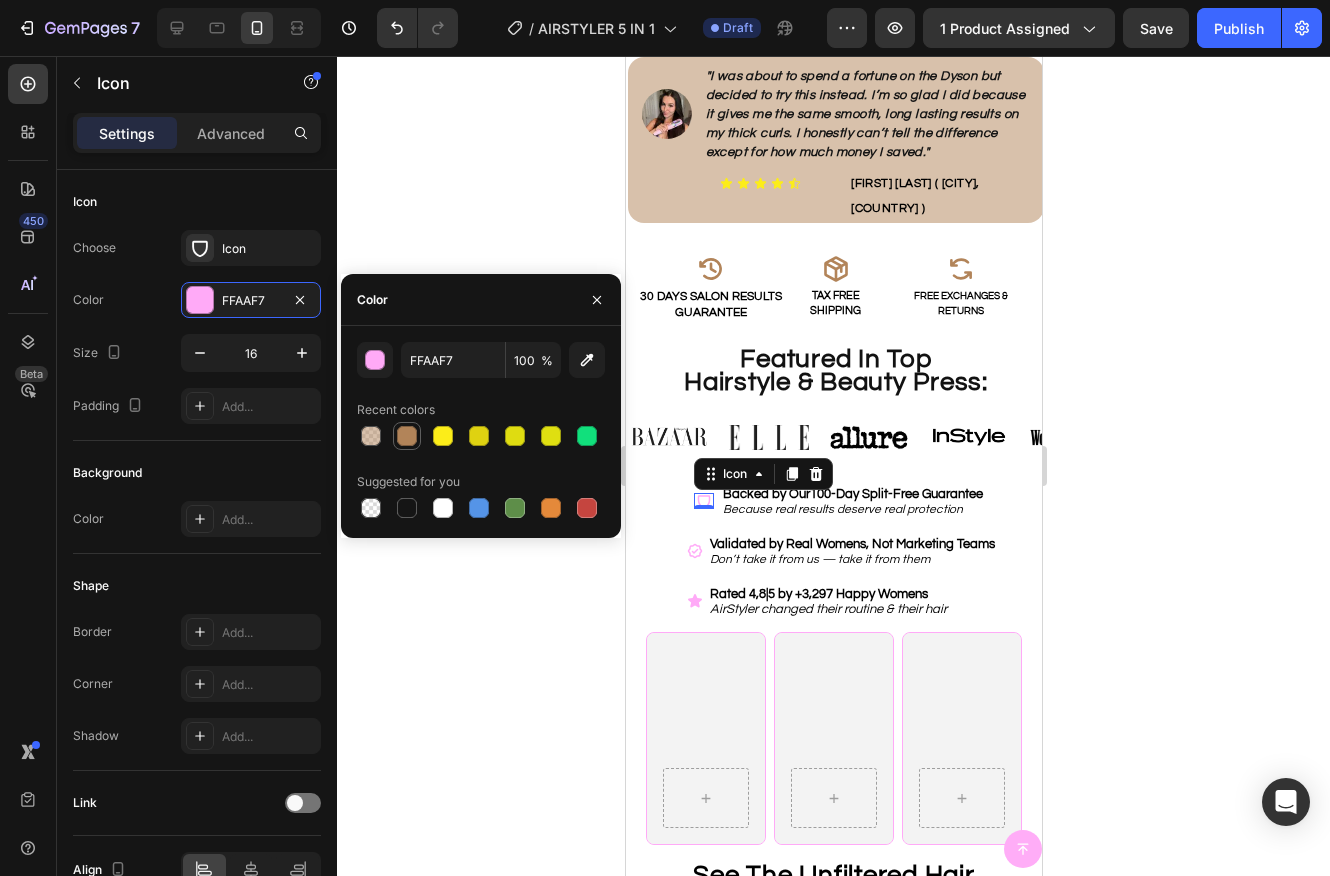 click at bounding box center [407, 436] 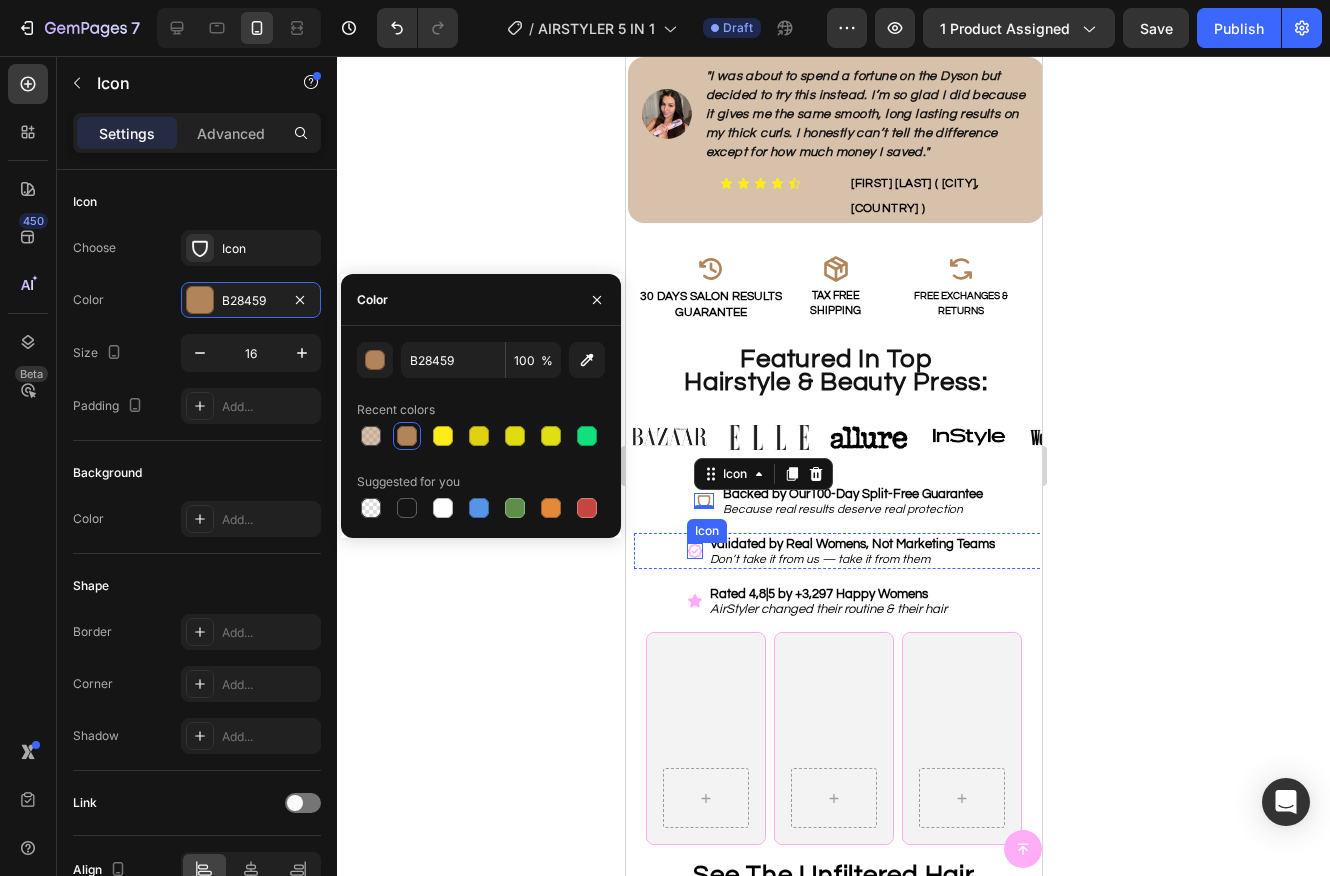 click 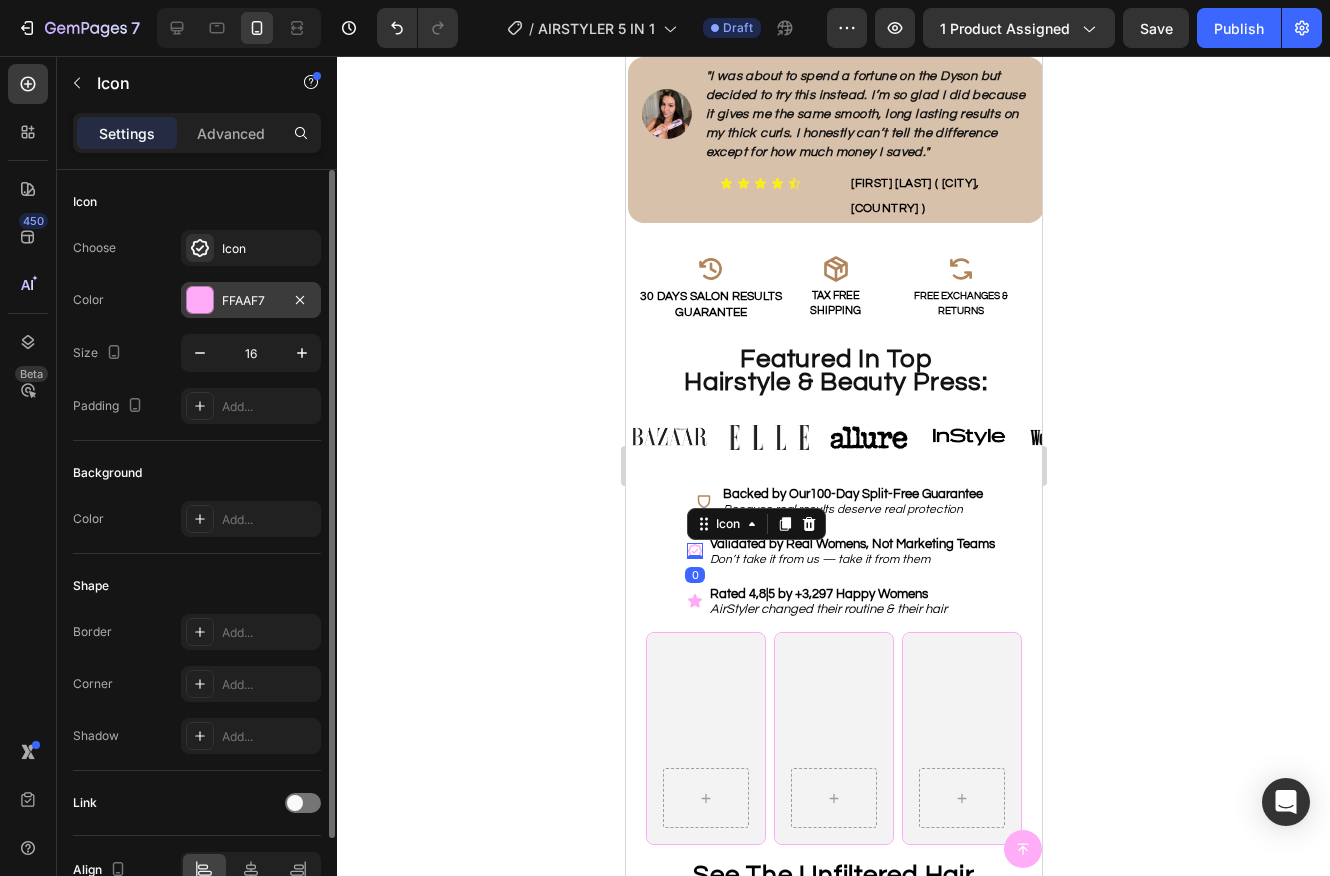 click at bounding box center [200, 300] 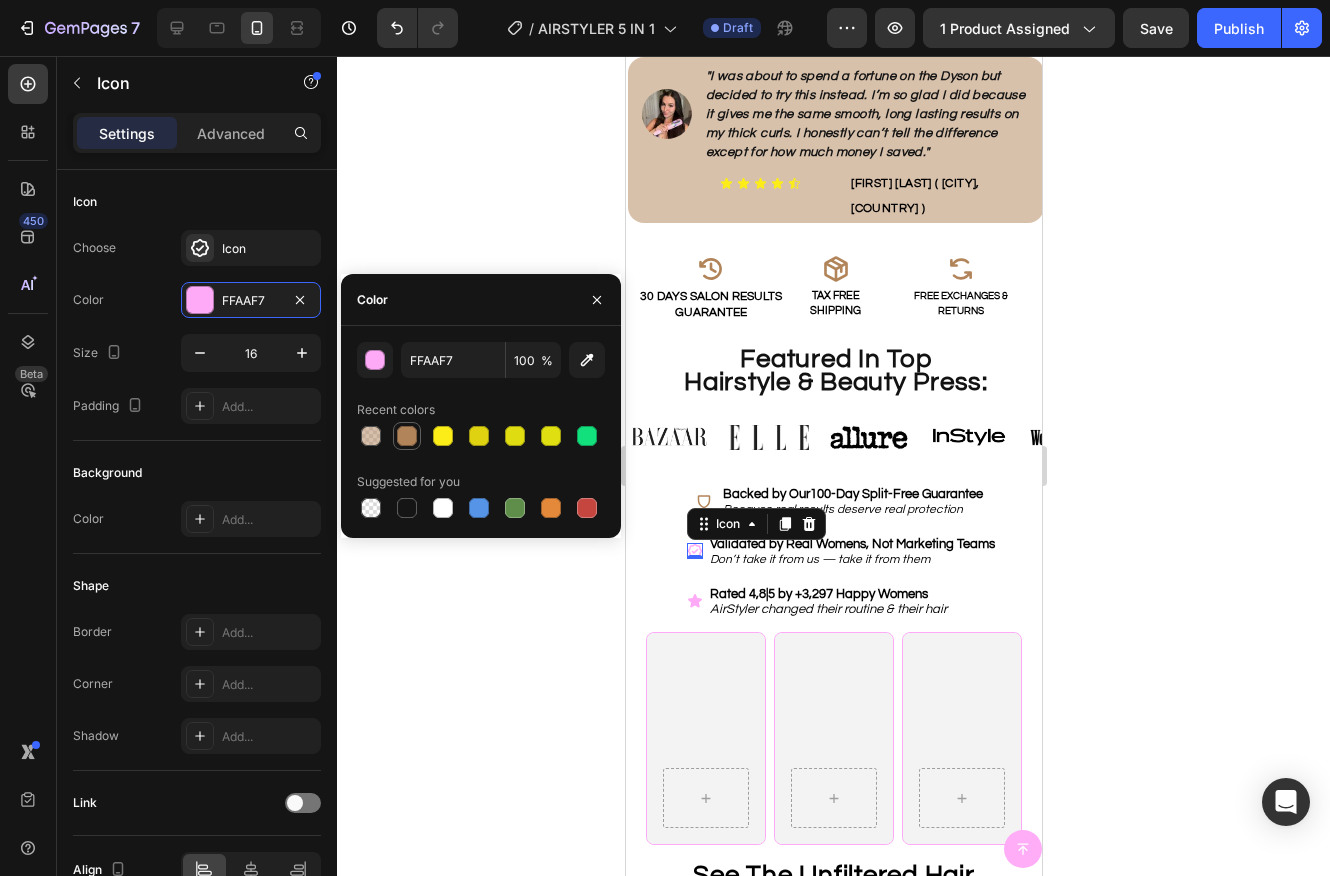 click at bounding box center [407, 436] 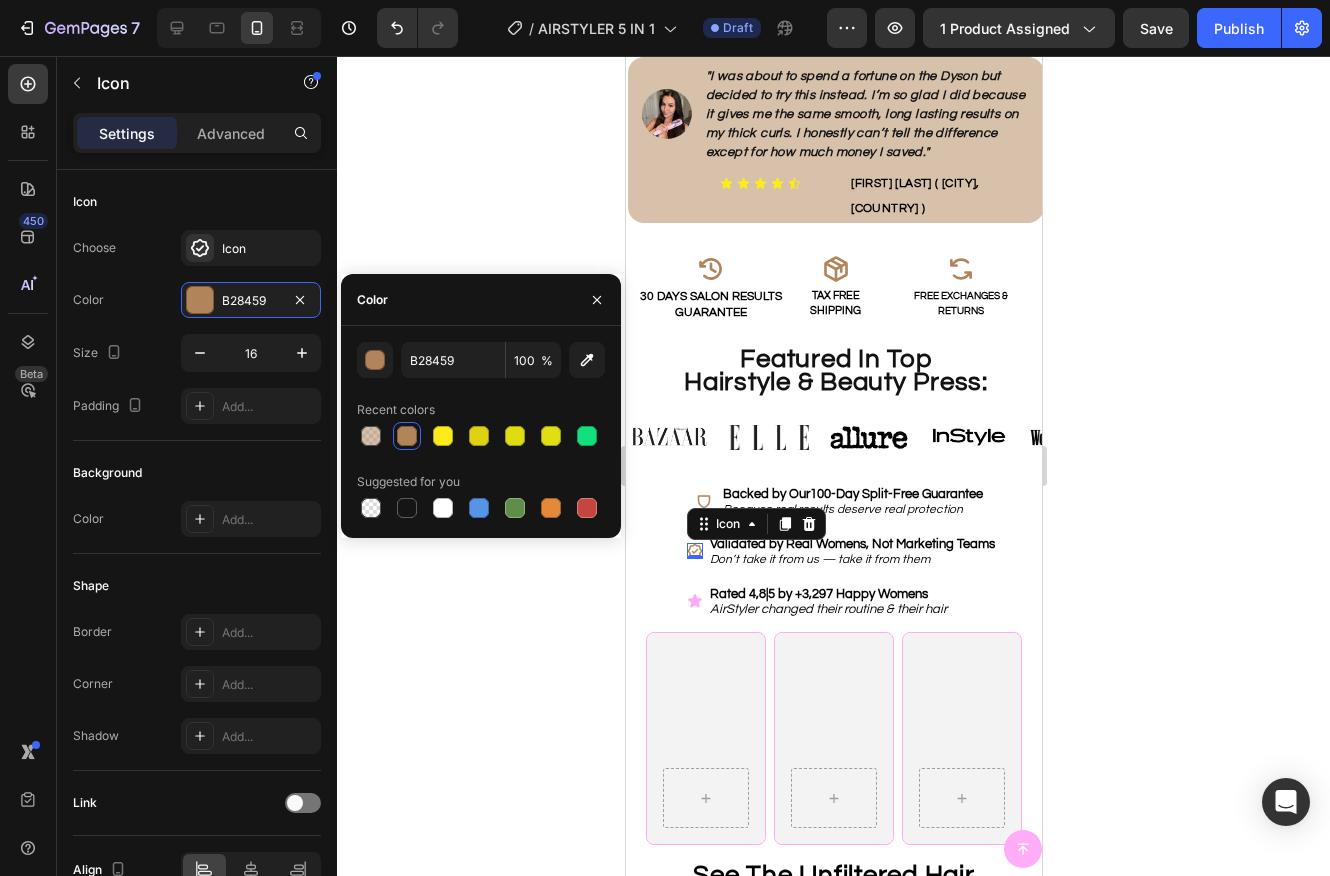 drag, startPoint x: 518, startPoint y: 732, endPoint x: 501, endPoint y: 736, distance: 17.464249 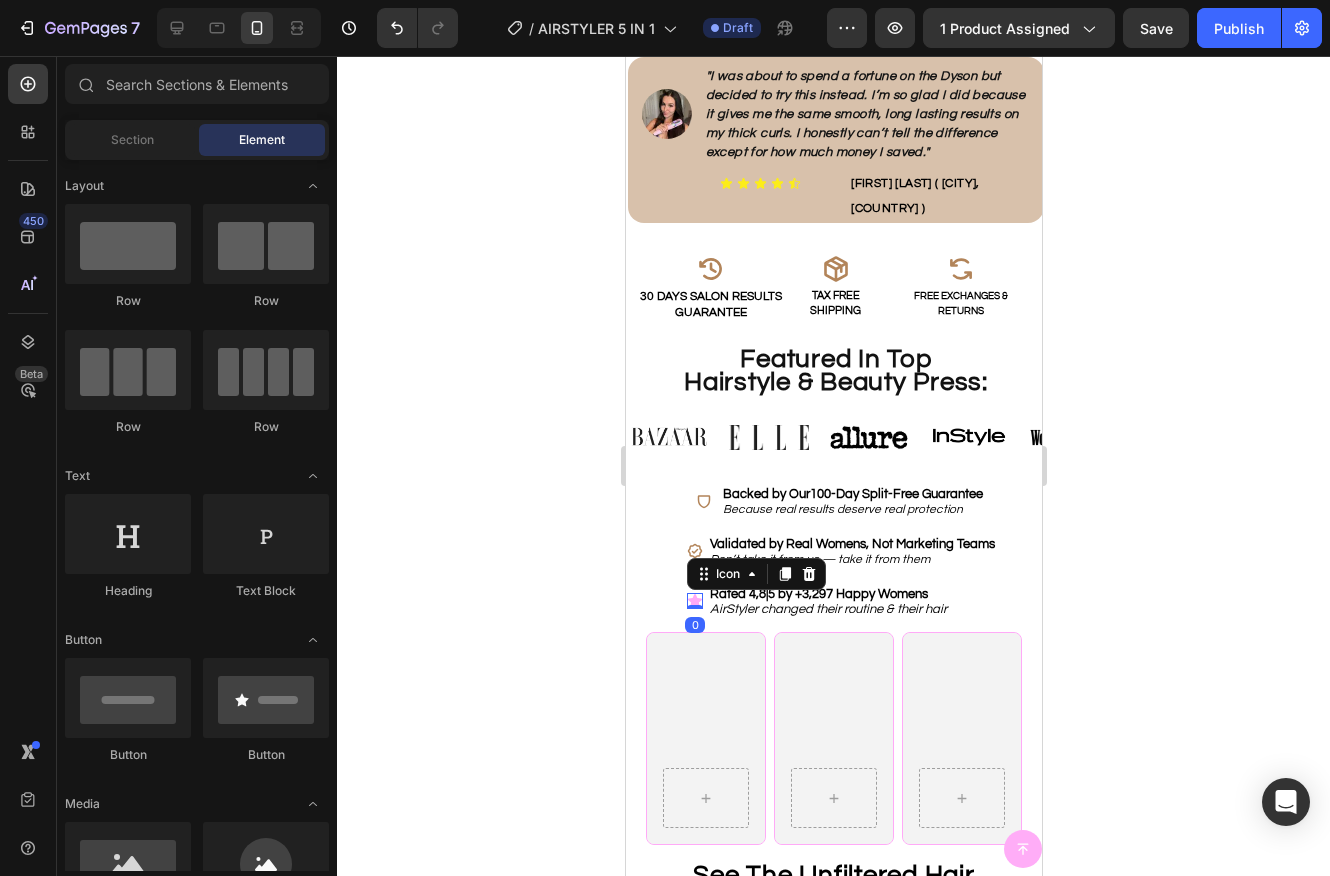 click 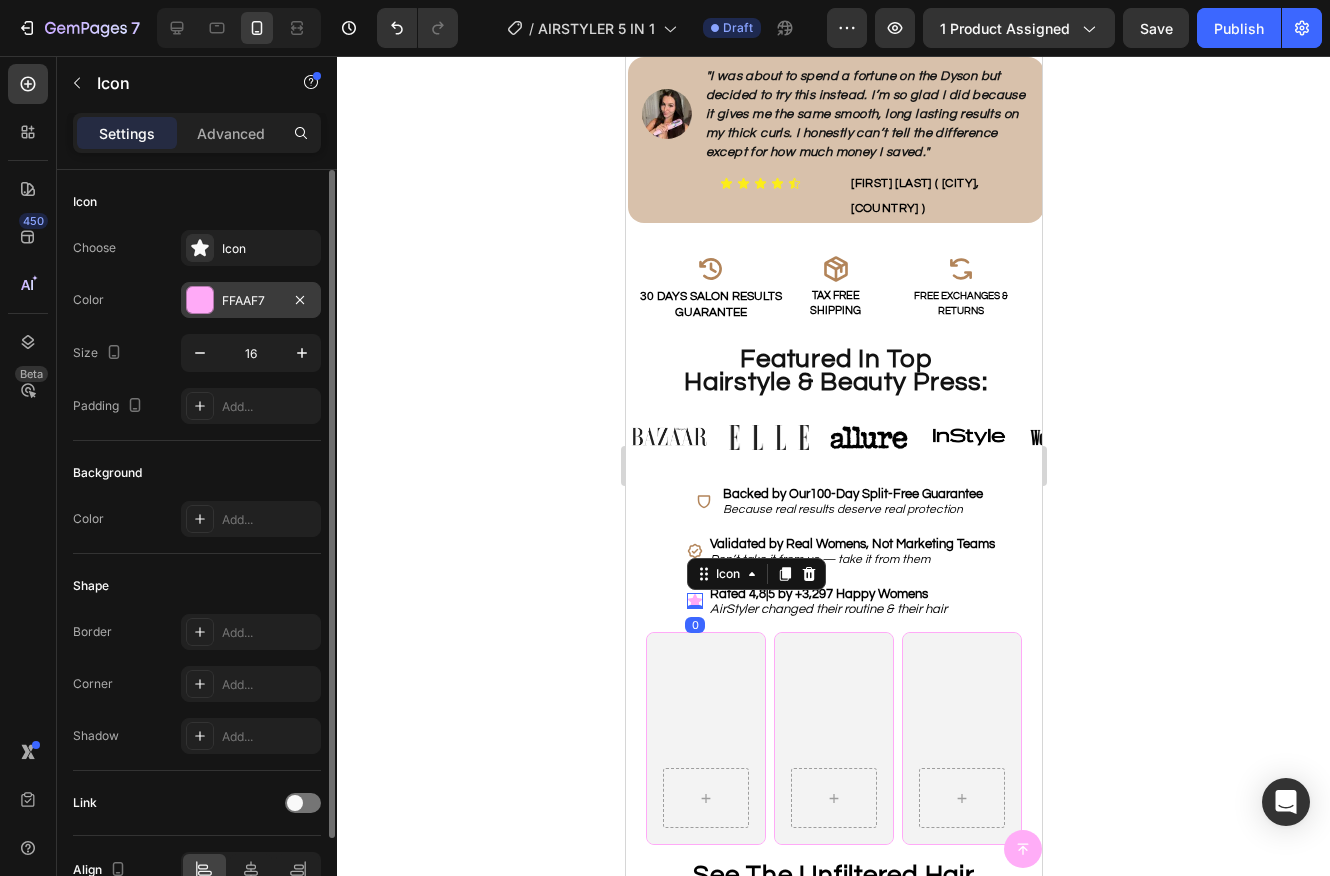 click at bounding box center (200, 300) 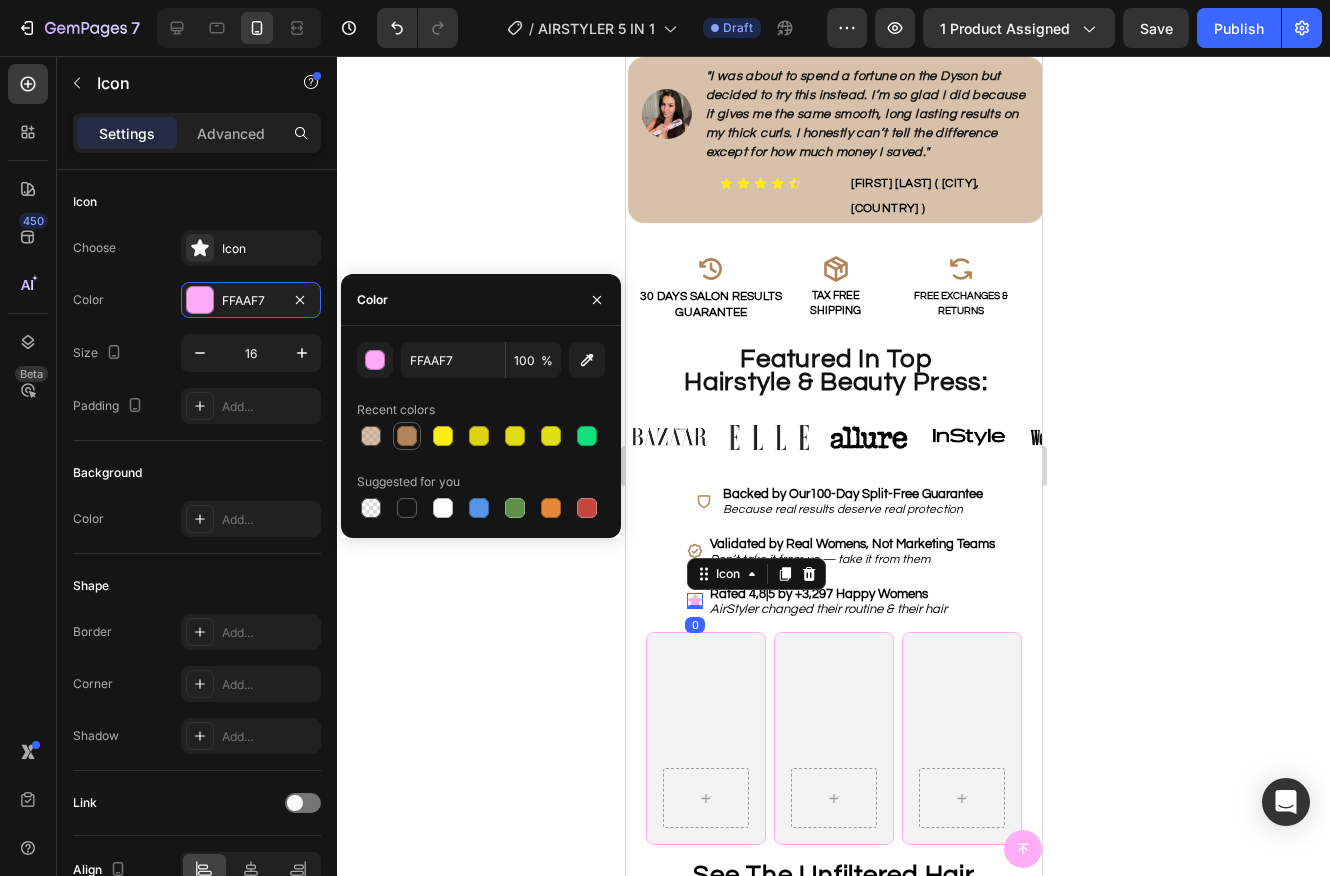 drag, startPoint x: 407, startPoint y: 428, endPoint x: 413, endPoint y: 449, distance: 21.84033 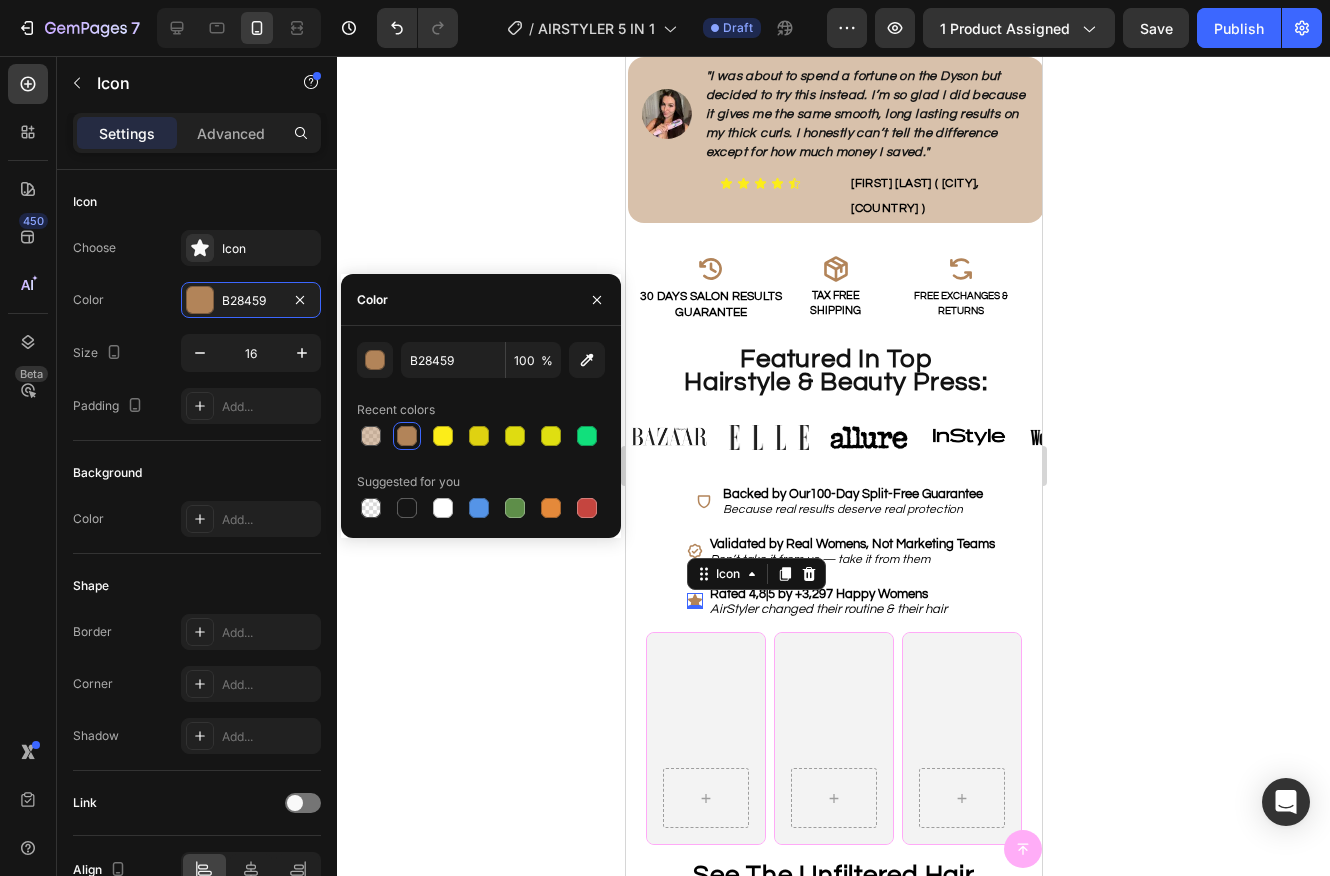 click 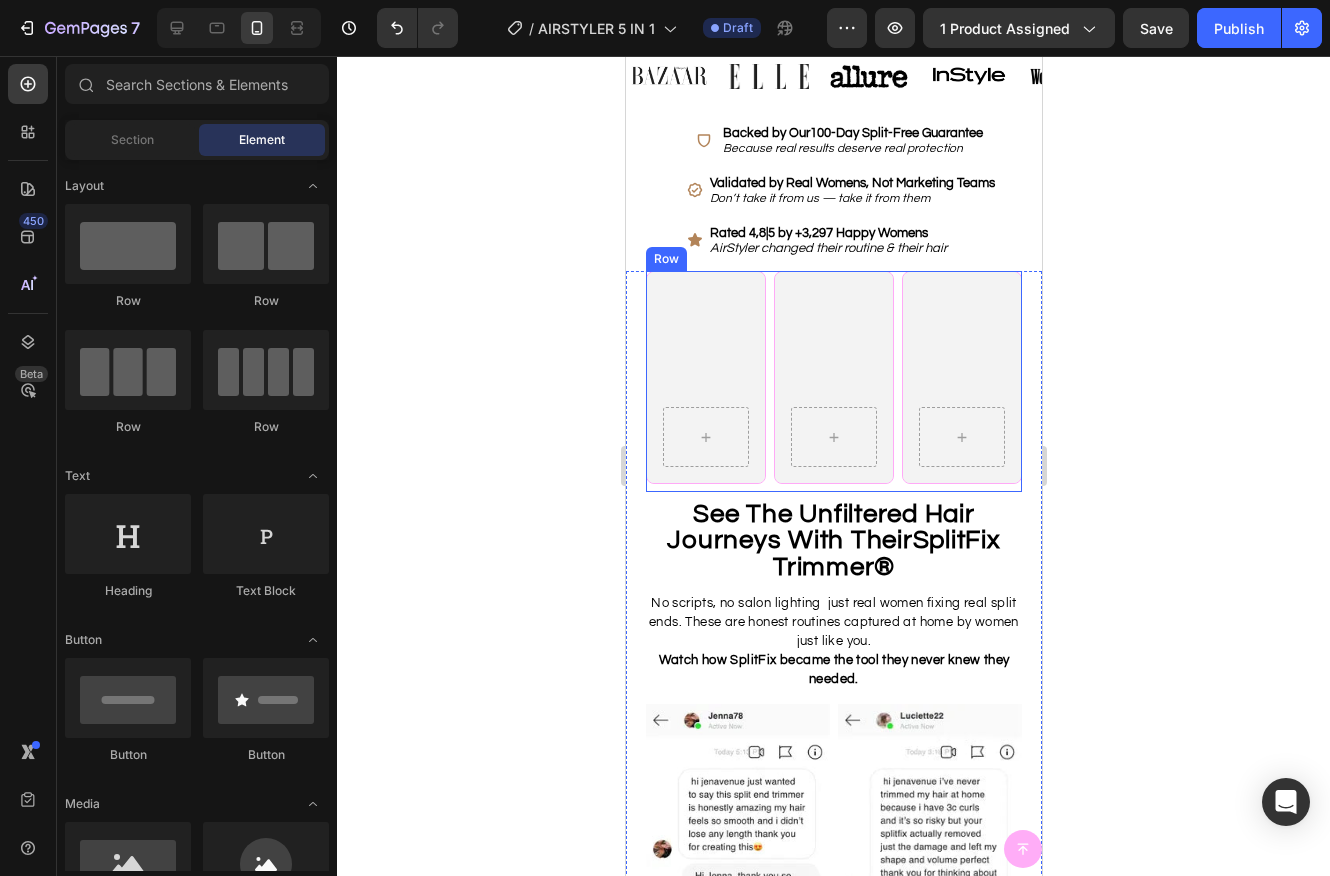 scroll, scrollTop: 1749, scrollLeft: 0, axis: vertical 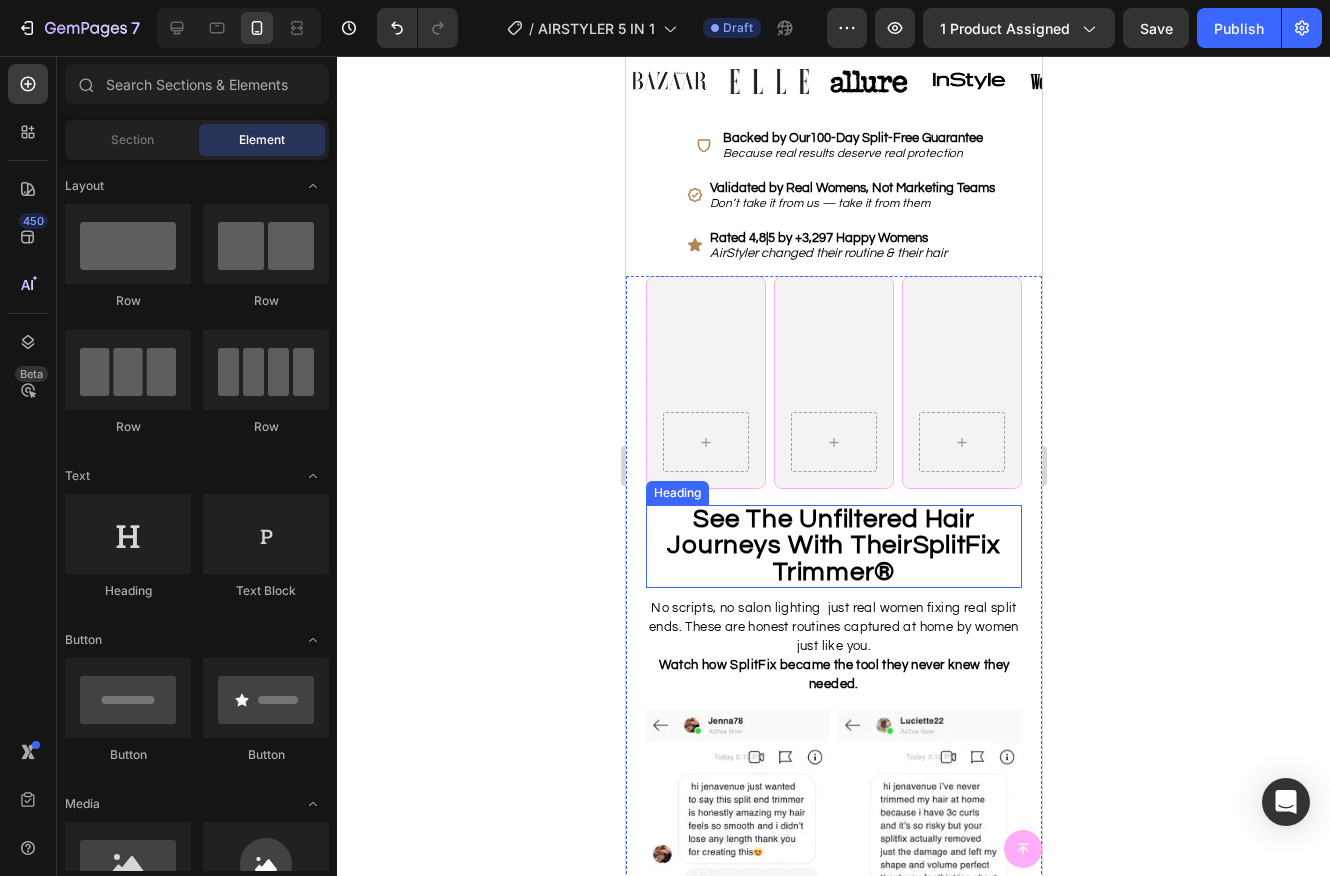 click on "SplitFix Trimmer®" at bounding box center (886, 558) 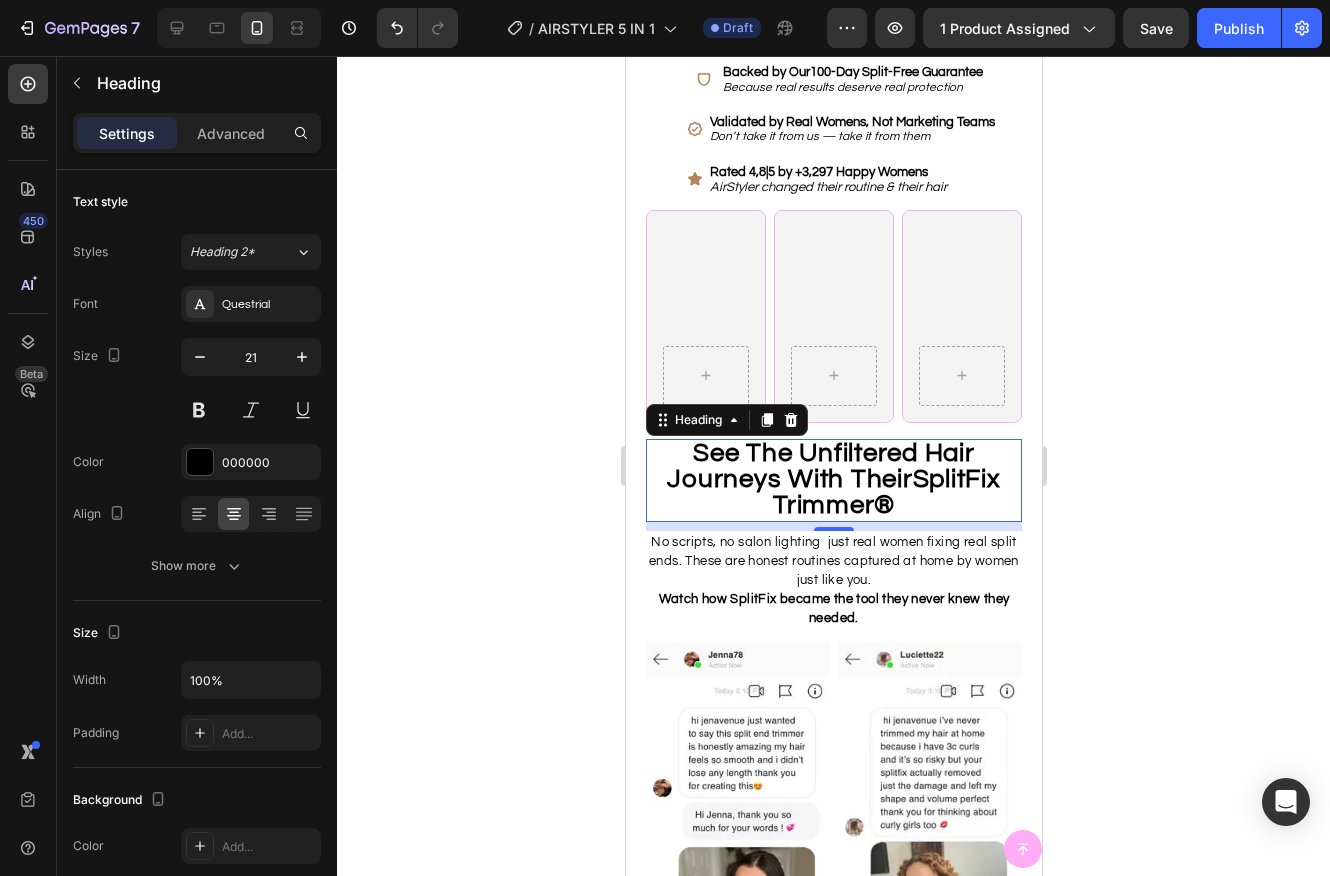 scroll, scrollTop: 1791, scrollLeft: 0, axis: vertical 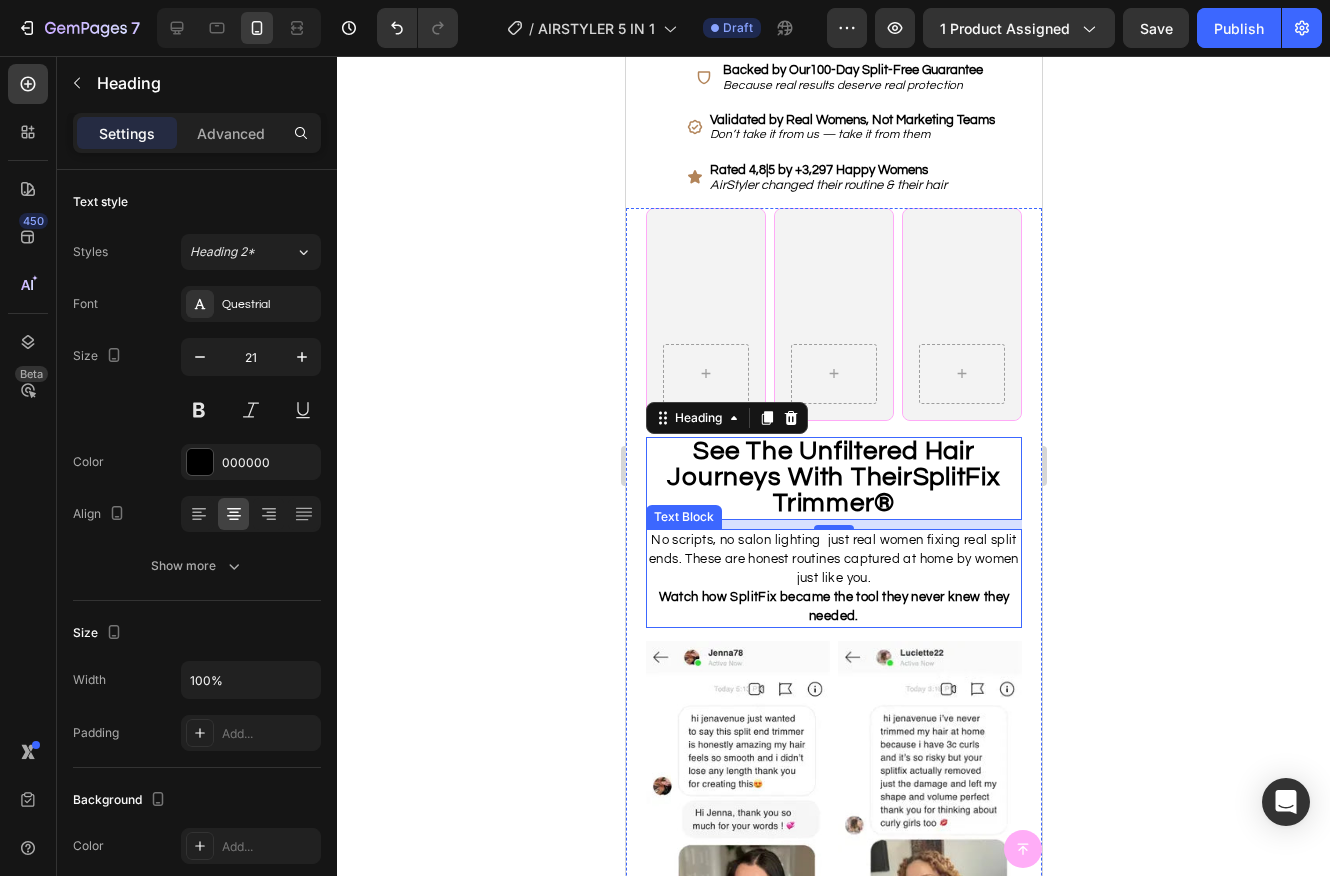 click on "No scripts, no salon lighting  just real women fixing real split ends. These are honest routines captured at home by women just like you." at bounding box center [833, 559] 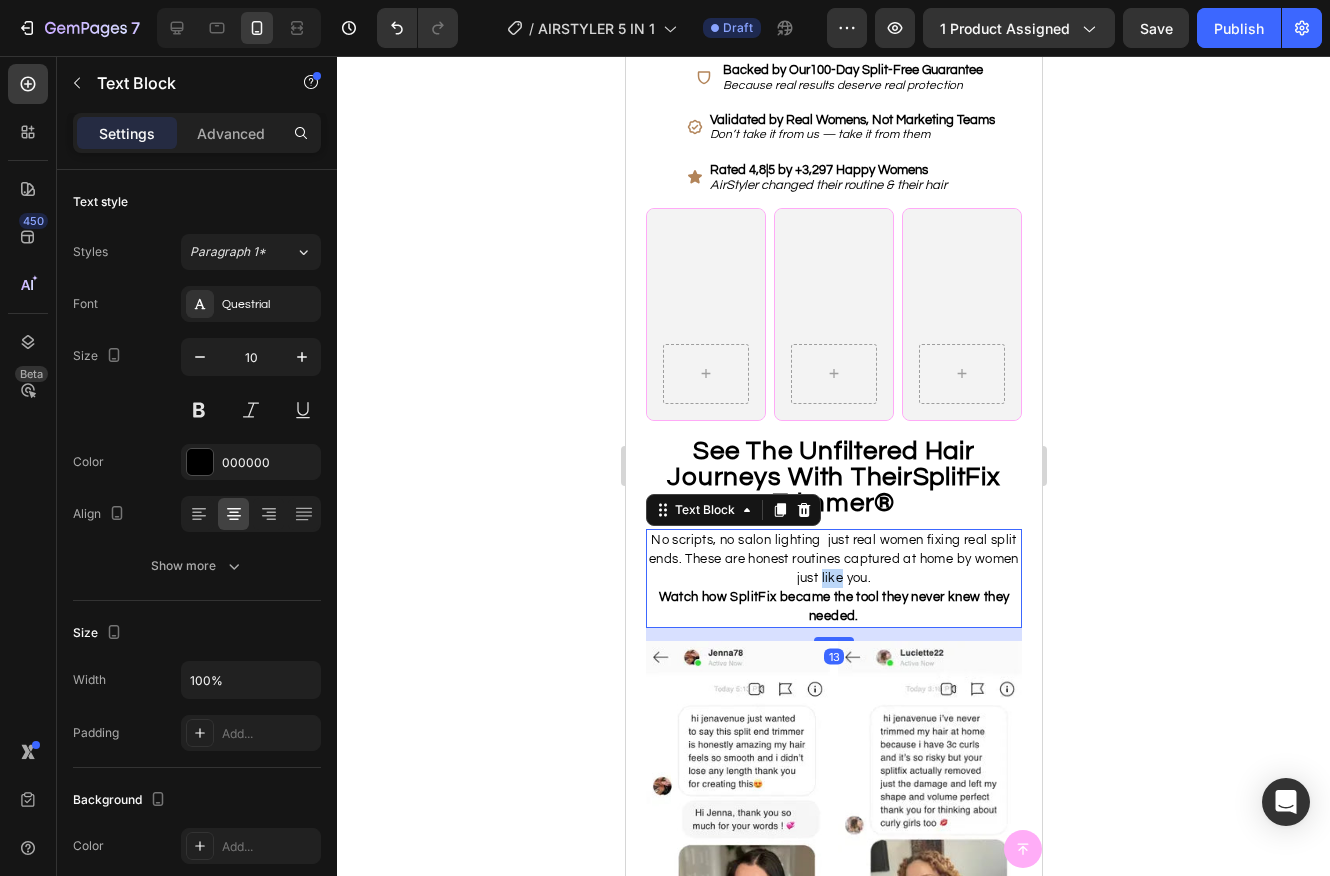 click on "No scripts, no salon lighting  just real women fixing real split ends. These are honest routines captured at home by women just like you." at bounding box center (833, 559) 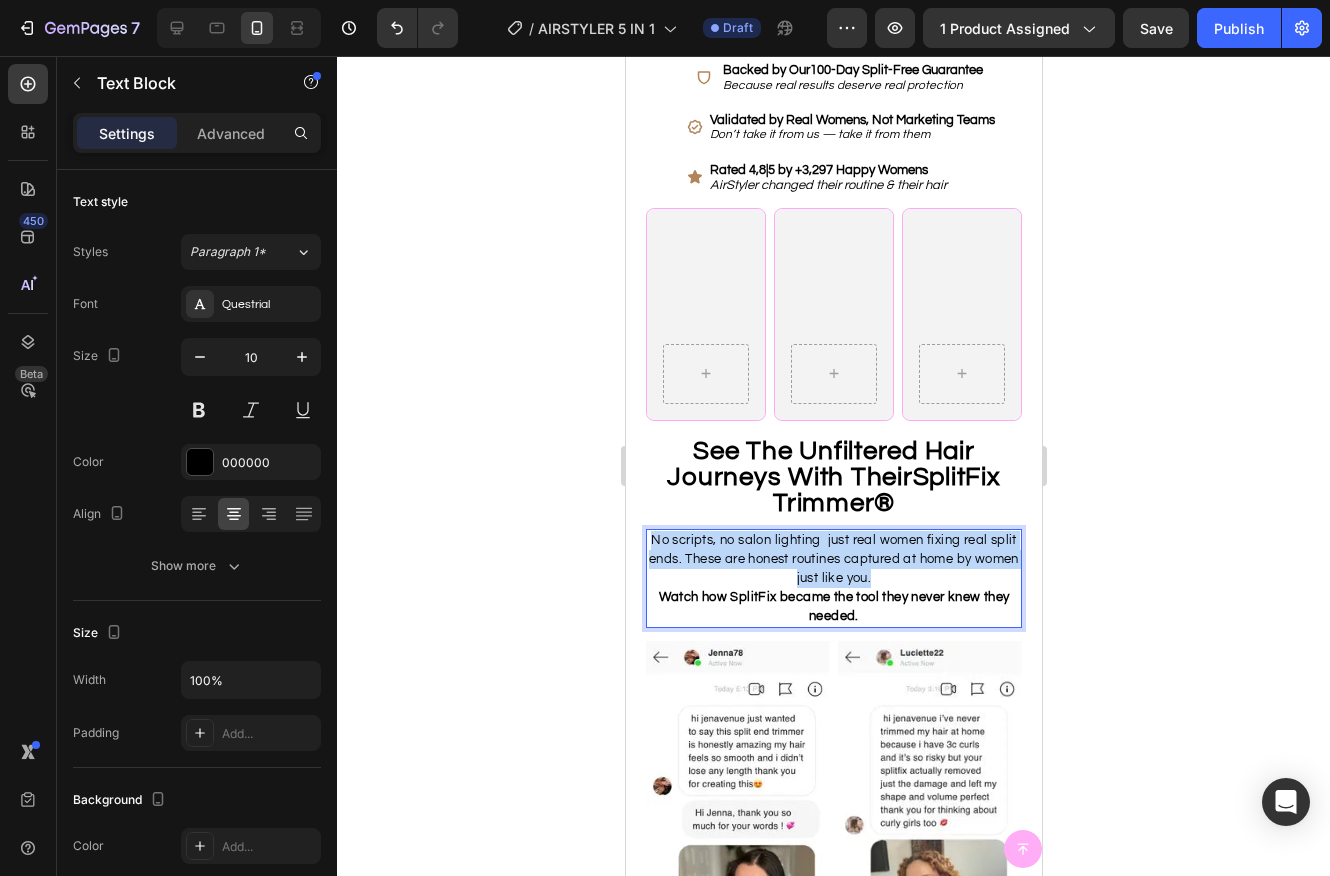 click on "No scripts, no salon lighting  just real women fixing real split ends. These are honest routines captured at home by women just like you." at bounding box center (833, 559) 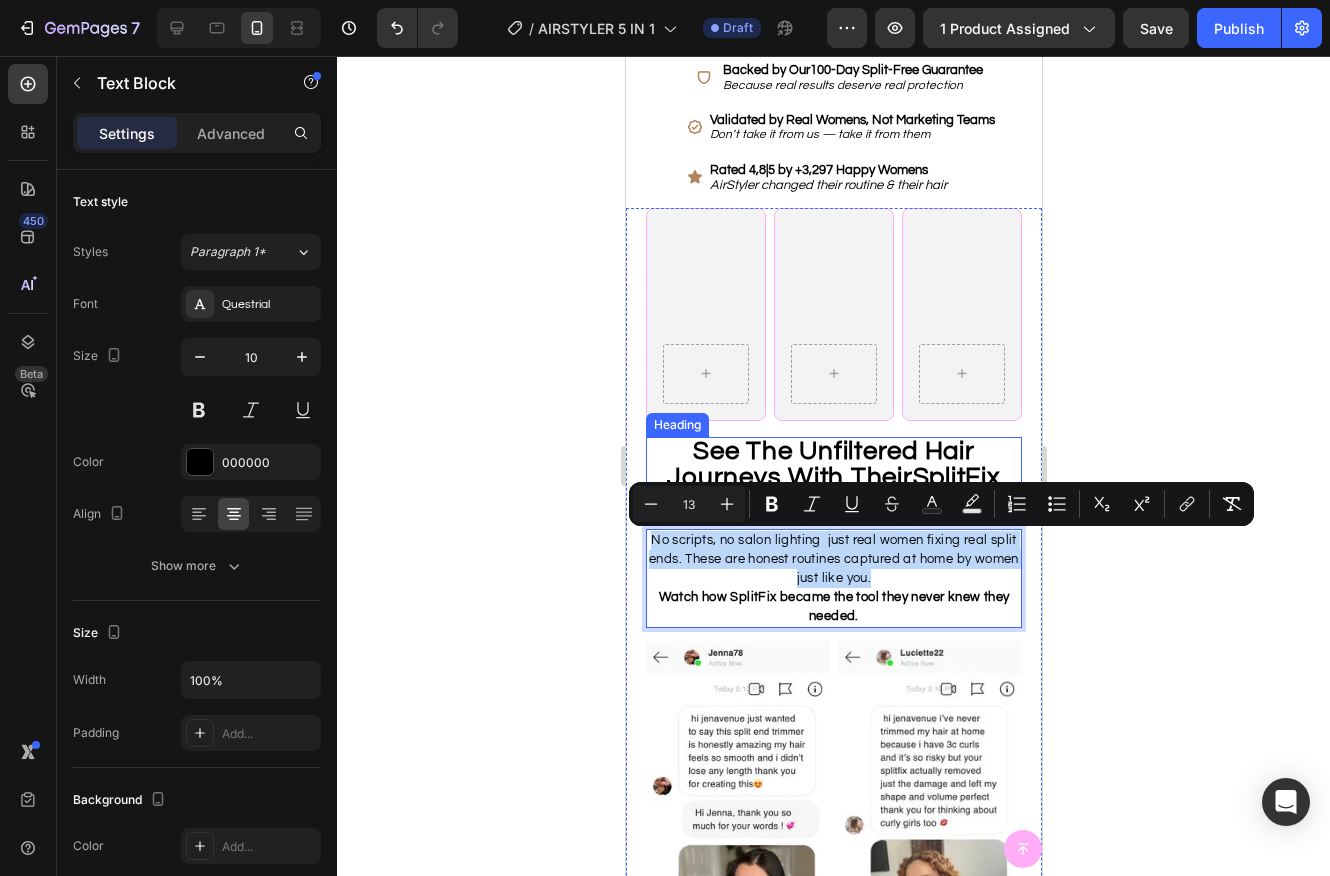 click on "See The Unfiltered Hair Journeys With Their" at bounding box center (819, 464) 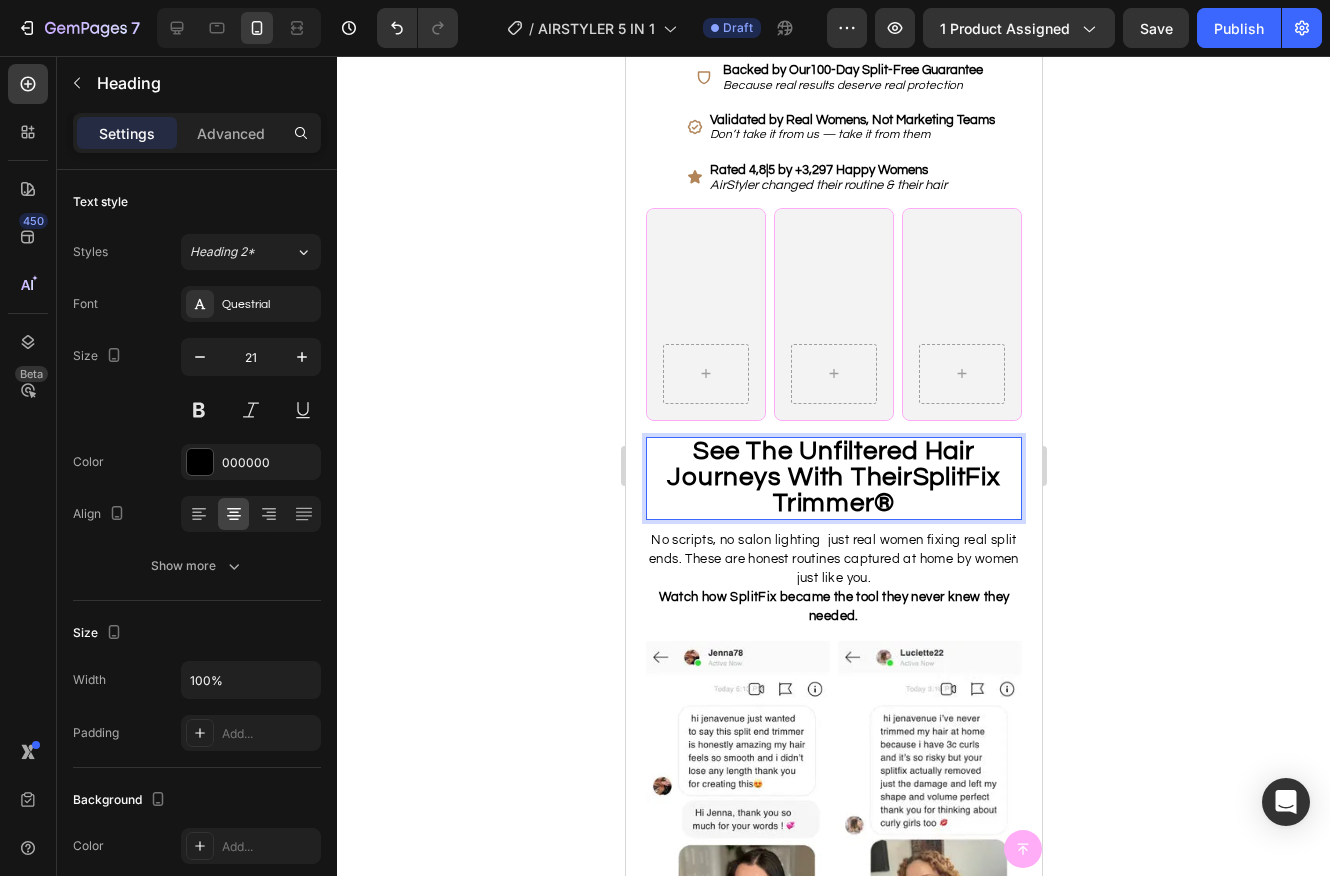 click on "See The Unfiltered Hair Journeys With Their" at bounding box center (819, 464) 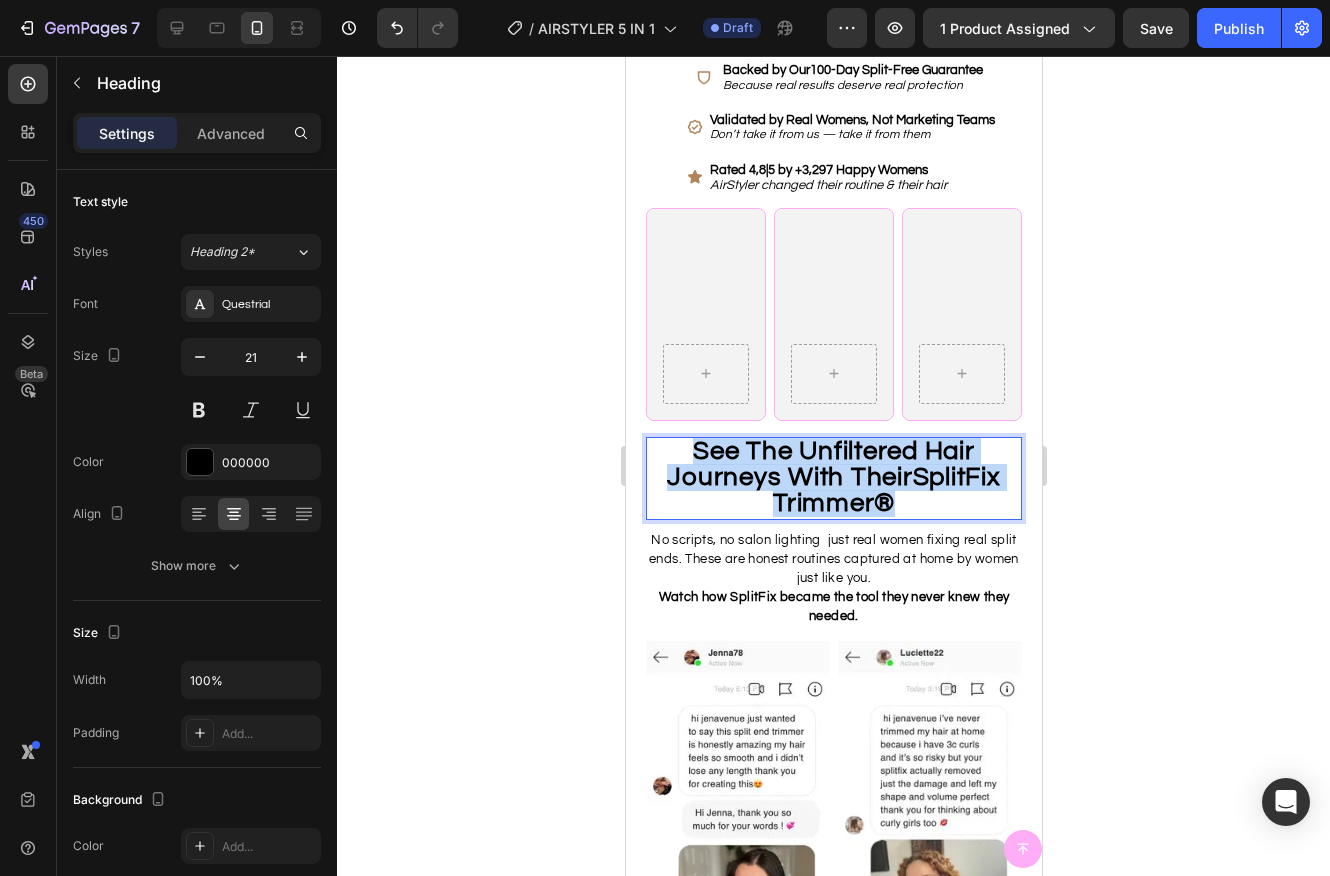 click on "See The Unfiltered Hair Journeys With Their" at bounding box center (819, 464) 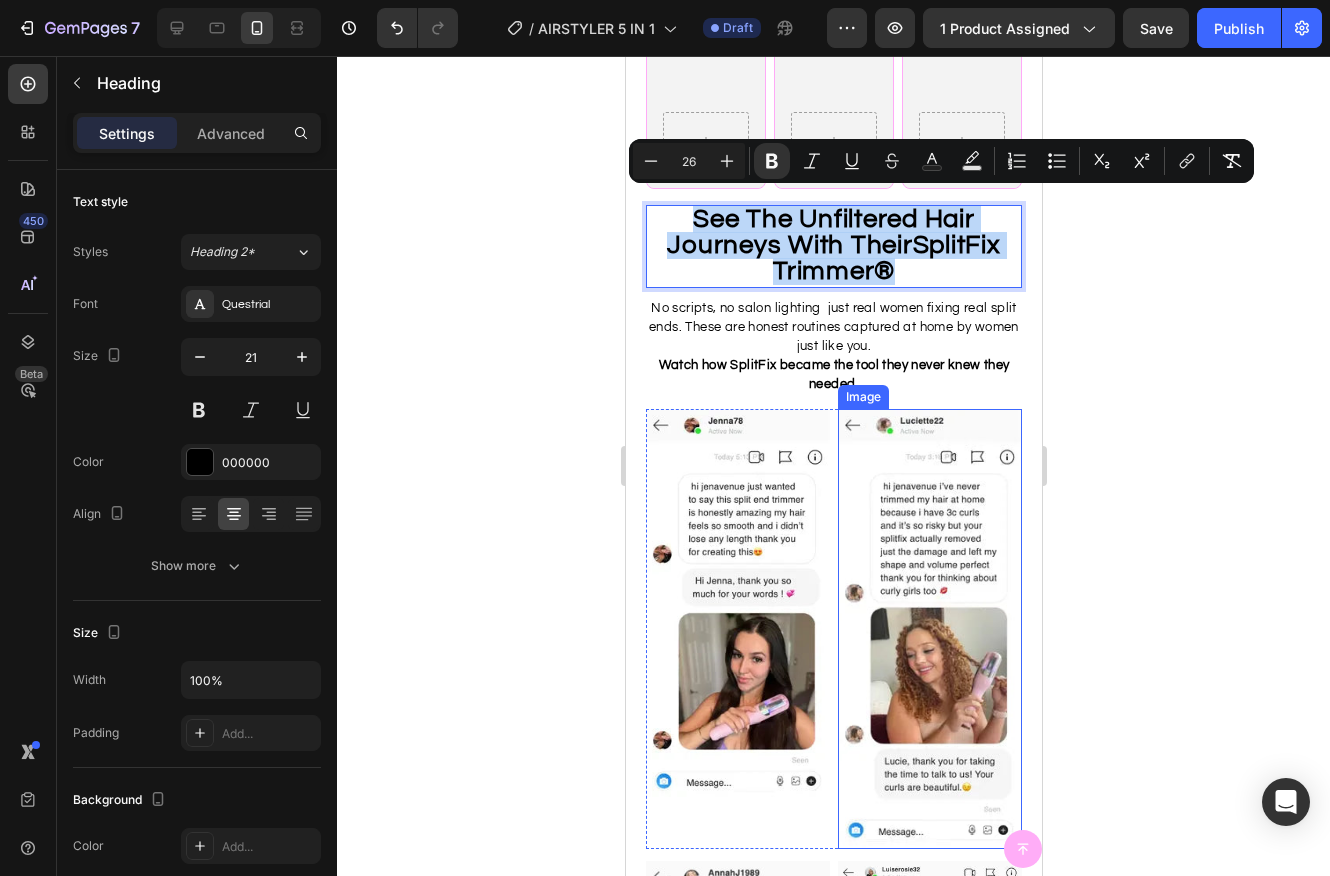 scroll, scrollTop: 1979, scrollLeft: 0, axis: vertical 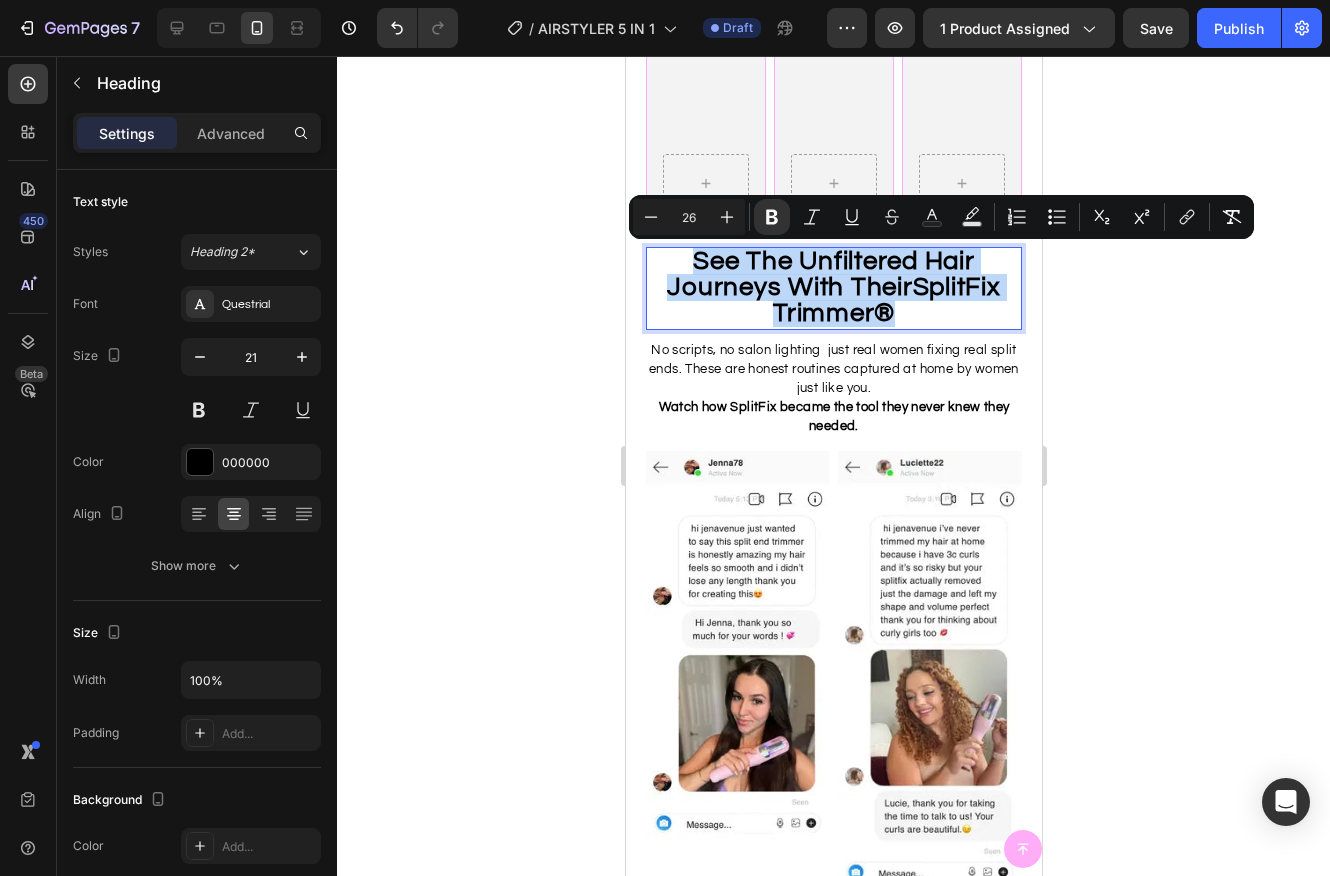 click on "SplitFix Trimmer®" at bounding box center [886, 300] 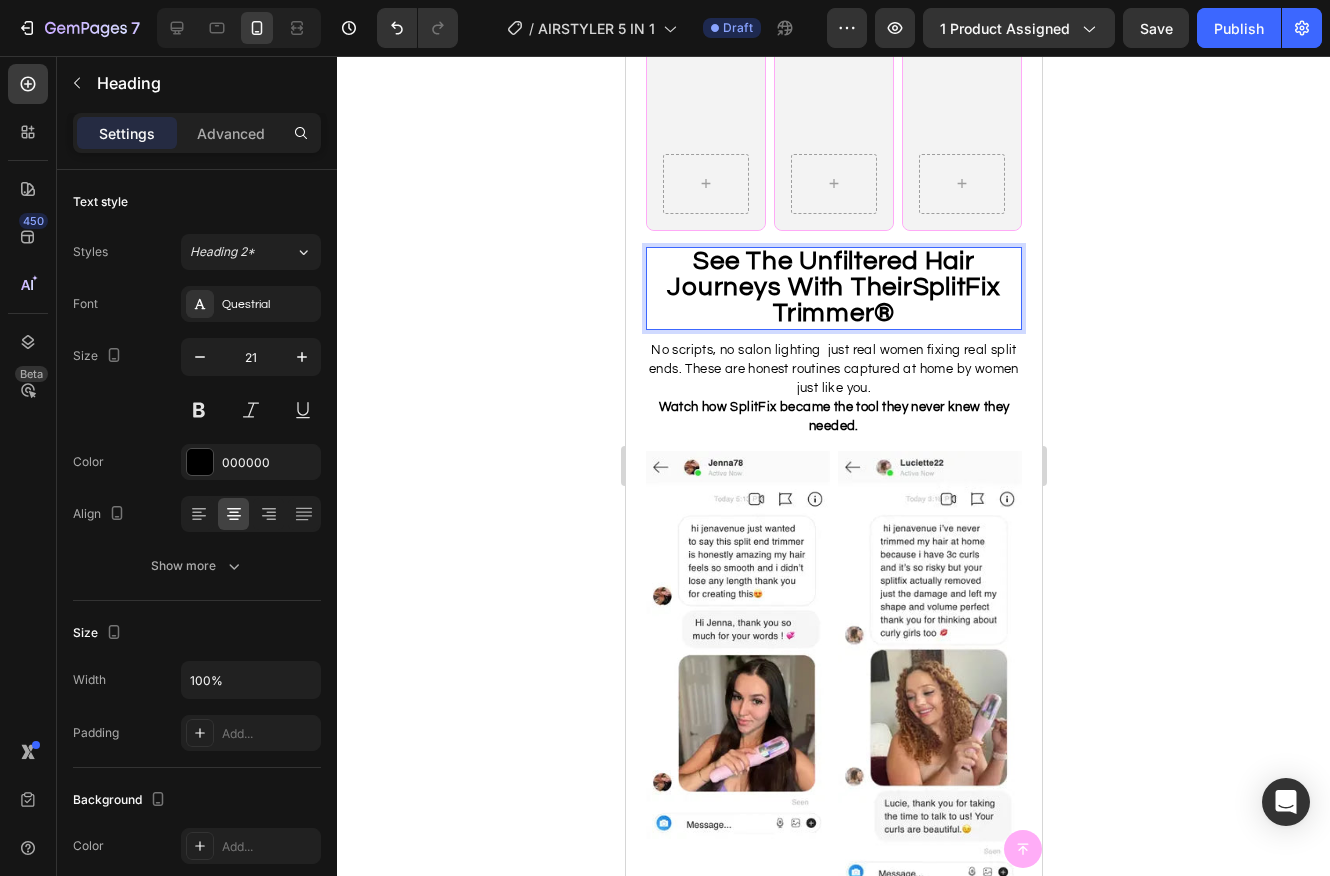 click on "See The Unfiltered Hair Journeys With Their" at bounding box center [819, 274] 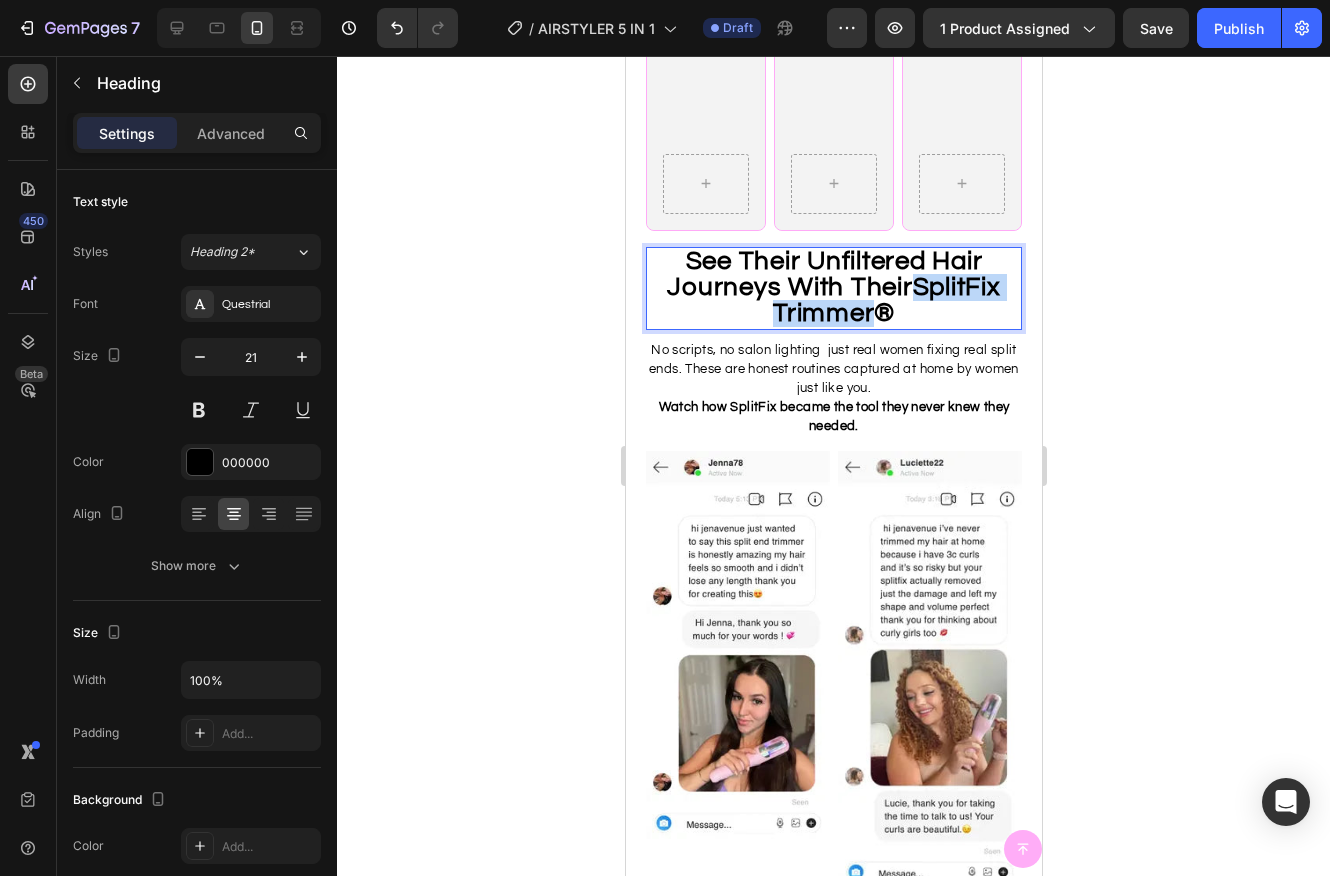 drag, startPoint x: 916, startPoint y: 277, endPoint x: 870, endPoint y: 323, distance: 65.053825 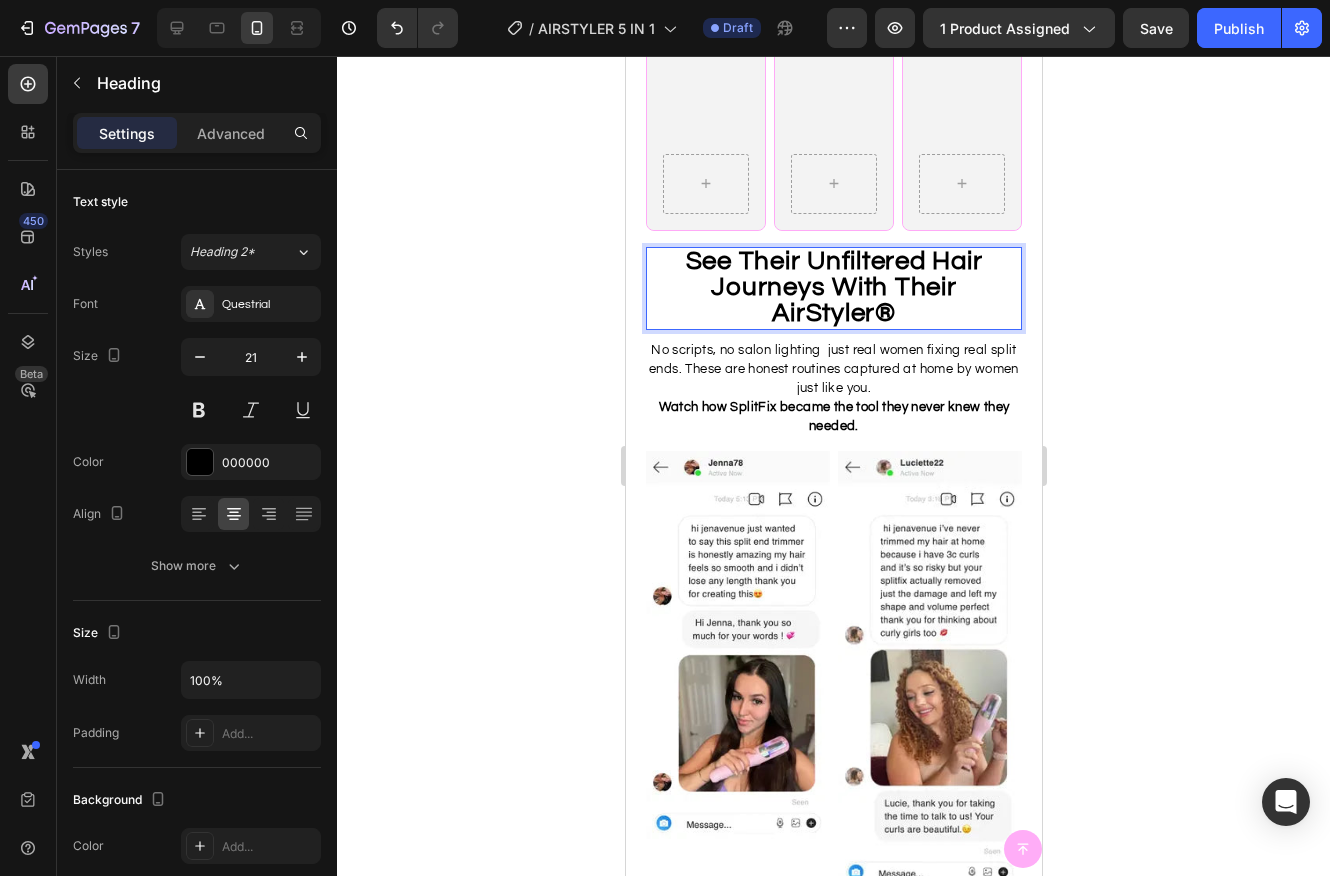 click on "See Their Unfiltered Hair Journeys With Their AirStyler" at bounding box center [833, 287] 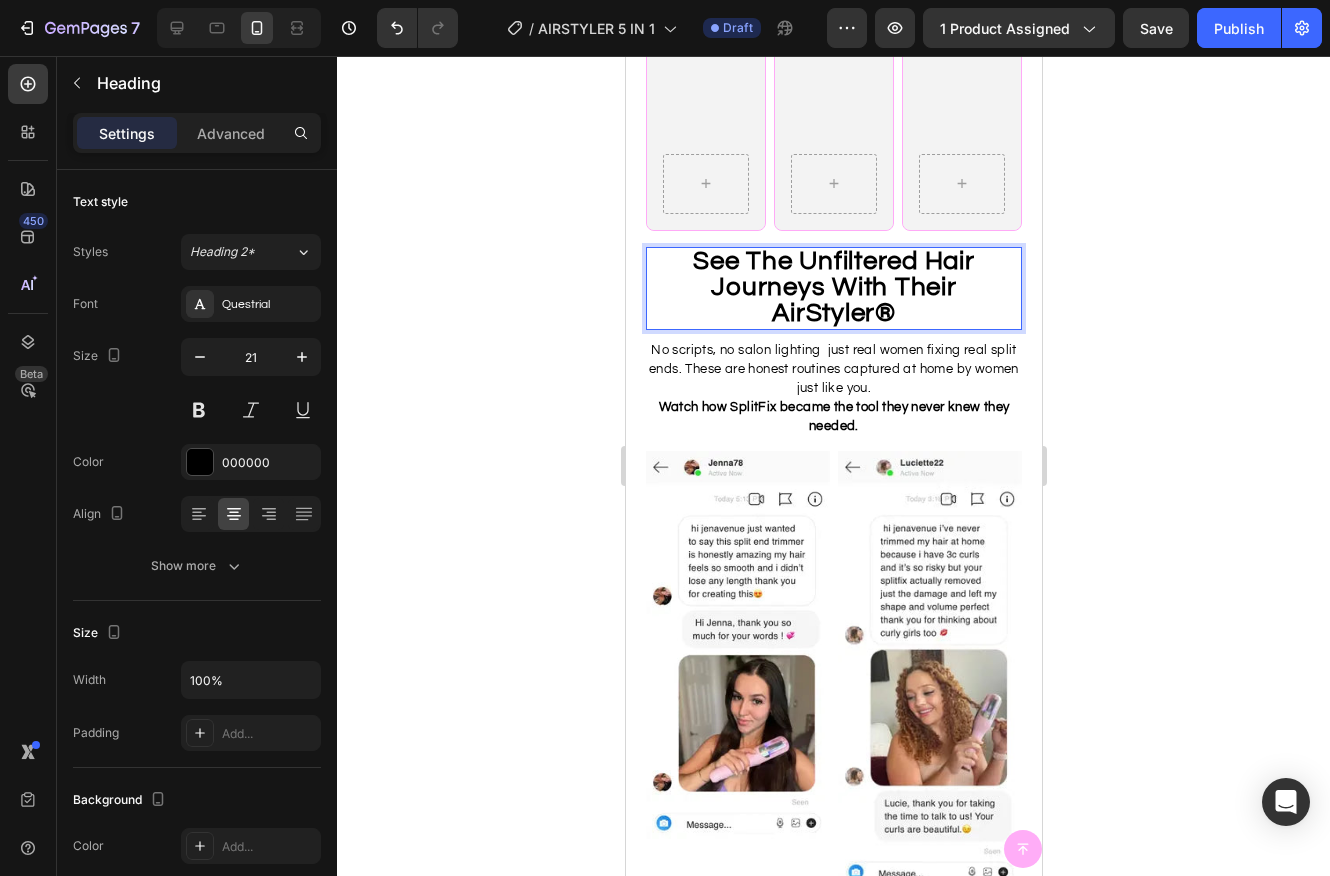 click on "See The Unfiltered Hair Journeys With Their AirStyler" at bounding box center [832, 287] 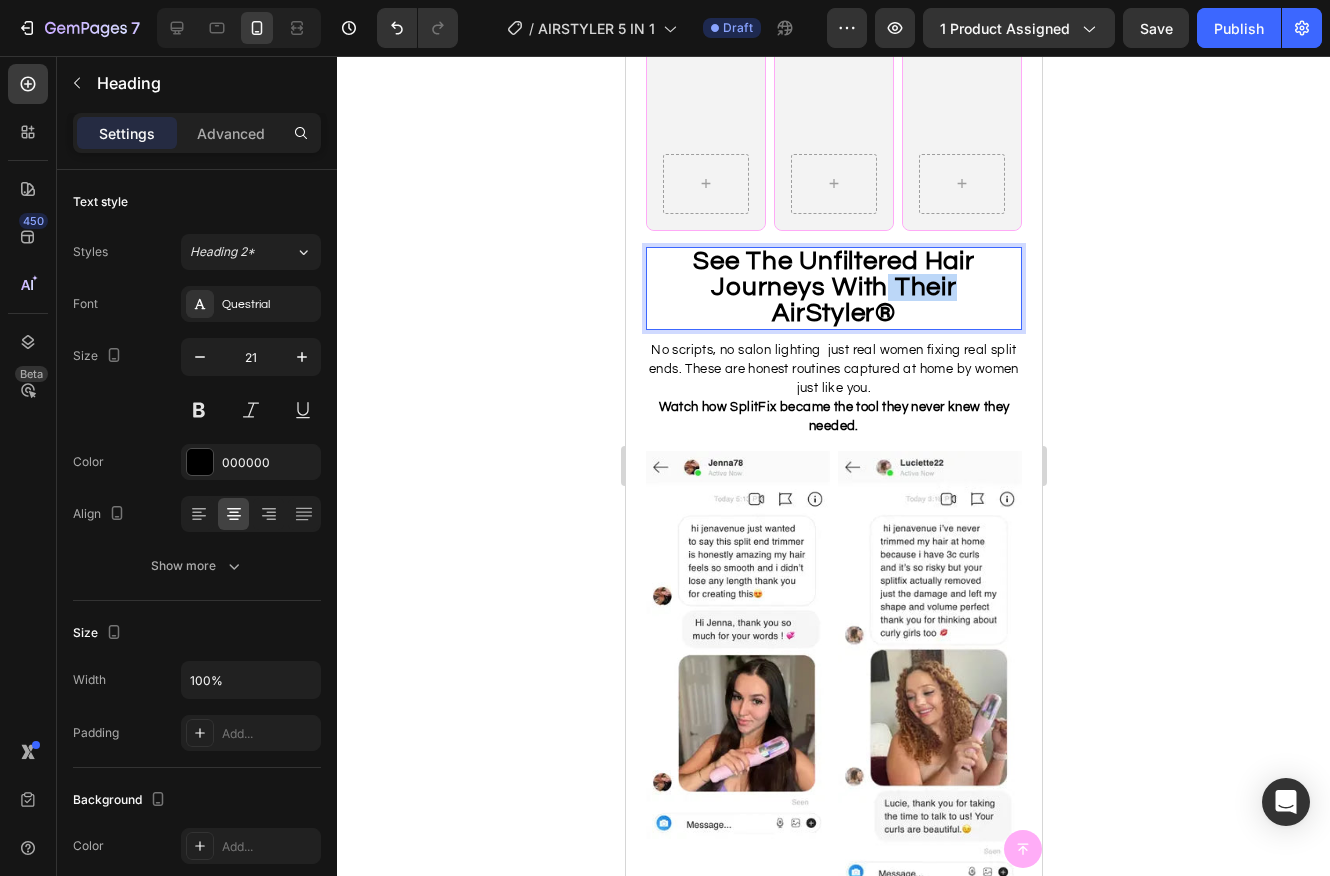 drag, startPoint x: 887, startPoint y: 289, endPoint x: 953, endPoint y: 288, distance: 66.007576 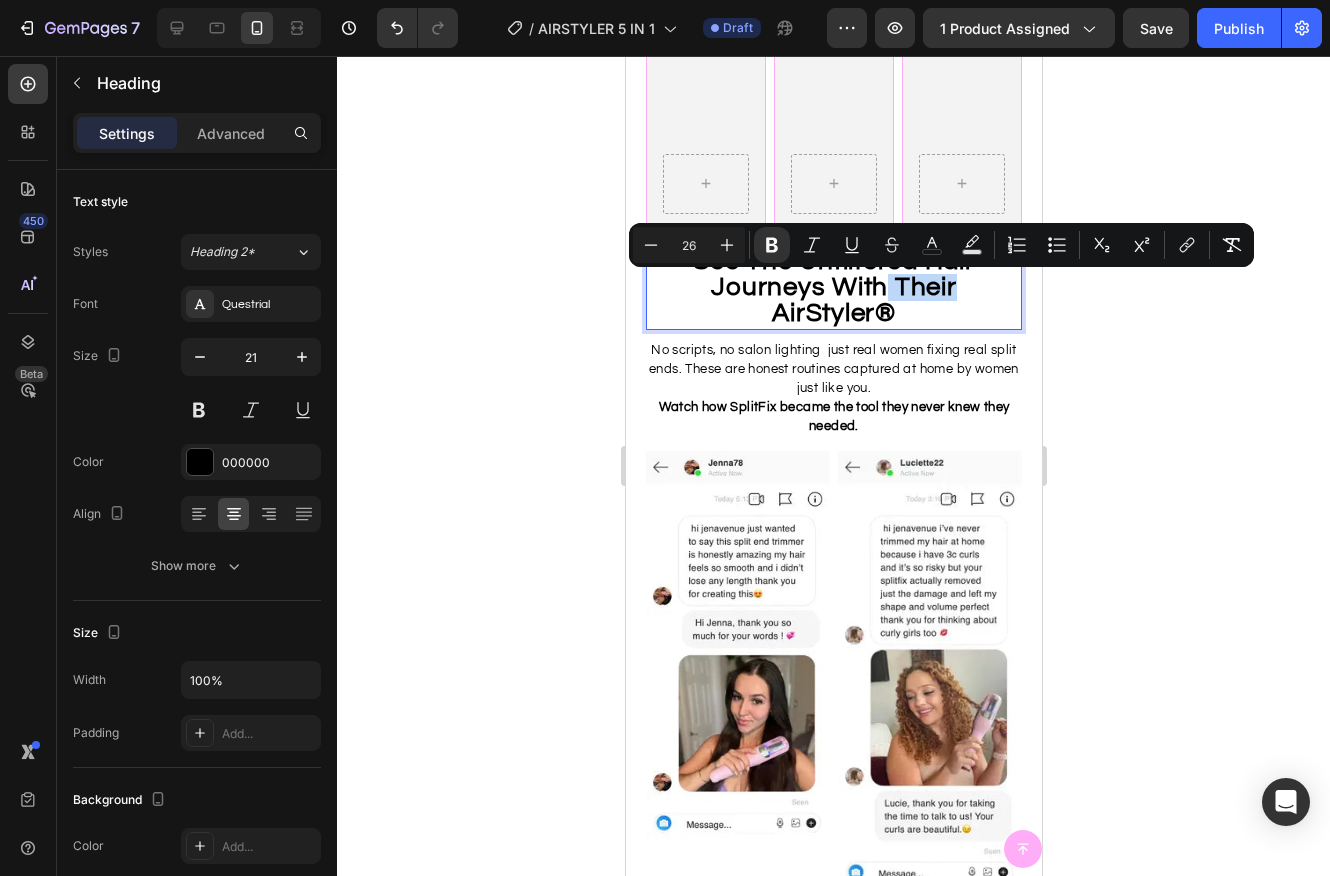 click on "See The Unfiltered Hair Journeys With Their AirStyler ®" at bounding box center (833, 288) 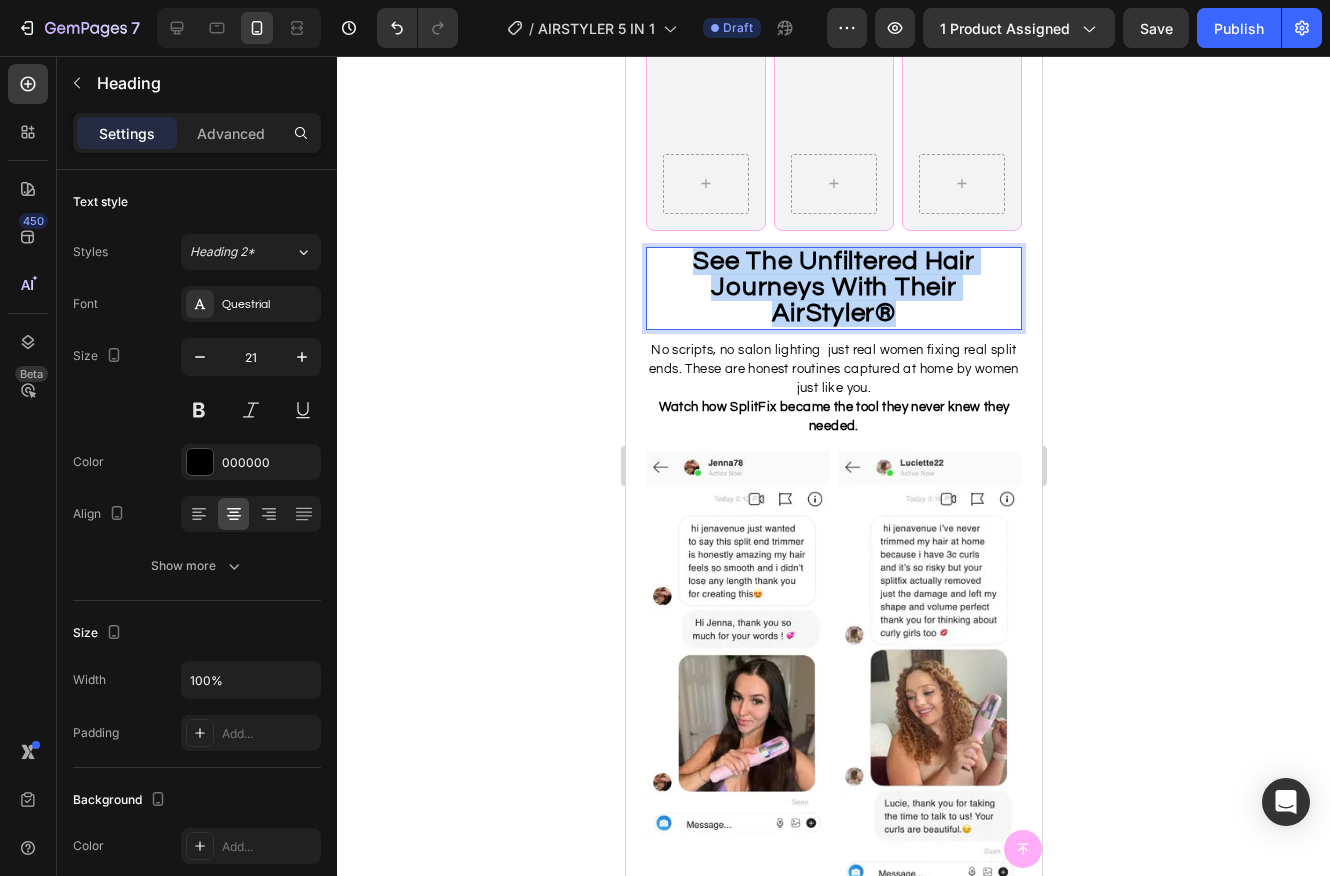 drag, startPoint x: 686, startPoint y: 257, endPoint x: 903, endPoint y: 314, distance: 224.36131 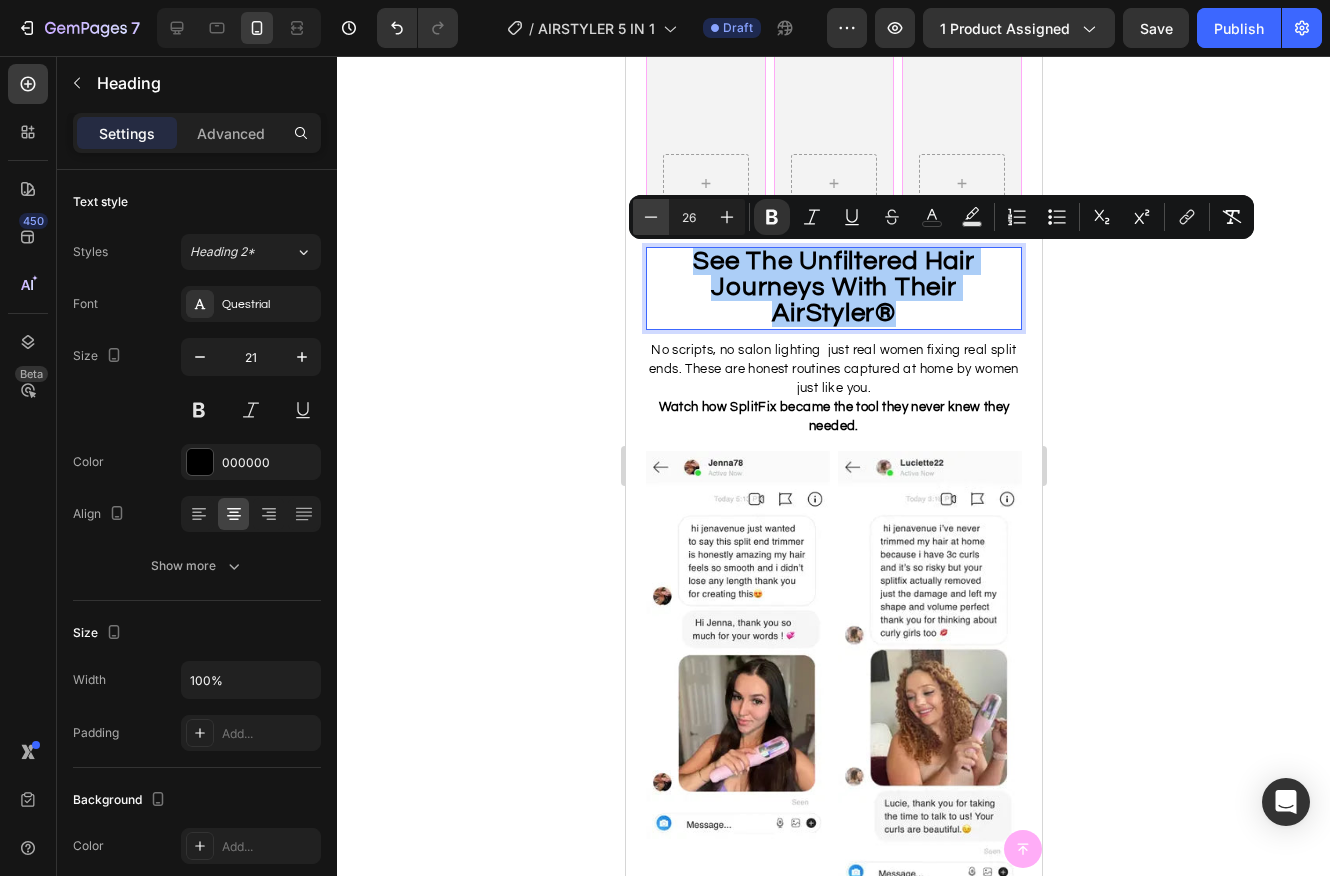 click 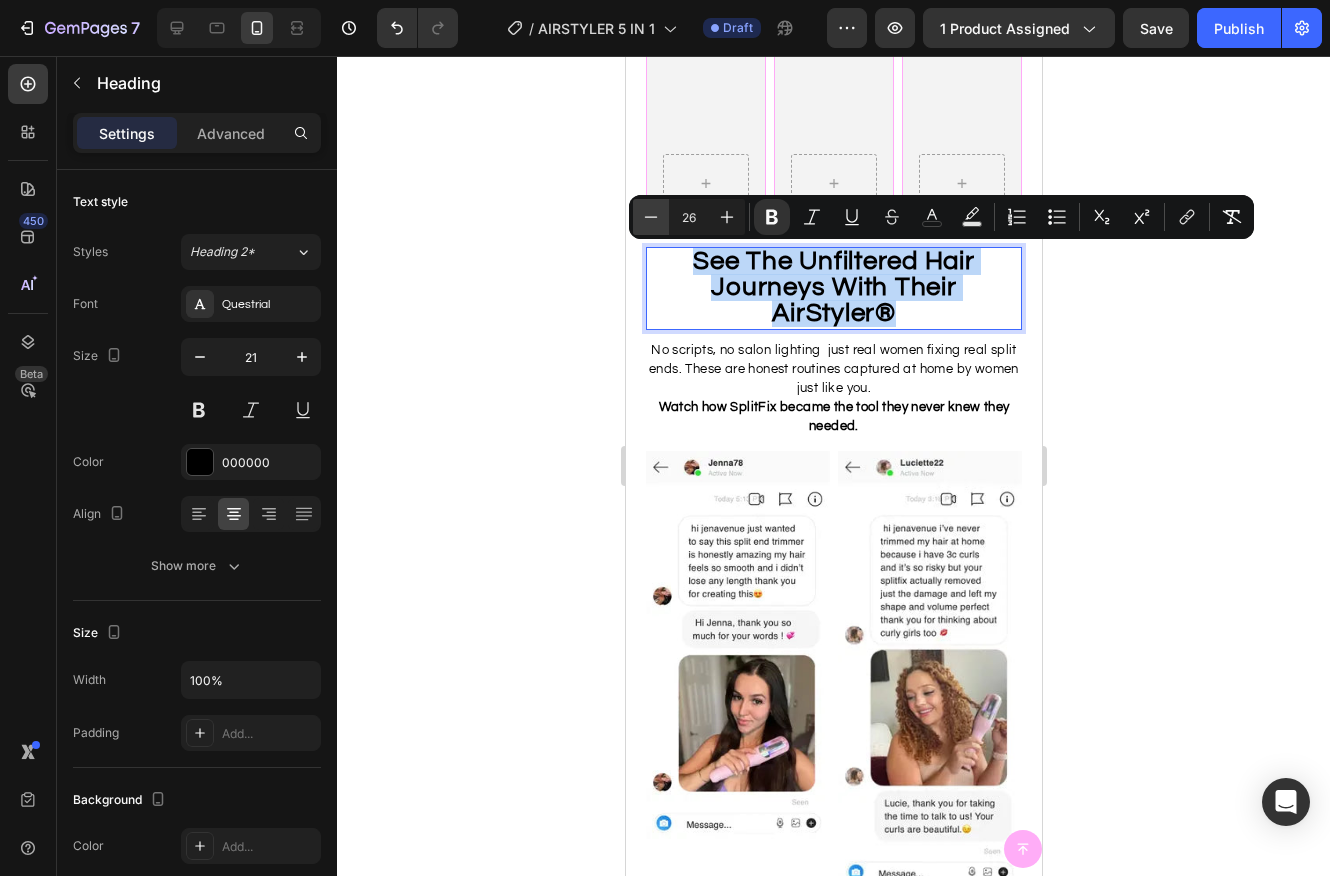 type on "25" 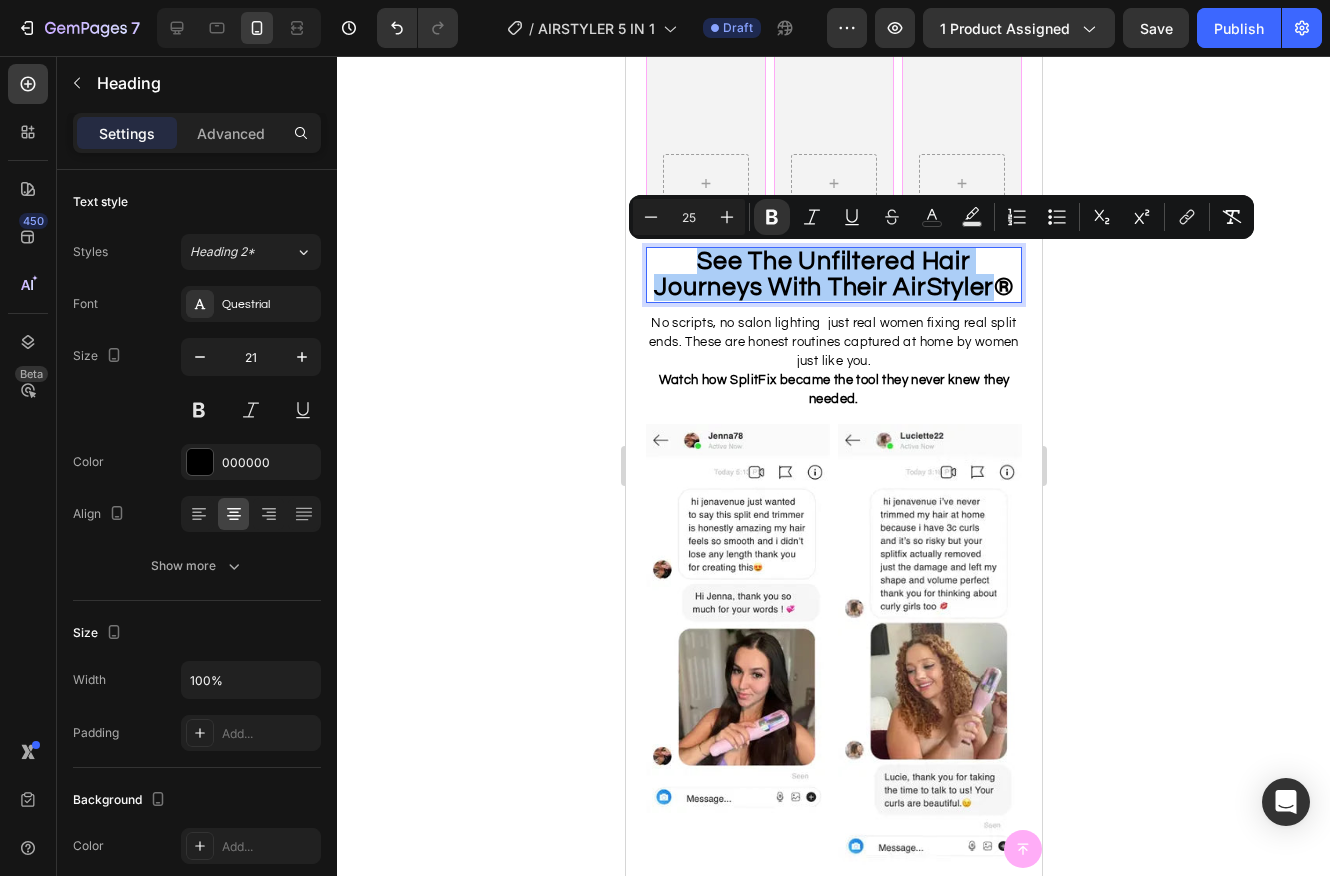 click 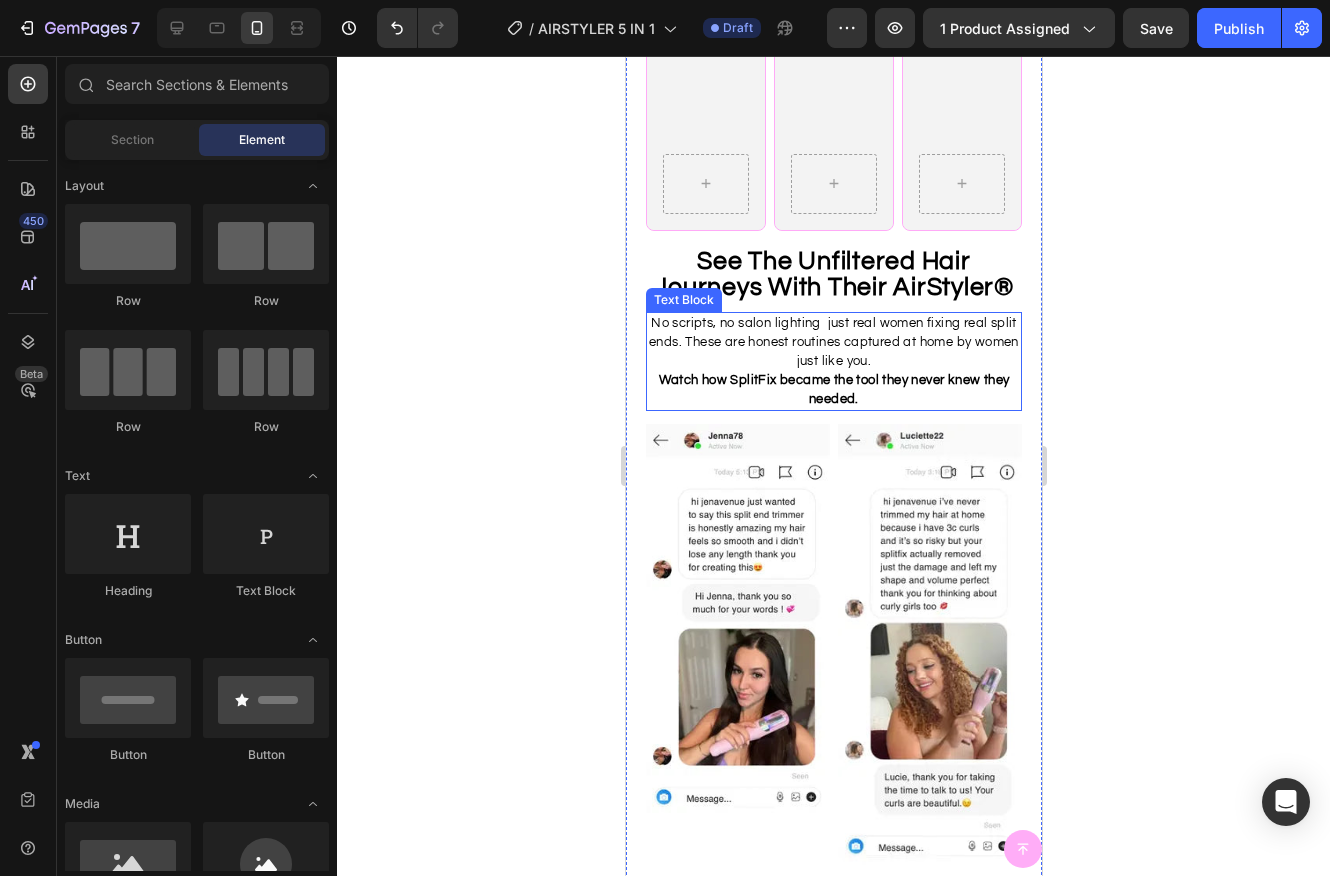 click on "No scripts, no salon lighting  just real women fixing real split ends. These are honest routines captured at home by women just like you." at bounding box center (833, 342) 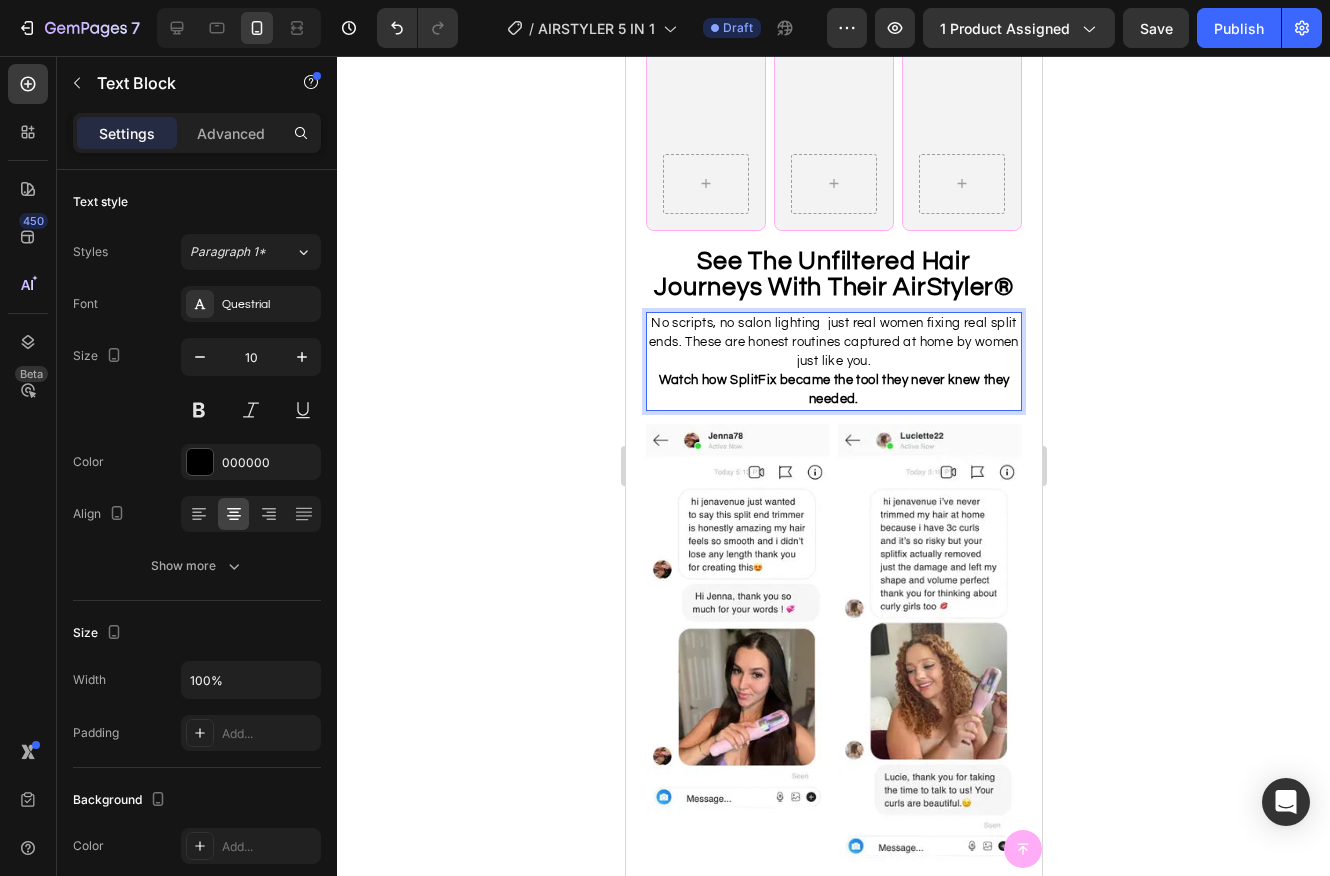 drag, startPoint x: 920, startPoint y: 328, endPoint x: 948, endPoint y: 332, distance: 28.284271 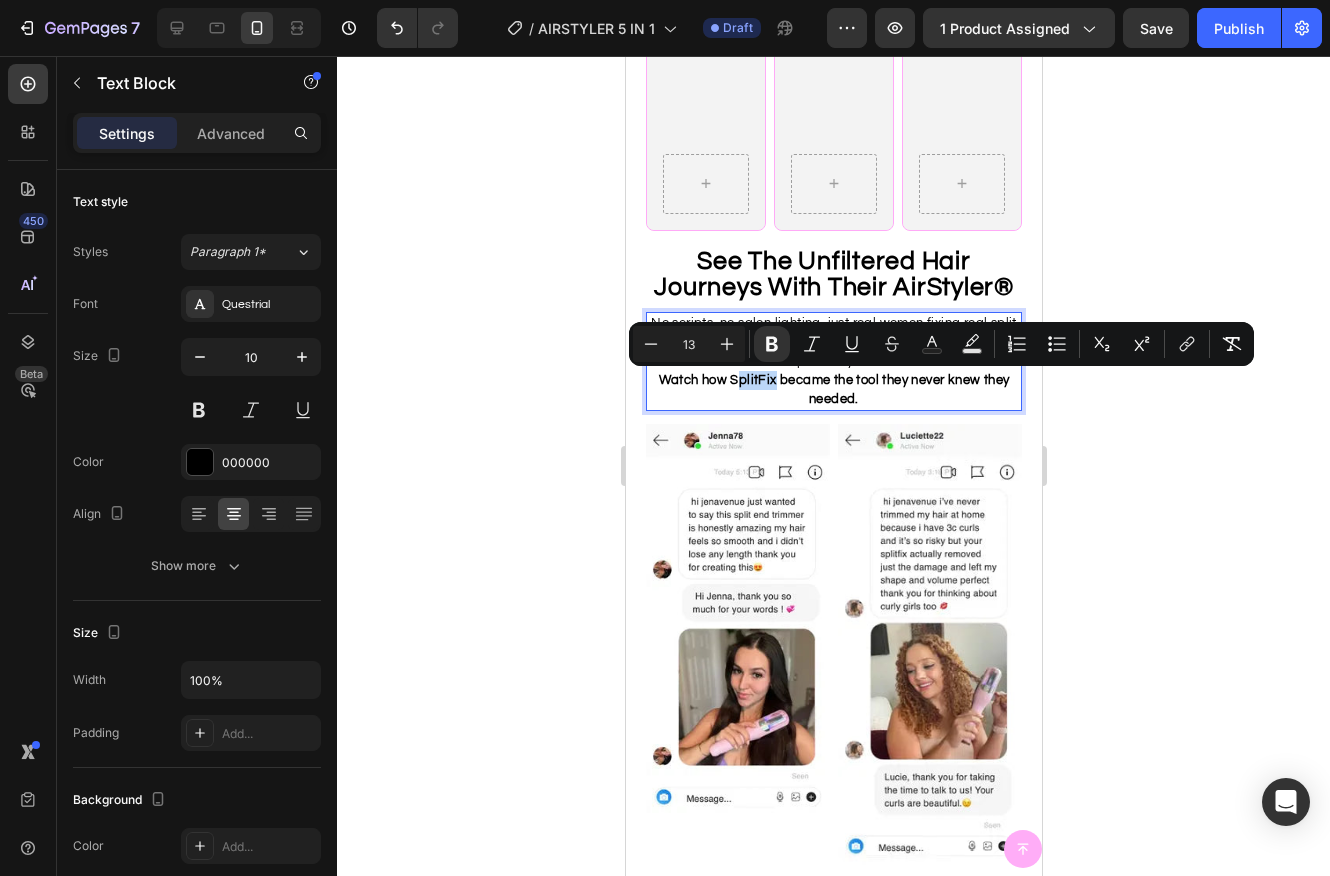 drag, startPoint x: 772, startPoint y: 383, endPoint x: 732, endPoint y: 382, distance: 40.012497 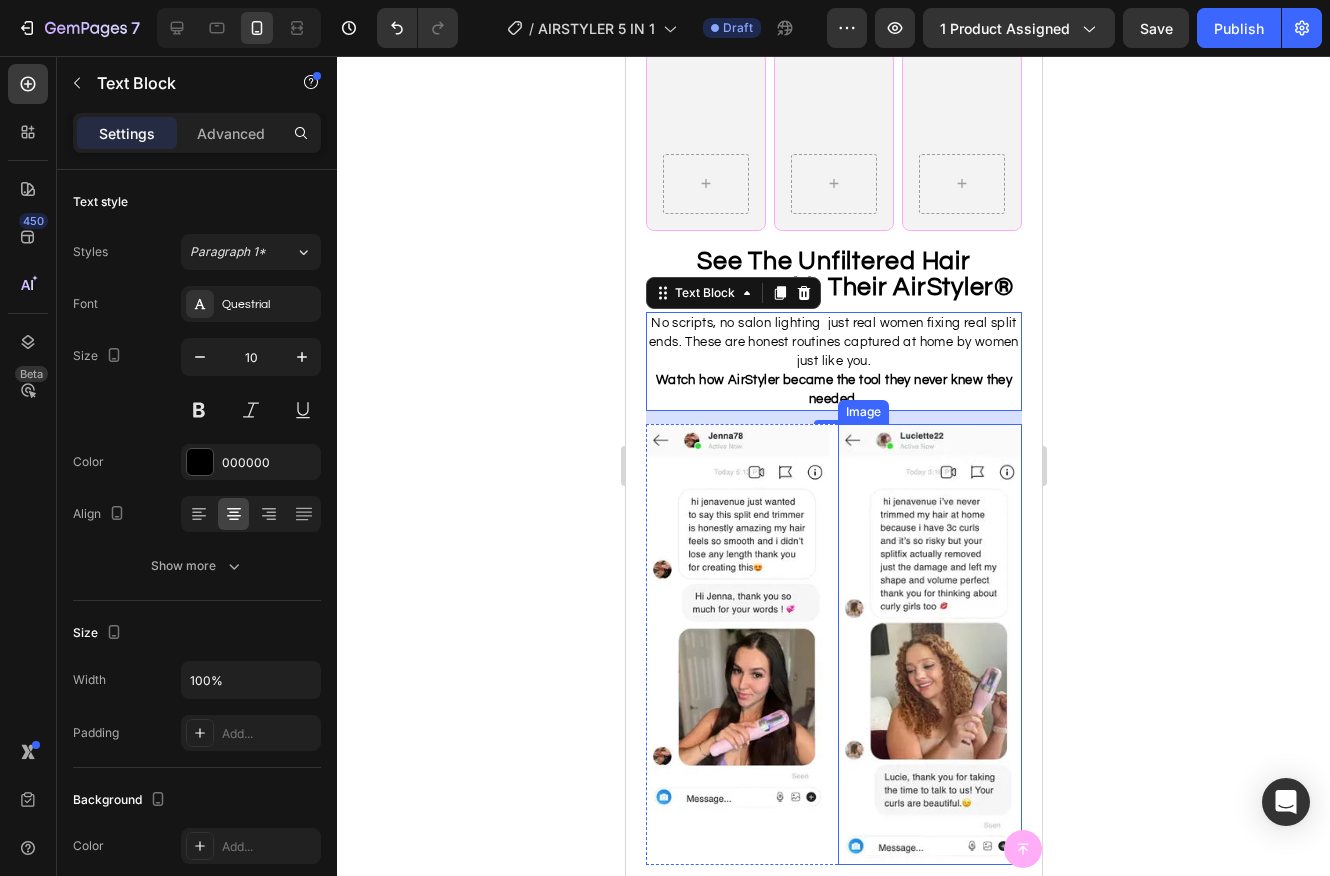 click 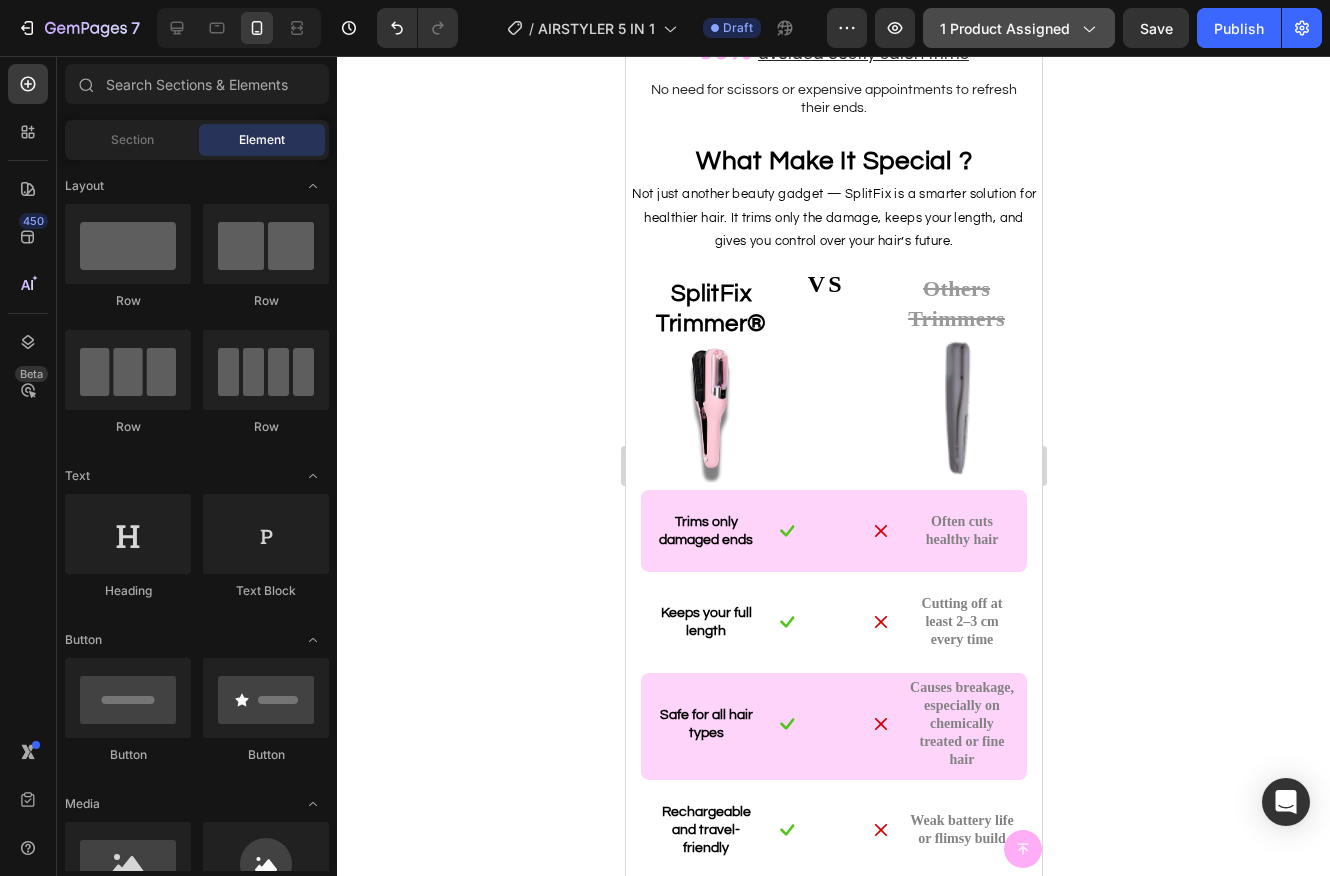 scroll, scrollTop: 3537, scrollLeft: 0, axis: vertical 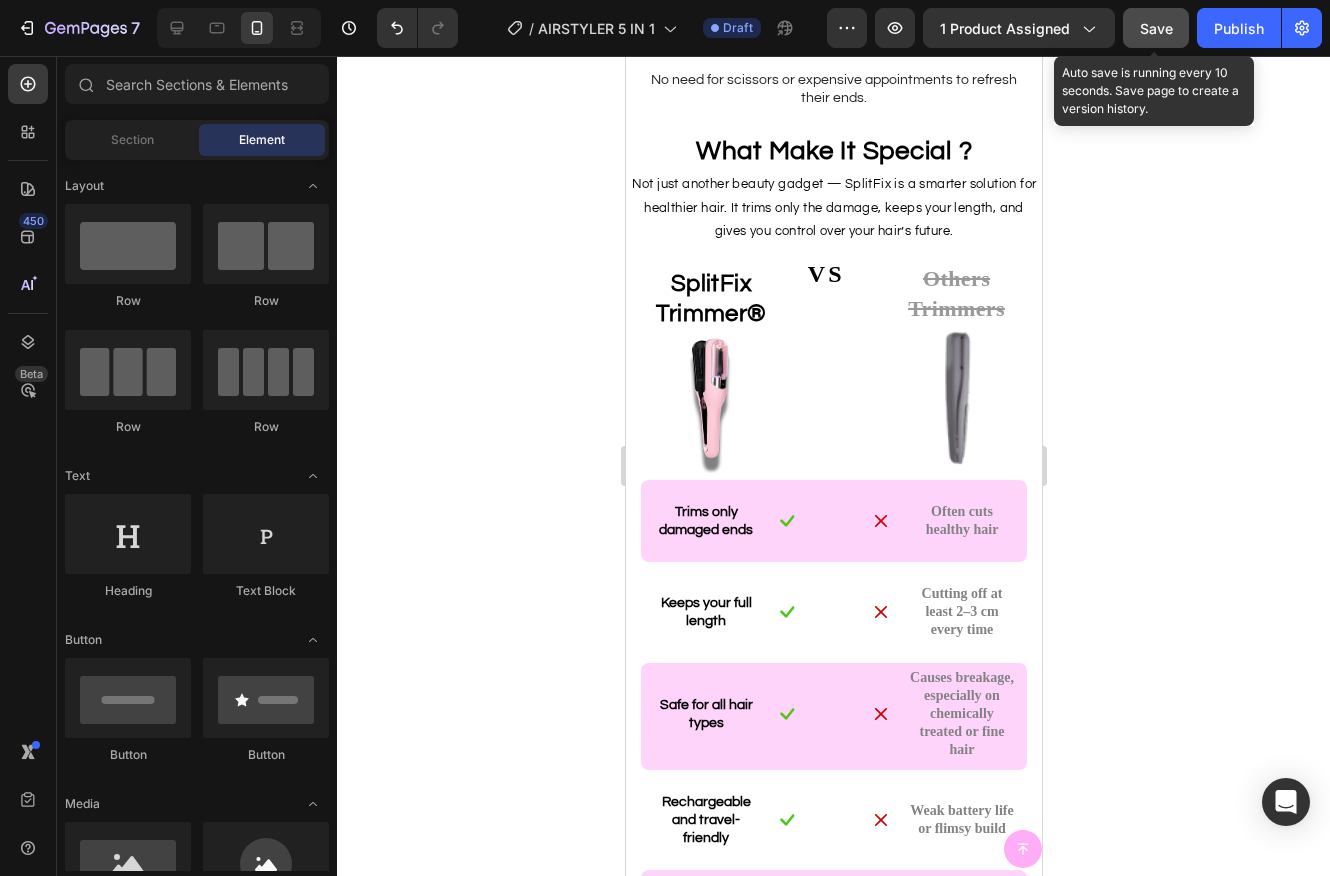 click on "Save" 